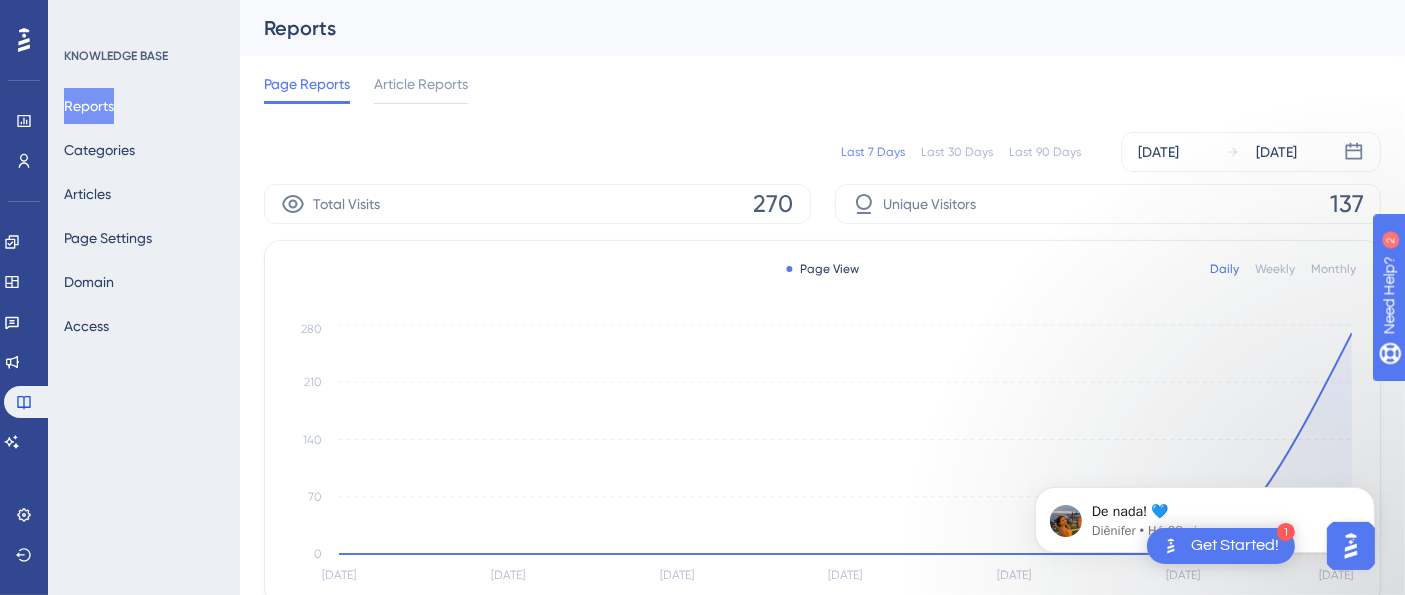 scroll, scrollTop: 0, scrollLeft: 0, axis: both 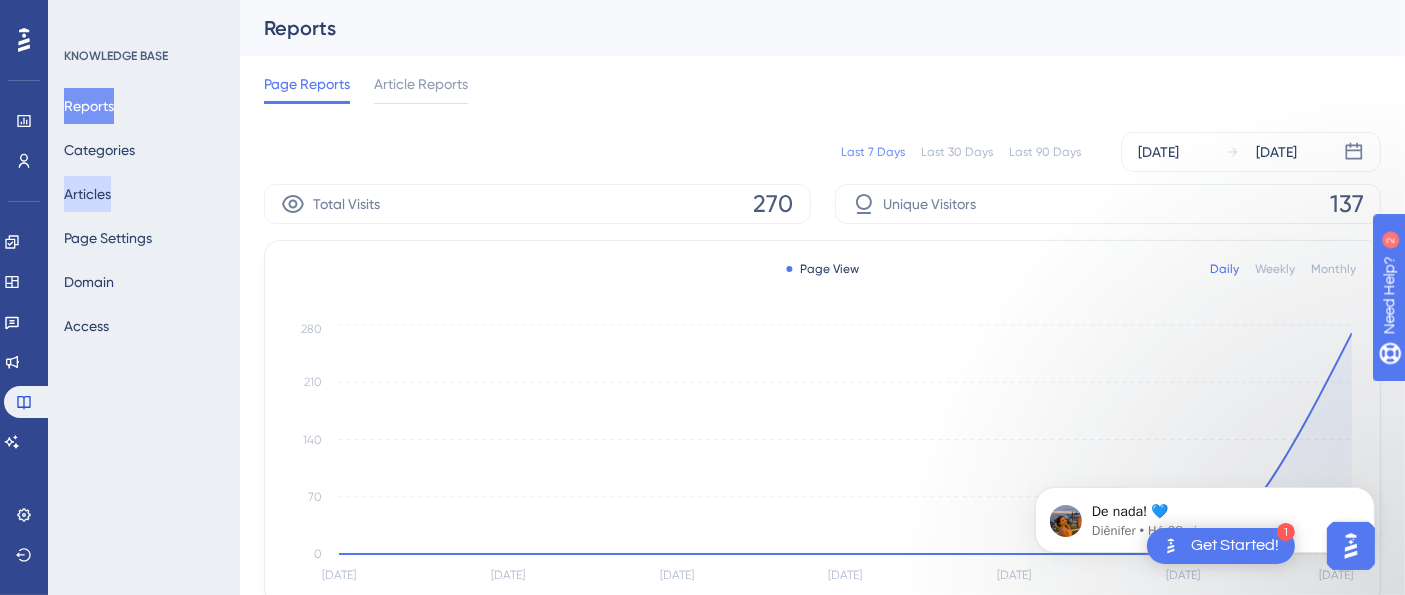 click on "Articles" at bounding box center [87, 194] 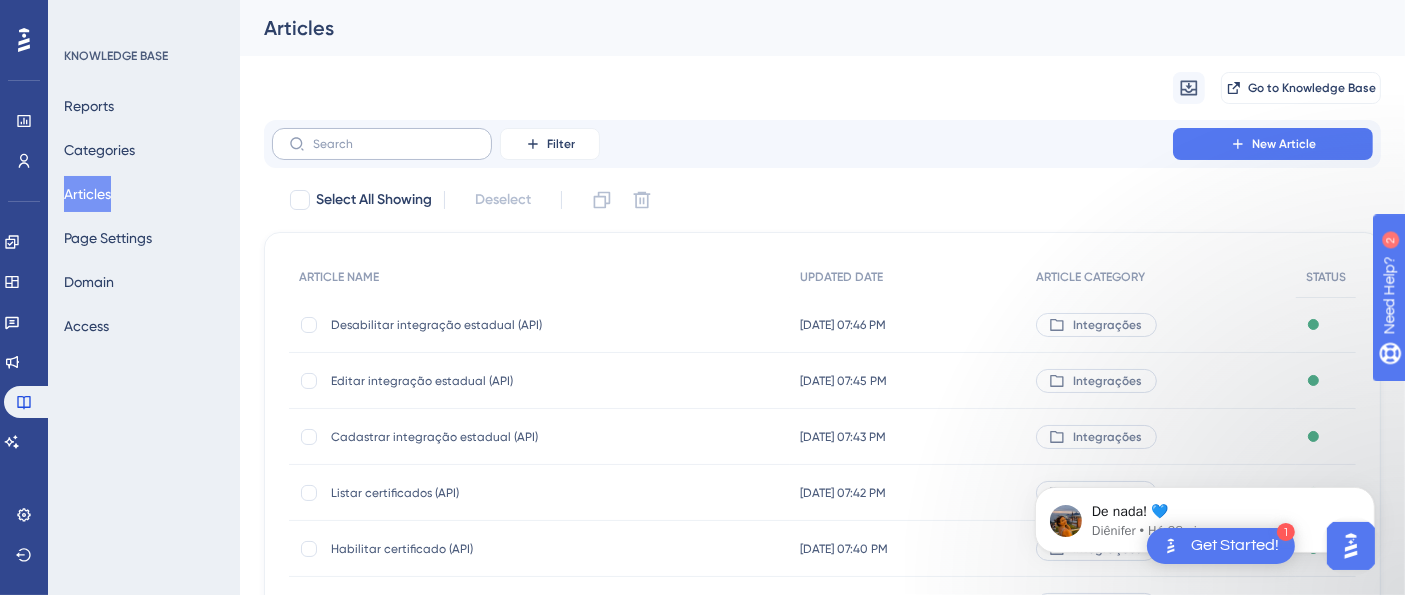 click at bounding box center (382, 144) 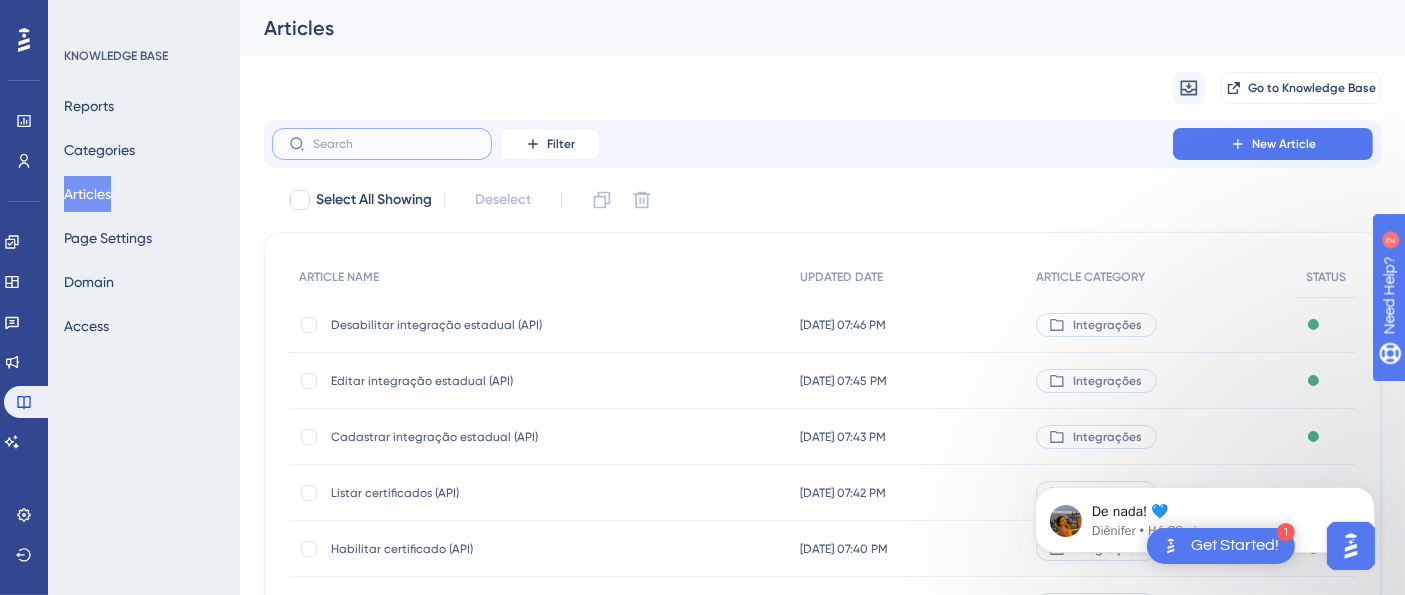 paste on "Resumo da Empresa" 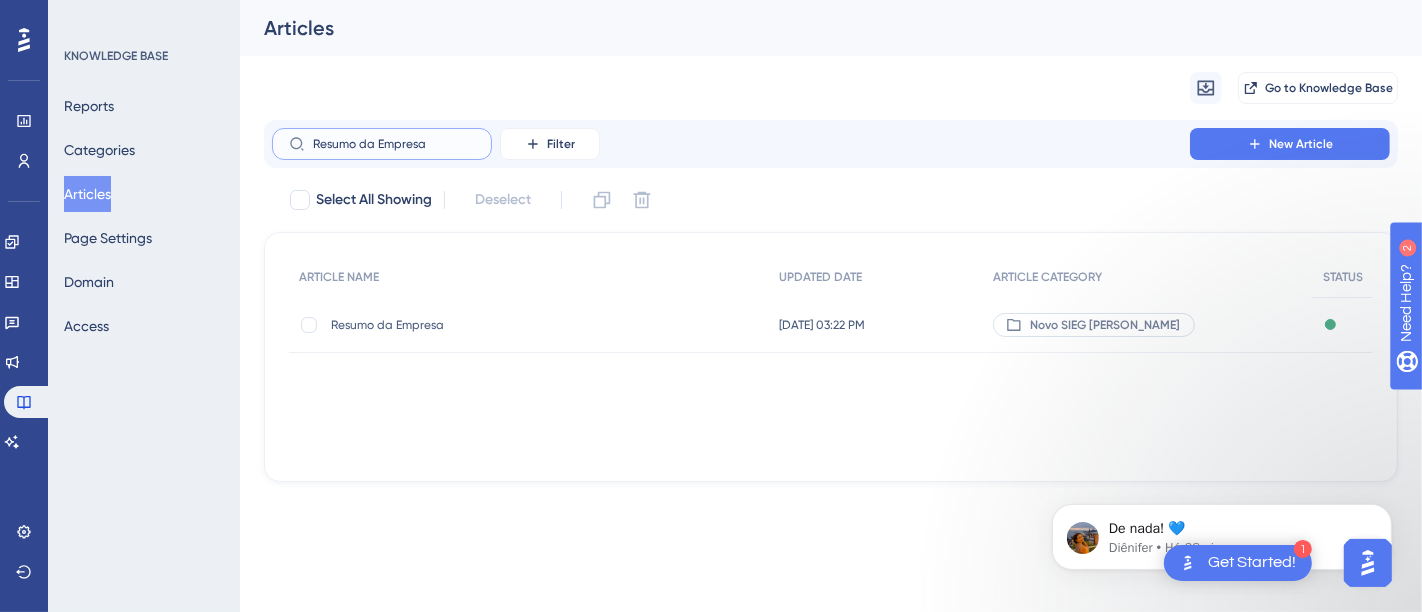 type on "Resumo da Empresa" 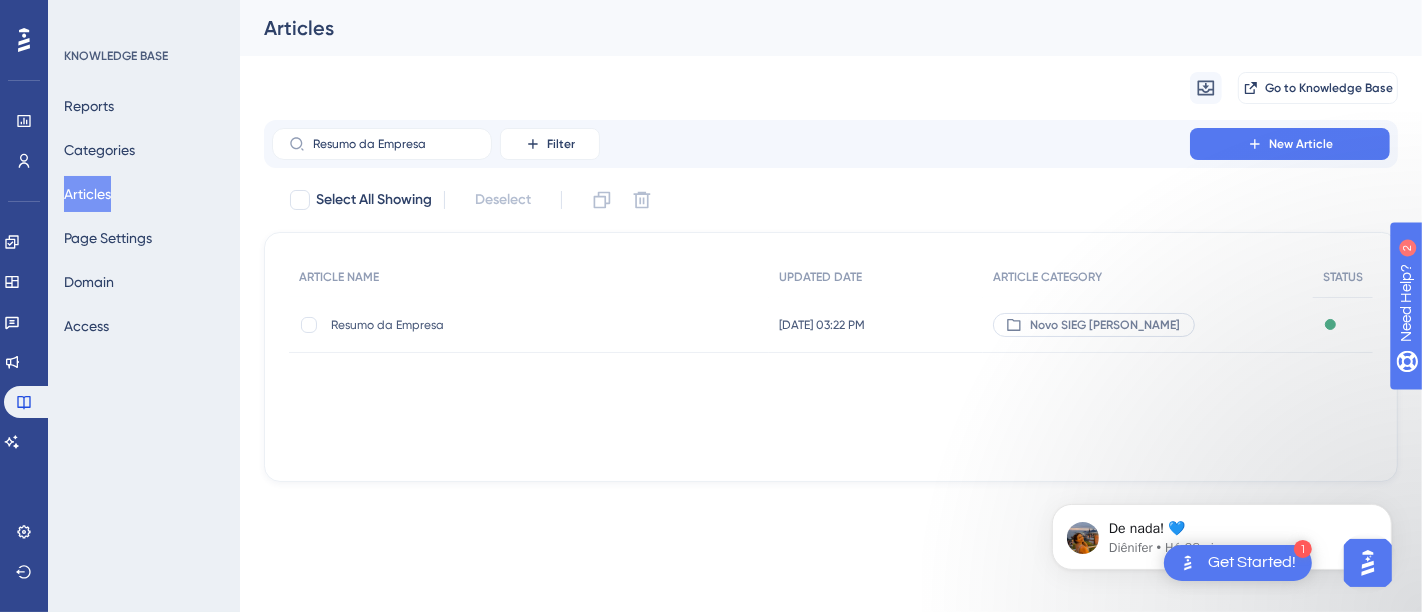 click on "Resumo da Empresa" at bounding box center (491, 325) 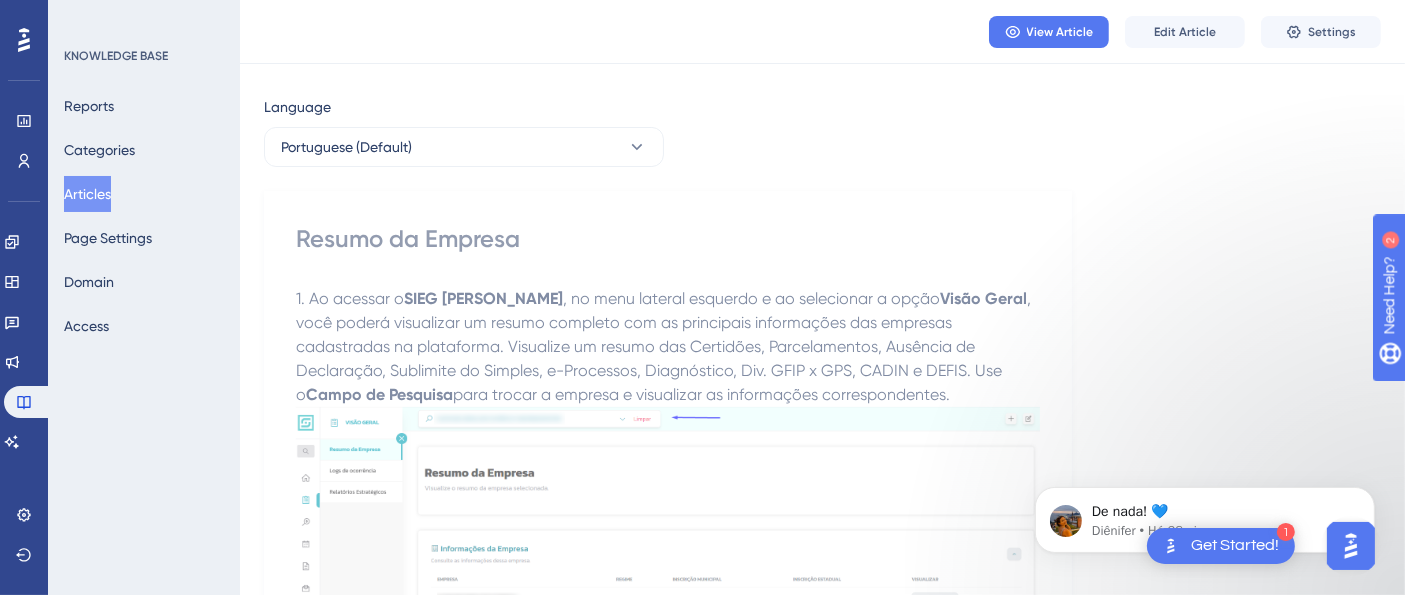scroll, scrollTop: 0, scrollLeft: 0, axis: both 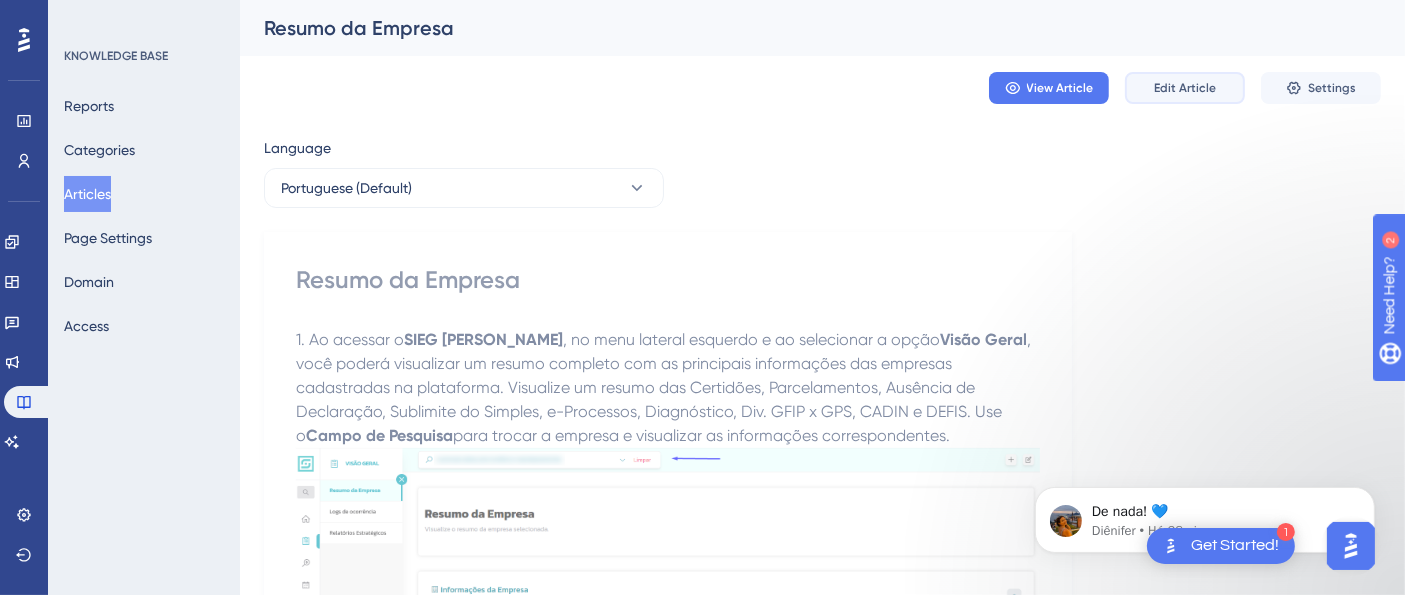 click on "Edit Article" at bounding box center [1185, 88] 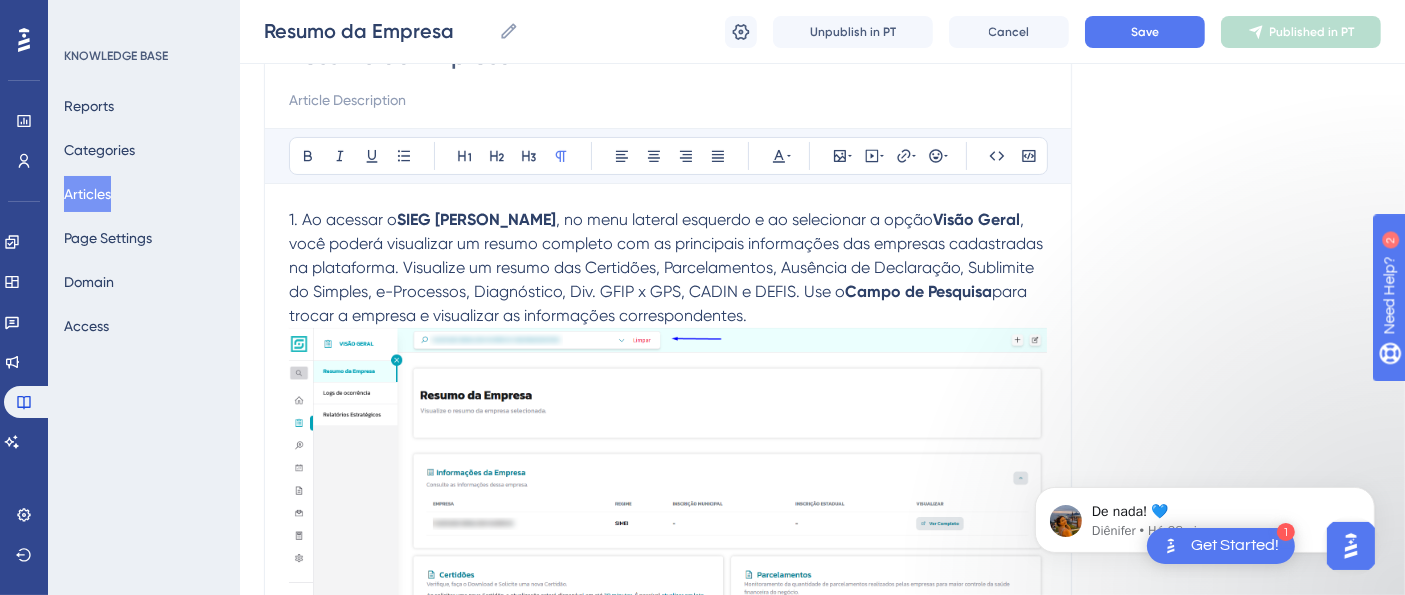scroll, scrollTop: 222, scrollLeft: 0, axis: vertical 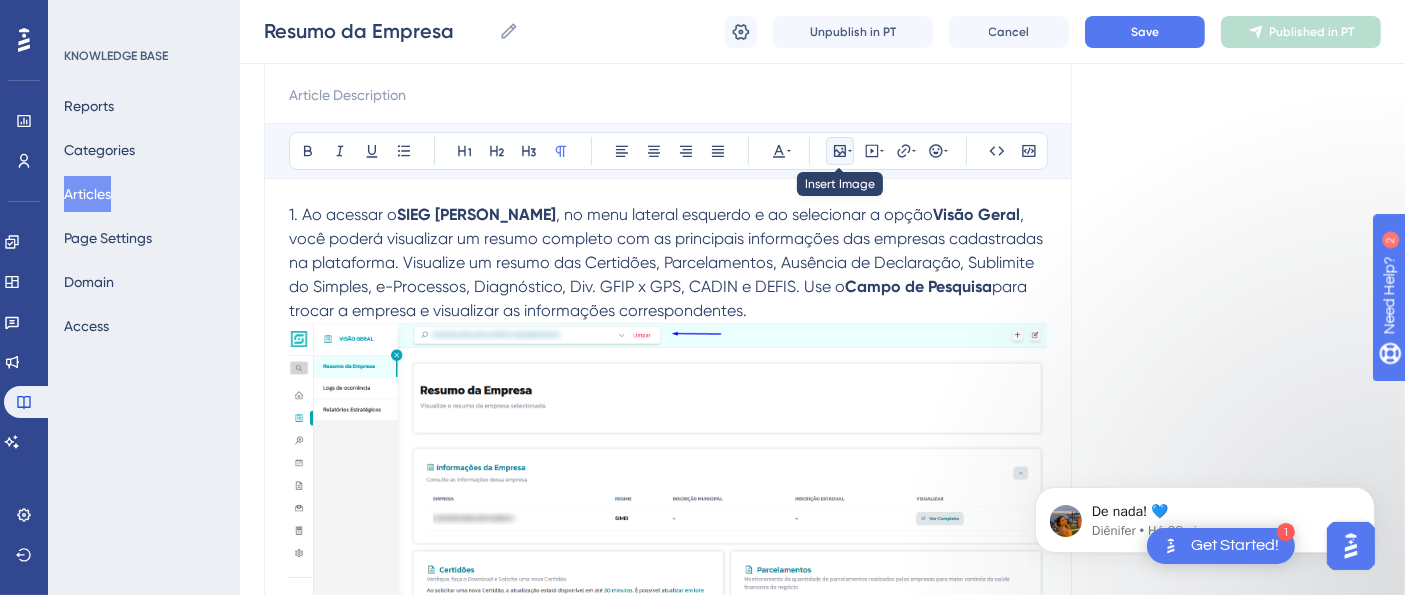 click 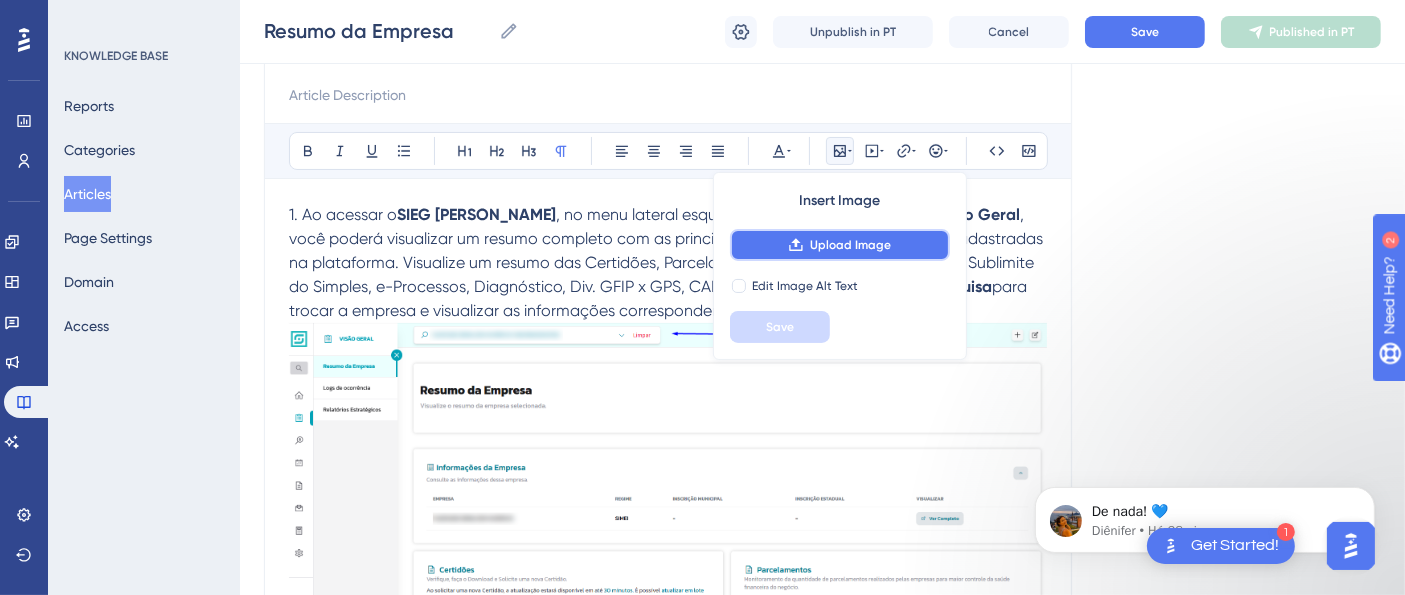 click on "Upload Image" at bounding box center [840, 245] 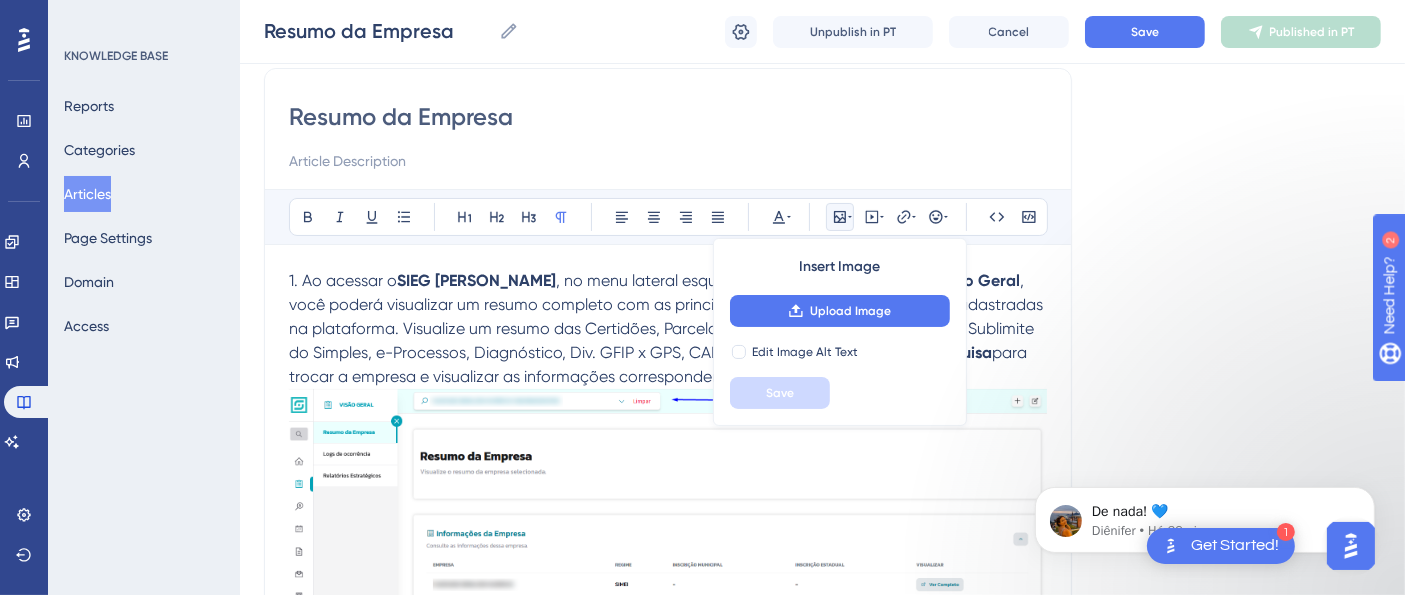 scroll, scrollTop: 177, scrollLeft: 0, axis: vertical 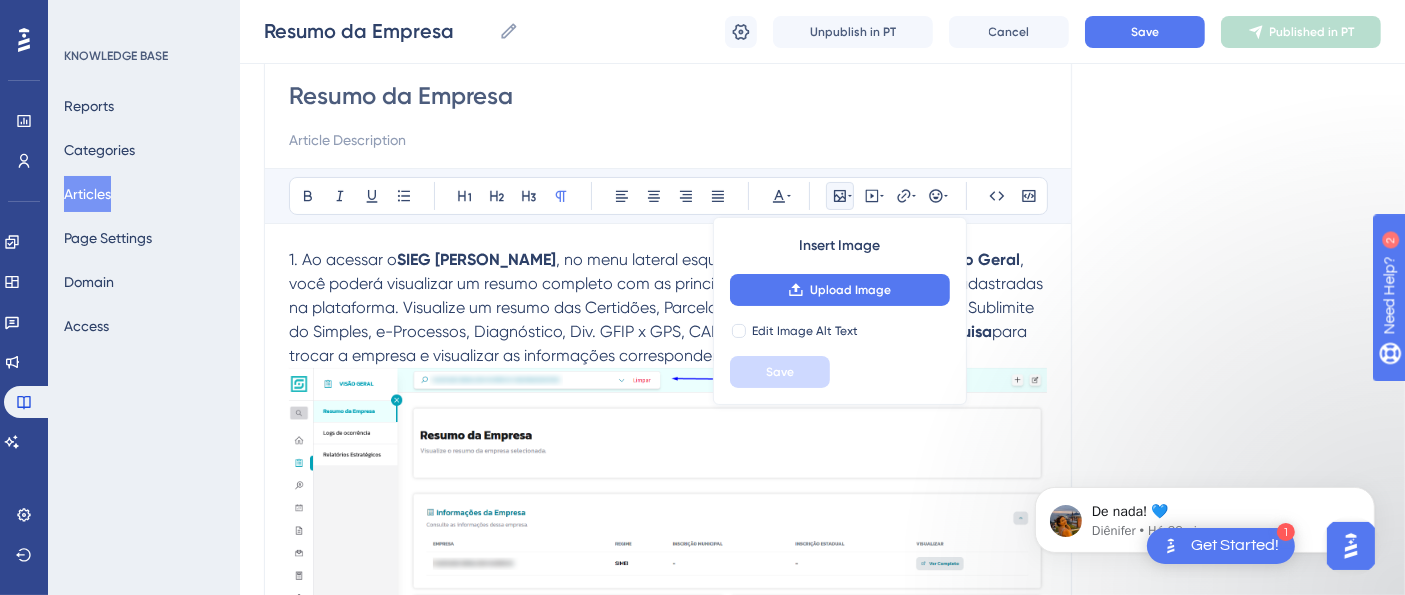 click at bounding box center (668, 547) 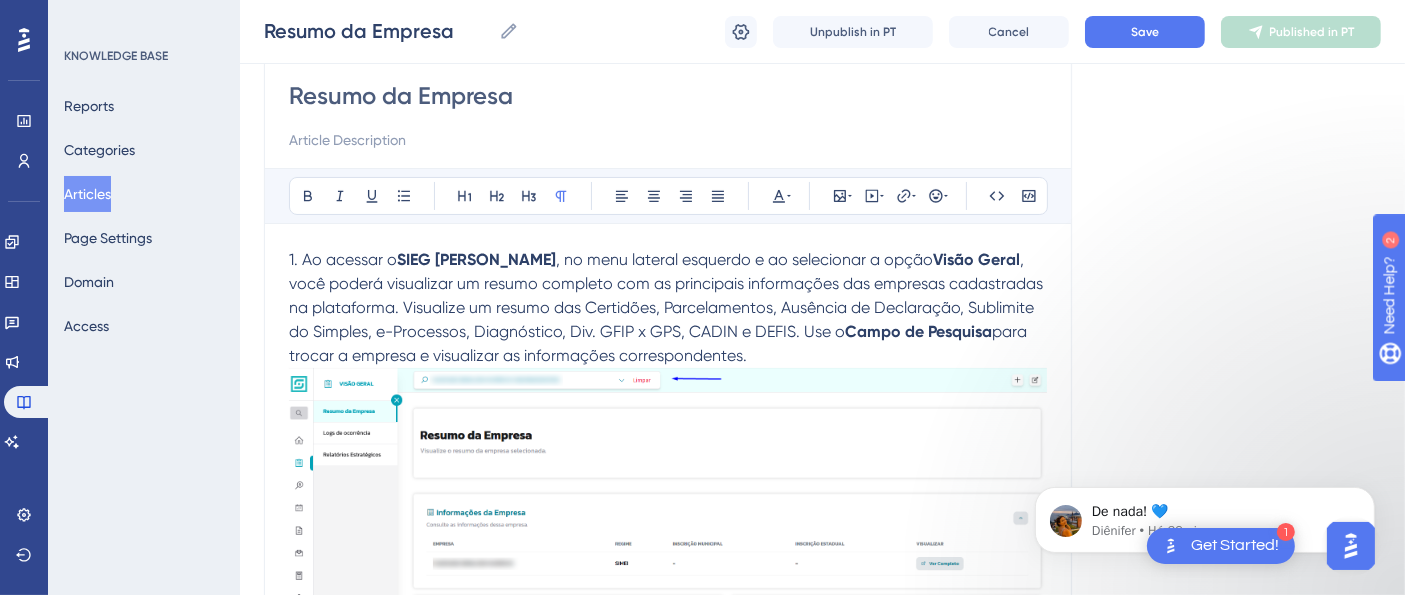 click at bounding box center (668, 547) 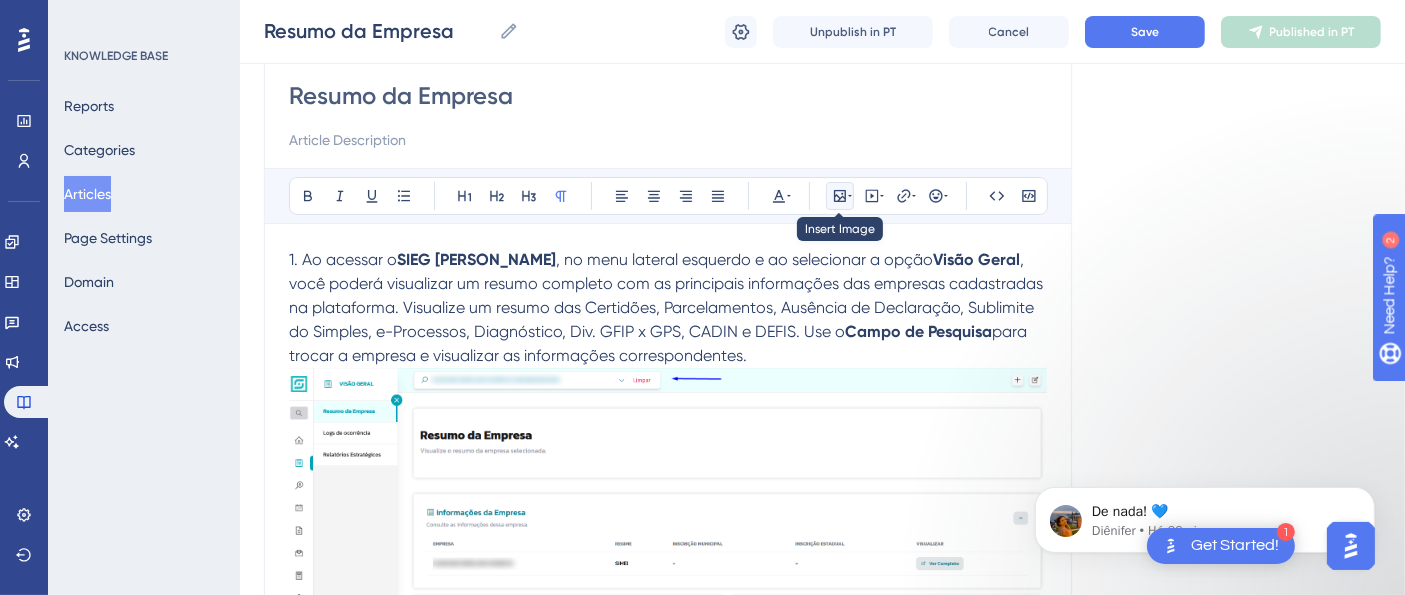 click at bounding box center (840, 196) 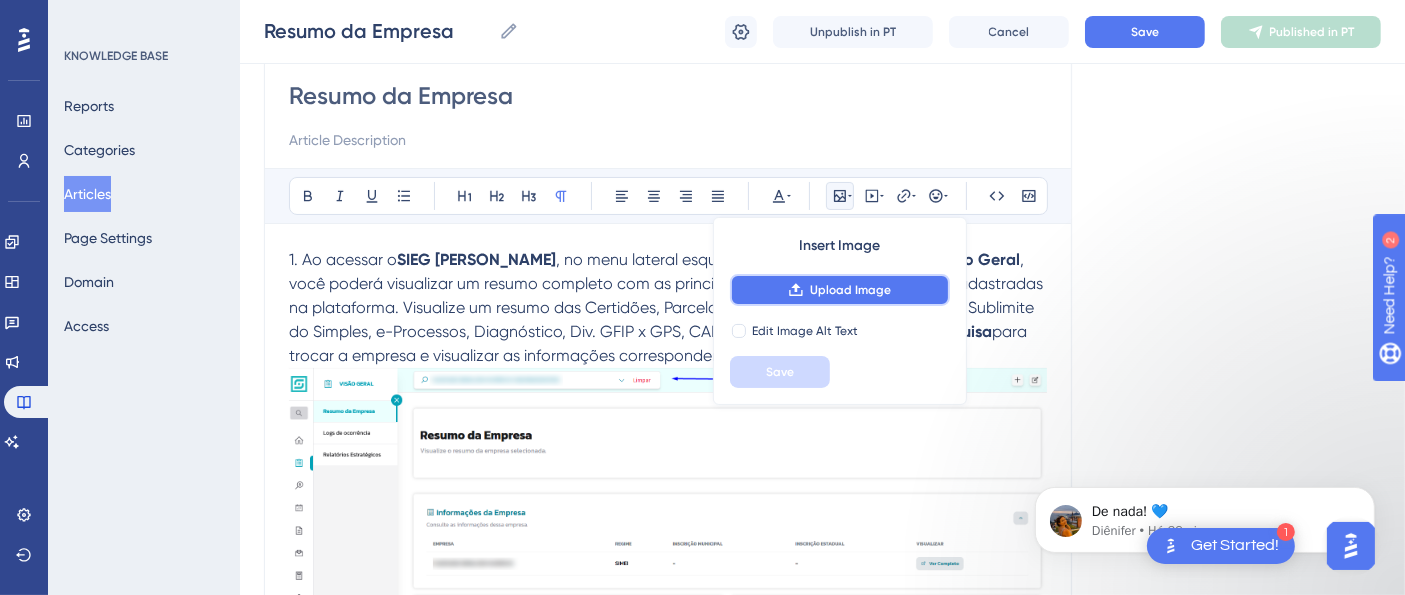 click on "Upload Image" at bounding box center [840, 290] 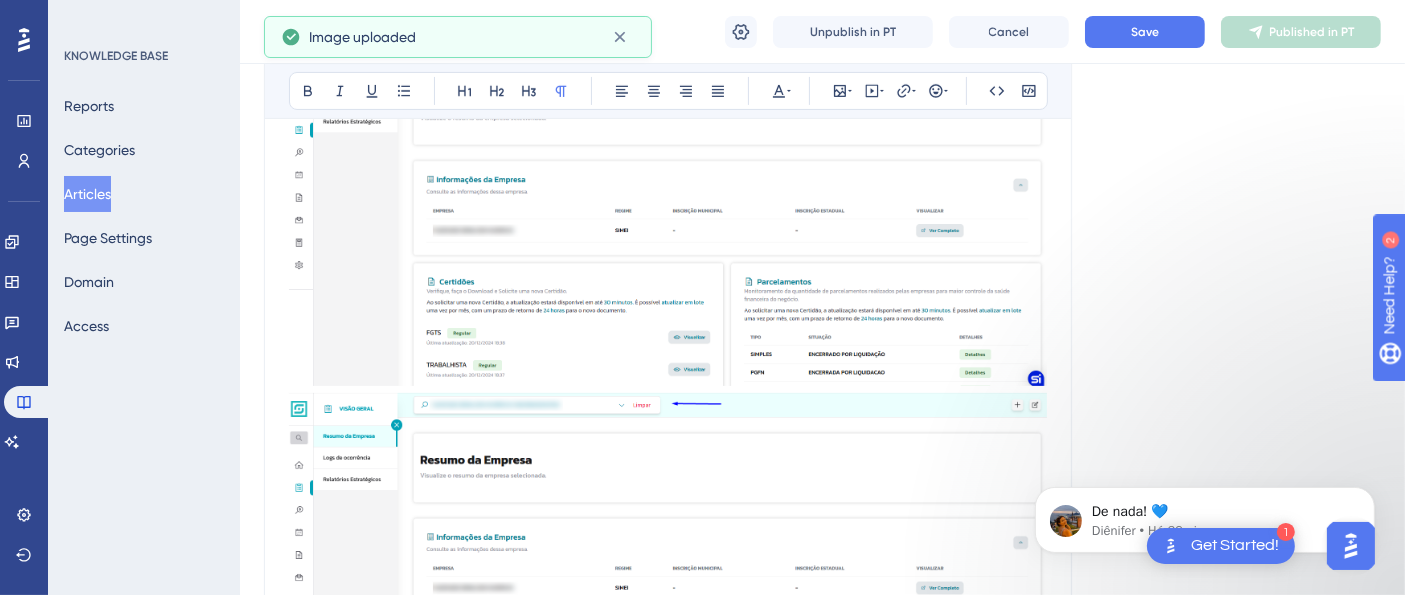 scroll, scrollTop: 732, scrollLeft: 0, axis: vertical 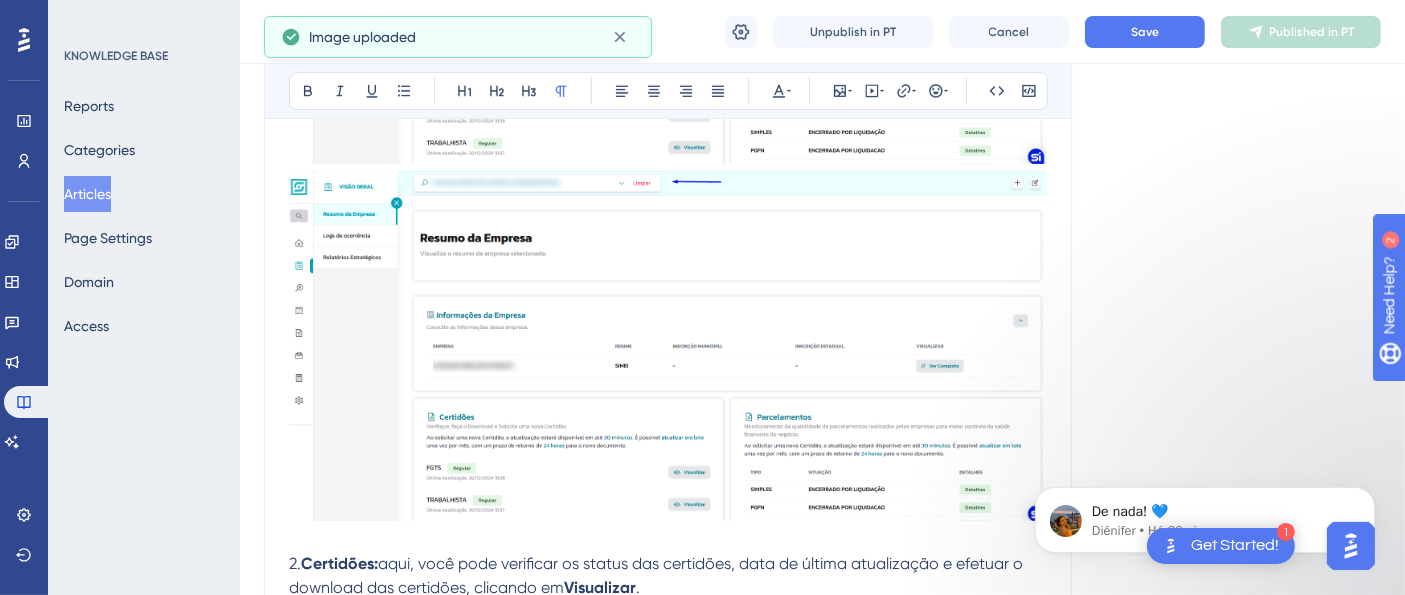 click at bounding box center (668, 850) 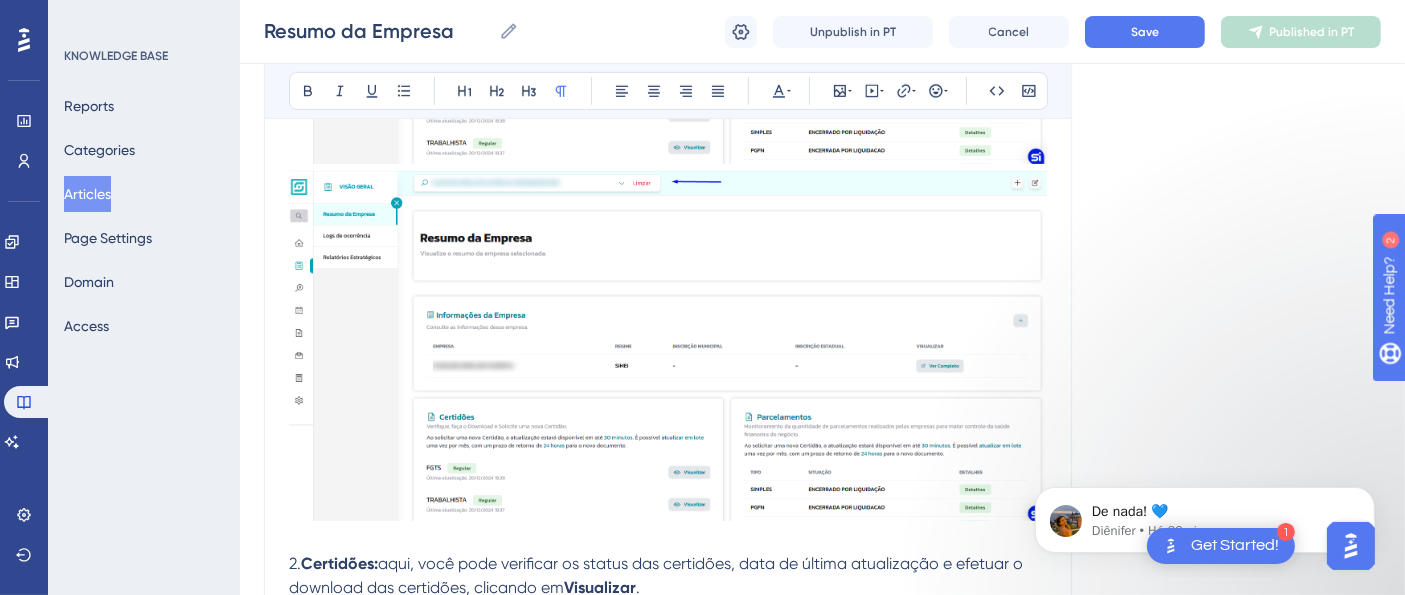 click at bounding box center (668, 1112) 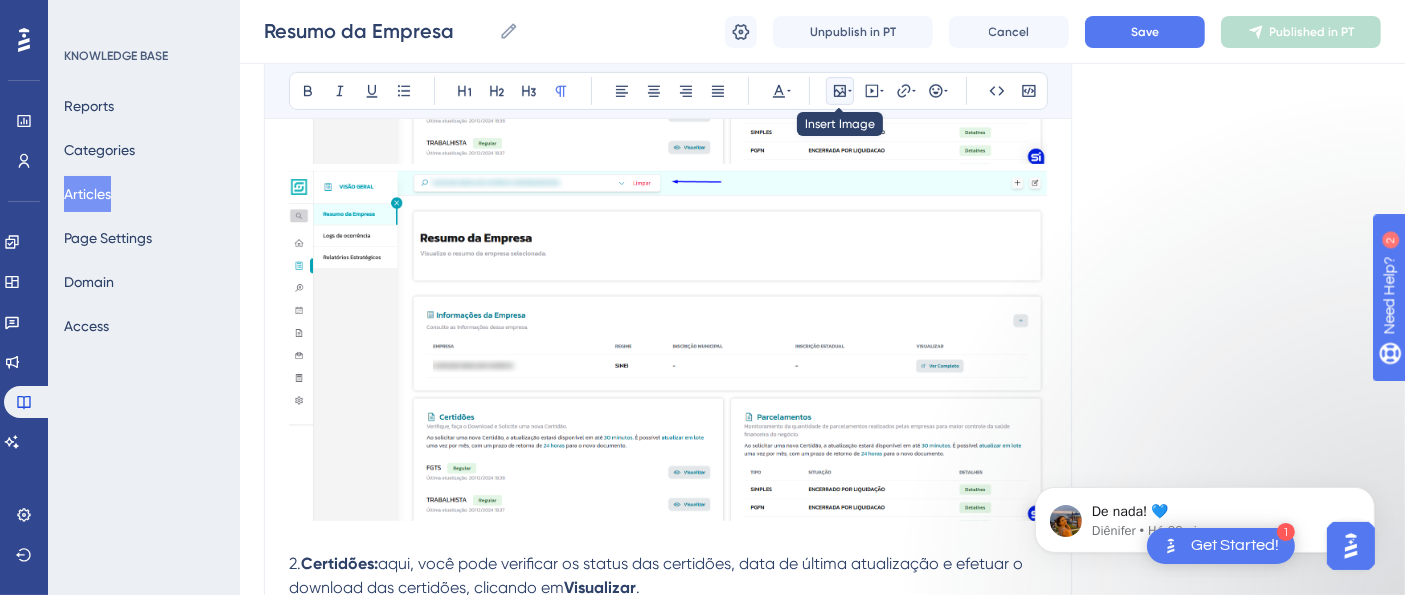 click 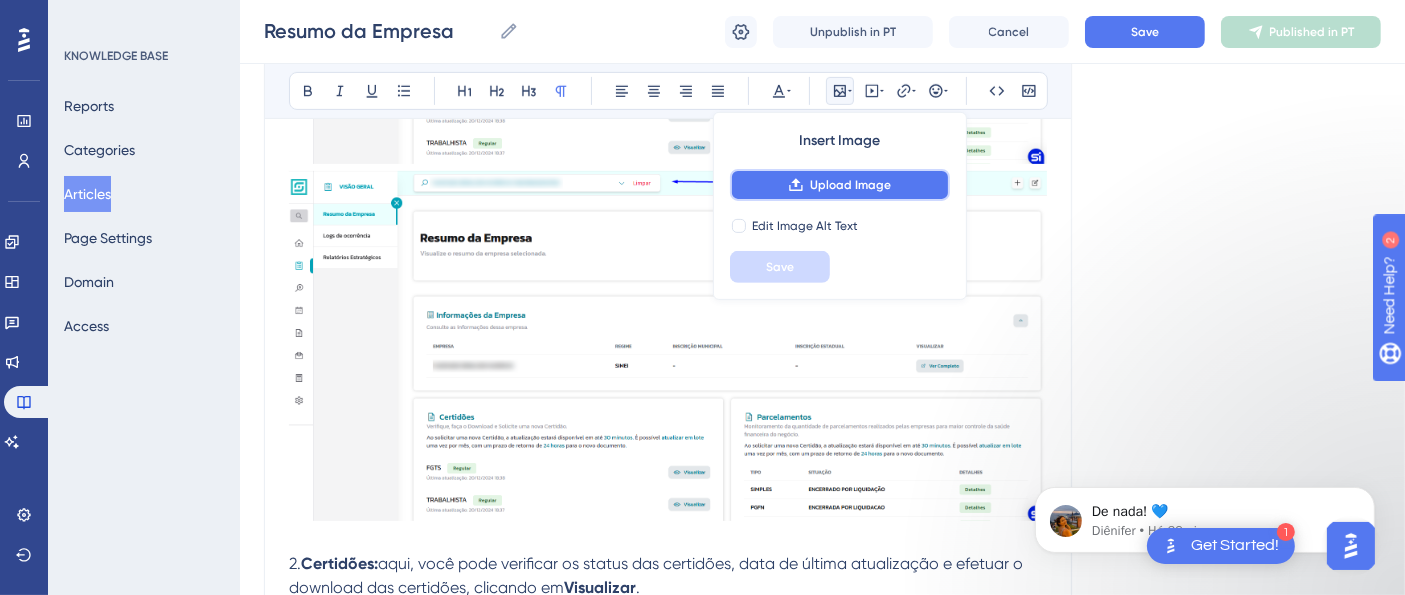 click on "Upload Image" at bounding box center (850, 185) 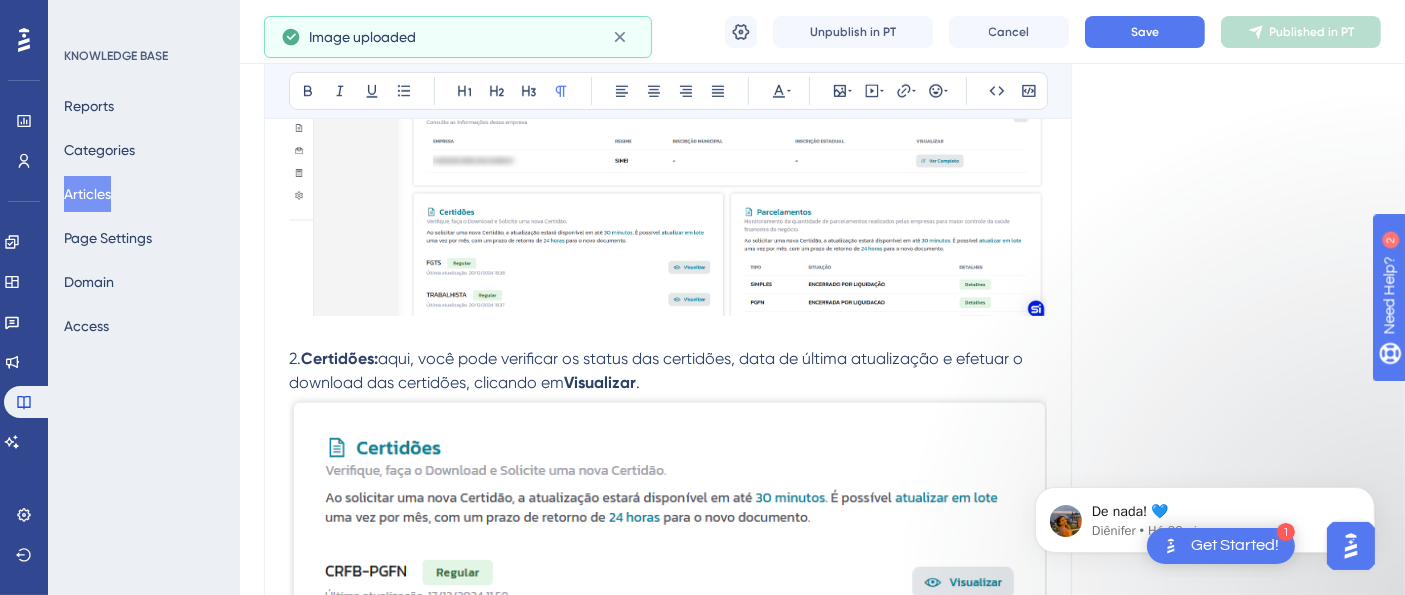 scroll, scrollTop: 1177, scrollLeft: 0, axis: vertical 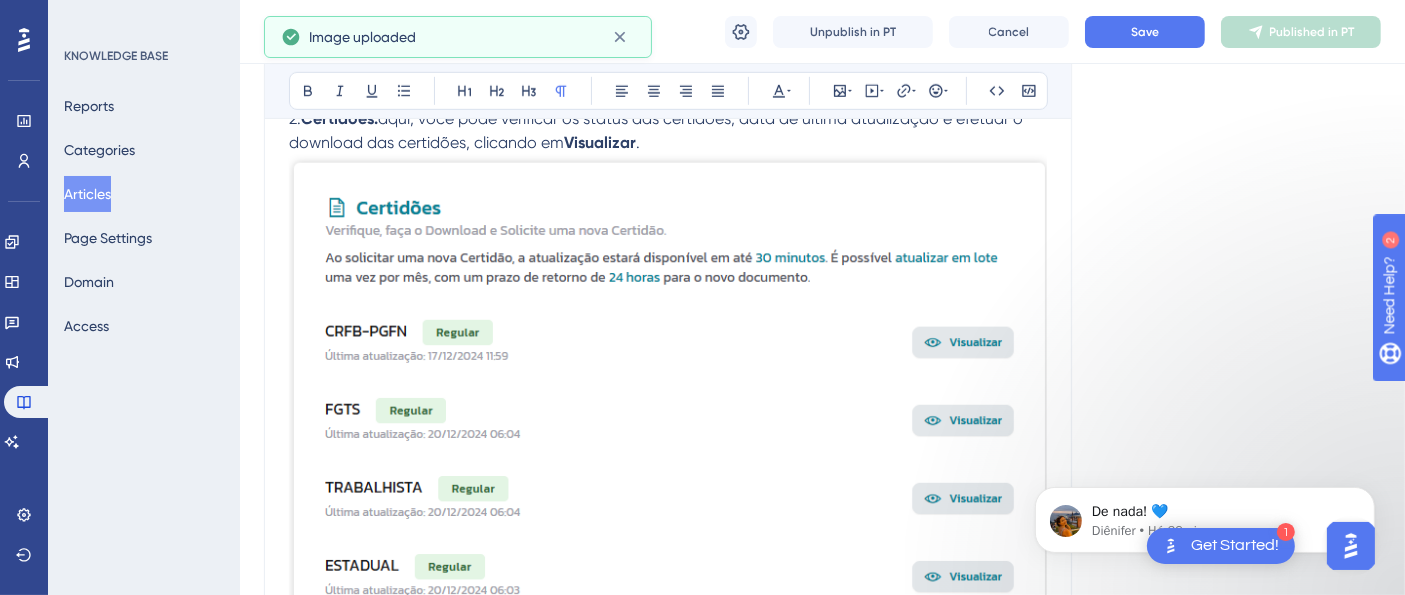 click at bounding box center [668, 1475] 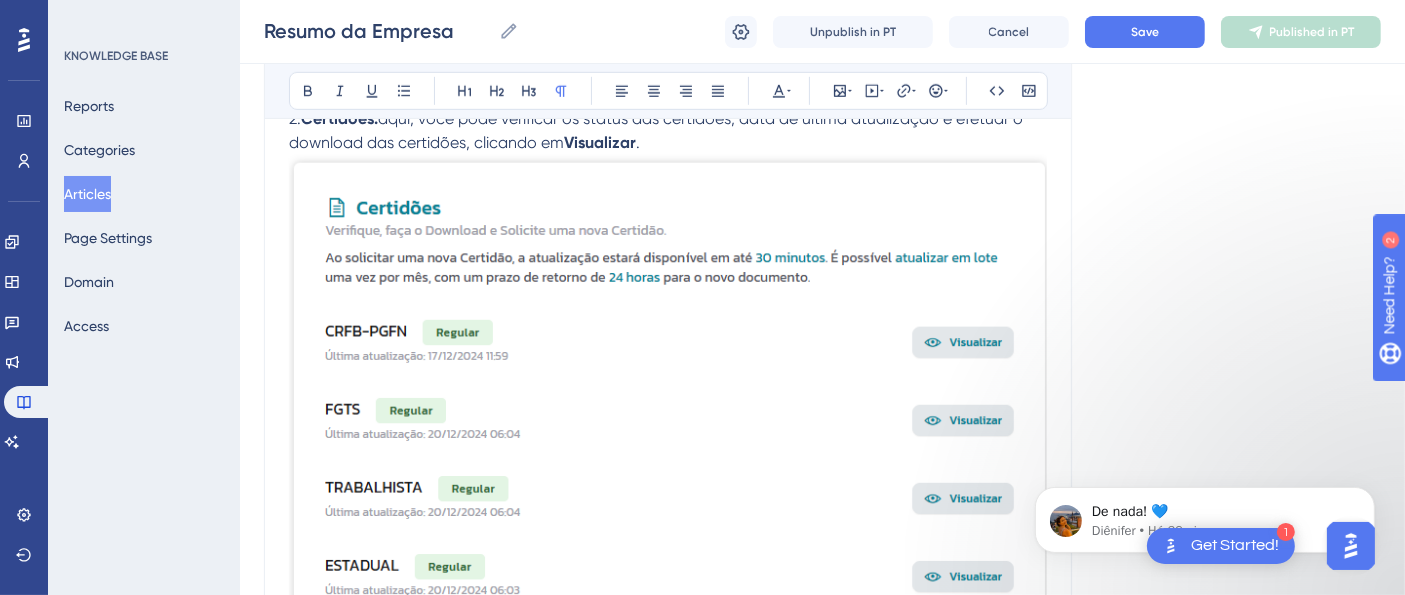 click at bounding box center (668, 1735) 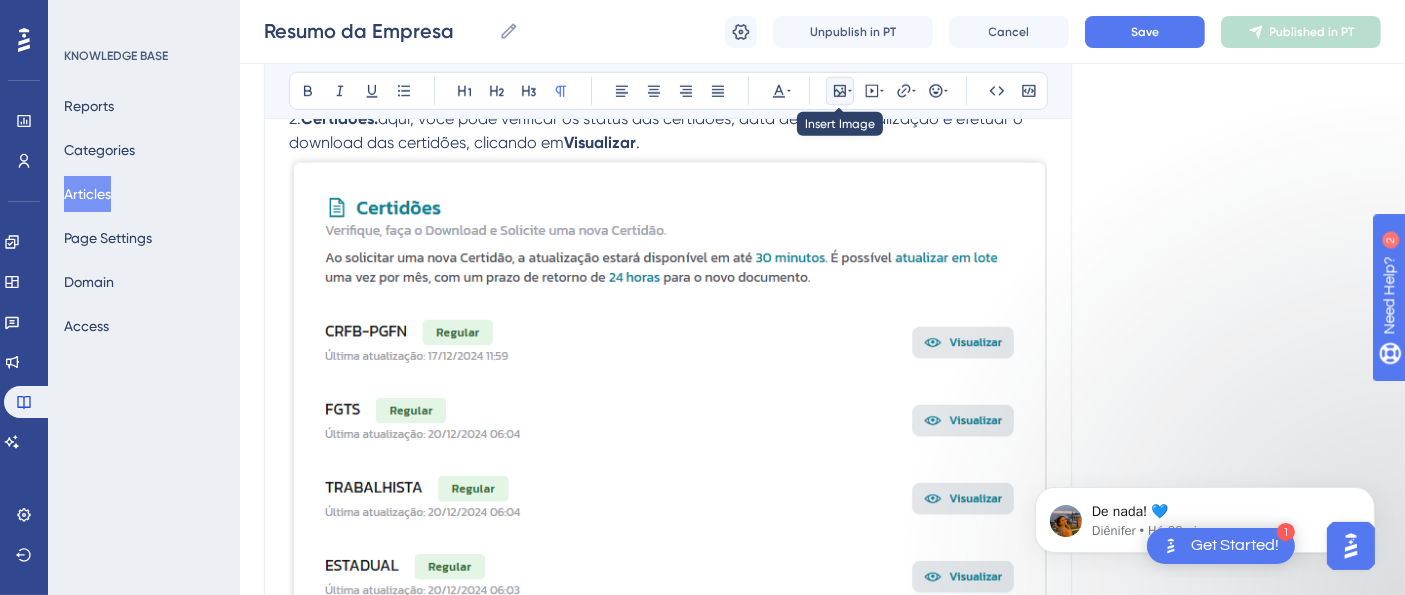 click 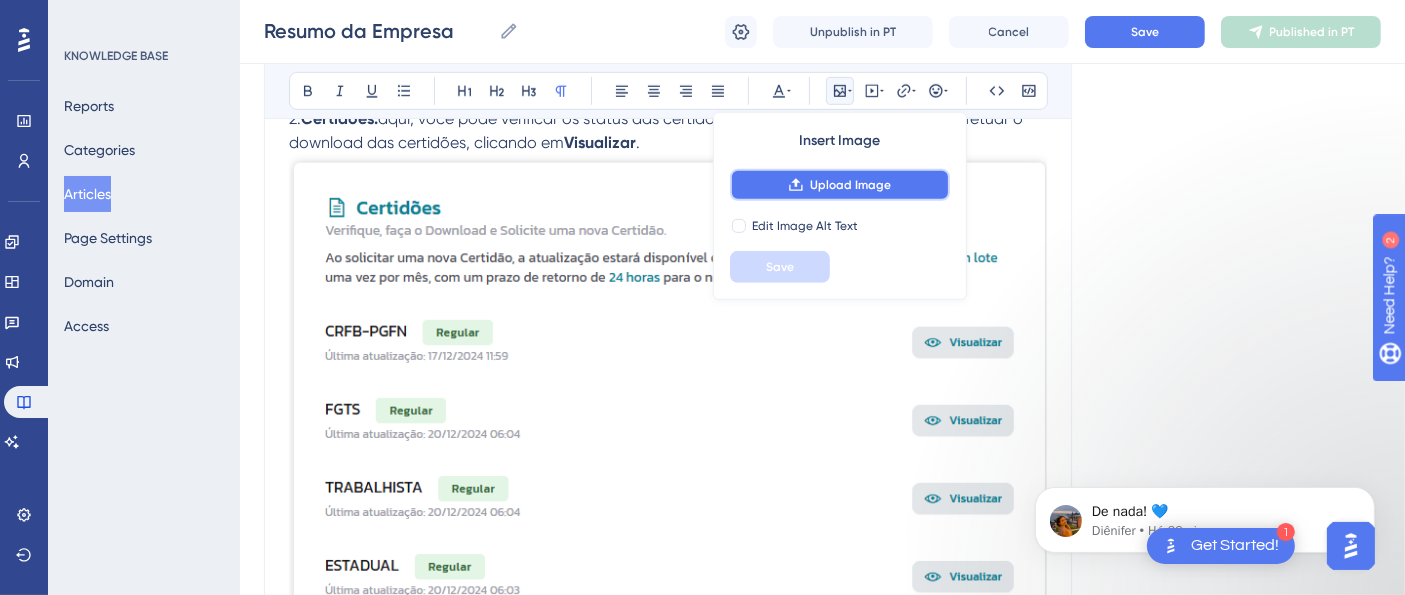 click on "Upload Image" at bounding box center [850, 185] 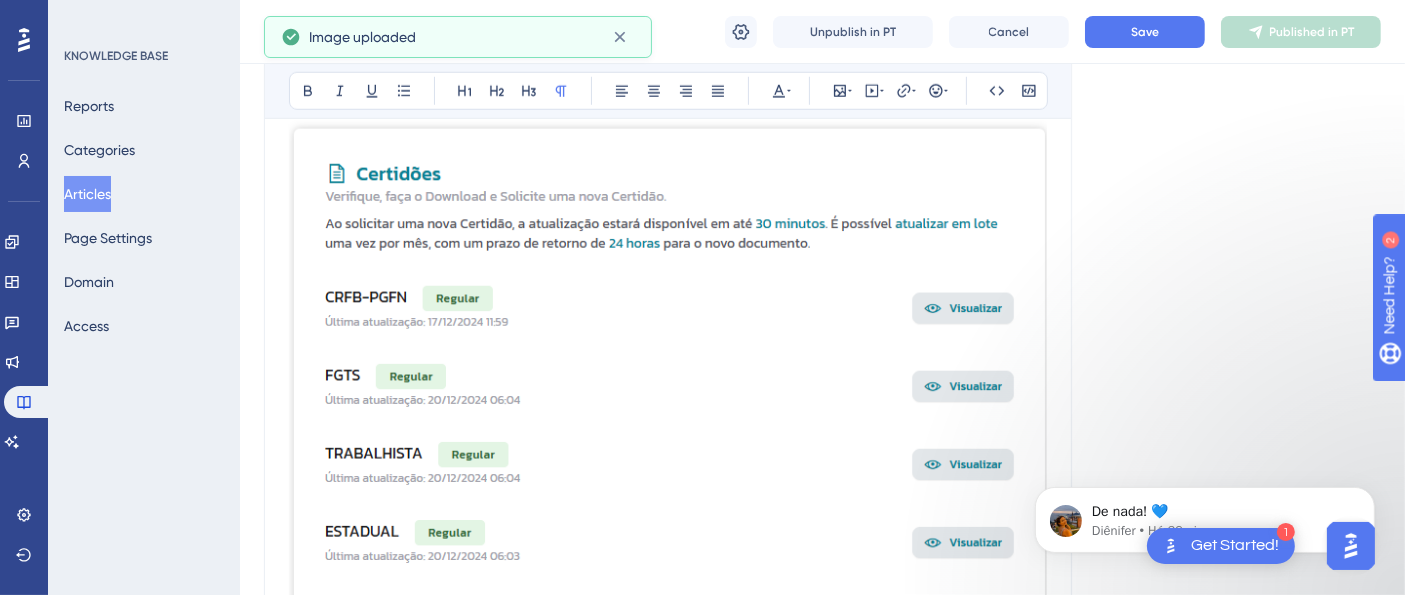 scroll, scrollTop: 1732, scrollLeft: 0, axis: vertical 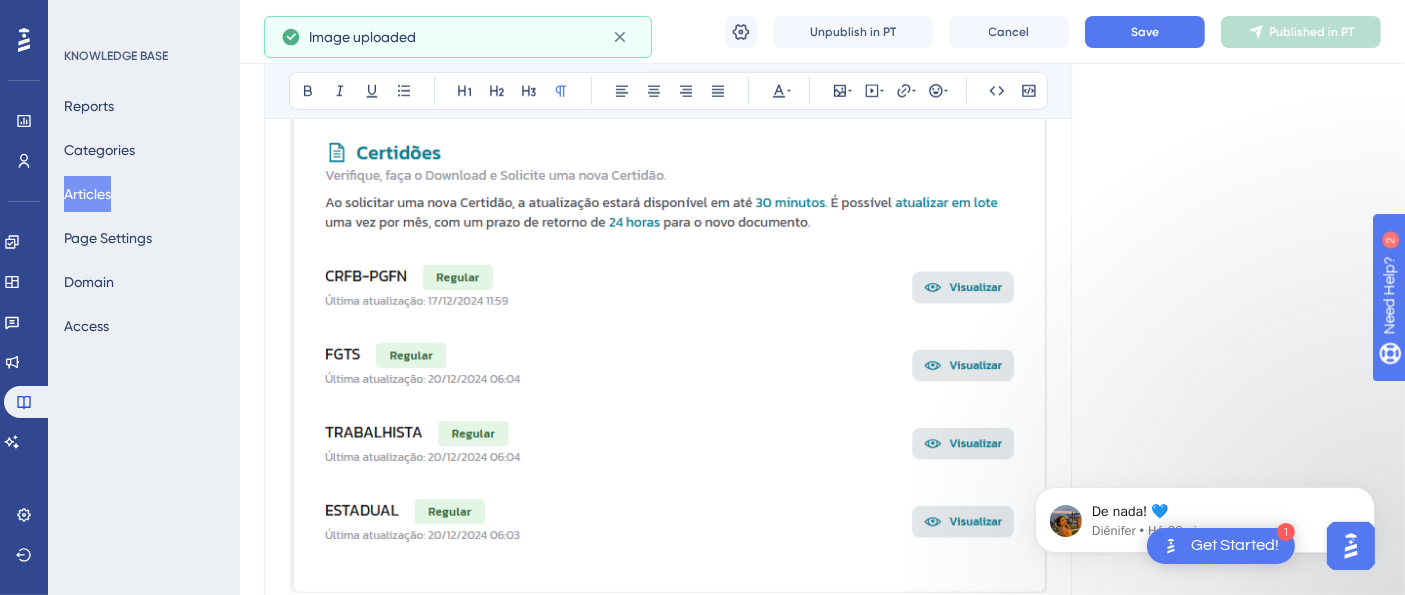 click at bounding box center (668, 1963) 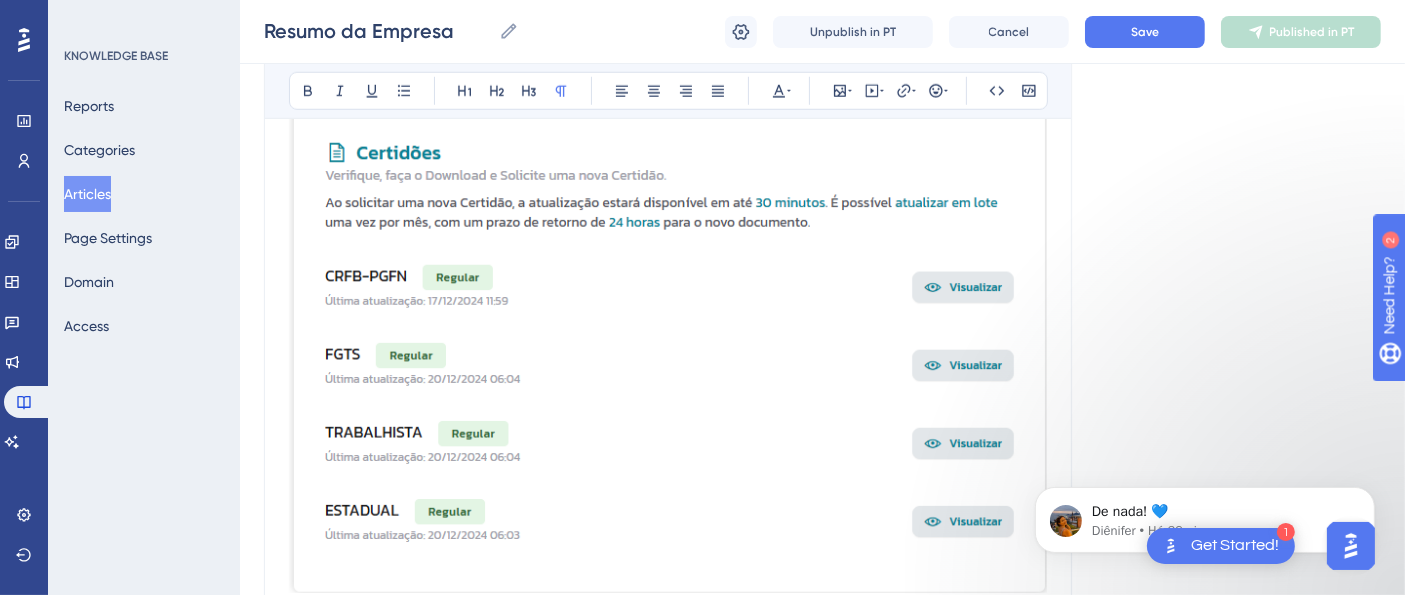 click at bounding box center (668, 2203) 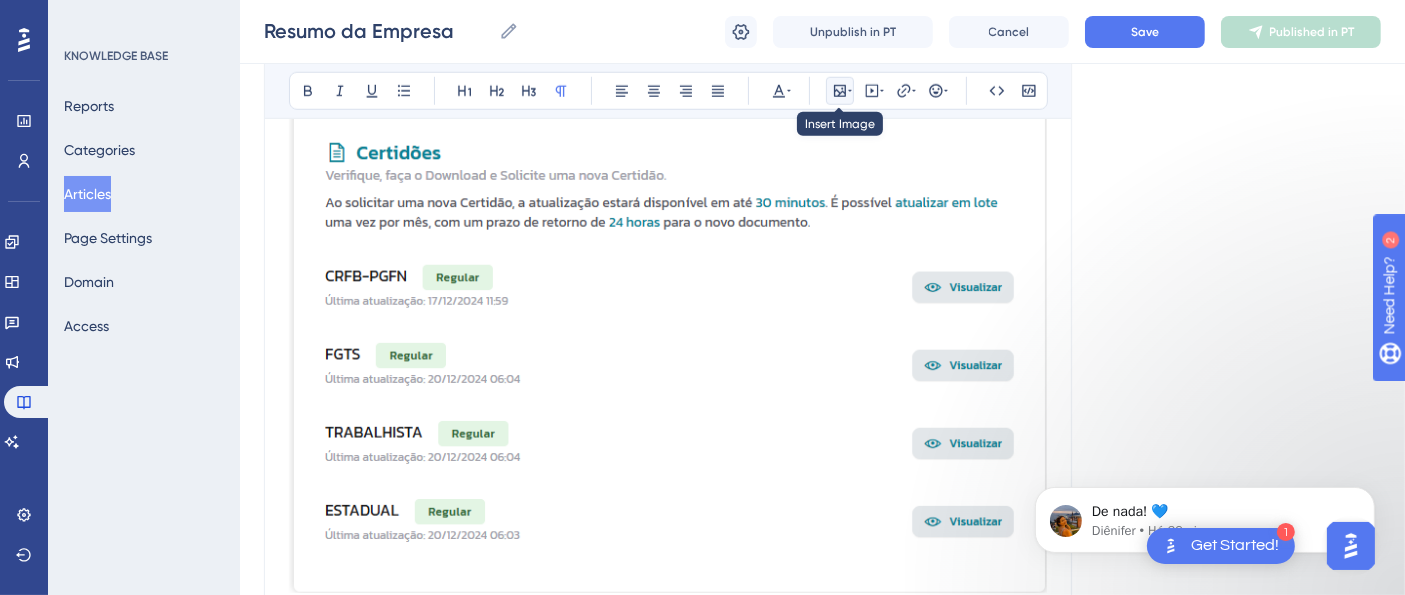 click 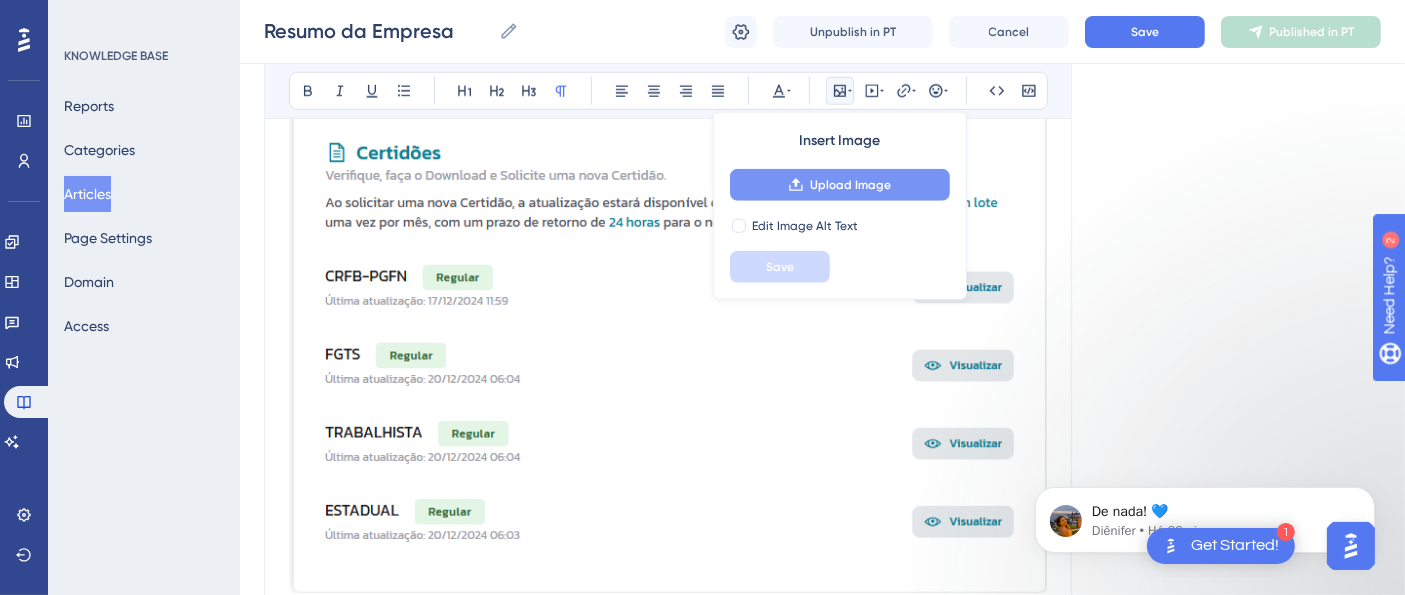 click on "Upload Image" at bounding box center (850, 185) 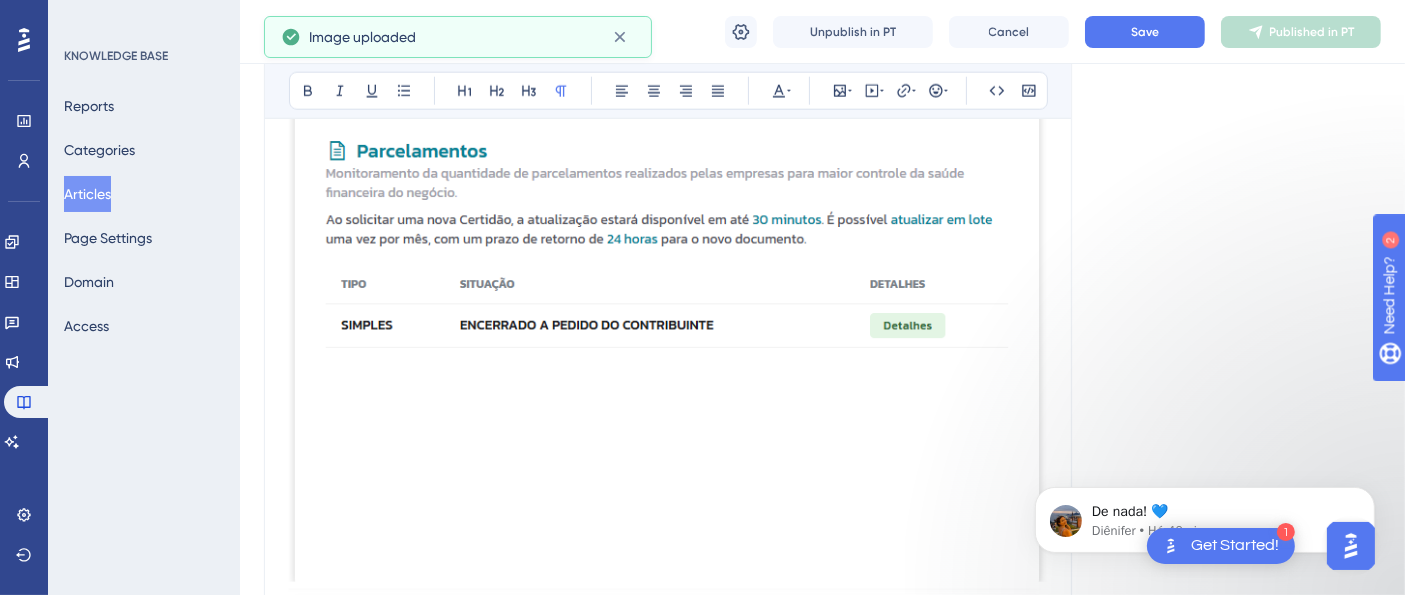 scroll, scrollTop: 2399, scrollLeft: 0, axis: vertical 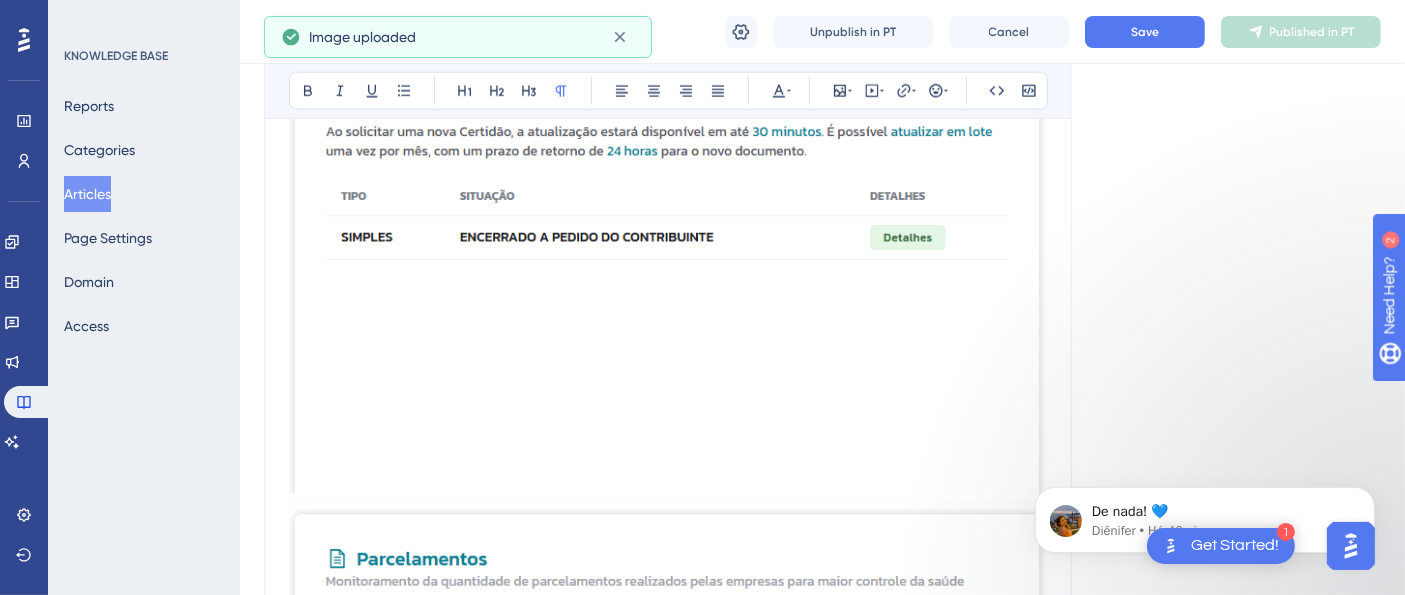 click at bounding box center [668, 2273] 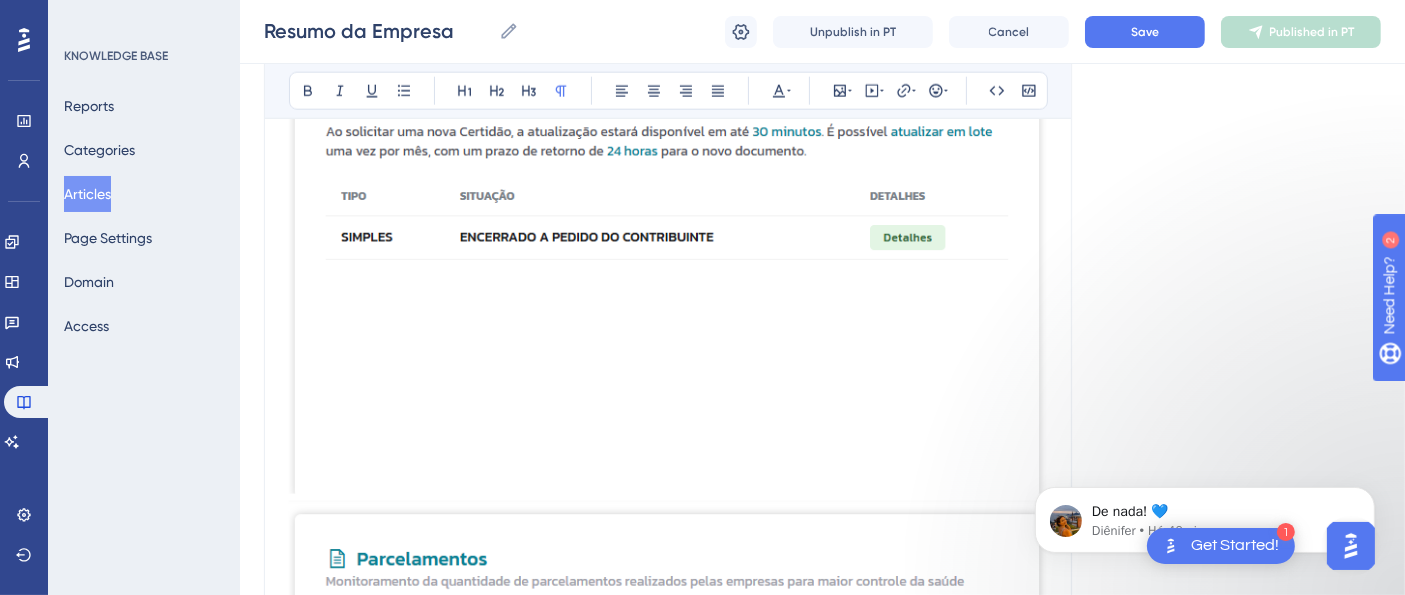 click at bounding box center (668, 2507) 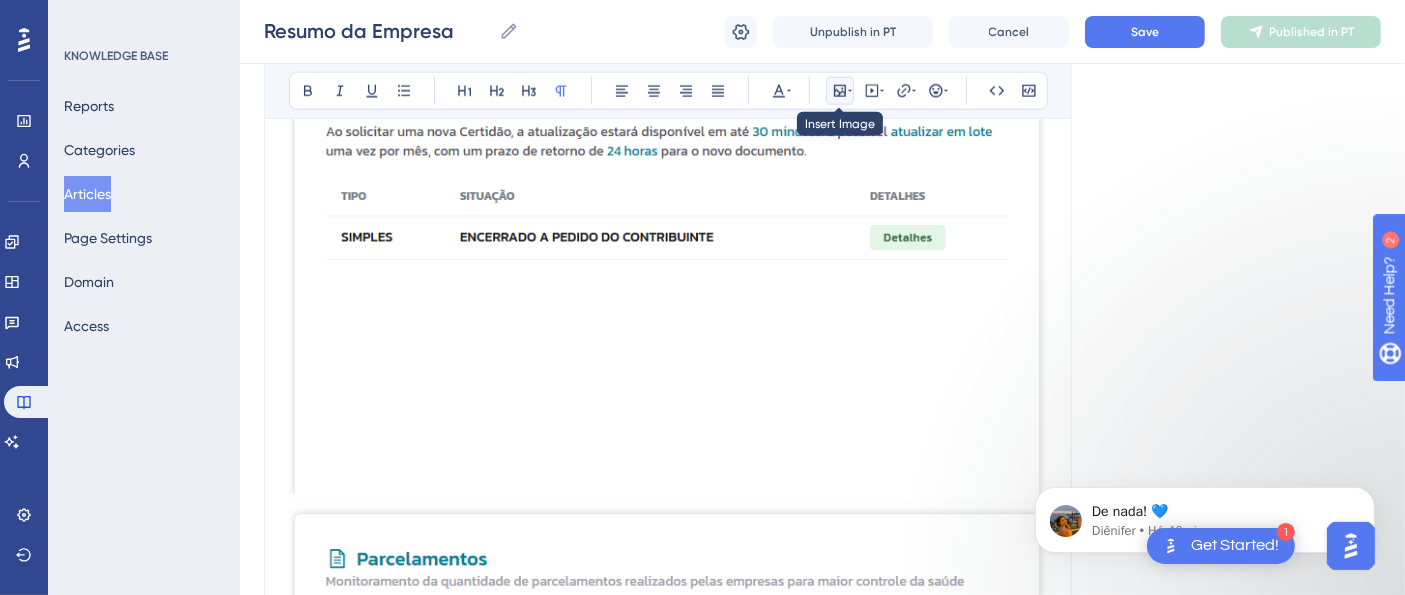 click 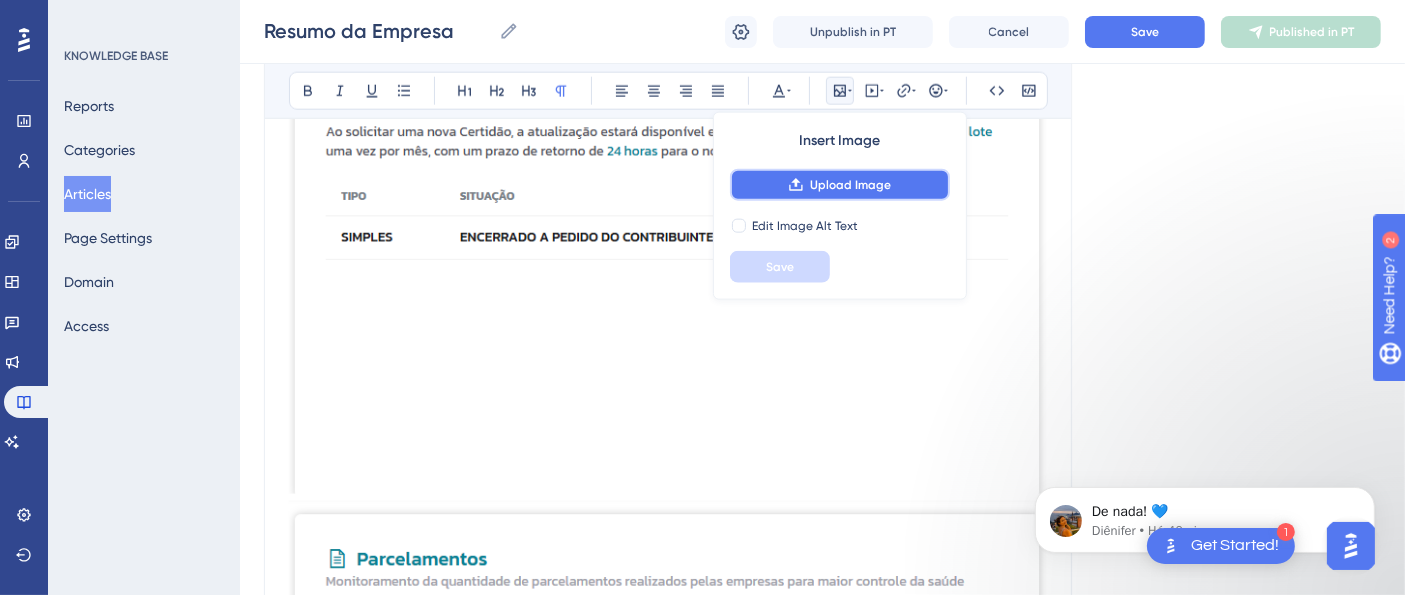 click on "Upload Image" at bounding box center (840, 185) 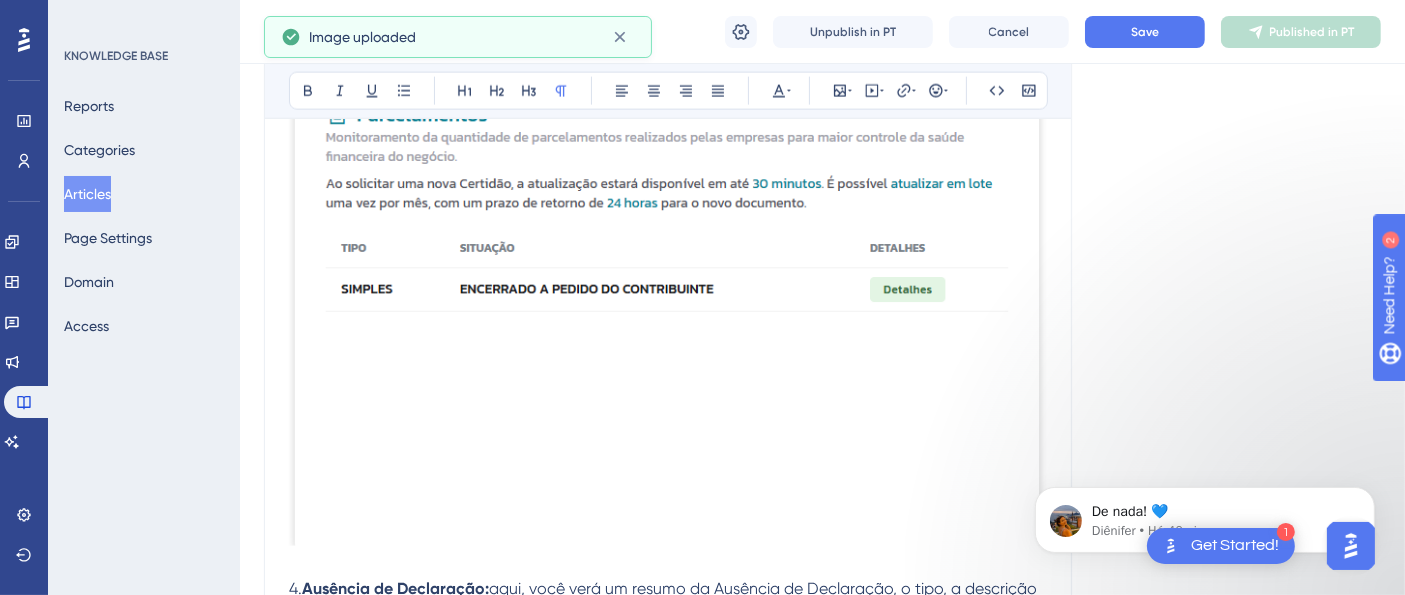 scroll, scrollTop: 2954, scrollLeft: 0, axis: vertical 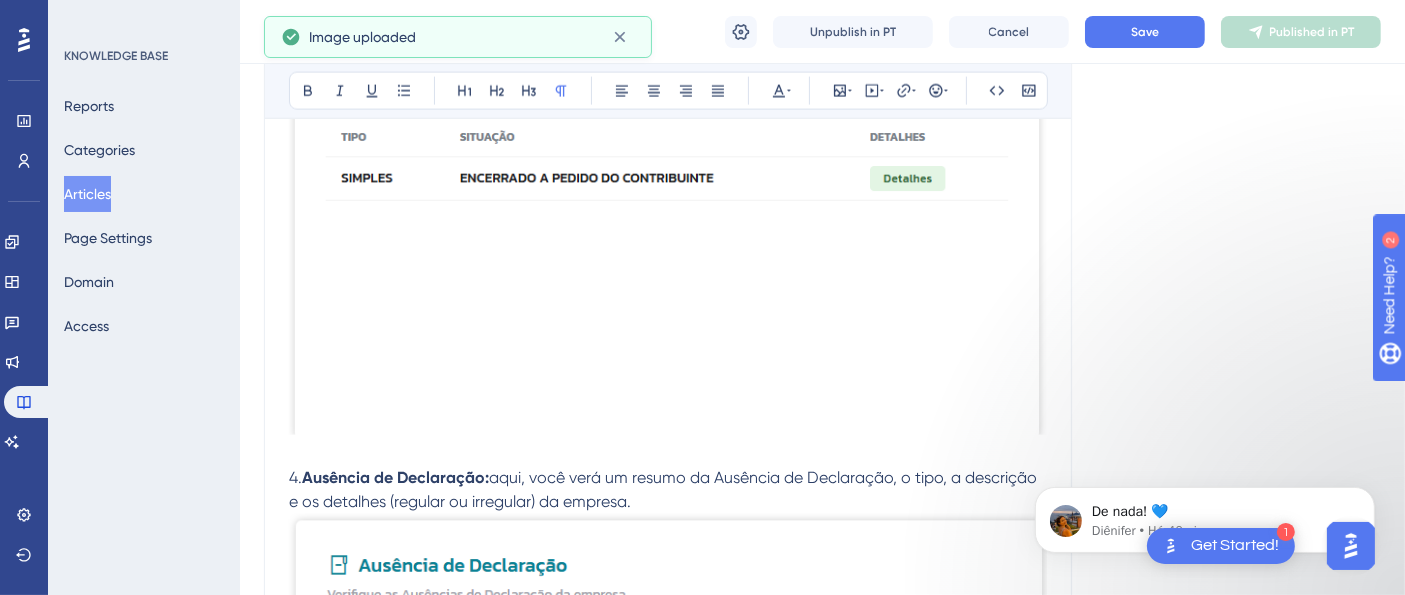 click at bounding box center [668, 2611] 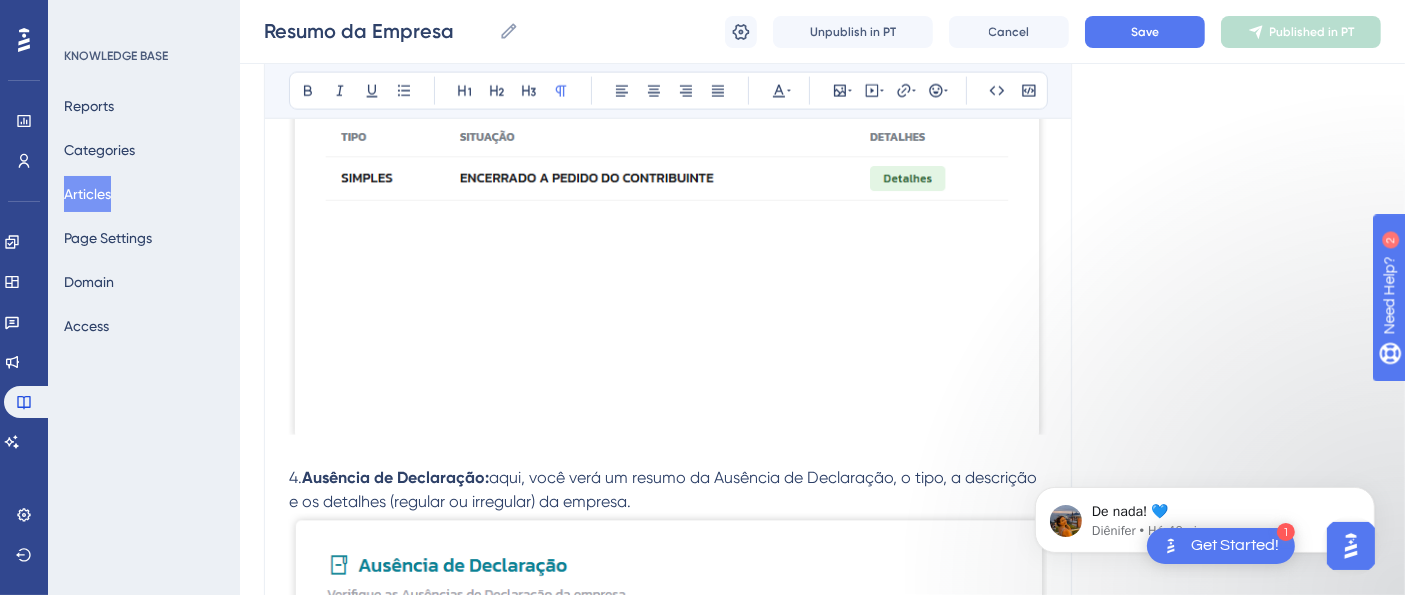 click at bounding box center (668, 2635) 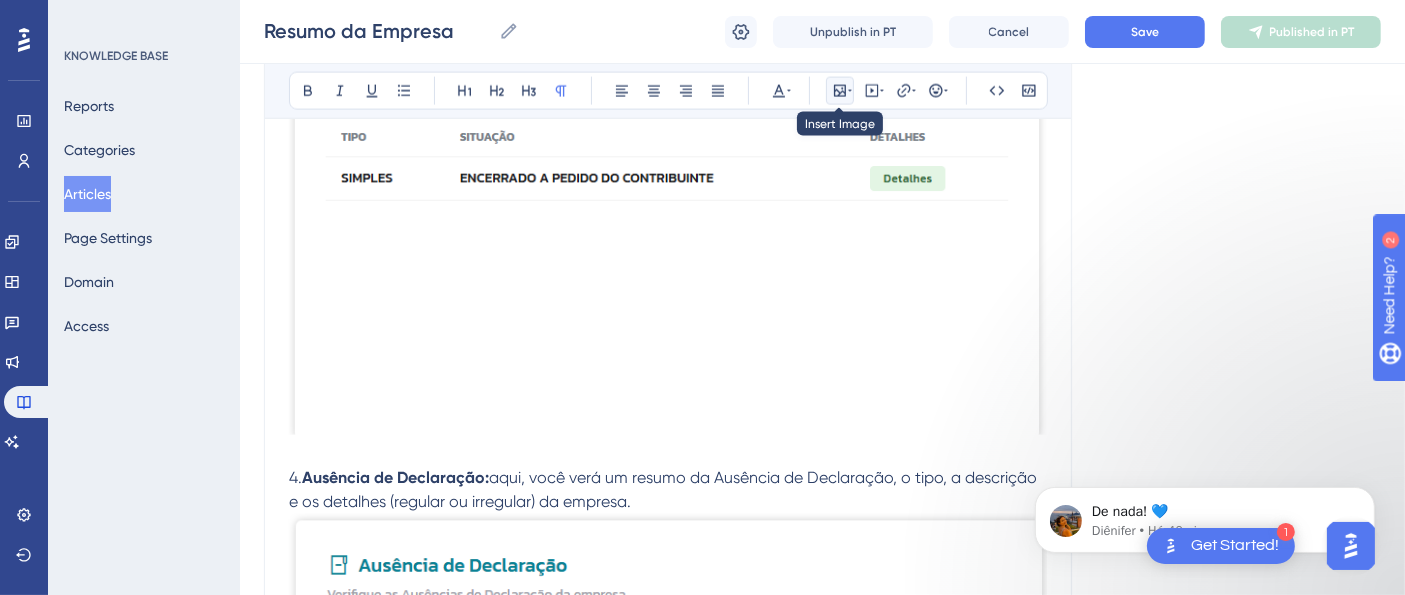 click 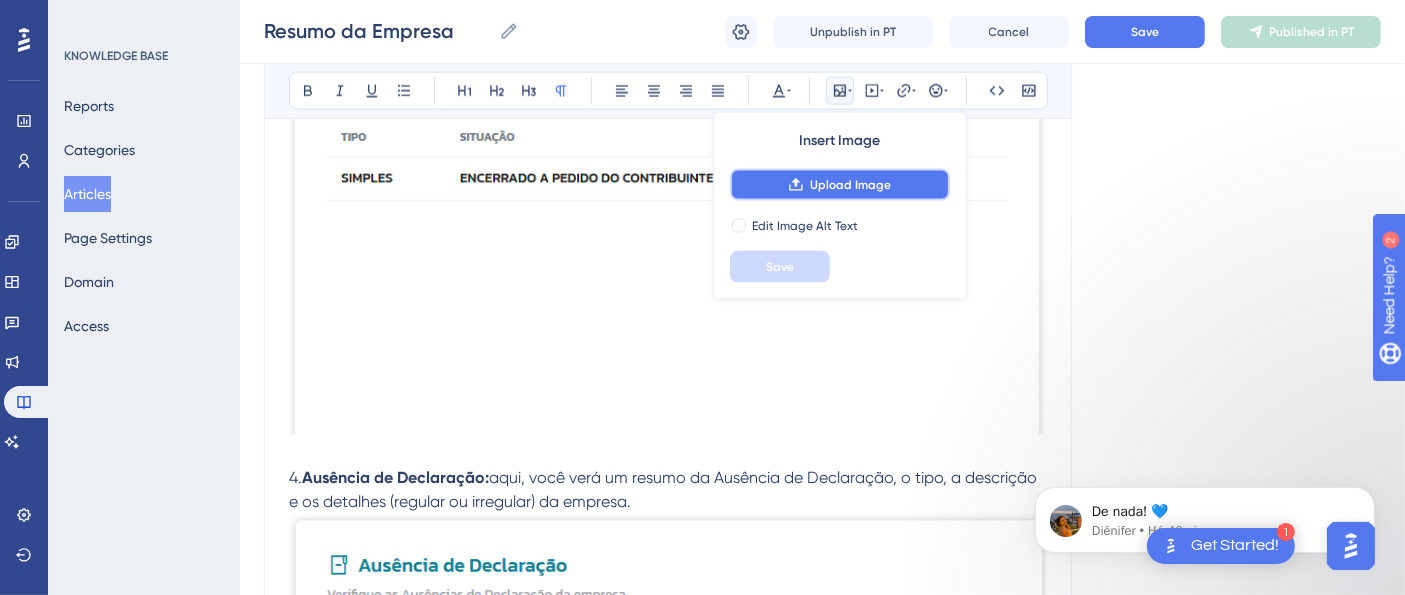 click on "Upload Image" at bounding box center [850, 185] 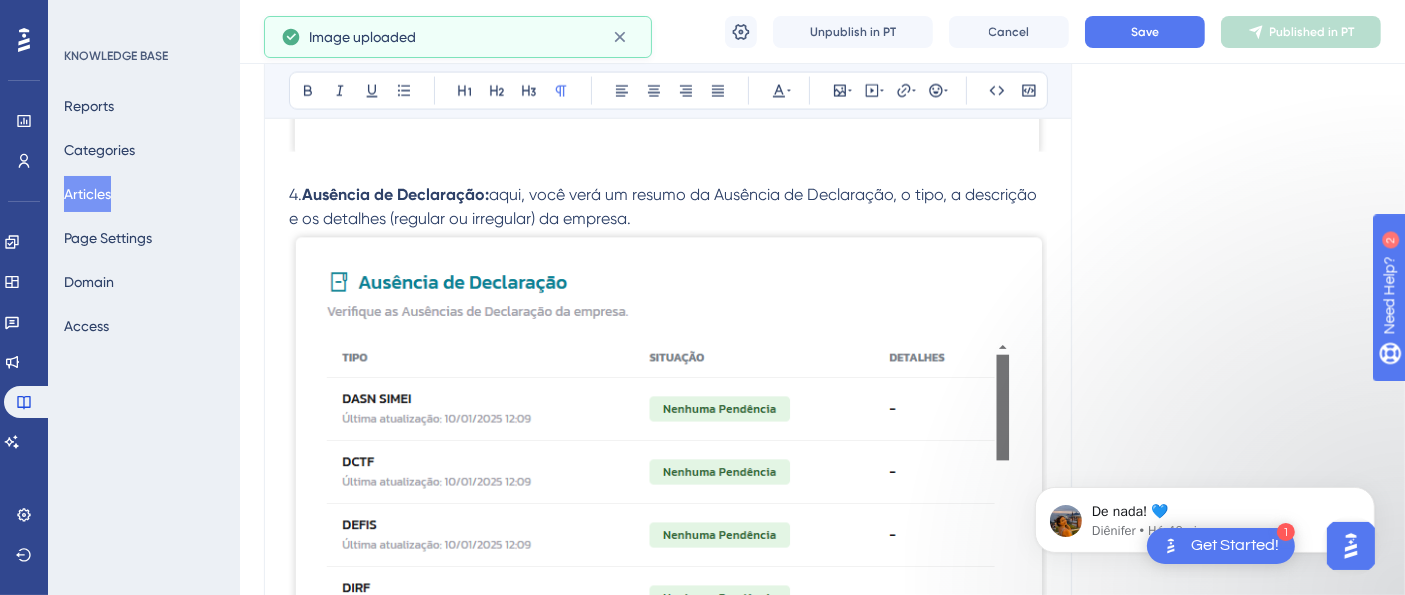 scroll, scrollTop: 3248, scrollLeft: 0, axis: vertical 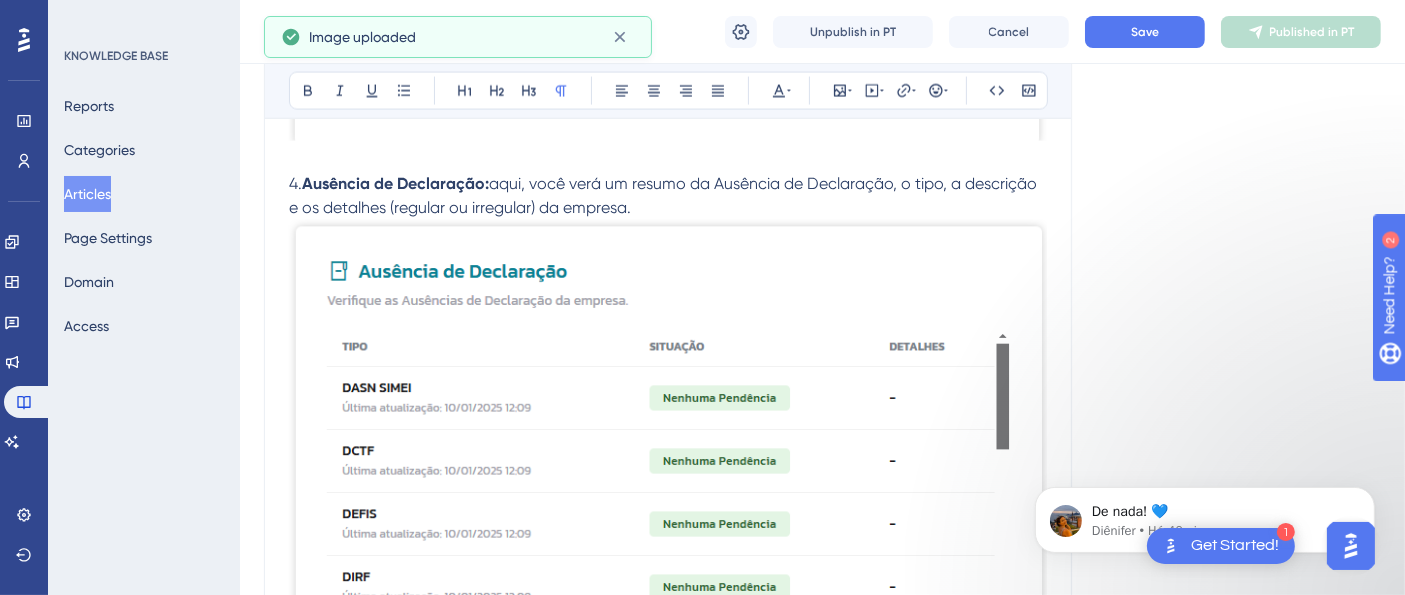 click at bounding box center (668, 2605) 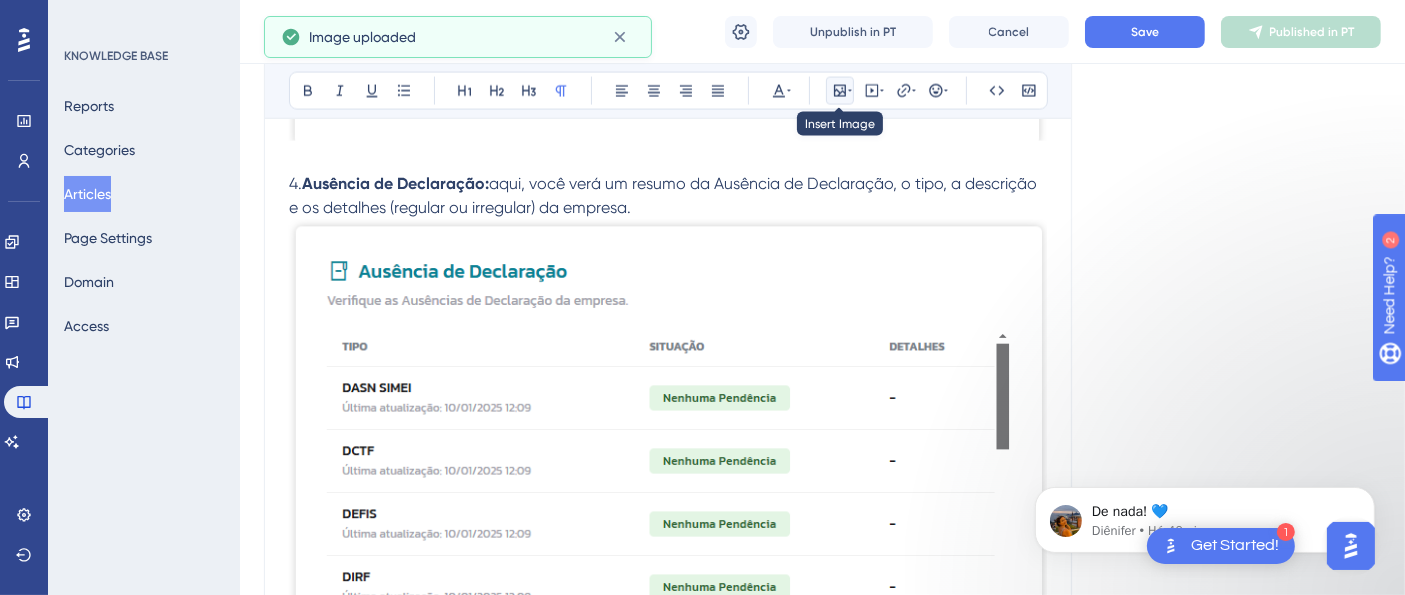 click 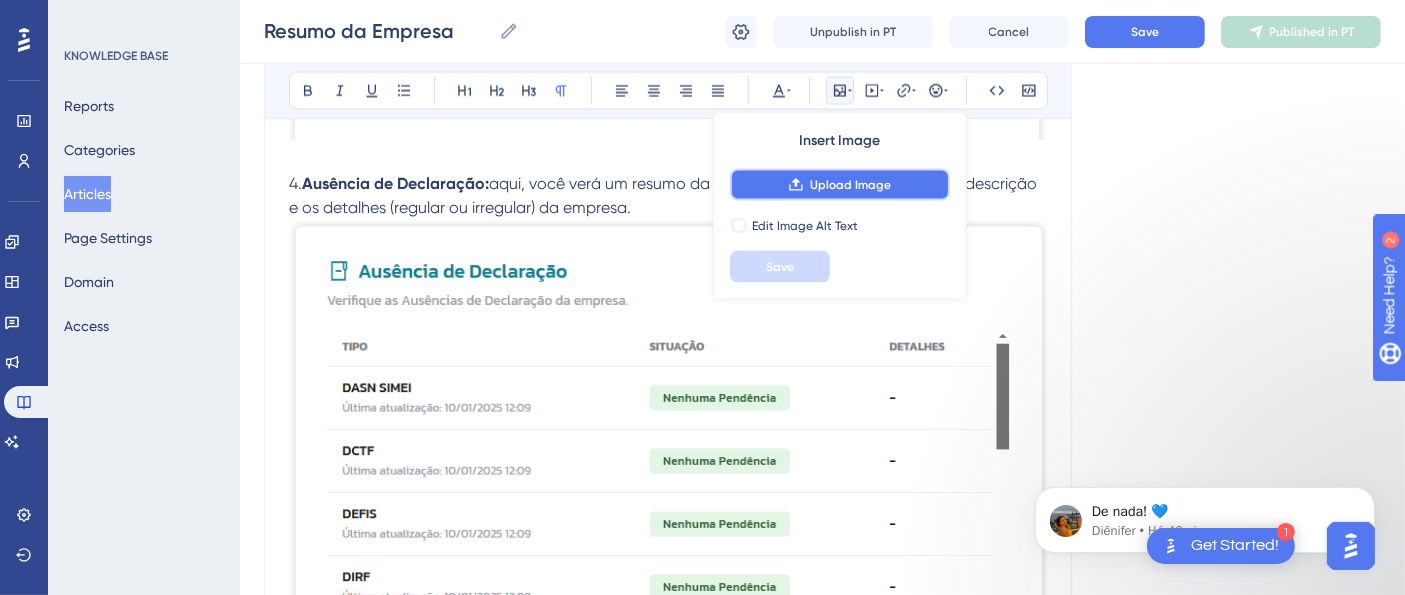click on "Upload Image" at bounding box center [850, 185] 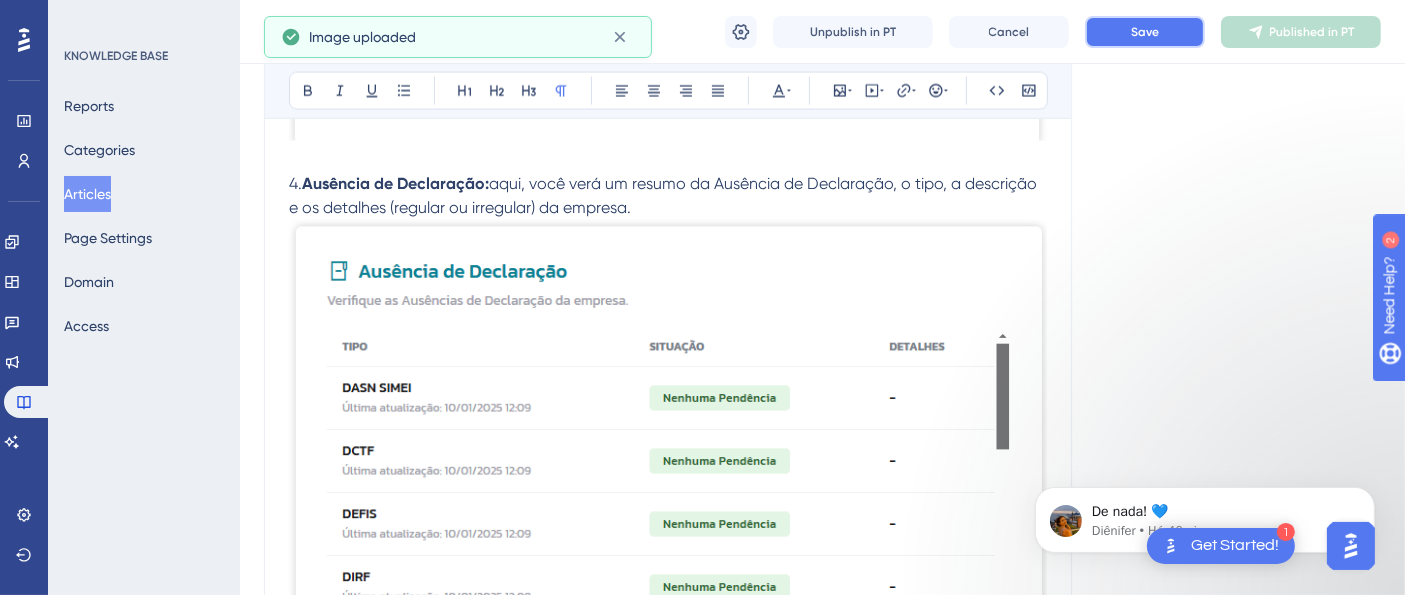 click on "Save" at bounding box center [1145, 32] 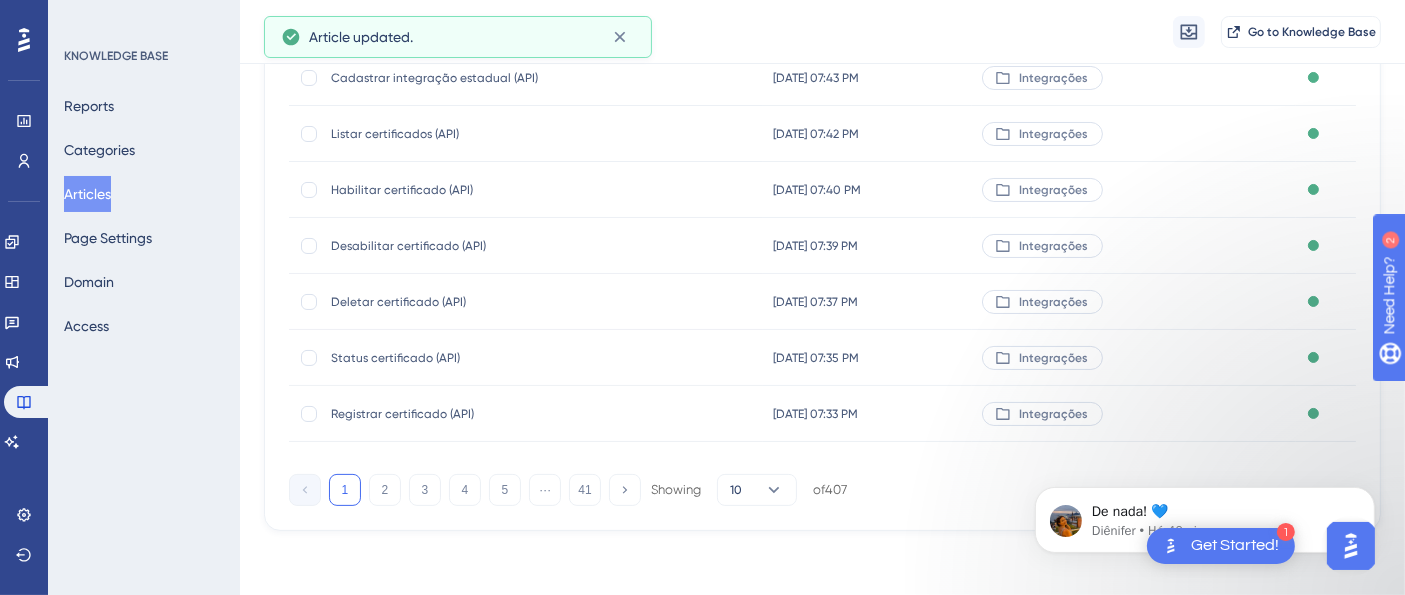 scroll, scrollTop: 0, scrollLeft: 0, axis: both 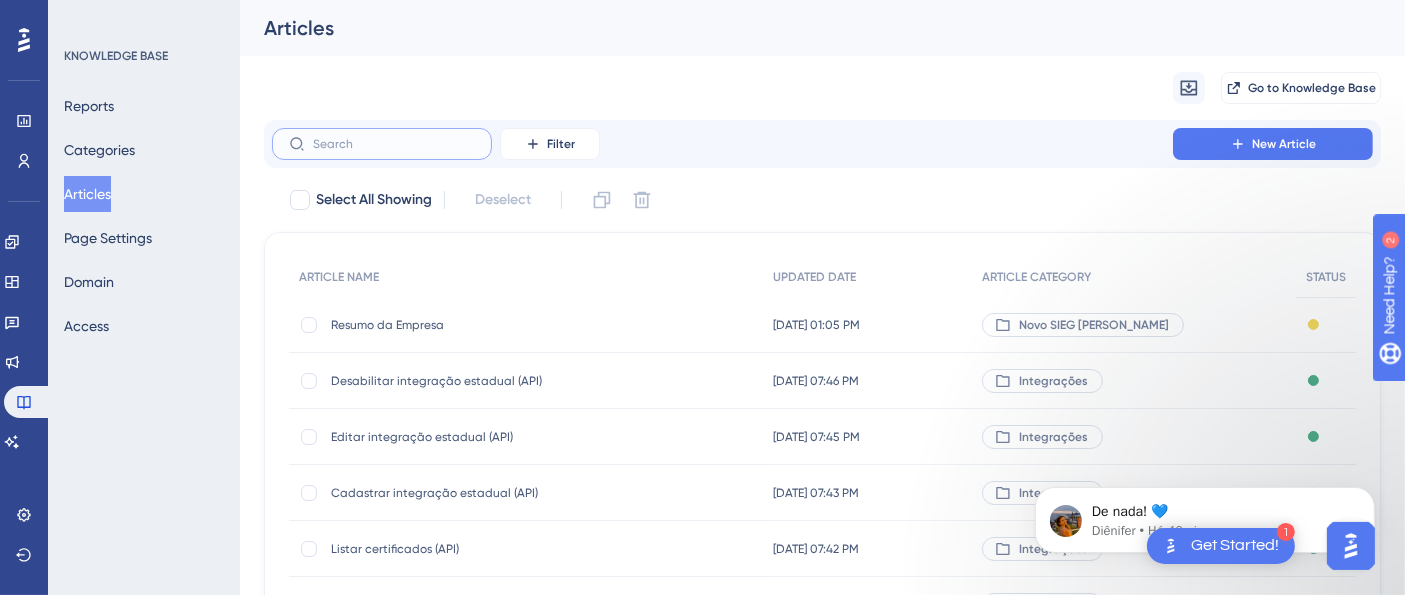 click at bounding box center (394, 144) 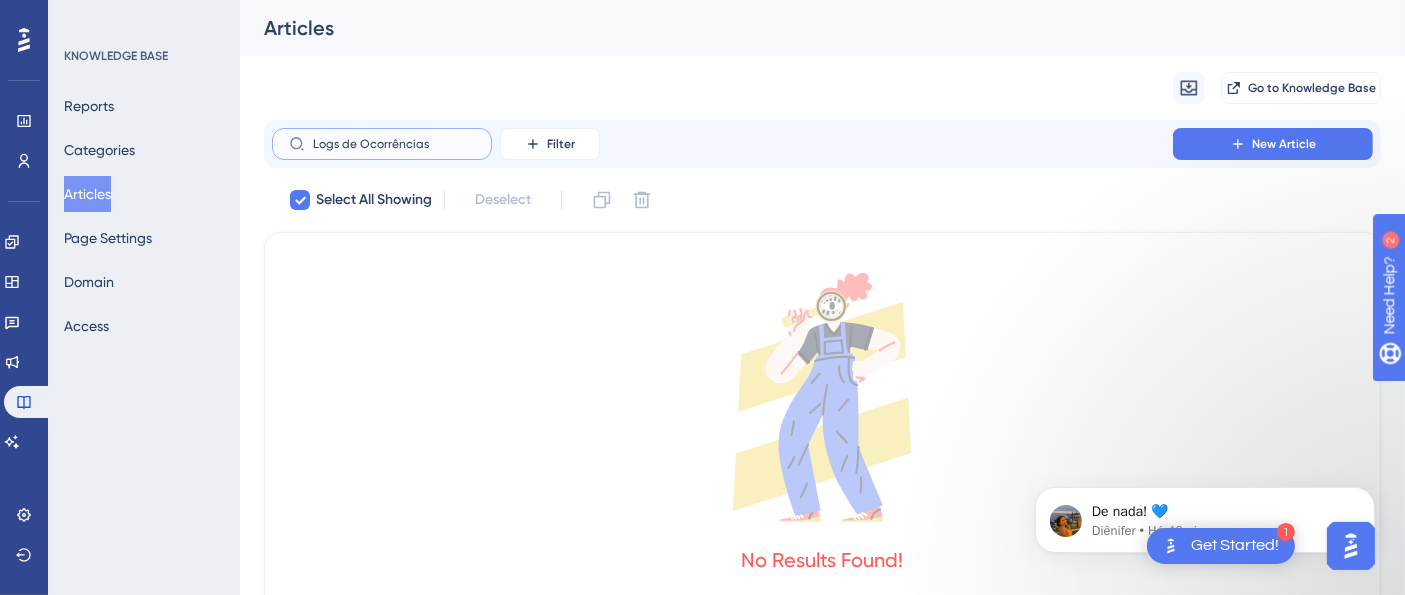 drag, startPoint x: 314, startPoint y: 141, endPoint x: 371, endPoint y: 151, distance: 57.870544 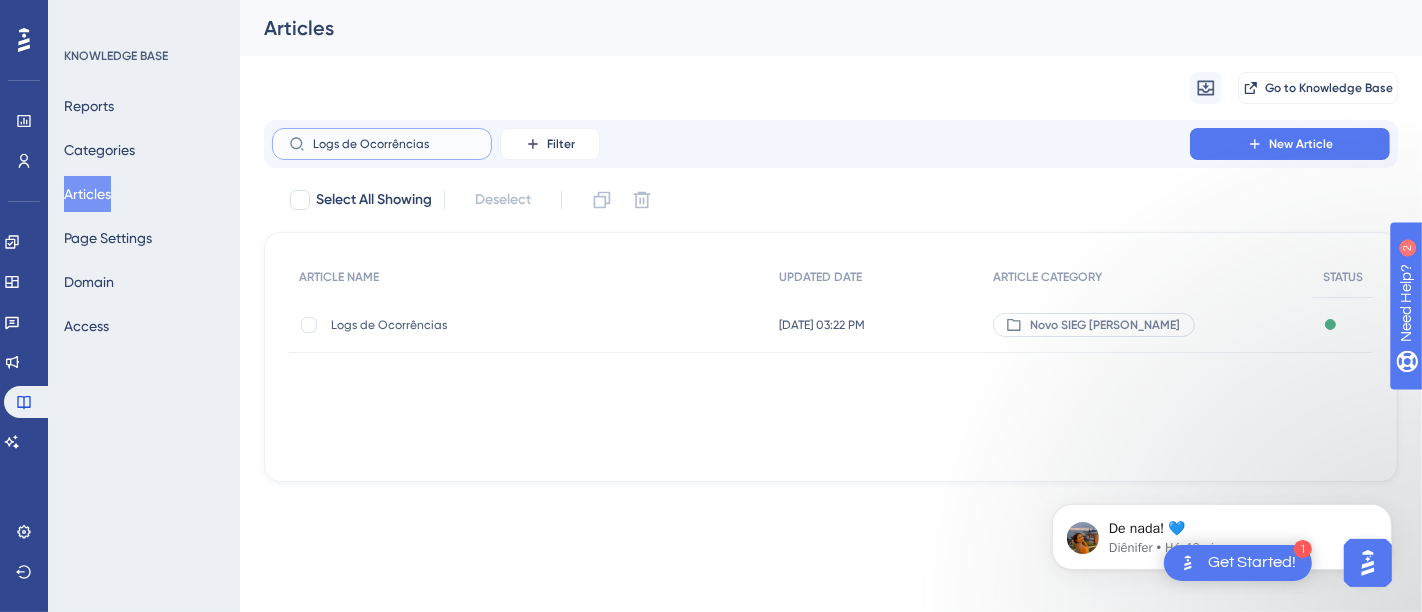 type on "Logs de Ocorrências" 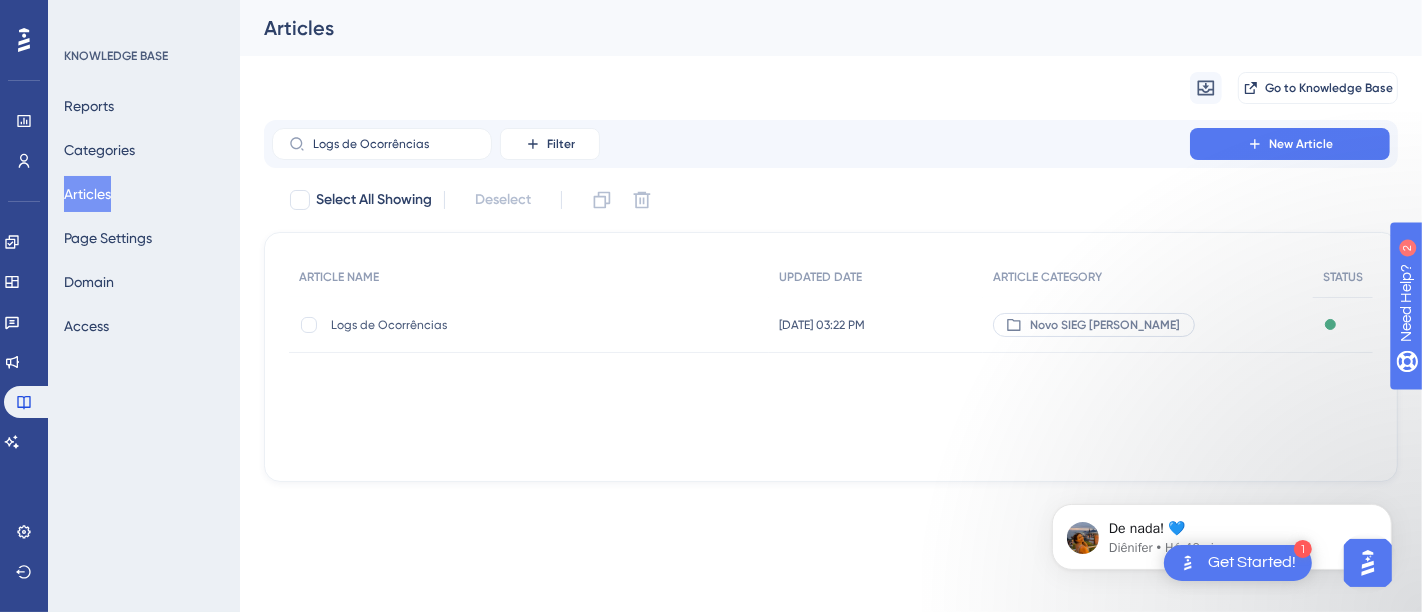 click on "Logs de Ocorrências" at bounding box center [491, 325] 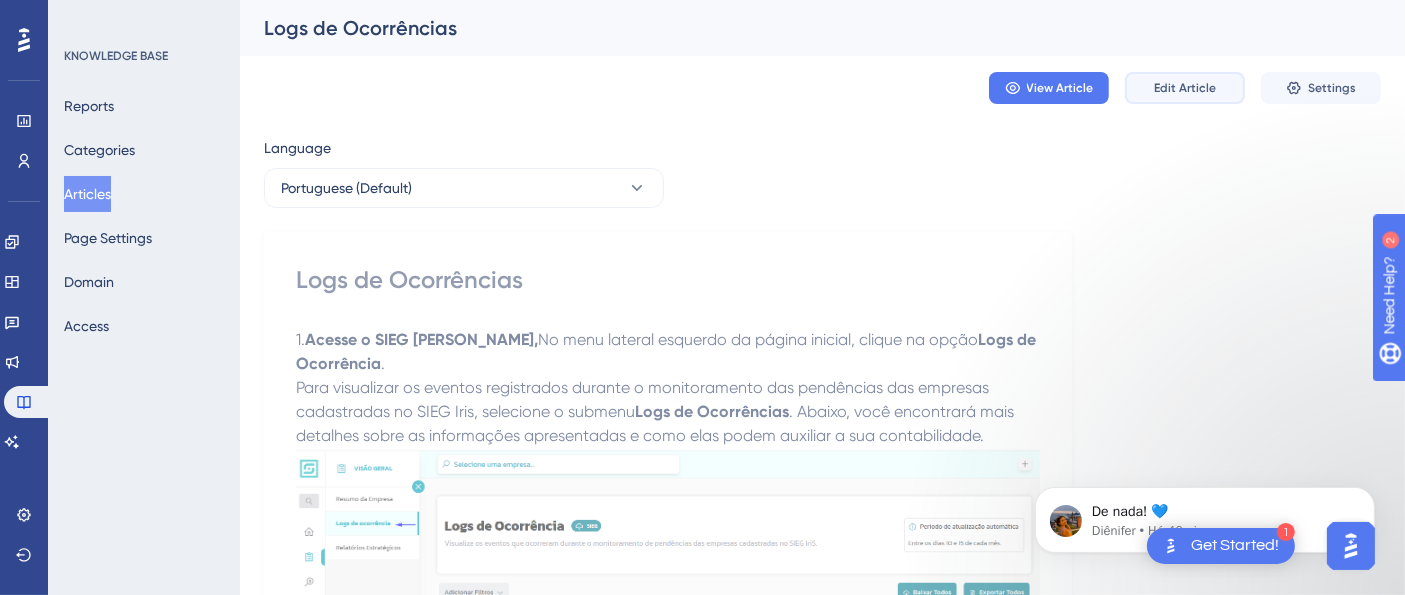 click on "Edit Article" at bounding box center [1185, 88] 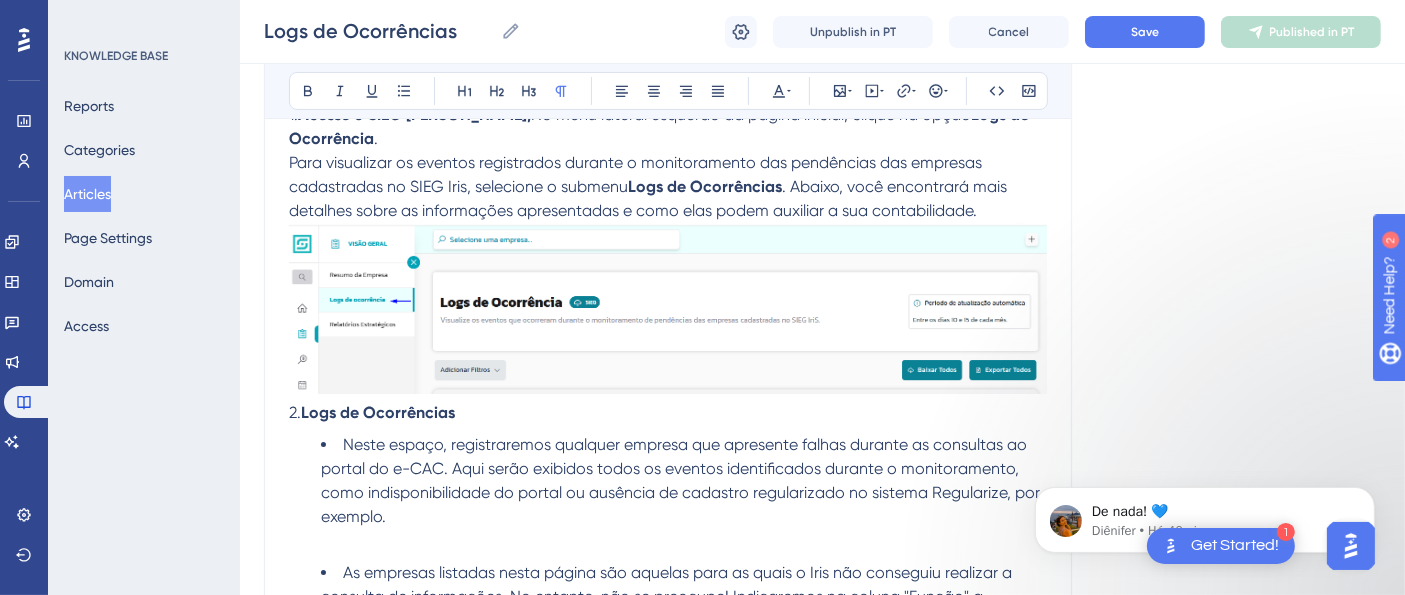 scroll, scrollTop: 319, scrollLeft: 0, axis: vertical 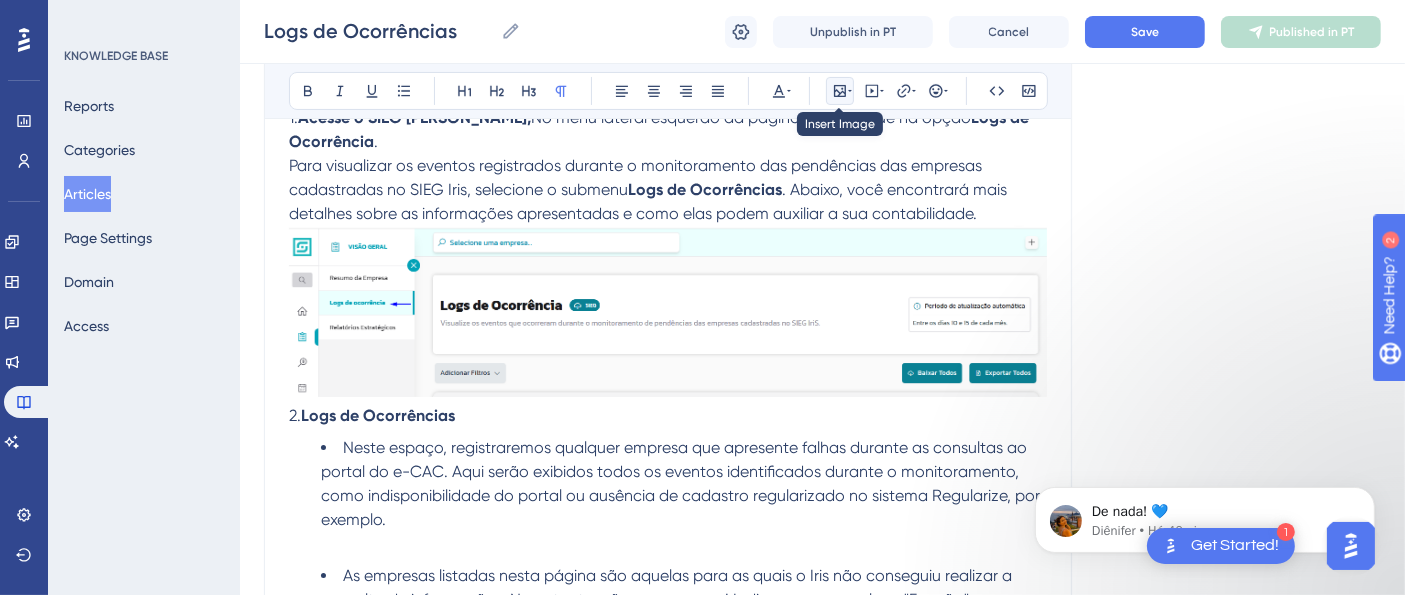 click 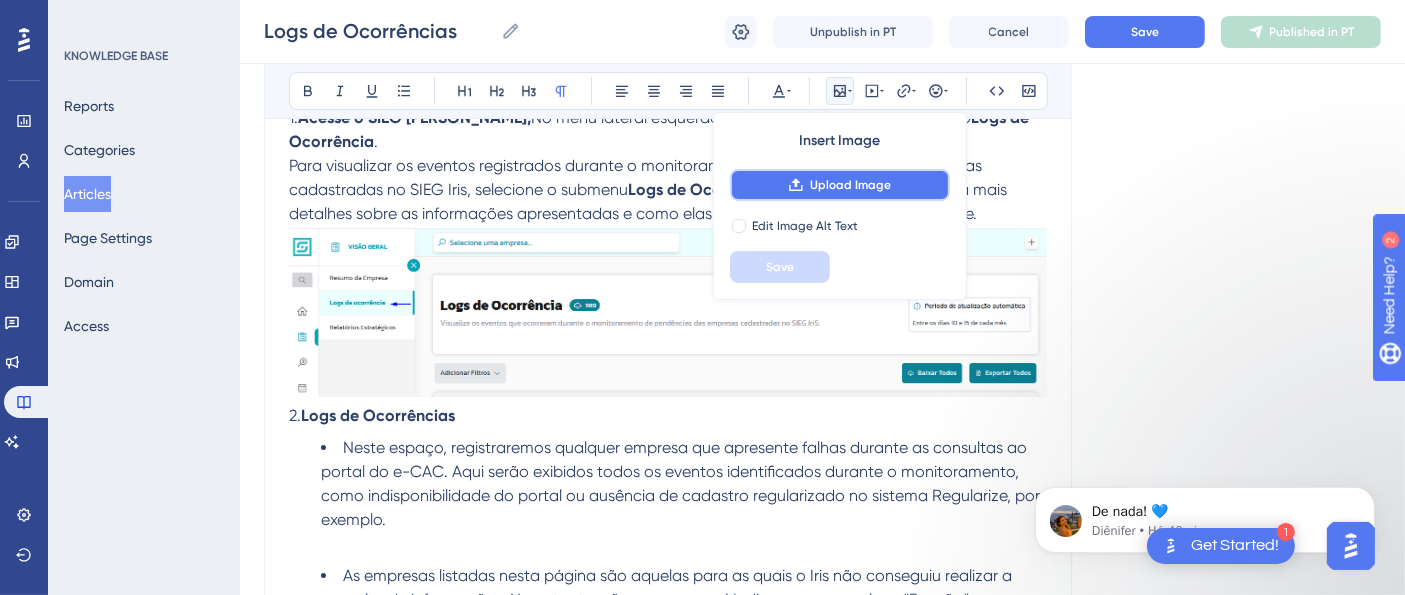 click on "Upload Image" at bounding box center (850, 185) 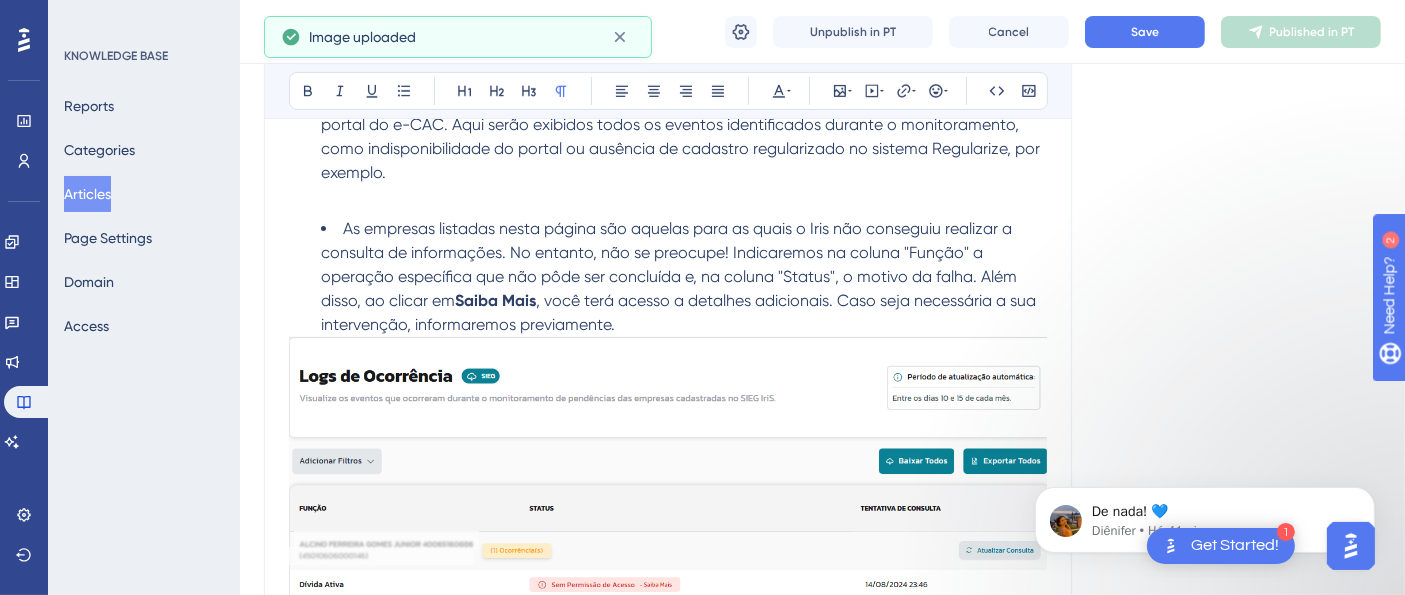 scroll, scrollTop: 1051, scrollLeft: 0, axis: vertical 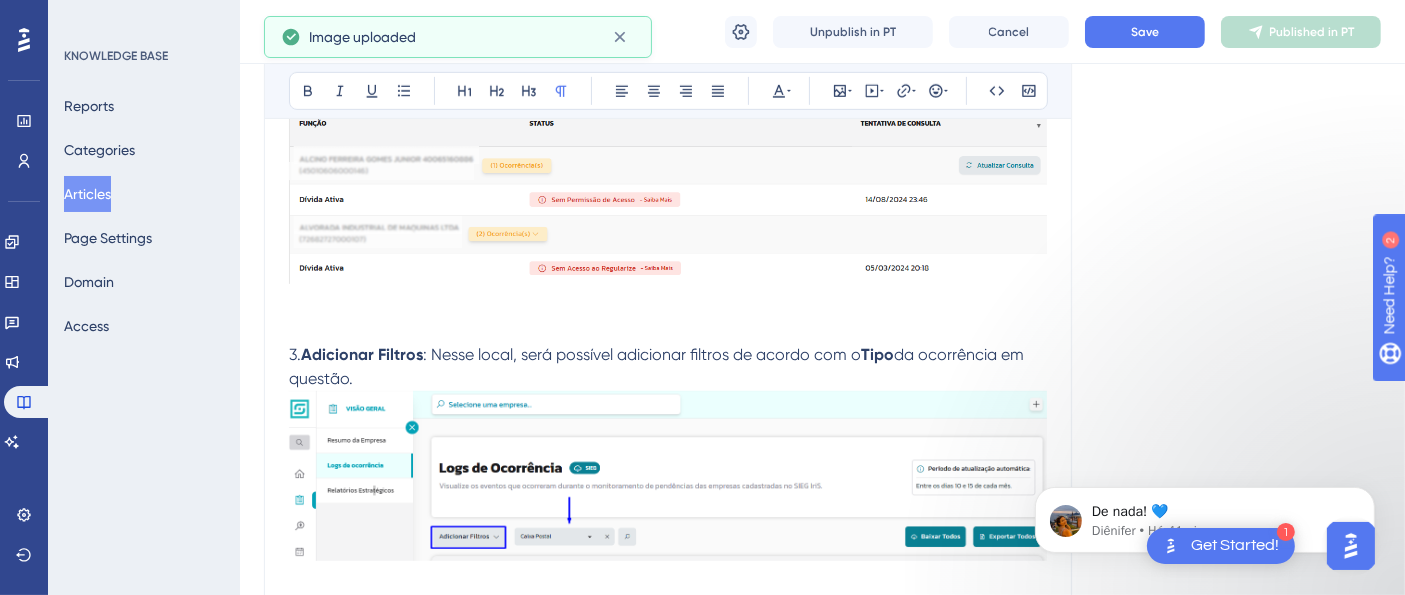 click at bounding box center [668, 1273] 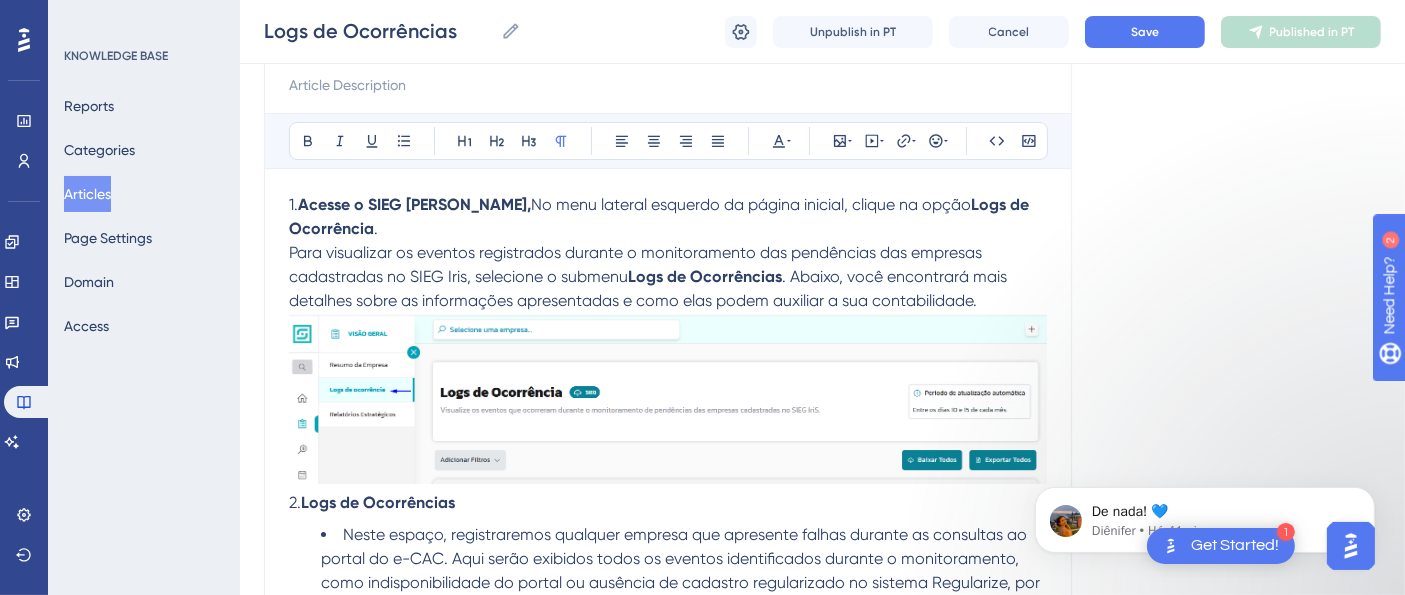 scroll, scrollTop: 205, scrollLeft: 0, axis: vertical 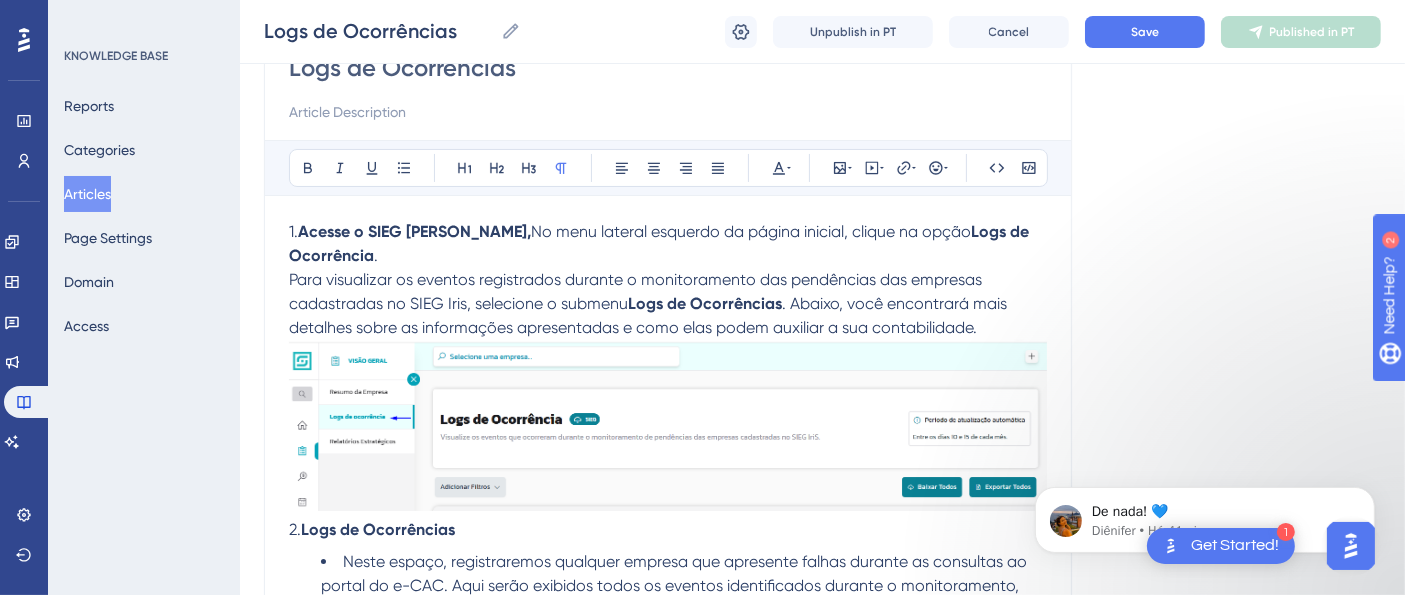 click on "Para visualizar os eventos registrados durante o monitoramento das pendências das empresas cadastradas no SIEG Iris, selecione o submenu  Logs de Ocorrências . Abaixo, você encontrará mais detalhes sobre as informações apresentadas e como elas podem auxiliar a sua contabilidade." at bounding box center [668, 304] 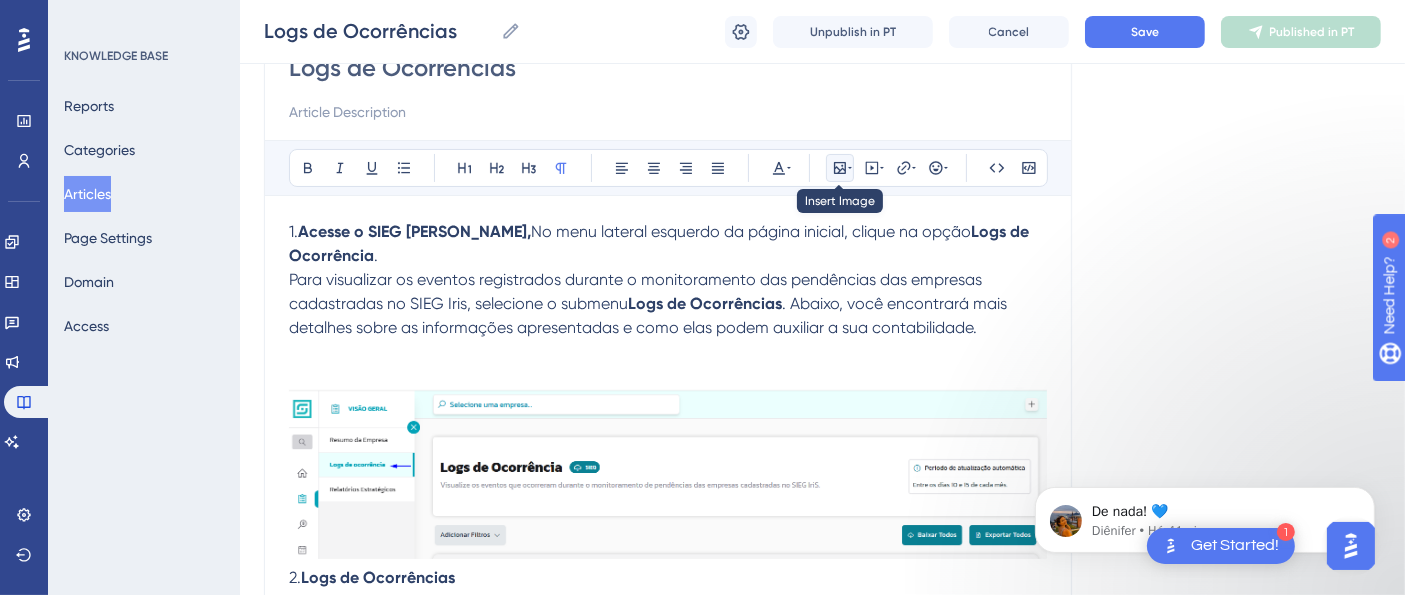 click 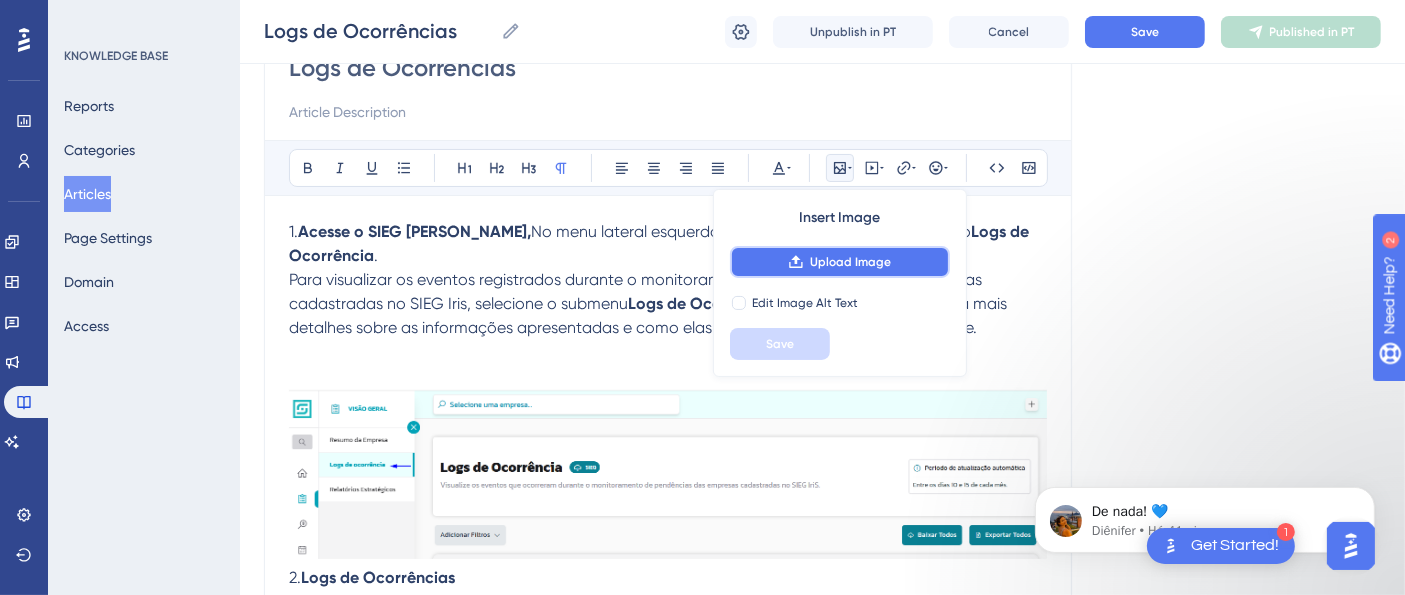 click on "Upload Image" at bounding box center [850, 262] 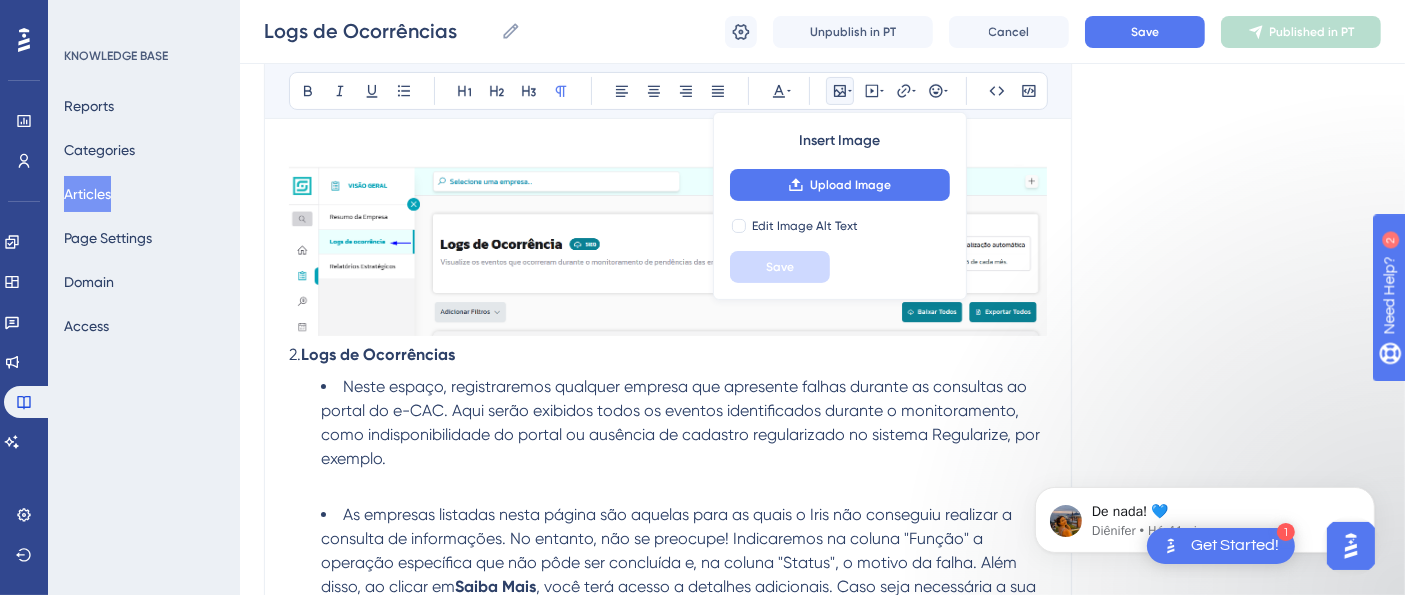 scroll, scrollTop: 205, scrollLeft: 0, axis: vertical 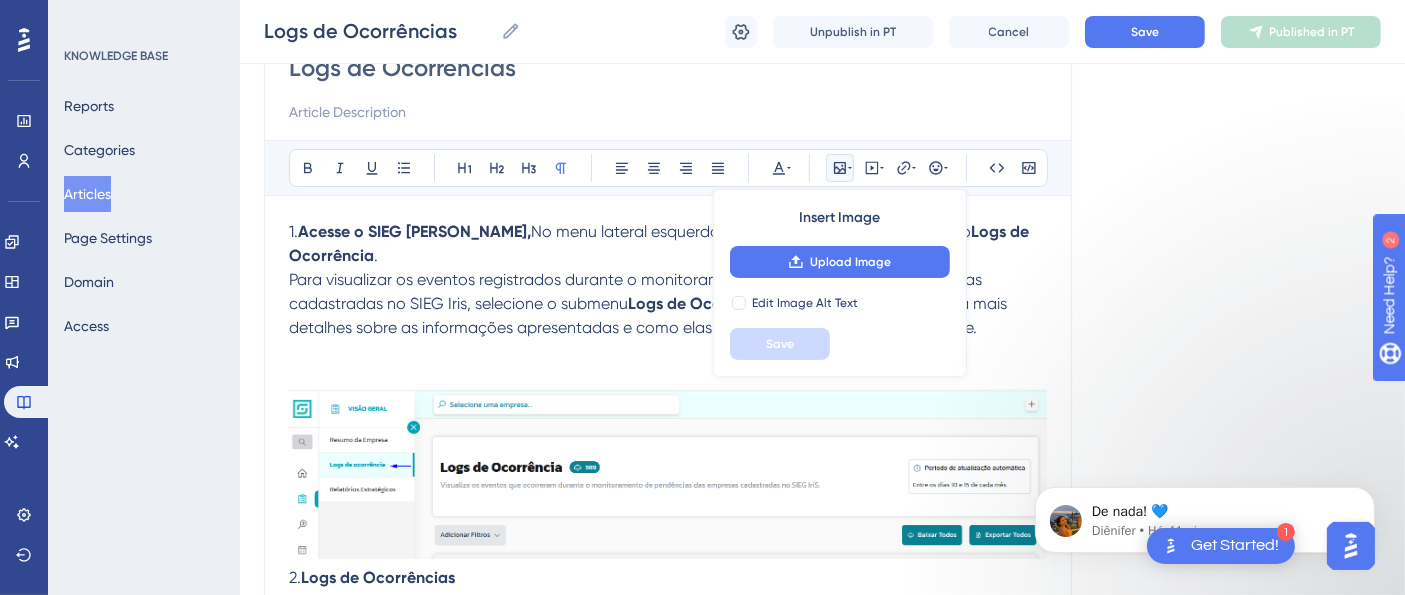 click at bounding box center [668, 376] 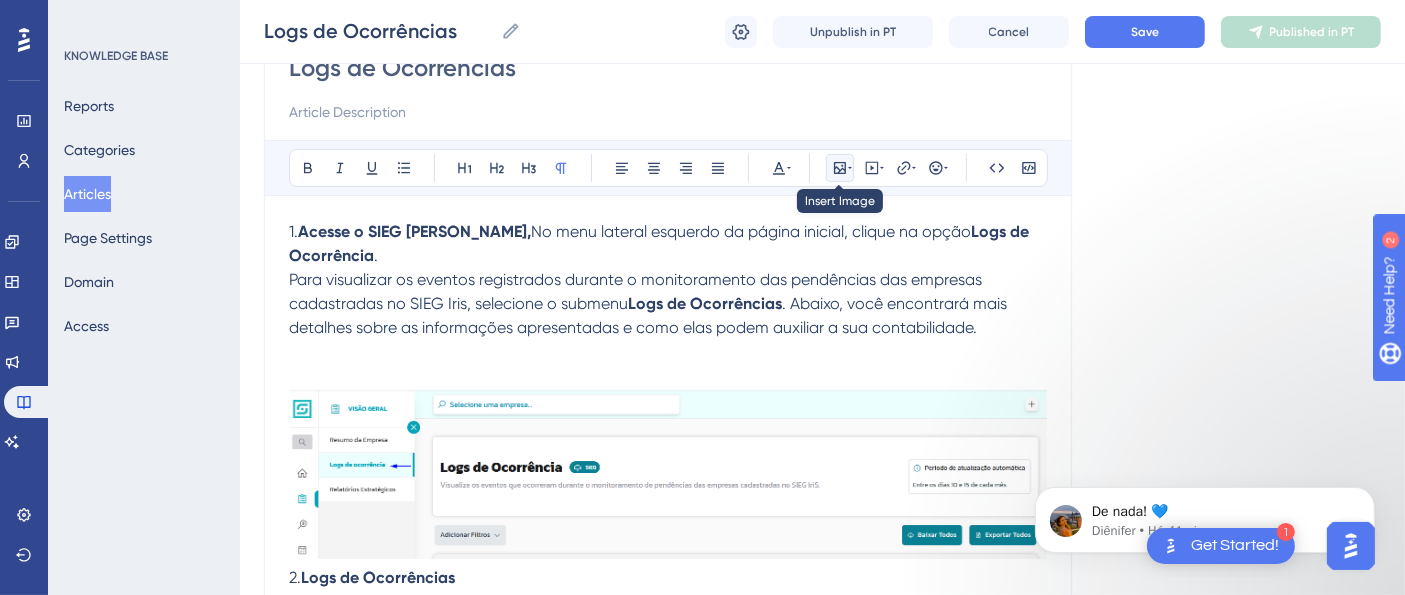 click 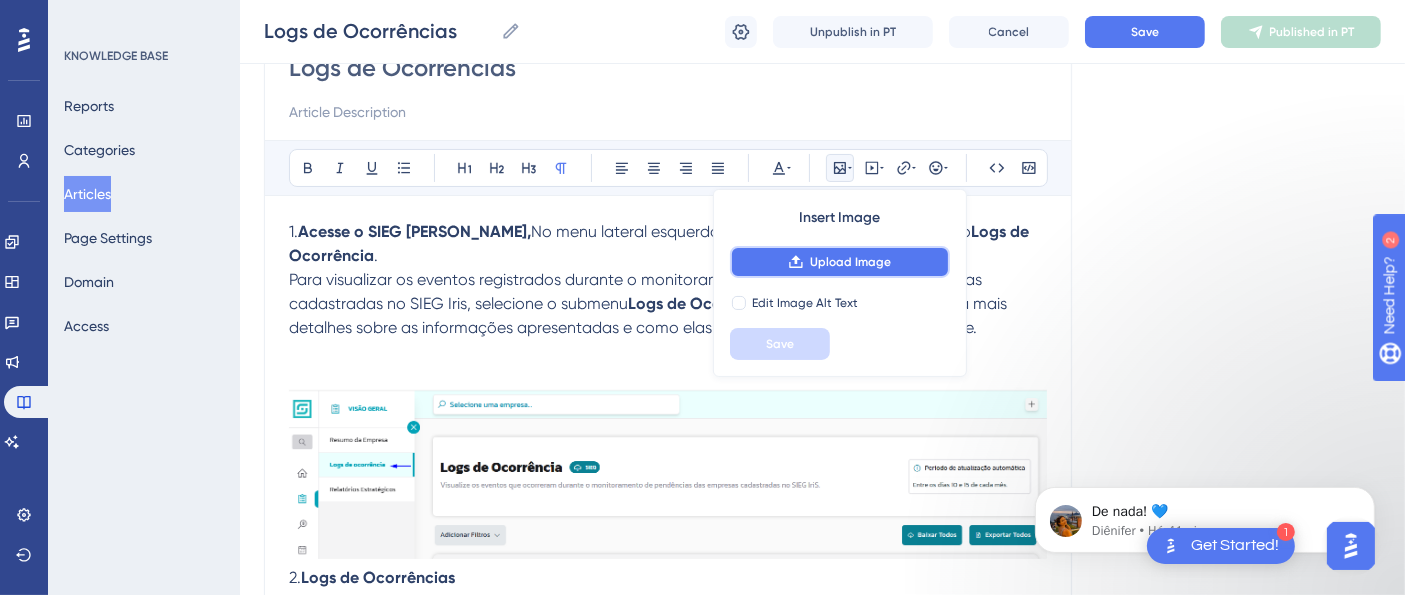click on "Upload Image" at bounding box center (840, 262) 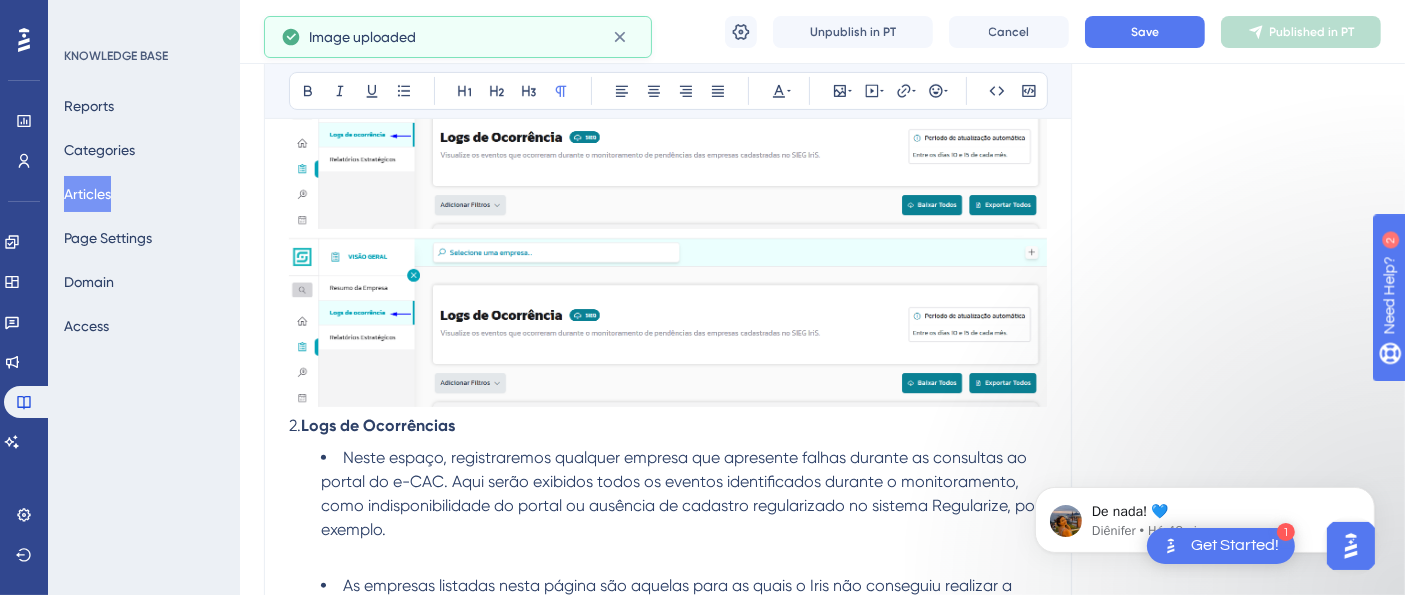 scroll, scrollTop: 650, scrollLeft: 0, axis: vertical 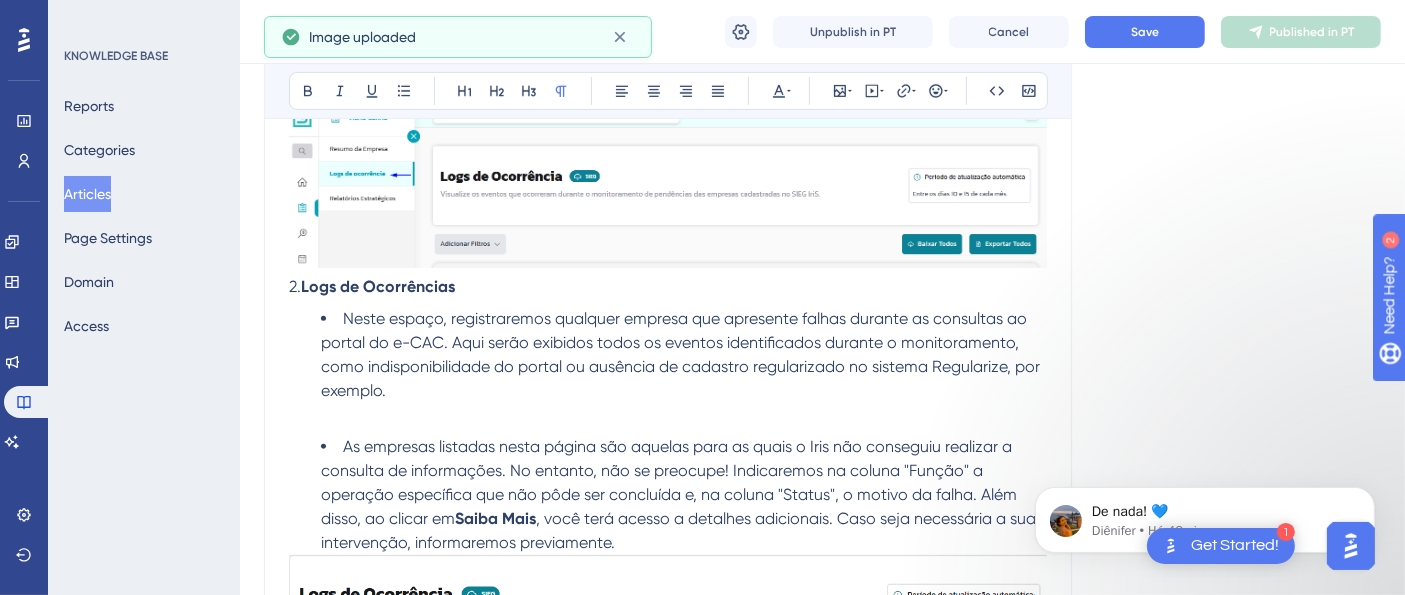 click at bounding box center (668, 920) 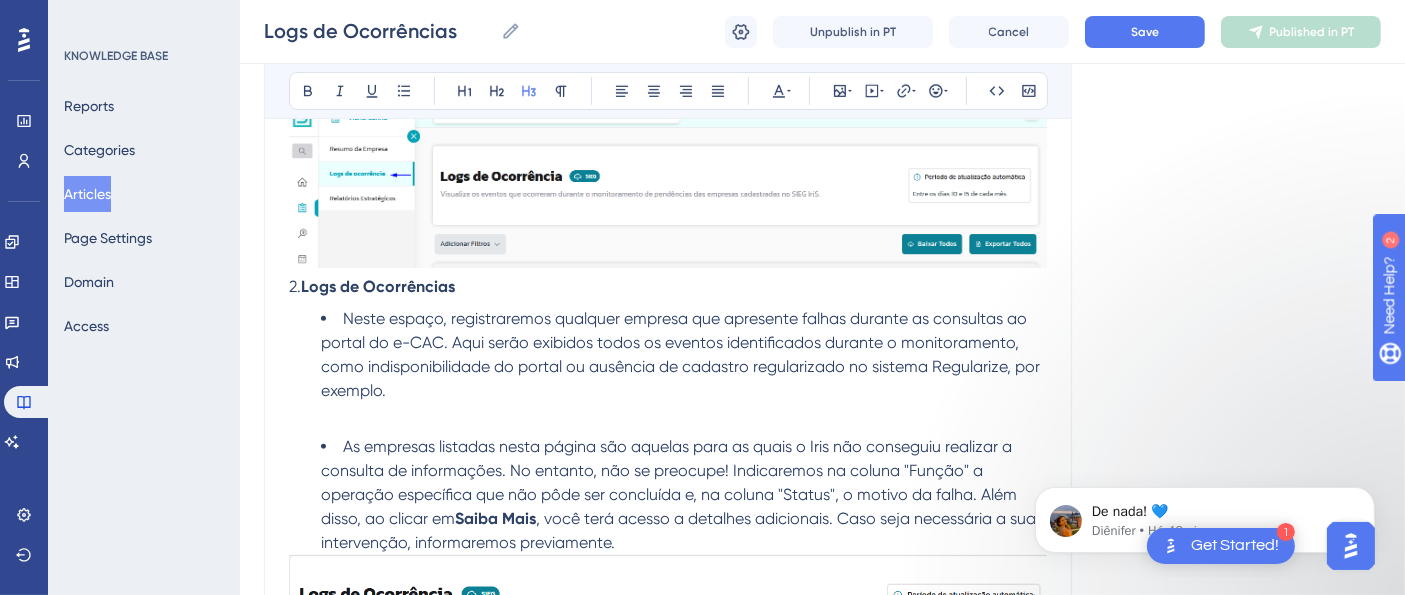 click at bounding box center [668, 920] 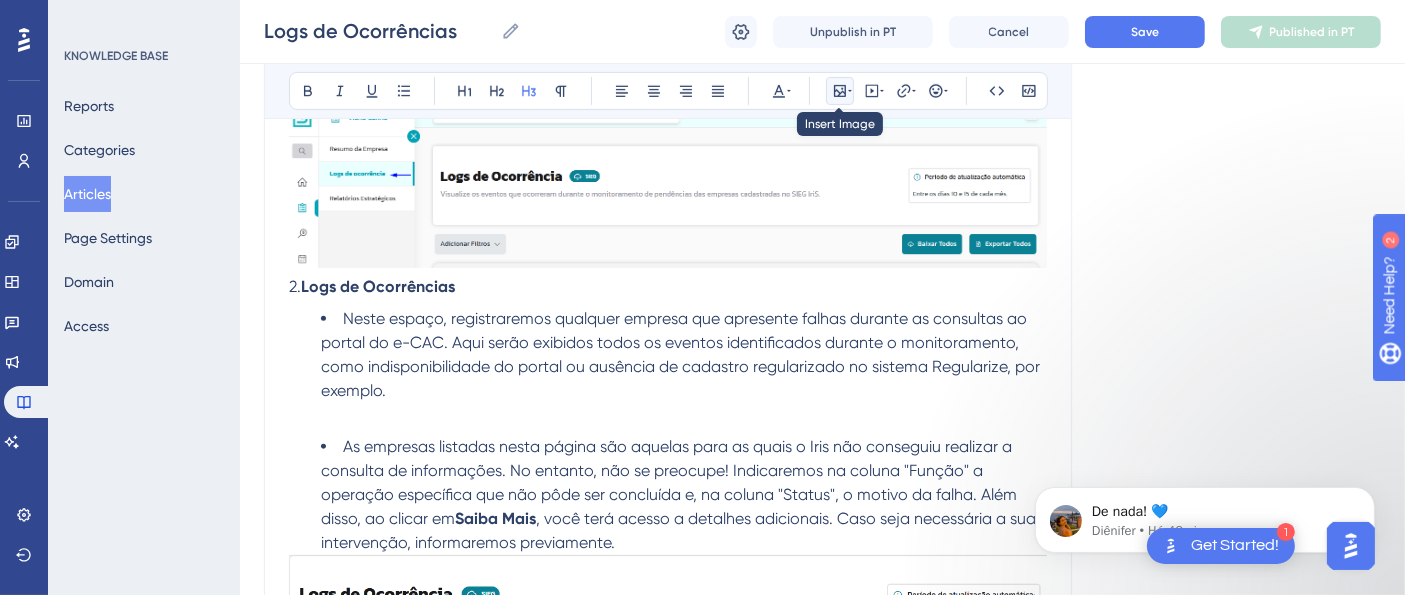 click 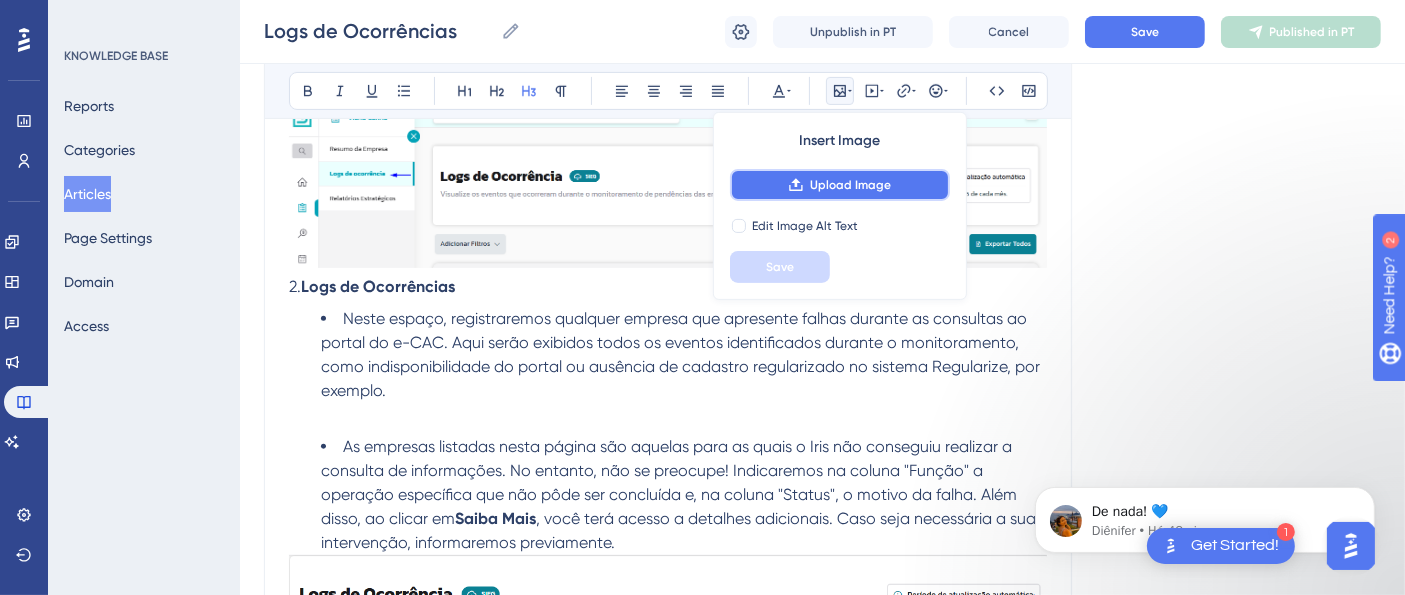 click on "Upload Image" at bounding box center [850, 185] 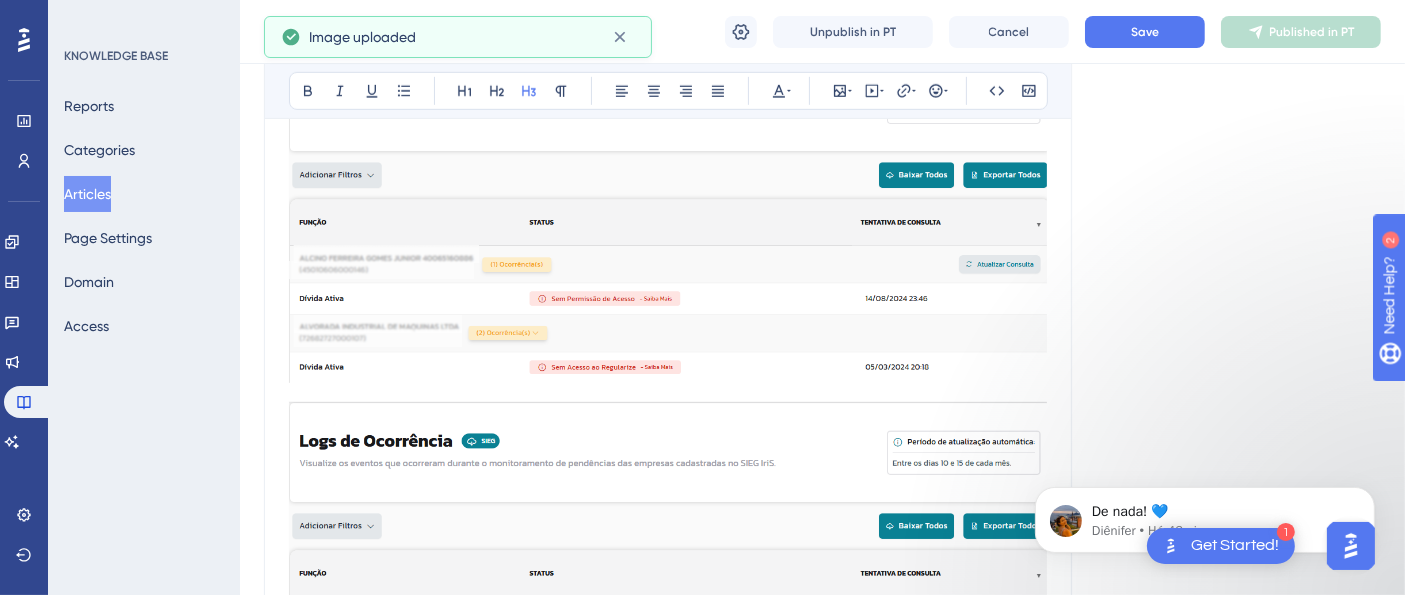 scroll, scrollTop: 1205, scrollLeft: 0, axis: vertical 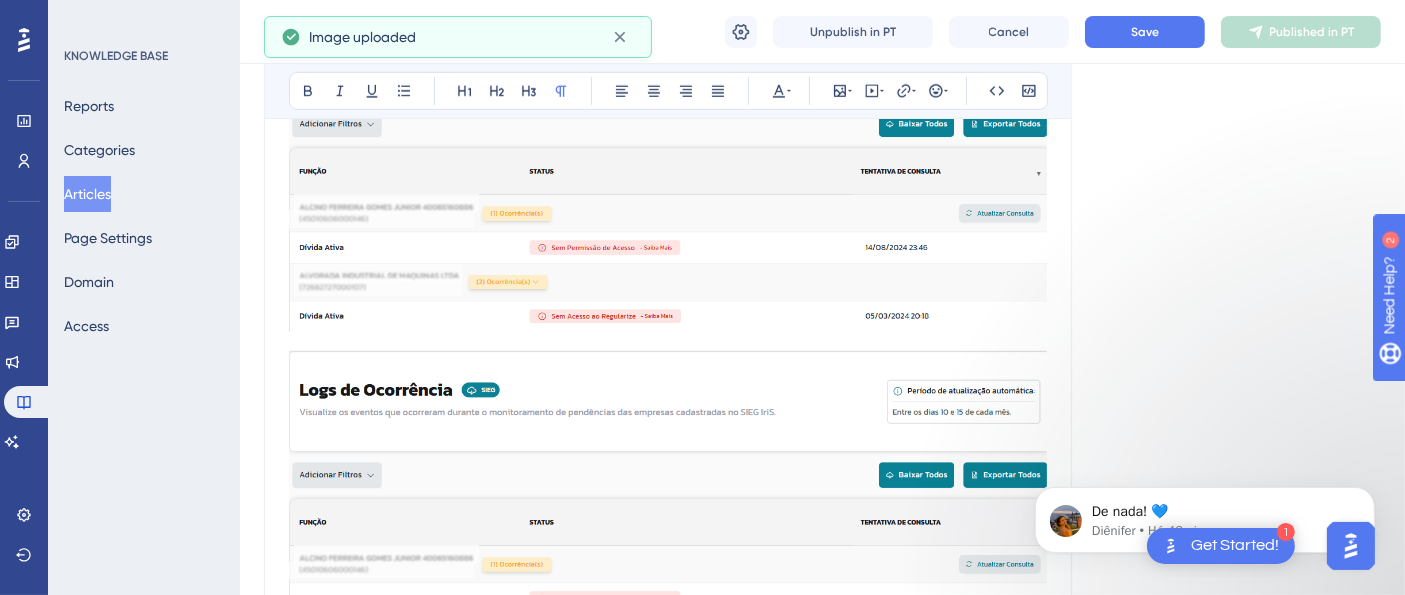click at bounding box center (668, 839) 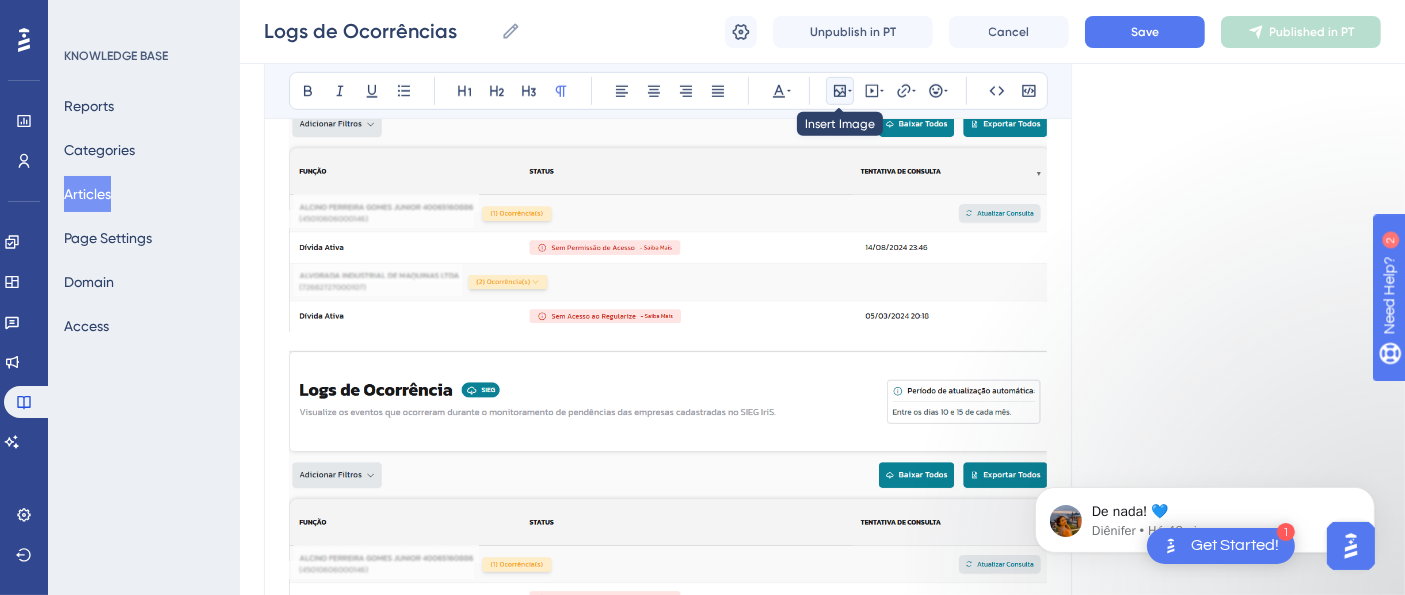 click 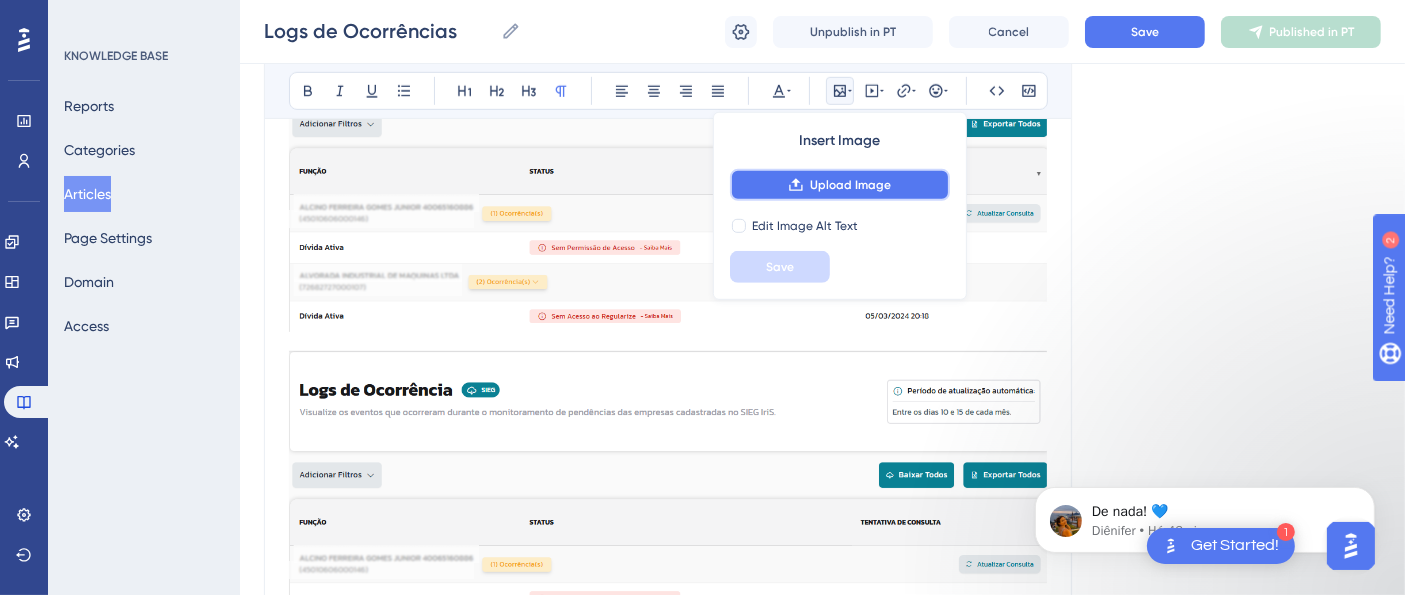 click on "Upload Image" at bounding box center [850, 185] 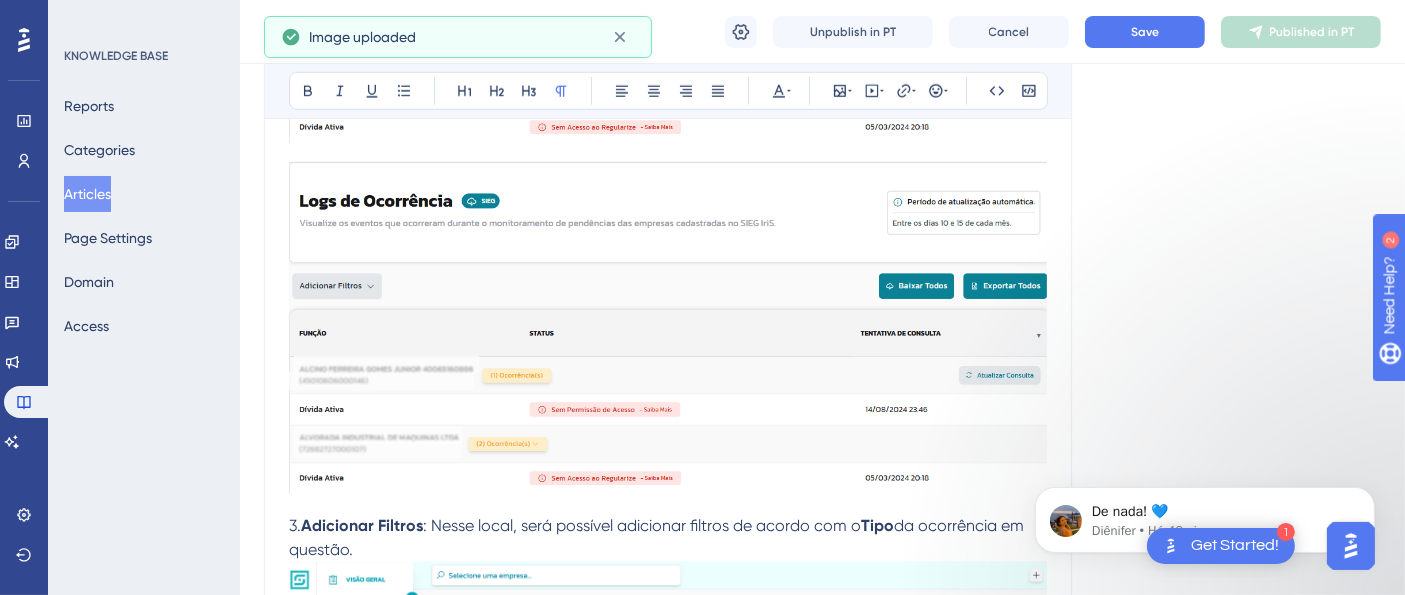 scroll, scrollTop: 1428, scrollLeft: 0, axis: vertical 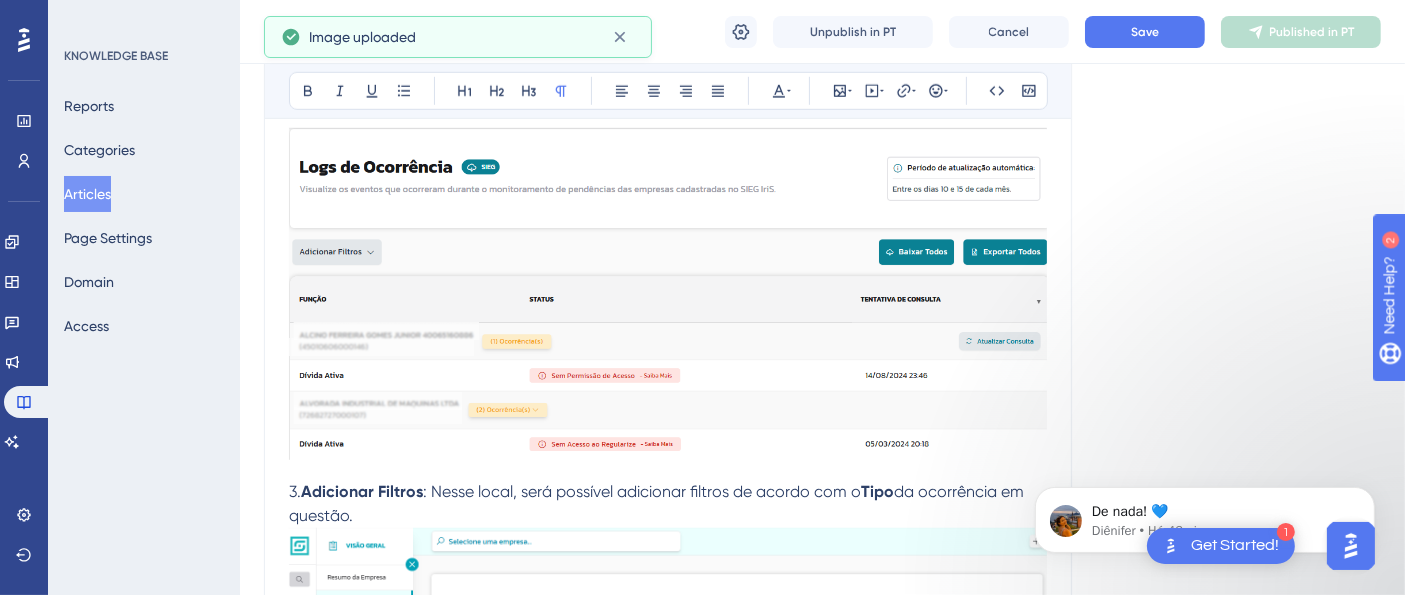 click at bounding box center [668, 1198] 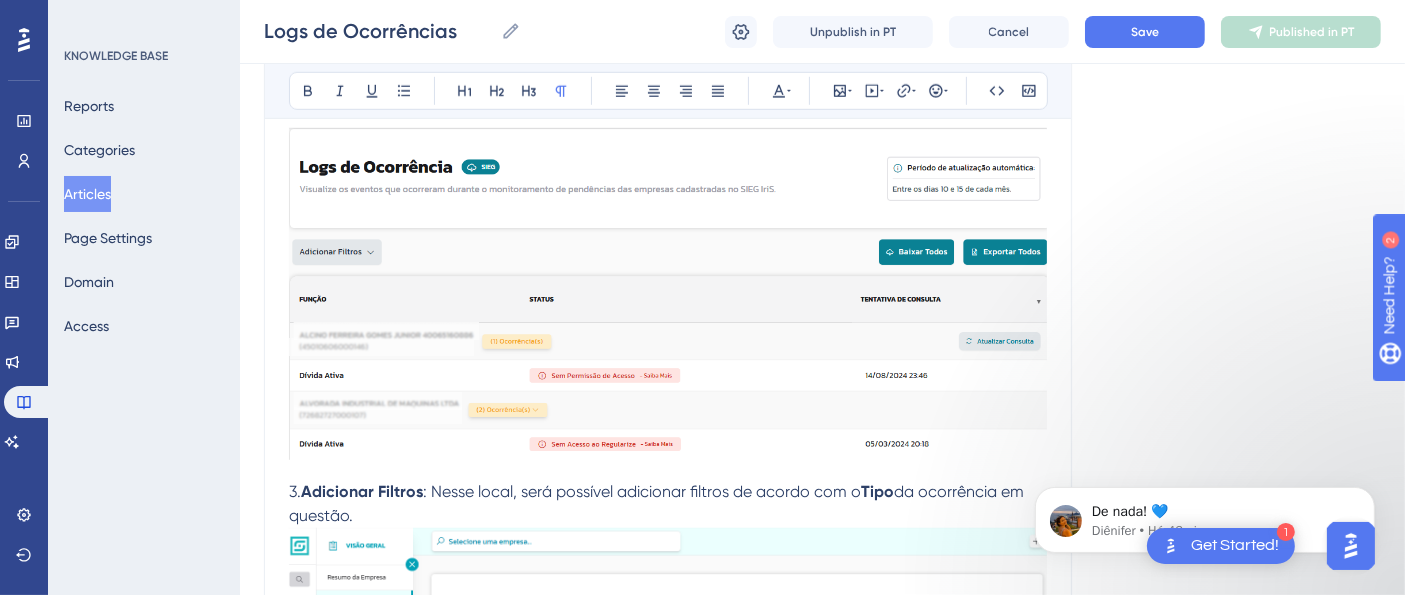 click at bounding box center [668, 1069] 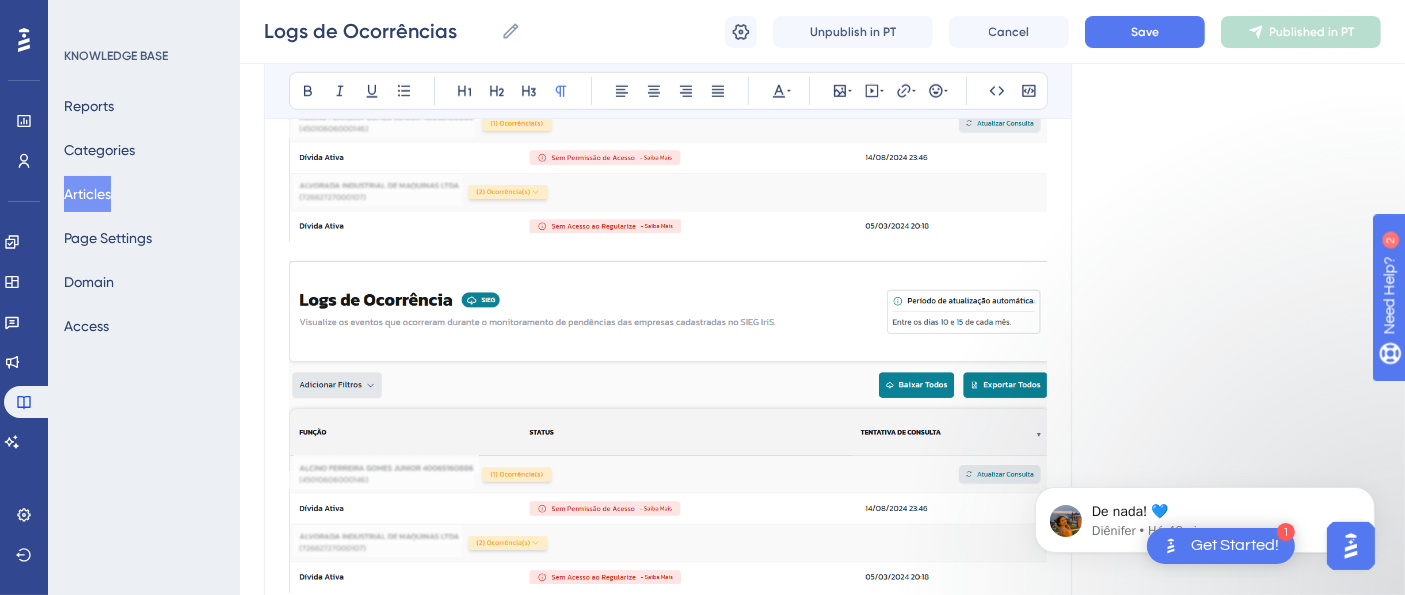 scroll, scrollTop: 1317, scrollLeft: 0, axis: vertical 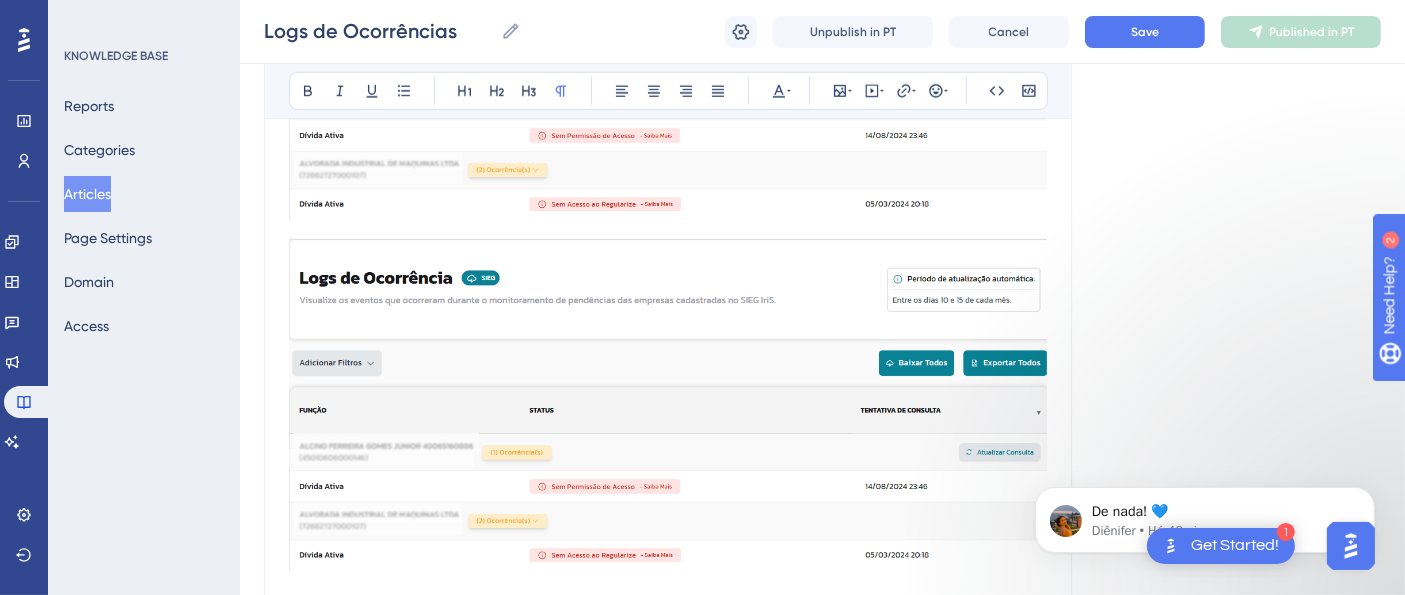 click at bounding box center [668, 1180] 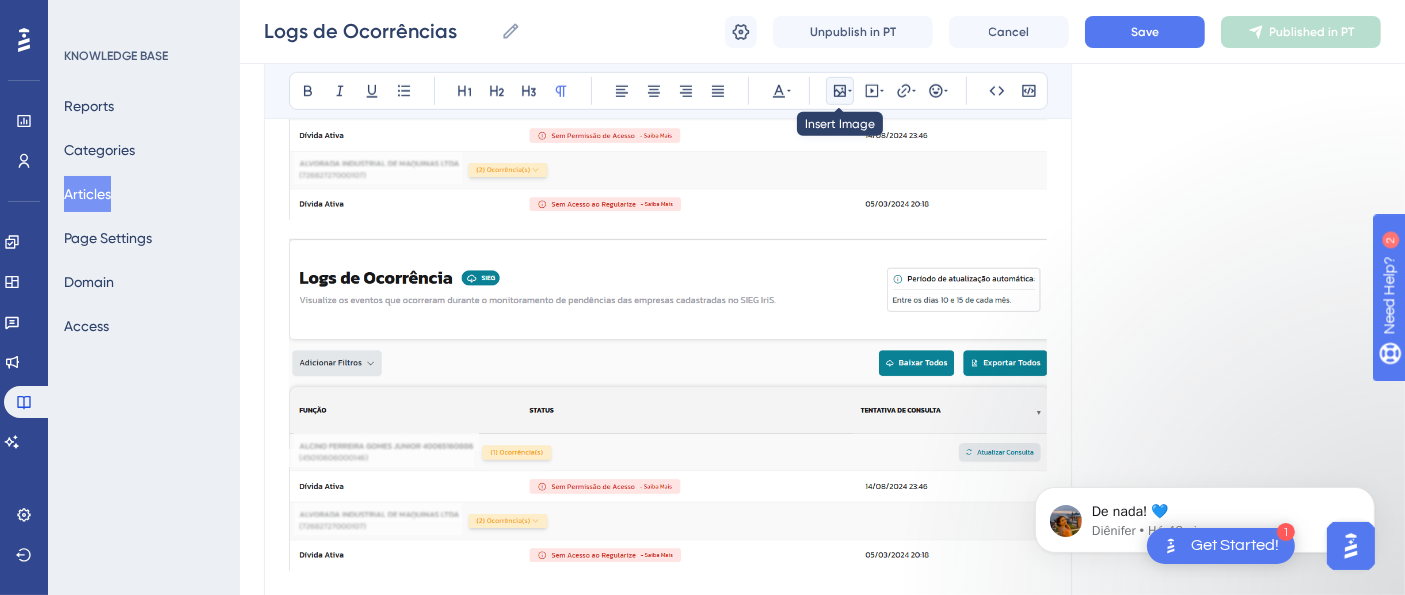 click 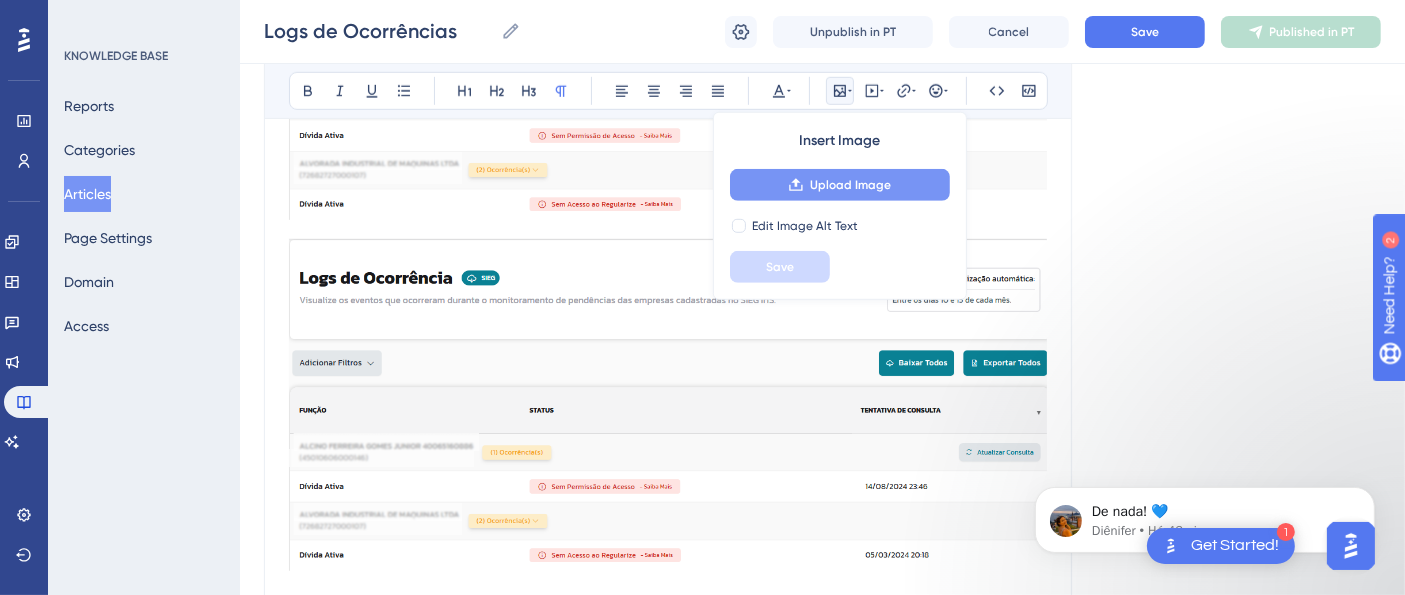 click on "Upload Image" at bounding box center (840, 185) 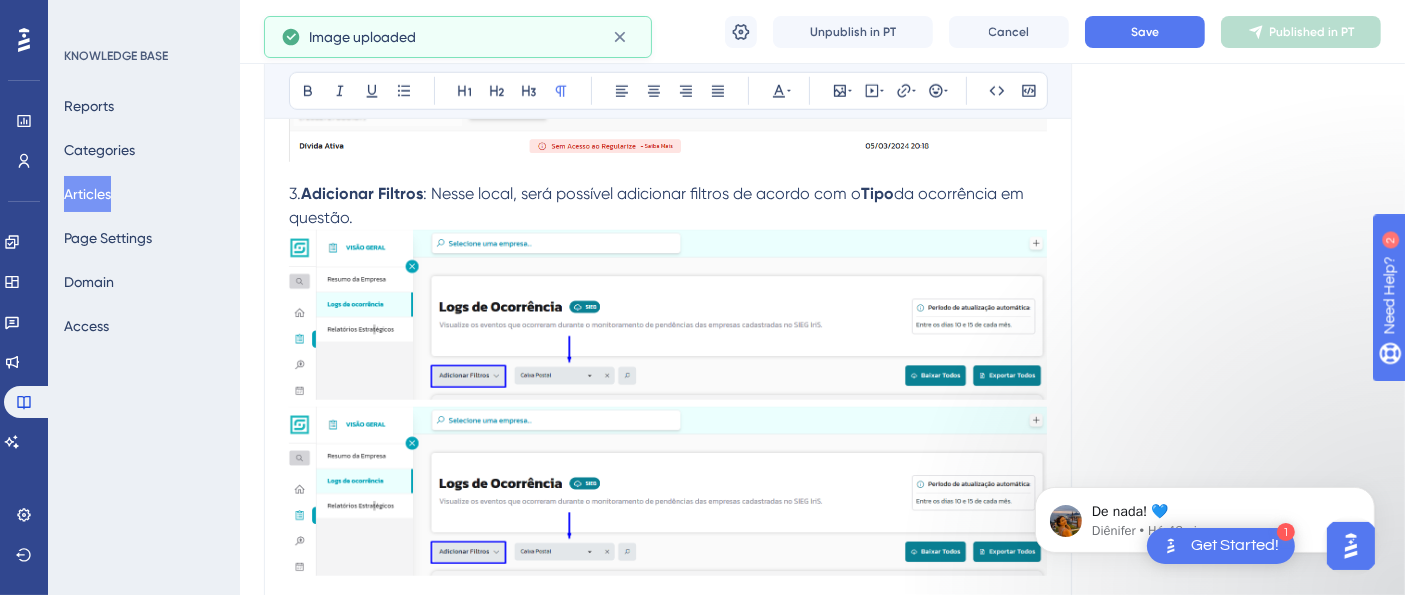 scroll, scrollTop: 1761, scrollLeft: 0, axis: vertical 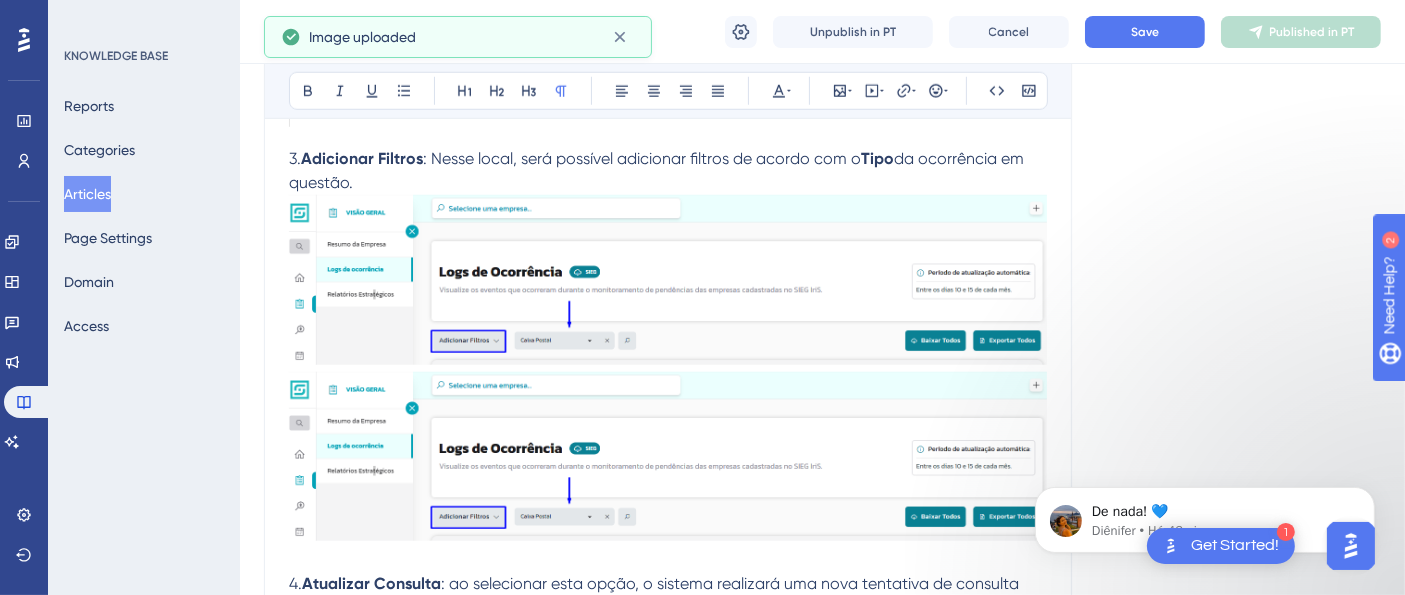 click at bounding box center [668, 1256] 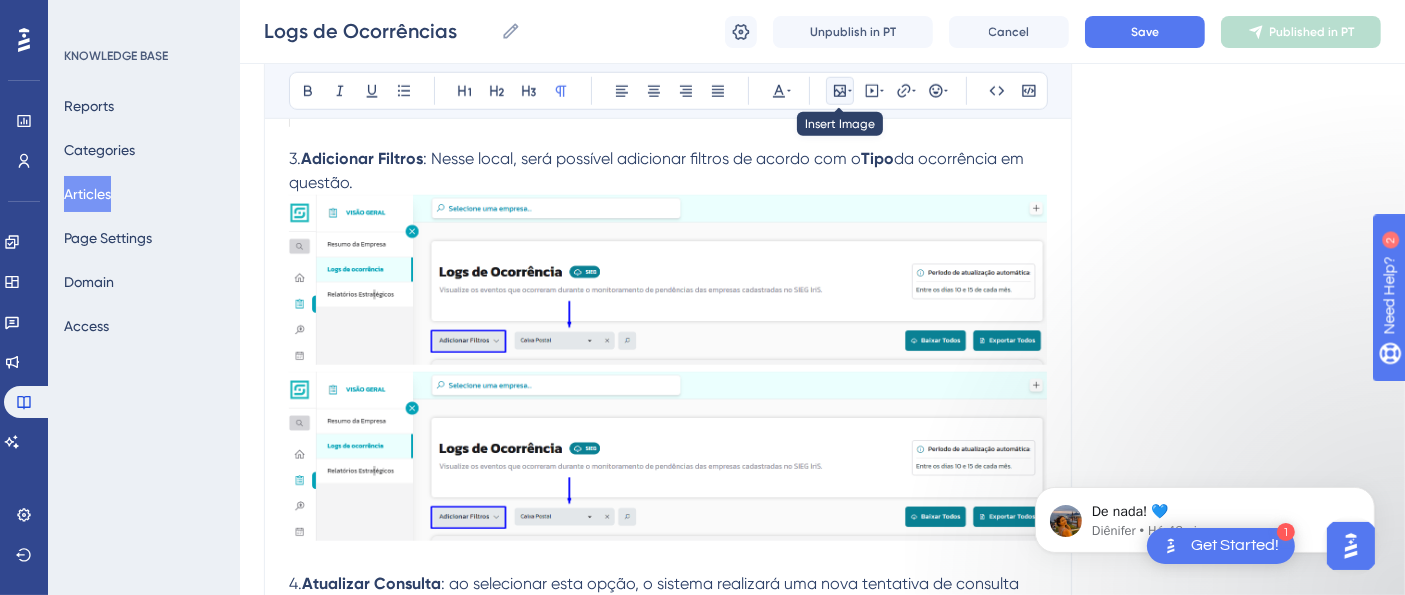 click 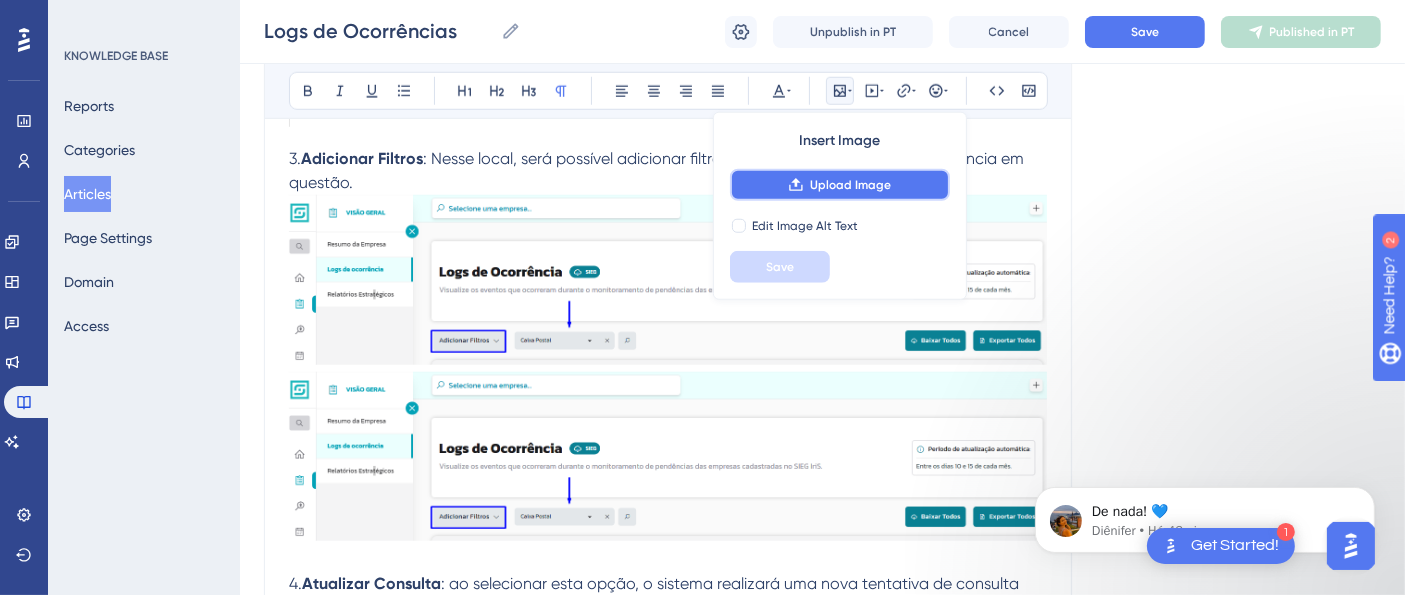click on "Upload Image" at bounding box center [850, 185] 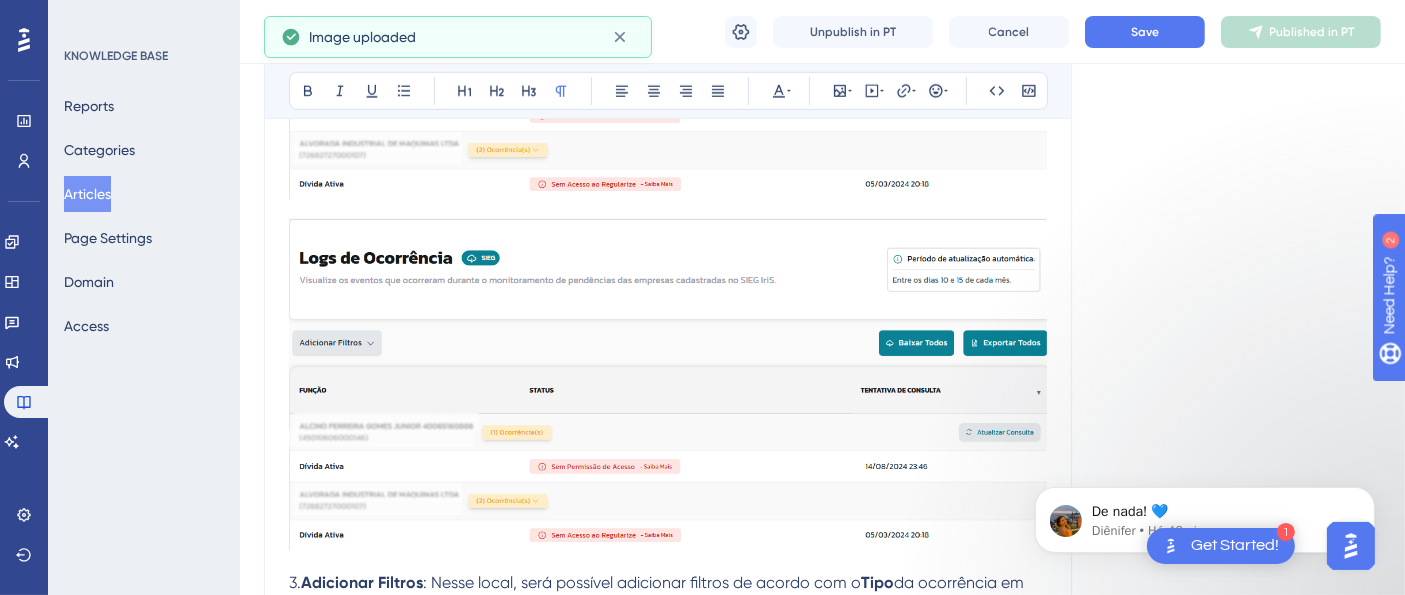 scroll, scrollTop: 1317, scrollLeft: 0, axis: vertical 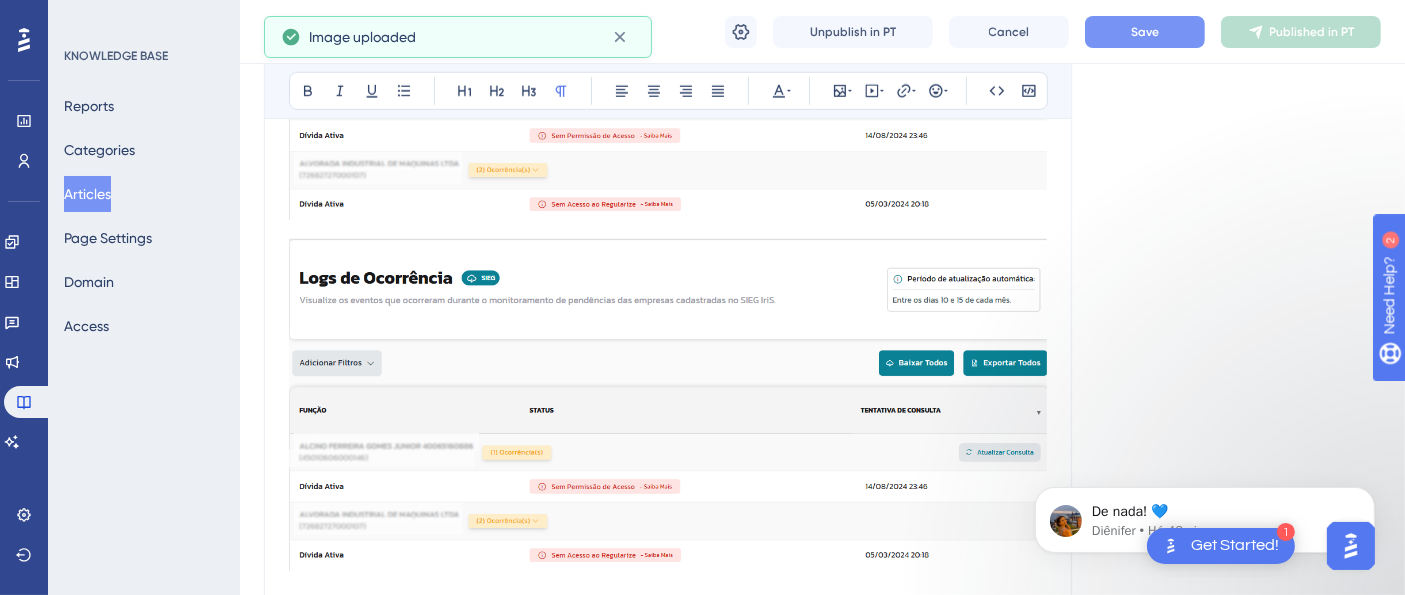 click on "Save" at bounding box center (1145, 32) 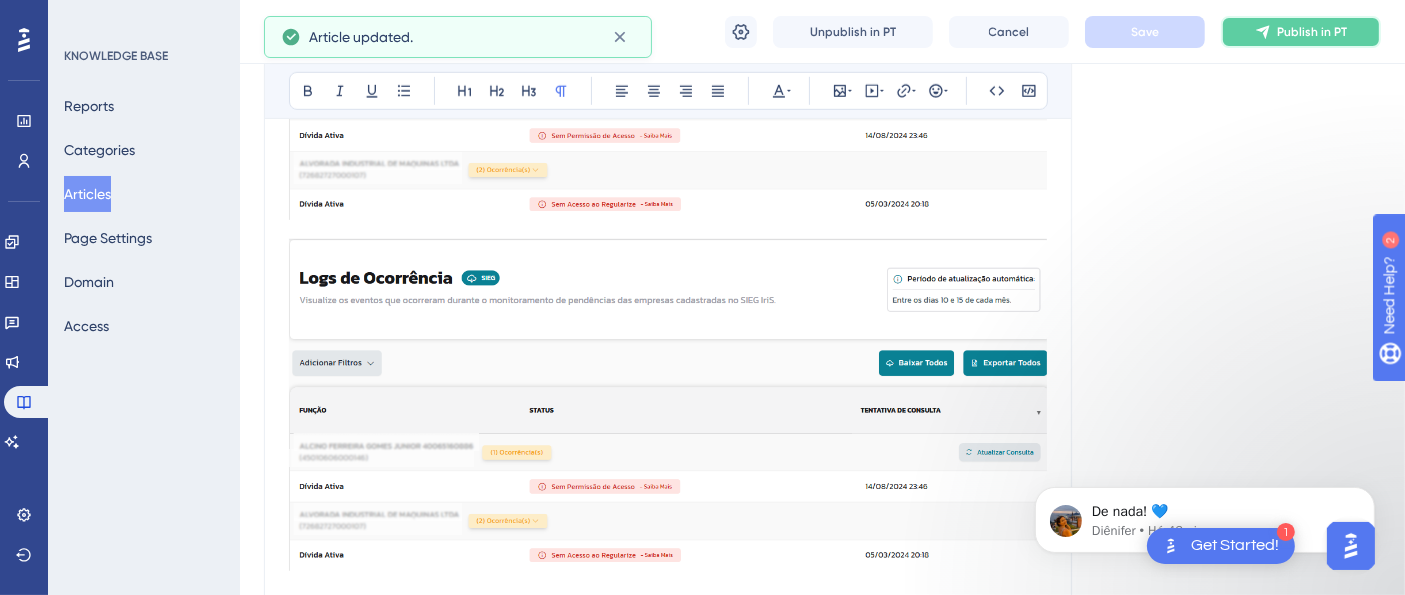 click on "Publish in PT" at bounding box center (1312, 32) 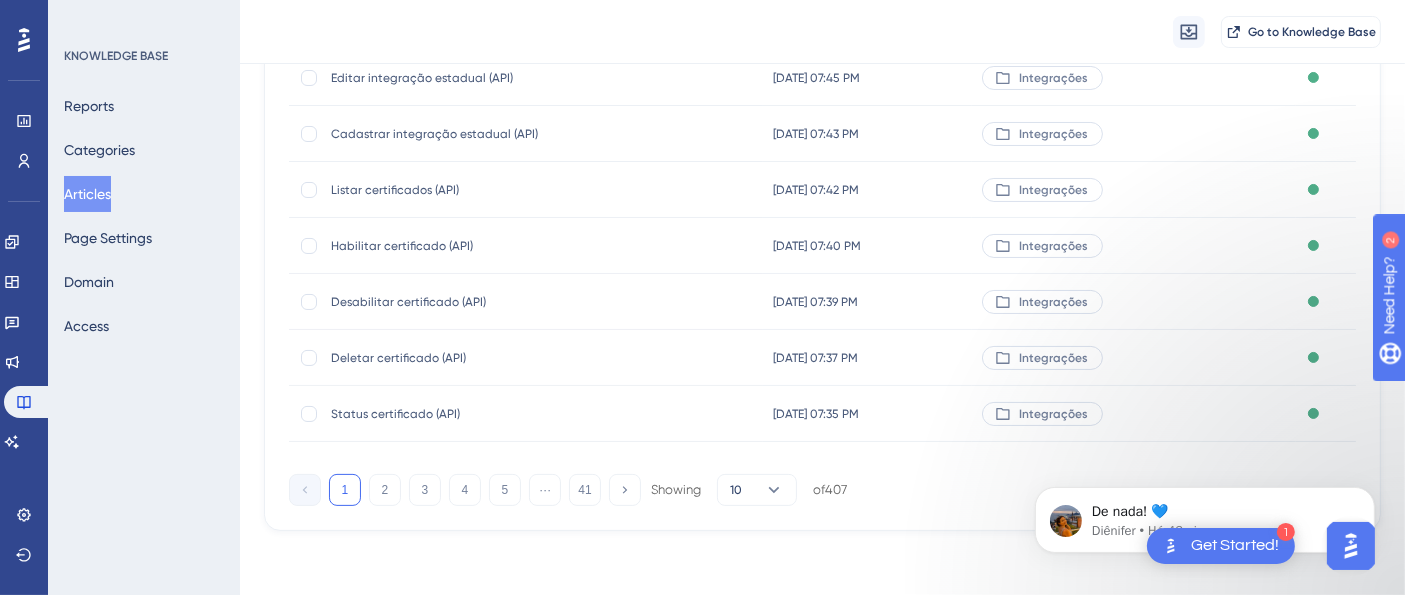 scroll, scrollTop: 0, scrollLeft: 0, axis: both 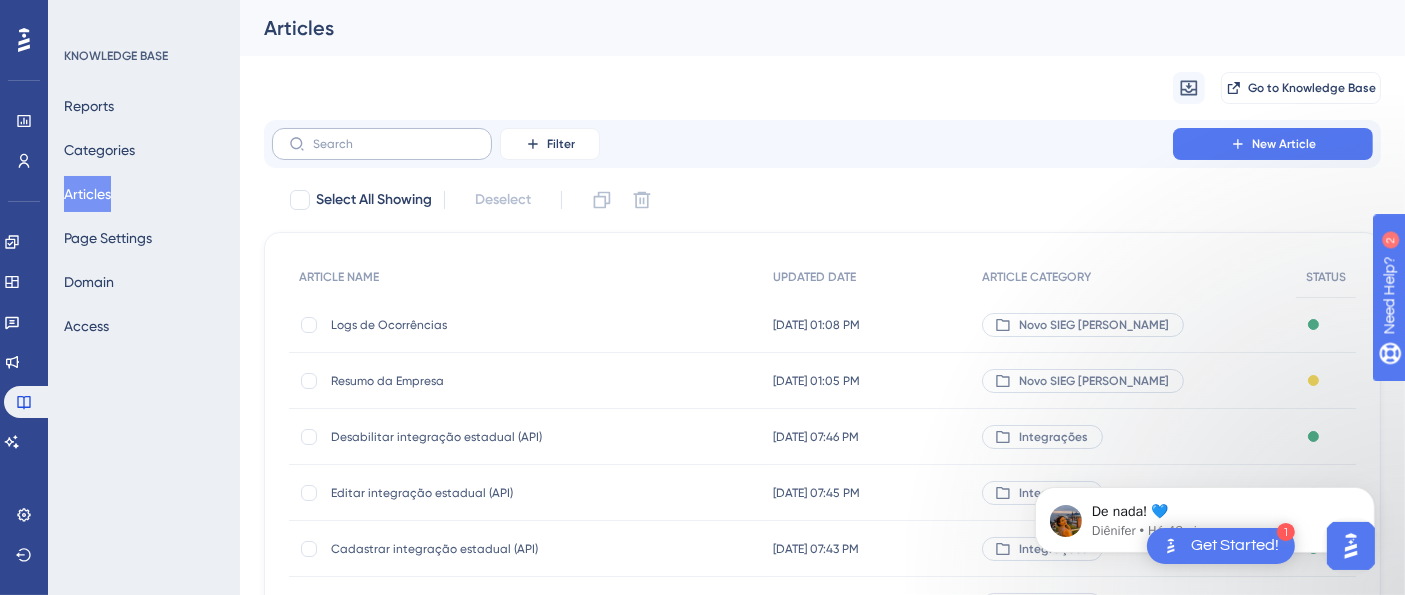 click at bounding box center [382, 144] 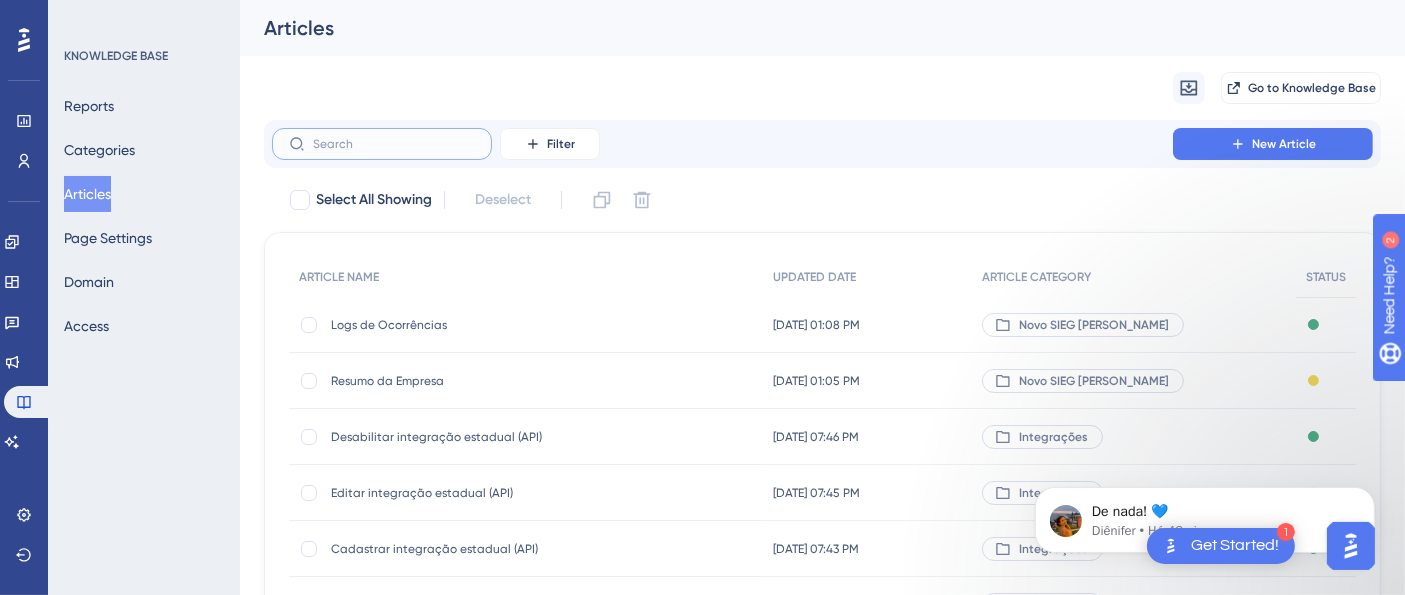 paste on "Resumo da Empresa" 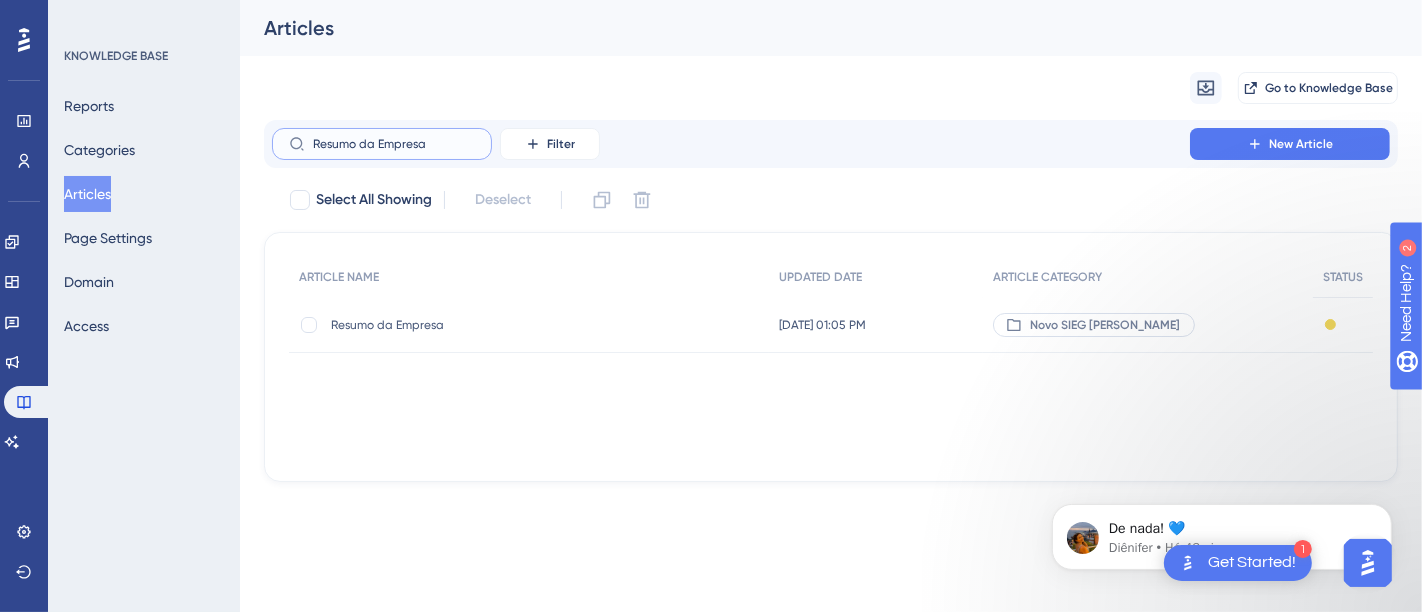 type on "Resumo da Empresa" 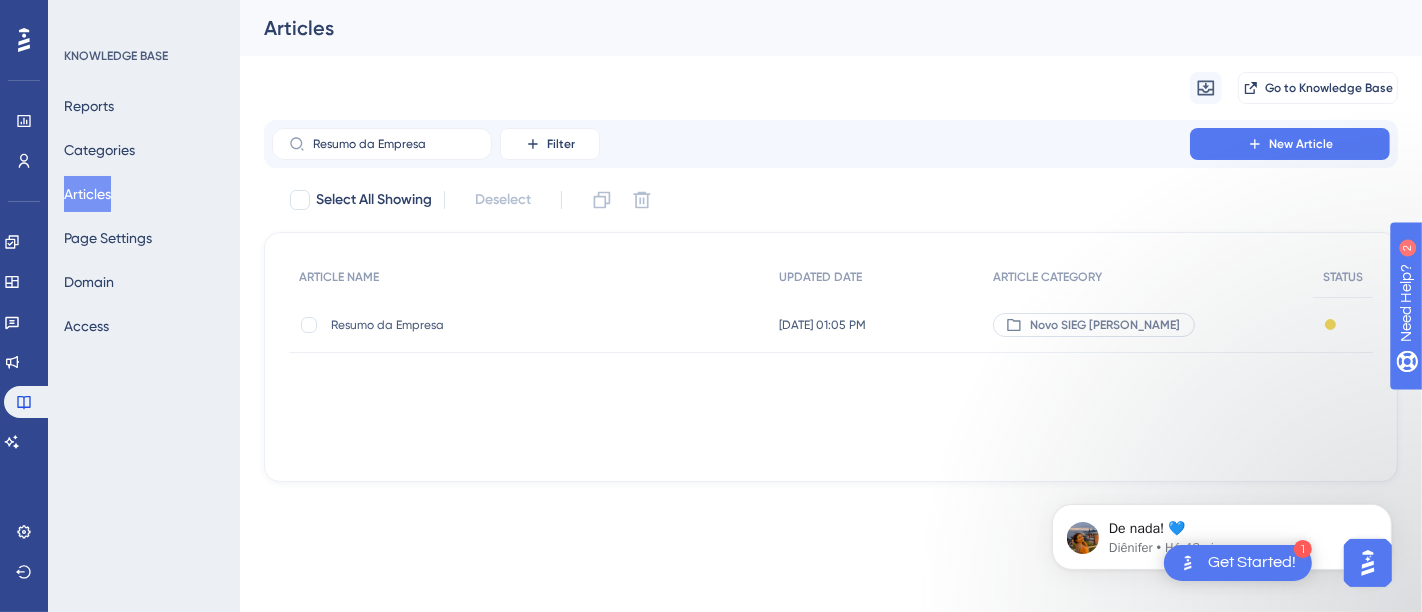 click on "Resumo da Empresa" at bounding box center [491, 325] 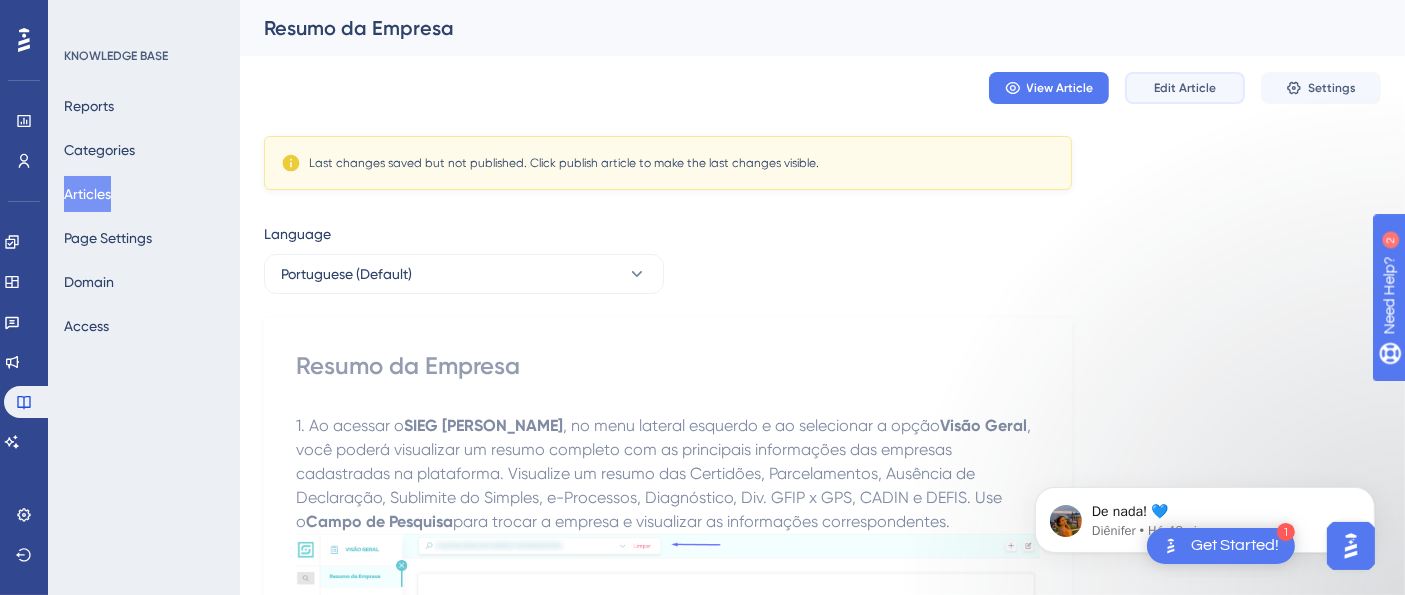 click on "Edit Article" at bounding box center (1185, 88) 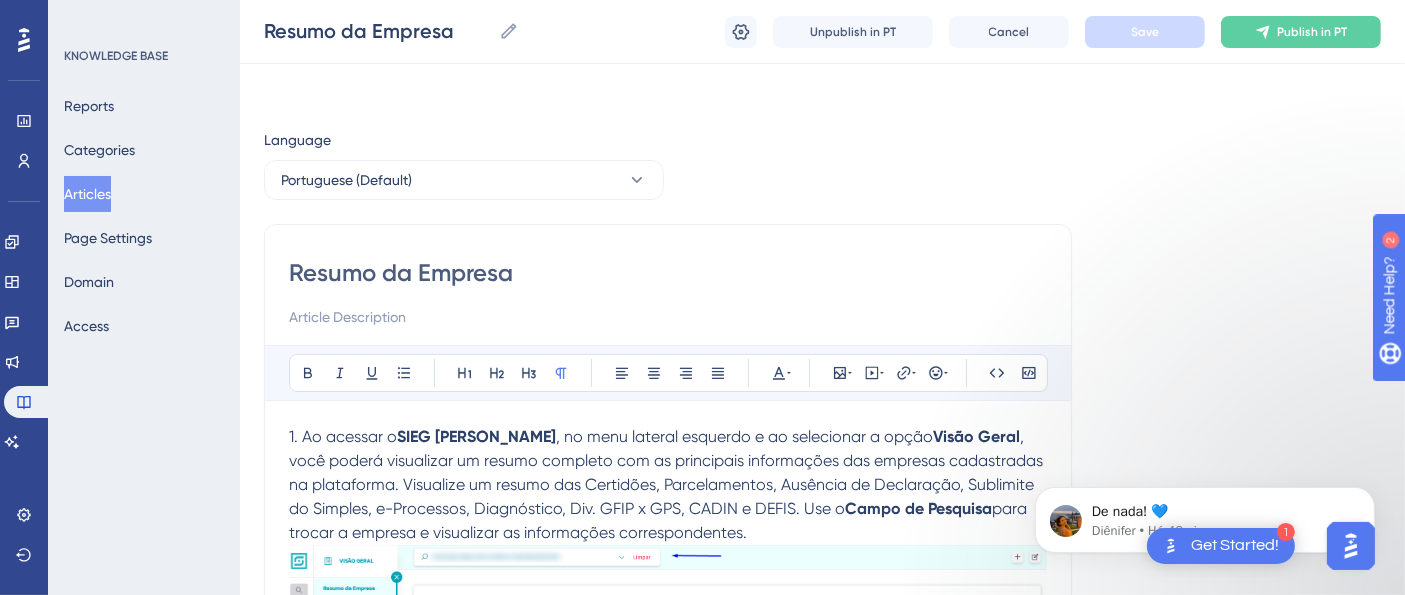 scroll, scrollTop: 824, scrollLeft: 0, axis: vertical 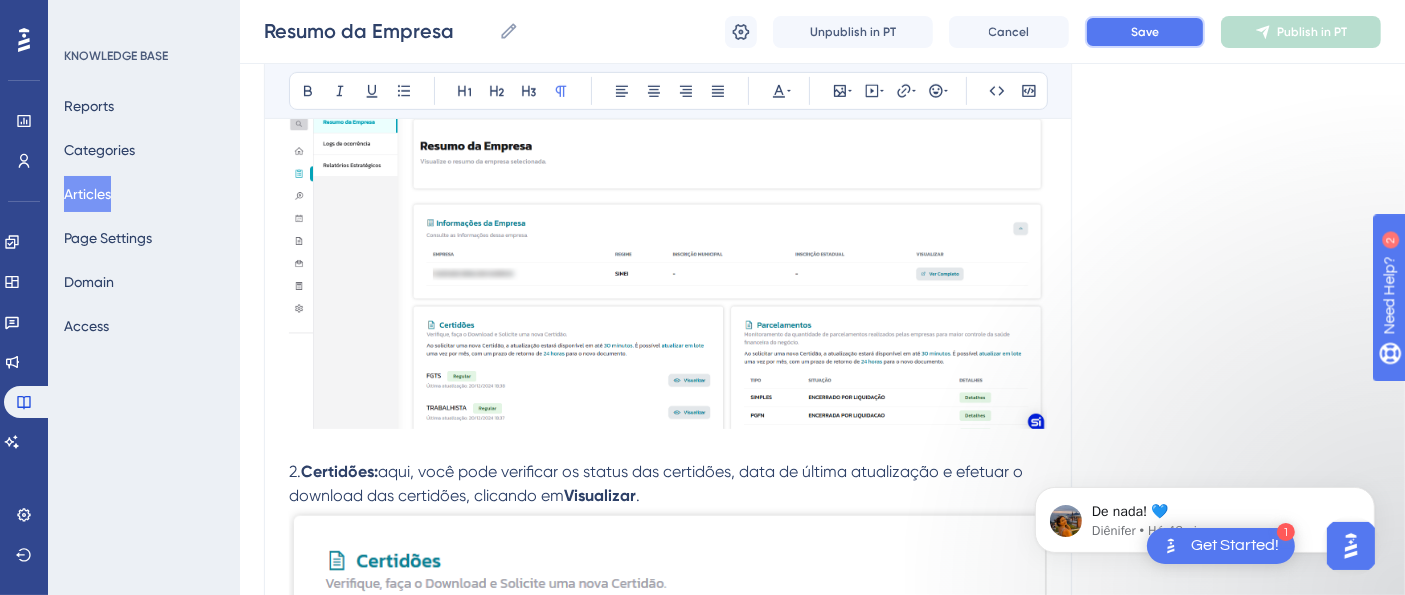 click on "Save" at bounding box center [1145, 32] 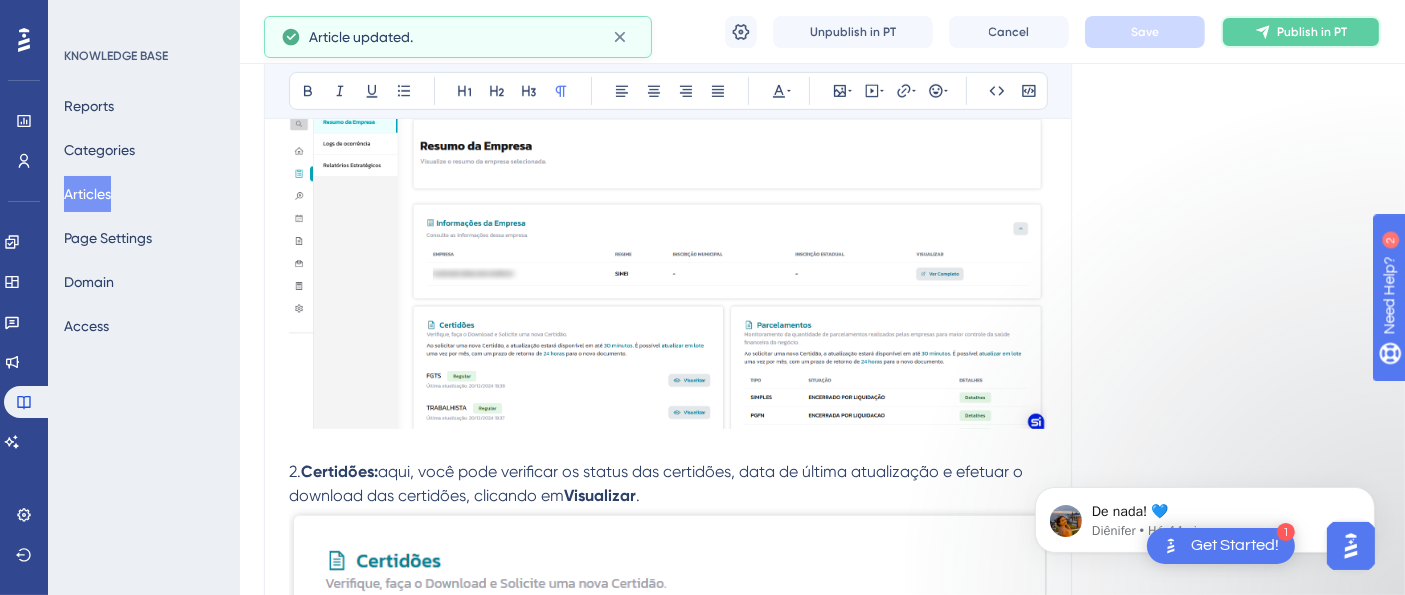 click on "Publish in PT" at bounding box center [1301, 32] 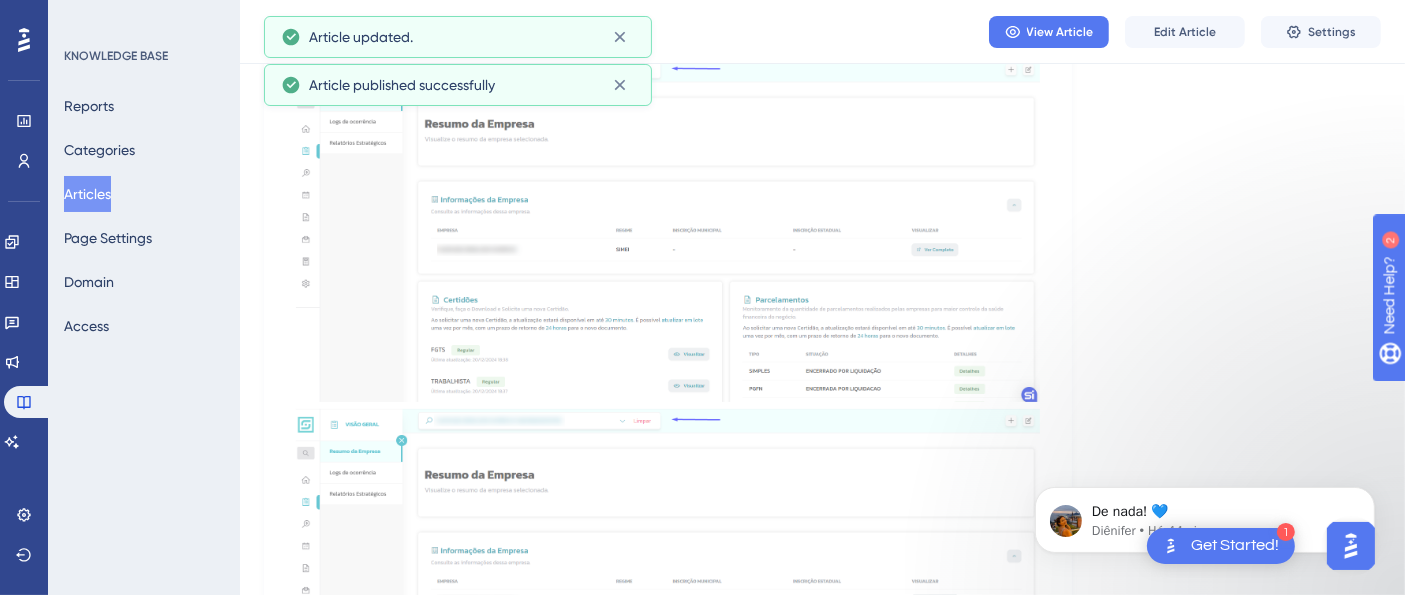 scroll, scrollTop: 380, scrollLeft: 0, axis: vertical 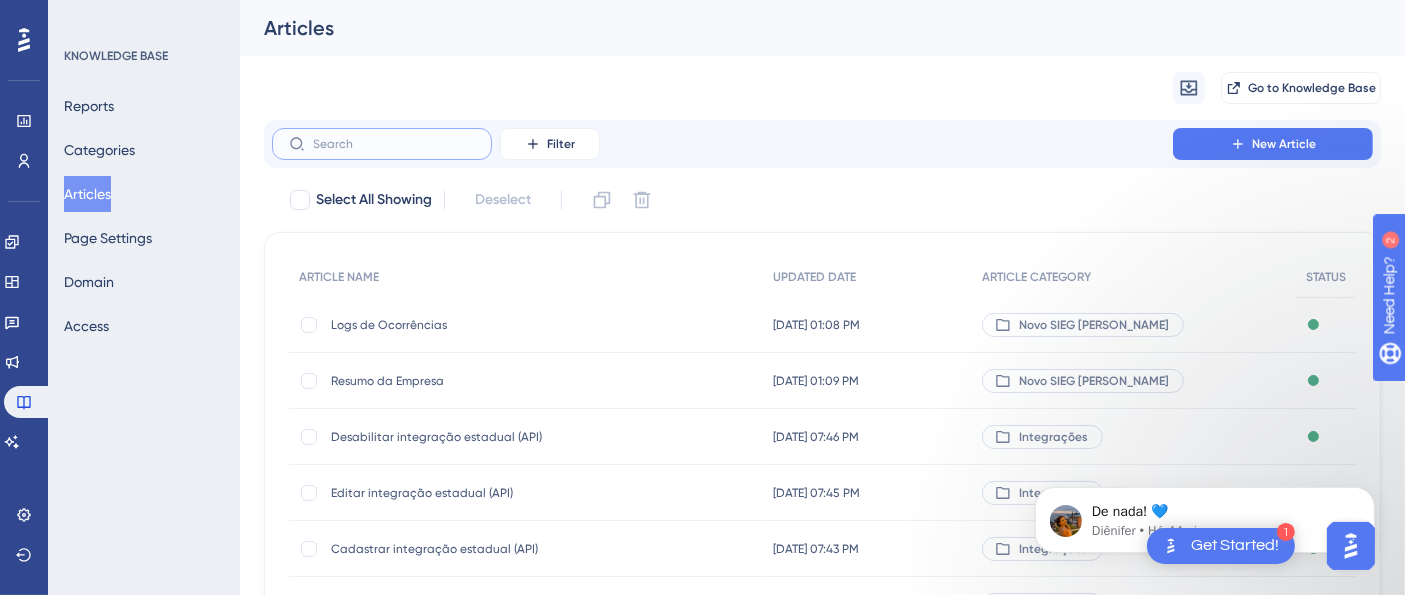 click at bounding box center (394, 144) 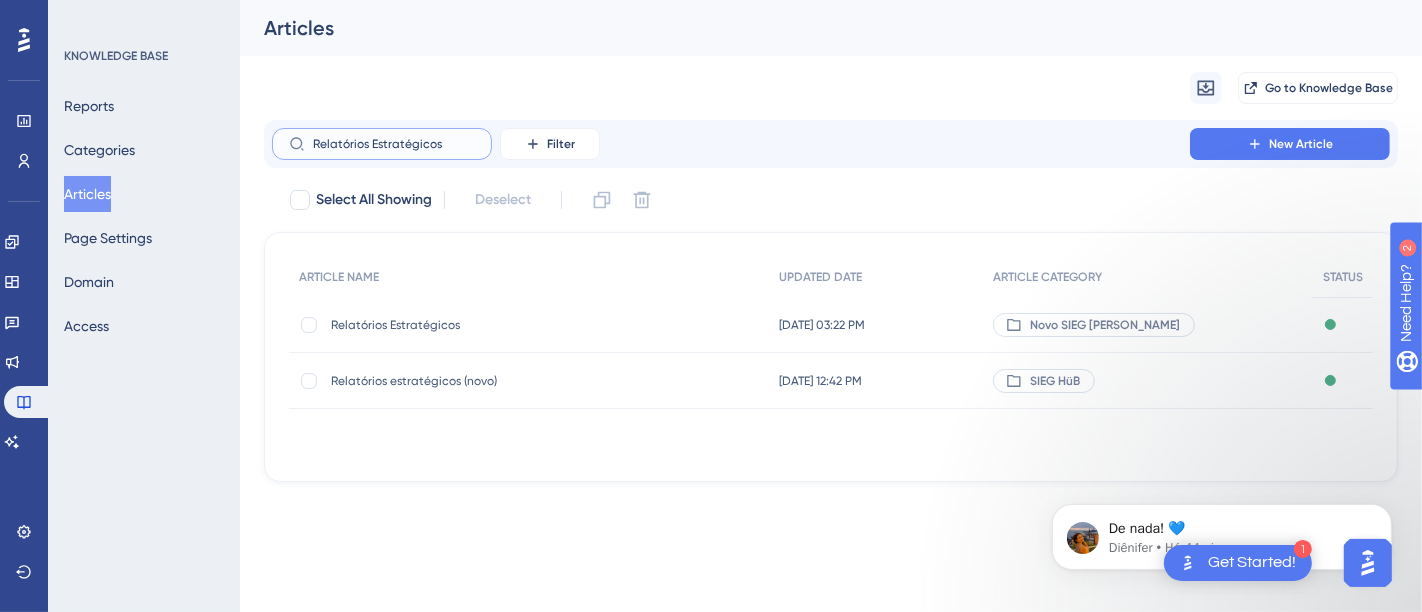 type on "Relatórios Estratégicos" 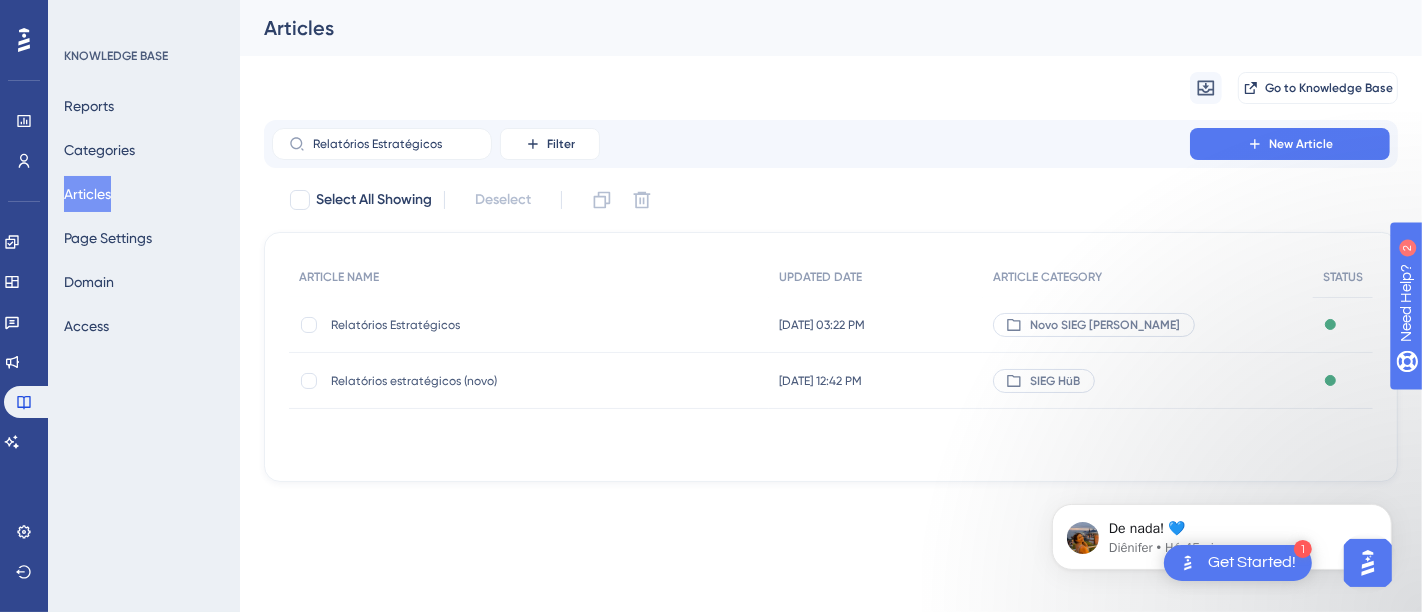 click on "Relatórios estratégicos (novo)" at bounding box center [491, 381] 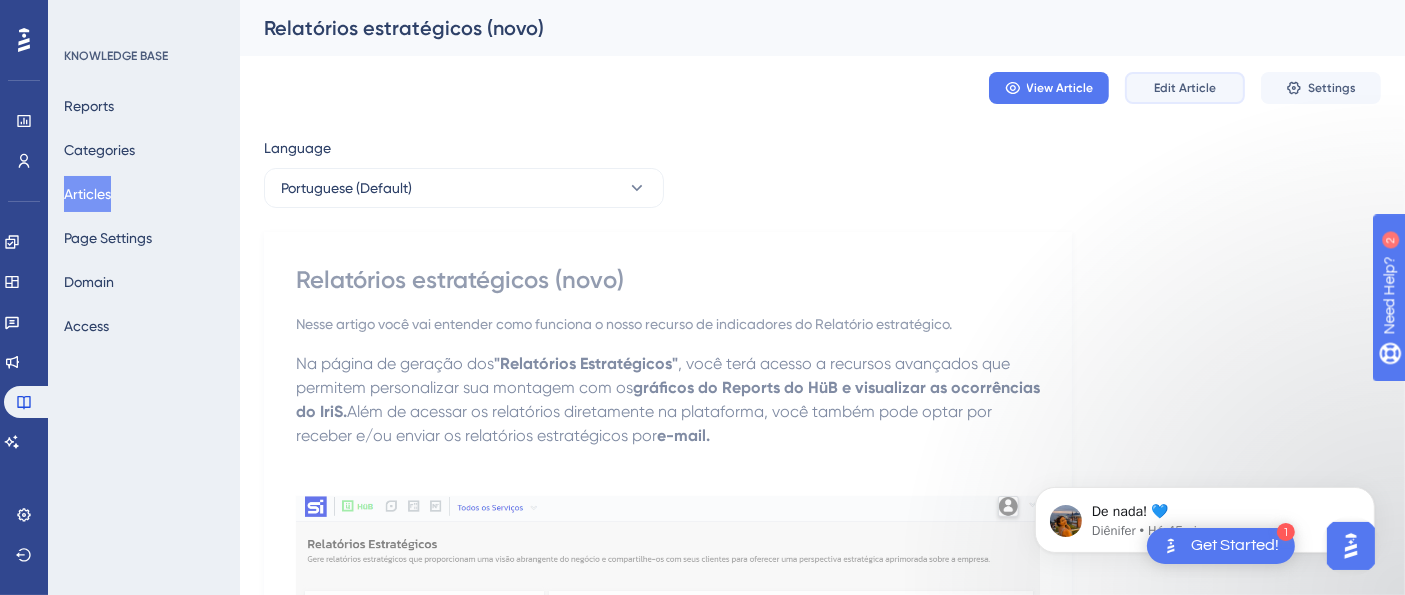 click on "Edit Article" at bounding box center [1185, 88] 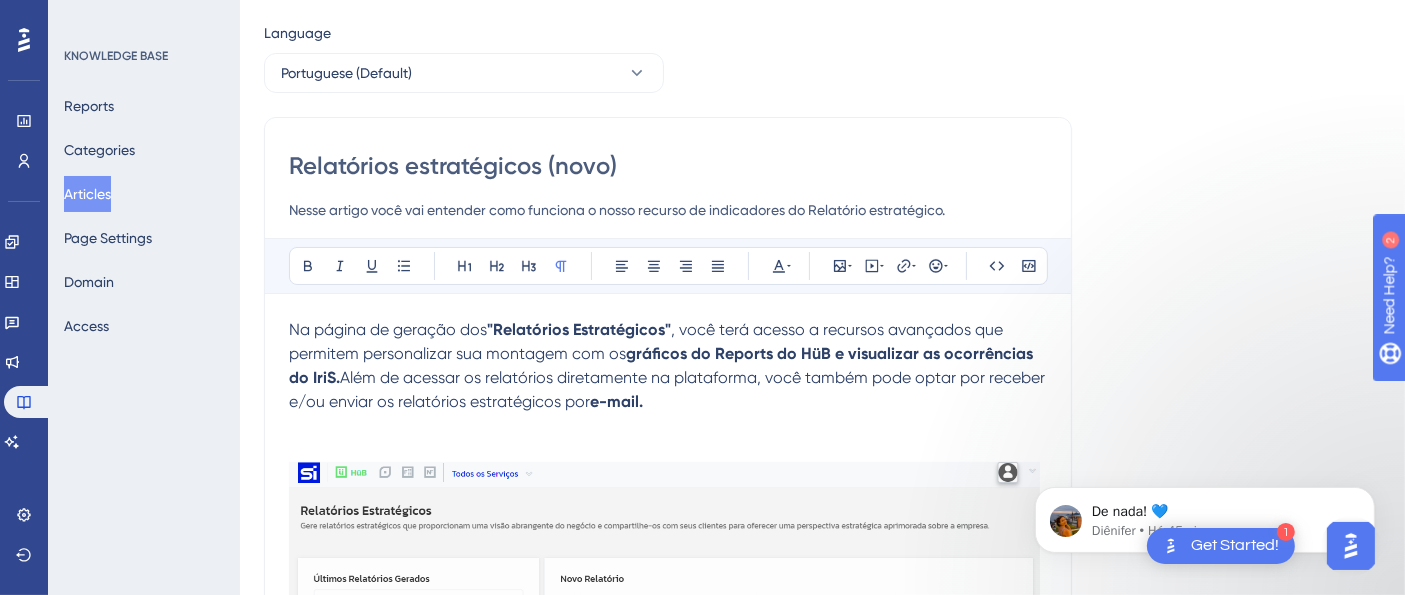 scroll, scrollTop: 222, scrollLeft: 0, axis: vertical 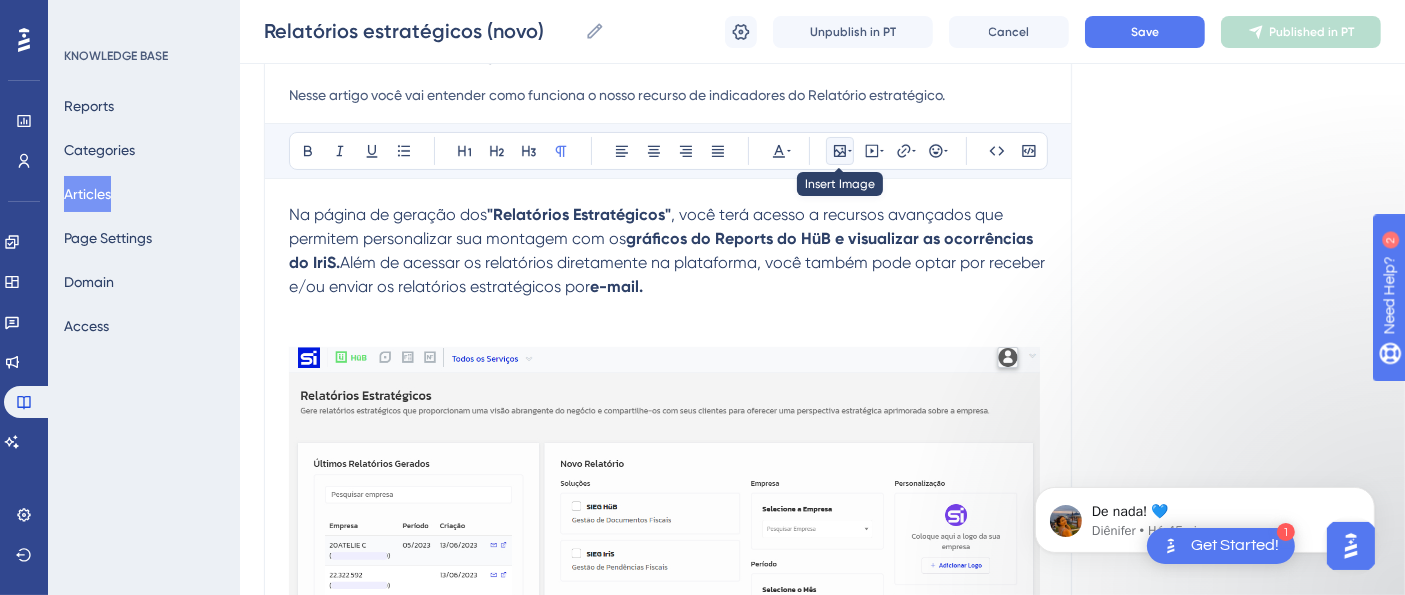 click 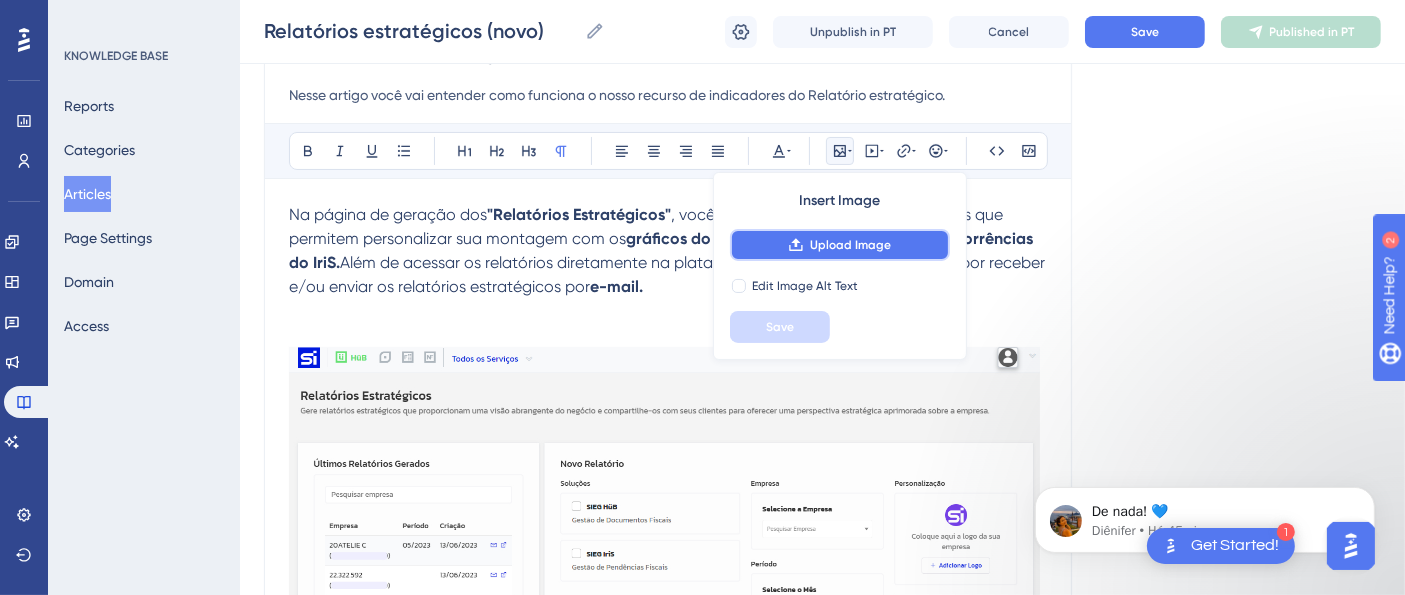 click on "Upload Image" at bounding box center (850, 245) 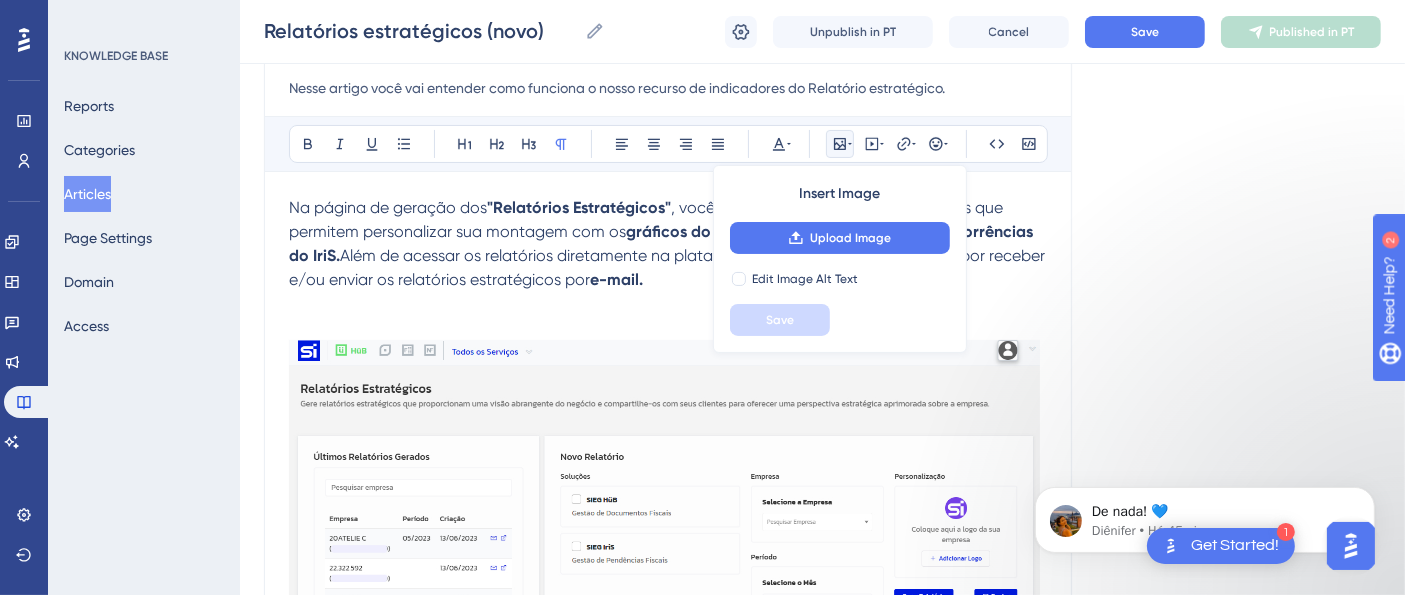 scroll, scrollTop: 182, scrollLeft: 0, axis: vertical 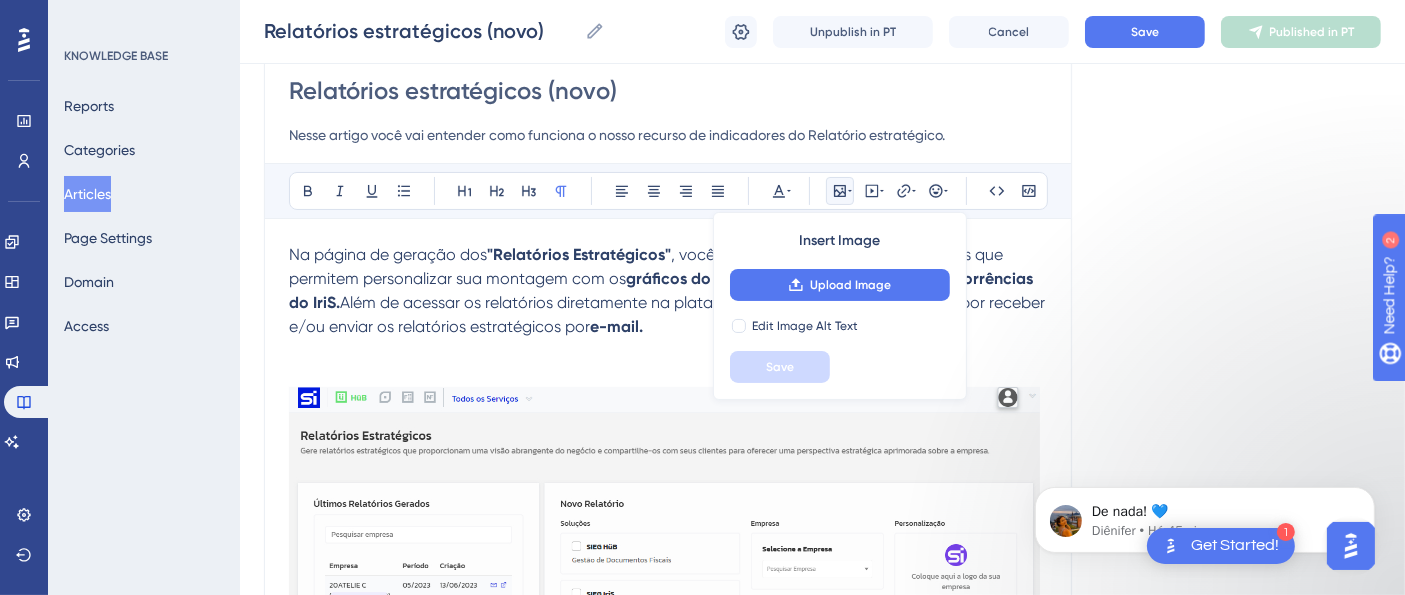 click on "Na página de geração dos  "Relatórios Estratégicos" , você terá acesso a recursos avançados que permitem personalizar sua montagem com os  gráficos do Reports do HüB e visualizar as ocorrências do IriS.  Além de acessar os relatórios diretamente na plataforma, você também pode optar por receber e/ou enviar os relatórios estratégicos por  e-mail. 1. Para gerar o  Relatório Estratégico , acesse o  HüB  ( https://hub.sieg.com ) e na opção  Todos os Serviços  clique em  Relatórios Estratégicos. - Em seguida, selecione a solução e quais gráficos serão incluídos para uma visualização completa e personalizada. 2. Após definir a solução, você deve  selecionar a empresa  e informar o  período  desejado para obter o relatório. 3. Além disso, será possível  adicionar a logo  da empresa para uma completa personalização. 4. Após gerar o relatório será gerada uma página totalmente  interativa  com os dados selecionados previamente." at bounding box center (668, 1660) 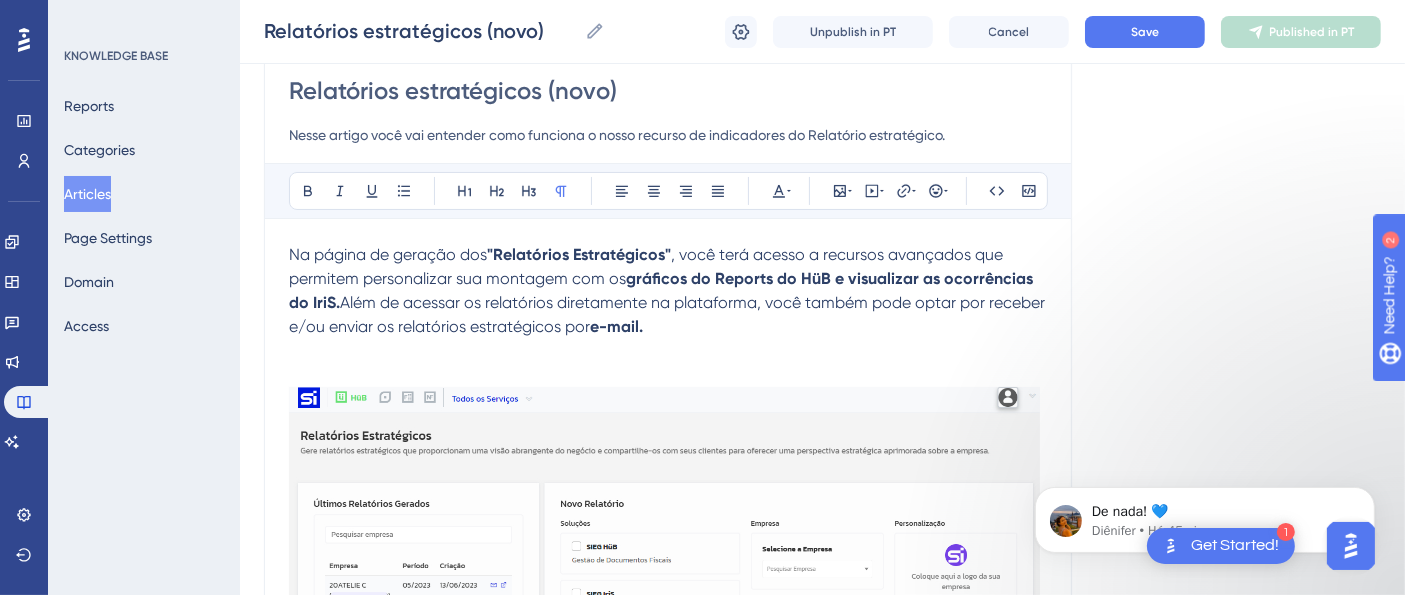 click on "Na página de geração dos  "Relatórios Estratégicos" , você terá acesso a recursos avançados que permitem personalizar sua montagem com os  gráficos do Reports do HüB e visualizar as ocorrências do IriS.  Além de acessar os relatórios diretamente na plataforma, você também pode optar por receber e/ou enviar os relatórios estratégicos por  e-mail. 1. Para gerar o  Relatório Estratégico , acesse o  HüB  ( https://hub.sieg.com ) e na opção  Todos os Serviços  clique em  Relatórios Estratégicos. - Em seguida, selecione a solução e quais gráficos serão incluídos para uma visualização completa e personalizada. 2. Após definir a solução, você deve  selecionar a empresa  e informar o  período  desejado para obter o relatório. 3. Além disso, será possível  adicionar a logo  da empresa para uma completa personalização. 4. Após gerar o relatório será gerada uma página totalmente  interativa  com os dados selecionados previamente." at bounding box center (668, 1660) 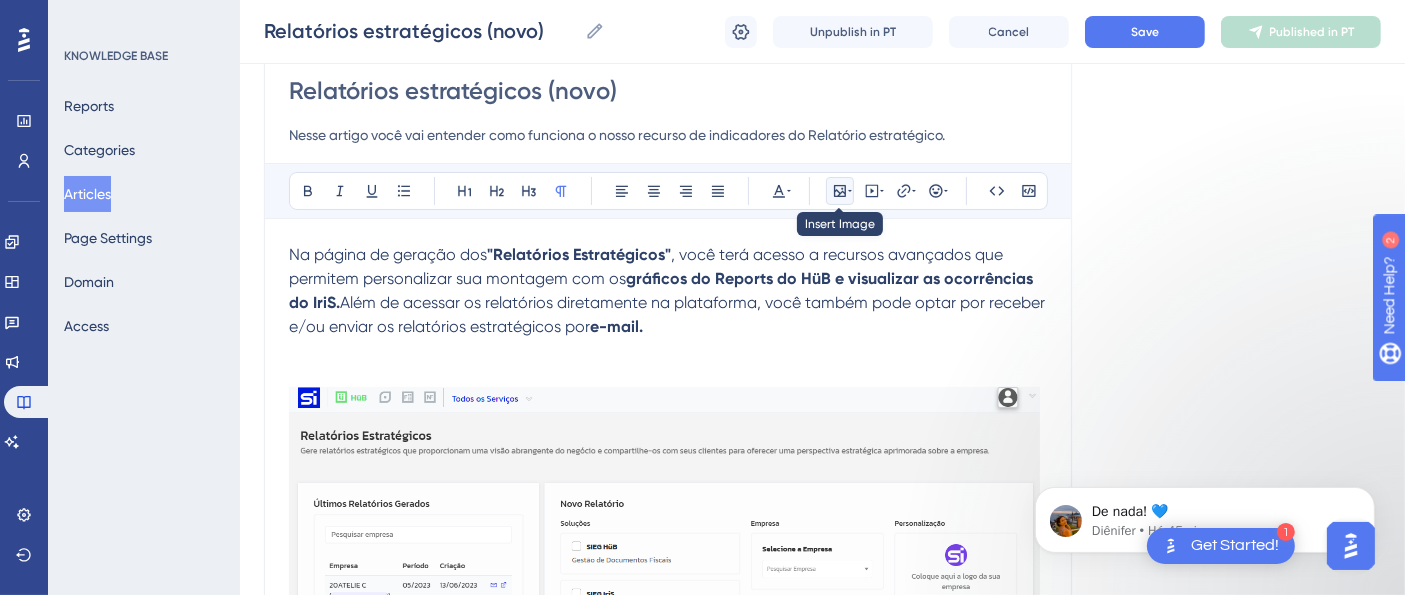 click 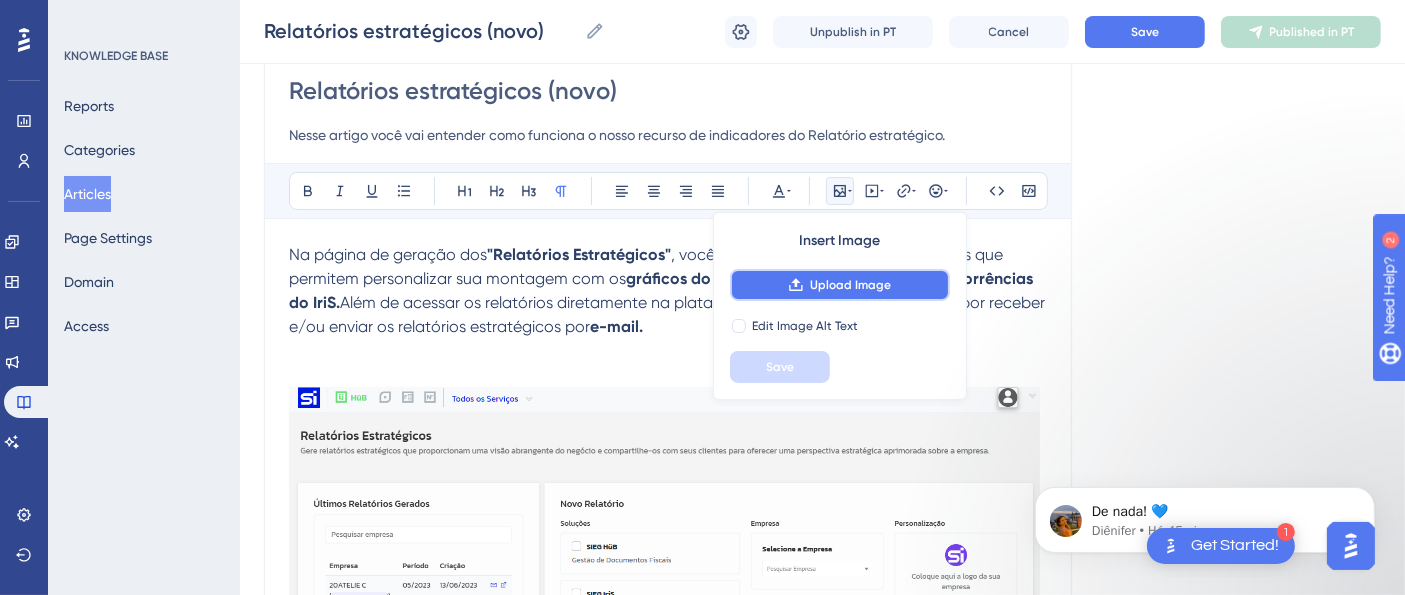 click on "Upload Image" at bounding box center [850, 285] 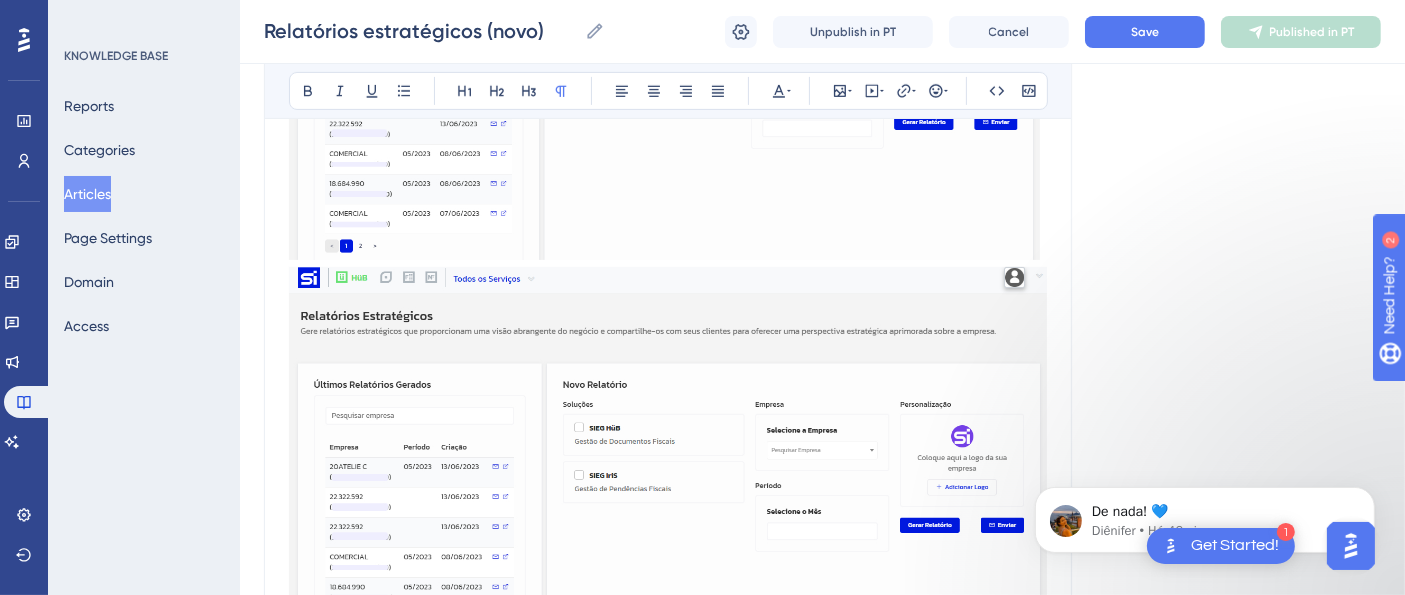 scroll, scrollTop: 738, scrollLeft: 0, axis: vertical 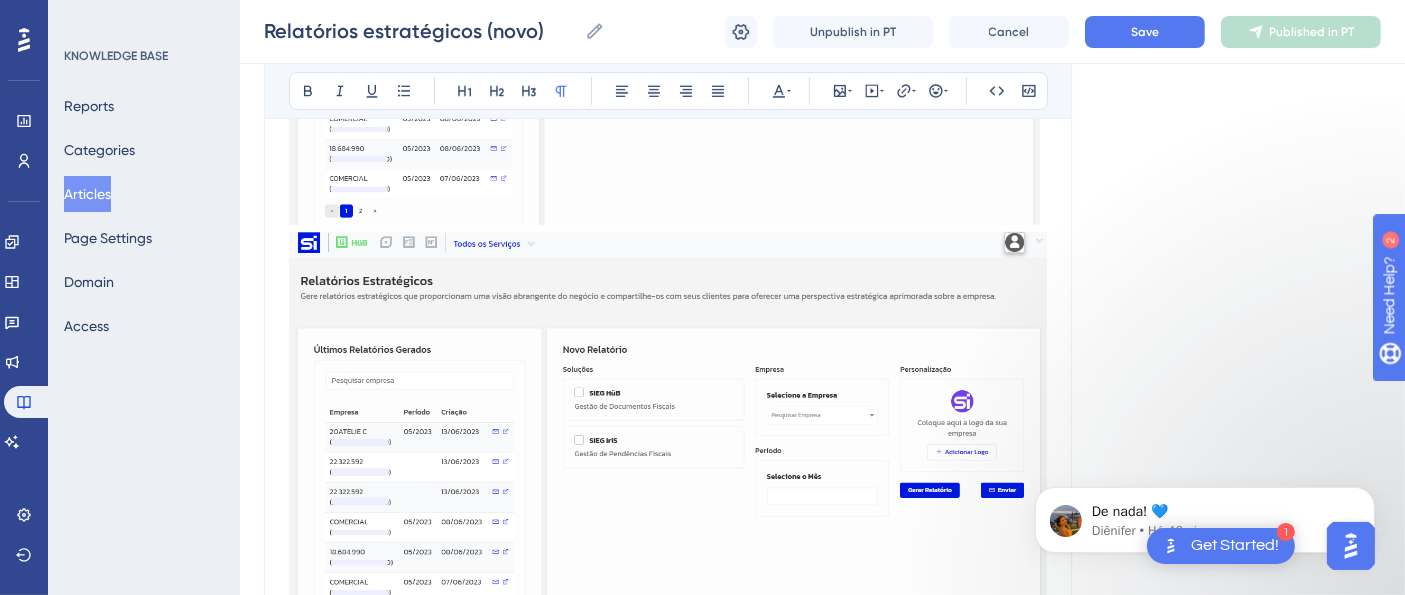 click on "Na página de geração dos  "Relatórios Estratégicos" , você terá acesso a recursos avançados que permitem personalizar sua montagem com os  gráficos do Reports do HüB e visualizar as ocorrências do IriS.  Além de acessar os relatórios diretamente na plataforma, você também pode optar por receber e/ou enviar os relatórios estratégicos por  e-mail. 1. Para gerar o  Relatório Estratégico , acesse o  HüB  ( https://hub.sieg.com ) e na opção  Todos os Serviços  clique em  Relatórios Estratégicos. - Em seguida, selecione a solução e quais gráficos serão incluídos para uma visualização completa e personalizada. 2. Após definir a solução, você deve  selecionar a empresa  e informar o  período  desejado para obter o relatório. 3. Além disso, será possível  adicionar a logo  da empresa para uma completa personalização. 4. Após gerar o relatório será gerada uma página totalmente  interativa  com os dados selecionados previamente." at bounding box center (668, 1306) 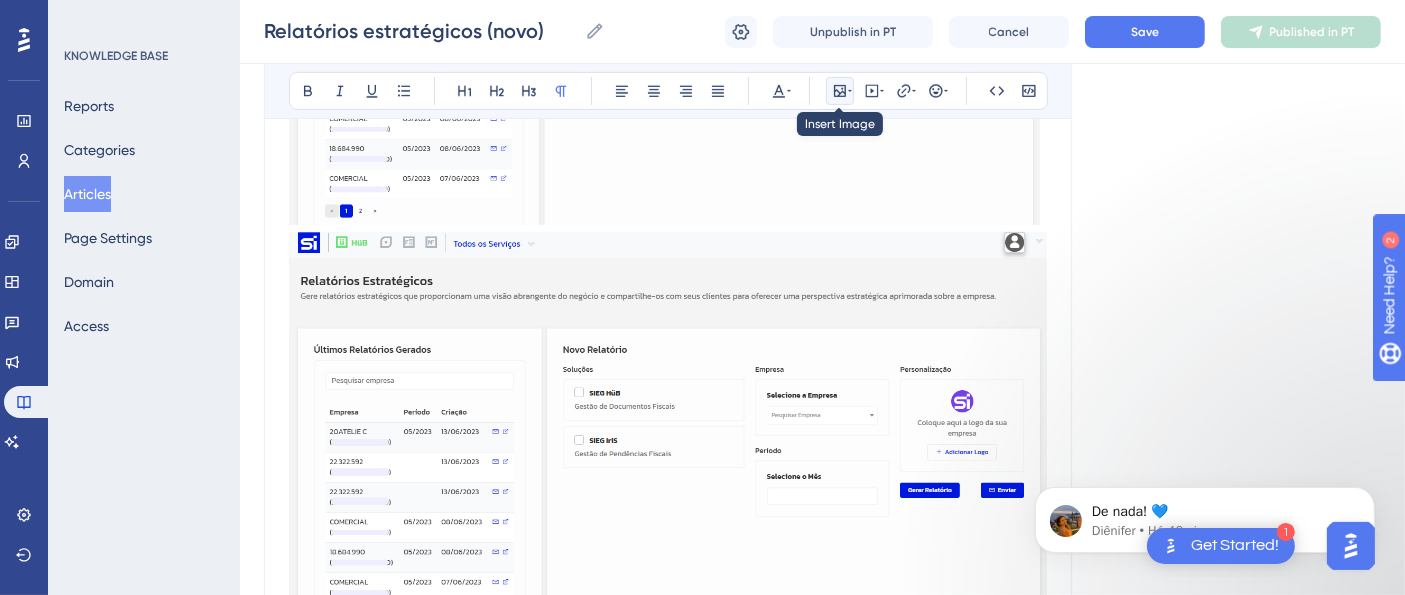 click 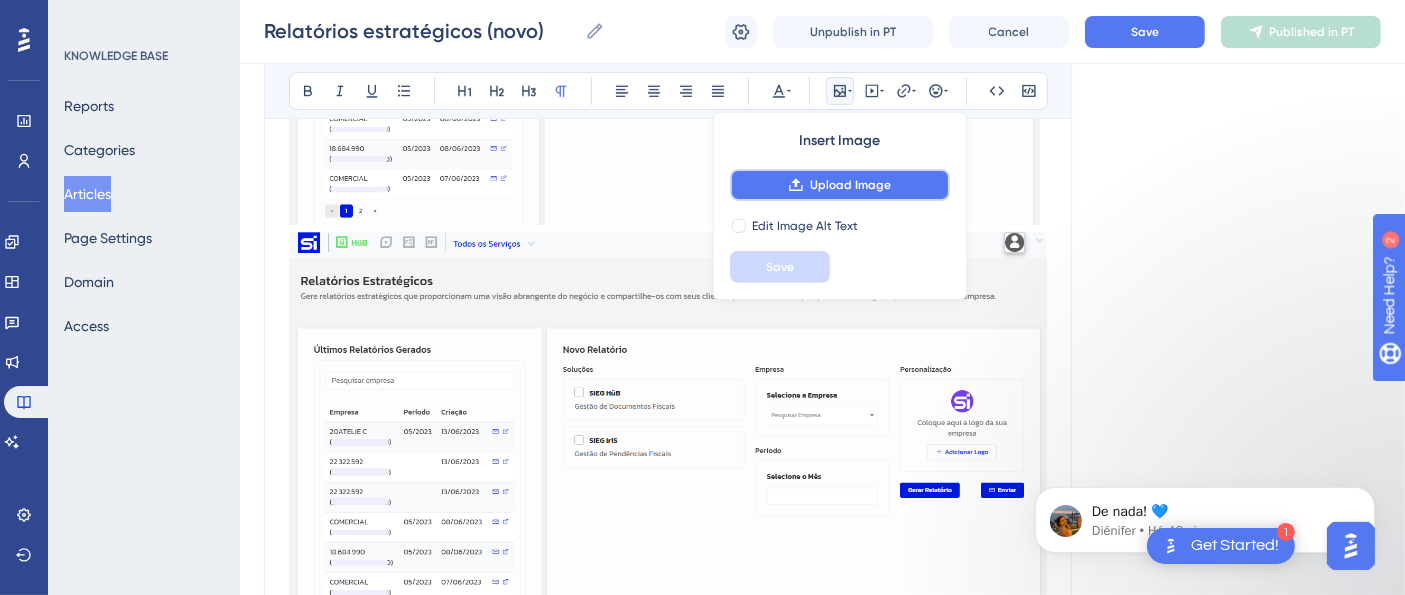 click on "Upload Image" at bounding box center [840, 185] 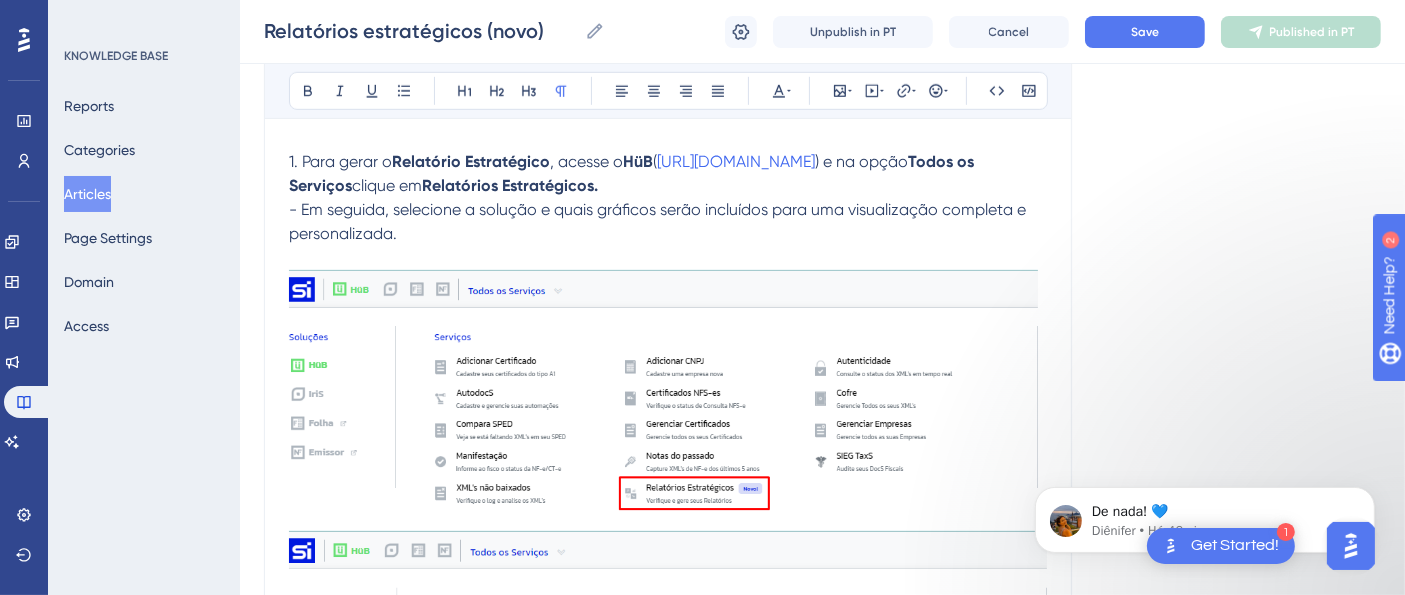 scroll, scrollTop: 1294, scrollLeft: 0, axis: vertical 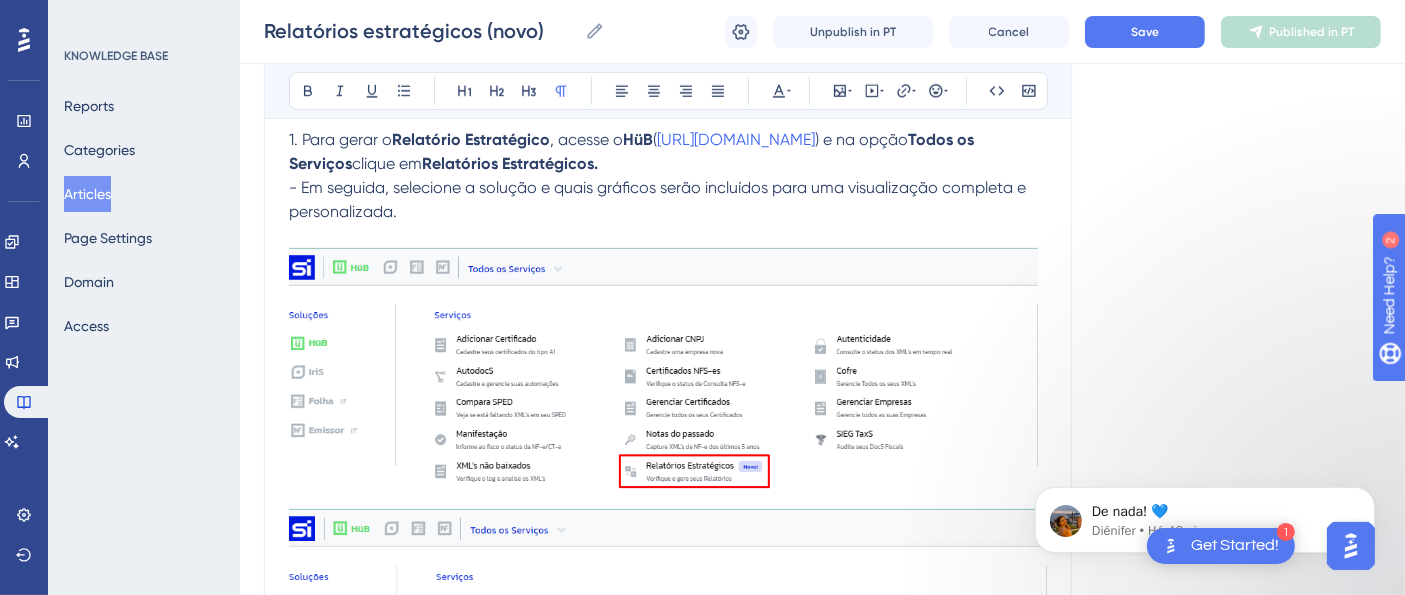 click on "Na página de geração dos  "Relatórios Estratégicos" , você terá acesso a recursos avançados que permitem personalizar sua montagem com os  gráficos do Reports do HüB e visualizar as ocorrências do IriS.  Além de acessar os relatórios diretamente na plataforma, você também pode optar por receber e/ou enviar os relatórios estratégicos por  e-mail. 1. Para gerar o  Relatório Estratégico , acesse o  HüB  ( https://hub.sieg.com ) e na opção  Todos os Serviços  clique em  Relatórios Estratégicos. - Em seguida, selecione a solução e quais gráficos serão incluídos para uma visualização completa e personalizada. 2. Após definir a solução, você deve  selecionar a empresa  e informar o  período  desejado para obter o relatório. 3. Além disso, será possível  adicionar a logo  da empresa para uma completa personalização. 4. Após gerar o relatório será gerada uma página totalmente  interativa  com os dados selecionados previamente." at bounding box center (668, 870) 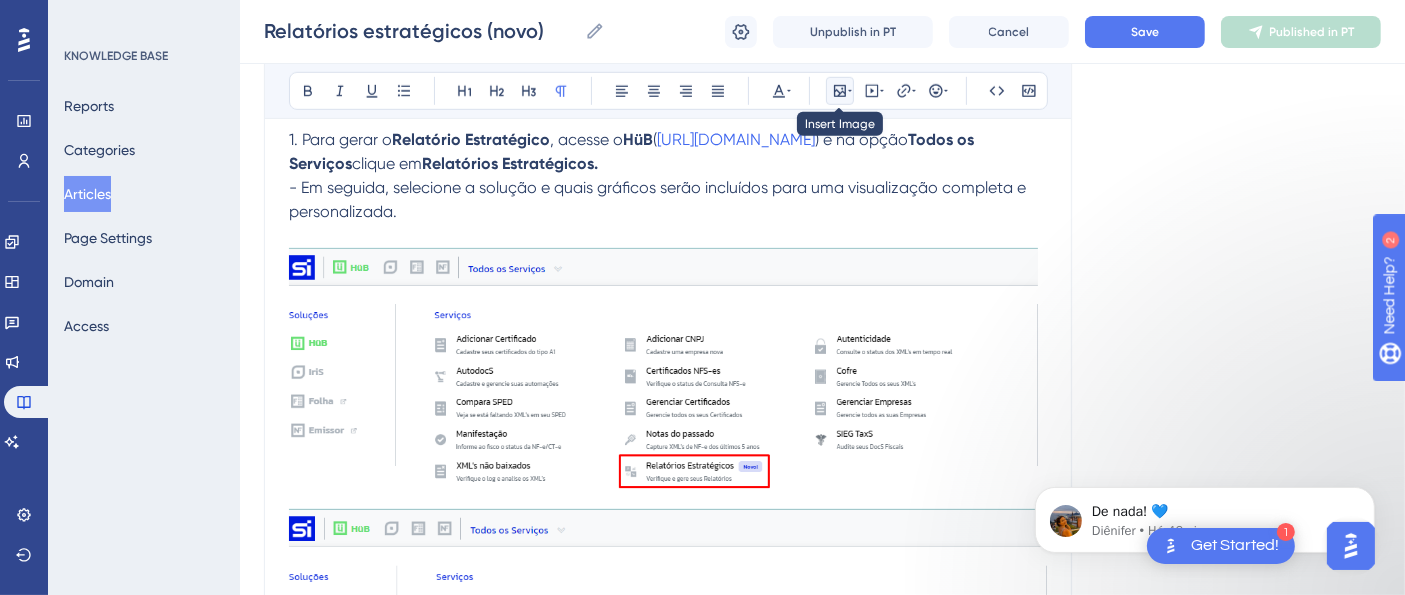 click 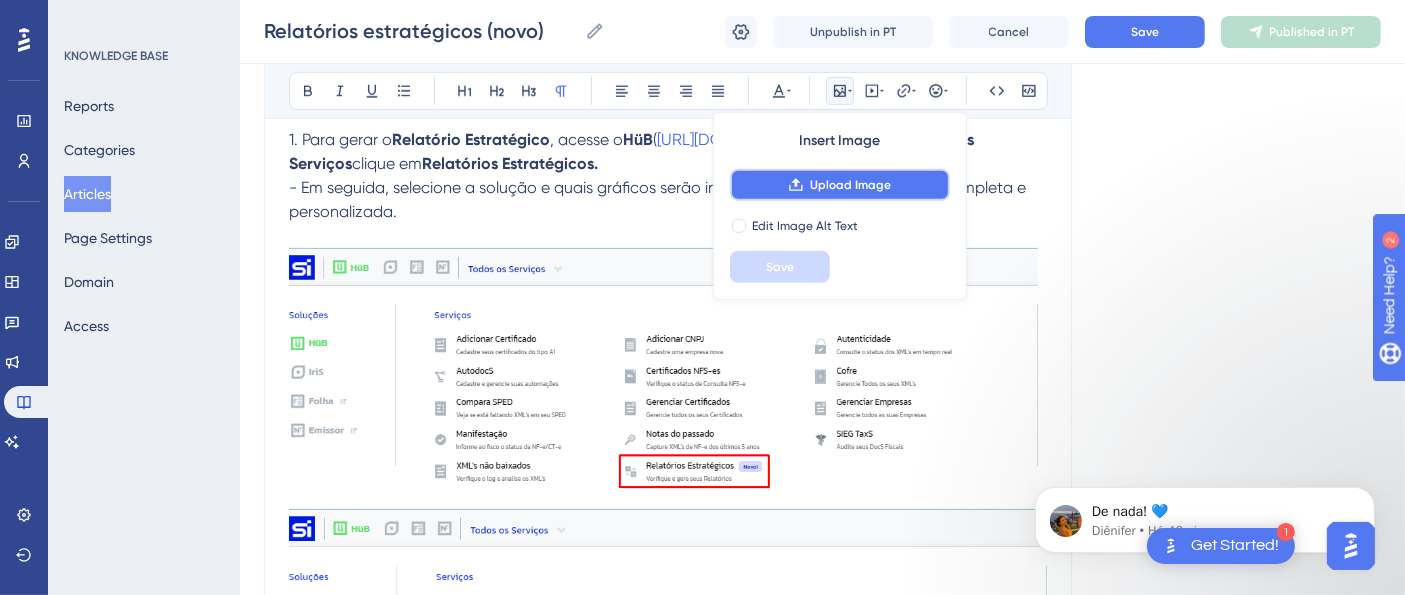 click on "Upload Image" at bounding box center (840, 185) 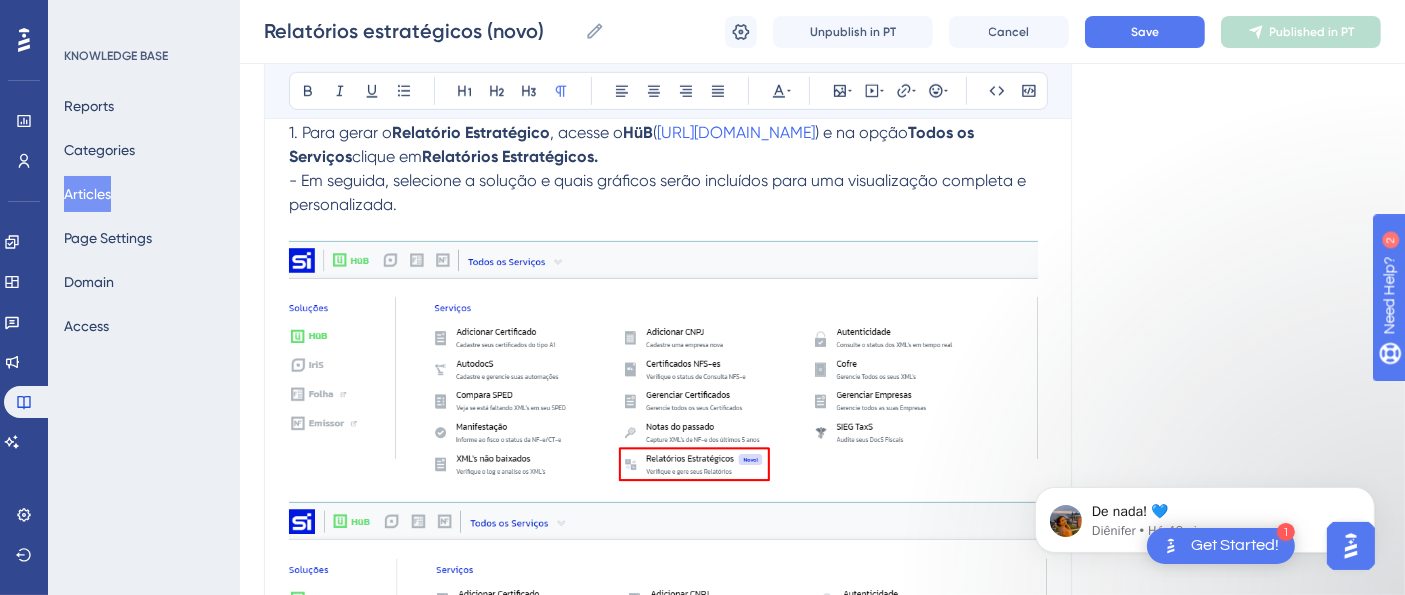scroll, scrollTop: 1294, scrollLeft: 0, axis: vertical 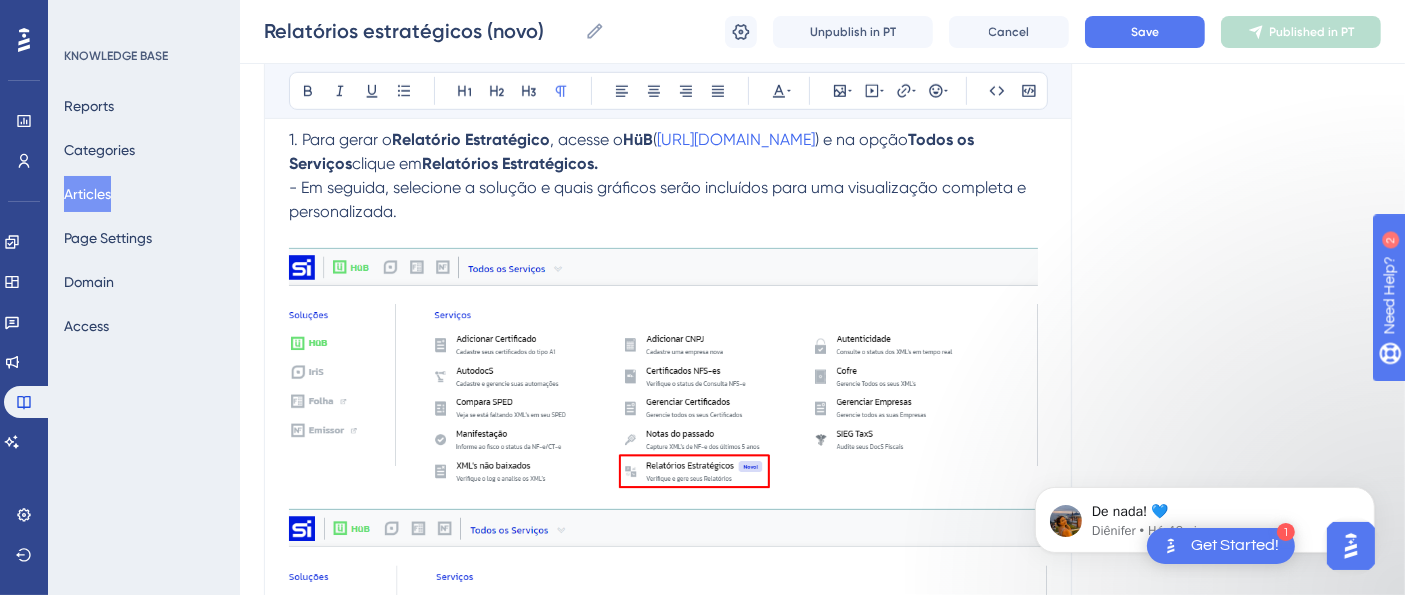 click at bounding box center [668, 2708] 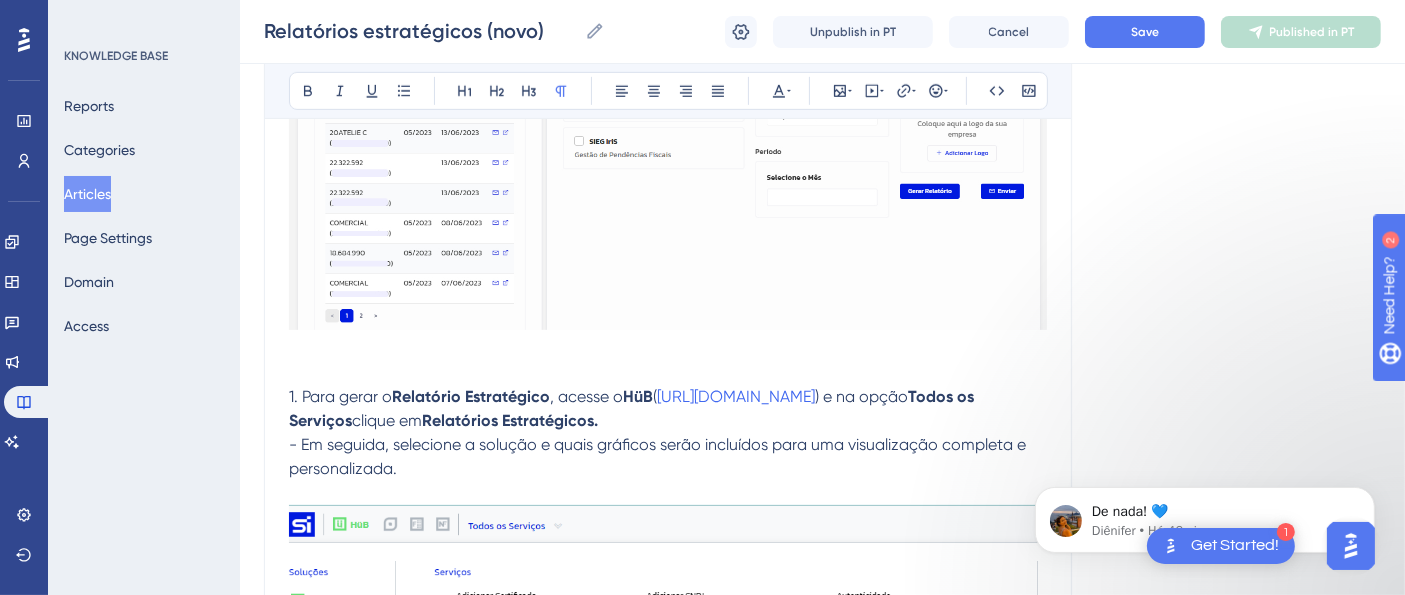 scroll, scrollTop: 1071, scrollLeft: 0, axis: vertical 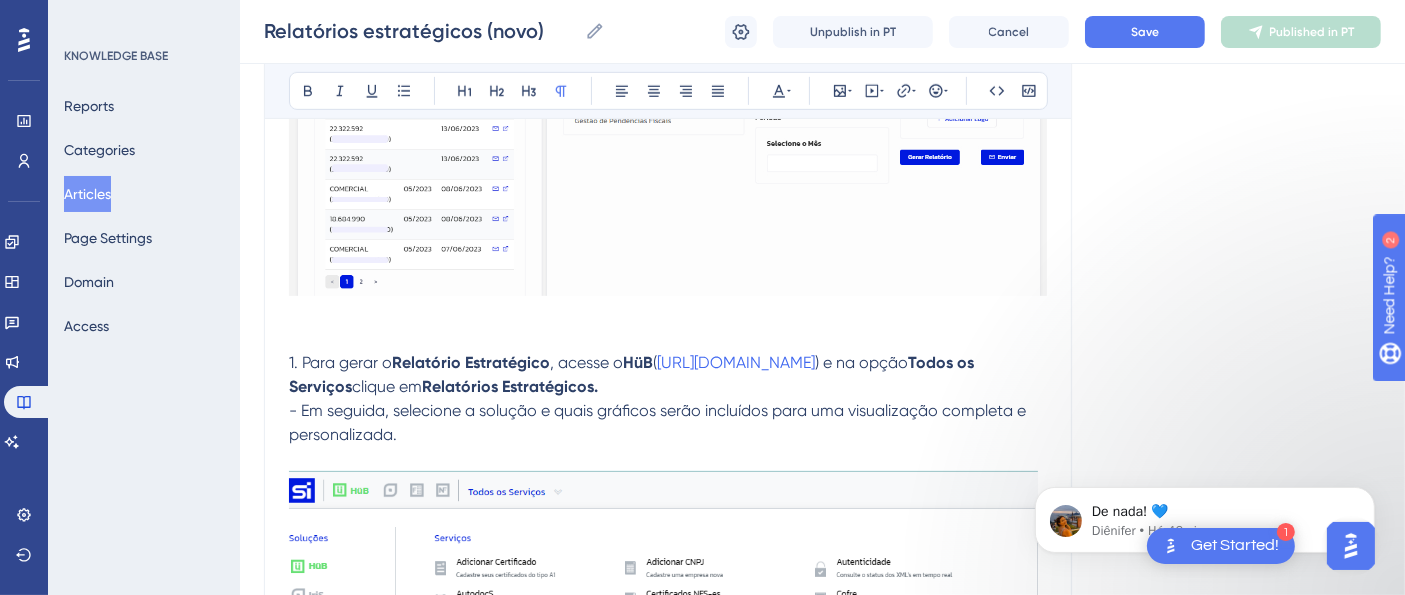 click on "Na página de geração dos  "Relatórios Estratégicos" , você terá acesso a recursos avançados que permitem personalizar sua montagem com os  gráficos do Reports do HüB e visualizar as ocorrências do IriS.  Além de acessar os relatórios diretamente na plataforma, você também pode optar por receber e/ou enviar os relatórios estratégicos por  e-mail. 1. Para gerar o  Relatório Estratégico , acesse o  HüB  ( https://hub.sieg.com ) e na opção  Todos os Serviços  clique em  Relatórios Estratégicos. - Em seguida, selecione a solução e quais gráficos serão incluídos para uma visualização completa e personalizada. 2. Após definir a solução, você deve  selecionar a empresa  e informar o  período  desejado para obter o relatório. 3. Além disso, será possível  adicionar a logo  da empresa para uma completa personalização. 4. Após gerar o relatório será gerada uma página totalmente  interativa  com os dados selecionados previamente." at bounding box center (668, 820) 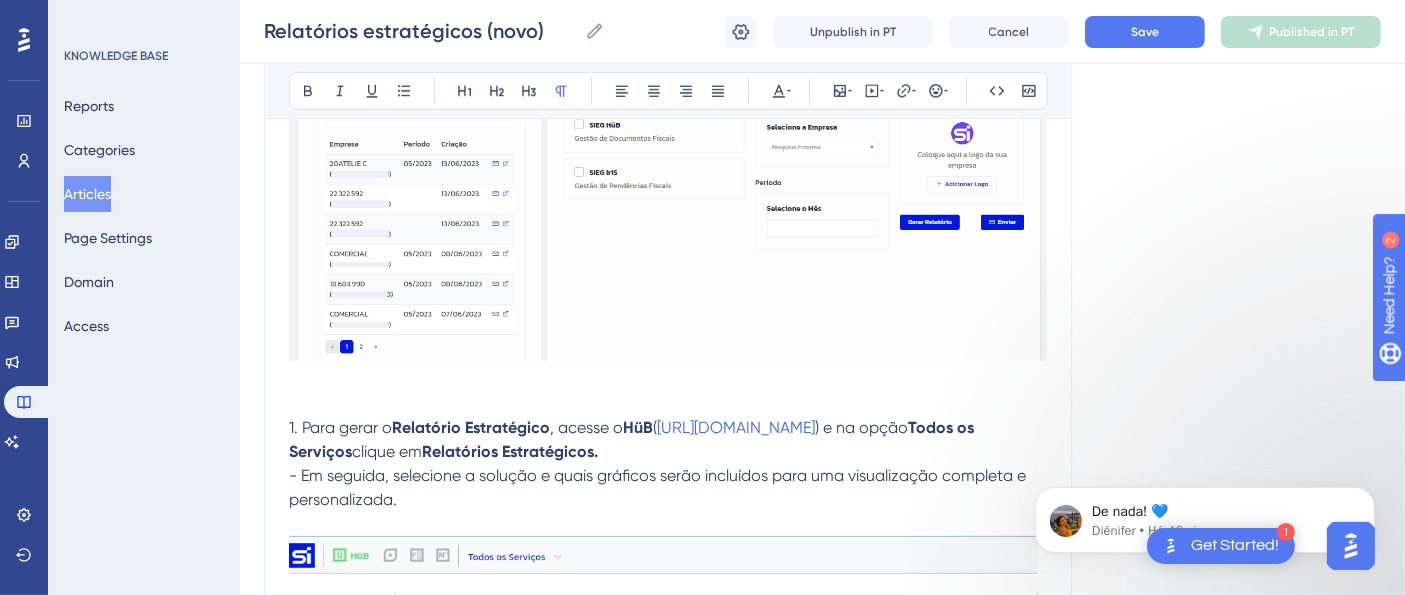 scroll, scrollTop: 1071, scrollLeft: 0, axis: vertical 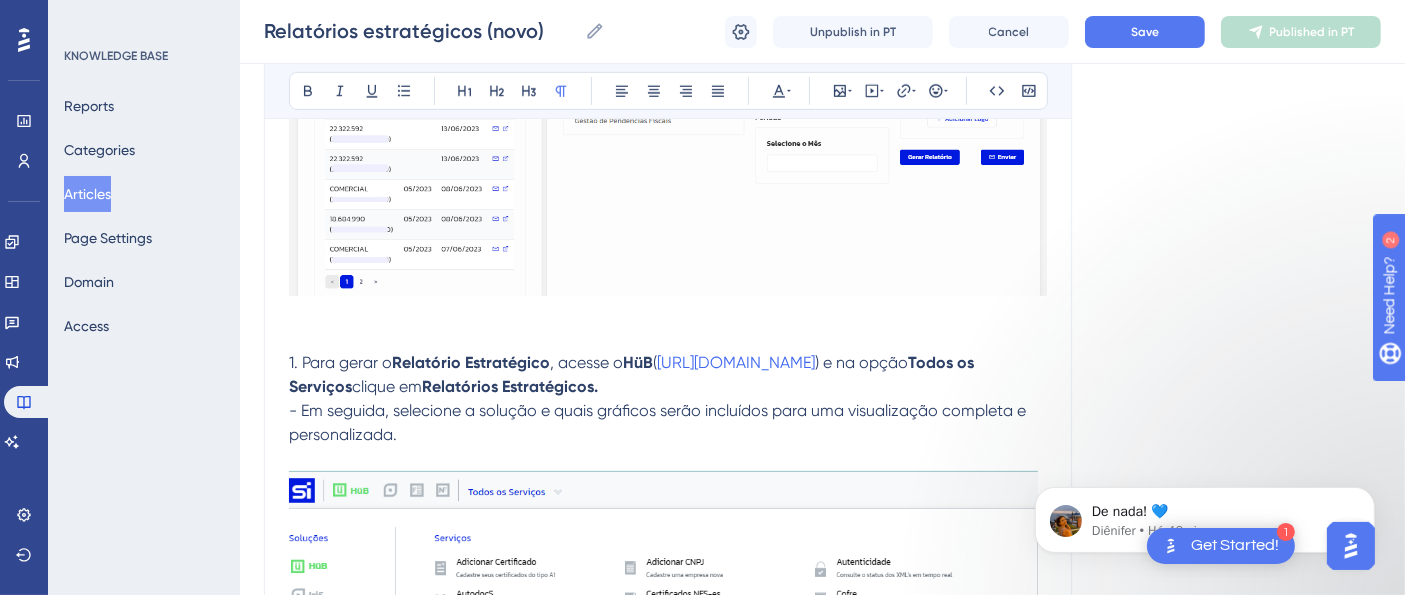 click on "Na página de geração dos  "Relatórios Estratégicos" , você terá acesso a recursos avançados que permitem personalizar sua montagem com os  gráficos do Reports do HüB e visualizar as ocorrências do IriS.  Além de acessar os relatórios diretamente na plataforma, você também pode optar por receber e/ou enviar os relatórios estratégicos por  e-mail. 1. Para gerar o  Relatório Estratégico , acesse o  HüB  ( https://hub.sieg.com ) e na opção  Todos os Serviços  clique em  Relatórios Estratégicos. - Em seguida, selecione a solução e quais gráficos serão incluídos para uma visualização completa e personalizada." at bounding box center (668, 502) 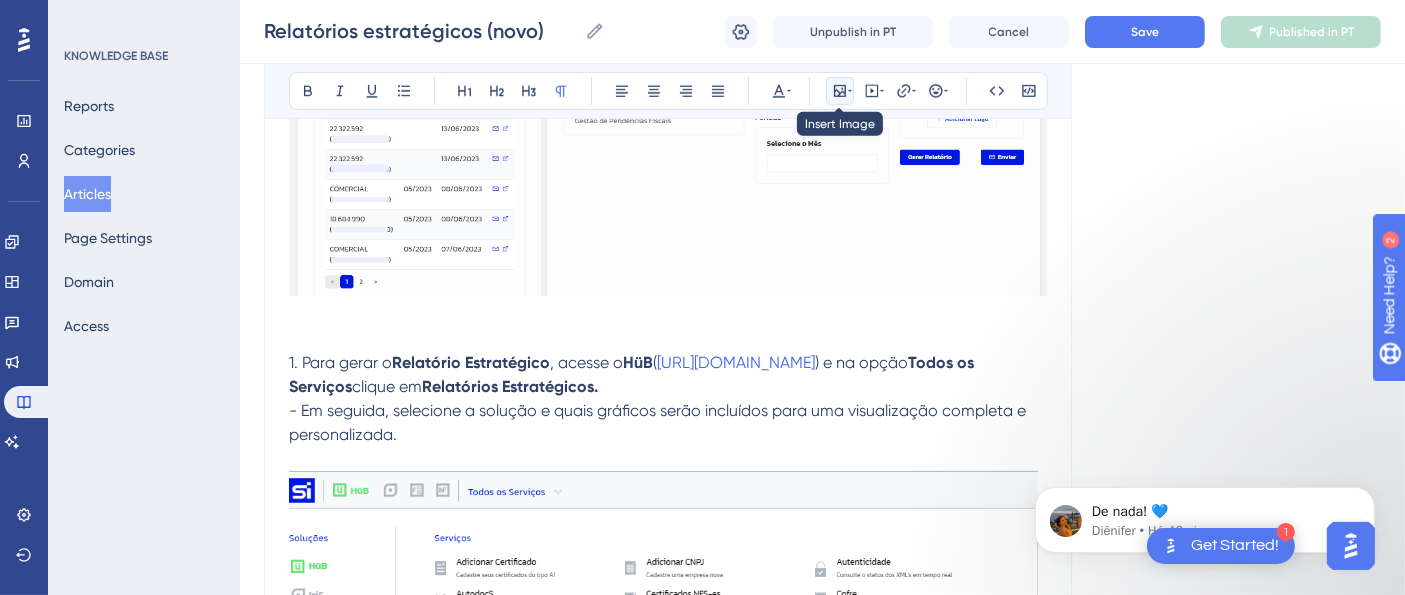 click 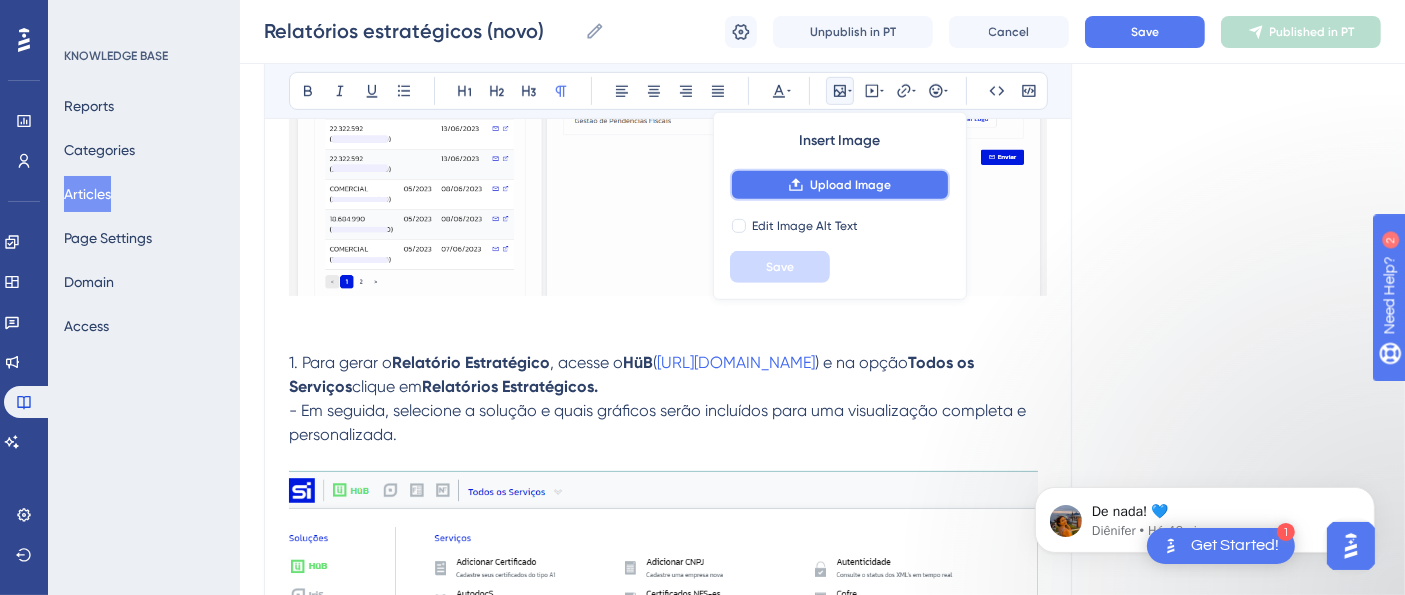click on "Upload Image" at bounding box center (850, 185) 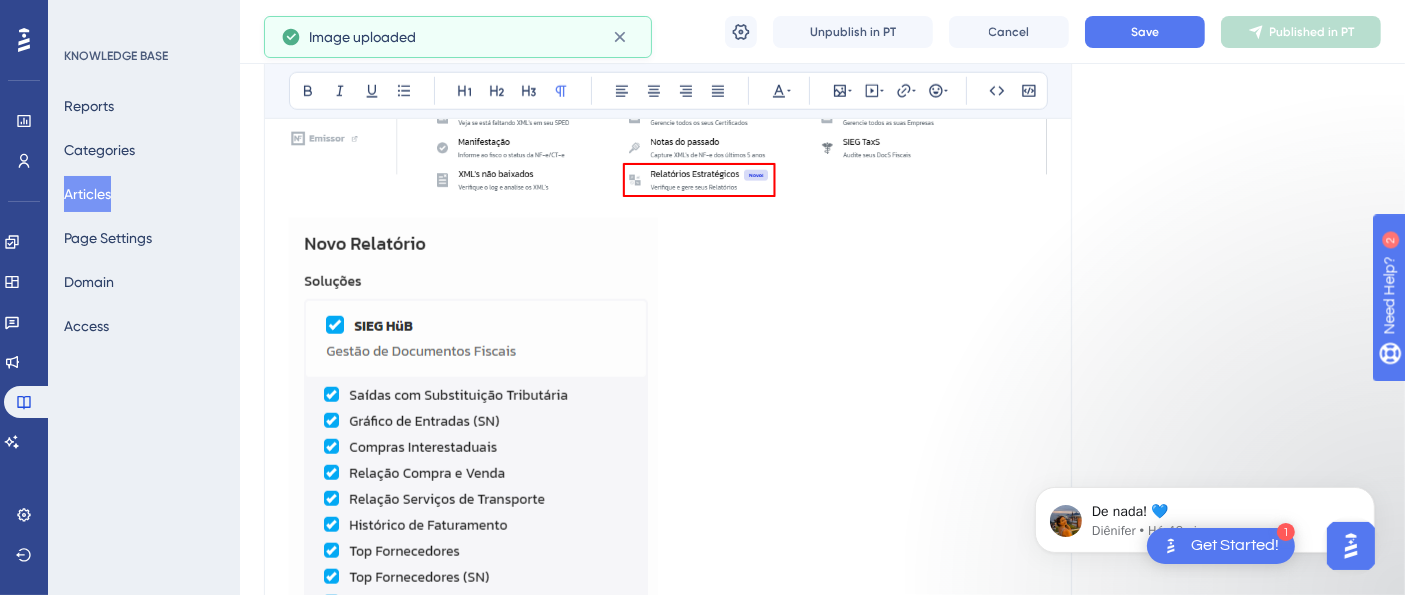 click at bounding box center [668, 1439] 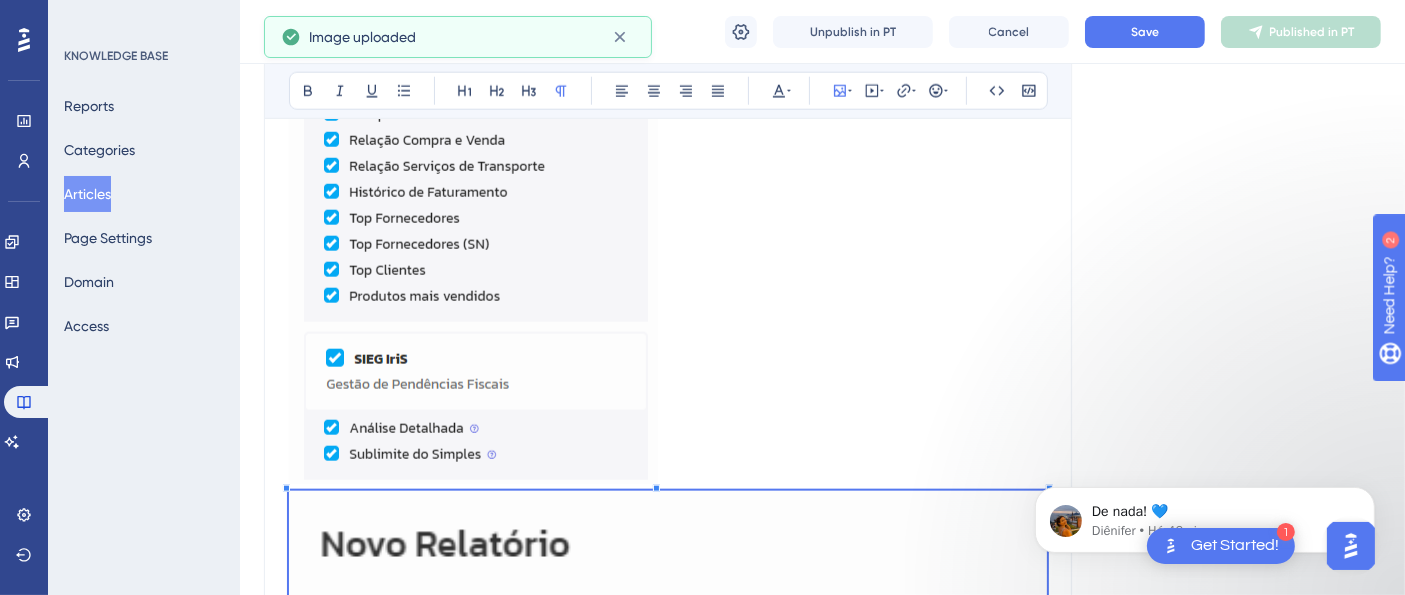 scroll, scrollTop: 2294, scrollLeft: 0, axis: vertical 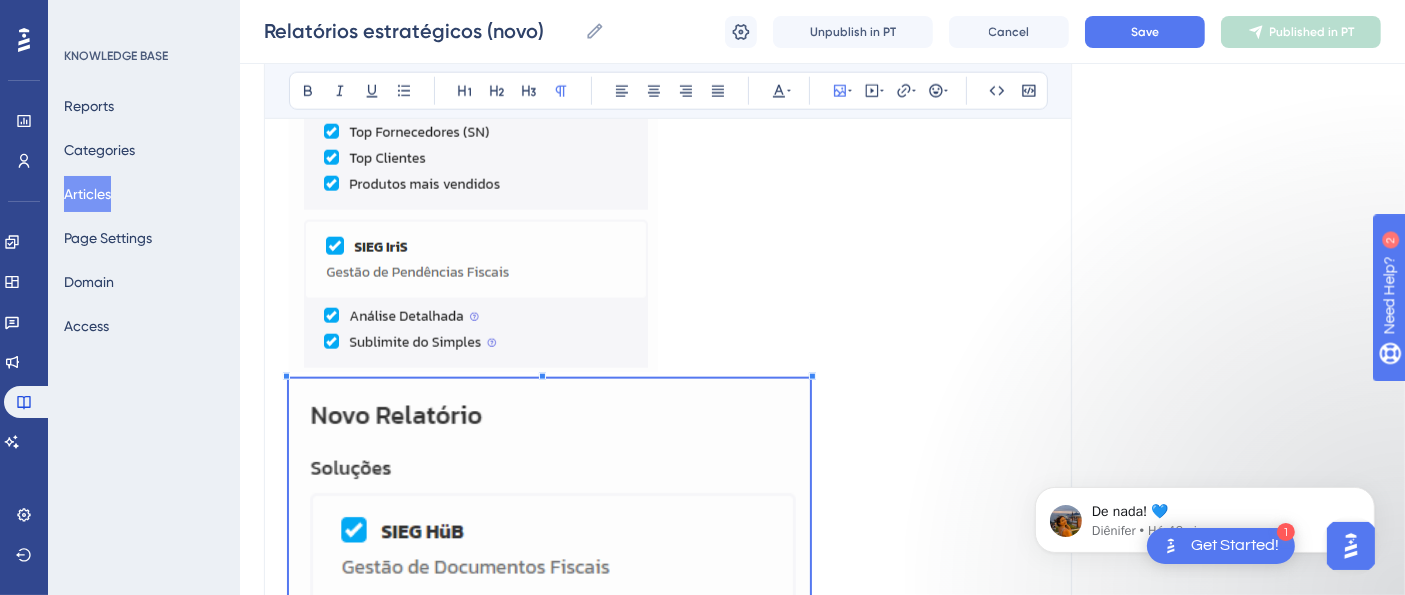 click on "Na página de geração dos  "Relatórios Estratégicos" , você terá acesso a recursos avançados que permitem personalizar sua montagem com os  gráficos do Reports do HüB e visualizar as ocorrências do IriS.  Além de acessar os relatórios diretamente na plataforma, você também pode optar por receber e/ou enviar os relatórios estratégicos por  e-mail. 1. Para gerar o  Relatório Estratégico , acesse o  HüB  ( https://hub.sieg.com ) e na opção  Todos os Serviços  clique em  Relatórios Estratégicos. - Em seguida, selecione a solução e quais gráficos serão incluídos para uma visualização completa e personalizada. 2. Após definir a solução, você deve  selecionar a empresa  e informar o  período  desejado para obter o relatório. 3. Além disso, será possível  adicionar a logo  da empresa para uma completa personalização. 4. Após gerar o relatório será gerada uma página totalmente  interativa  com os dados selecionados previamente.   Observações:" at bounding box center [668, 923] 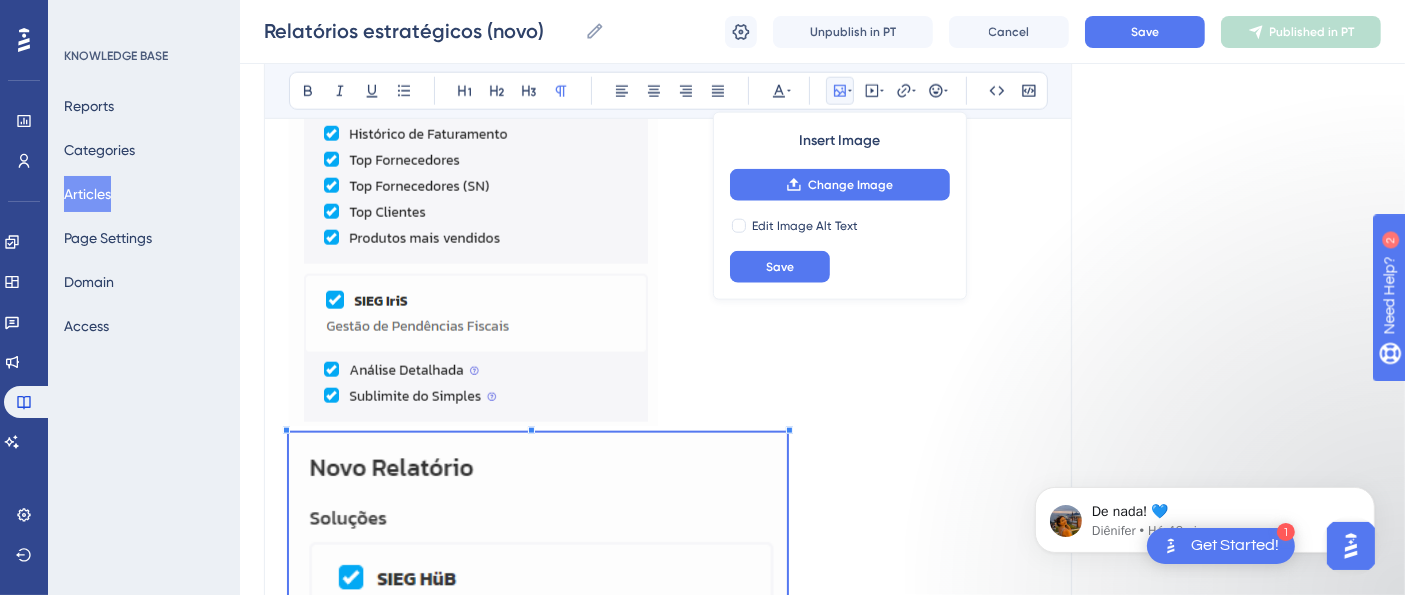 scroll, scrollTop: 1849, scrollLeft: 0, axis: vertical 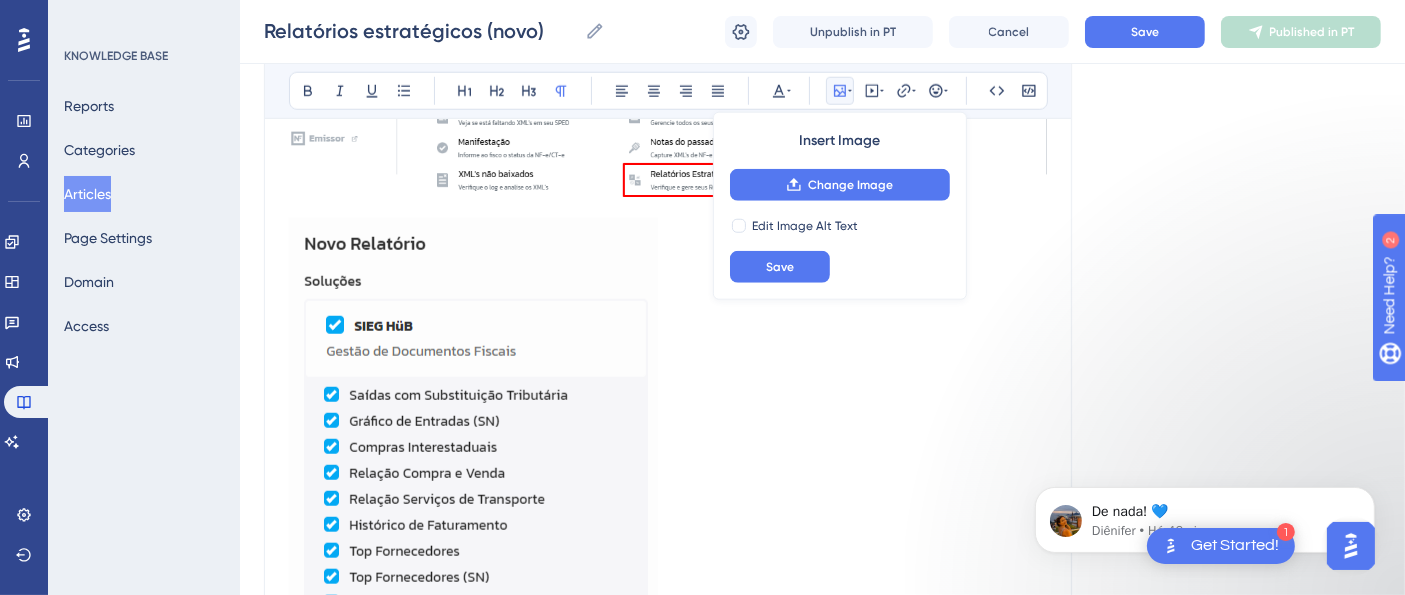 click on "Na página de geração dos  "Relatórios Estratégicos" , você terá acesso a recursos avançados que permitem personalizar sua montagem com os  gráficos do Reports do HüB e visualizar as ocorrências do IriS.  Além de acessar os relatórios diretamente na plataforma, você também pode optar por receber e/ou enviar os relatórios estratégicos por  e-mail. 1. Para gerar o  Relatório Estratégico , acesse o  HüB  ( https://hub.sieg.com ) e na opção  Todos os Serviços  clique em  Relatórios Estratégicos. - Em seguida, selecione a solução e quais gráficos serão incluídos para uma visualização completa e personalizada. 2. Após definir a solução, você deve  selecionar a empresa  e informar o  período  desejado para obter o relatório. 3. Além disso, será possível  adicionar a logo  da empresa para uma completa personalização. 4. Após gerar o relatório será gerada uma página totalmente  interativa  com os dados selecionados previamente.   Observações:" at bounding box center (668, 1216) 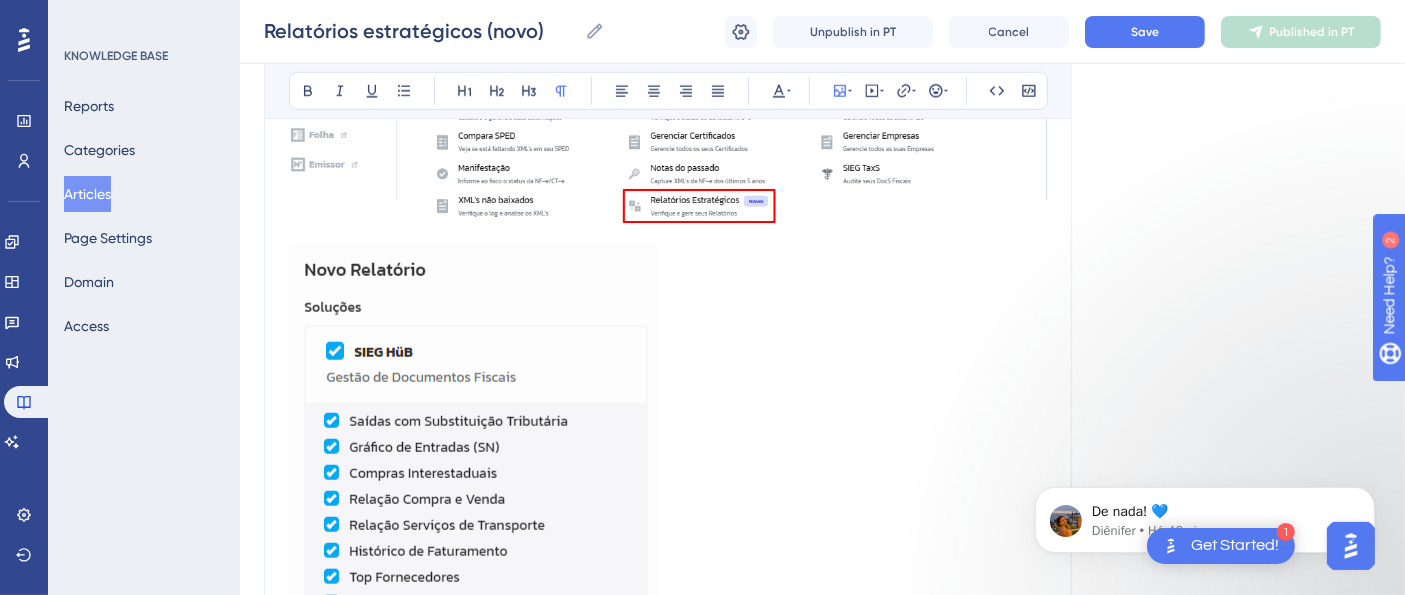 scroll, scrollTop: 1849, scrollLeft: 0, axis: vertical 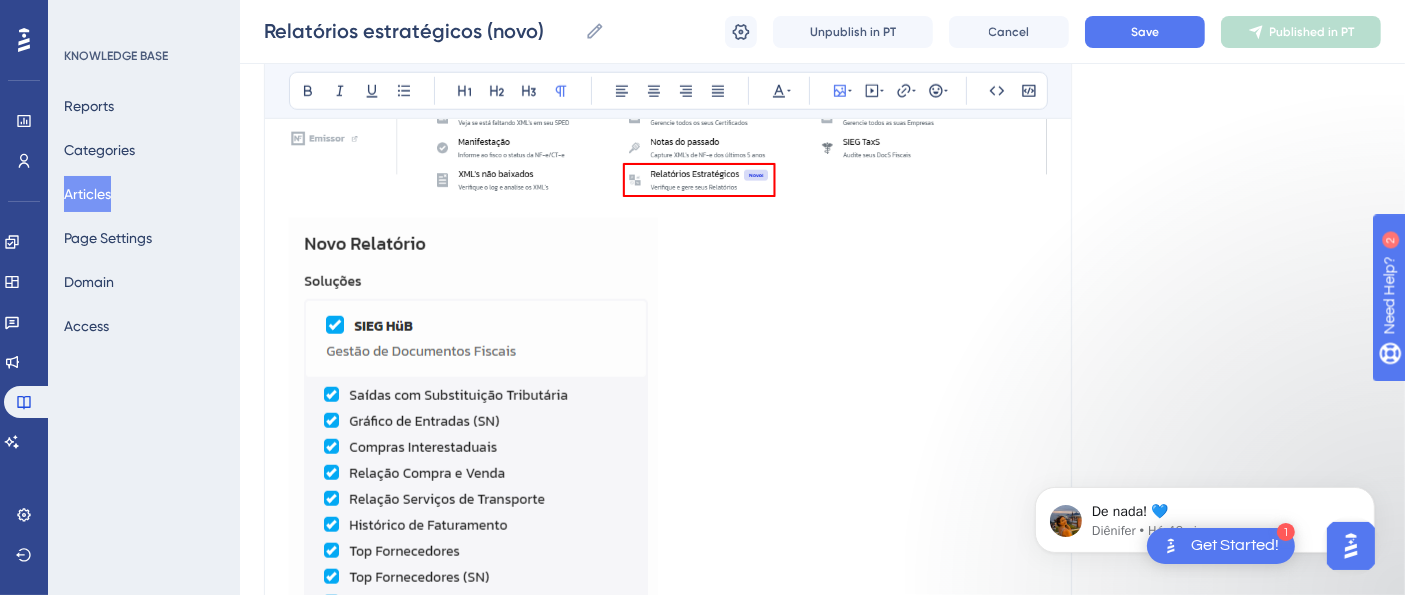 click on "2. Após definir a solução, você deve  selecionar a empresa  e informar o  período  desejado para obter o relatório. 3. Além disso, será possível  adicionar a logo  da empresa para uma completa personalização. 4. Após gerar o relatório será gerada uma página totalmente  interativa  com os dados selecionados previamente." at bounding box center [668, 1724] 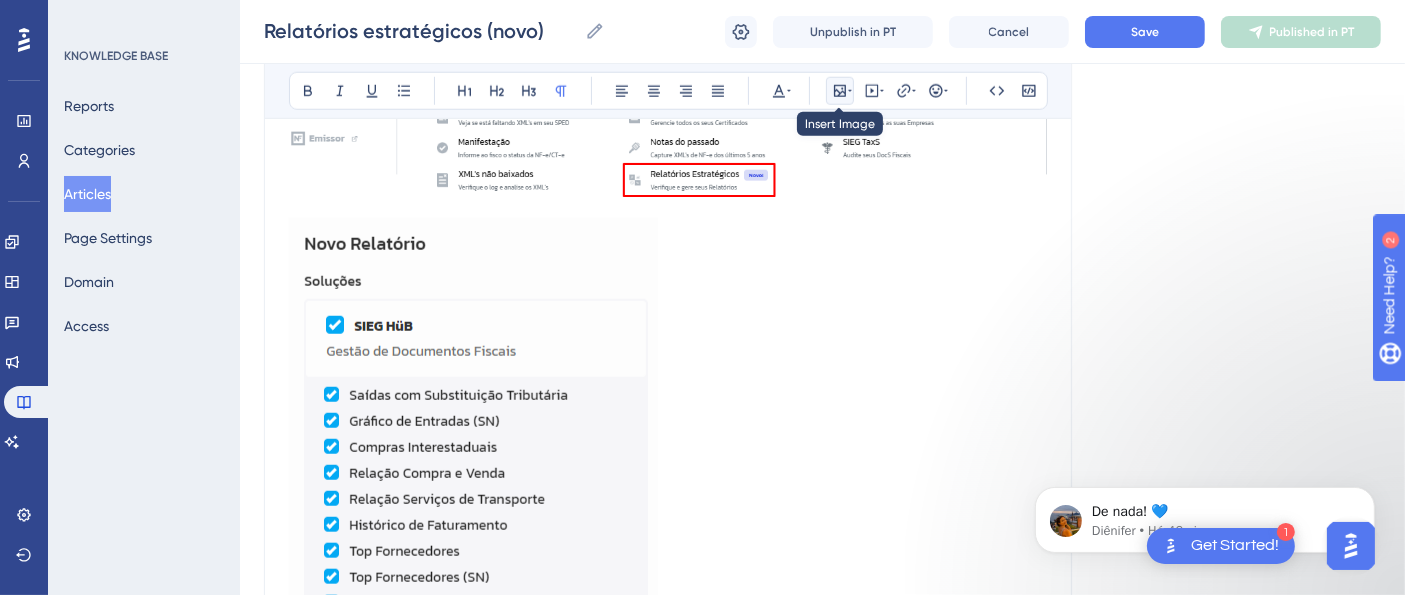 click 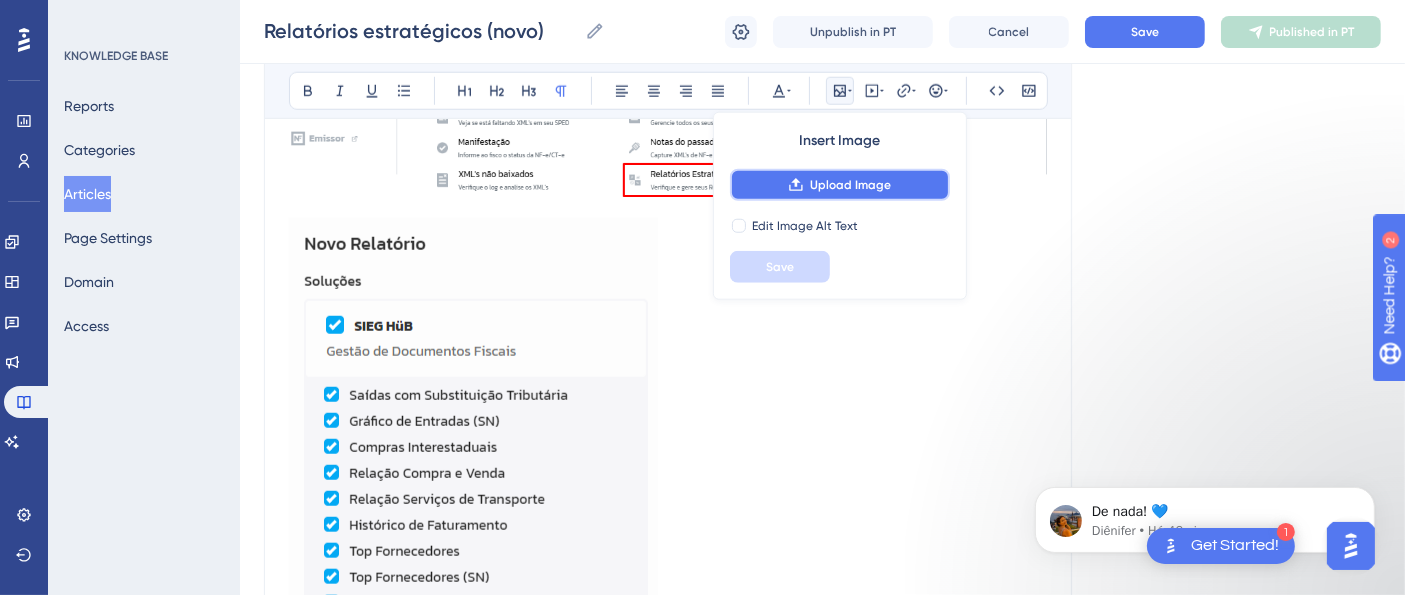 click on "Upload Image" at bounding box center (850, 185) 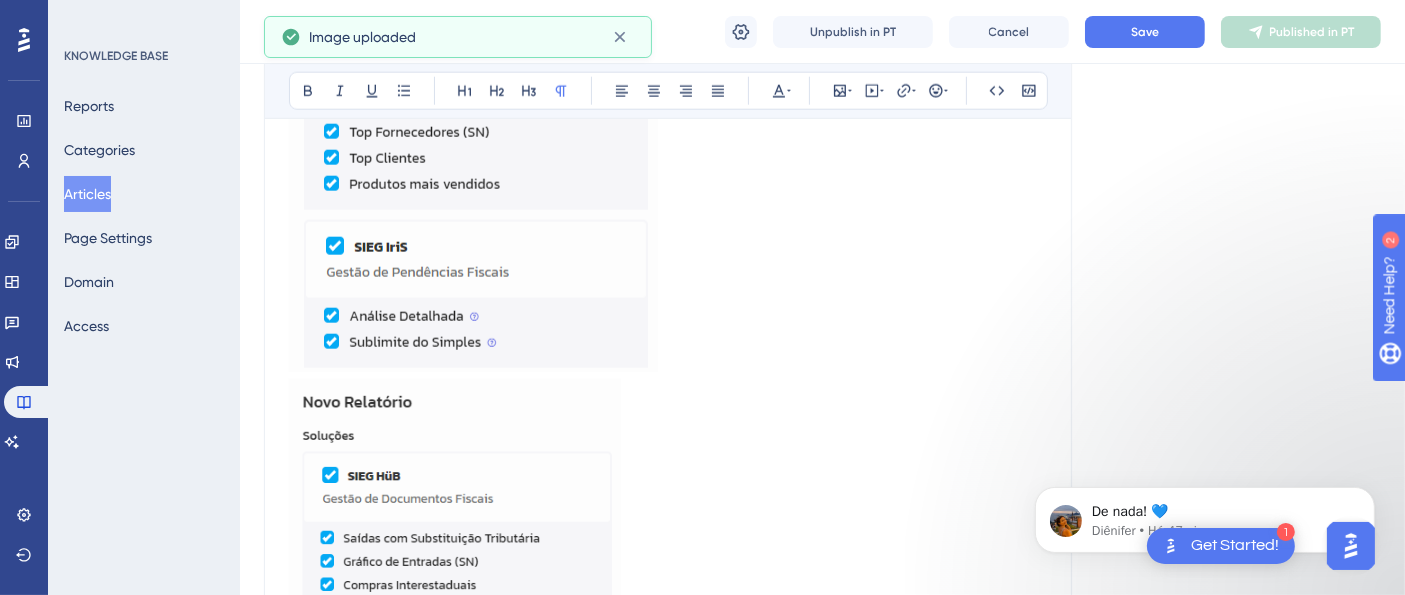 click at bounding box center [668, 1797] 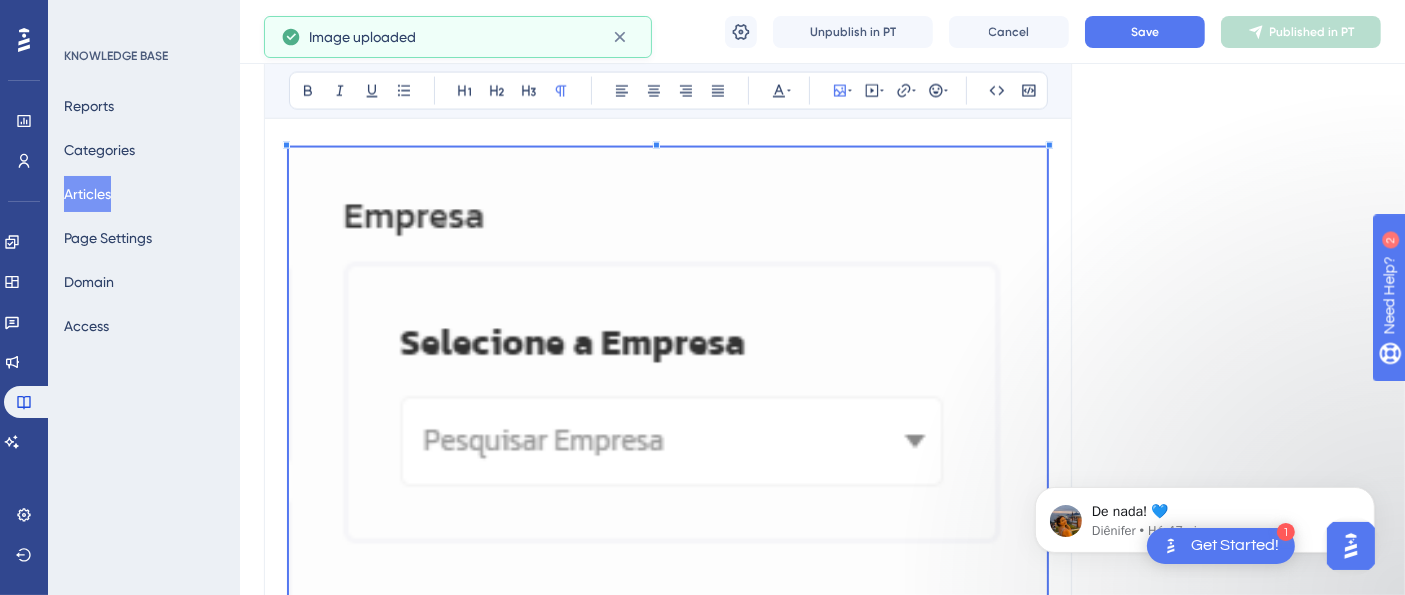 scroll, scrollTop: 3405, scrollLeft: 0, axis: vertical 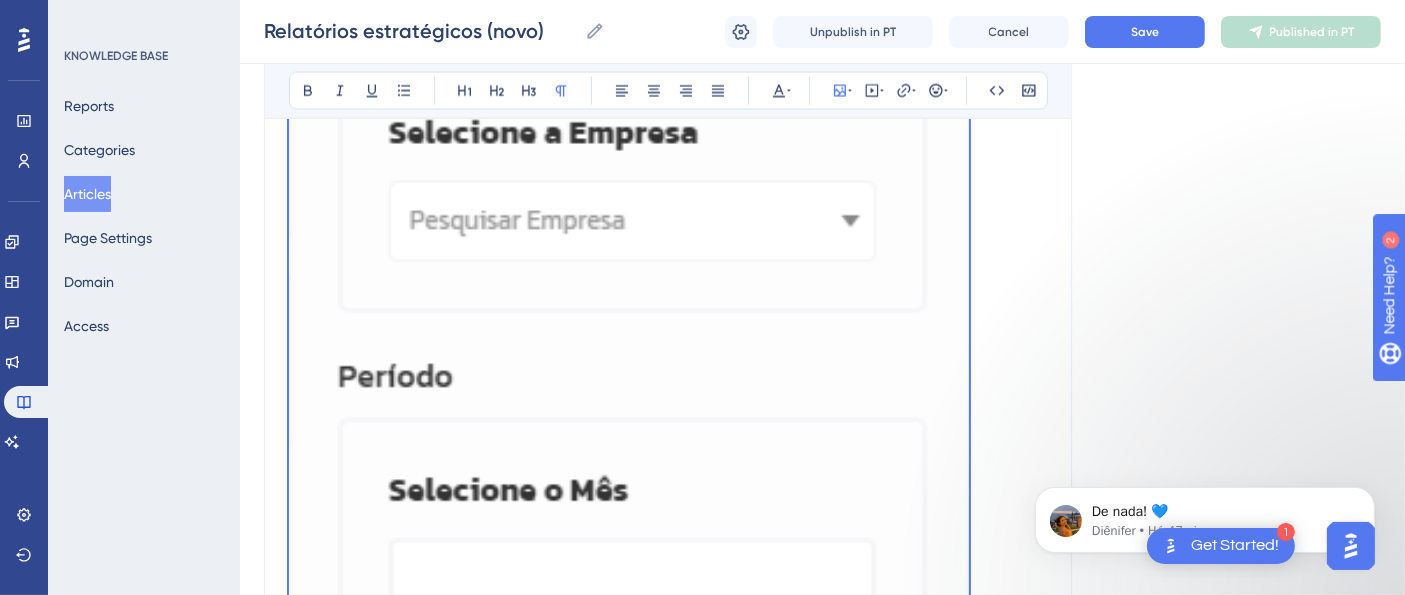 click on "2. Após definir a solução, você deve  selecionar a empresa  e informar o  período  desejado para obter o relatório. 3. Além disso, será possível  adicionar a logo  da empresa para uma completa personalização. 4. Após gerar o relatório será gerada uma página totalmente  interativa  com os dados selecionados previamente." at bounding box center [668, 813] 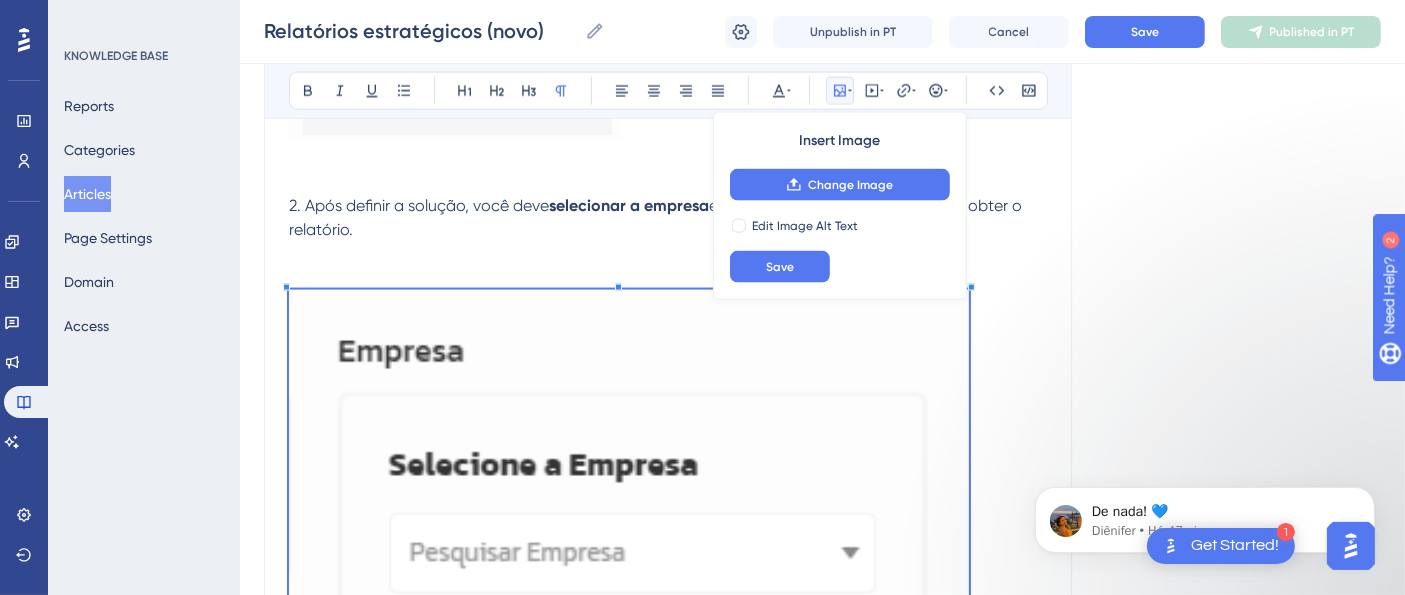 scroll, scrollTop: 3071, scrollLeft: 0, axis: vertical 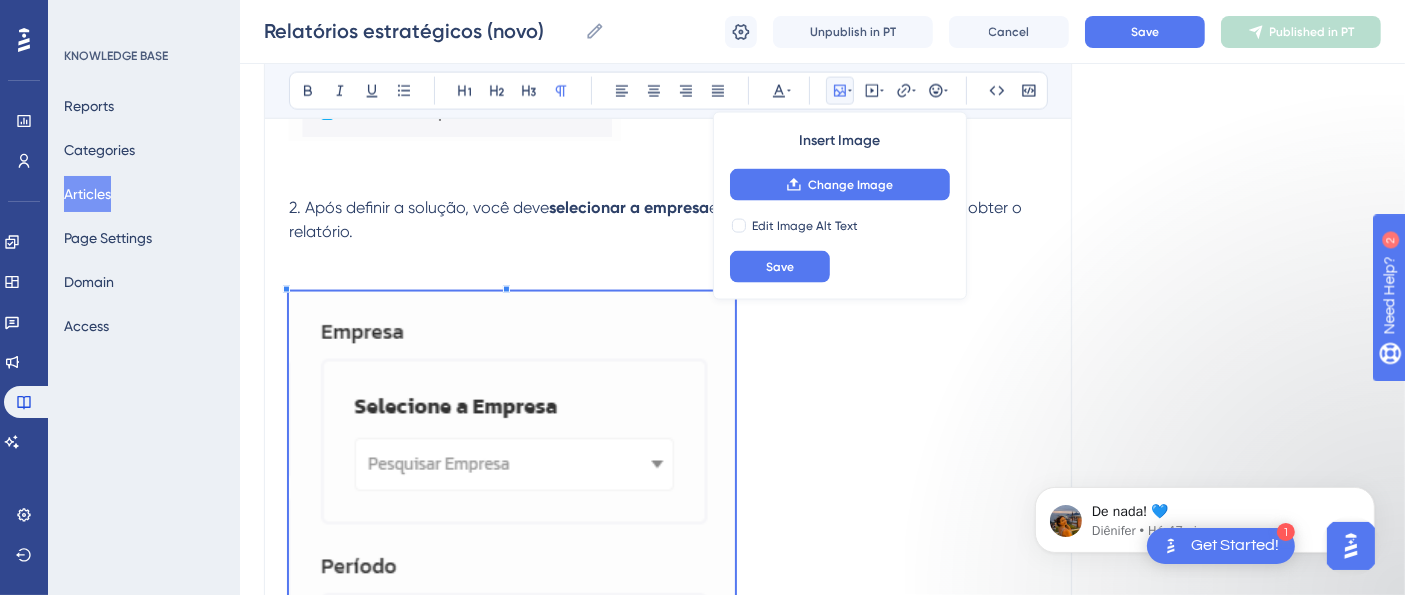 click on "Bold Italic Underline Bullet Point Heading 1 Heading 2 Heading 3 Normal Align Left Align Center Align Right Align Justify Text Color Insert Image Change Image Edit Image Alt Text Save Embed Video Hyperlink Emojis Code Code Block Na página de geração dos  "Relatórios Estratégicos" , você terá acesso a recursos avançados que permitem personalizar sua montagem com os  gráficos do Reports do HüB e visualizar as ocorrências do IriS.  Além de acessar os relatórios diretamente na plataforma, você também pode optar por receber e/ou enviar os relatórios estratégicos por  e-mail. 1. Para gerar o  Relatório Estratégico , acesse o  HüB  ( https://hub.sieg.com ) e na opção  Todos os Serviços  clique em  Relatórios Estratégicos. - Em seguida, selecione a solução e quais gráficos serão incluídos para uma visualização completa e personalizada. 2. Após definir a solução, você deve  selecionar a empresa  e informar o  período  desejado para obter o relatório. adicionar a logo" at bounding box center [668, 373] 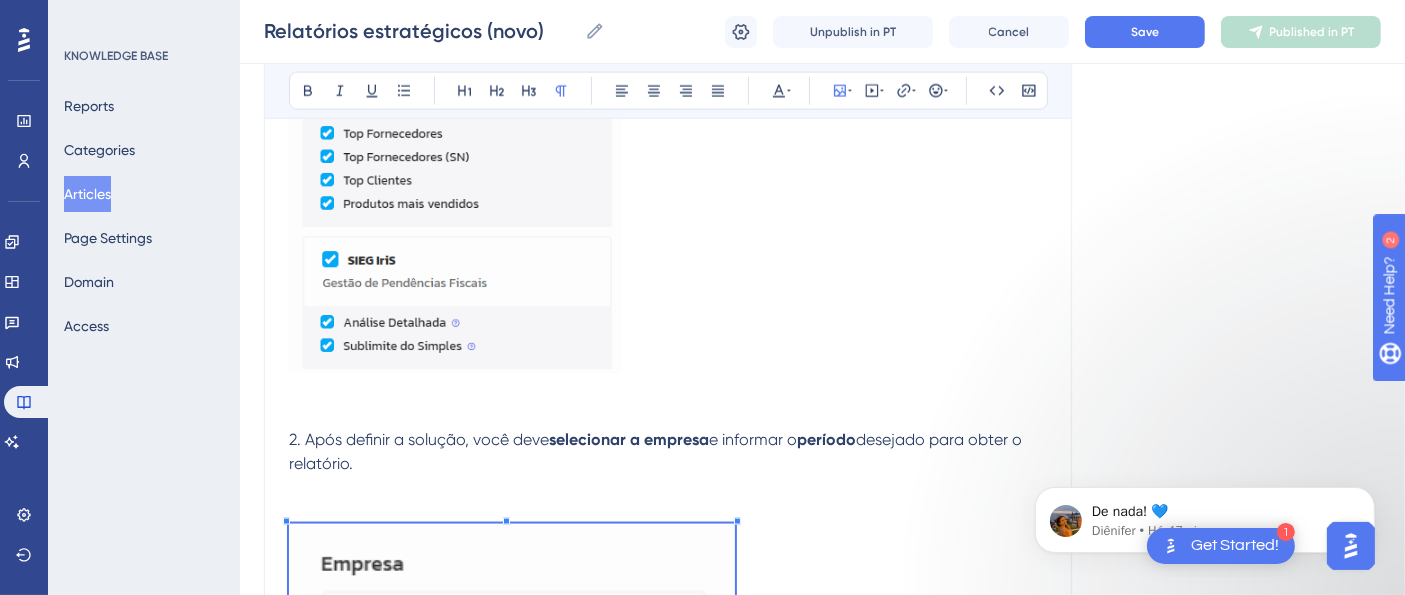 scroll, scrollTop: 2627, scrollLeft: 0, axis: vertical 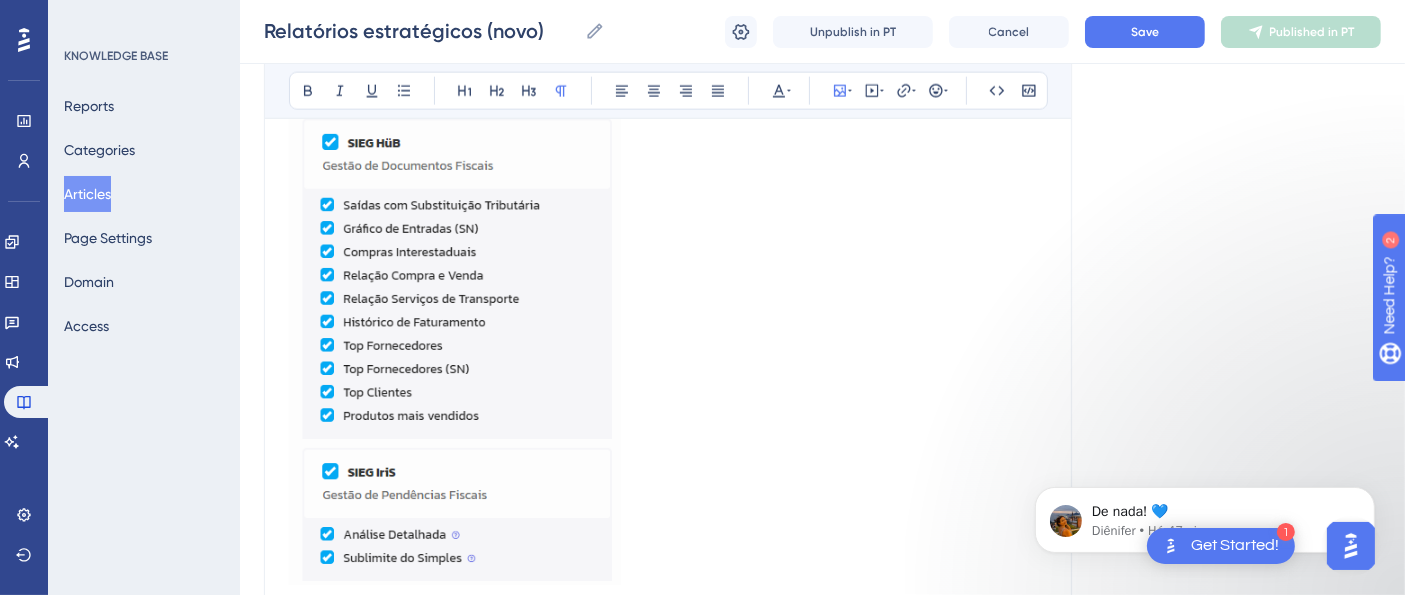 click on "2. Após definir a solução, você deve  selecionar a empresa  e informar o  período  desejado para obter o relatório. 3. Além disso, será possível  adicionar a logo  da empresa para uma completa personalização. 4. Após gerar o relatório será gerada uma página totalmente  interativa  com os dados selecionados previamente." at bounding box center (668, 1243) 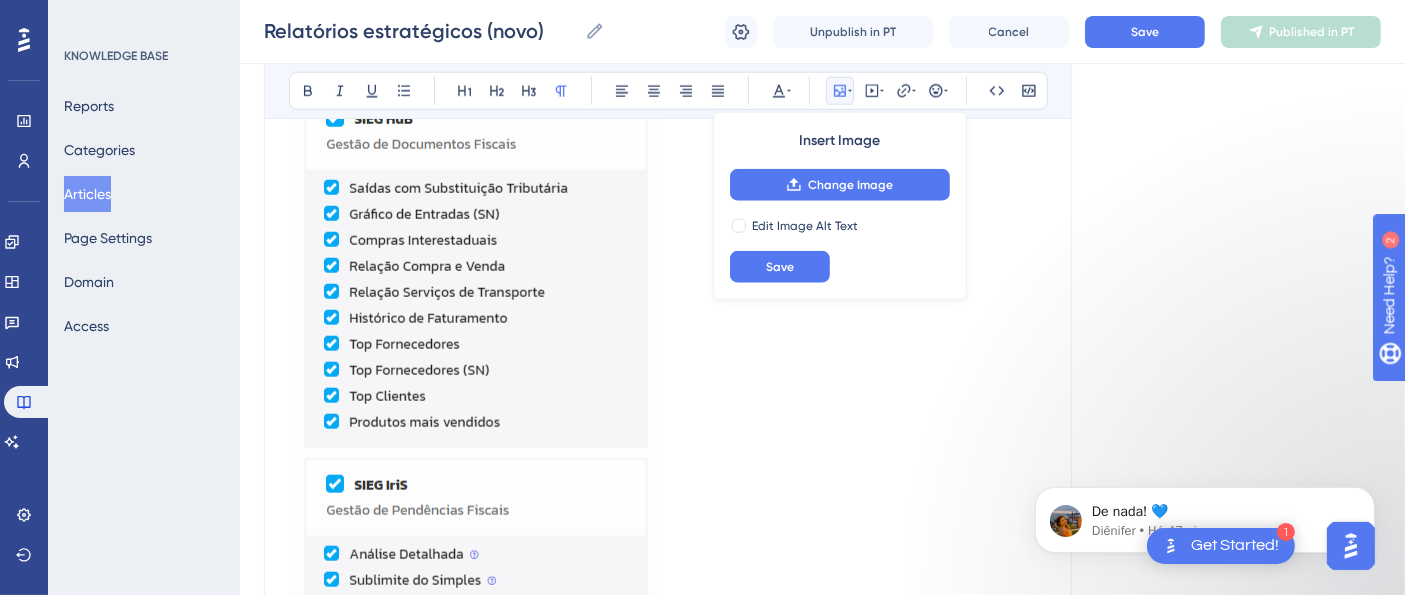 scroll, scrollTop: 2182, scrollLeft: 0, axis: vertical 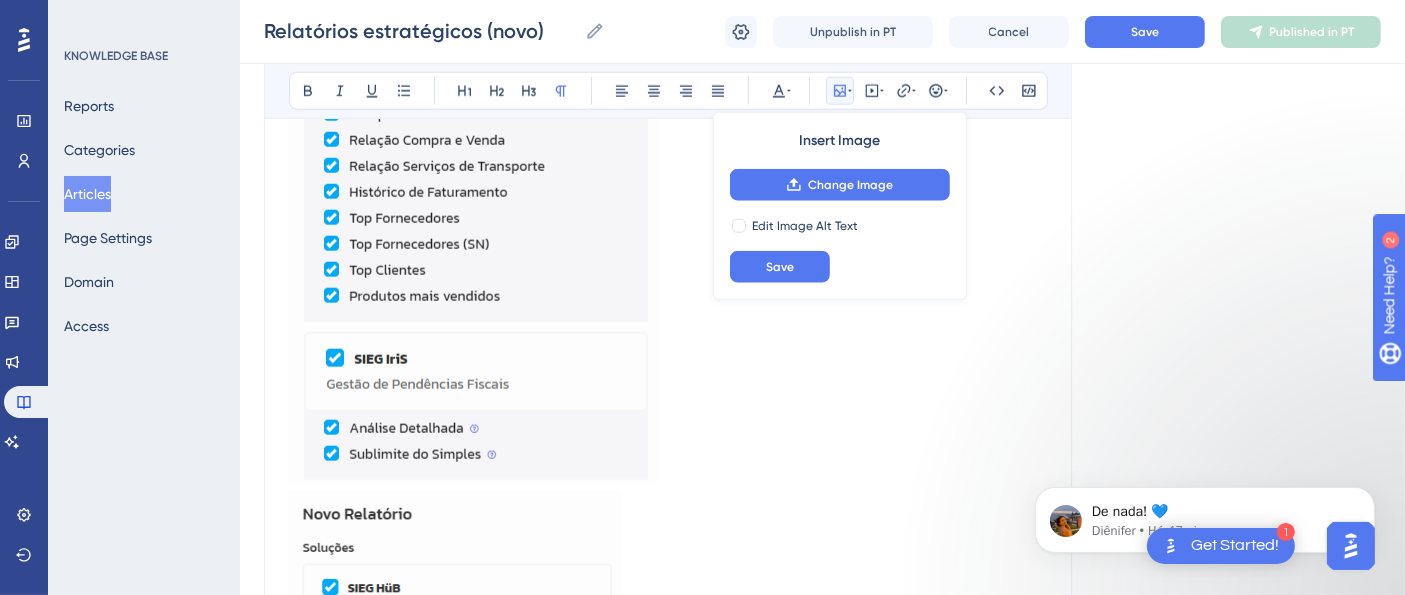 click on "2. Após definir a solução, você deve  selecionar a empresa  e informar o  período  desejado para obter o relatório. 3. Além disso, será possível  adicionar a logo  da empresa para uma completa personalização. 4. Após gerar o relatório será gerada uma página totalmente  interativa  com os dados selecionados previamente." at bounding box center [668, 1613] 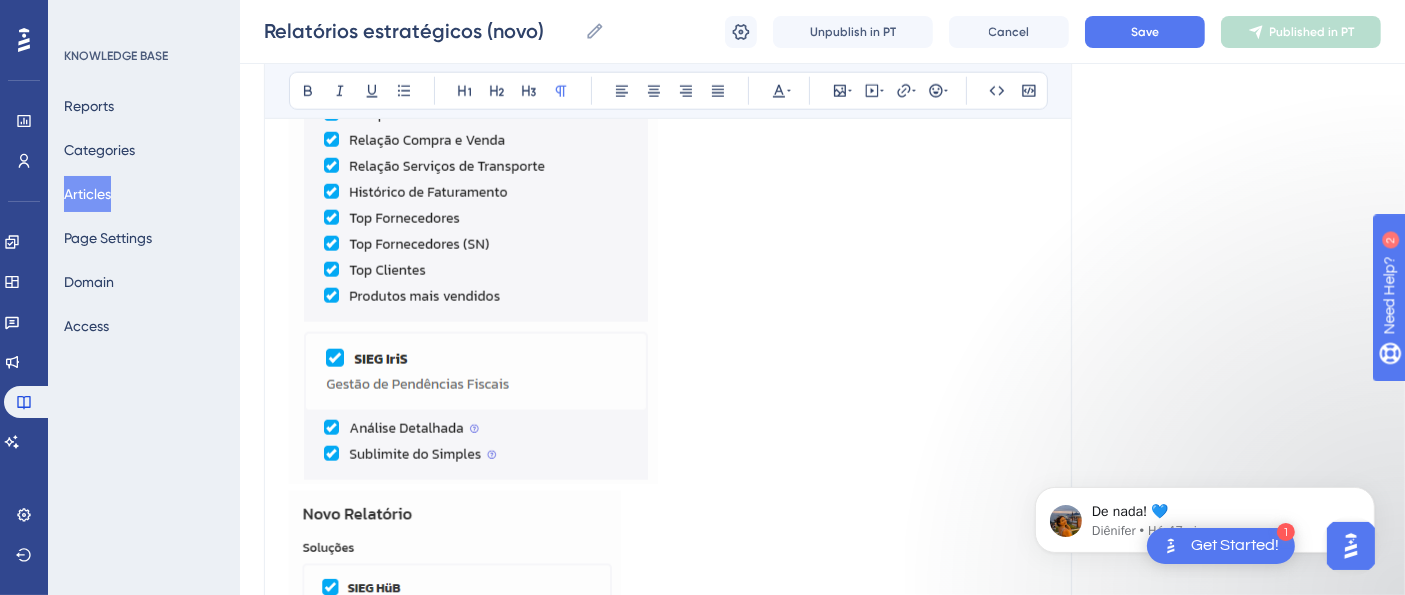 click on "2. Após definir a solução, você deve  selecionar a empresa  e informar o  período  desejado para obter o relatório. 3. Além disso, será possível  adicionar a logo  da empresa para uma completa personalização. 4. Após gerar o relatório será gerada uma página totalmente  interativa  com os dados selecionados previamente." at bounding box center (668, 1613) 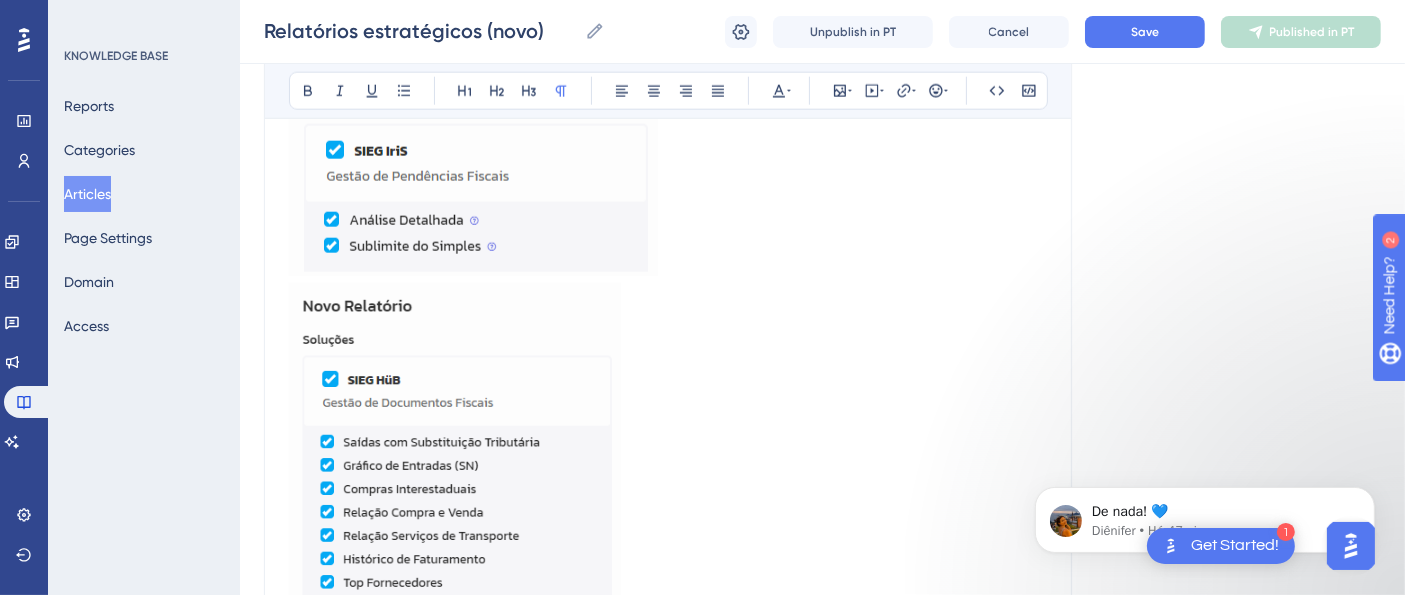 scroll, scrollTop: 2405, scrollLeft: 0, axis: vertical 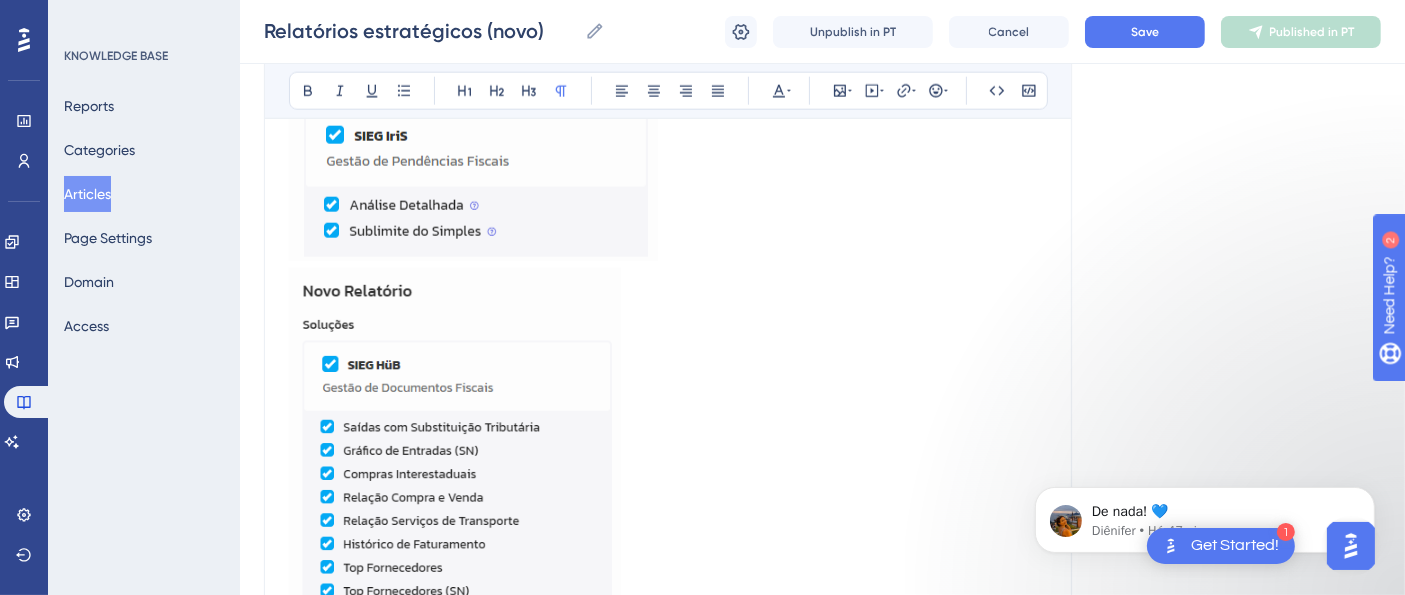 click on "2. Após definir a solução, você deve  selecionar a empresa  e informar o  período  desejado para obter o relatório. 3. Além disso, será possível  adicionar a logo  da empresa para uma completa personalização. 4. Após gerar o relatório será gerada uma página totalmente  interativa  com os dados selecionados previamente." at bounding box center (668, 1390) 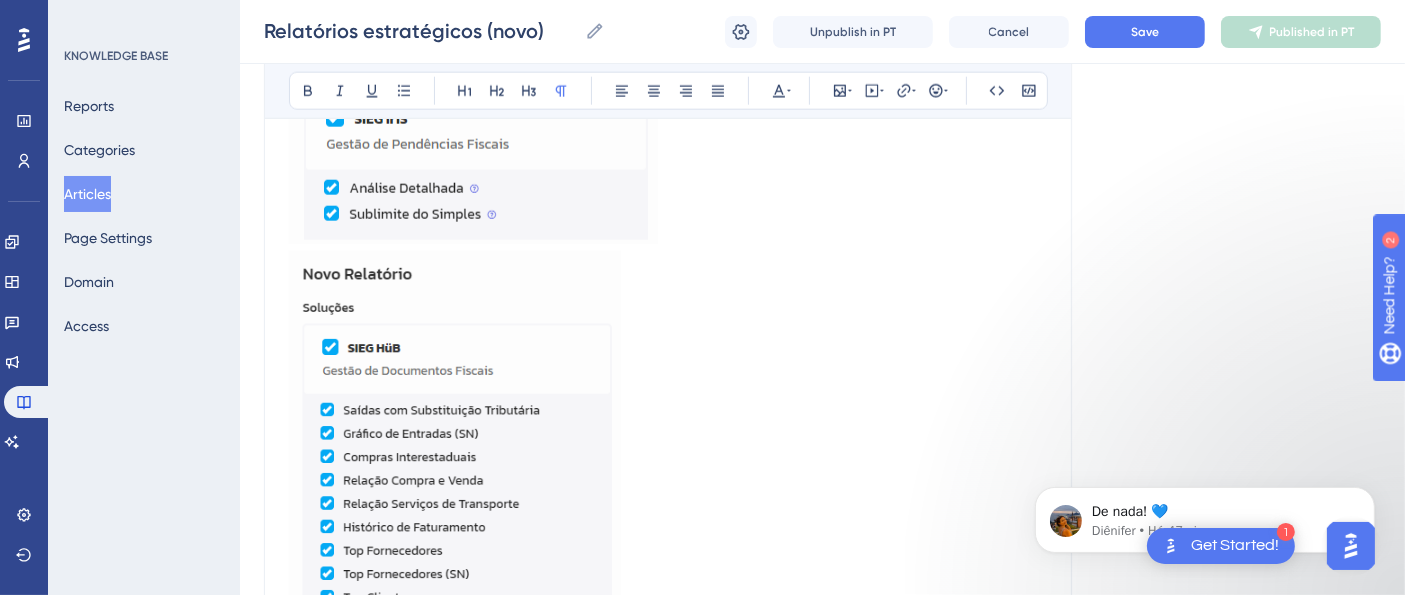 scroll, scrollTop: 2516, scrollLeft: 0, axis: vertical 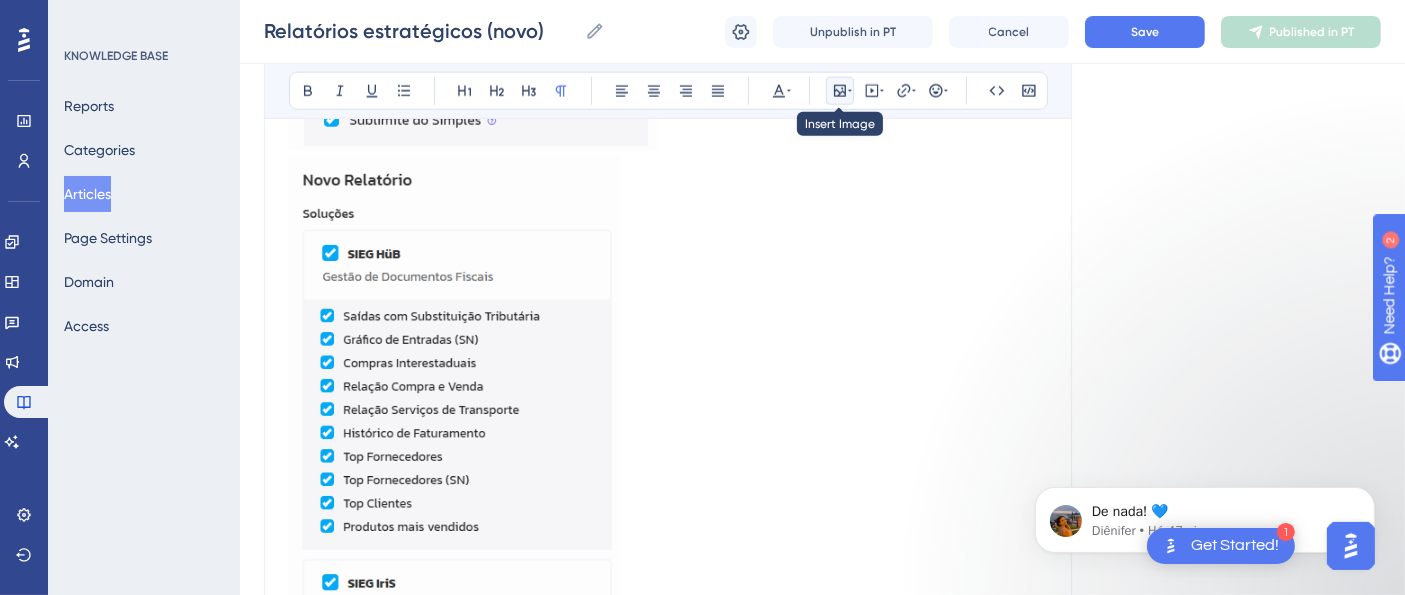 click 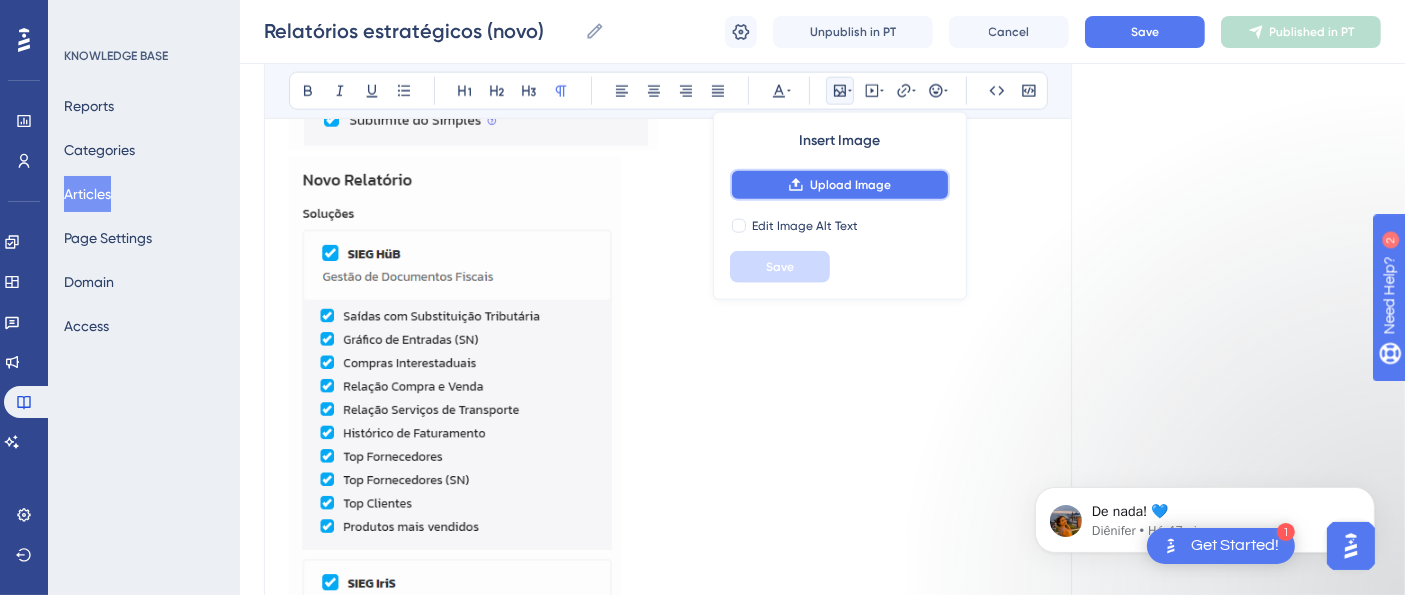 click on "Upload Image" at bounding box center [850, 185] 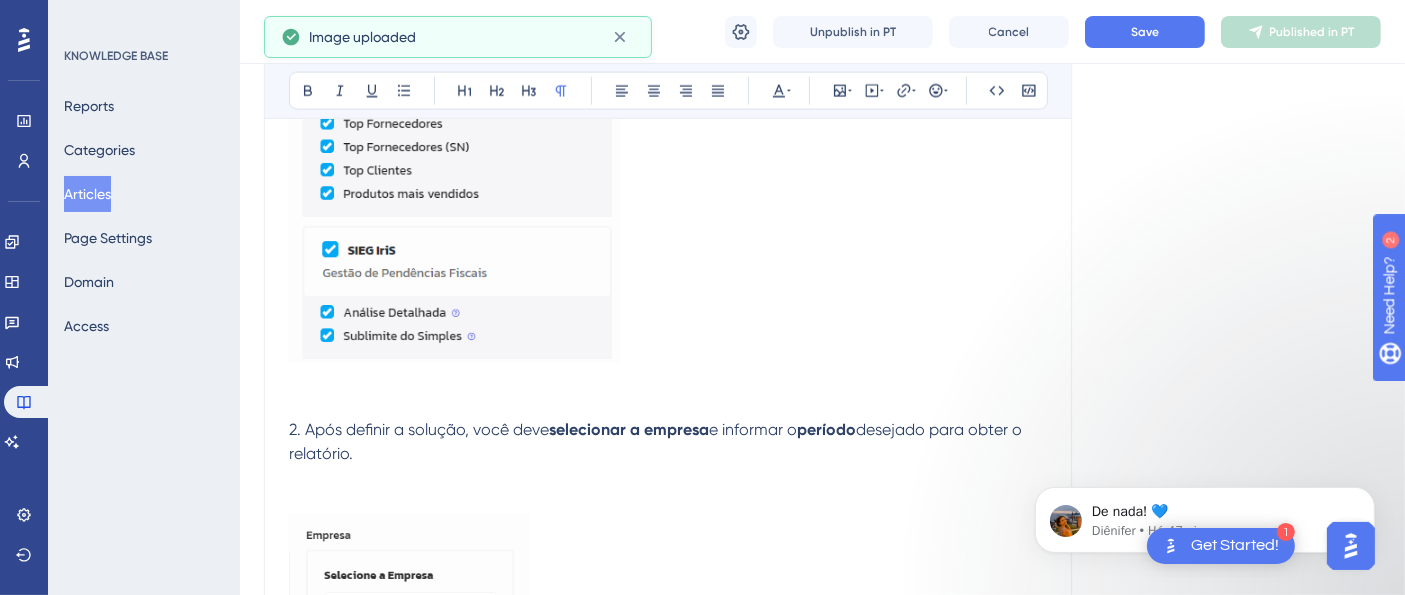 click at bounding box center [668, 1795] 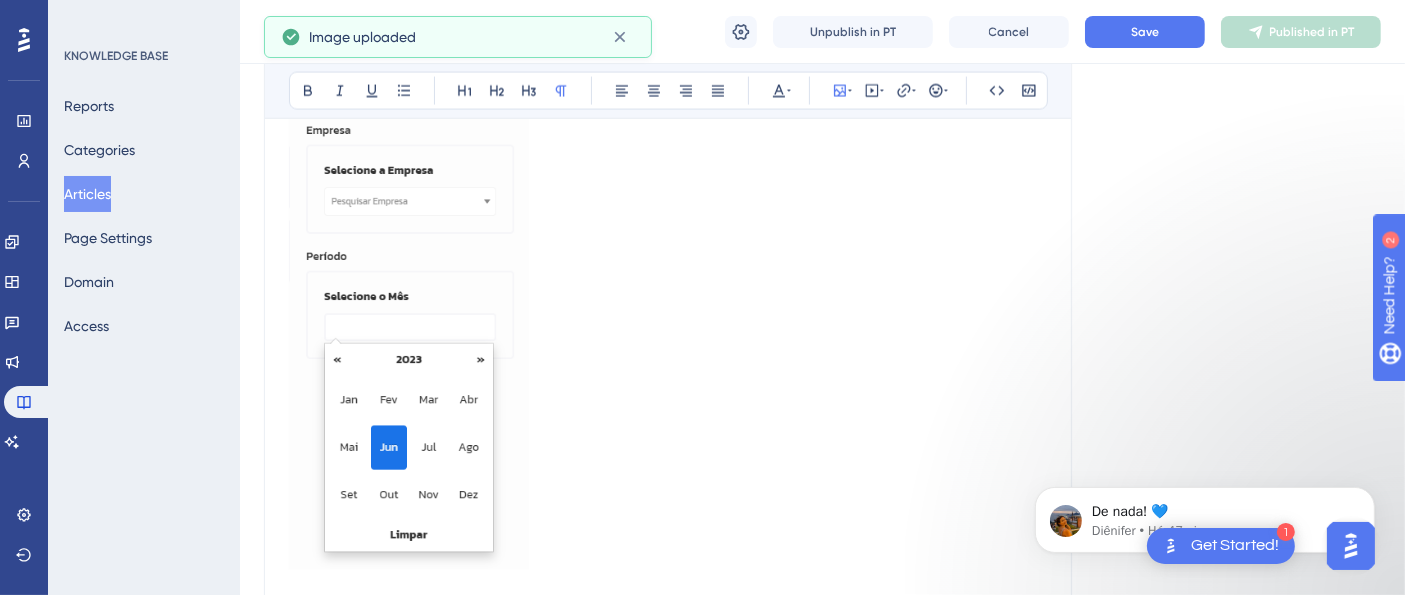scroll, scrollTop: 3294, scrollLeft: 0, axis: vertical 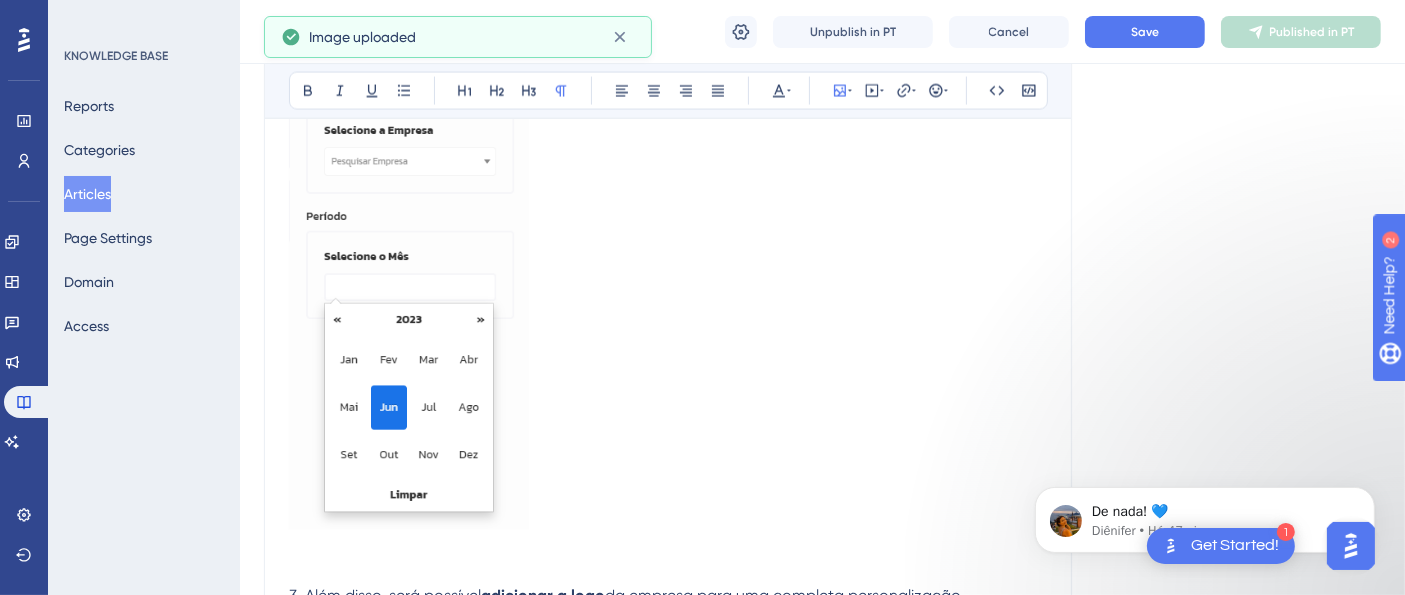 click on "Na página de geração dos  "Relatórios Estratégicos" , você terá acesso a recursos avançados que permitem personalizar sua montagem com os  gráficos do Reports do HüB e visualizar as ocorrências do IriS.  Além de acessar os relatórios diretamente na plataforma, você também pode optar por receber e/ou enviar os relatórios estratégicos por  e-mail. 1. Para gerar o  Relatório Estratégico , acesse o  HüB  ( https://hub.sieg.com ) e na opção  Todos os Serviços  clique em  Relatórios Estratégicos. - Em seguida, selecione a solução e quais gráficos serão incluídos para uma visualização completa e personalizada. 2. Após definir a solução, você deve  selecionar a empresa  e informar o  período  desejado para obter o relatório. 3. Além disso, será possível  adicionar a logo  da empresa para uma completa personalização. 4. Após gerar o relatório será gerada uma página totalmente  interativa  com os dados selecionados previamente.   Observações:" at bounding box center [668, 304] 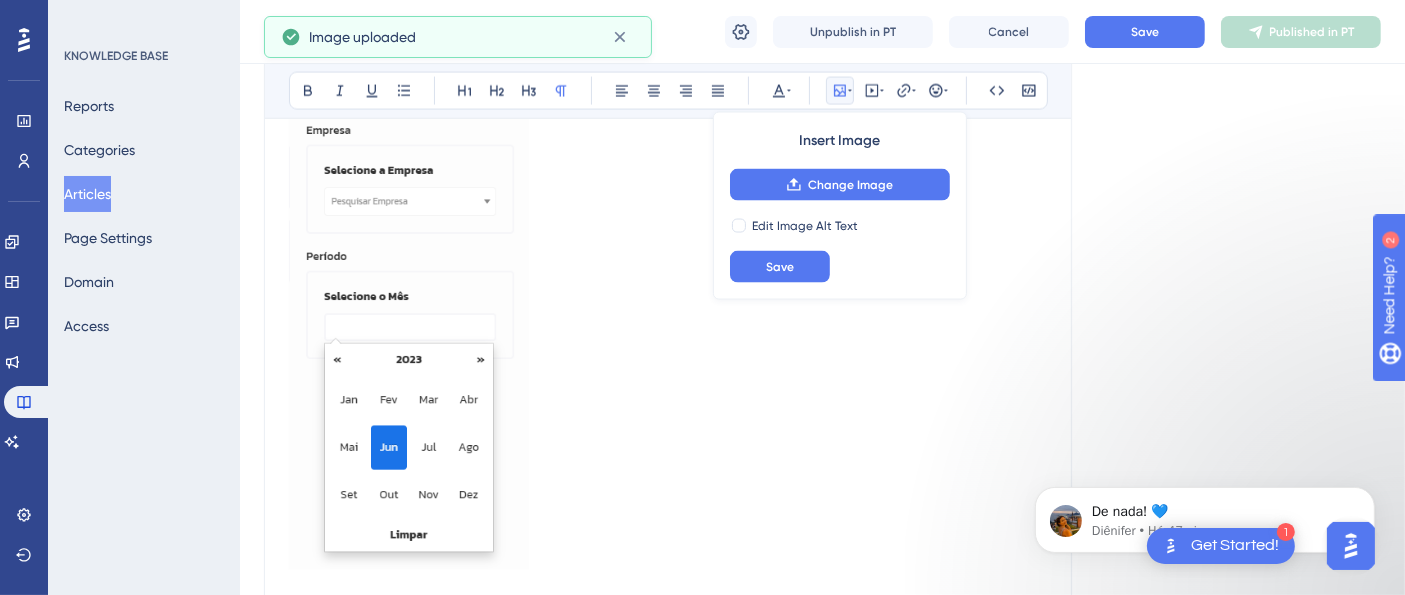 scroll, scrollTop: 2849, scrollLeft: 0, axis: vertical 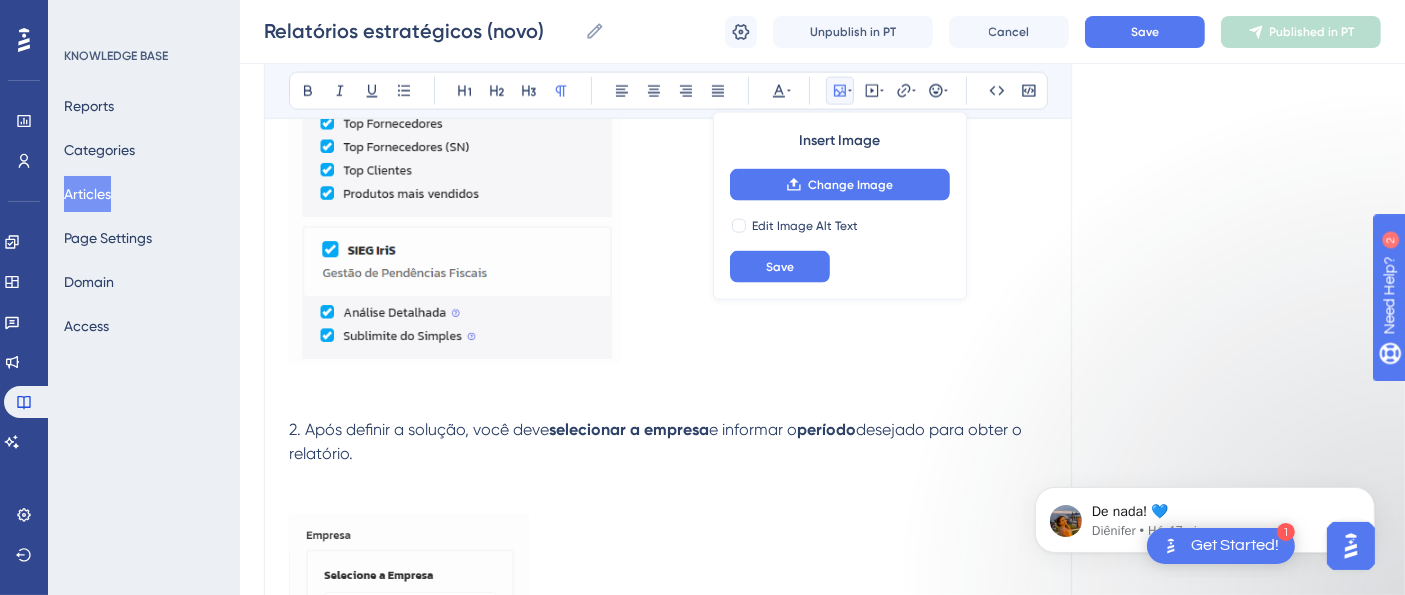 click at bounding box center [690, 1230] 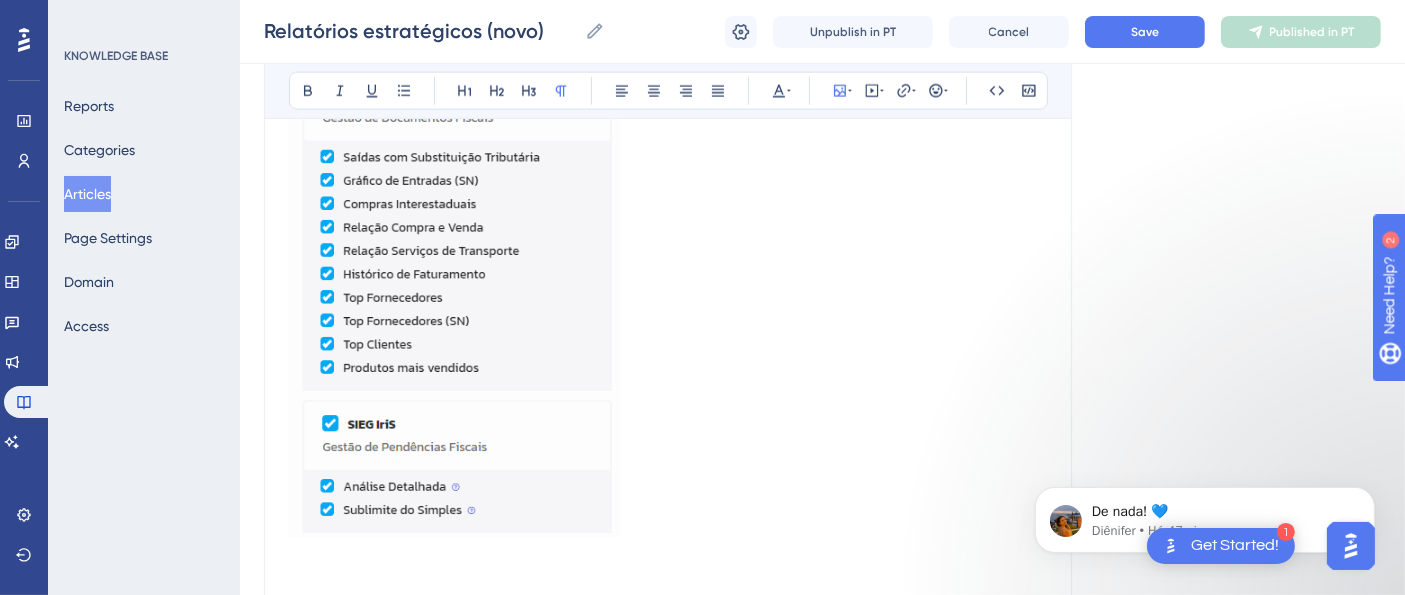 scroll, scrollTop: 2516, scrollLeft: 0, axis: vertical 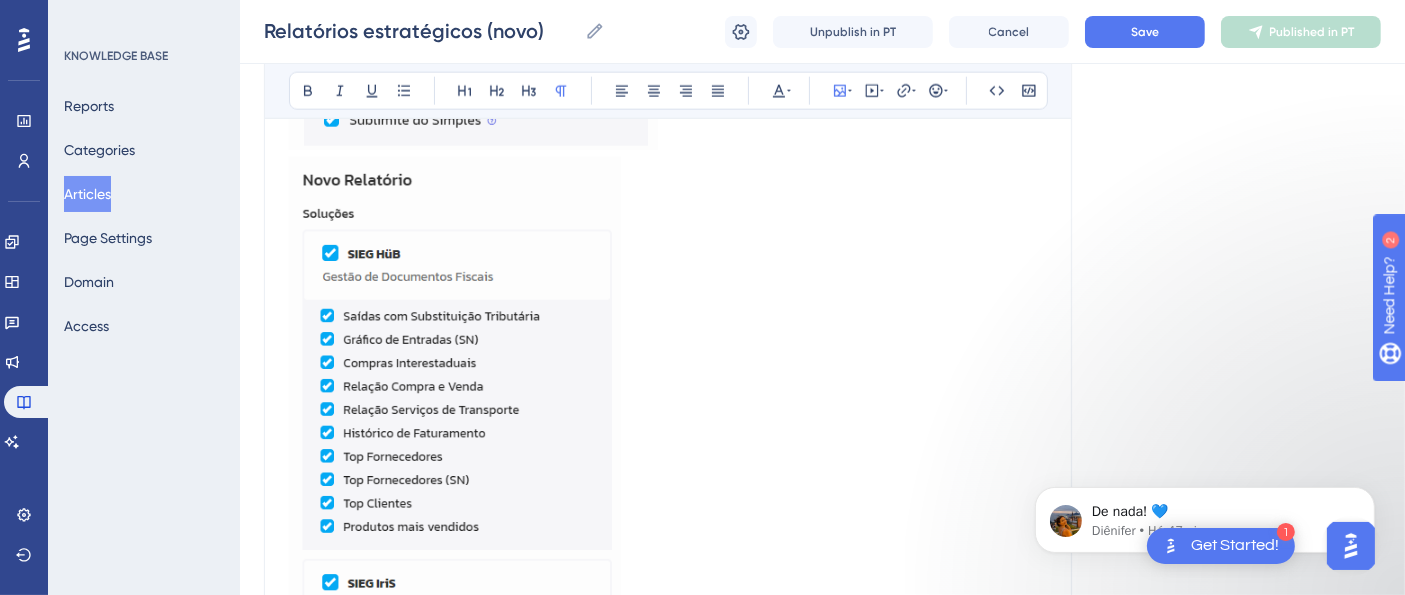 click on "2. Após definir a solução, você deve  selecionar a empresa  e informar o  período  desejado para obter o relatório. 3. Além disso, será possível  adicionar a logo  da empresa para uma completa personalização. 4. Após gerar o relatório será gerada uma página totalmente  interativa  com os dados selecionados previamente." at bounding box center (668, 1281) 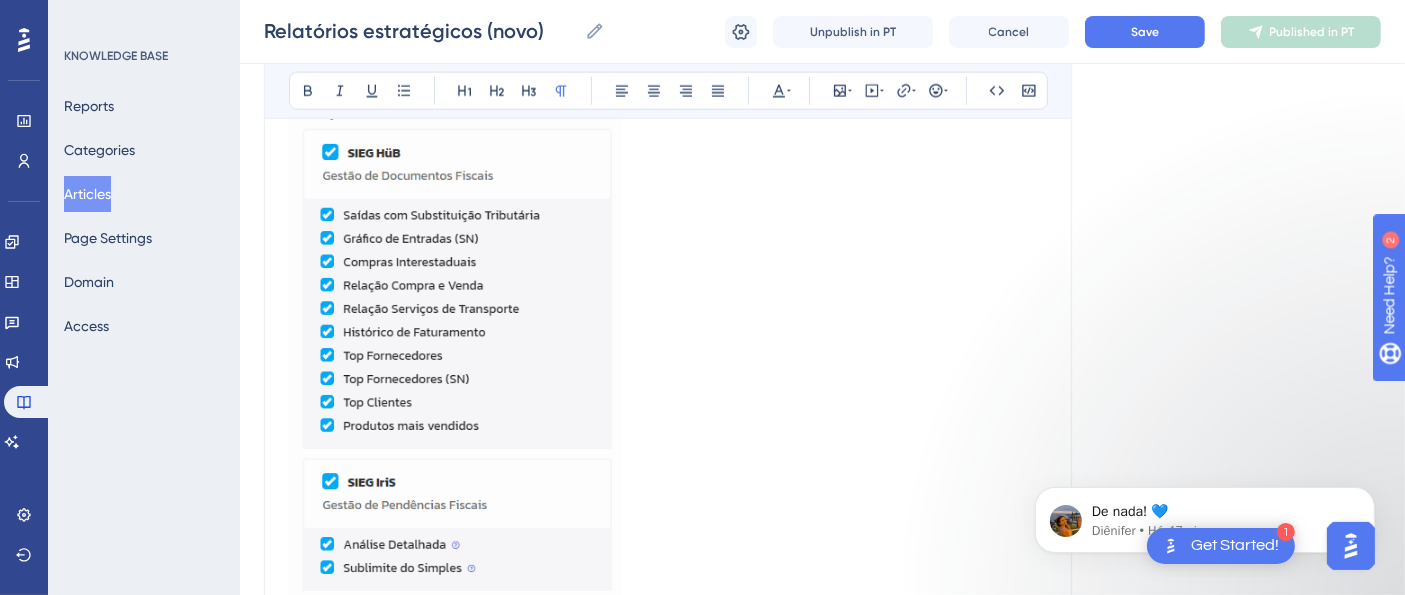 scroll, scrollTop: 2738, scrollLeft: 0, axis: vertical 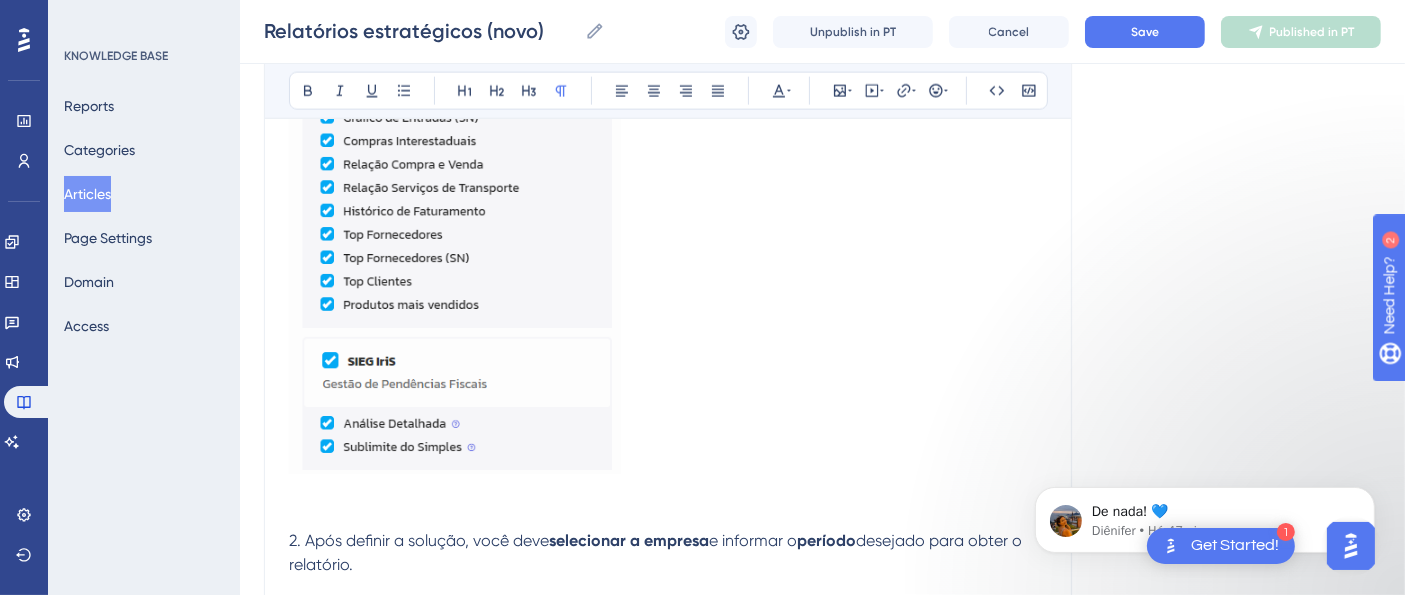 click at bounding box center (668, 2015) 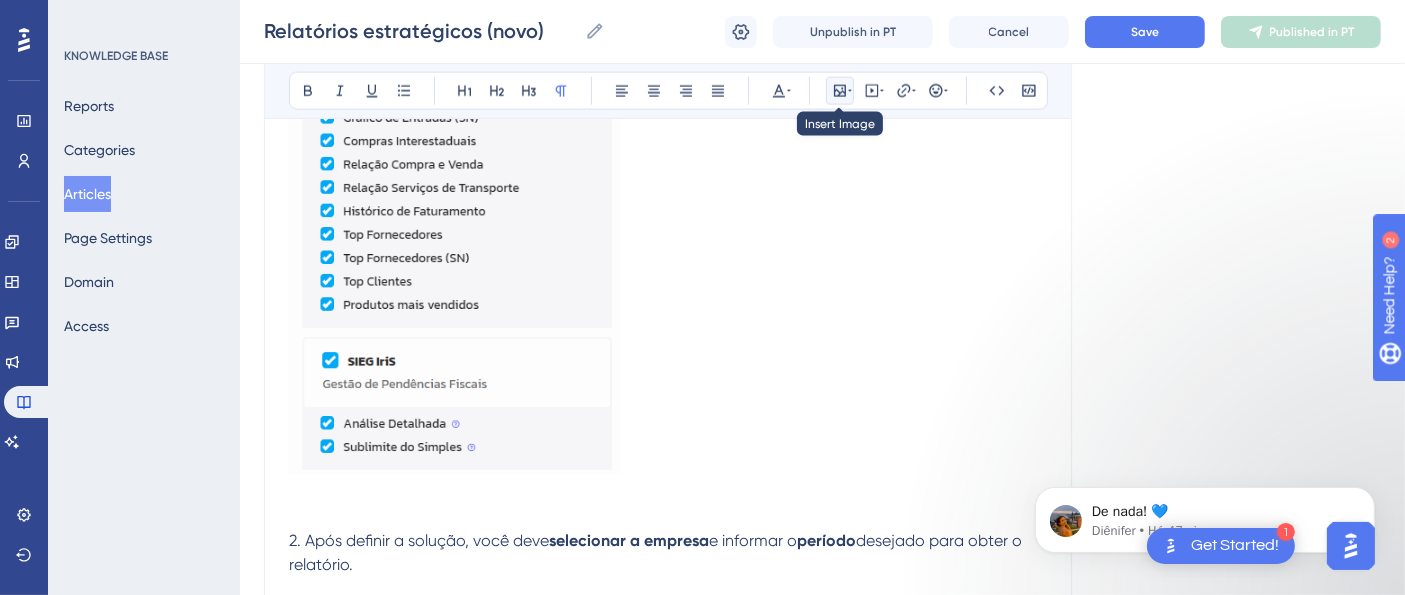 click 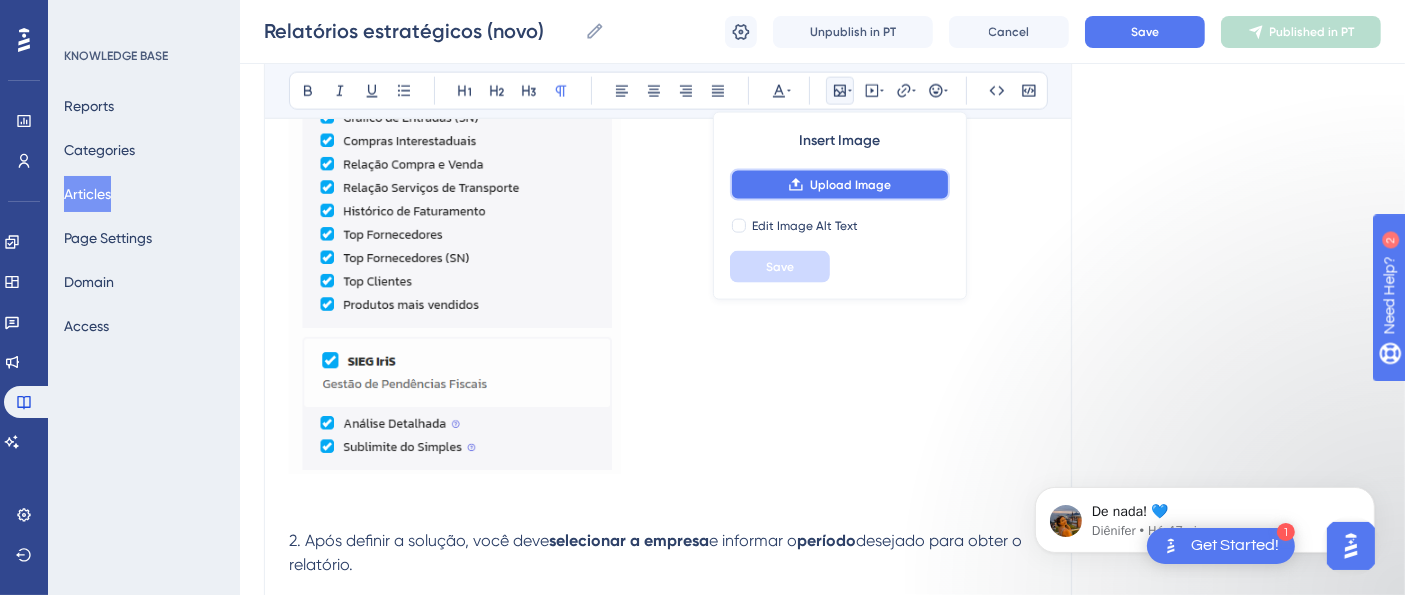 click on "Upload Image" at bounding box center (850, 185) 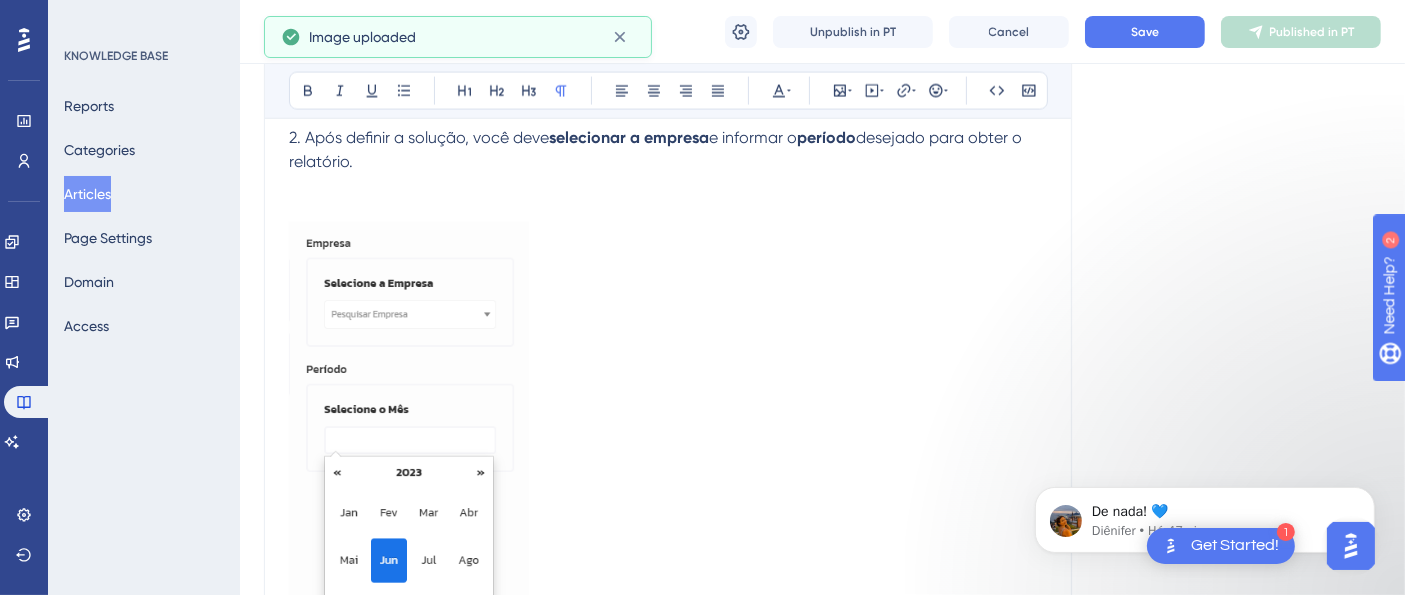 scroll, scrollTop: 3182, scrollLeft: 0, axis: vertical 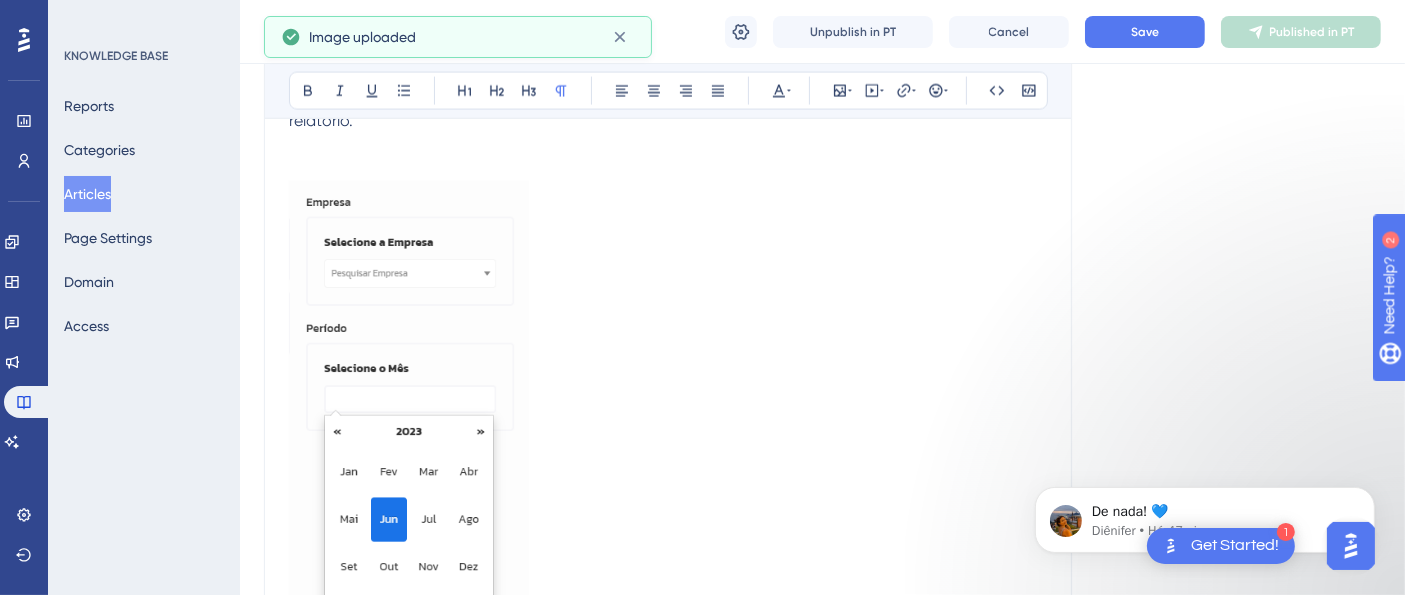 click at bounding box center [668, 2281] 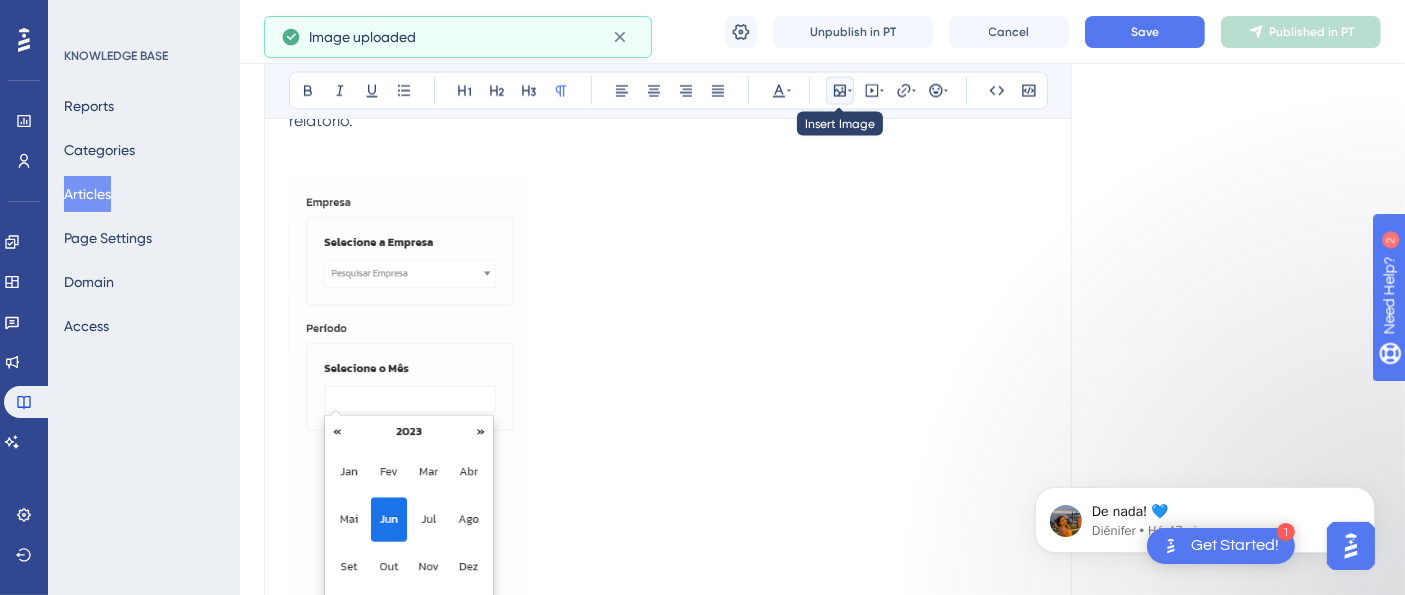 click 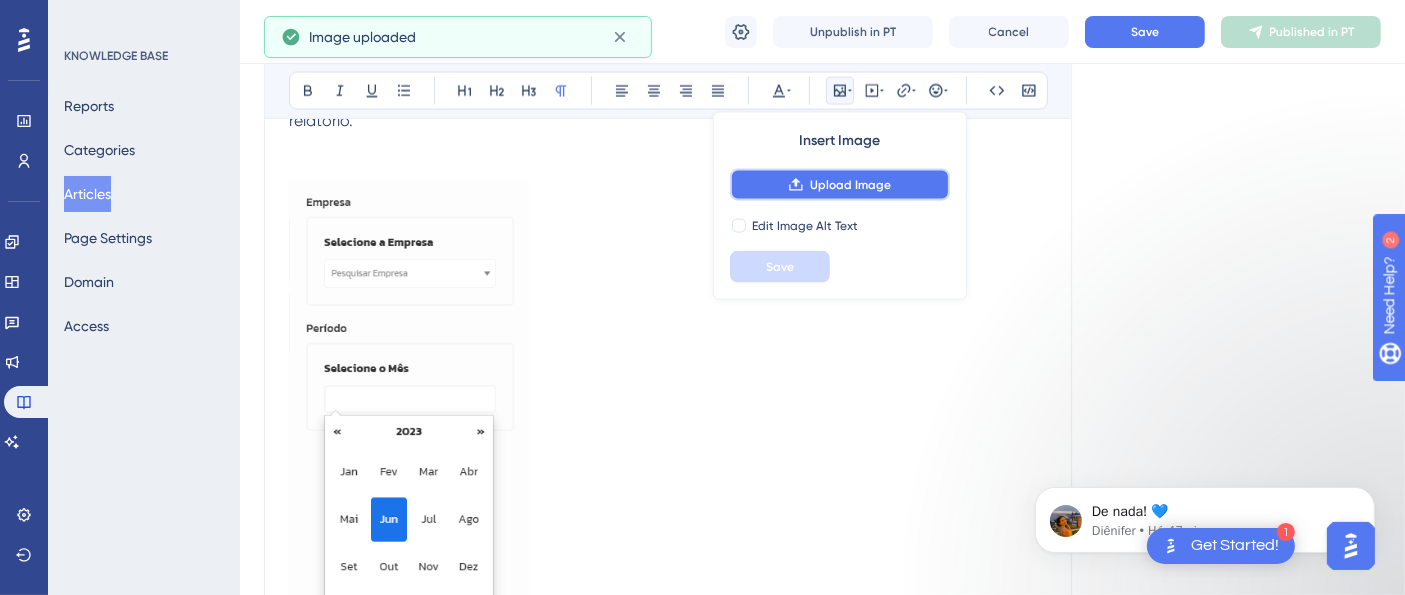 click on "Upload Image" at bounding box center (850, 185) 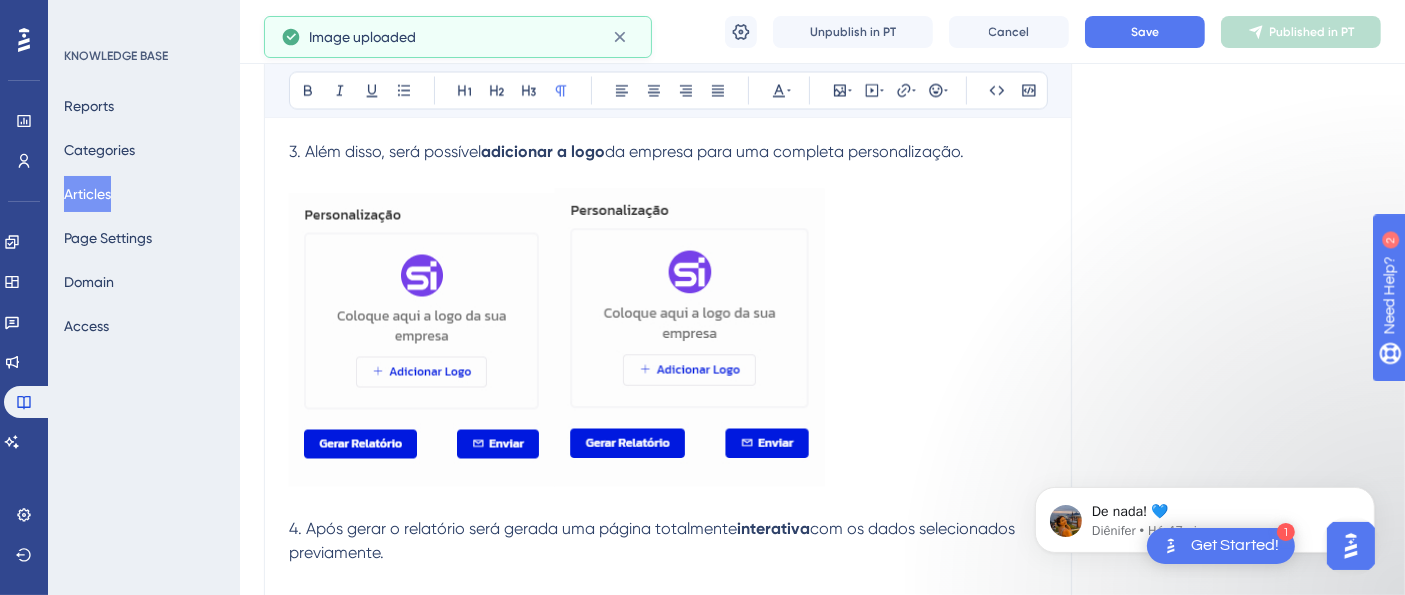 scroll, scrollTop: 3960, scrollLeft: 0, axis: vertical 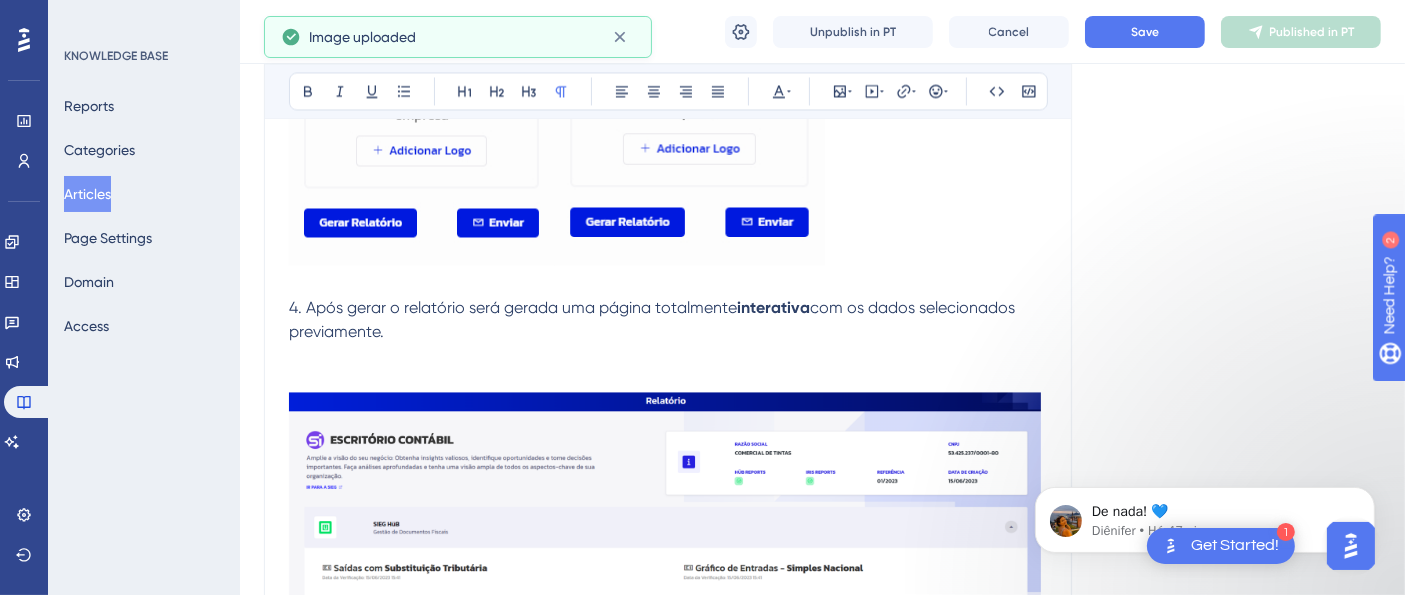 click at bounding box center (668, 2089) 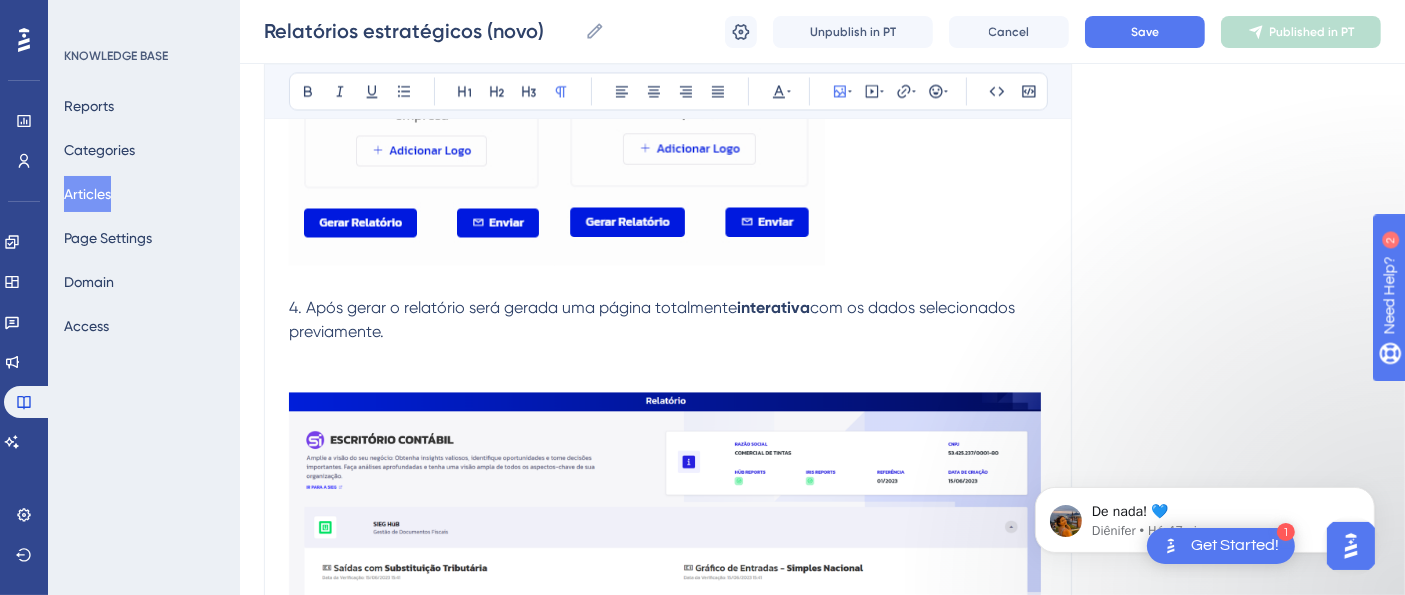 click on "Na página de geração dos  "Relatórios Estratégicos" , você terá acesso a recursos avançados que permitem personalizar sua montagem com os  gráficos do Reports do HüB e visualizar as ocorrências do IriS.  Além de acessar os relatórios diretamente na plataforma, você também pode optar por receber e/ou enviar os relatórios estratégicos por  e-mail. 1. Para gerar o  Relatório Estratégico , acesse o  HüB  ( https://hub.sieg.com ) e na opção  Todos os Serviços  clique em  Relatórios Estratégicos. - Em seguida, selecione a solução e quais gráficos serão incluídos para uma visualização completa e personalizada. 2. Após definir a solução, você deve  selecionar a empresa  e informar o  período  desejado para obter o relatório. 3. Além disso, será possível  adicionar a logo  da empresa para uma completa personalização. 4. Após gerar o relatório será gerada uma página totalmente  interativa  com os dados selecionados previamente.   Observações:" at bounding box center (668, -322) 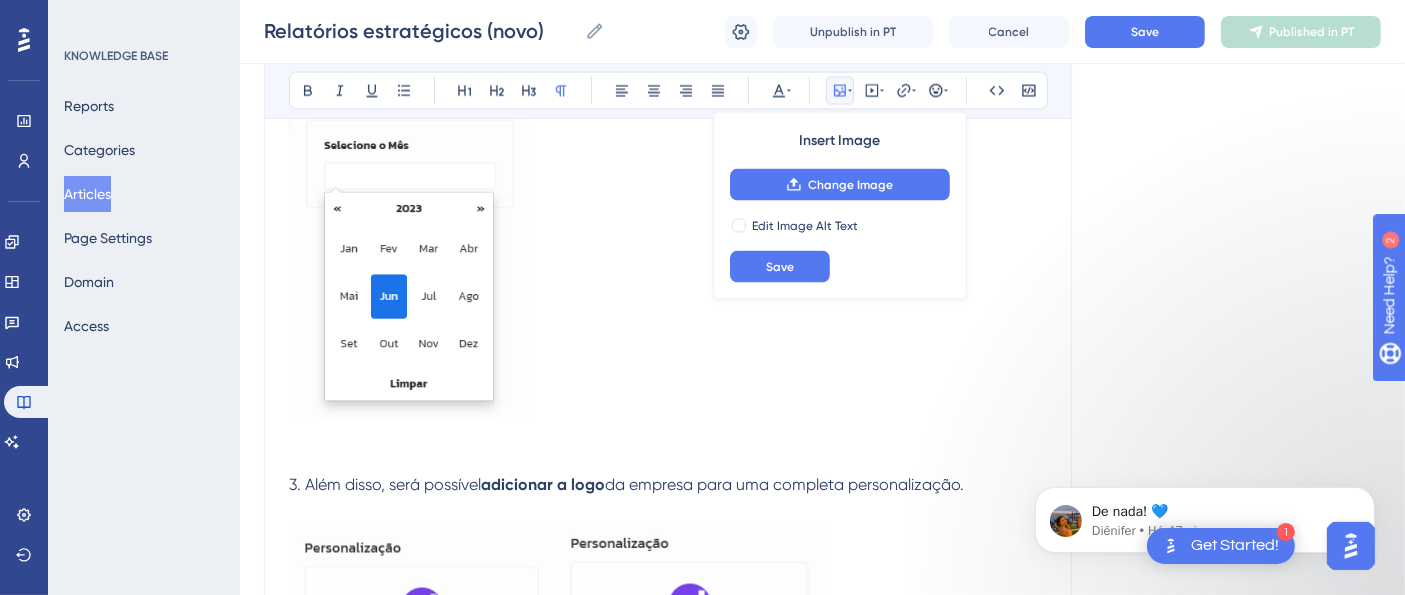 click at bounding box center [668, 2236] 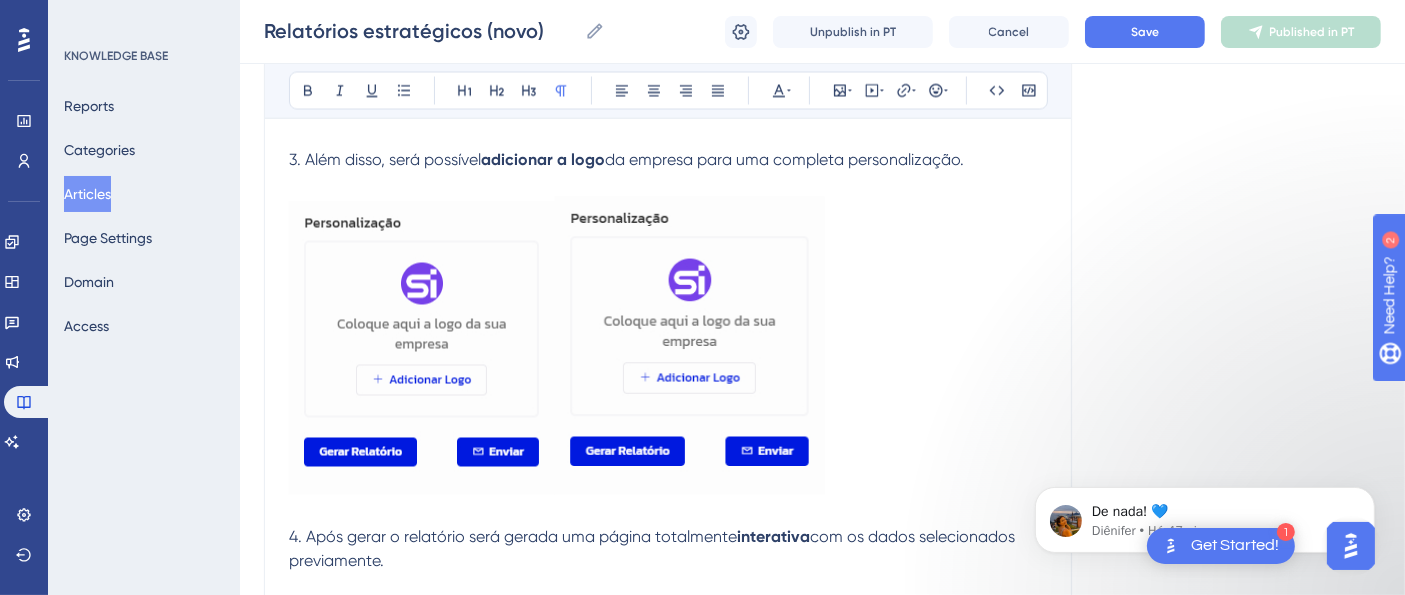 scroll, scrollTop: 3739, scrollLeft: 0, axis: vertical 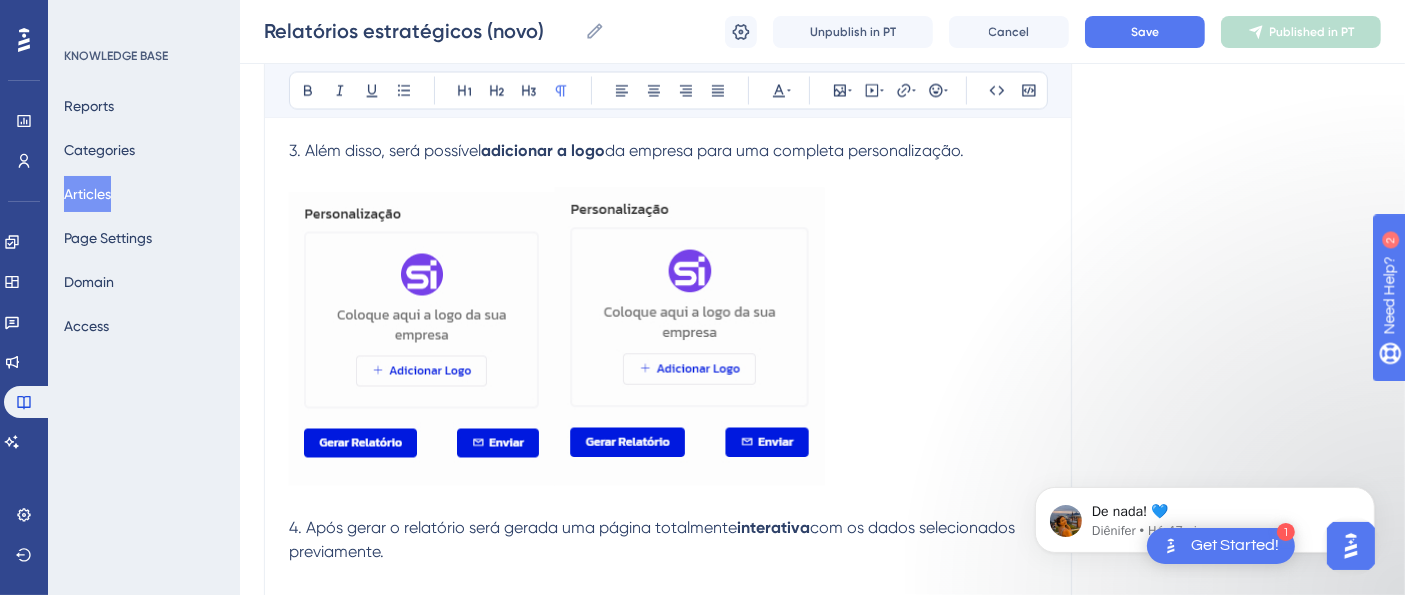click on "6. Caso seja necessário reenviar ou visualizar os relatórios gerados anteriormente, no canto esquerdo é possível acessar os  Últimos Relatórios Gerados" at bounding box center (668, 2665) 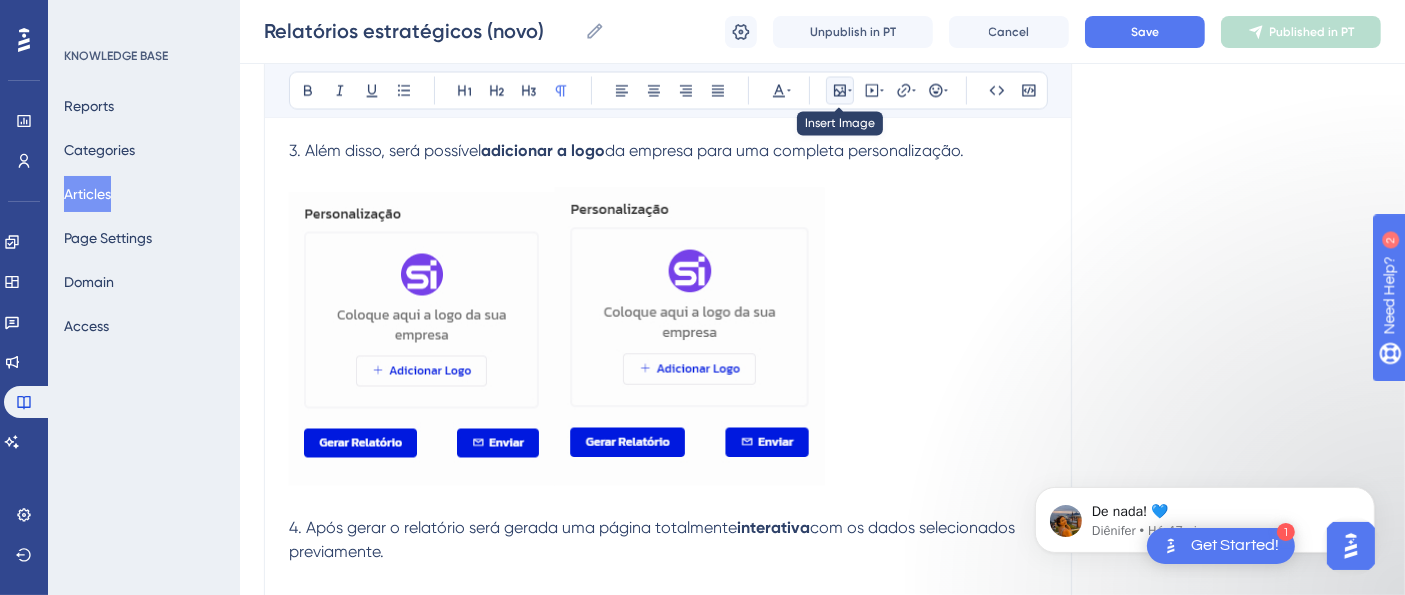 click 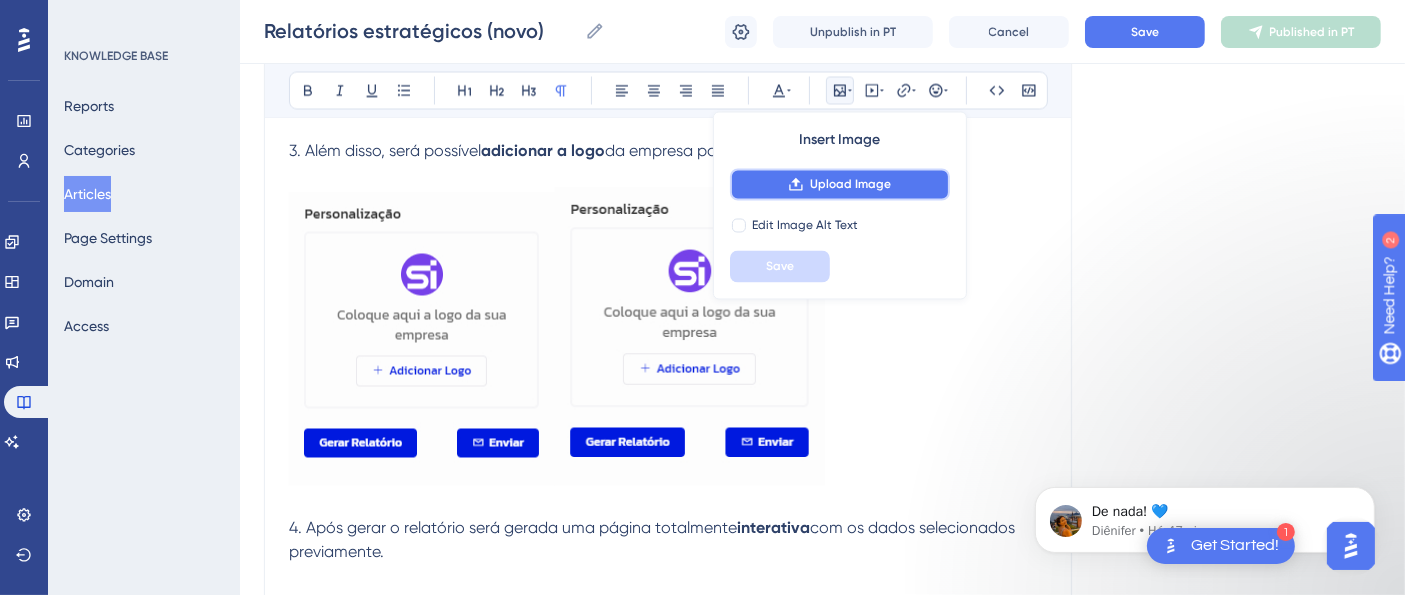 click on "Upload Image" at bounding box center (850, 185) 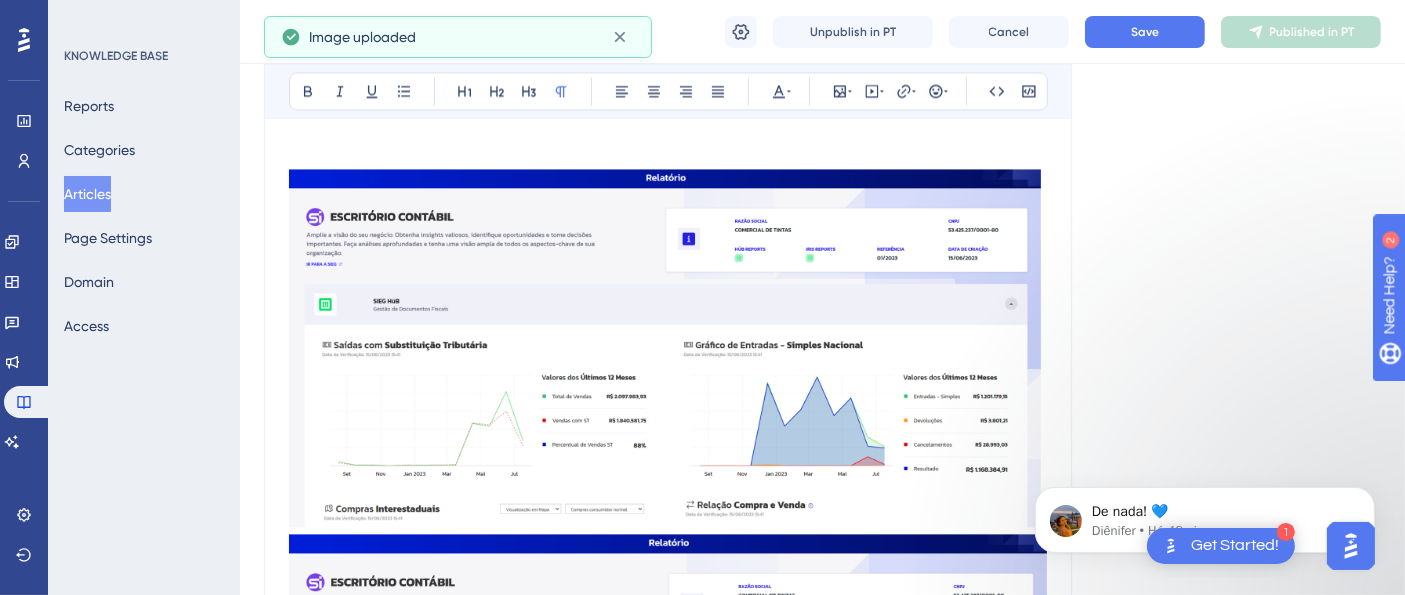 click at bounding box center (668, 2657) 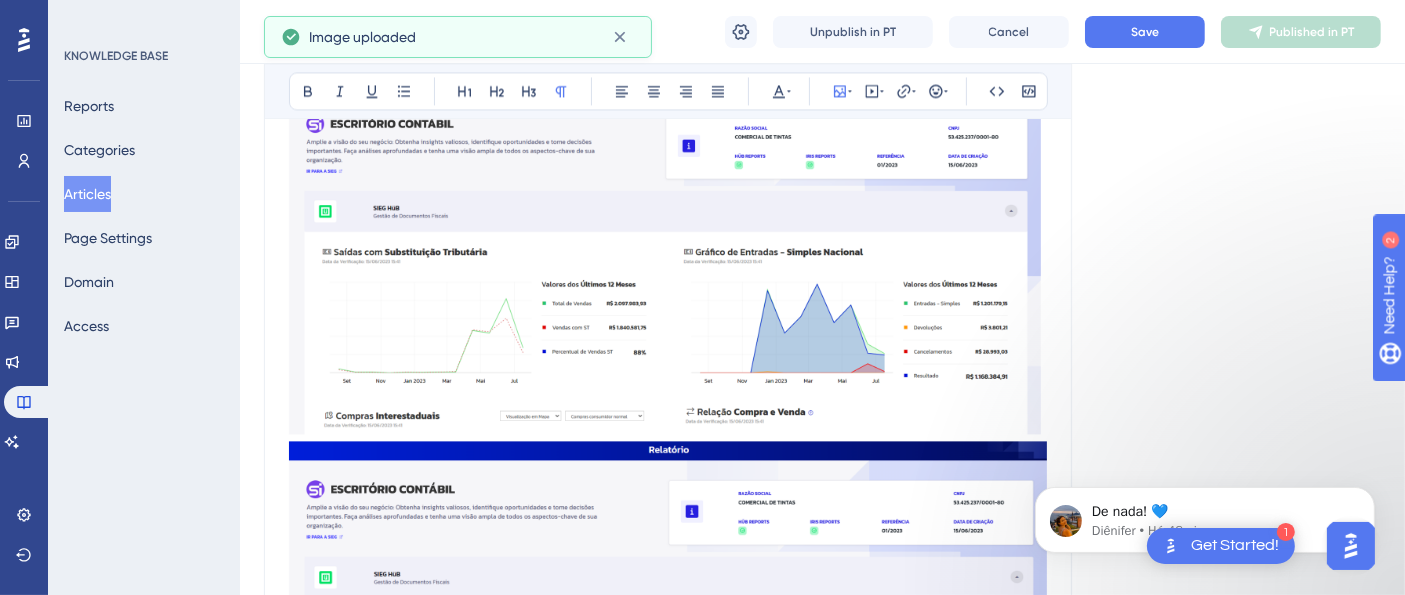 scroll, scrollTop: 4388, scrollLeft: 0, axis: vertical 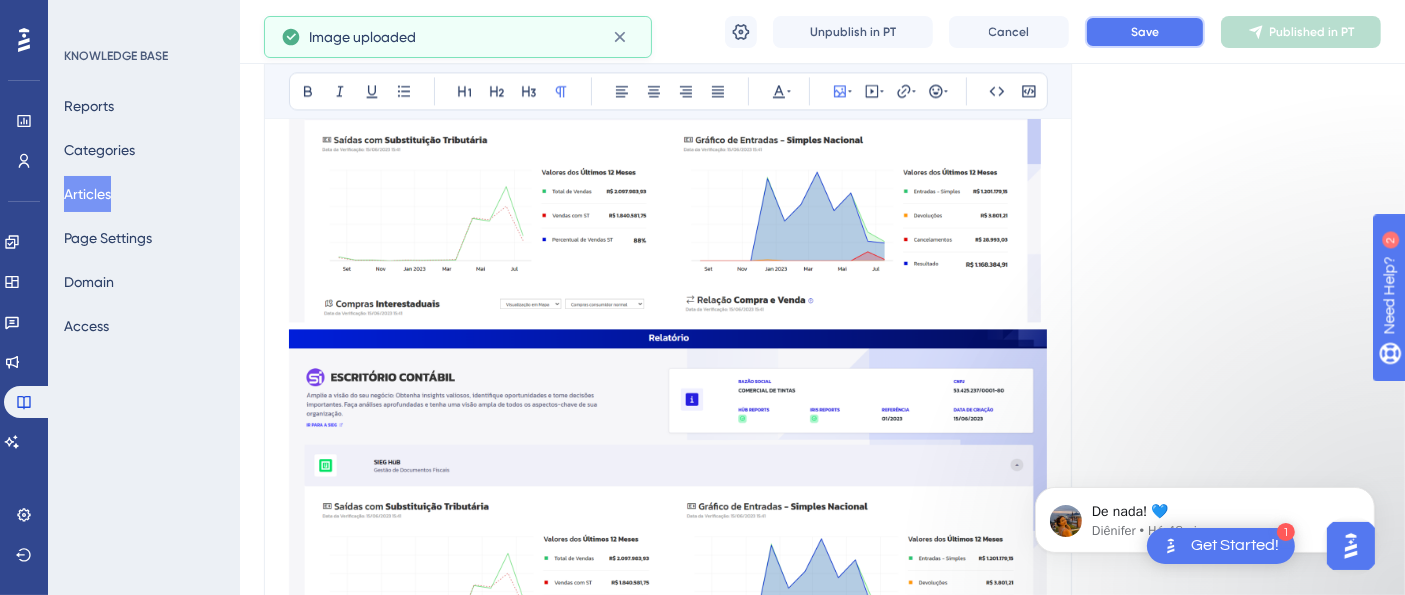 click on "Save" at bounding box center (1145, 32) 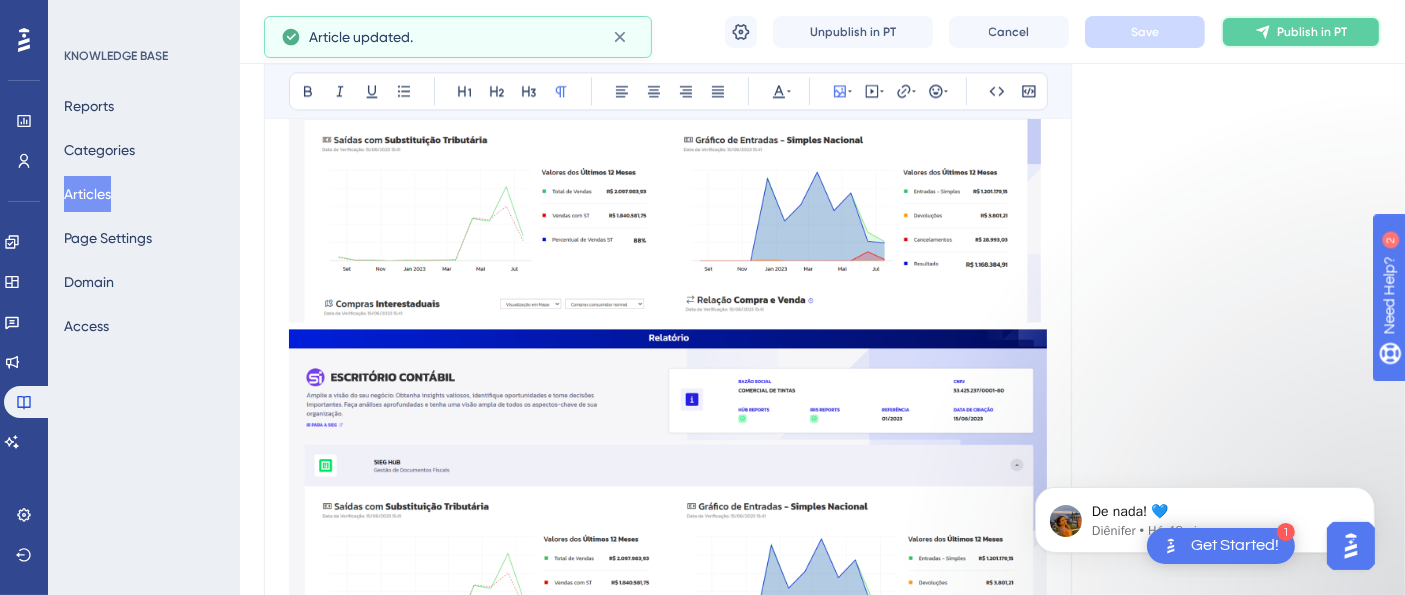 click on "Publish in PT" at bounding box center (1312, 32) 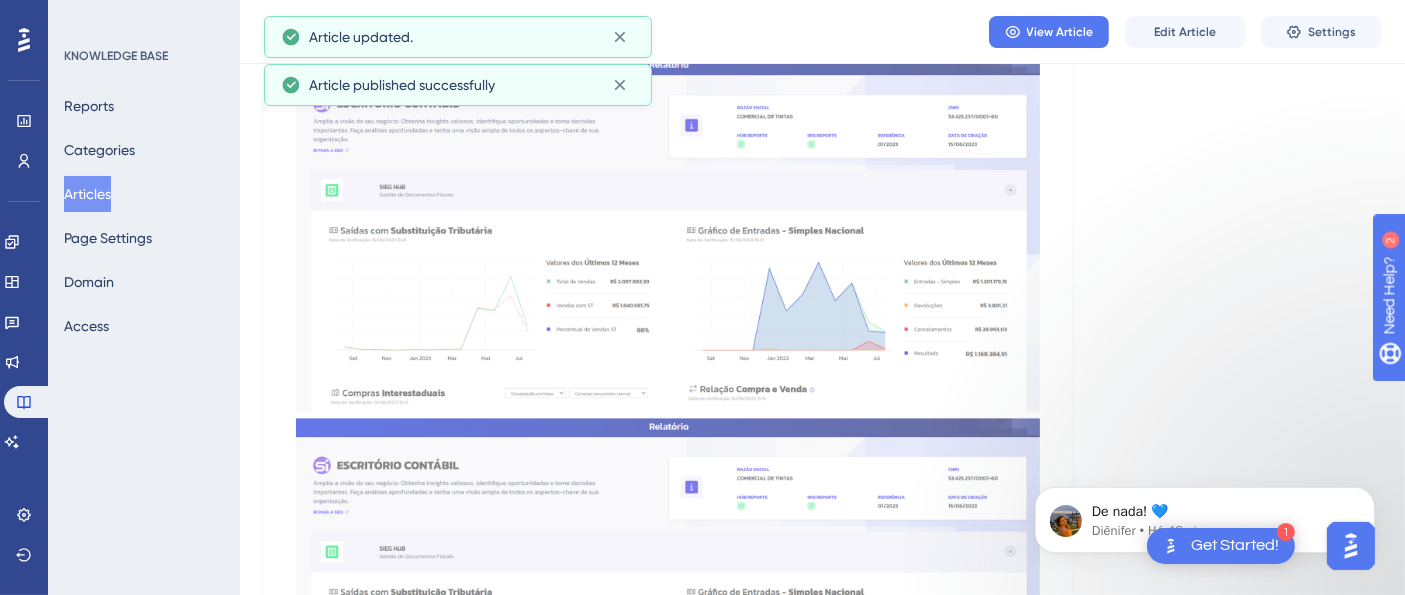 scroll, scrollTop: 4174, scrollLeft: 0, axis: vertical 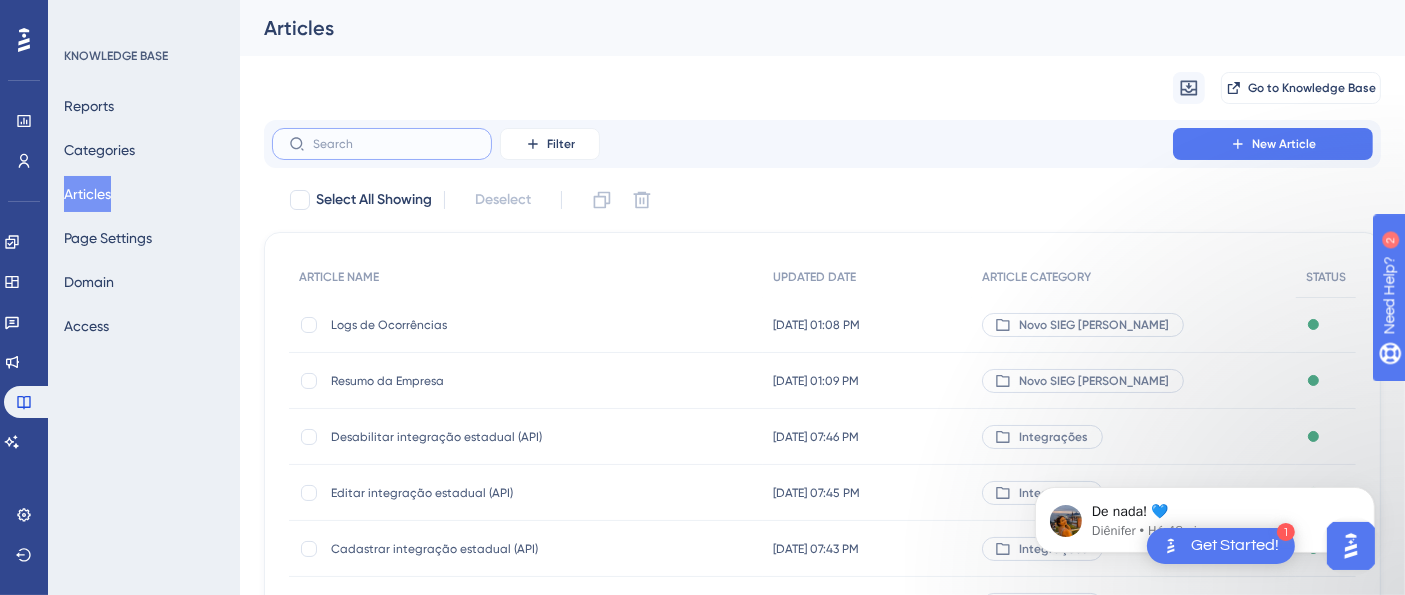 click at bounding box center (394, 144) 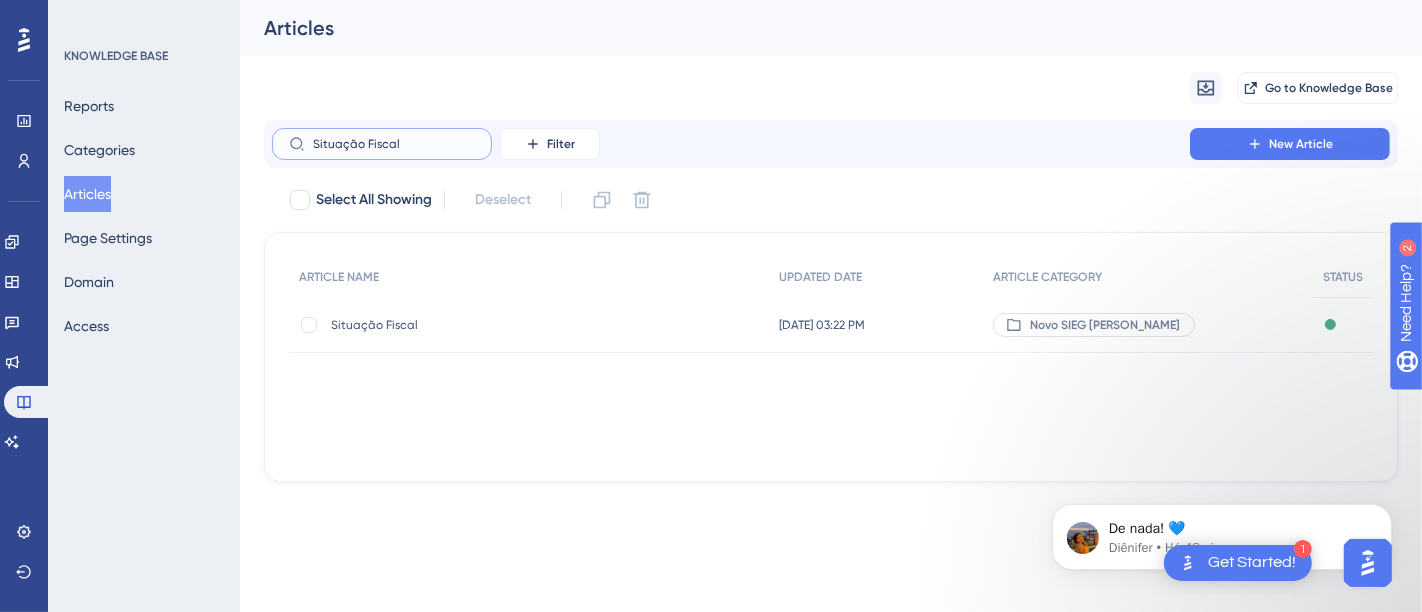 type on "Situação Fiscal" 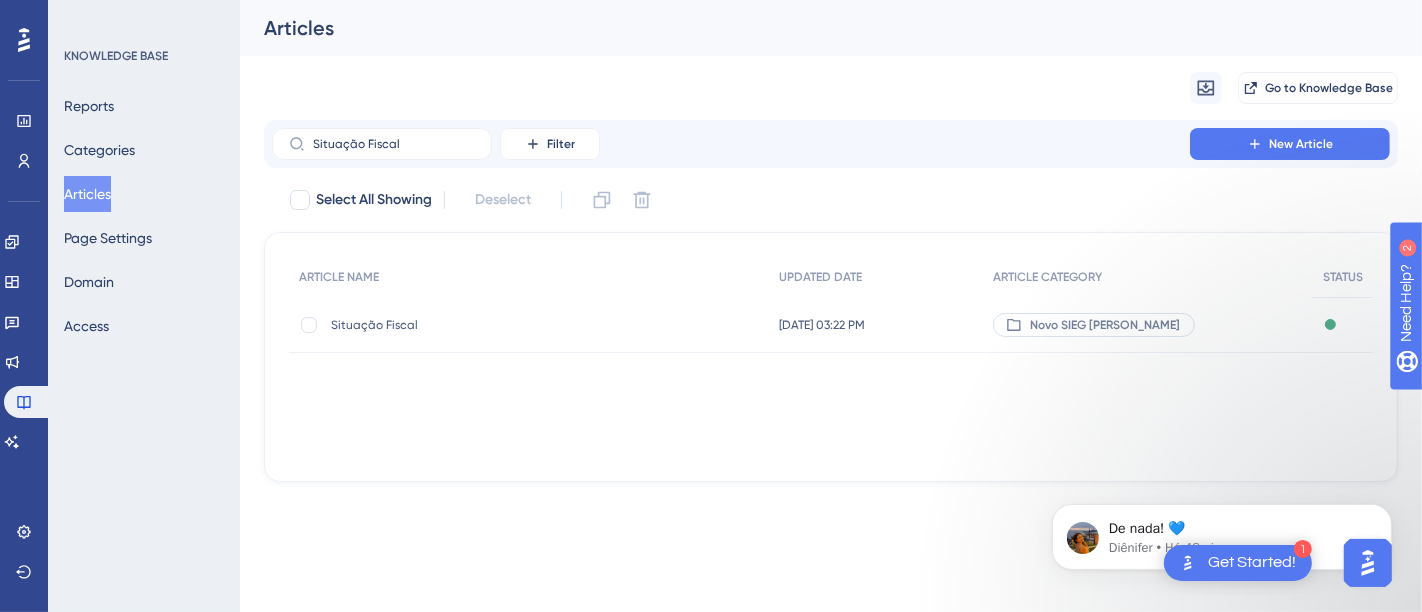 click on "Situação Fiscal" at bounding box center [491, 325] 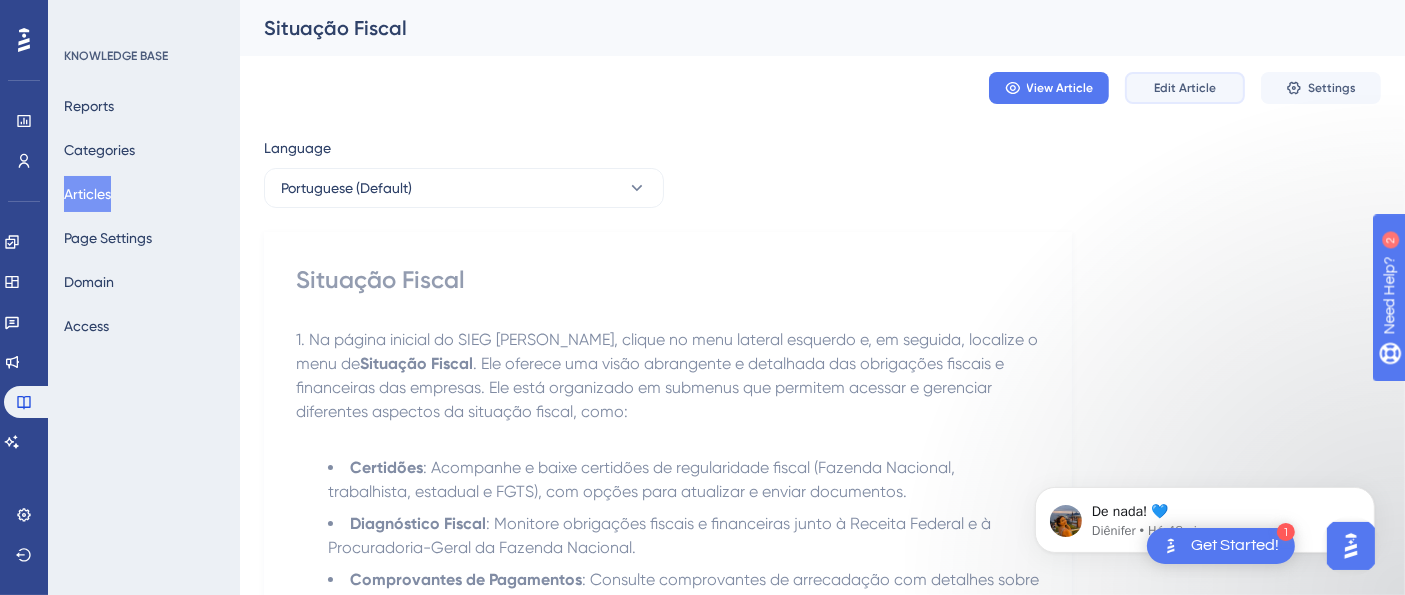 click on "Edit Article" at bounding box center (1185, 88) 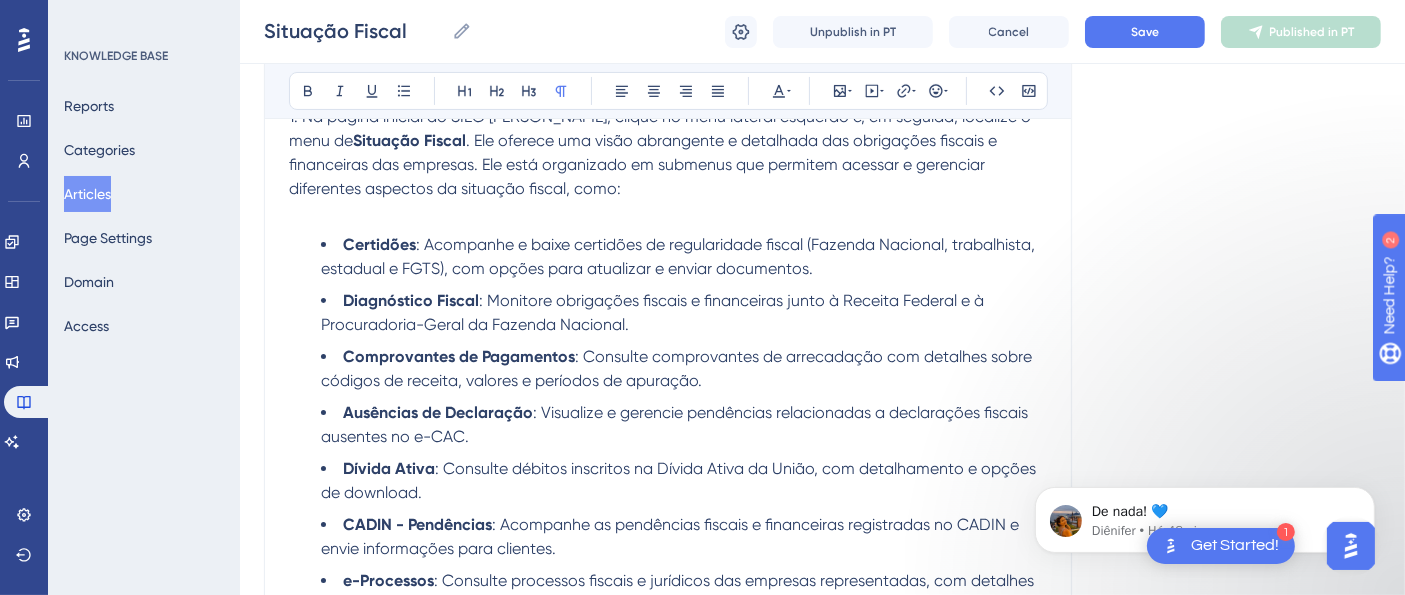 scroll, scrollTop: 305, scrollLeft: 0, axis: vertical 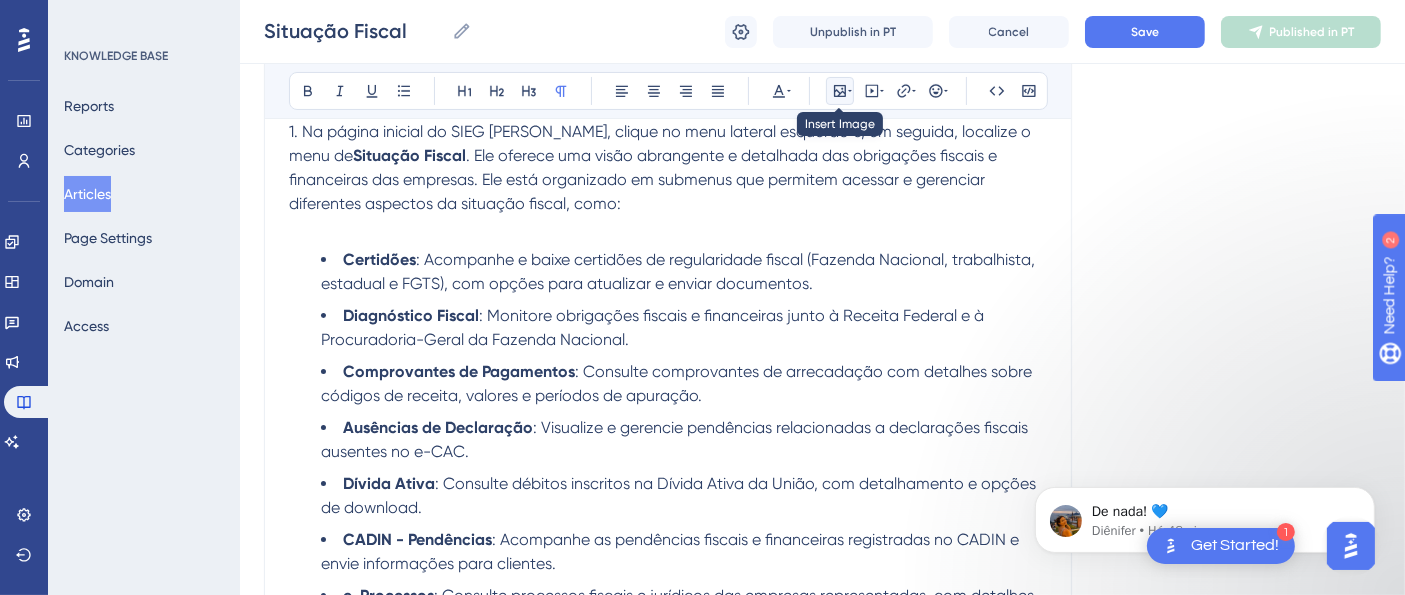 click 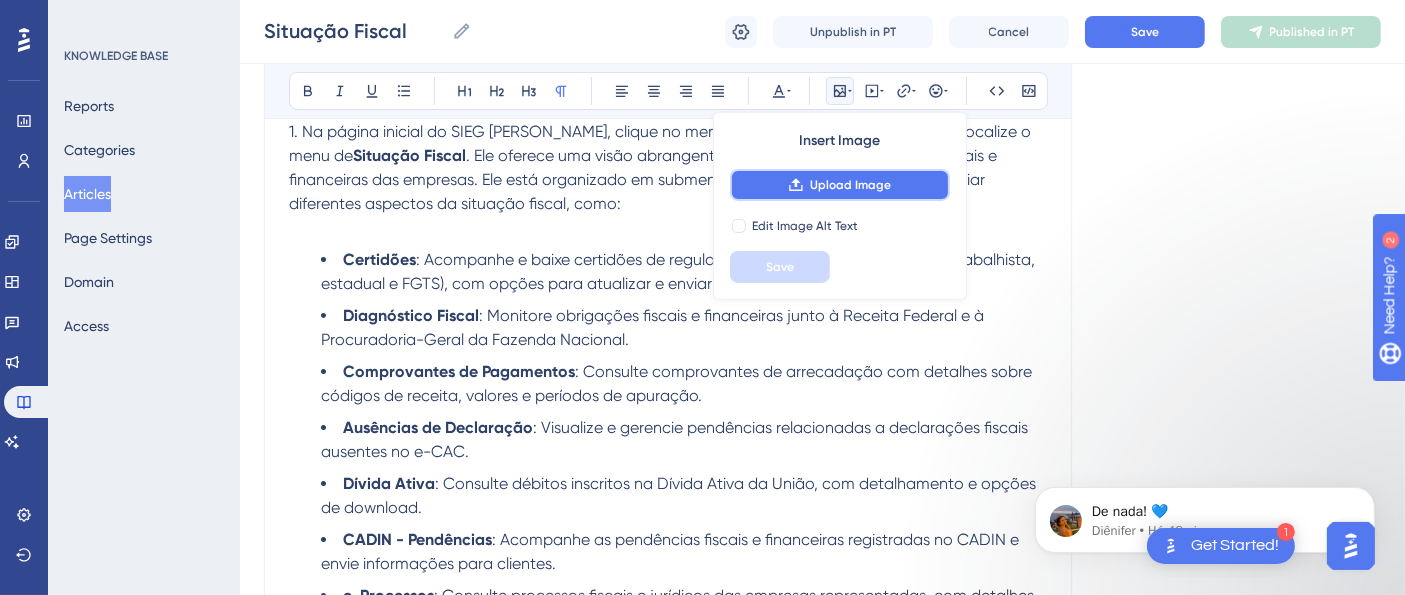 click 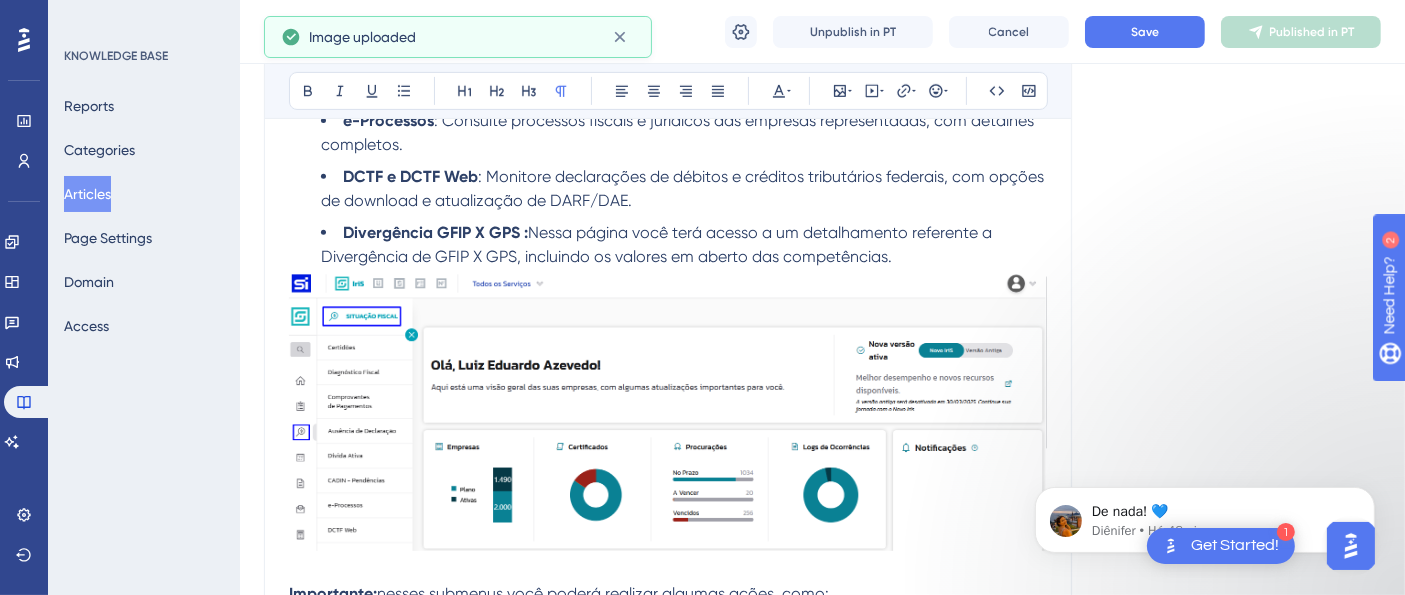 scroll, scrollTop: 879, scrollLeft: 0, axis: vertical 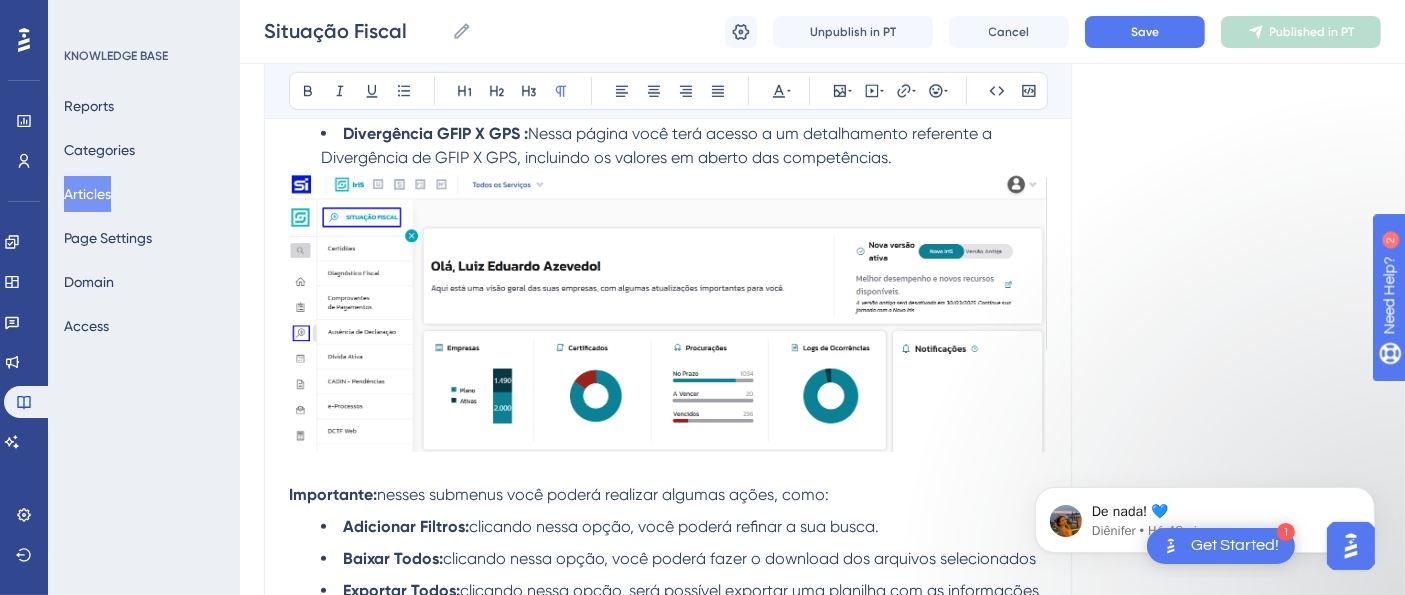 click at bounding box center [668, 888] 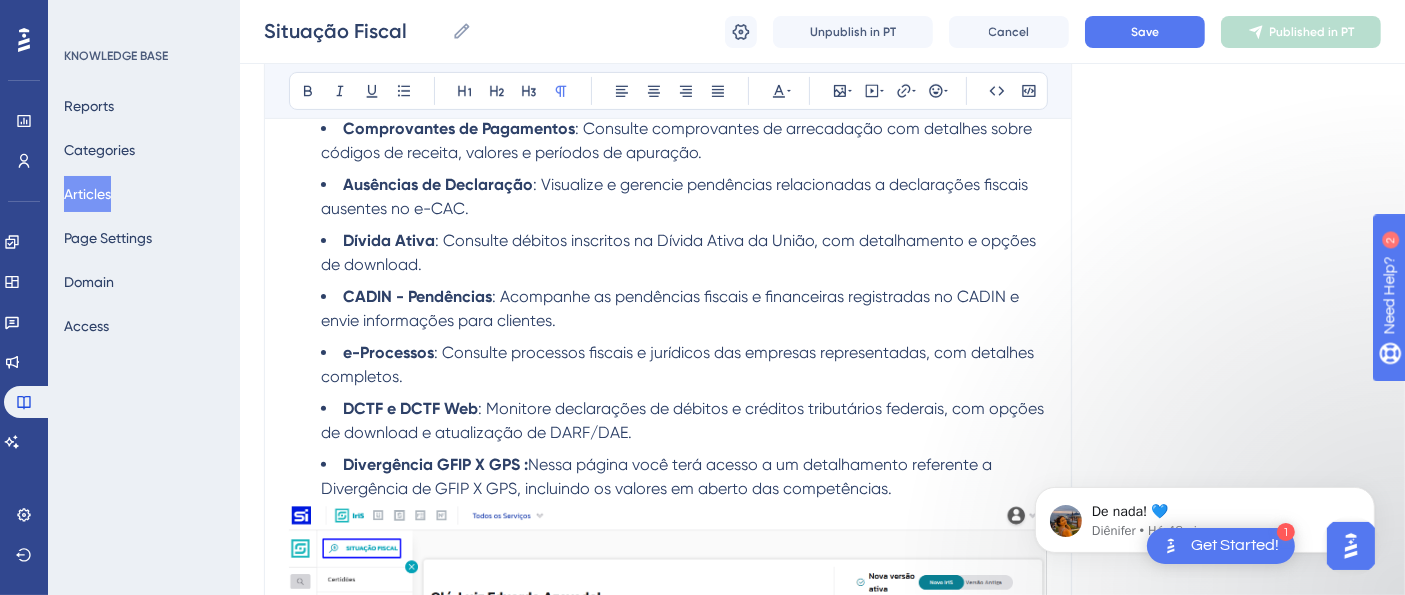 scroll, scrollTop: 666, scrollLeft: 0, axis: vertical 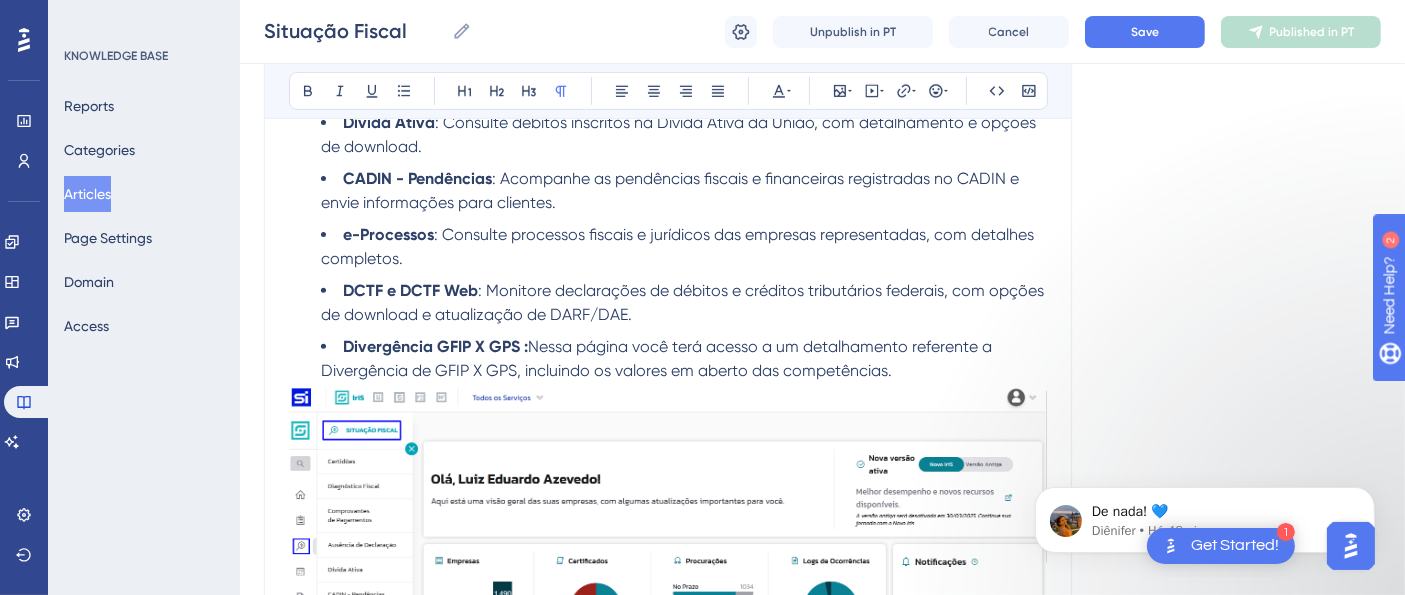 click at bounding box center (668, 527) 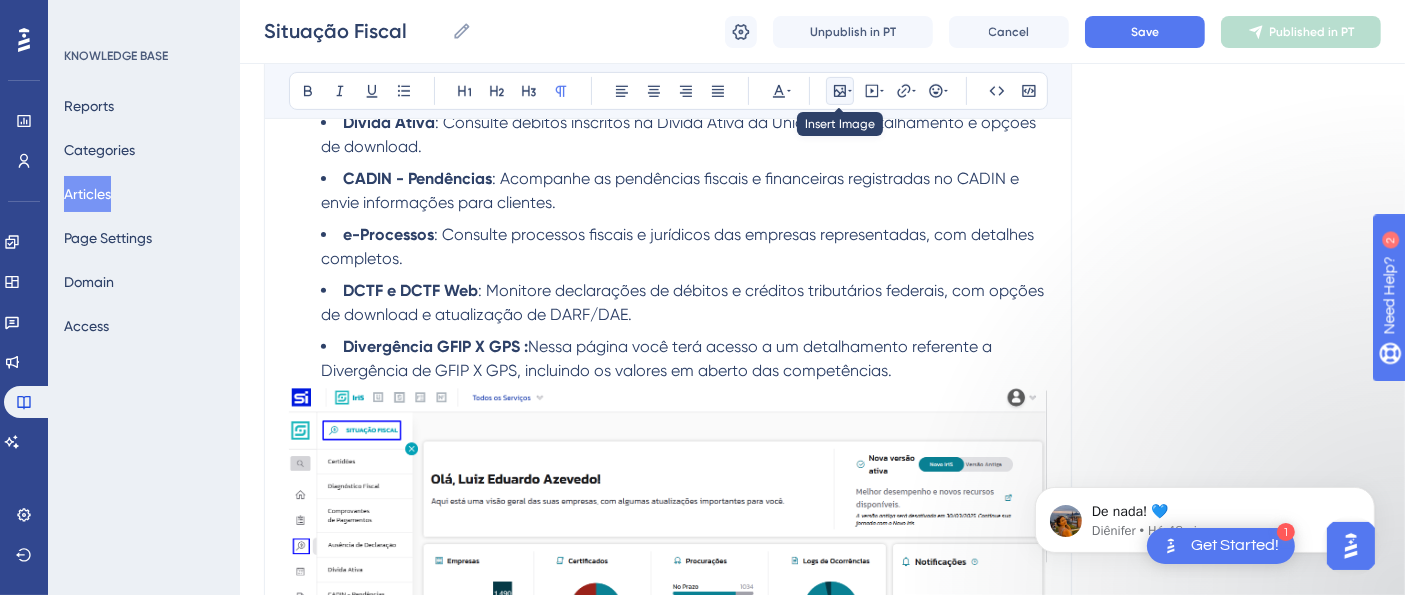 click 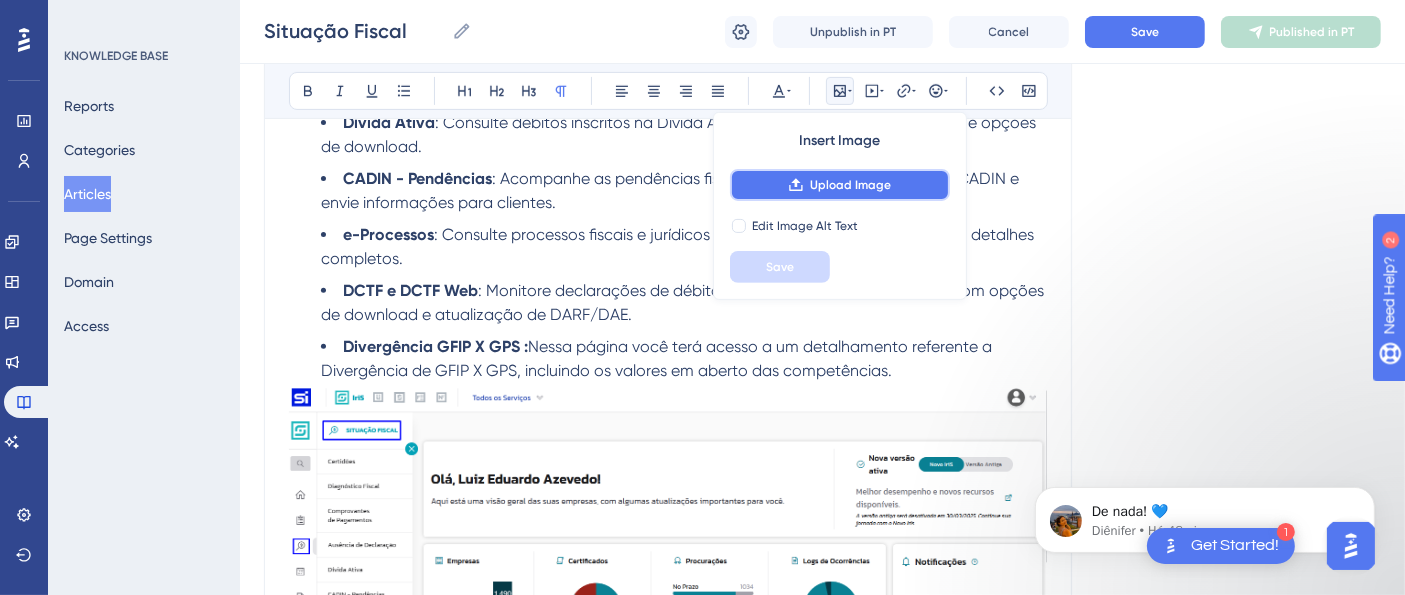 click on "Upload Image" at bounding box center (850, 185) 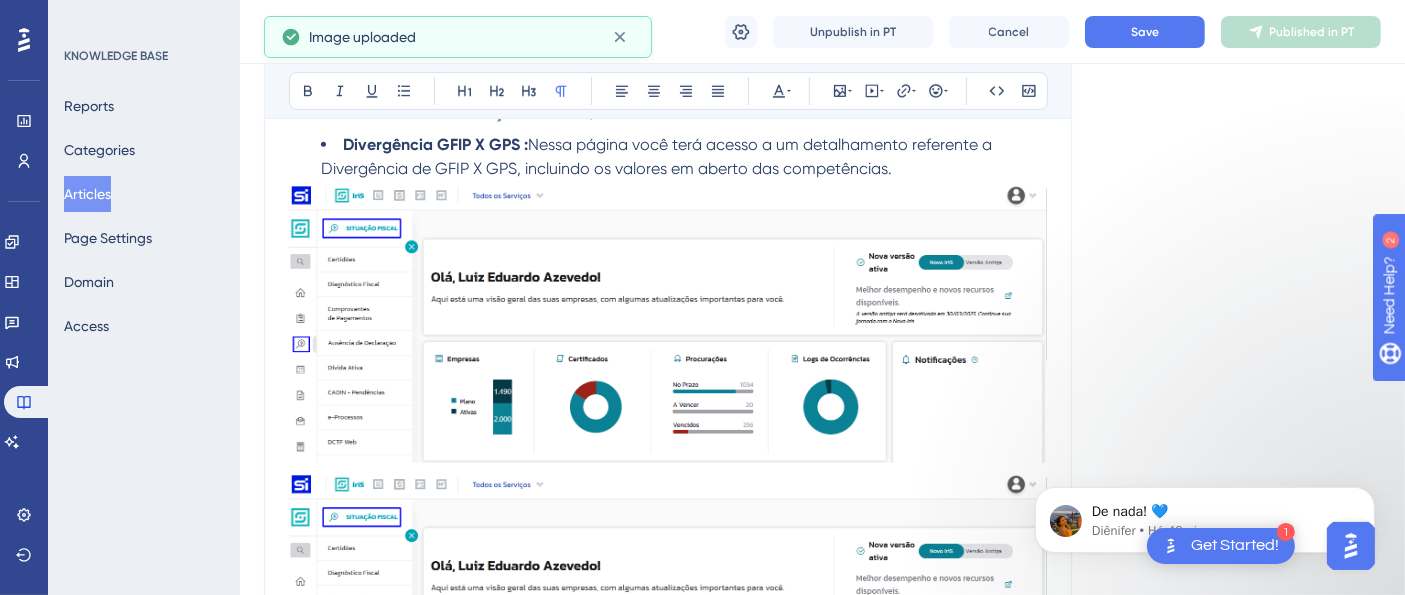 scroll, scrollTop: 1000, scrollLeft: 0, axis: vertical 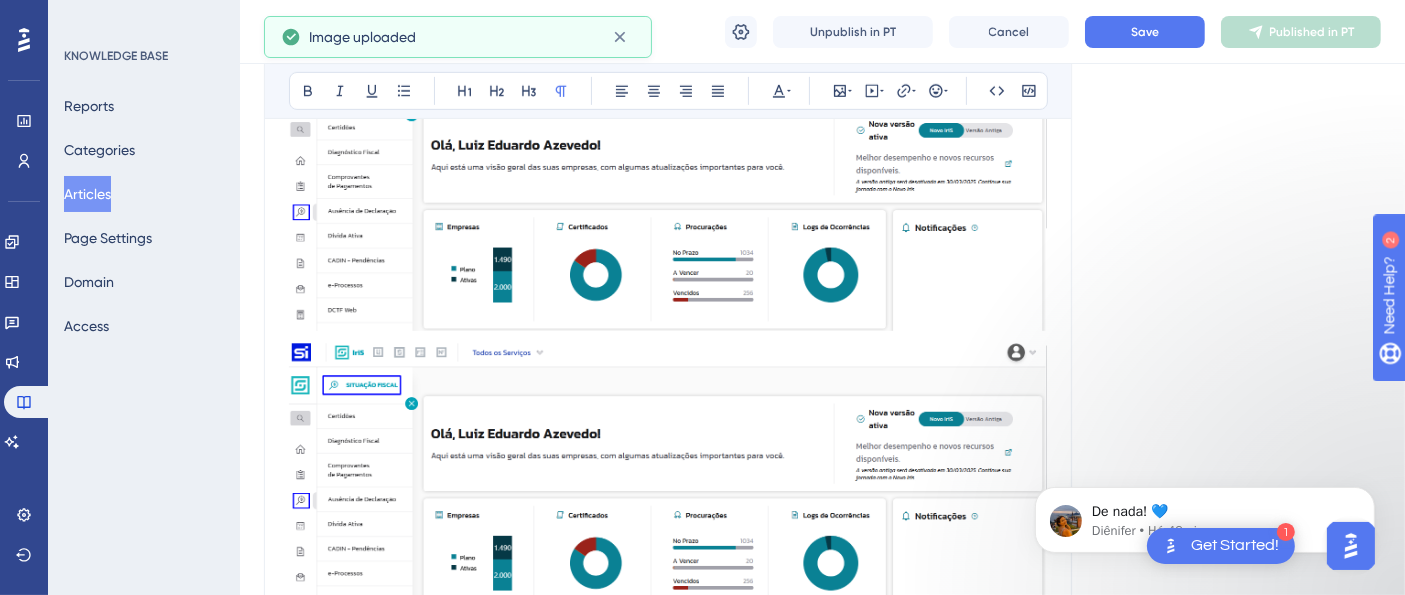 click at bounding box center (668, 479) 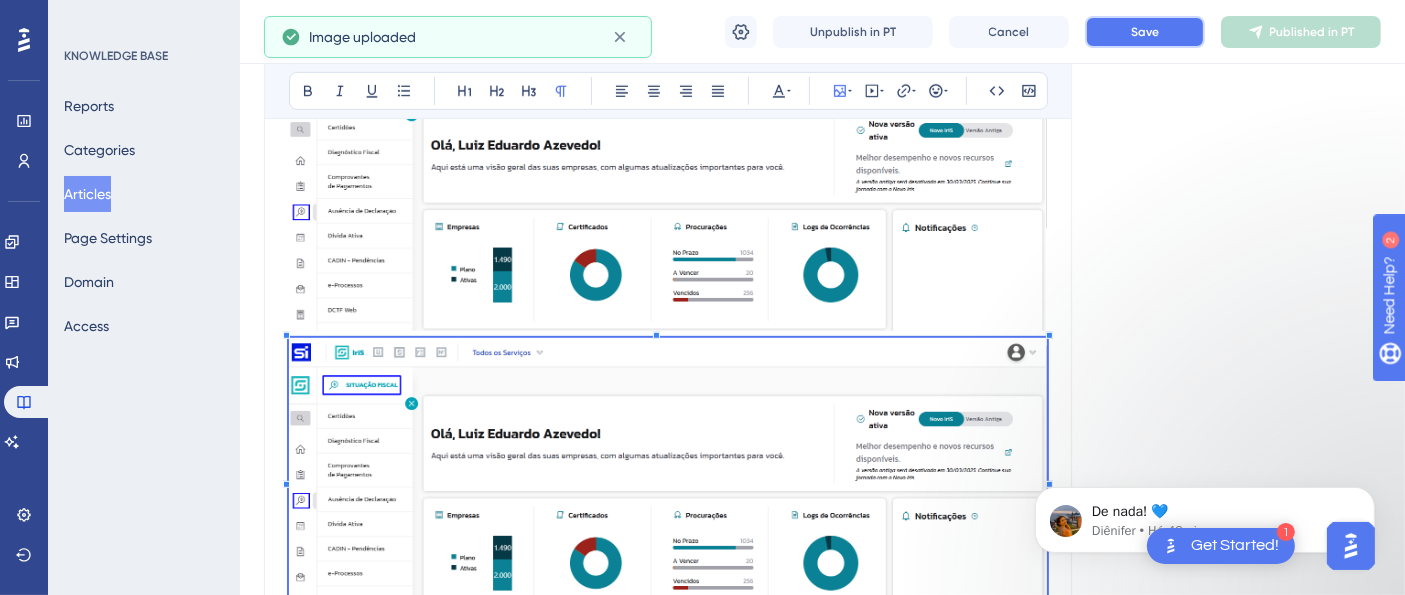 click on "Save" at bounding box center (1145, 32) 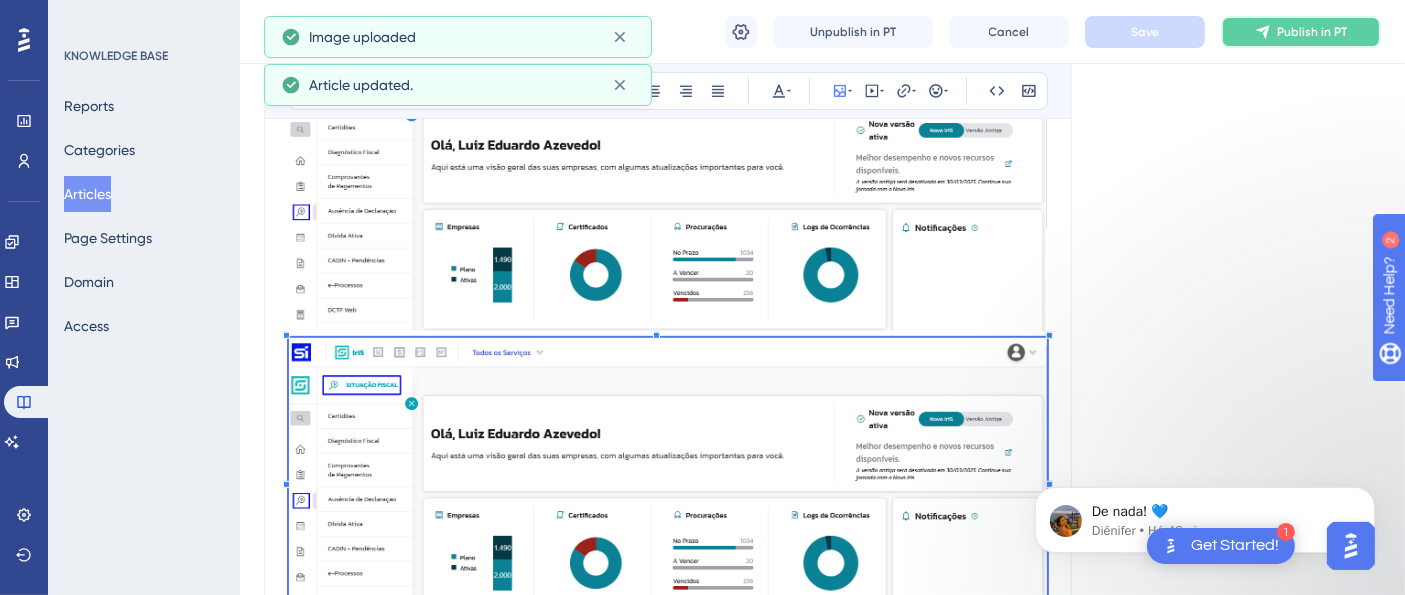 click on "Publish in PT" at bounding box center [1312, 32] 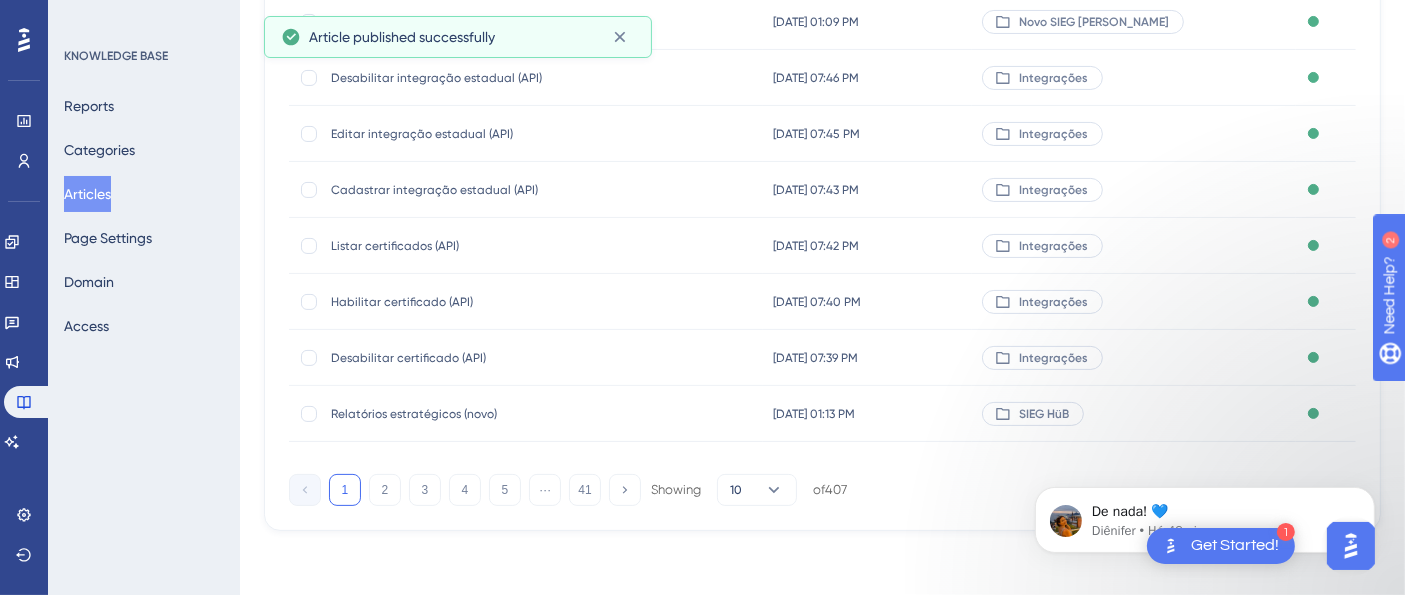 scroll, scrollTop: 0, scrollLeft: 0, axis: both 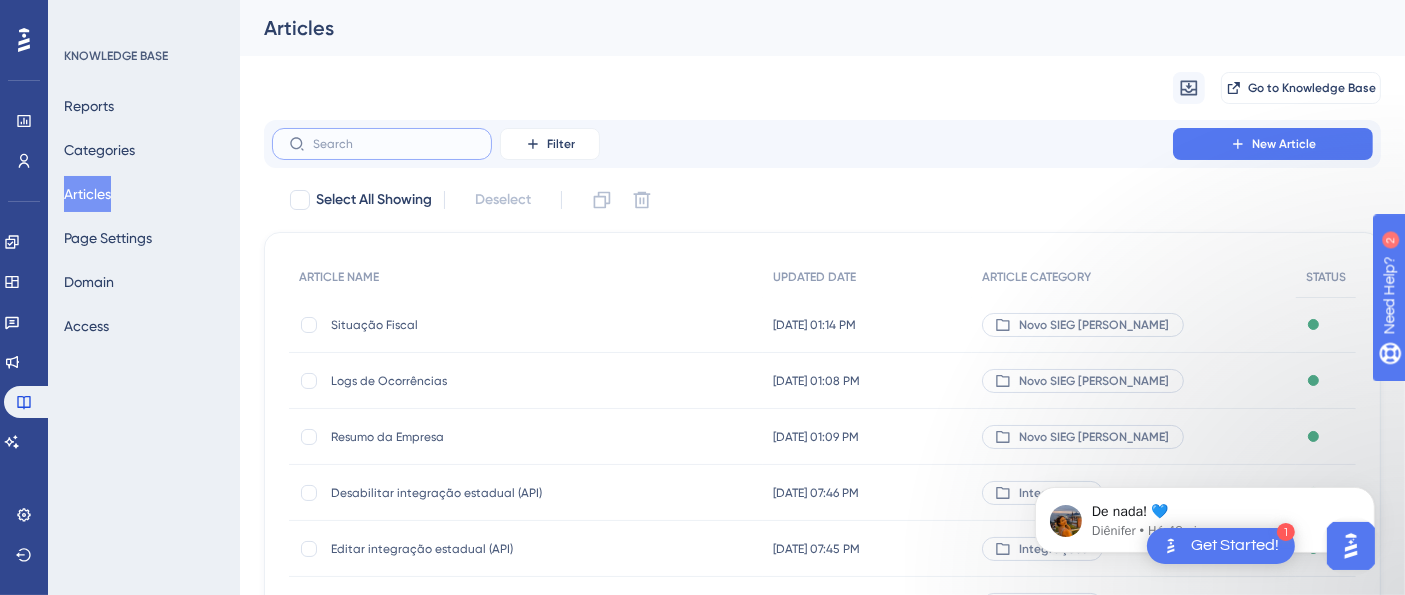 click at bounding box center (394, 144) 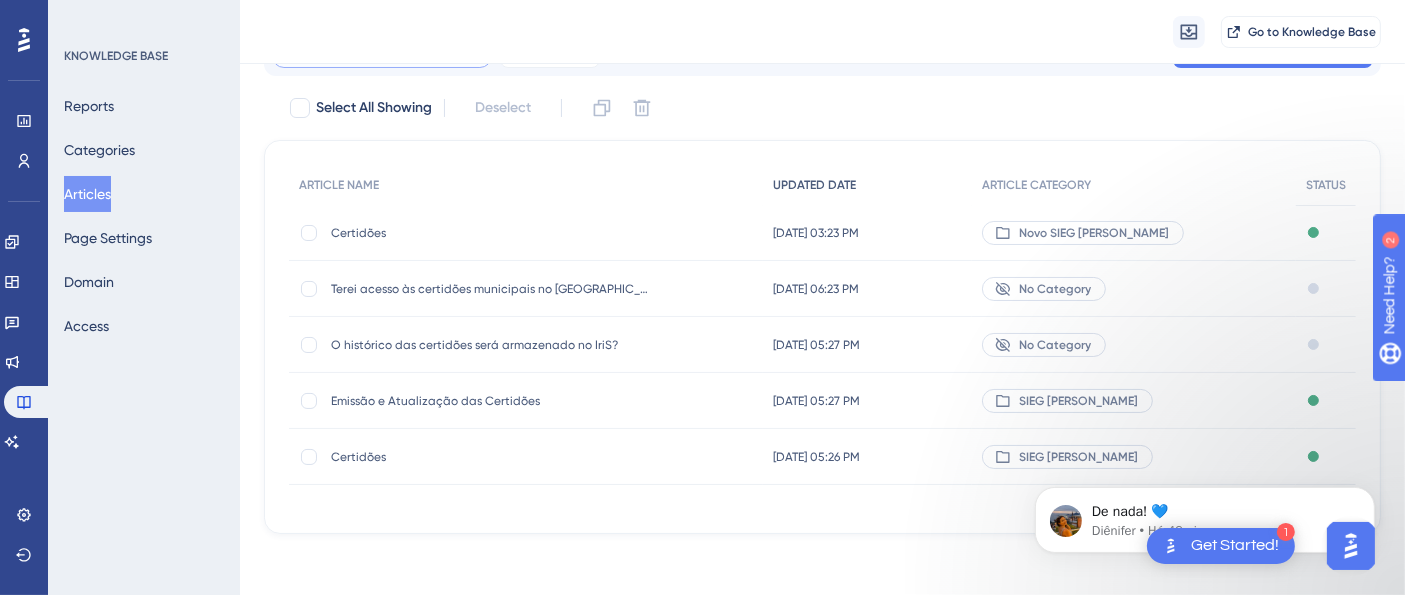 scroll, scrollTop: 101, scrollLeft: 0, axis: vertical 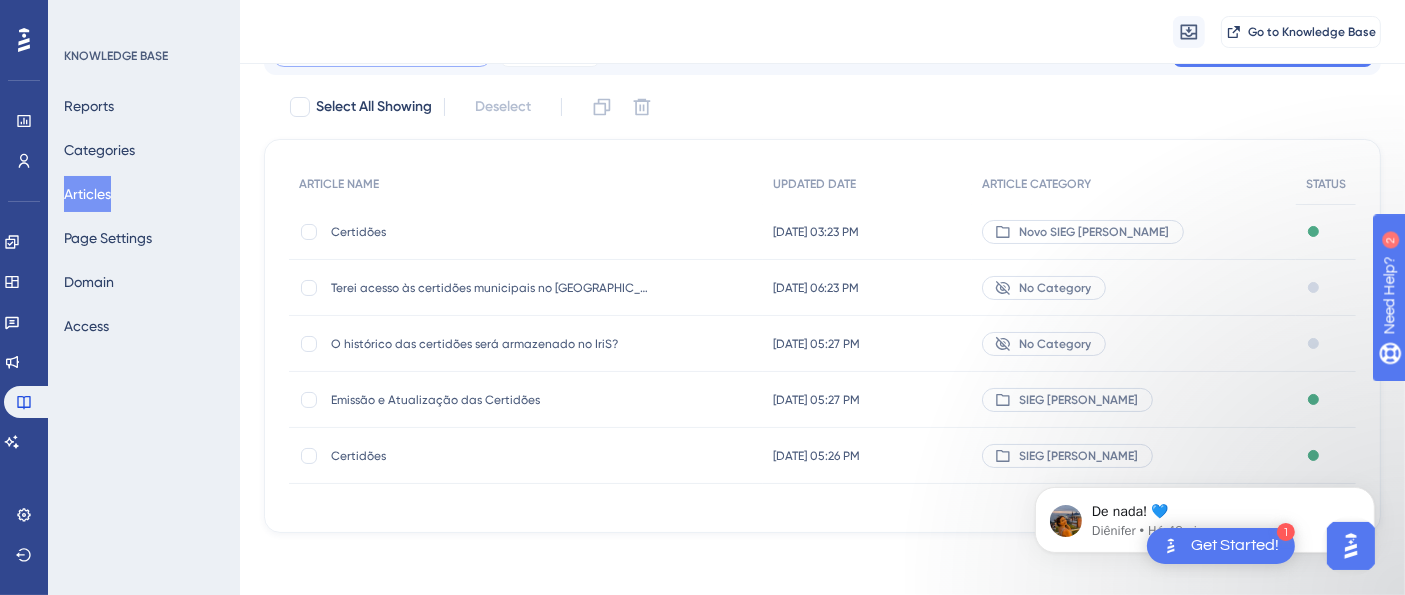 type on "Certidões" 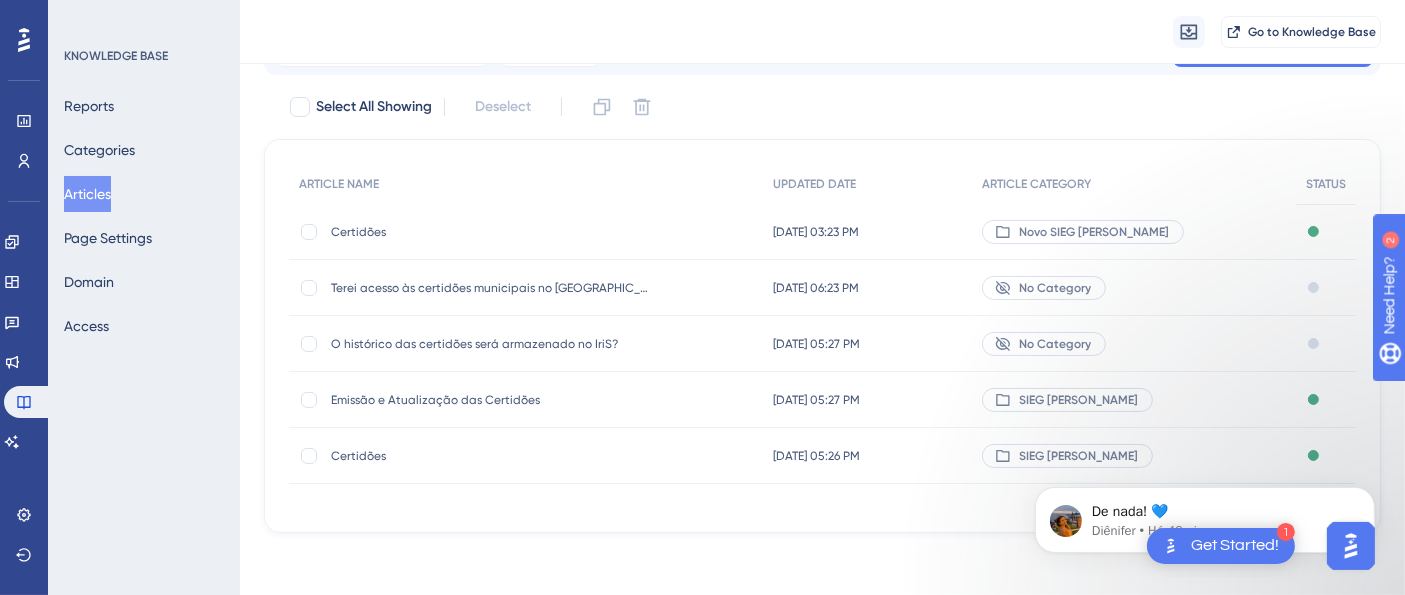 click on "Certidões" at bounding box center (491, 232) 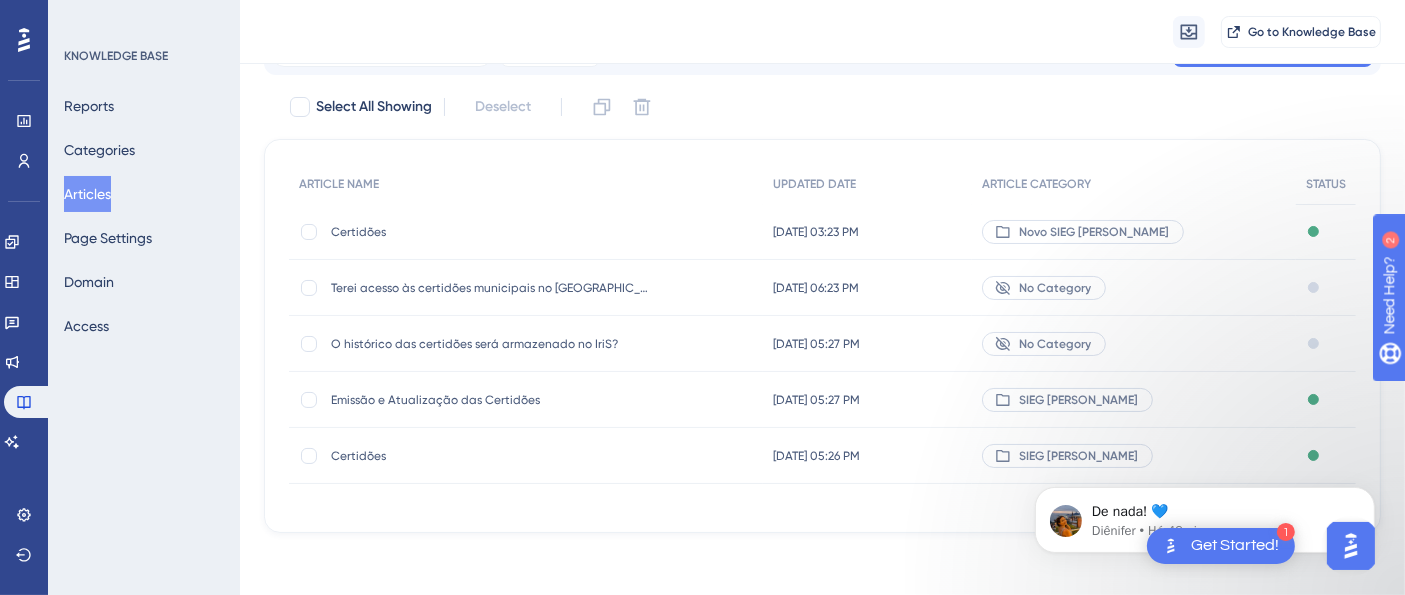 scroll, scrollTop: 0, scrollLeft: 0, axis: both 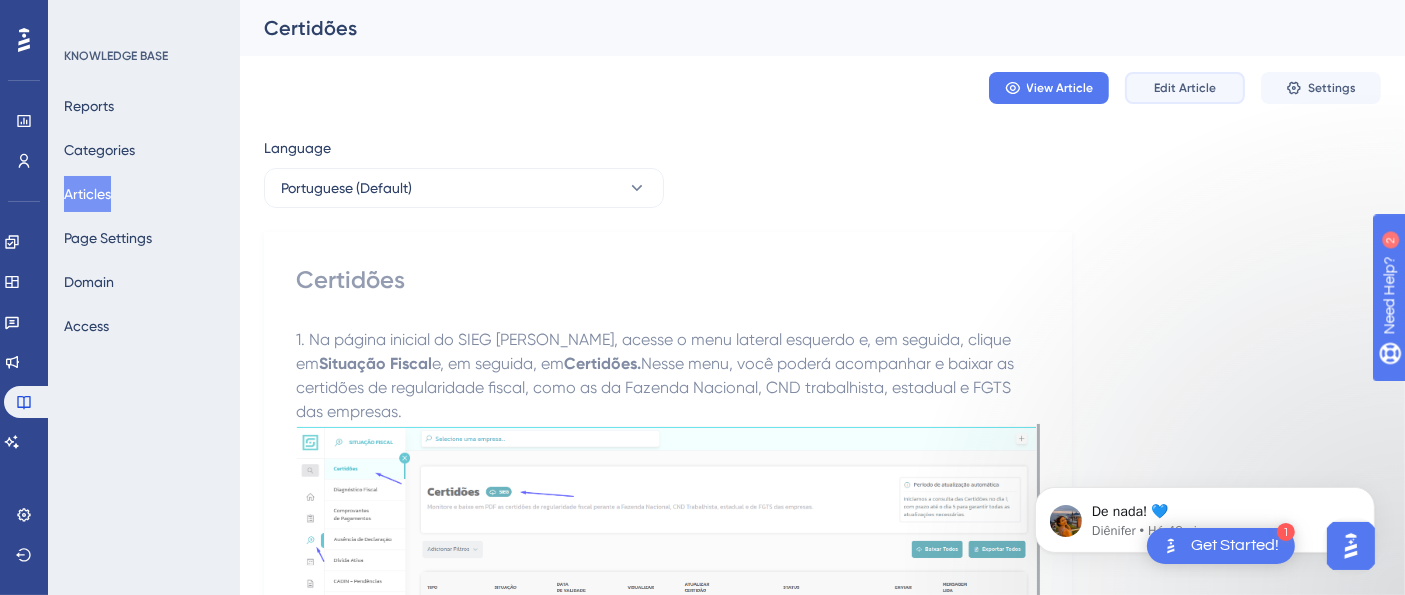 click on "Edit Article" at bounding box center [1185, 88] 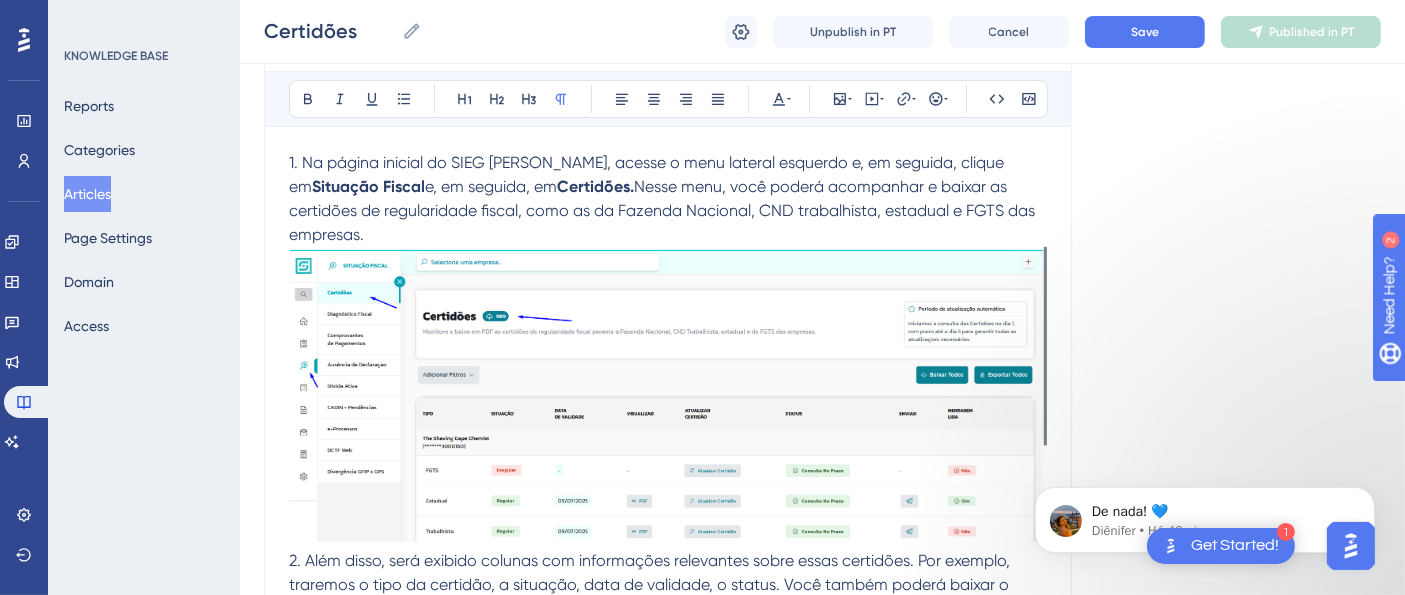scroll, scrollTop: 255, scrollLeft: 0, axis: vertical 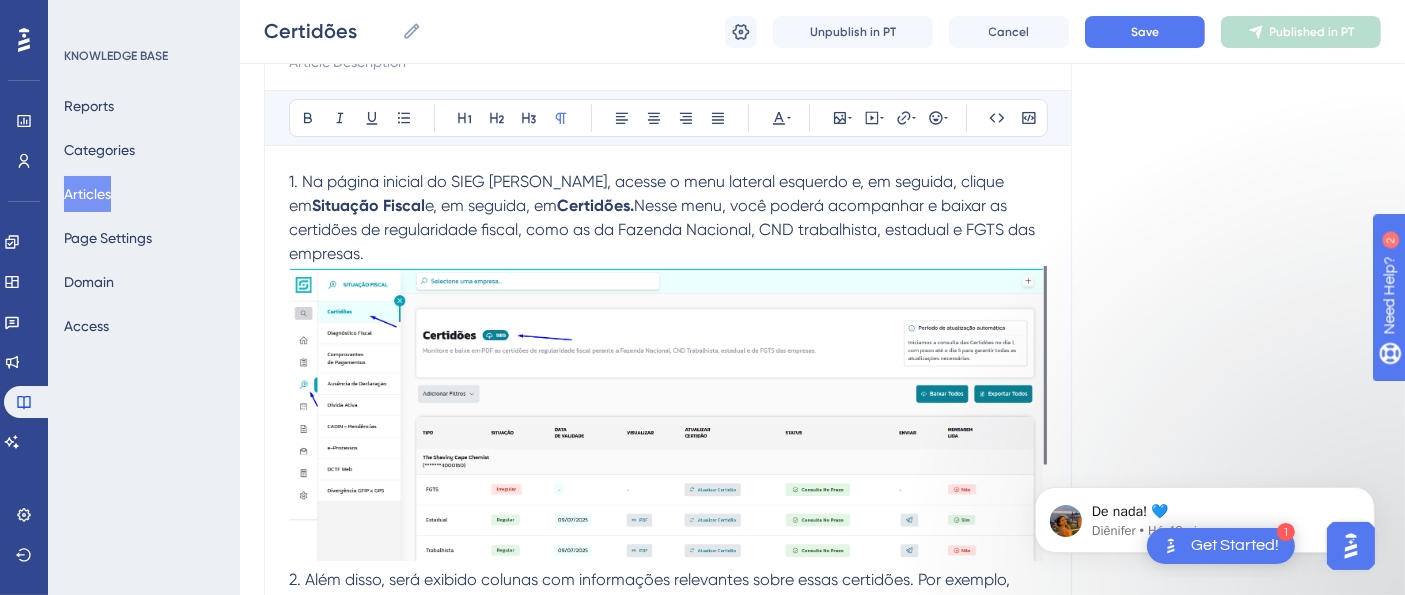 click at bounding box center (668, 417) 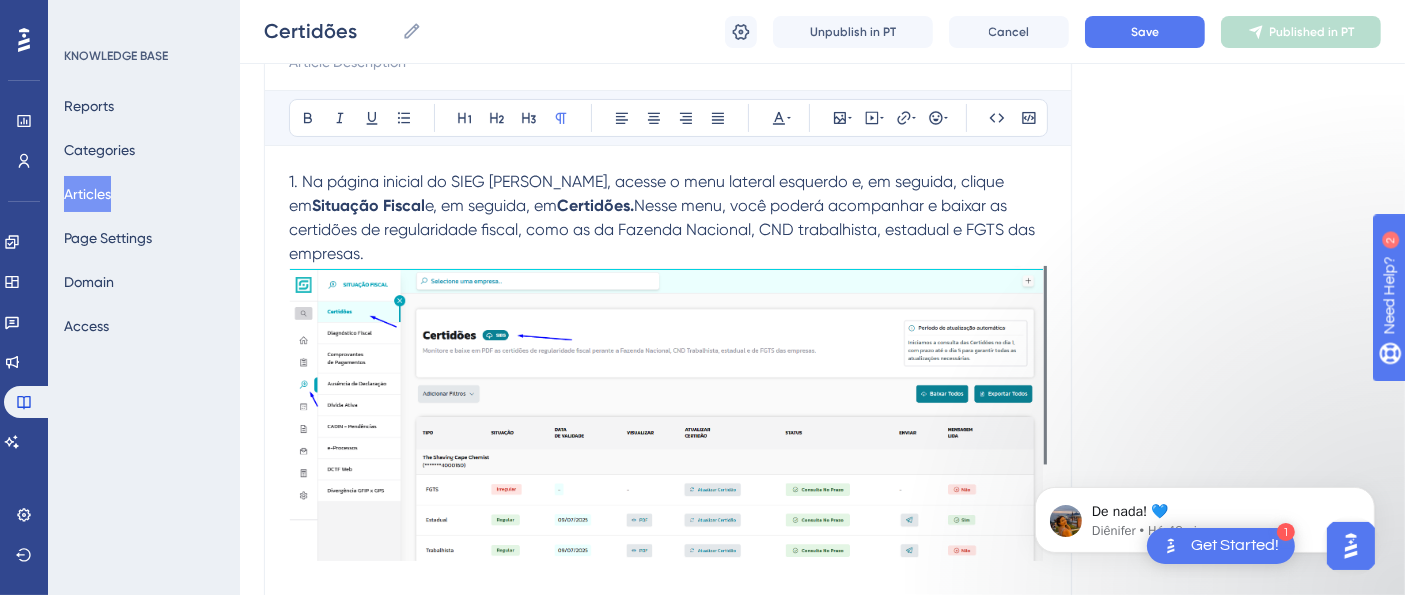 click at bounding box center [668, 580] 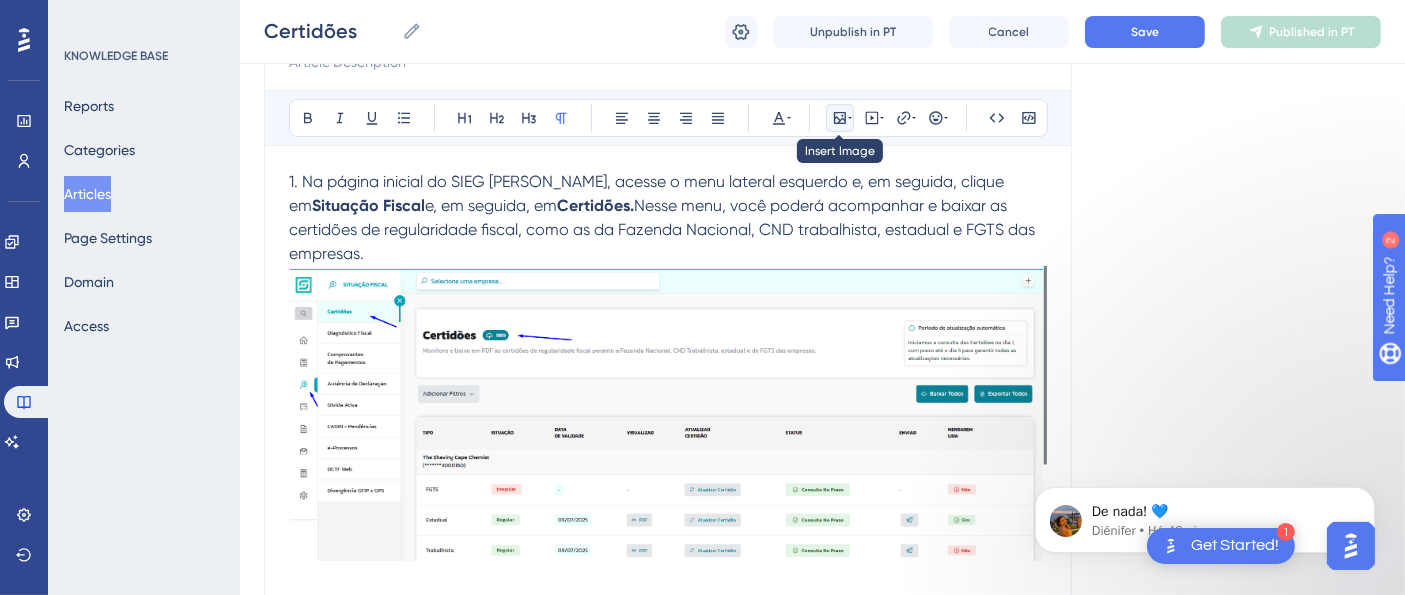 click 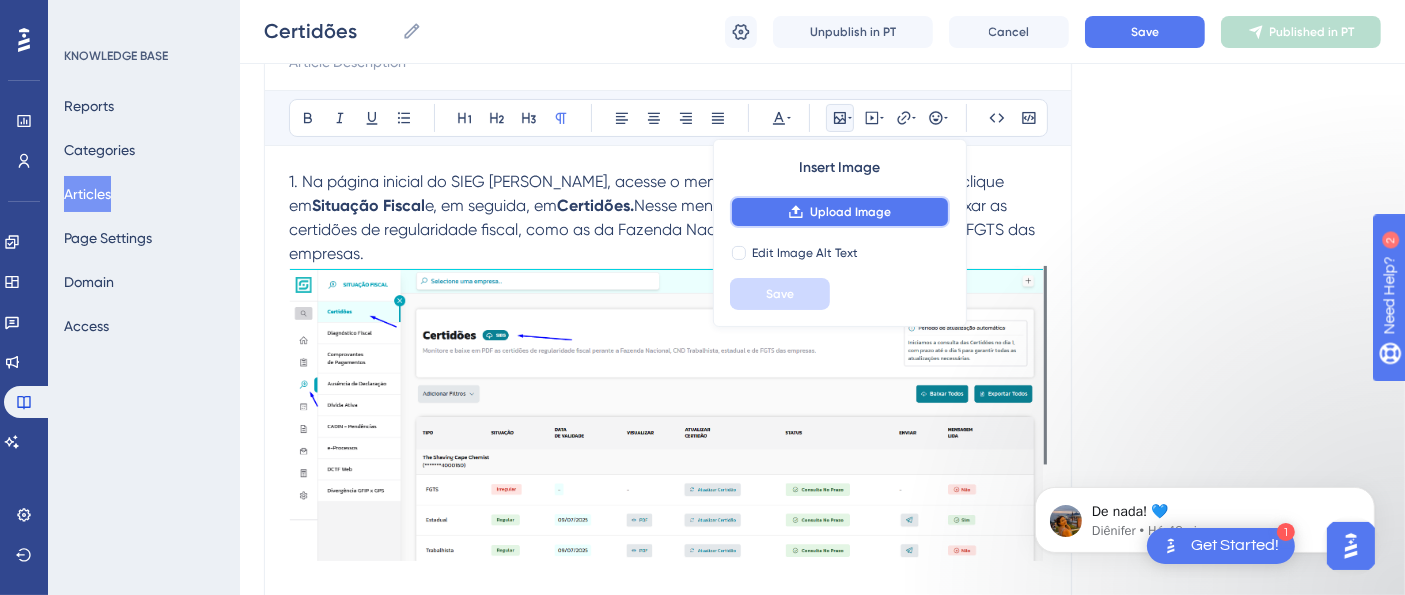 click 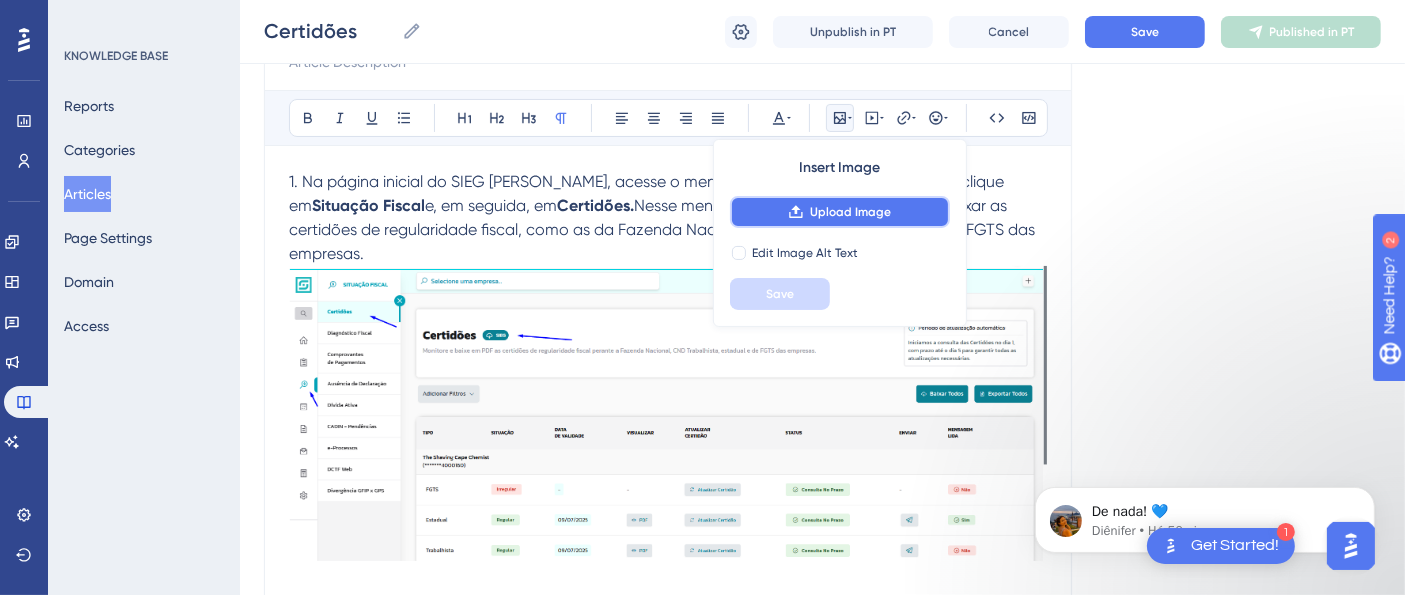 click on "Upload Image" at bounding box center [850, 212] 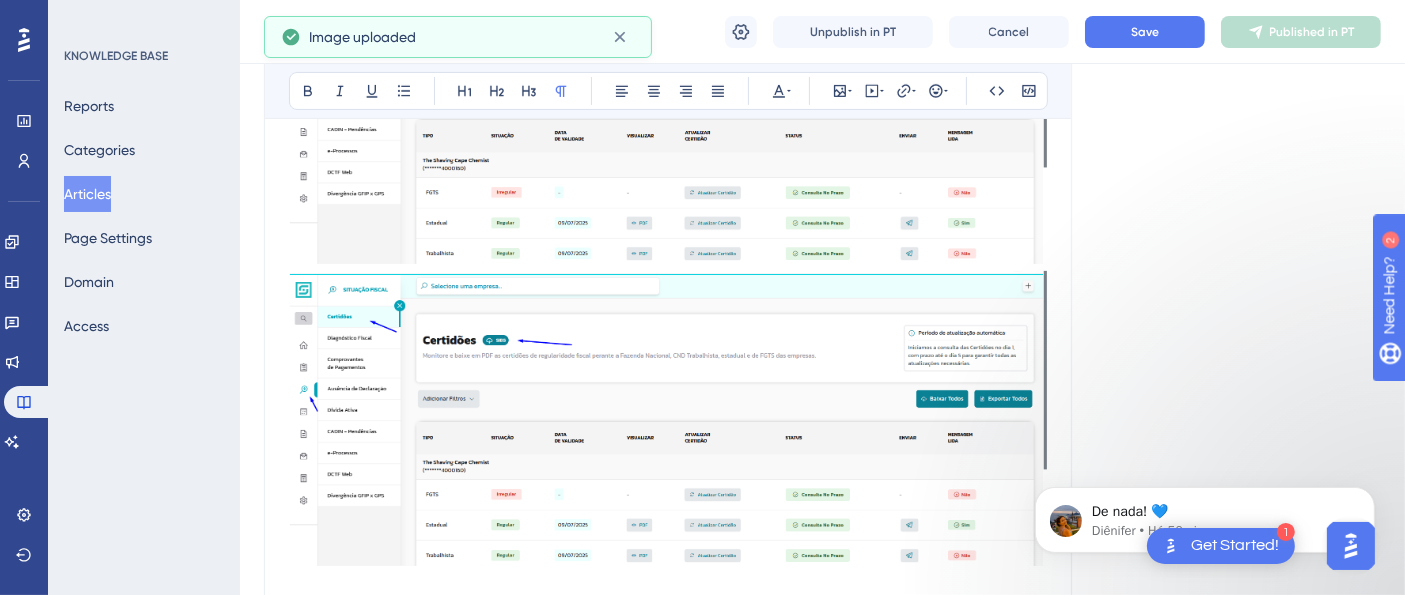 scroll, scrollTop: 588, scrollLeft: 0, axis: vertical 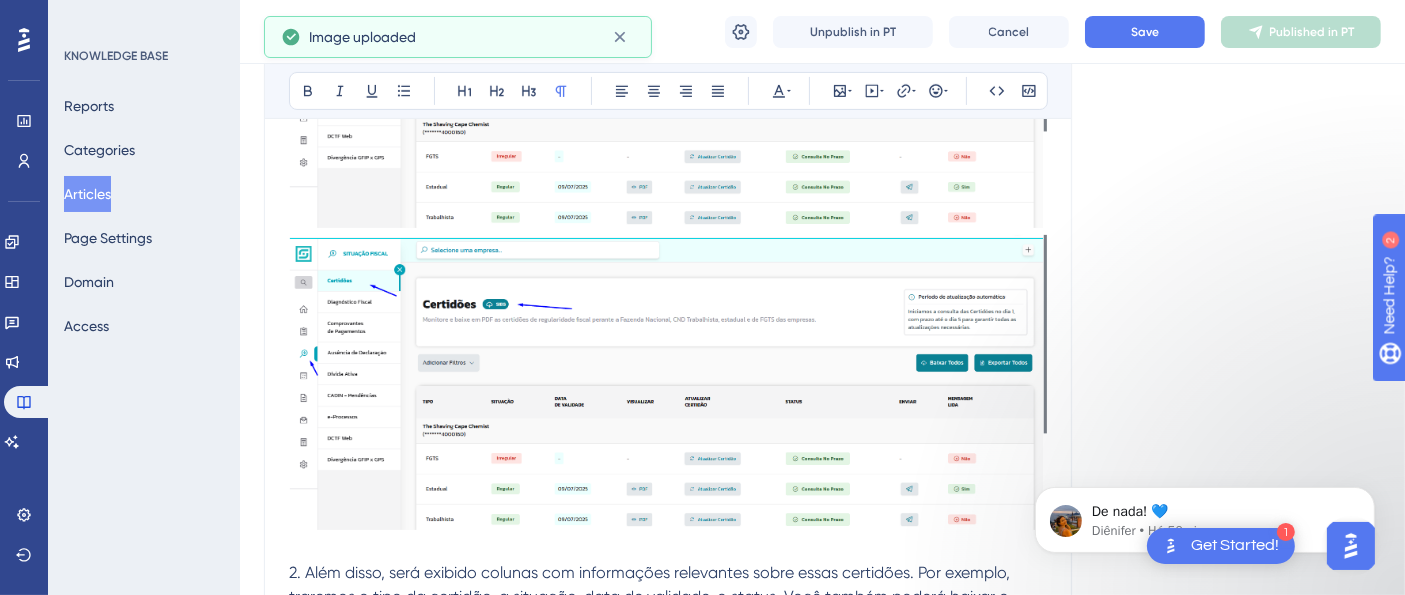 click at bounding box center (668, 382) 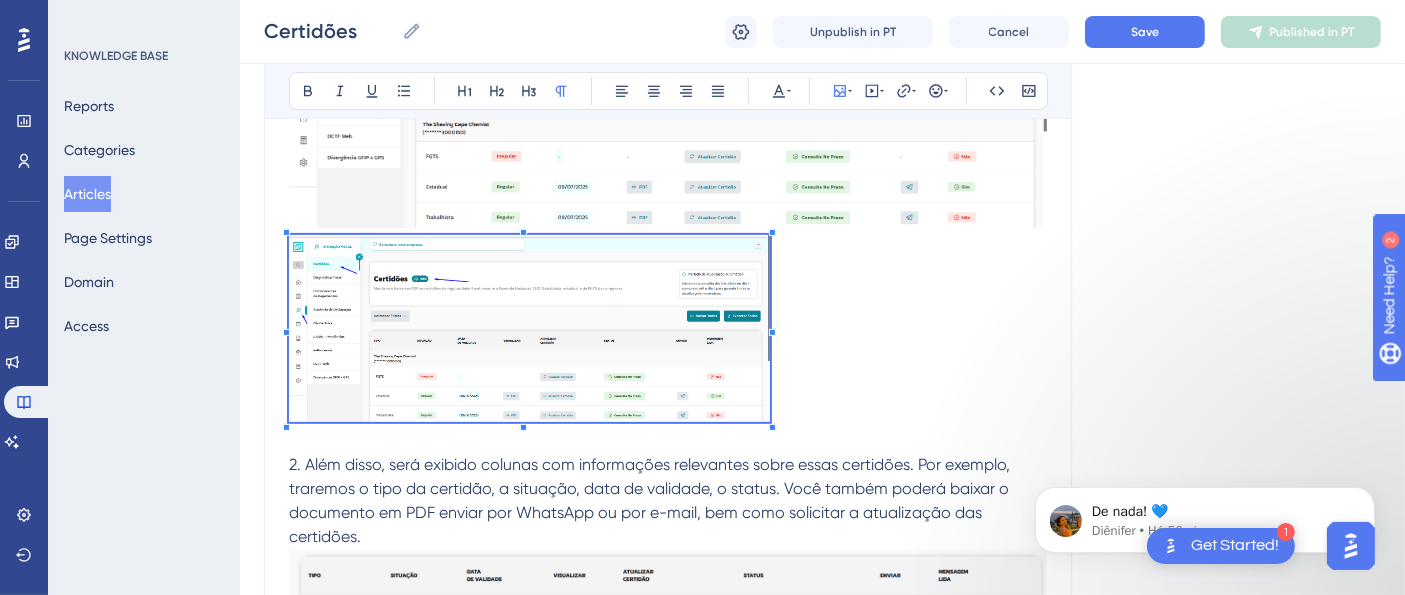 click on "1. Na página inicial do SIEG Iris, acesse o menu lateral esquerdo e, em seguida, clique em  Situação Fiscal  e, em seguida, em  Certidões.  Nesse menu, você poderá acompanhar e baixar as certidões de regularidade fiscal, como as da Fazenda Nacional, CND trabalhista, estadual e FGTS das empresas. 2. Além disso, será exibido colunas com informações relevantes sobre essas certidões. Por exemplo, traremos o tipo da certidão, a situação, data de validade, o status. Você também poderá baixar o documento em PDF enviar por WhatsApp ou por e-mail, bem como solicitar a atualização das certidões. Outras funcionalidades disponíveis: Adicionar Filtros:  clicando nessa opção, você poderá refinar a sua busca, por exemplo, buscando por tipo de certidão ou a sua situação. Baixar Todos ou Filtrados:  clicando nessa opção, você poderá fazer o download dos arquivos selecionados, ou as certidões filtradas. Exportar Todos ou Filtrados: Observação clique aqui" at bounding box center [668, 580] 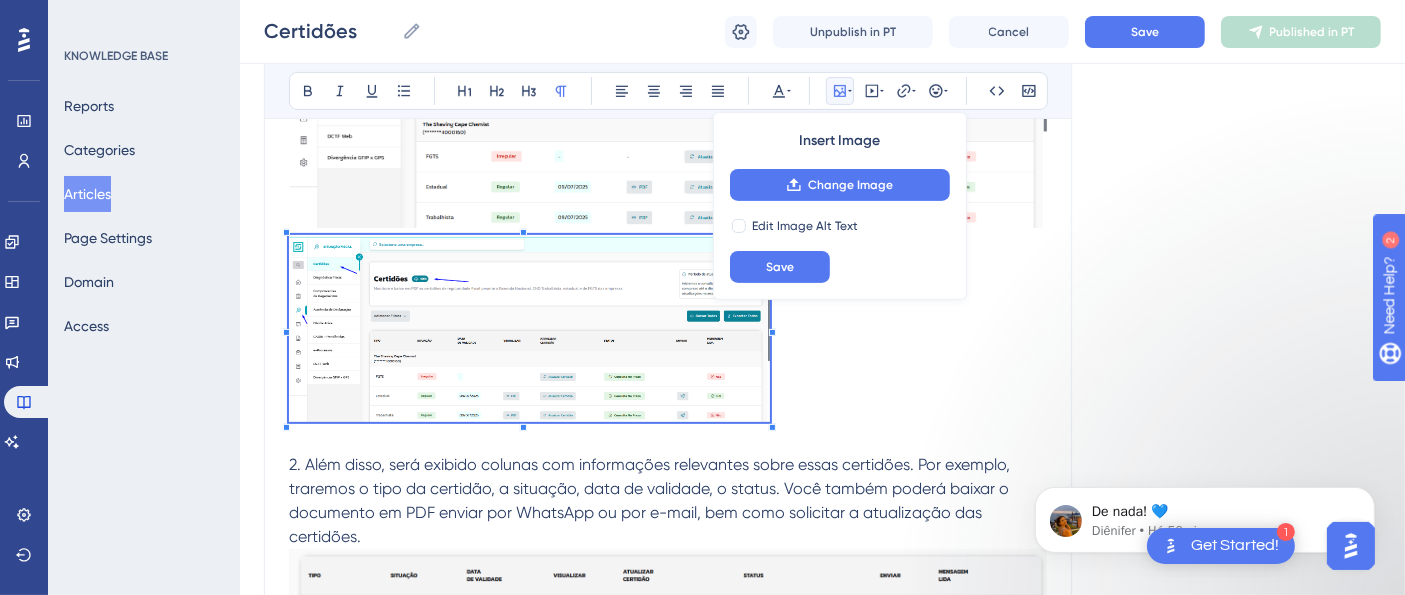 click on "2. Além disso, será exibido colunas com informações relevantes sobre essas certidões. Por exemplo, traremos o tipo da certidão, a situação, data de validade, o status. Você também poderá baixar o documento em PDF enviar por WhatsApp ou por e-mail, bem como solicitar a atualização das certidões." at bounding box center [668, 501] 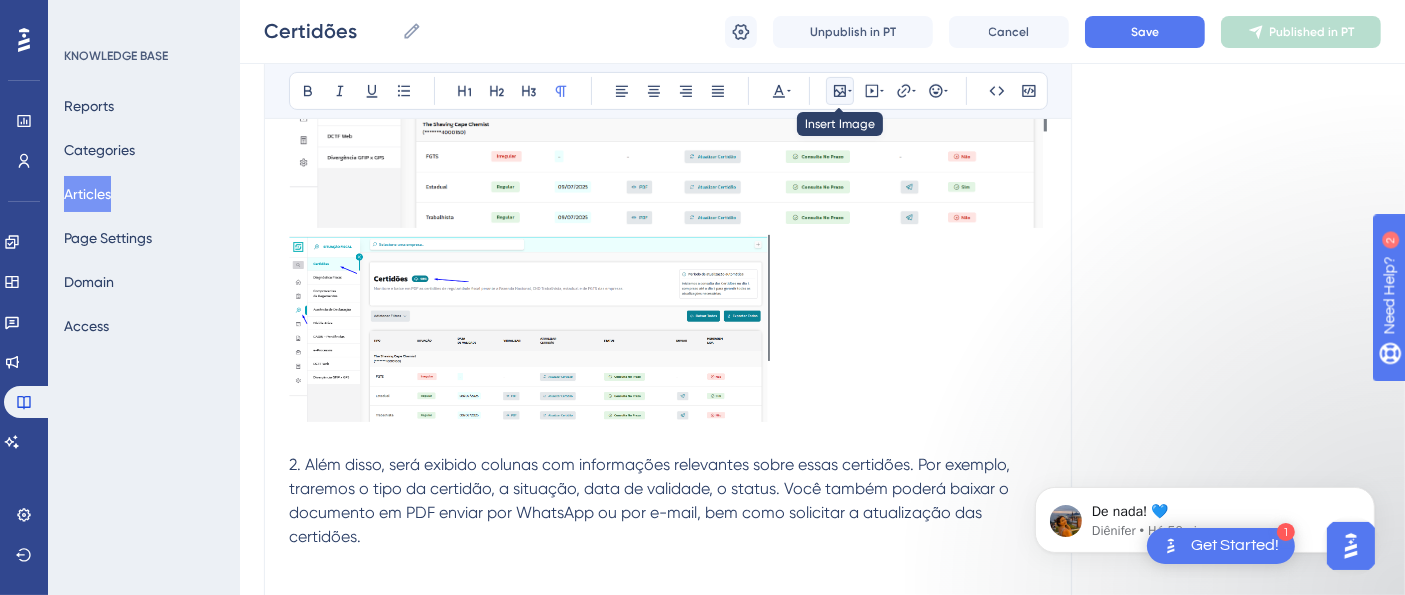 click 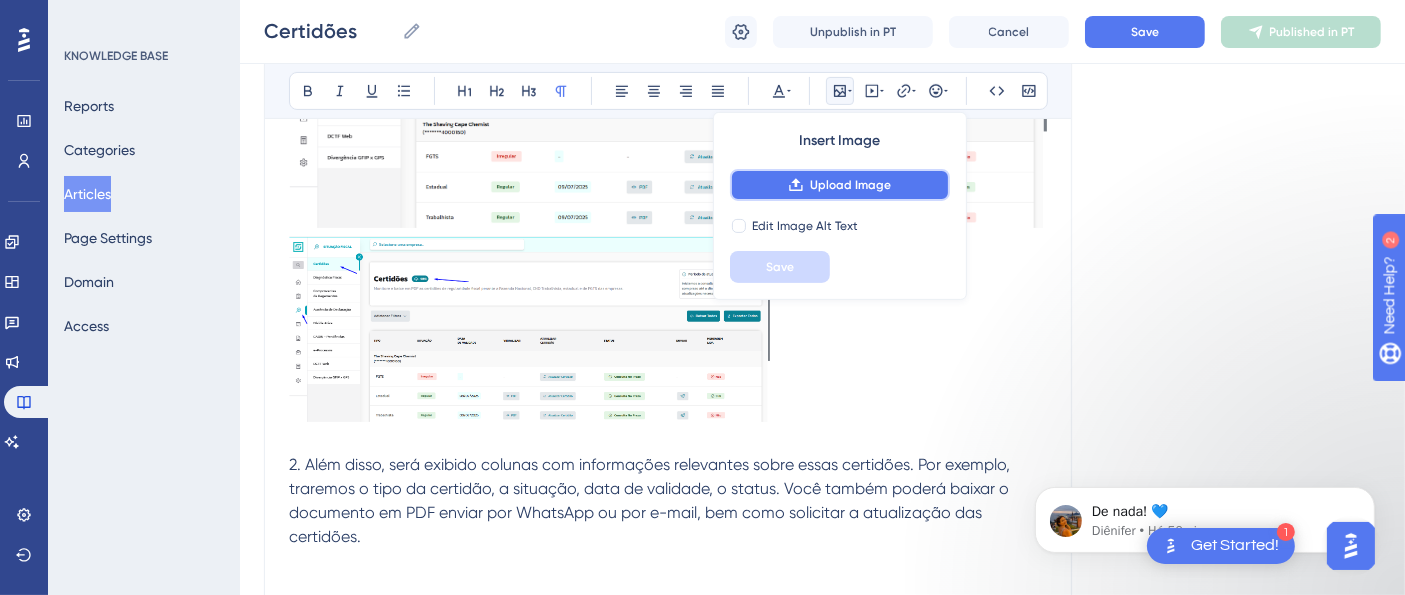 click on "Upload Image" at bounding box center [850, 185] 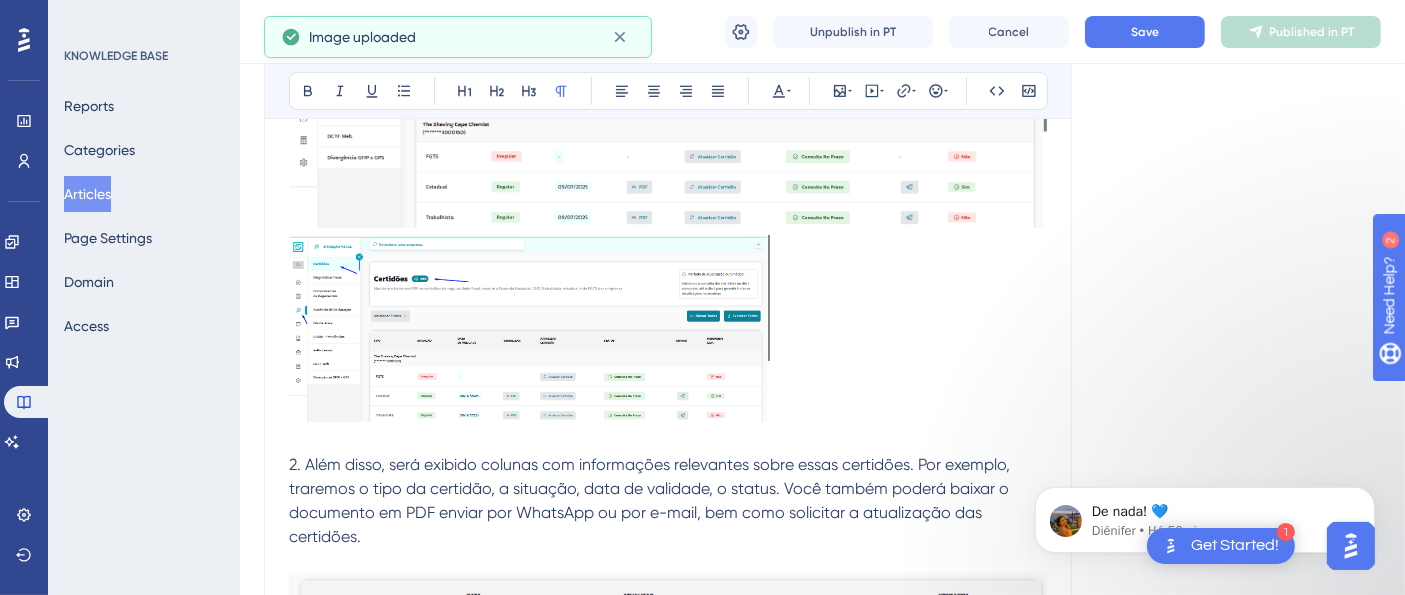 click at bounding box center (668, 720) 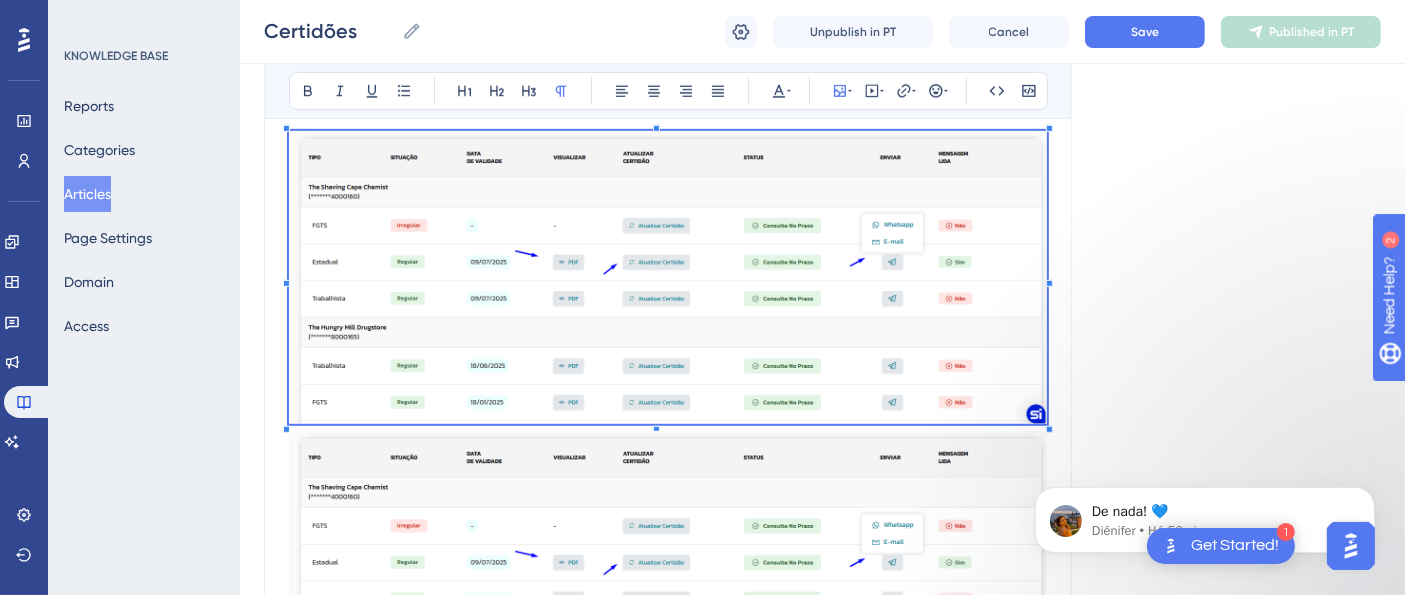 scroll, scrollTop: 1033, scrollLeft: 0, axis: vertical 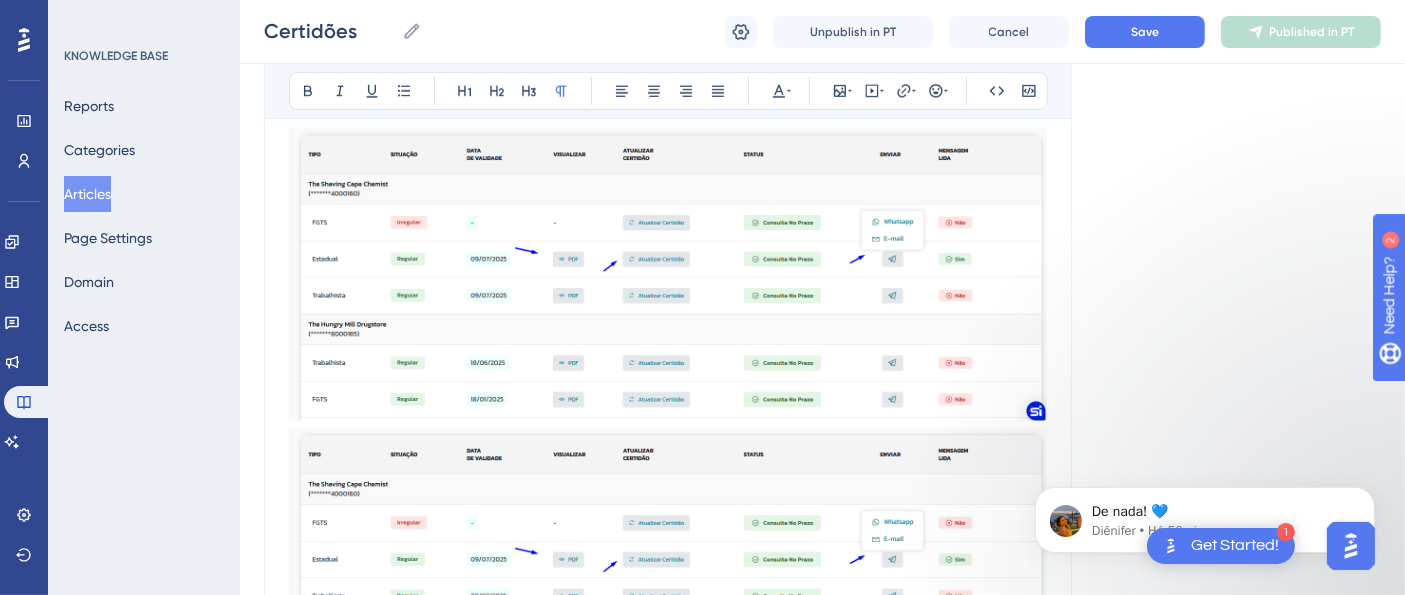 click at bounding box center (668, 1143) 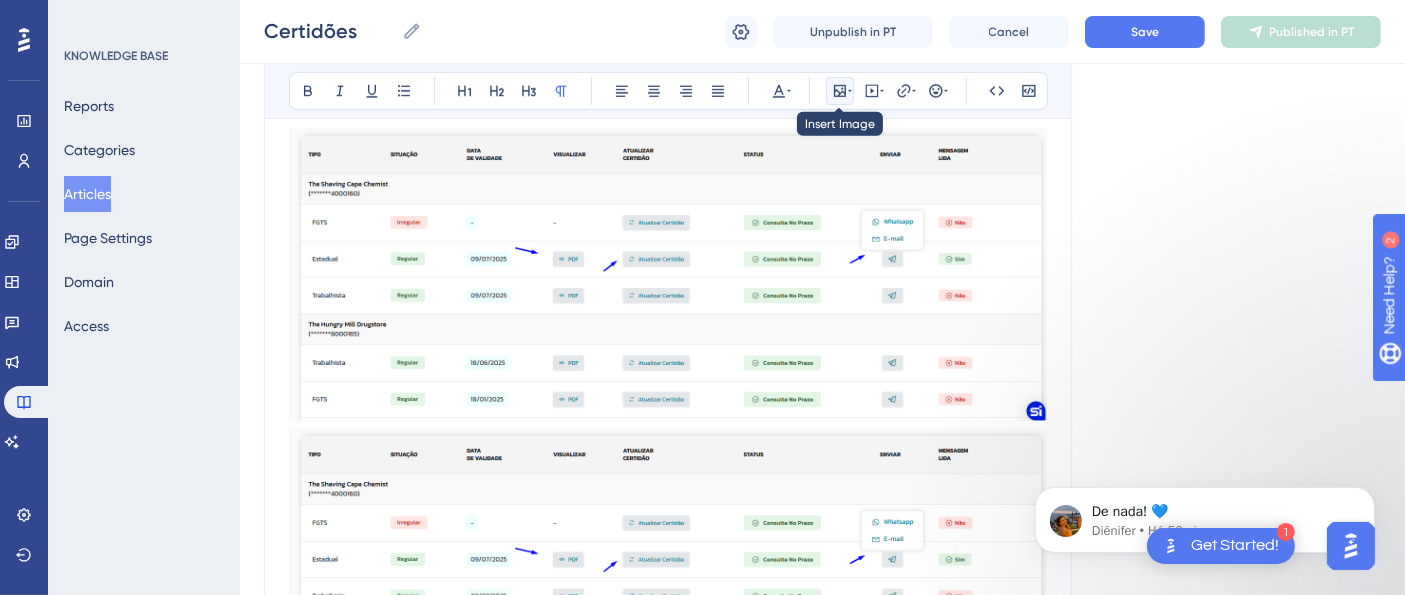 click 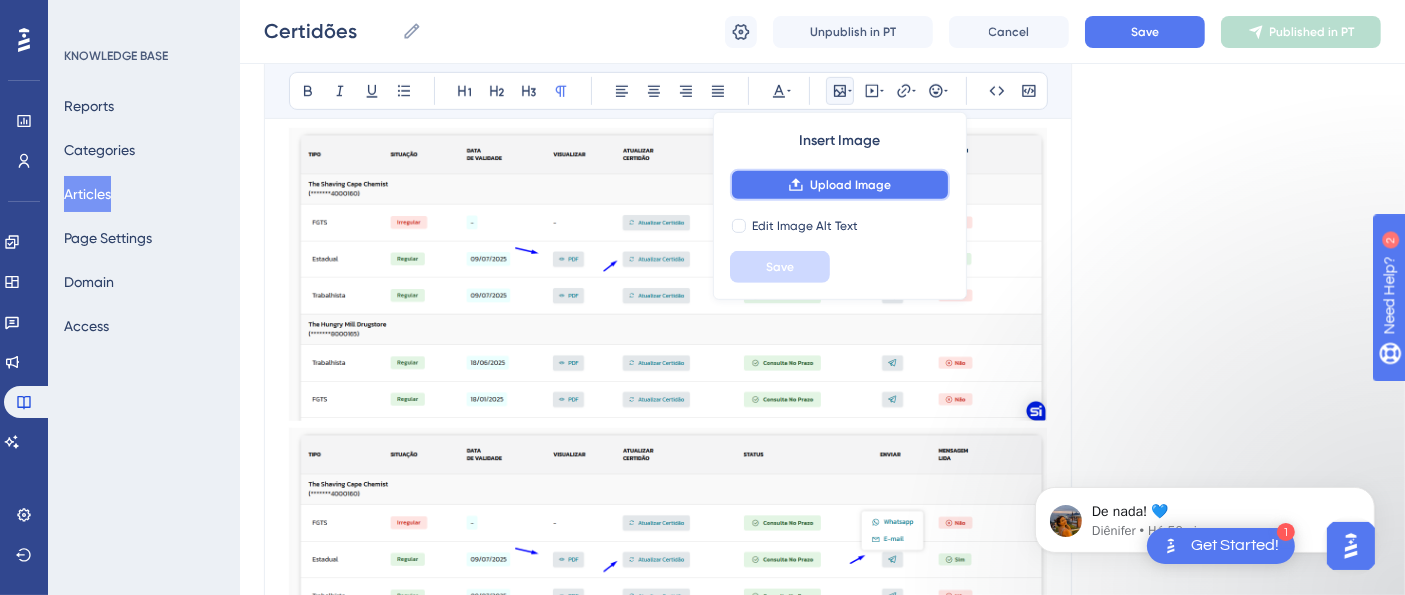 click on "Upload Image" at bounding box center (850, 185) 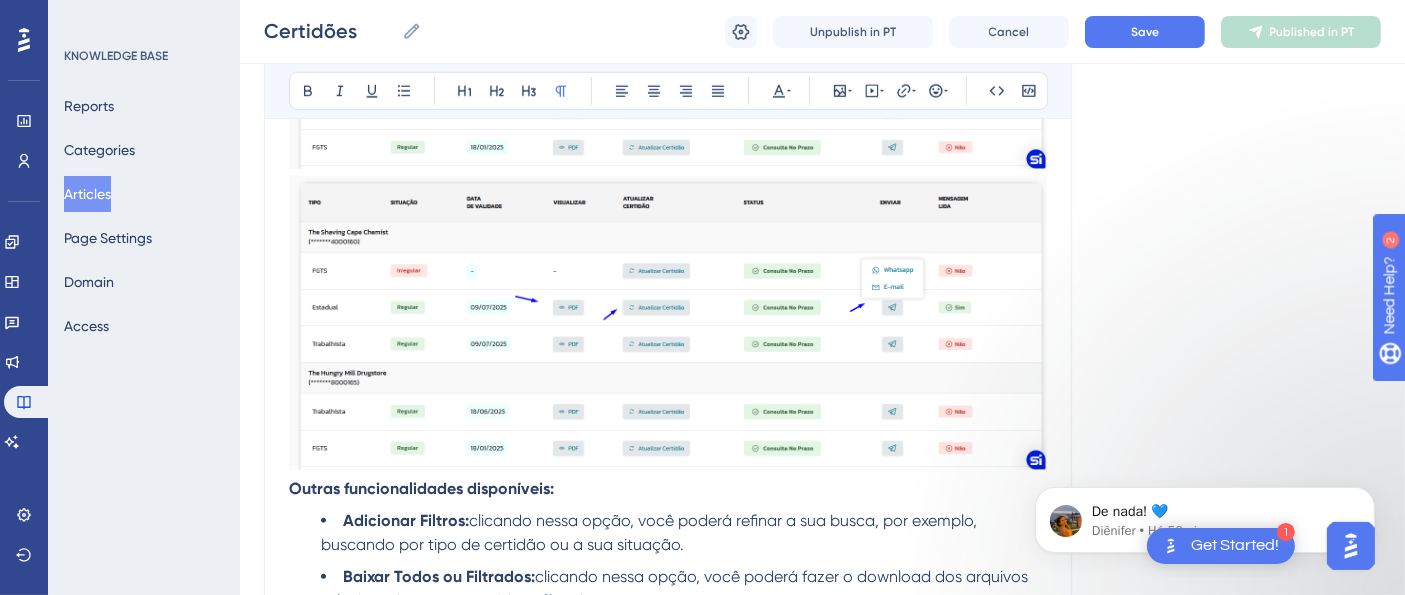 scroll, scrollTop: 1292, scrollLeft: 0, axis: vertical 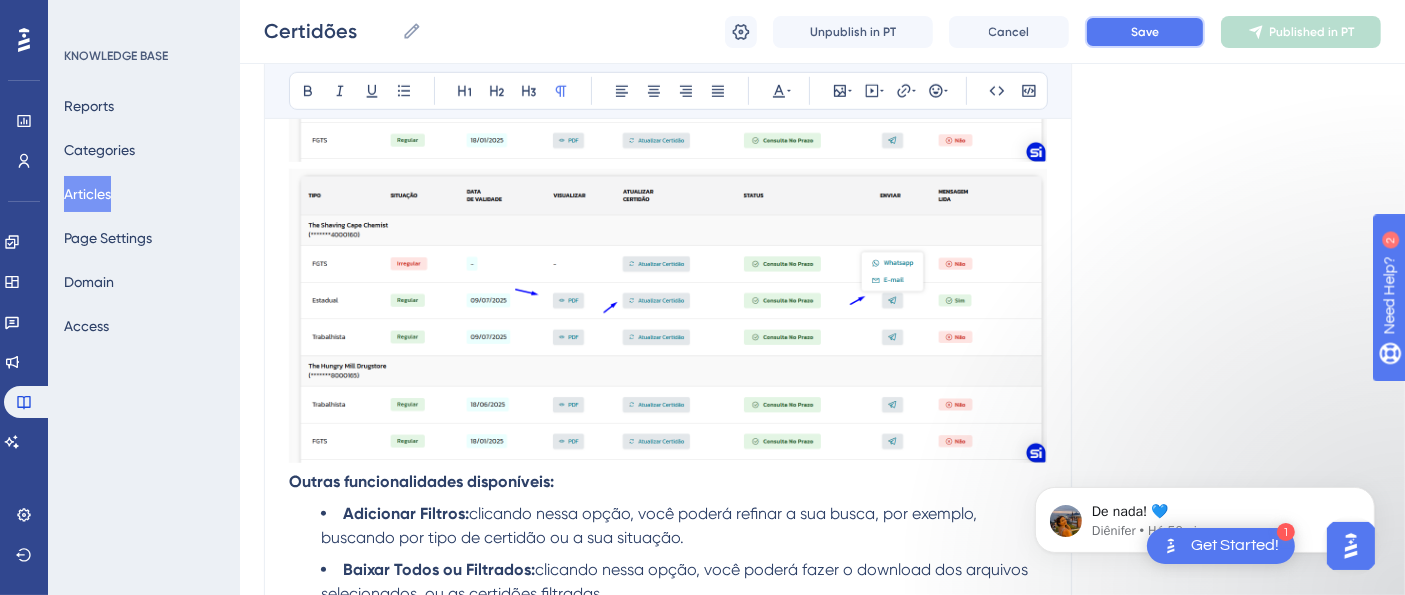 click on "Save" at bounding box center (1145, 32) 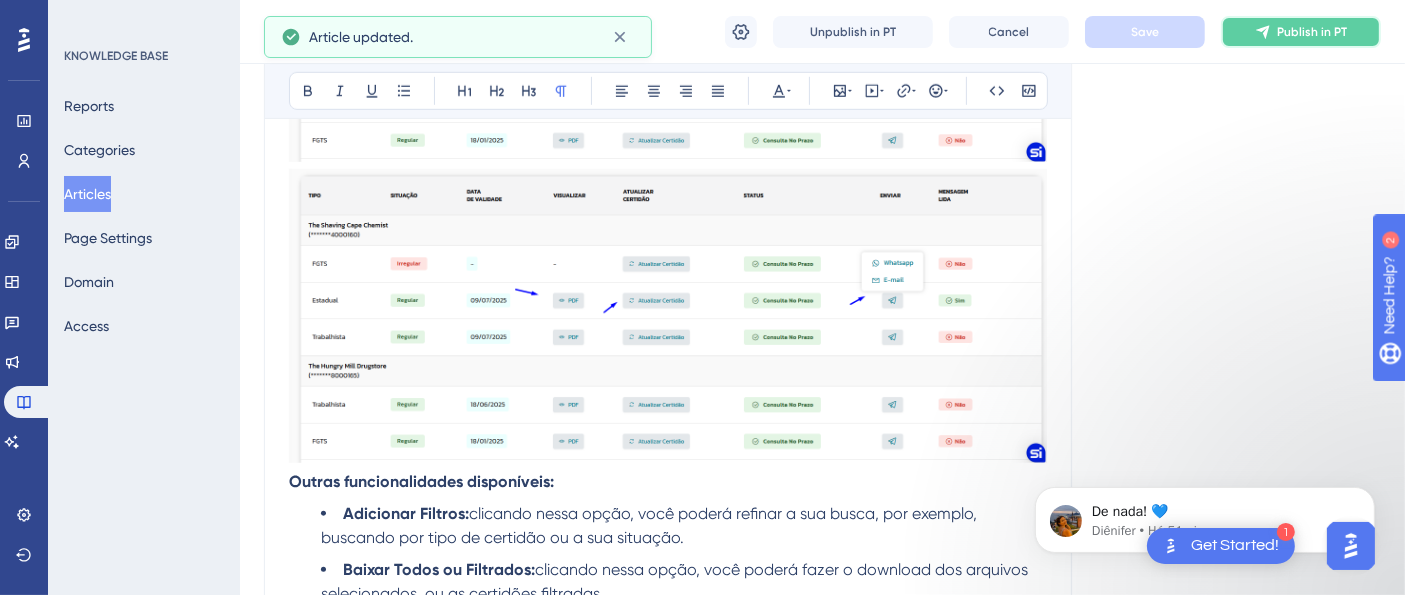 click 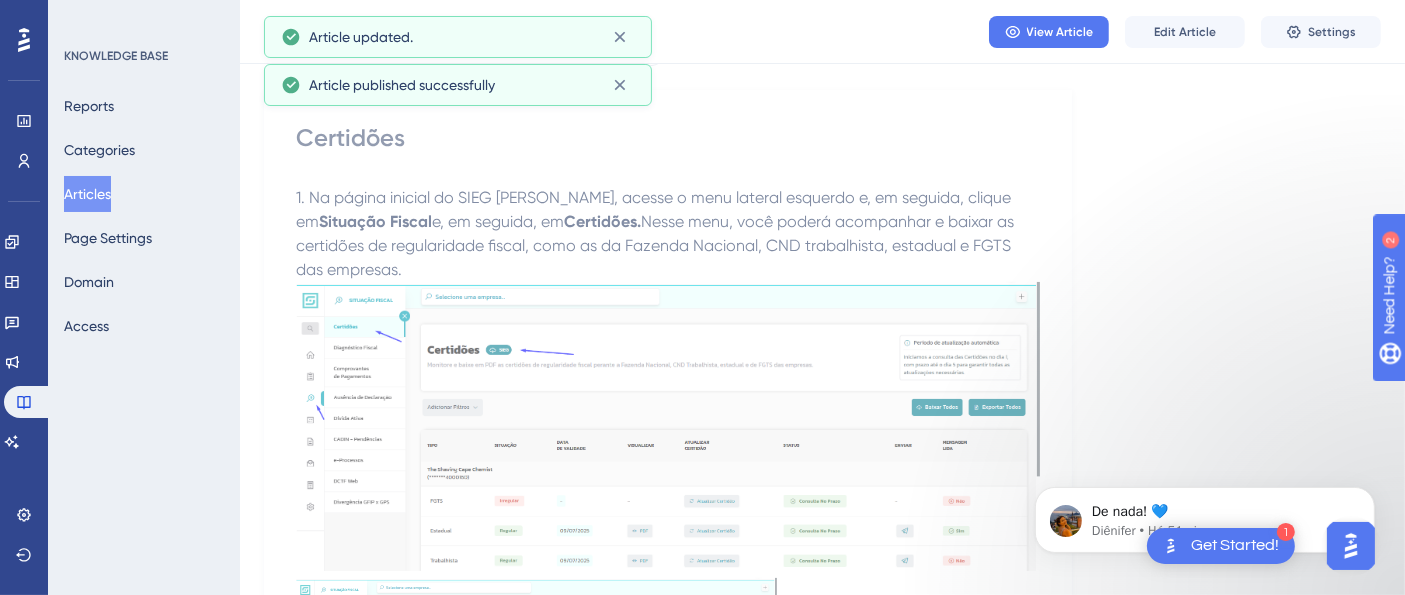 scroll, scrollTop: 0, scrollLeft: 0, axis: both 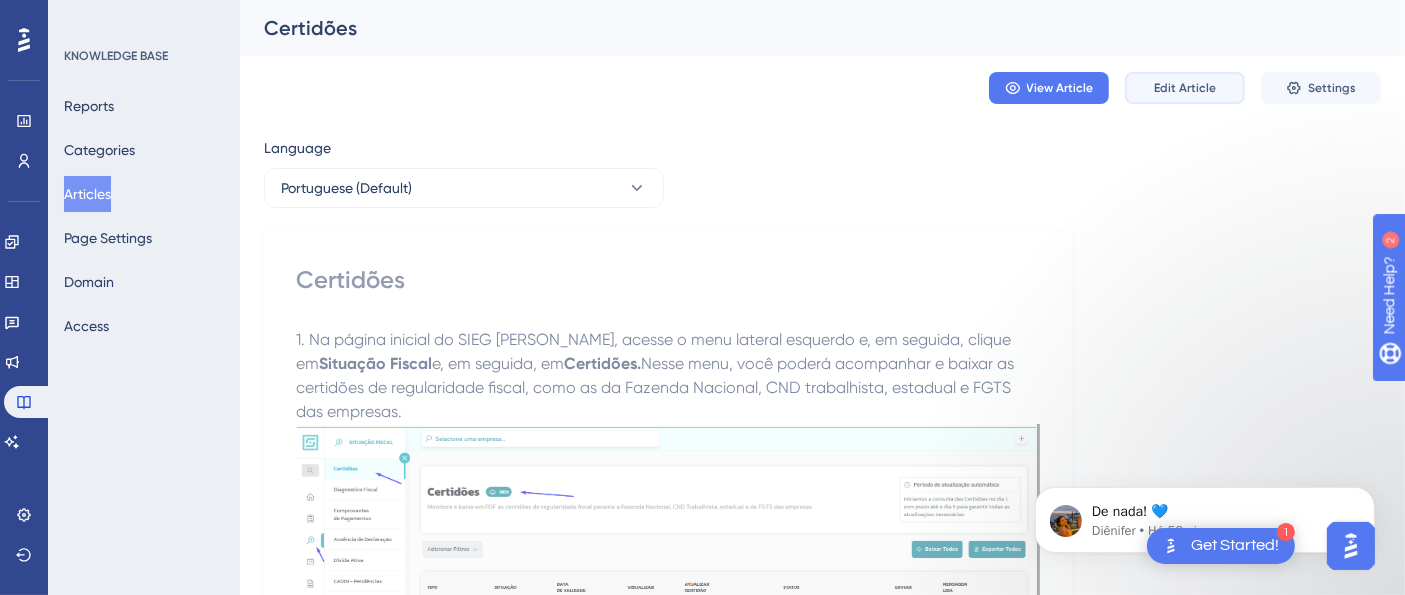 click on "Edit Article" at bounding box center (1185, 88) 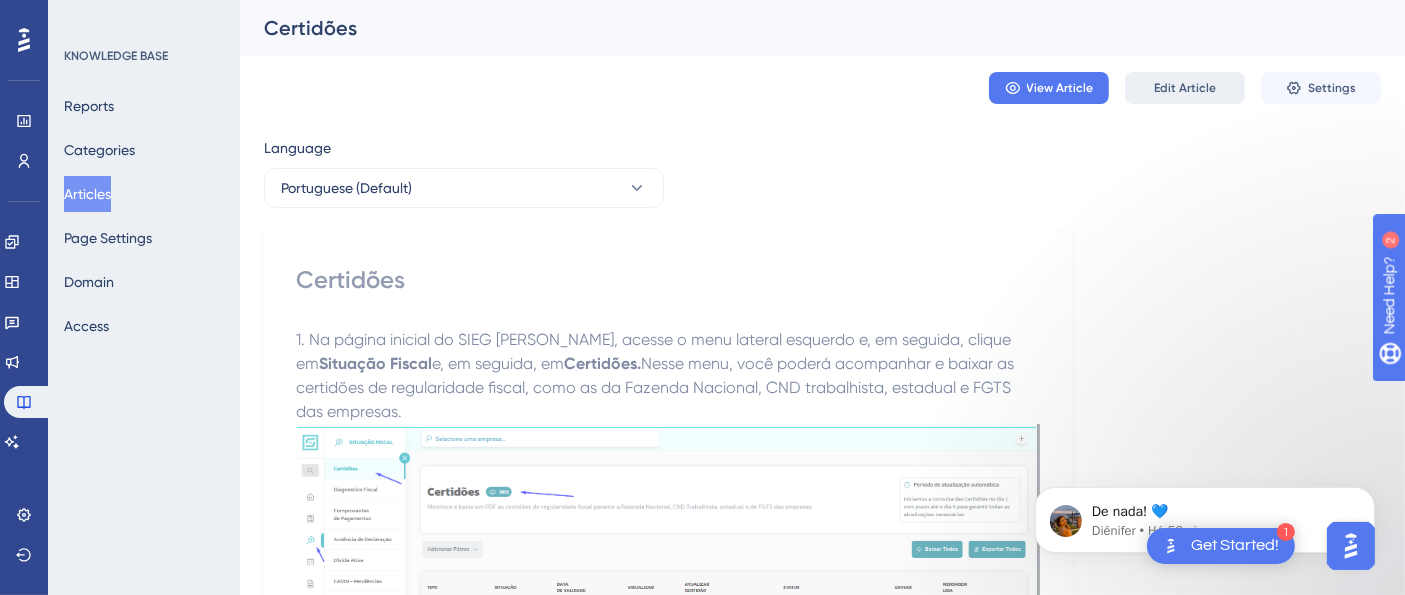 scroll, scrollTop: 488, scrollLeft: 0, axis: vertical 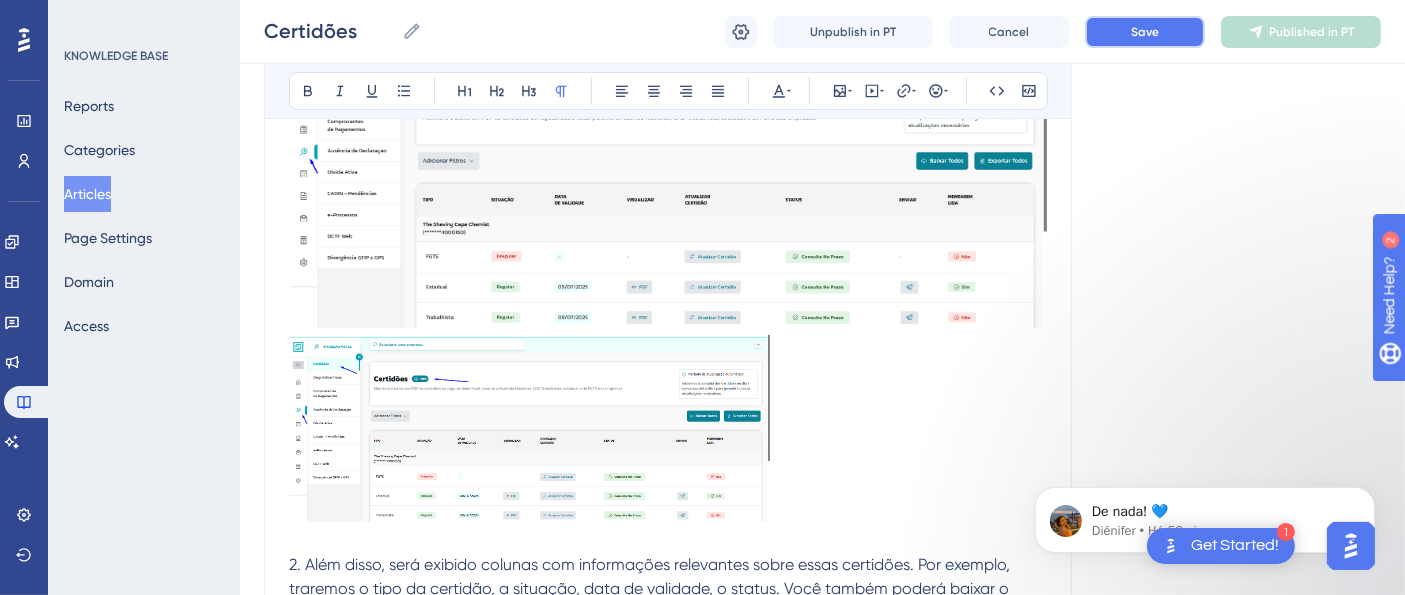 click on "Save" at bounding box center [1145, 32] 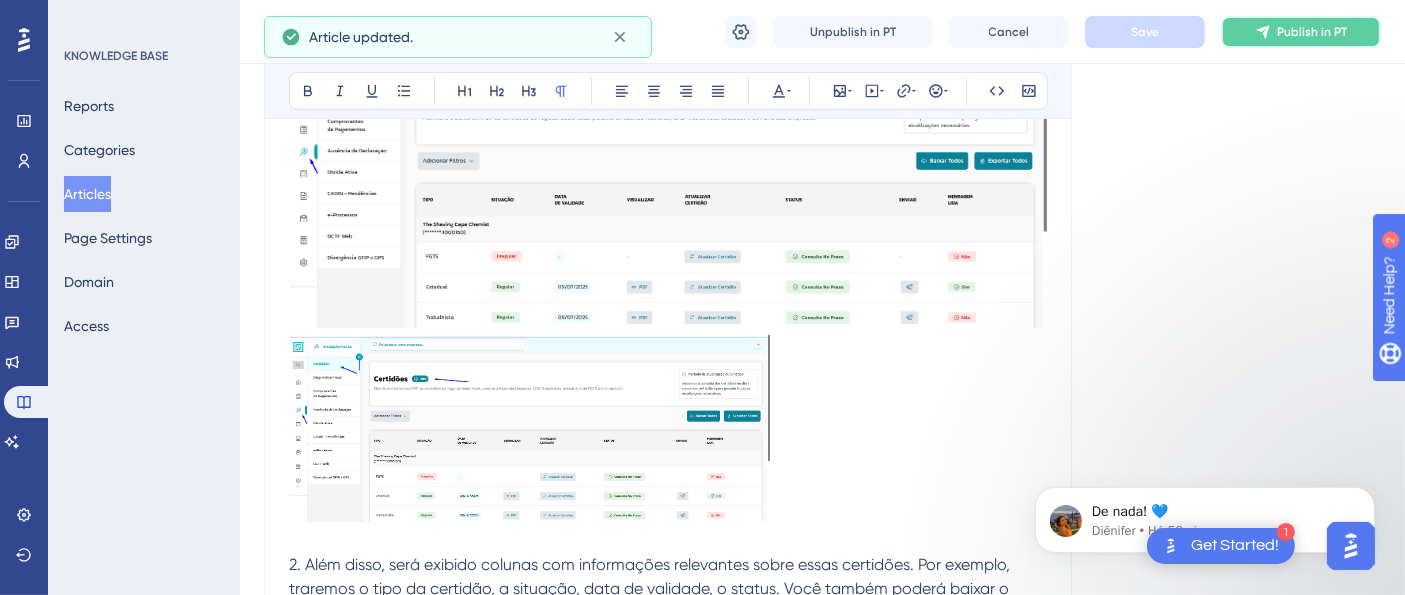 click on "Publish in PT" at bounding box center [1312, 32] 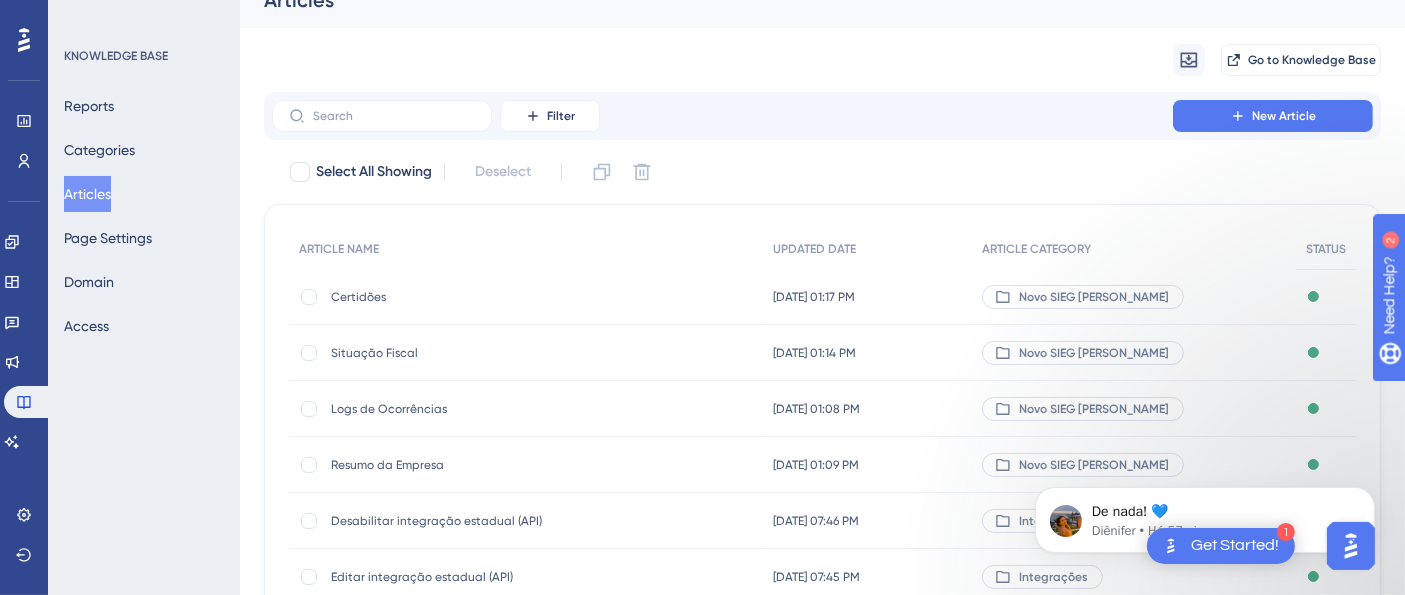 scroll, scrollTop: 0, scrollLeft: 0, axis: both 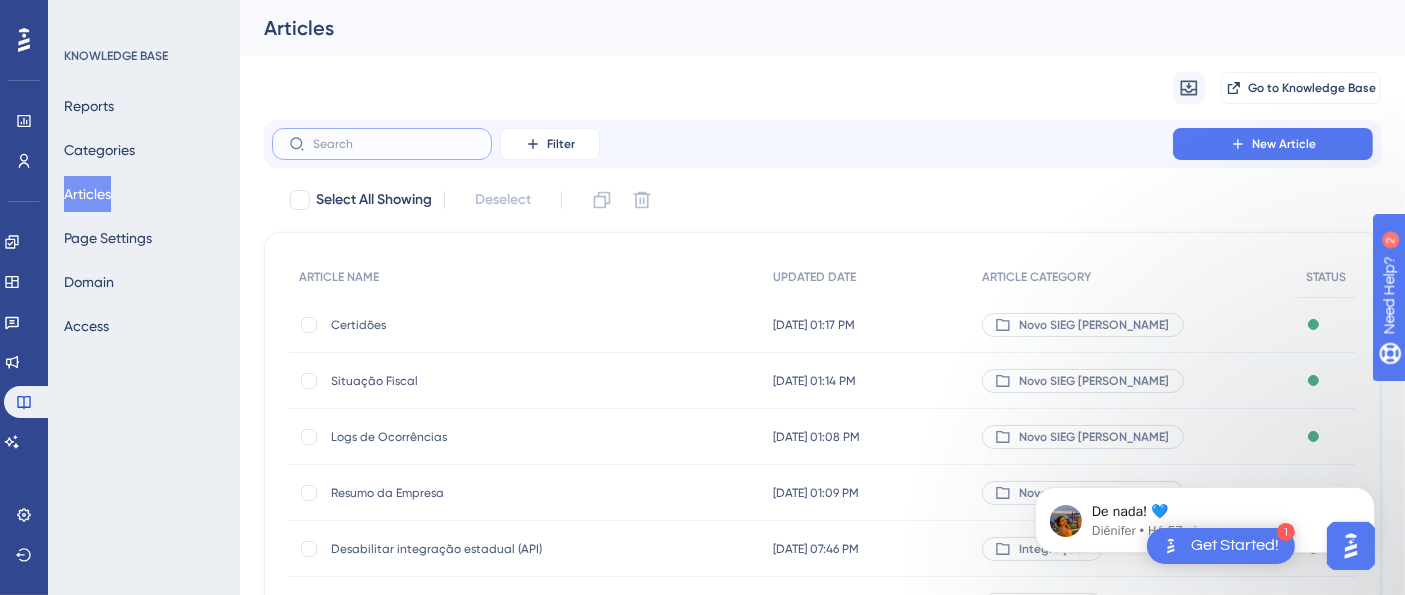 click at bounding box center [394, 144] 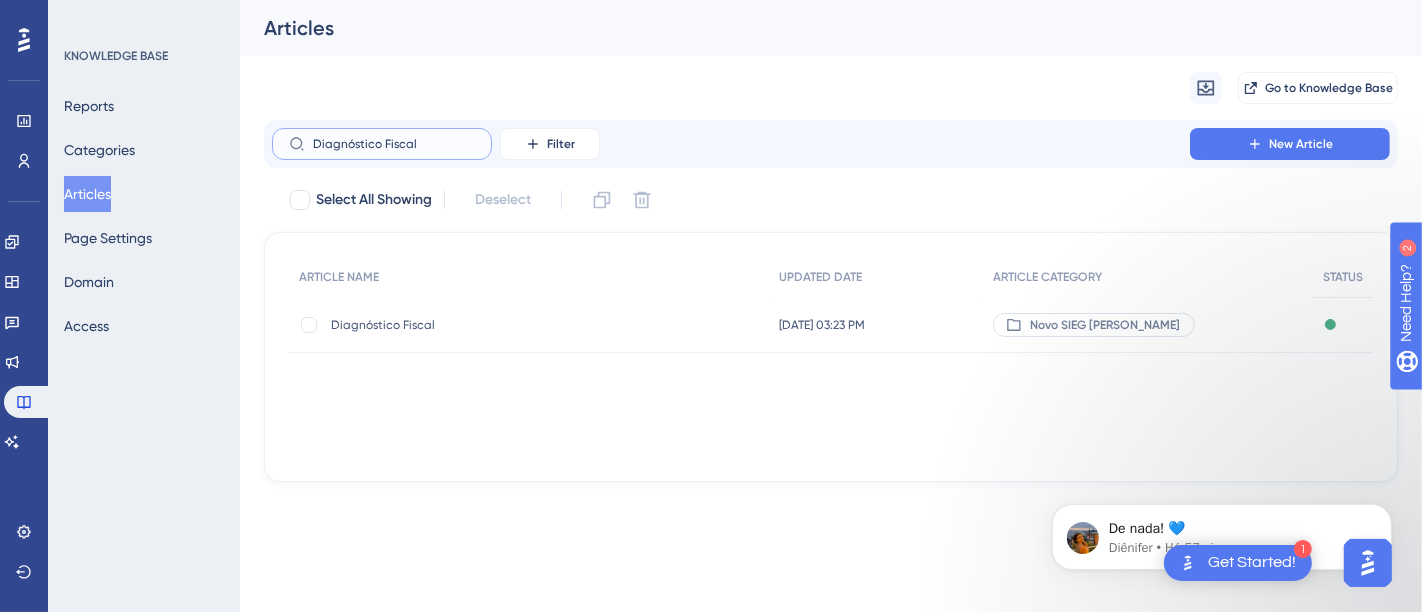 type on "Diagnóstico Fiscal" 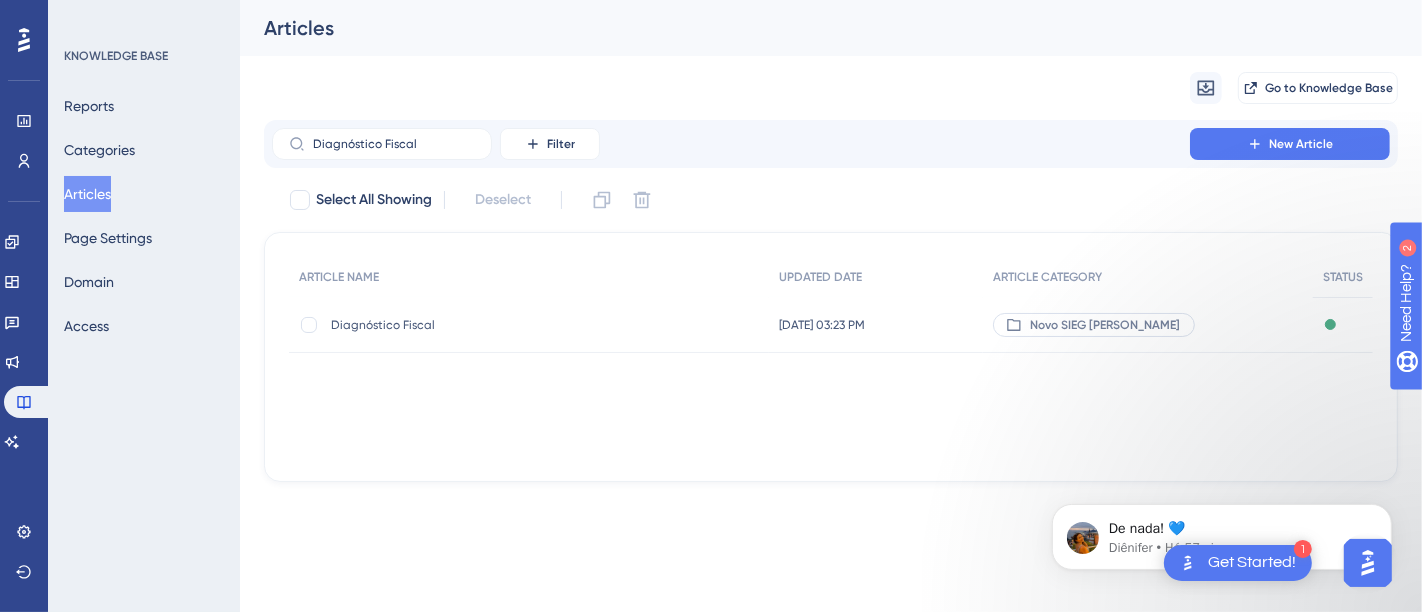 click on "Diagnóstico Fiscal" at bounding box center (491, 325) 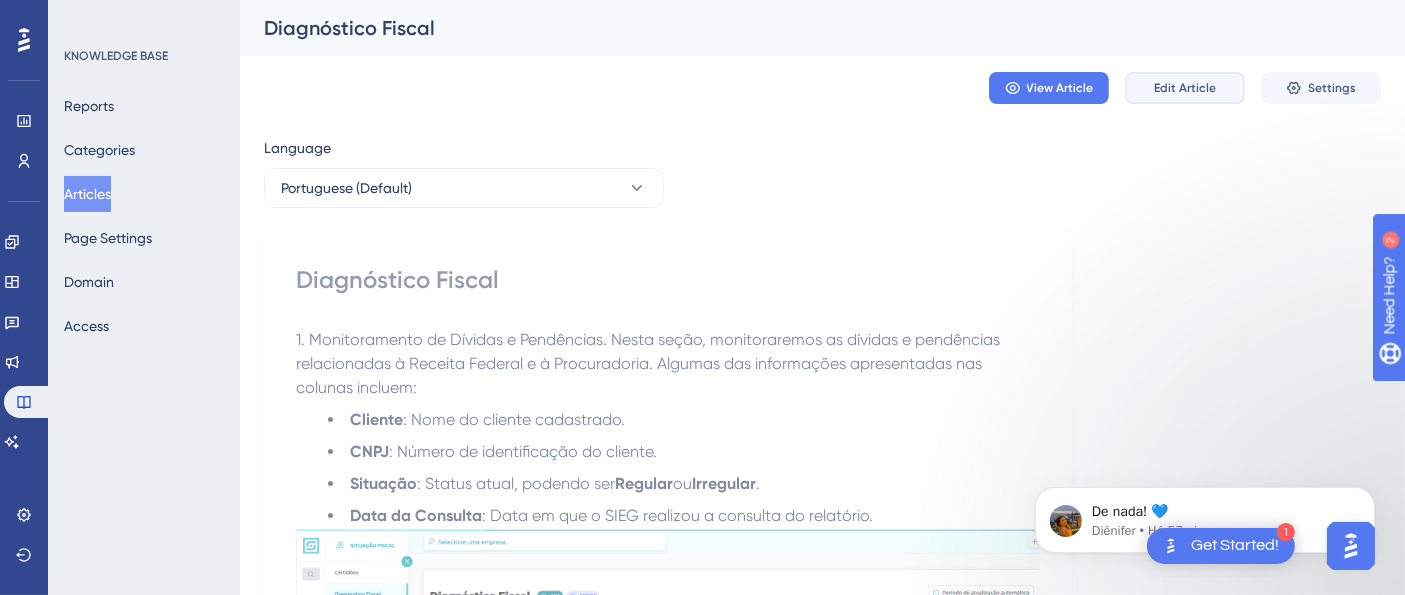 click on "Edit Article" at bounding box center (1185, 88) 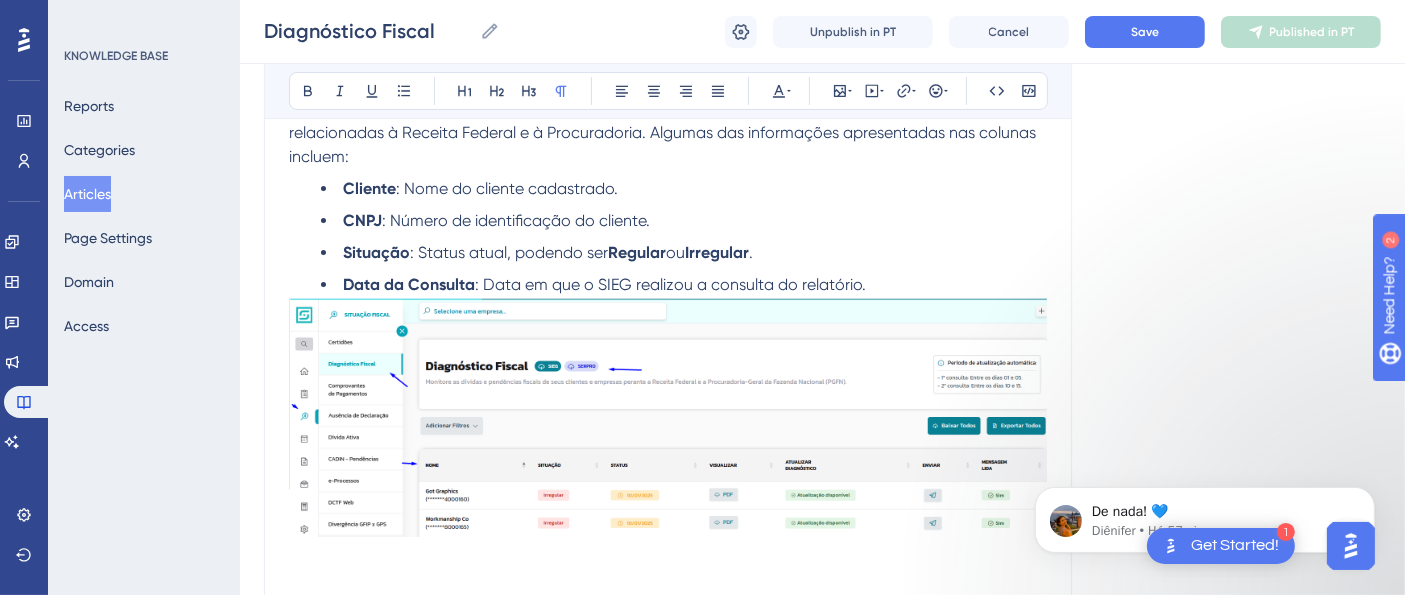 scroll, scrollTop: 365, scrollLeft: 0, axis: vertical 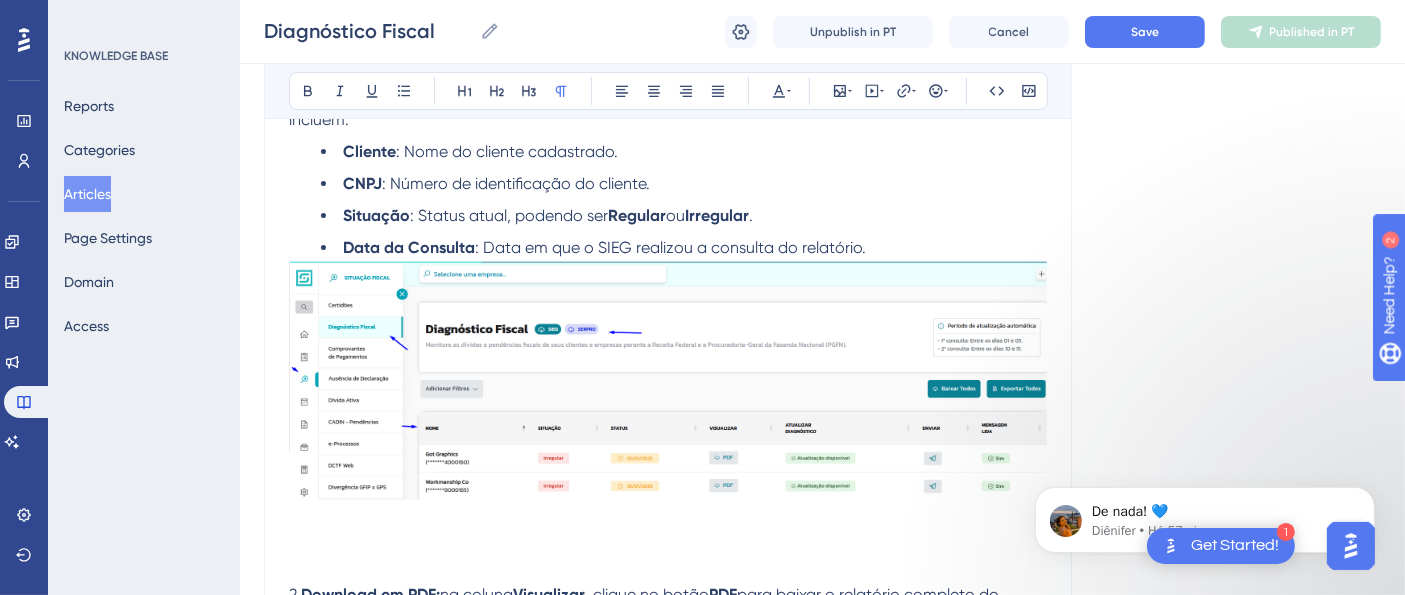 click at bounding box center [668, 533] 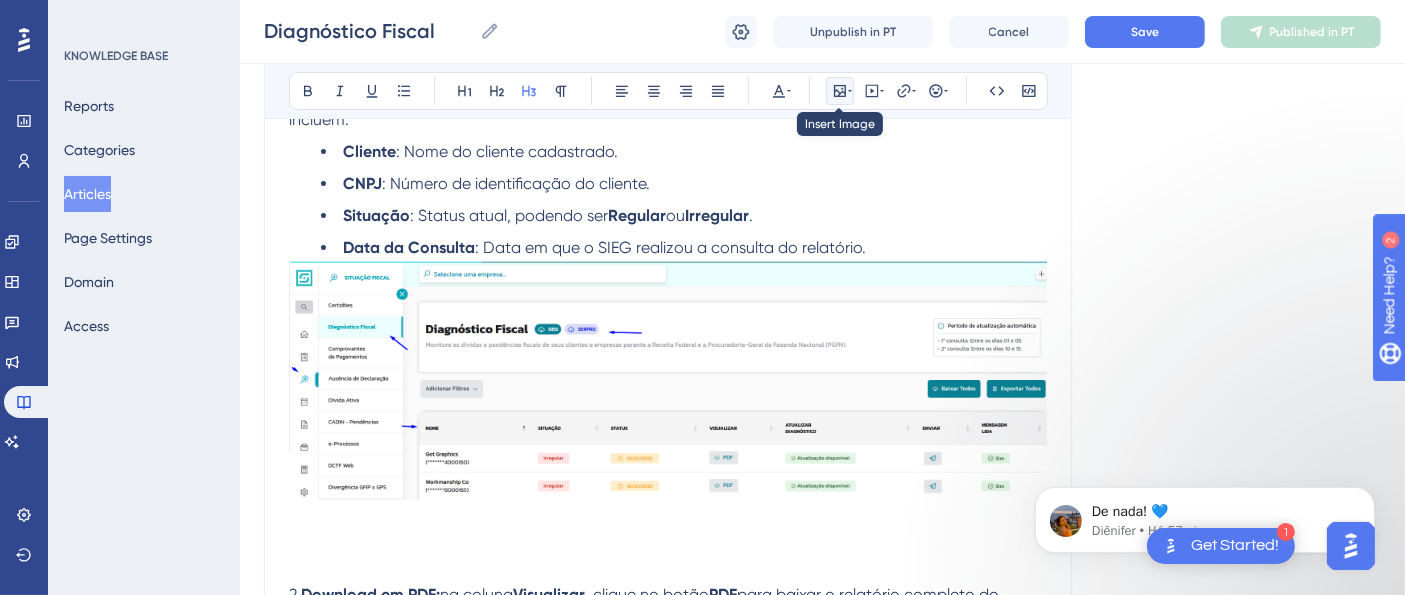 click 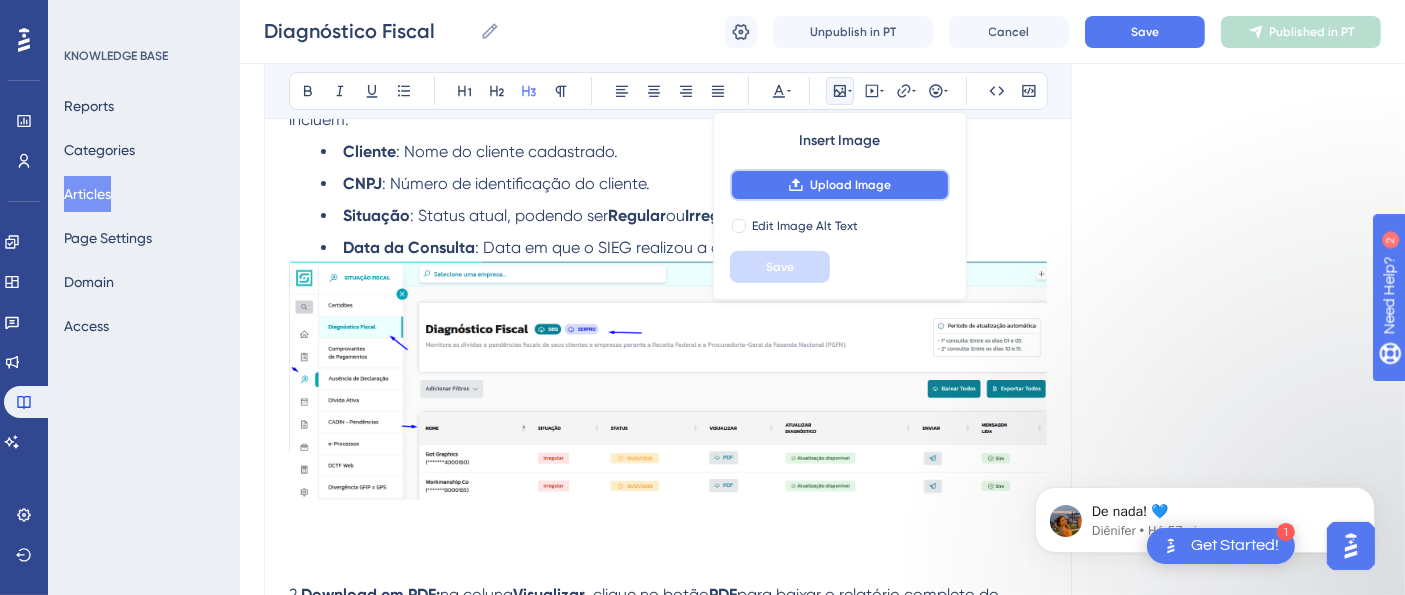 click on "Upload Image" at bounding box center (850, 185) 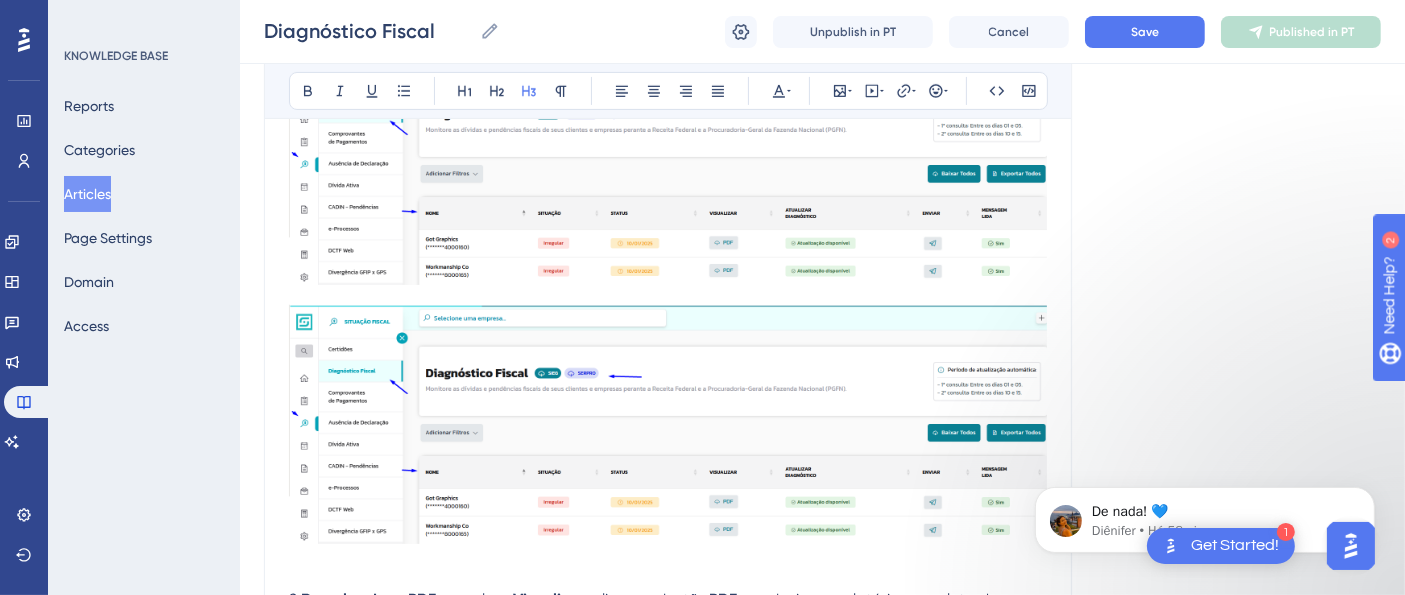 scroll, scrollTop: 588, scrollLeft: 0, axis: vertical 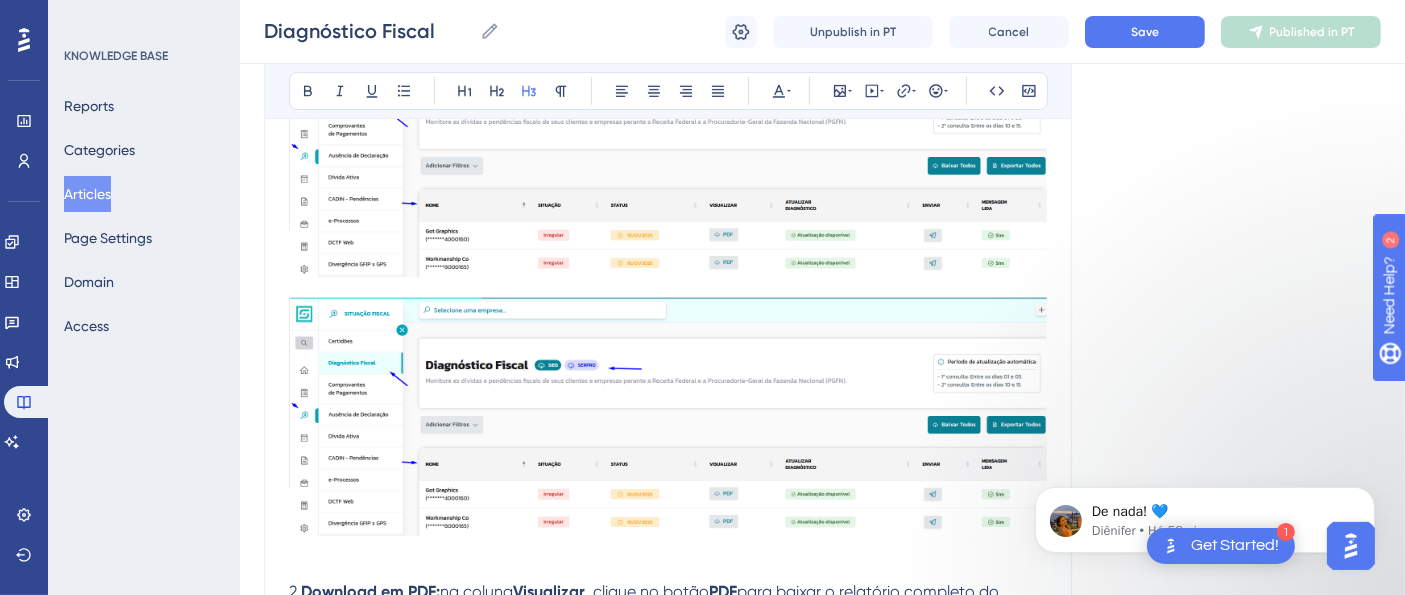 click on "2.  Download em PDF:  na coluna  Visualizar , clique no botão  PDF  para baixar o relatório completo do cliente selecionado." at bounding box center [668, 604] 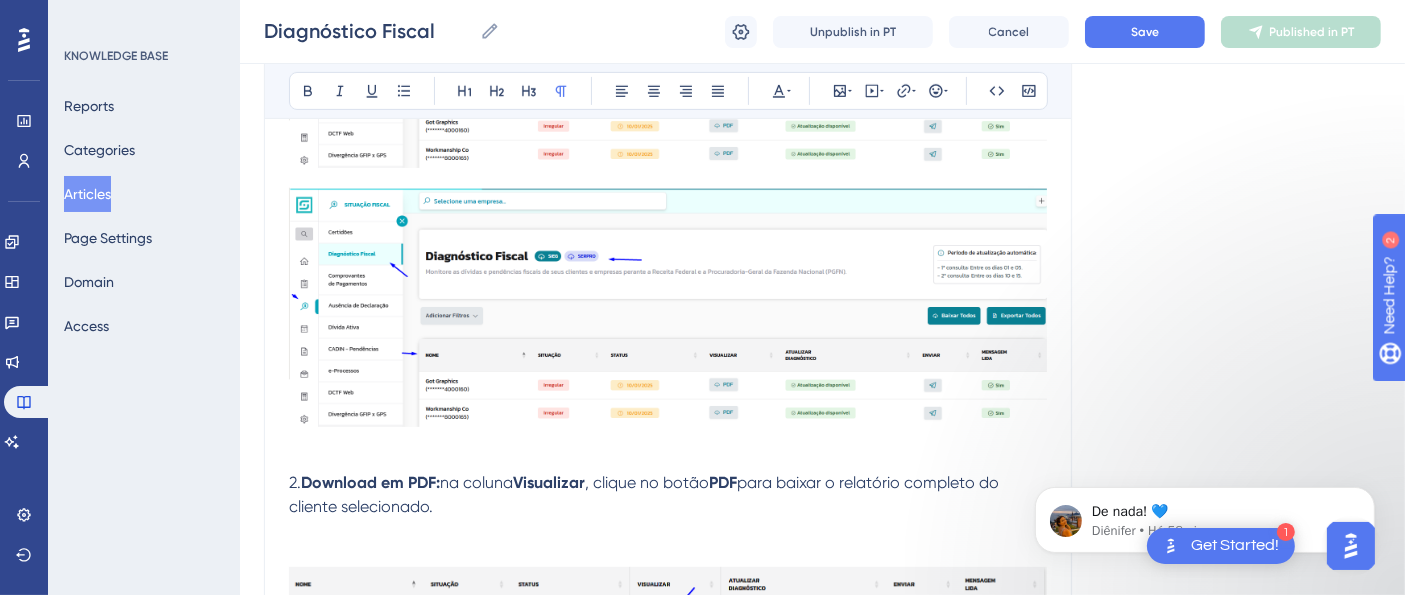 scroll, scrollTop: 699, scrollLeft: 0, axis: vertical 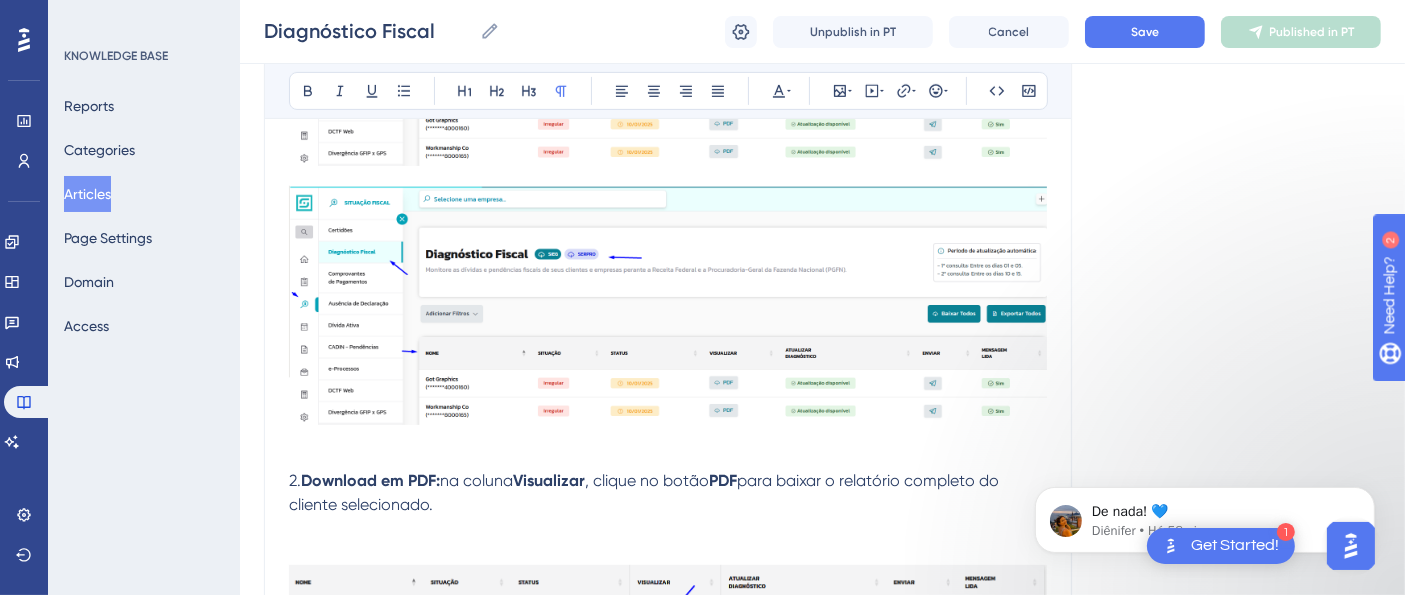 click on "2." at bounding box center [295, 480] 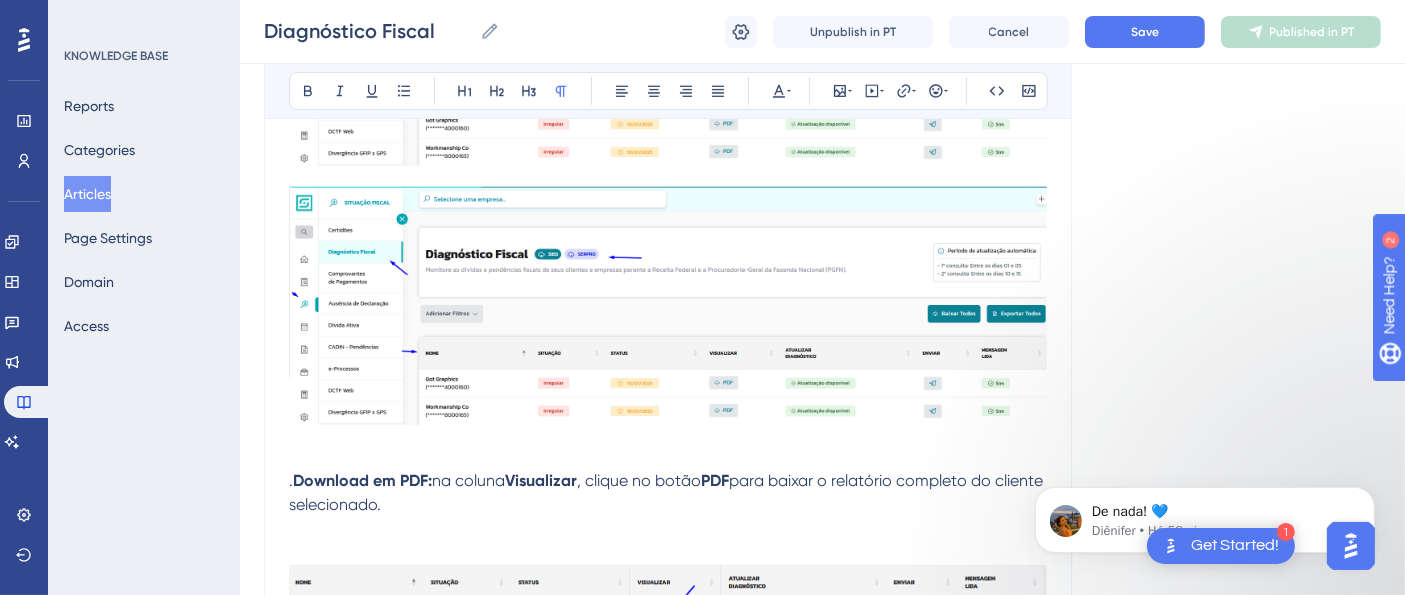 type 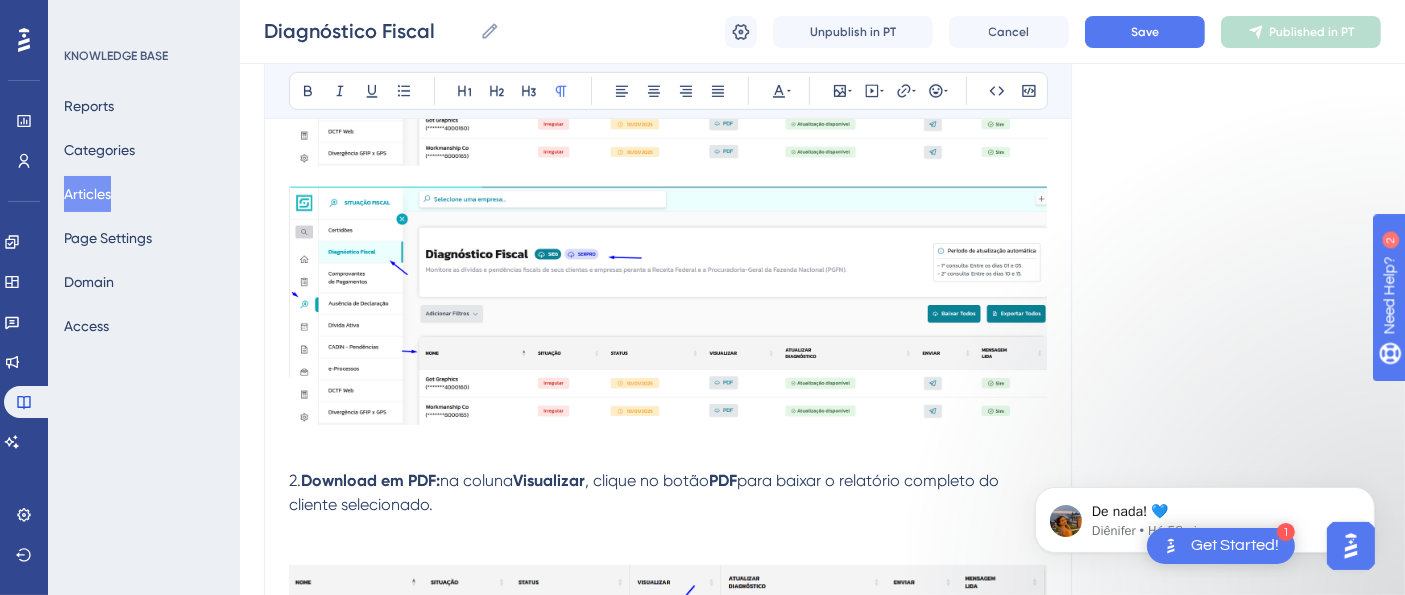 click on "2." at bounding box center (295, 690) 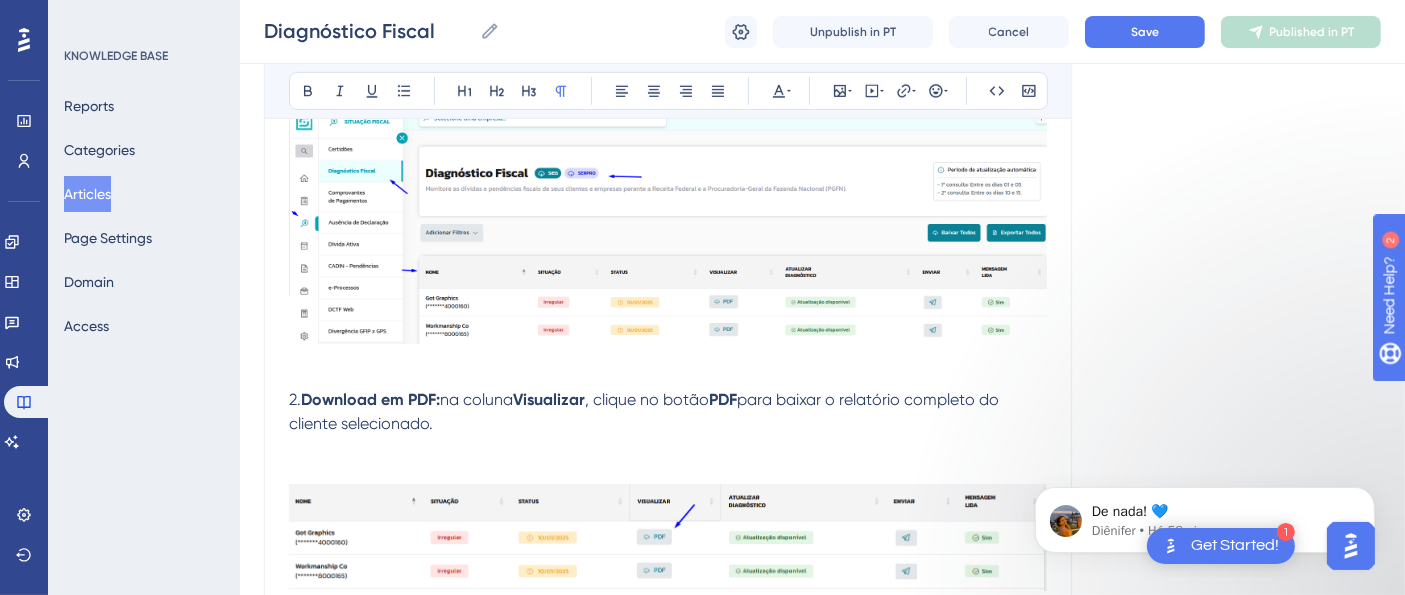 scroll, scrollTop: 810, scrollLeft: 0, axis: vertical 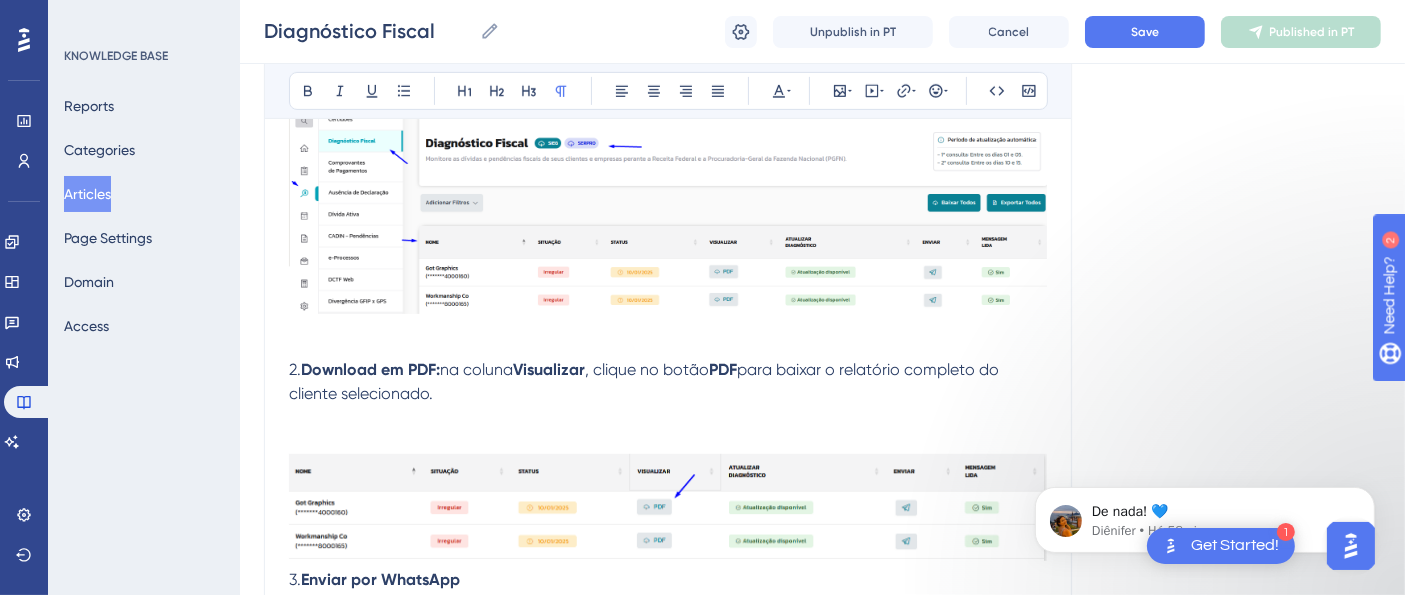 click on "3." at bounding box center (295, 1443) 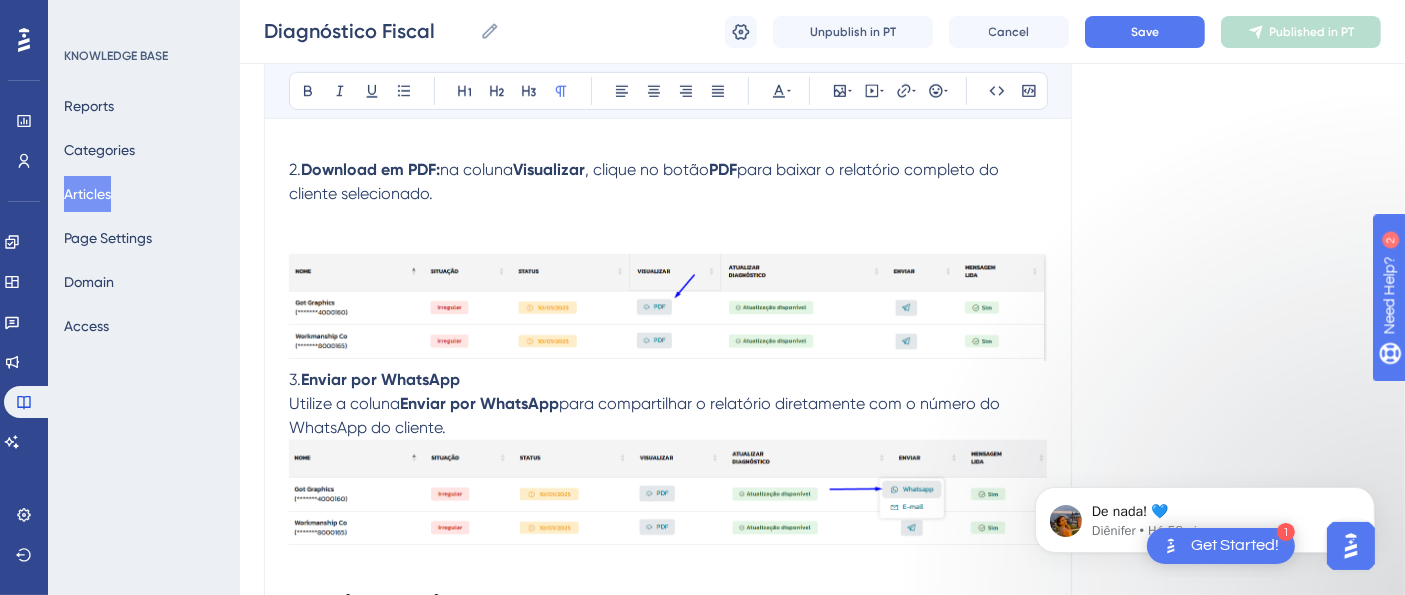scroll, scrollTop: 1032, scrollLeft: 0, axis: vertical 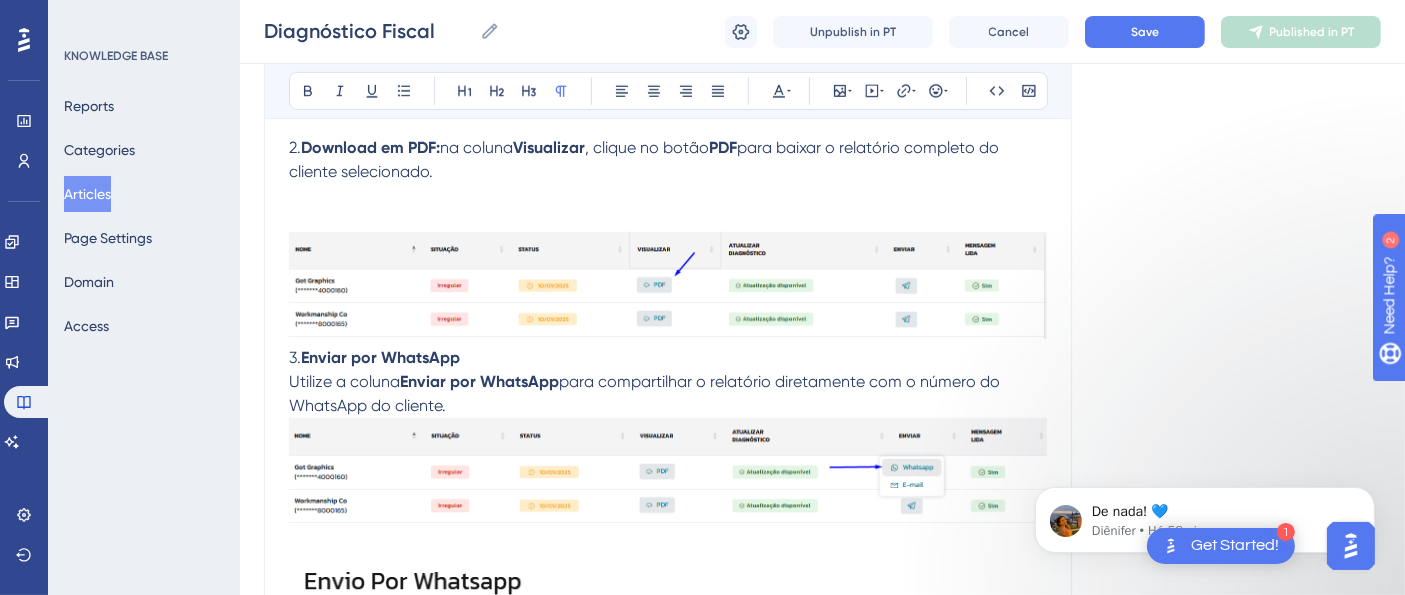 click on "4." at bounding box center (295, 1948) 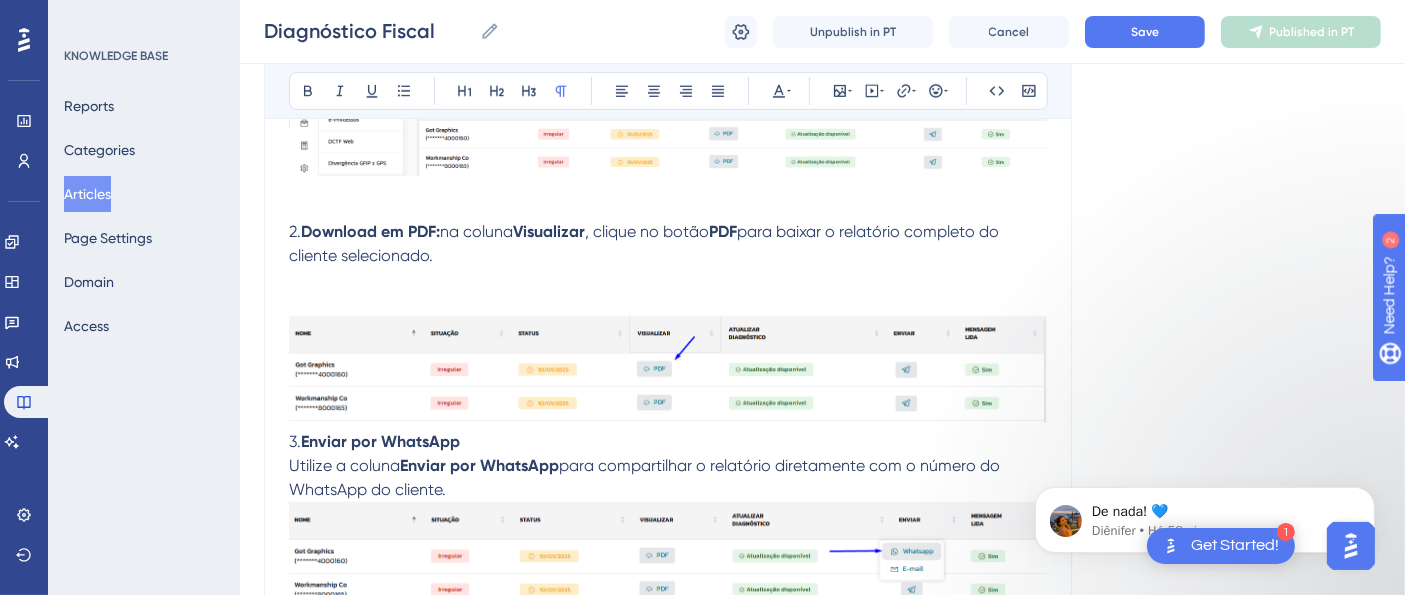 scroll, scrollTop: 588, scrollLeft: 0, axis: vertical 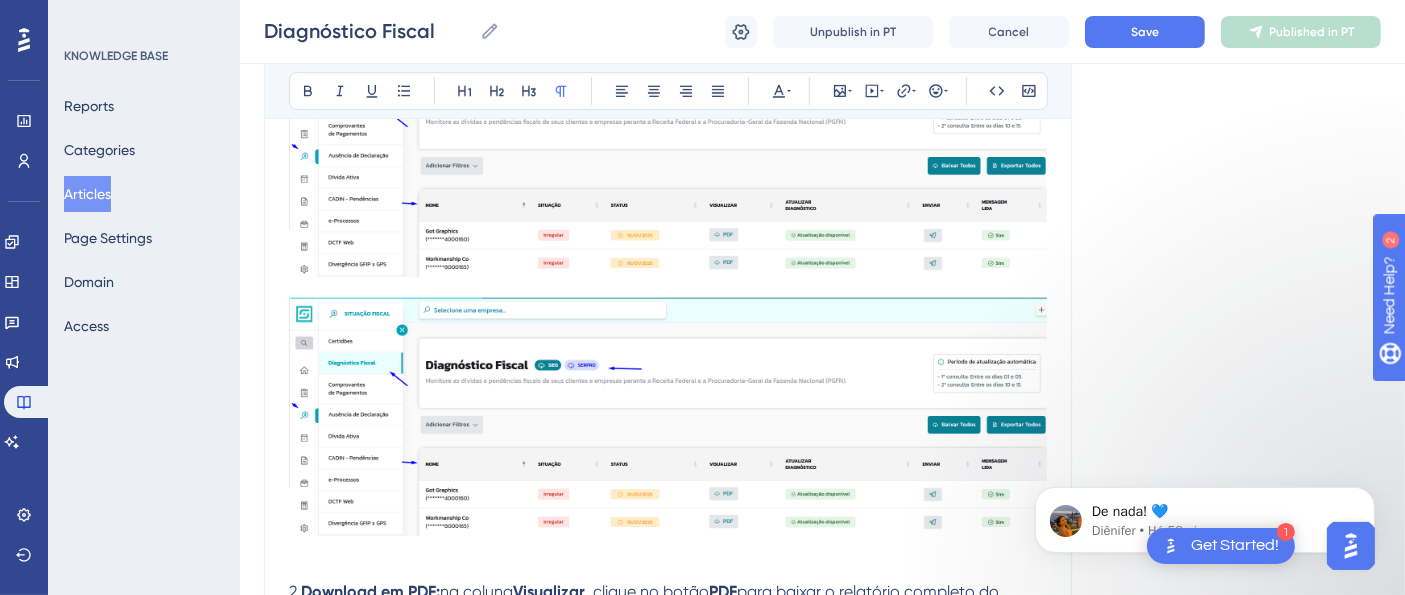 click at bounding box center (668, 664) 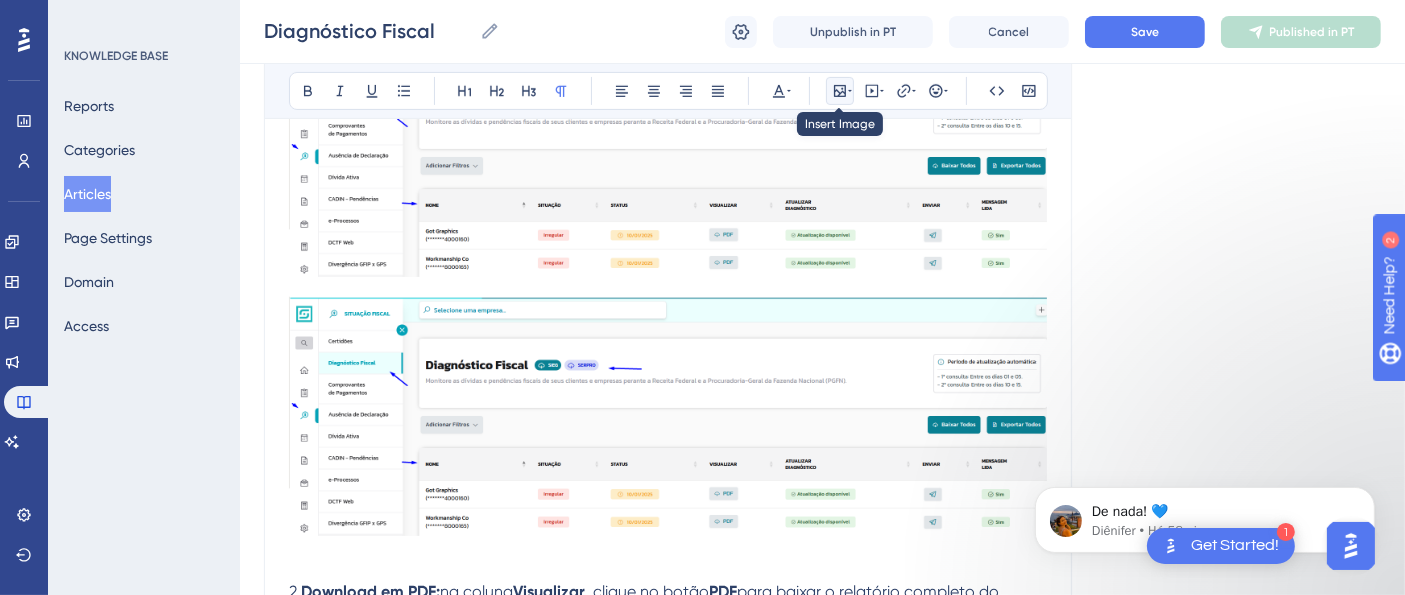 click 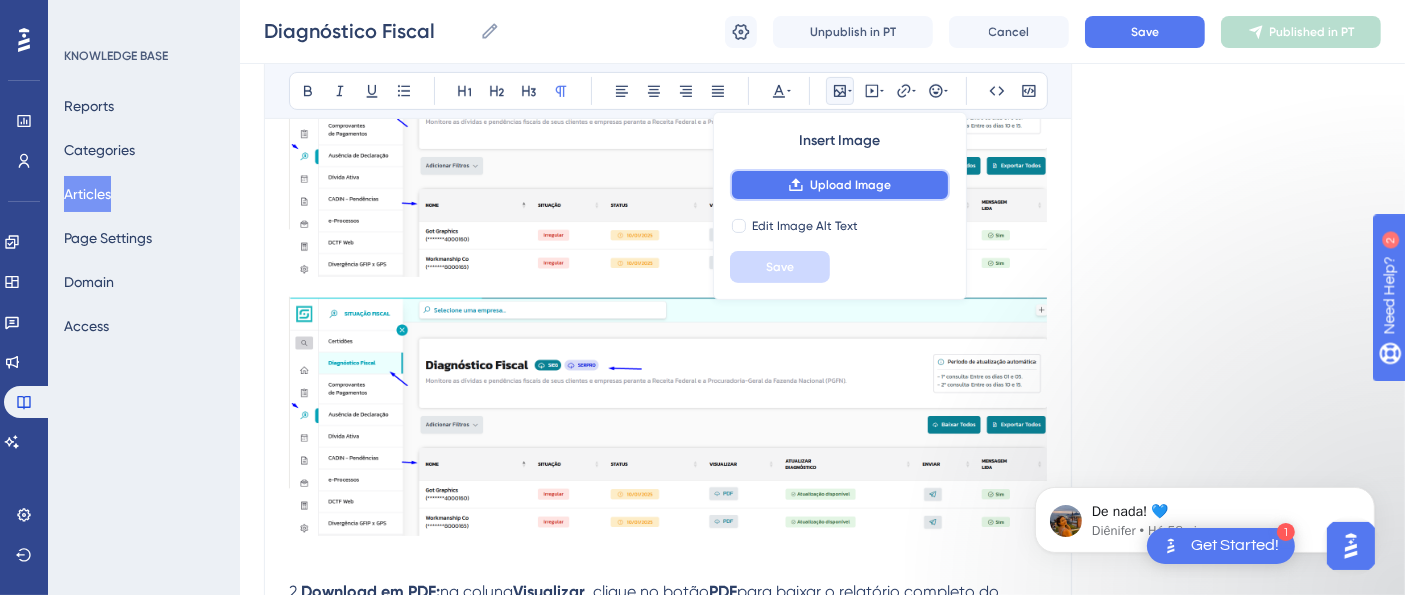 click on "Upload Image" at bounding box center [850, 185] 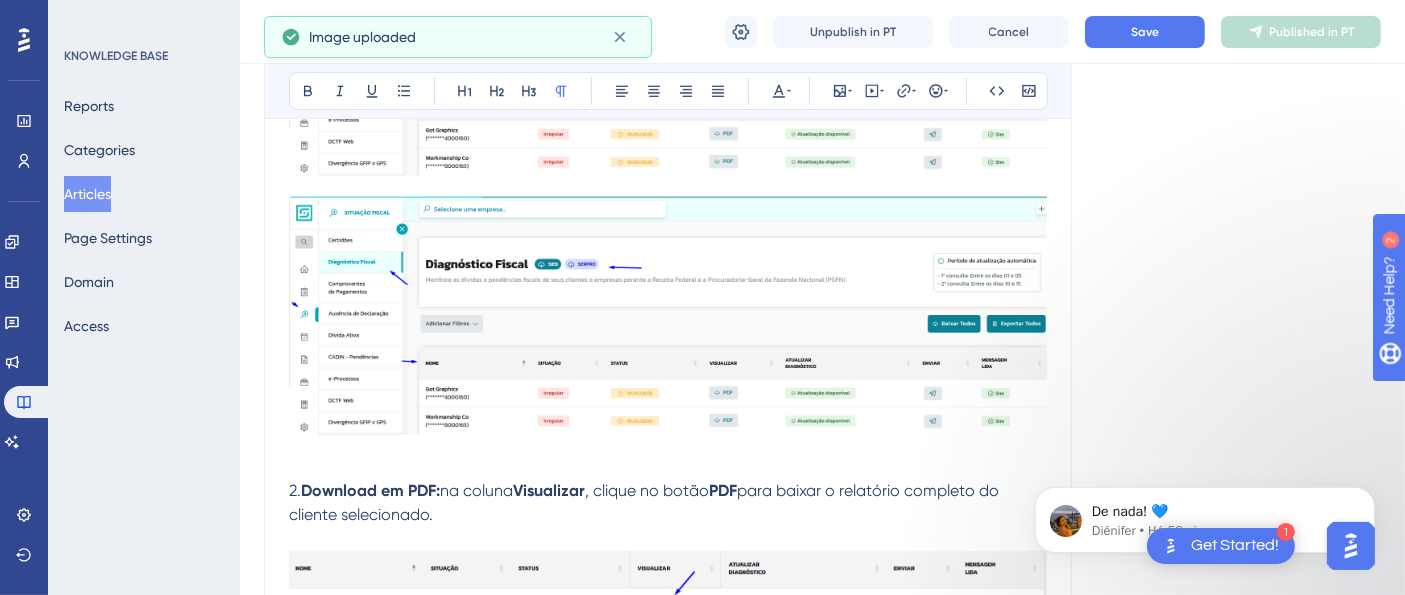 scroll, scrollTop: 810, scrollLeft: 0, axis: vertical 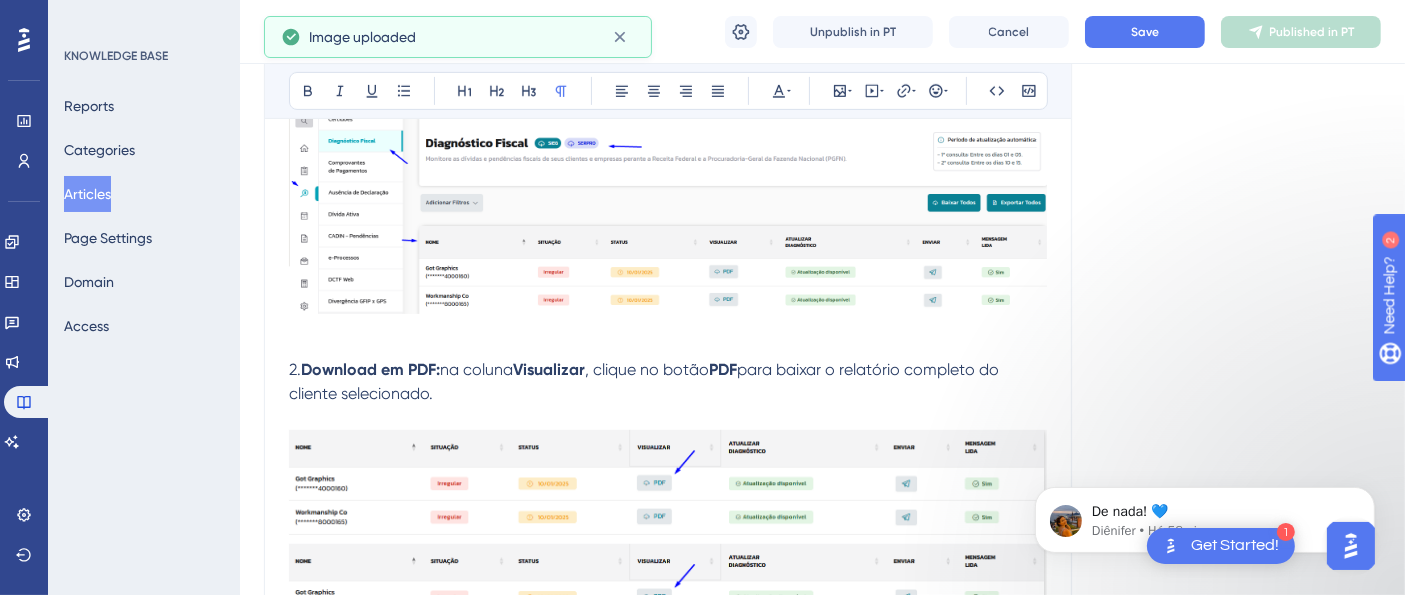 click at bounding box center (668, 1173) 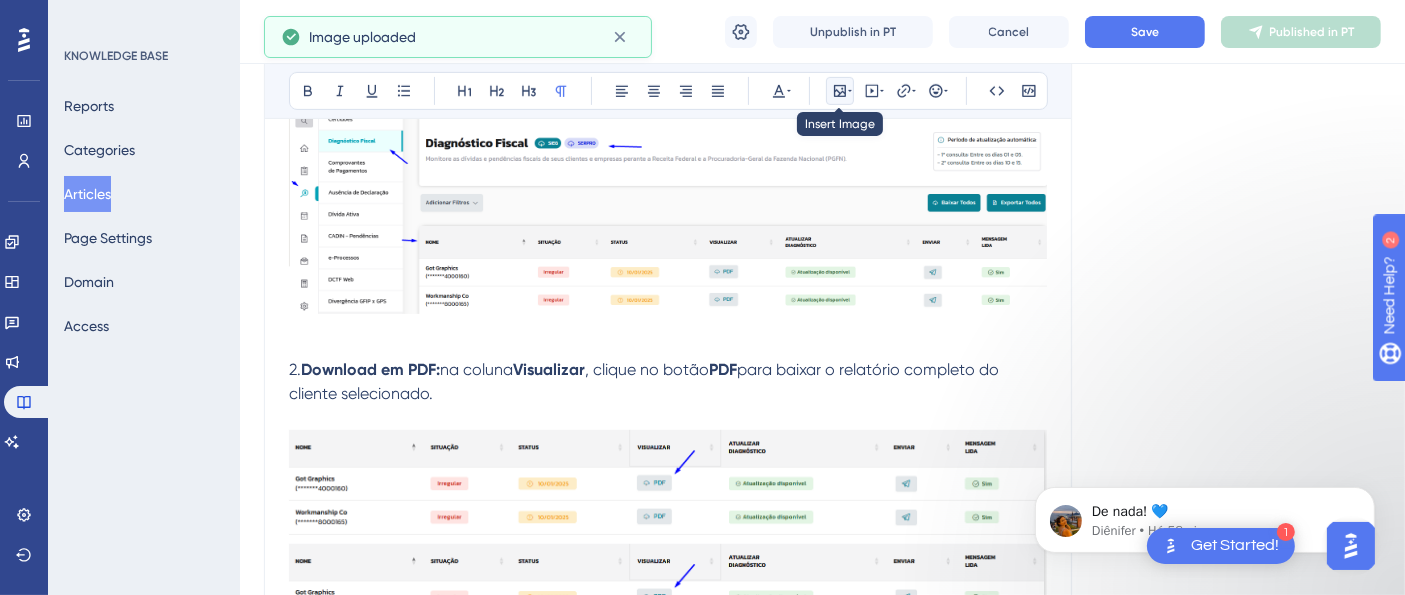click 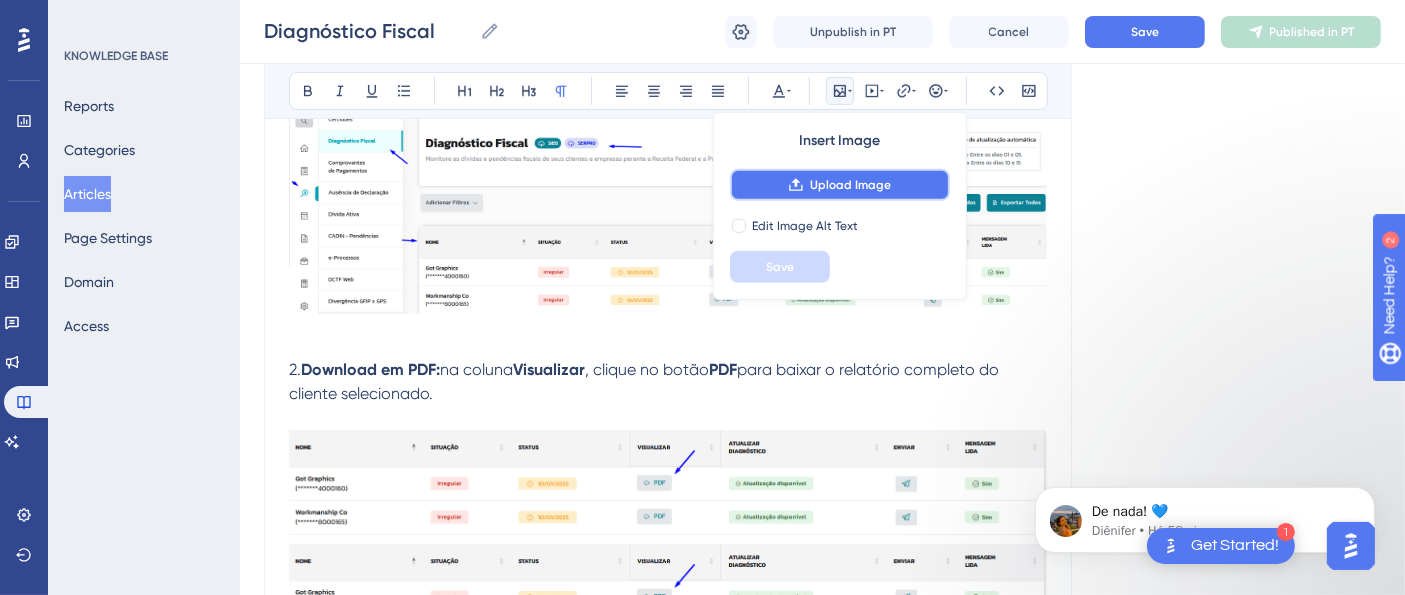 click on "Upload Image" at bounding box center (850, 185) 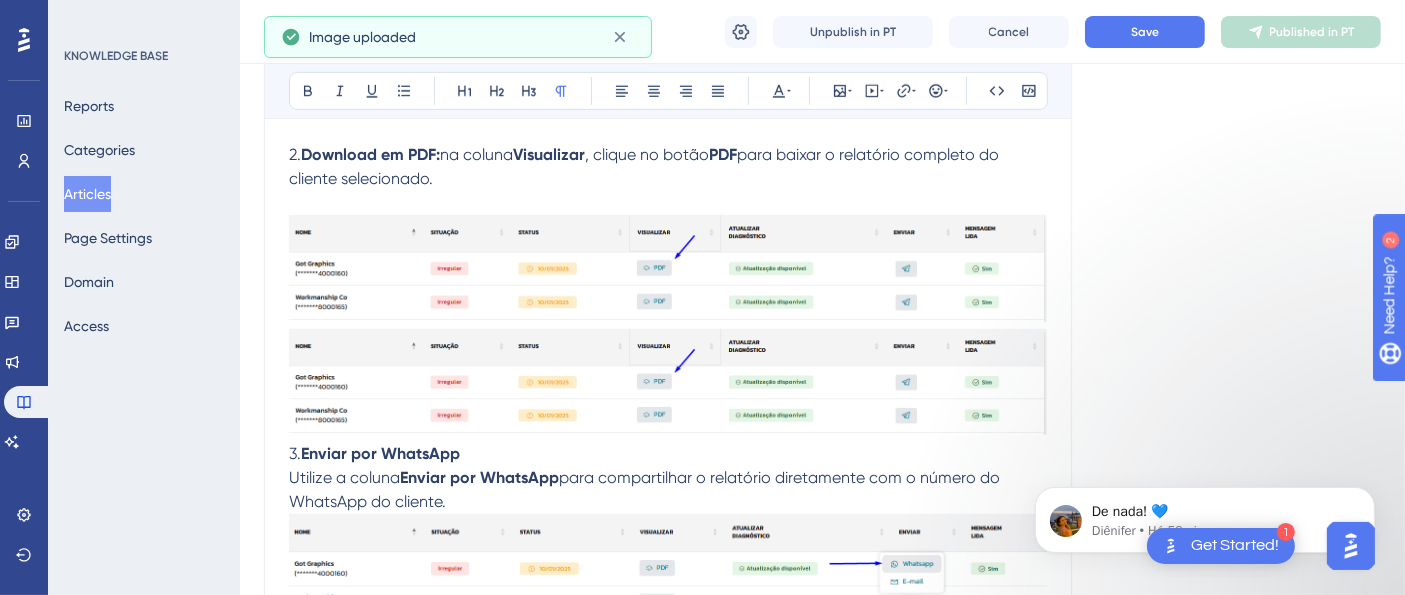 scroll, scrollTop: 1032, scrollLeft: 0, axis: vertical 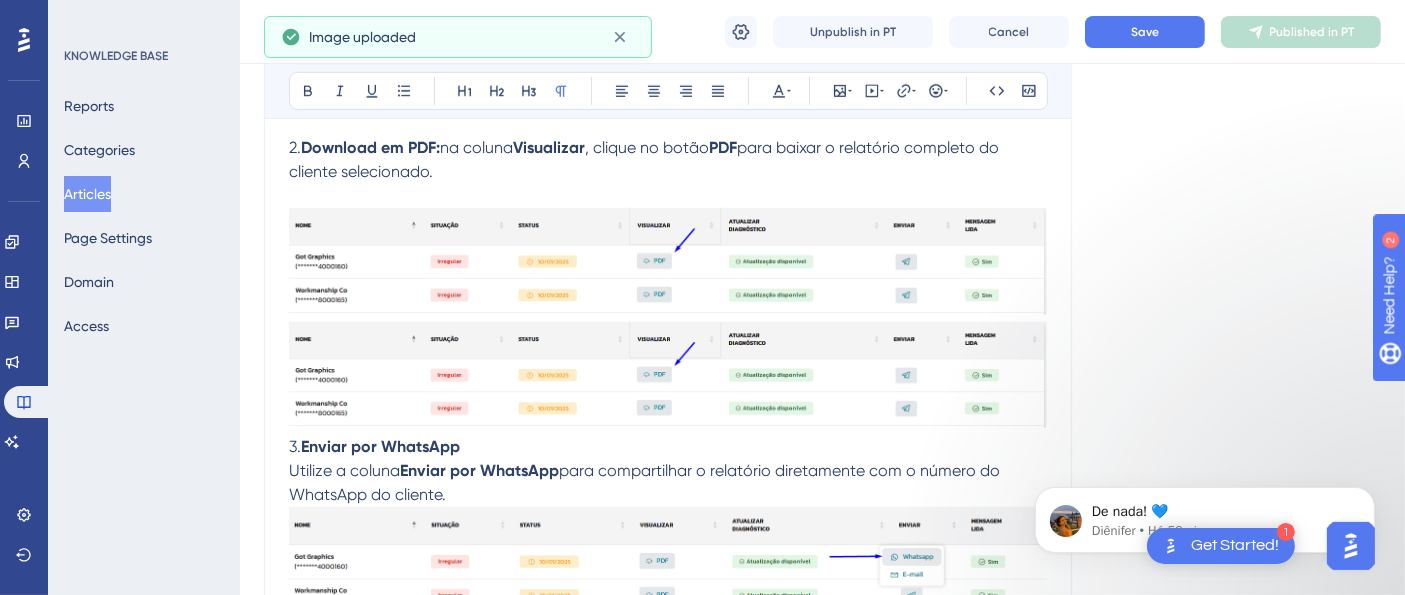click at bounding box center (668, 1806) 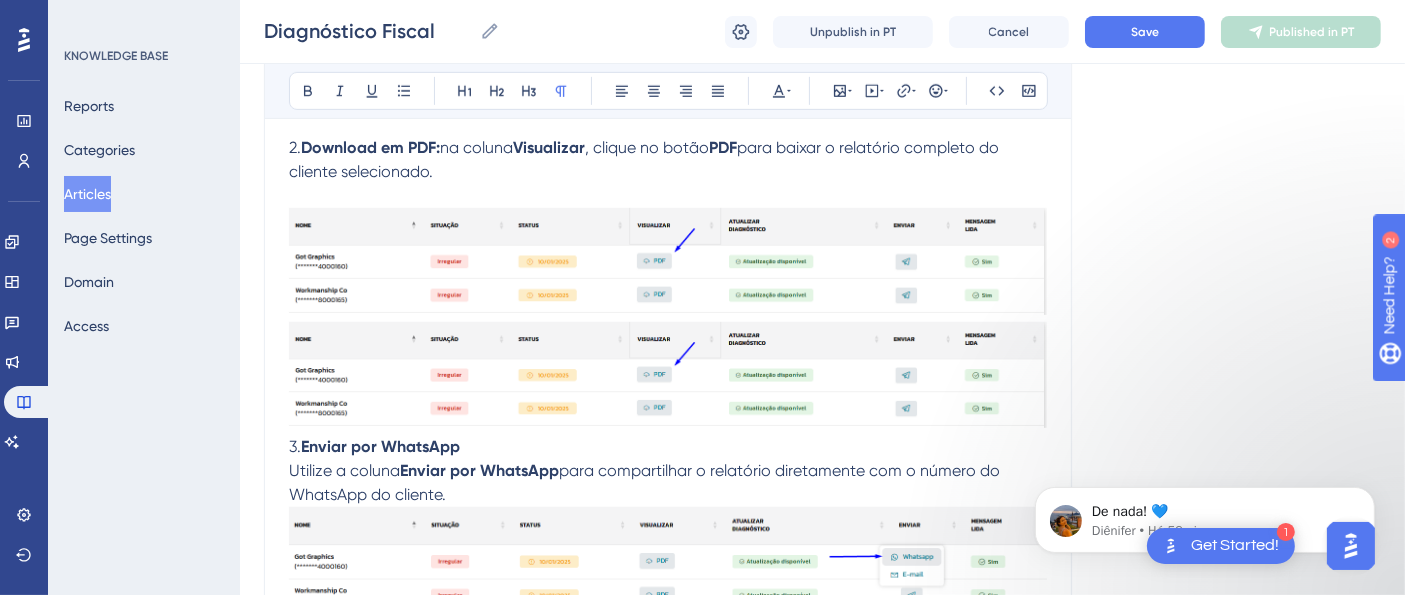 click at bounding box center (668, 2158) 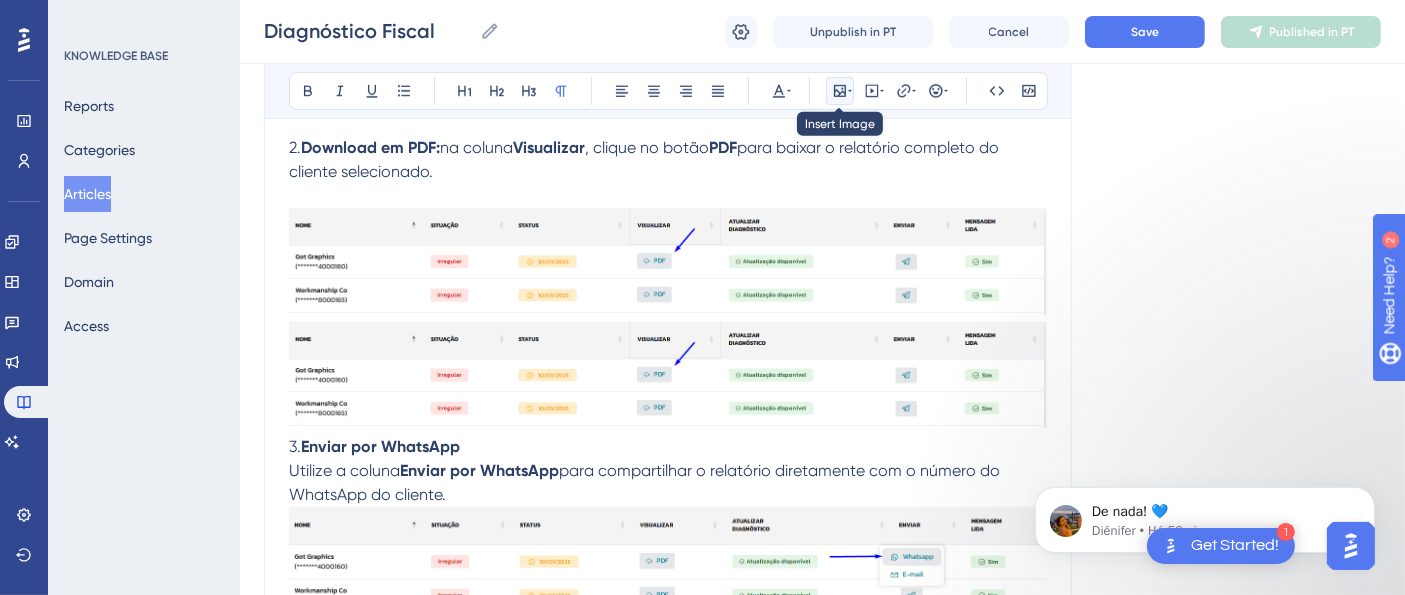 click 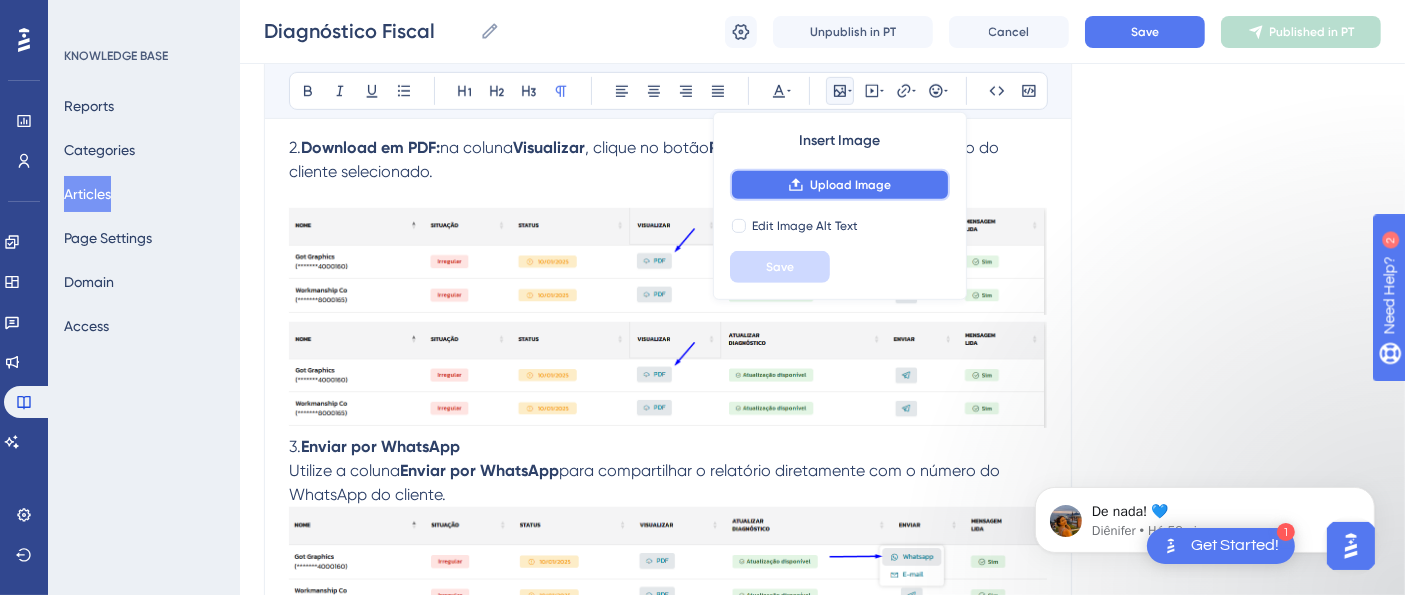click on "Upload Image" at bounding box center (850, 185) 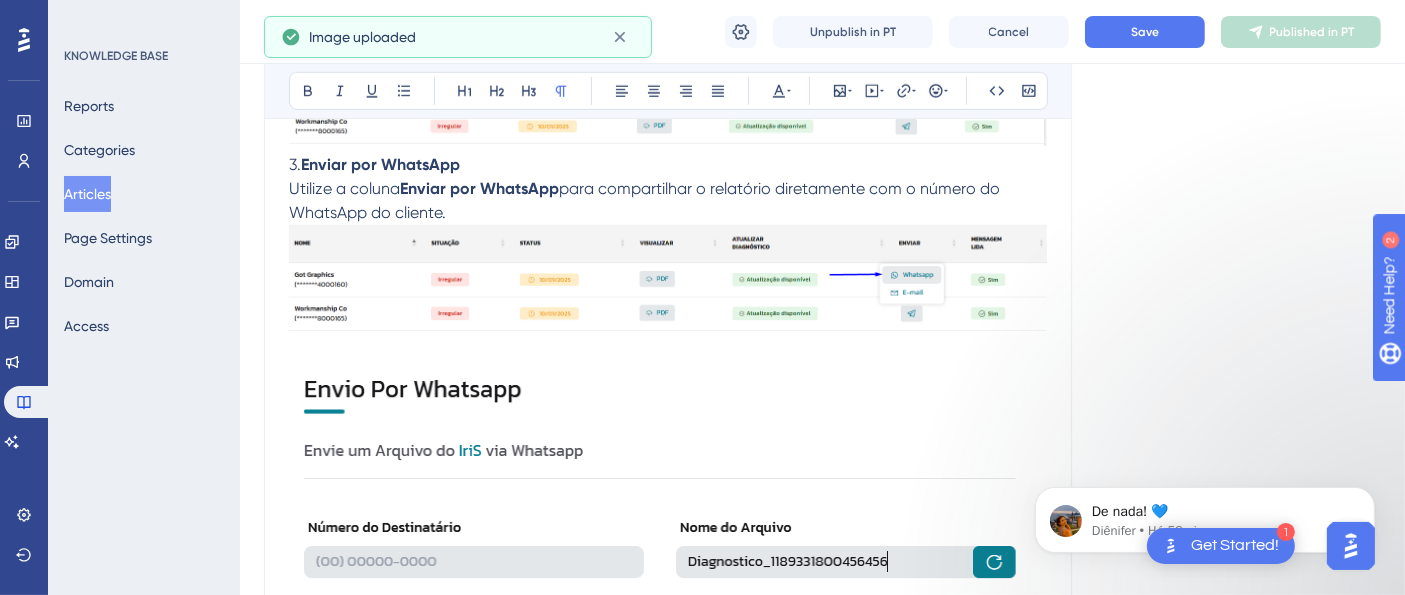 scroll, scrollTop: 1365, scrollLeft: 0, axis: vertical 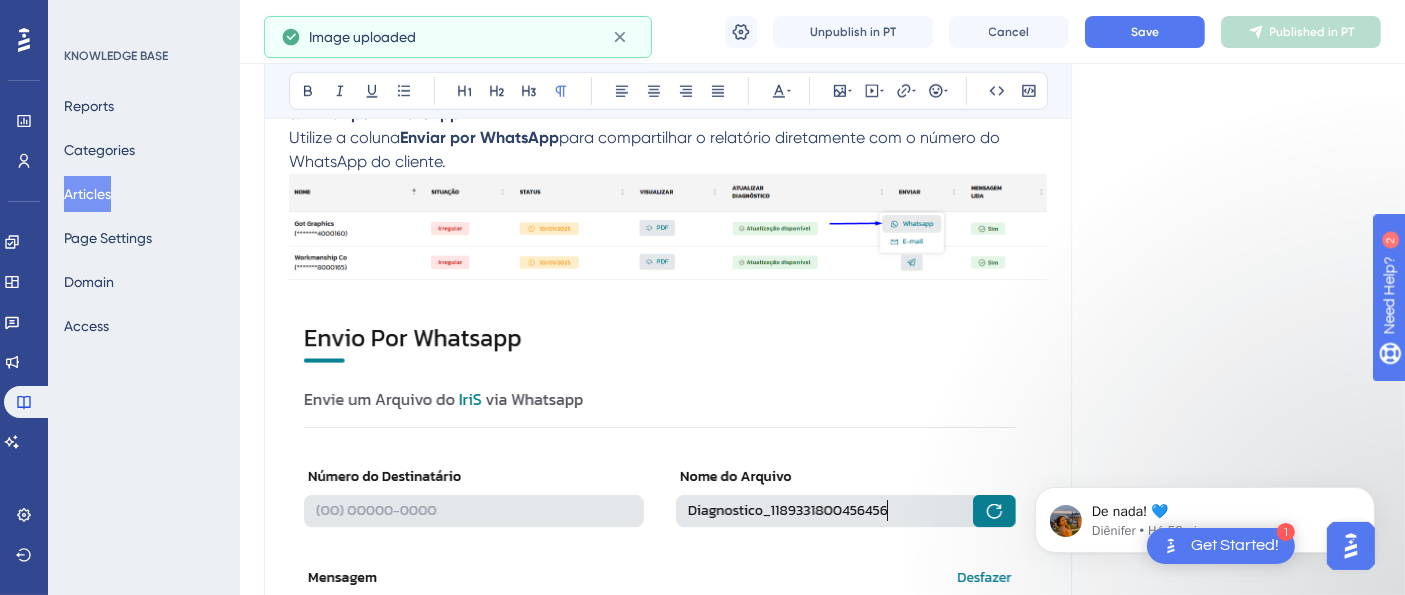 click at bounding box center [668, 2134] 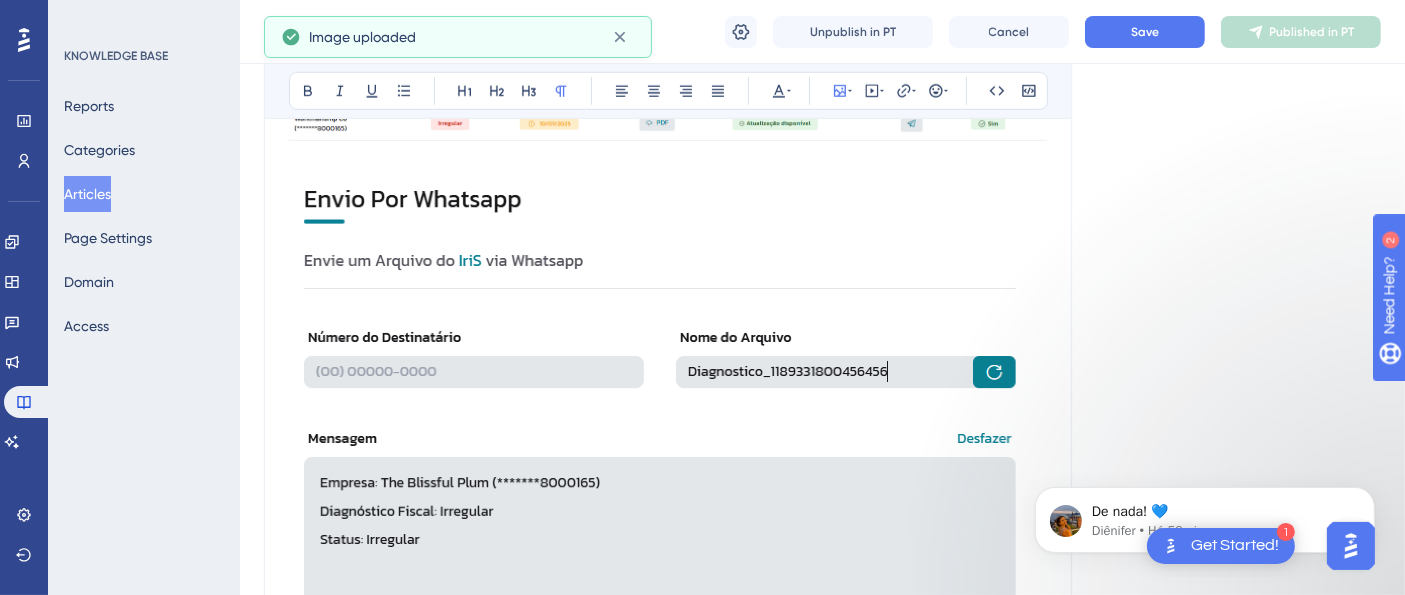 scroll, scrollTop: 1699, scrollLeft: 0, axis: vertical 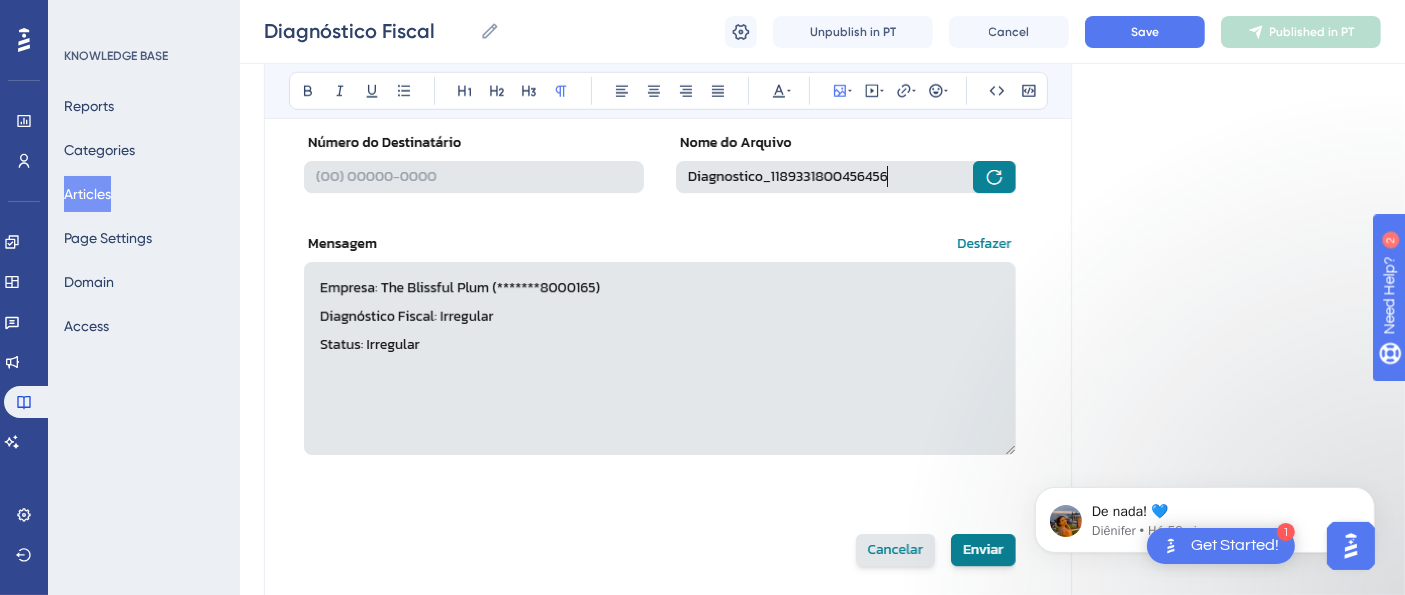 click at bounding box center [668, 1690] 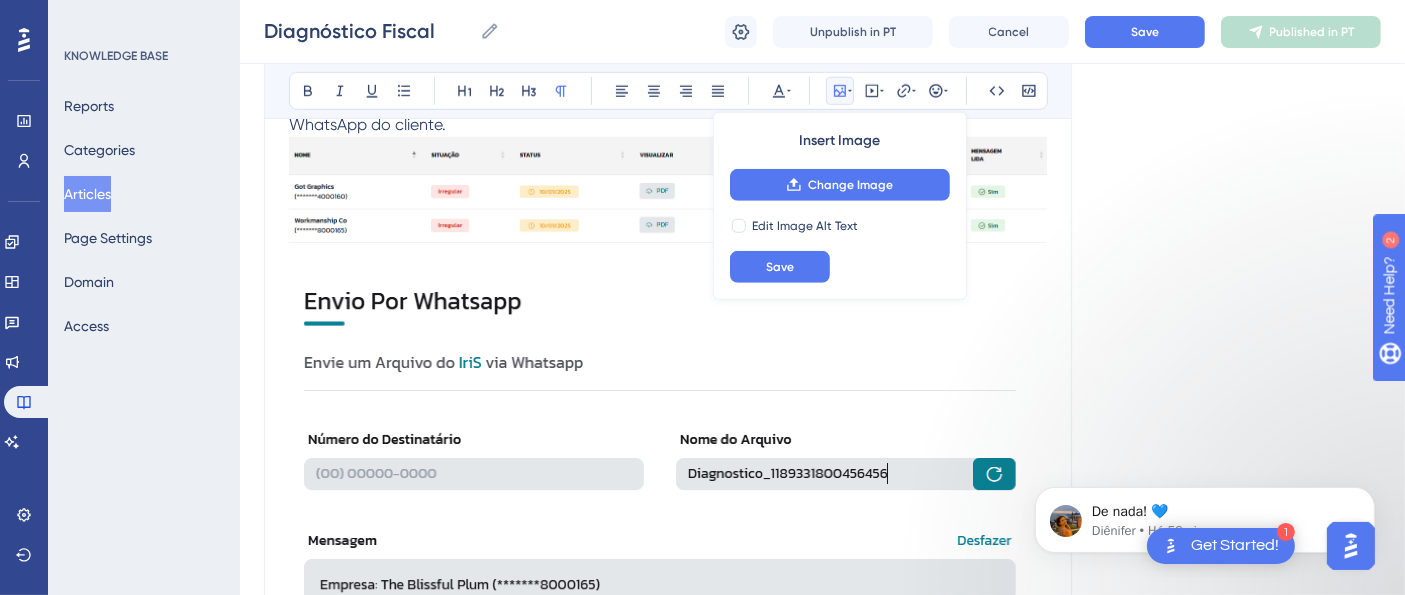 scroll, scrollTop: 1365, scrollLeft: 0, axis: vertical 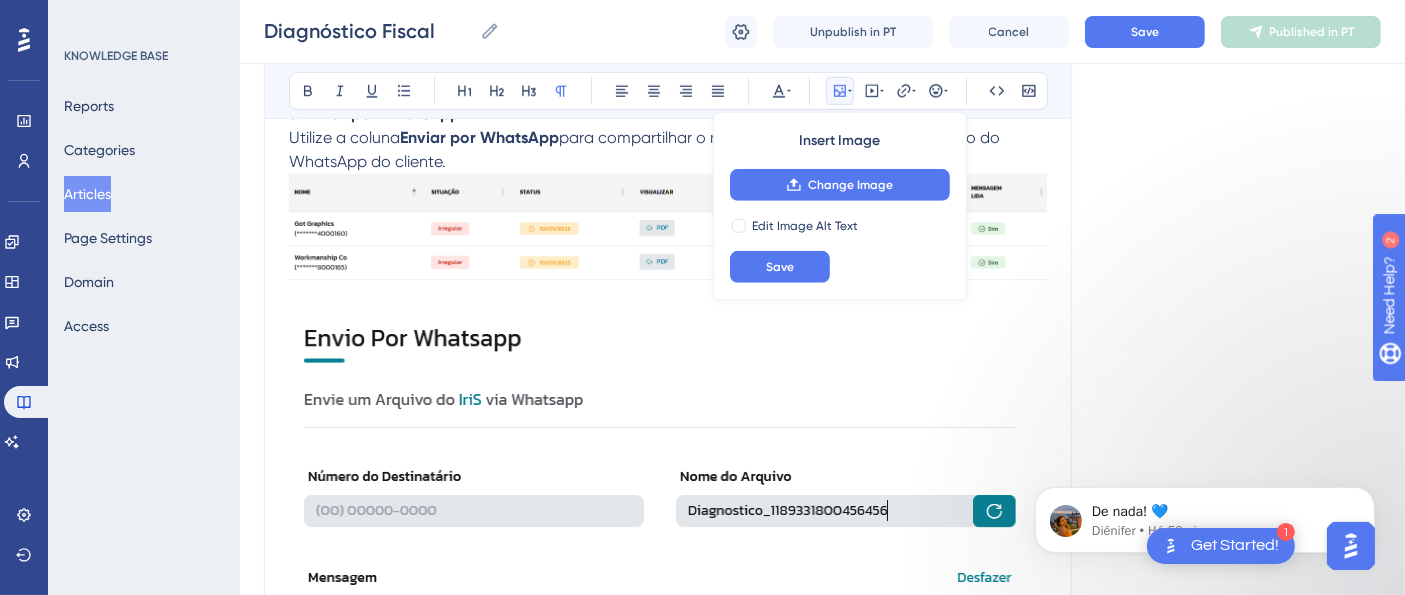 click at bounding box center [668, 2024] 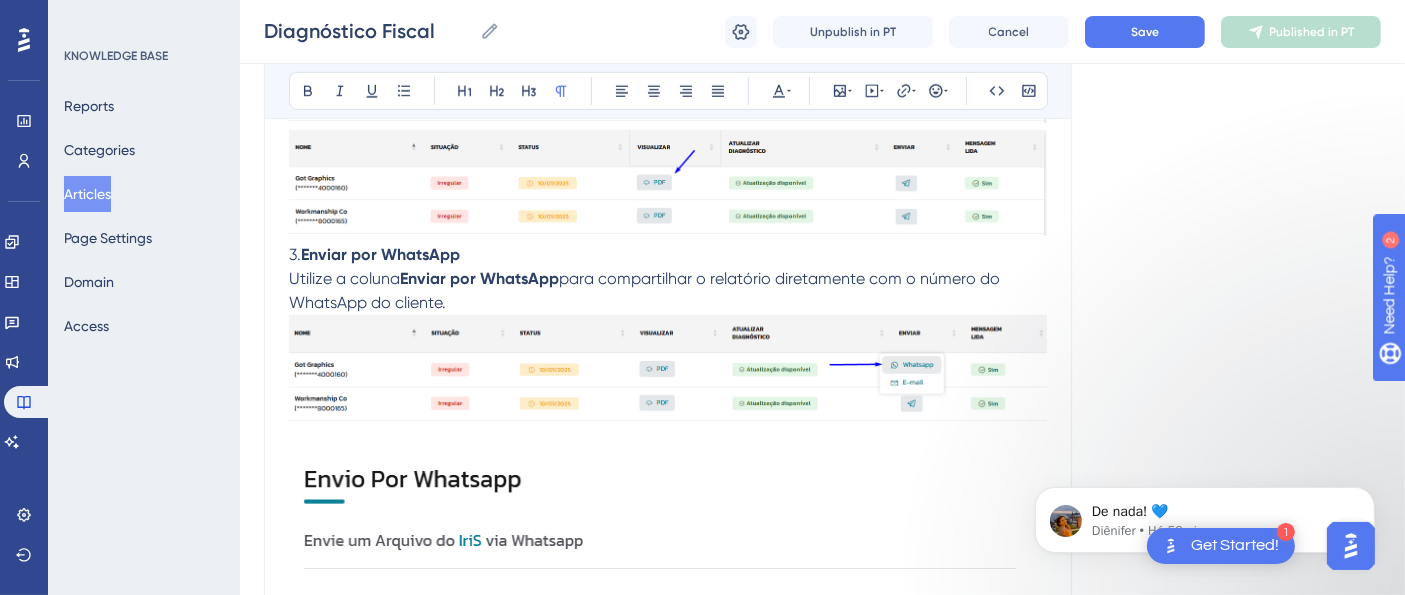 scroll, scrollTop: 1254, scrollLeft: 0, axis: vertical 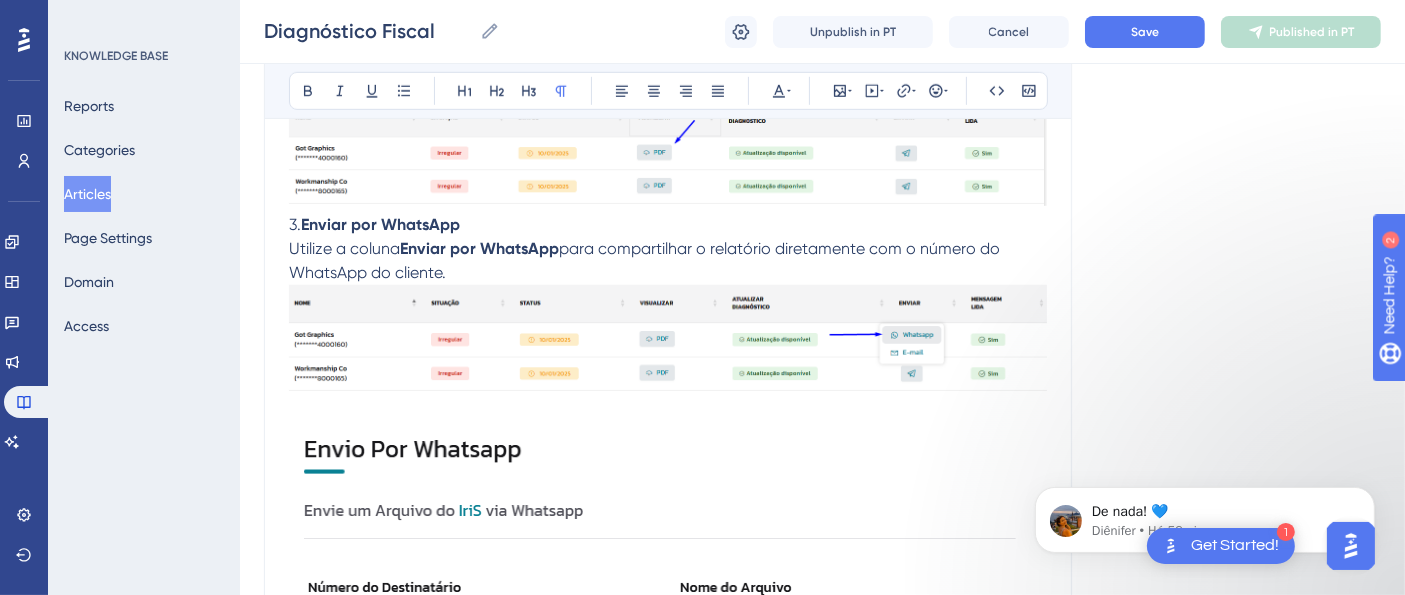 click at bounding box center [534, 2132] 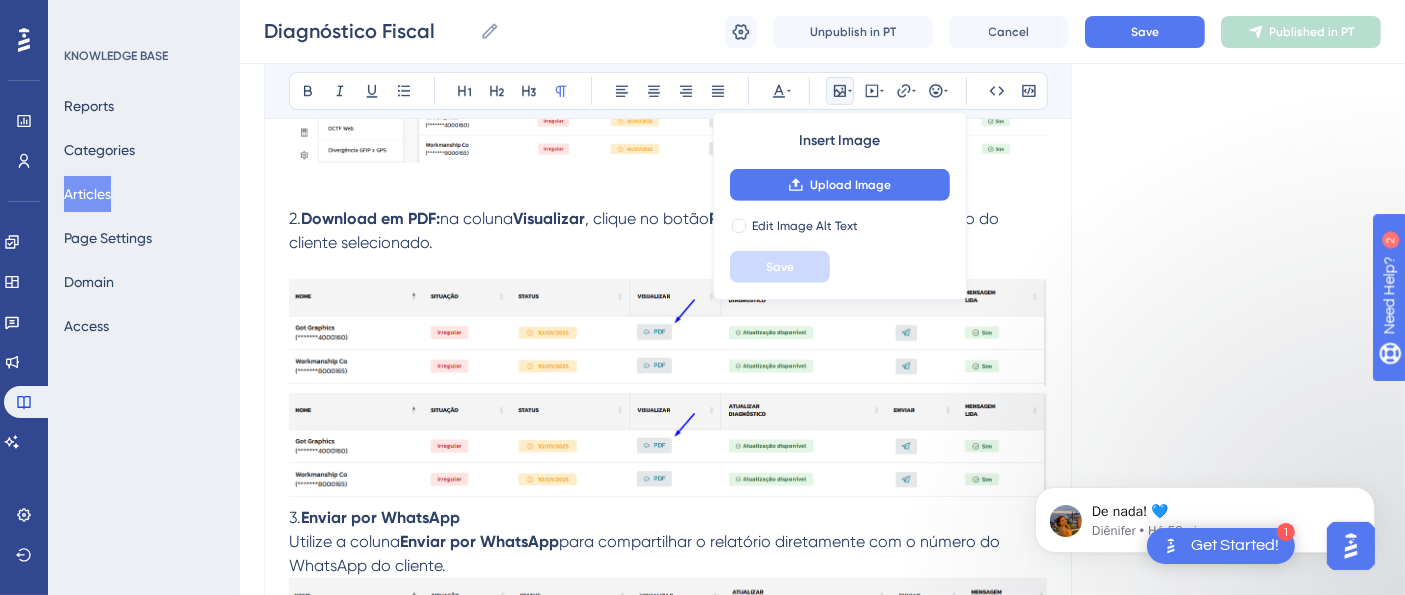 scroll, scrollTop: 921, scrollLeft: 0, axis: vertical 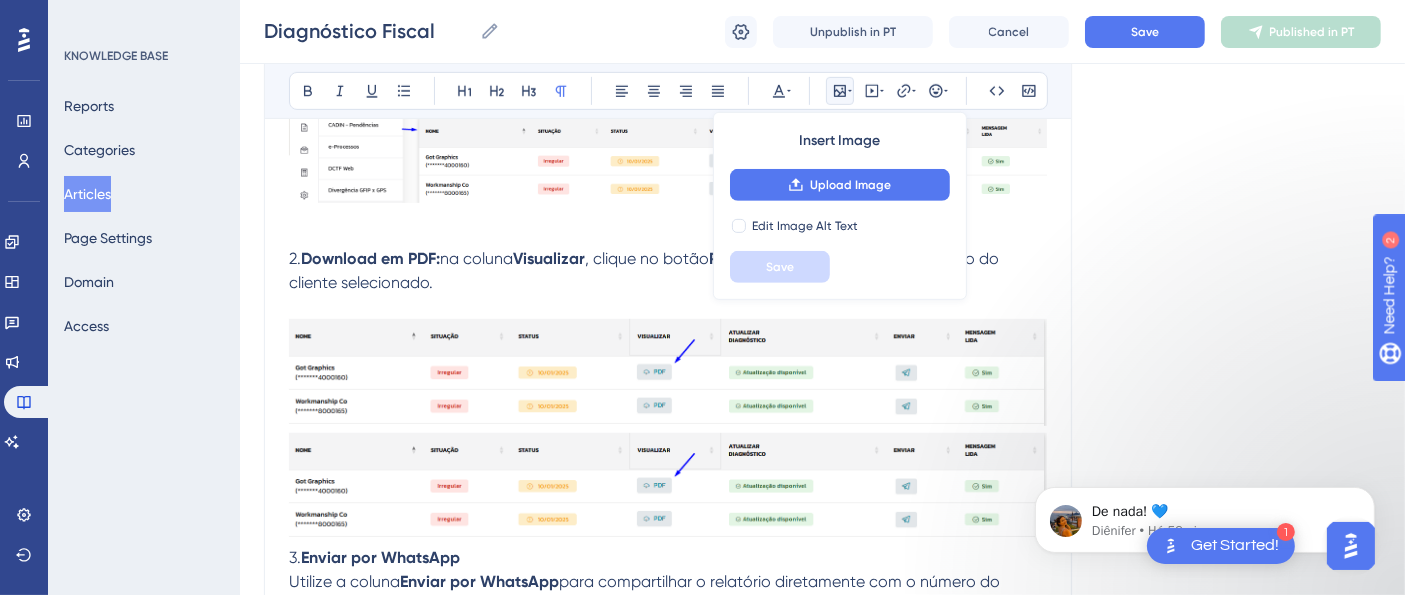 click at bounding box center [668, 1518] 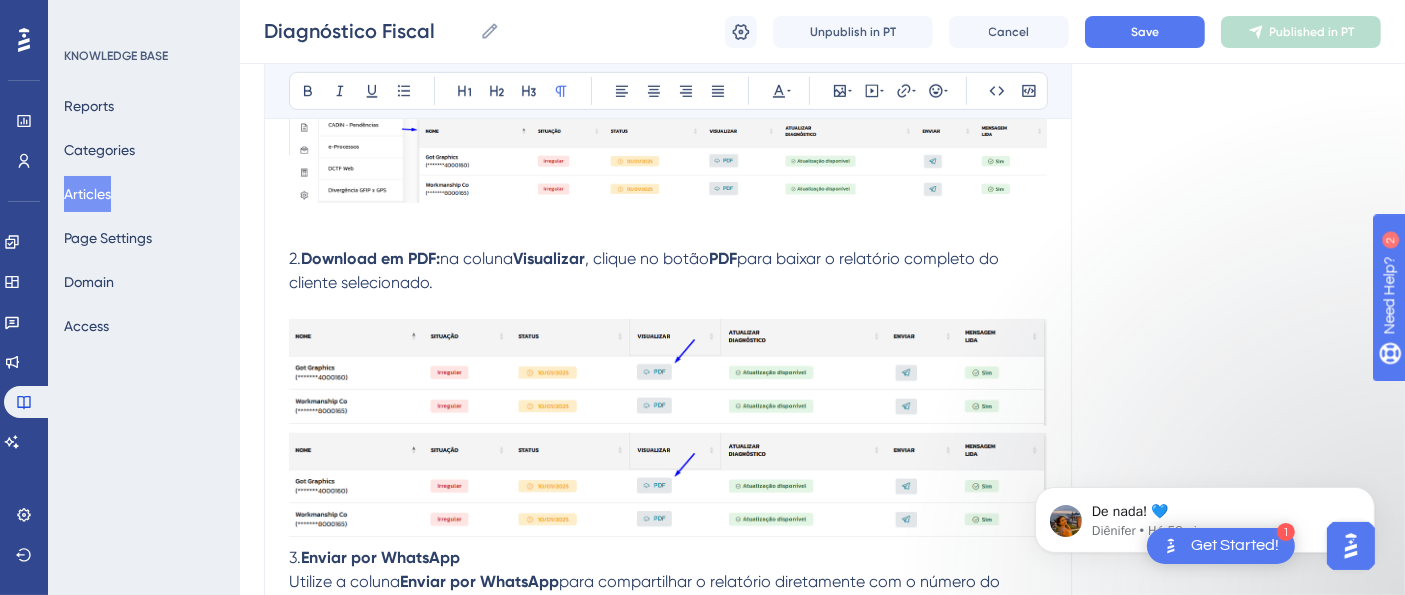 click at bounding box center [668, 1518] 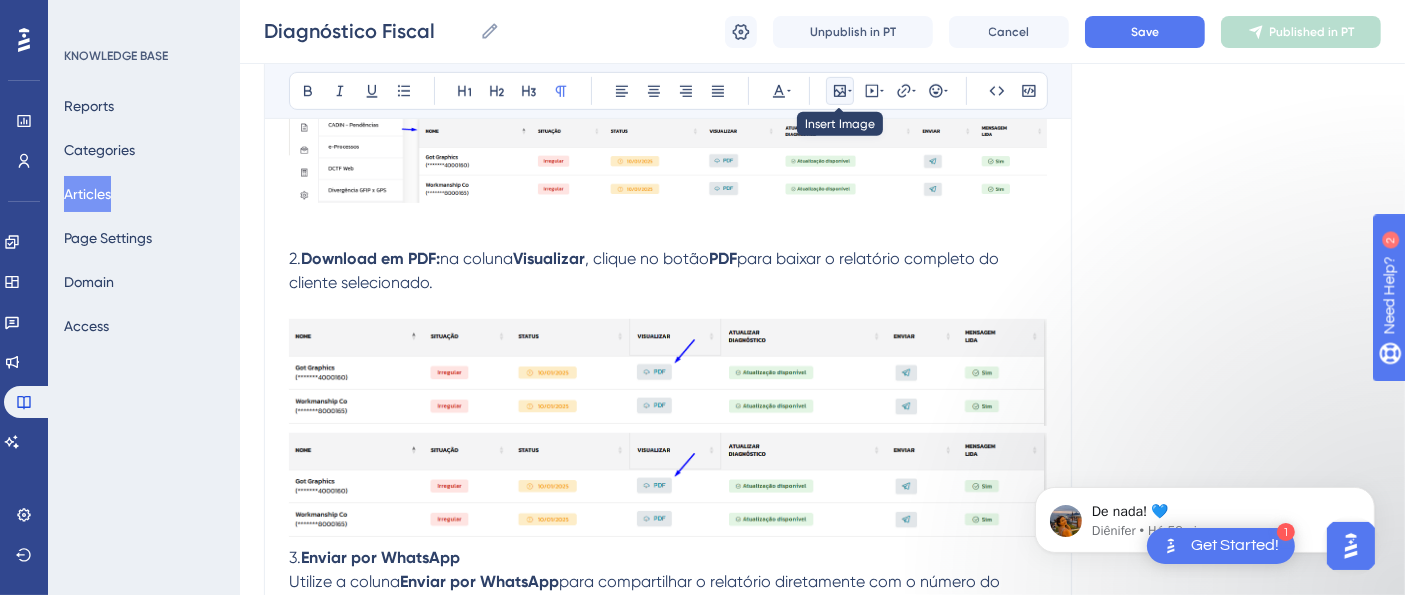 click 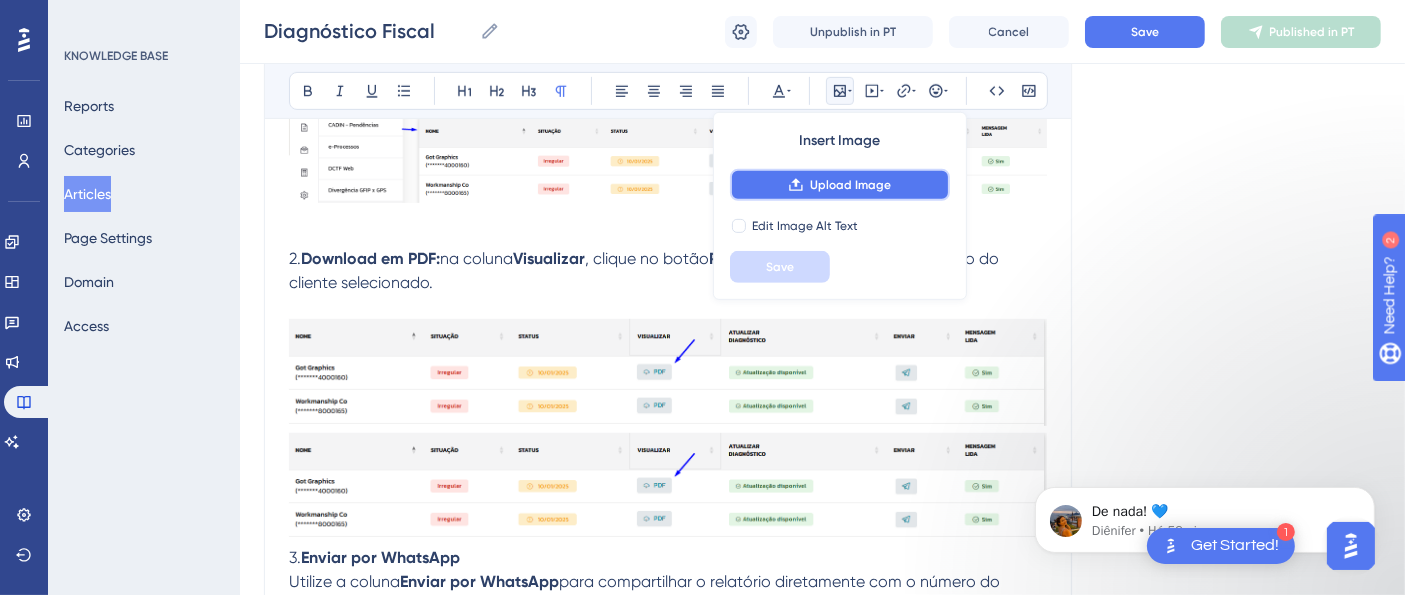 click on "Upload Image" at bounding box center [850, 185] 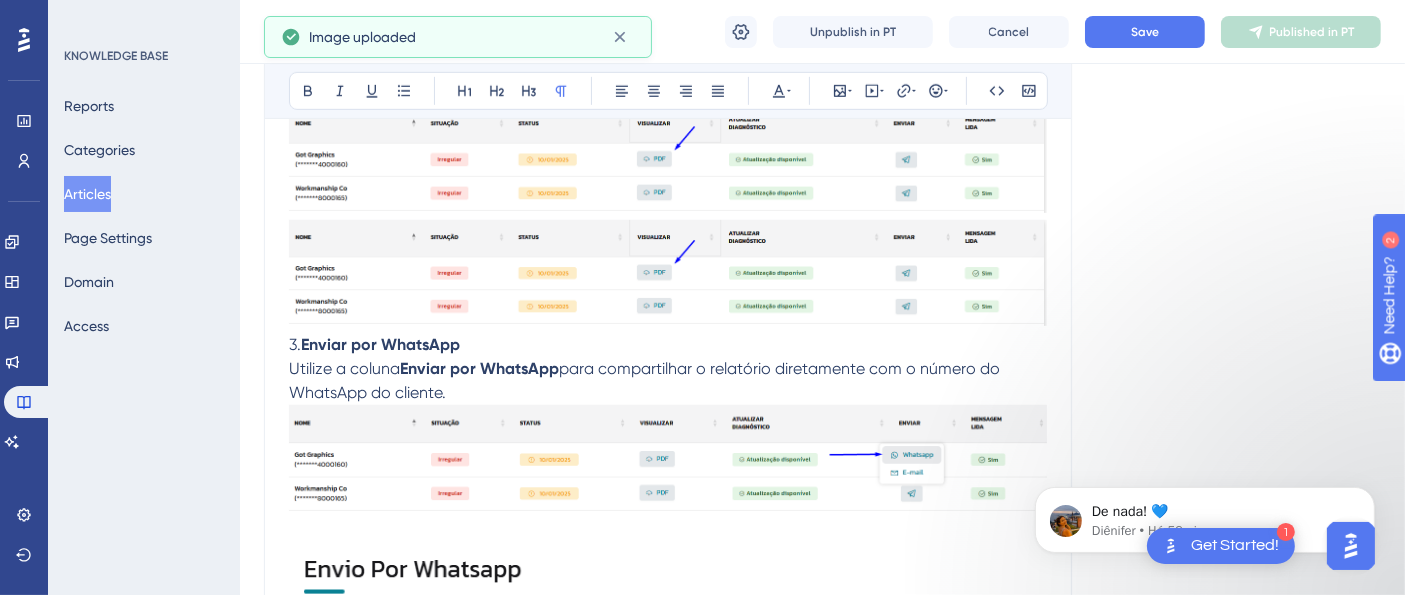 scroll, scrollTop: 1143, scrollLeft: 0, axis: vertical 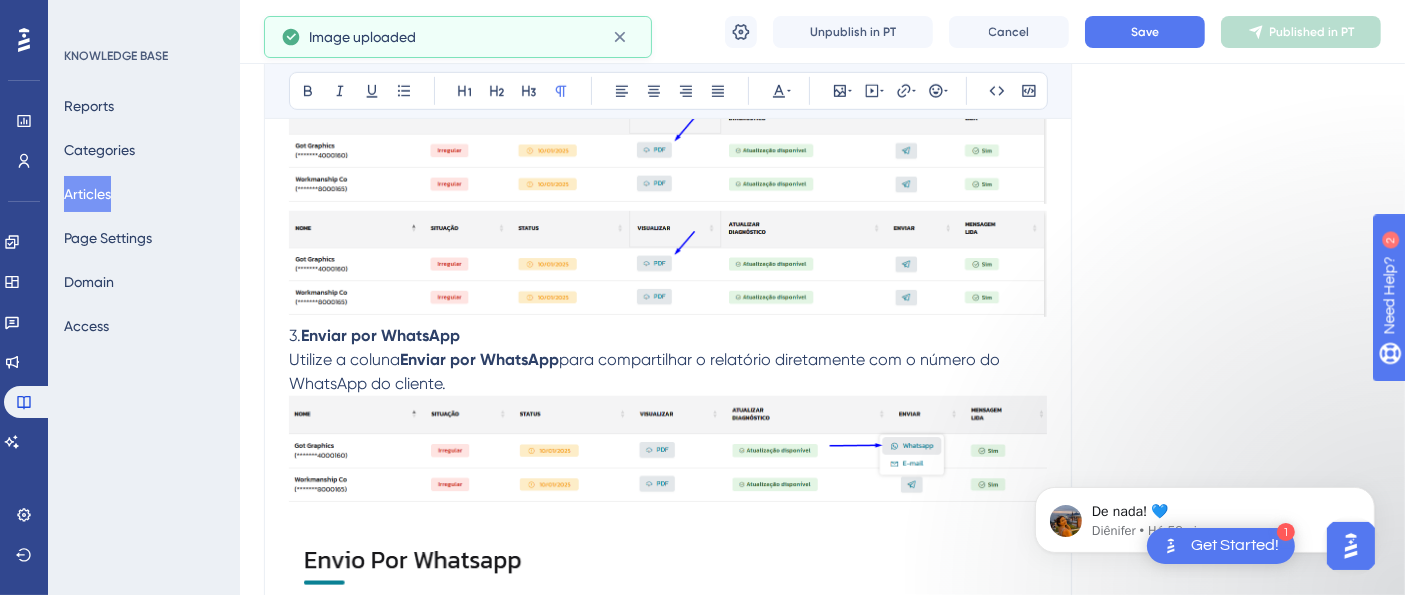 click at bounding box center [668, 1340] 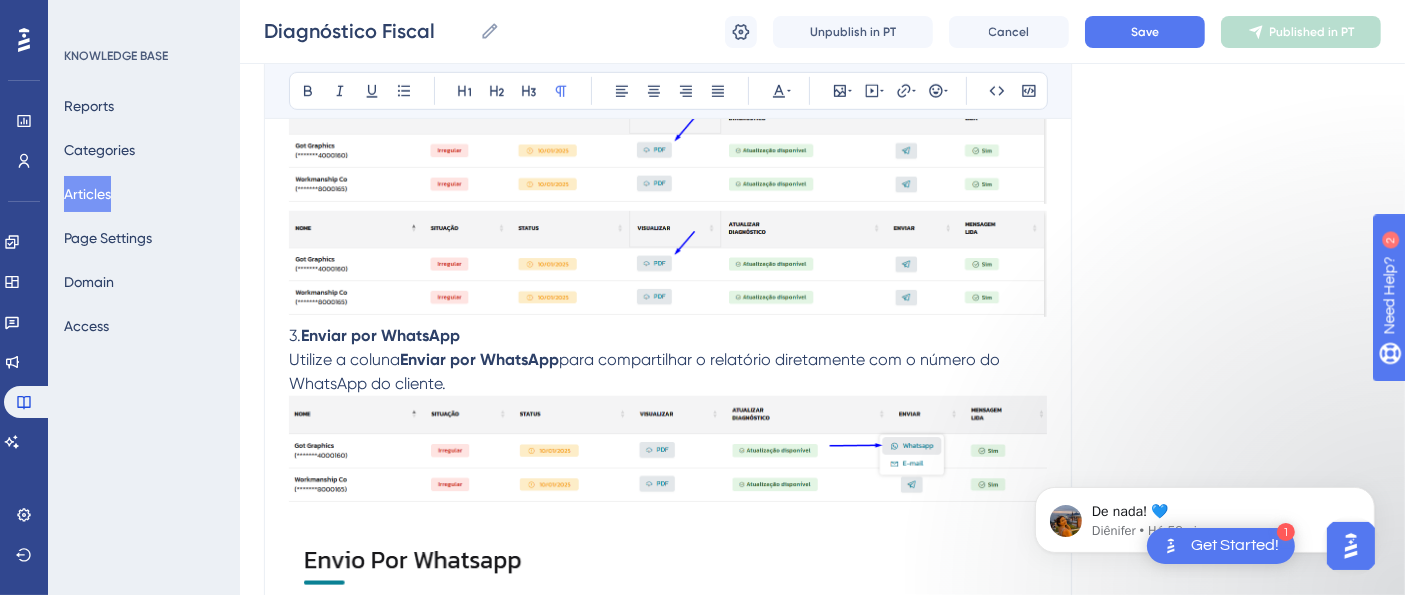 click on "1. Monitoramento de Dívidas e Pendências.   Nesta seção, monitoraremos as dívidas e pendências relacionadas à Receita Federal e à Procuradoria. Algumas das informações apresentadas nas colunas incluem: Cliente : Nome do cliente cadastrado. CNPJ : Número de identificação do cliente. Situação : Status atual, podendo ser  Regular  ou  Irregular . Data da Consulta : Data em que o SIEG realizou a consulta do relatório. 2.  Download em PDF:  na coluna  Visualizar , clique no botão  PDF  para baixar o relatório completo do cliente selecionado. 3.  Enviar por WhatsApp Utilize a coluna  Enviar por WhatsApp  para compartilhar o relatório diretamente com o número do WhatsApp do cliente. 4.  Enviar por E-mail:  na coluna  Enviar por E-mail , envie o relatório para o endereço de e-mail do cliente cadastrado. 5.  Atualizar Diagnóstico:  esta funcionalidade permite atualizar a consulta fora do prazo padrão. Após acionar o recurso, em até 5  minutos Adicionar Filtros: Observação" at bounding box center (668, 961) 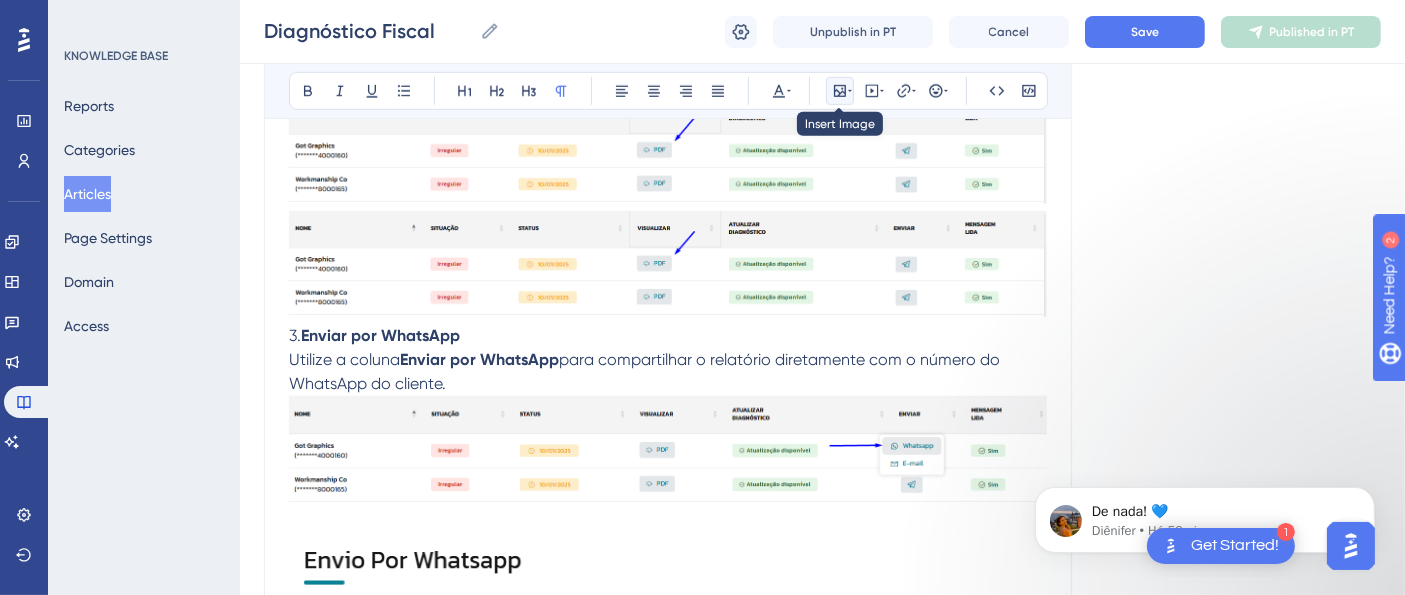 click 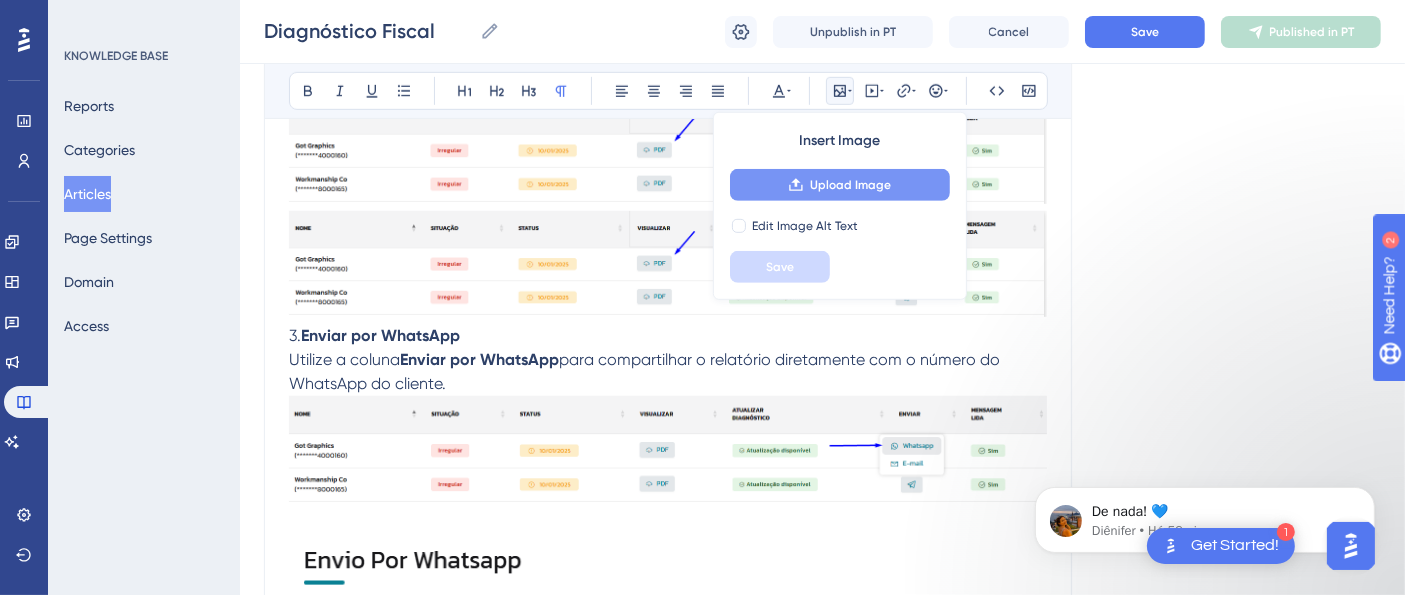 click on "Upload Image" at bounding box center (850, 185) 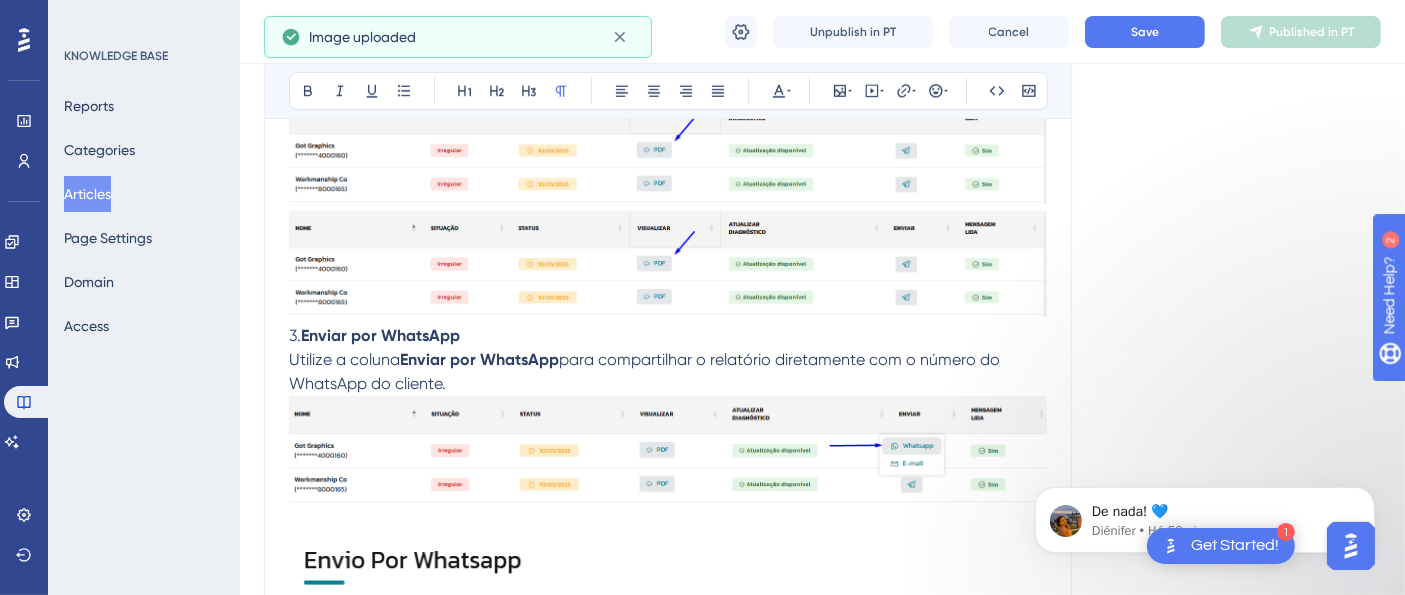 click at bounding box center (668, 1605) 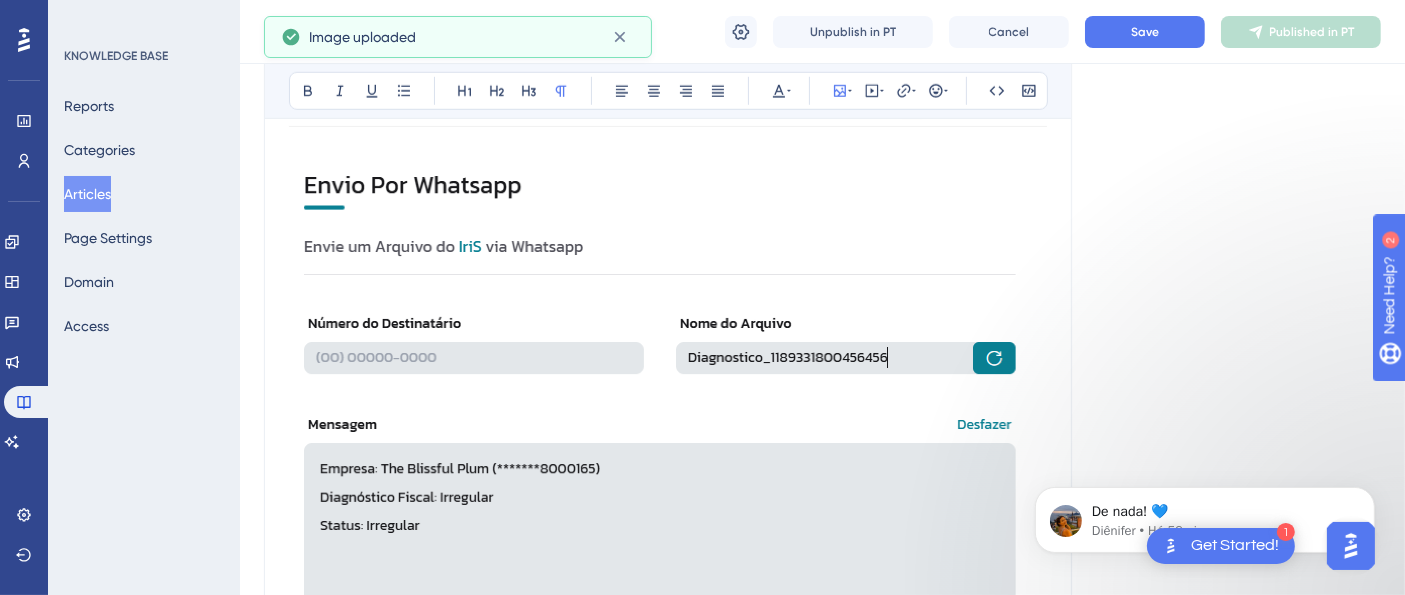 scroll, scrollTop: 1588, scrollLeft: 0, axis: vertical 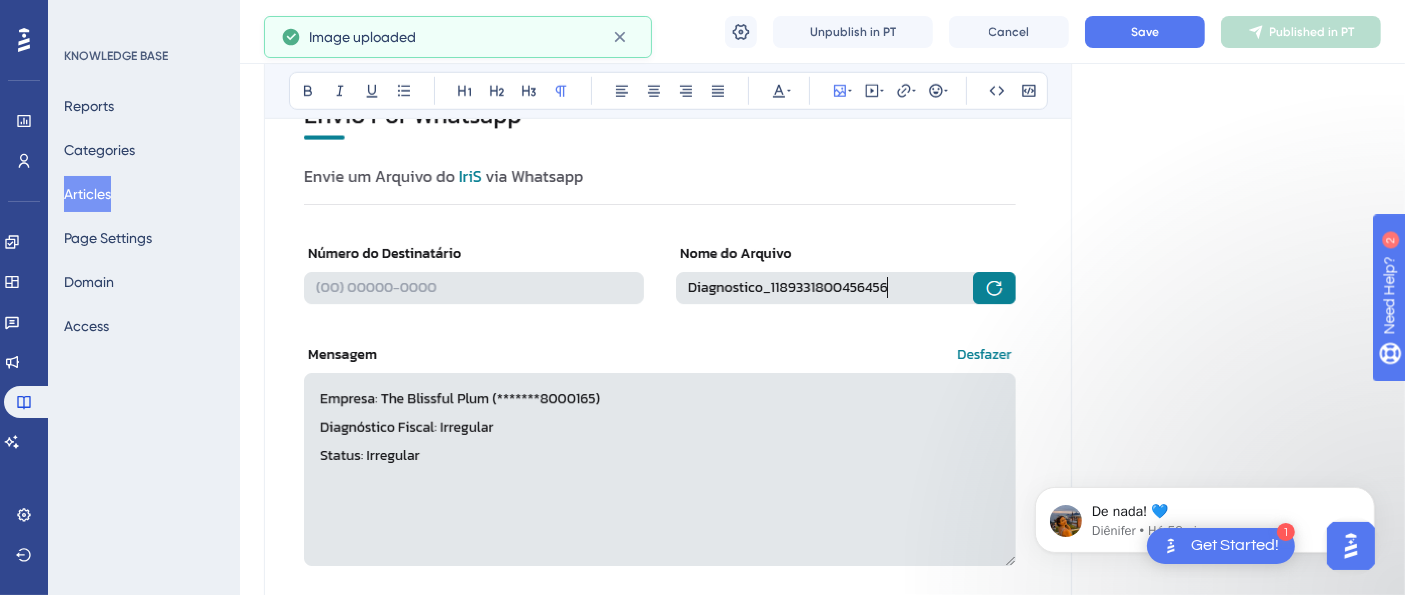 click on "1. Monitoramento de Dívidas e Pendências.   Nesta seção, monitoraremos as dívidas e pendências relacionadas à Receita Federal e à Procuradoria. Algumas das informações apresentadas nas colunas incluem: Cliente : Nome do cliente cadastrado. CNPJ : Número de identificação do cliente. Situação : Status atual, podendo ser  Regular  ou  Irregular . Data da Consulta : Data em que o SIEG realizou a consulta do relatório. 2.  Download em PDF:  na coluna  Visualizar , clique no botão  PDF  para baixar o relatório completo do cliente selecionado. 3.  Enviar por WhatsApp Utilize a coluna  Enviar por WhatsApp  para compartilhar o relatório diretamente com o número do WhatsApp do cliente. 4.  Enviar por E-mail:  na coluna  Enviar por E-mail , envie o relatório para o endereço de e-mail do cliente cadastrado. 5.  Atualizar Diagnóstico:  esta funcionalidade permite atualizar a consulta fora do prazo padrão. Após acionar o recurso, em até 5  minutos Adicionar Filtros: Observação" at bounding box center (668, 682) 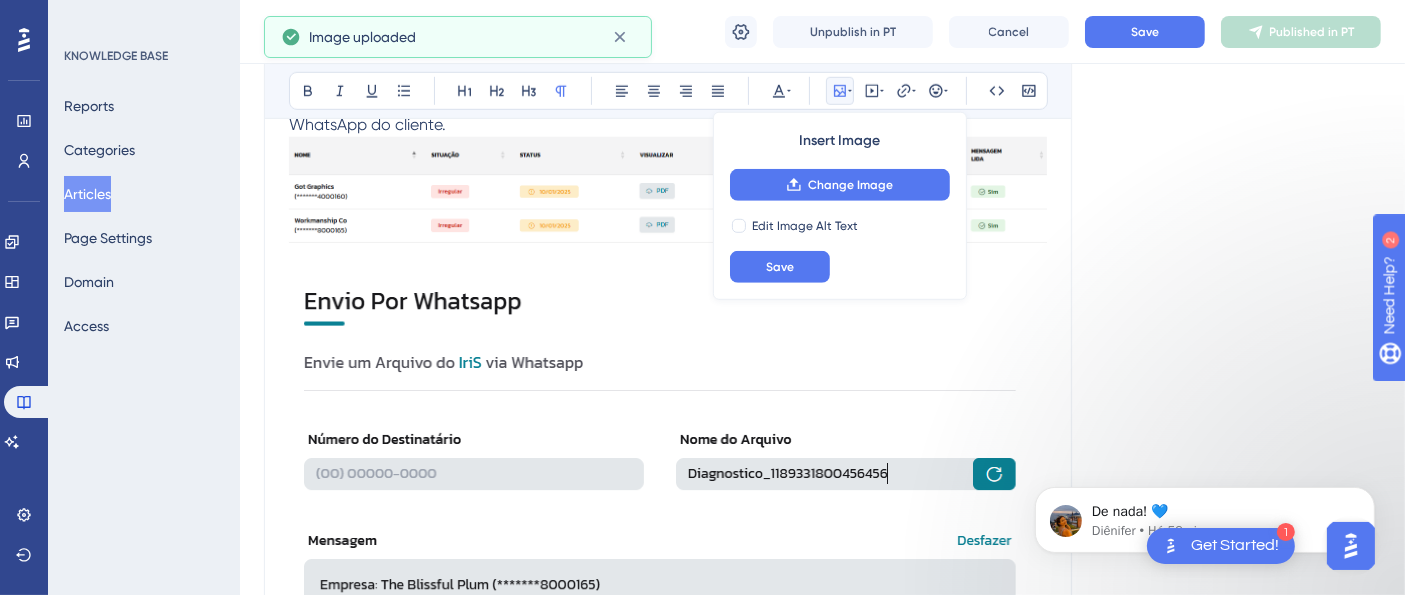 scroll, scrollTop: 1477, scrollLeft: 0, axis: vertical 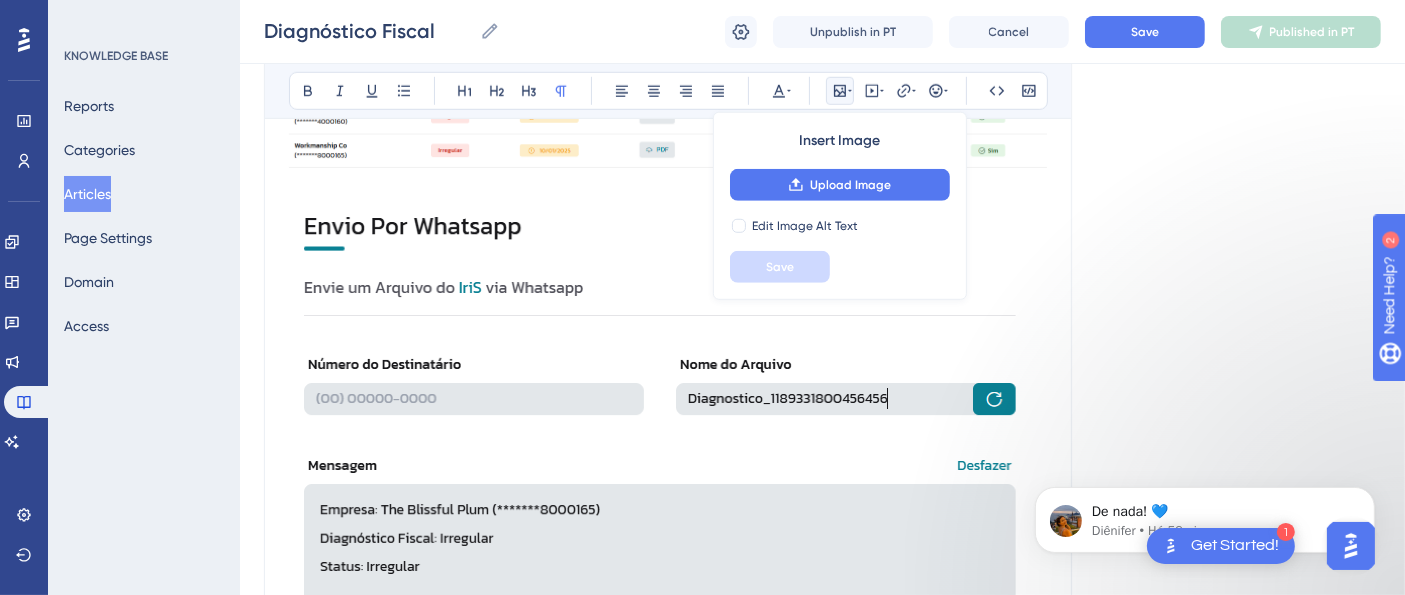 click at bounding box center (668, 1718) 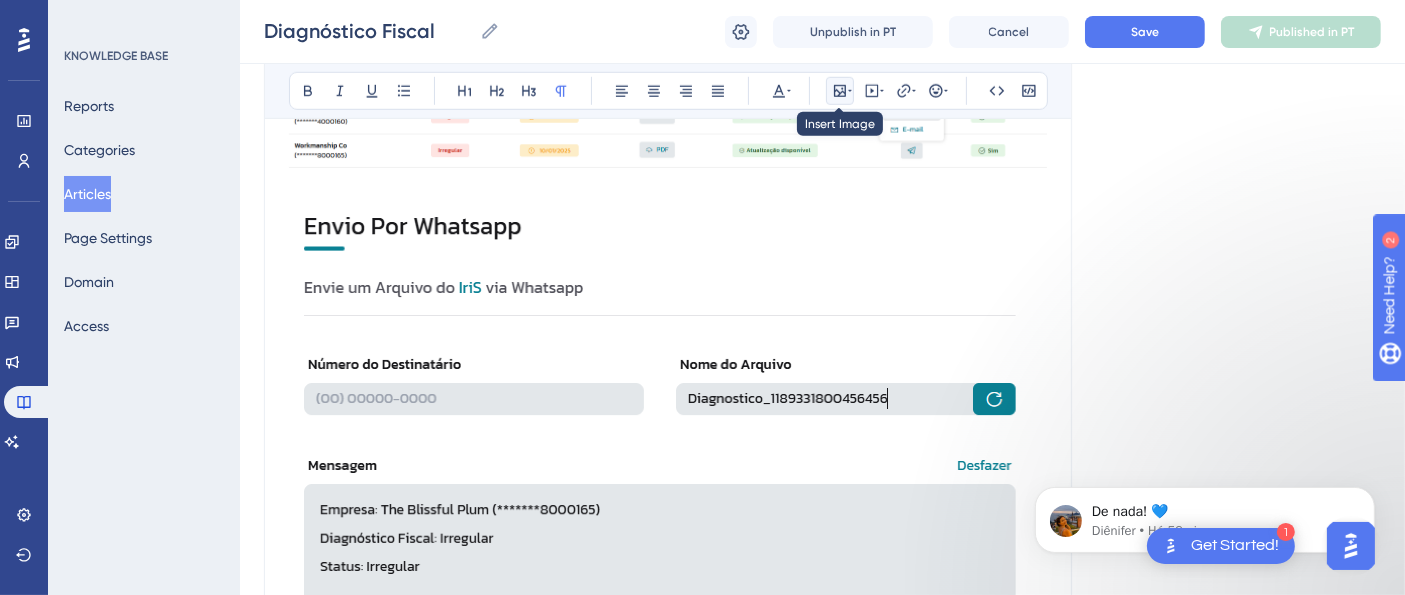 click 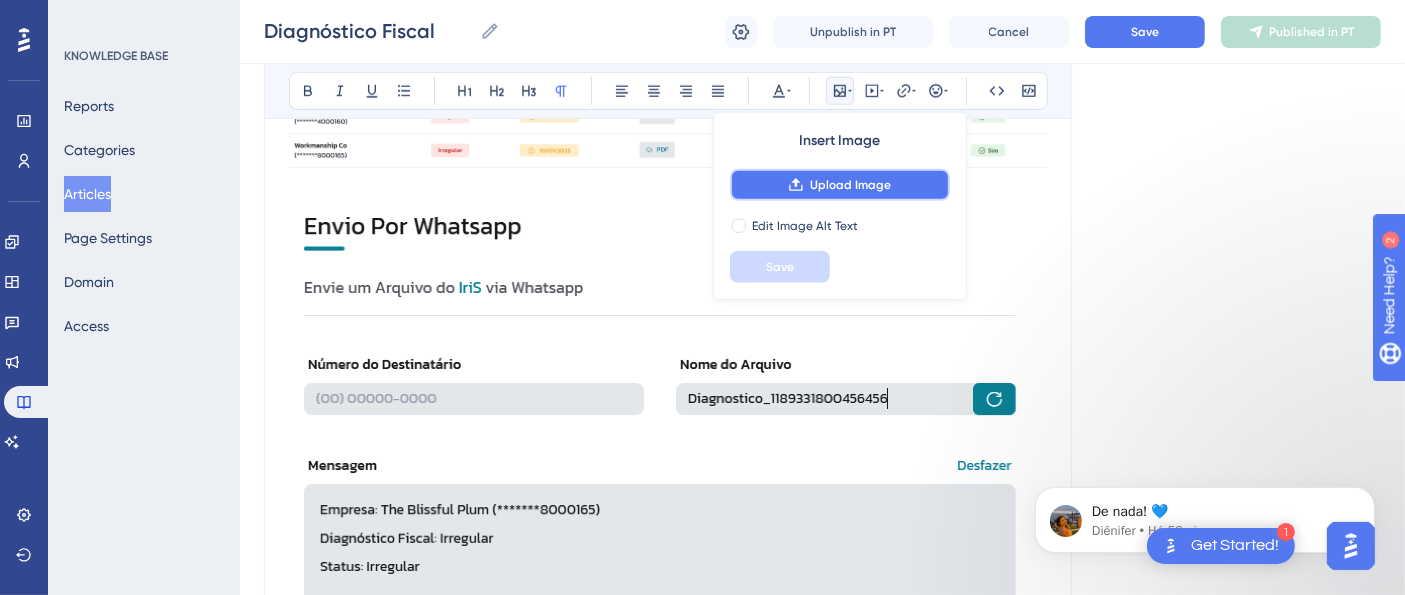 click on "Upload Image" at bounding box center (850, 185) 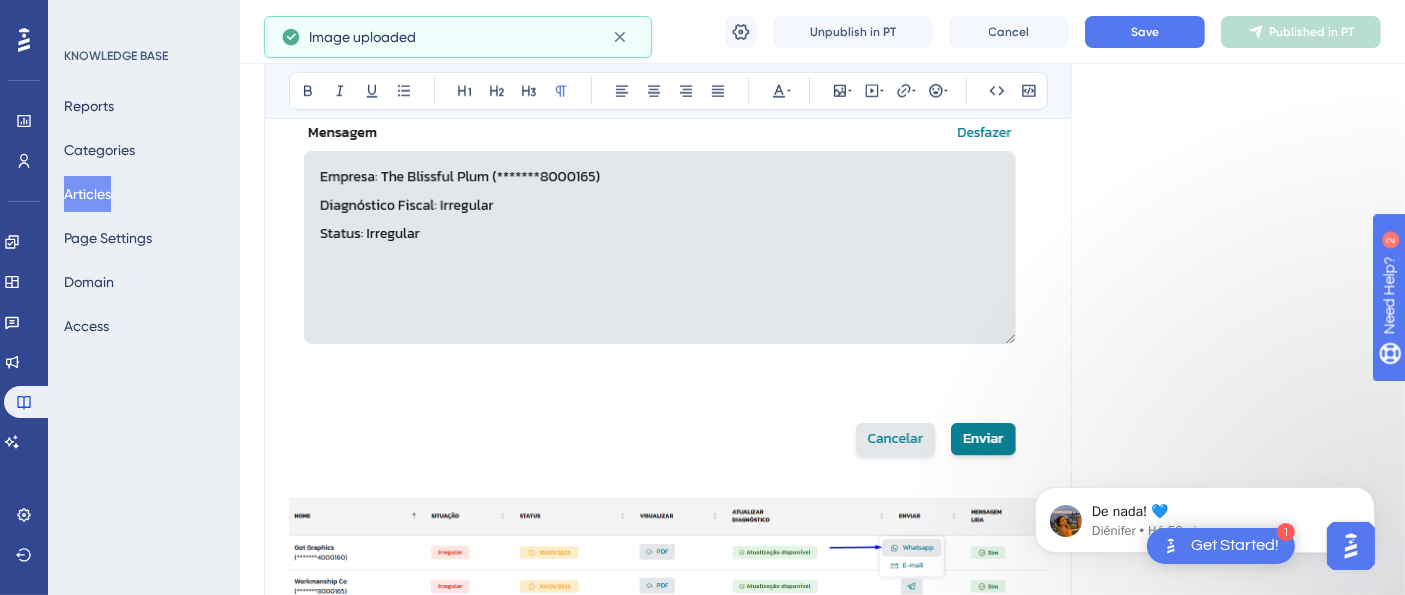 click at bounding box center [668, 2065] 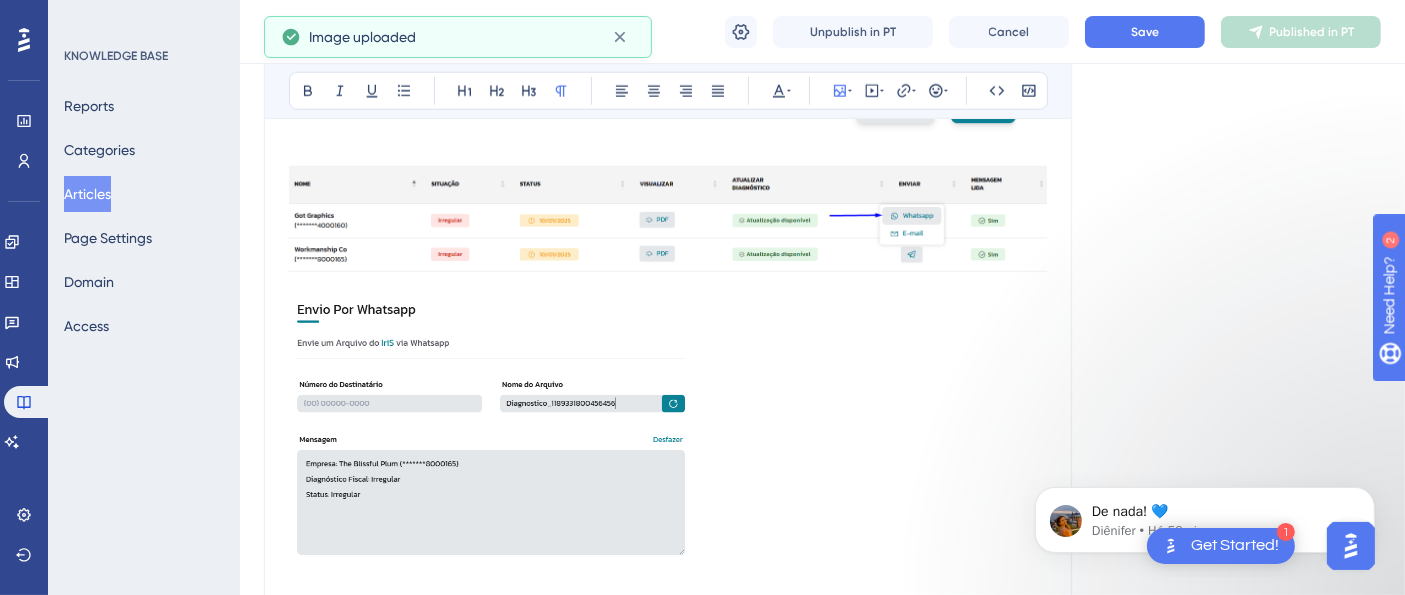 scroll, scrollTop: 2143, scrollLeft: 0, axis: vertical 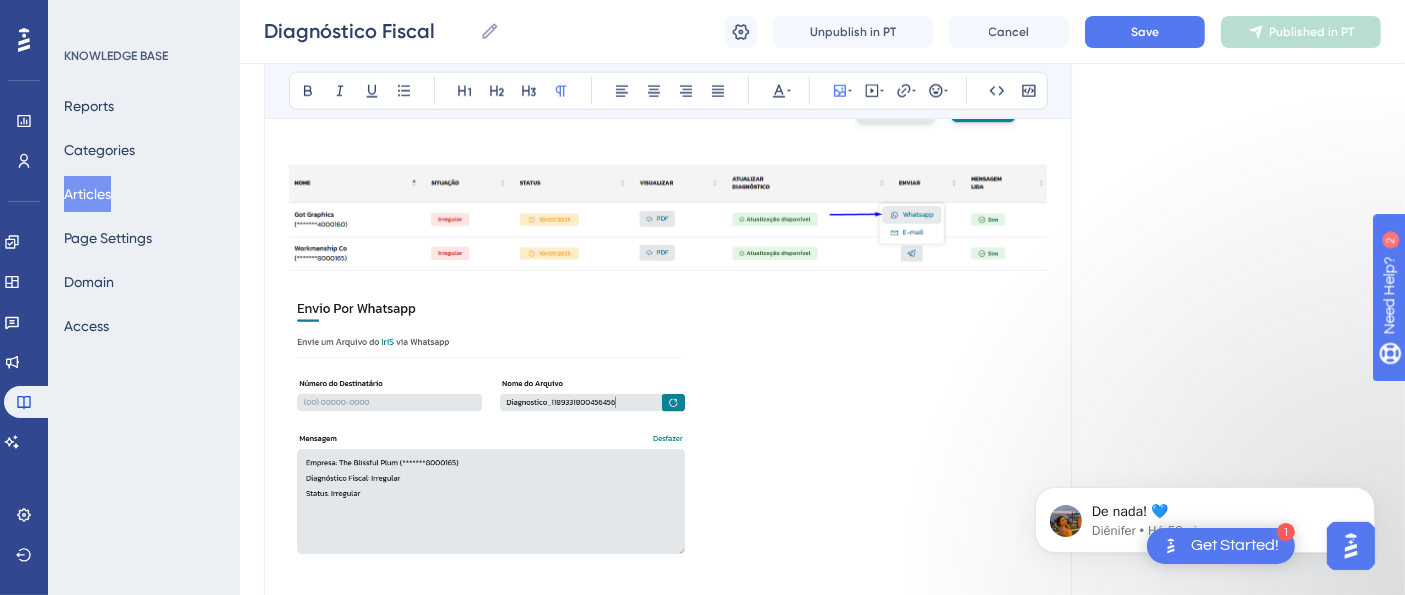 click on "1. Monitoramento de Dívidas e Pendências.   Nesta seção, monitoraremos as dívidas e pendências relacionadas à Receita Federal e à Procuradoria. Algumas das informações apresentadas nas colunas incluem: Cliente : Nome do cliente cadastrado. CNPJ : Número de identificação do cliente. Situação : Status atual, podendo ser  Regular  ou  Irregular . Data da Consulta : Data em que o SIEG realizou a consulta do relatório. 2.  Download em PDF:  na coluna  Visualizar , clique no botão  PDF  para baixar o relatório completo do cliente selecionado. 3.  Enviar por WhatsApp Utilize a coluna  Enviar por WhatsApp  para compartilhar o relatório diretamente com o número do WhatsApp do cliente. 4.  Enviar por E-mail:  na coluna  Enviar por E-mail , envie o relatório para o endereço de e-mail do cliente cadastrado. 5.  Atualizar Diagnóstico:  esta funcionalidade permite atualizar a consulta fora do prazo padrão. Após acionar o recurso, em até 5  minutos Adicionar Filtros: Observação" at bounding box center [668, 335] 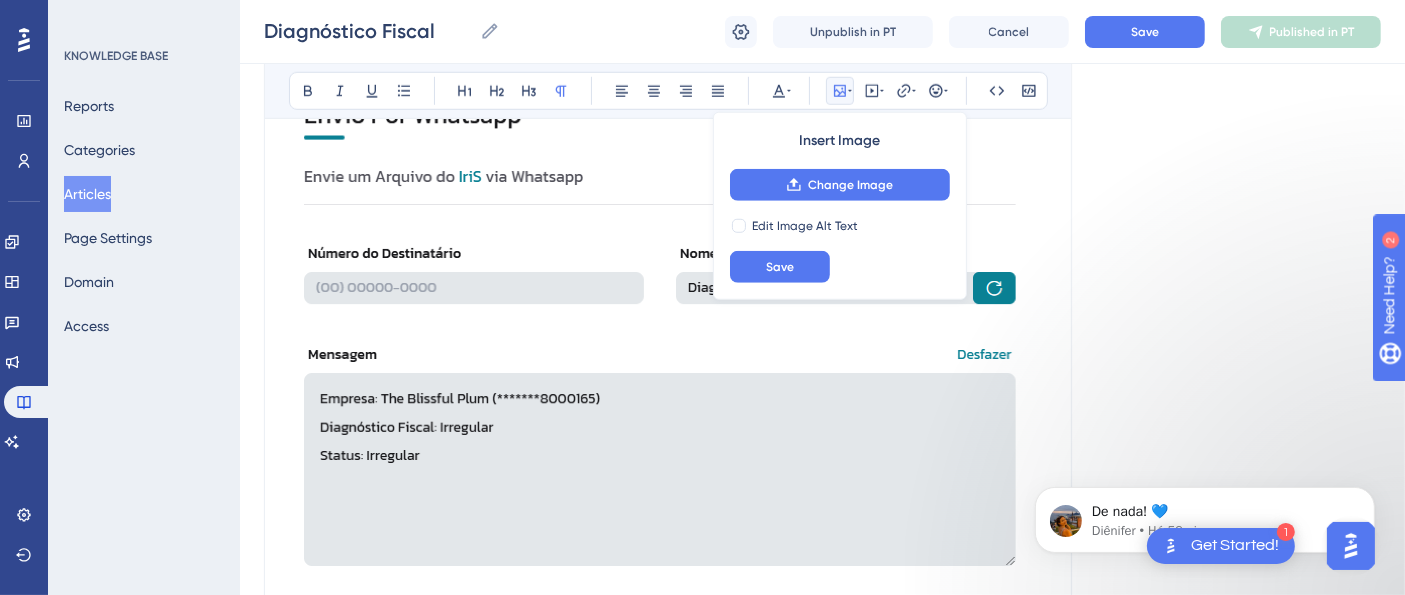 scroll, scrollTop: 1810, scrollLeft: 0, axis: vertical 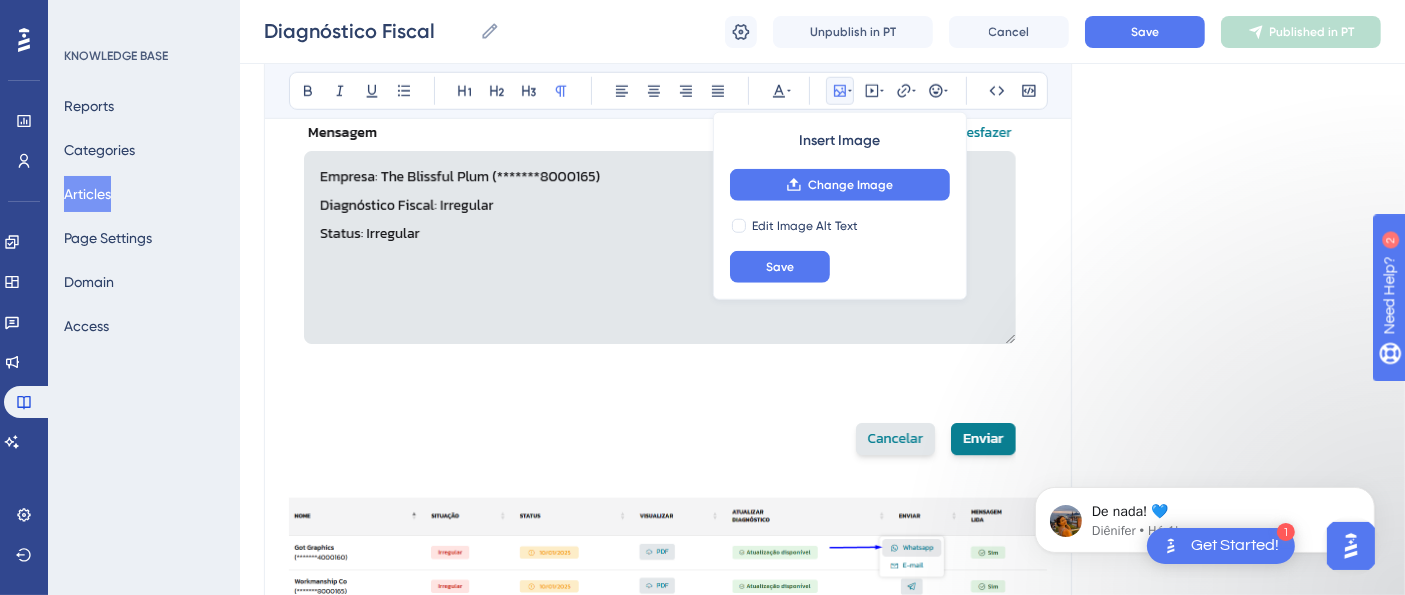 click at bounding box center (668, 1898) 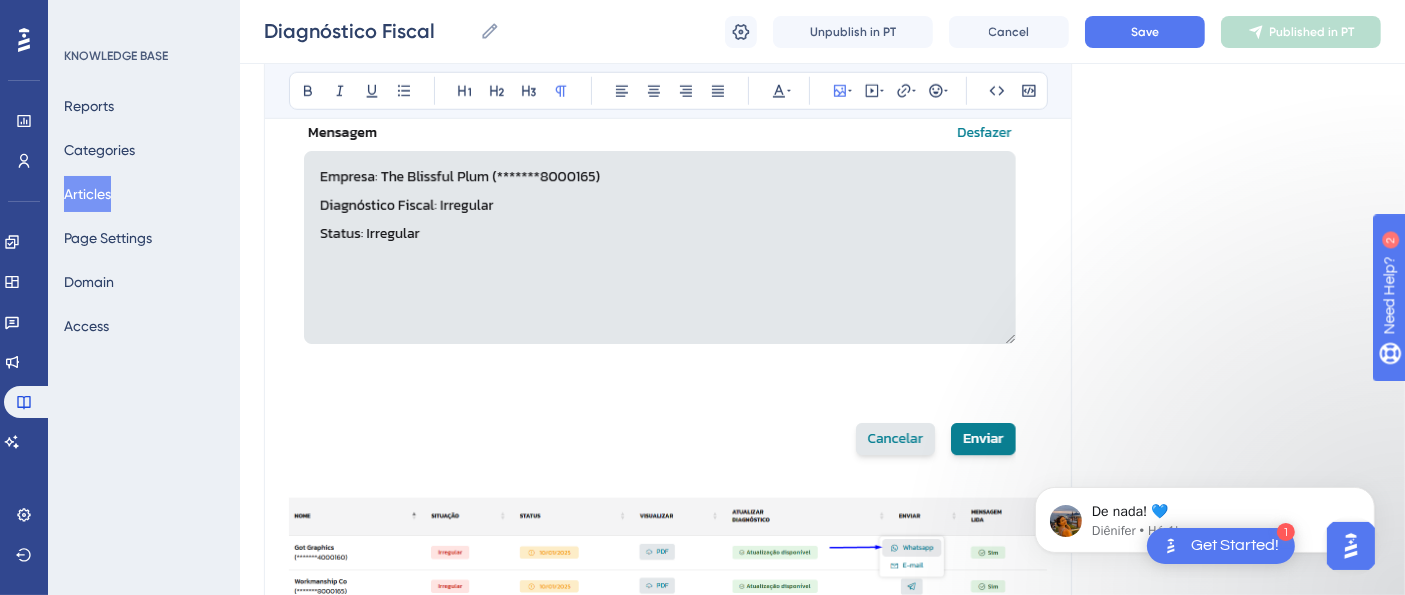 click at bounding box center [668, 1898] 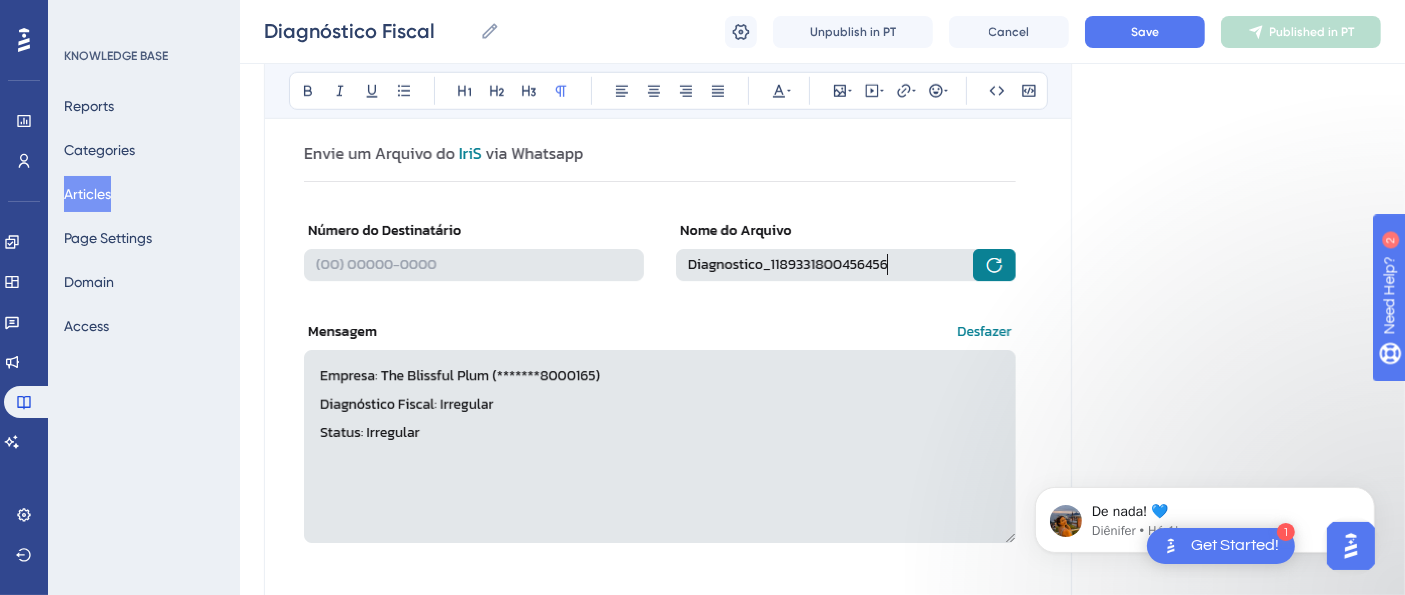 scroll, scrollTop: 1699, scrollLeft: 0, axis: vertical 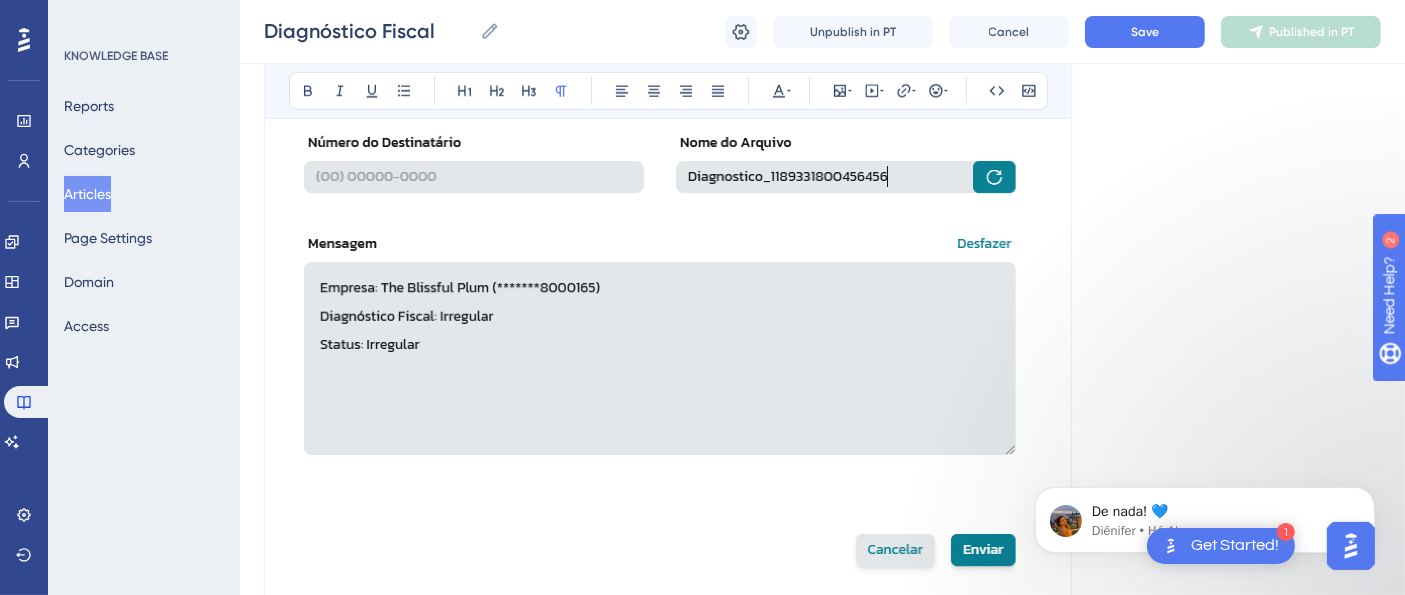 click at bounding box center (478, 2006) 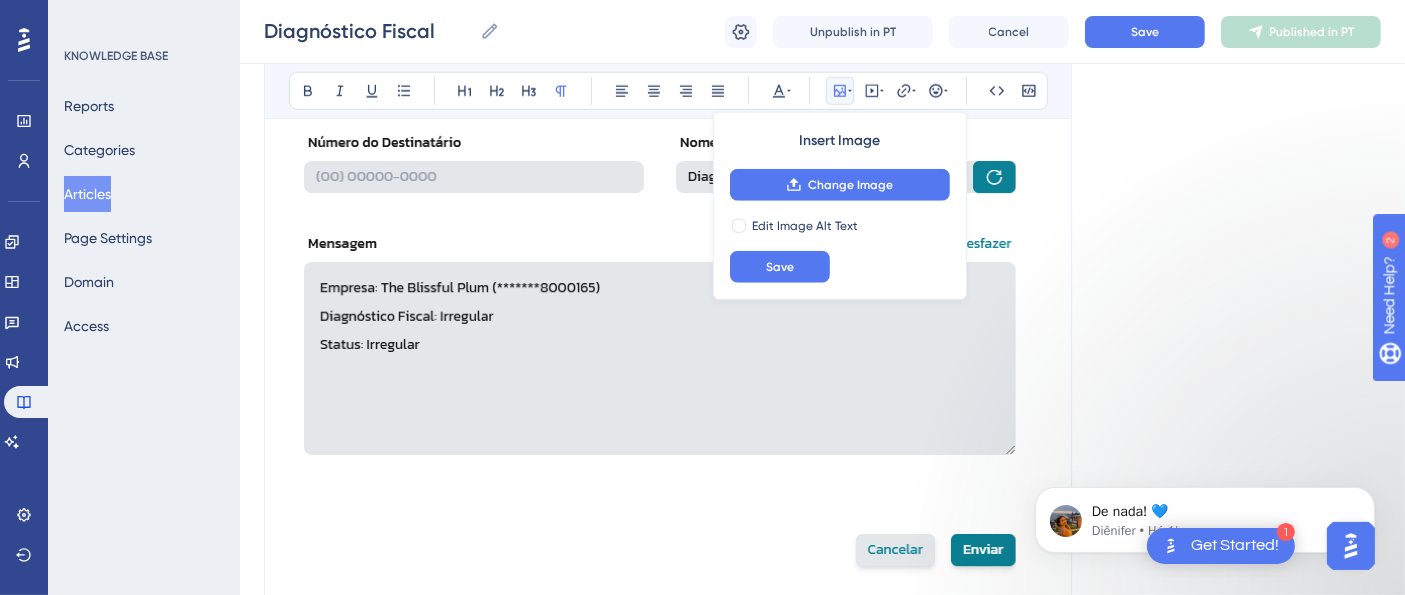 click at bounding box center [491, 2020] 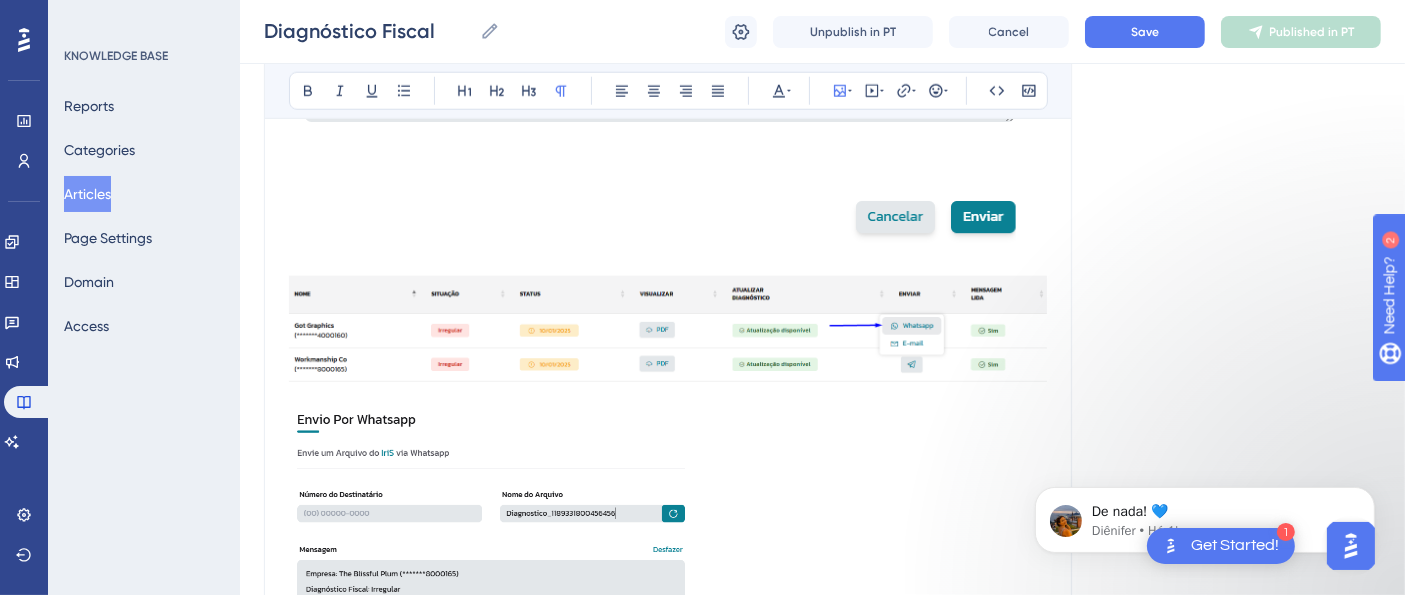 scroll, scrollTop: 2143, scrollLeft: 0, axis: vertical 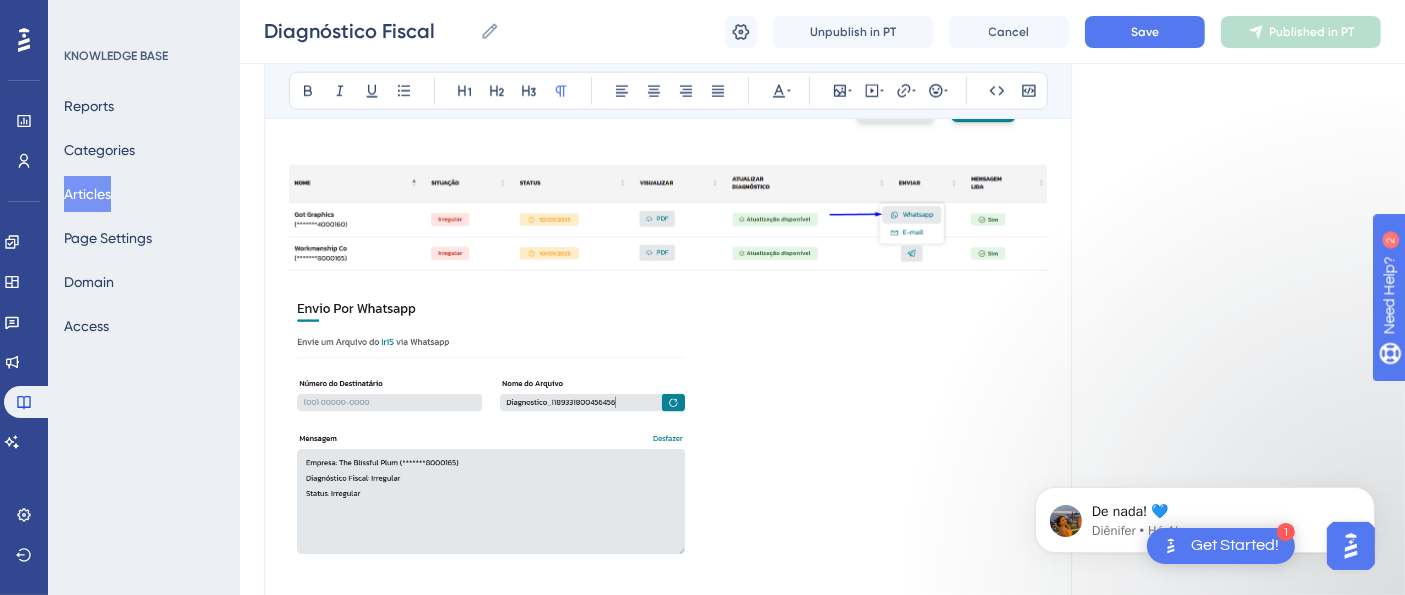 click at bounding box center (668, 1943) 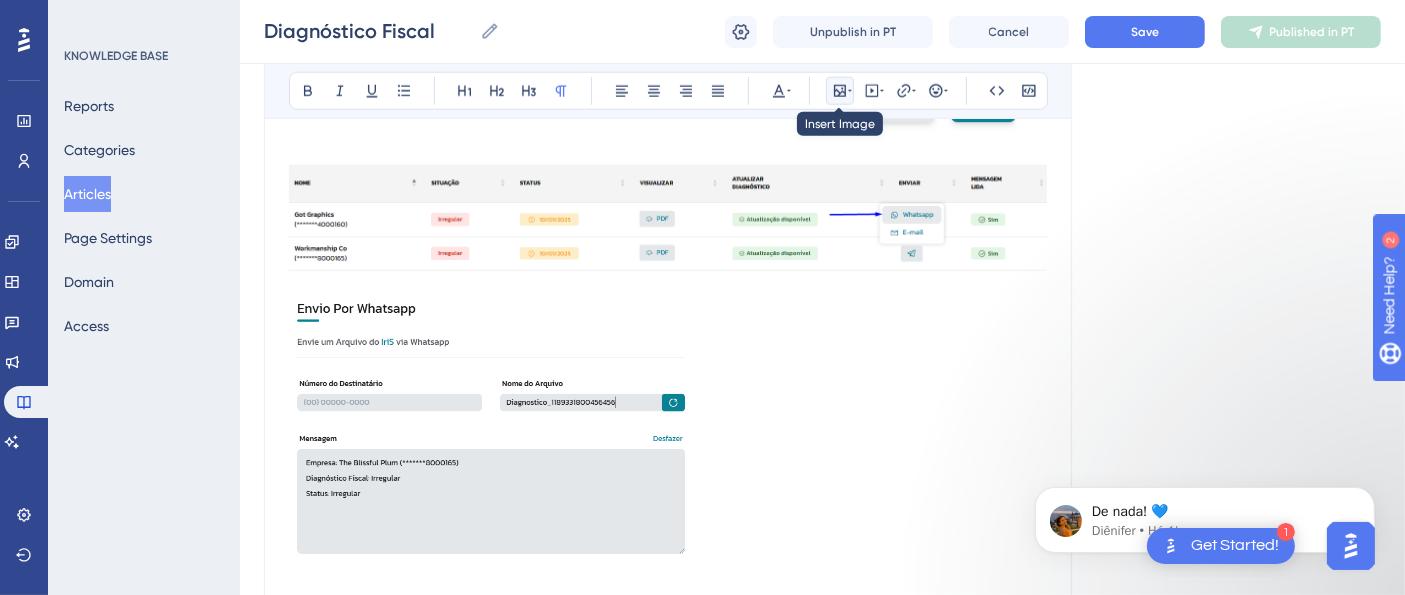 click 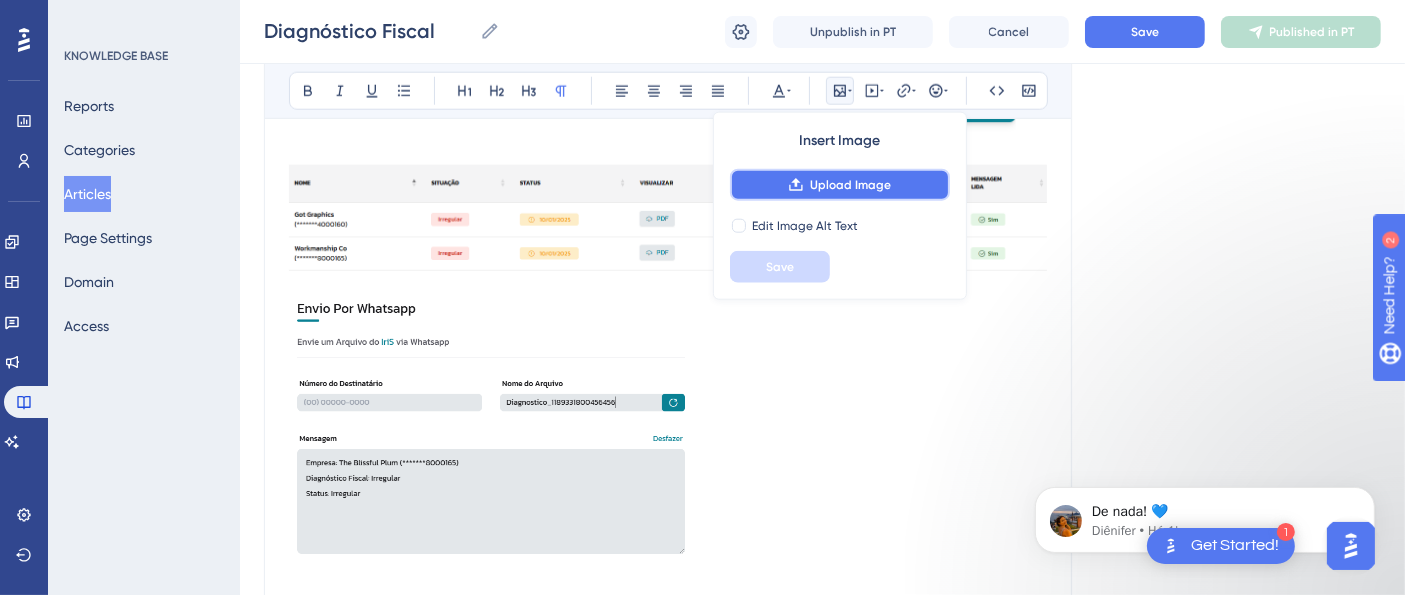 click on "Upload Image" at bounding box center (850, 185) 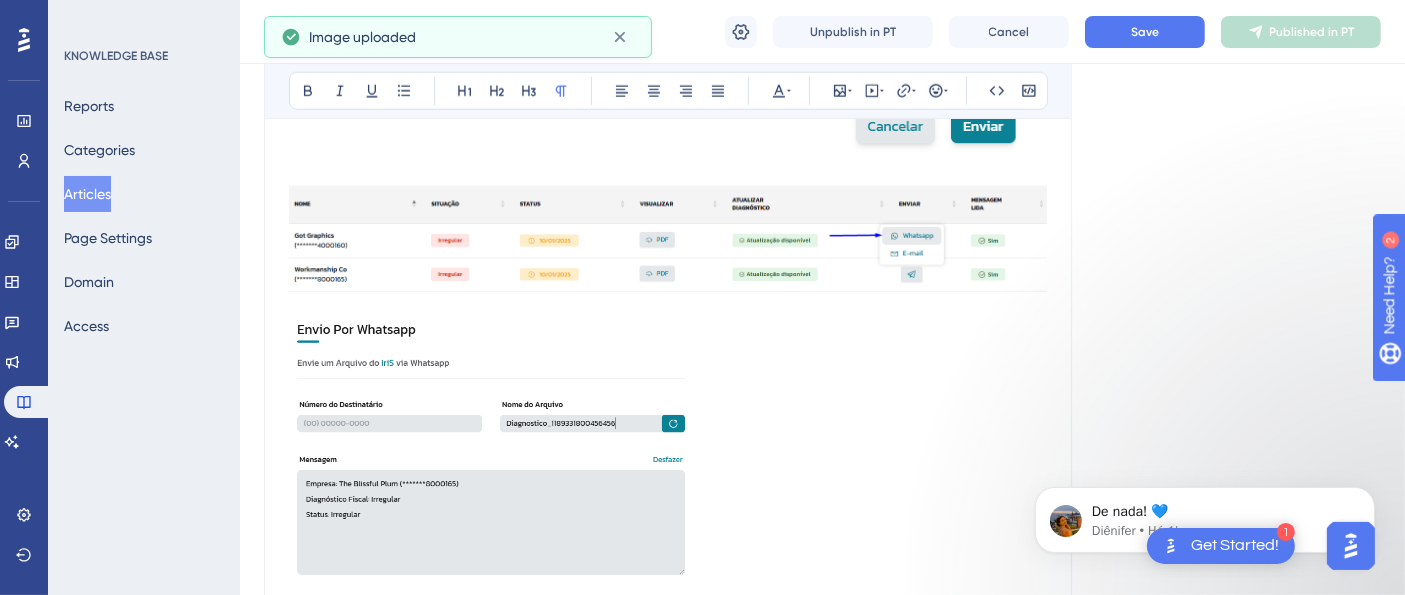 scroll, scrollTop: 2143, scrollLeft: 0, axis: vertical 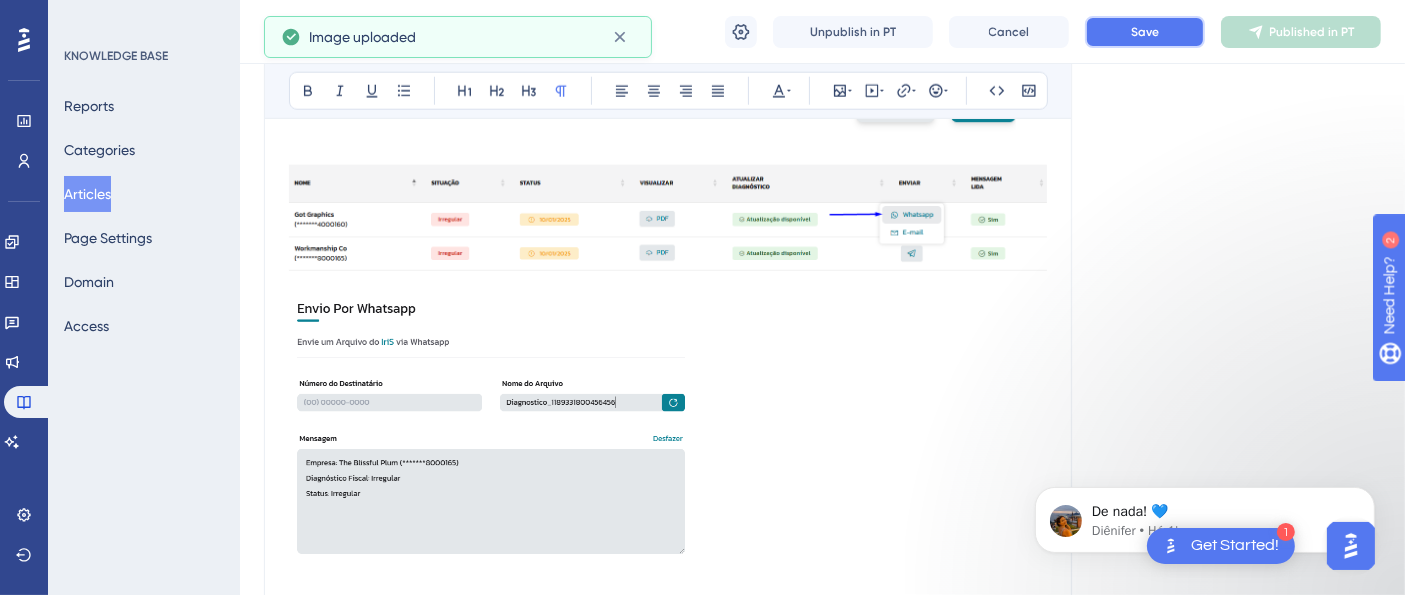 click on "Save" at bounding box center [1145, 32] 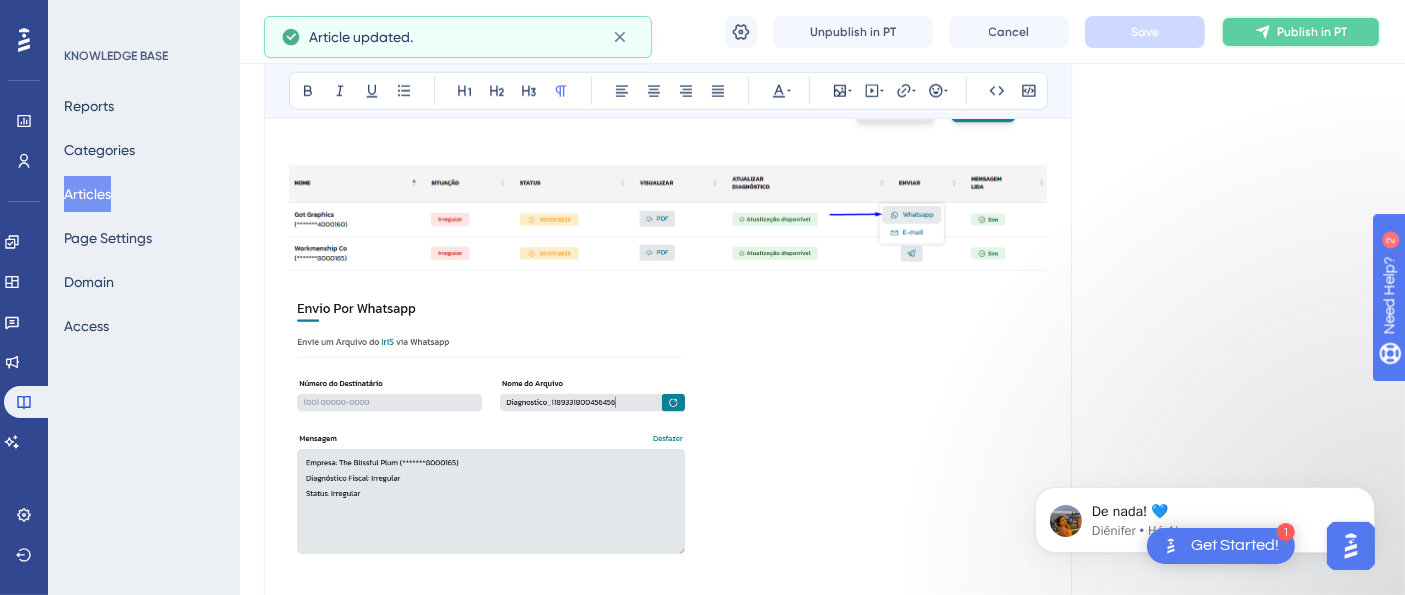 click on "Publish in PT" at bounding box center [1312, 32] 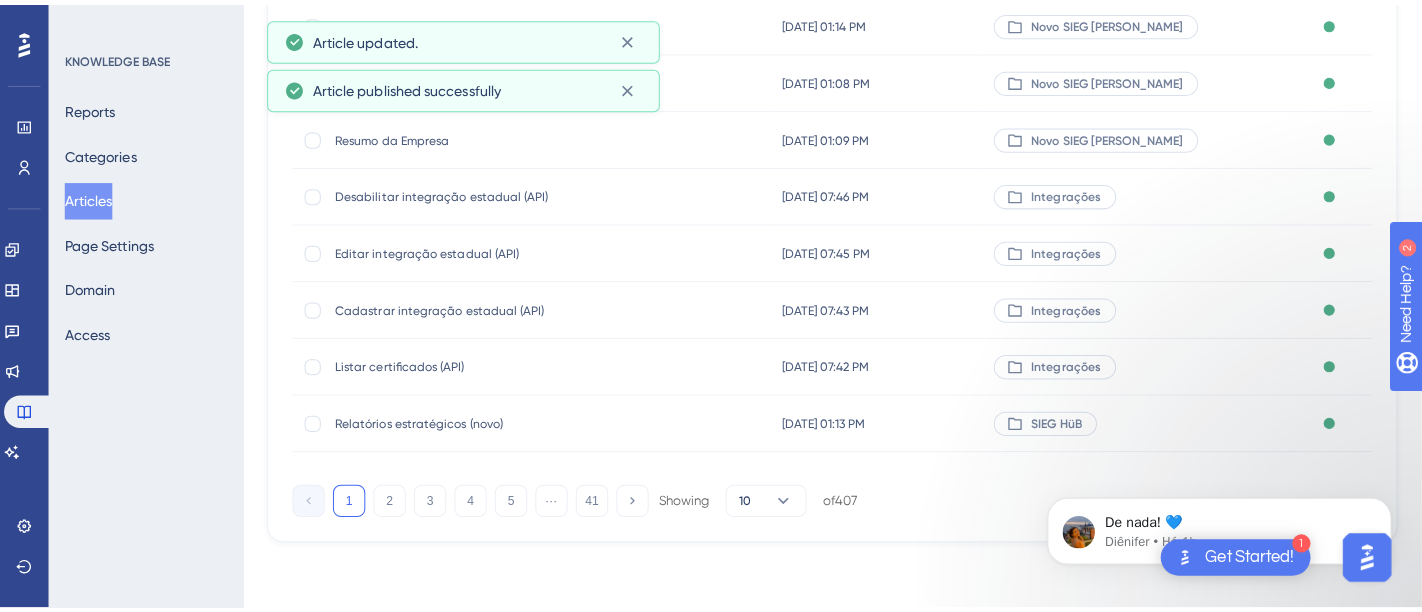 scroll, scrollTop: 0, scrollLeft: 0, axis: both 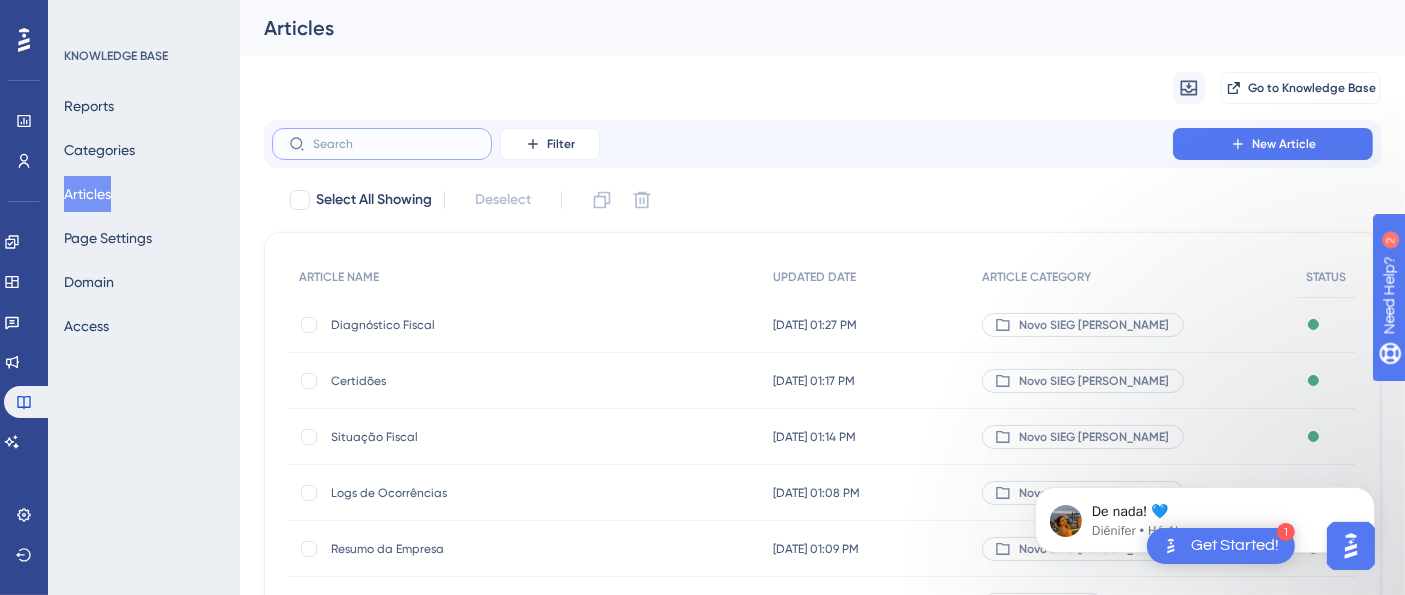 click at bounding box center [394, 144] 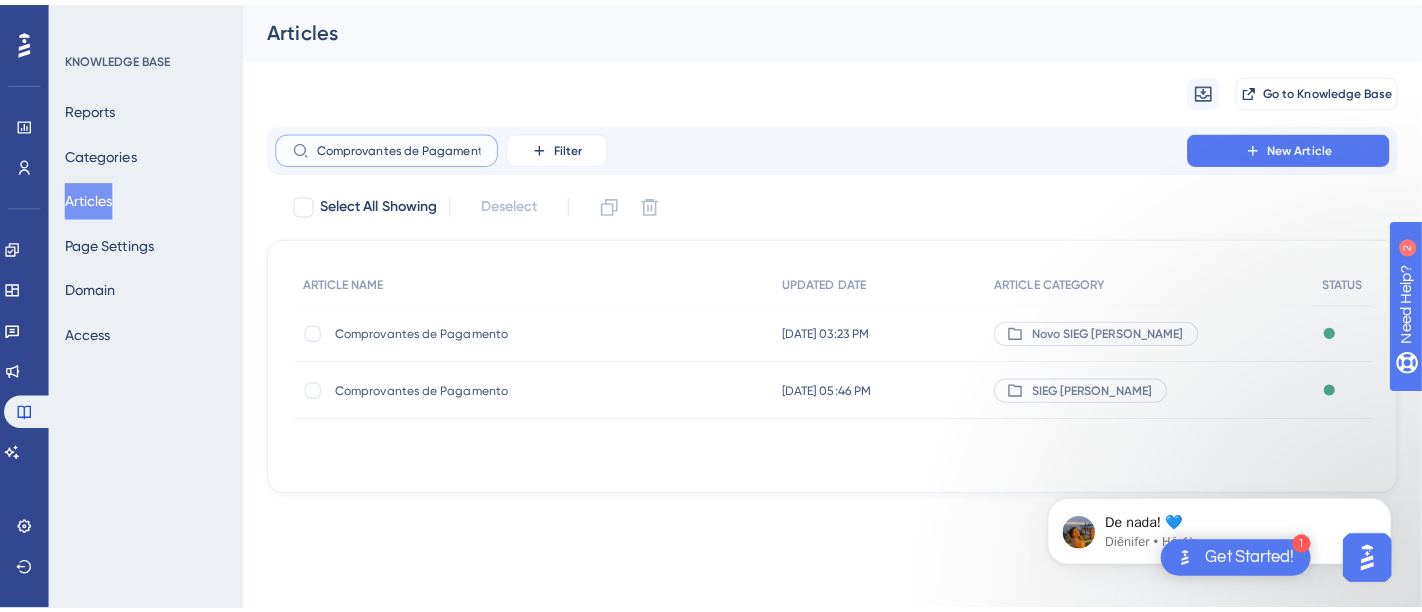 scroll, scrollTop: 0, scrollLeft: 3, axis: horizontal 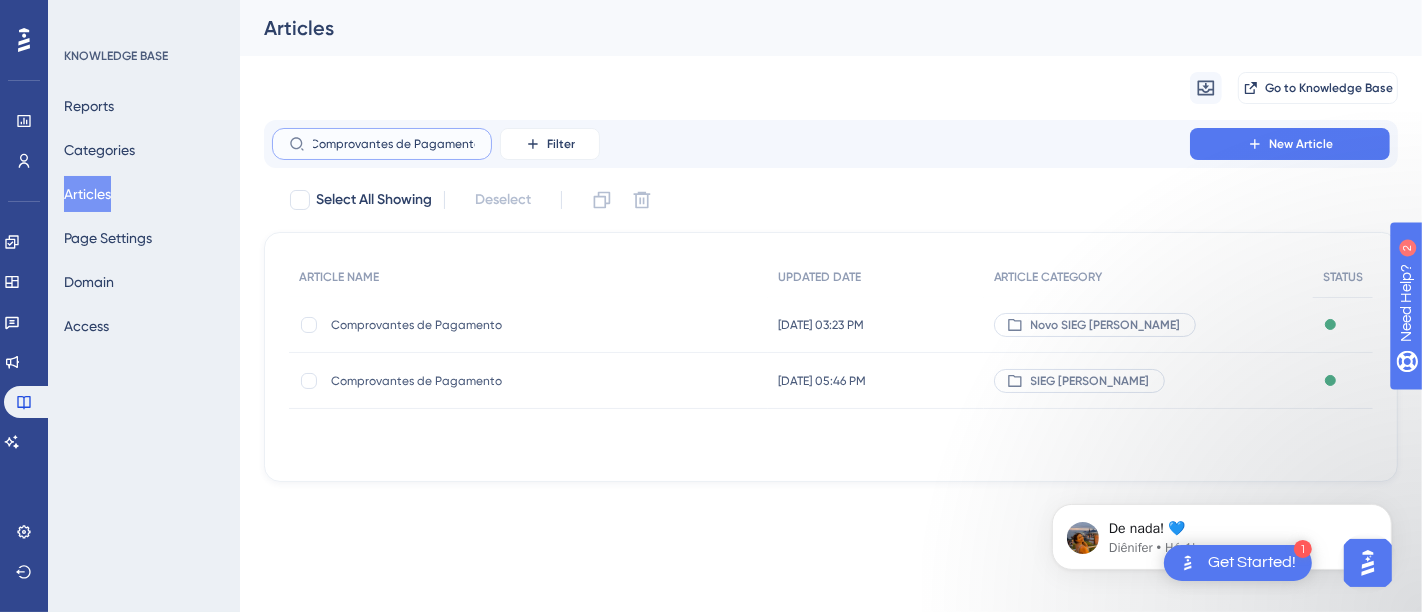 type on "Comprovantes de Pagamento" 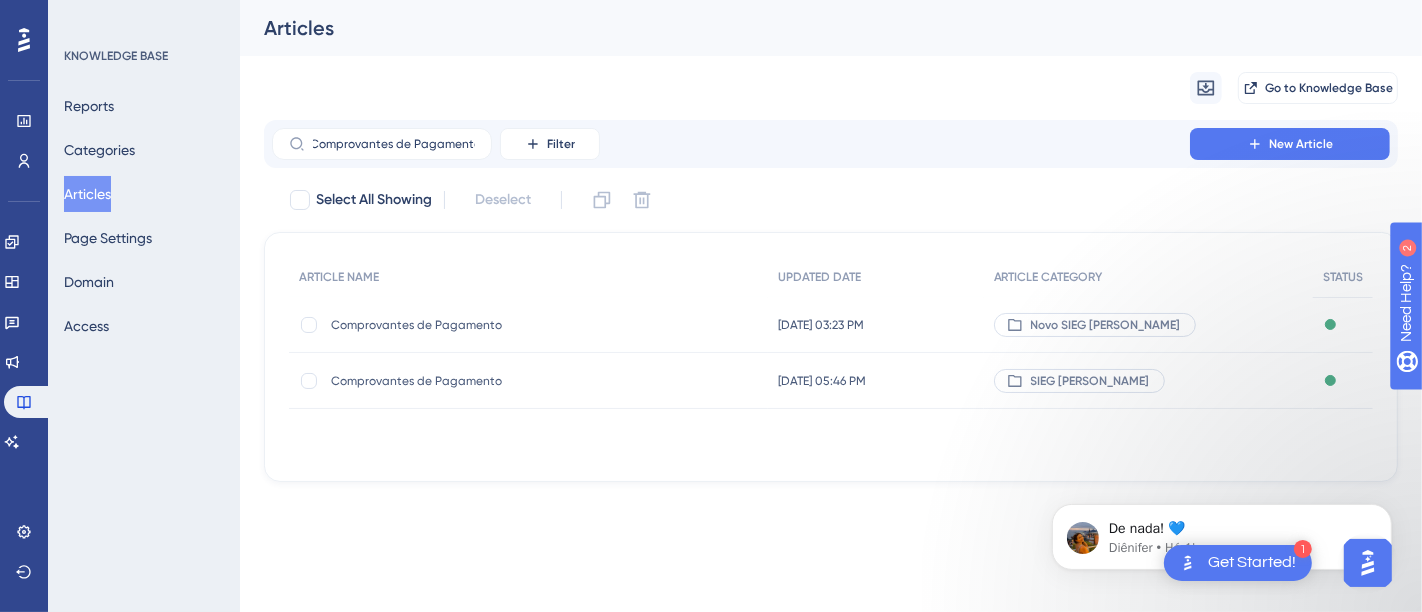 click on "Comprovantes de Pagamento" at bounding box center [491, 325] 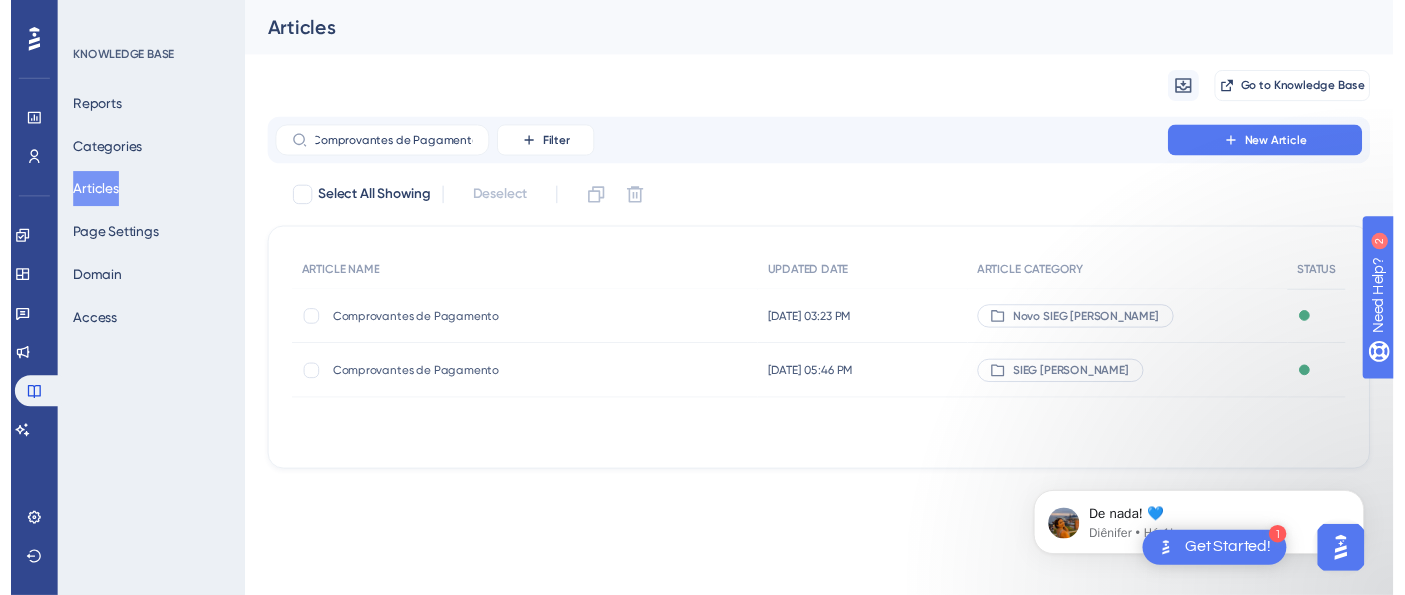 scroll, scrollTop: 0, scrollLeft: 0, axis: both 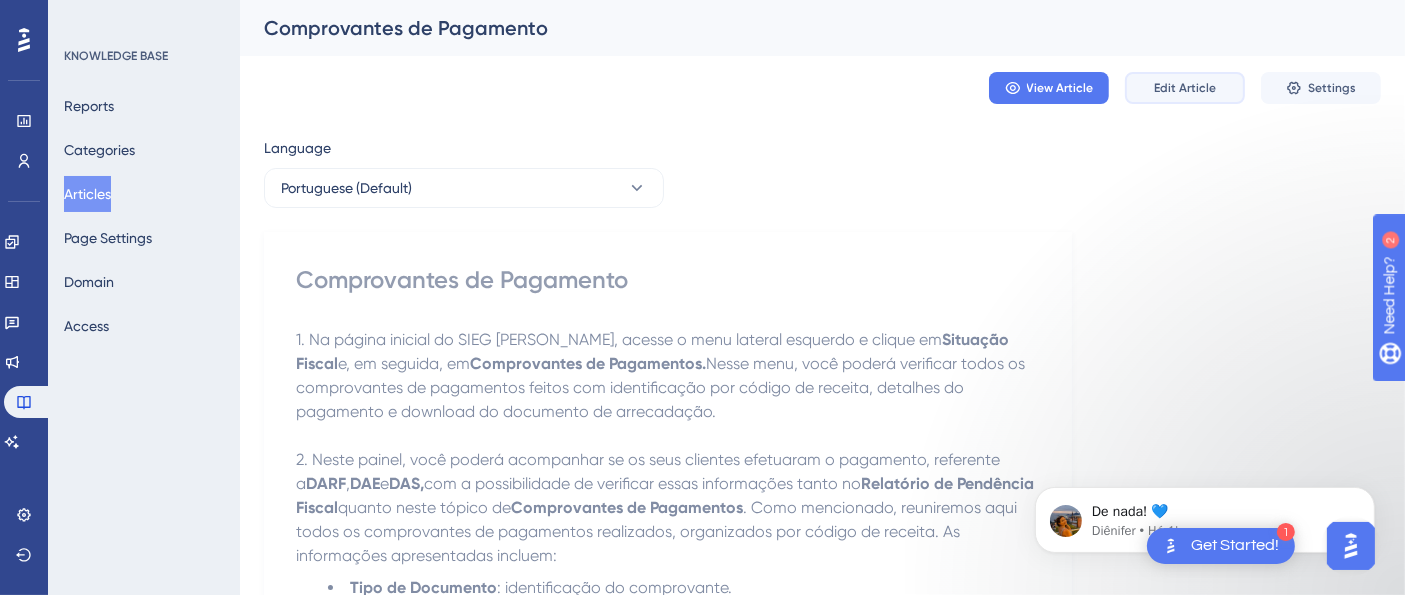 click on "Edit Article" at bounding box center [1185, 88] 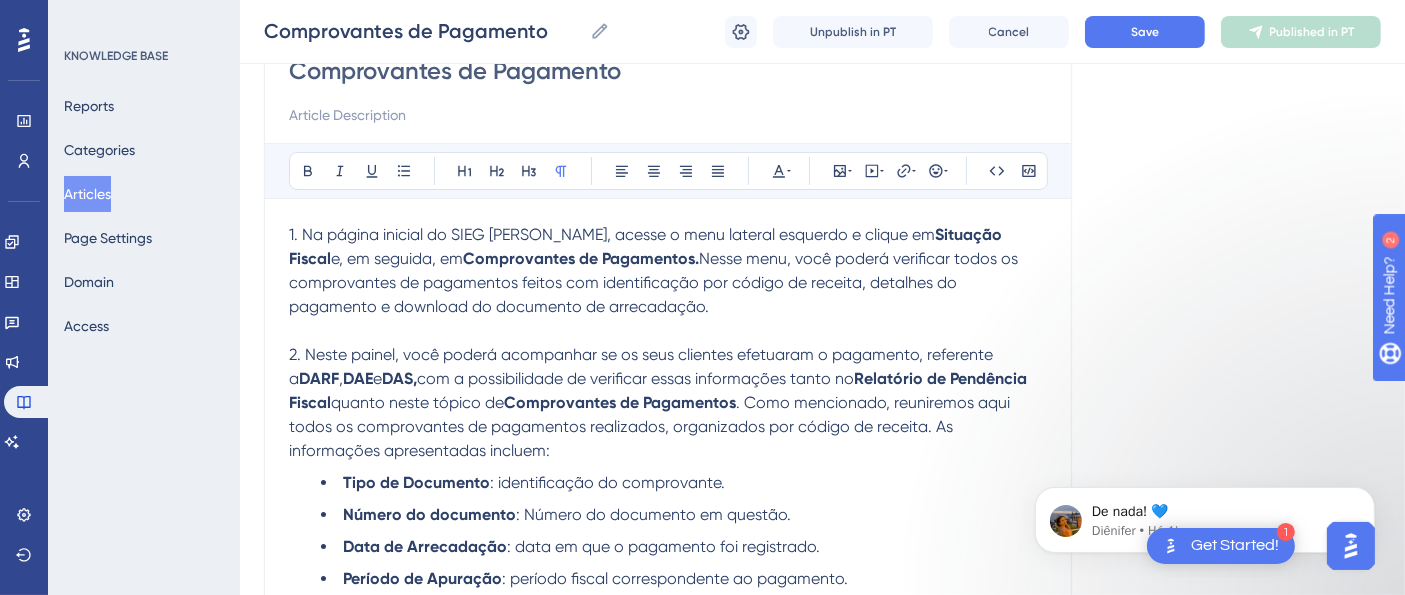 scroll, scrollTop: 197, scrollLeft: 0, axis: vertical 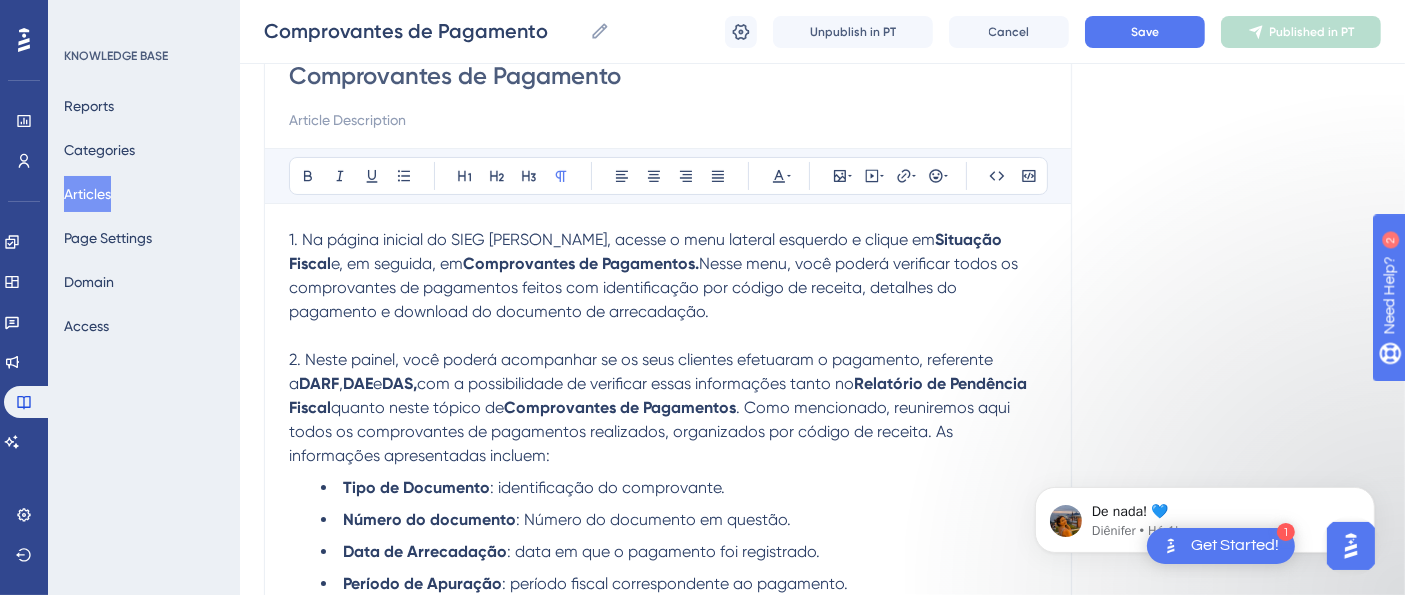 click at bounding box center (668, 336) 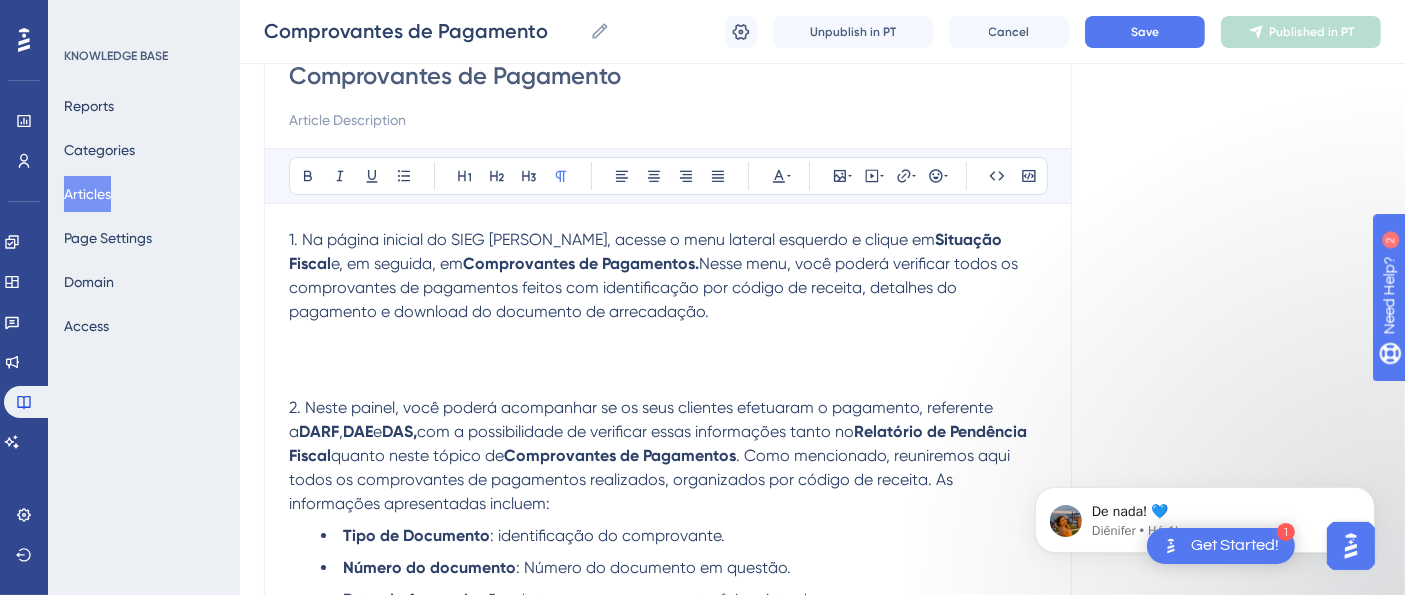 click at bounding box center [668, 360] 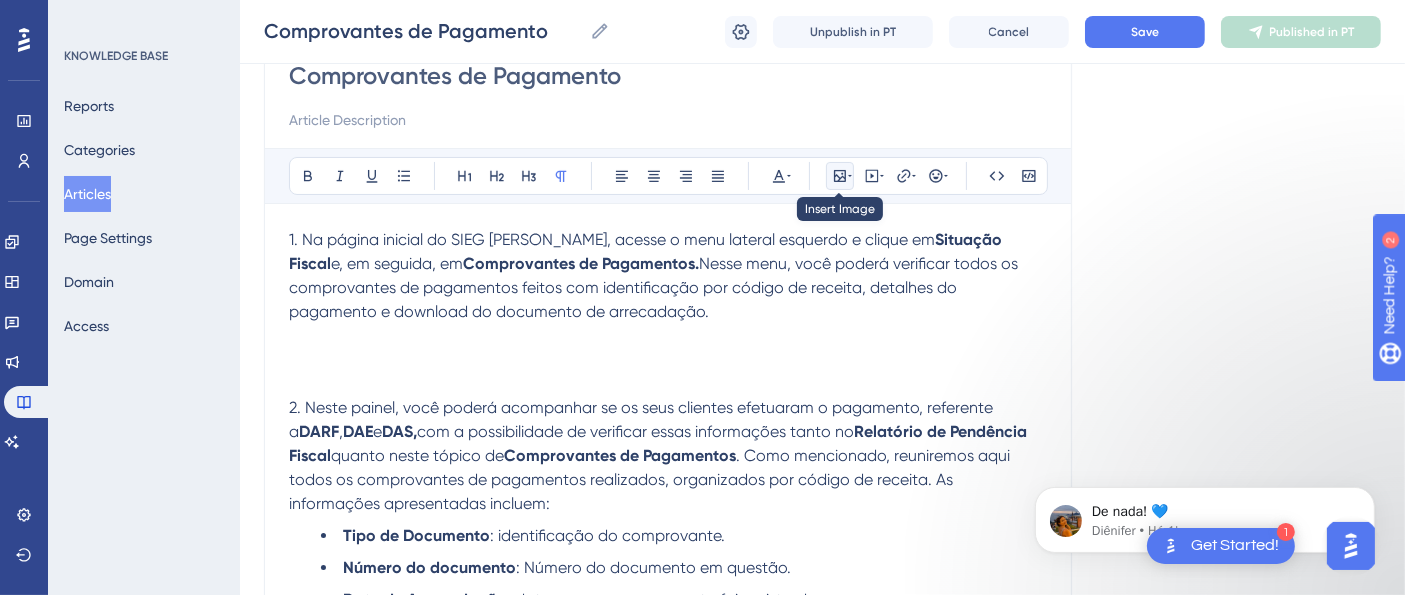 click 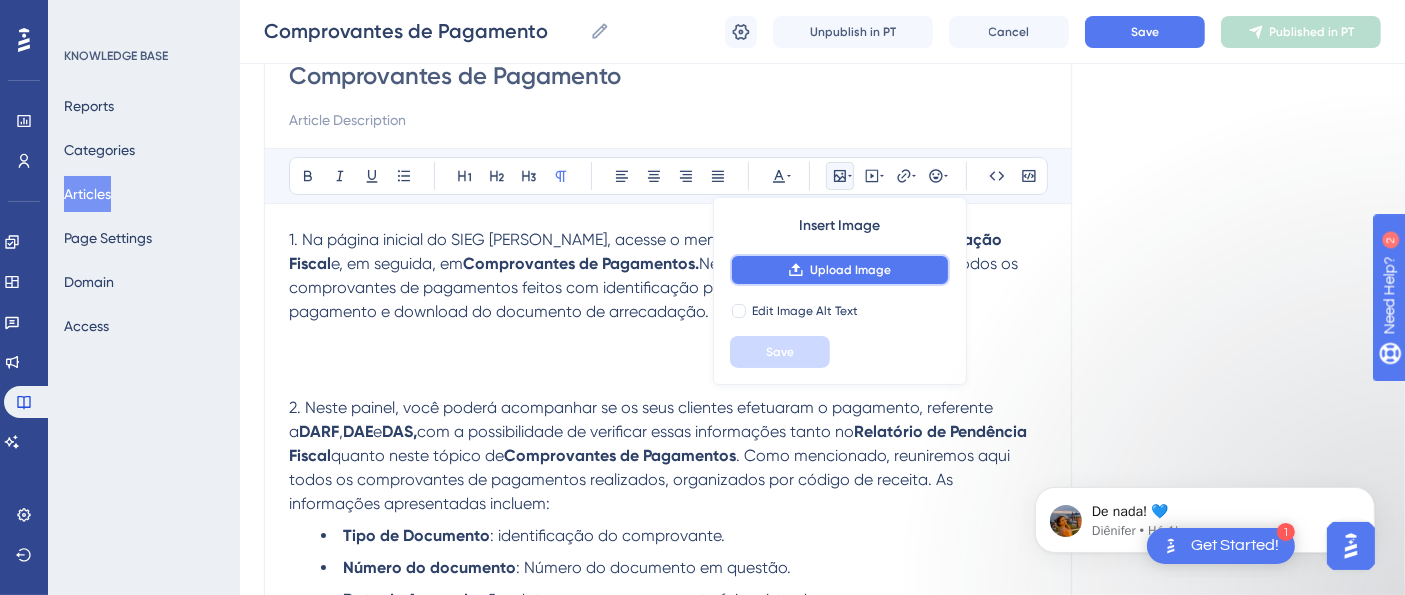 click on "Upload Image" at bounding box center (840, 270) 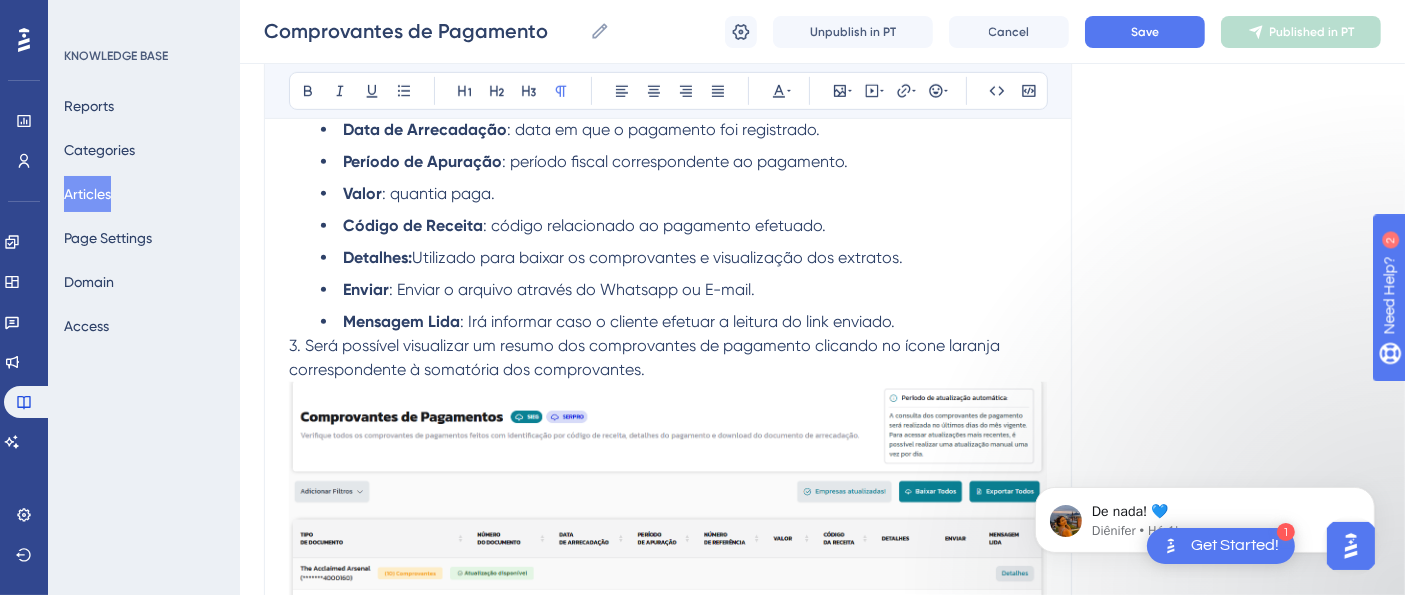 scroll, scrollTop: 1086, scrollLeft: 0, axis: vertical 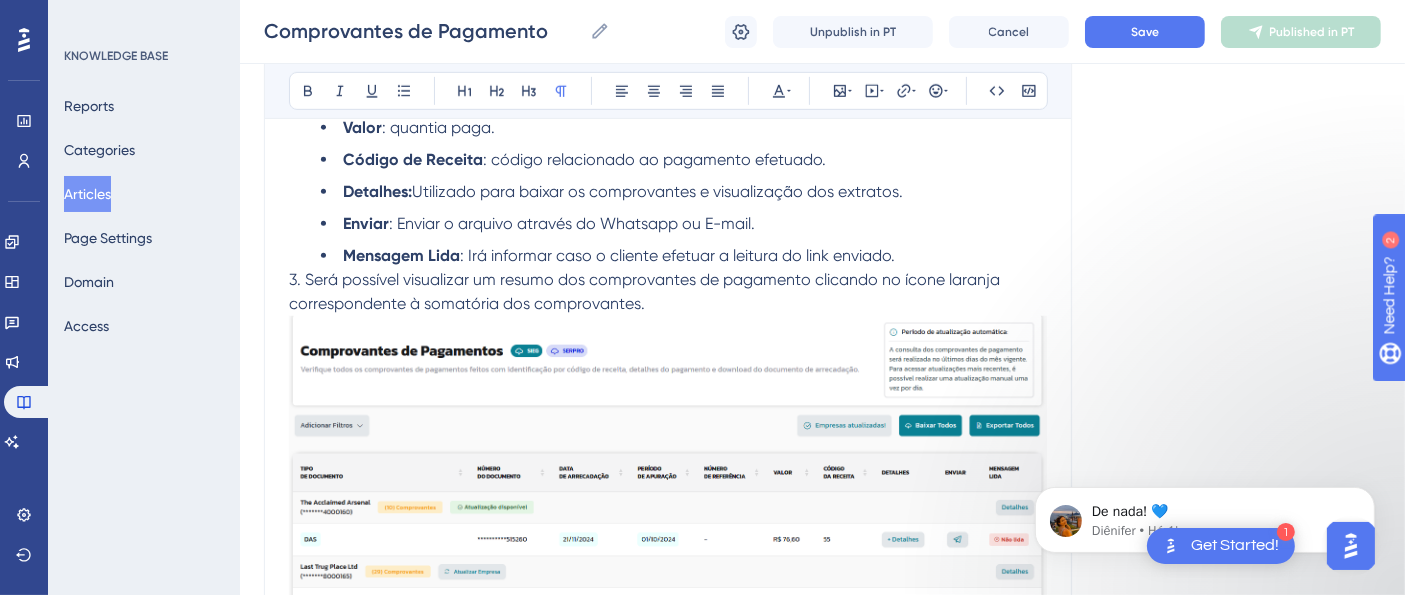 click at bounding box center [668, 504] 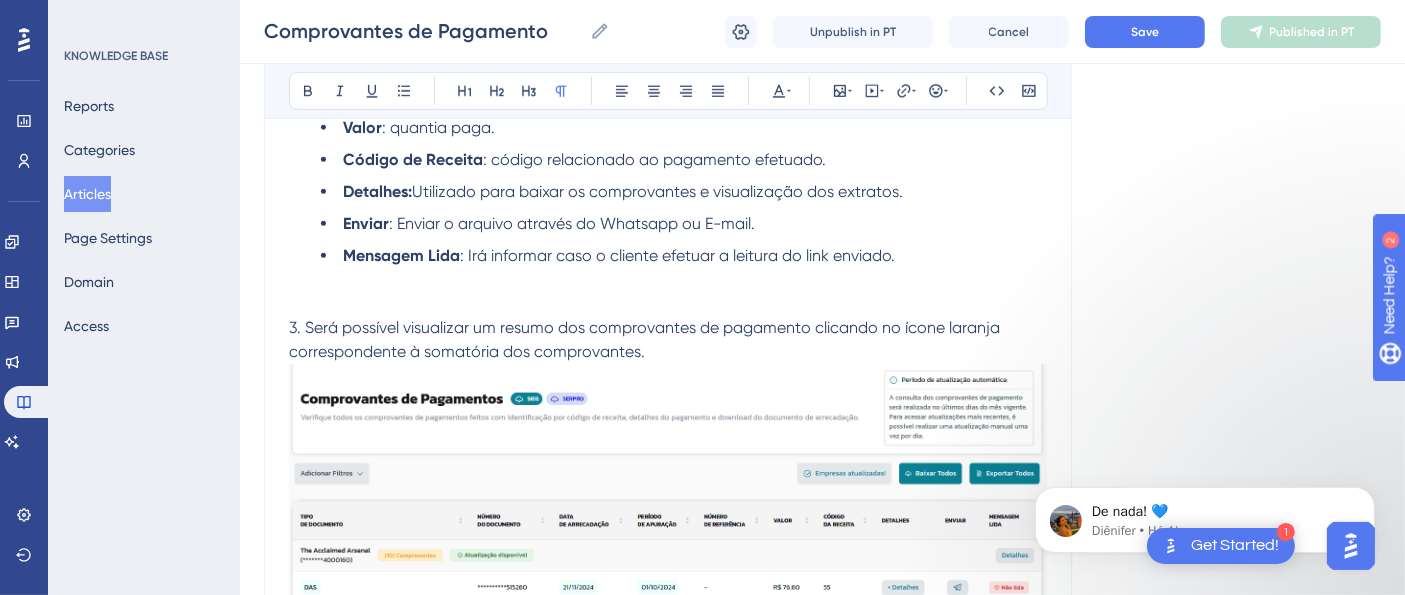 click at bounding box center [668, 752] 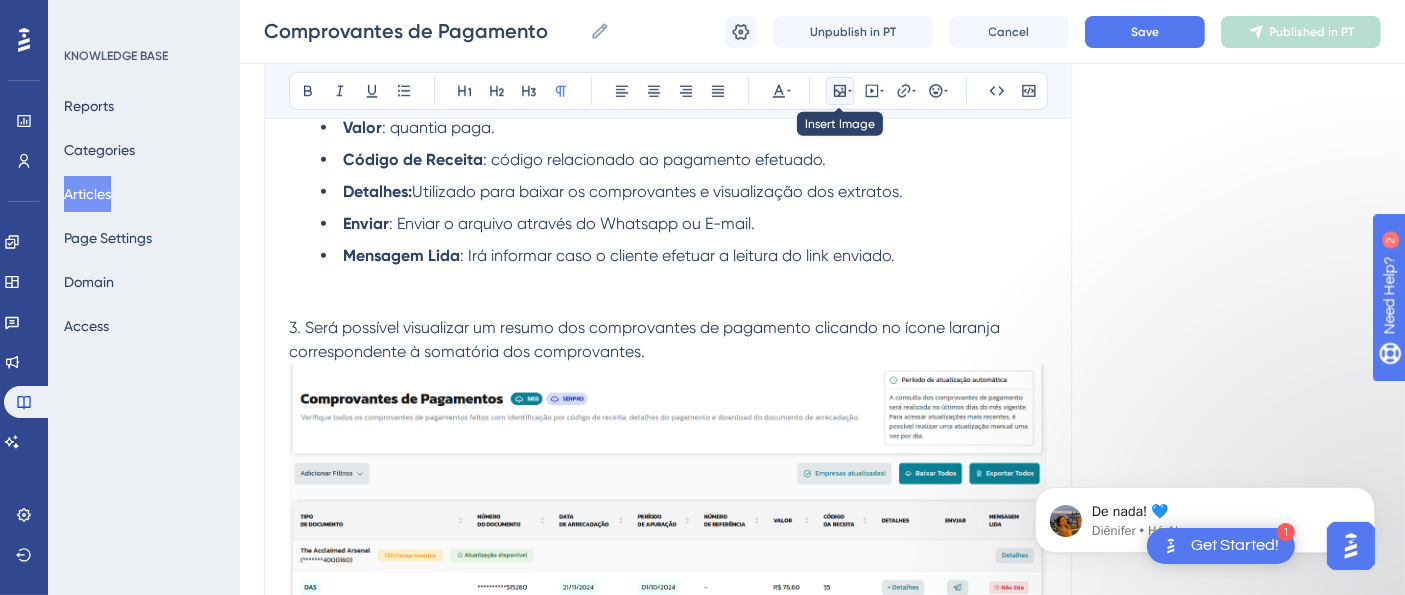 click 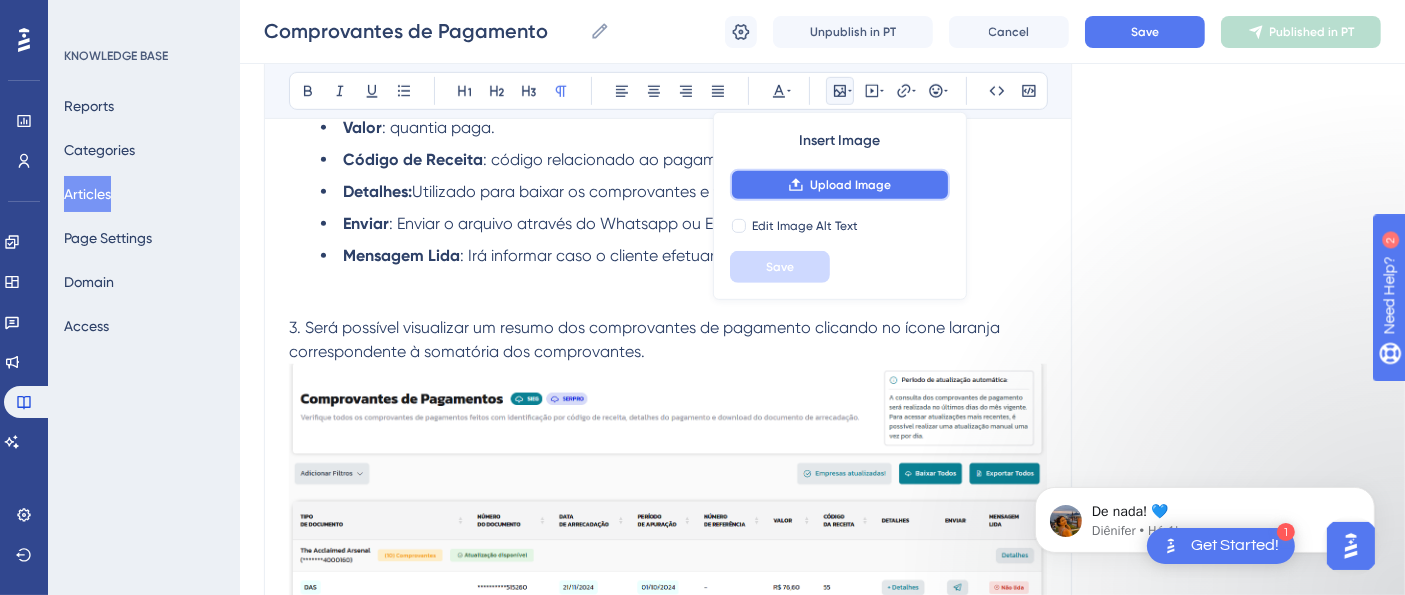 click on "Upload Image" at bounding box center [850, 185] 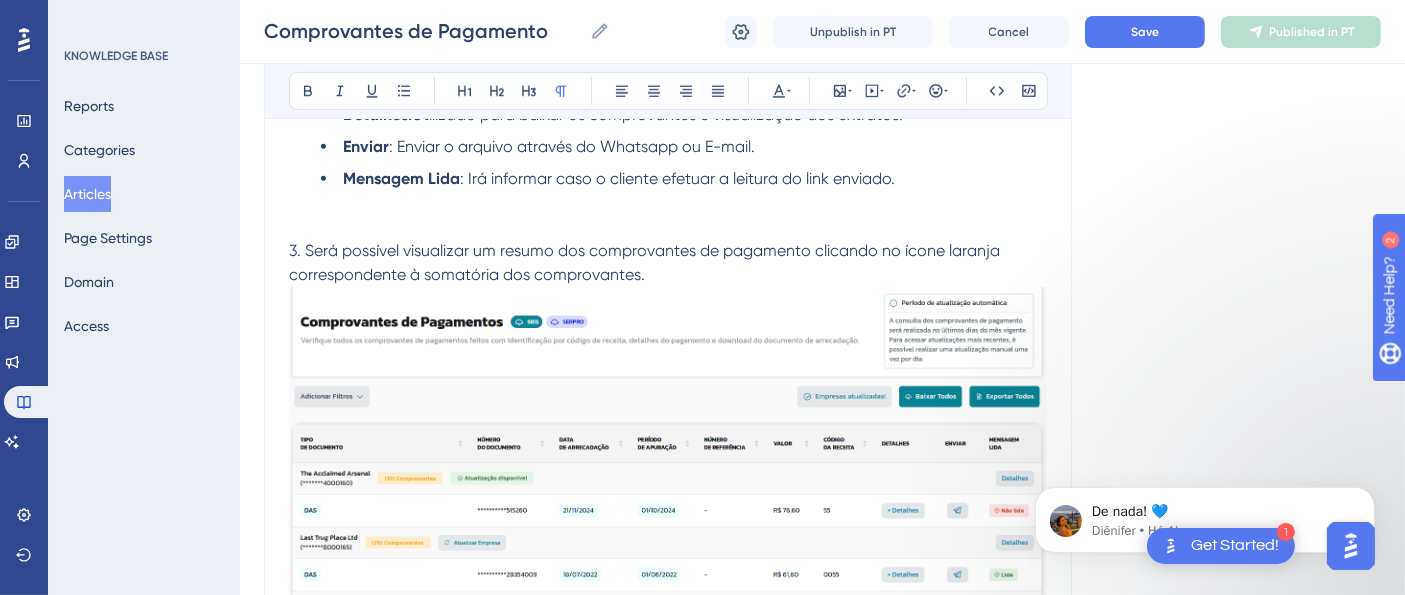 scroll, scrollTop: 1197, scrollLeft: 0, axis: vertical 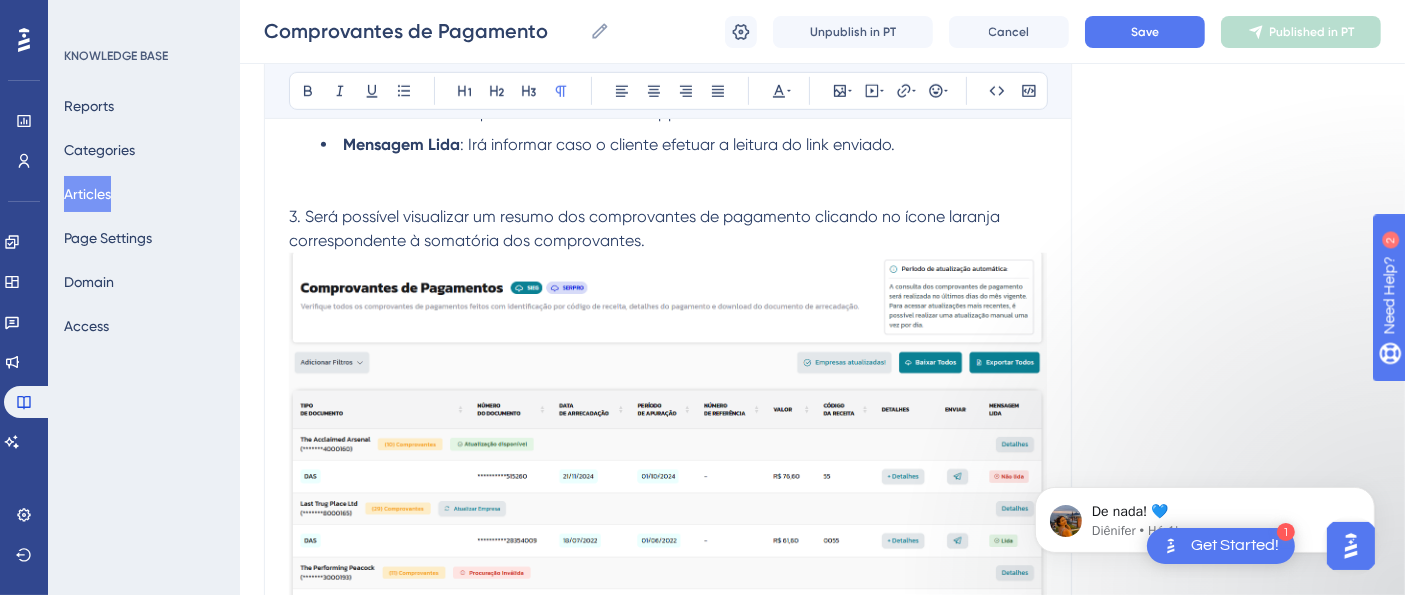 click at bounding box center (668, 703) 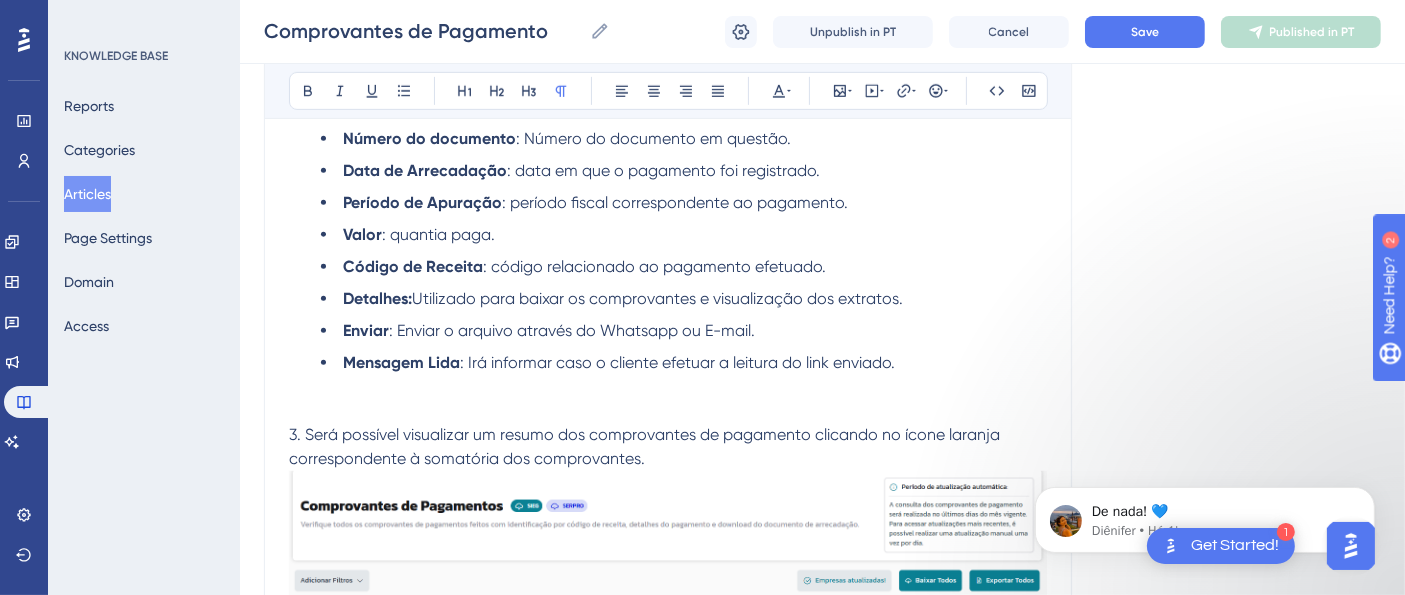 scroll, scrollTop: 1197, scrollLeft: 0, axis: vertical 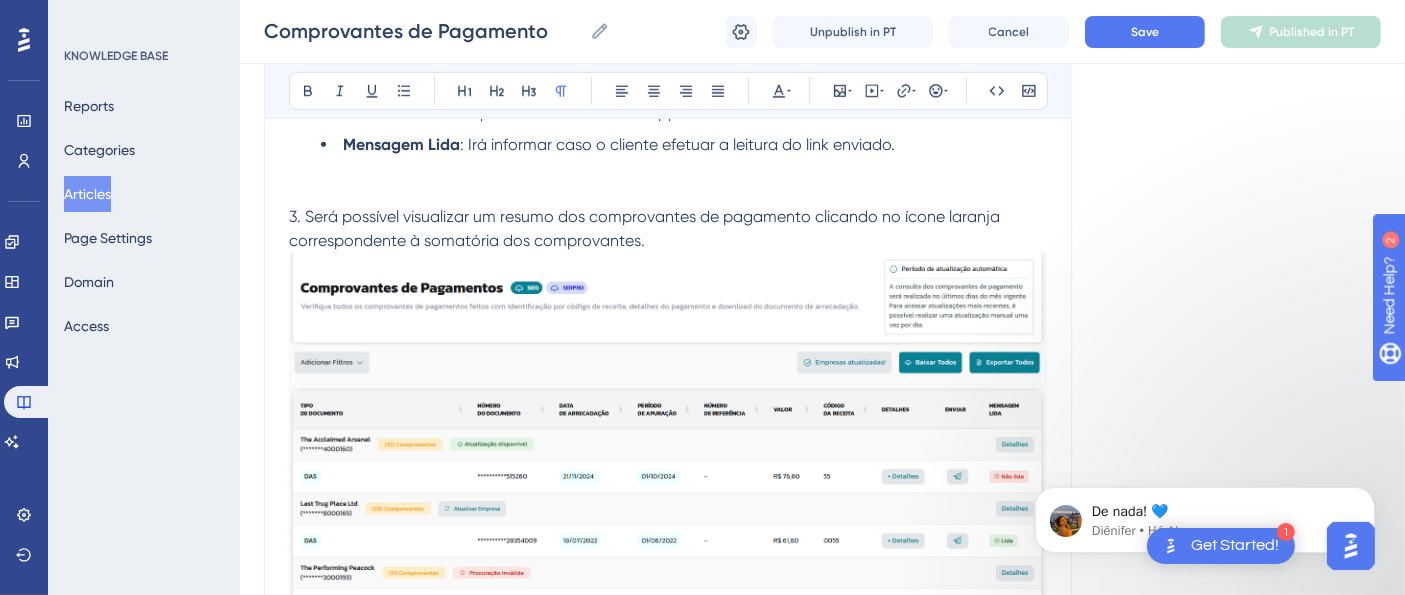 click at bounding box center (668, 917) 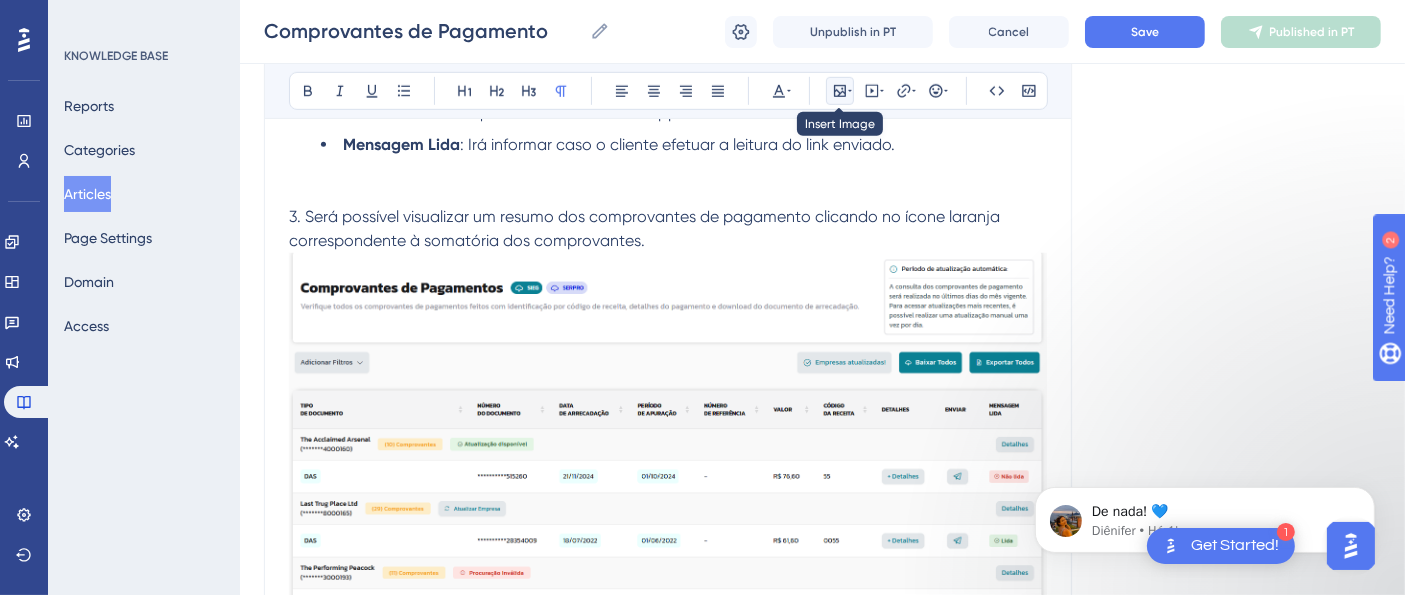 click 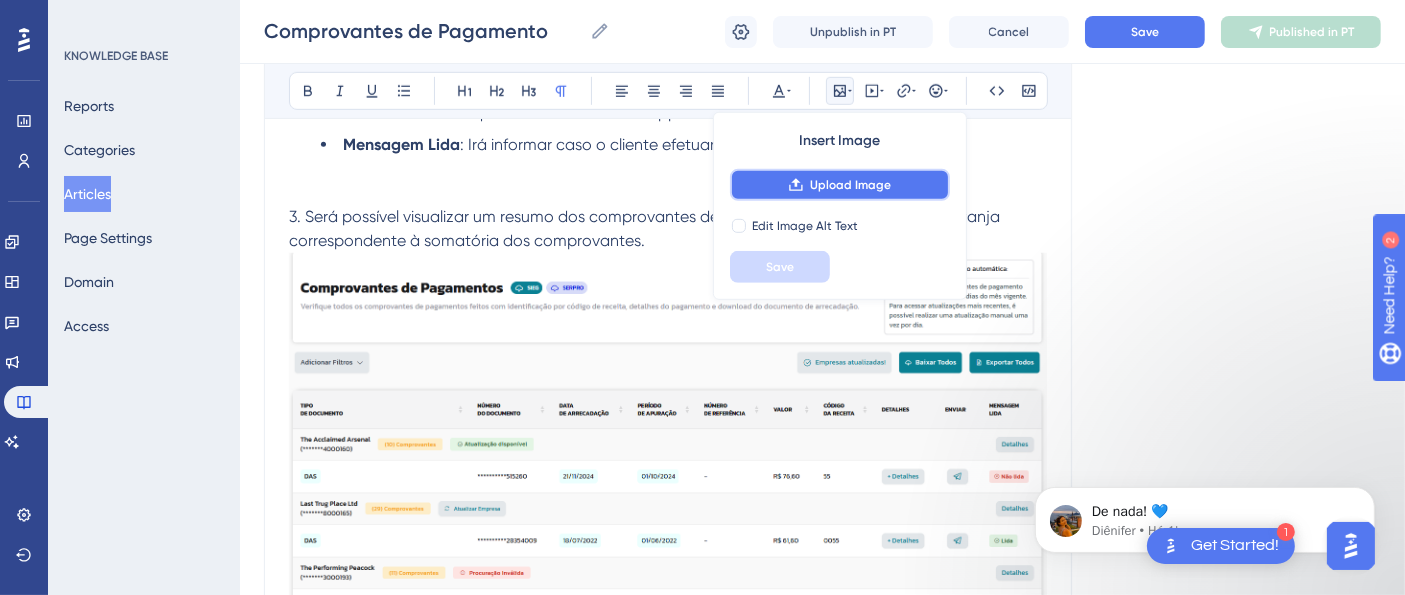 click on "Upload Image" at bounding box center [850, 185] 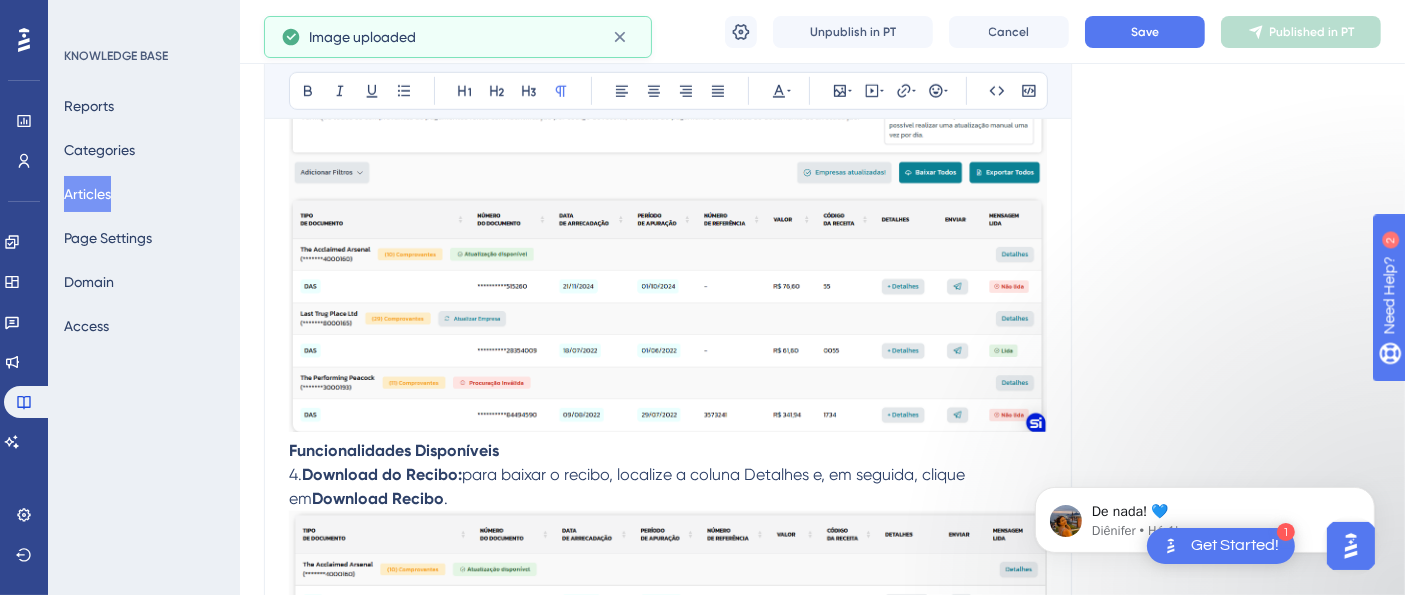 scroll, scrollTop: 1420, scrollLeft: 0, axis: vertical 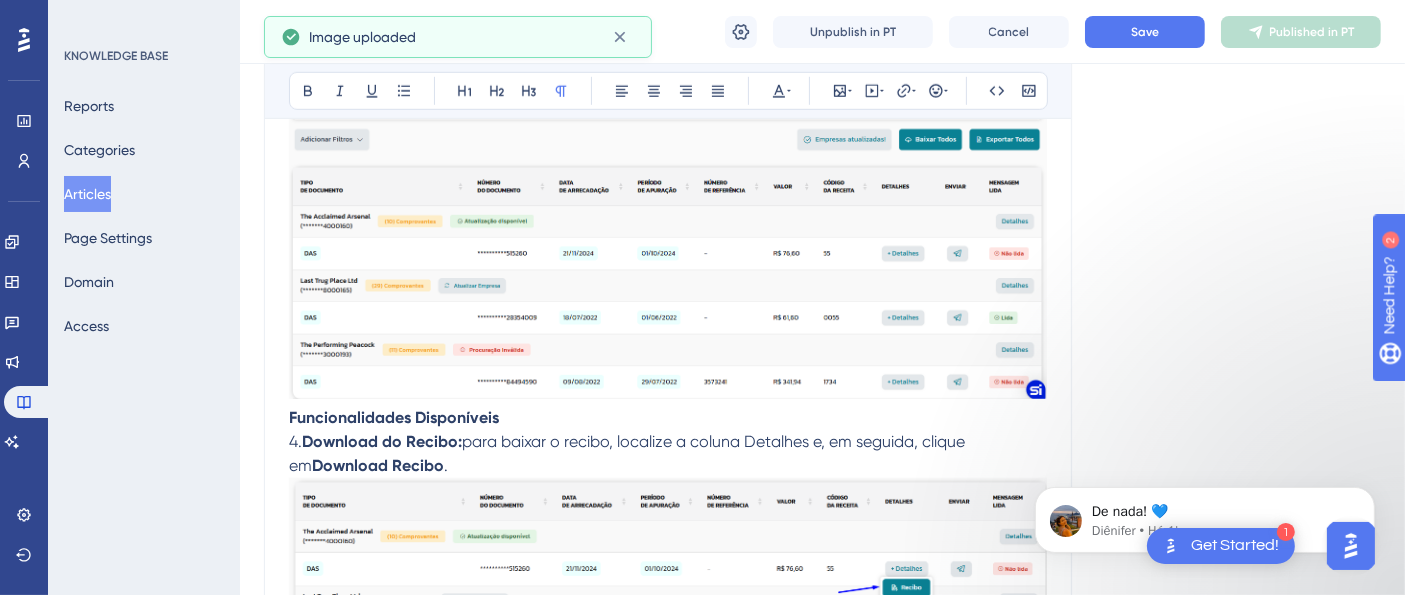 click on "5.  Enviar por WhatsApp:  utilize a coluna  Enviar por WhatsApp  para compartilhar o comprovante diretamente com o seu cliente." at bounding box center (668, 837) 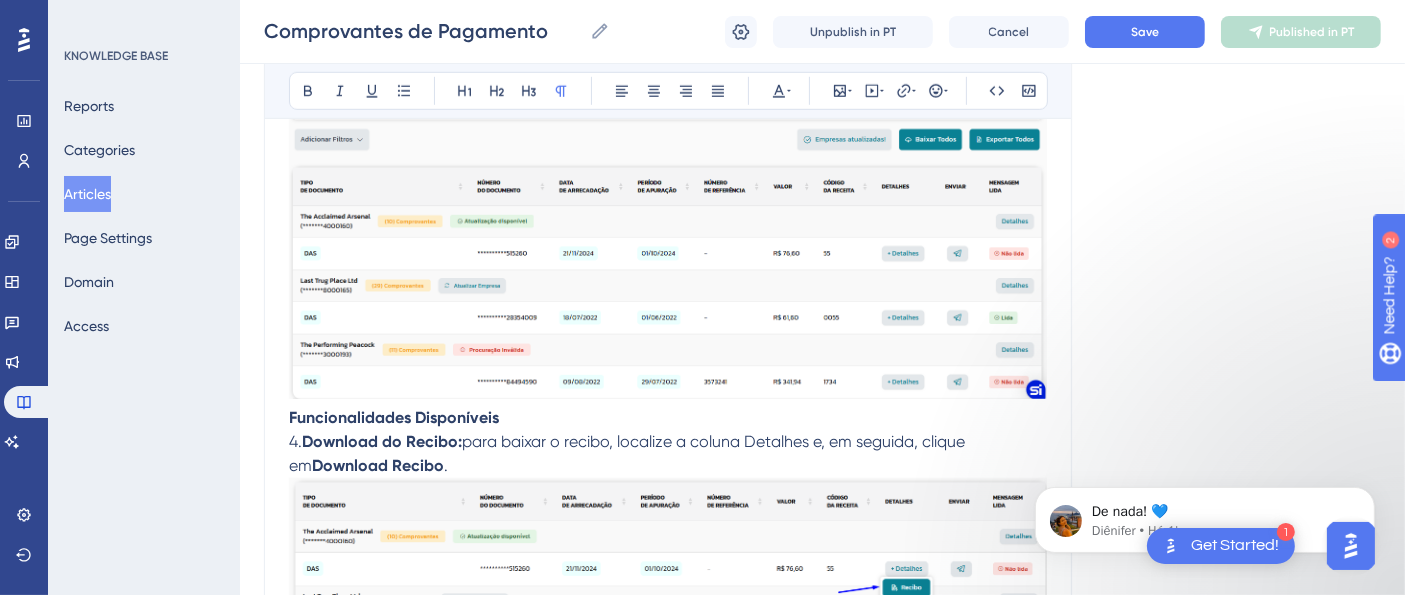 click at bounding box center [668, 1010] 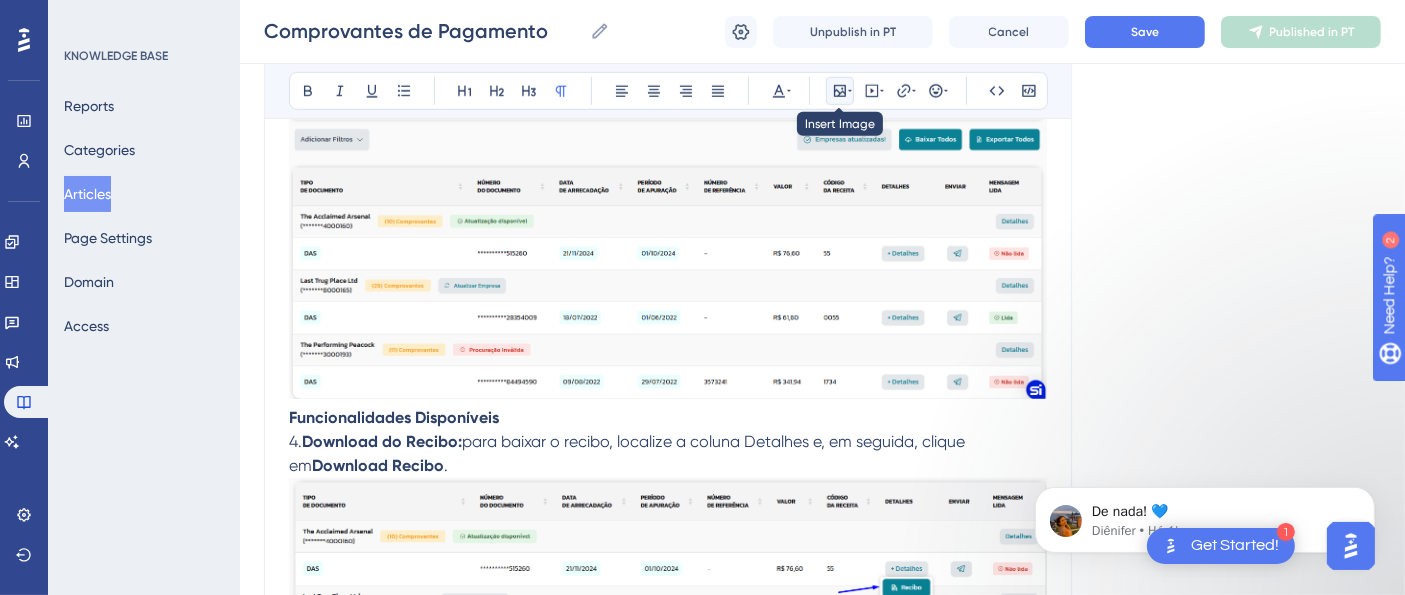 click 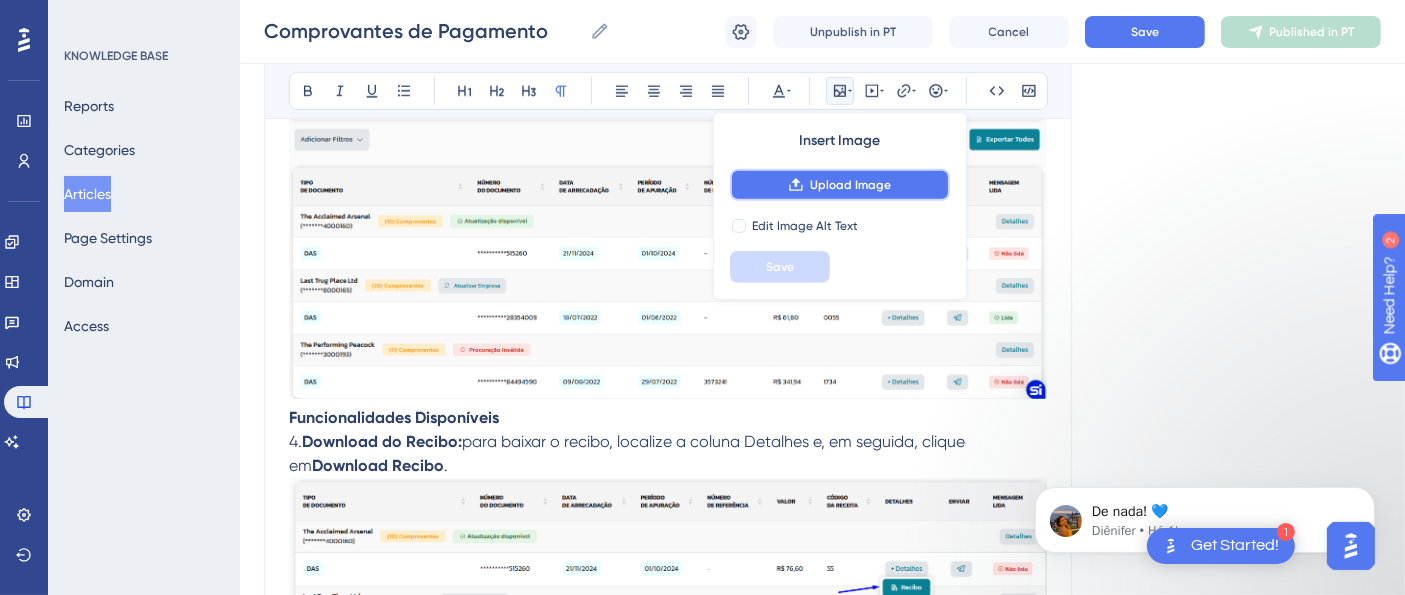 click on "Upload Image" at bounding box center [850, 185] 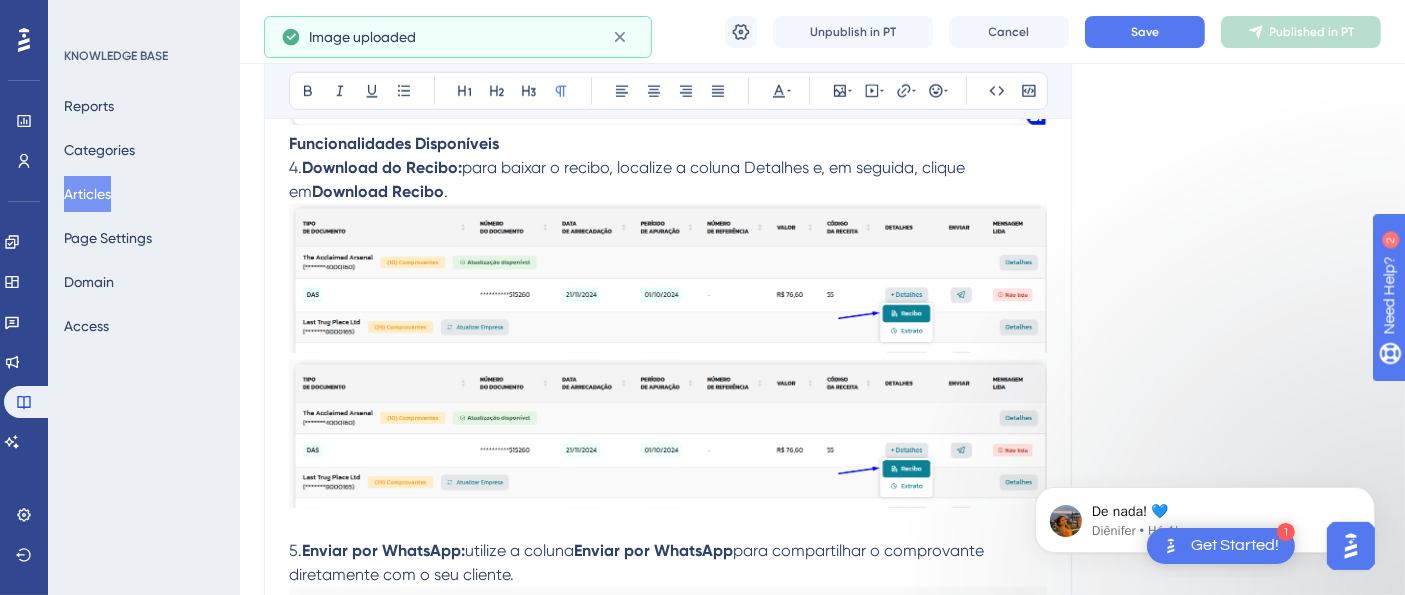 scroll, scrollTop: 1753, scrollLeft: 0, axis: vertical 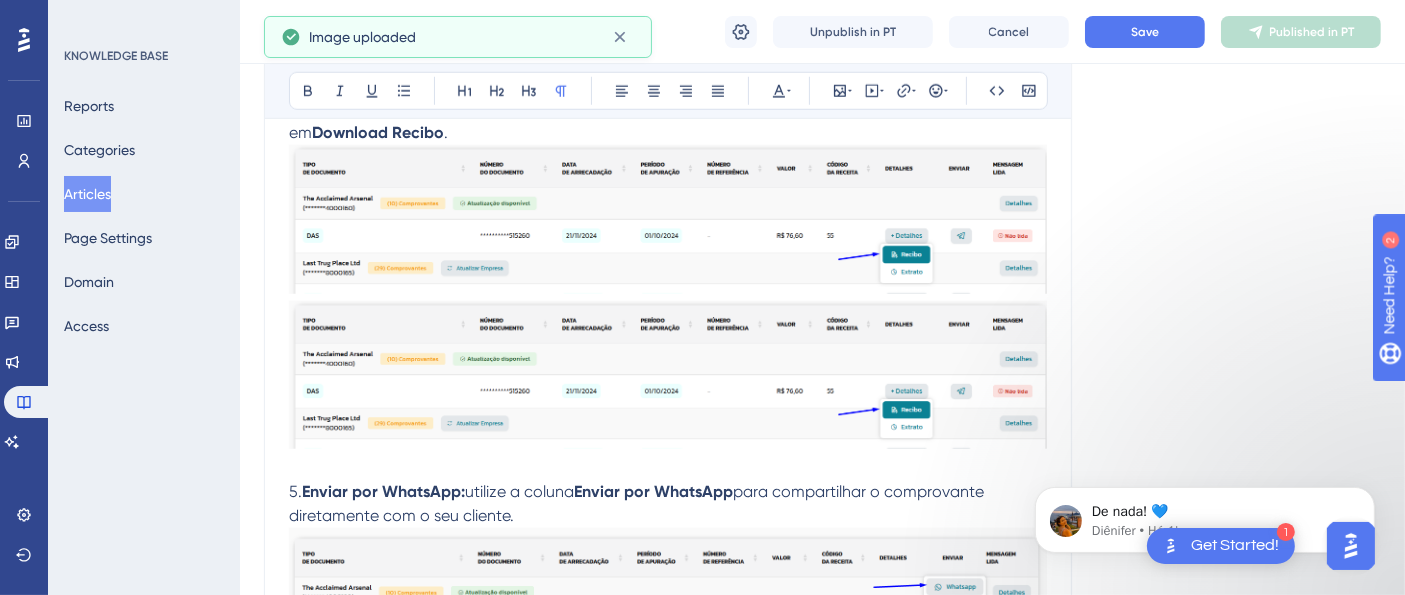 click at bounding box center (668, 940) 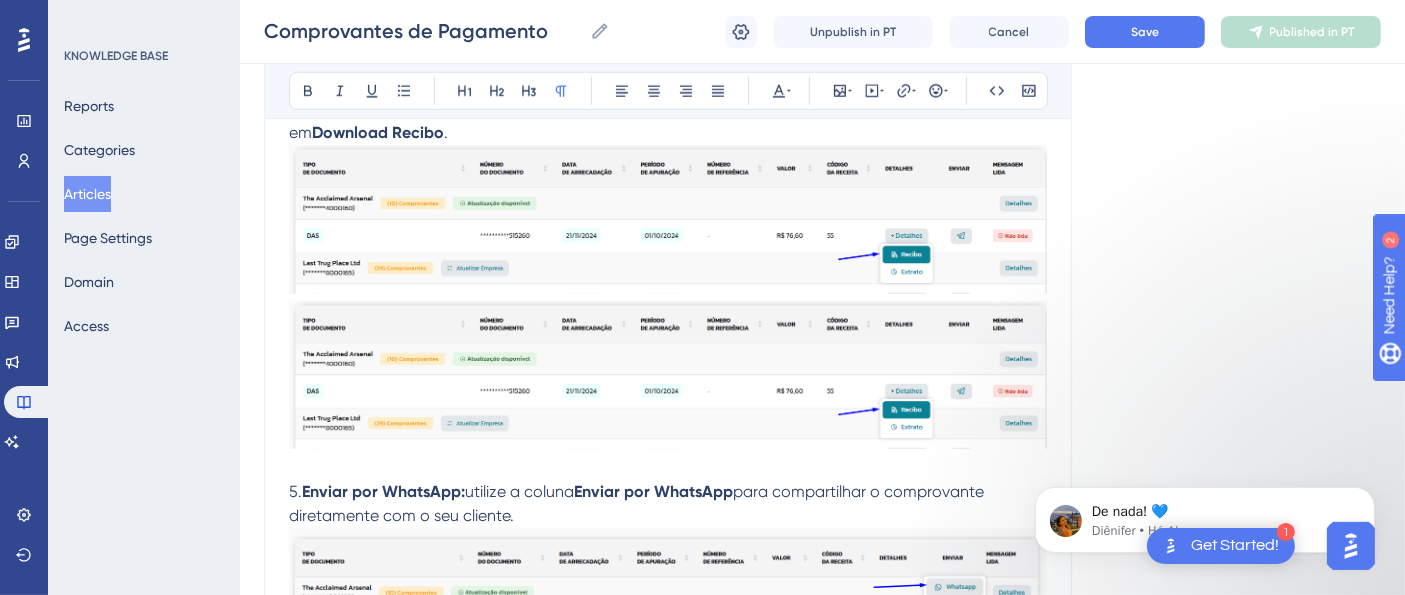 click at bounding box center (668, 1018) 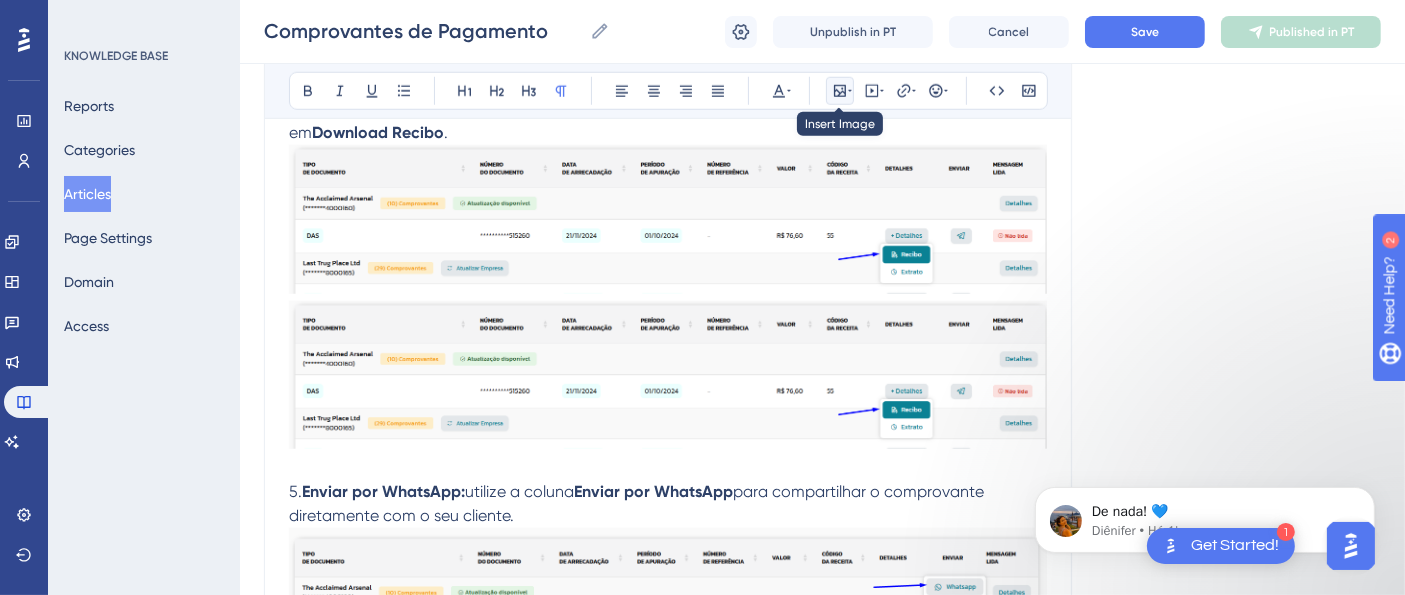 click 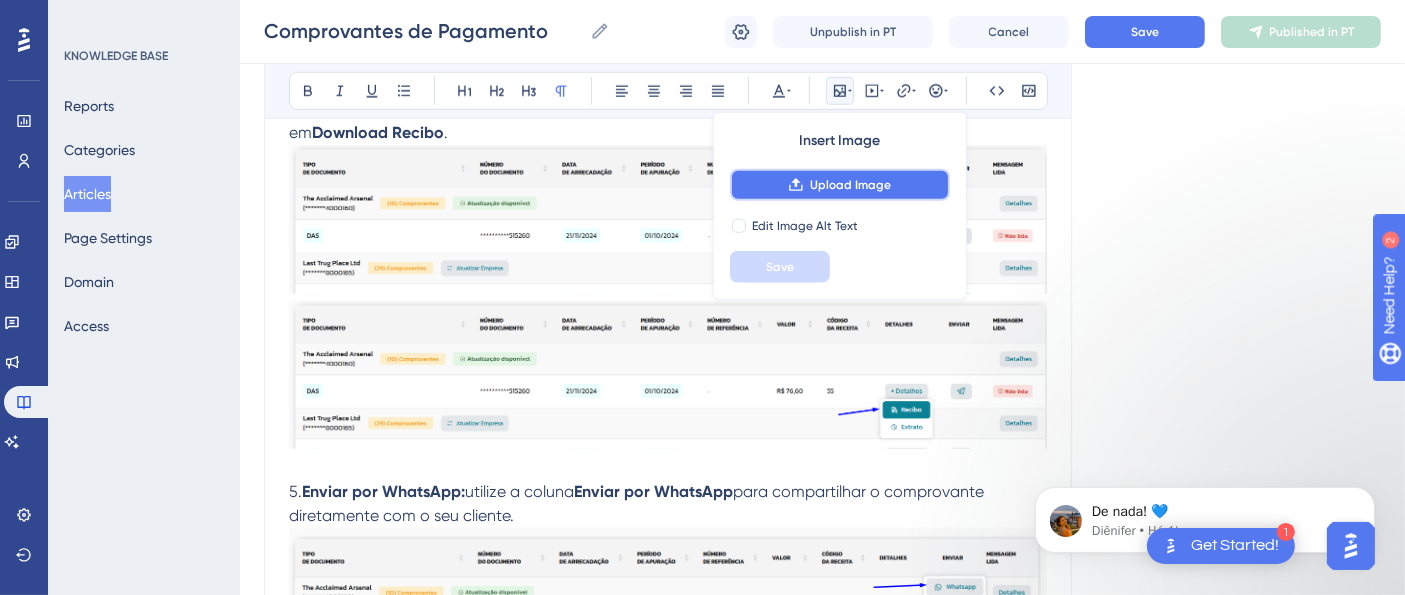 click on "Upload Image" at bounding box center [850, 185] 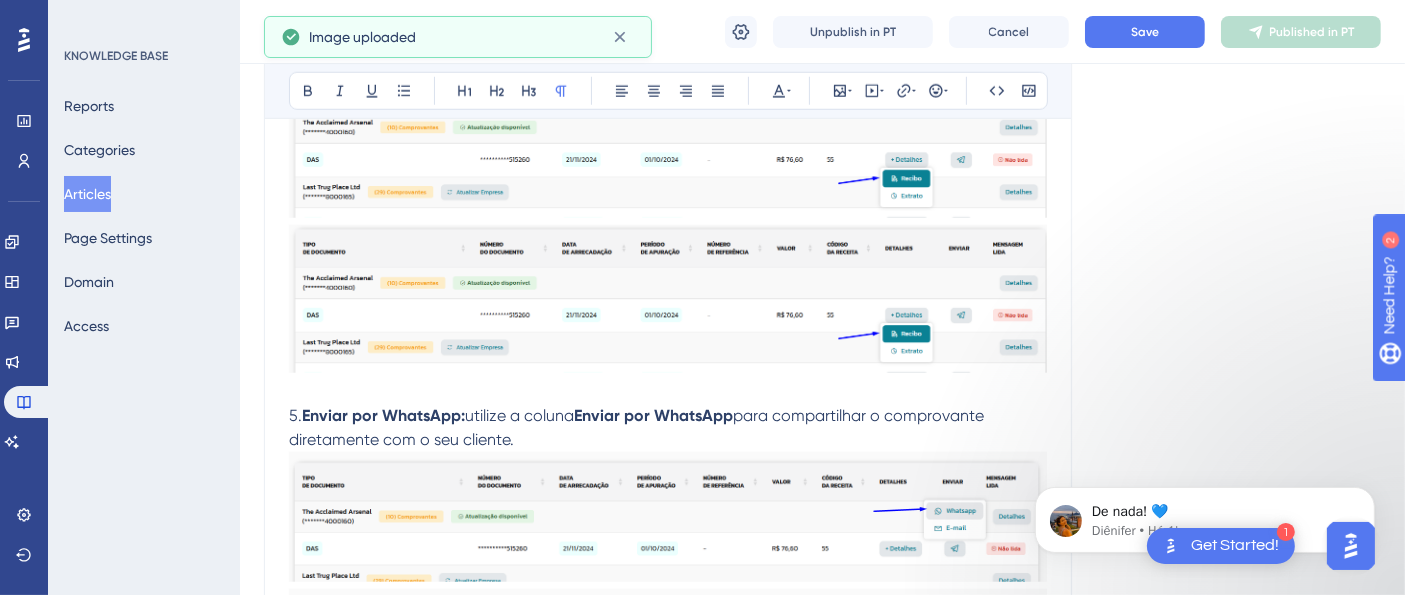 scroll, scrollTop: 1864, scrollLeft: 0, axis: vertical 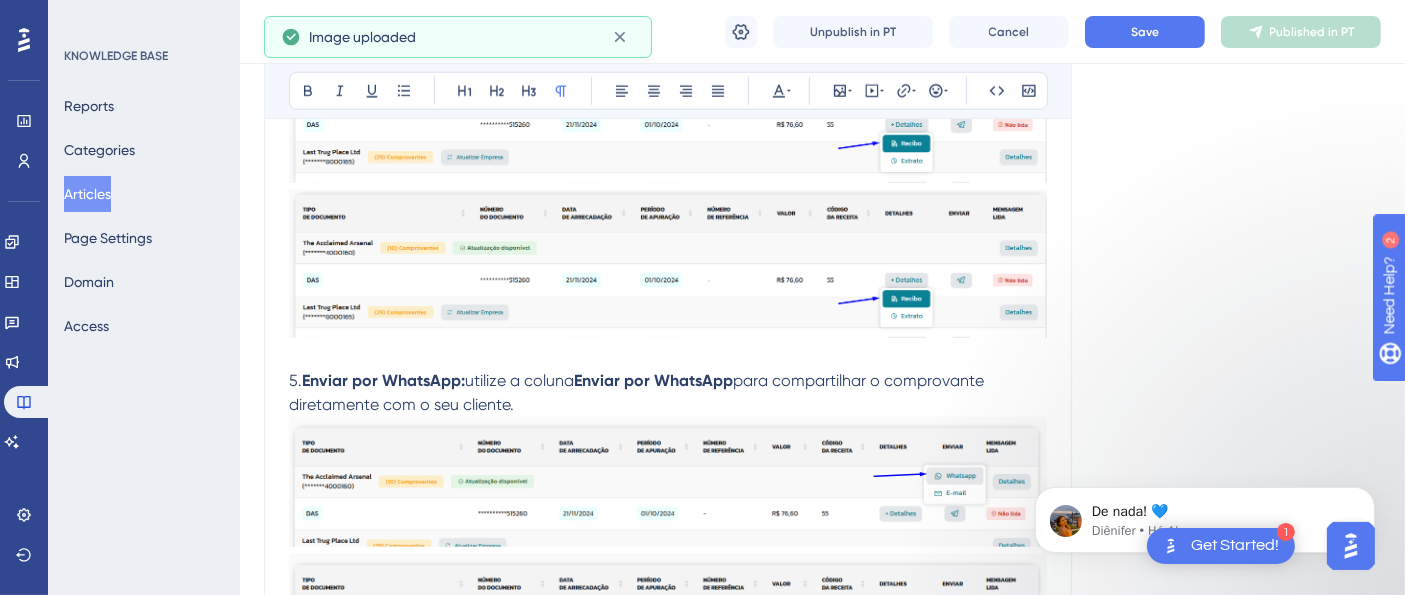 click at bounding box center [668, 1150] 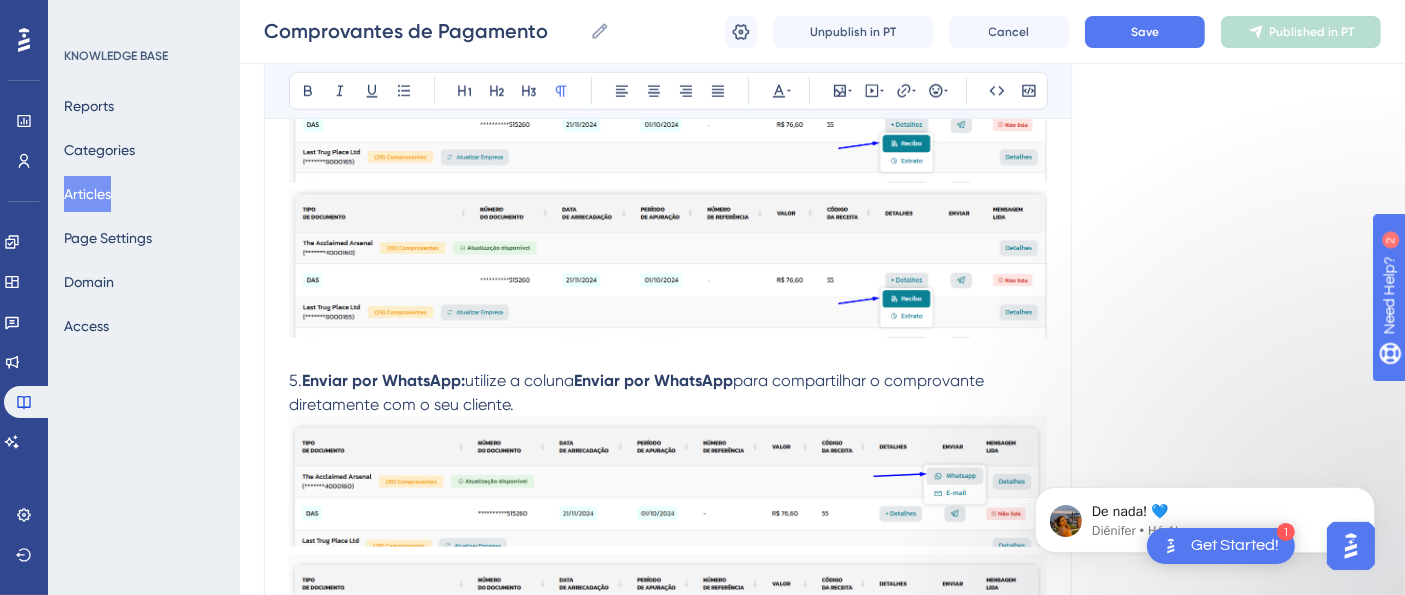 click at bounding box center (668, 1235) 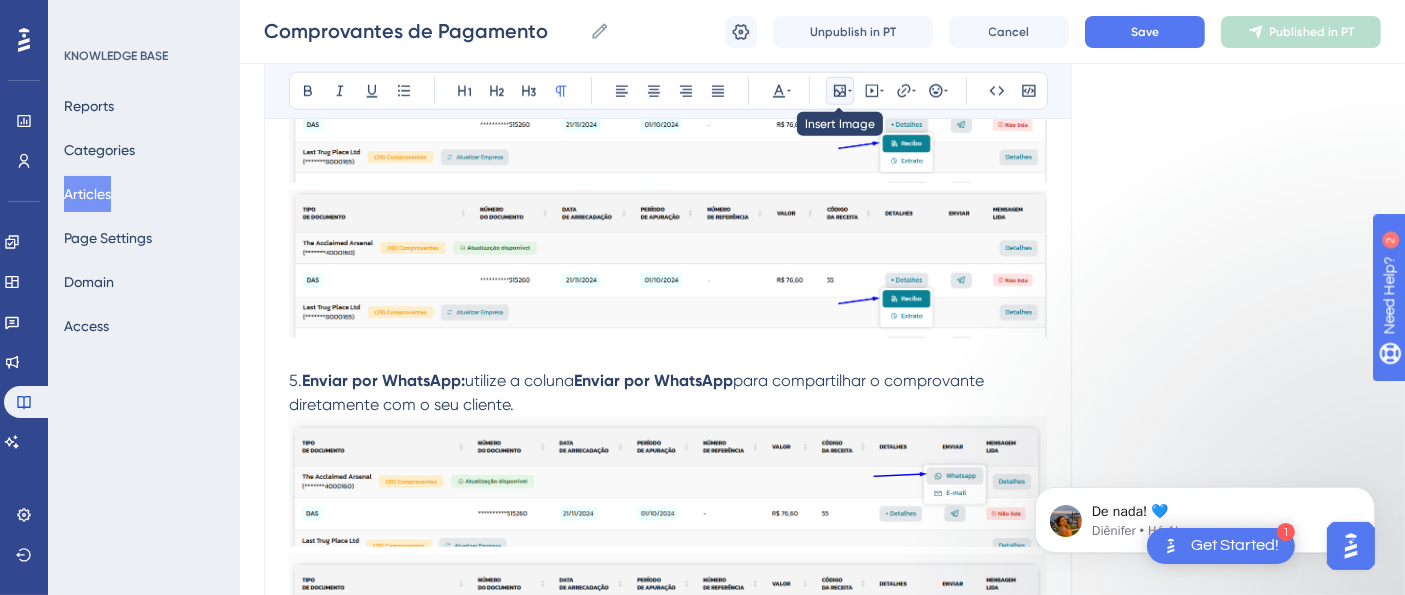 click 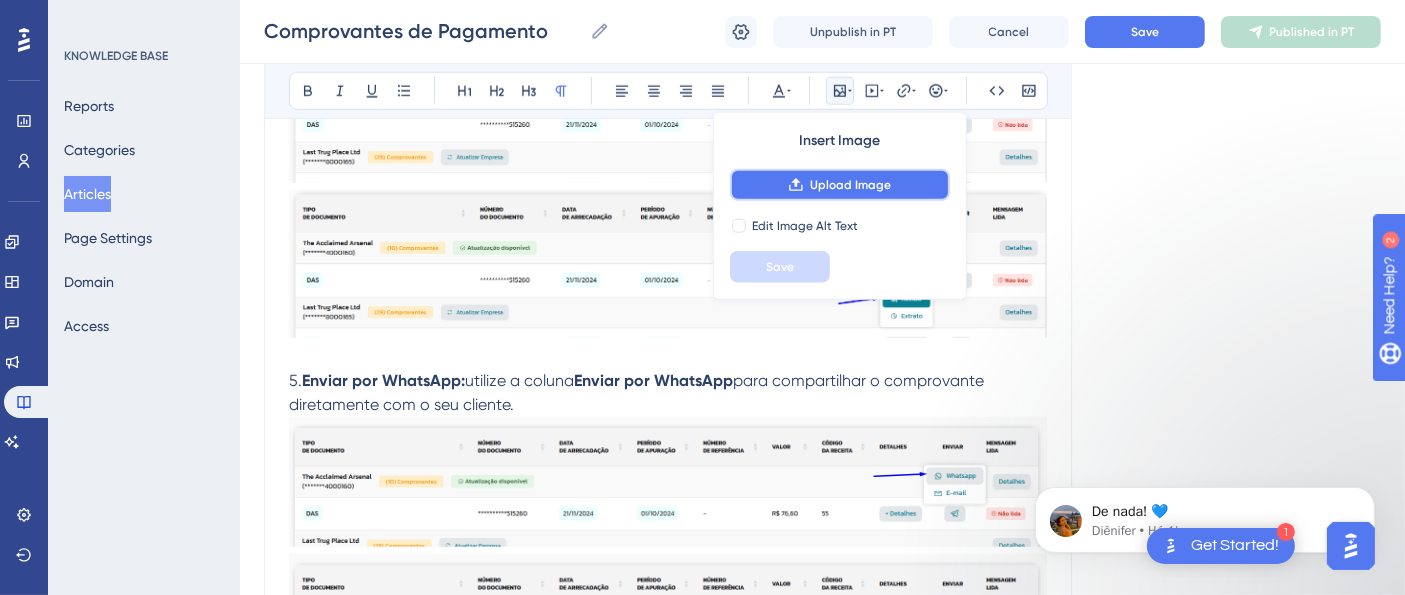 click on "Upload Image" at bounding box center (850, 185) 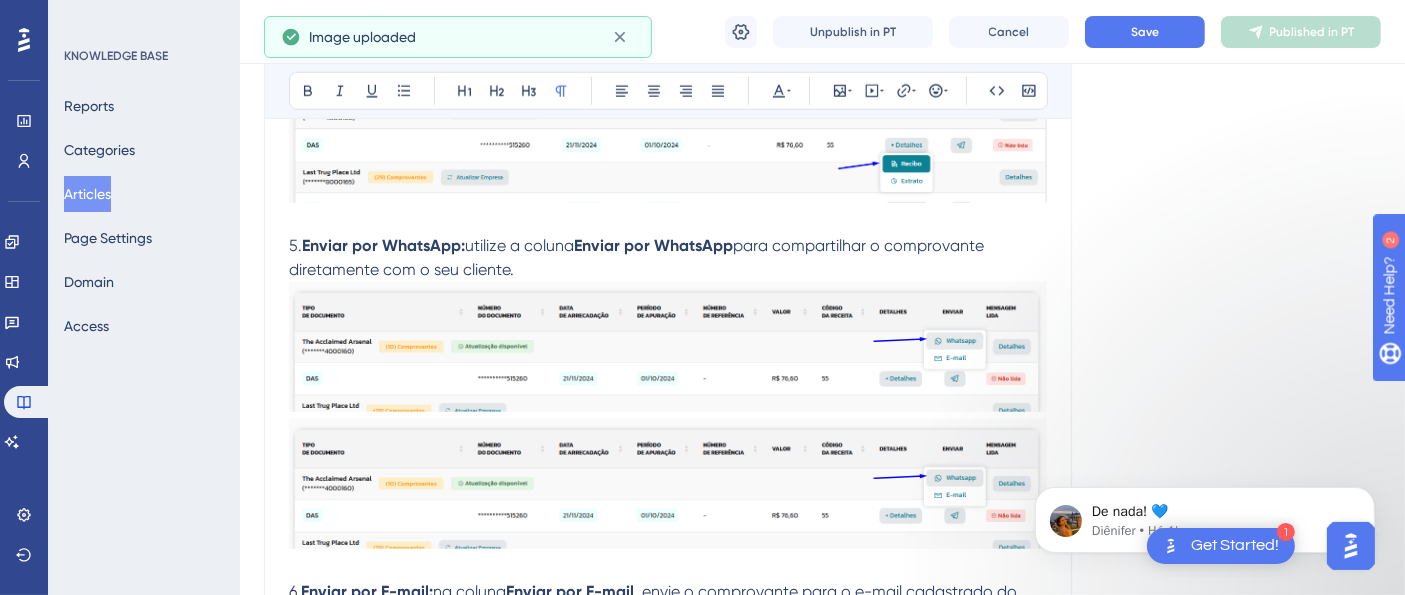 scroll, scrollTop: 2086, scrollLeft: 0, axis: vertical 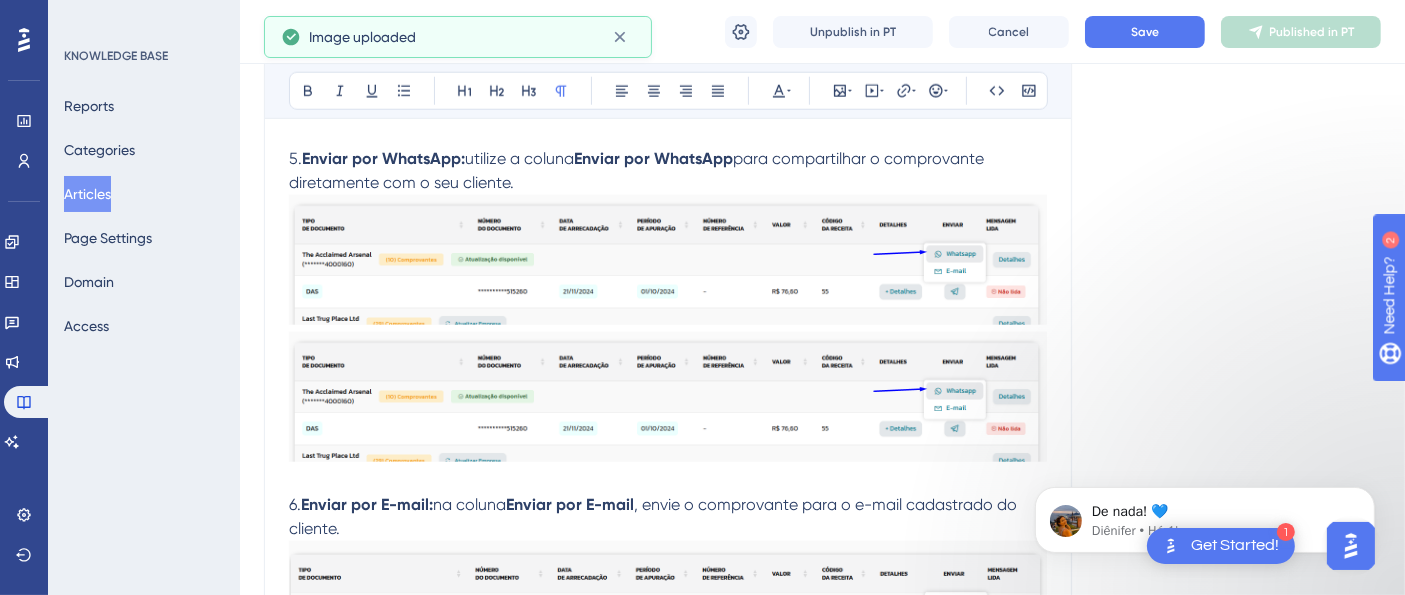 click at bounding box center [668, 1408] 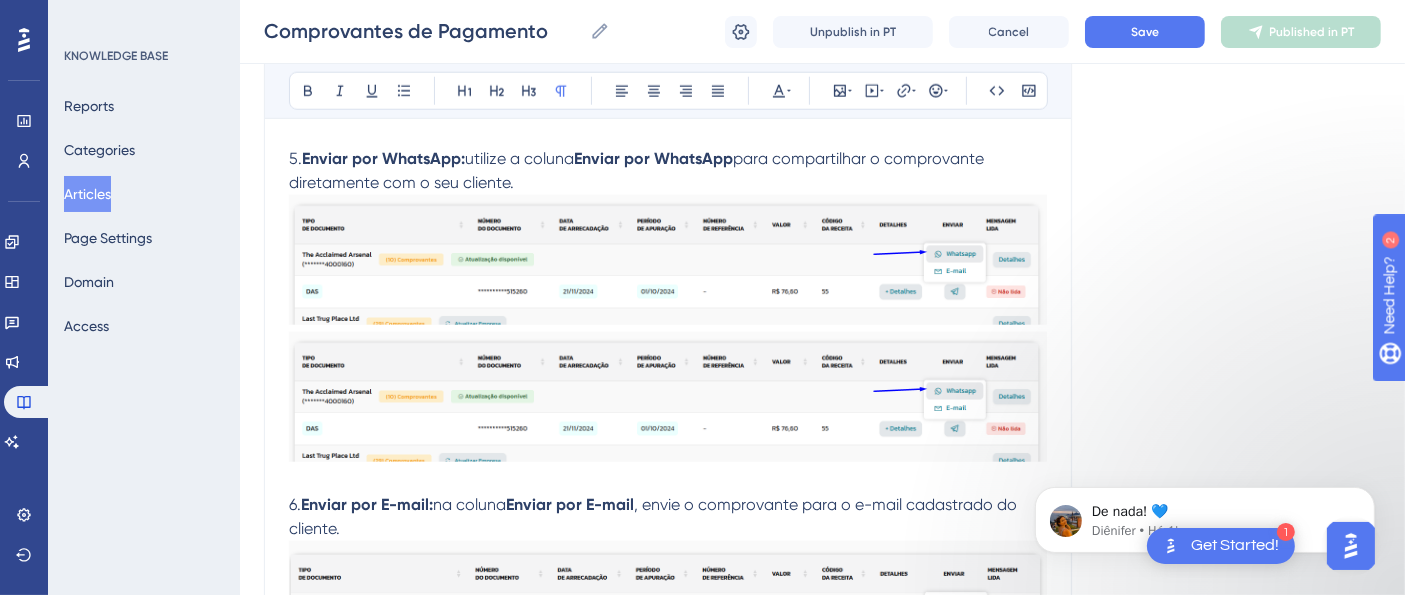 click at bounding box center (668, 1606) 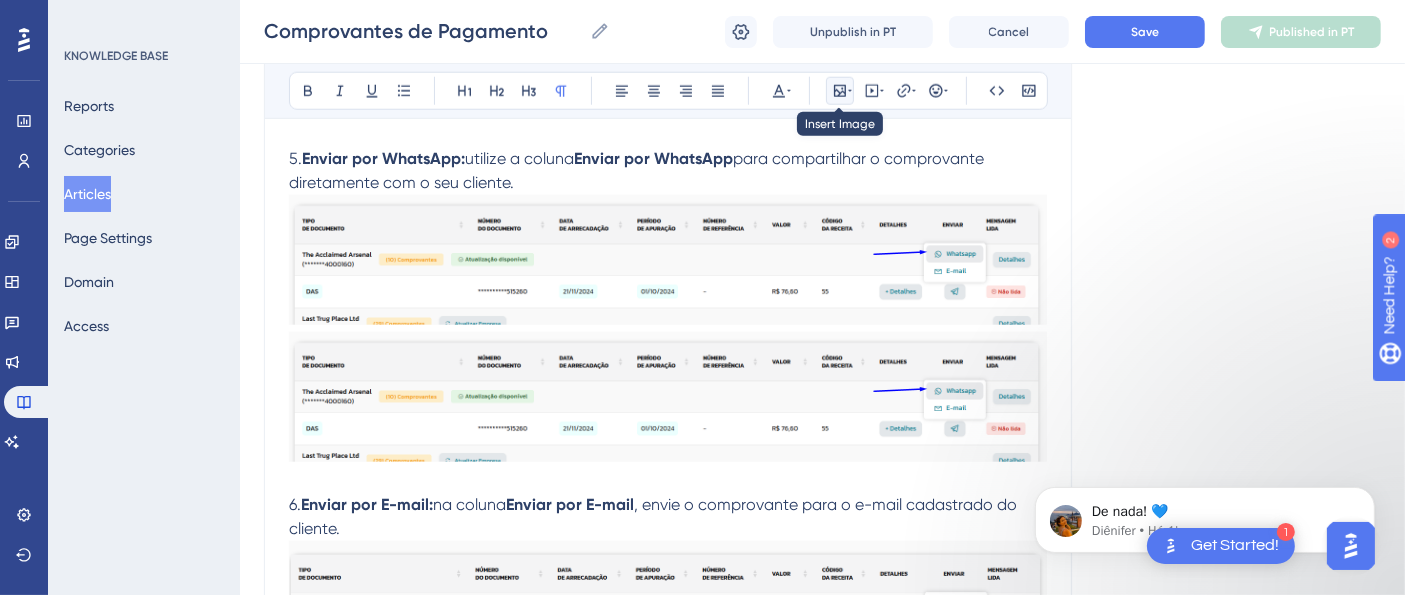 click 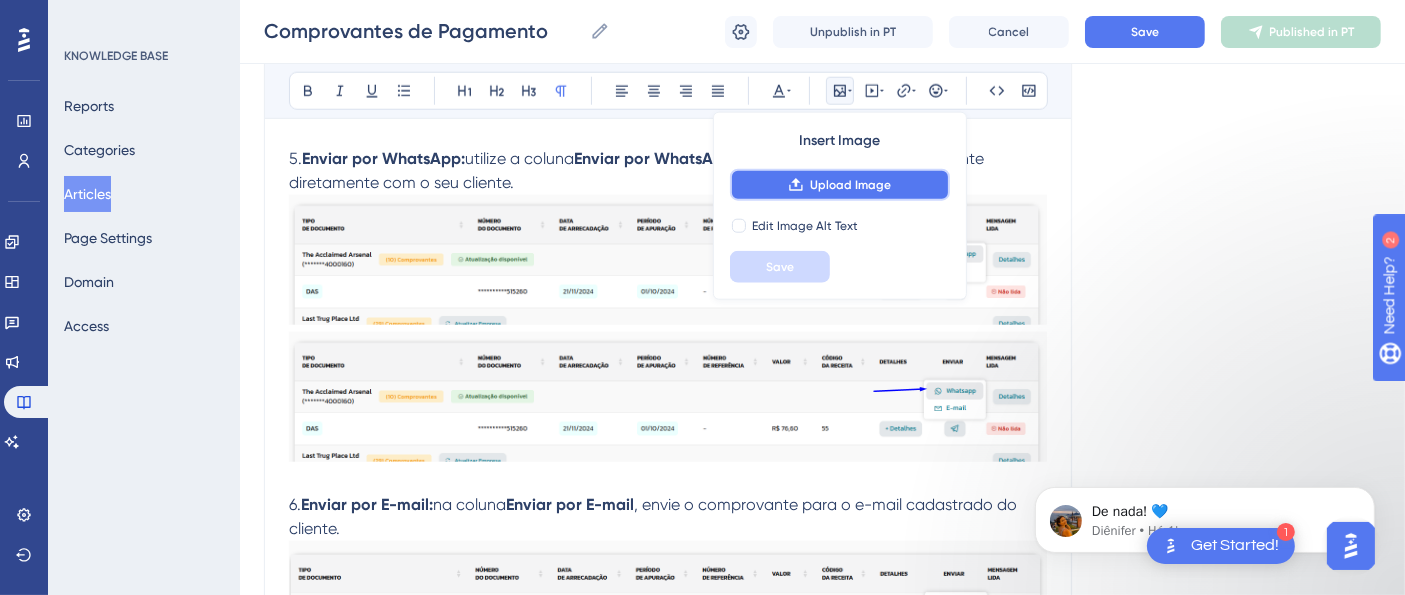 click on "Upload Image" at bounding box center [850, 185] 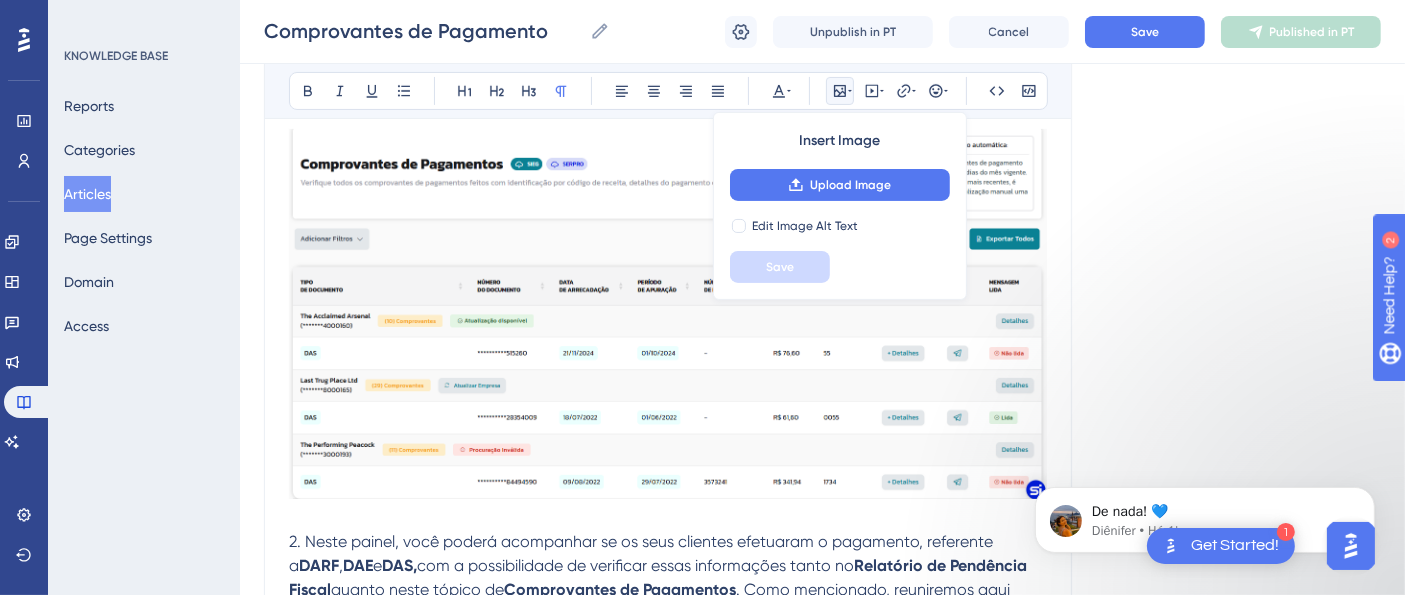 scroll, scrollTop: 222, scrollLeft: 0, axis: vertical 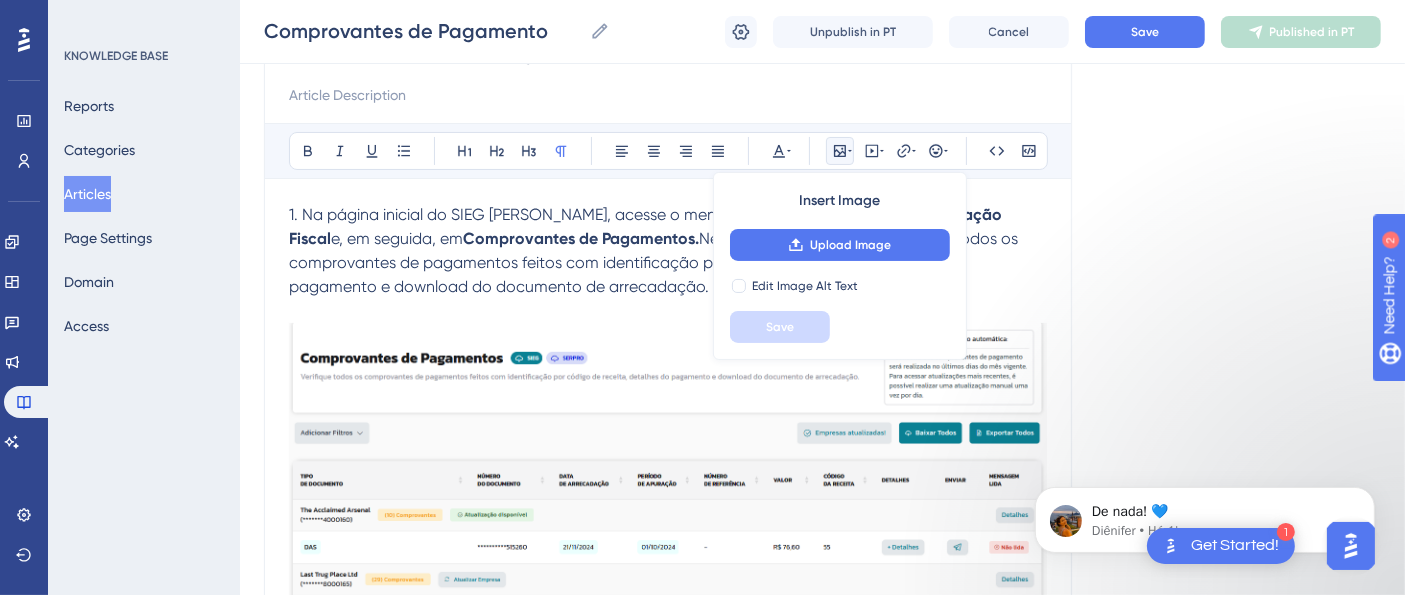 click at bounding box center (668, 508) 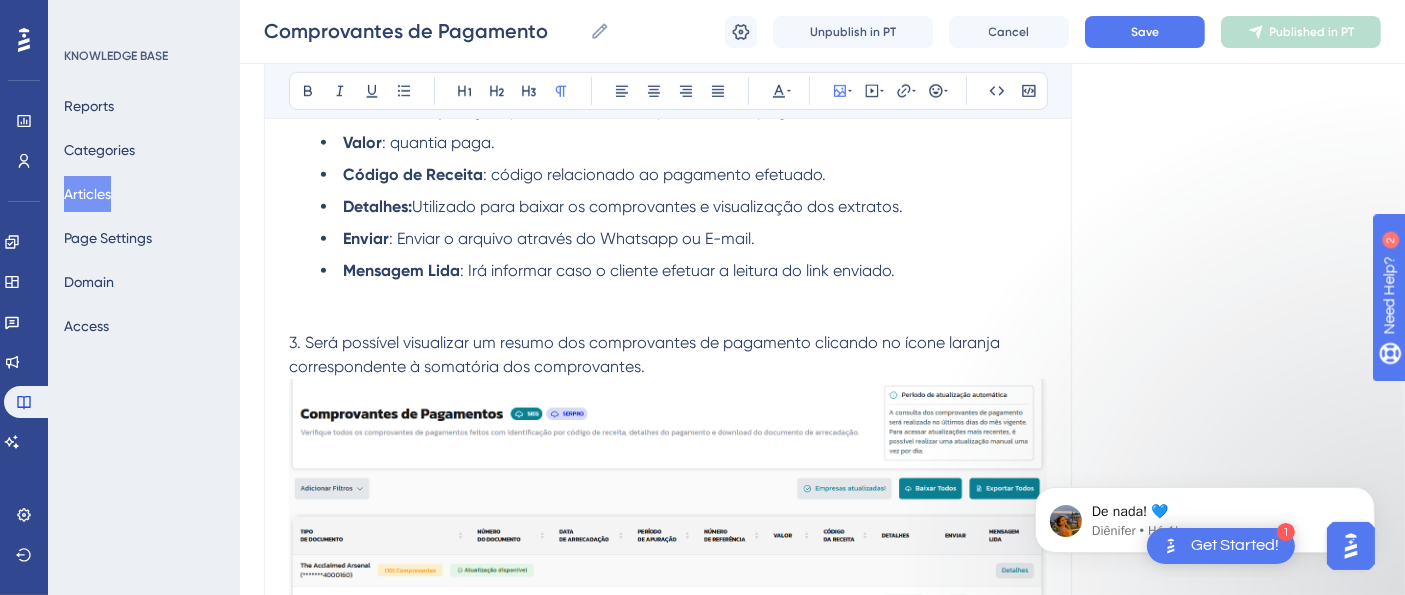 scroll, scrollTop: 1222, scrollLeft: 0, axis: vertical 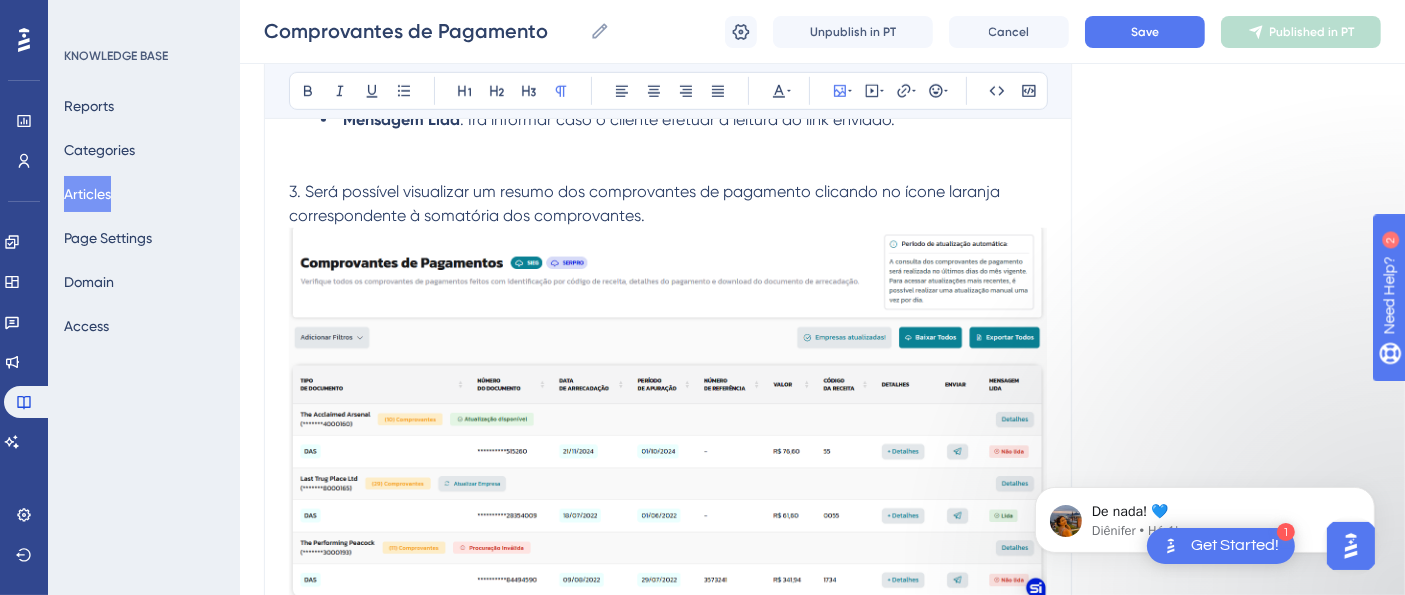 click at bounding box center (668, 906) 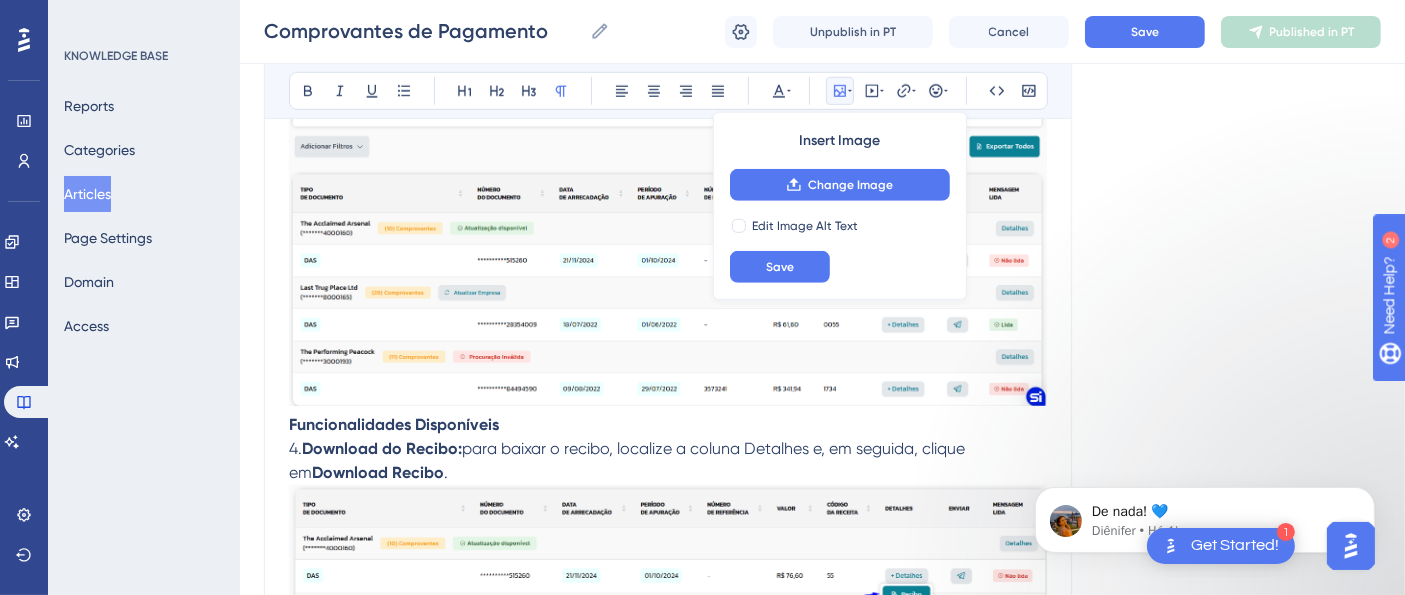scroll, scrollTop: 1555, scrollLeft: 0, axis: vertical 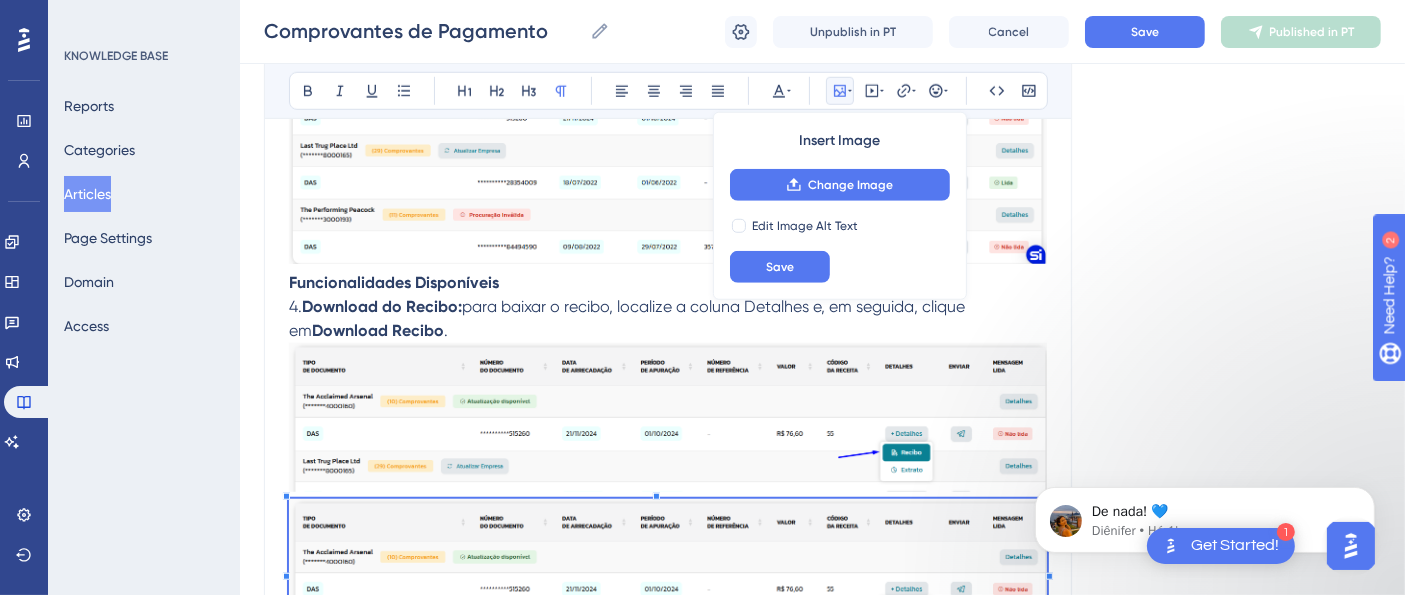 click at bounding box center (668, 928) 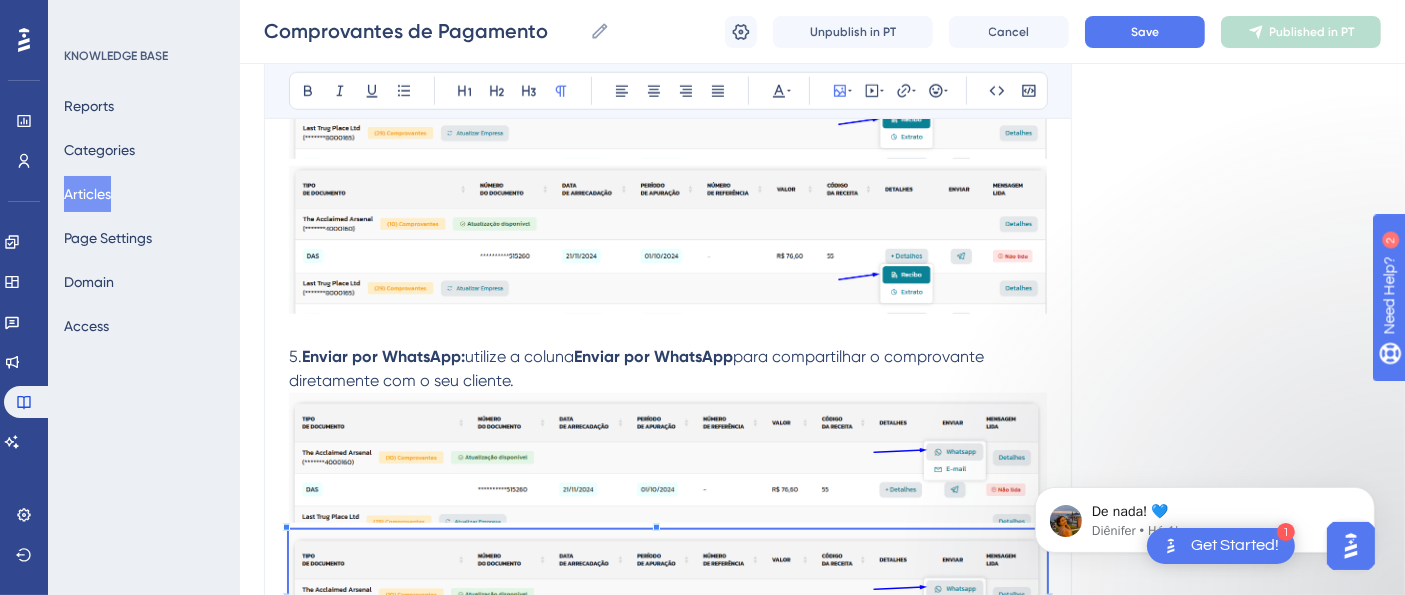 click at bounding box center [668, 933] 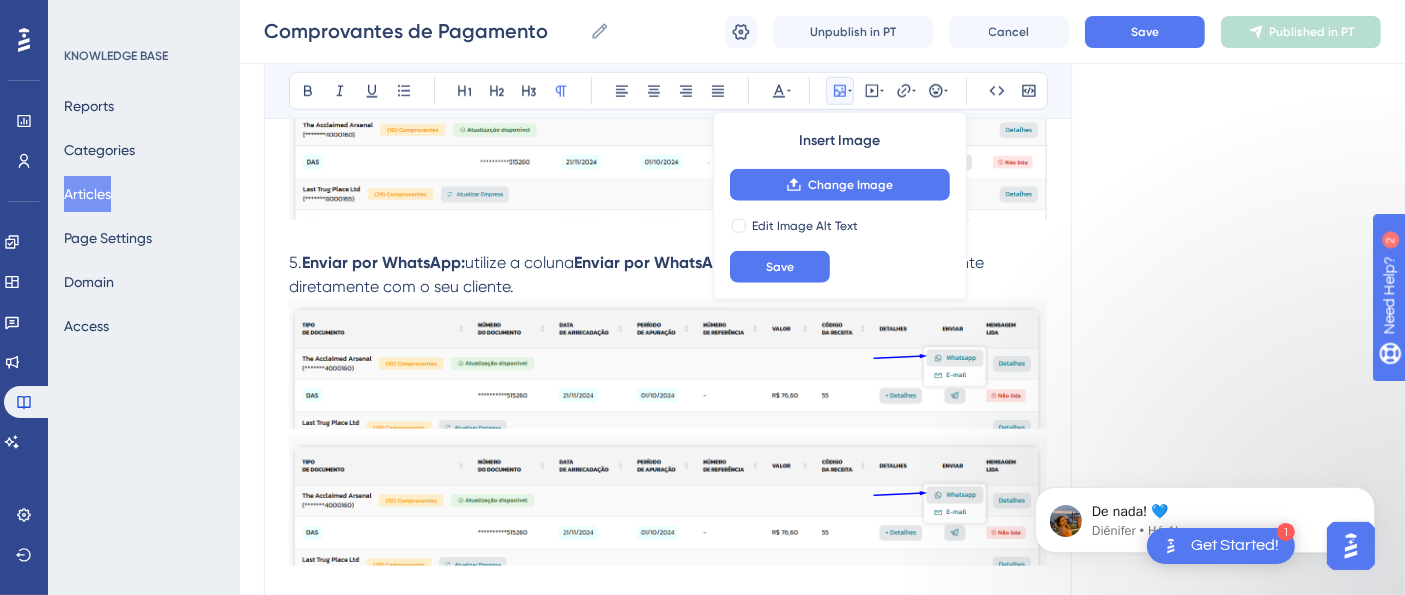 scroll, scrollTop: 2111, scrollLeft: 0, axis: vertical 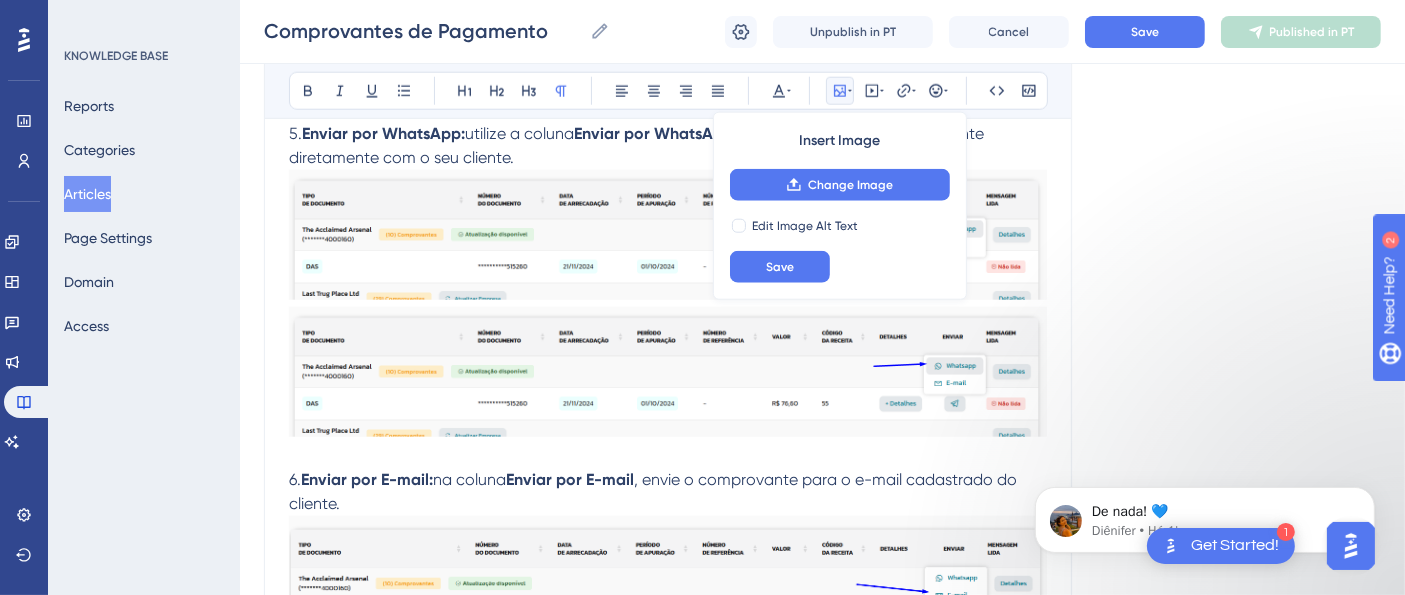 click at bounding box center [668, 1046] 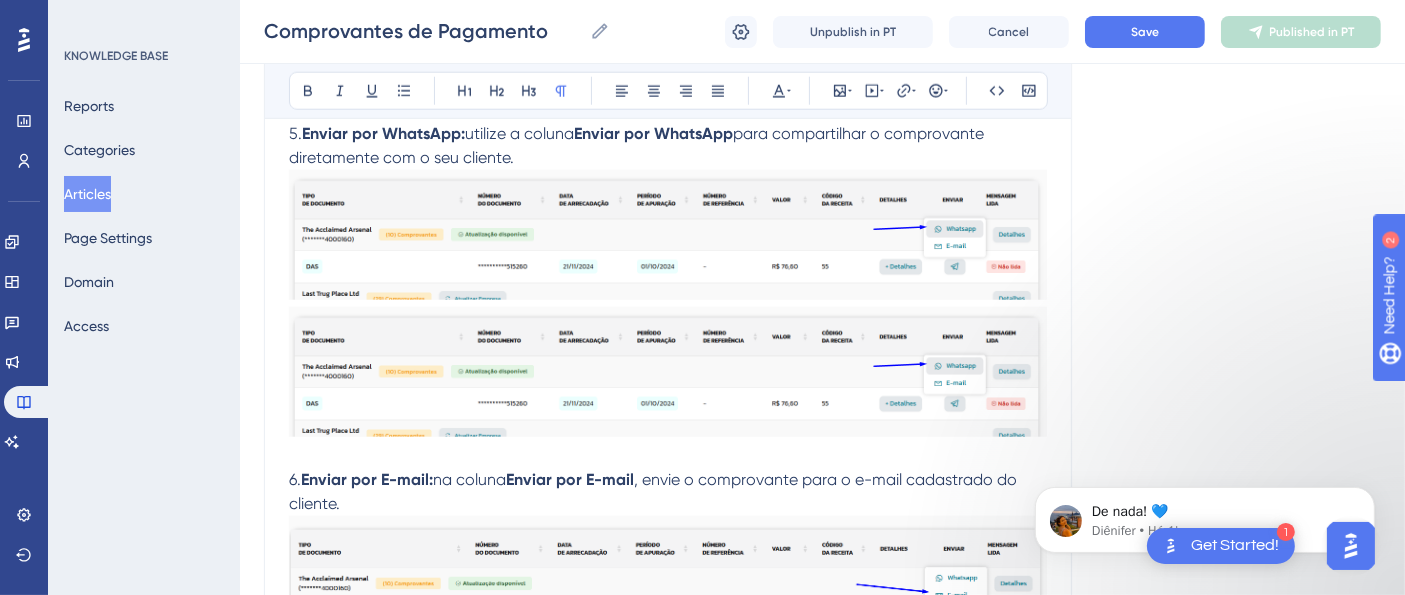 click at bounding box center [668, 1581] 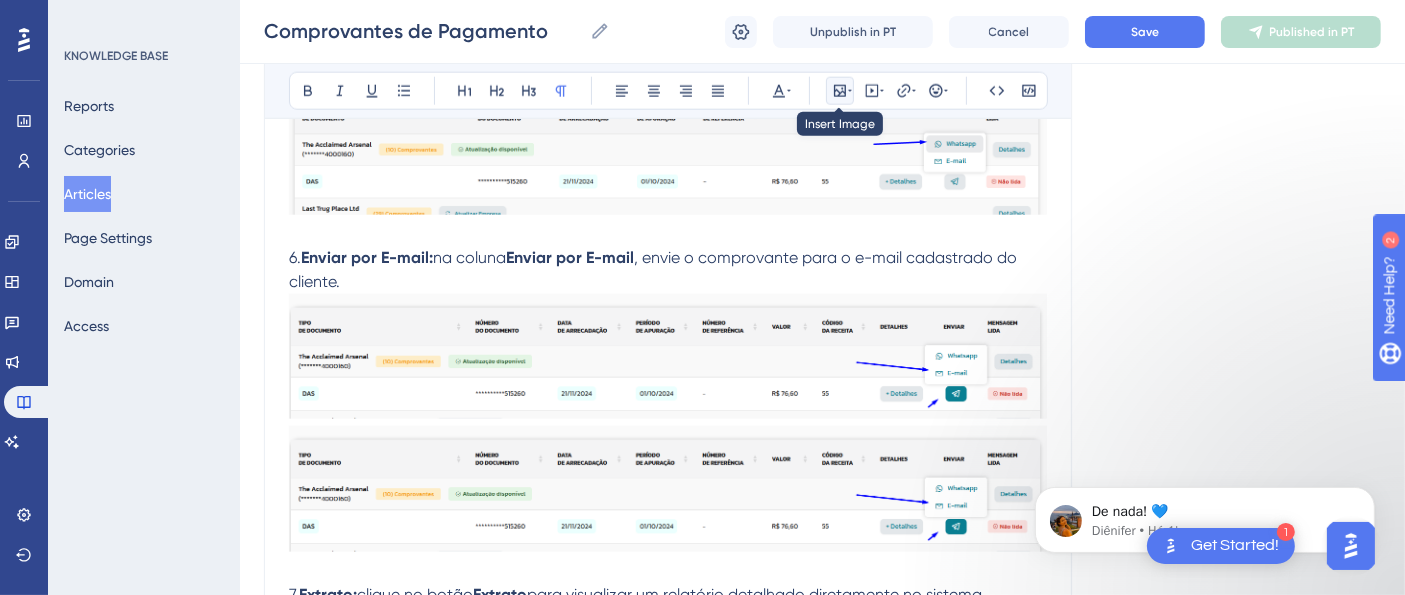 click 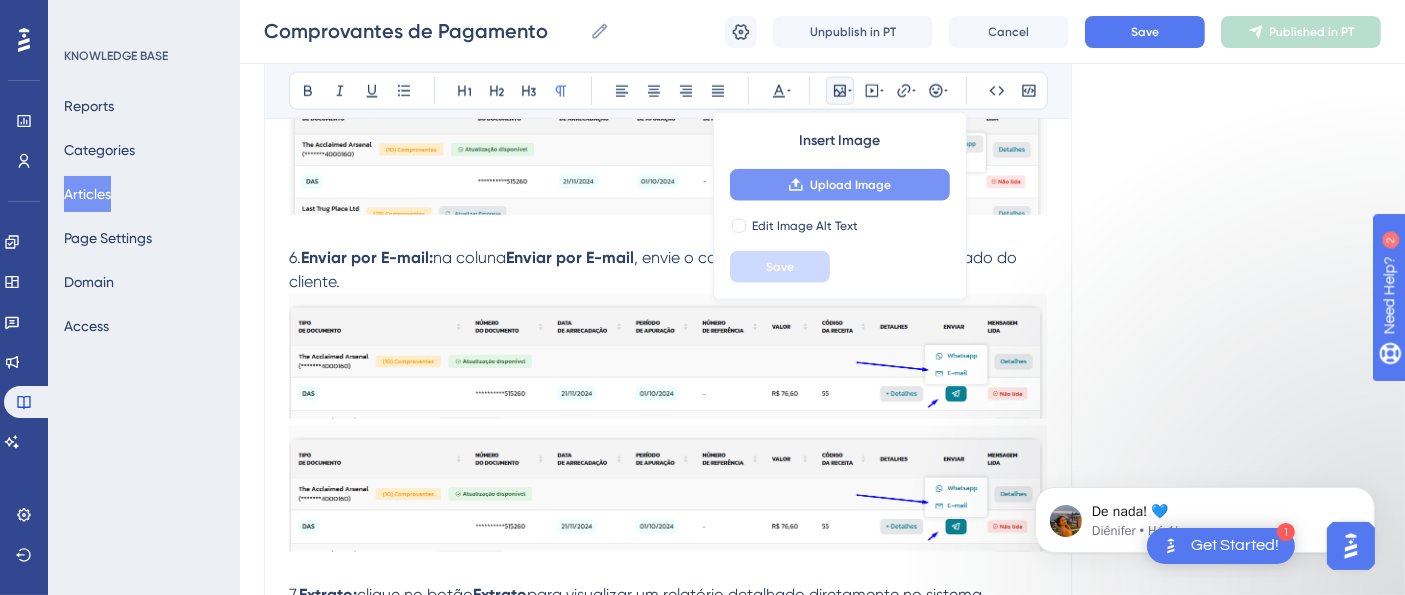 click on "Upload Image" at bounding box center (850, 185) 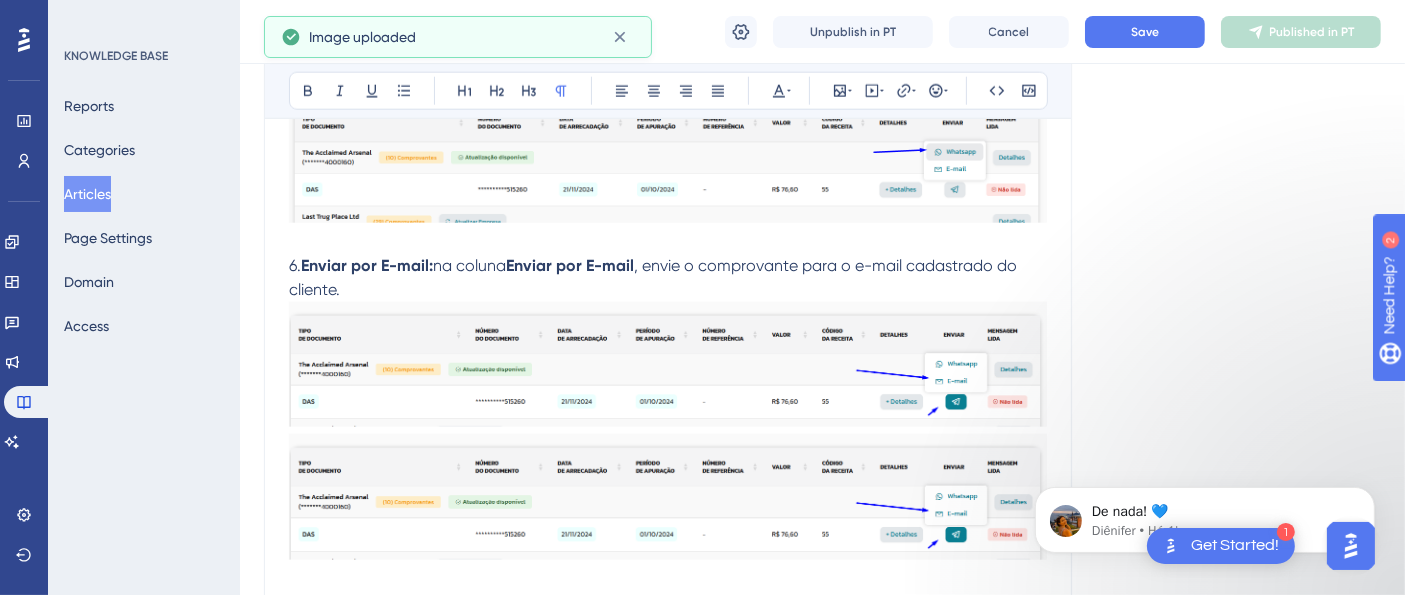 scroll, scrollTop: 2444, scrollLeft: 0, axis: vertical 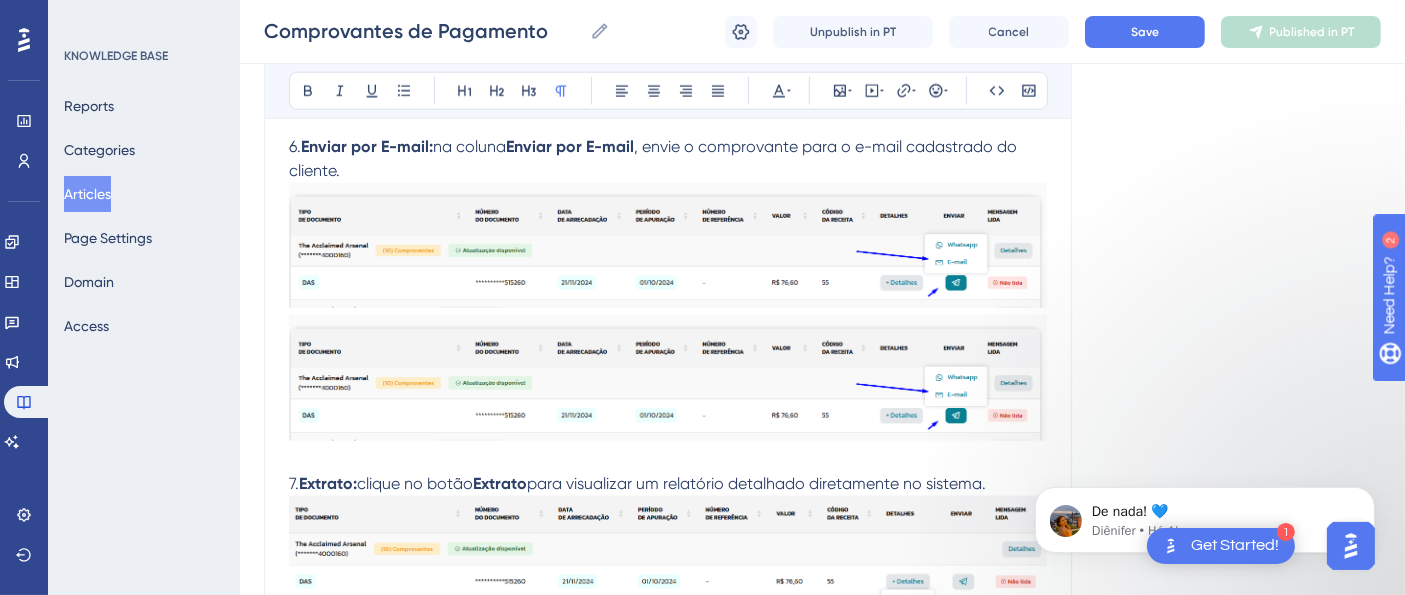 click at bounding box center (668, 1419) 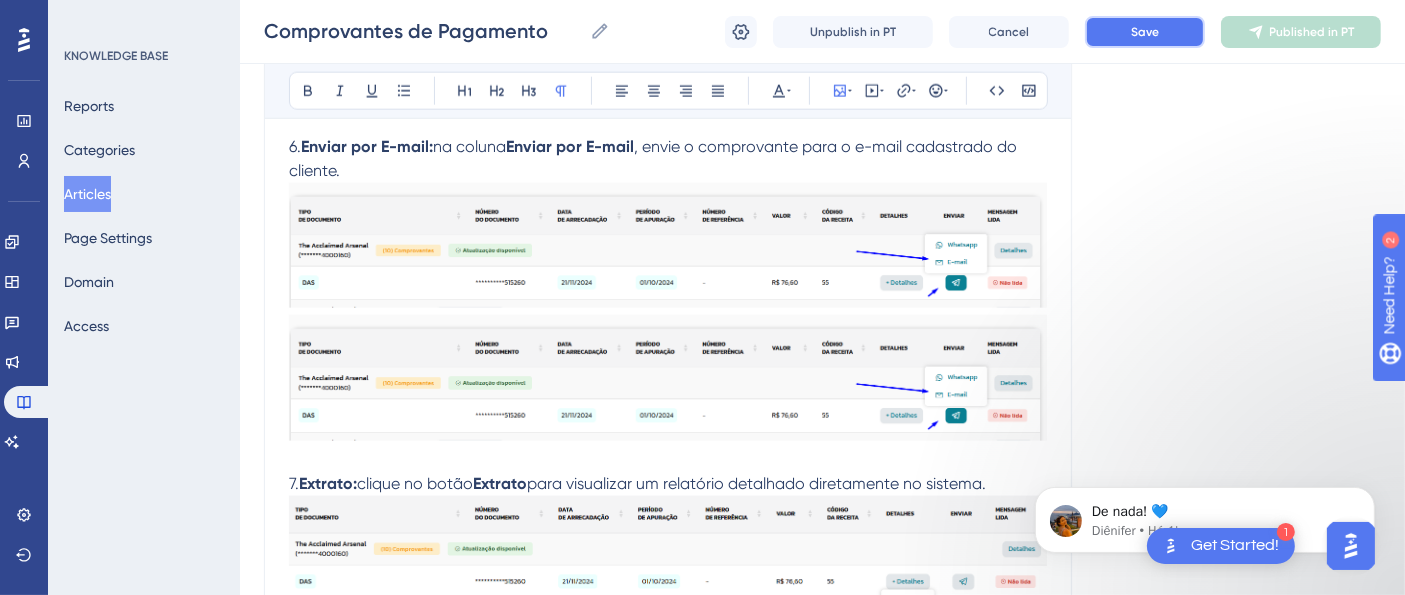 click on "Save" at bounding box center [1145, 32] 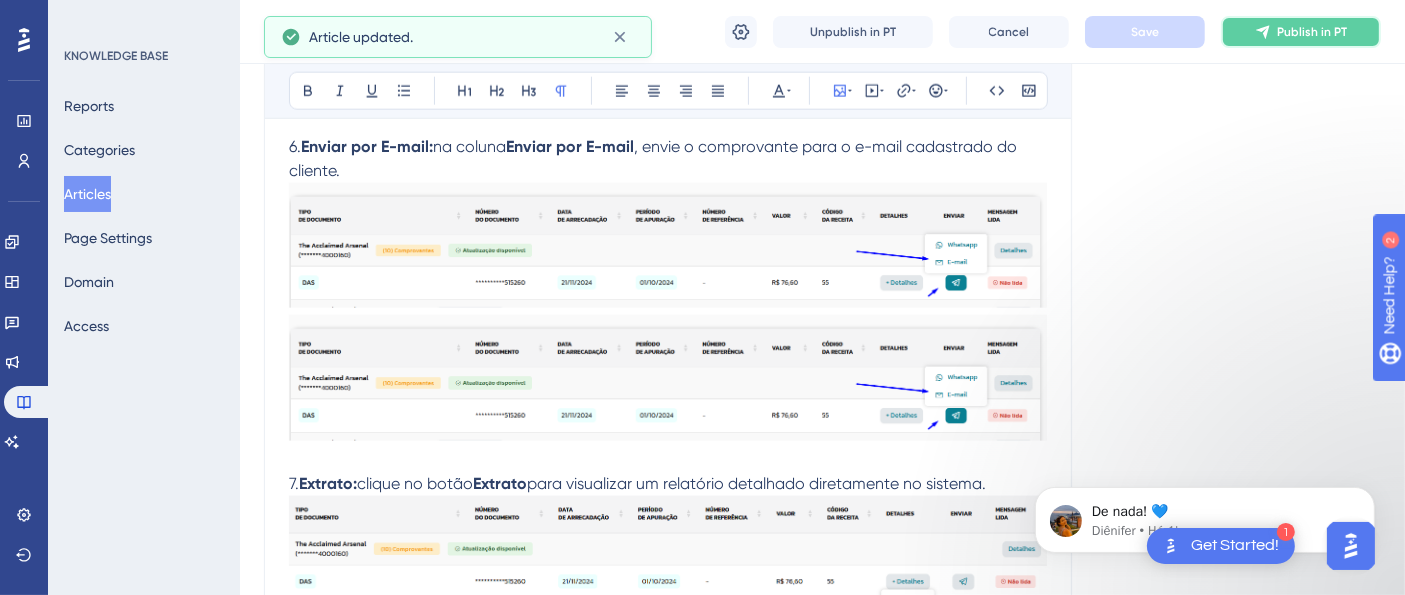 click on "Publish in PT" at bounding box center (1312, 32) 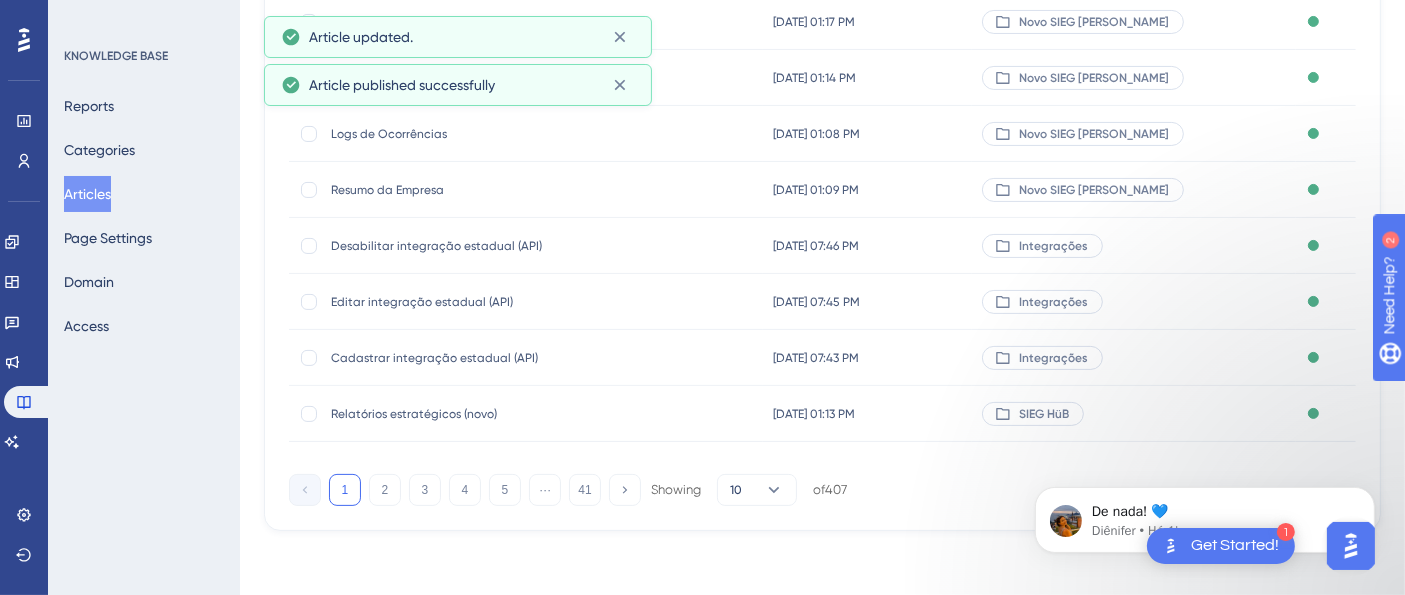 scroll, scrollTop: 0, scrollLeft: 0, axis: both 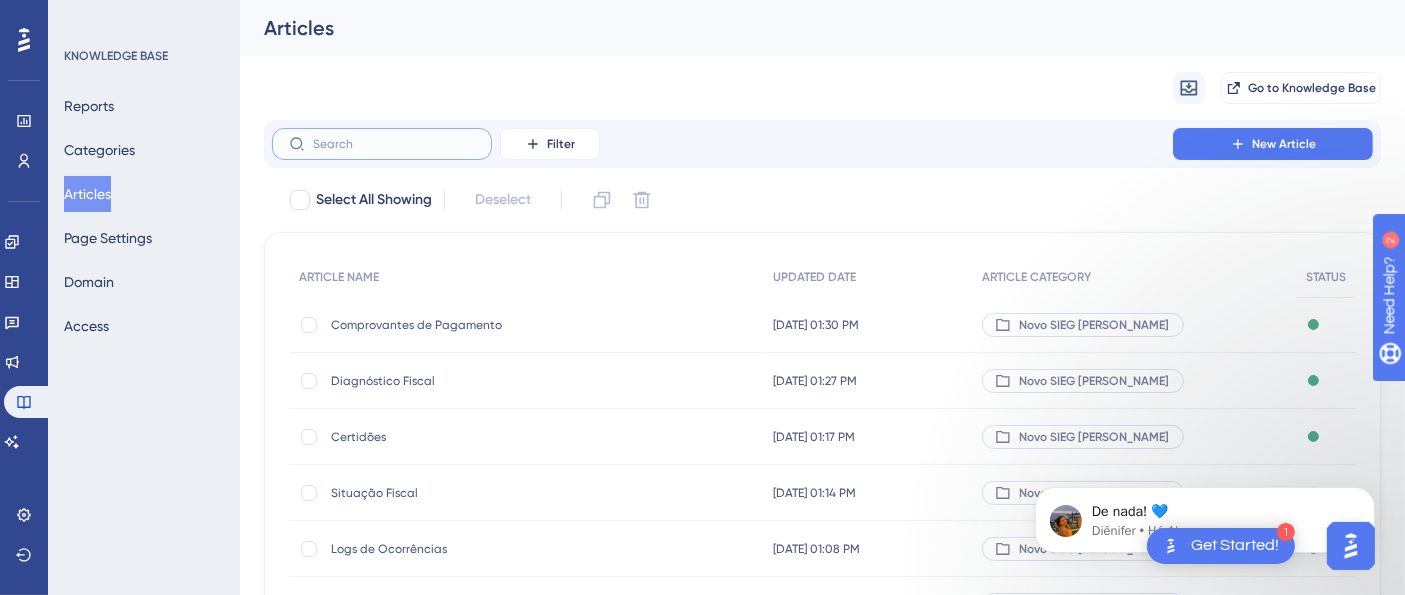 click at bounding box center (394, 144) 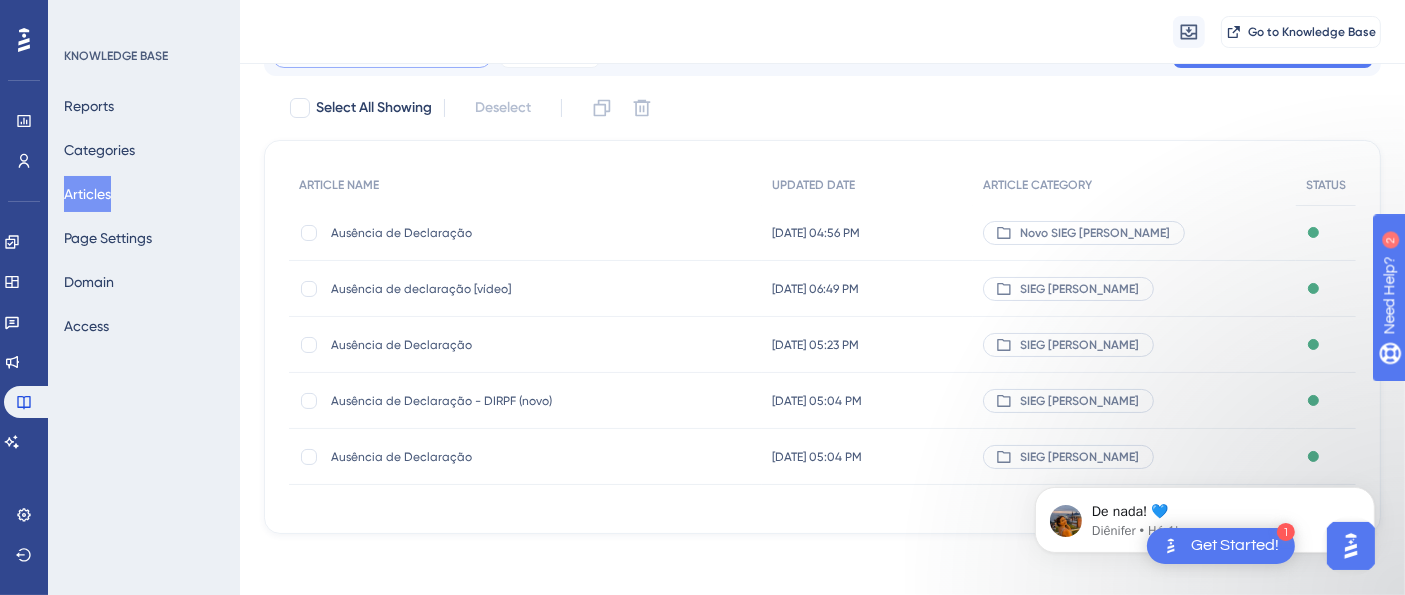 scroll, scrollTop: 101, scrollLeft: 0, axis: vertical 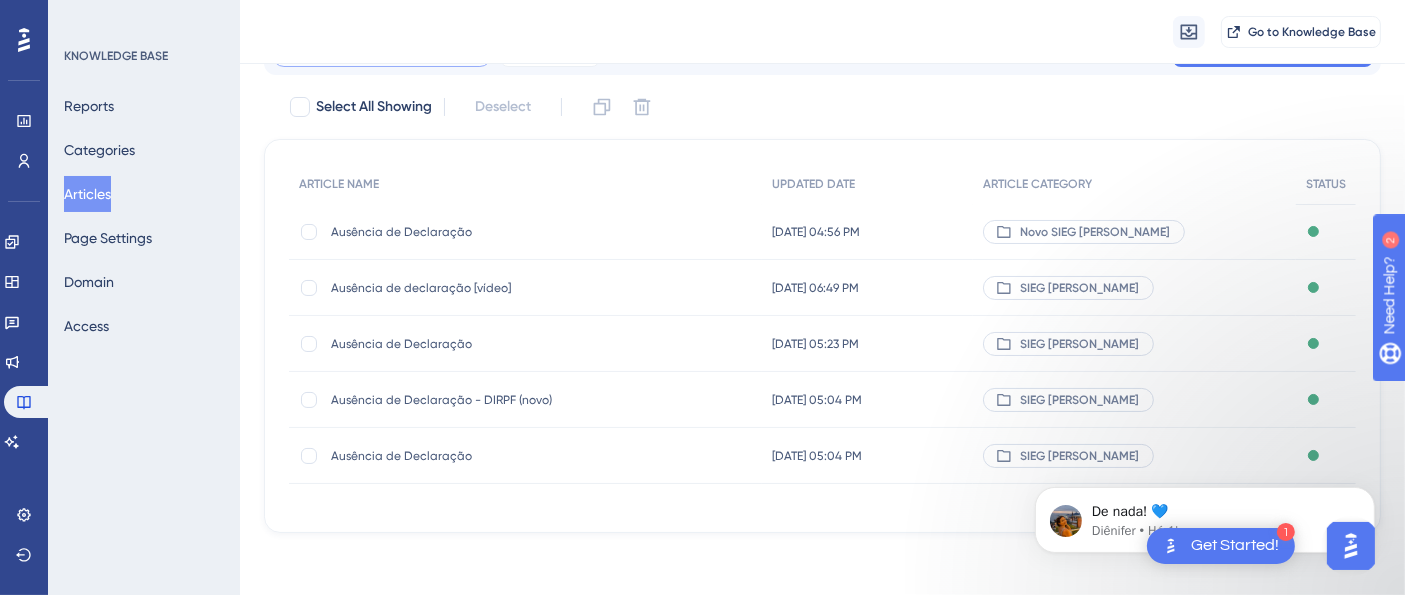 type on "Ausência de Declaração" 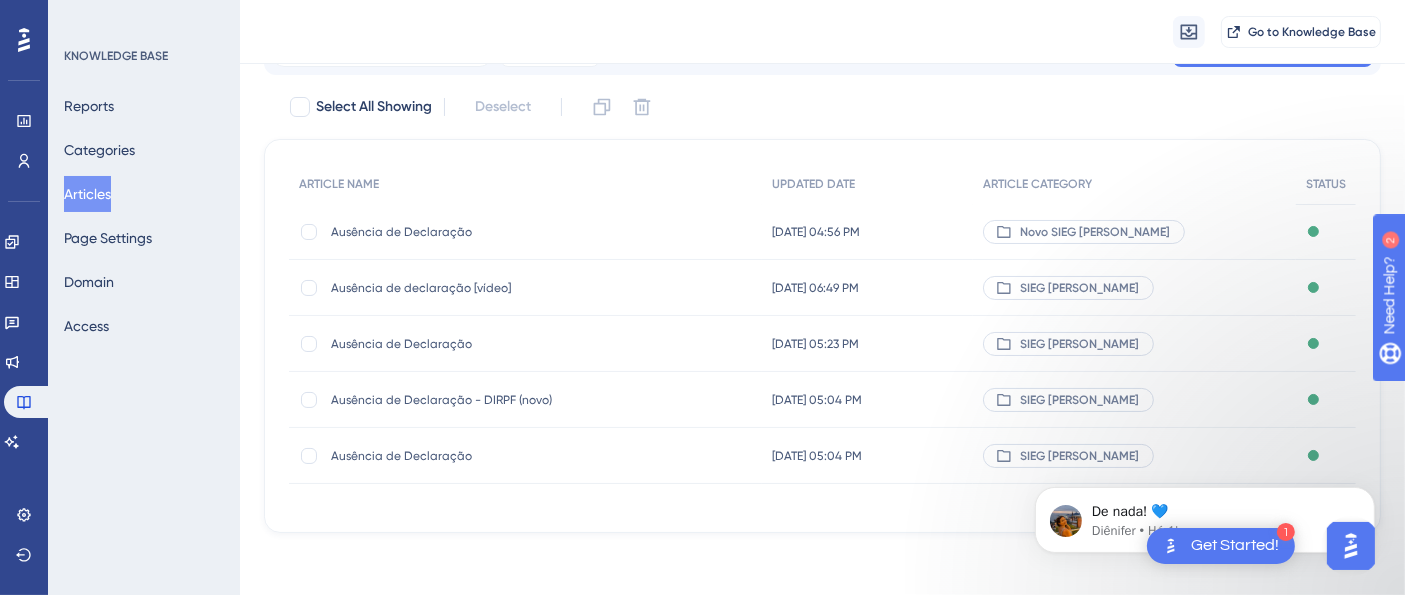 click on "Ausência de Declaração" at bounding box center [491, 232] 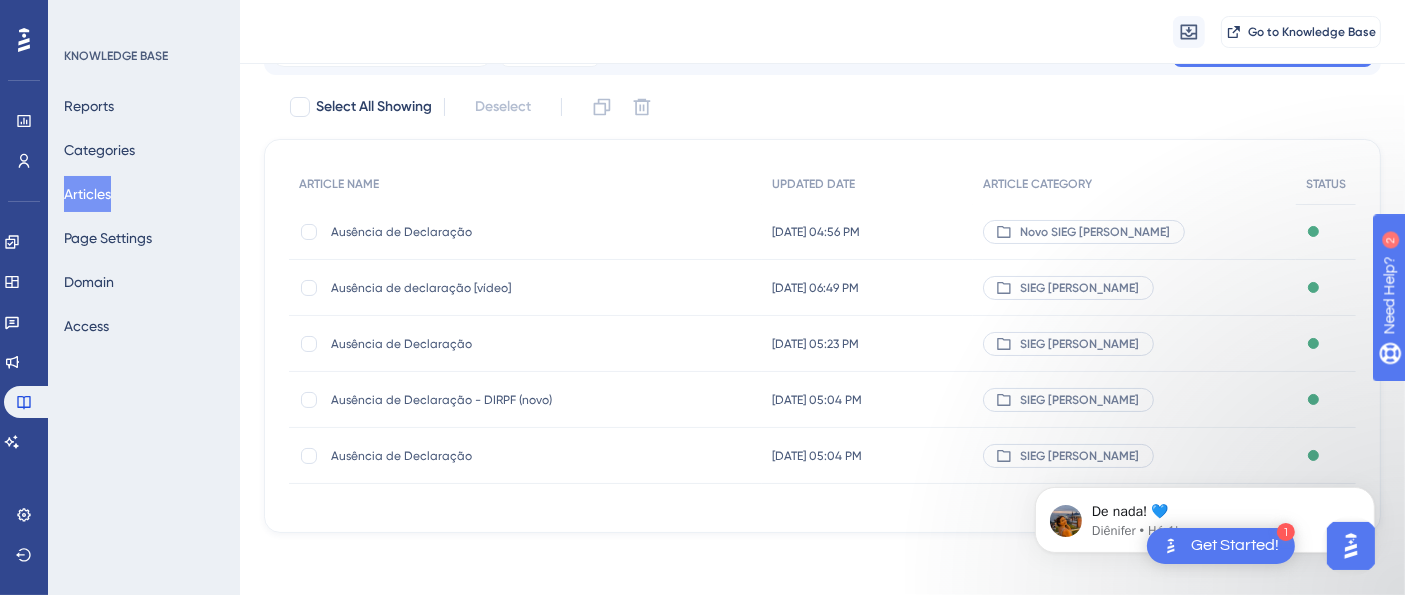 scroll, scrollTop: 0, scrollLeft: 0, axis: both 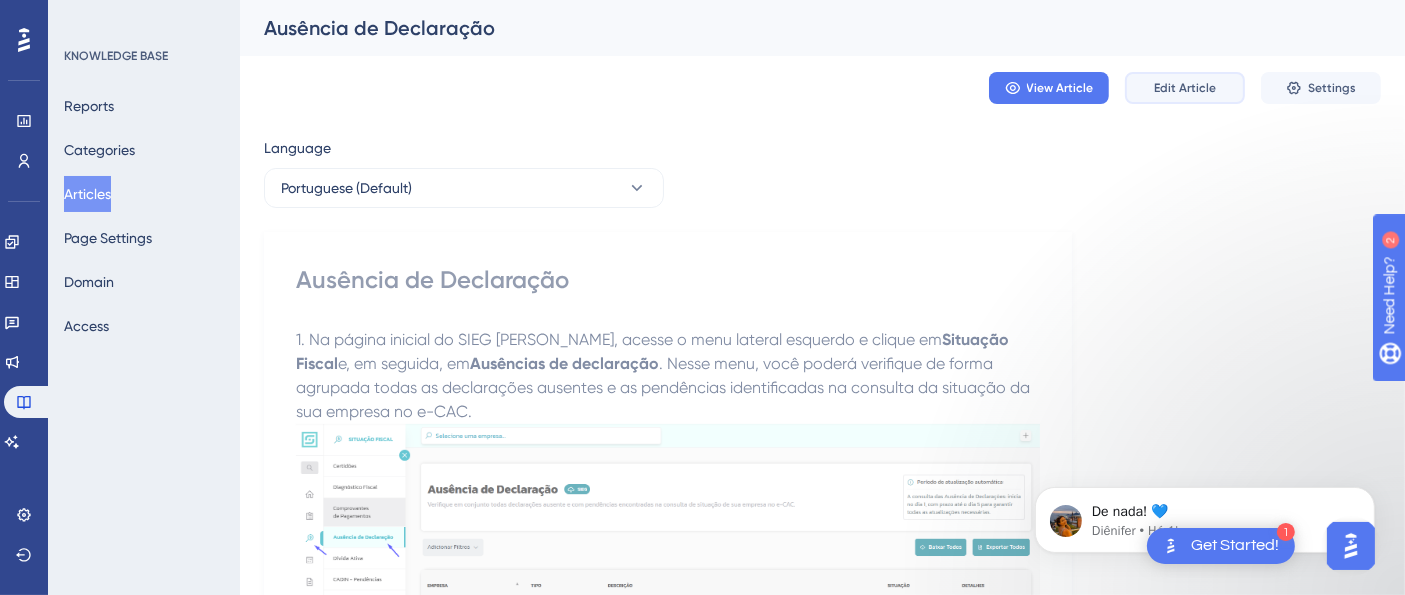 click on "Edit Article" at bounding box center [1185, 88] 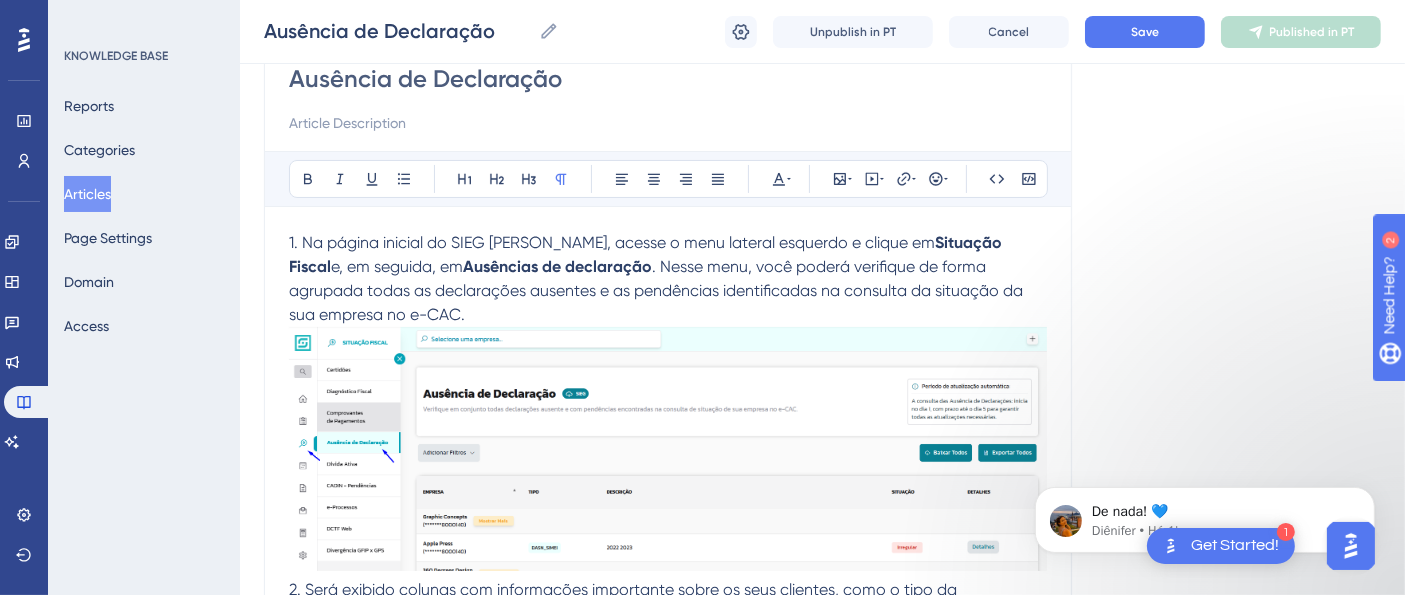 scroll, scrollTop: 148, scrollLeft: 0, axis: vertical 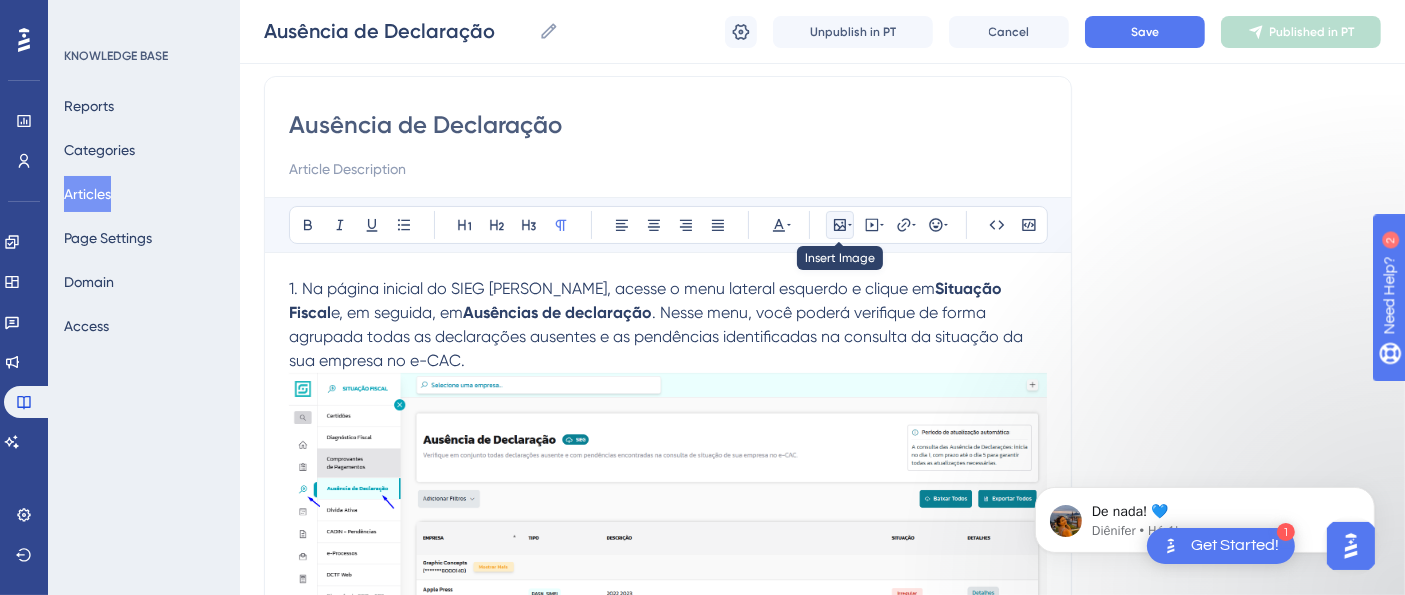 click 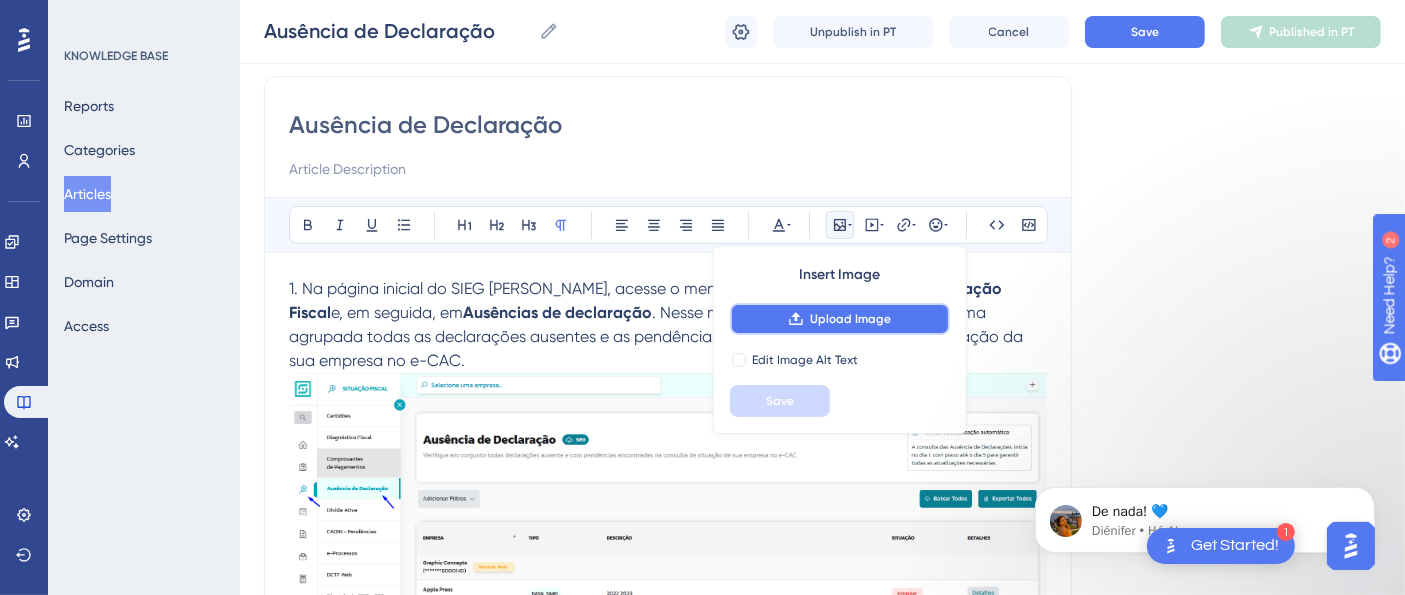 click on "Upload Image" at bounding box center [840, 319] 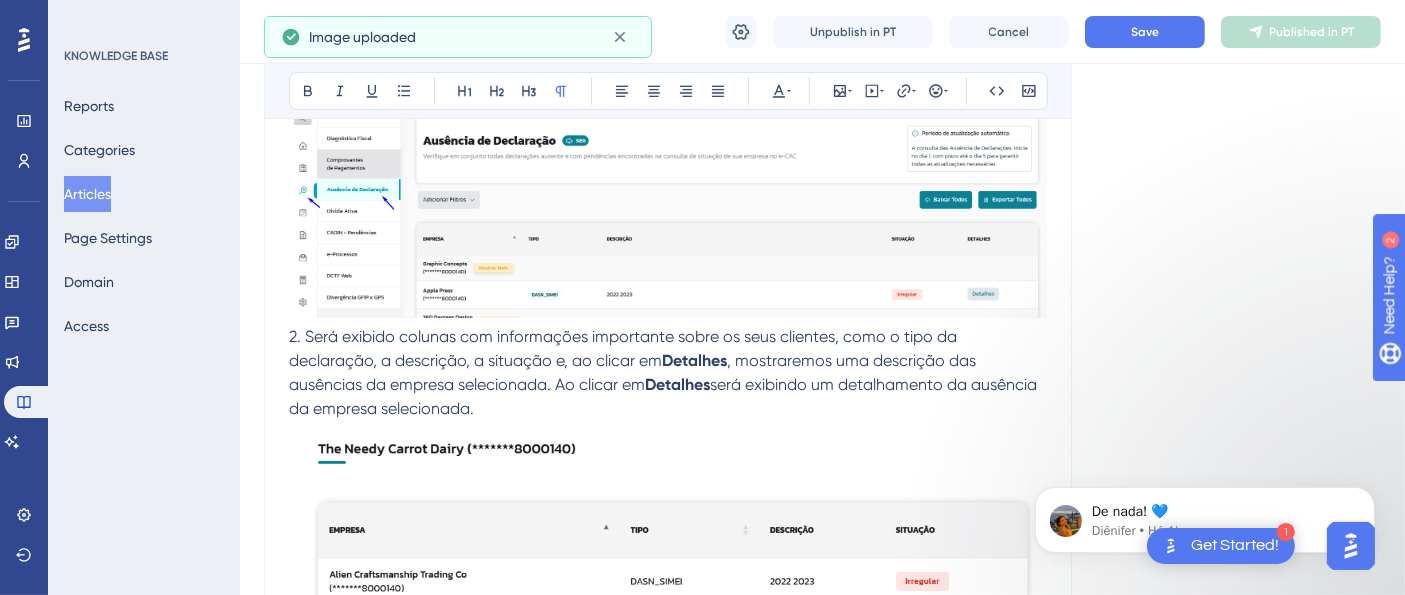 scroll, scrollTop: 695, scrollLeft: 0, axis: vertical 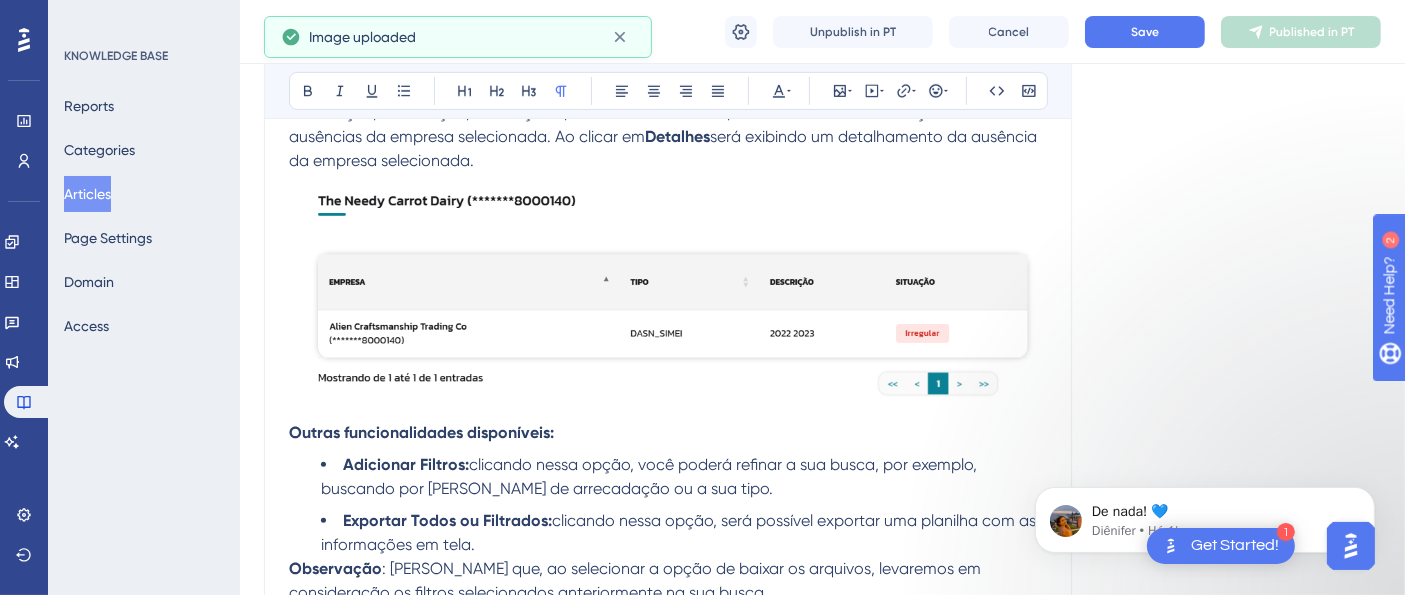 click at bounding box center (668, 837) 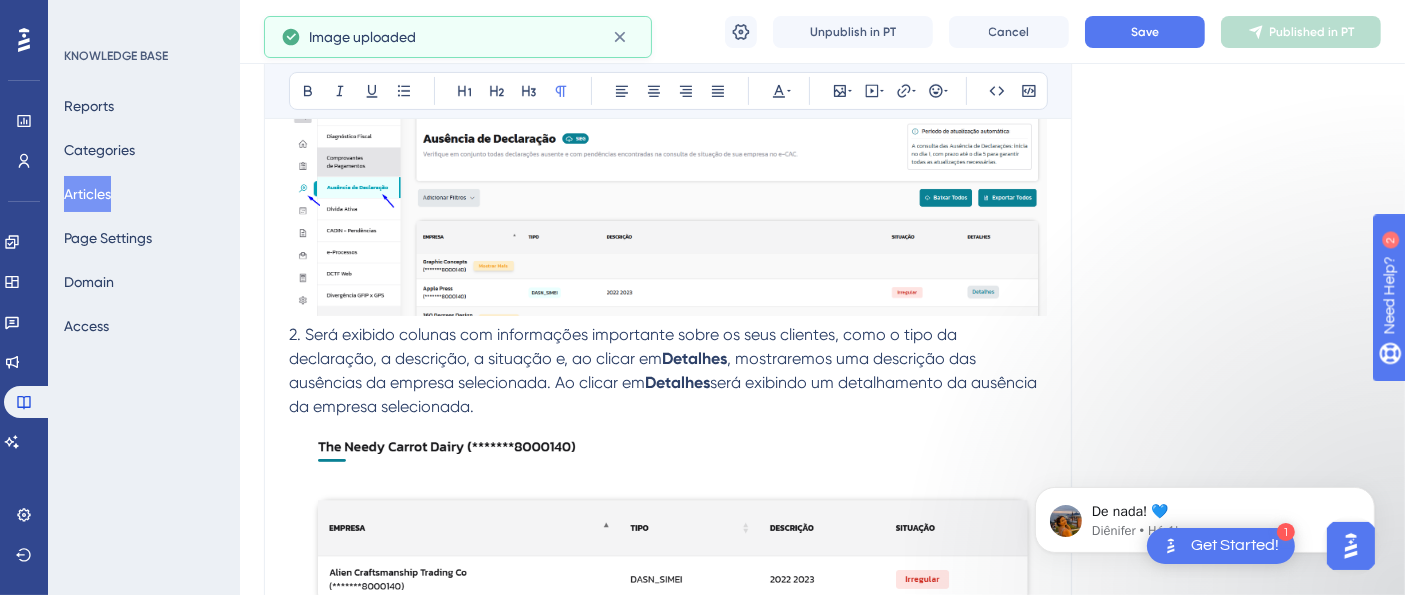 scroll, scrollTop: 260, scrollLeft: 0, axis: vertical 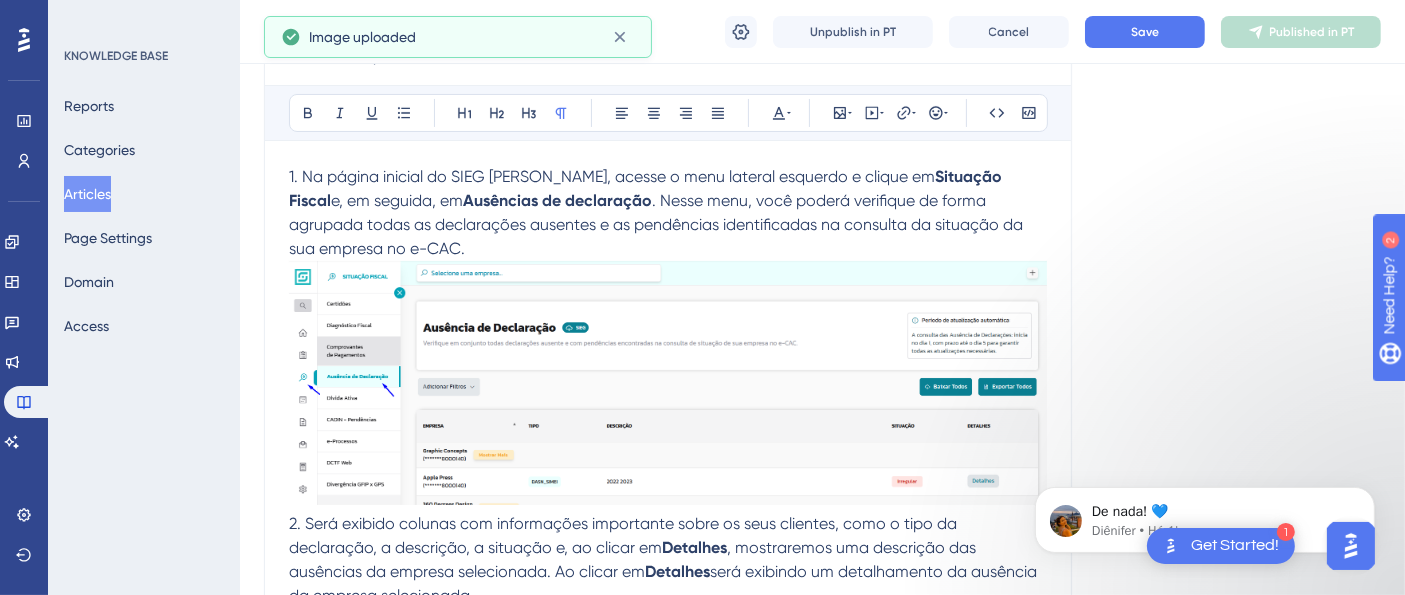 click on "1. Na página inicial do SIEG Iris, acesse o menu lateral esquerdo e clique em  Situação Fiscal  e, em seguida, em  Ausências de declaração . Nesse menu, você poderá verifique de forma agrupada todas as declarações ausentes e as pendências identificadas na consulta da situação da sua empresa no e-CAC." at bounding box center [668, 213] 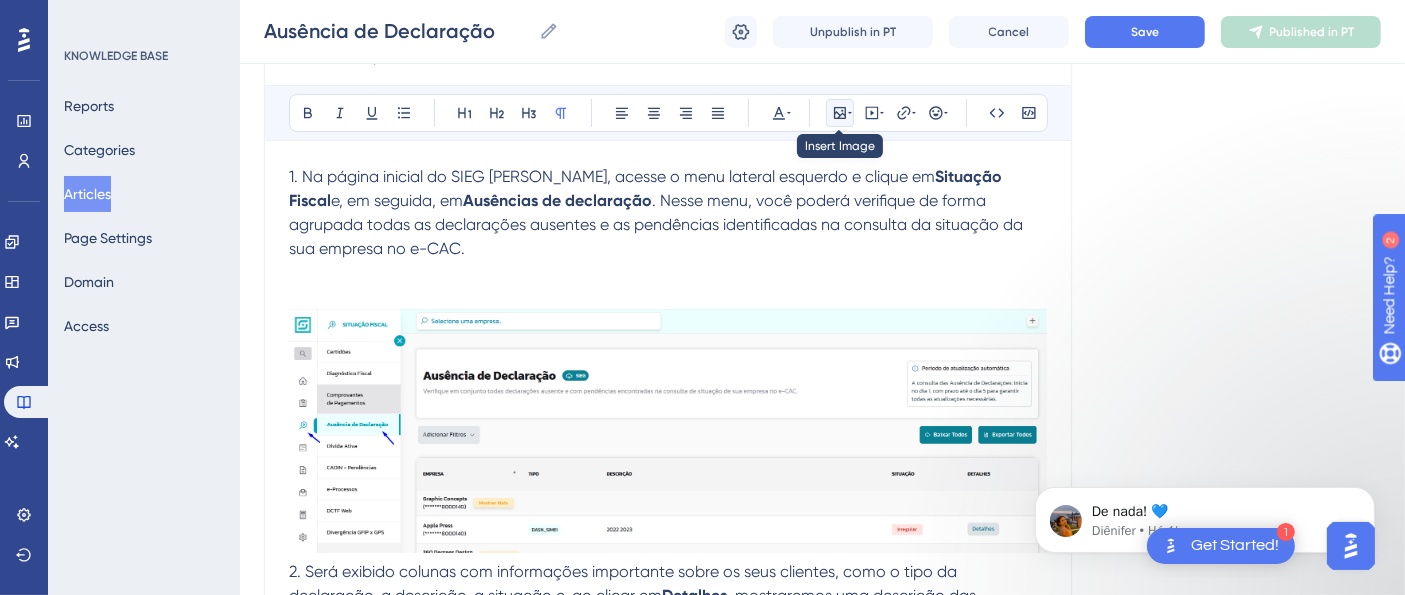 click 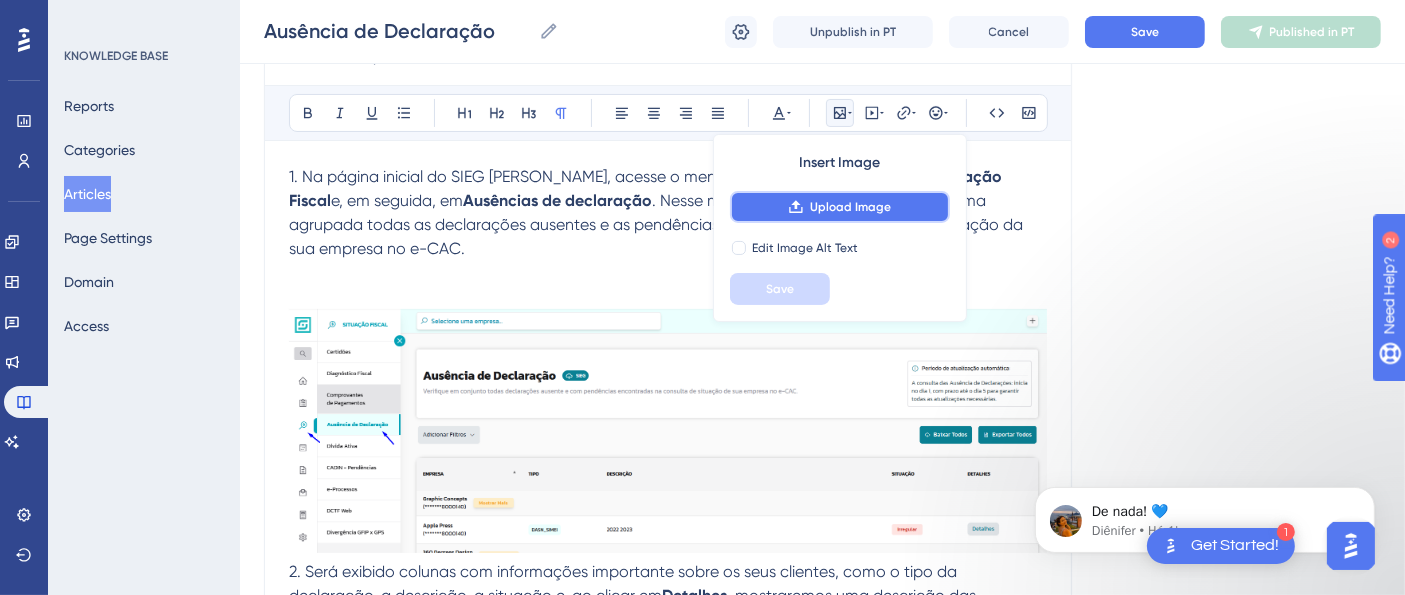 click on "Upload Image" at bounding box center [850, 207] 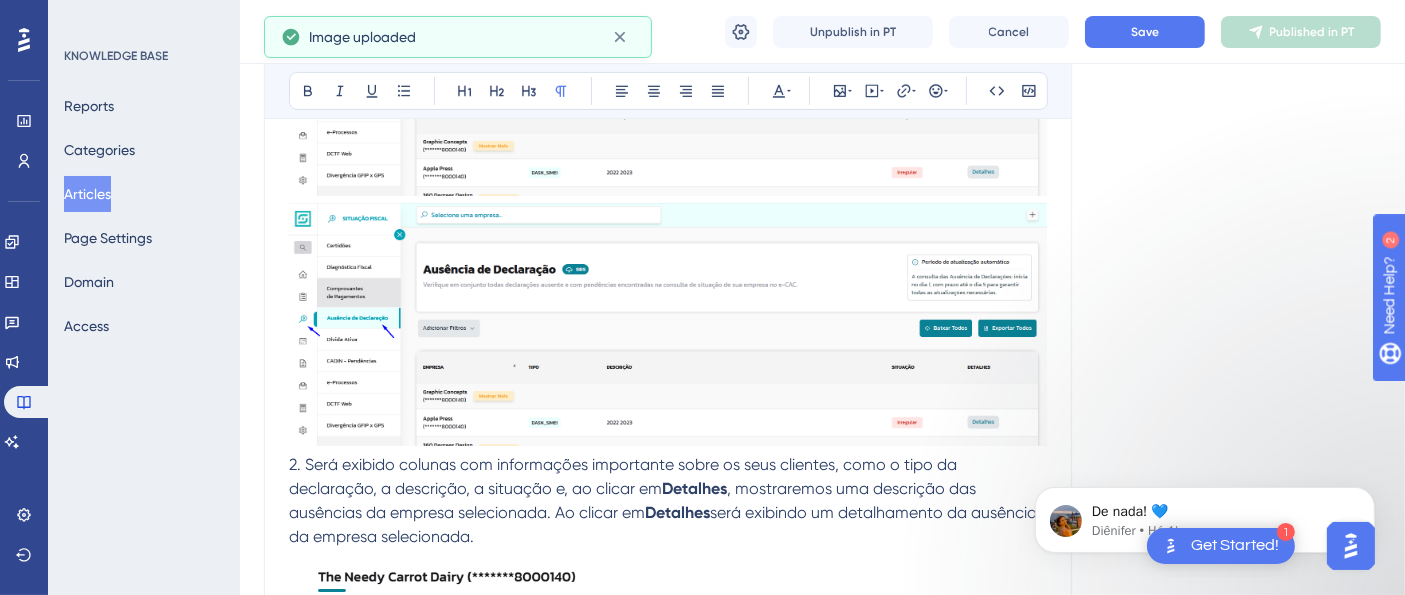scroll, scrollTop: 704, scrollLeft: 0, axis: vertical 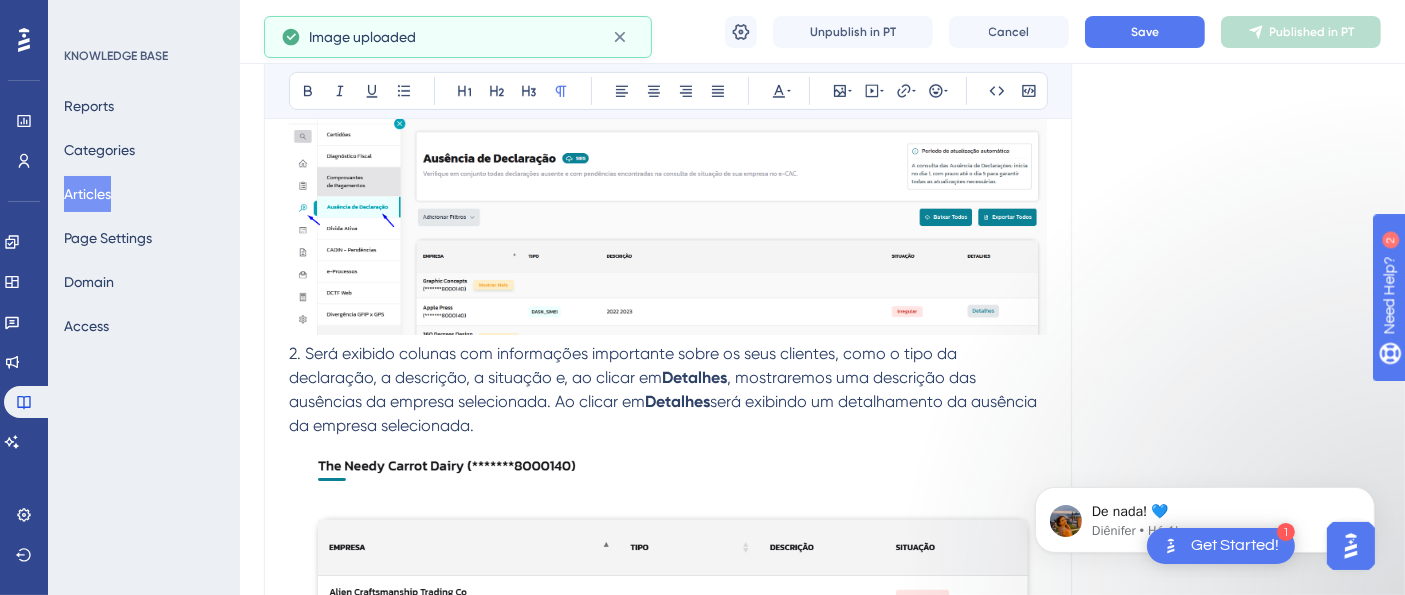 click on "2. Será exibido colunas com informações importante sobre os seus clientes, como o tipo da declaração, a descrição, a situação e, ao clicar em  Detalhes , mostraremos uma descrição das ausências da empresa selecionada. Ao clicar em  Detalhes  será exibindo um detalhamento da ausência da empresa selecionada." at bounding box center [668, 390] 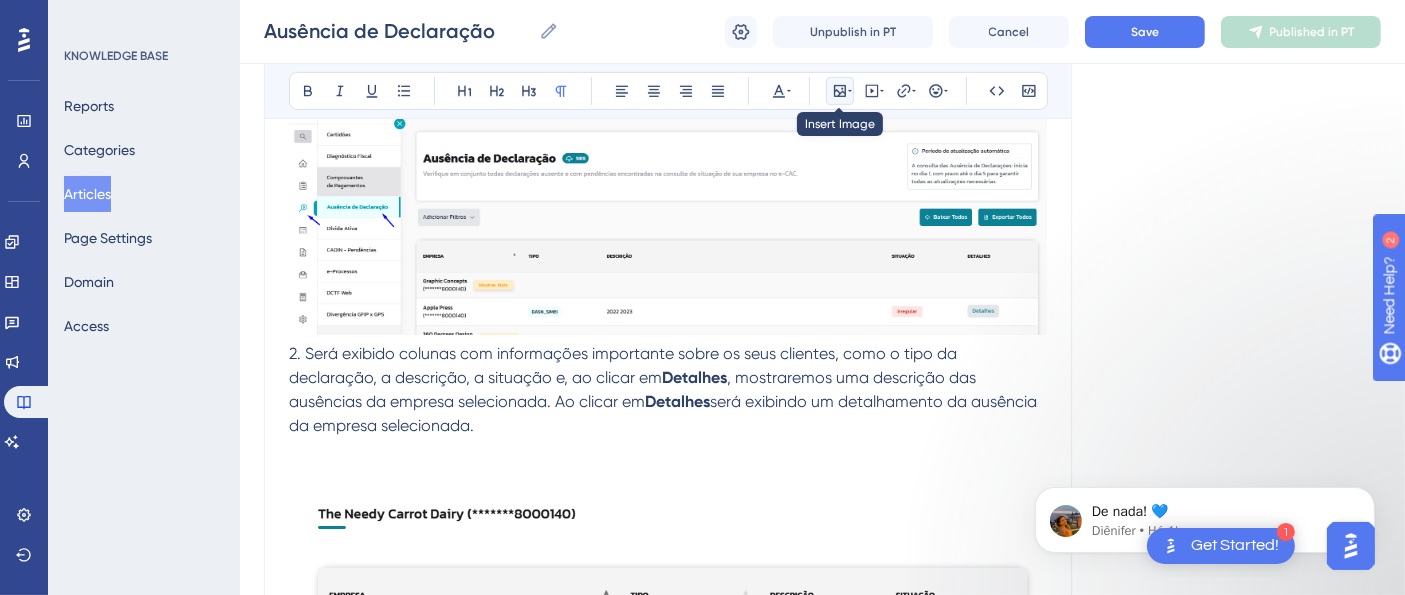 click 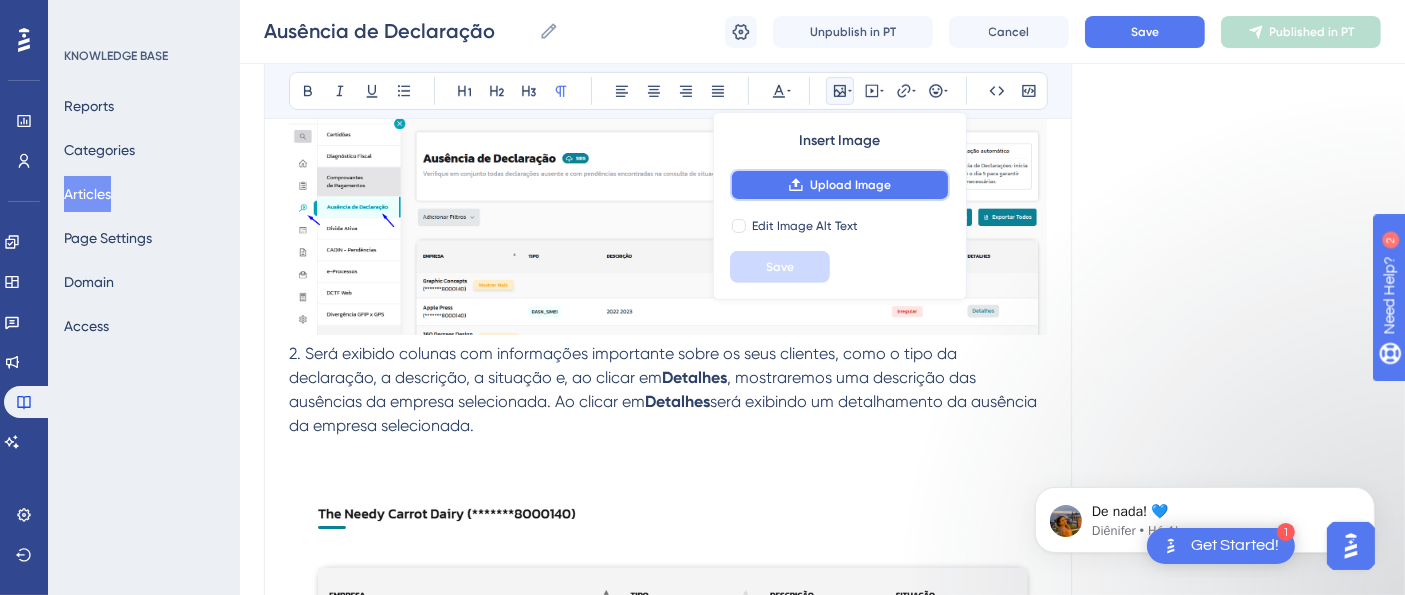 click on "Upload Image" at bounding box center (850, 185) 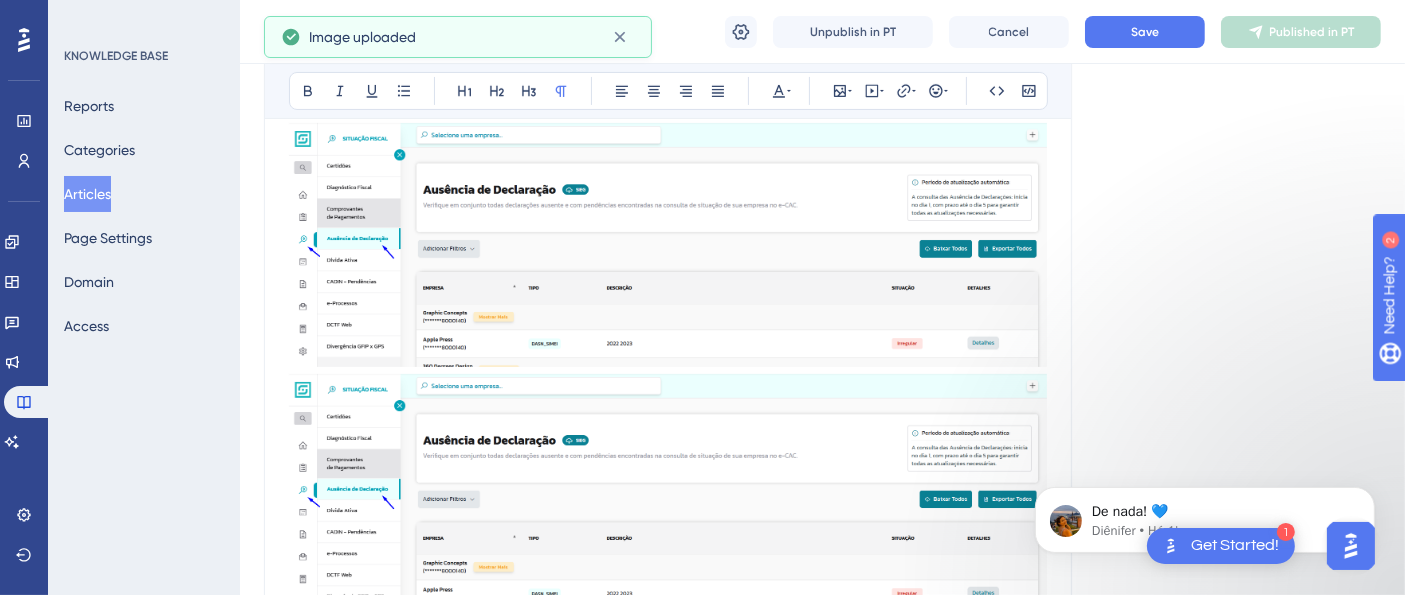 scroll, scrollTop: 704, scrollLeft: 0, axis: vertical 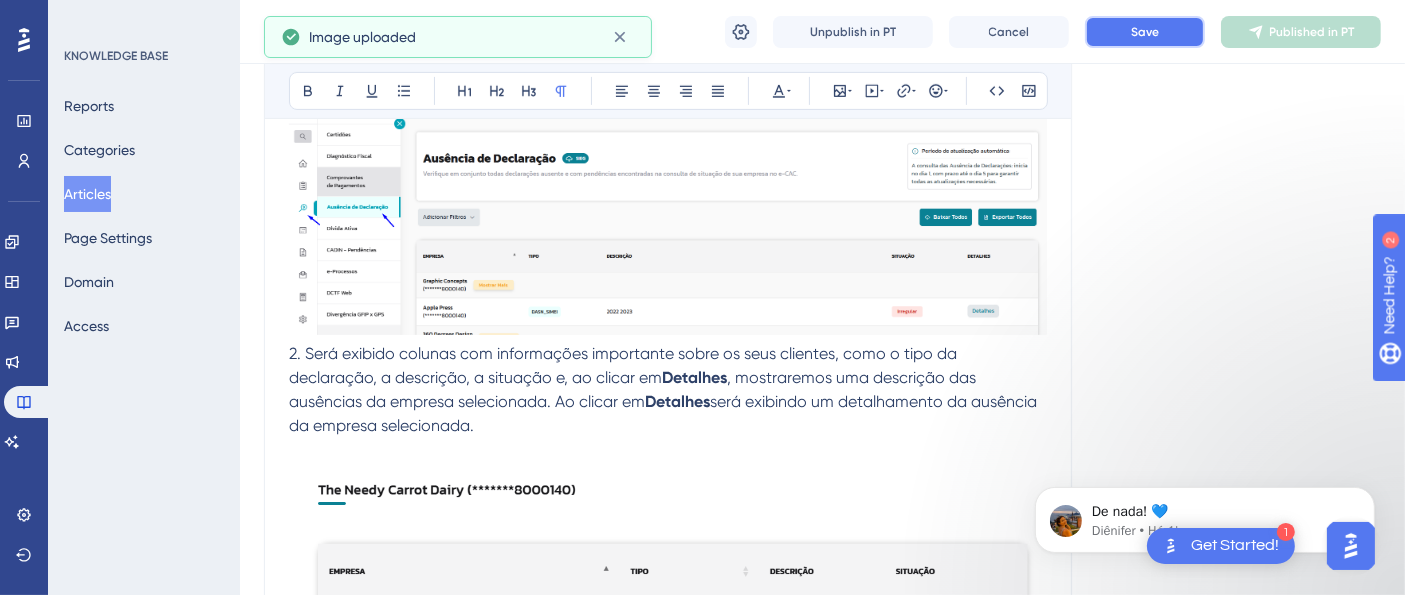 click on "Save" at bounding box center (1145, 32) 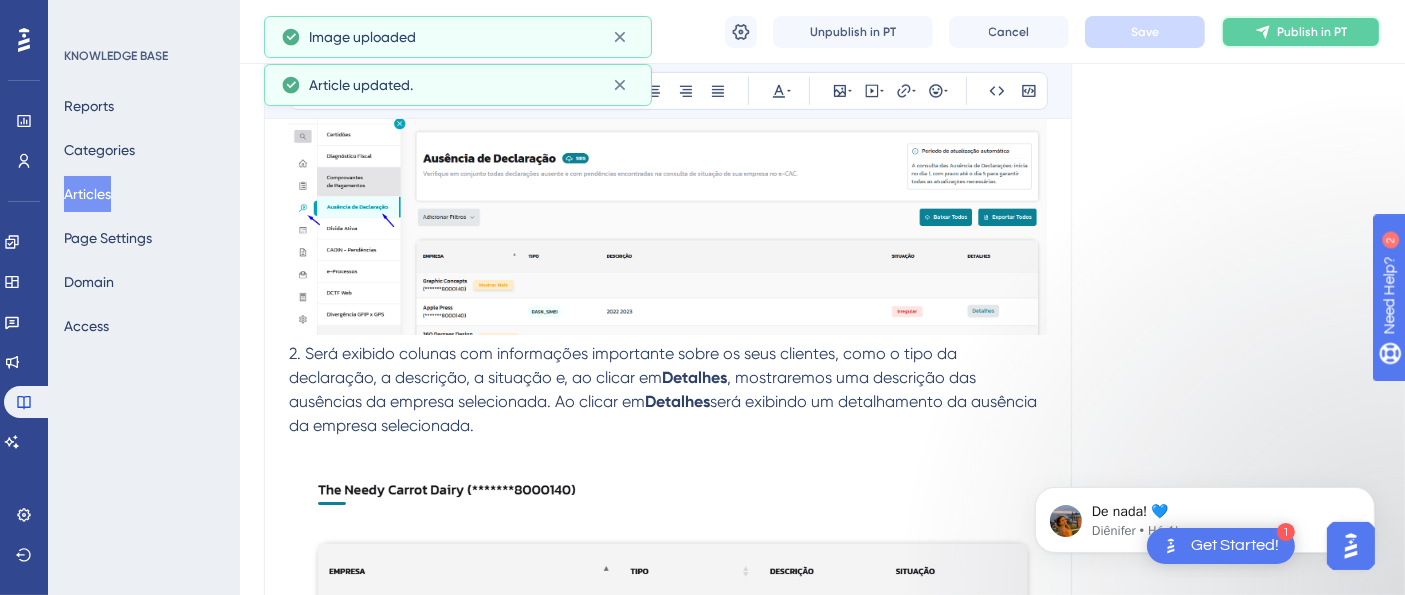click on "Publish in PT" at bounding box center (1312, 32) 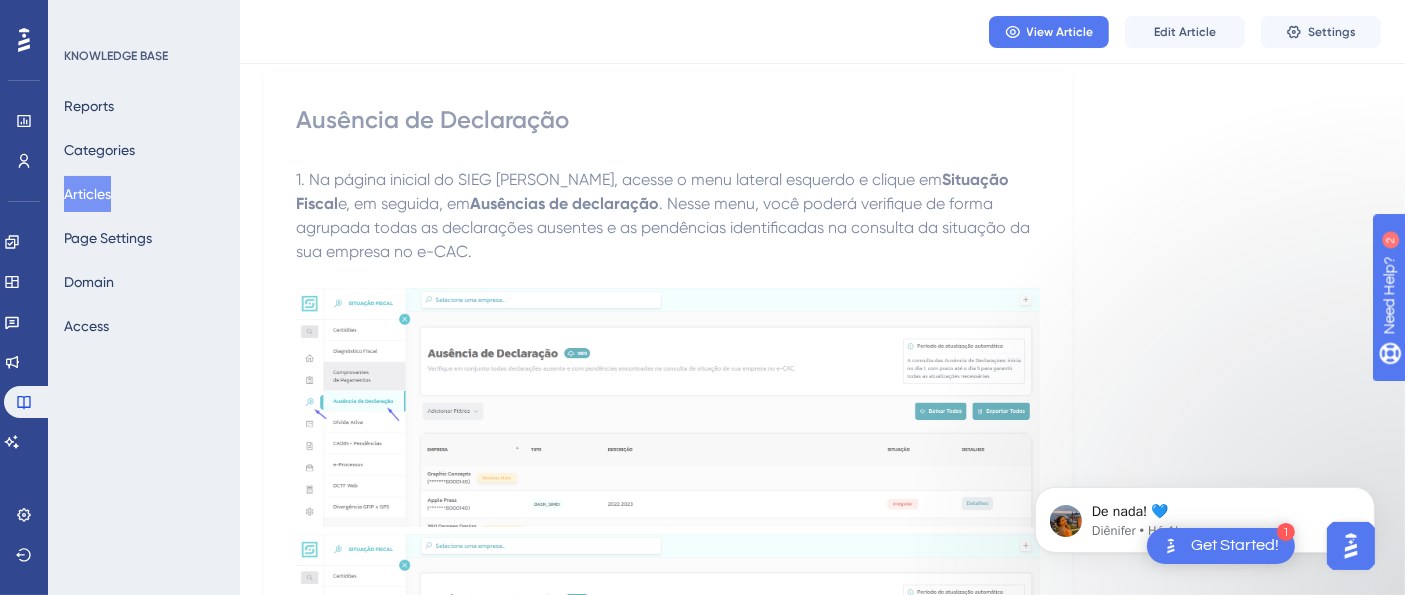 scroll, scrollTop: 148, scrollLeft: 0, axis: vertical 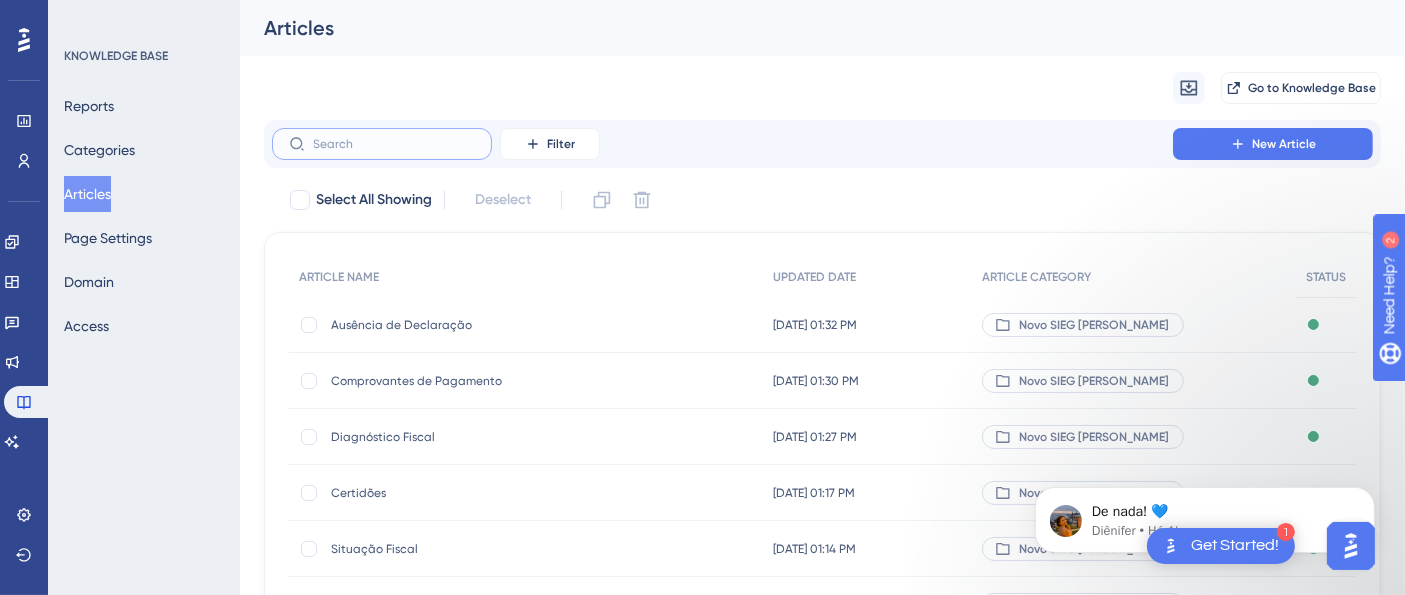 click at bounding box center (394, 144) 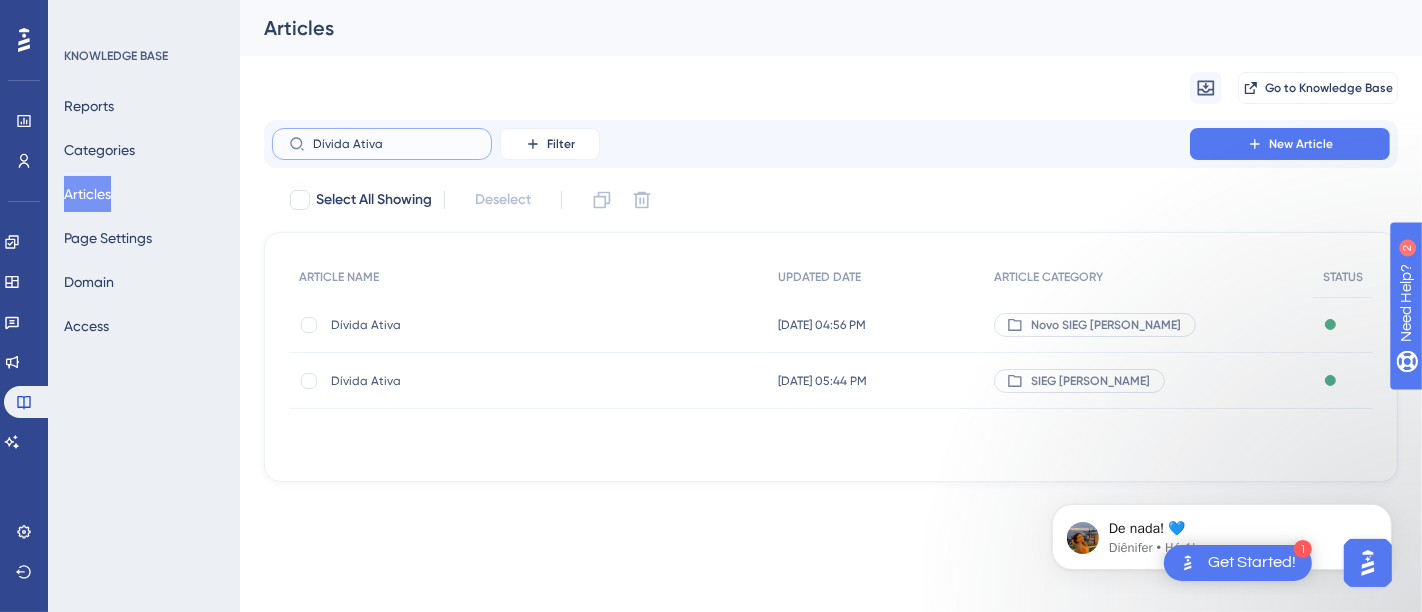 type on "Dívida Ativa" 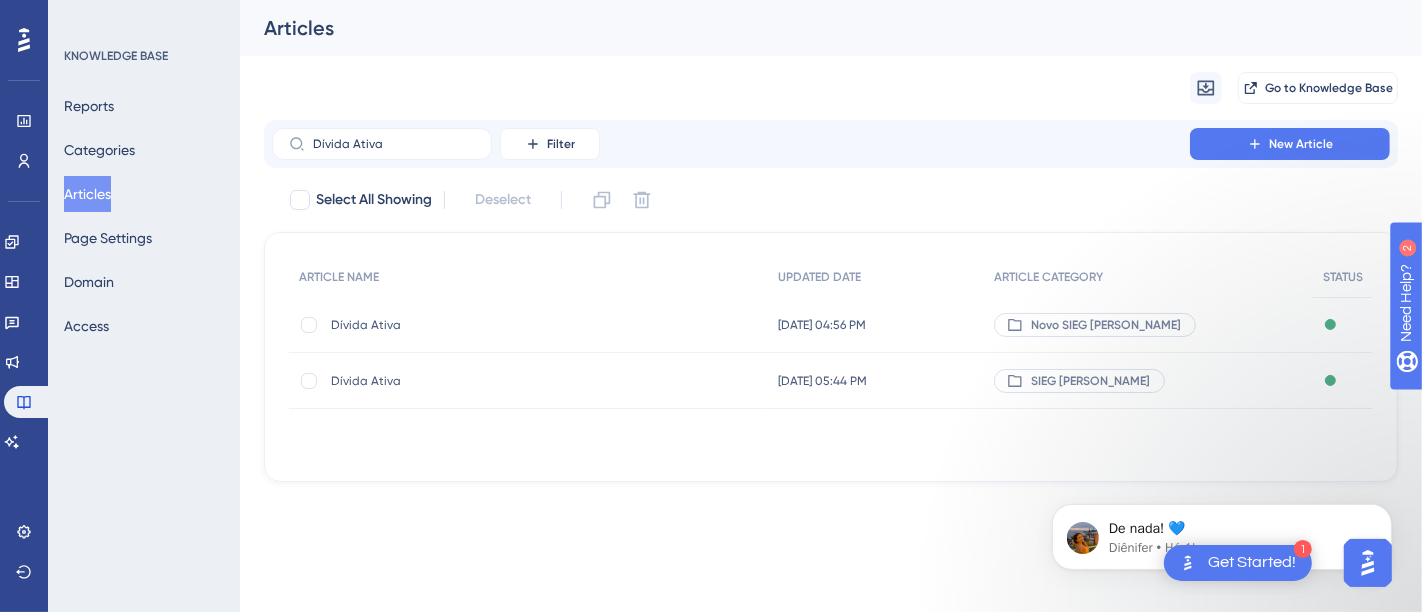 click on "Dívida Ativa" at bounding box center [491, 325] 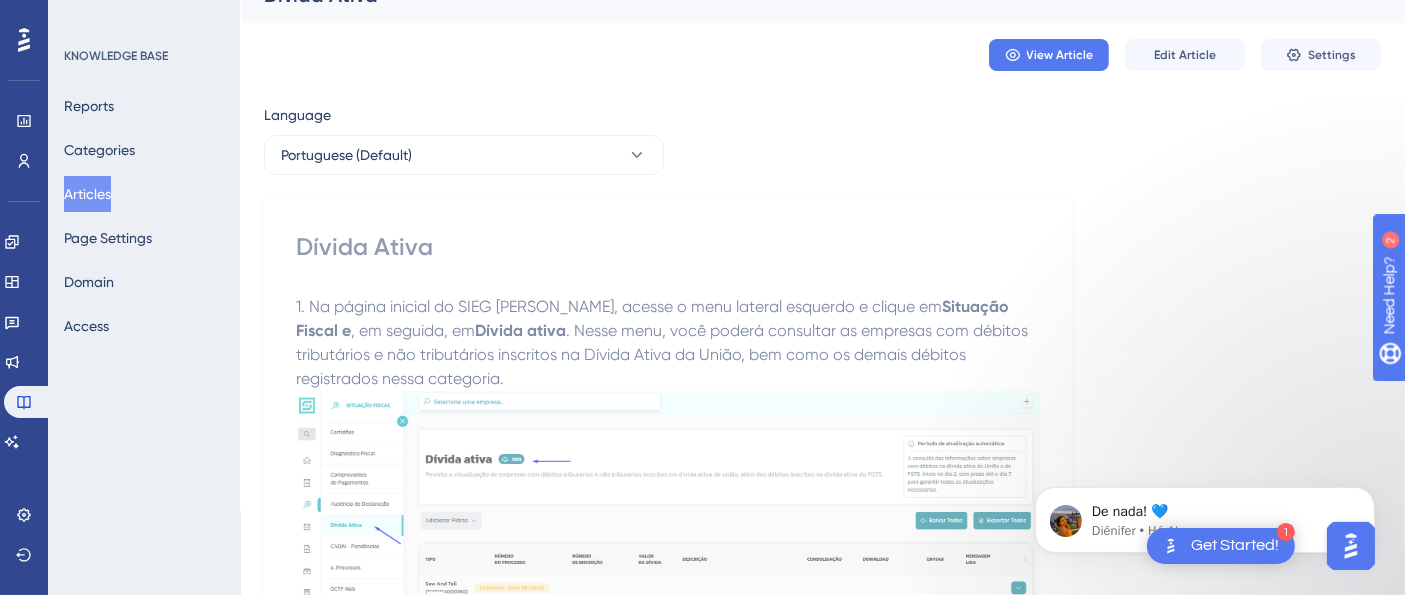 scroll, scrollTop: 0, scrollLeft: 0, axis: both 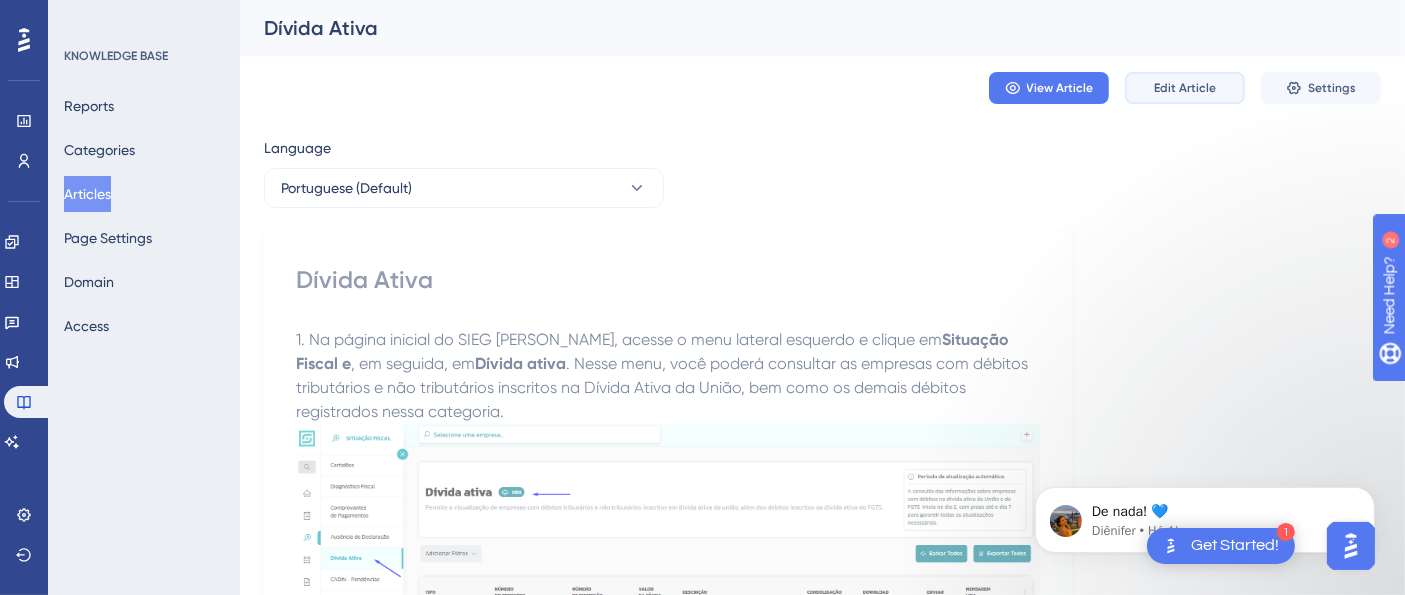 click on "Edit Article" at bounding box center [1185, 88] 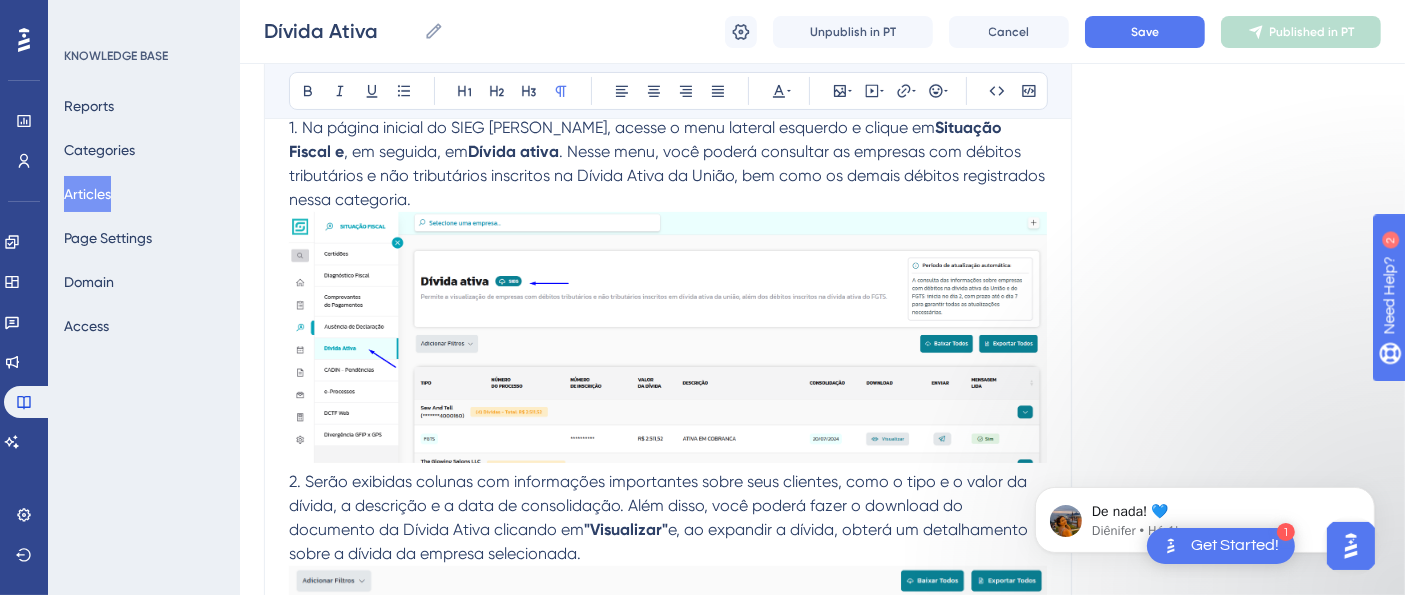 scroll, scrollTop: 202, scrollLeft: 0, axis: vertical 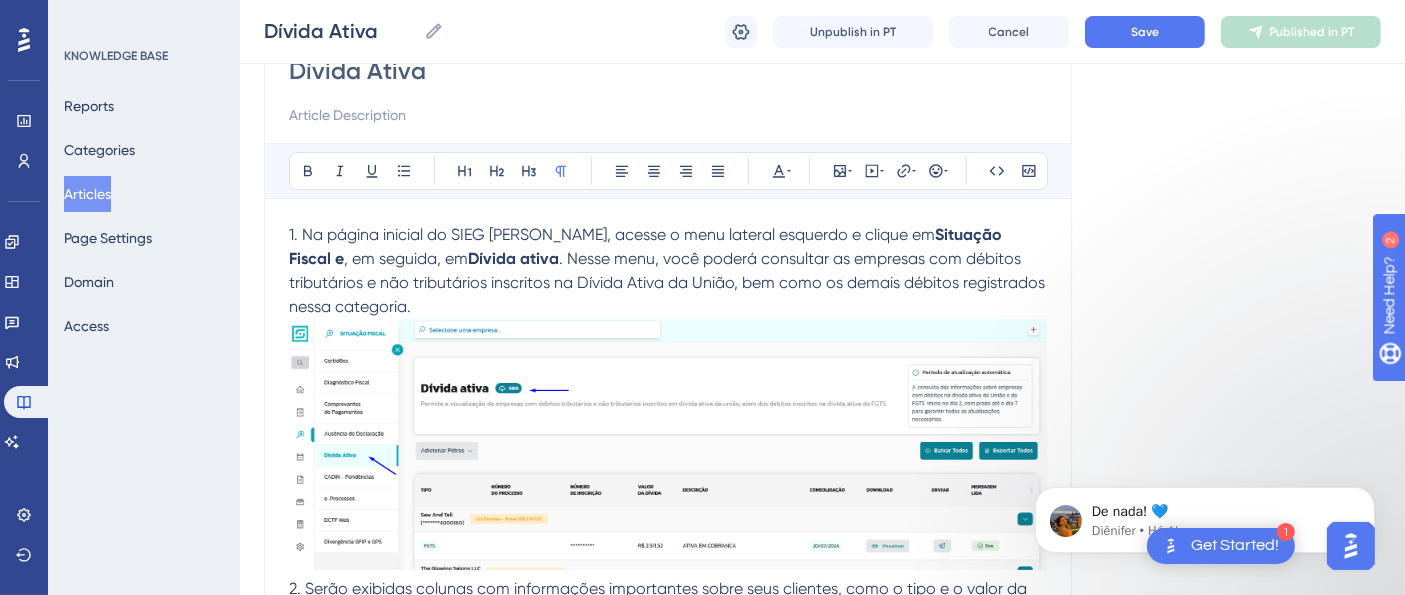 click at bounding box center (668, 448) 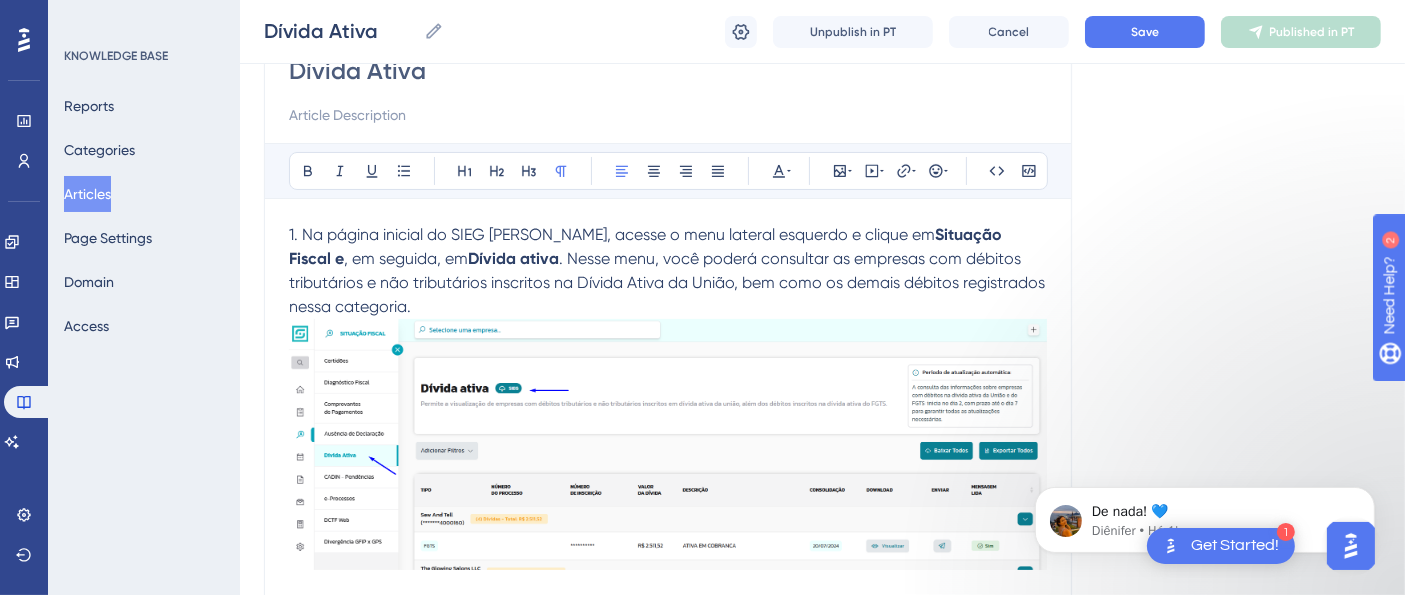 click at bounding box center (668, 589) 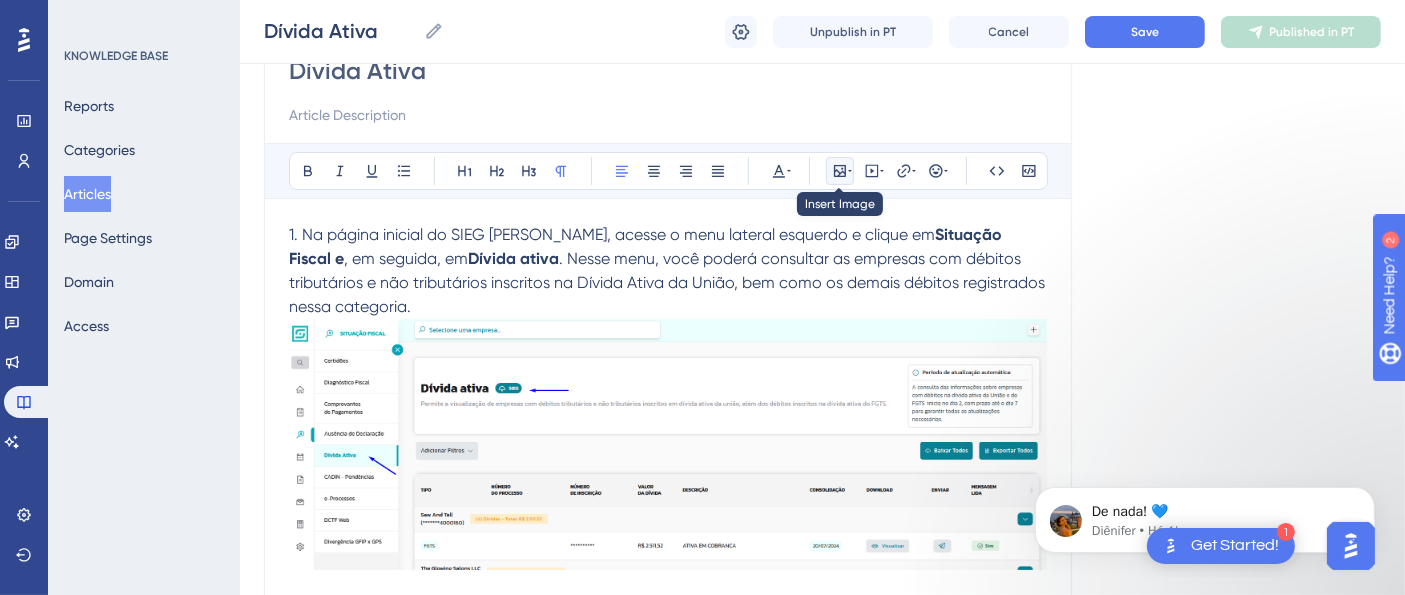 click 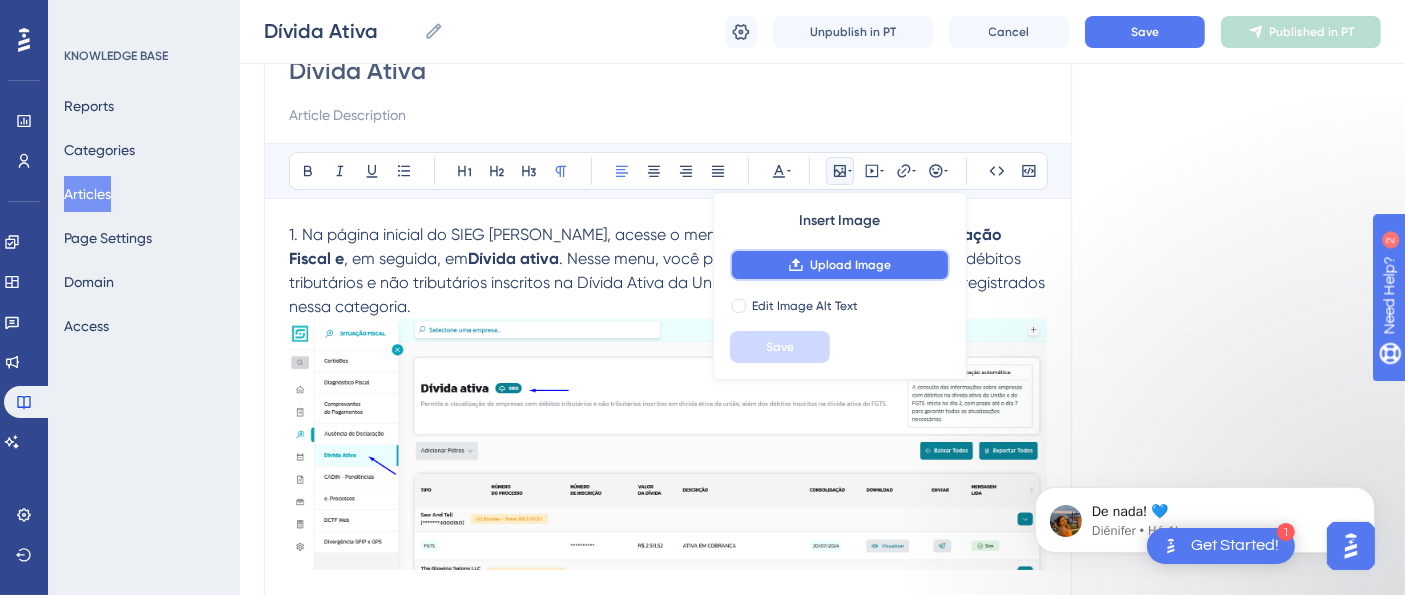 click on "Upload Image" at bounding box center (850, 265) 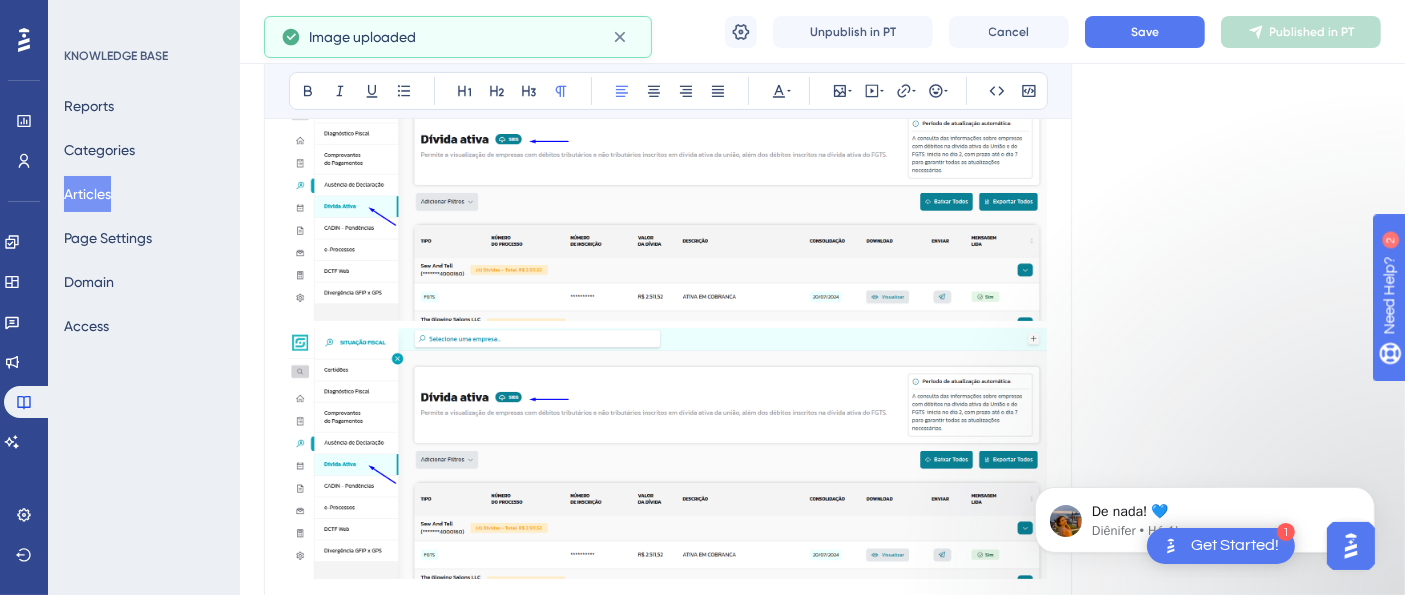 scroll, scrollTop: 535, scrollLeft: 0, axis: vertical 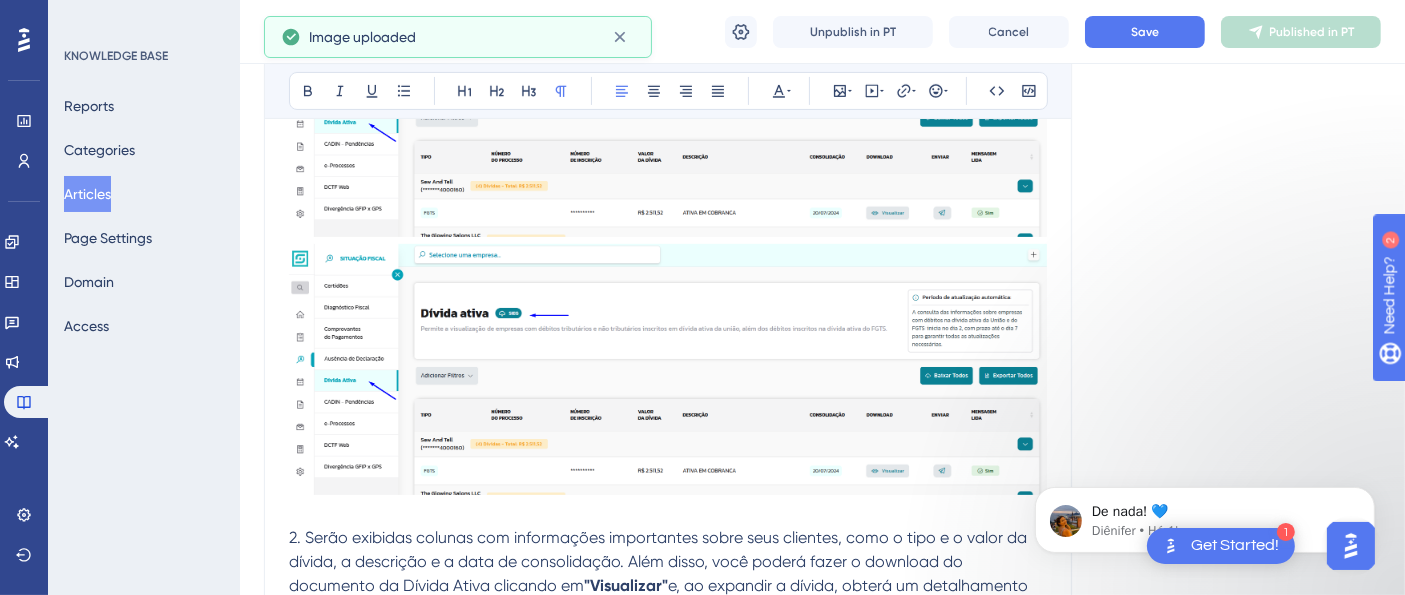 click at bounding box center [668, 726] 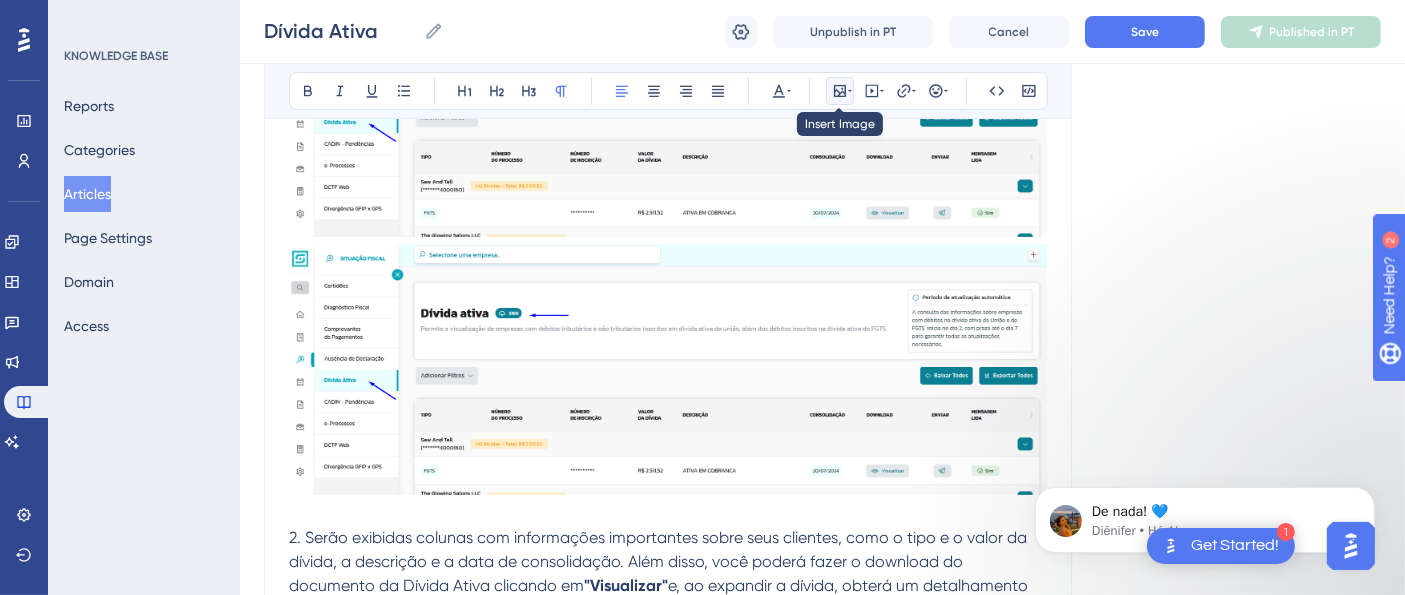 click 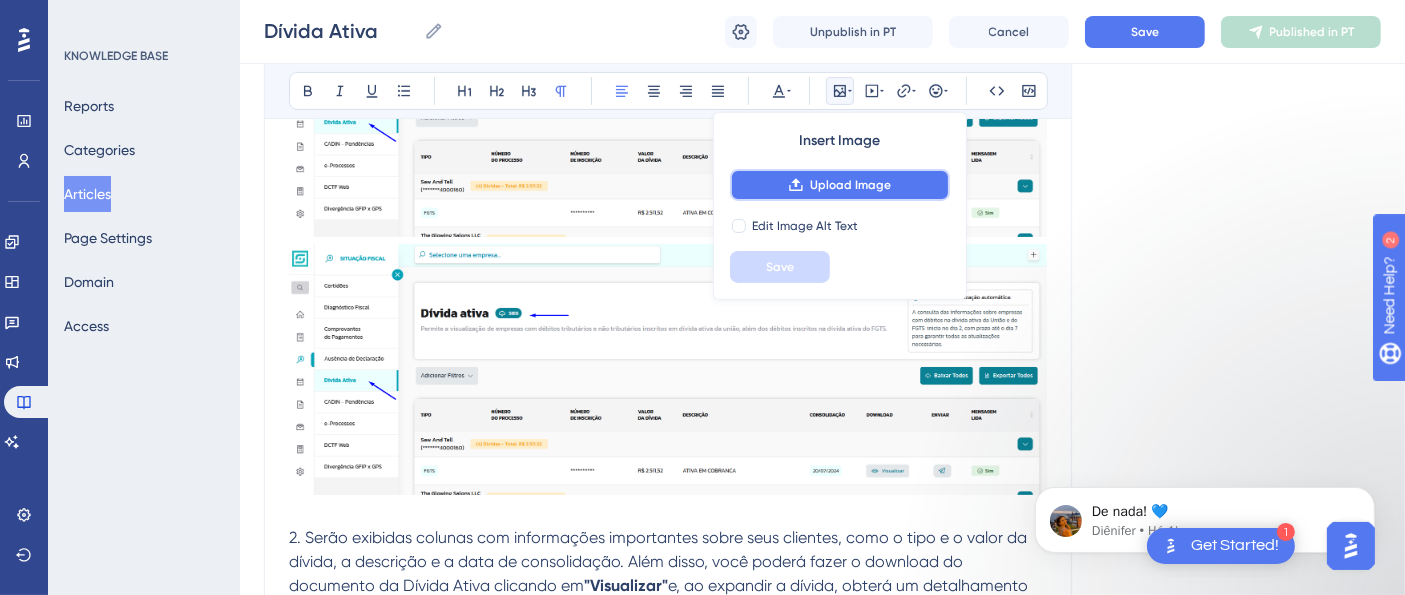 click on "Upload Image" at bounding box center [850, 185] 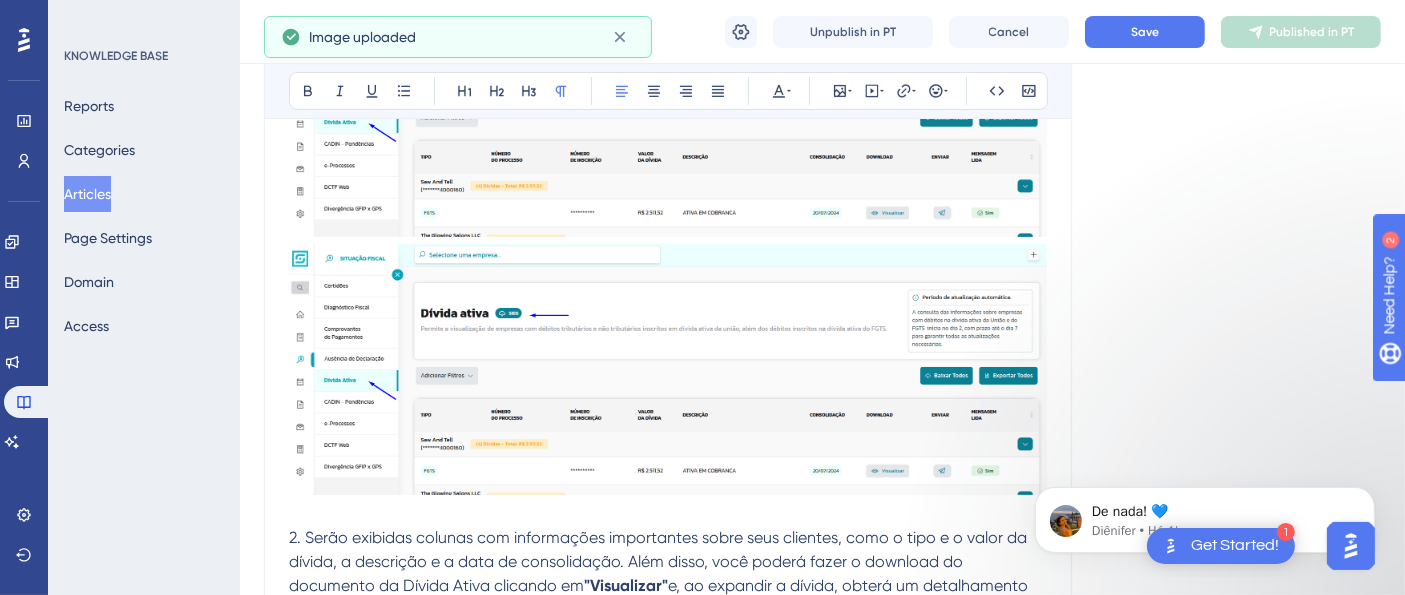scroll, scrollTop: 757, scrollLeft: 0, axis: vertical 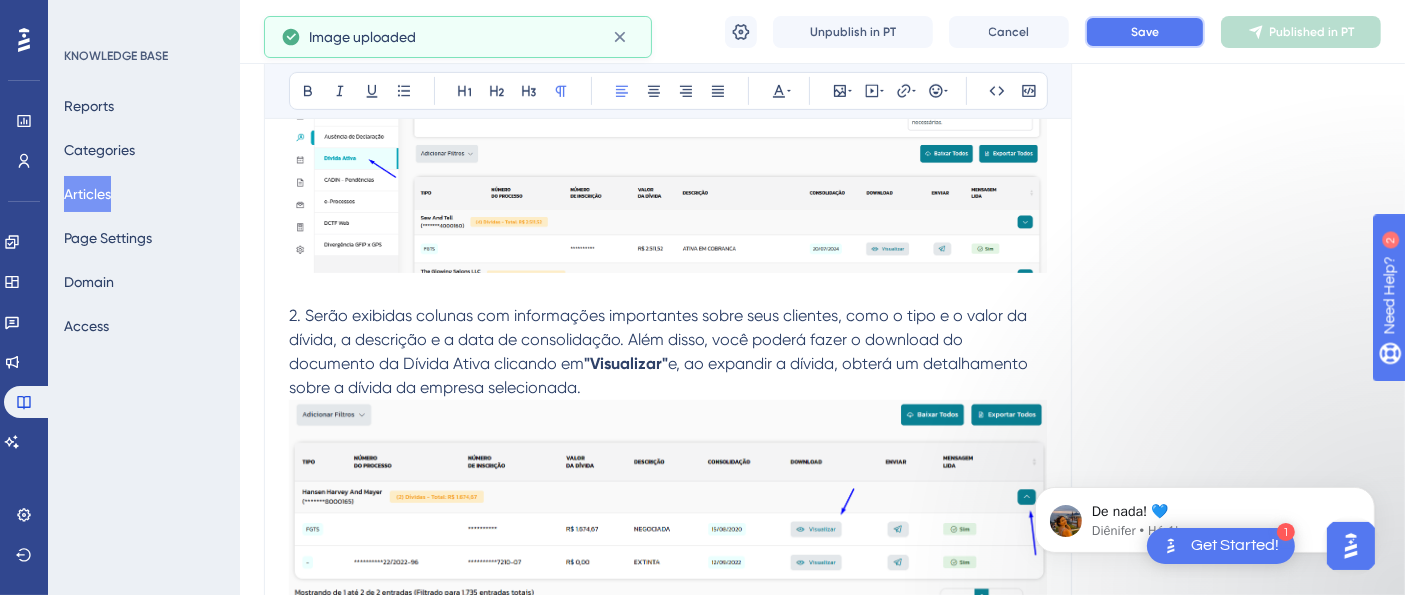 click on "Save" at bounding box center (1145, 32) 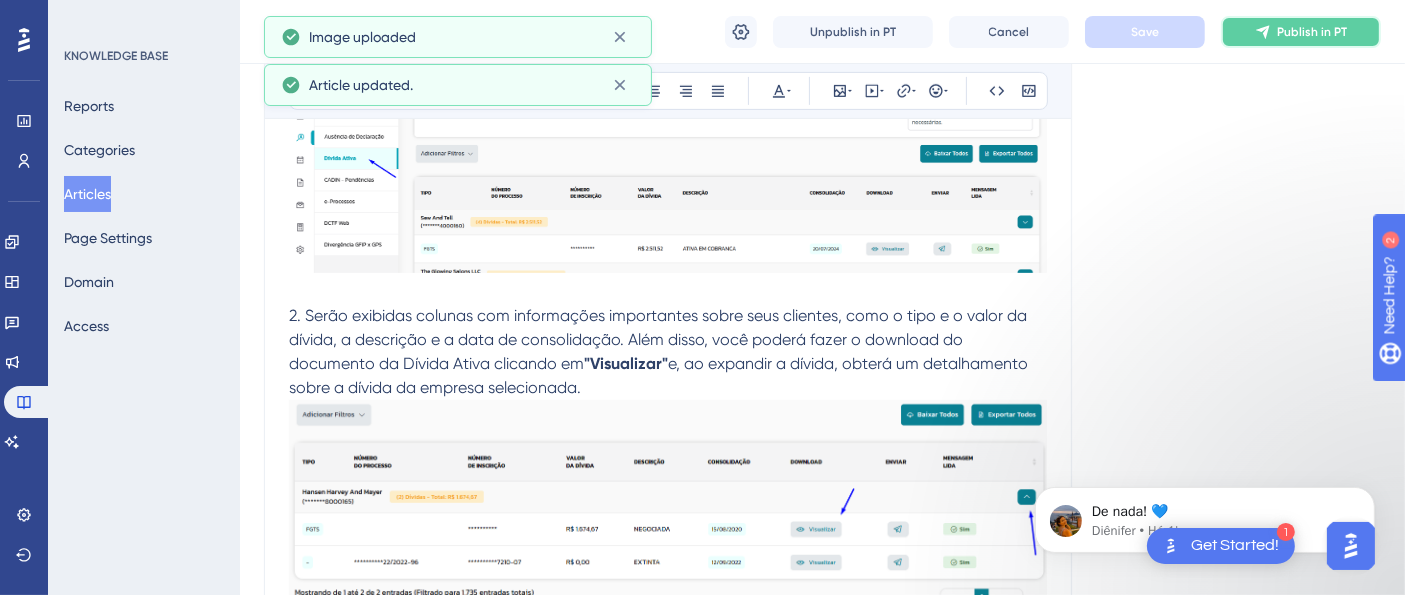 click 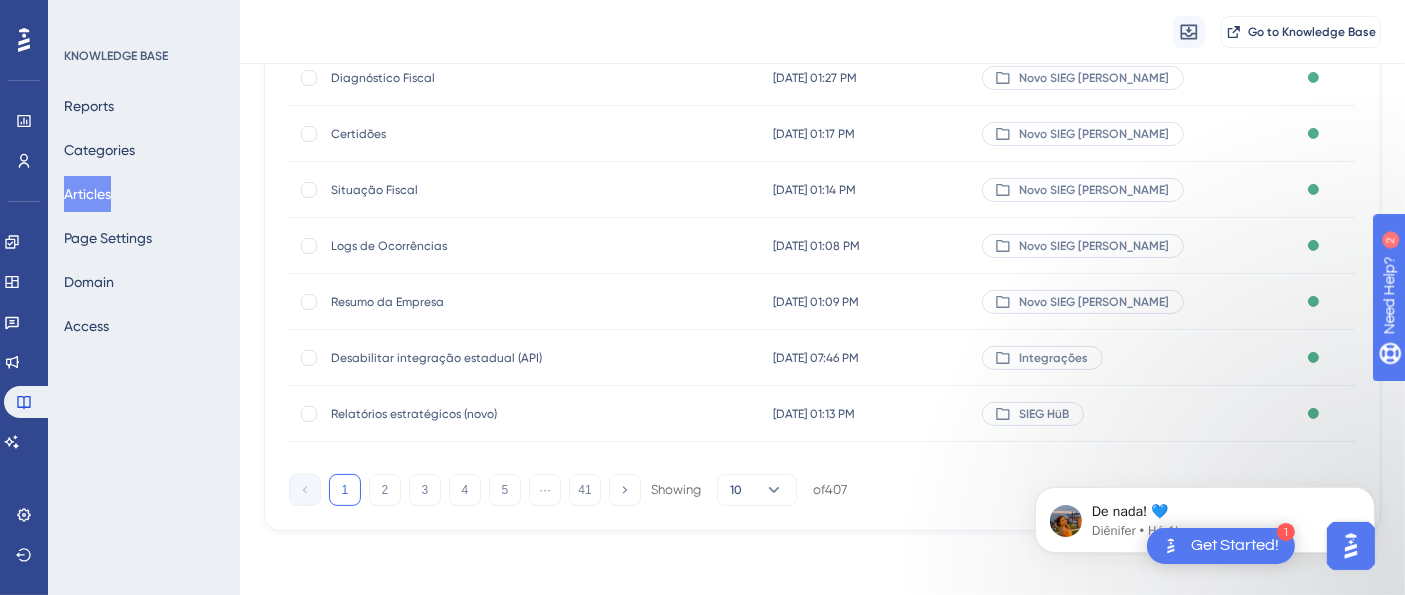 scroll, scrollTop: 0, scrollLeft: 0, axis: both 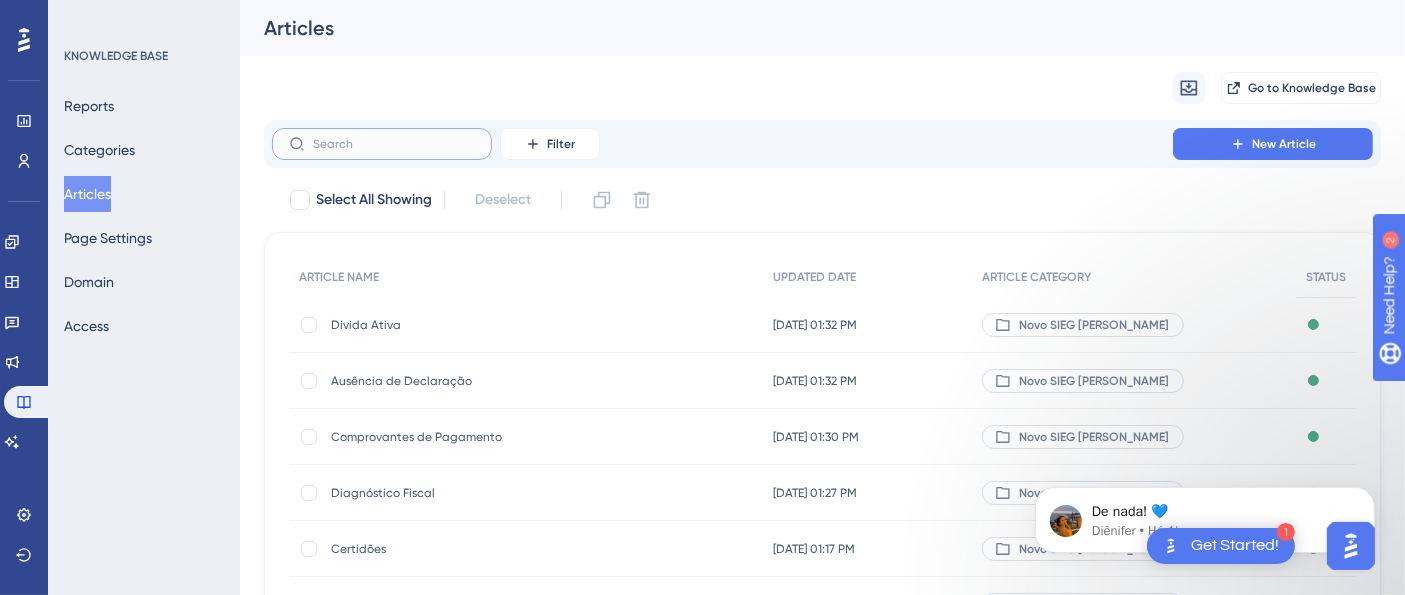 click at bounding box center [394, 144] 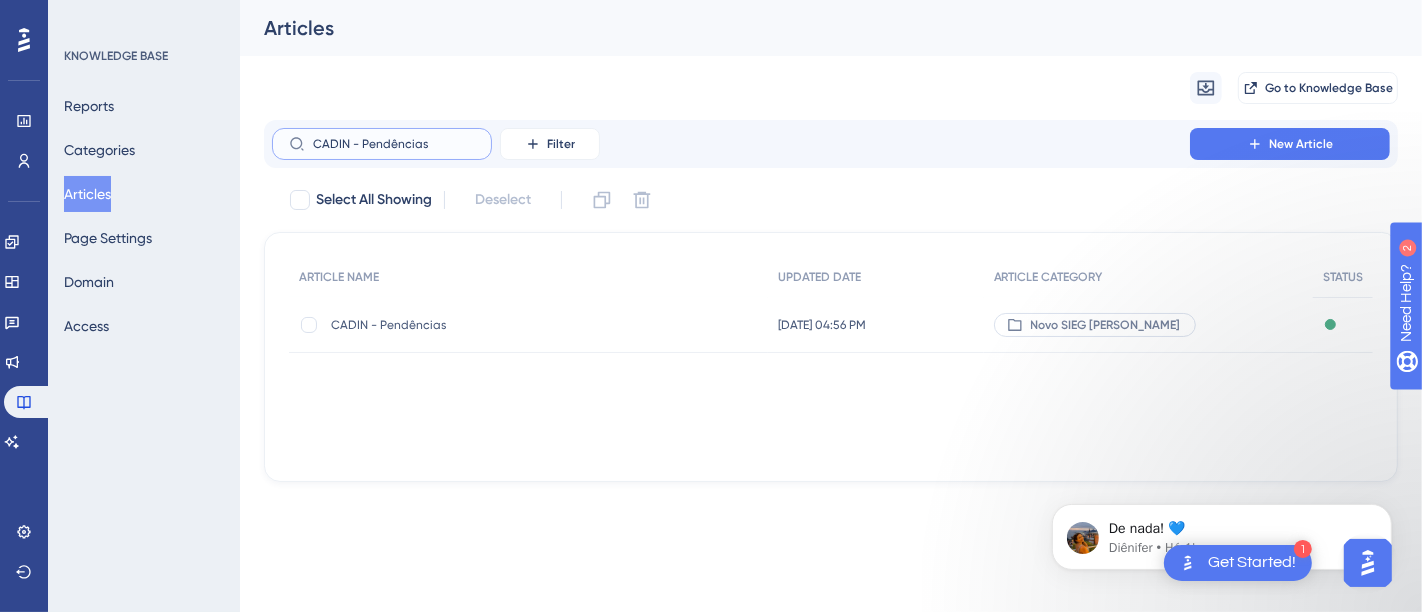 type on "CADIN - Pendências" 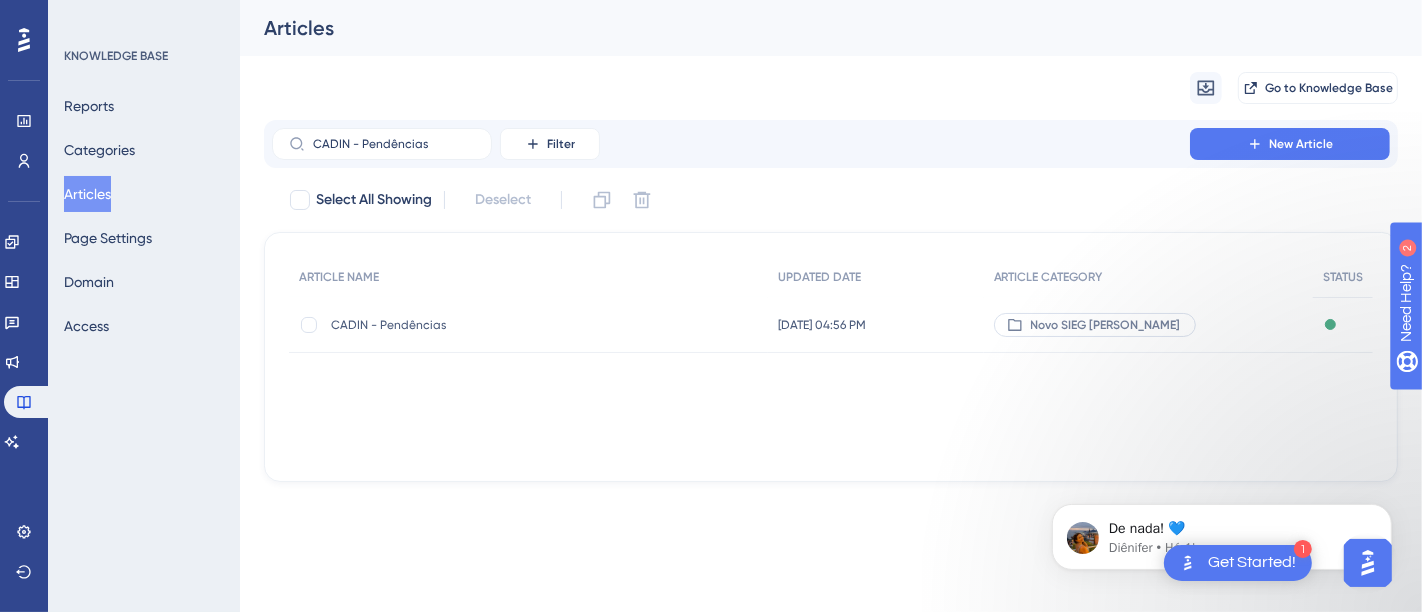 click on "CADIN - Pendências" at bounding box center (491, 325) 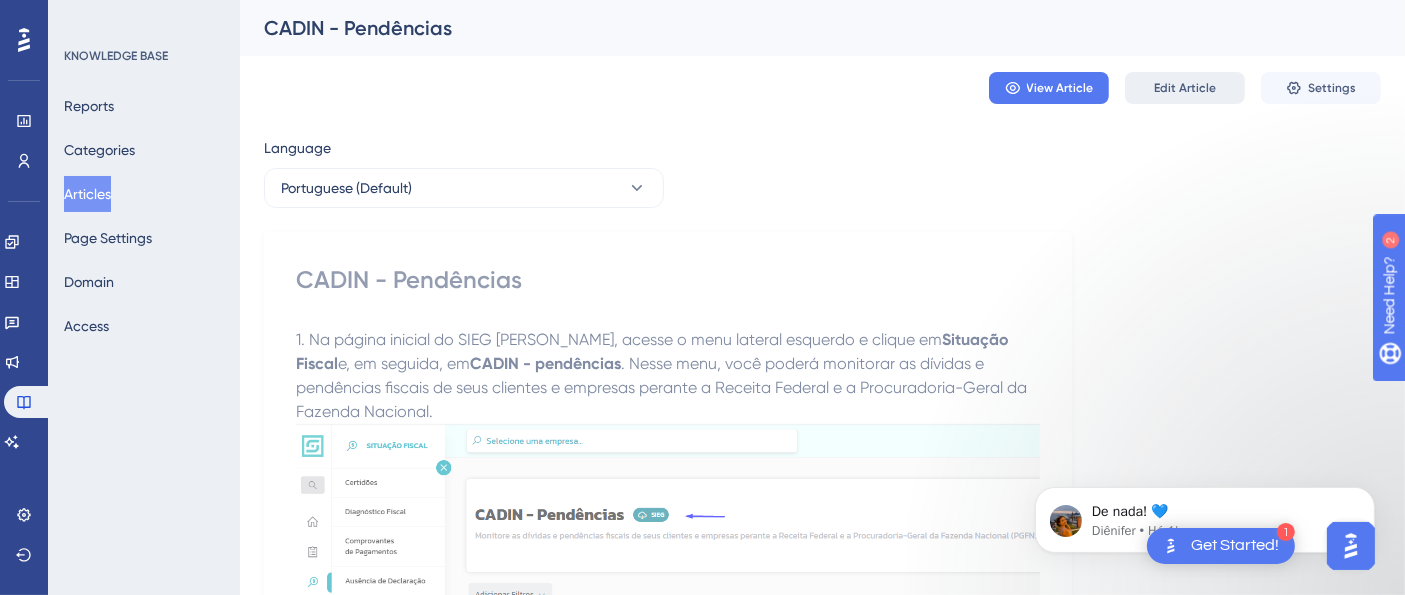 click on "Edit Article" at bounding box center (1185, 88) 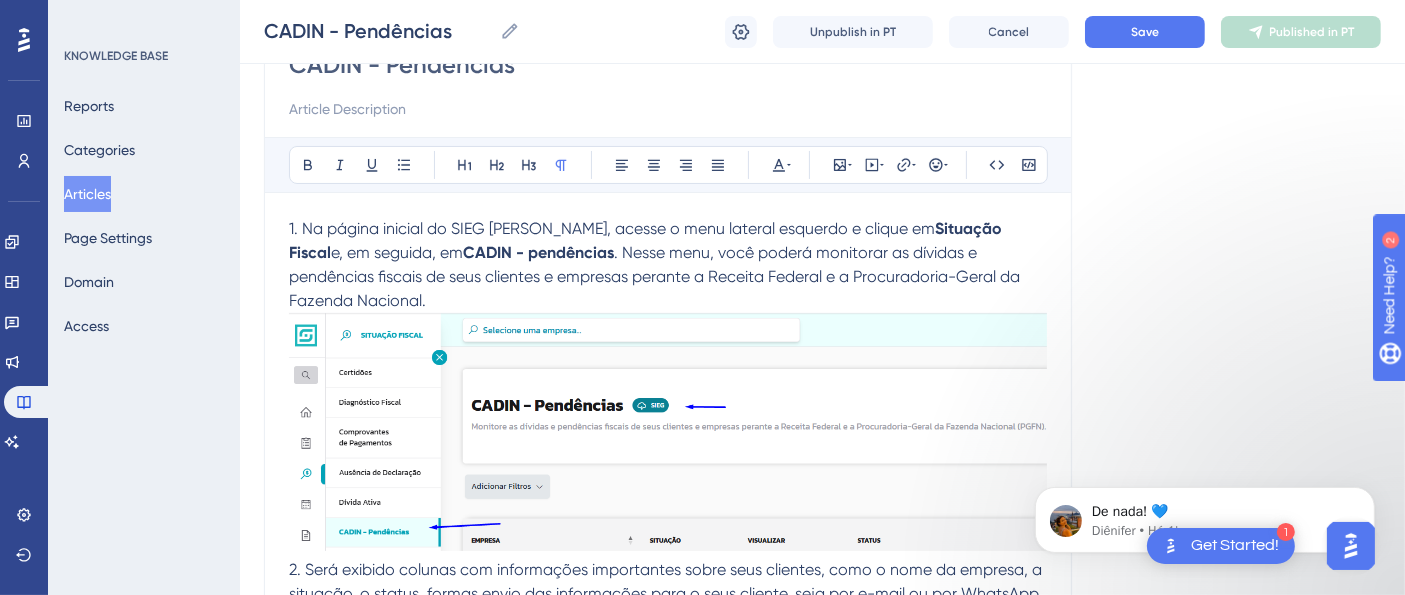 scroll, scrollTop: 207, scrollLeft: 0, axis: vertical 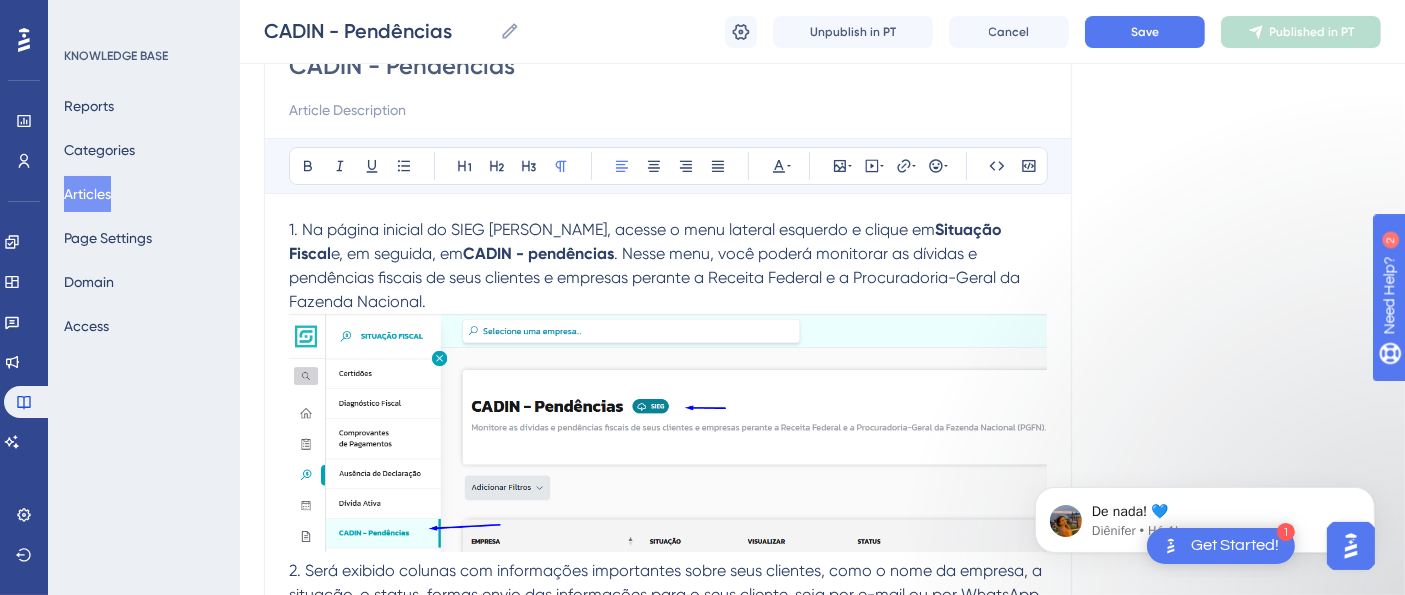 click at bounding box center (668, 436) 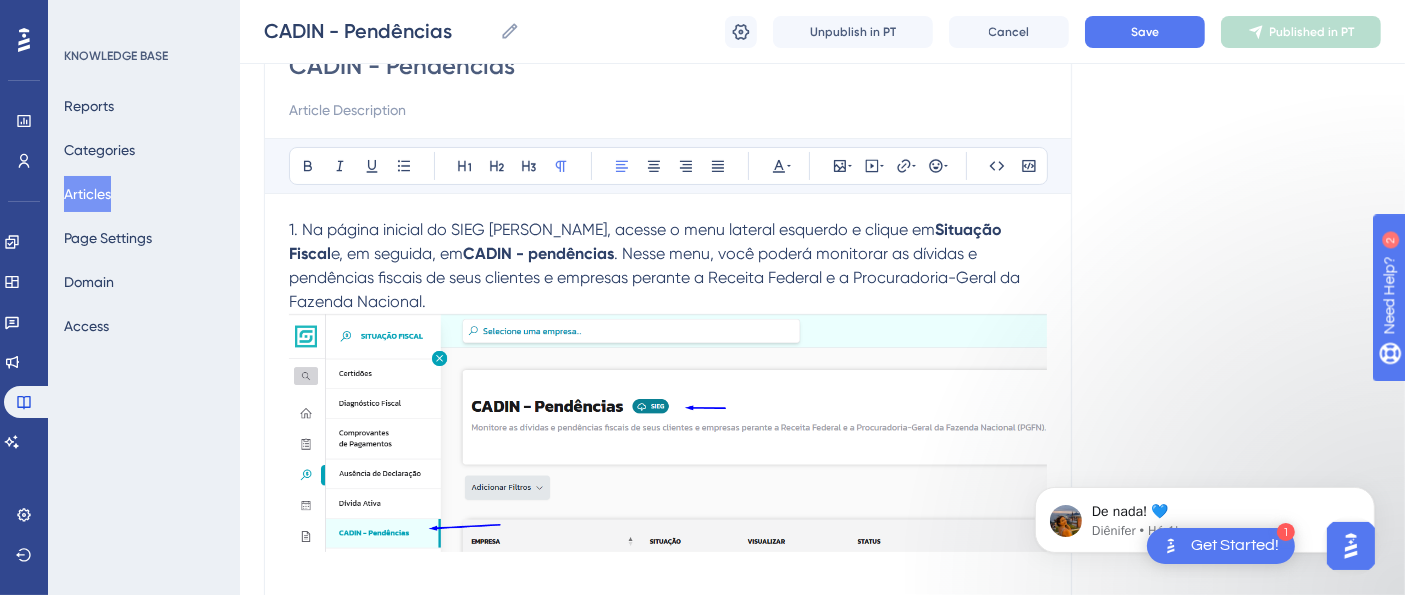 click at bounding box center (668, 571) 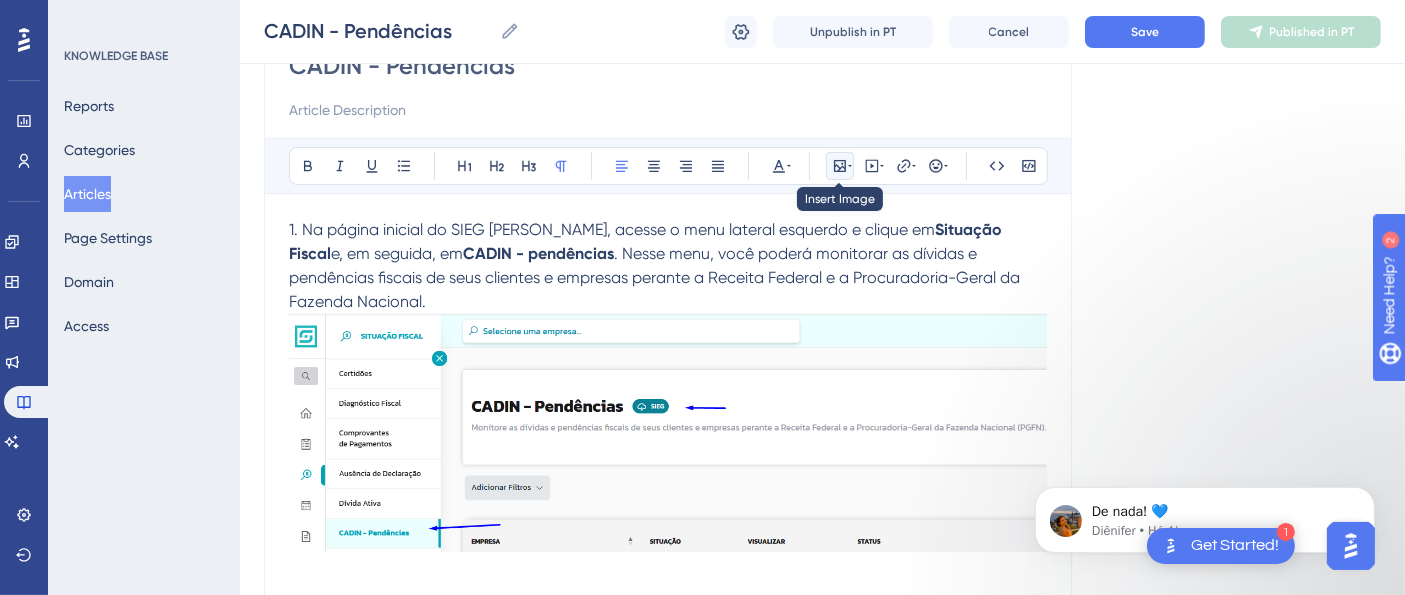 click 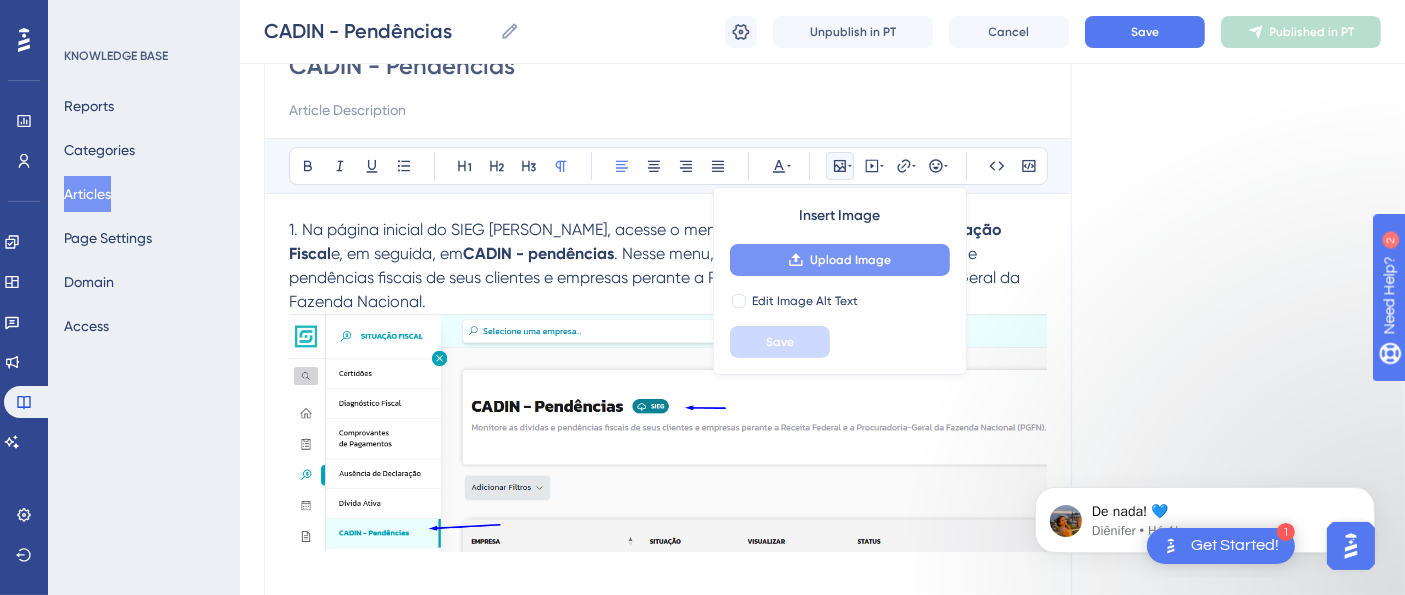 click 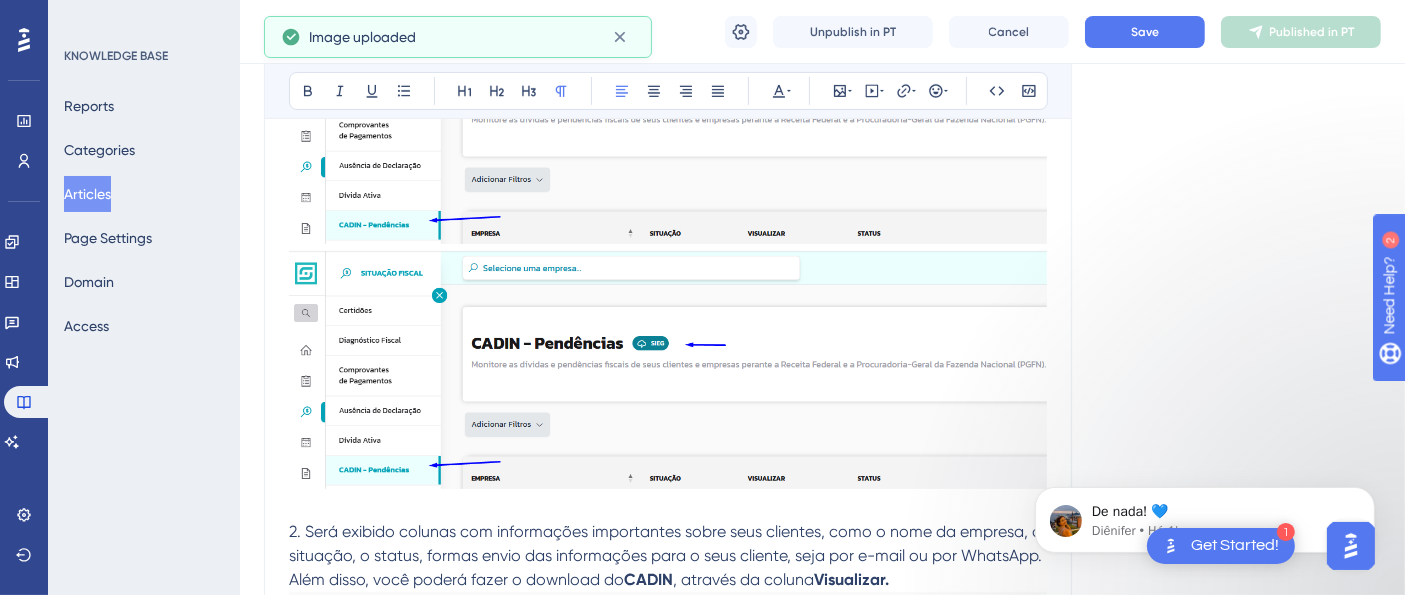 scroll, scrollTop: 540, scrollLeft: 0, axis: vertical 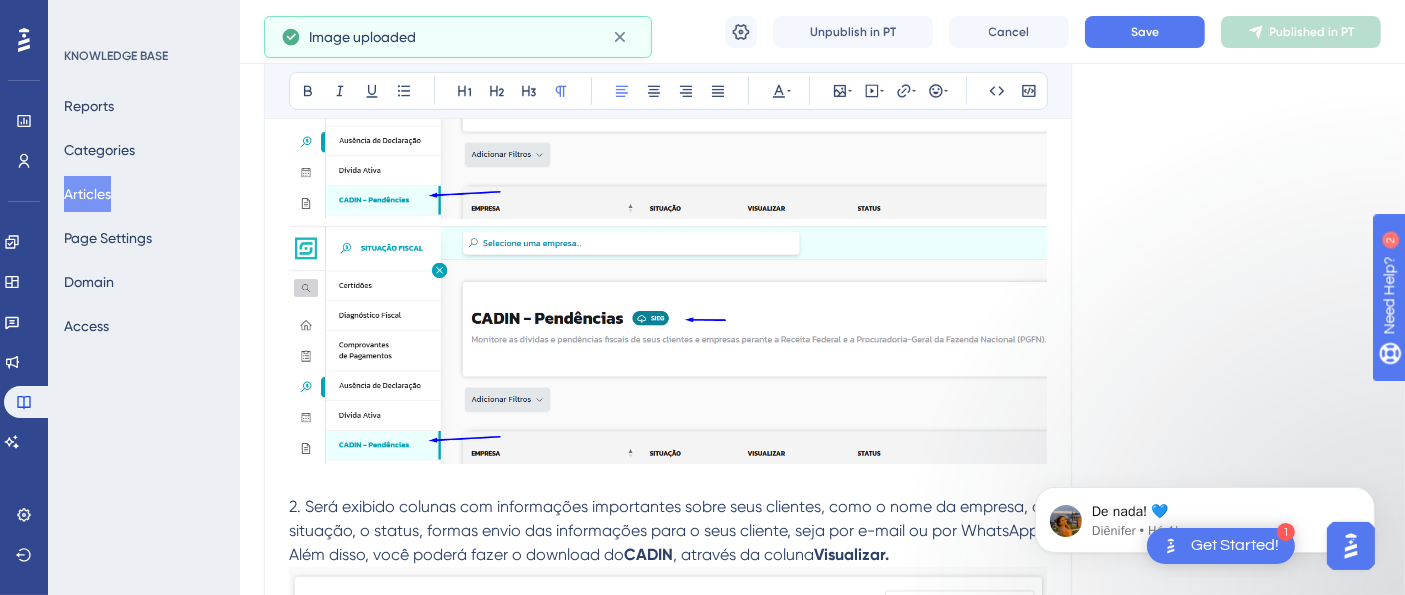 click at bounding box center (668, 714) 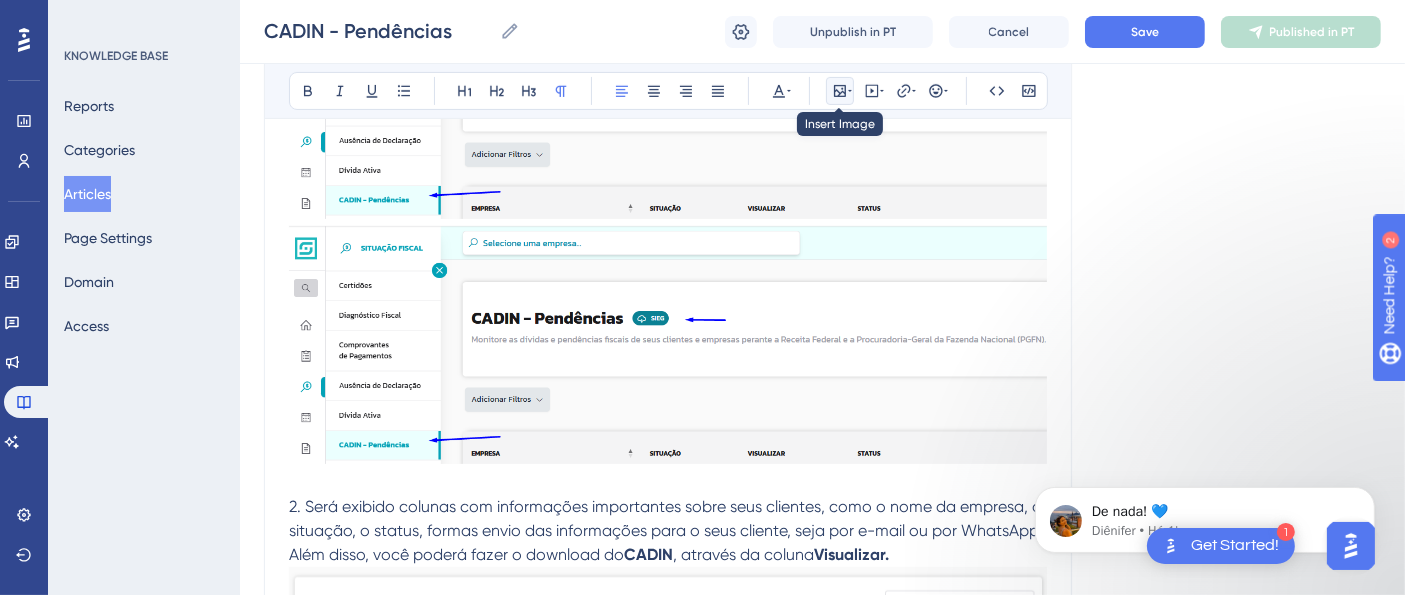 click 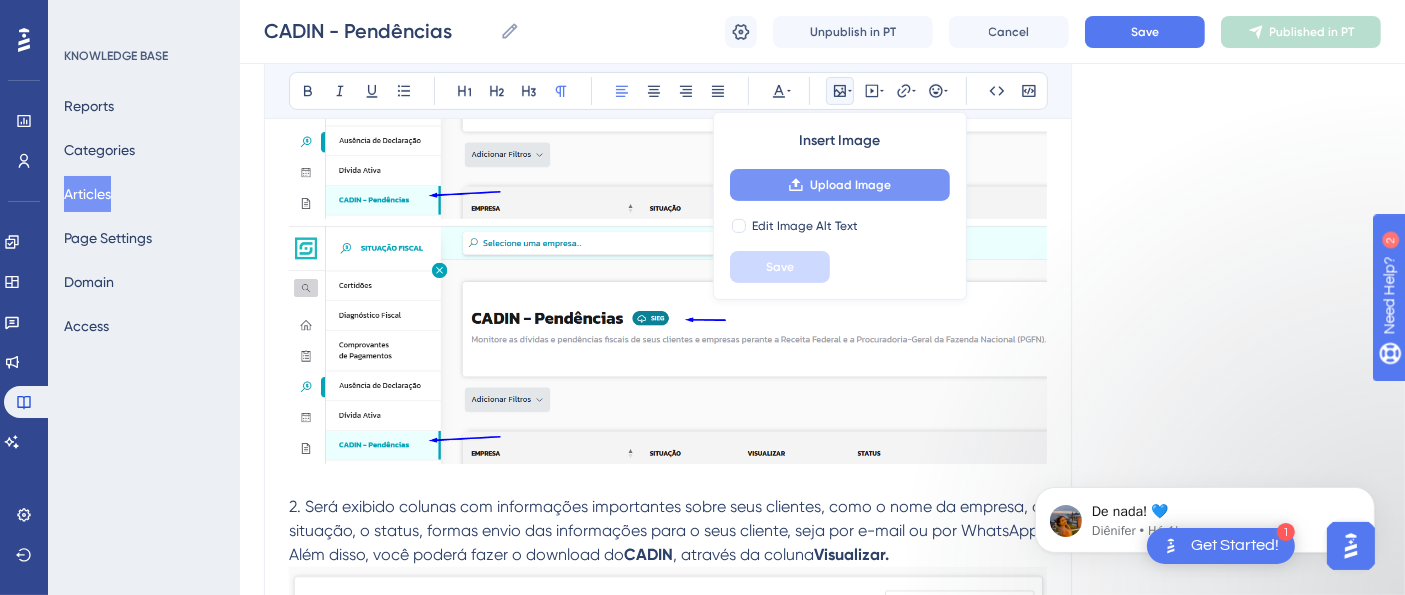 click on "Upload Image" at bounding box center (850, 185) 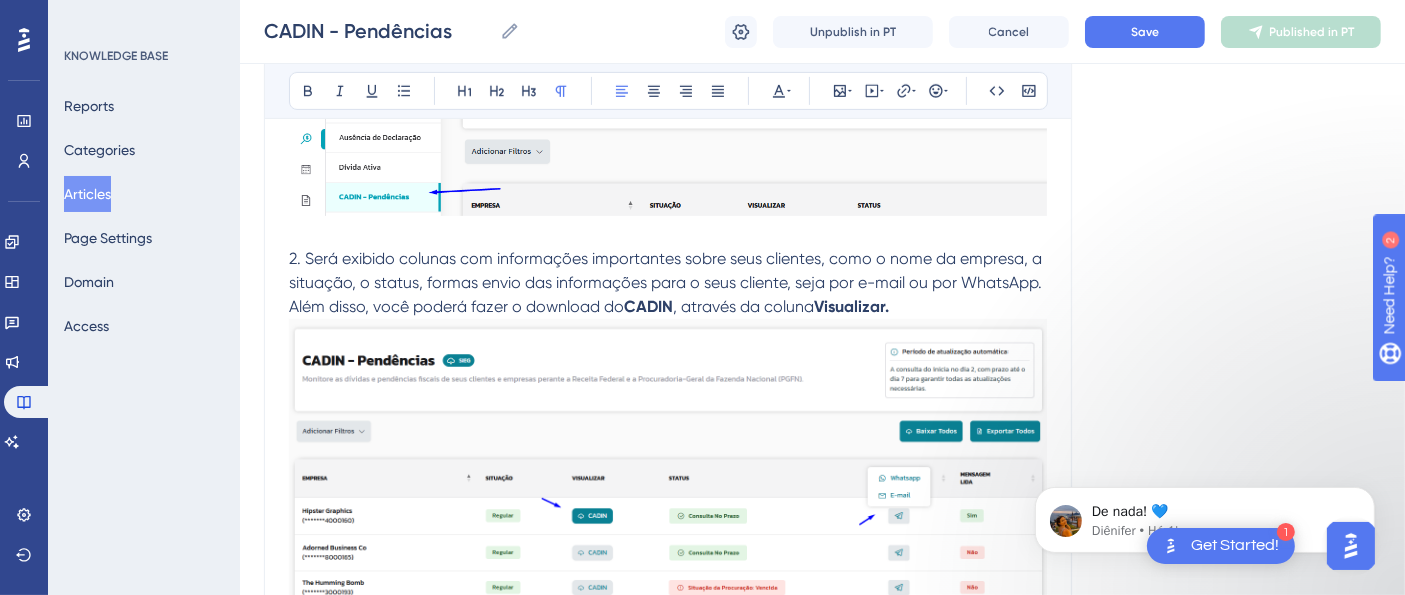 scroll, scrollTop: 540, scrollLeft: 0, axis: vertical 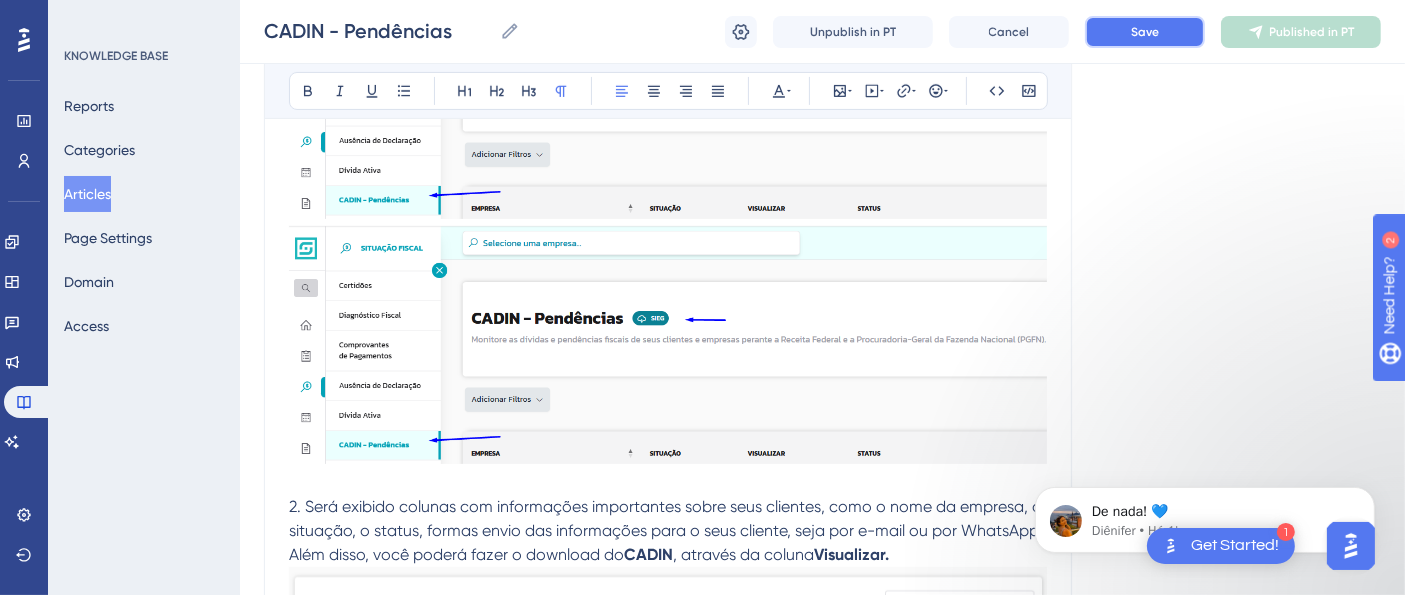 click on "Save" at bounding box center [1145, 32] 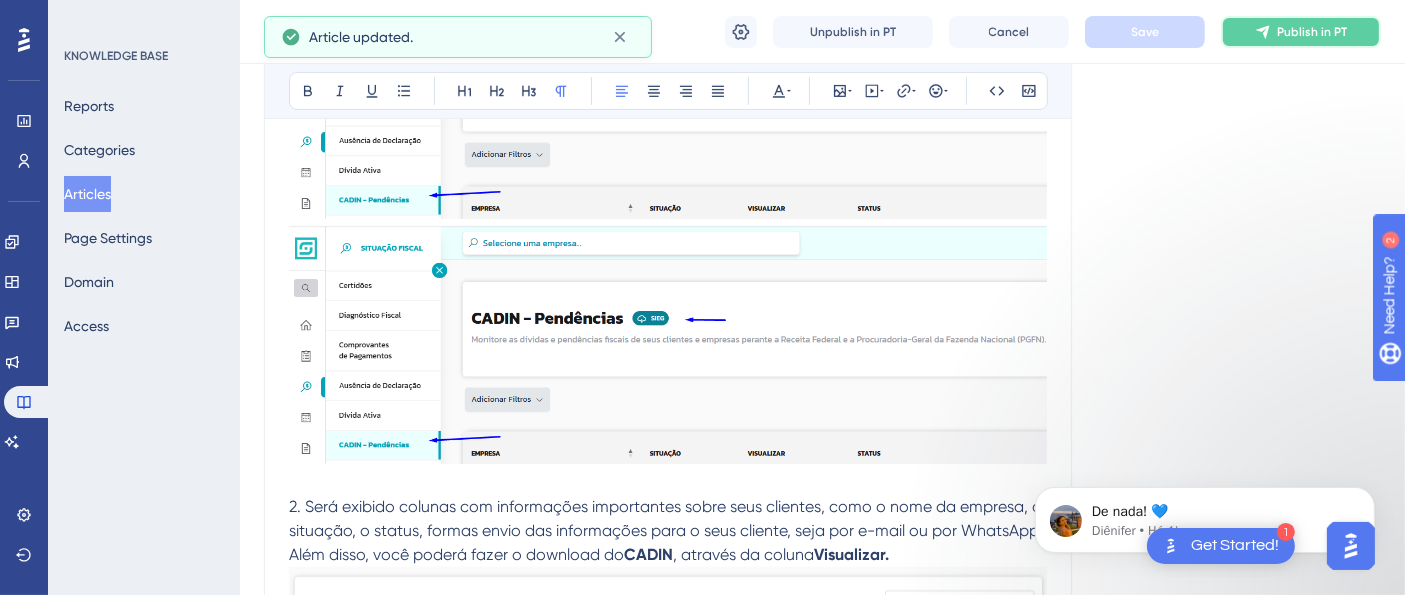 click on "Publish in PT" at bounding box center (1312, 32) 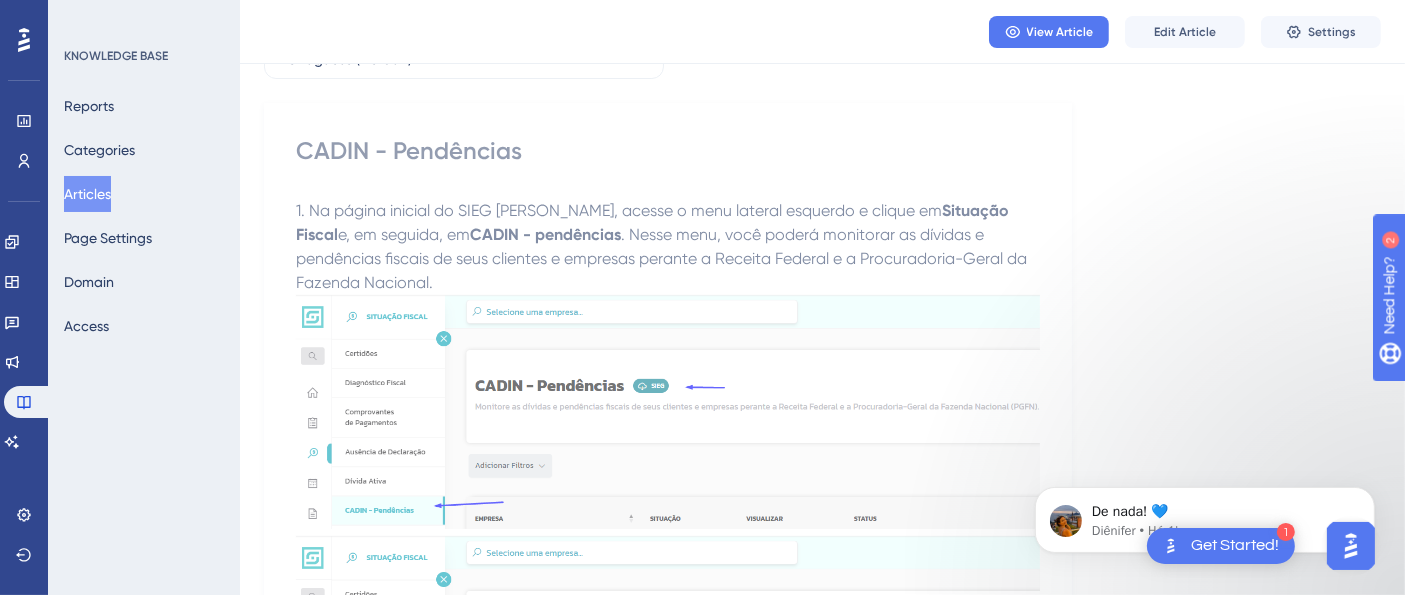 scroll, scrollTop: 0, scrollLeft: 0, axis: both 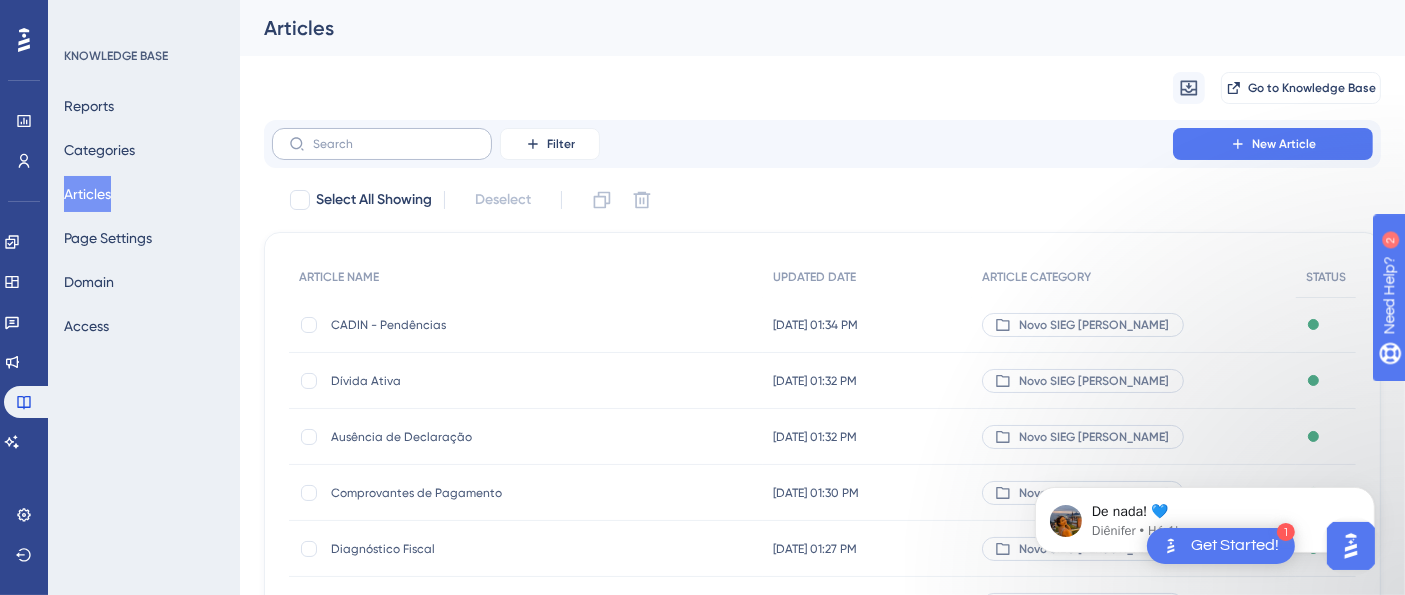 click at bounding box center (382, 144) 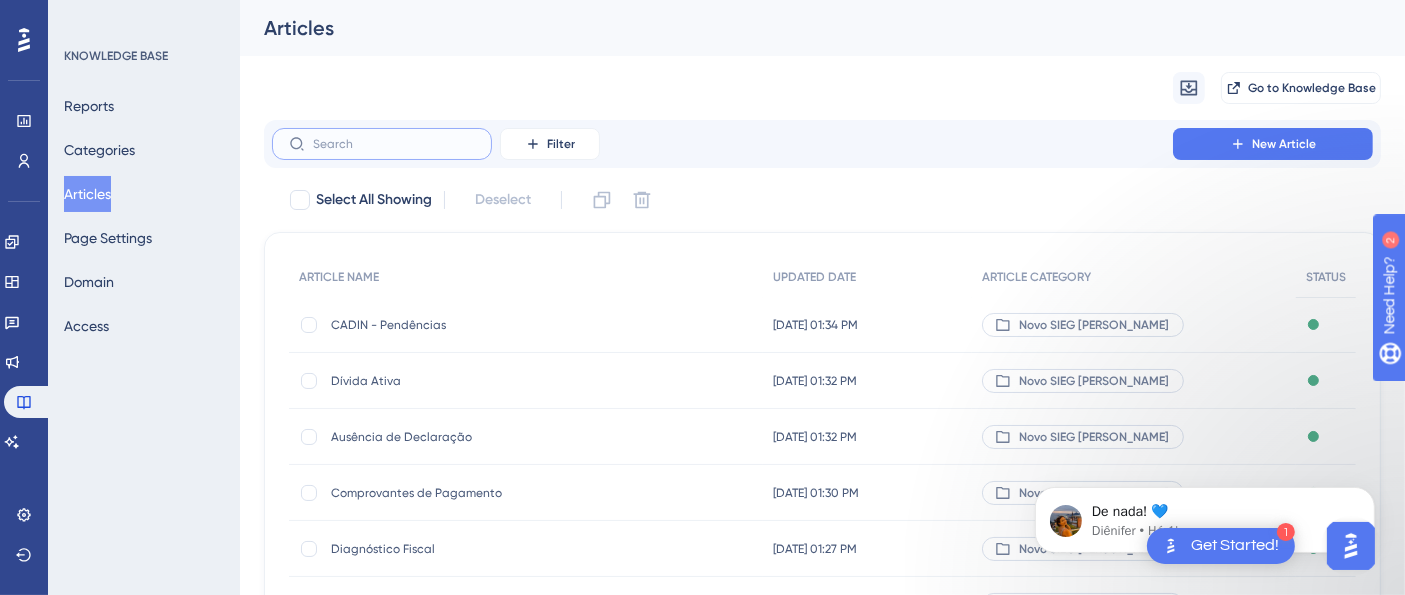 click at bounding box center [394, 144] 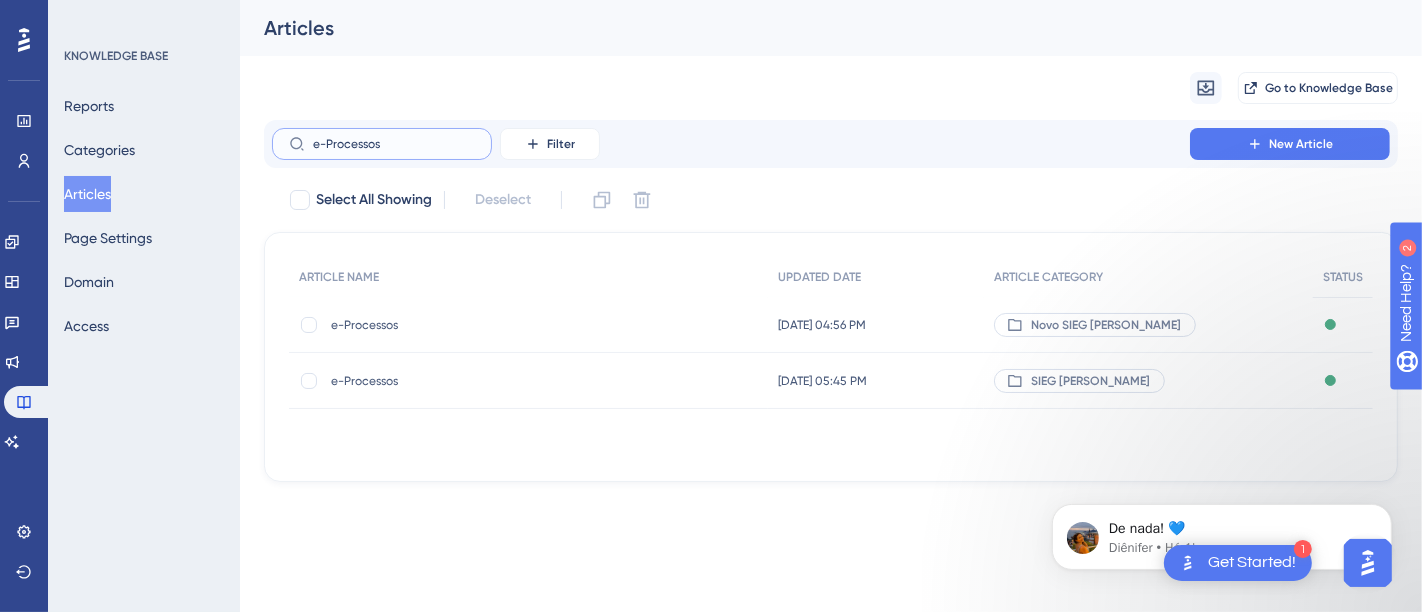 type on "e-Processos" 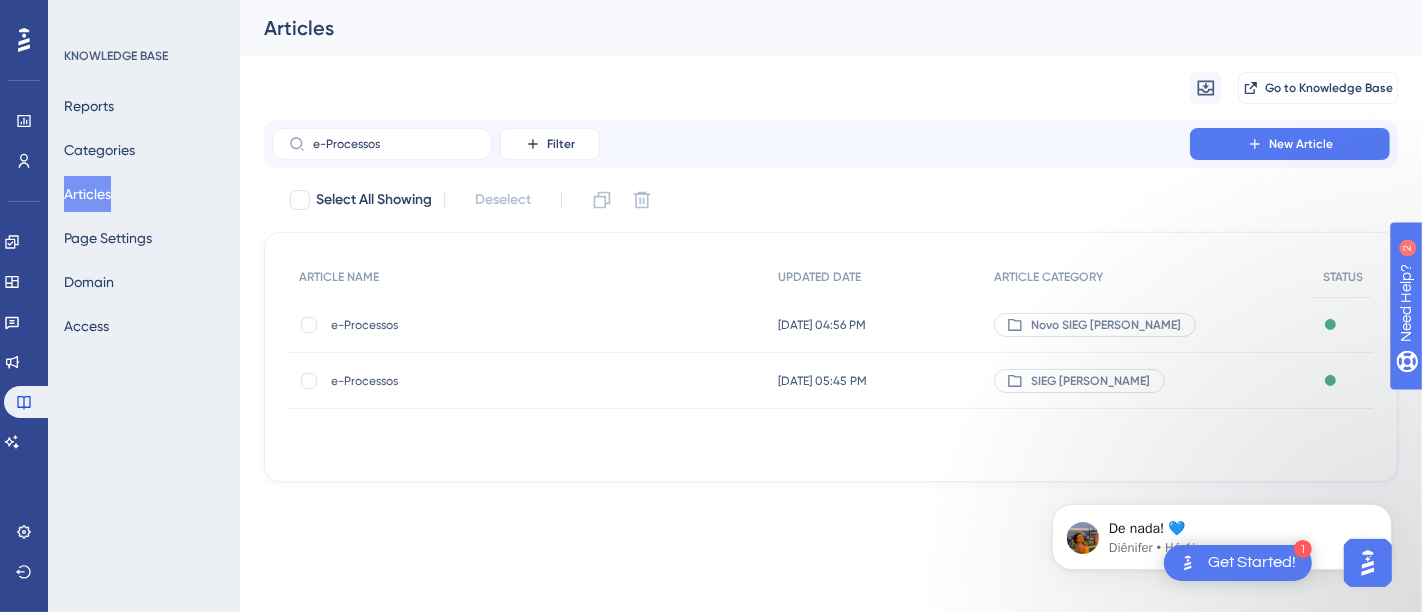 click on "e-Processos" at bounding box center (491, 325) 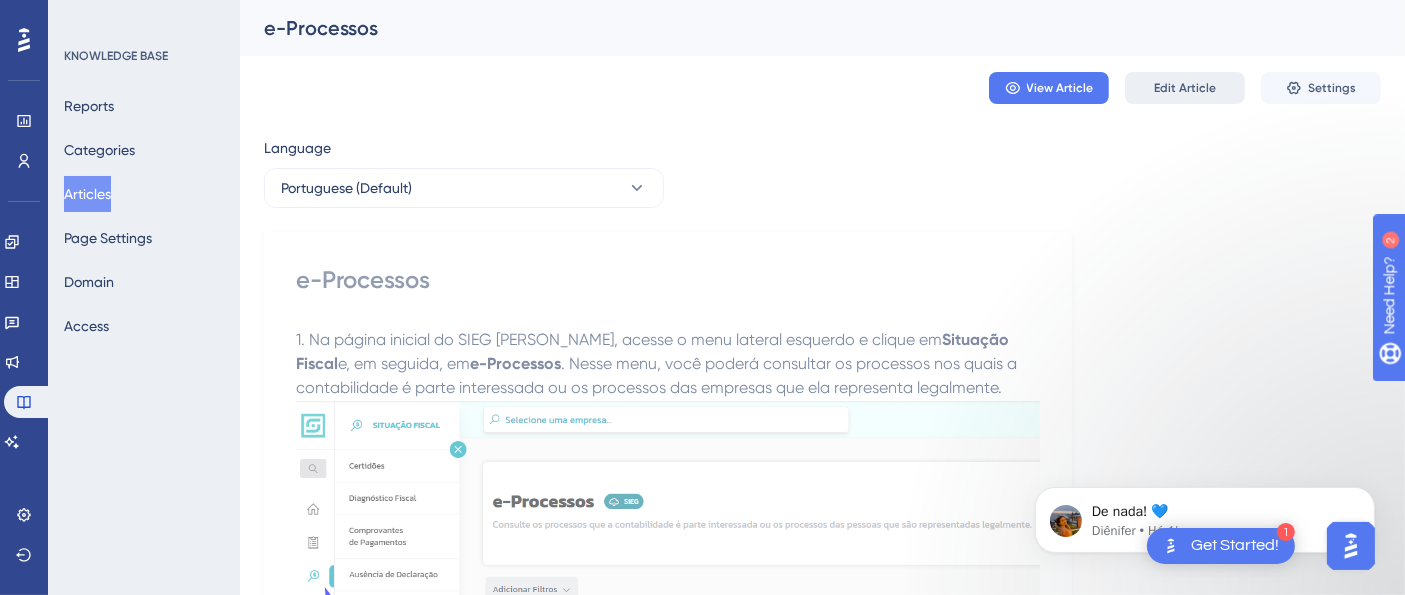 click on "Edit Article" at bounding box center (1185, 88) 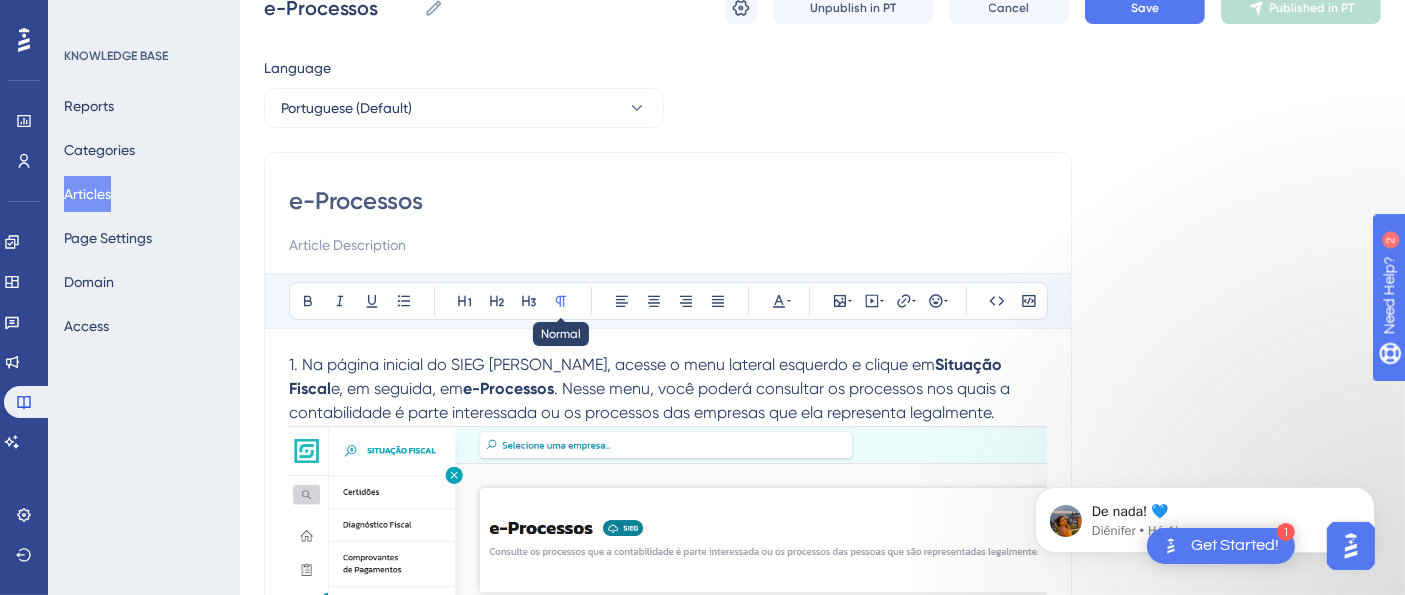 scroll, scrollTop: 111, scrollLeft: 0, axis: vertical 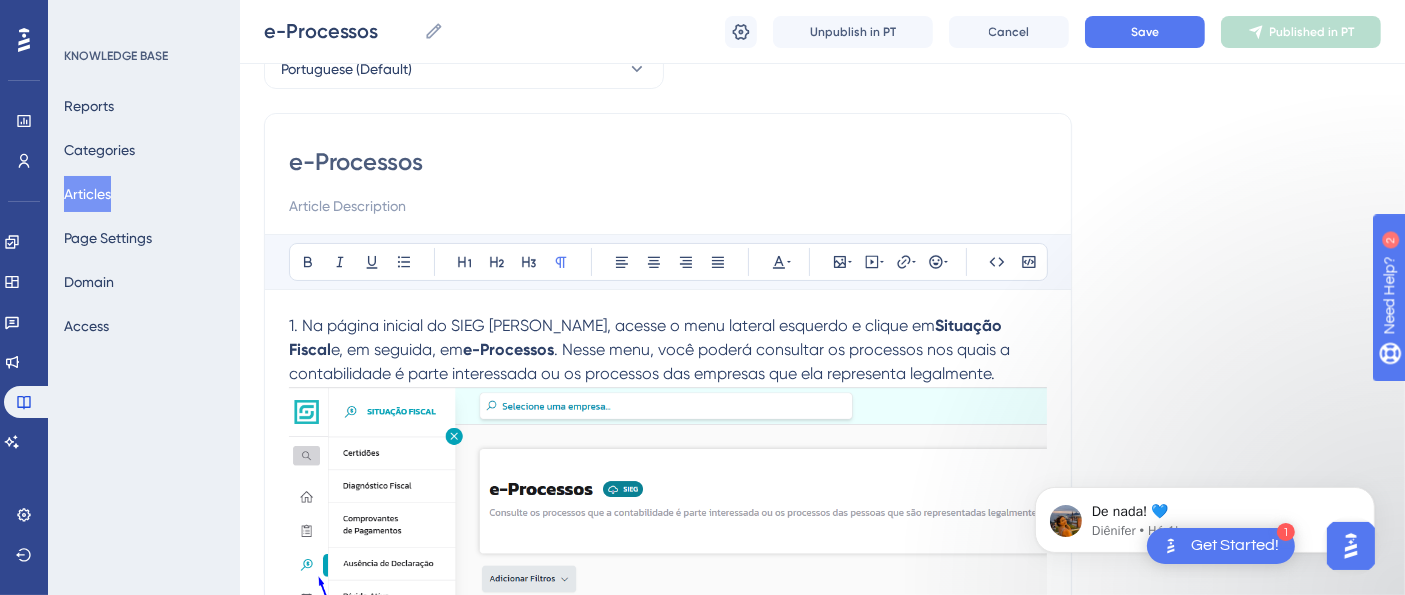 click at bounding box center (668, 571) 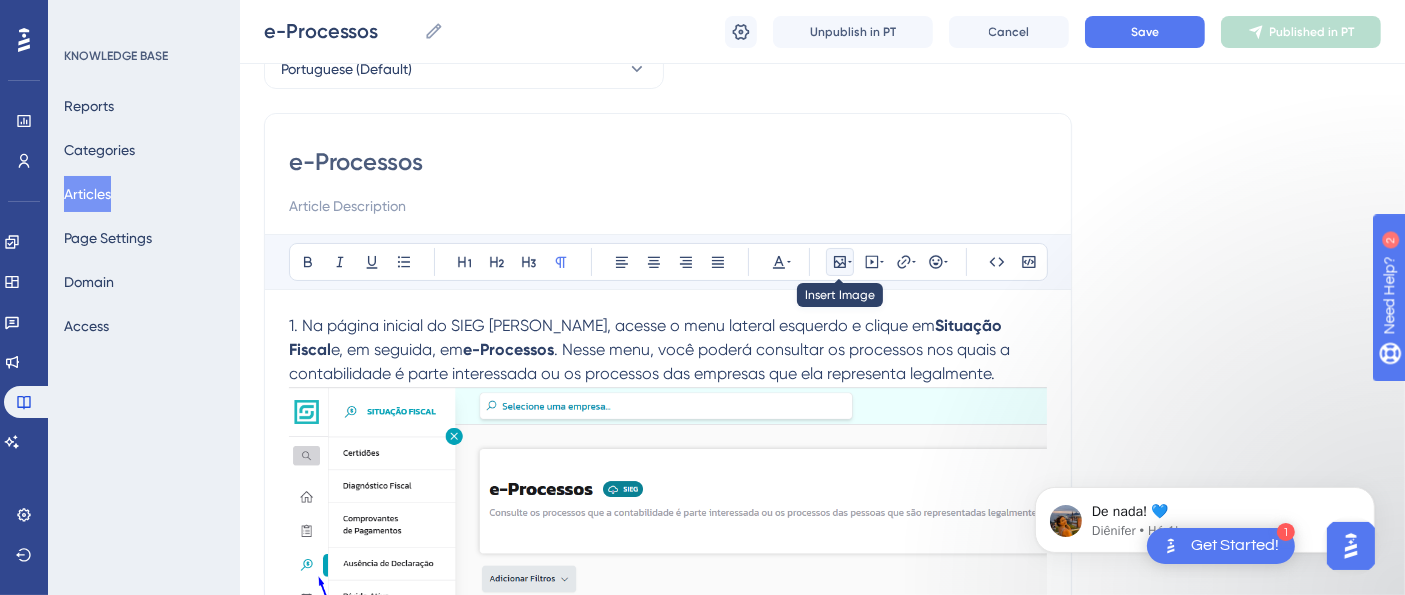click 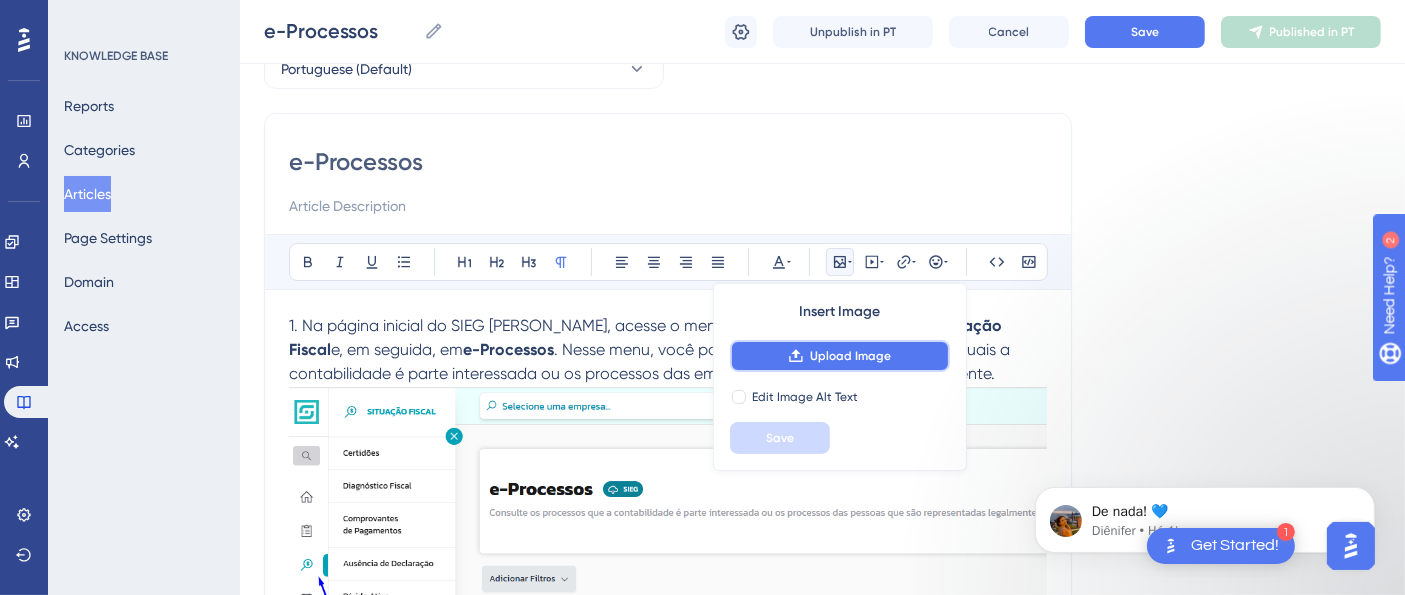 click on "Upload Image" at bounding box center [850, 356] 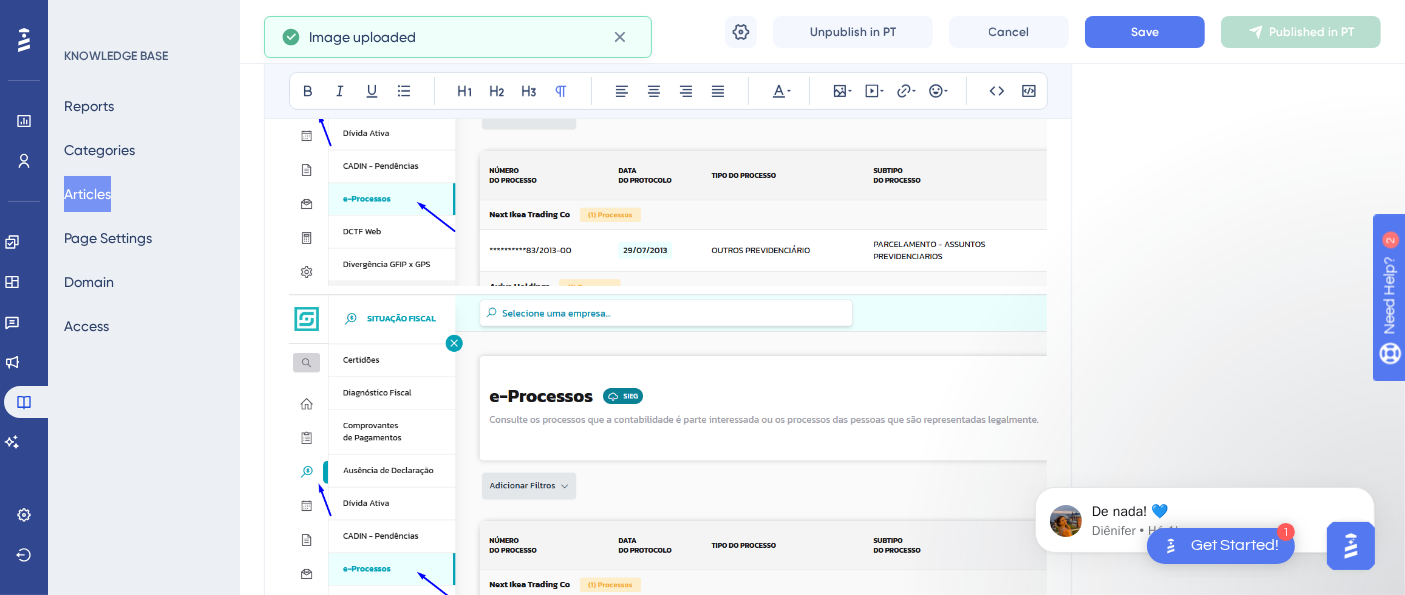 scroll, scrollTop: 666, scrollLeft: 0, axis: vertical 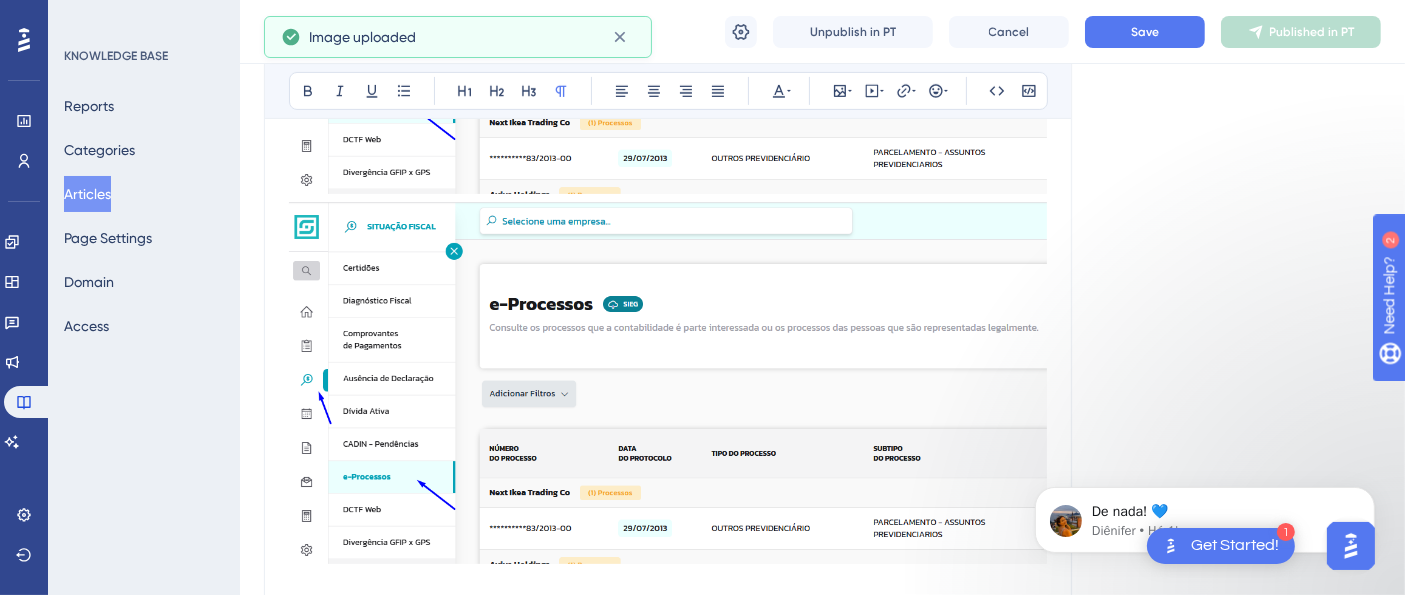 click at bounding box center (668, 863) 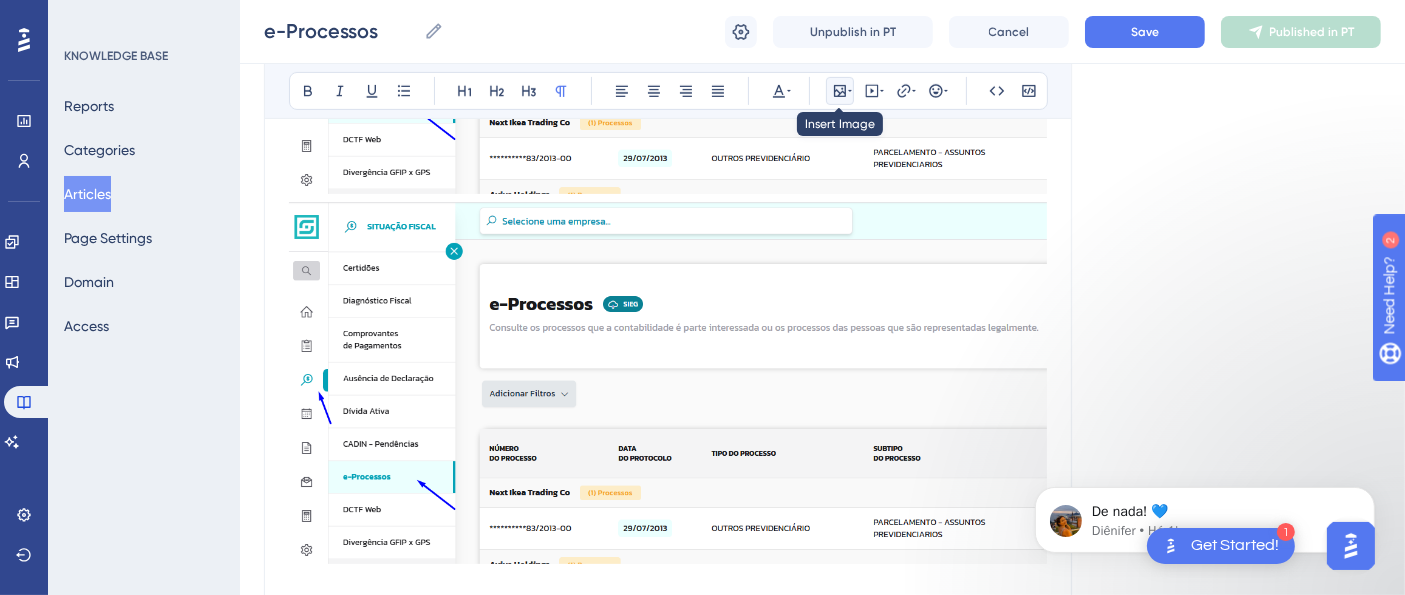 click 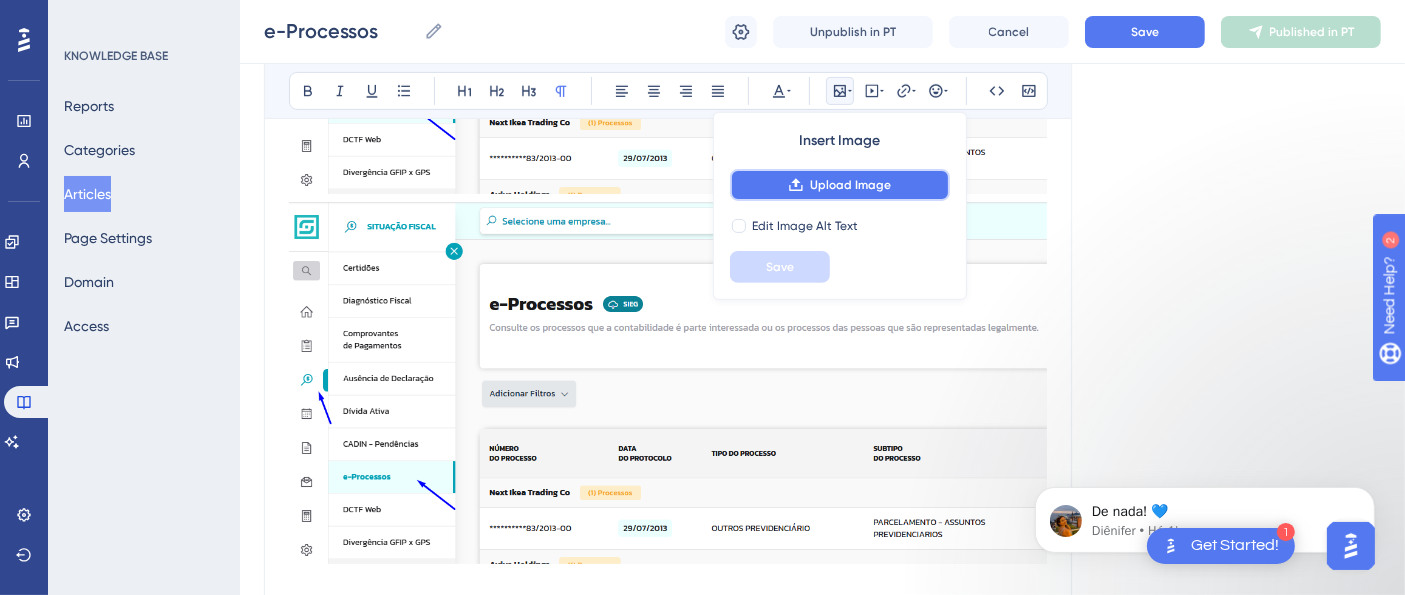 click on "Upload Image" at bounding box center [850, 185] 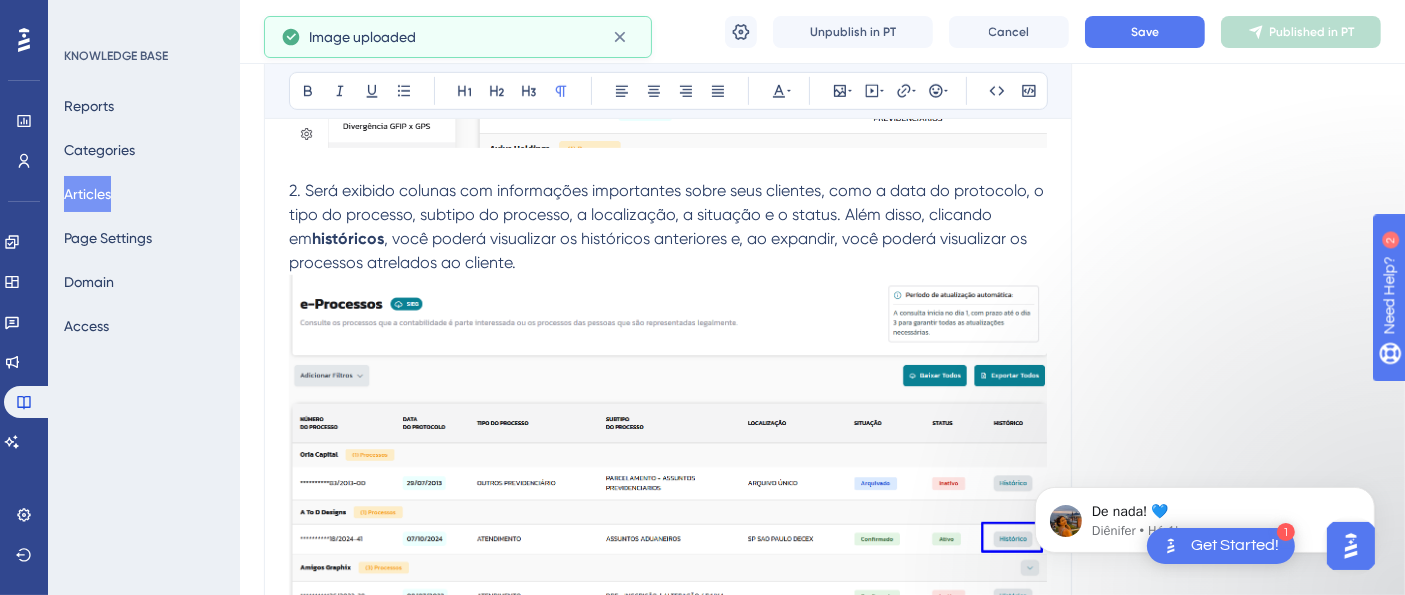 scroll, scrollTop: 1222, scrollLeft: 0, axis: vertical 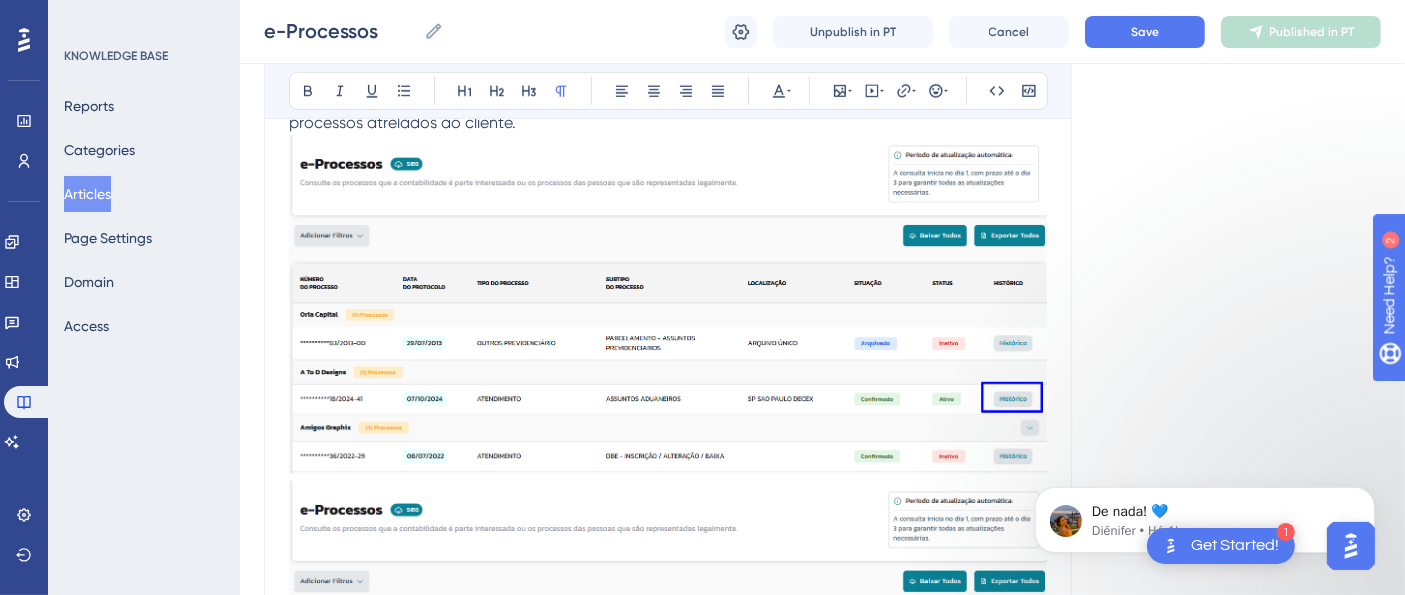 click at bounding box center [668, 1616] 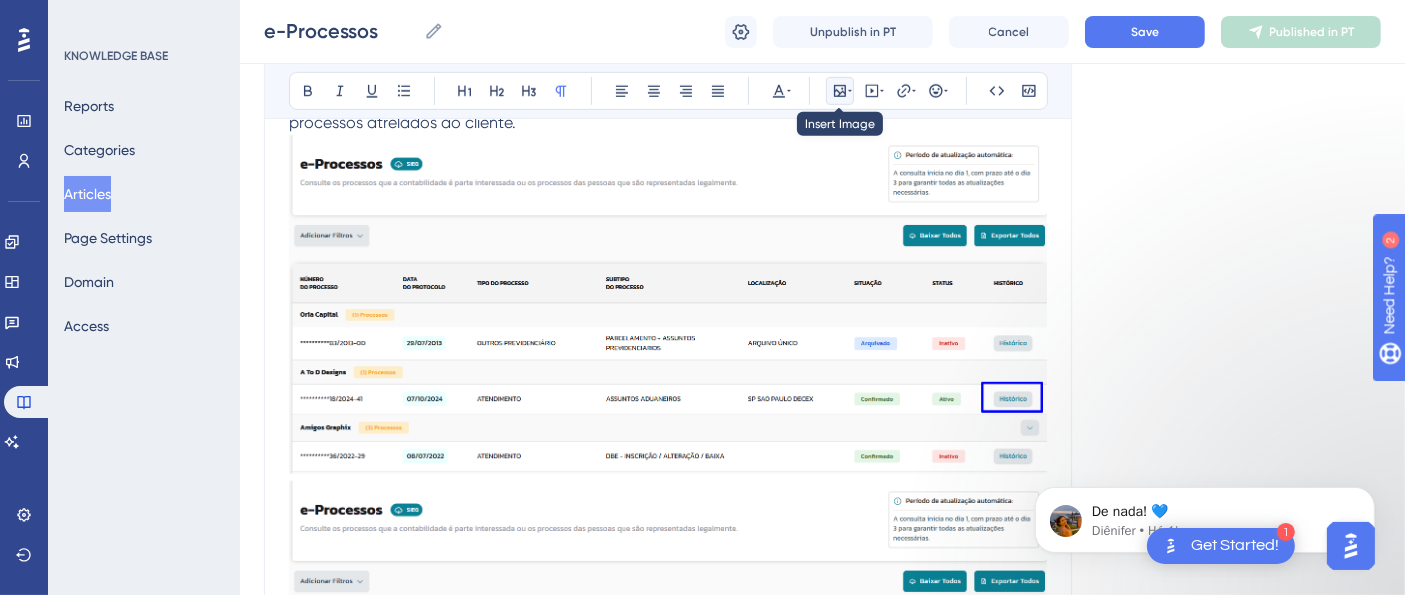 click 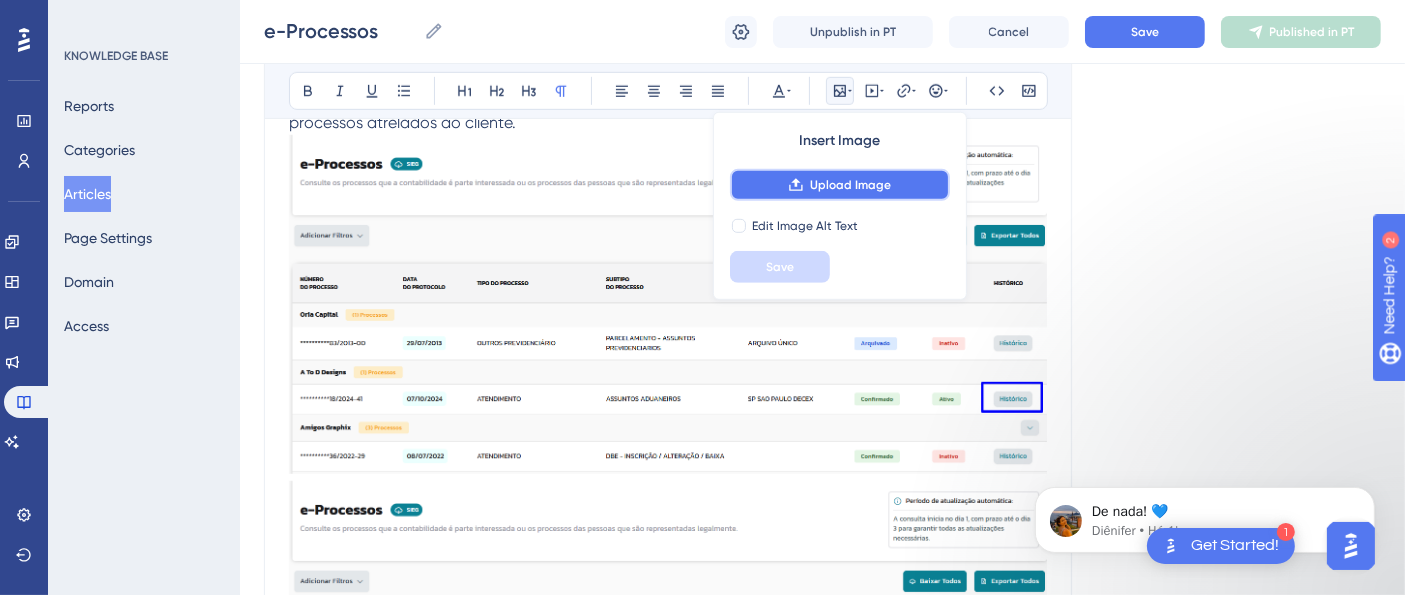 click on "Upload Image" at bounding box center (840, 185) 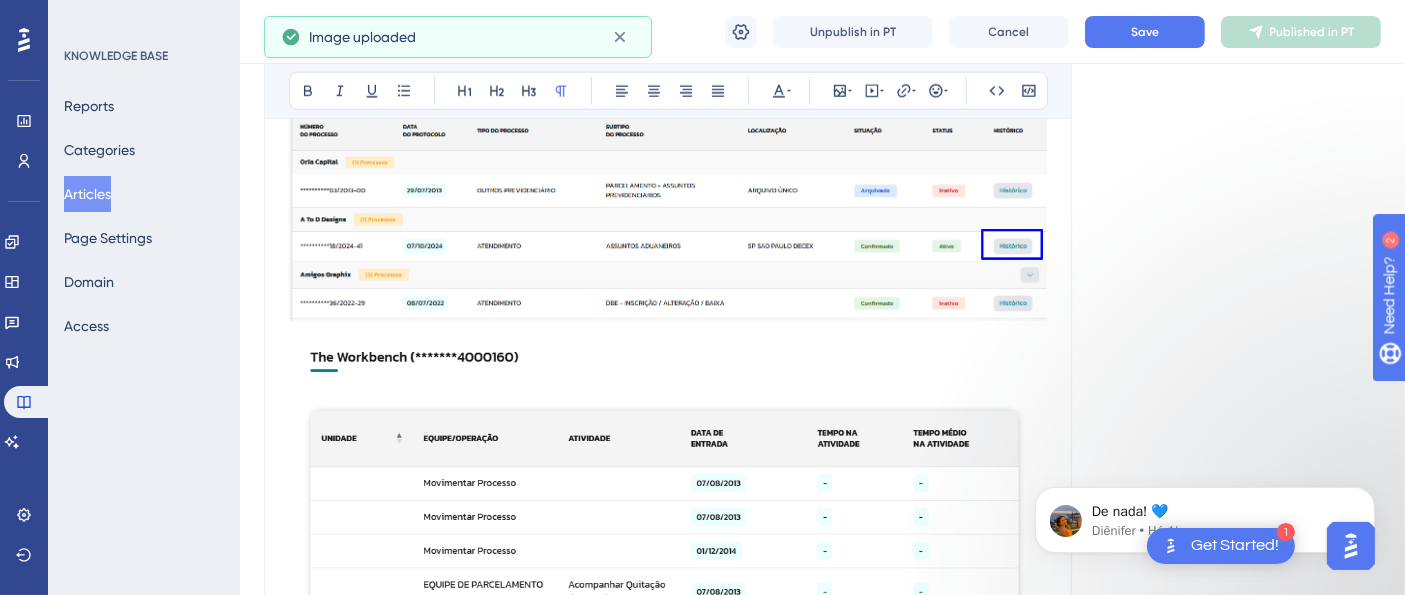 scroll, scrollTop: 1444, scrollLeft: 0, axis: vertical 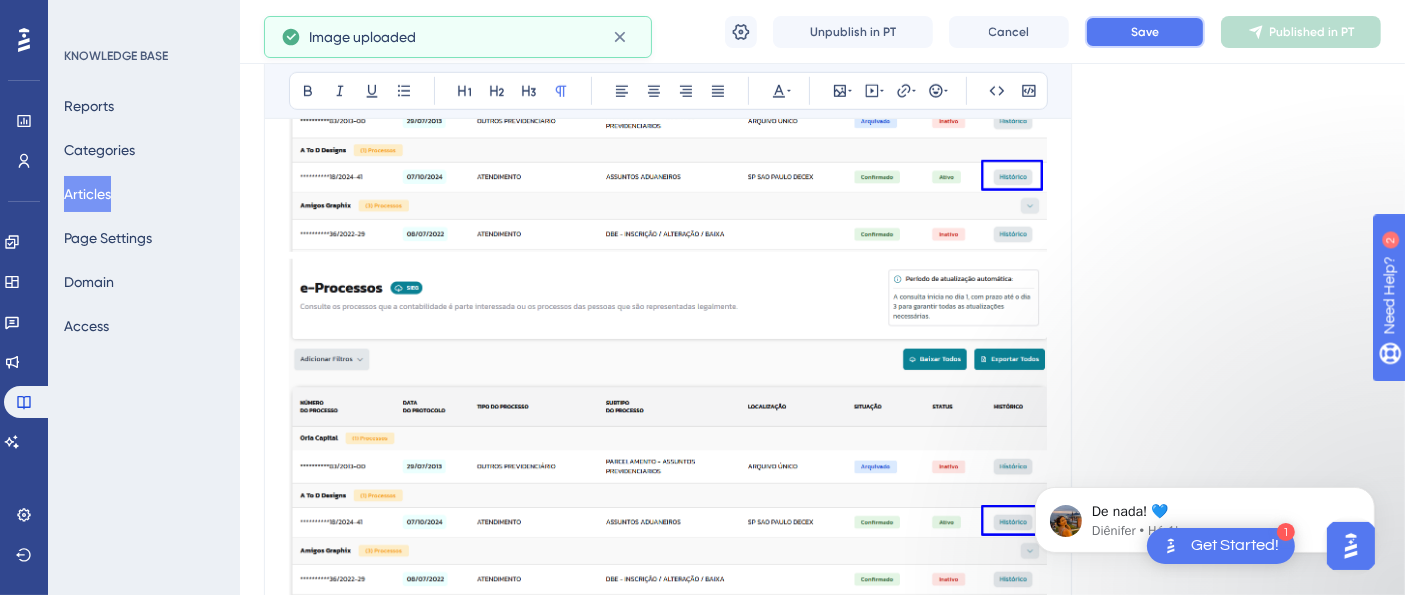 click on "Save" at bounding box center (1145, 32) 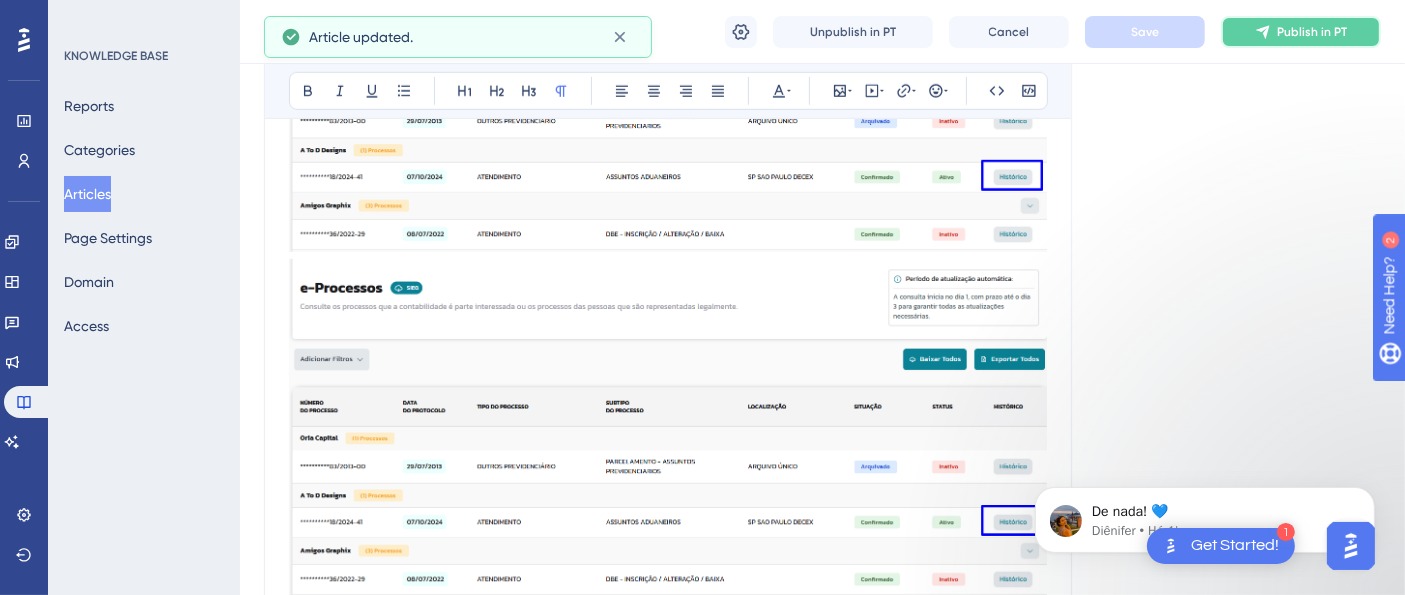 click on "Publish in PT" at bounding box center [1312, 32] 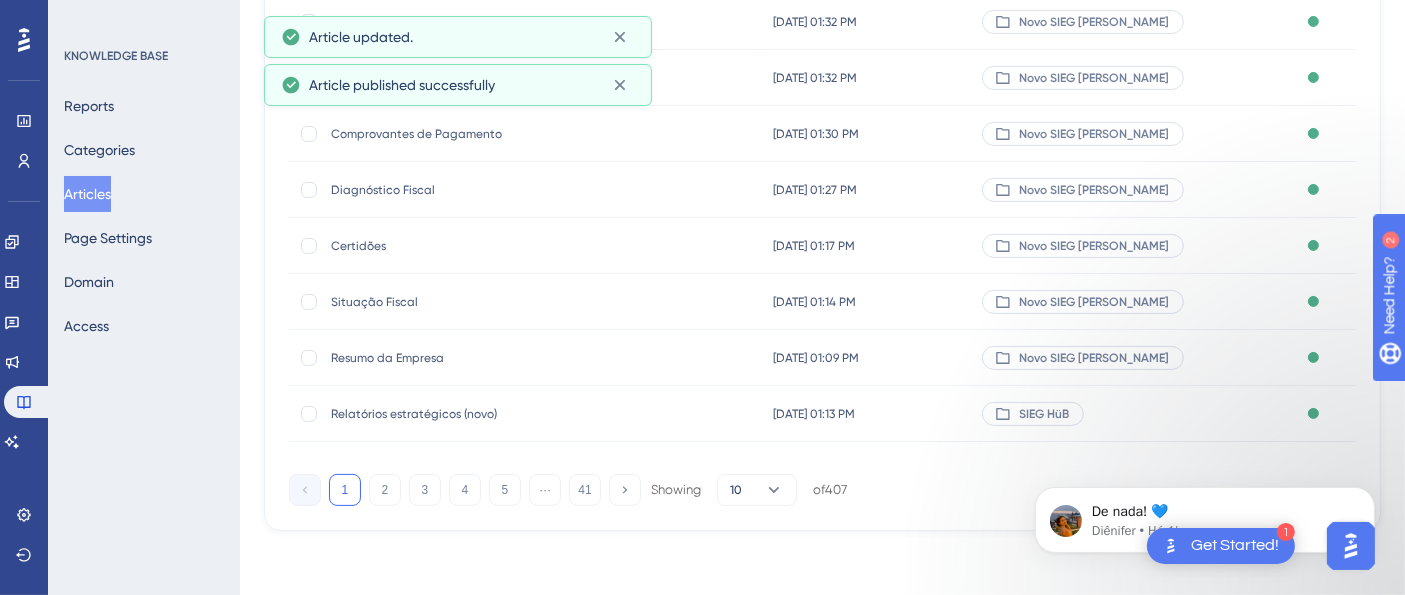 scroll, scrollTop: 0, scrollLeft: 0, axis: both 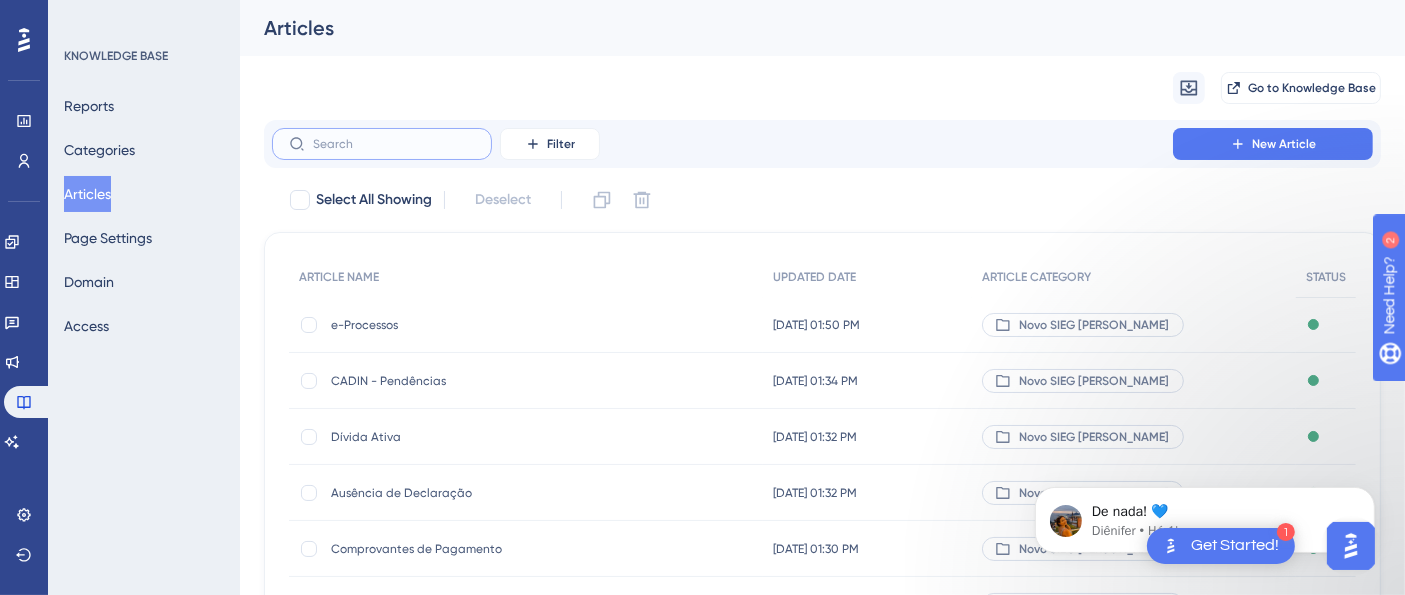 click at bounding box center [394, 144] 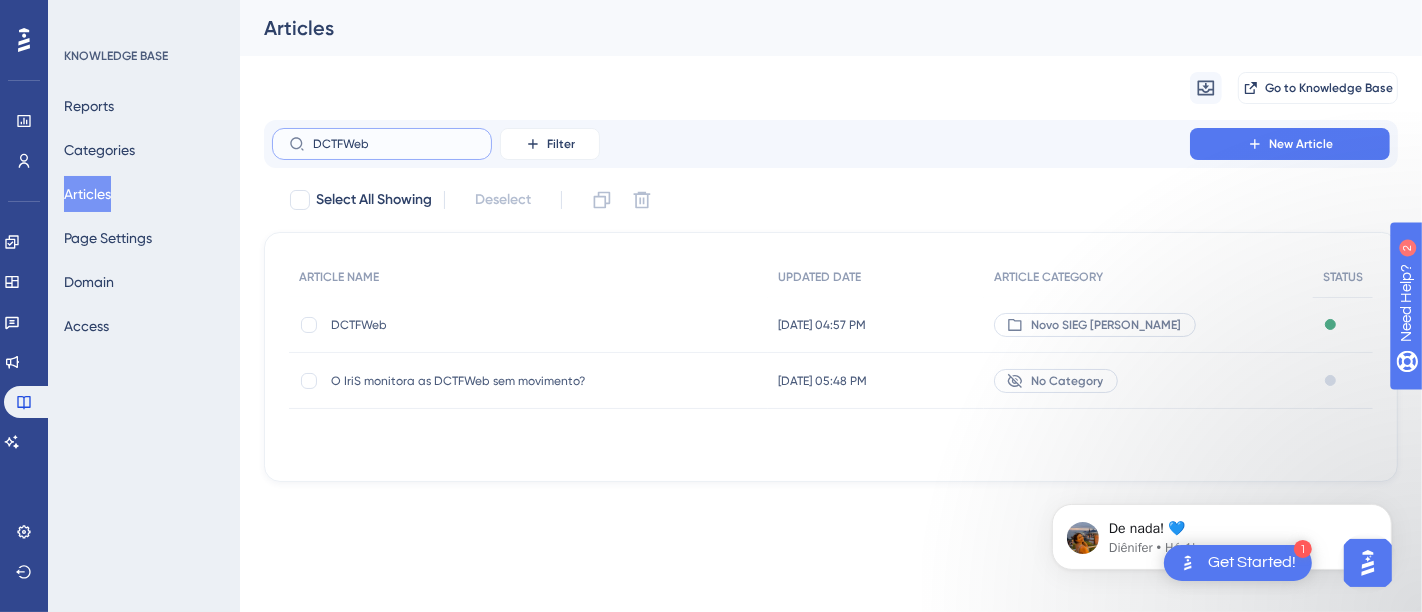 type on "DCTFWeb" 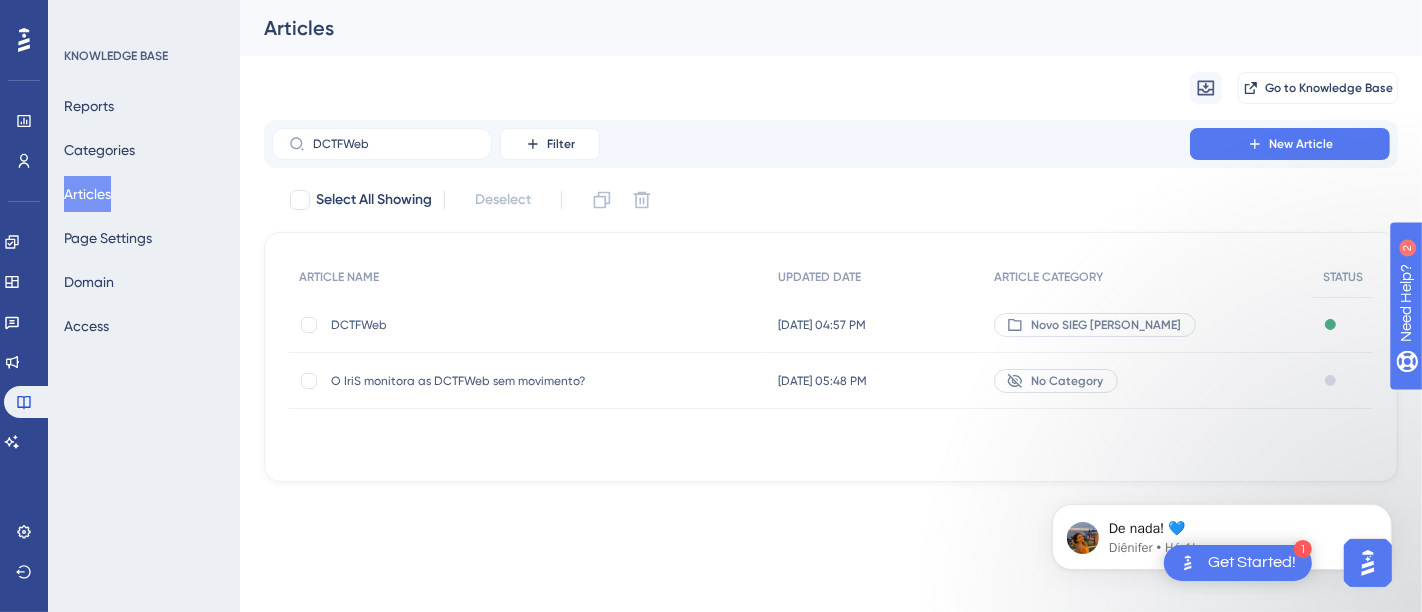 click on "DCTFWeb DCTFWeb" at bounding box center (491, 325) 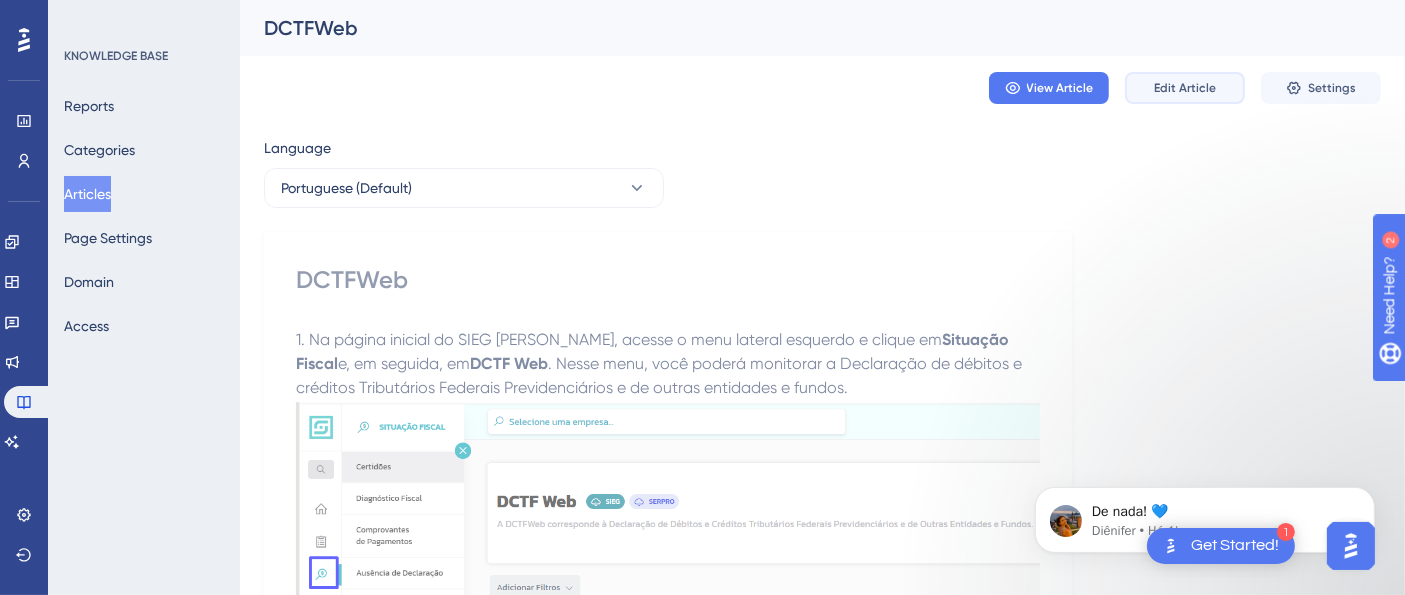 click on "Edit Article" at bounding box center (1185, 88) 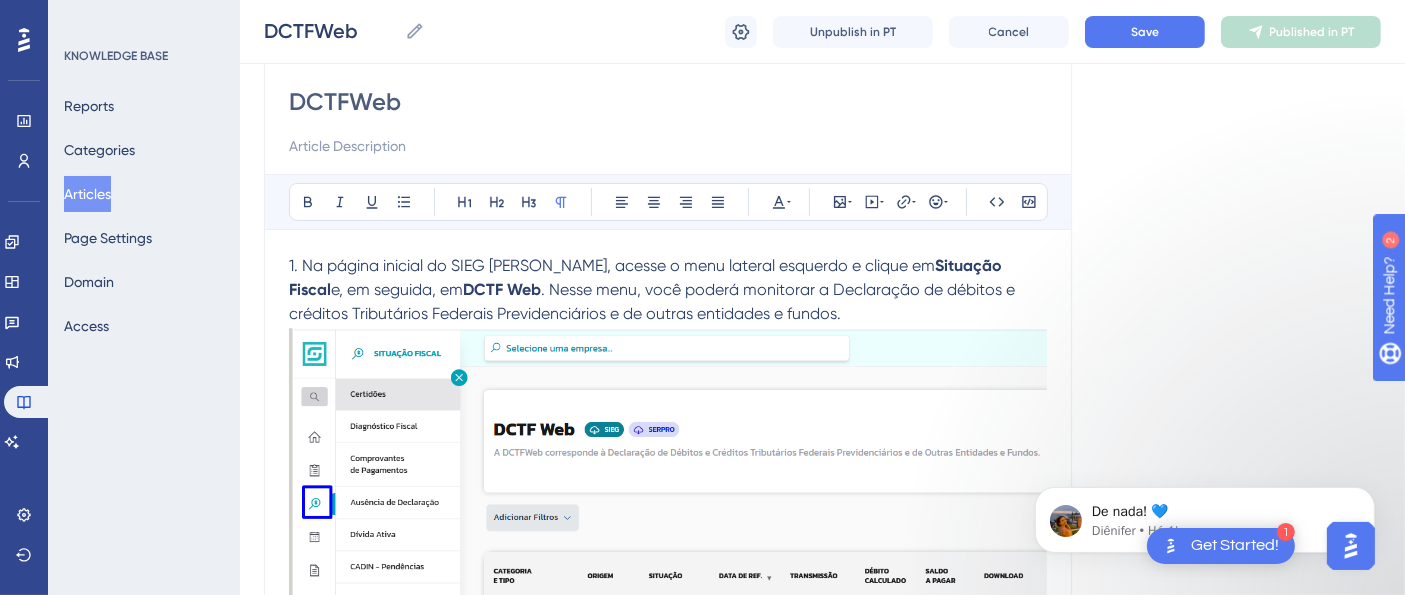 scroll, scrollTop: 168, scrollLeft: 0, axis: vertical 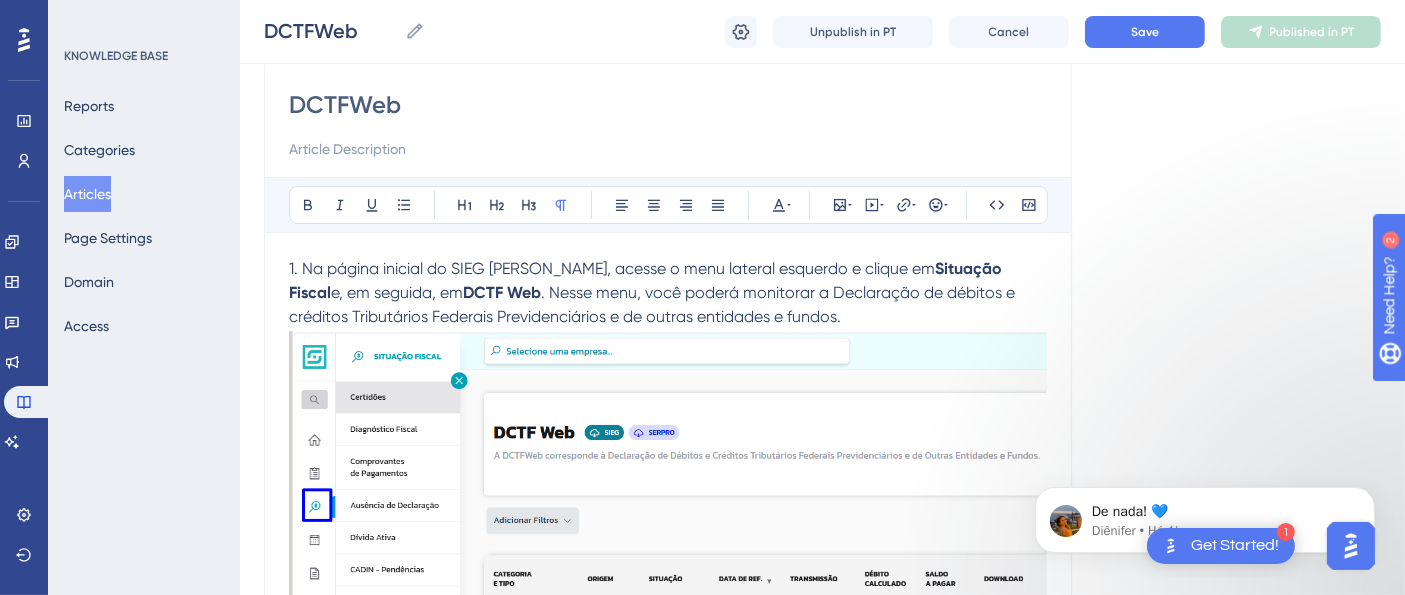click at bounding box center [668, 514] 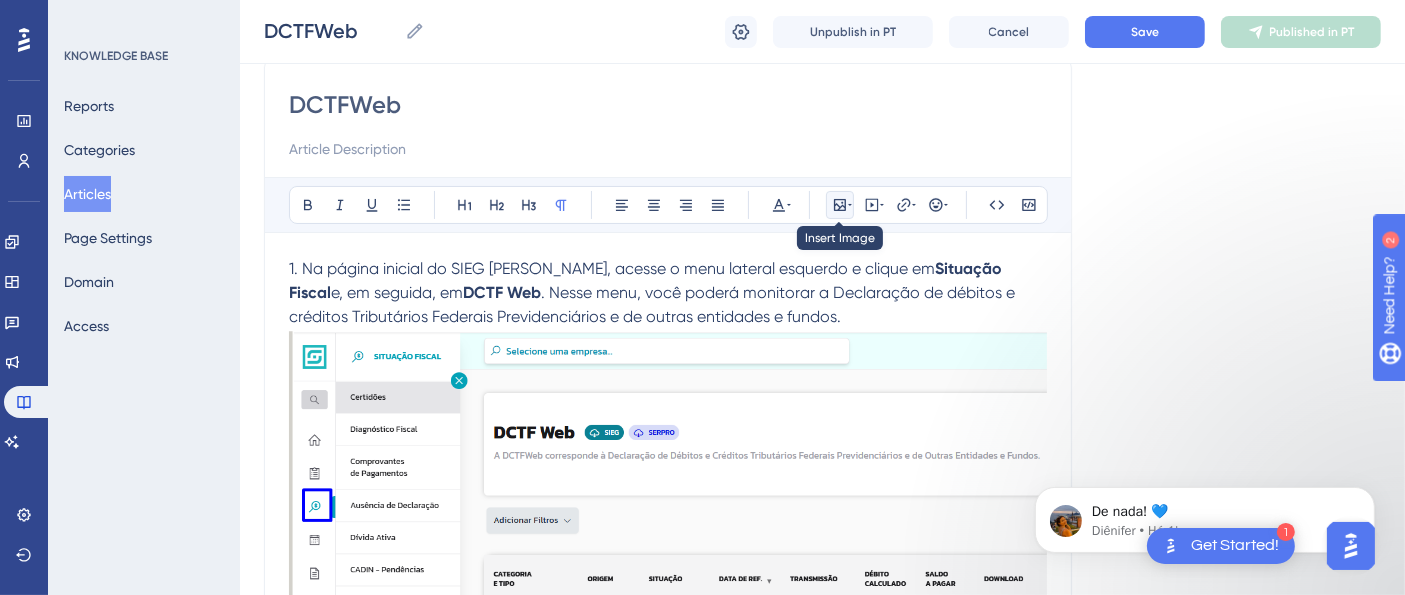 click 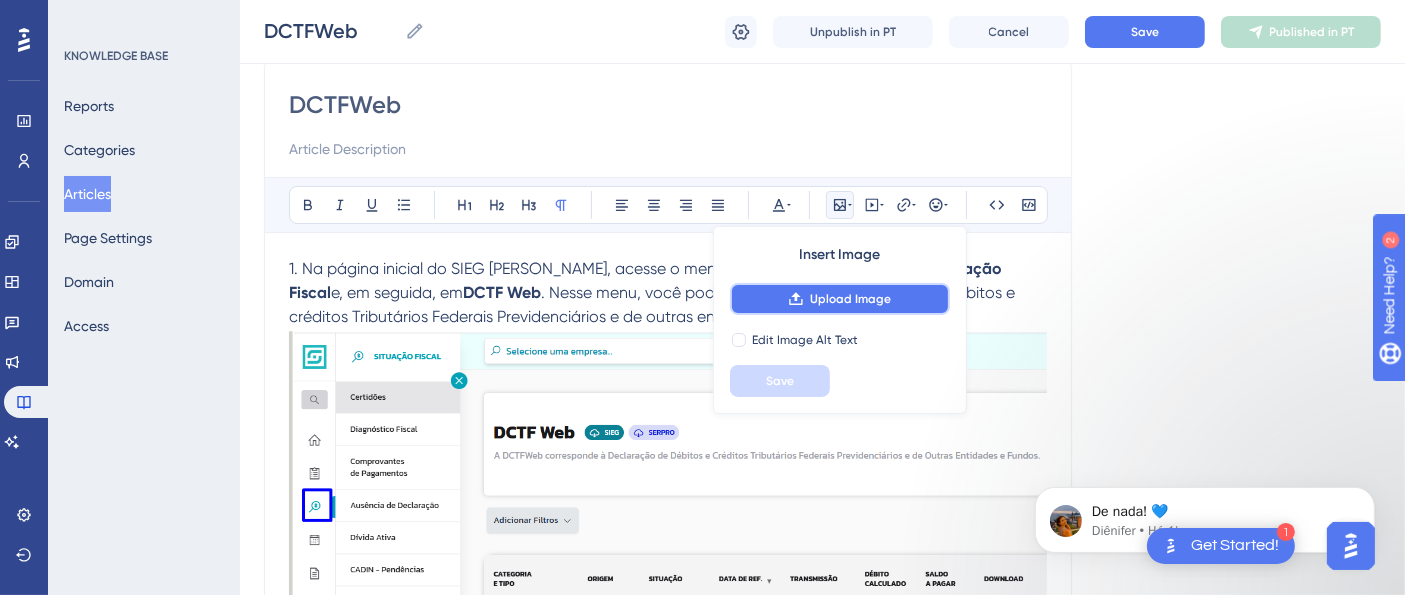 click on "Upload Image" at bounding box center (840, 299) 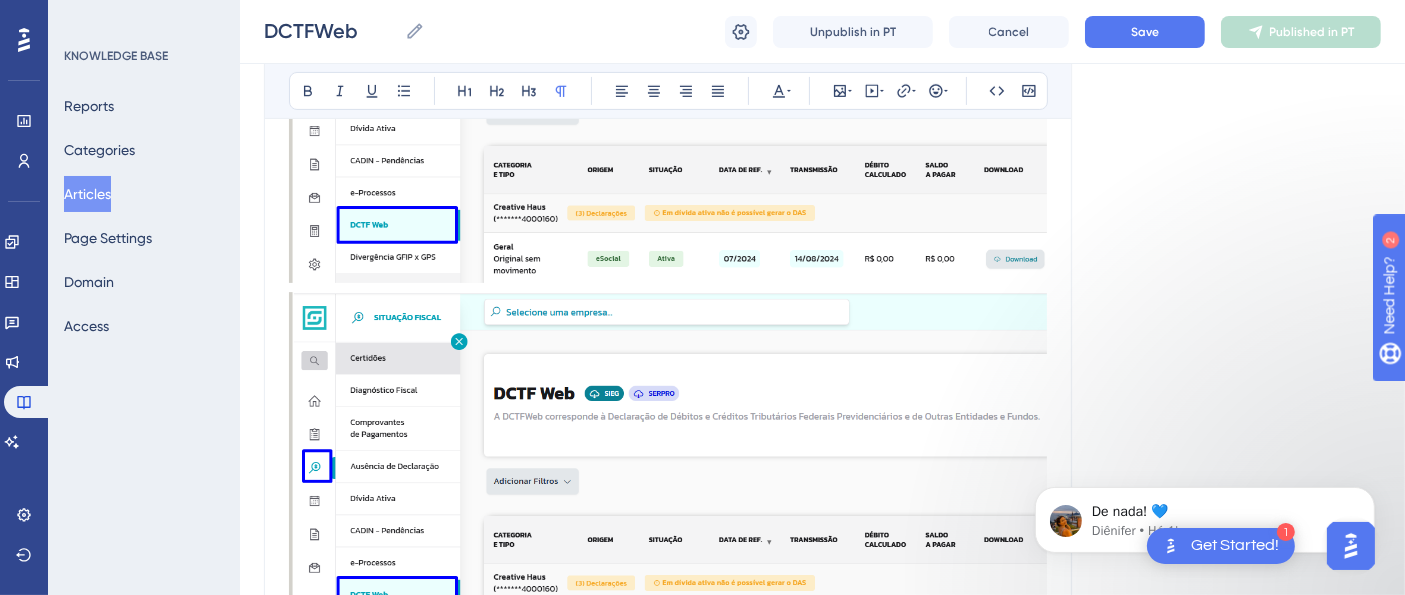 scroll, scrollTop: 612, scrollLeft: 0, axis: vertical 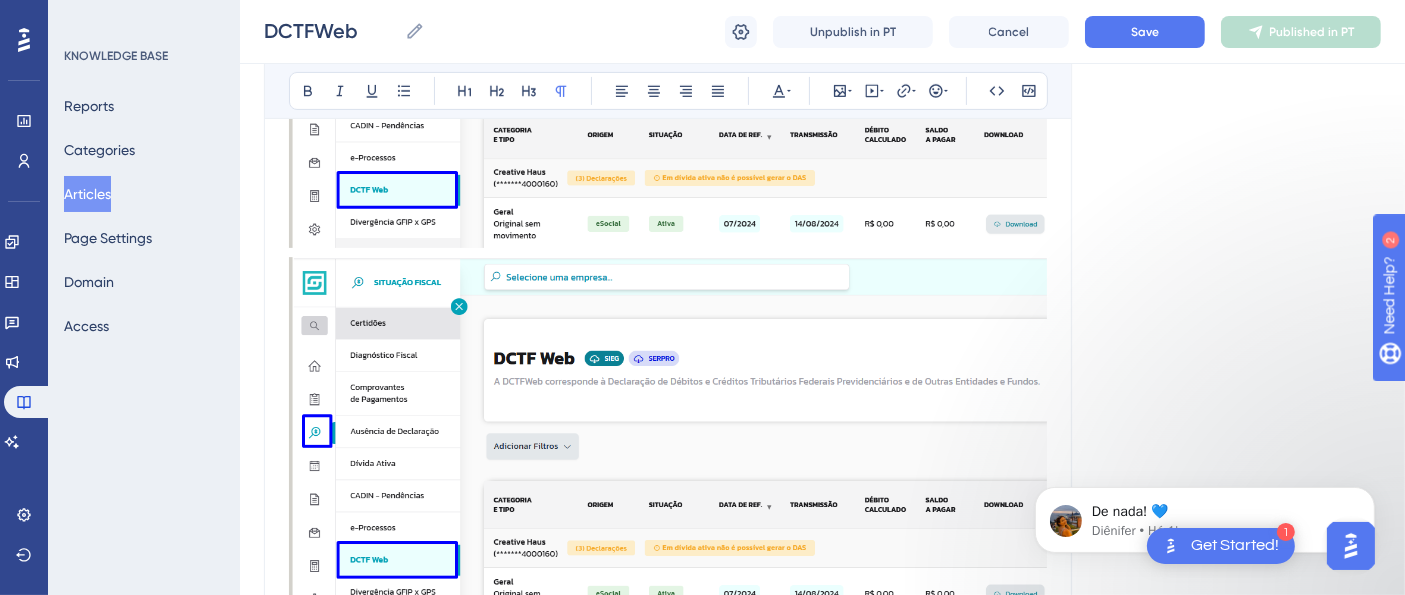 click at bounding box center (668, 1146) 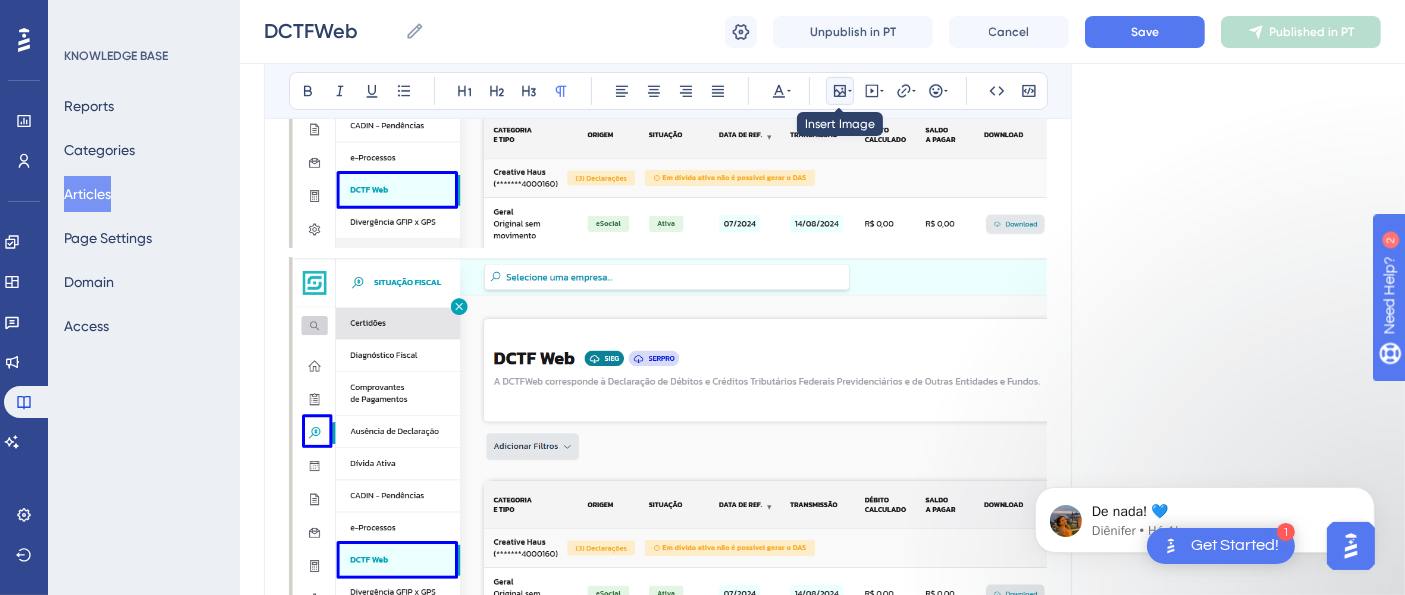 click 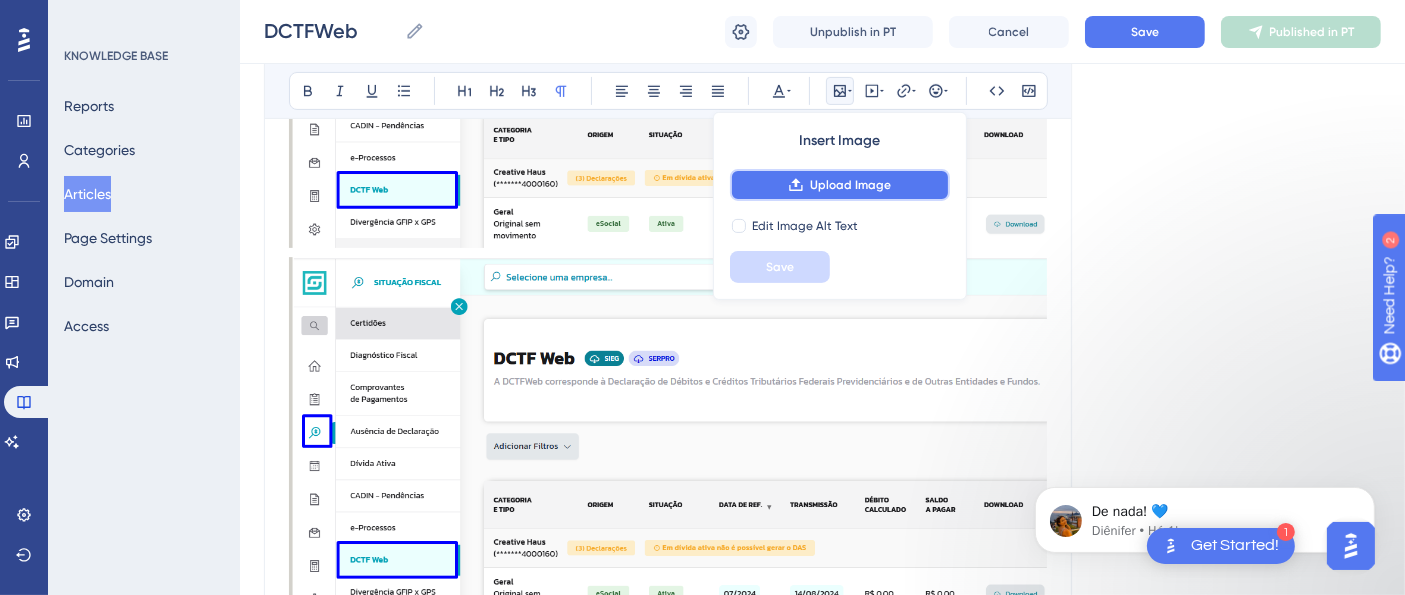 click on "Upload Image" at bounding box center [840, 185] 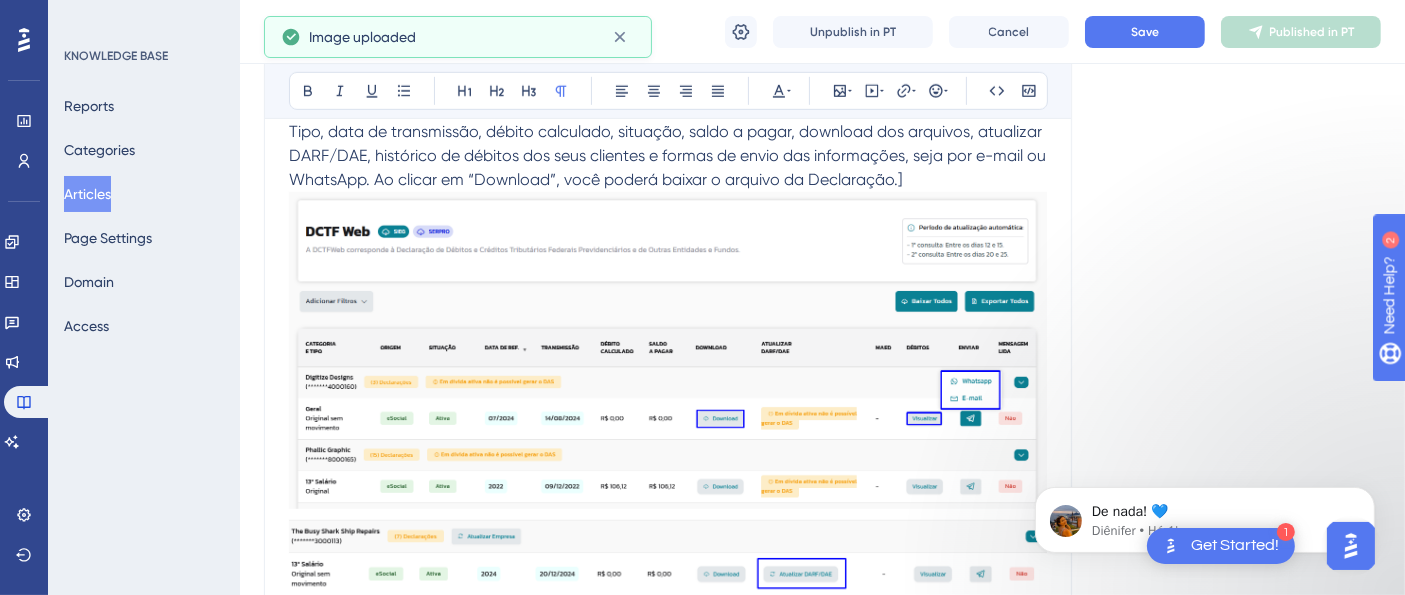 scroll, scrollTop: 1168, scrollLeft: 0, axis: vertical 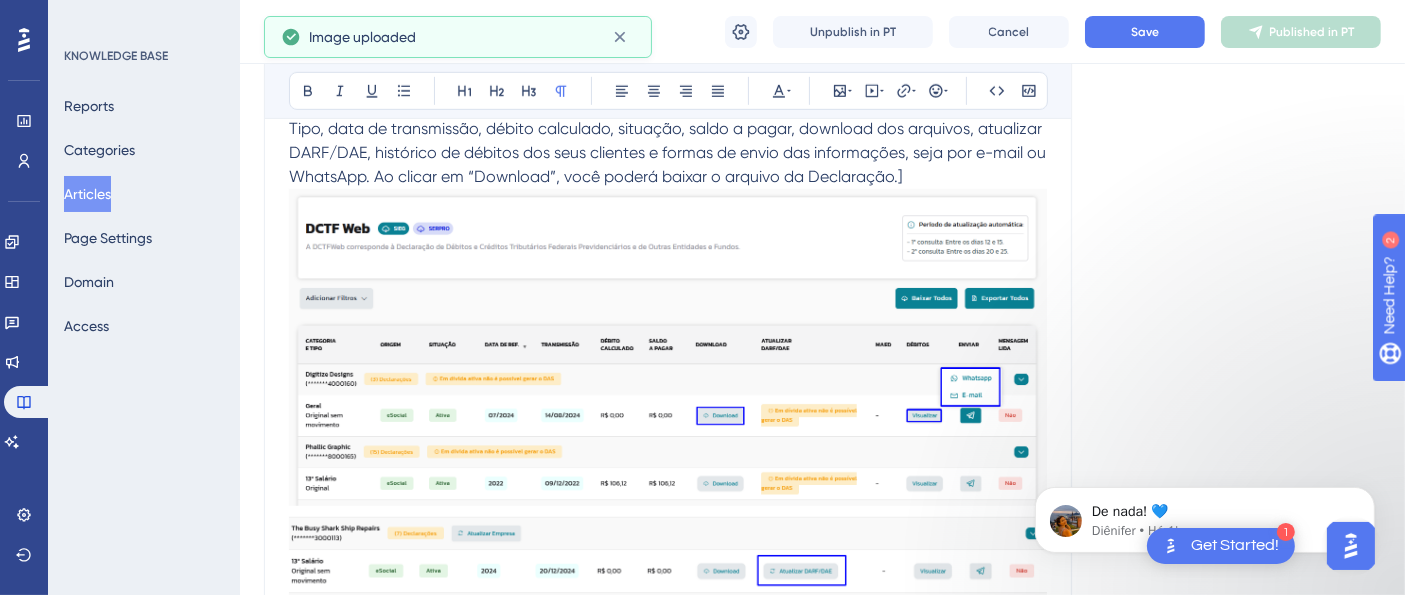 click at bounding box center [668, 1269] 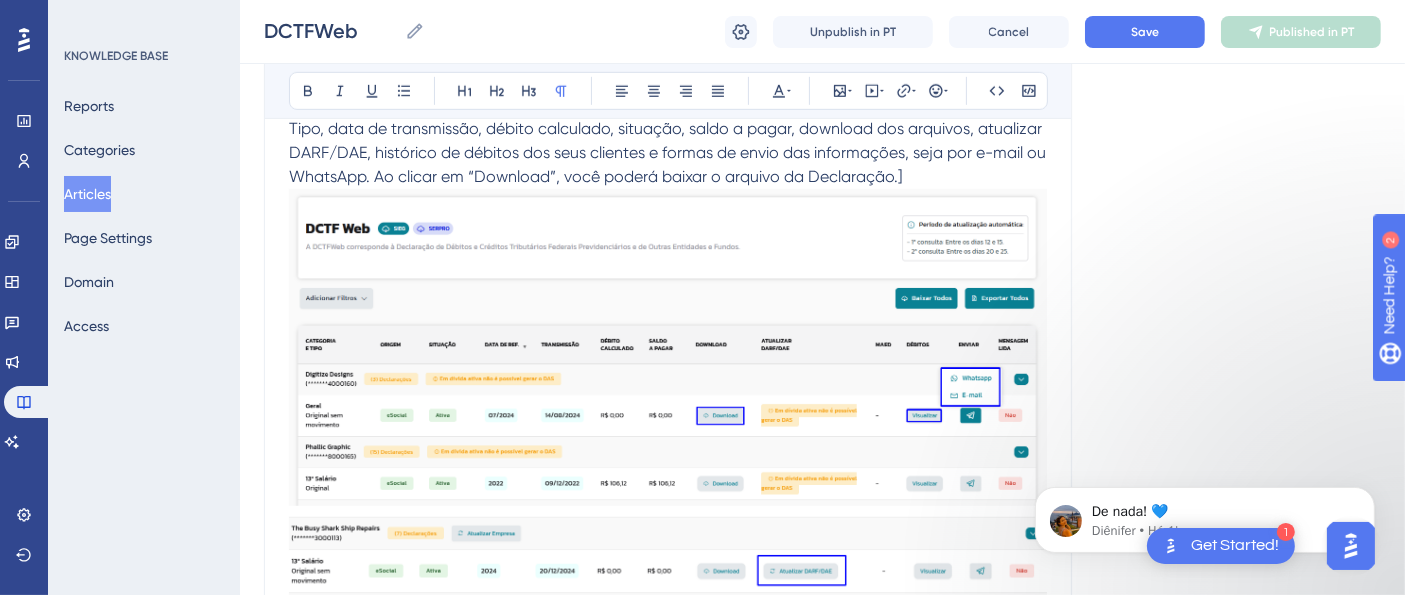 click at bounding box center [668, 1269] 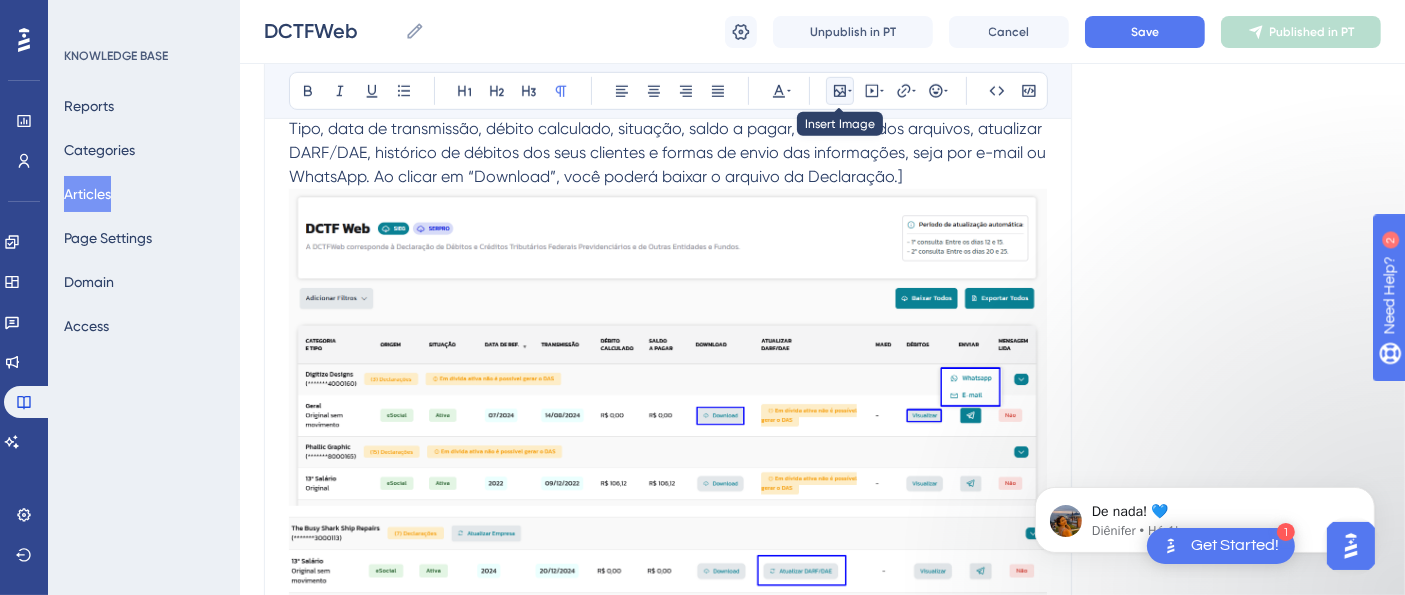 click 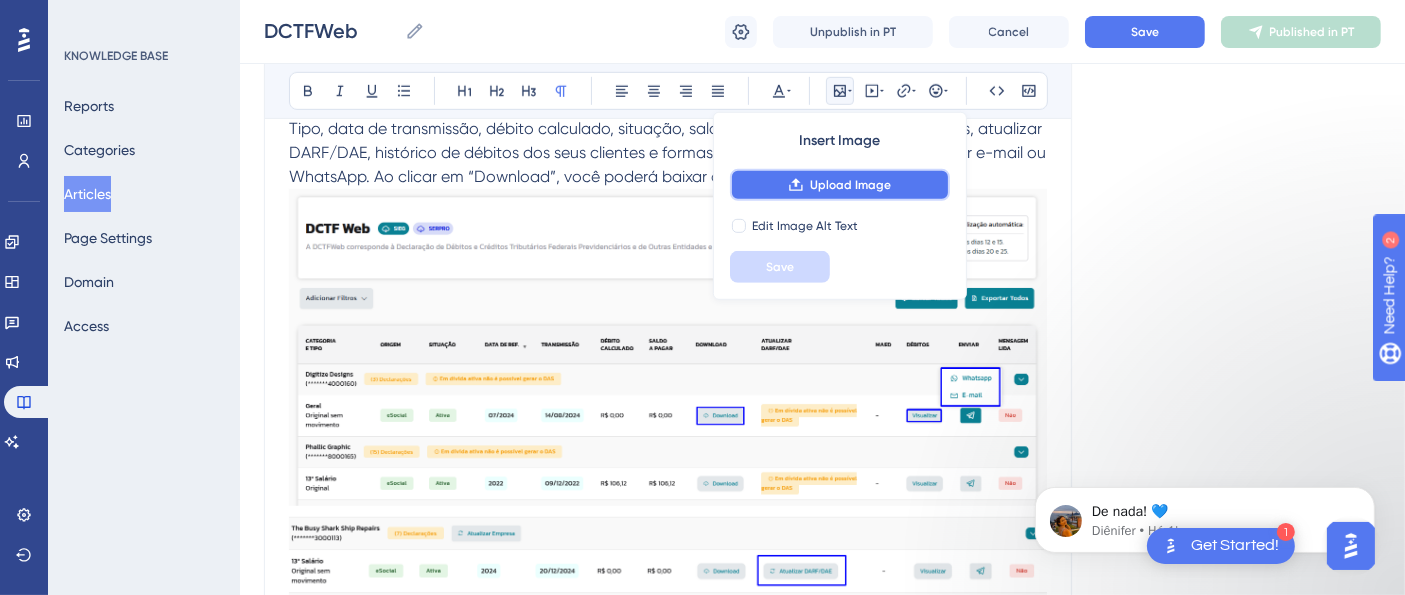 click on "Upload Image" at bounding box center [840, 185] 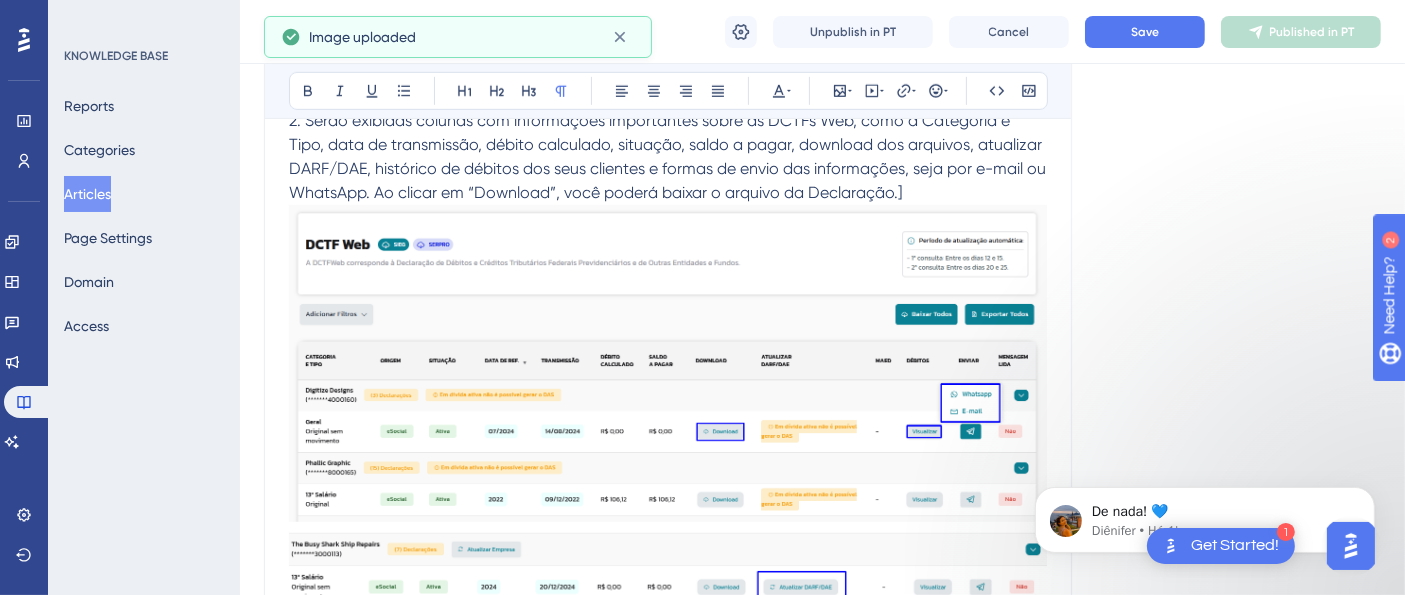 scroll, scrollTop: 930, scrollLeft: 0, axis: vertical 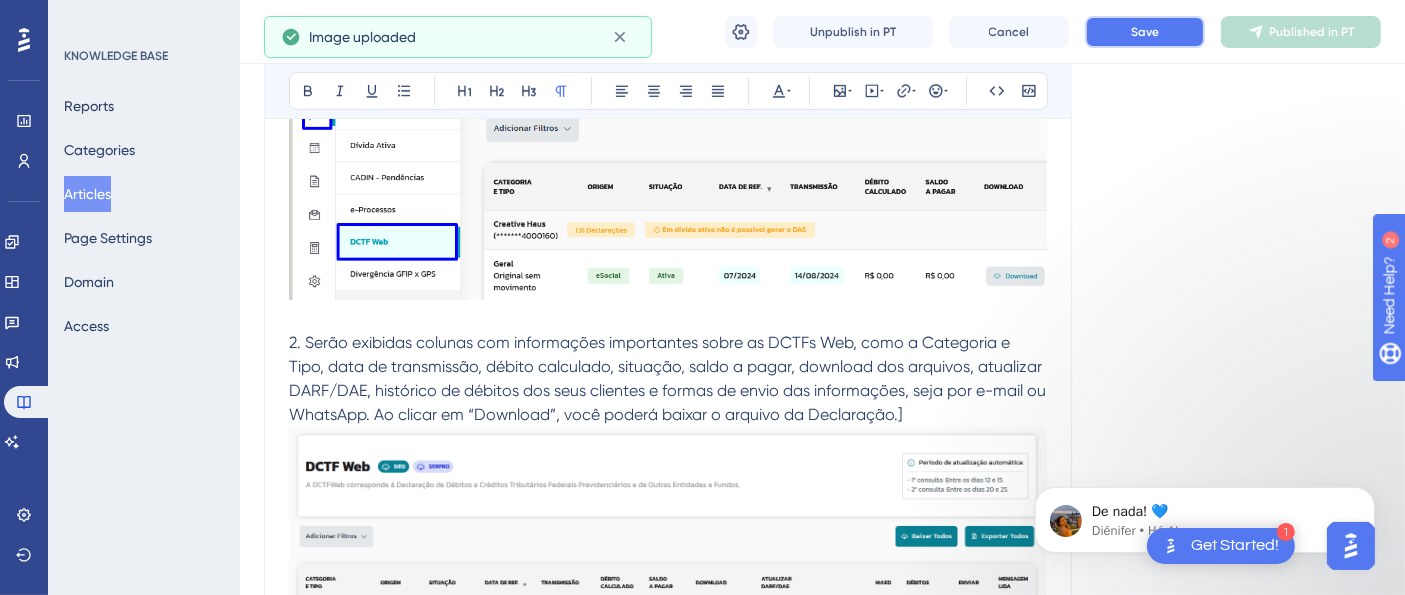click on "Save" at bounding box center (1145, 32) 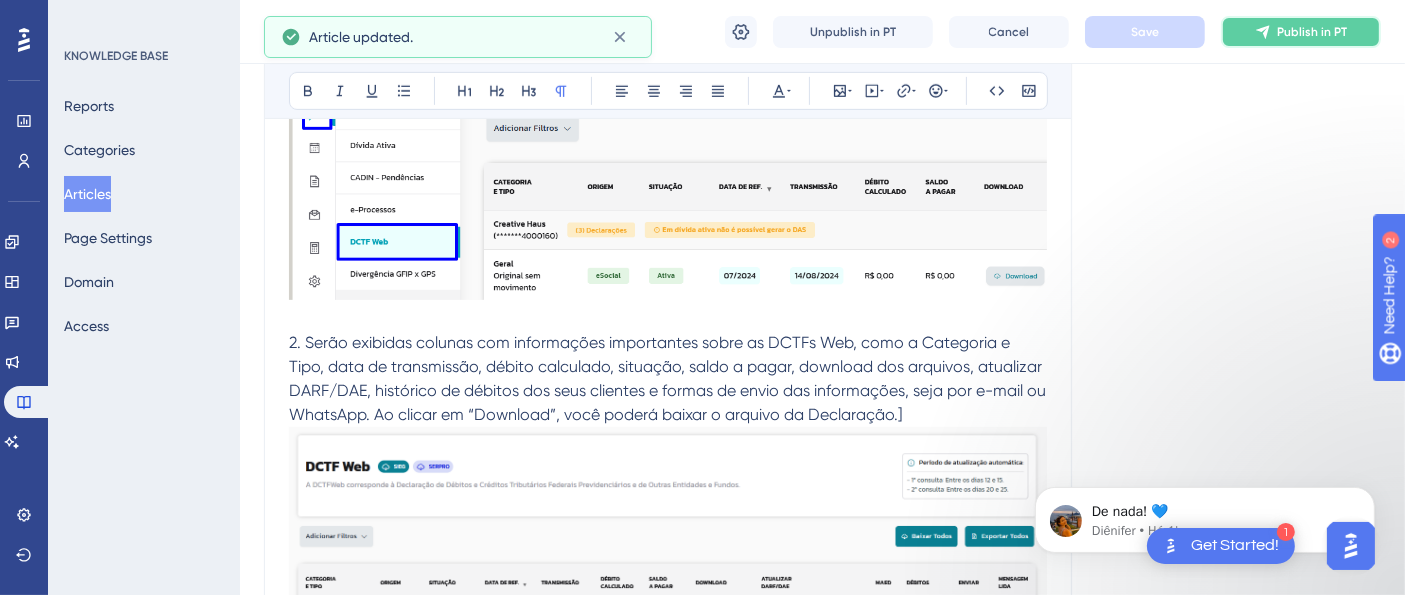 click on "Publish in PT" at bounding box center (1301, 32) 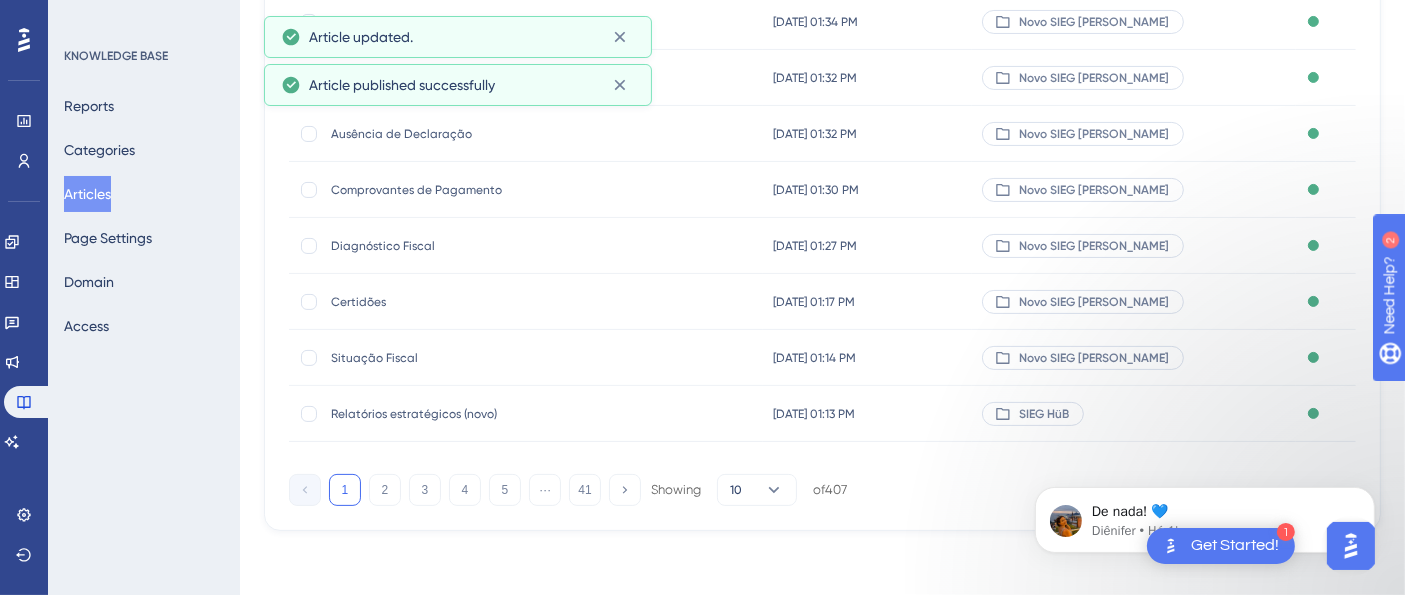 scroll, scrollTop: 0, scrollLeft: 0, axis: both 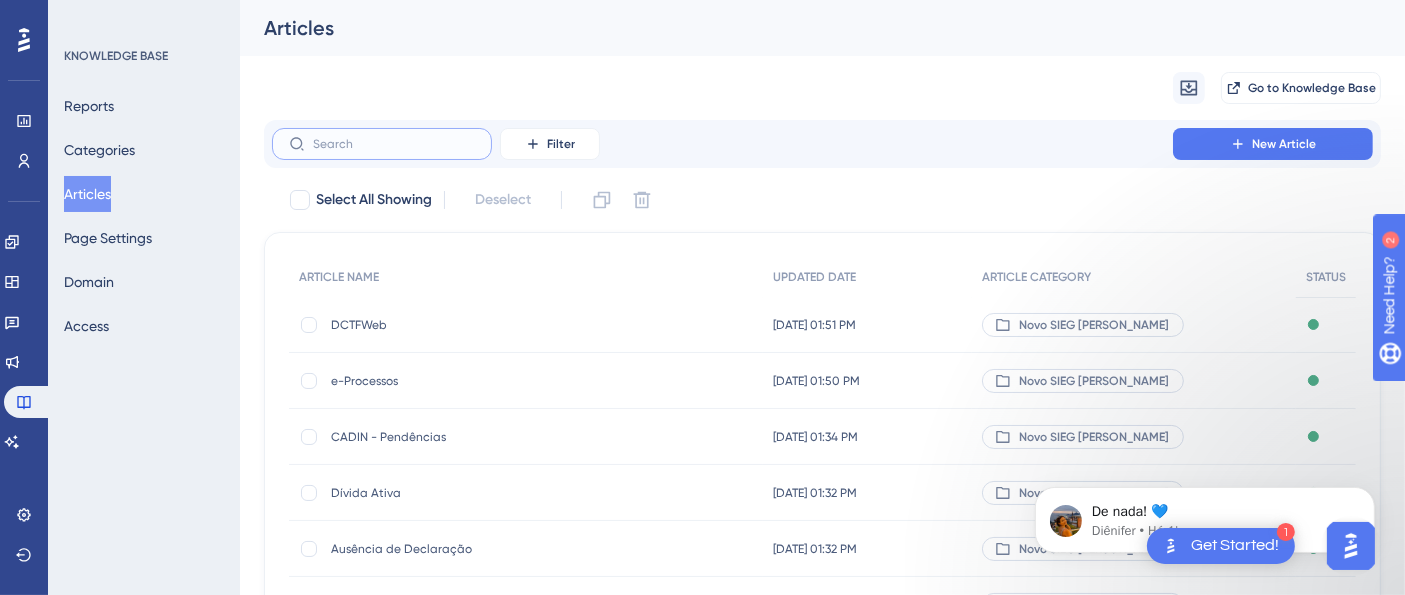 click at bounding box center (394, 144) 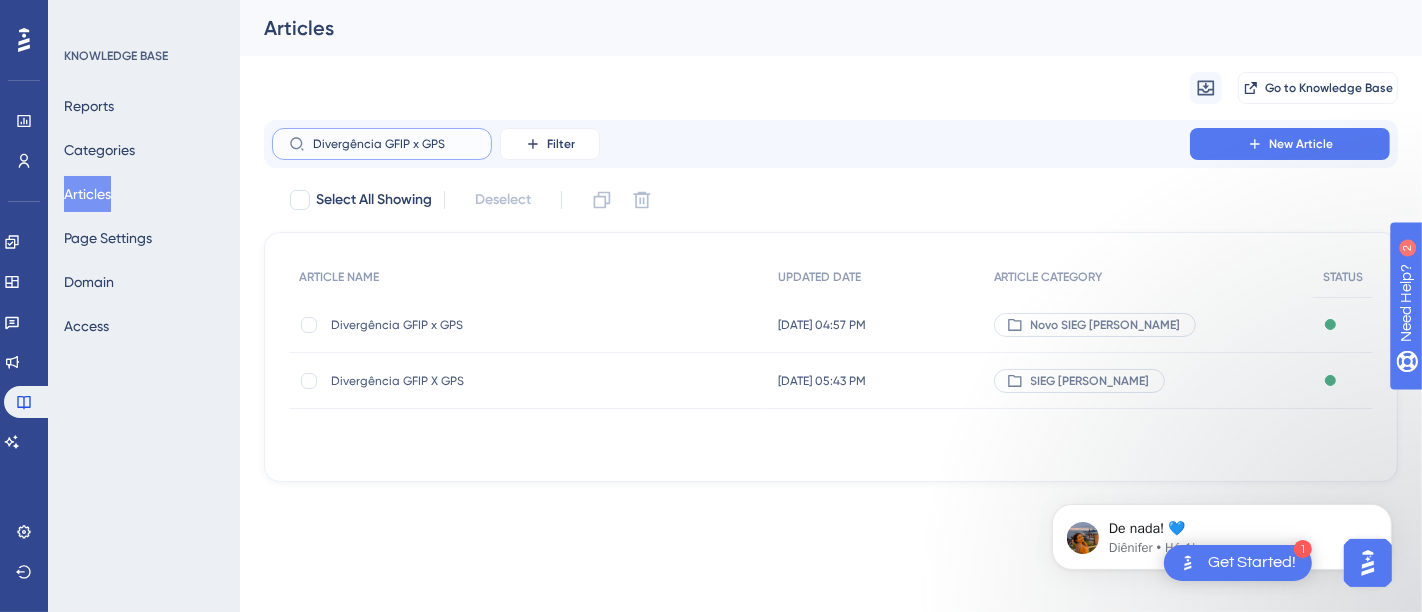 type on "Divergência GFIP x GPS" 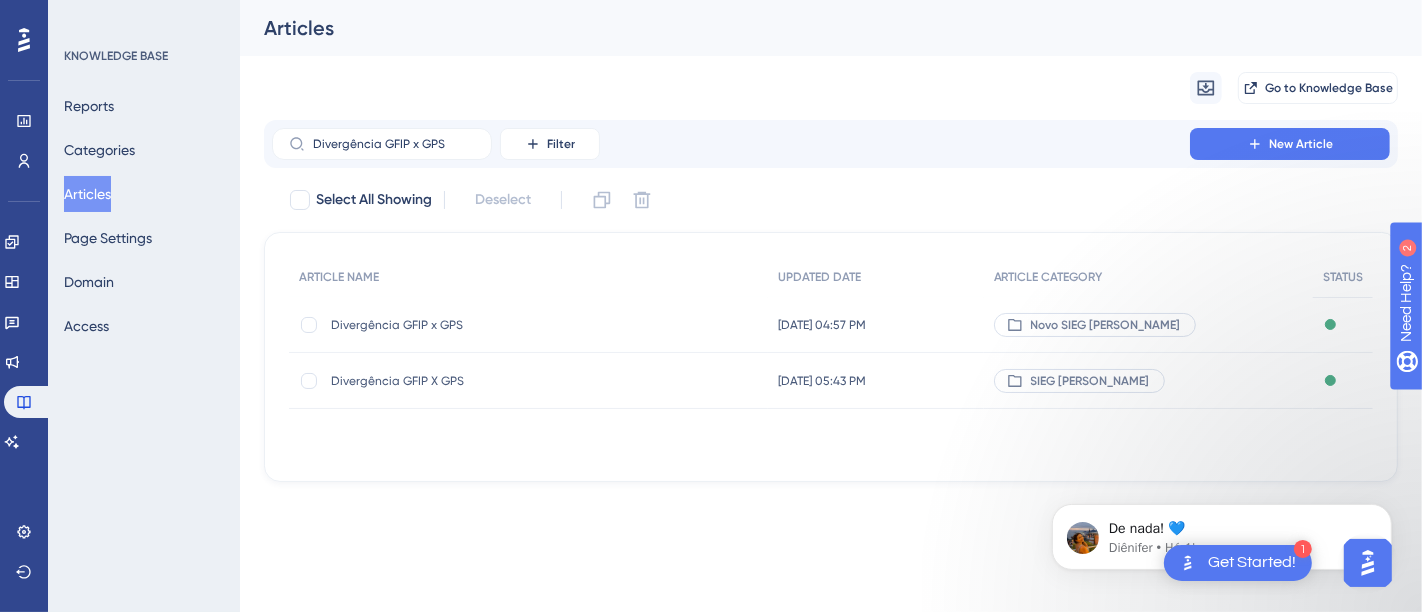 click on "Divergência GFIP x GPS" at bounding box center (491, 325) 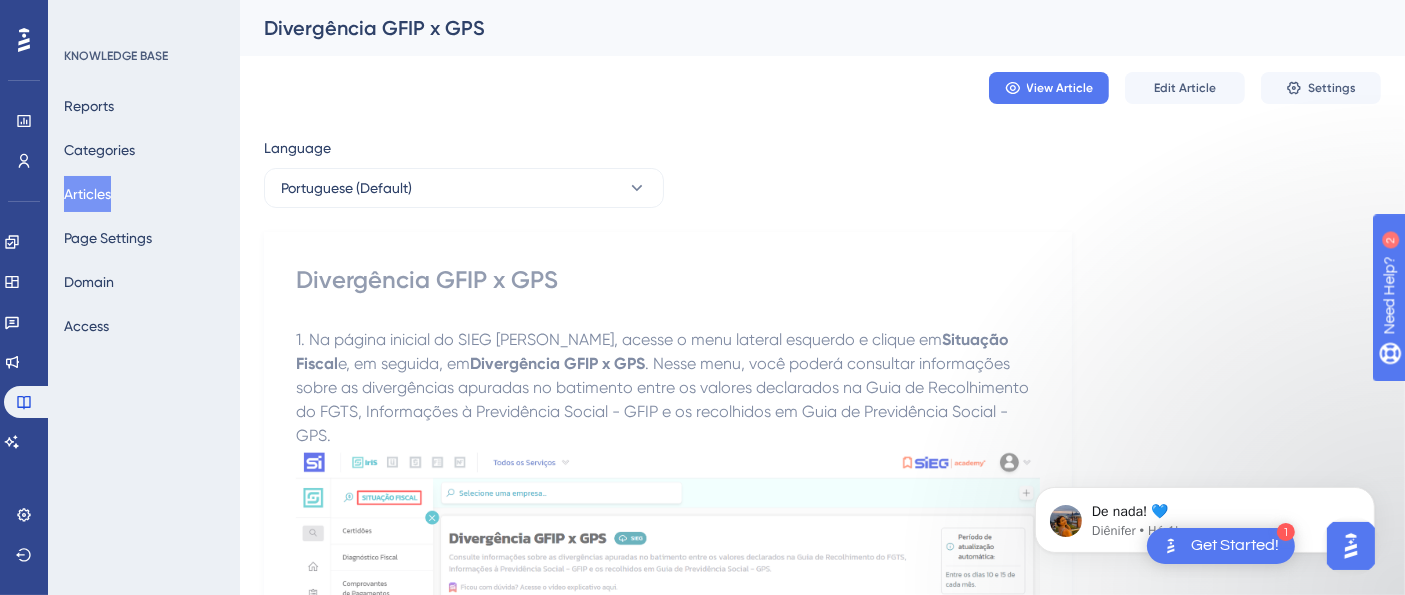 click at bounding box center (668, 632) 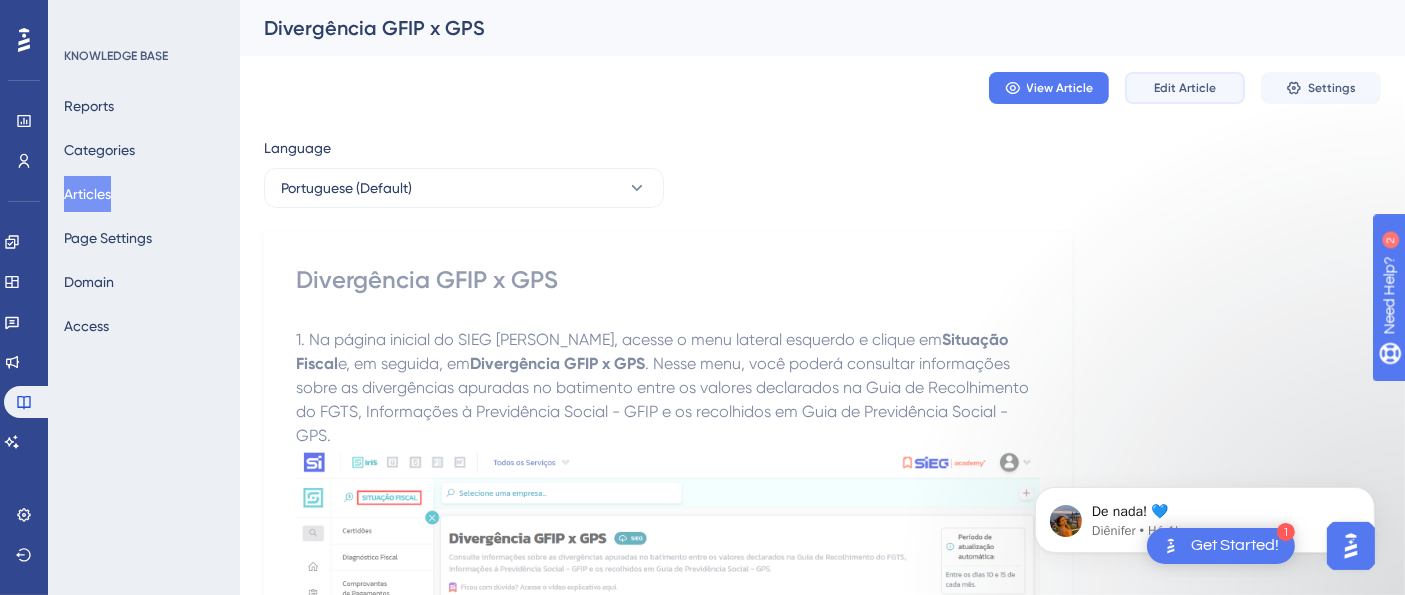 click on "Edit Article" at bounding box center [1185, 88] 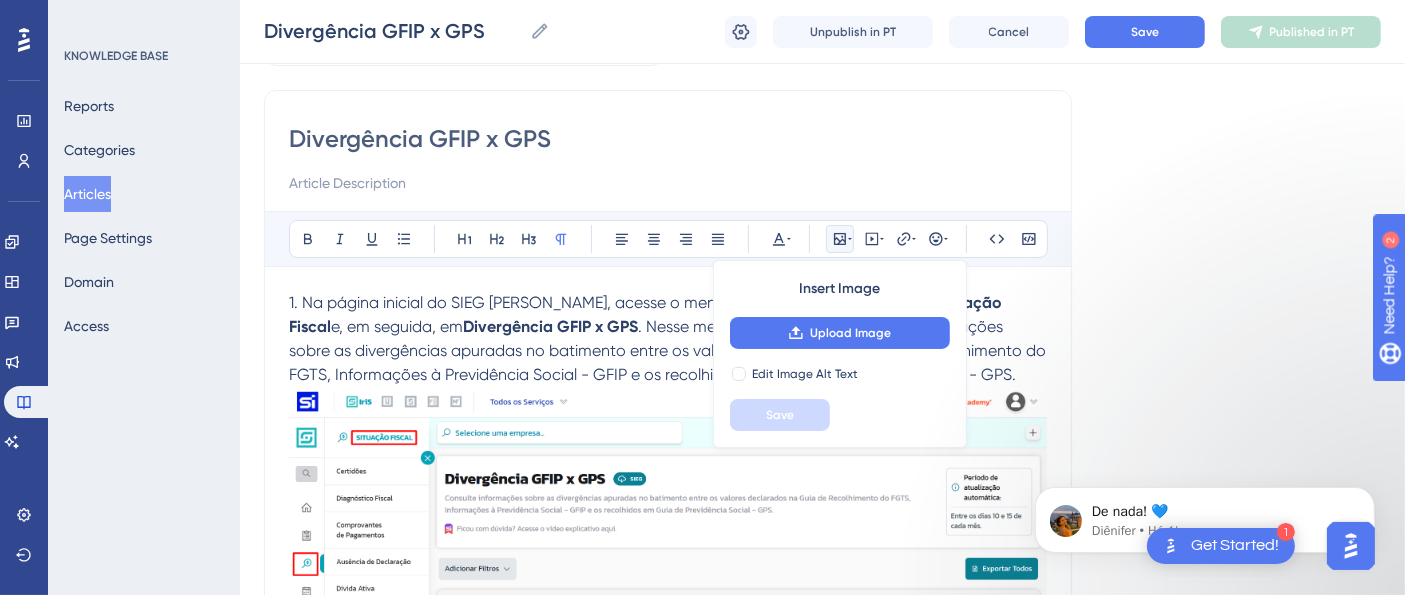 scroll, scrollTop: 99, scrollLeft: 0, axis: vertical 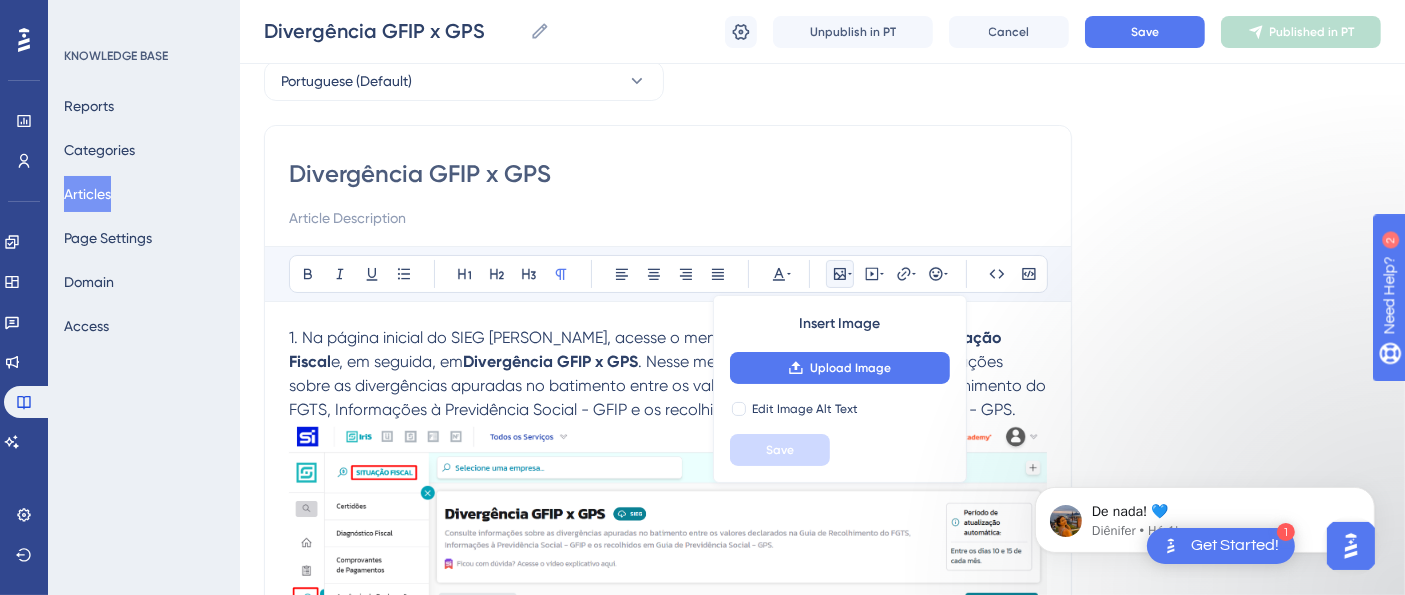 click at bounding box center (668, 609) 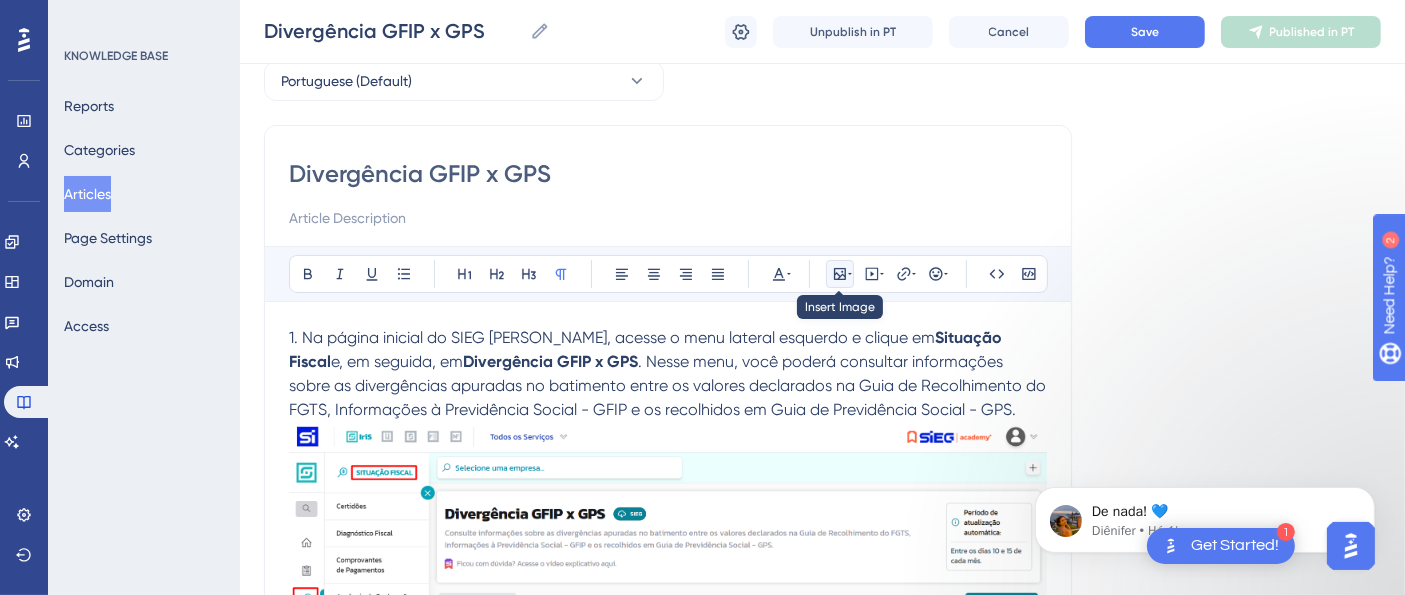 click 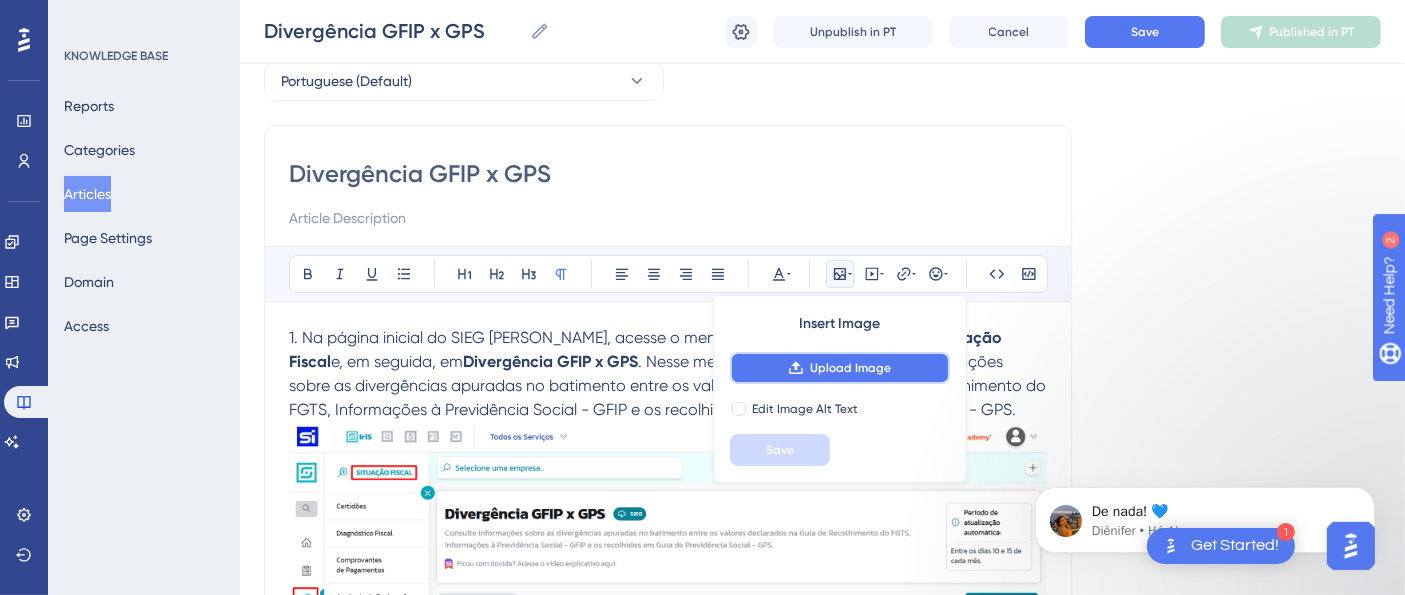 click on "Upload Image" at bounding box center (850, 368) 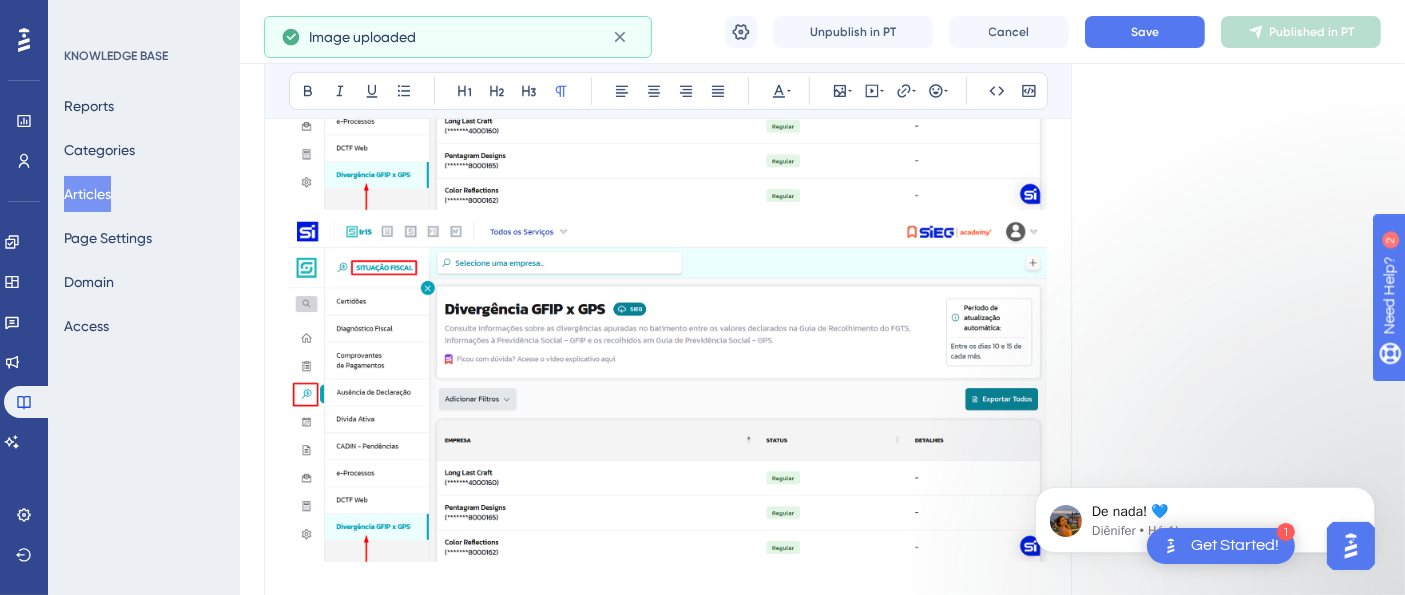 scroll, scrollTop: 765, scrollLeft: 0, axis: vertical 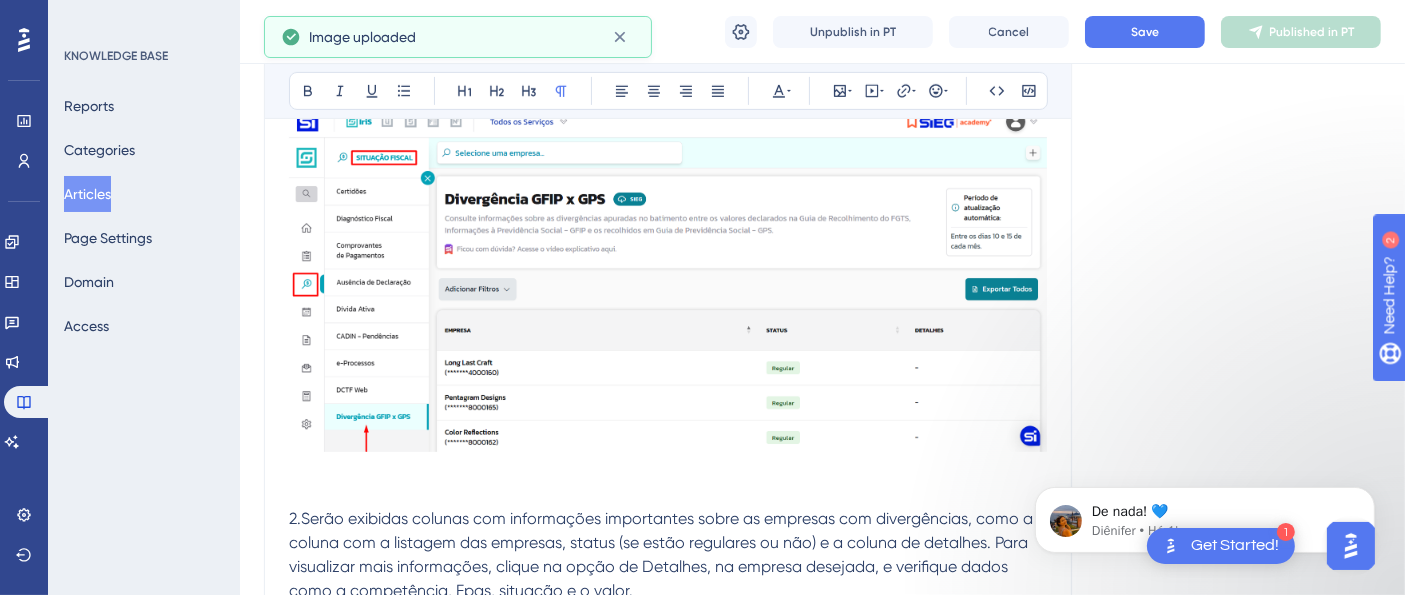 click at bounding box center (668, 779) 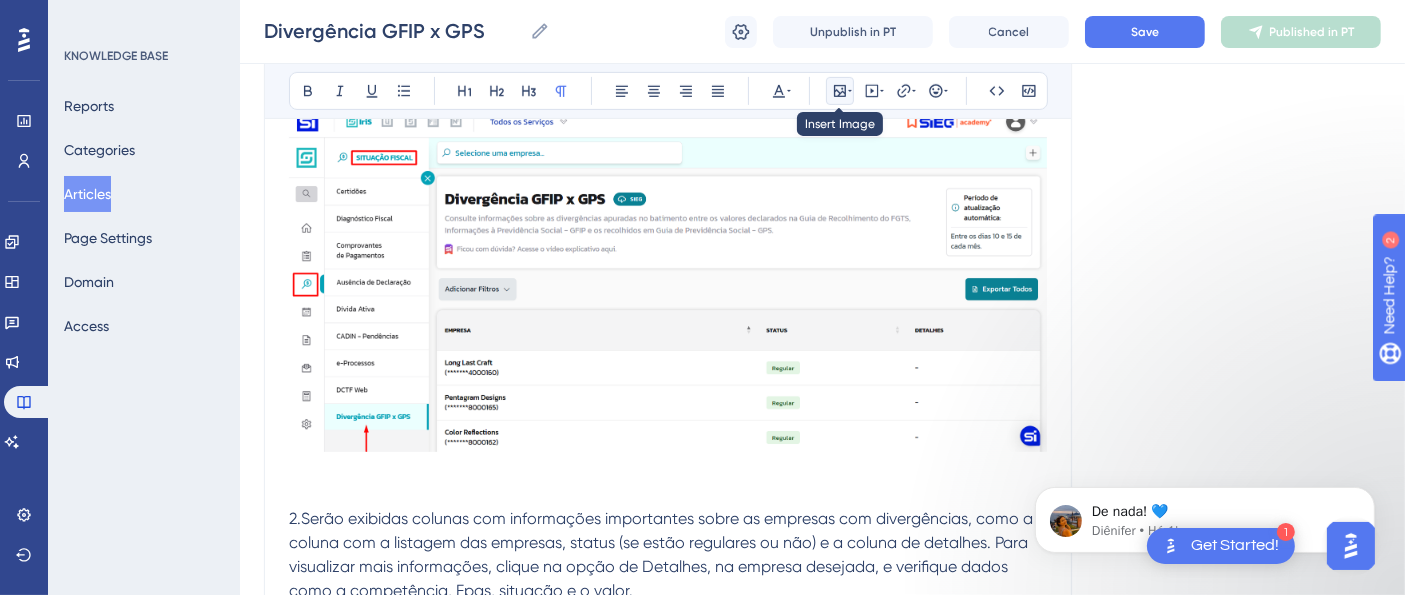 click 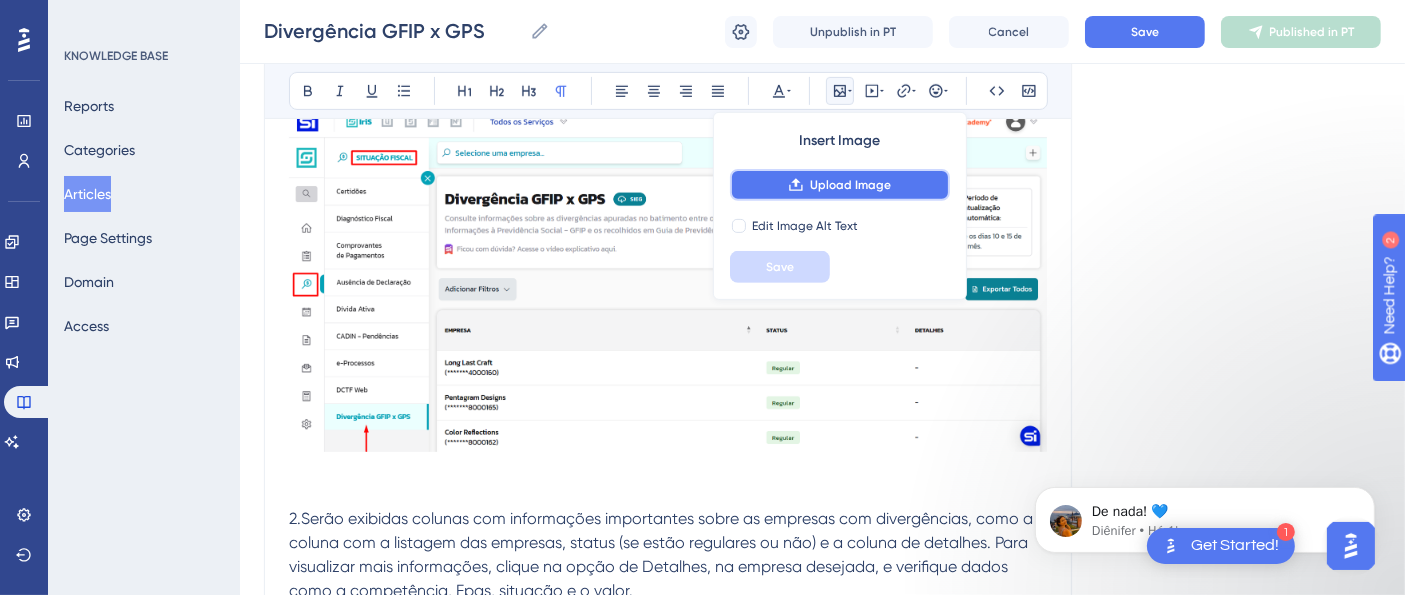click on "Upload Image" at bounding box center (840, 185) 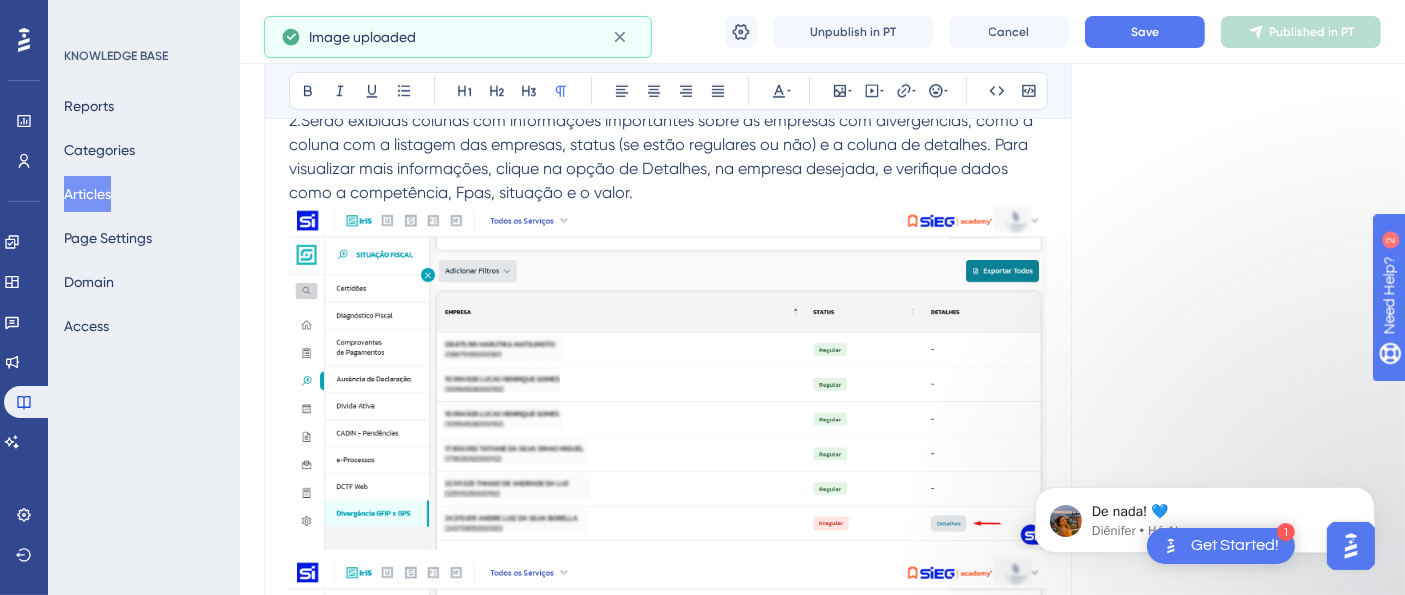 scroll, scrollTop: 1210, scrollLeft: 0, axis: vertical 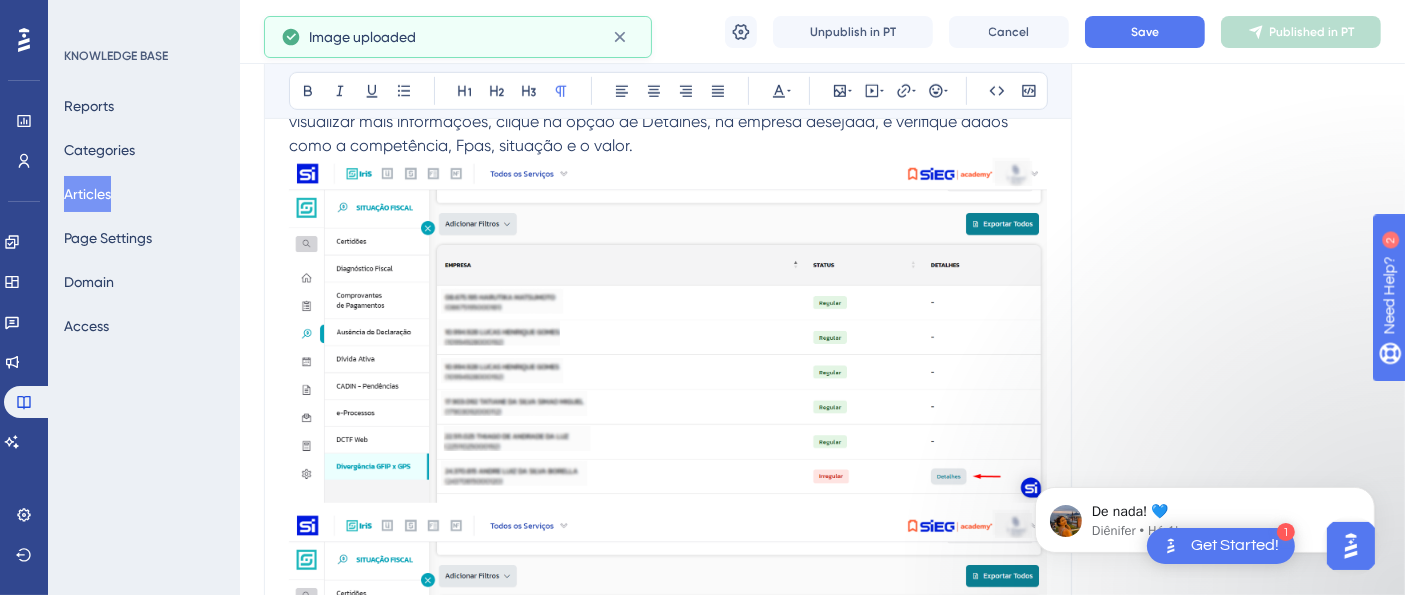 click at bounding box center (668, 1259) 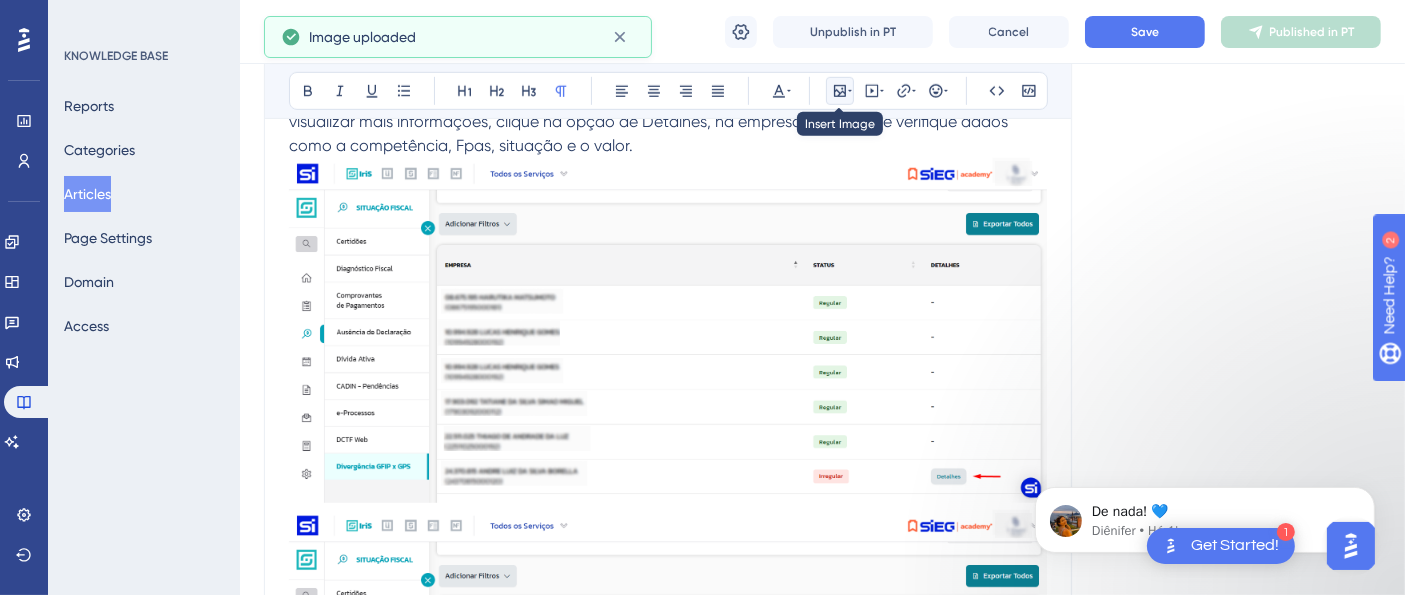 click 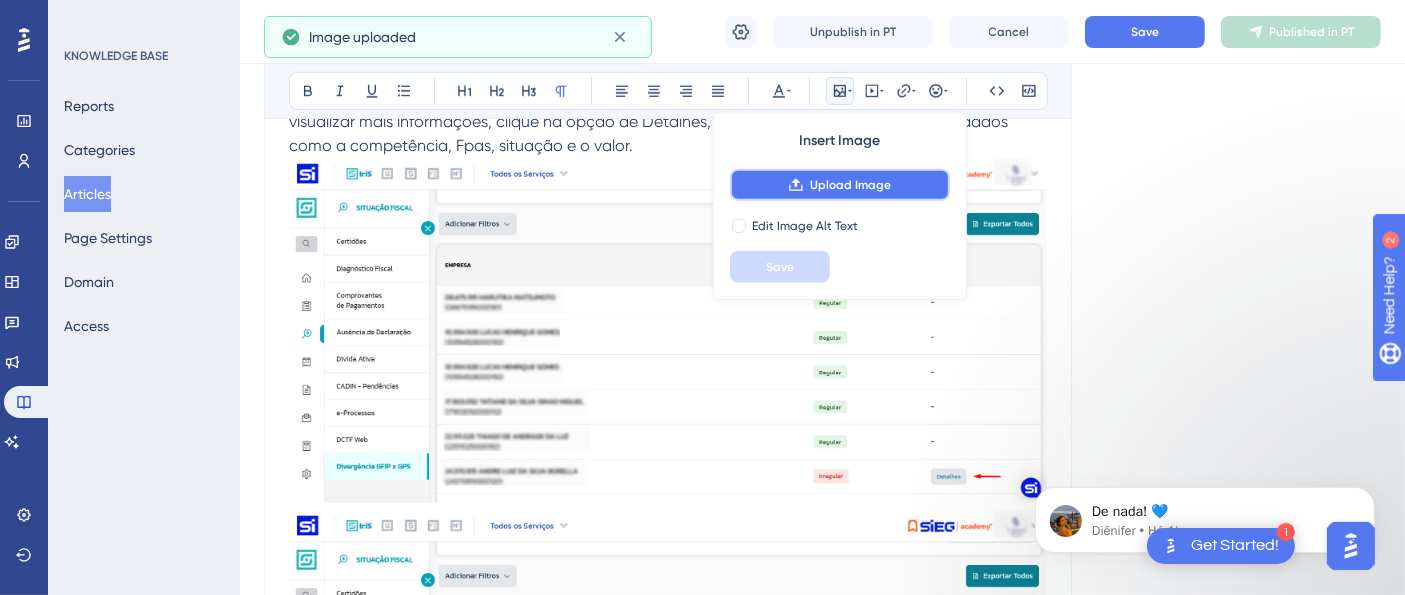 click on "Upload Image" at bounding box center [840, 185] 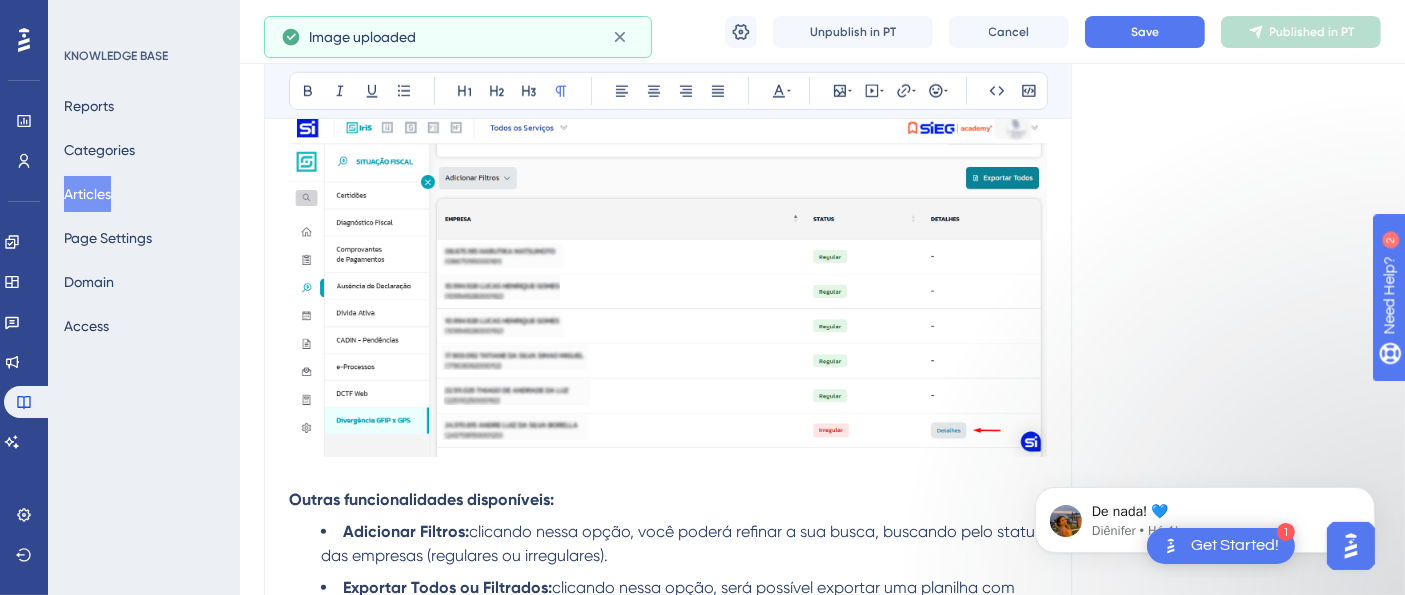 scroll, scrollTop: 1654, scrollLeft: 0, axis: vertical 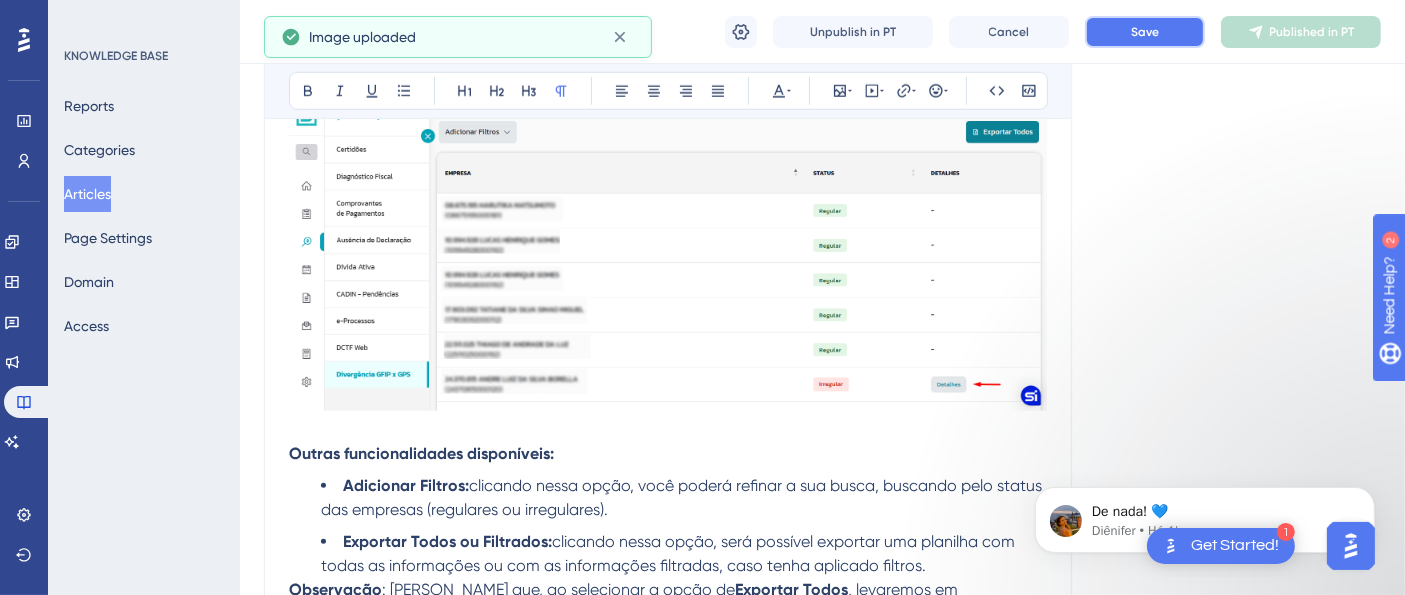 click on "Save" at bounding box center [1145, 32] 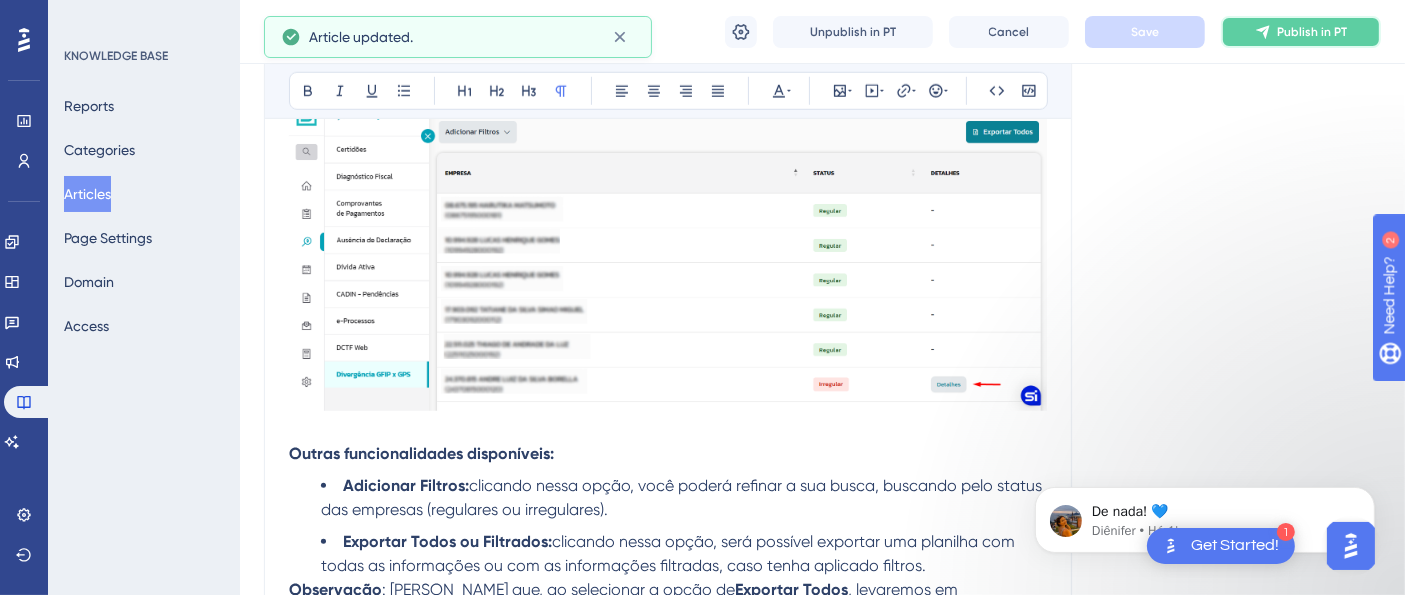 click on "Publish in PT" at bounding box center (1301, 32) 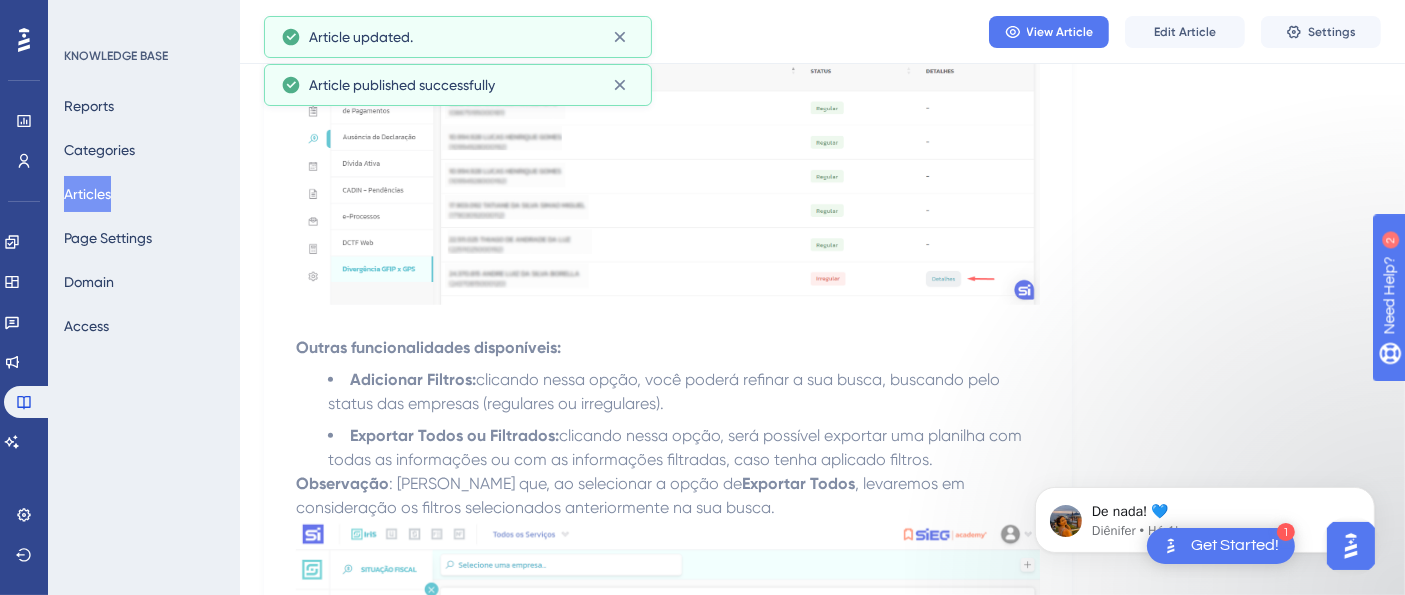 scroll, scrollTop: 1566, scrollLeft: 0, axis: vertical 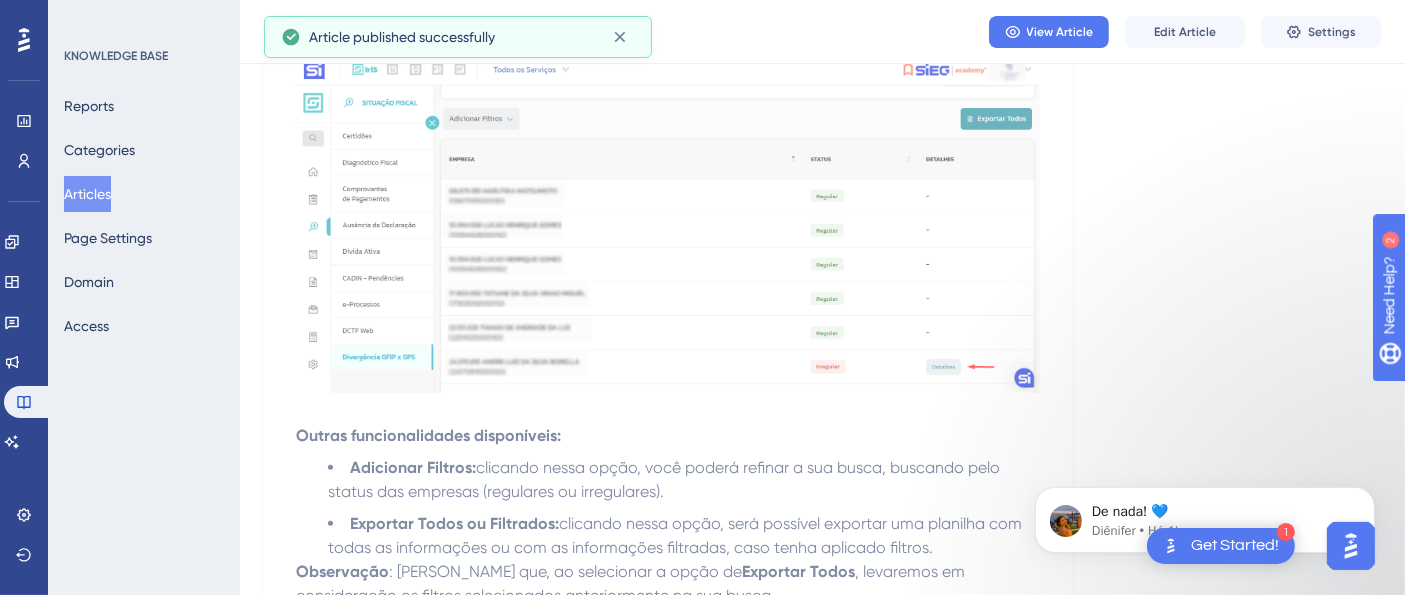 click on "clique aqui" at bounding box center (704, 1338) 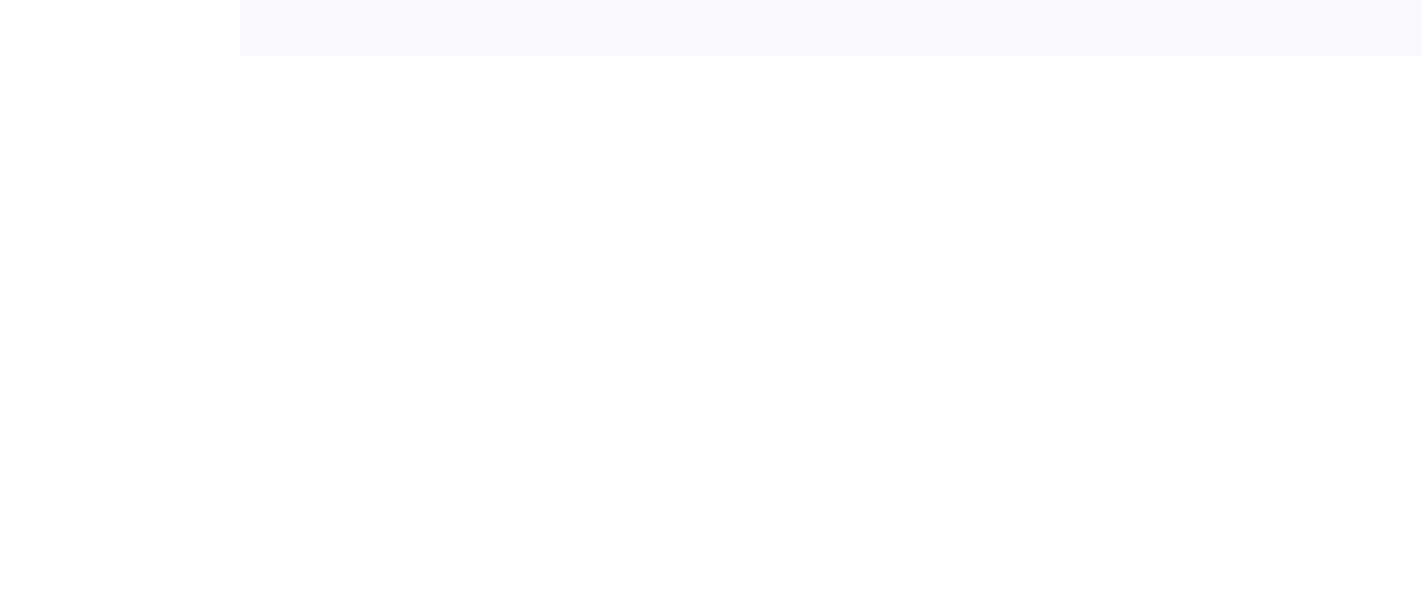 scroll, scrollTop: 0, scrollLeft: 0, axis: both 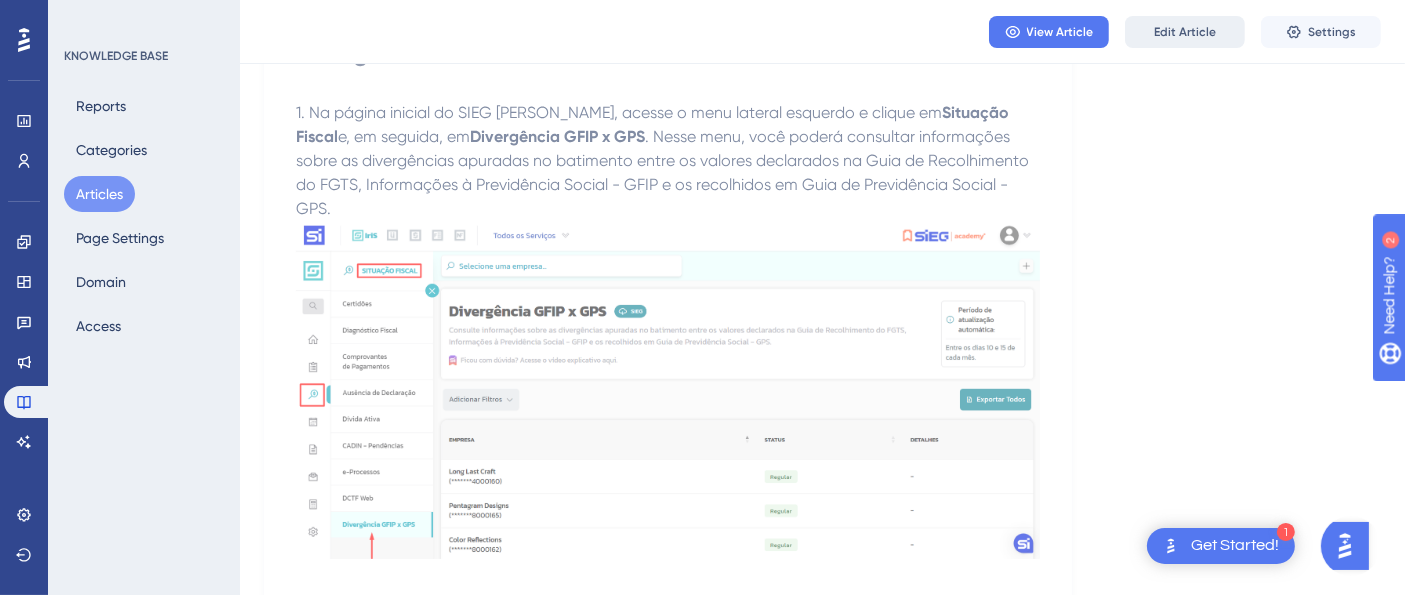 click on "Edit Article" at bounding box center [1185, 32] 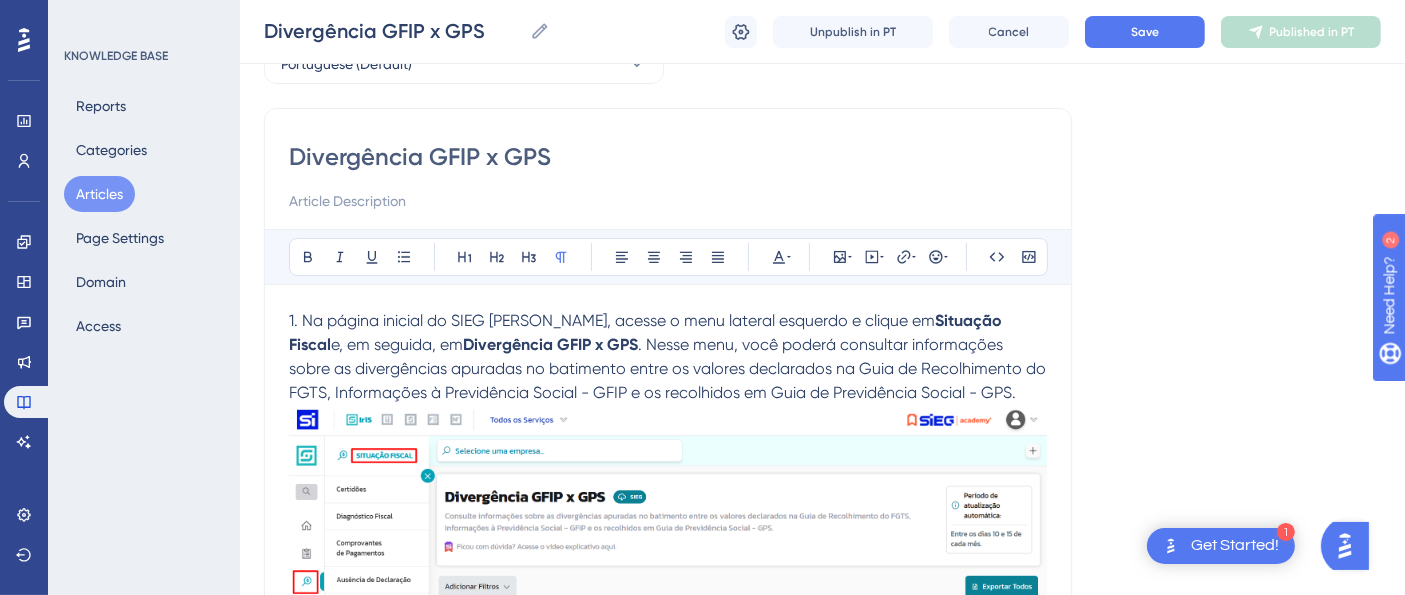 scroll, scrollTop: 222, scrollLeft: 0, axis: vertical 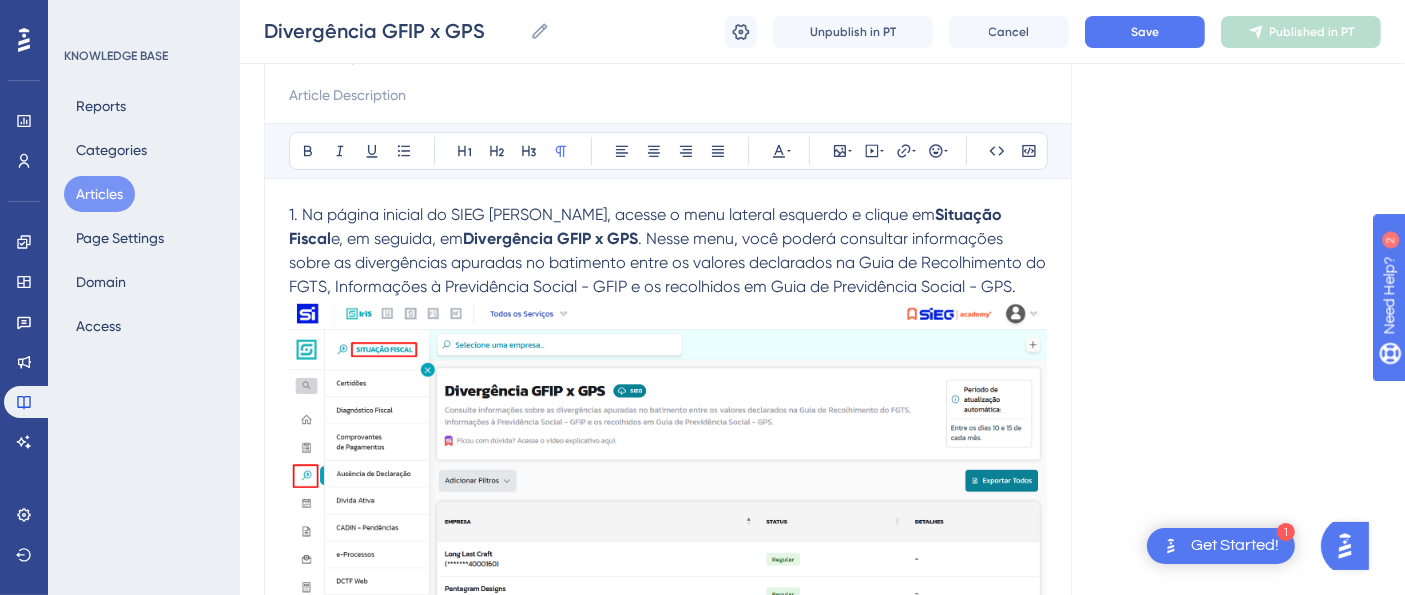 click at bounding box center [668, 486] 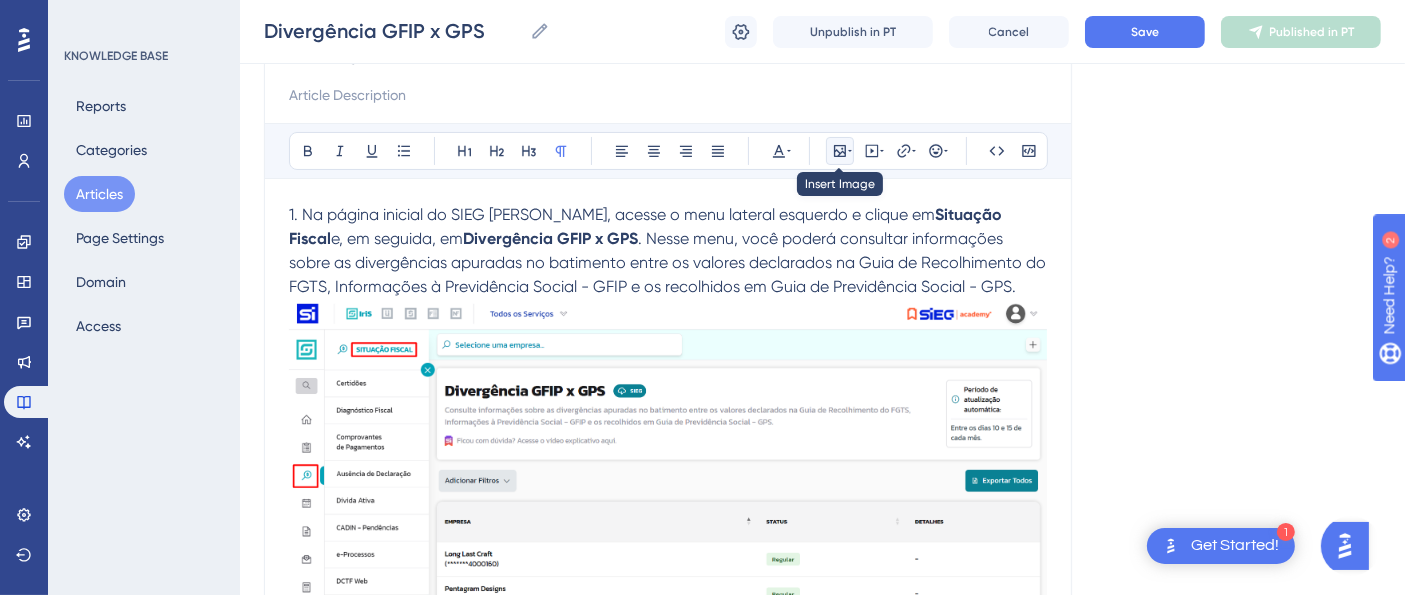 click 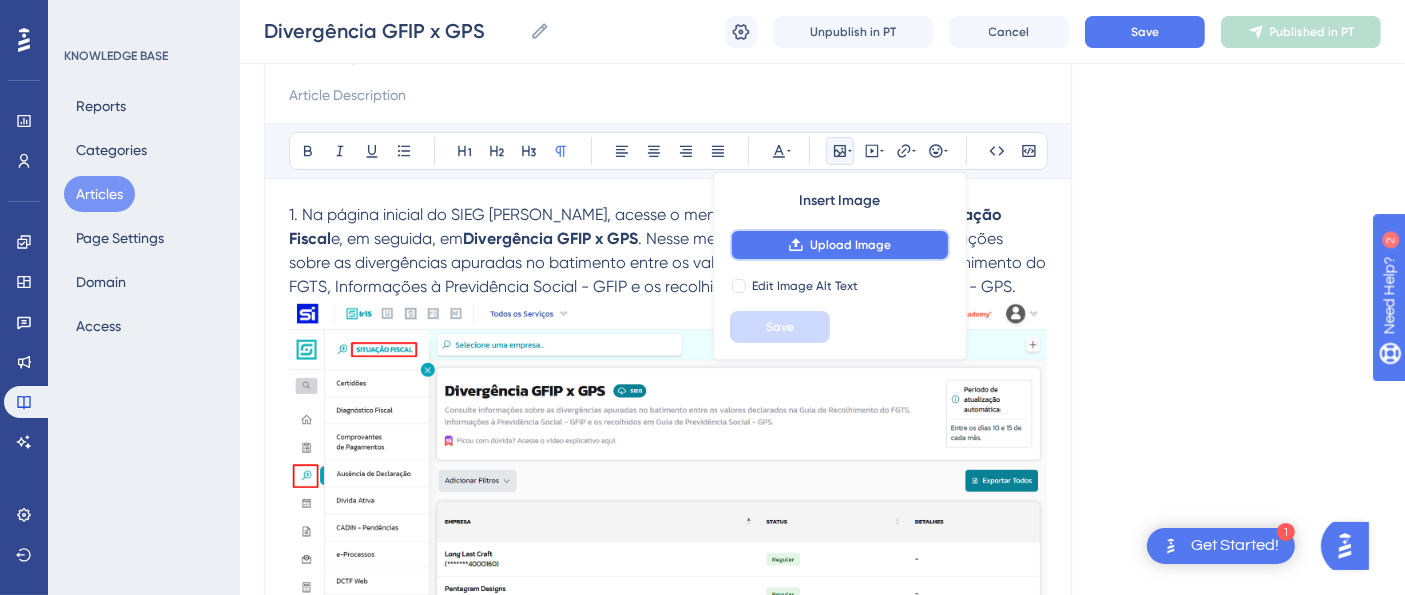 click on "Upload Image" at bounding box center [850, 245] 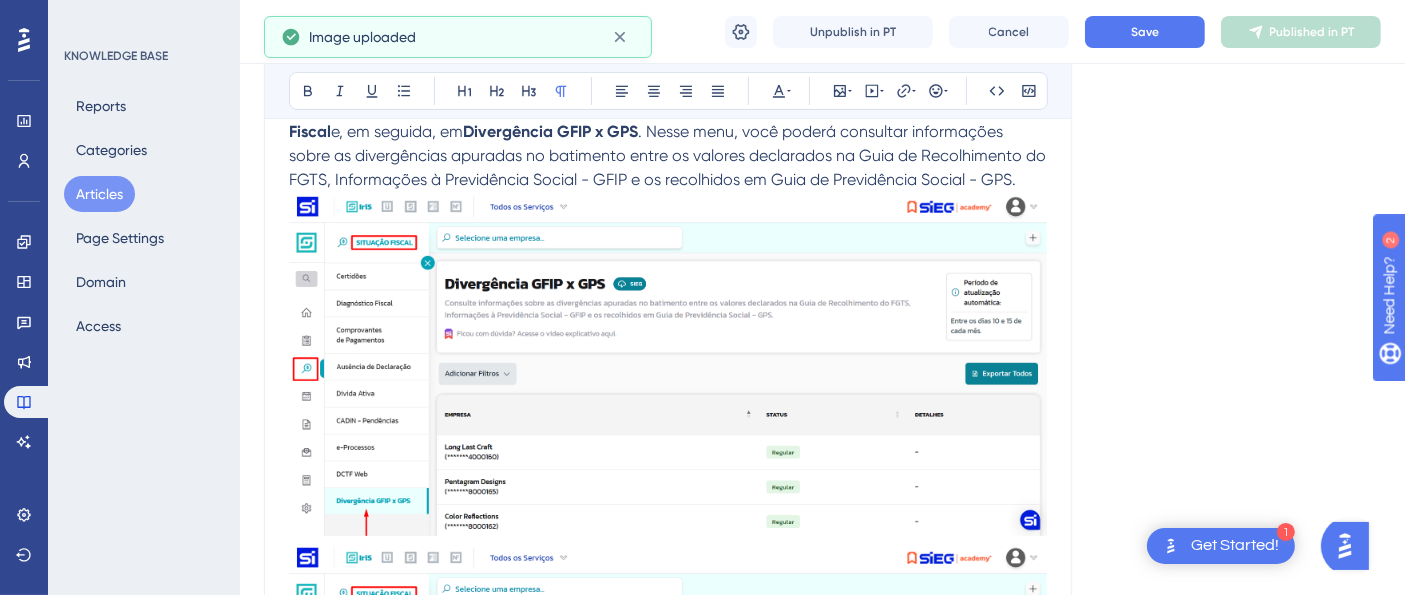 scroll, scrollTop: 666, scrollLeft: 0, axis: vertical 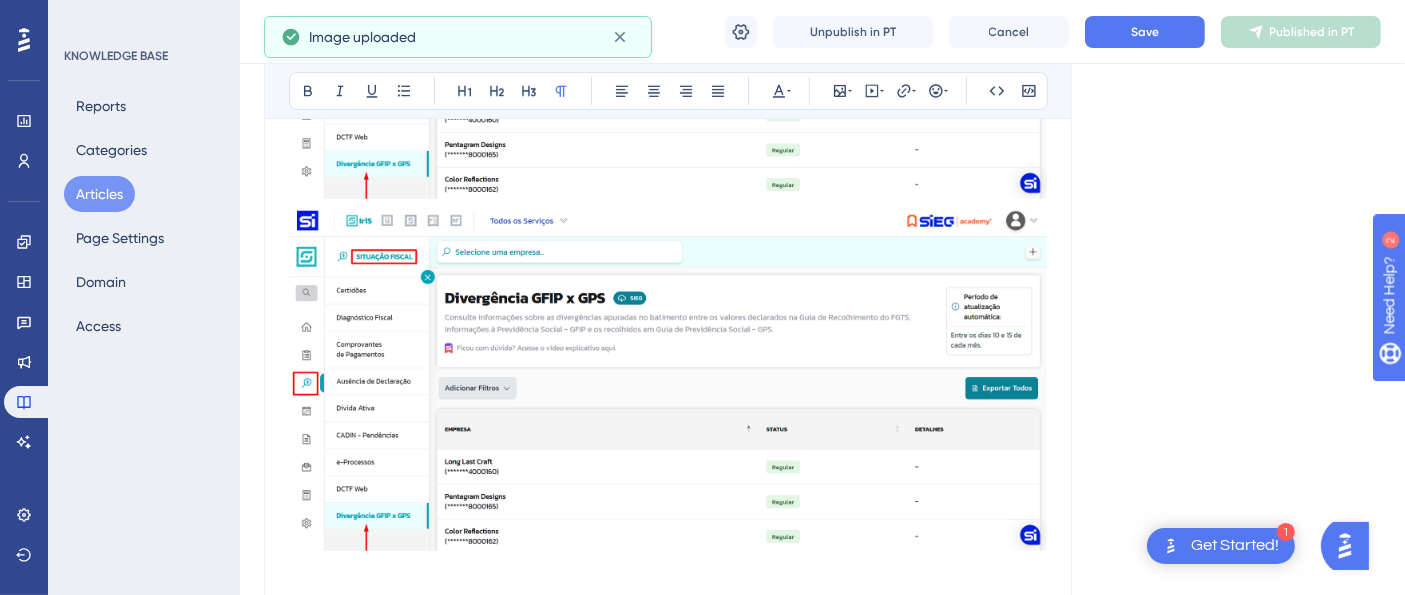 click at bounding box center (668, 878) 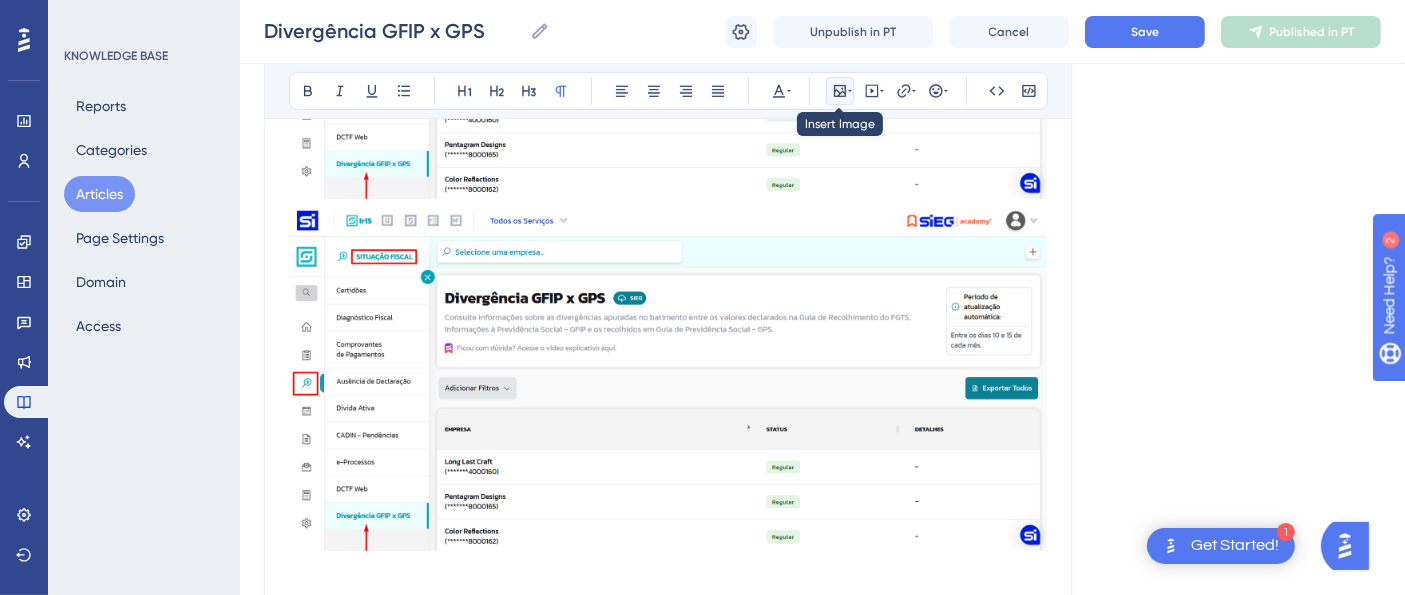 click 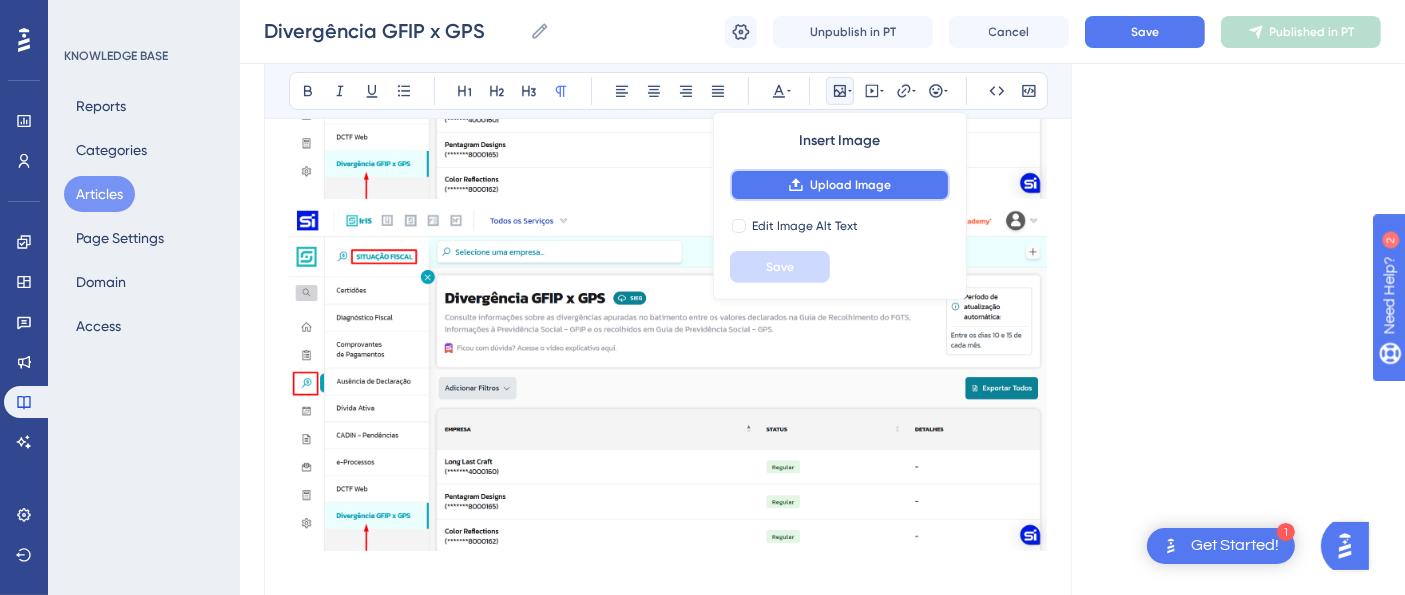 click on "Upload Image" at bounding box center (850, 185) 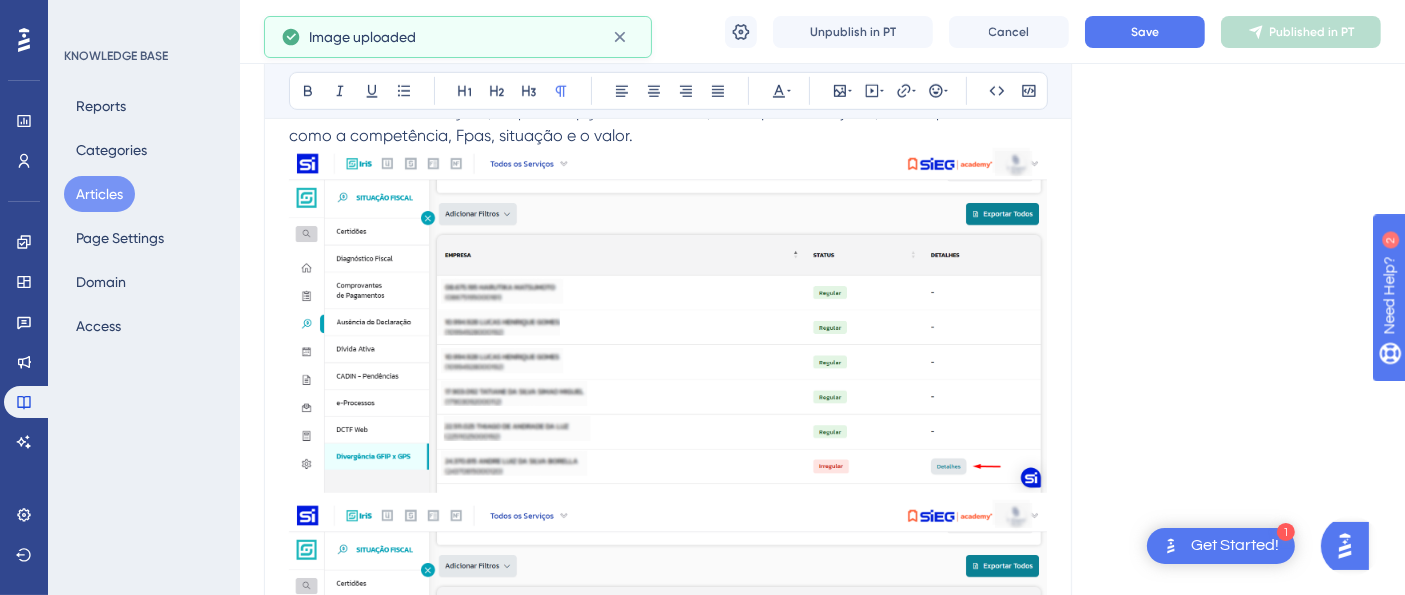 scroll, scrollTop: 1222, scrollLeft: 0, axis: vertical 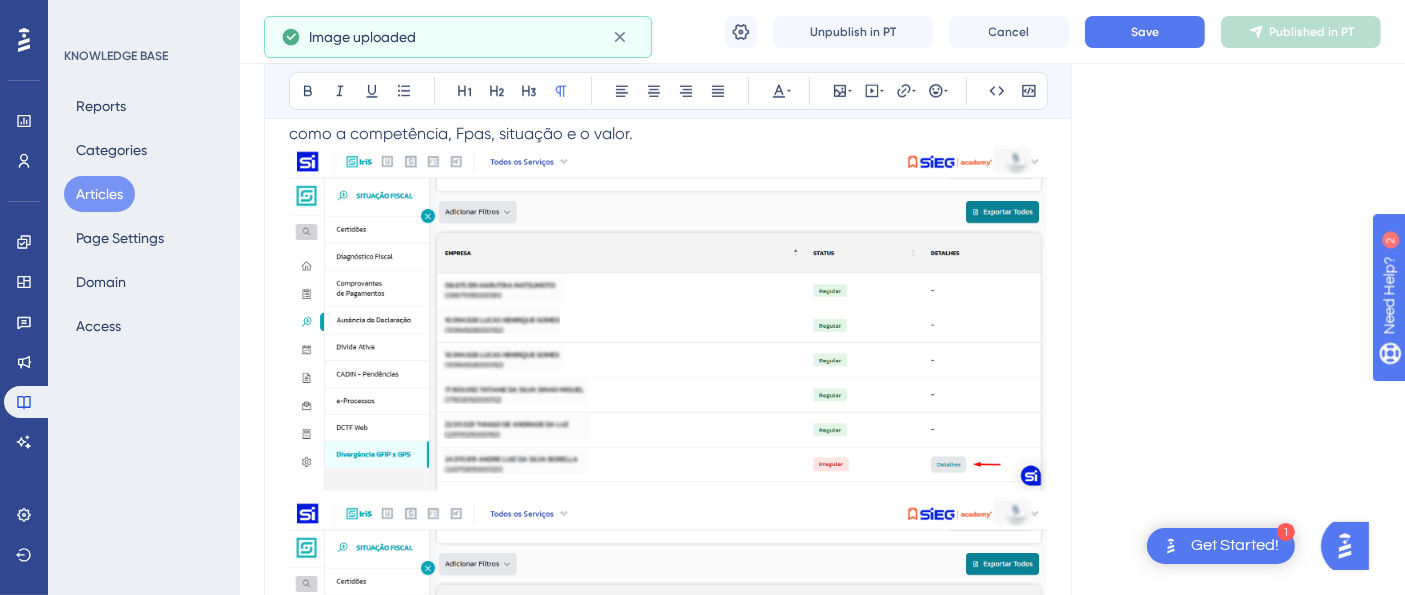 click at bounding box center [668, 1247] 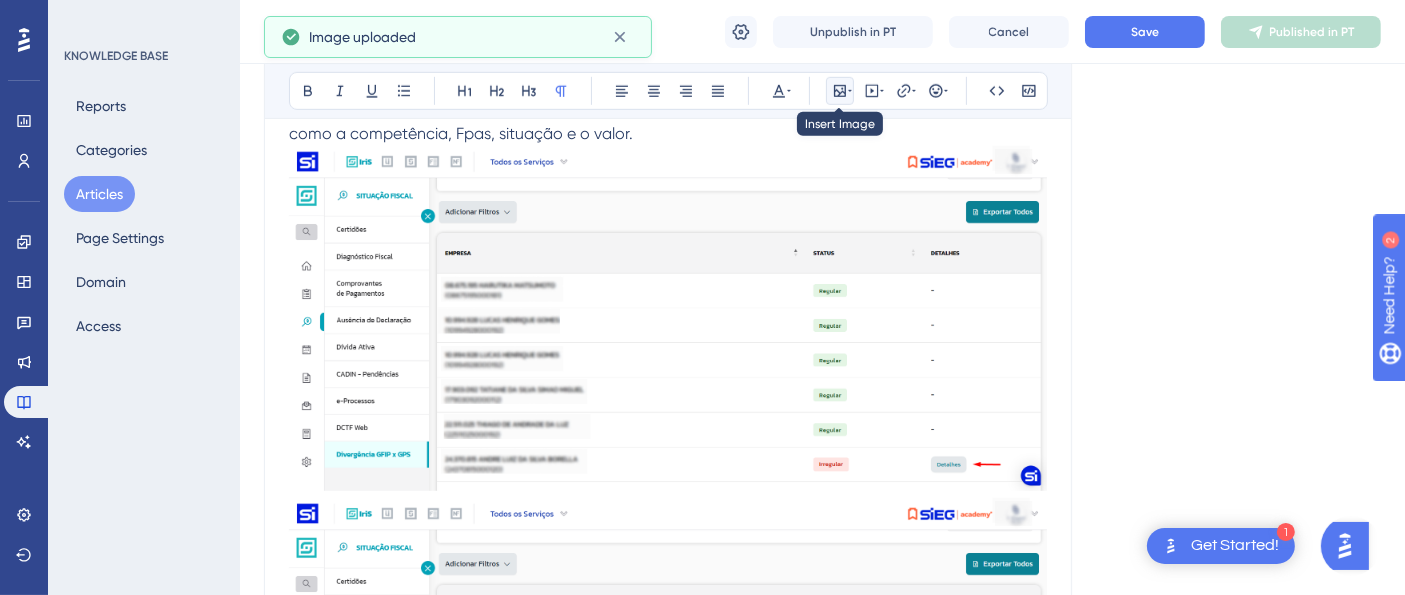 click 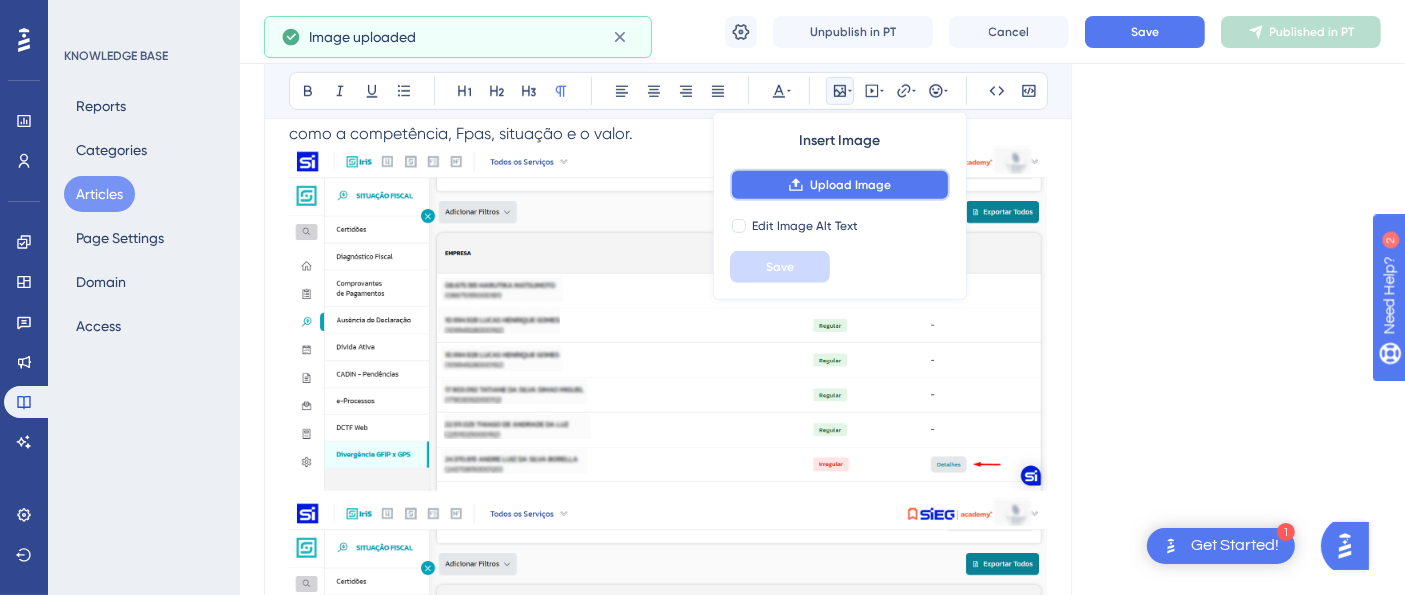 click on "Upload Image" at bounding box center [850, 185] 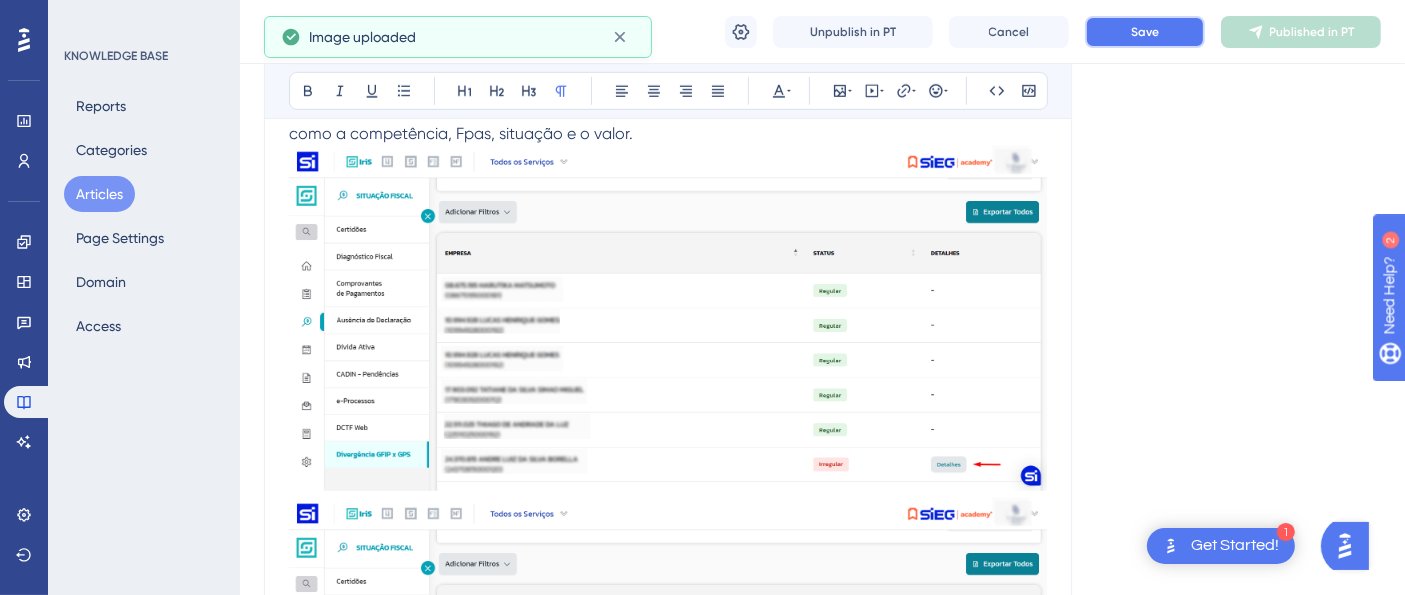click on "Save" at bounding box center (1145, 32) 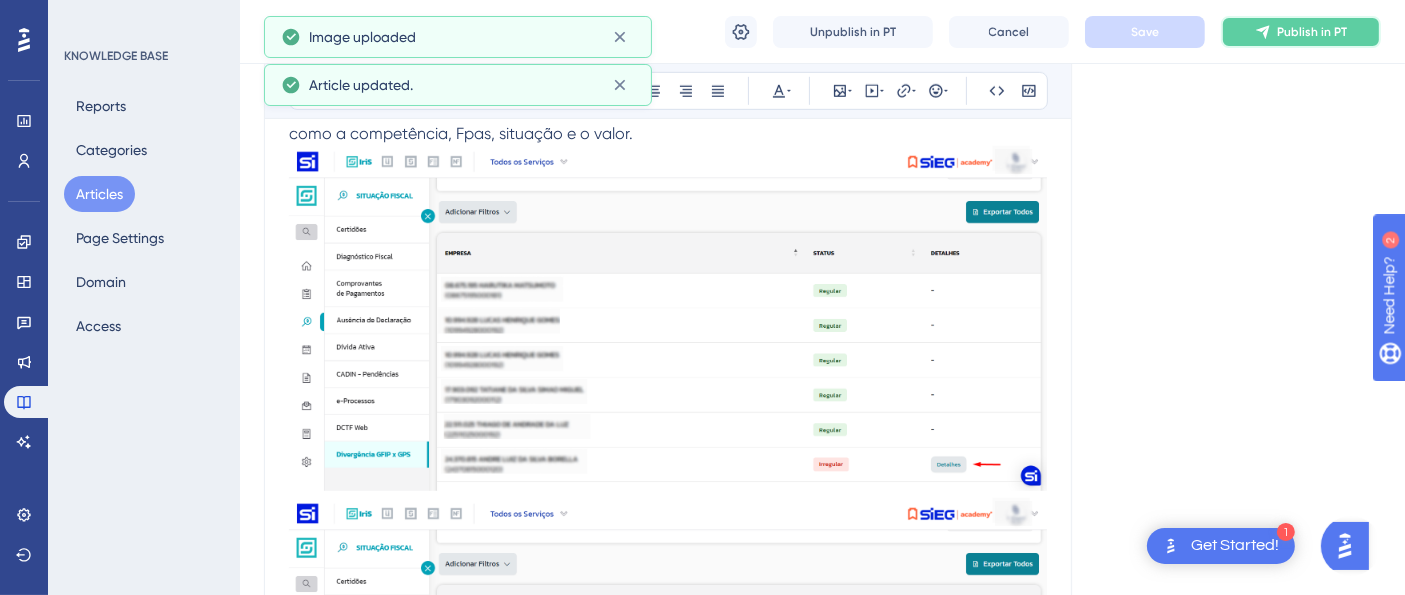 click on "Publish in PT" at bounding box center [1312, 32] 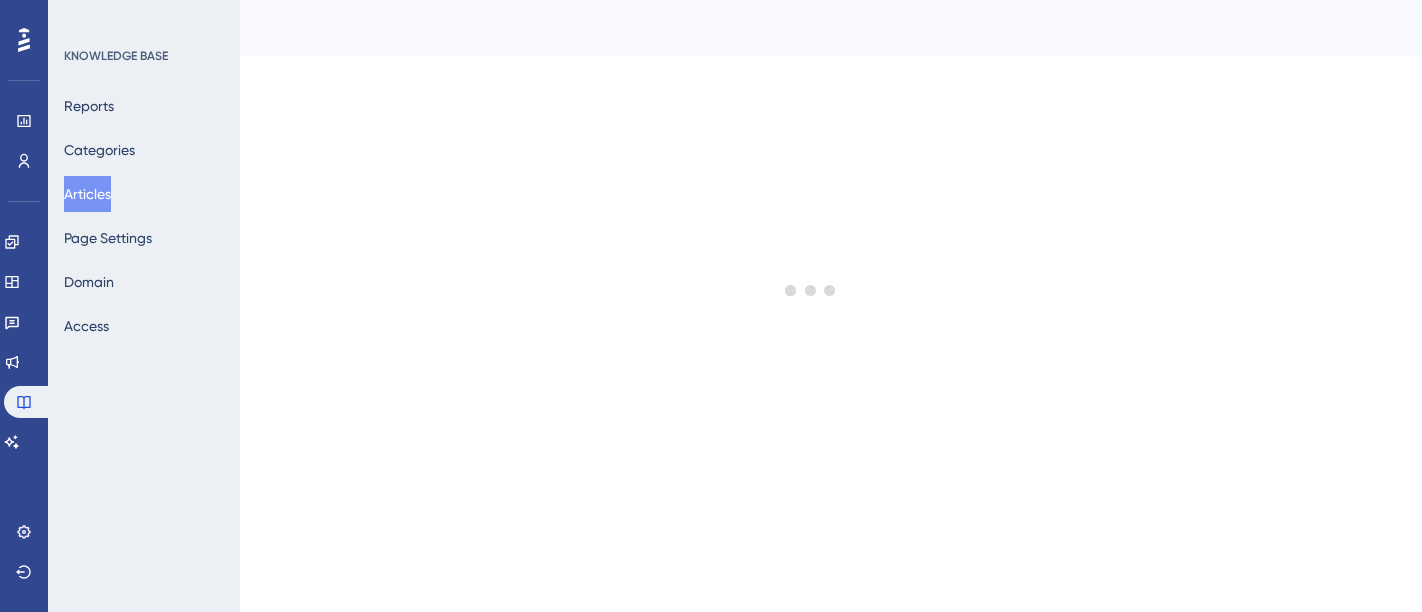 scroll, scrollTop: 0, scrollLeft: 0, axis: both 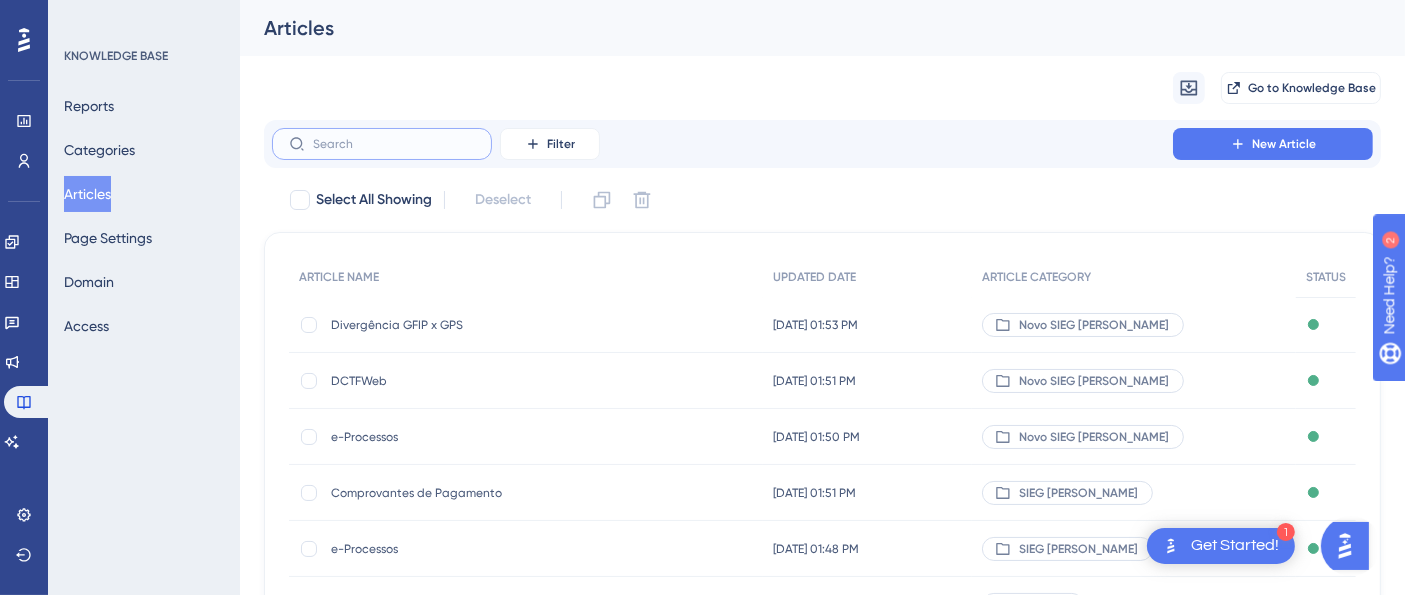 click at bounding box center (394, 144) 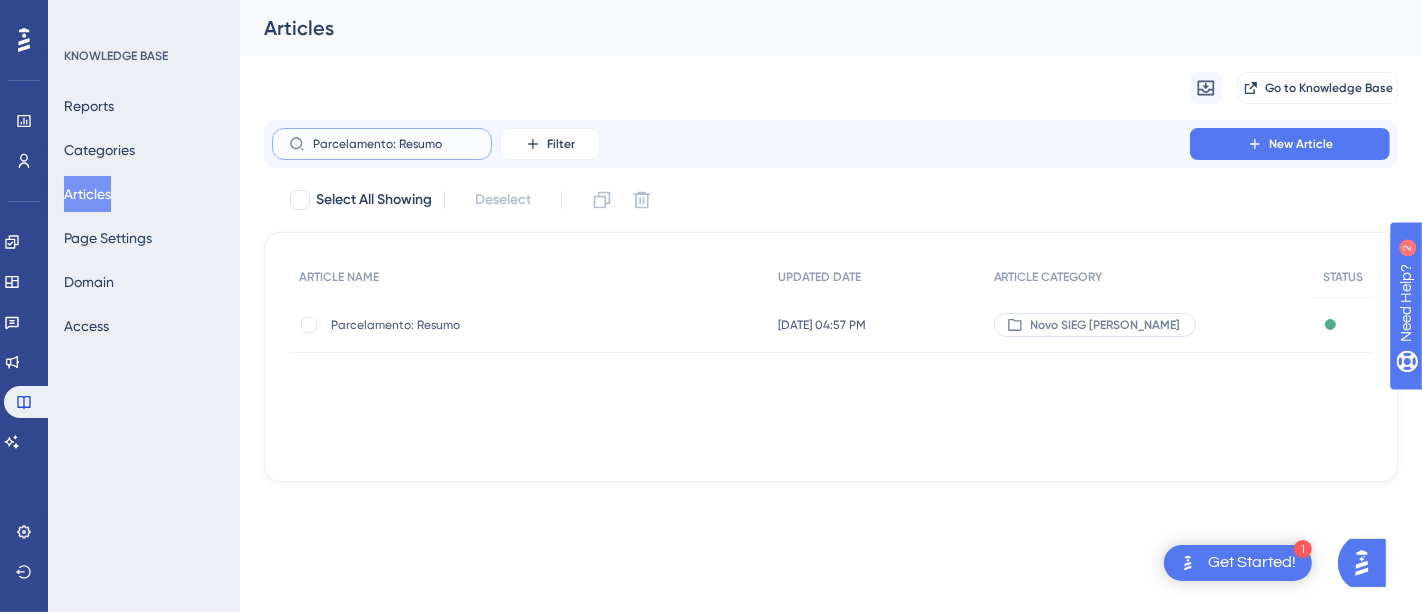 type on "Parcelamento: Resumo" 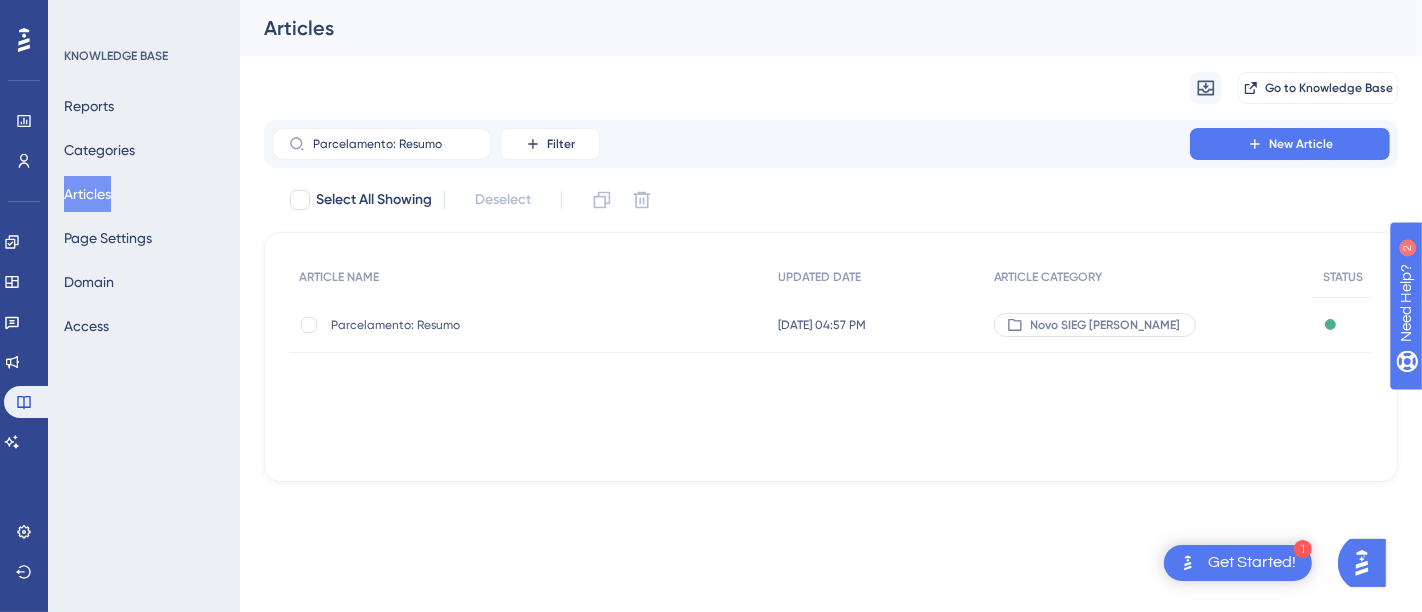 click on "Parcelamento: Resumo" at bounding box center (491, 325) 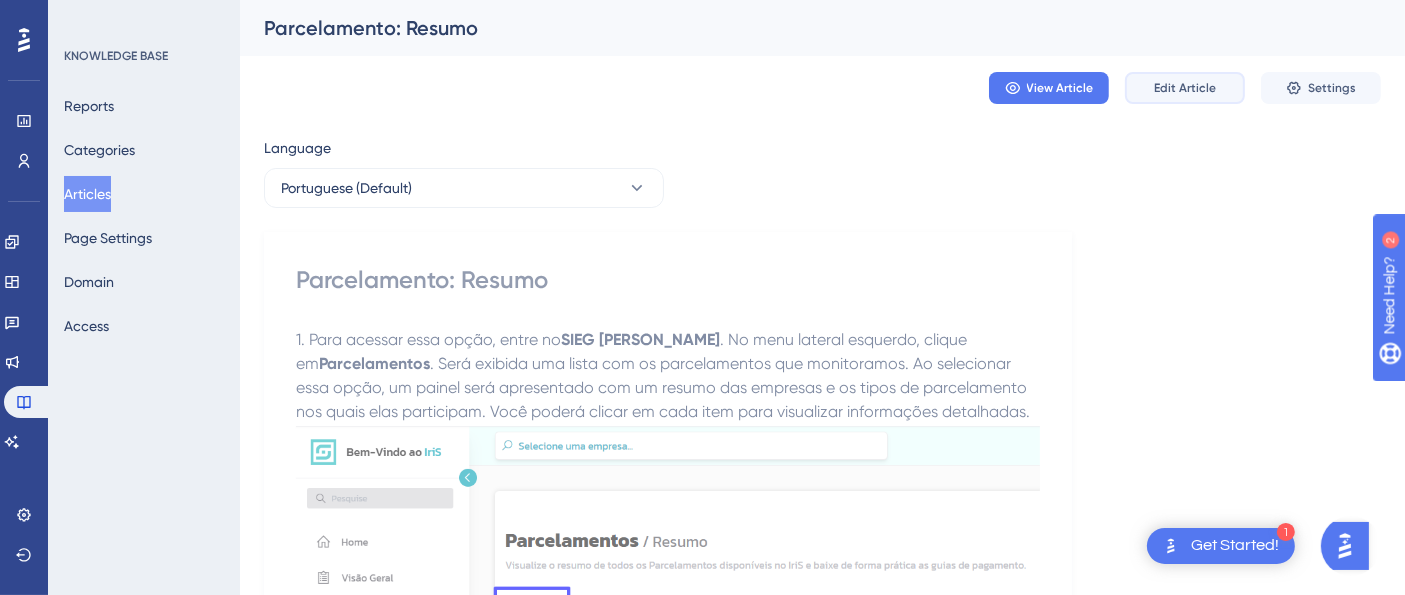 click on "Edit Article" at bounding box center (1185, 88) 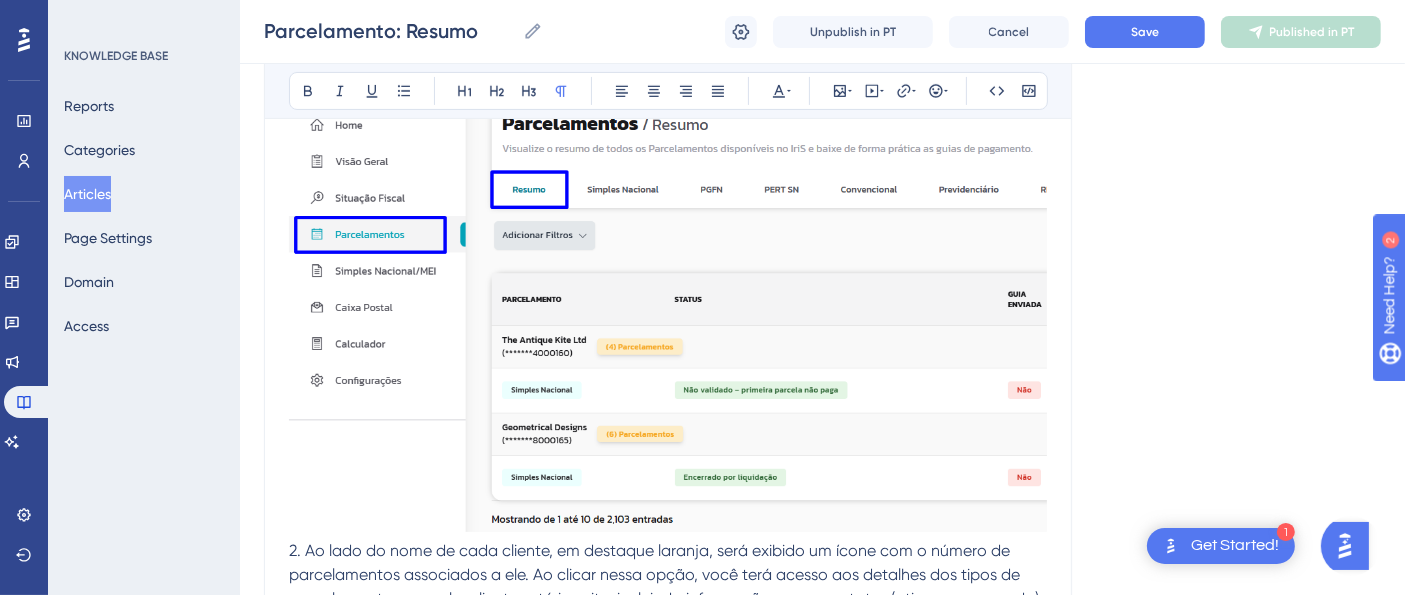 scroll, scrollTop: 288, scrollLeft: 0, axis: vertical 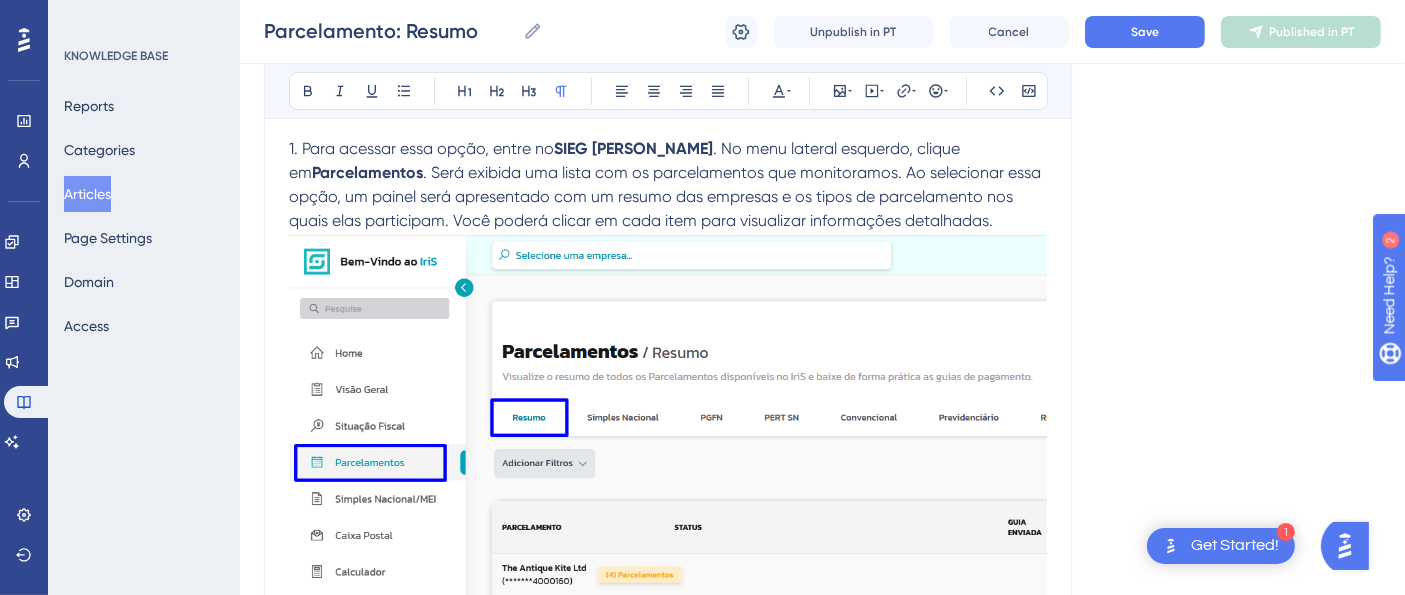 click at bounding box center (668, 500) 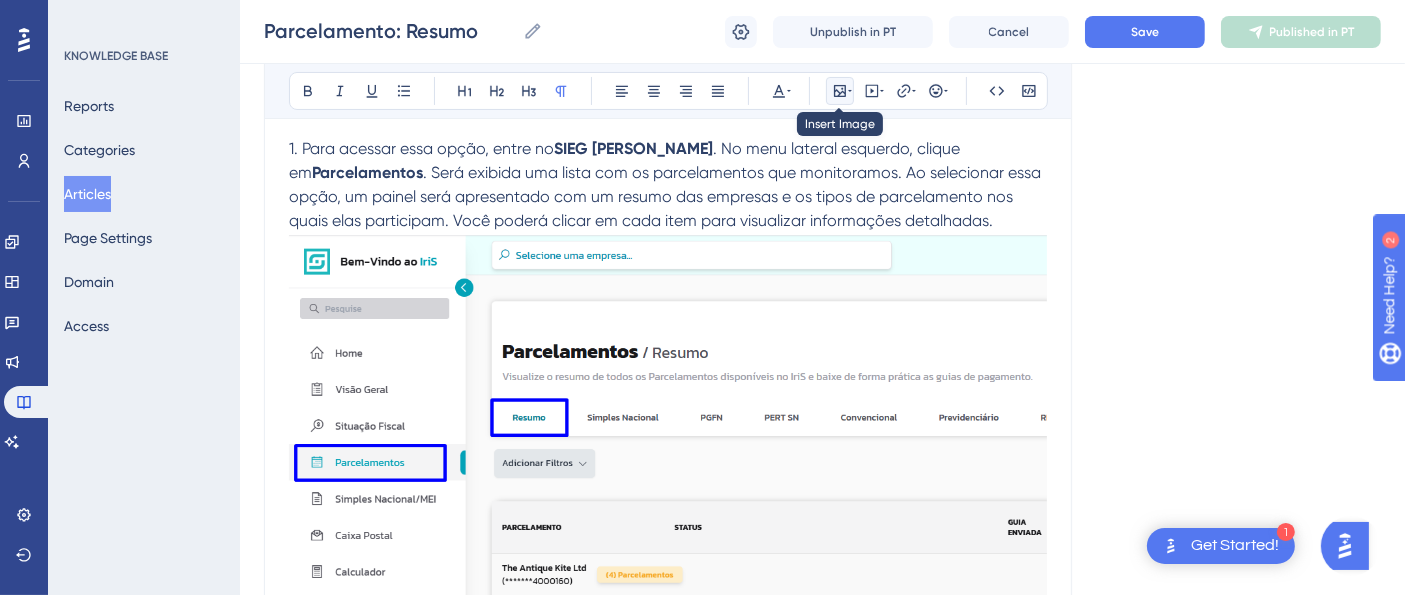 drag, startPoint x: 837, startPoint y: 90, endPoint x: 834, endPoint y: 107, distance: 17.262676 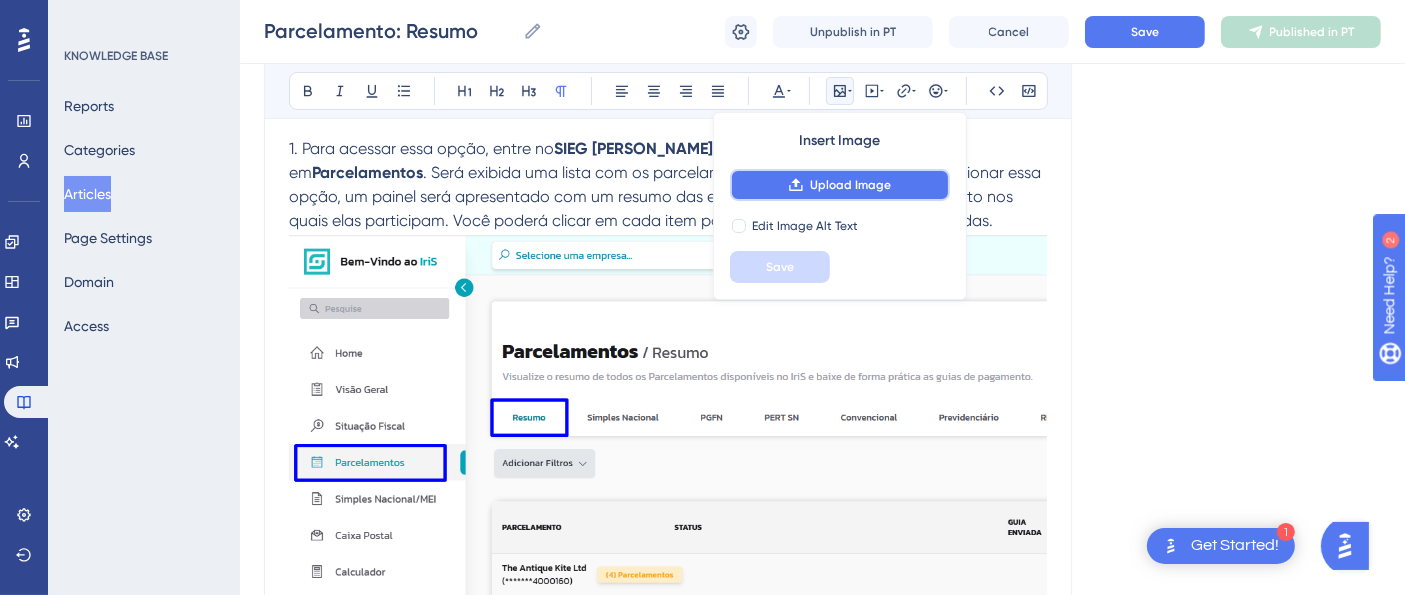 click 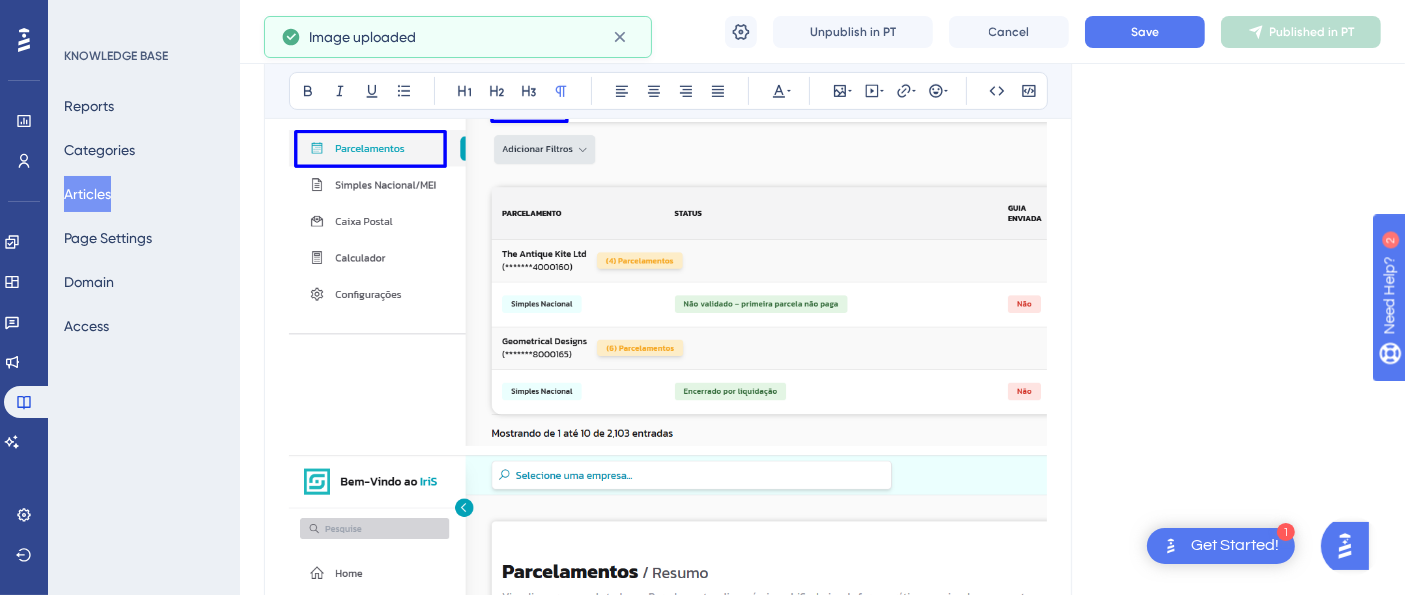 scroll, scrollTop: 621, scrollLeft: 0, axis: vertical 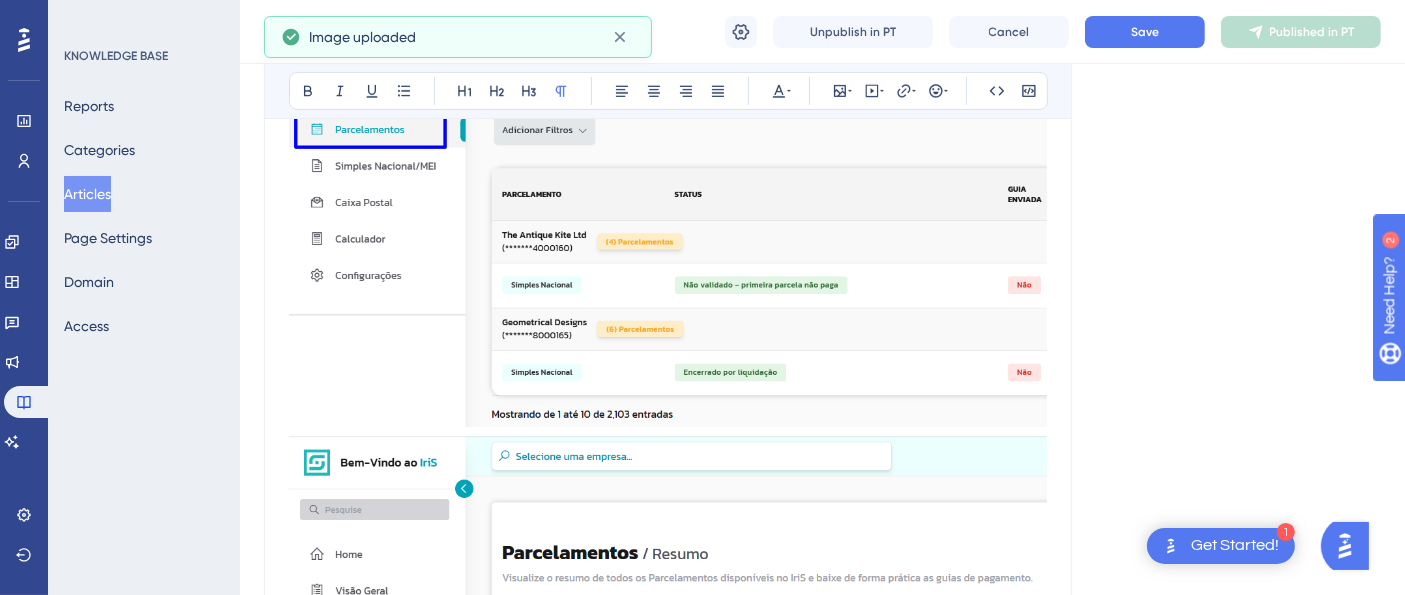 click at bounding box center [668, 697] 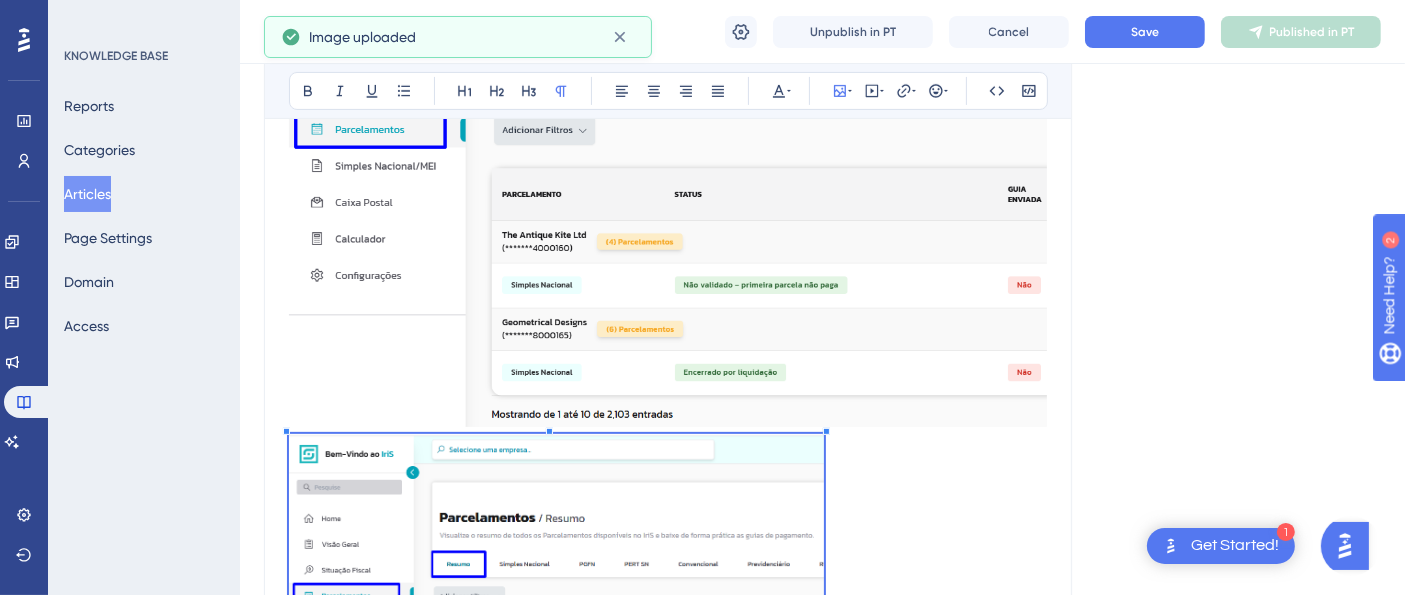 click at bounding box center [668, 623] 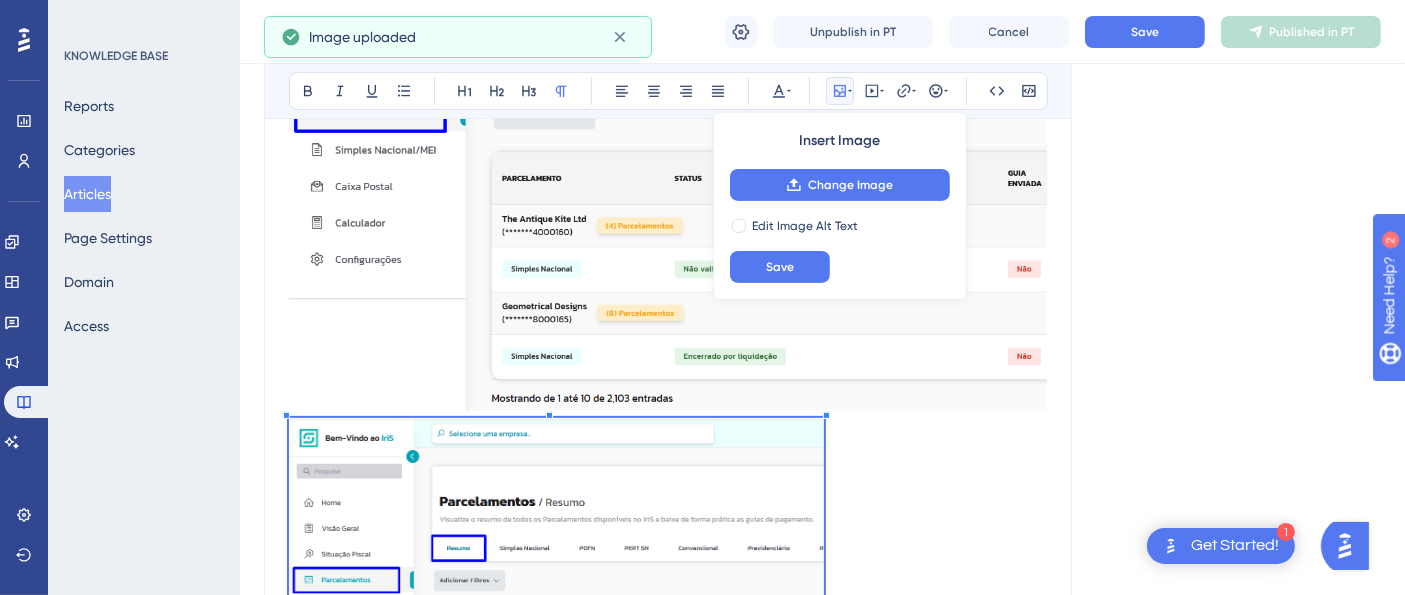 scroll, scrollTop: 732, scrollLeft: 0, axis: vertical 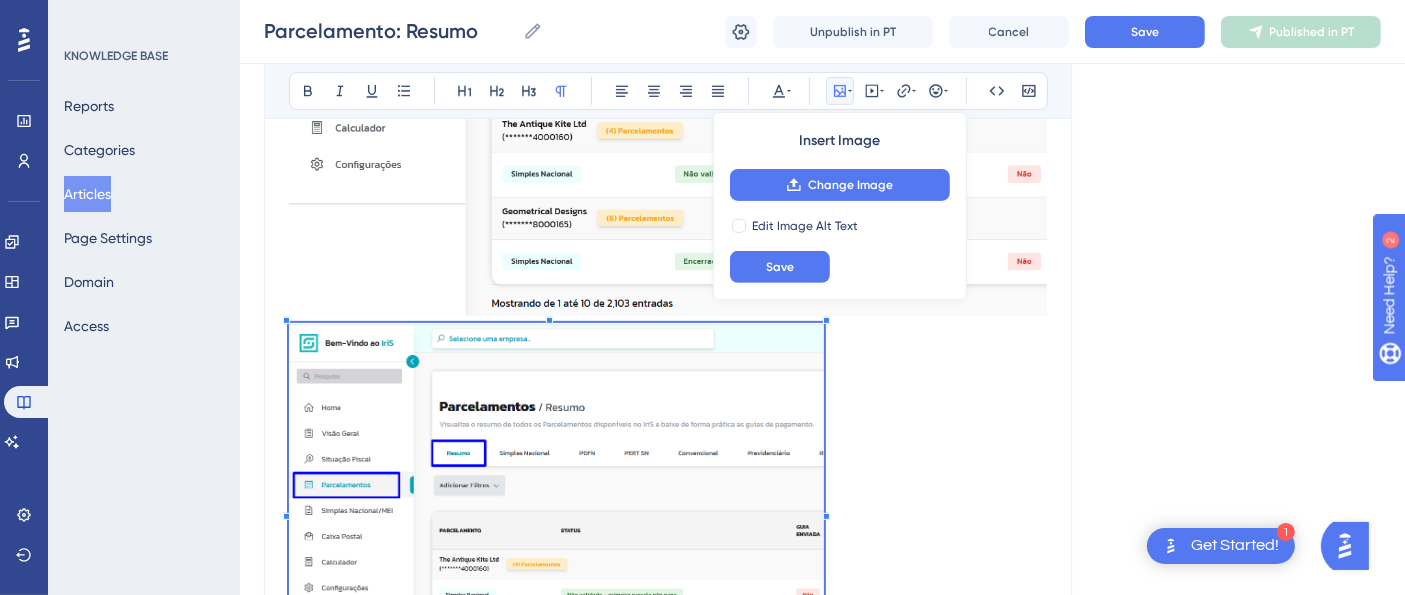 click at bounding box center [668, 1035] 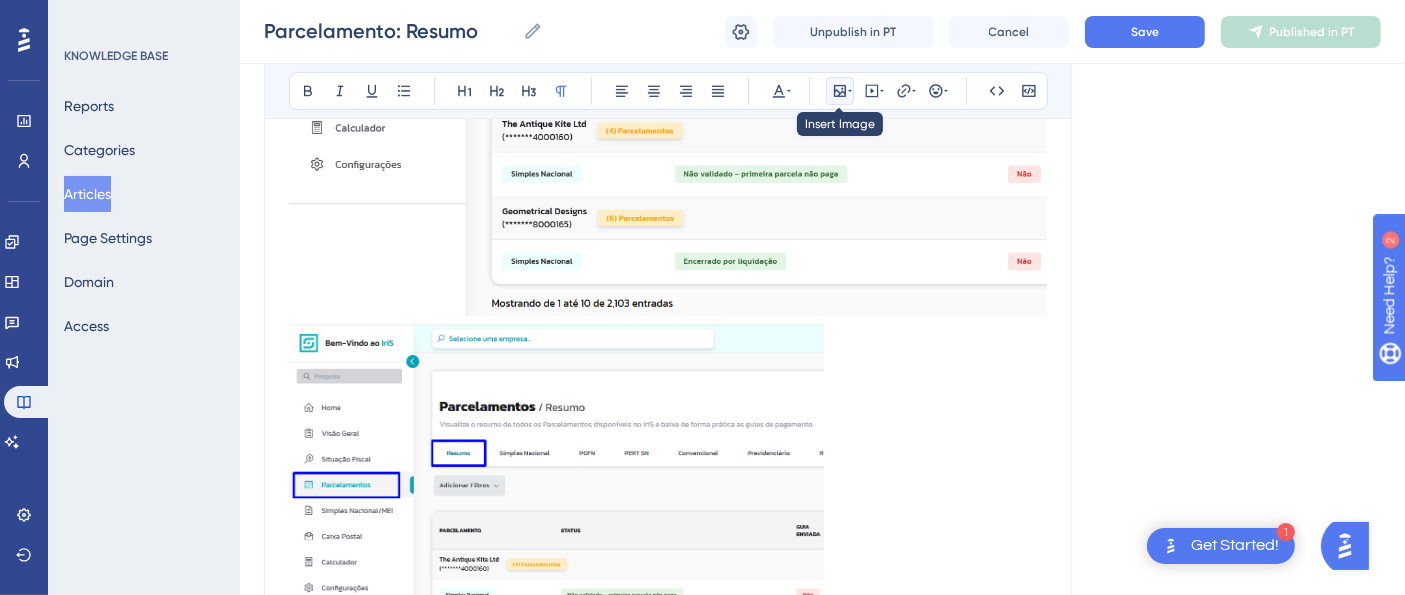 click 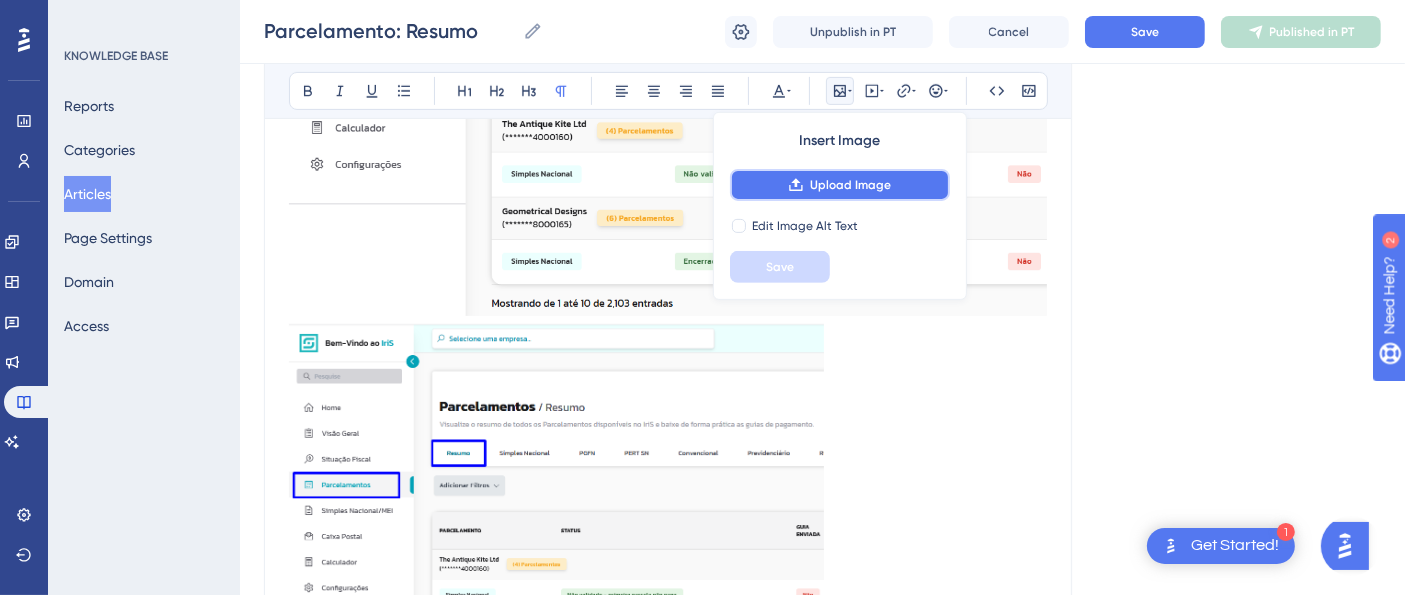 click 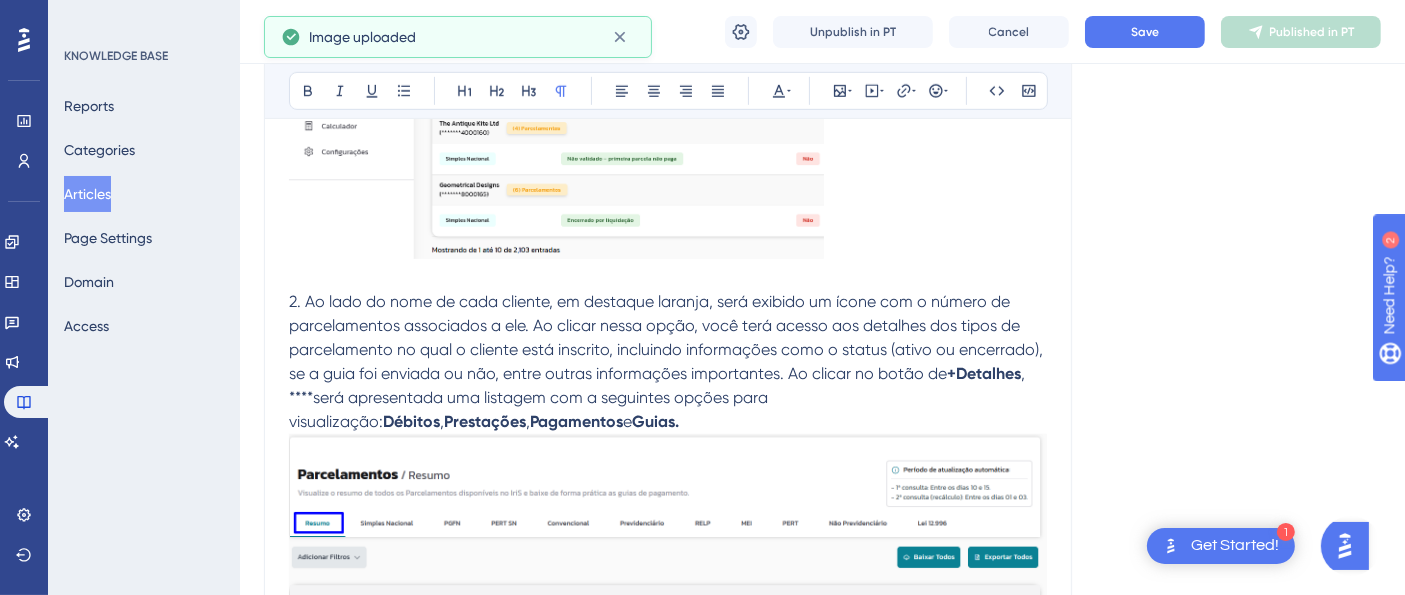 scroll, scrollTop: 1288, scrollLeft: 0, axis: vertical 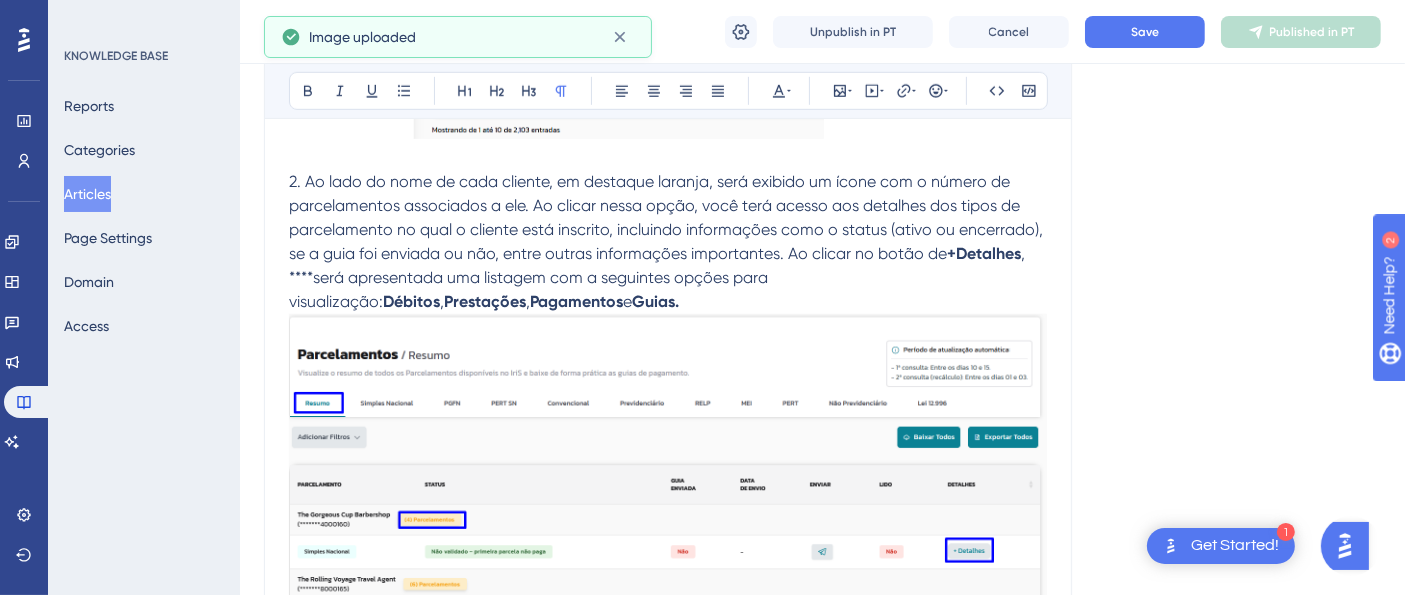 click at bounding box center (668, 1482) 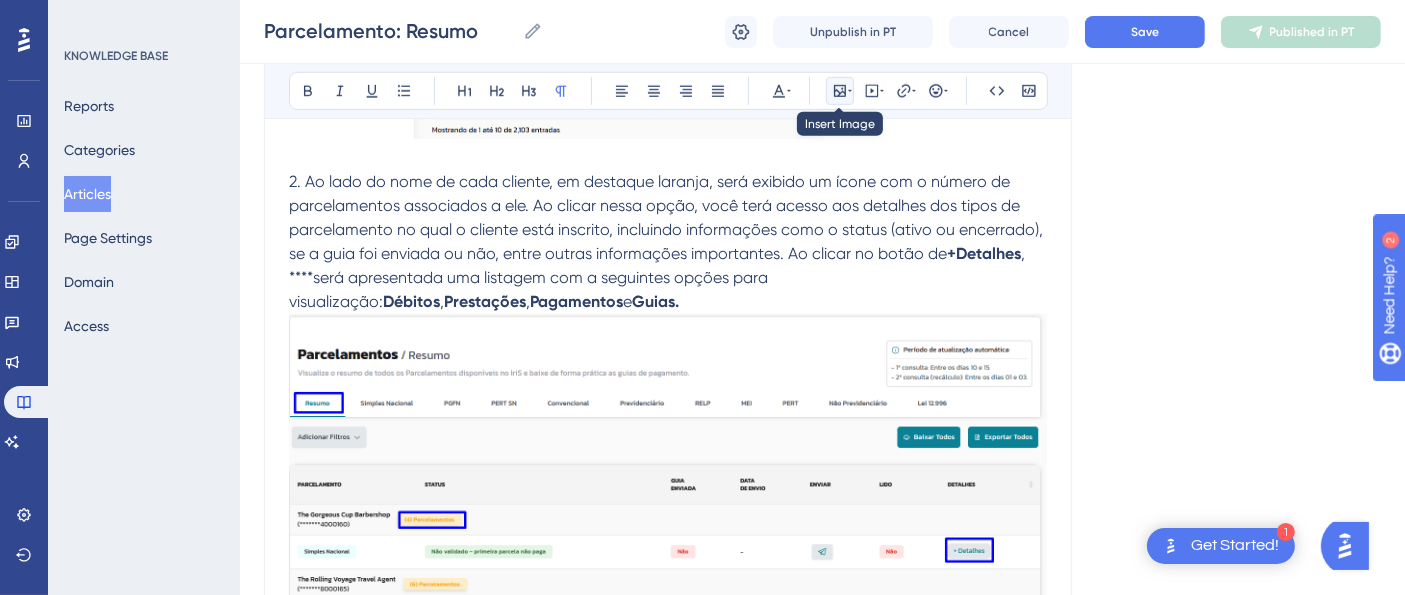 click 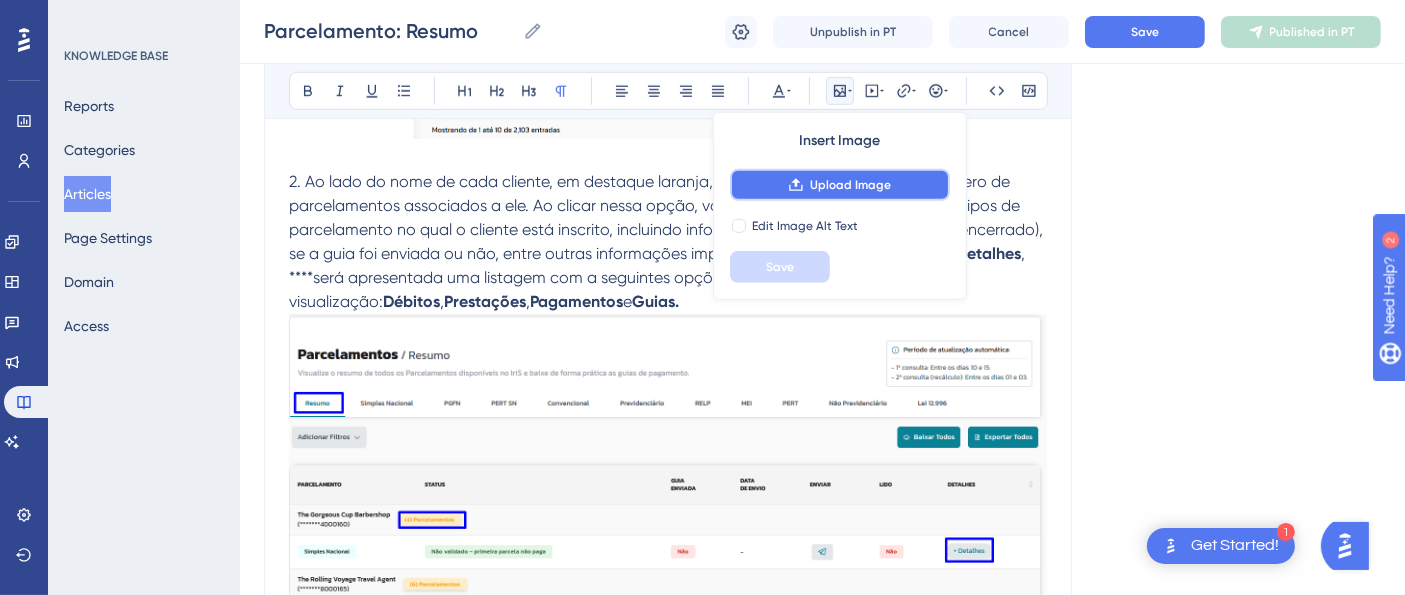 click on "Upload Image" at bounding box center (840, 185) 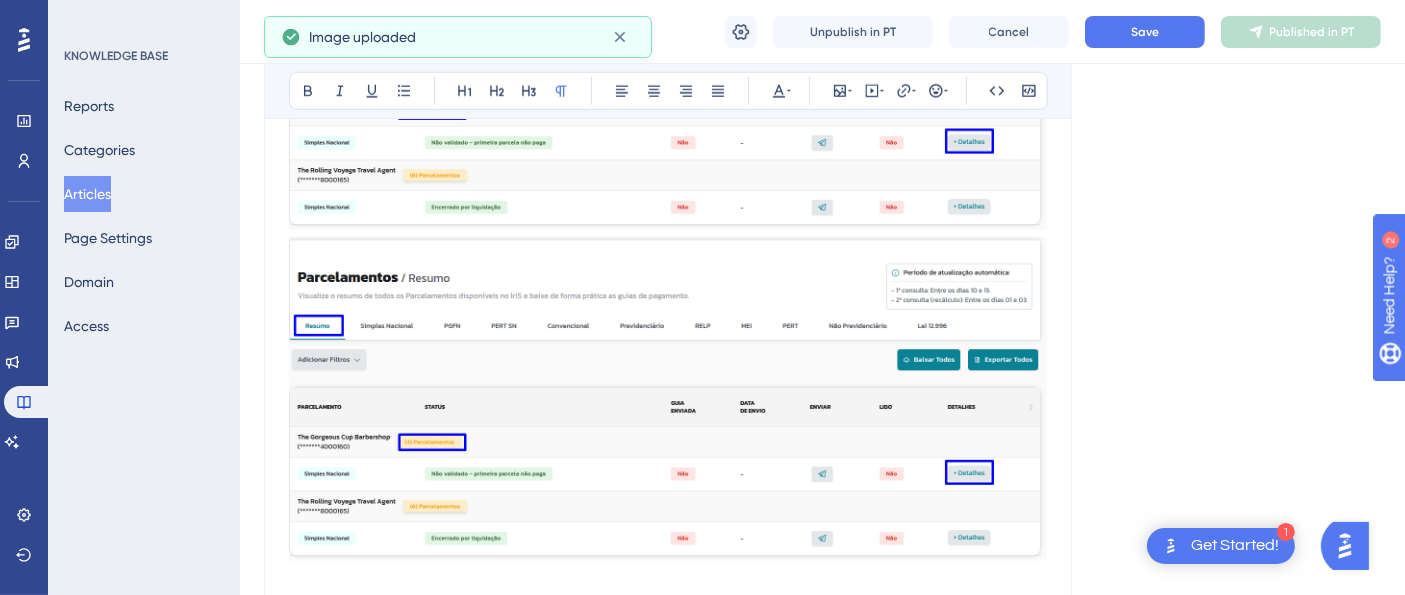 scroll, scrollTop: 1732, scrollLeft: 0, axis: vertical 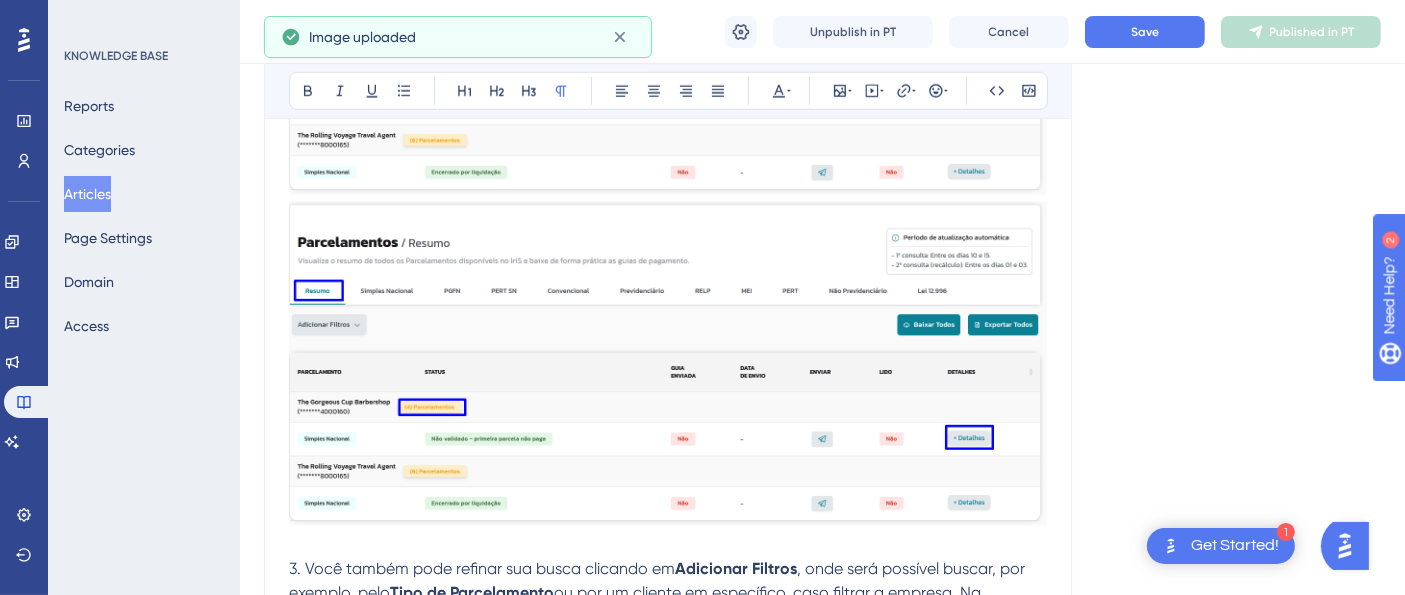 click at bounding box center (668, 1647) 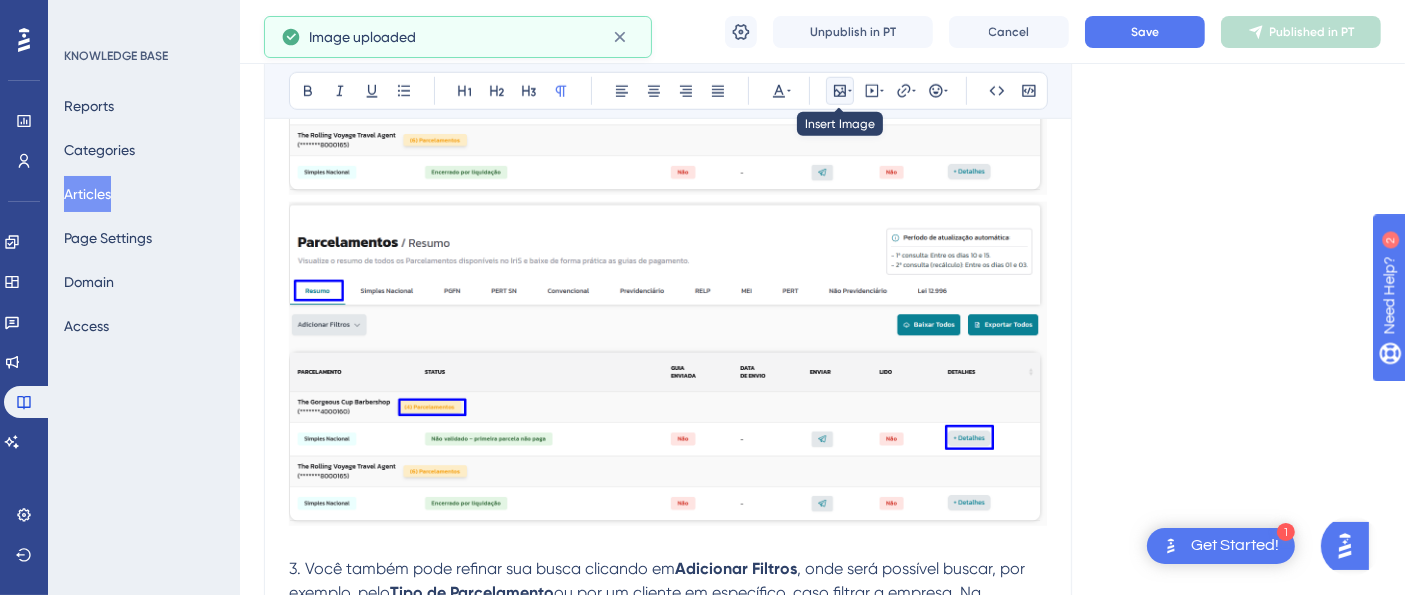 click 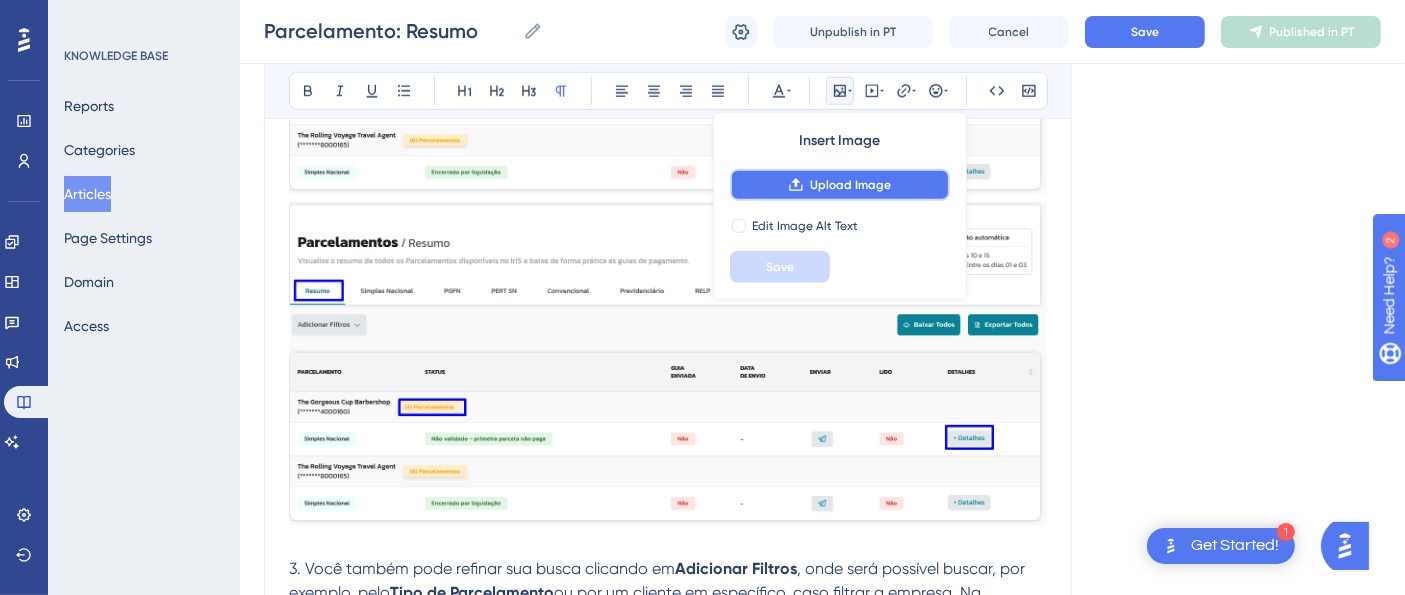 click on "Upload Image" at bounding box center (850, 185) 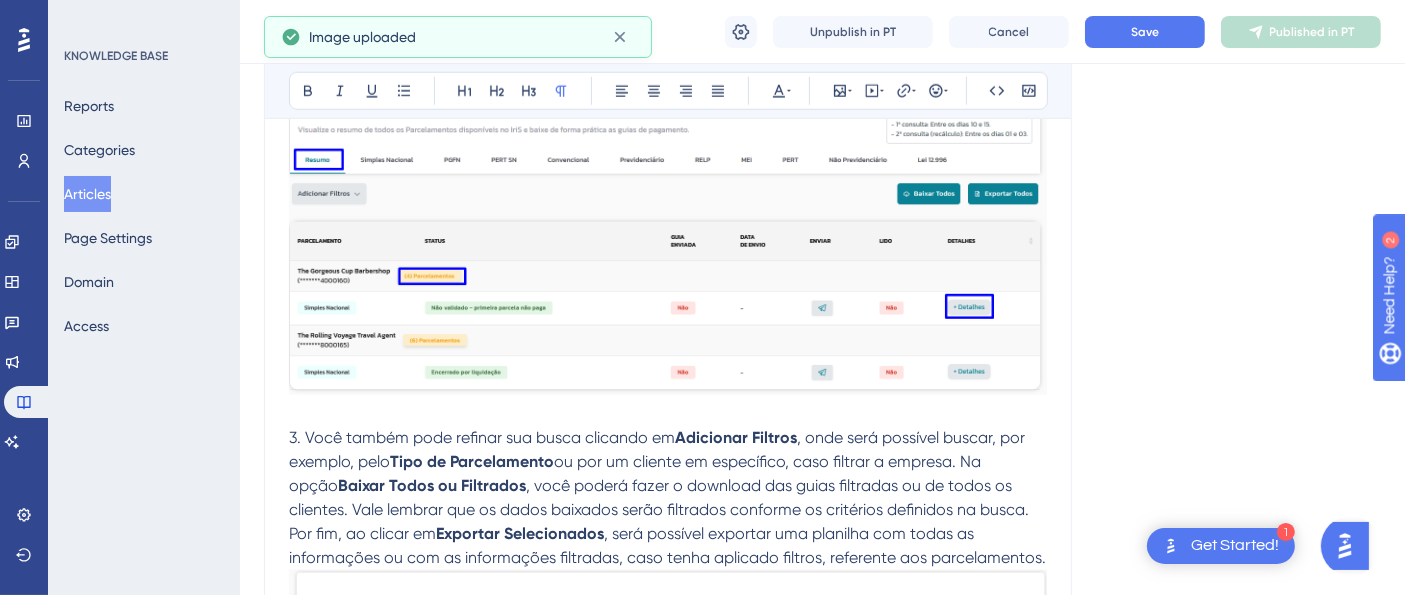 scroll, scrollTop: 1843, scrollLeft: 0, axis: vertical 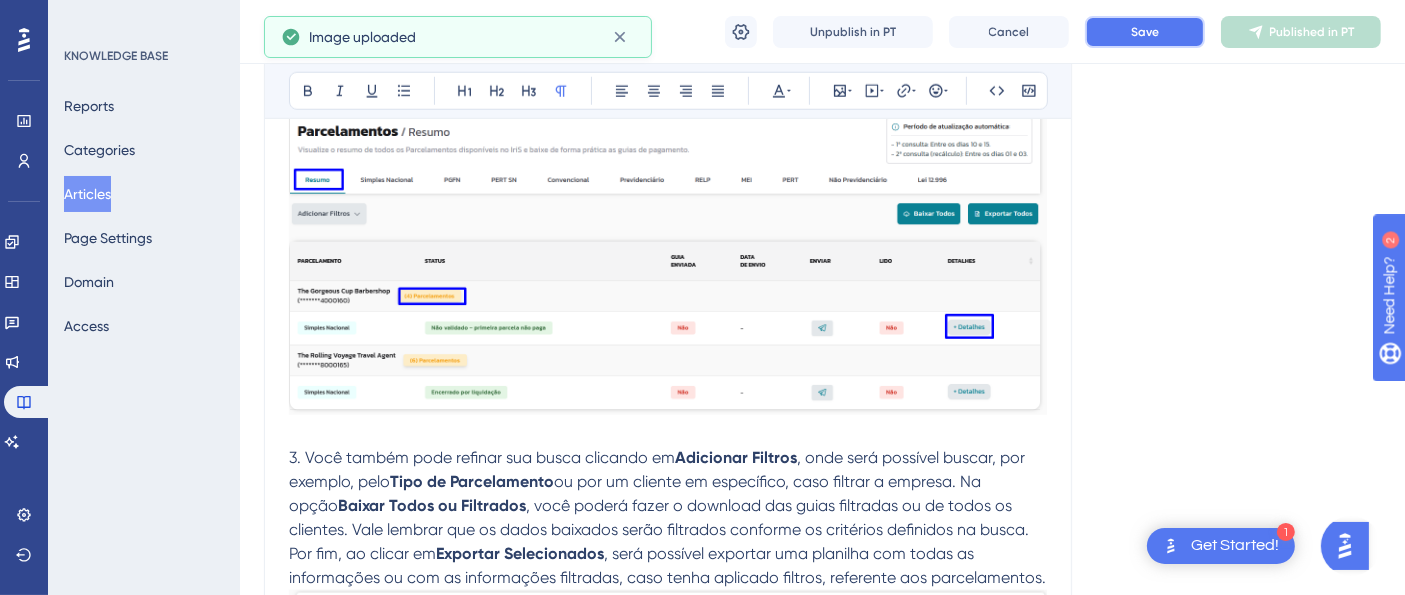 click on "Save" at bounding box center [1145, 32] 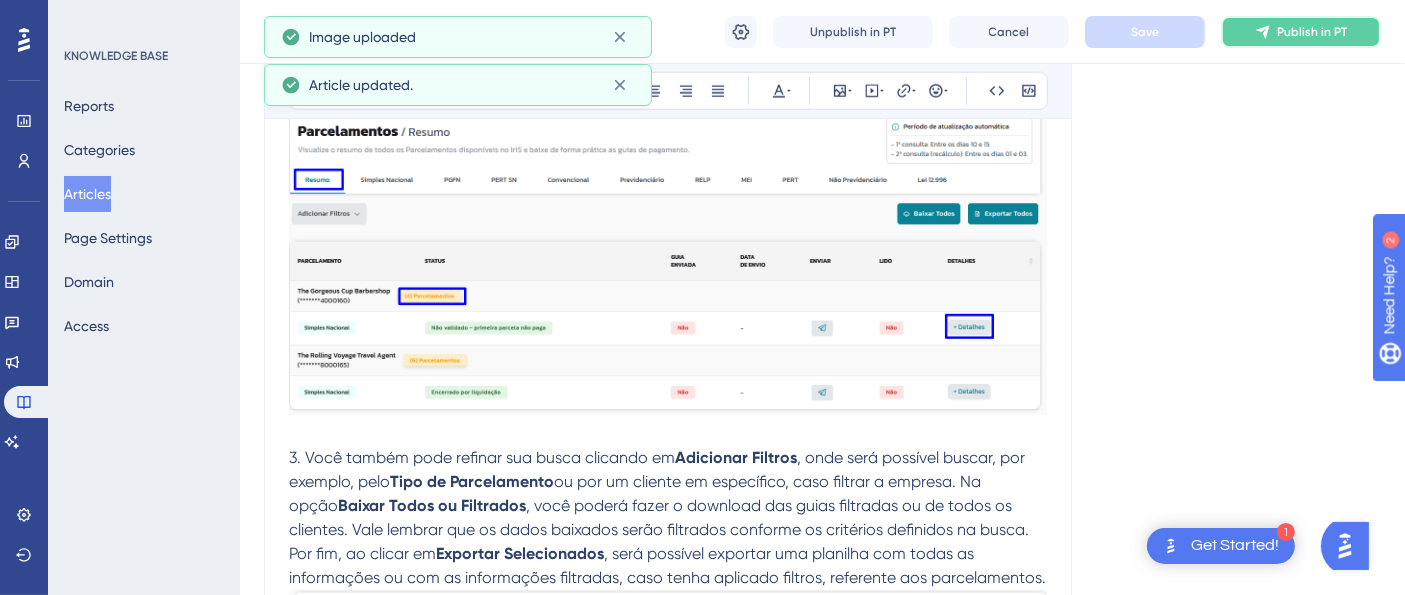 click on "Publish in PT" at bounding box center (1312, 32) 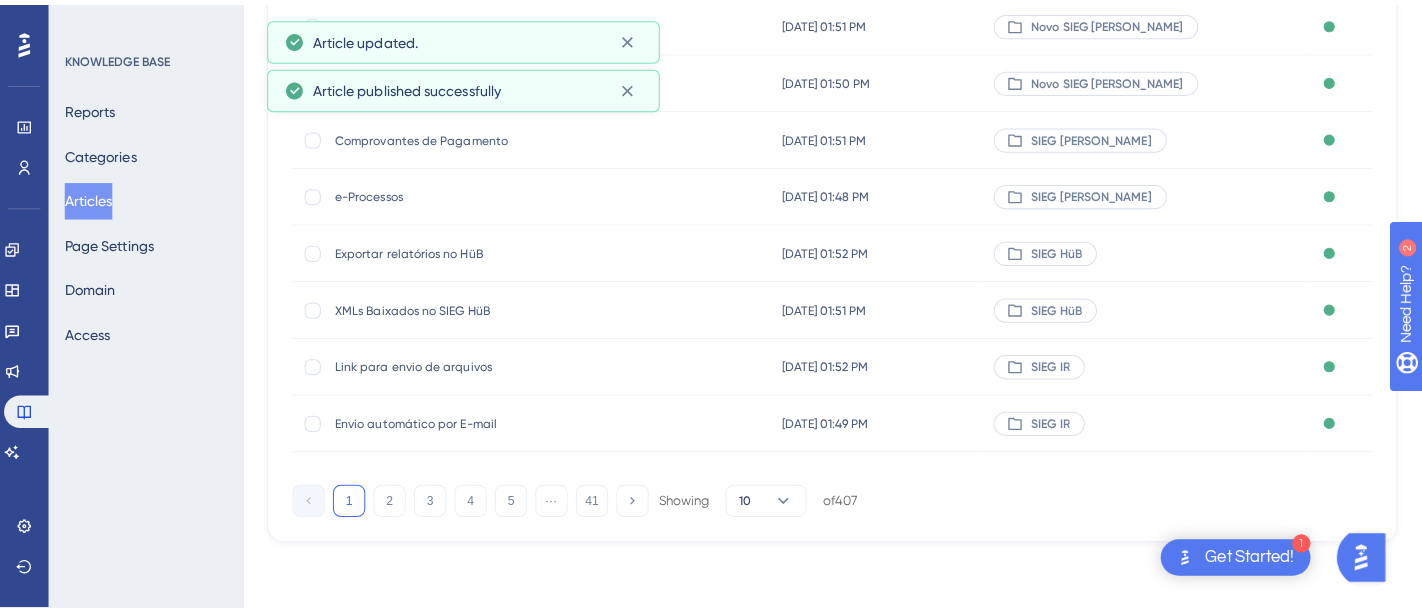 scroll, scrollTop: 0, scrollLeft: 0, axis: both 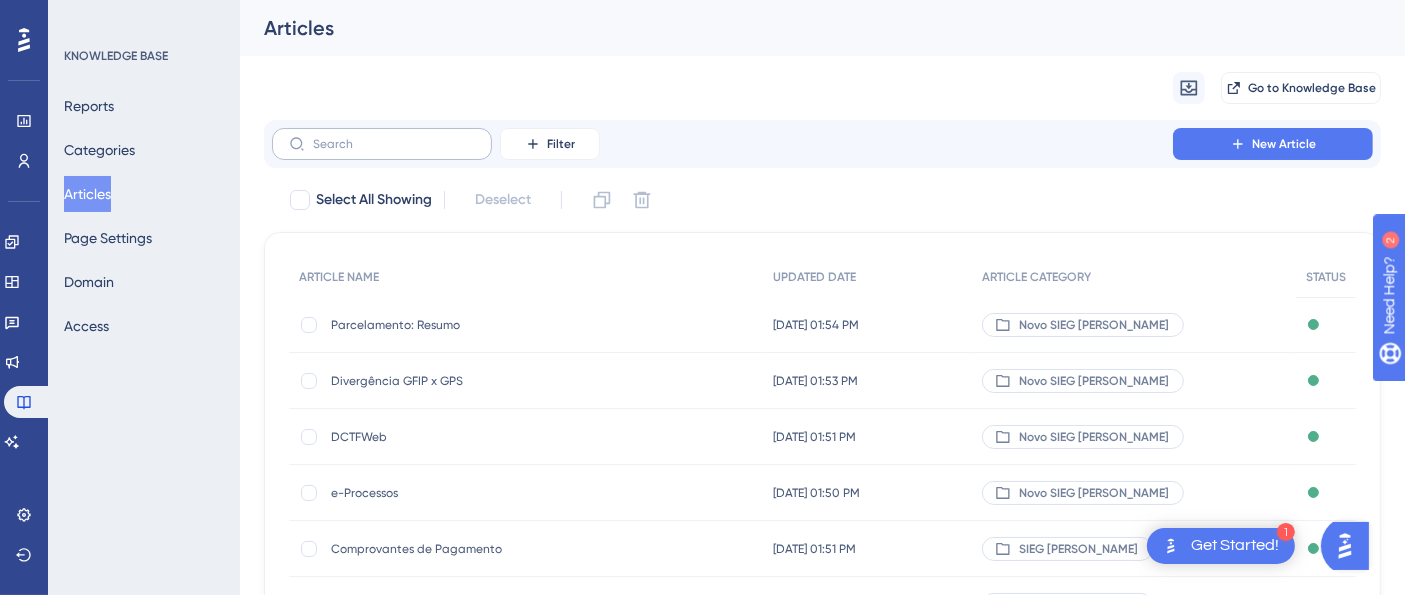 click at bounding box center [382, 144] 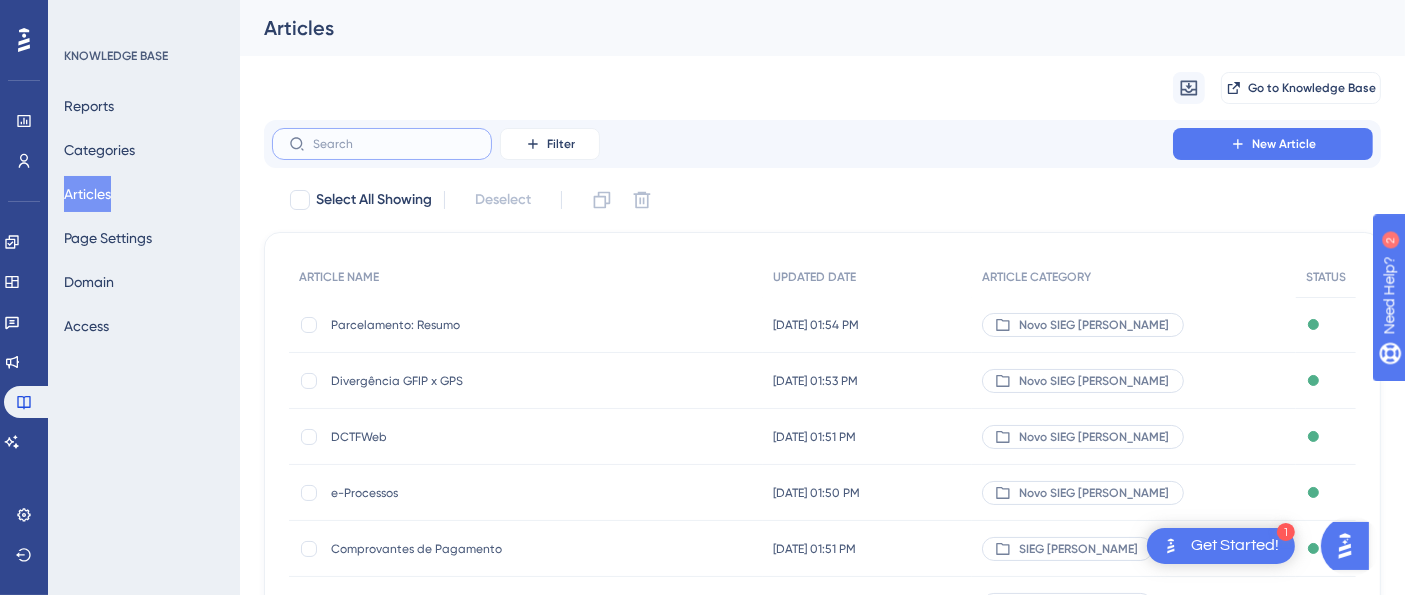 click at bounding box center [394, 144] 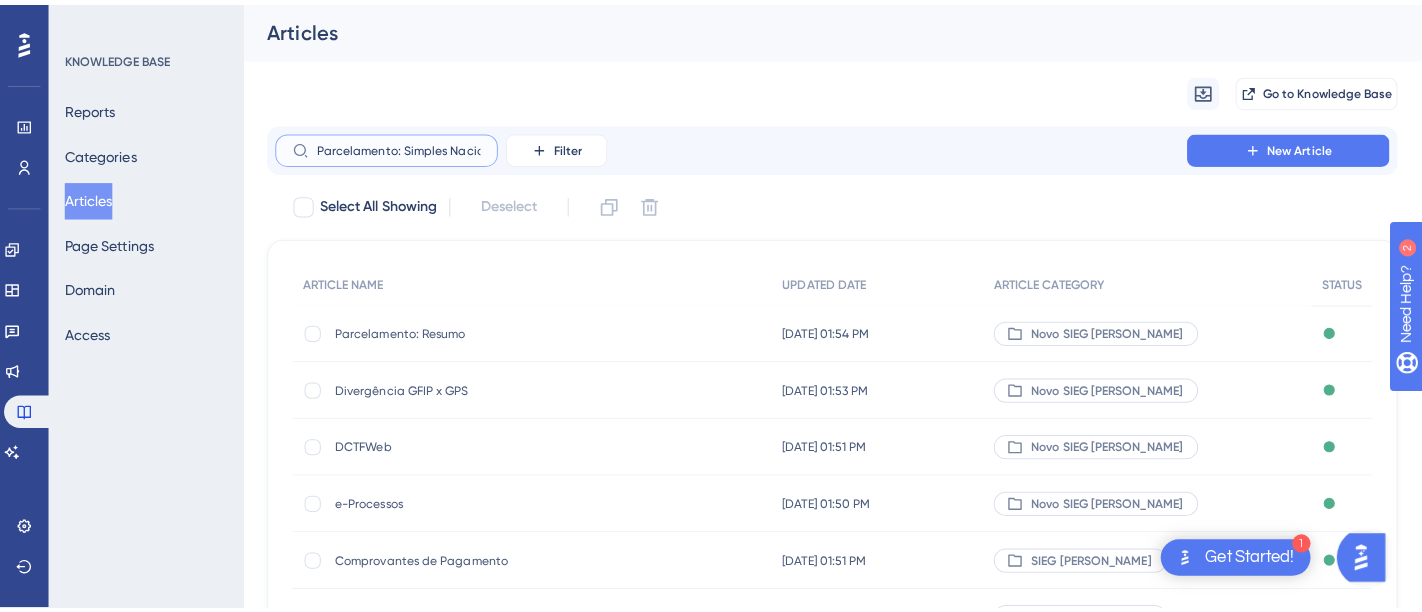 scroll, scrollTop: 0, scrollLeft: 205, axis: horizontal 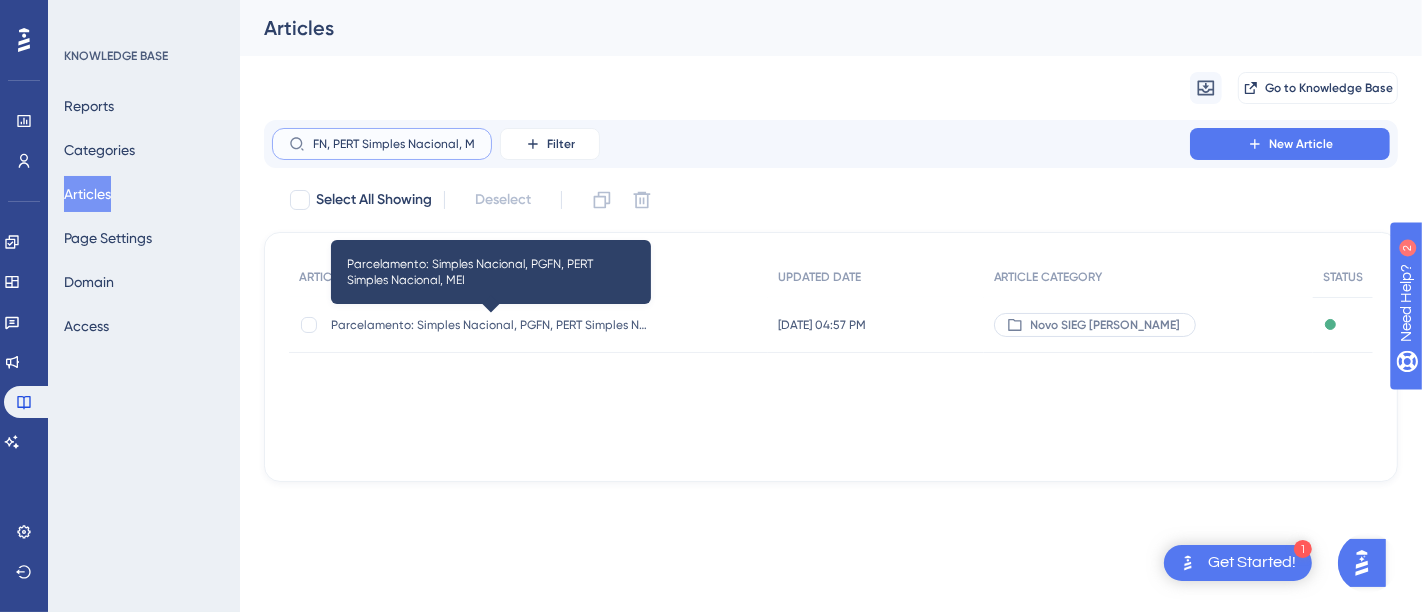 type on "Parcelamento: Simples Nacional, PGFN, PERT Simples Nacional, MEI" 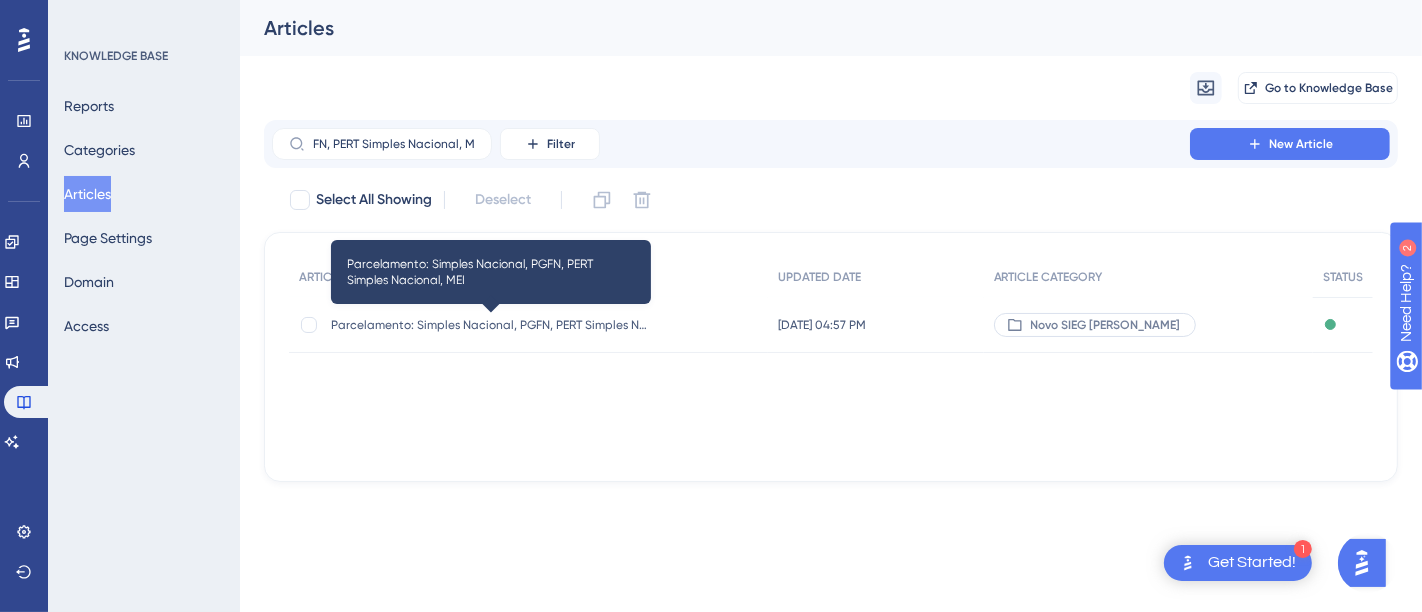 click on "Parcelamento: Simples Nacional, PGFN, PERT Simples Nacional, MEI Parcelamento: Simples Nacional, PGFN, PERT Simples Nacional, MEI" at bounding box center (491, 325) 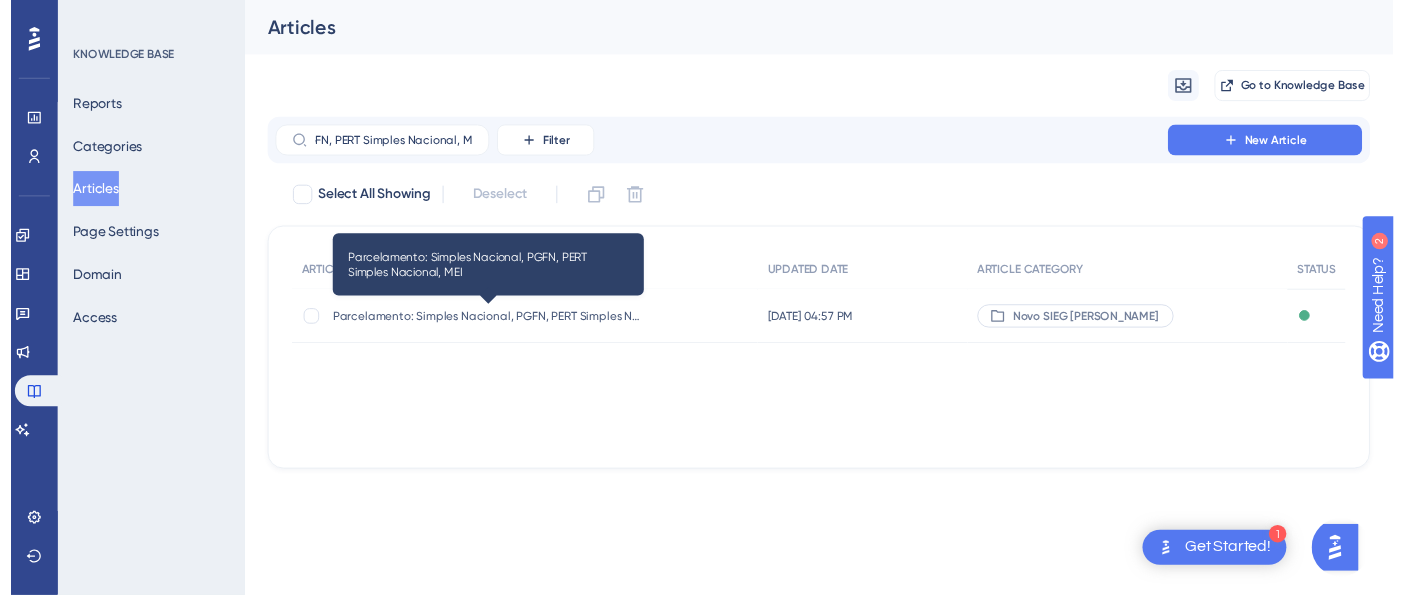 scroll, scrollTop: 0, scrollLeft: 0, axis: both 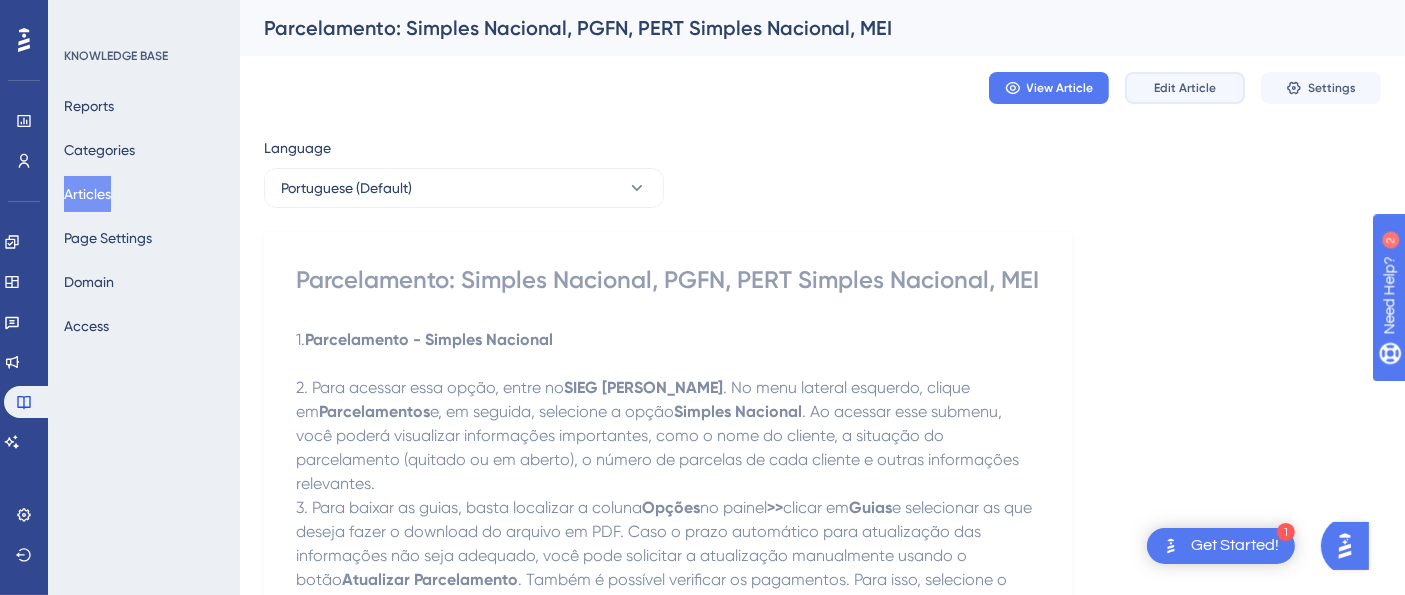 click on "Edit Article" at bounding box center [1185, 88] 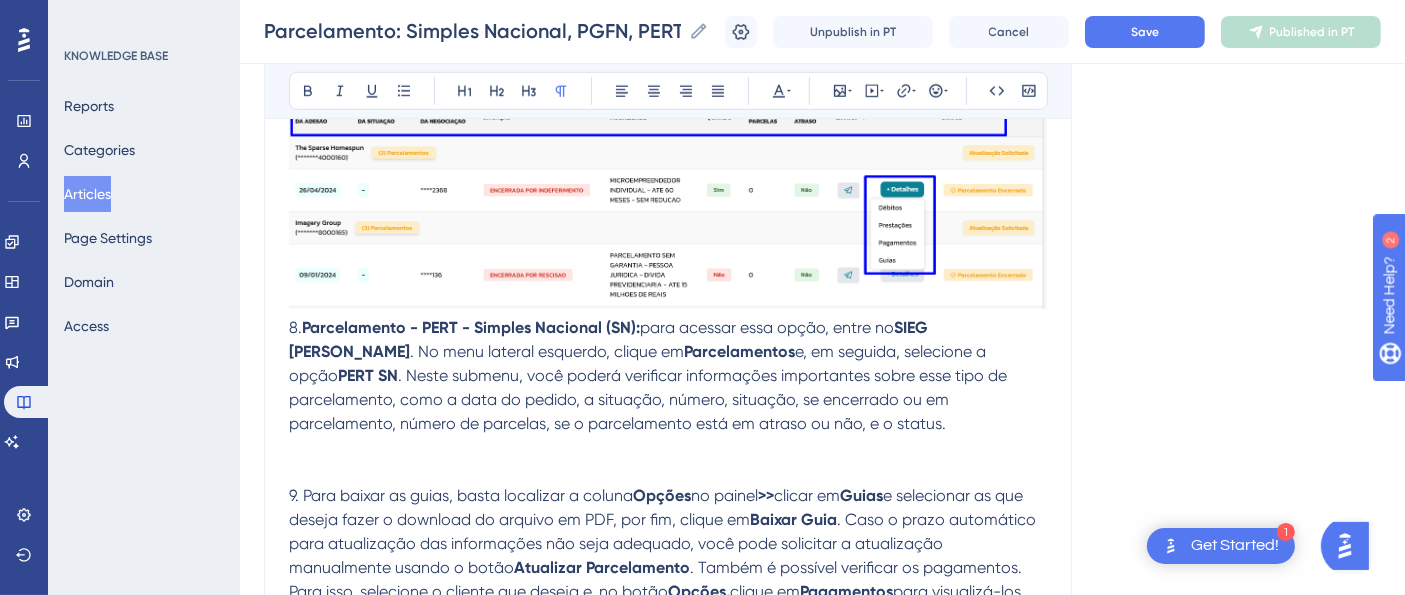 click at bounding box center (668, 1359) 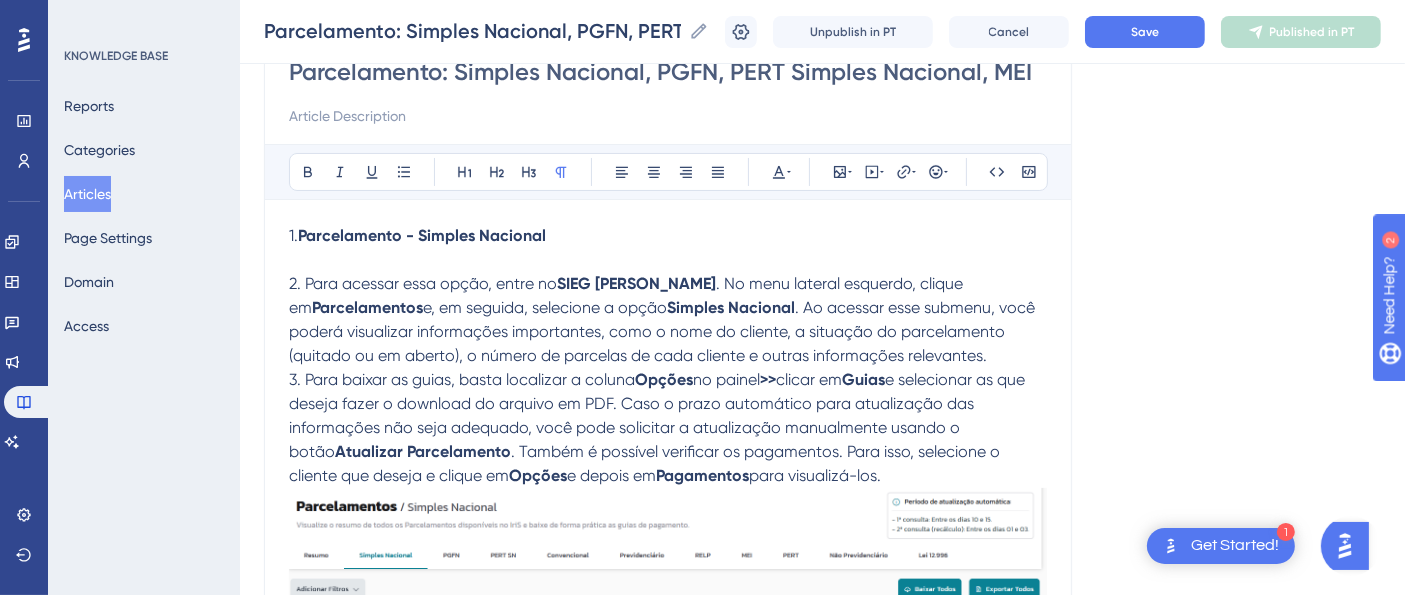 scroll, scrollTop: 222, scrollLeft: 0, axis: vertical 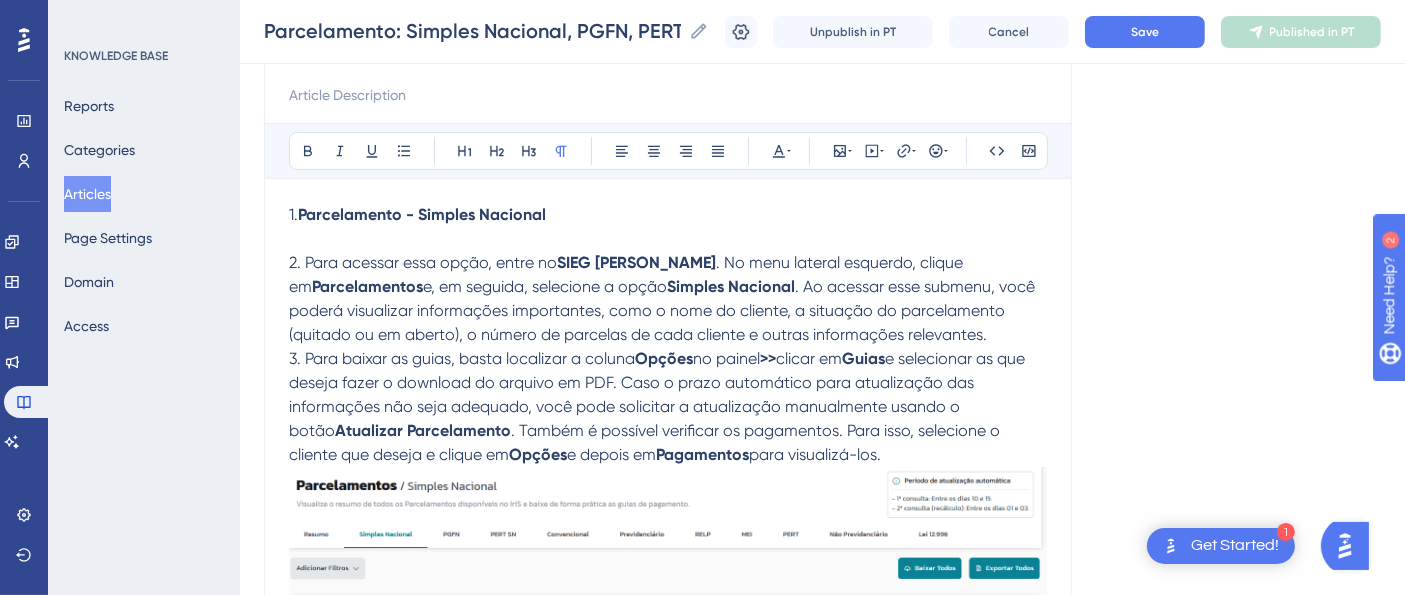 click on "2. Para acessar essa opção, entre no  SIEG Iris . No menu lateral esquerdo, clique em  Parcelamentos  e, em seguida, selecione a opção  Simples Nacional . Ao acessar esse submenu, você poderá visualizar informações importantes, como o nome do cliente, a situação do parcelamento (quitado ou em aberto), o número de parcelas de cada cliente e outras informações relevantes." at bounding box center [668, 299] 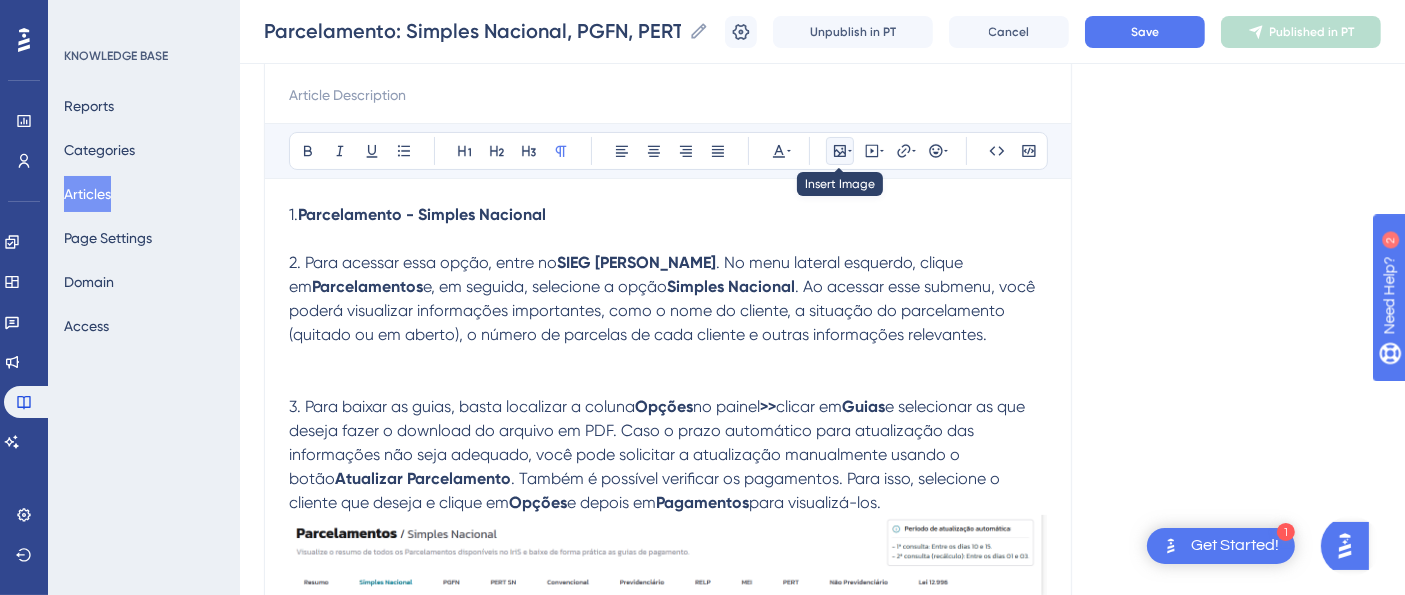 click 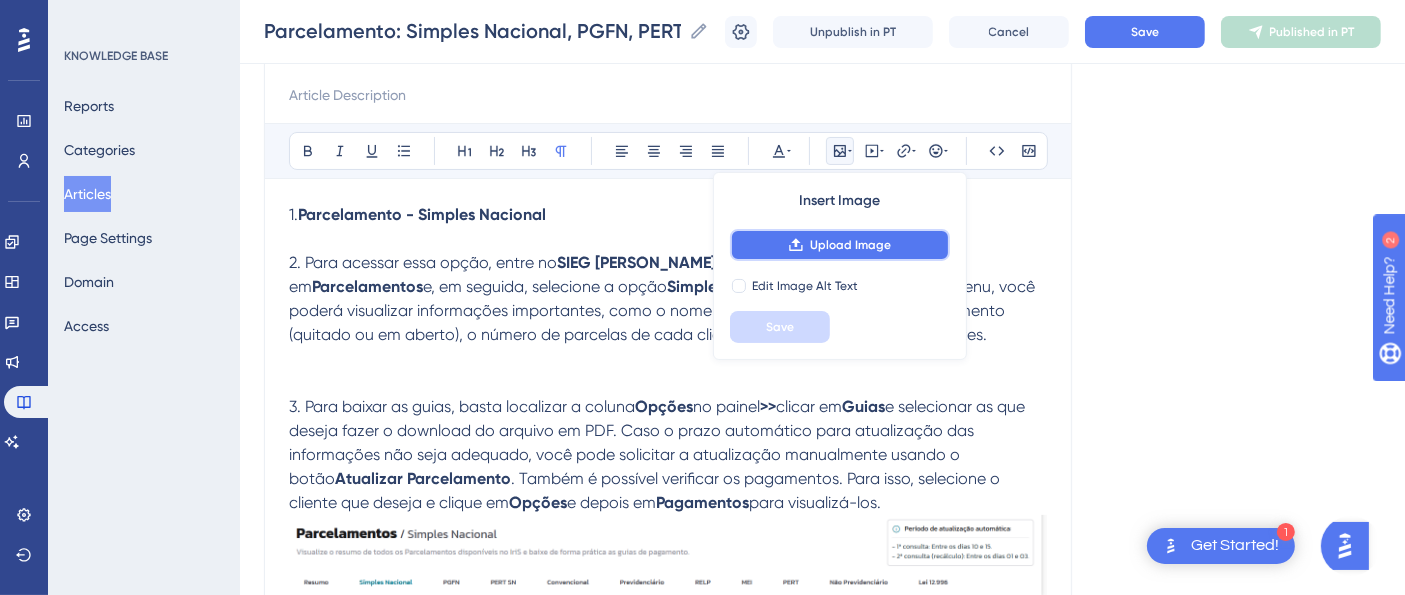 click on "Upload Image" at bounding box center [850, 245] 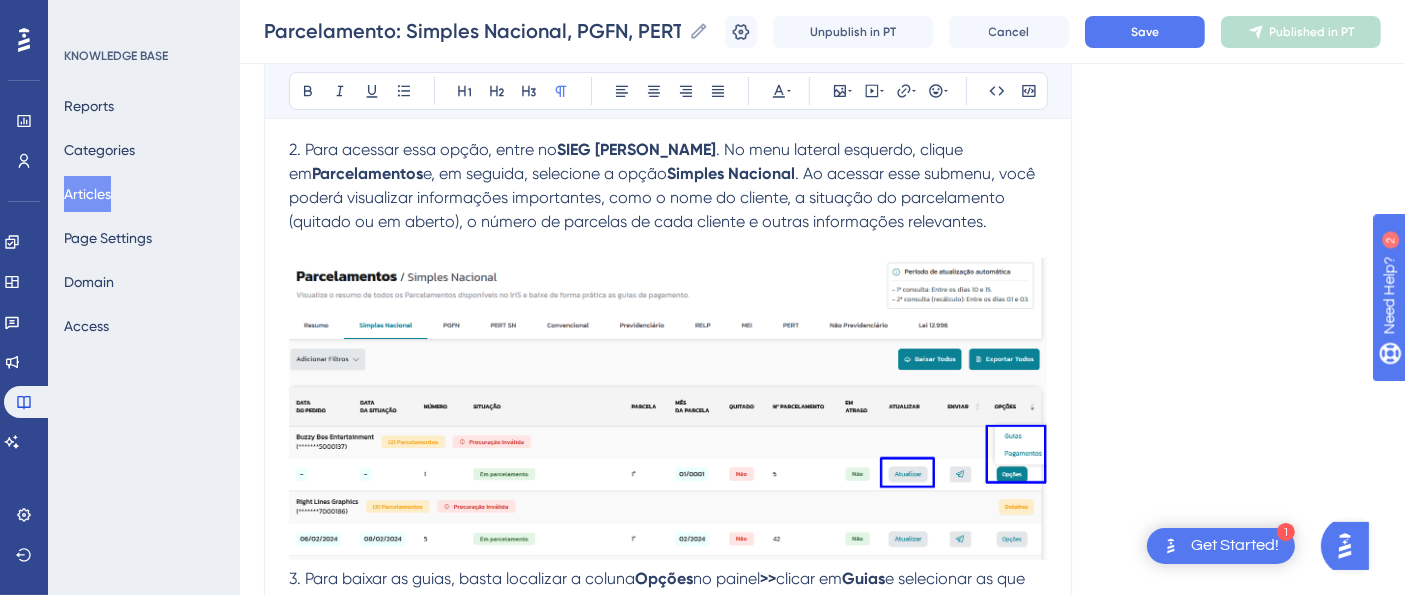 scroll, scrollTop: 265, scrollLeft: 0, axis: vertical 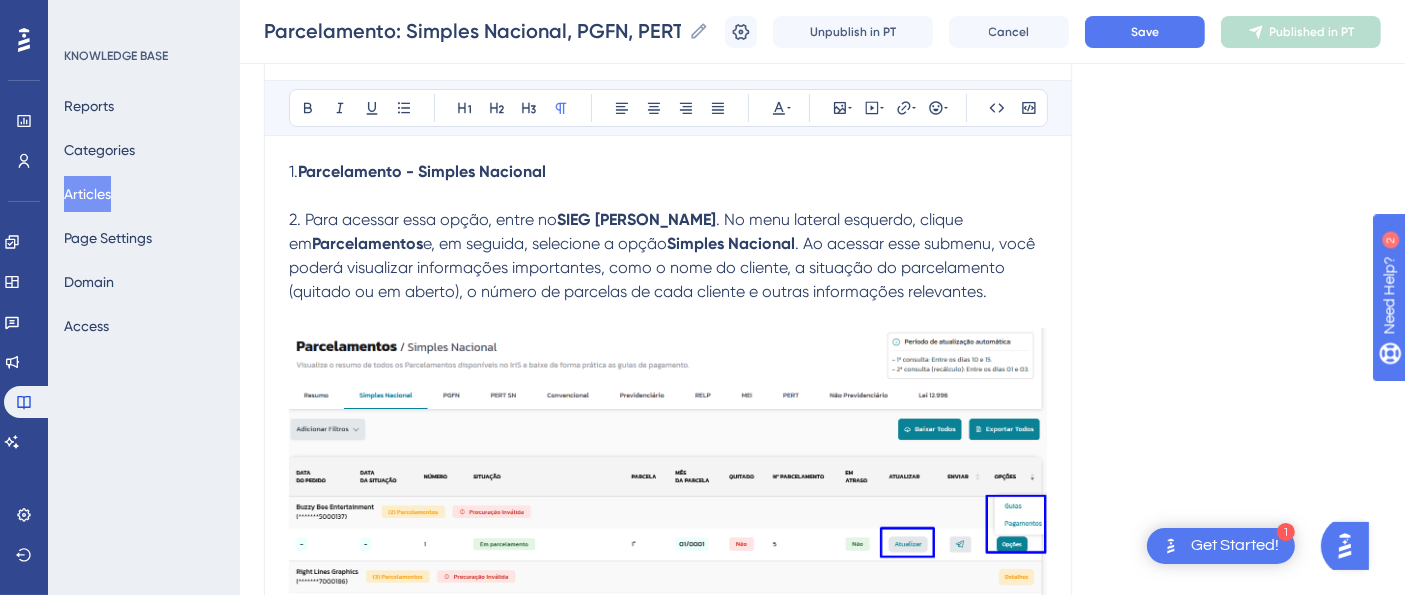 click at bounding box center [668, 316] 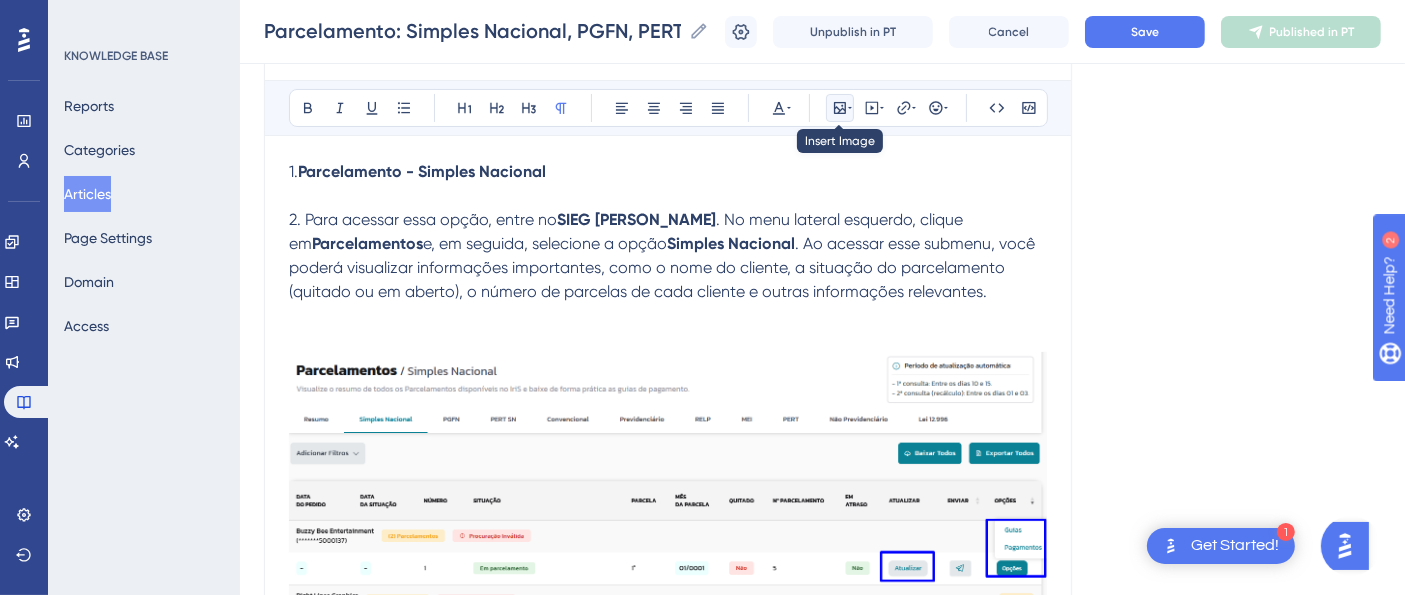 click 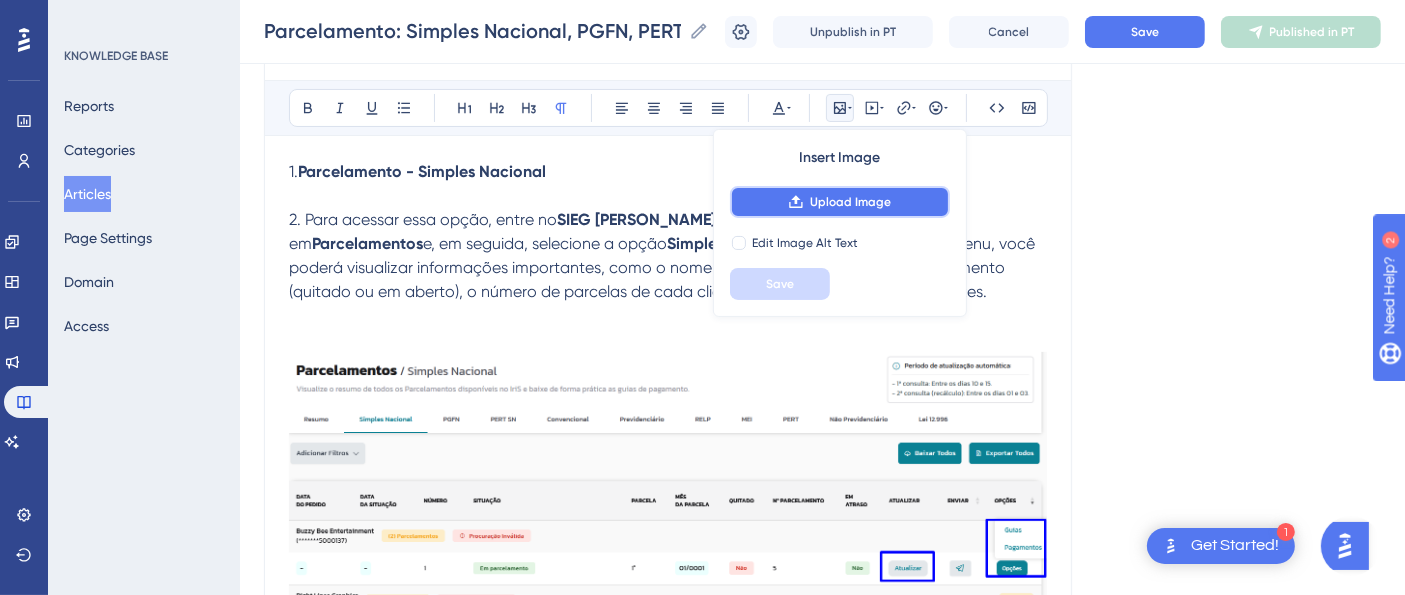click on "Upload Image" at bounding box center (840, 202) 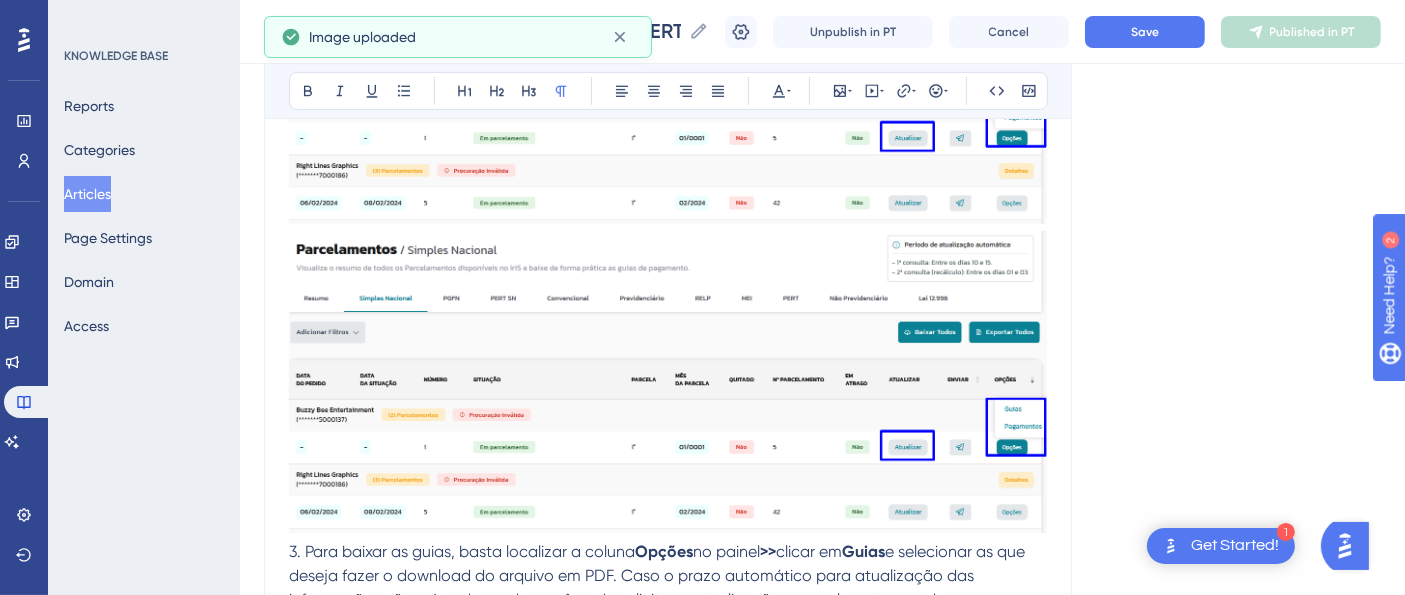 scroll, scrollTop: 709, scrollLeft: 0, axis: vertical 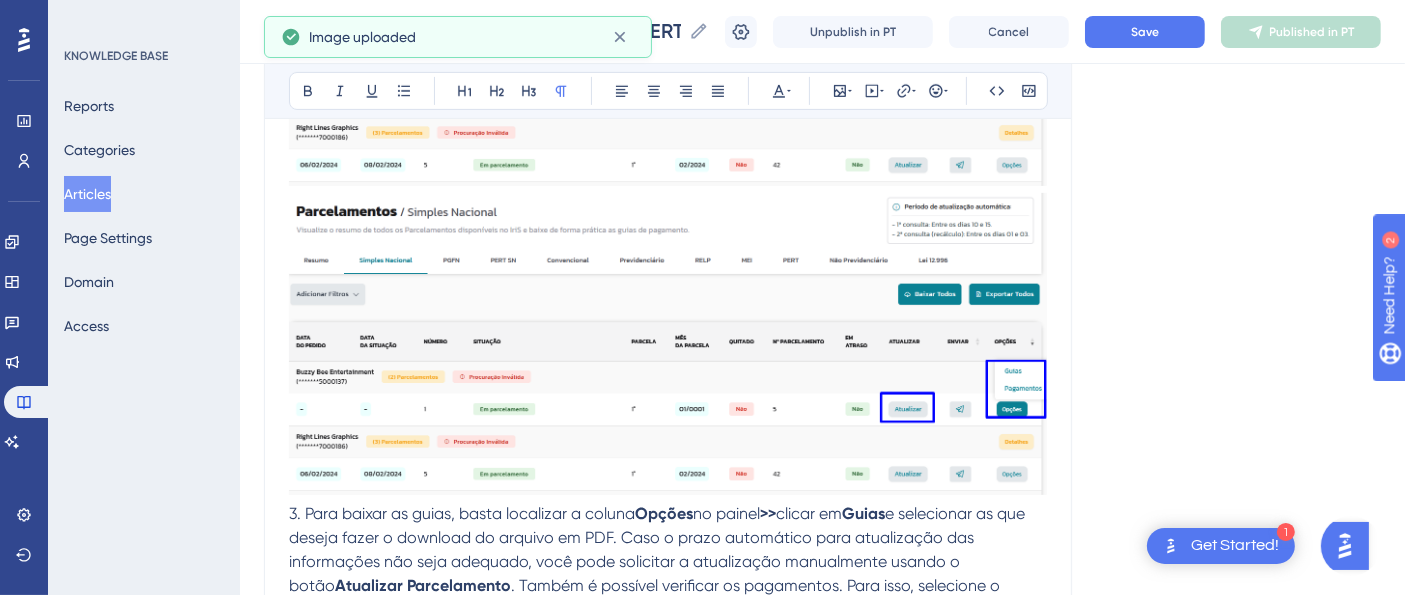 click at bounding box center [668, 344] 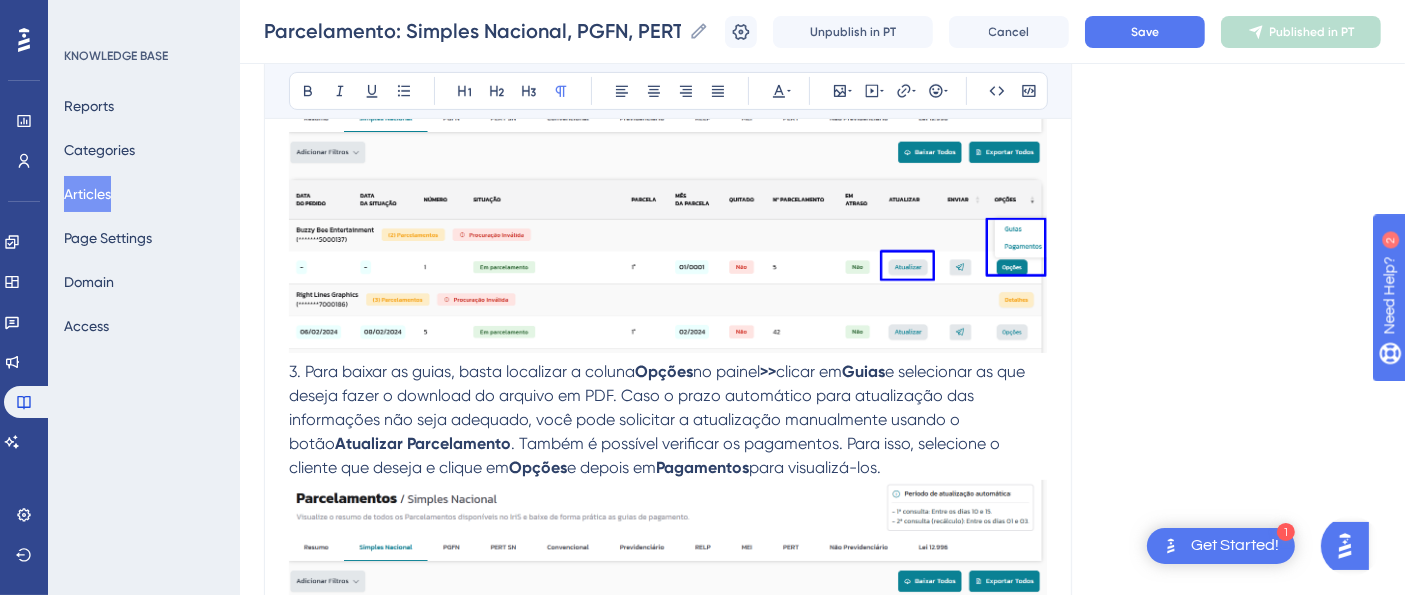 scroll, scrollTop: 598, scrollLeft: 0, axis: vertical 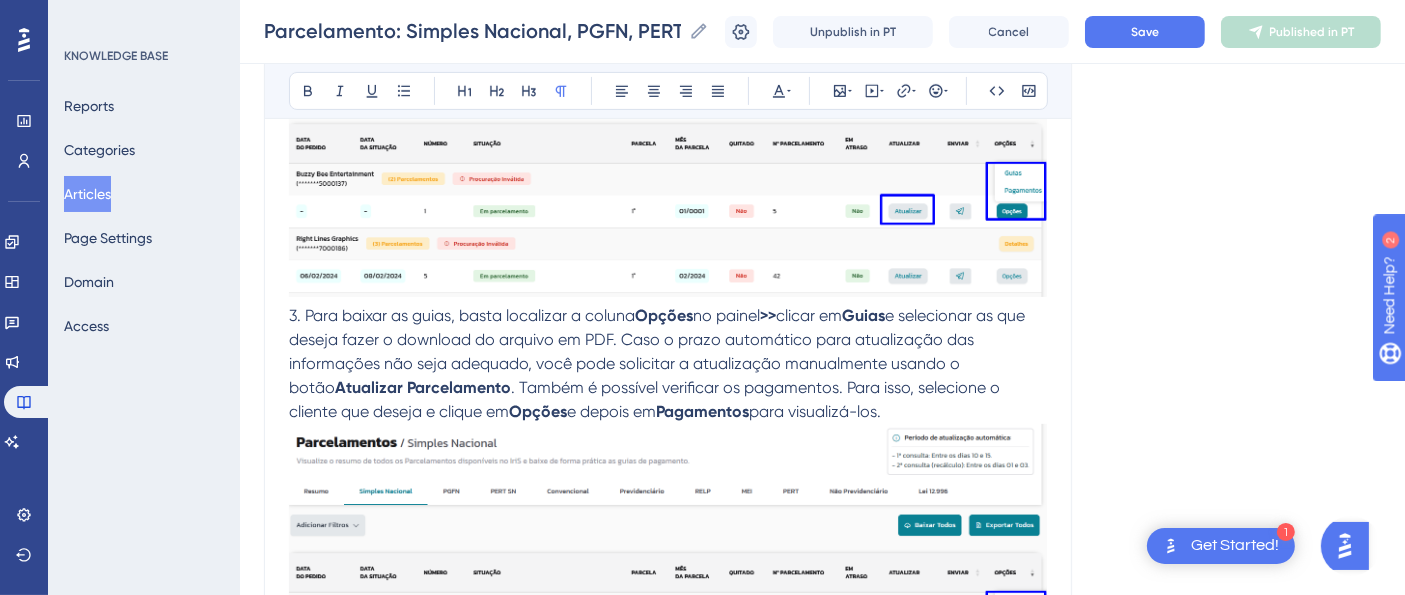 click at bounding box center (668, 578) 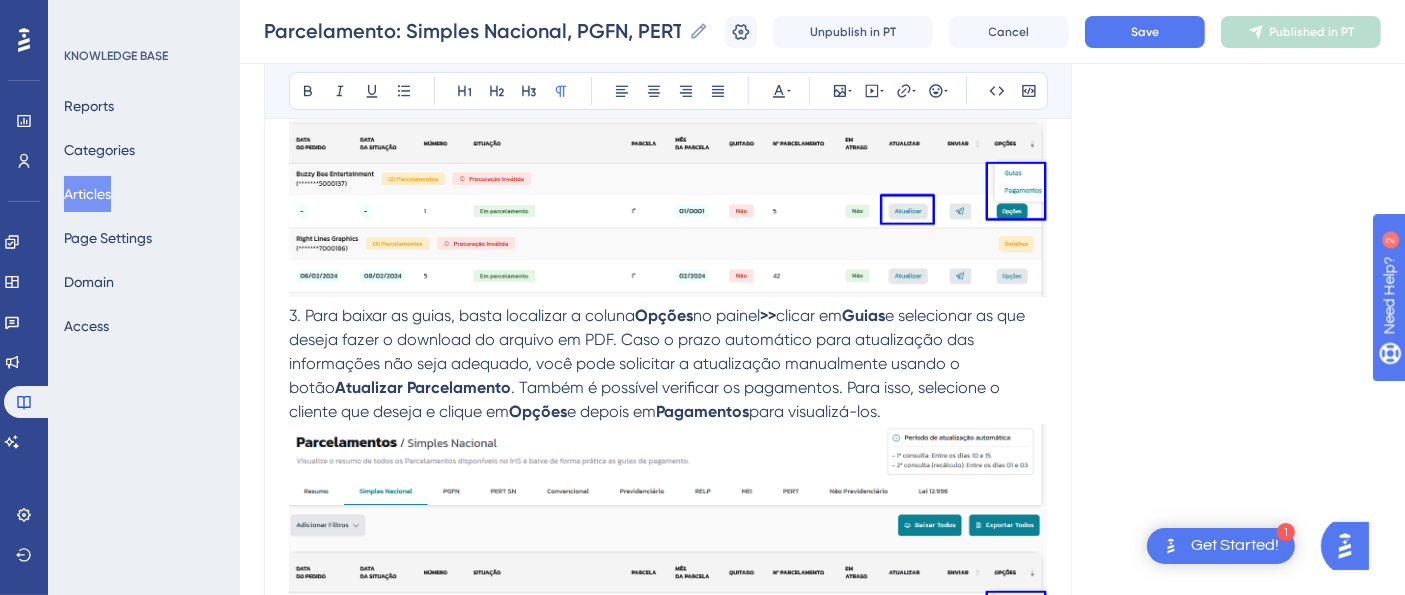 click at bounding box center (668, 745) 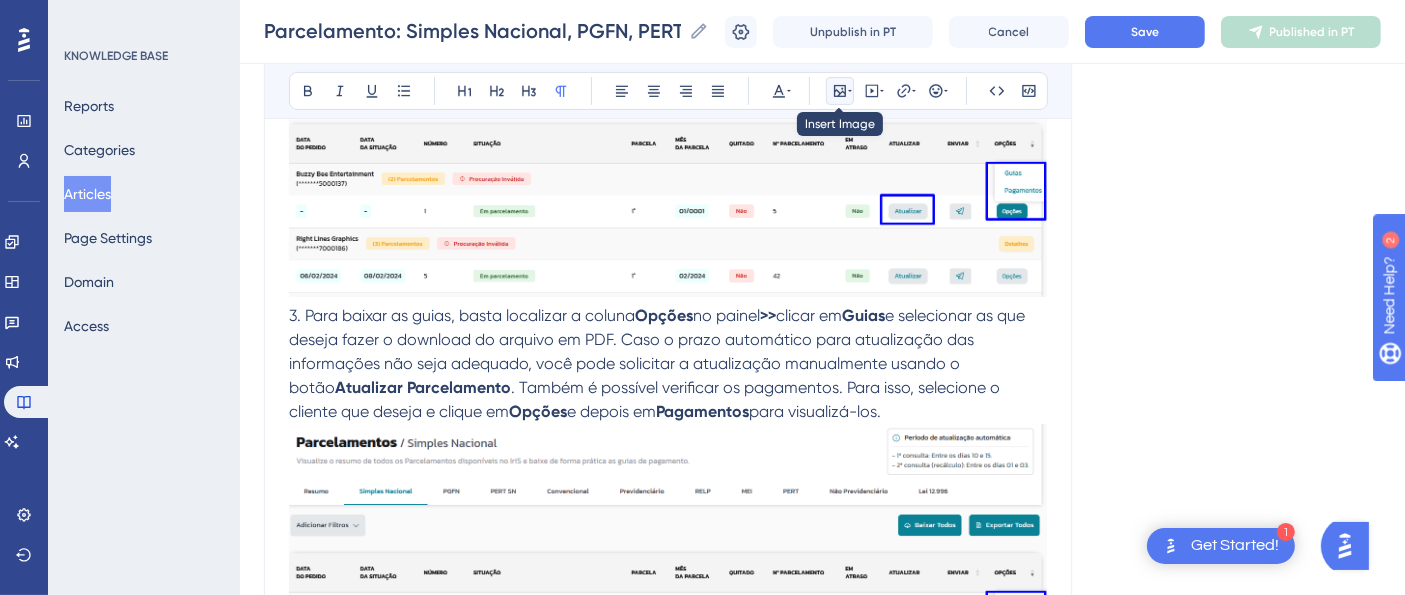 click 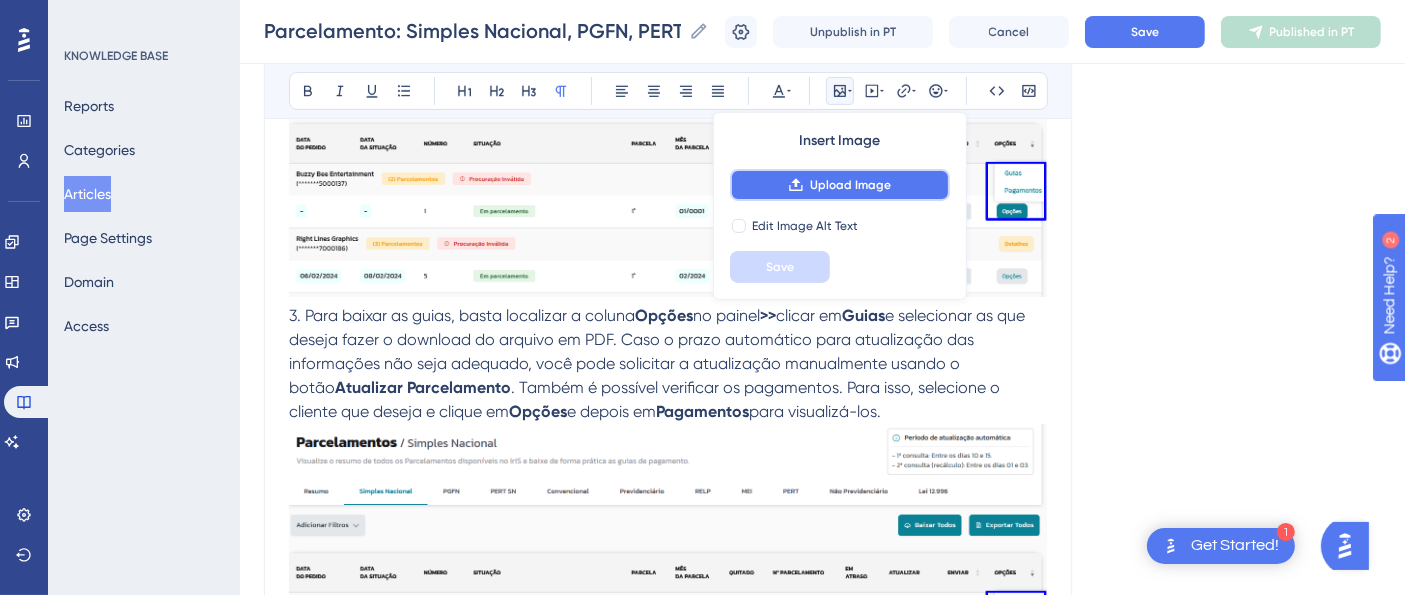 click on "Upload Image" at bounding box center (850, 185) 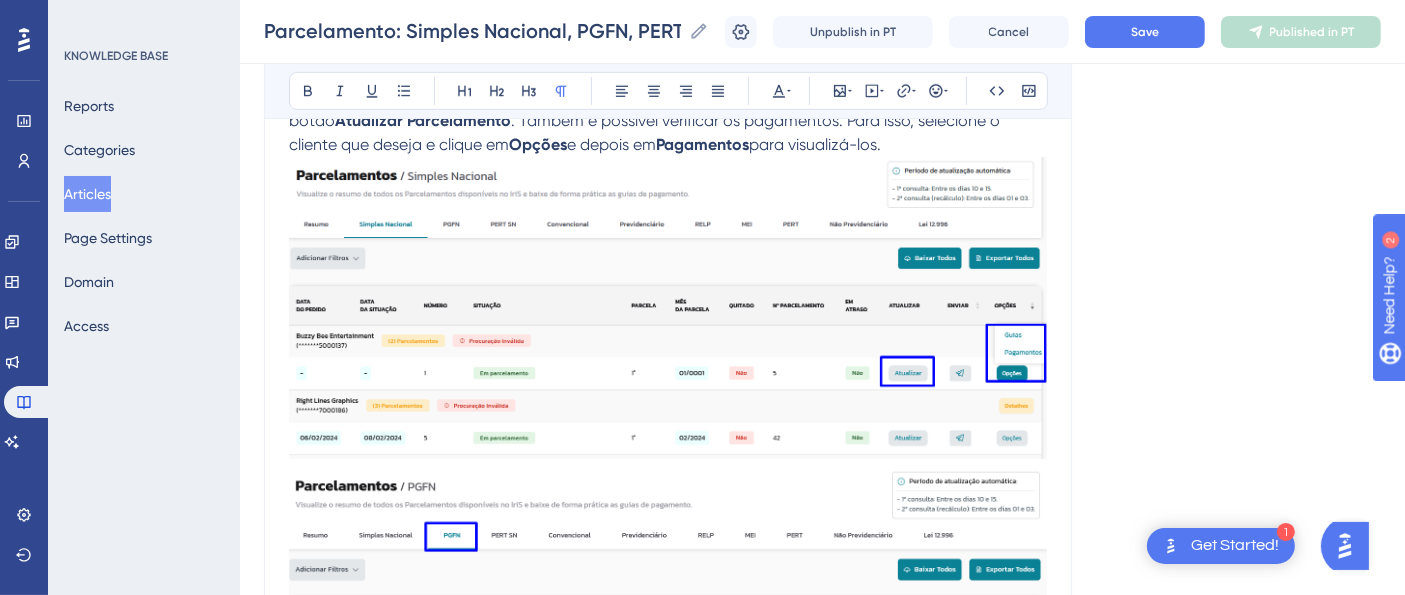 scroll, scrollTop: 820, scrollLeft: 0, axis: vertical 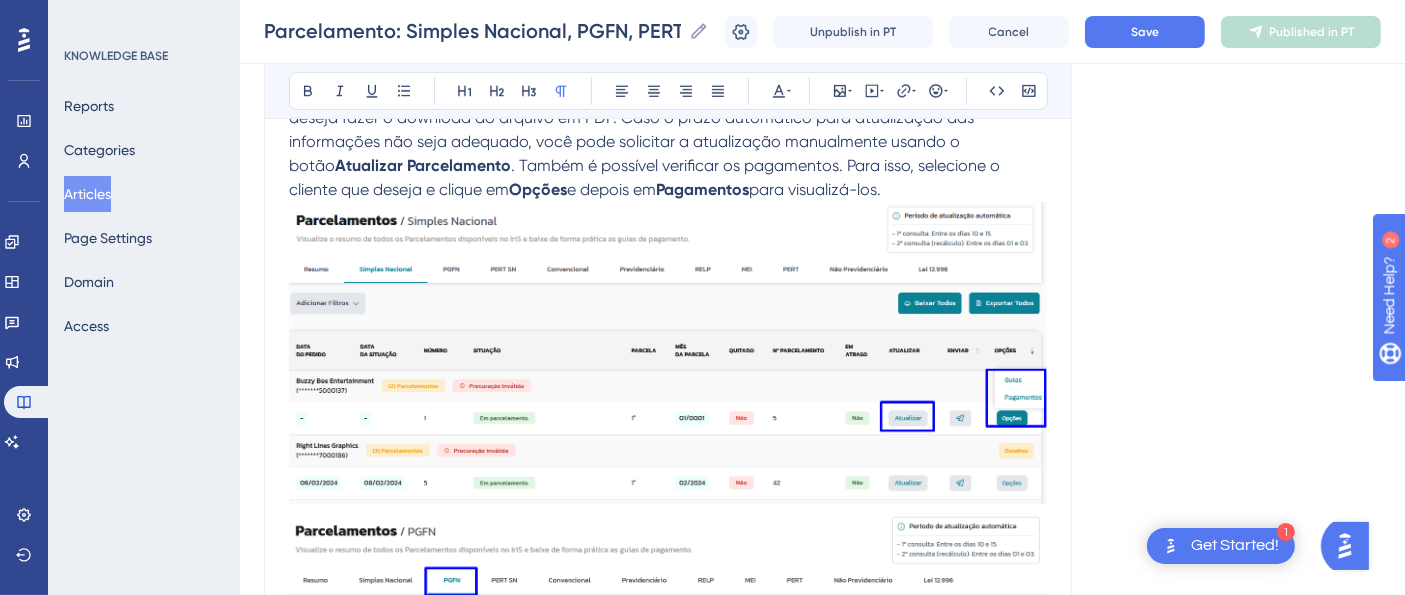 click at bounding box center (668, 682) 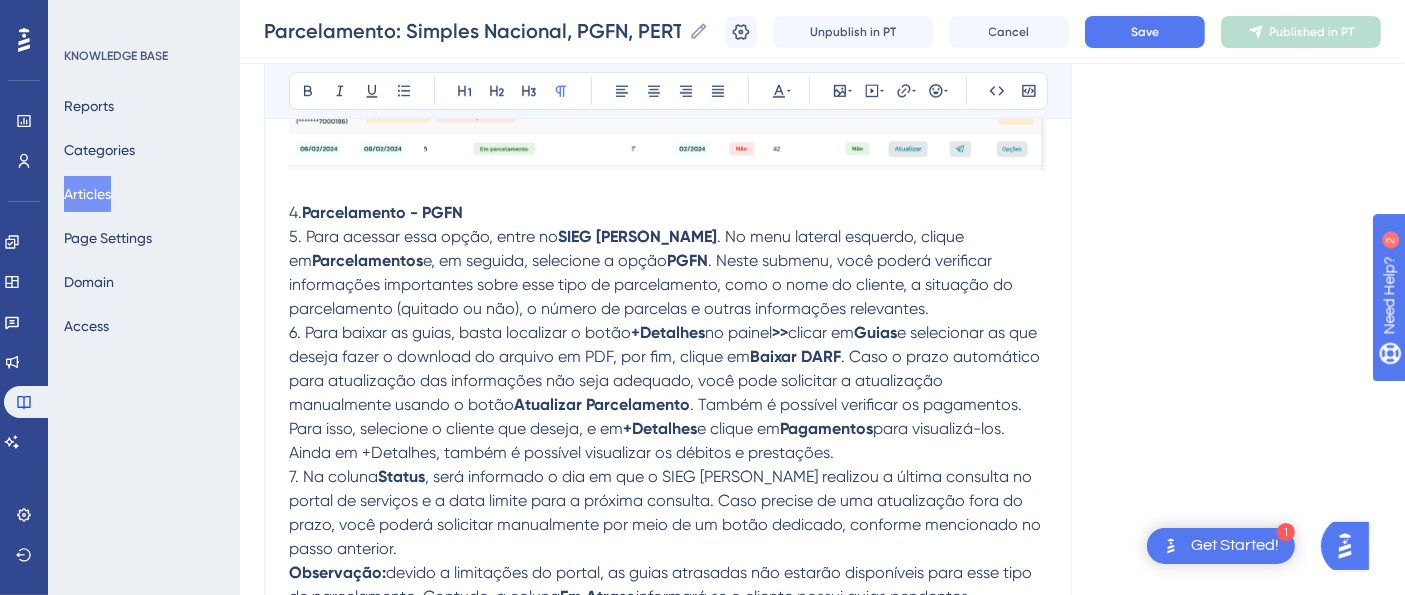 scroll, scrollTop: 931, scrollLeft: 0, axis: vertical 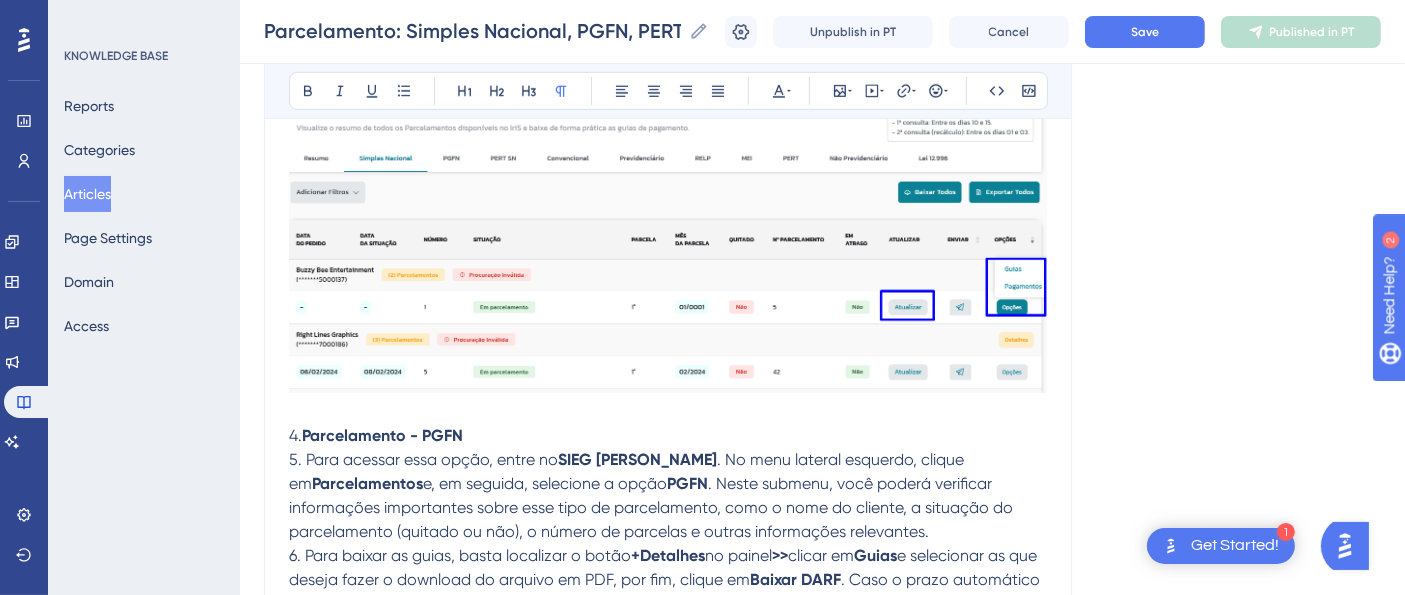 click on "5. Para acessar essa opção, entre no  SIEG Iris . No menu lateral esquerdo, clique em  Parcelamentos  e, em seguida, selecione a opção  PGFN . Neste submenu, você poderá verificar informações importantes sobre esse tipo de parcelamento, como o nome do cliente, a situação do parcelamento (quitado ou não), o número de parcelas e outras informações relevantes." at bounding box center (668, 496) 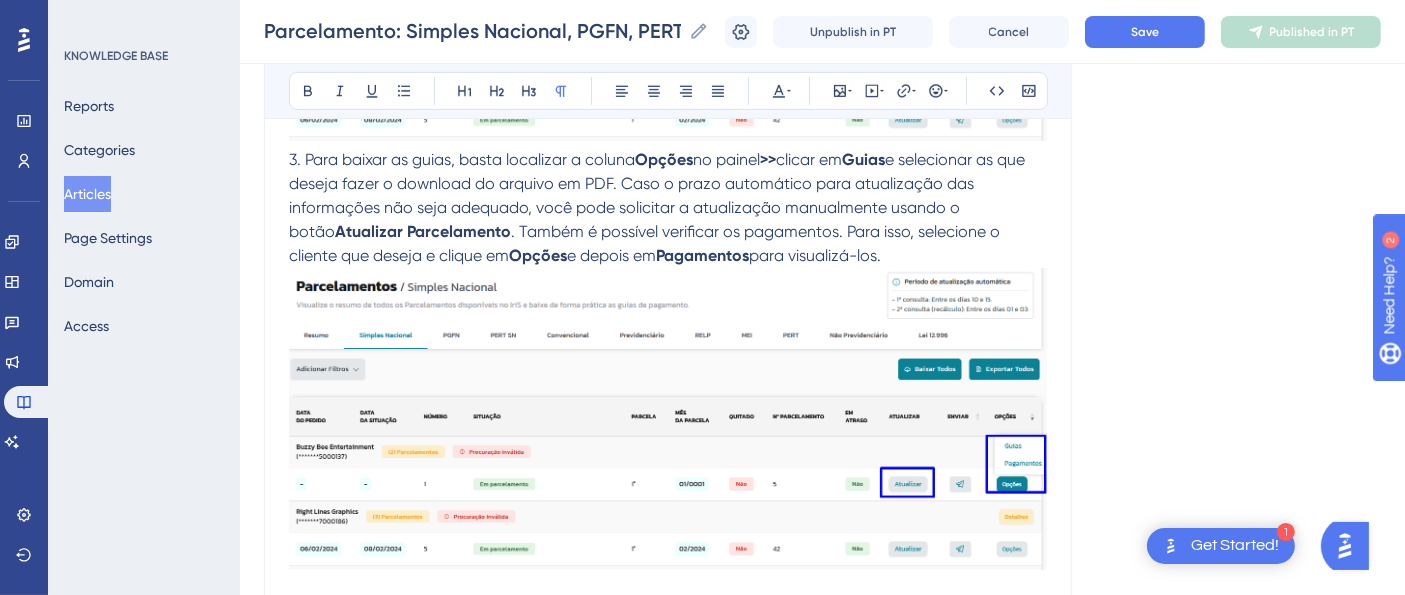 scroll, scrollTop: 709, scrollLeft: 0, axis: vertical 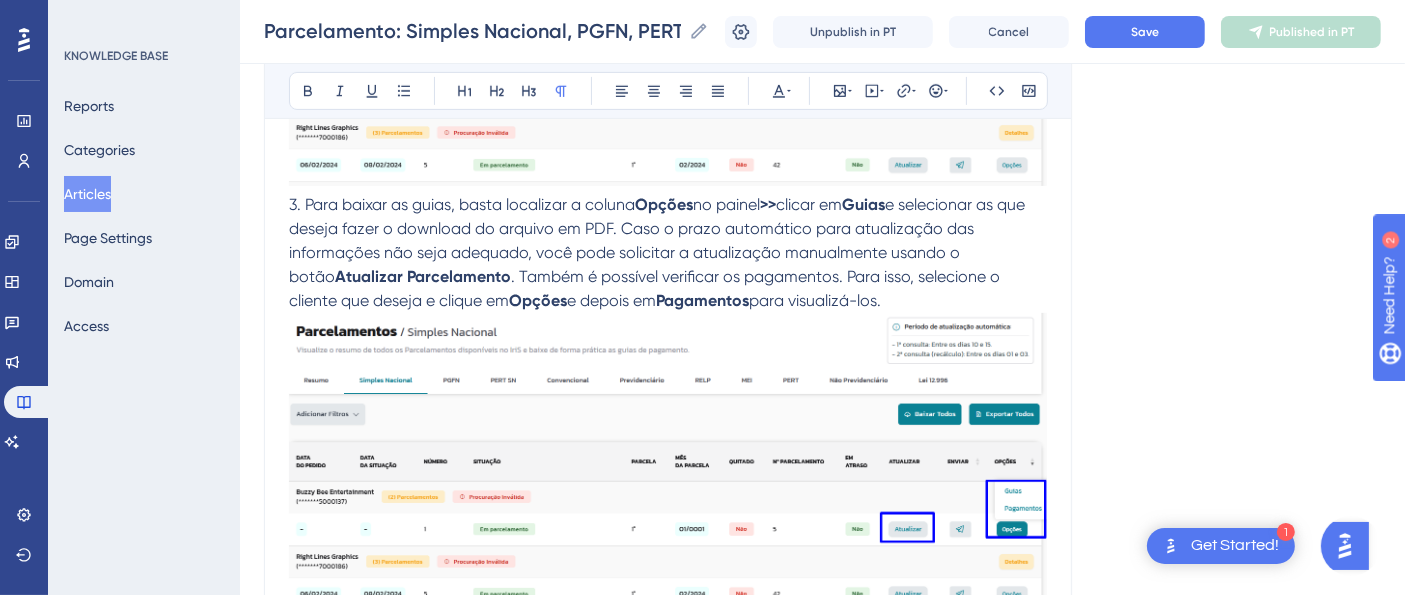 click on "Parcelamento - PGFN" at bounding box center [382, 657] 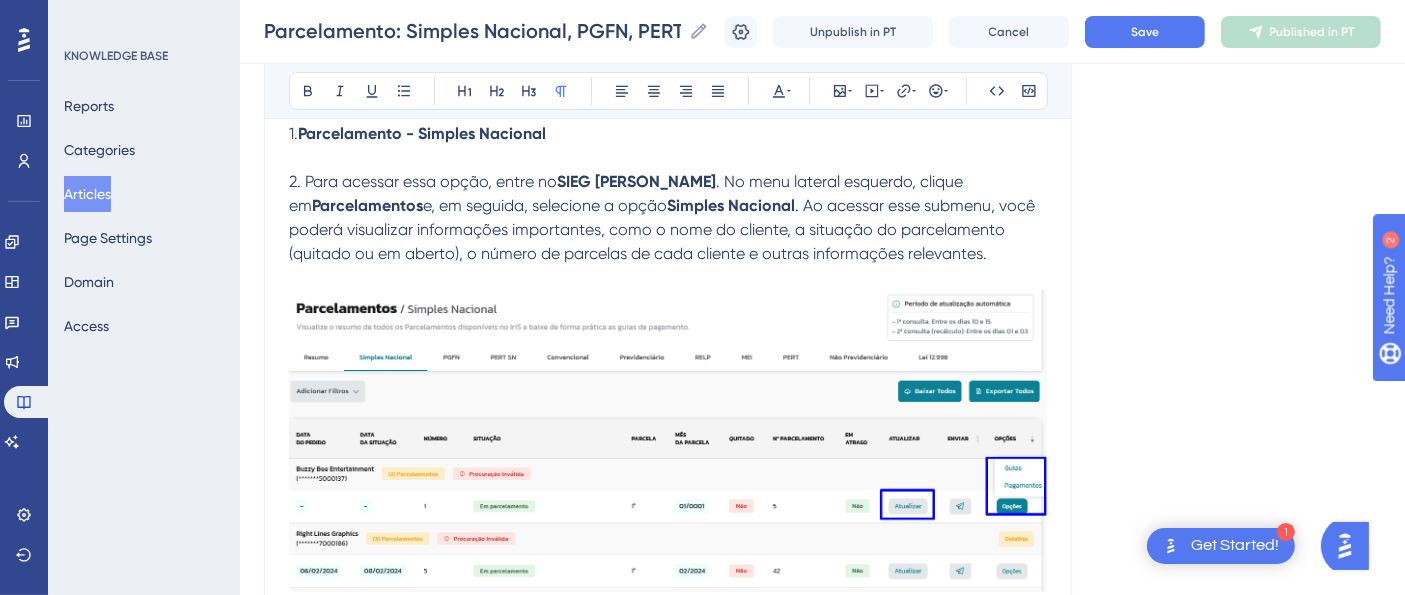 scroll, scrollTop: 265, scrollLeft: 0, axis: vertical 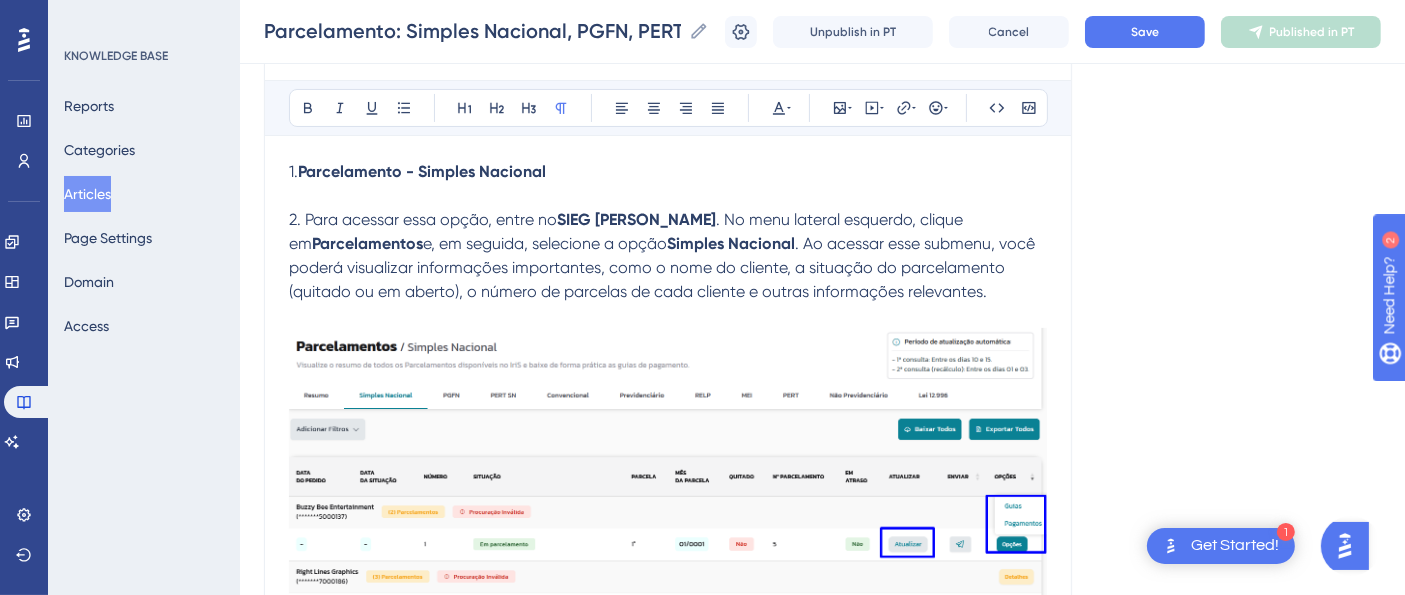 click on "Parcelamento - Simples Nacional" at bounding box center (422, 171) 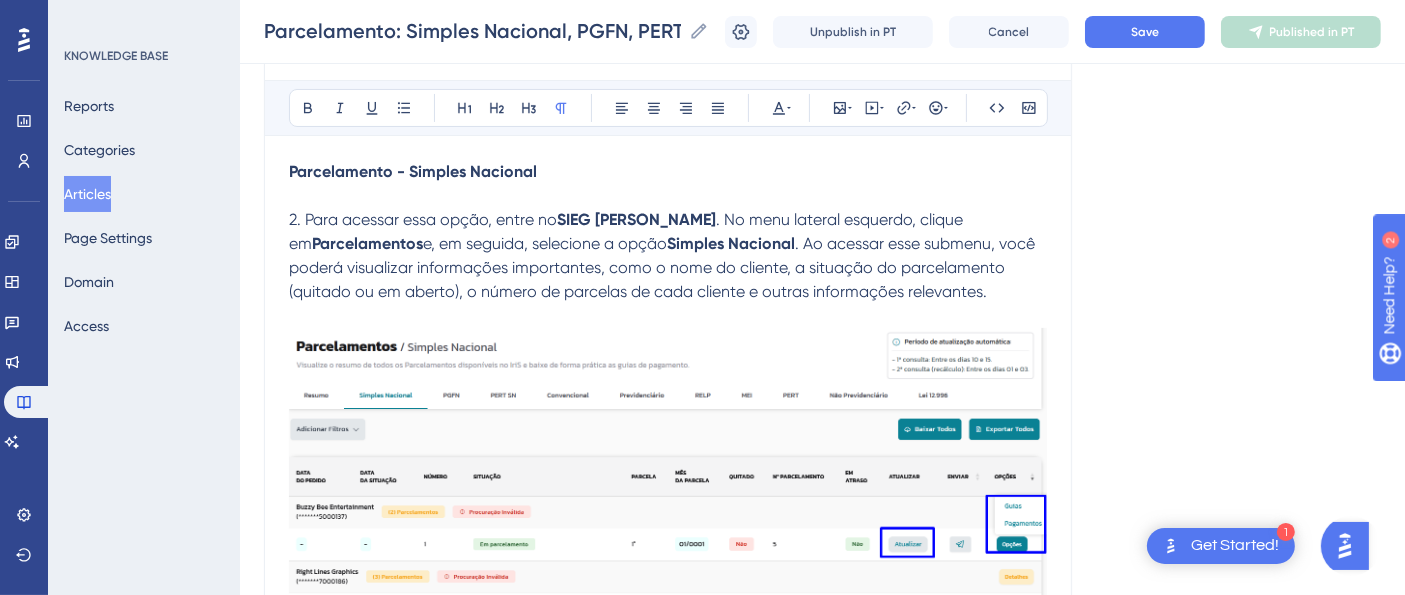 click on "2. Para acessar essa opção, entre no" at bounding box center (423, 219) 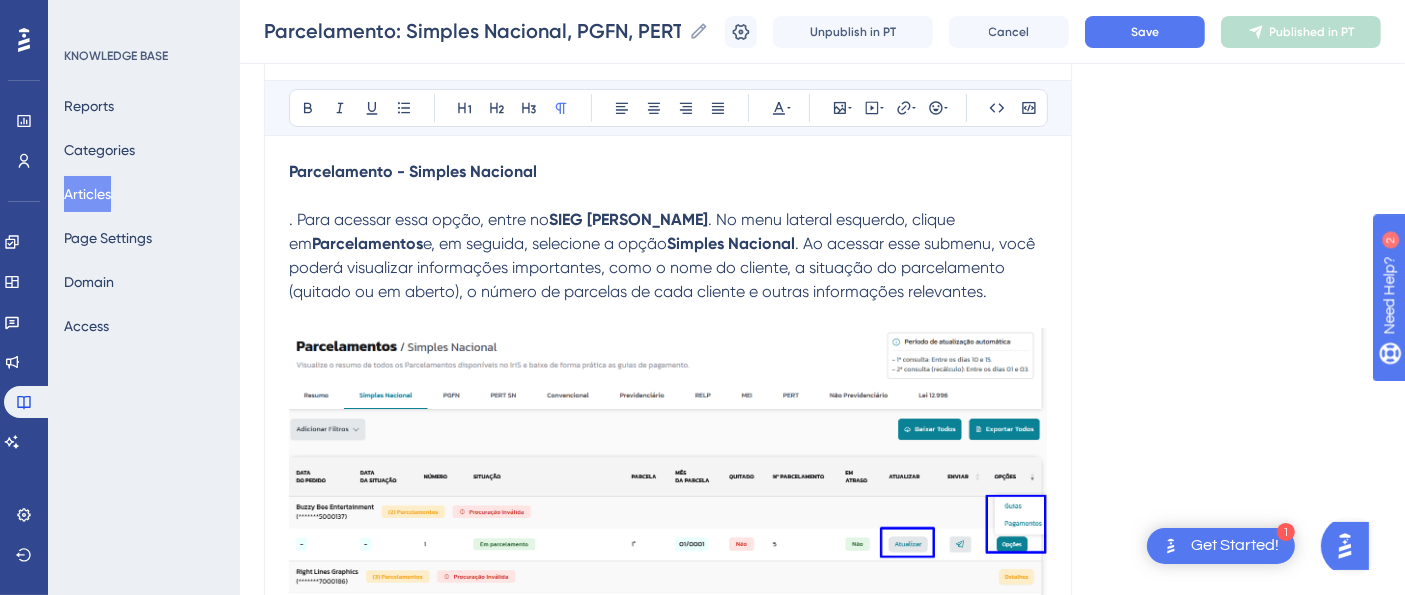 type 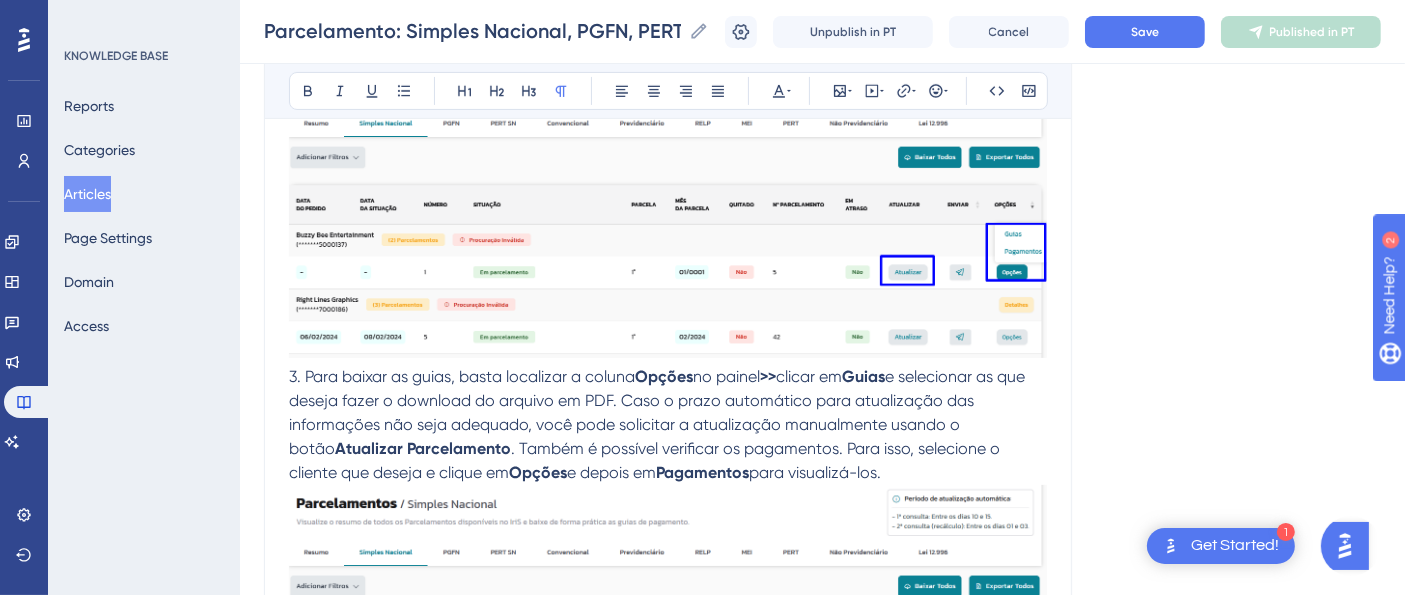 scroll, scrollTop: 555, scrollLeft: 0, axis: vertical 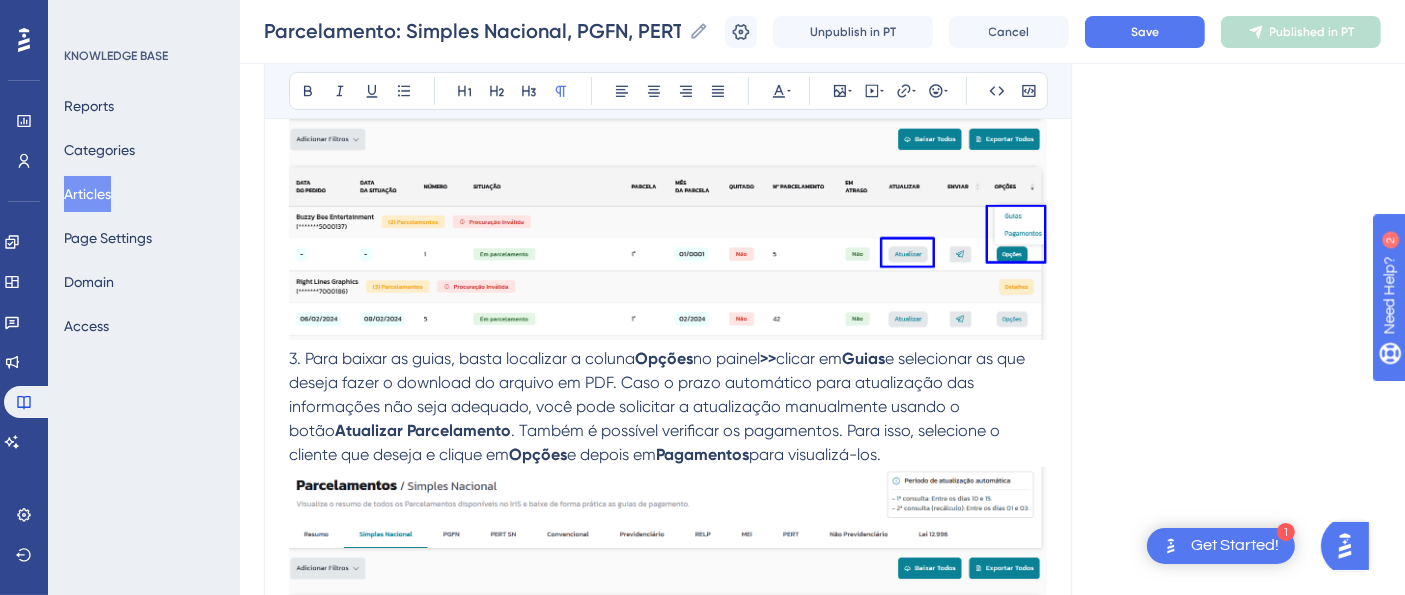 click on "3. Para baixar as guias, basta localizar a coluna" at bounding box center [462, 358] 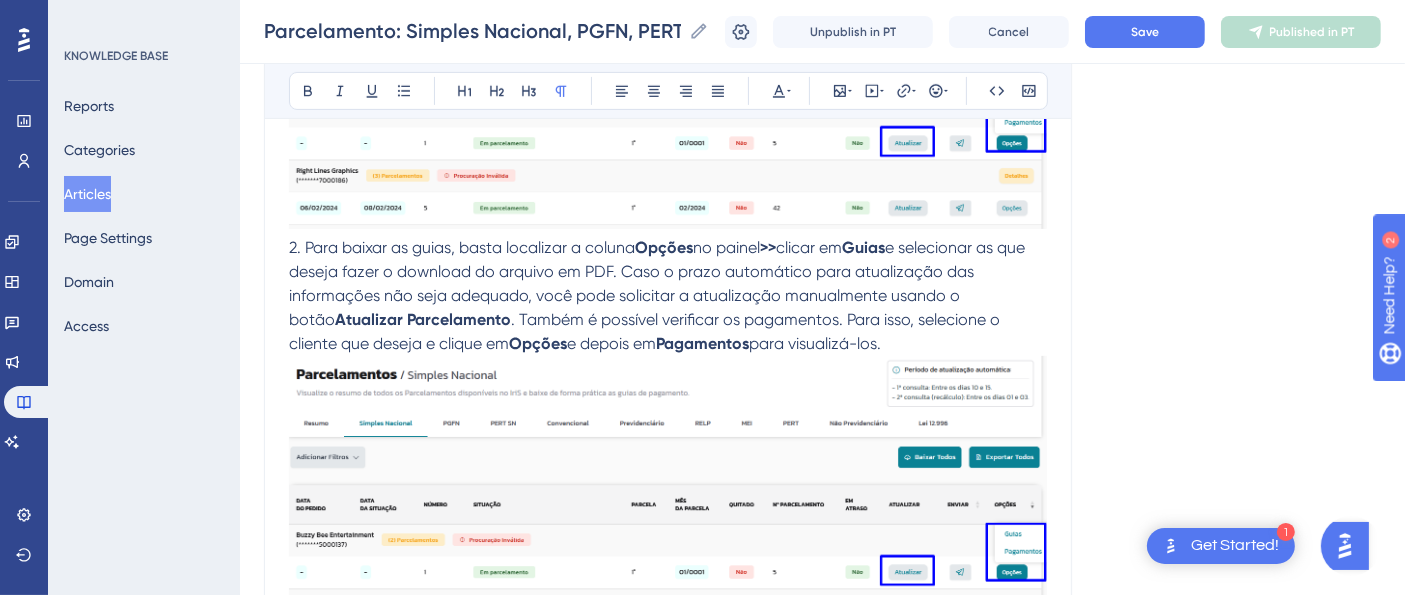 scroll, scrollTop: 777, scrollLeft: 0, axis: vertical 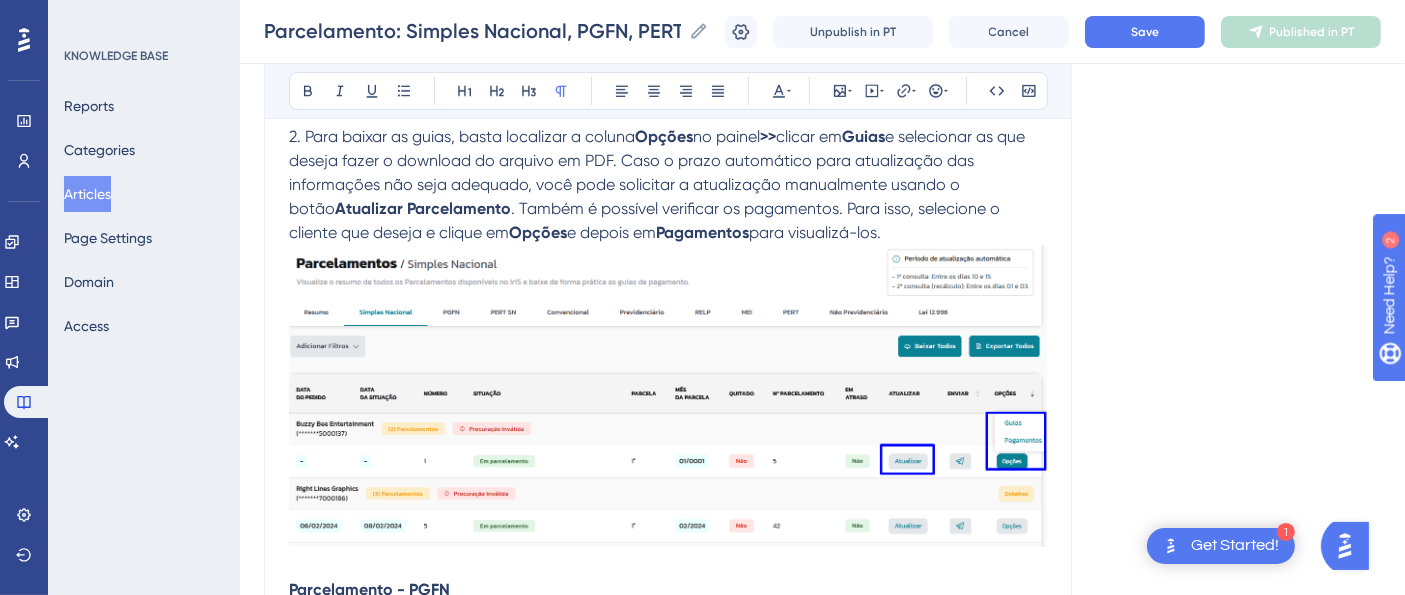 click at bounding box center [668, 566] 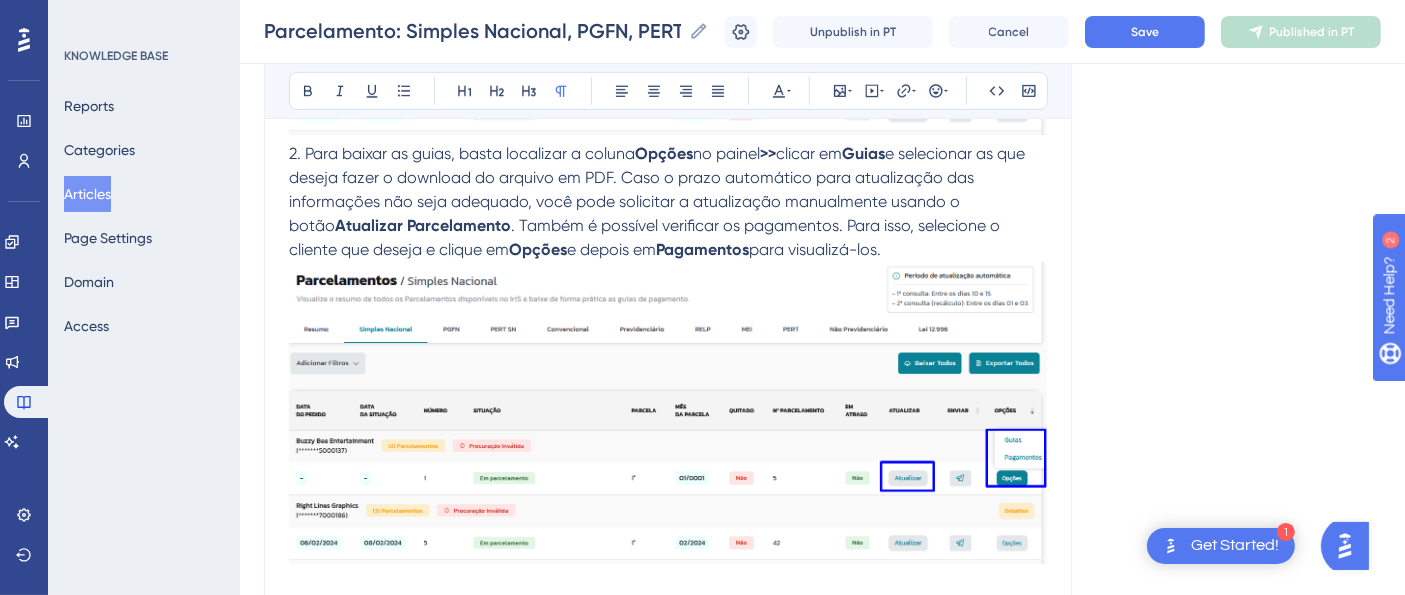 scroll, scrollTop: 888, scrollLeft: 0, axis: vertical 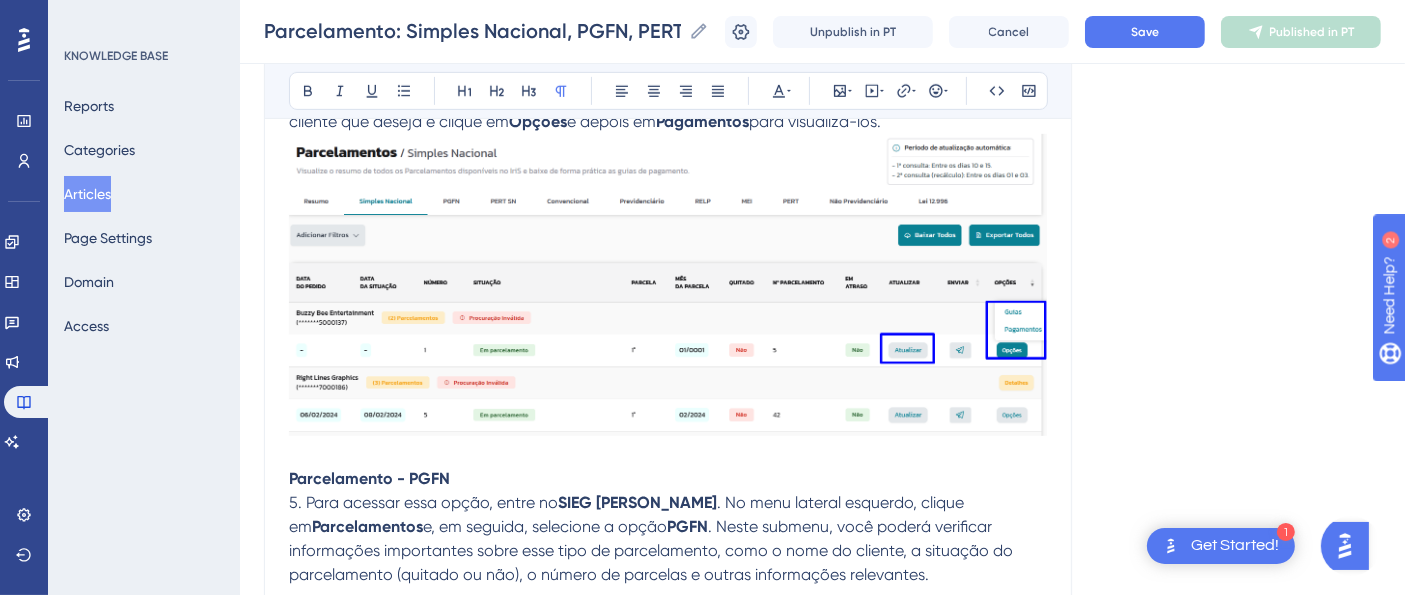 click at bounding box center (668, 599) 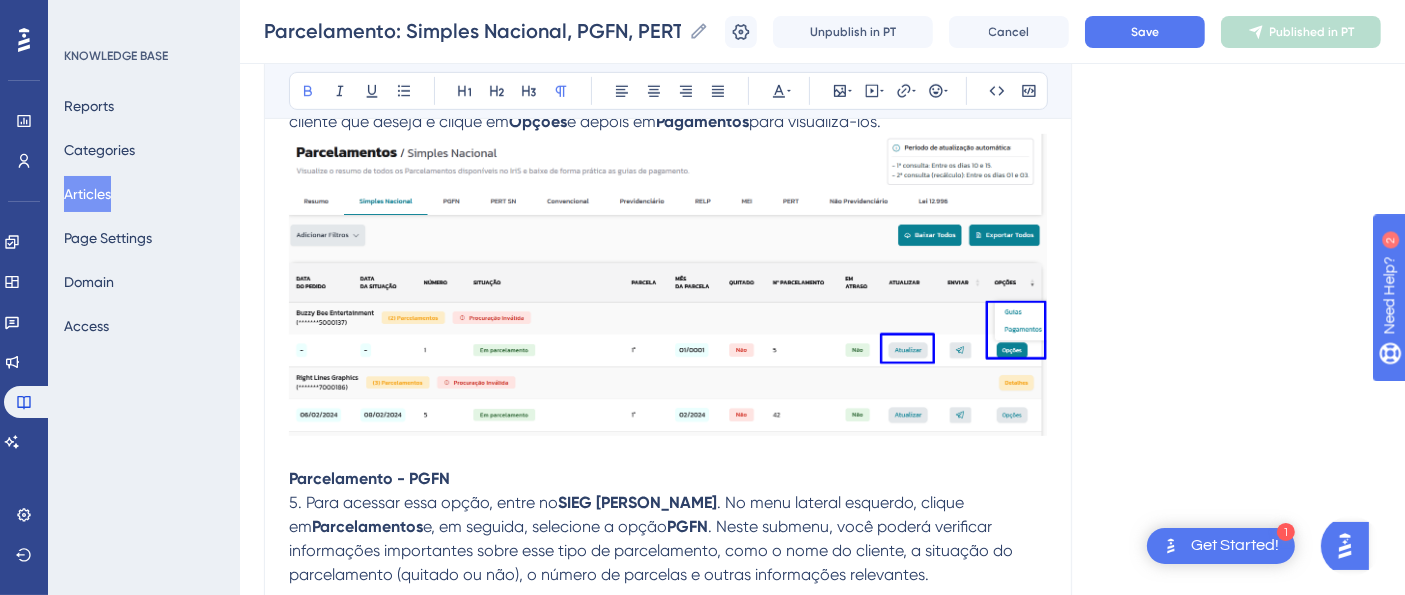 click on "Parcelamento - PGFN" at bounding box center (668, 479) 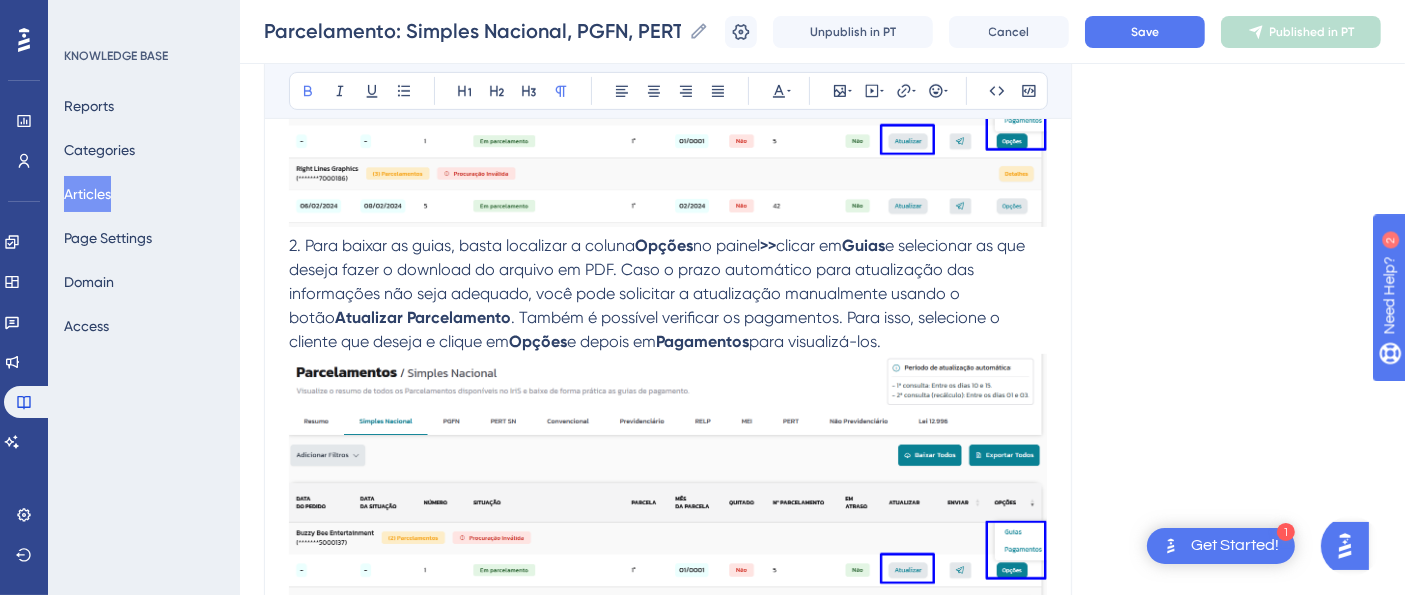 scroll, scrollTop: 777, scrollLeft: 0, axis: vertical 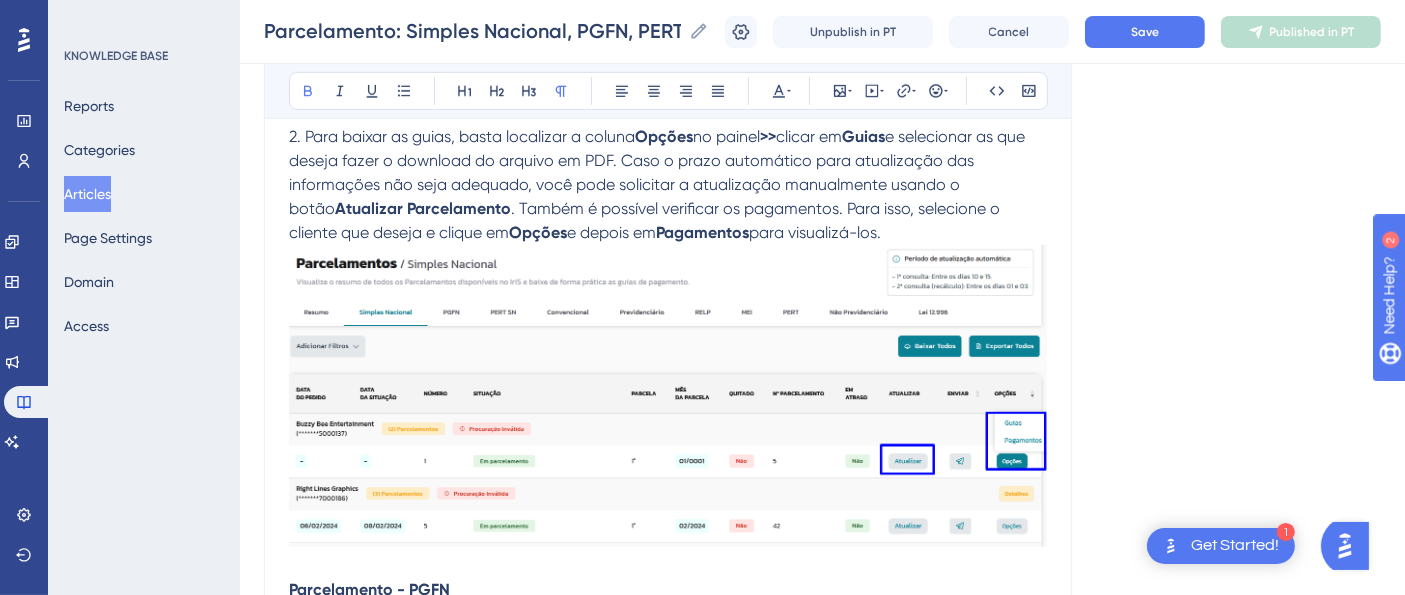 drag, startPoint x: 294, startPoint y: 350, endPoint x: 389, endPoint y: 361, distance: 95.63472 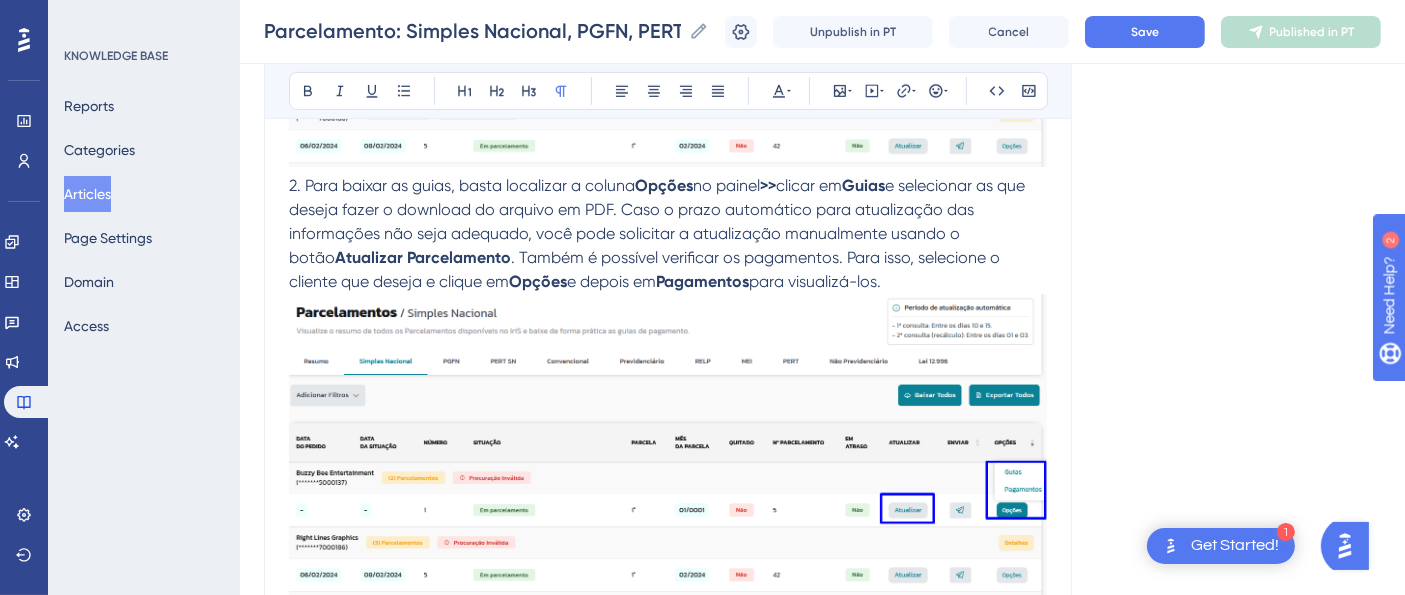 scroll, scrollTop: 777, scrollLeft: 0, axis: vertical 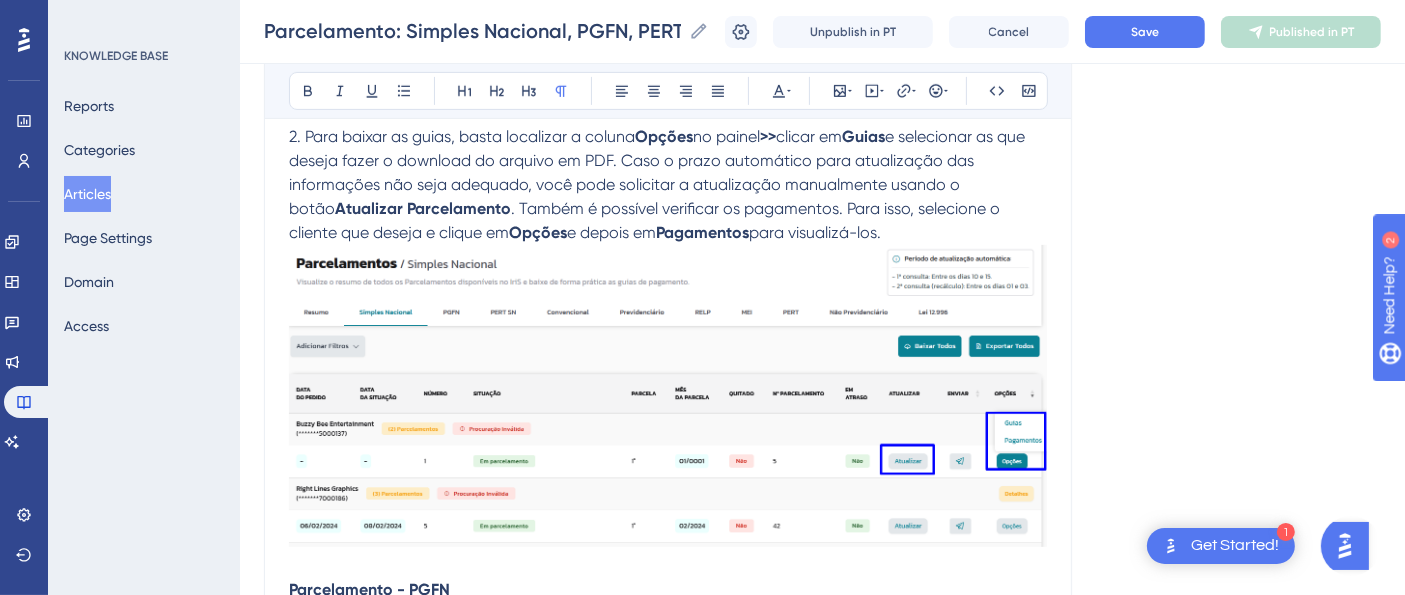click at bounding box center [668, 758] 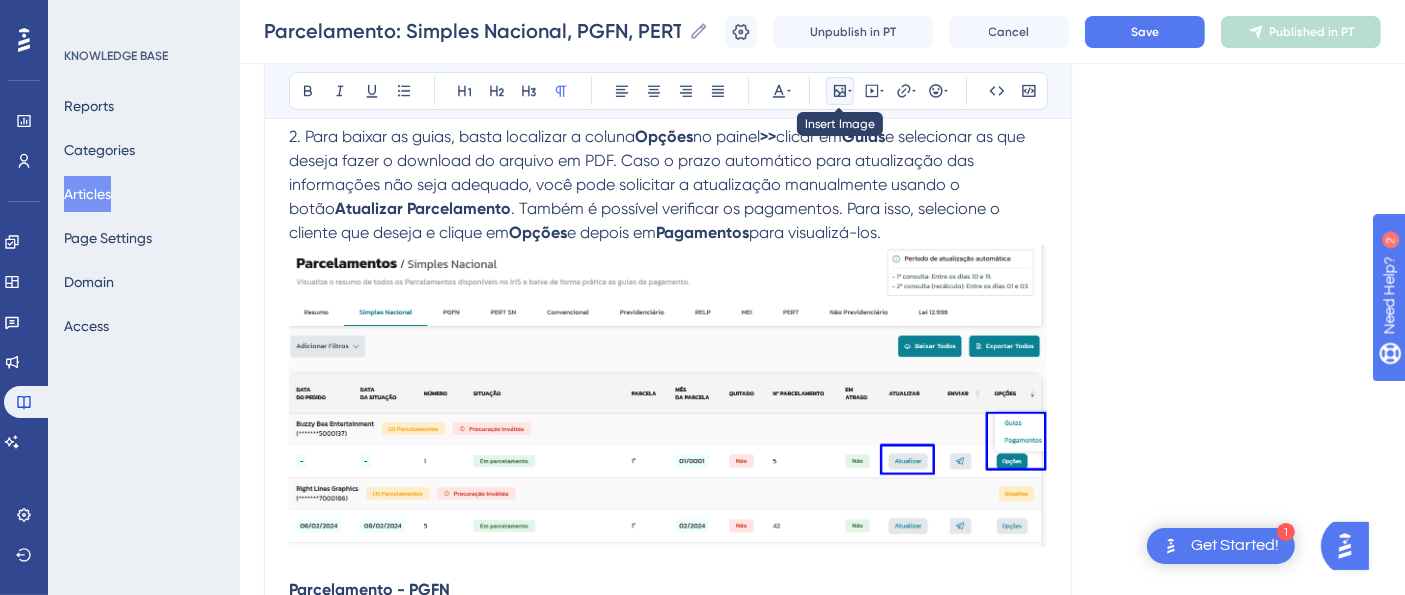 click 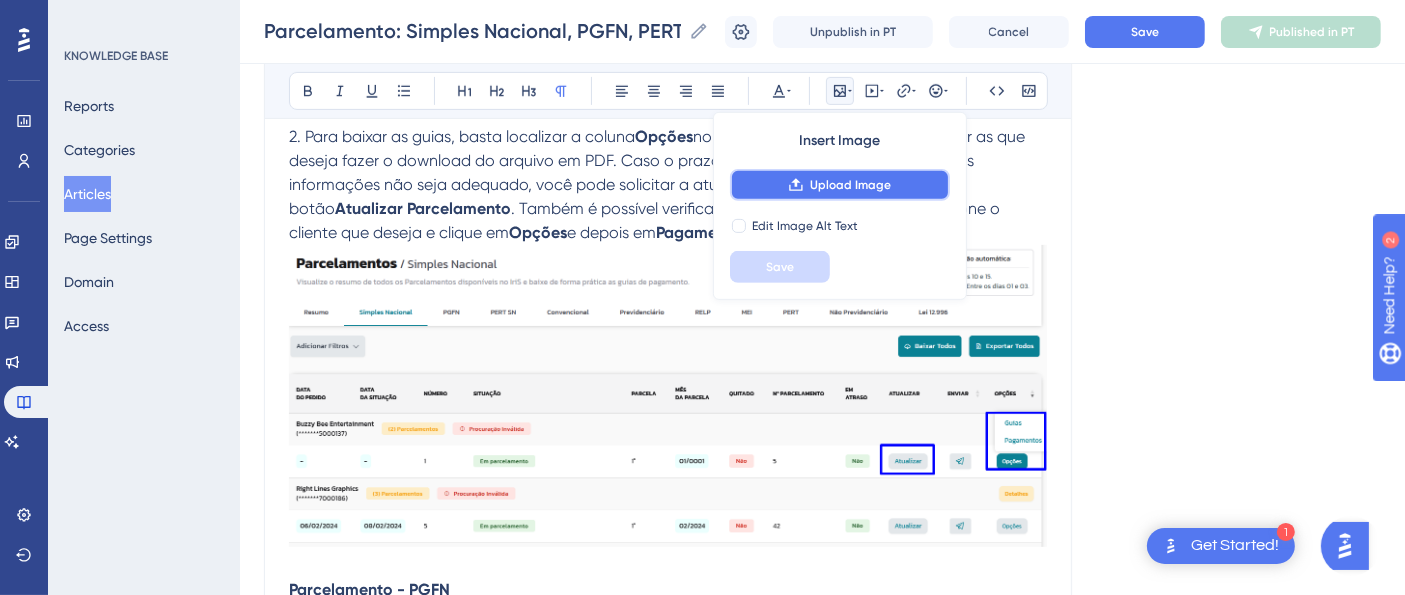 click on "Upload Image" at bounding box center [850, 185] 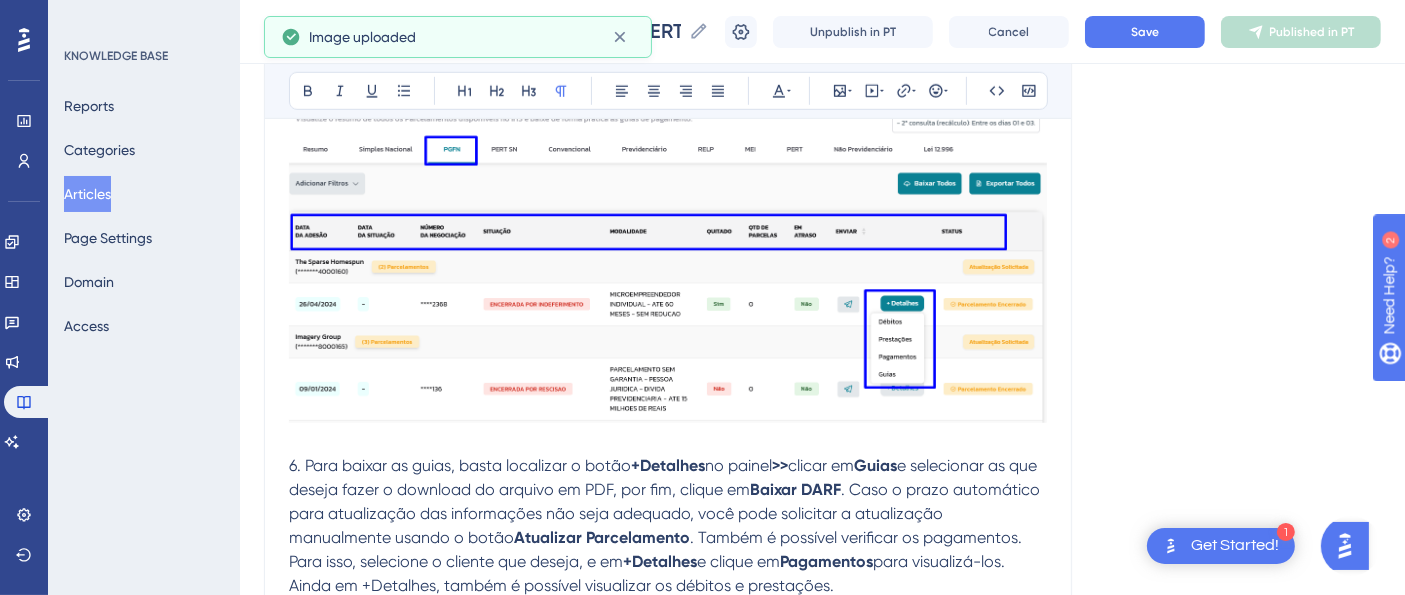 scroll, scrollTop: 1444, scrollLeft: 0, axis: vertical 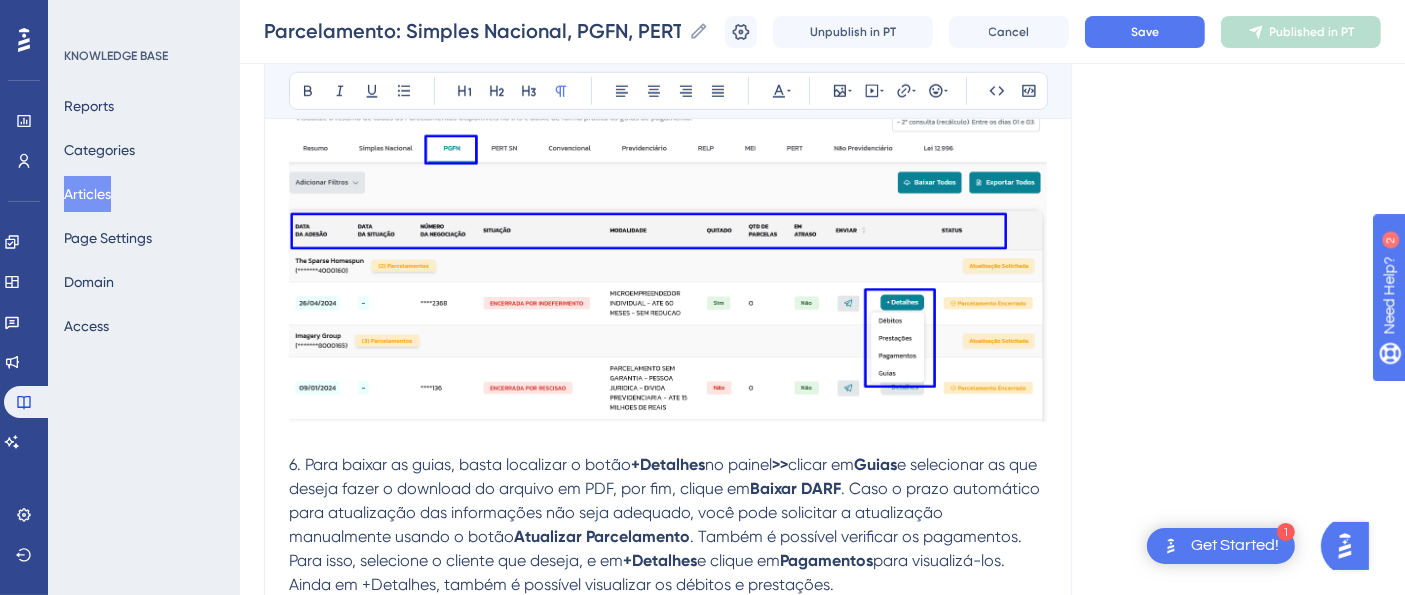 click on "6. Para baixar as guias, basta localizar o botão  +Detalhes  no painel  >>  clicar em  Guias  e selecionar as que deseja fazer o download do arquivo em PDF, por fim, clique em  Baixar DARF . Caso o prazo automático para atualização das informações não seja adequado, você pode solicitar a atualização manualmente usando o botão  Atualizar Parcelamento . Também é possível verificar os pagamentos. Para isso, selecione o cliente que deseja, e em  +Detalhes  e clique em  Pagamentos  para visualizá-los. Ainda em +Detalhes, também é possível visualizar os débitos e prestações." at bounding box center [668, 525] 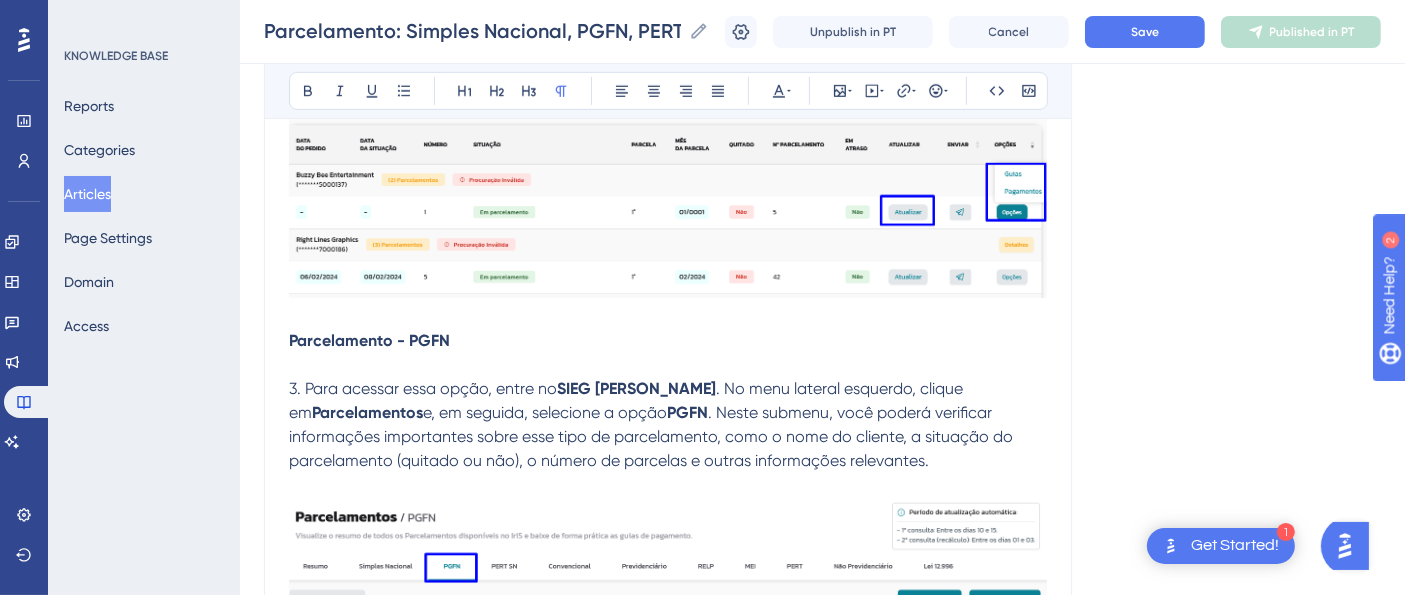 scroll, scrollTop: 1222, scrollLeft: 0, axis: vertical 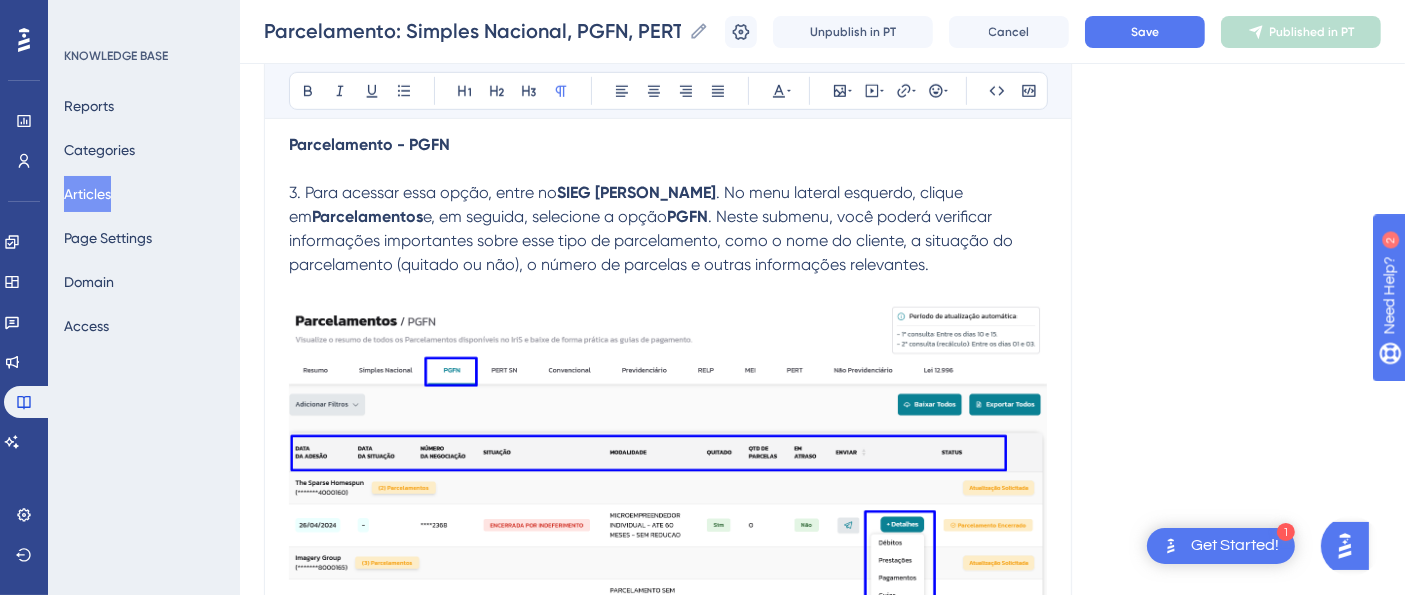 click on "6. Para baixar as guias, basta localizar o botão" at bounding box center (460, 686) 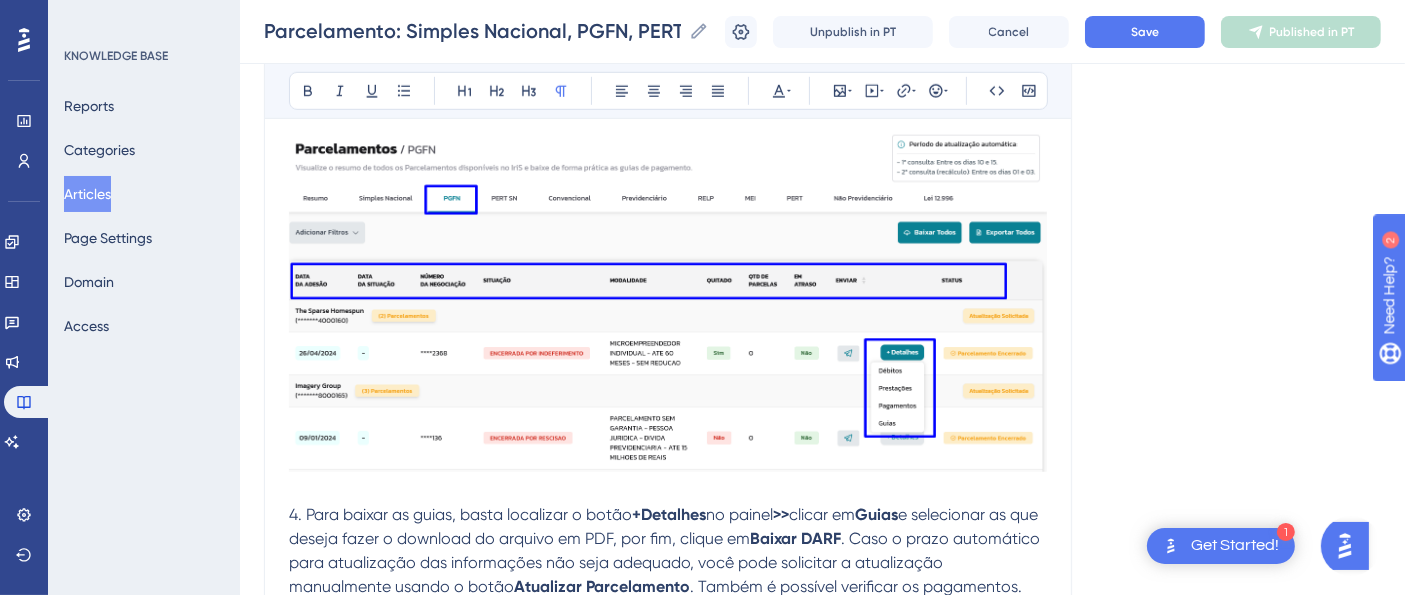 scroll, scrollTop: 1444, scrollLeft: 0, axis: vertical 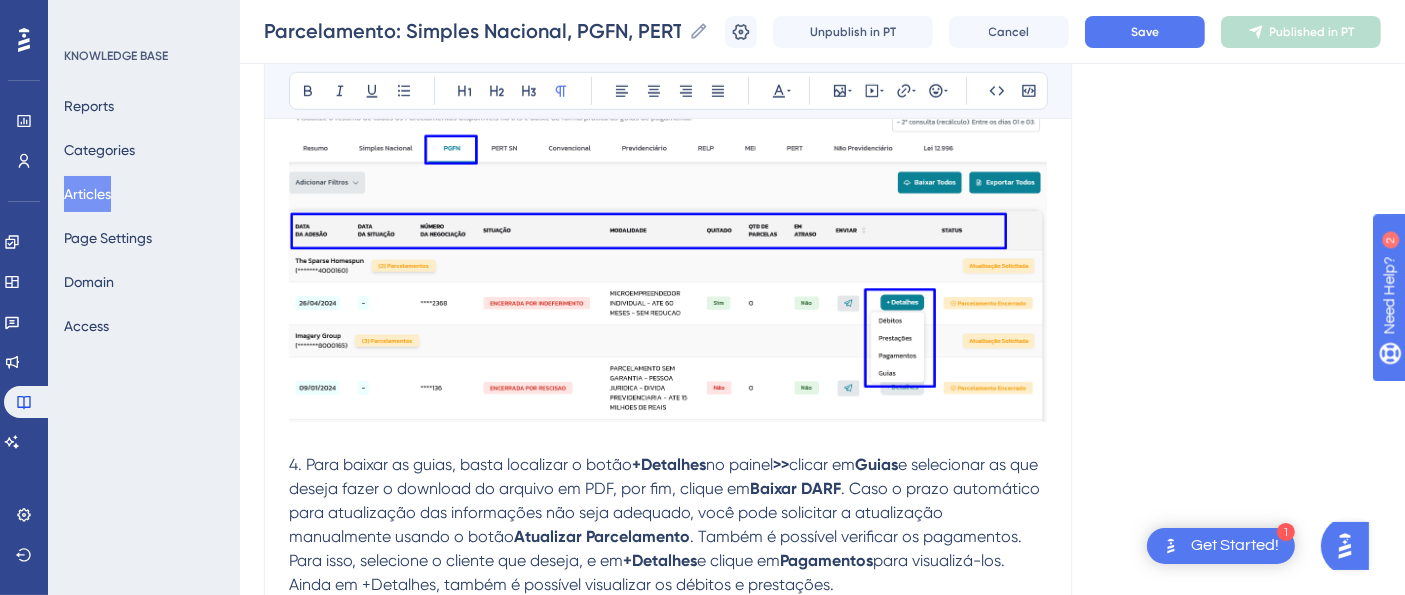 click at bounding box center [668, 609] 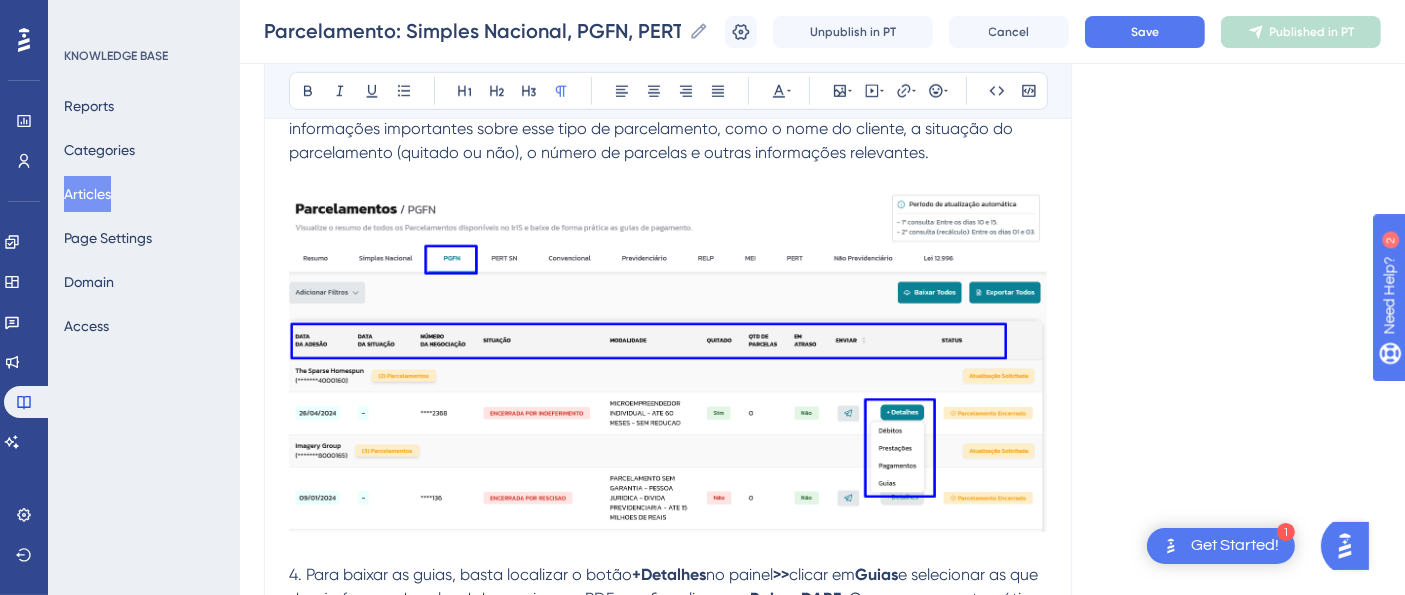 scroll, scrollTop: 1333, scrollLeft: 0, axis: vertical 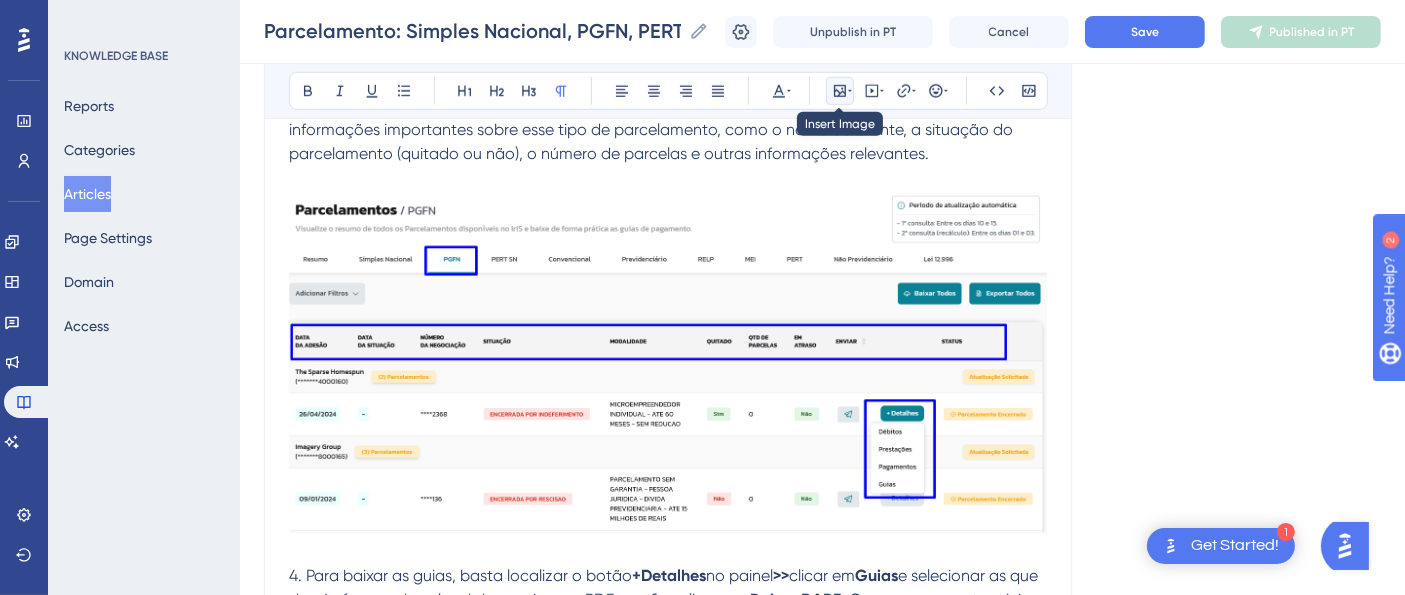 click 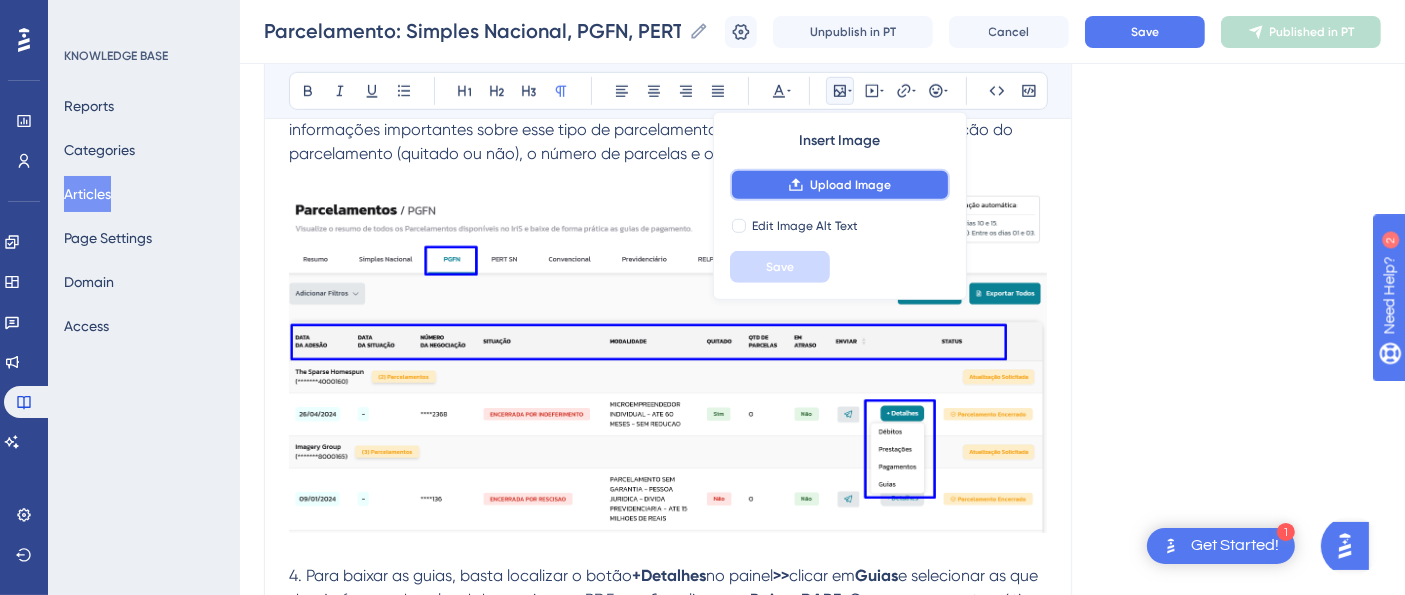 click on "Upload Image" at bounding box center (850, 185) 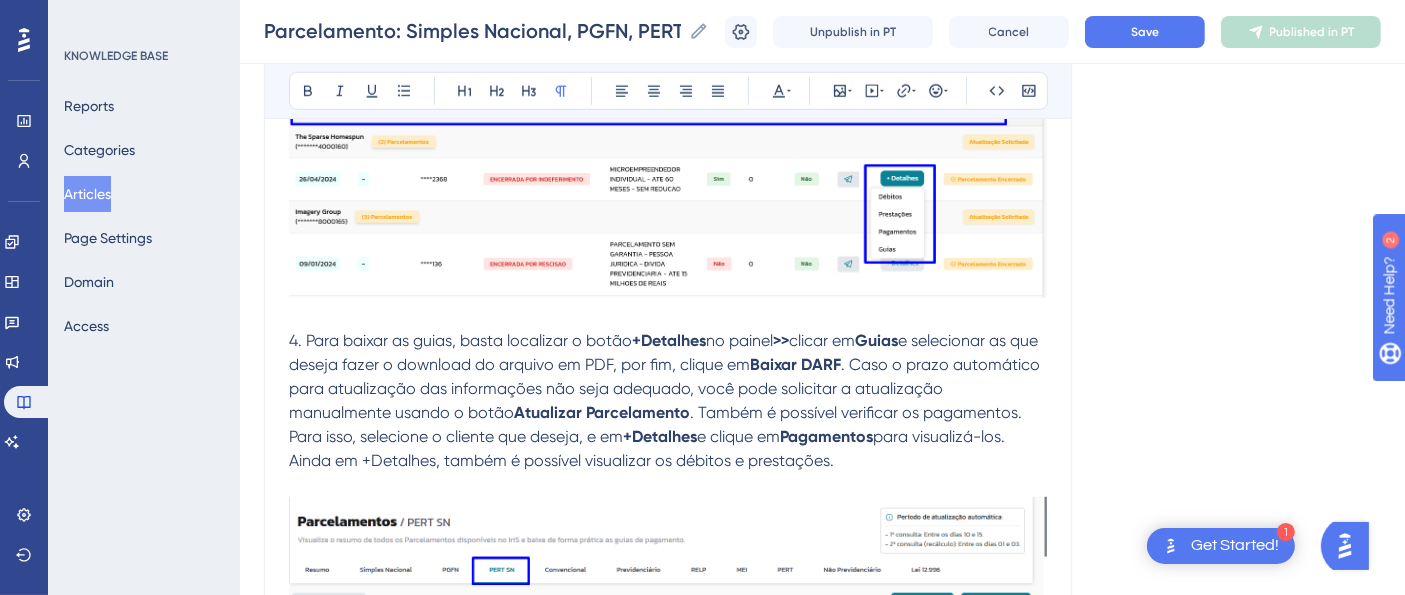 scroll, scrollTop: 1555, scrollLeft: 0, axis: vertical 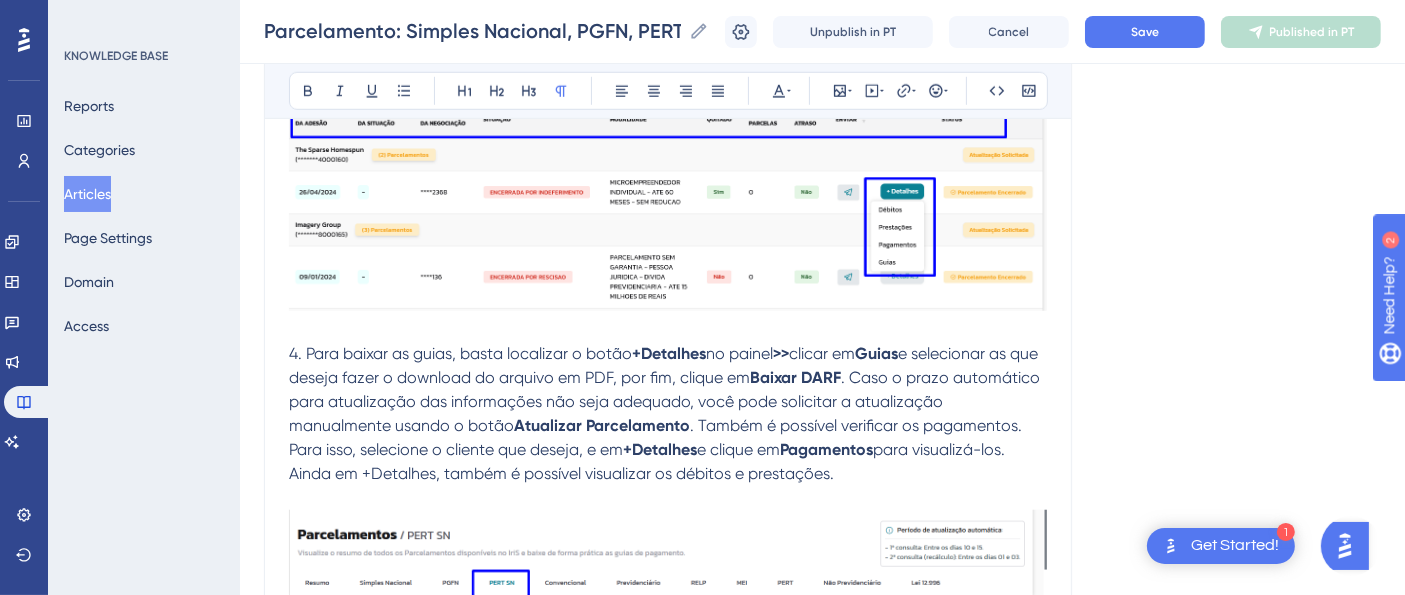 click at bounding box center (668, 652) 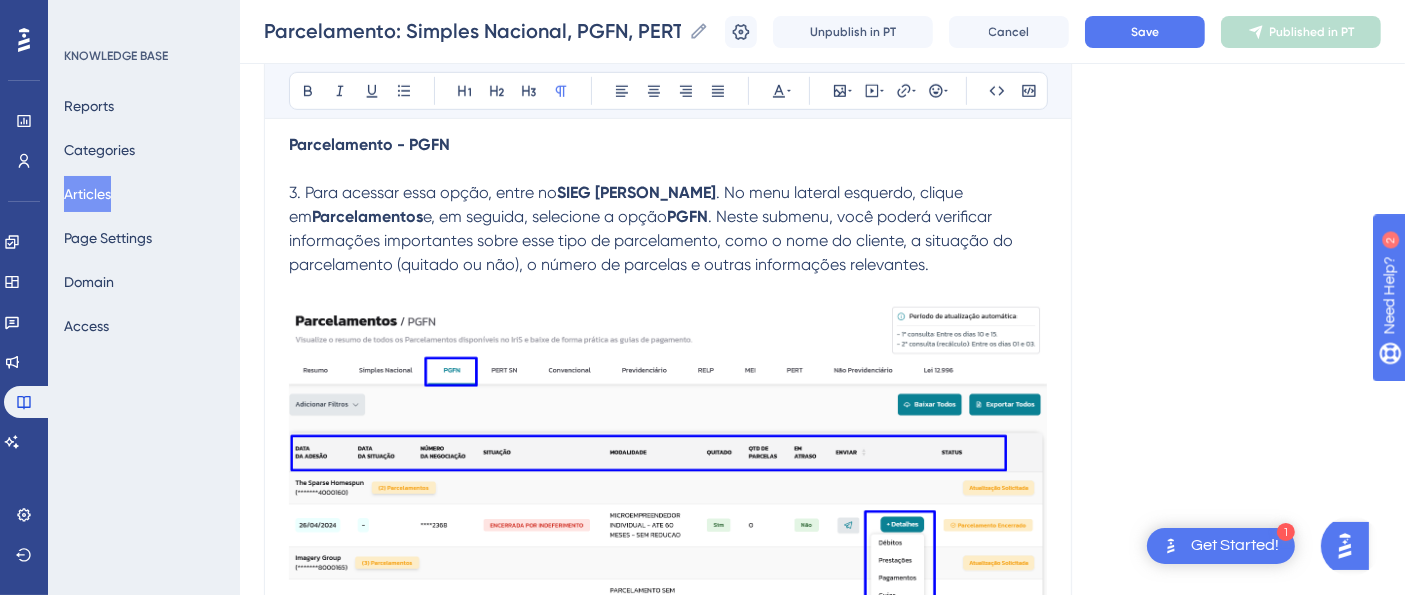 scroll, scrollTop: 1444, scrollLeft: 0, axis: vertical 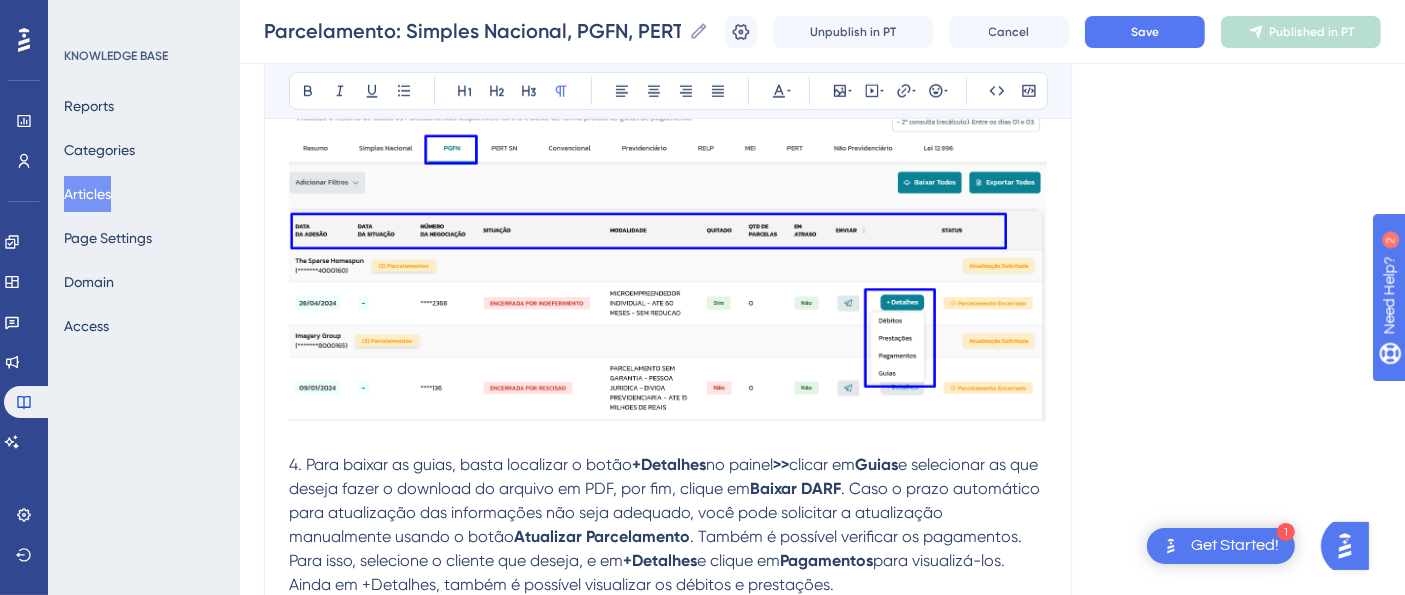 click on "7. Na coluna" at bounding box center [333, 656] 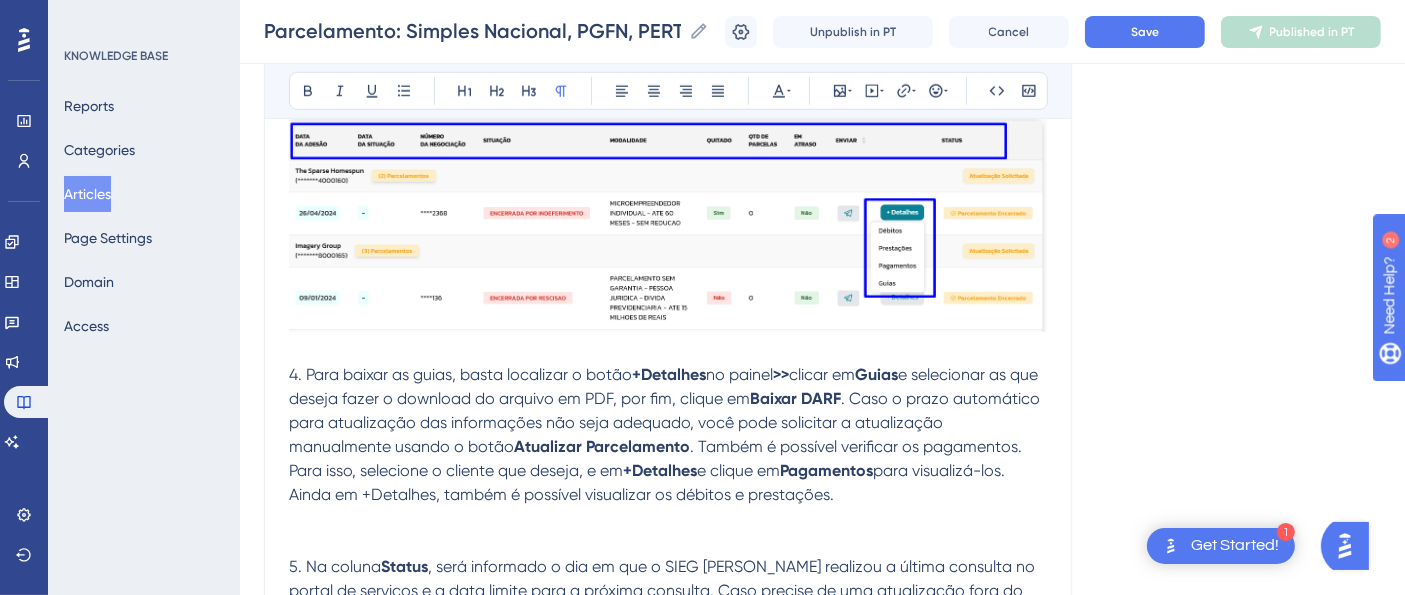 scroll, scrollTop: 1555, scrollLeft: 0, axis: vertical 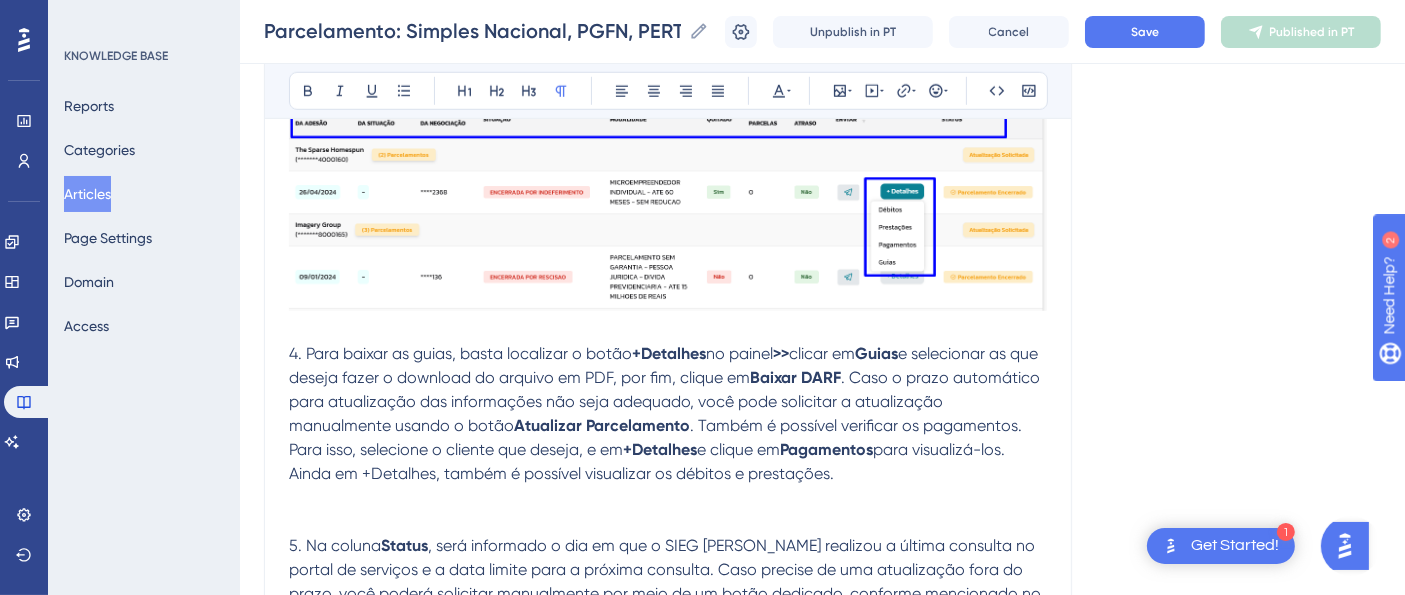 click on "8." at bounding box center [295, 1039] 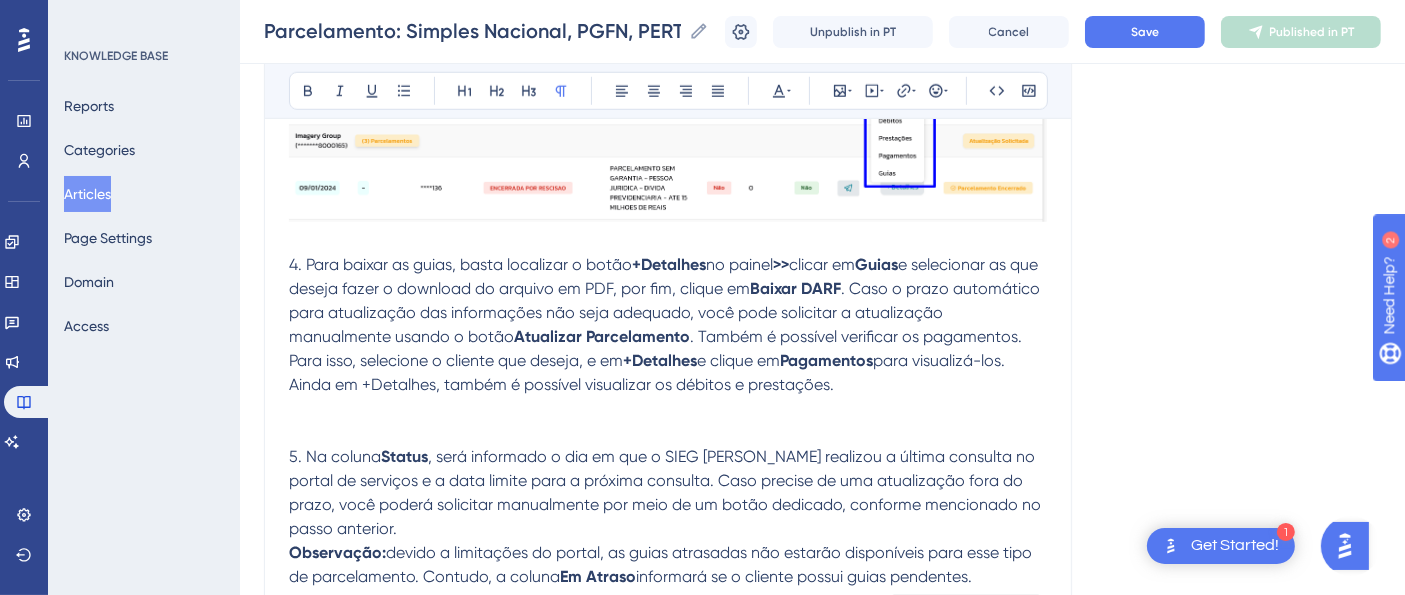 scroll, scrollTop: 1777, scrollLeft: 0, axis: vertical 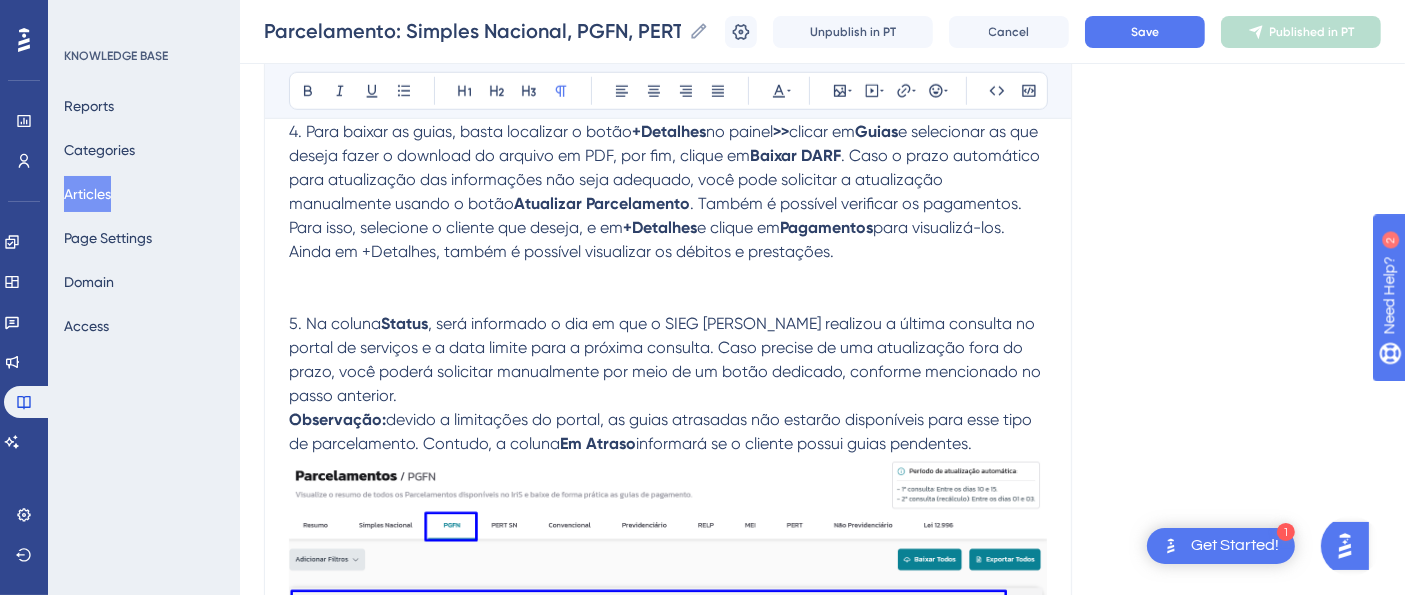 click on "9. Para baixar as guias, basta localizar a coluna" at bounding box center [461, 985] 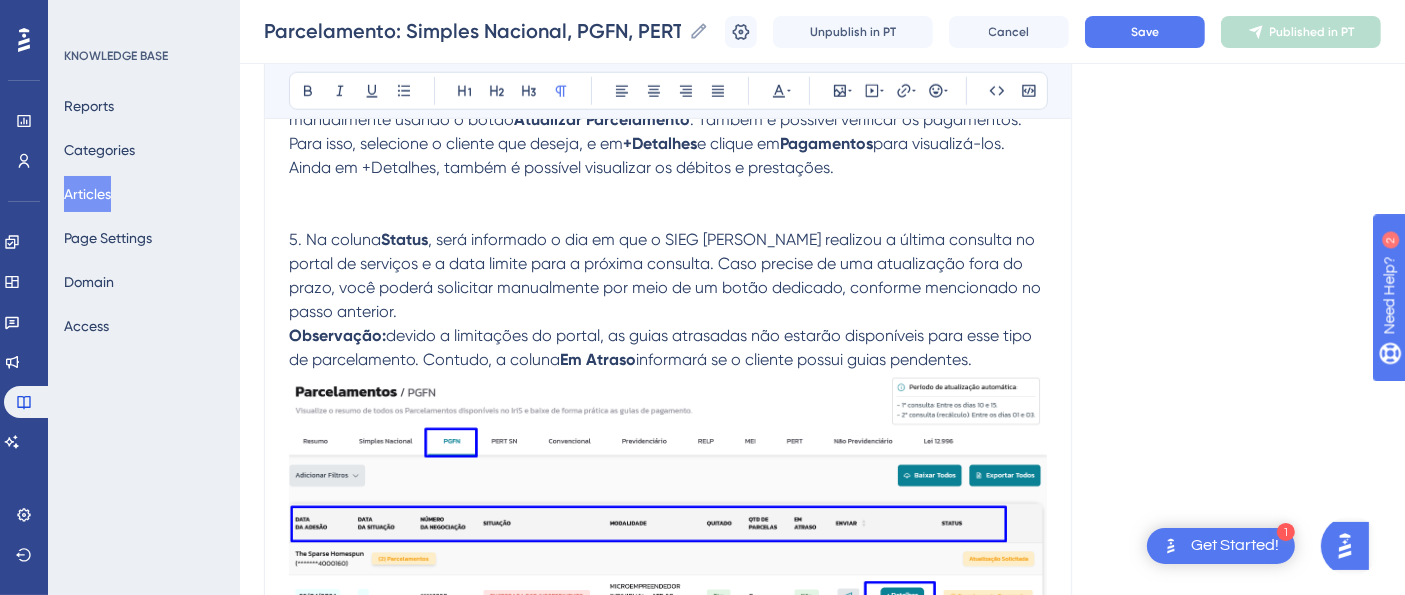 scroll, scrollTop: 2000, scrollLeft: 0, axis: vertical 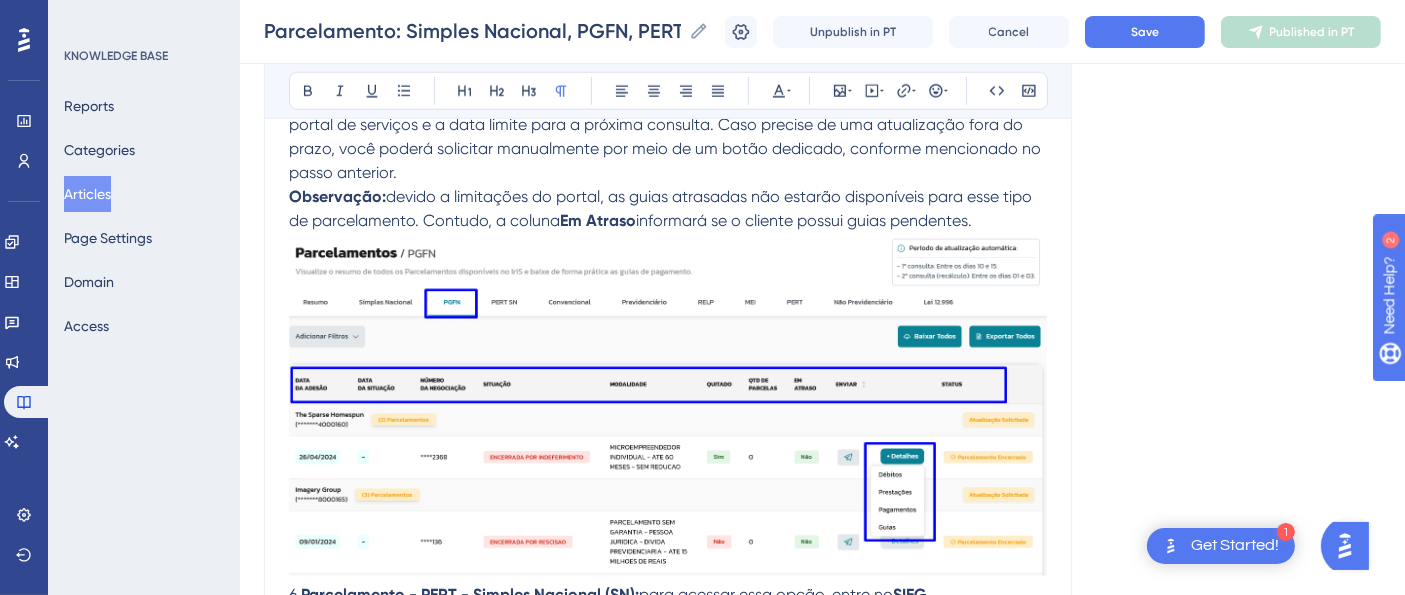 click on "10." at bounding box center [298, 1173] 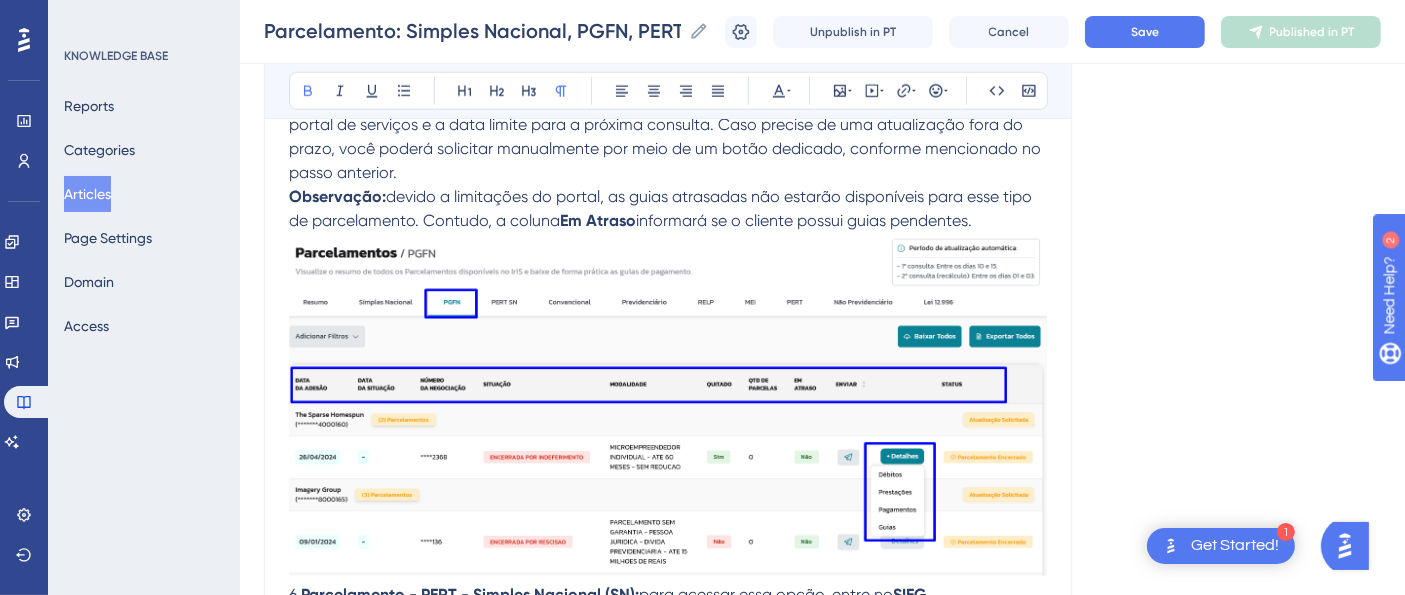 click on "Parcelamento - MEI" at bounding box center (668, 1174) 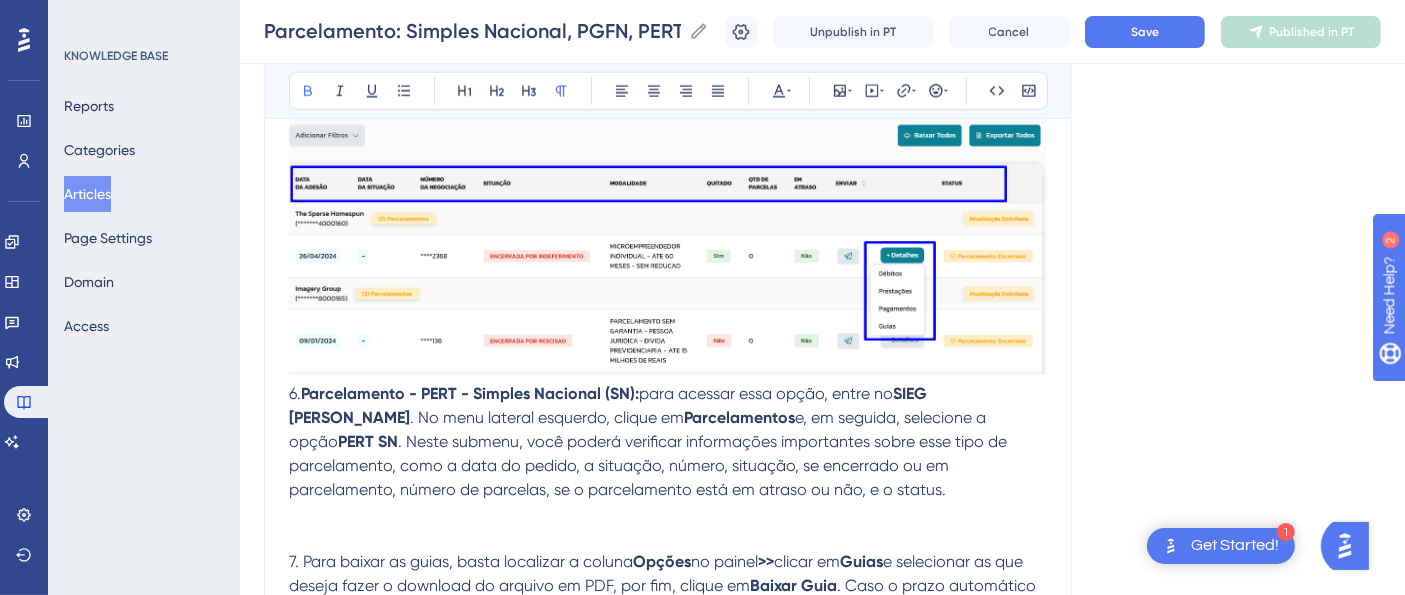 scroll, scrollTop: 2222, scrollLeft: 0, axis: vertical 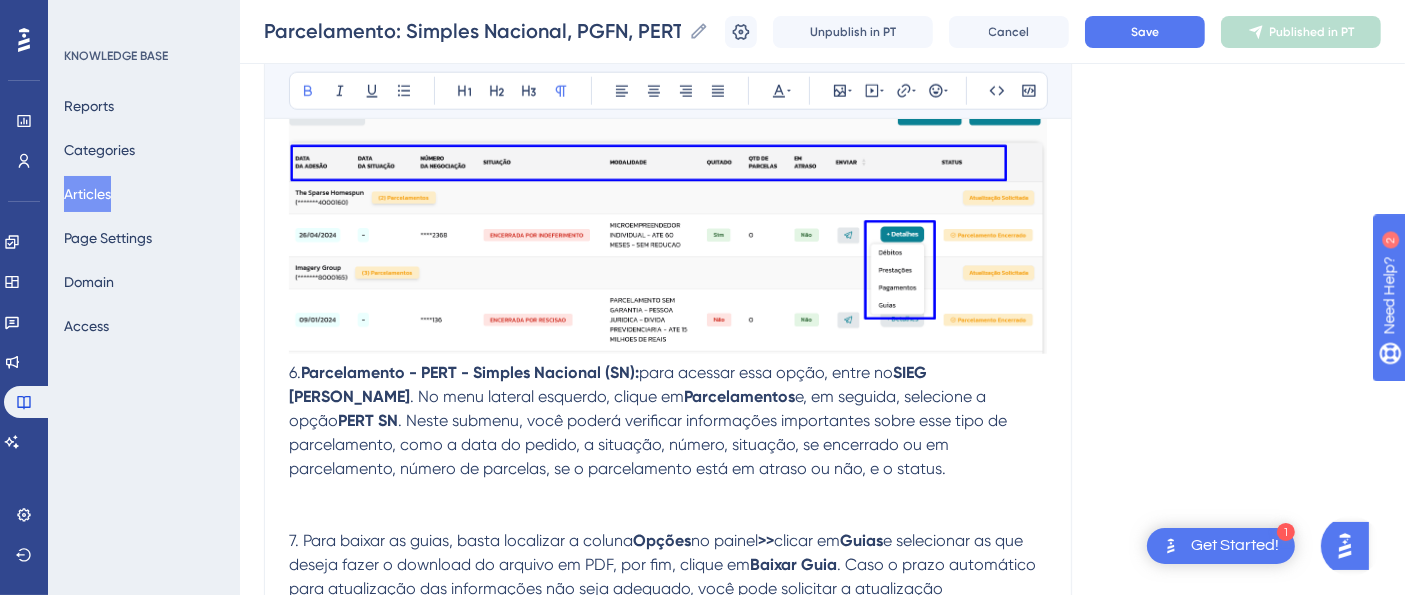 click on "8. Para acessar essa opção, entre no  SIEG Iris . No menu lateral esquerdo, clique em  Parcelamentos  e, em seguida, selecione a opção  MEI . Neste submenu, você poderá verificar informações importantes sobre esse tipo de parcelamento, como a data do pedido, a situação, número, situação, se encerrado ou em parcelamento, número de parcelas, se o parcelamento está em atraso ou não, o status e outras informações relevantes." at bounding box center [668, 1048] 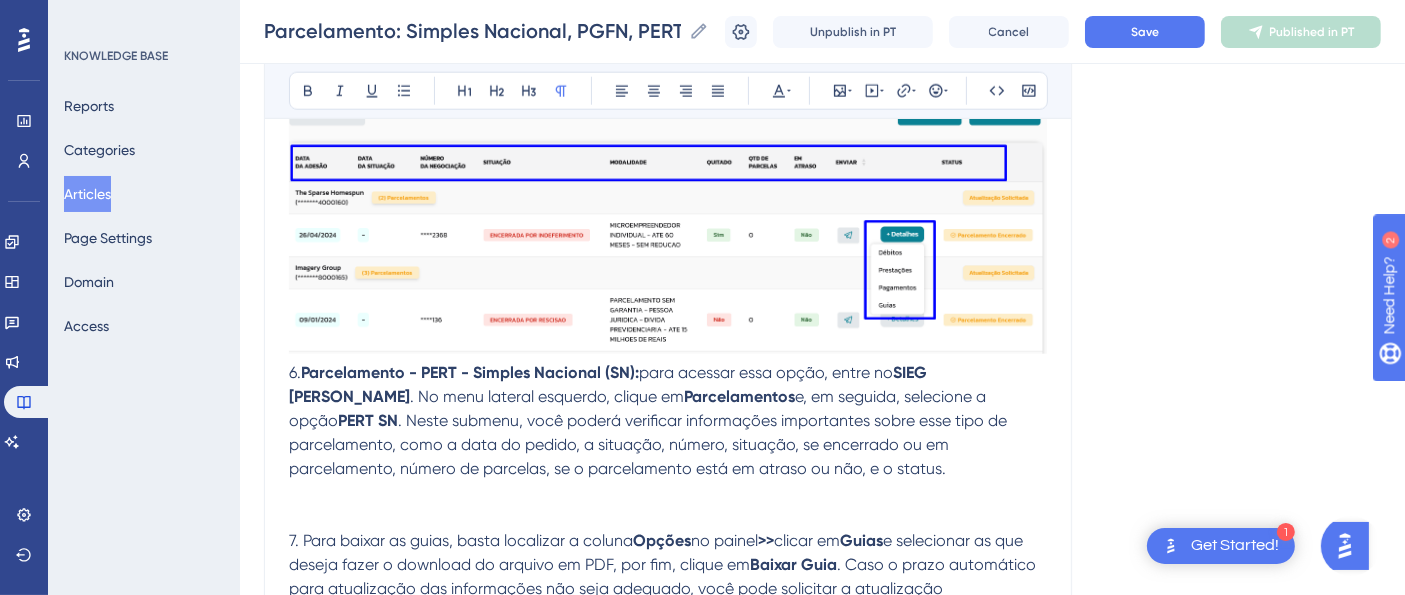 click on "12. Para baixar as guias, basta localizar a coluna" at bounding box center [464, 1143] 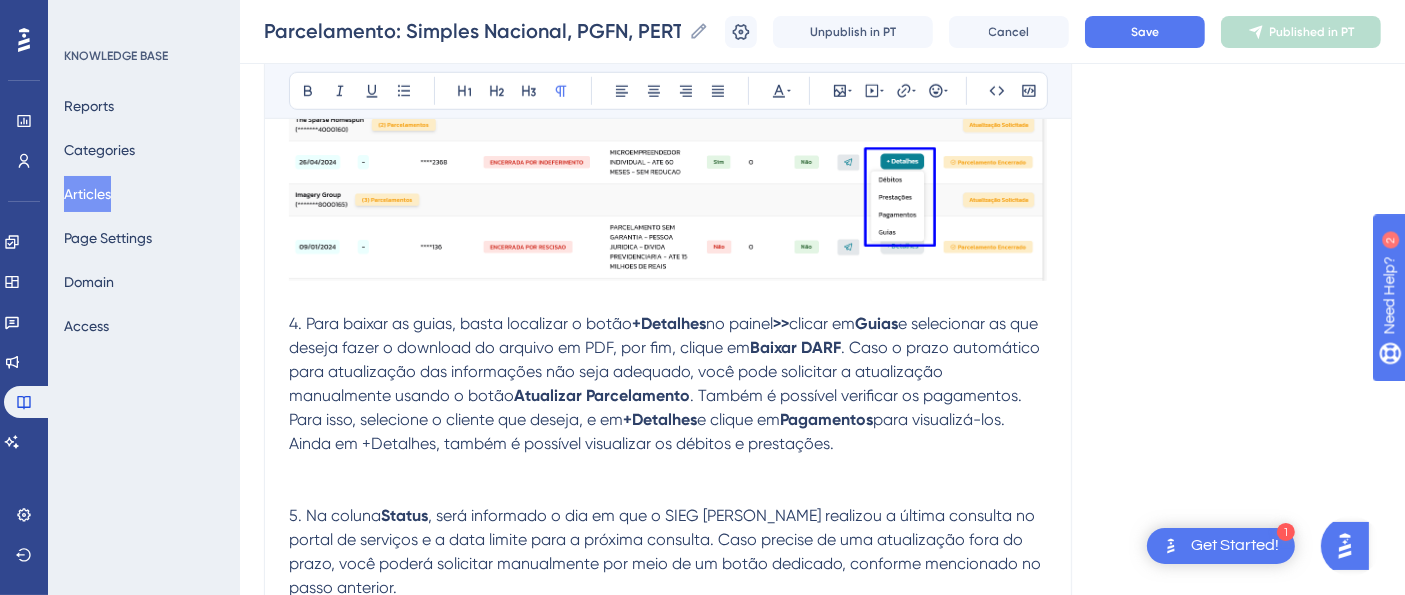 scroll, scrollTop: 1666, scrollLeft: 0, axis: vertical 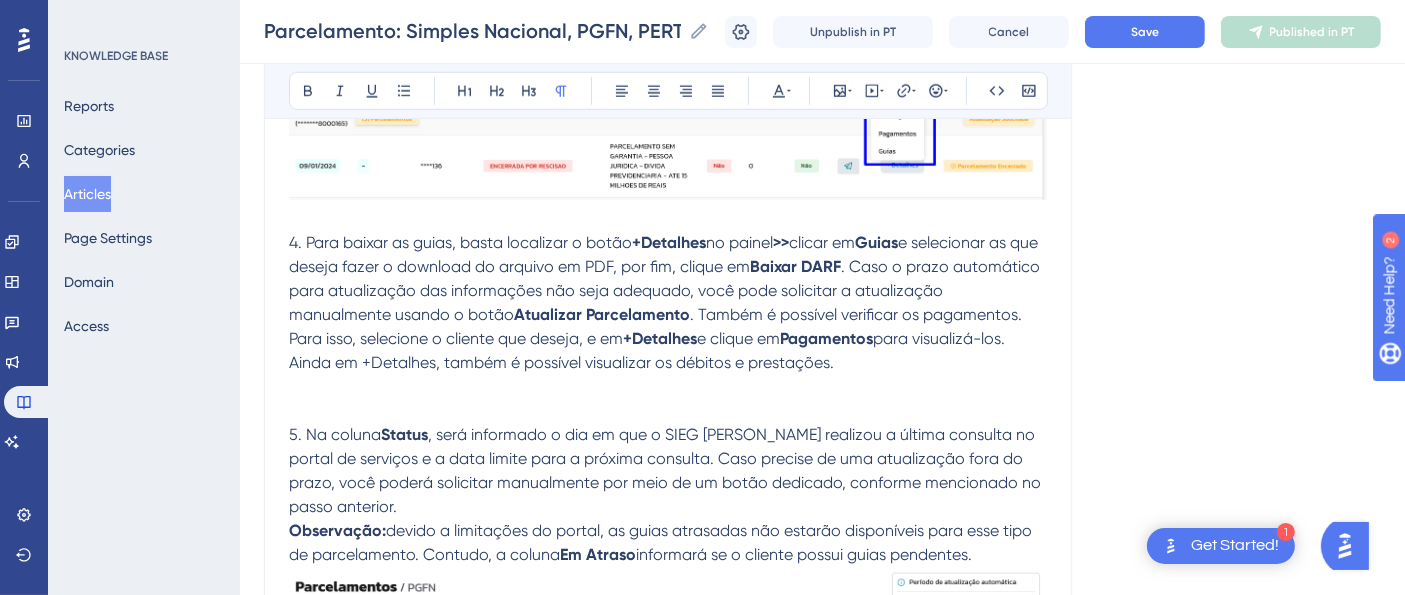 click on "6.  Parcelamento - PERT - Simples Nacional (SN):  para acessar essa opção, entre no  SIEG Iris . No menu lateral esquerdo, clique em  Parcelamentos  e, em seguida, selecione a opção  PERT SN . Neste submenu, você poderá verificar informações importantes sobre esse tipo de parcelamento, como a data do pedido, a situação, número, situação, se encerrado ou em parcelamento, número de parcelas, se o parcelamento está em atraso ou não, e o status." at bounding box center (668, 1001) 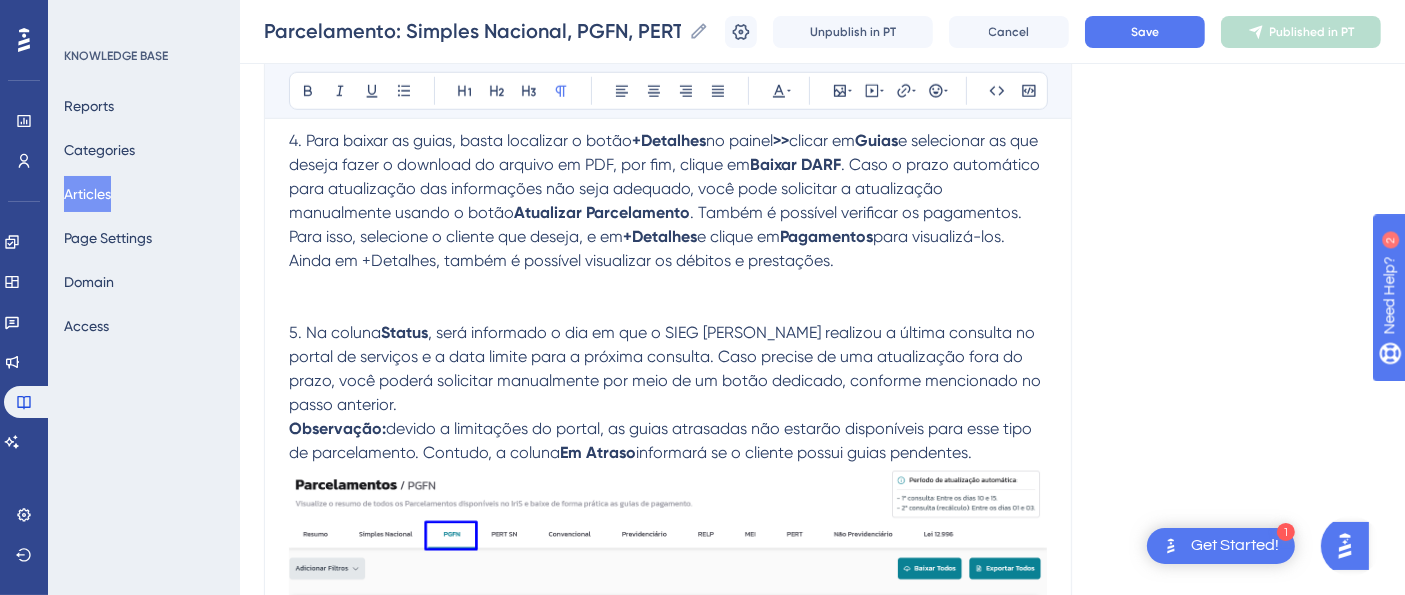 scroll, scrollTop: 1777, scrollLeft: 0, axis: vertical 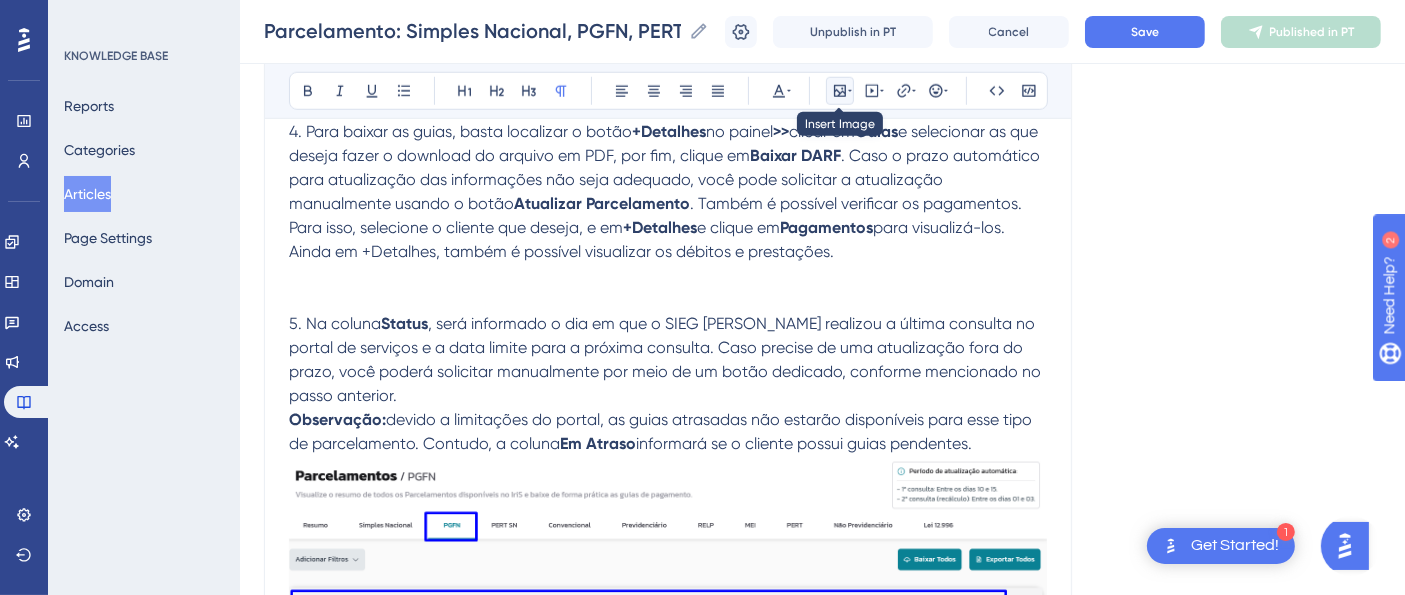 click 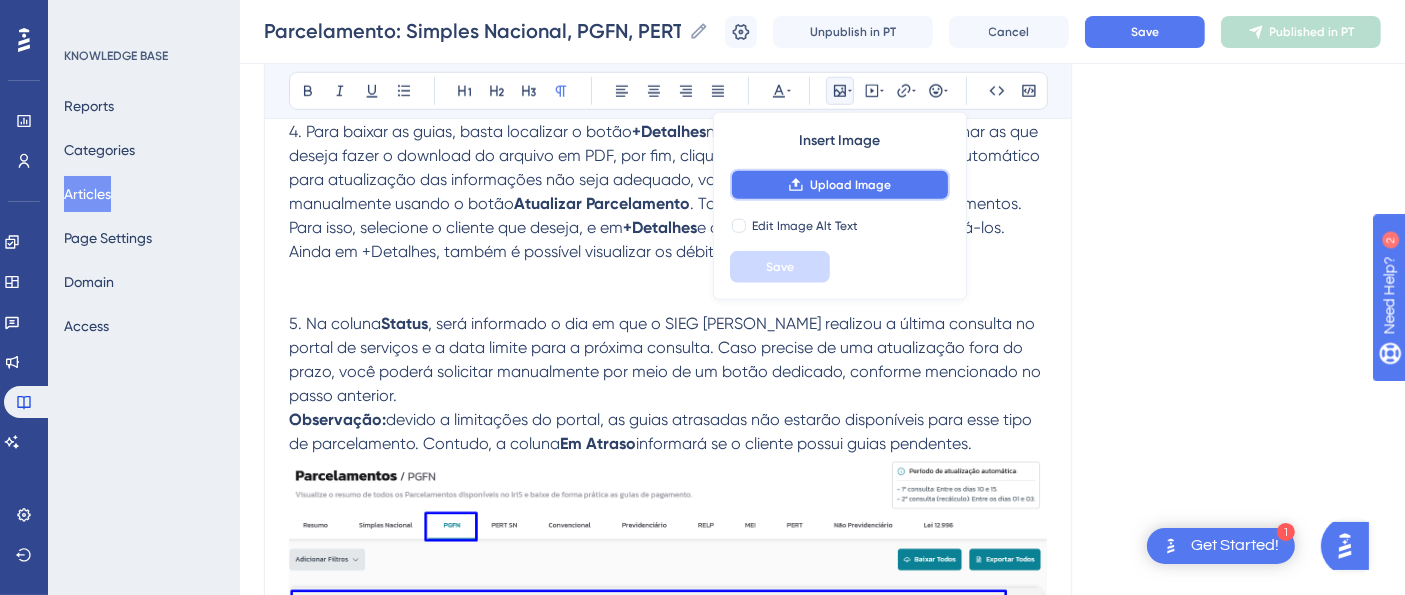 click on "Upload Image" at bounding box center (850, 185) 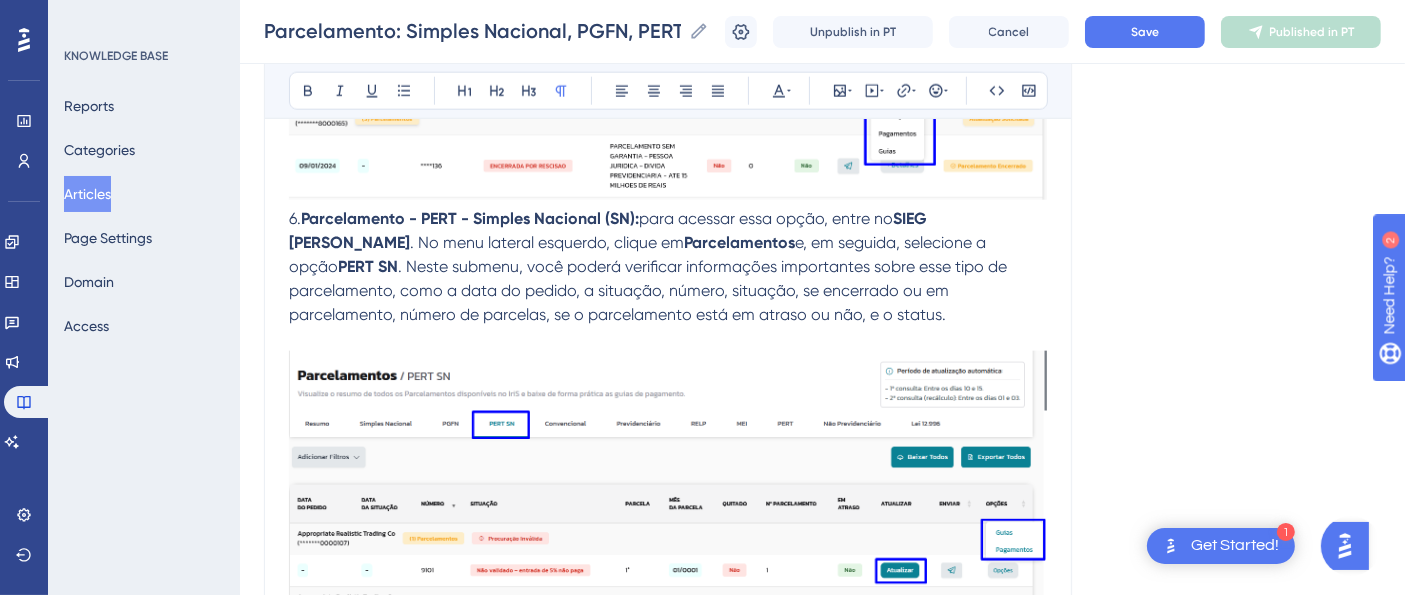 scroll, scrollTop: 2383, scrollLeft: 0, axis: vertical 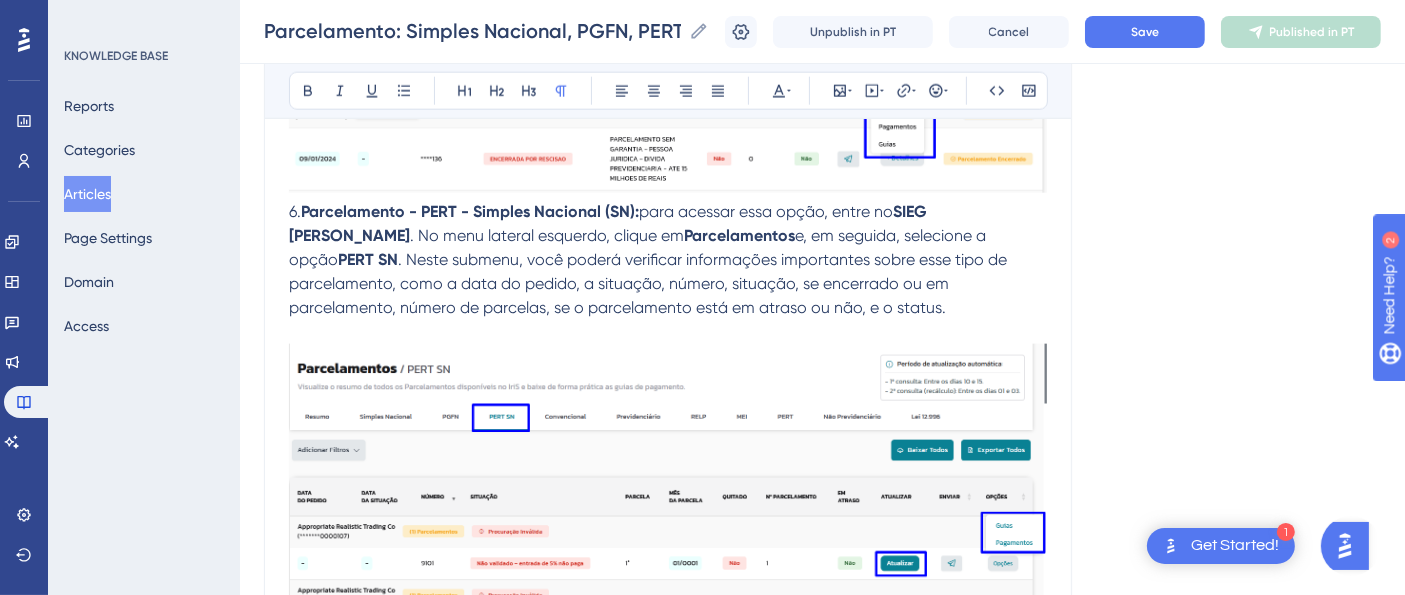 click on "8. Para acessar essa opção, entre no  SIEG Iris . No menu lateral esquerdo, clique em  Parcelamentos  e, em seguida, selecione a opção  MEI . Neste submenu, você poderá verificar informações importantes sobre esse tipo de parcelamento, como a data do pedido, a situação, número, situação, se encerrado ou em parcelamento, número de parcelas, se o parcelamento está em atraso ou não, o status e outras informações relevantes." at bounding box center [668, 1178] 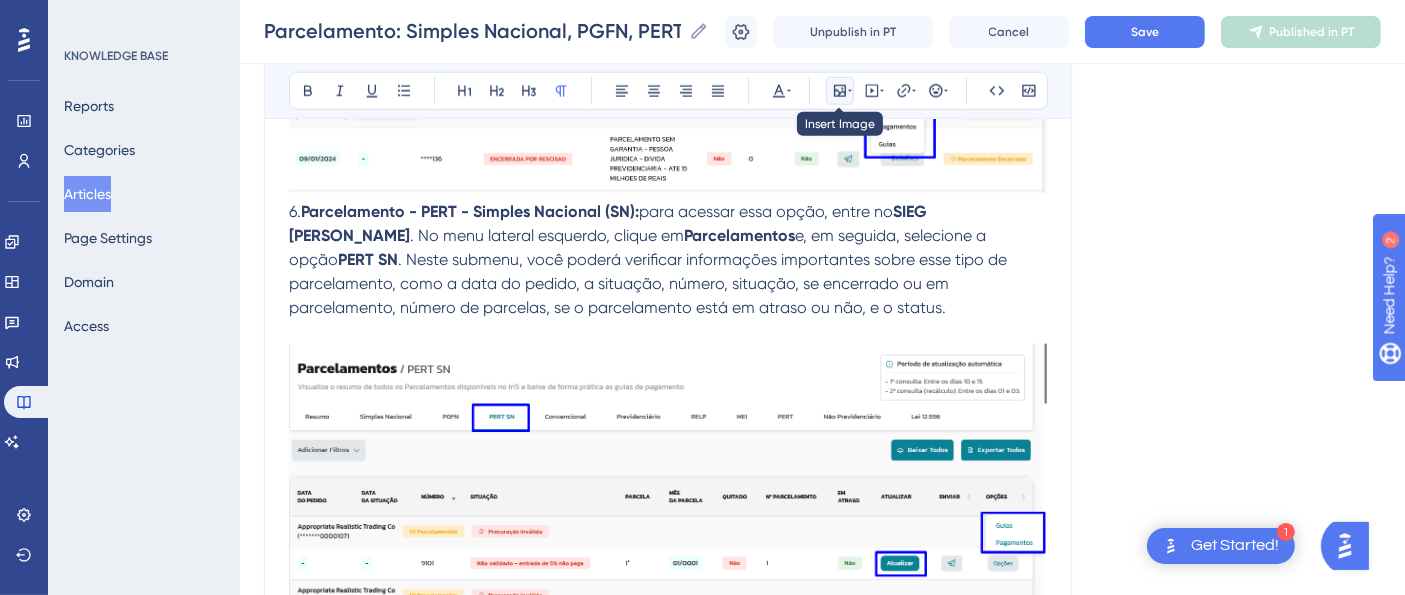 click at bounding box center [840, 91] 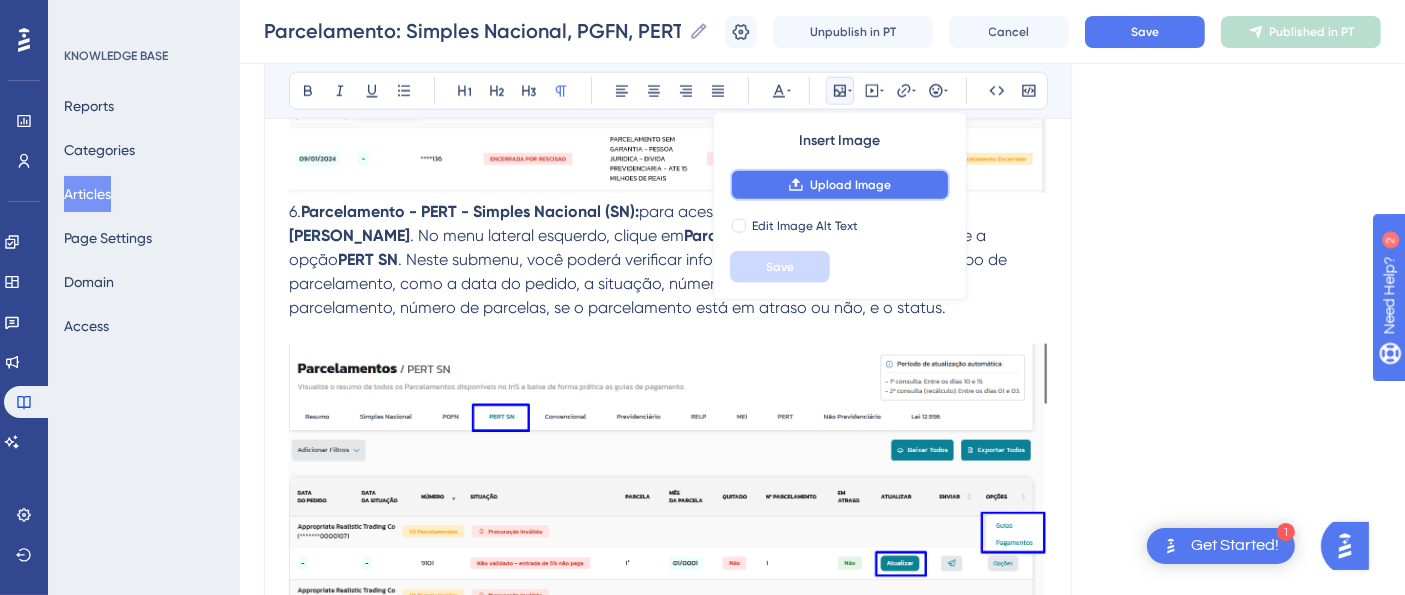 click on "Upload Image" at bounding box center [850, 185] 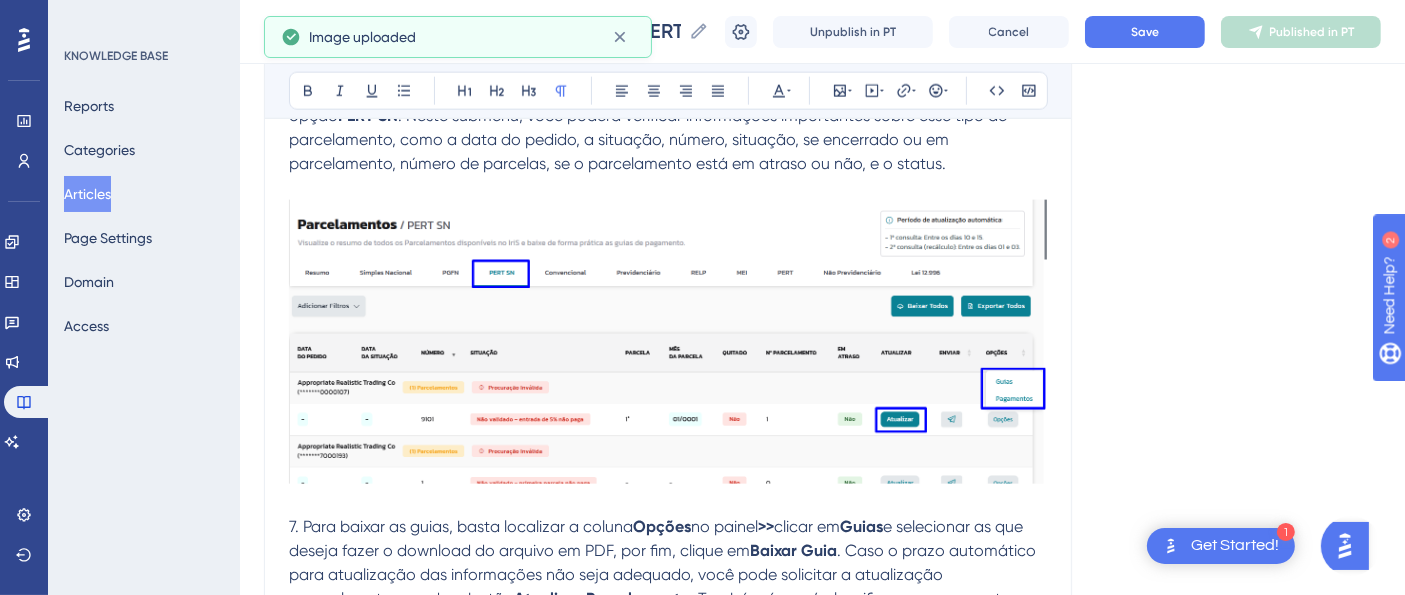 scroll, scrollTop: 2494, scrollLeft: 0, axis: vertical 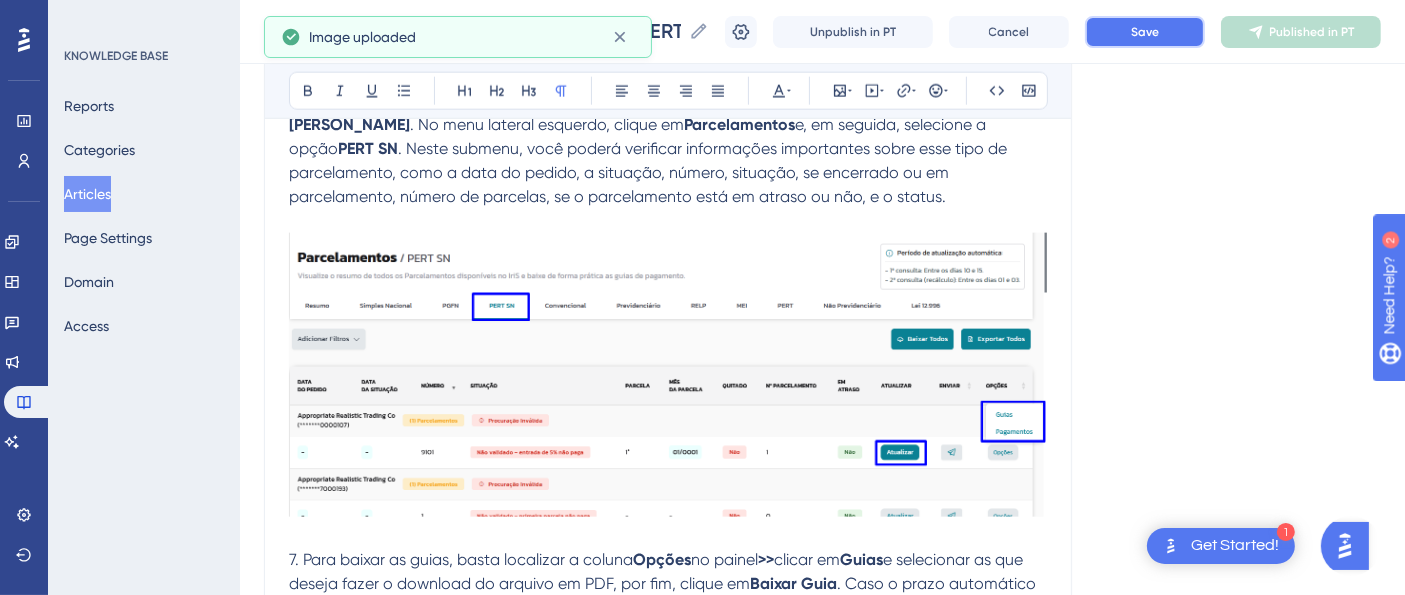 click on "Save" at bounding box center [1145, 32] 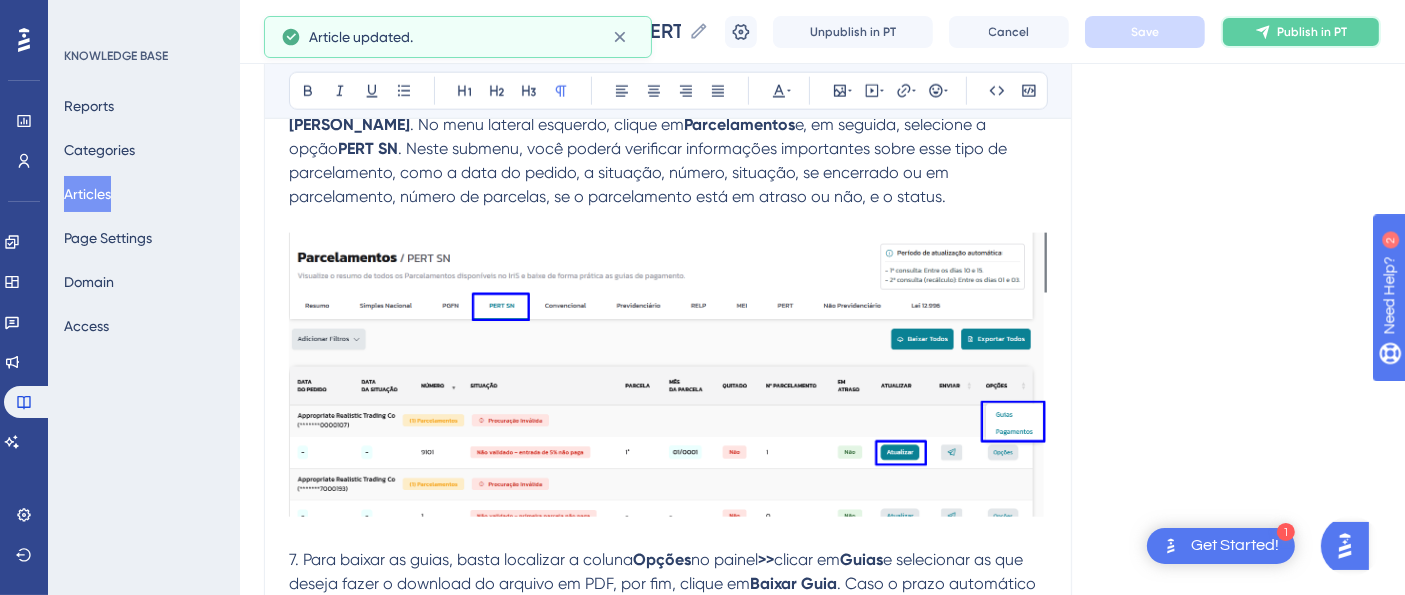 click on "Publish in PT" at bounding box center (1301, 32) 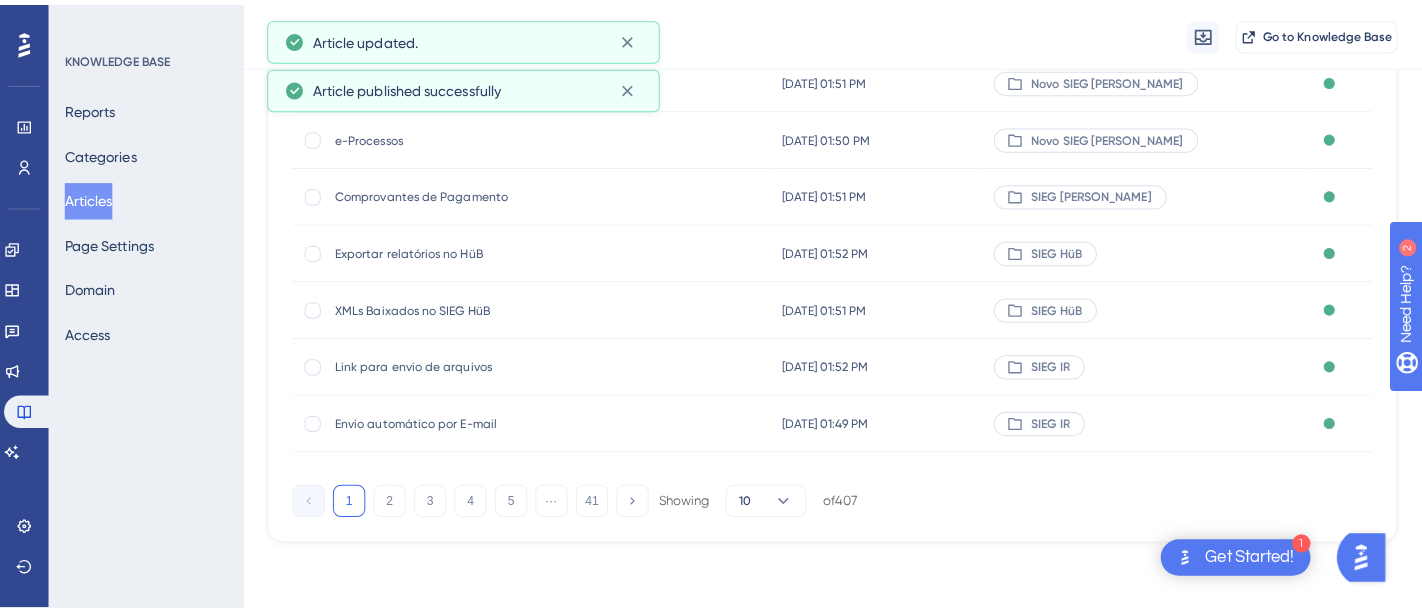 scroll, scrollTop: 0, scrollLeft: 0, axis: both 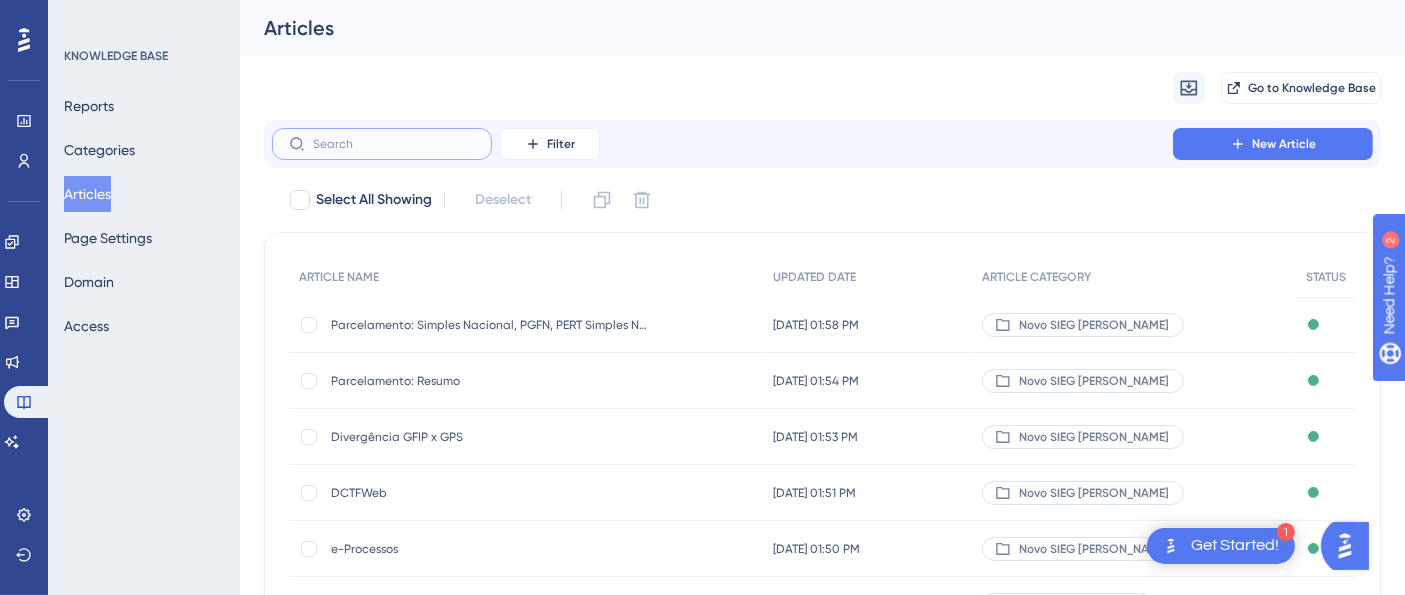 click at bounding box center (394, 144) 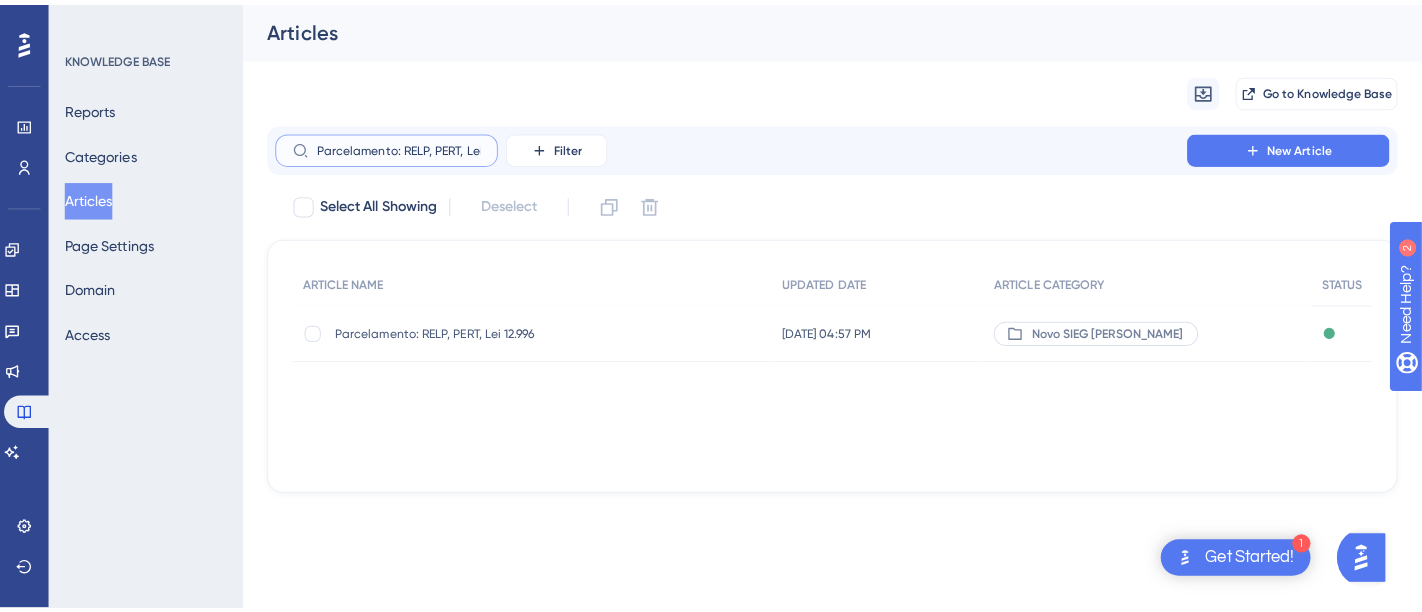 scroll, scrollTop: 0, scrollLeft: 32, axis: horizontal 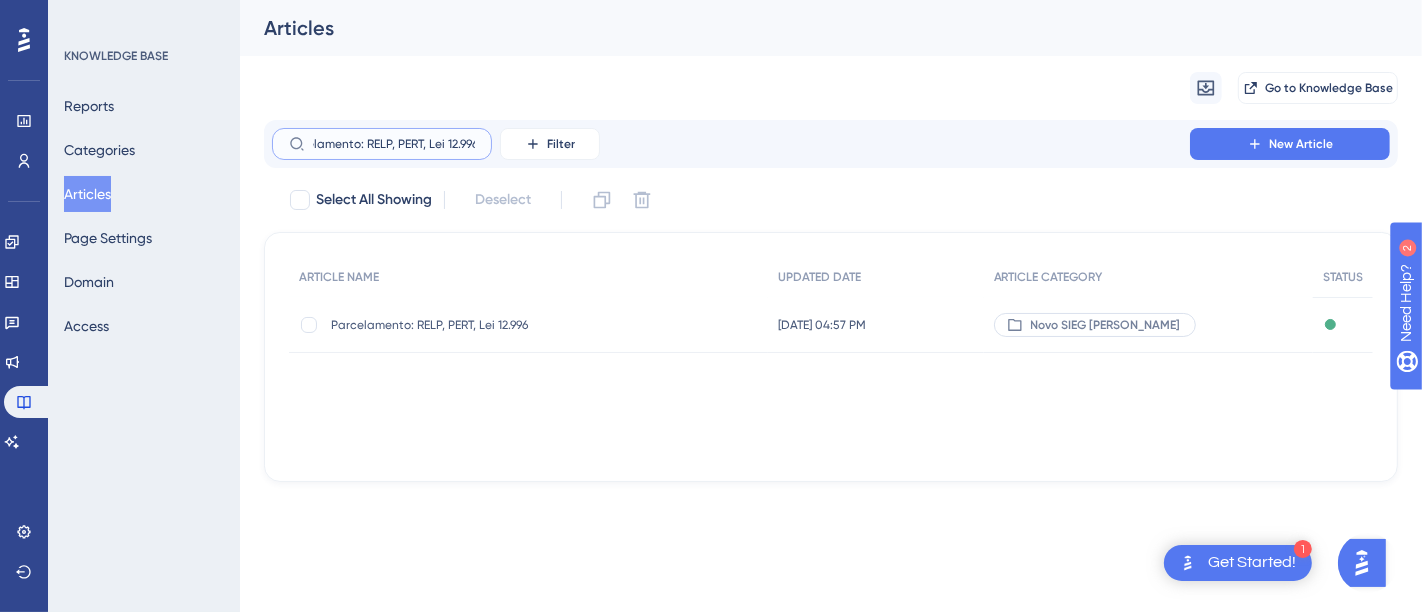 type on "Parcelamento: RELP, PERT, Lei 12.996" 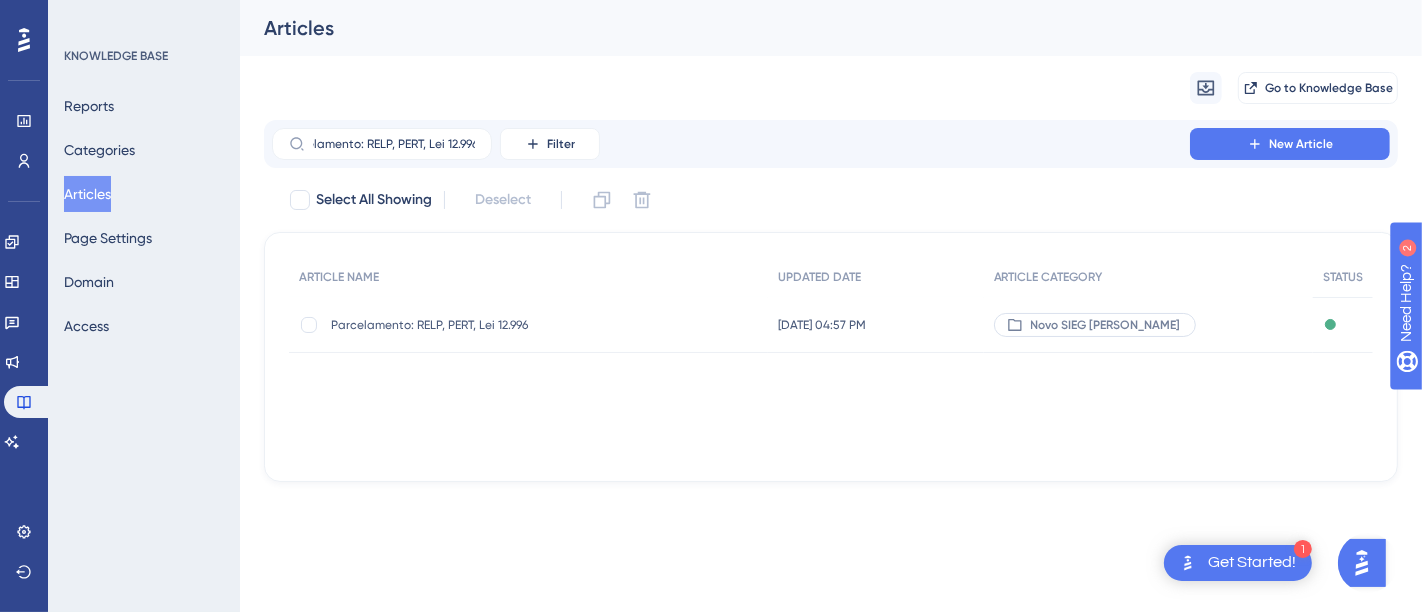 click on "Parcelamento: RELP, PERT, Lei 12.996" at bounding box center [491, 325] 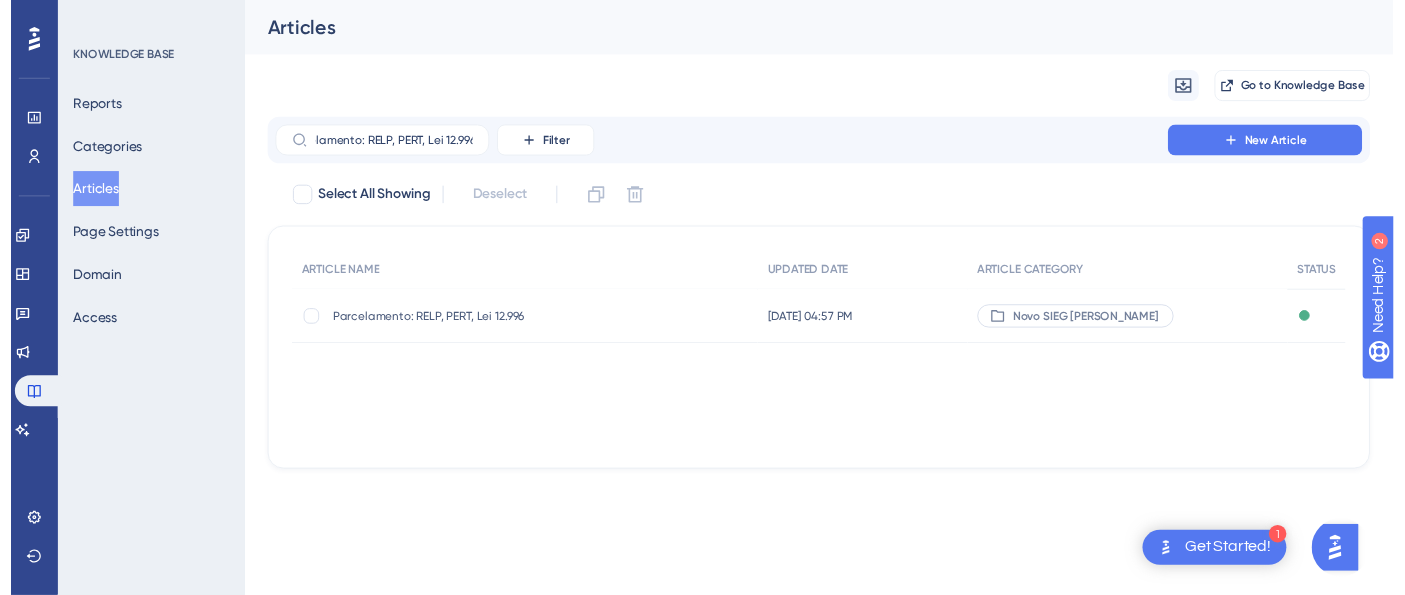 scroll, scrollTop: 0, scrollLeft: 0, axis: both 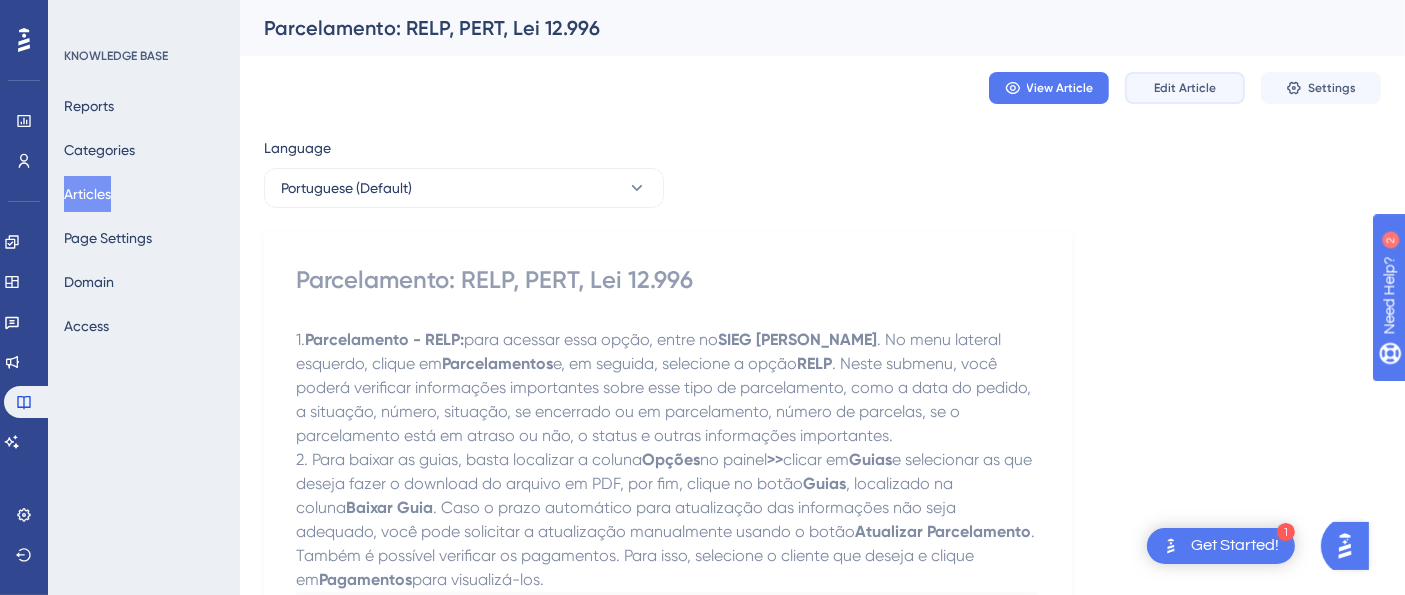 click on "Edit Article" at bounding box center [1185, 88] 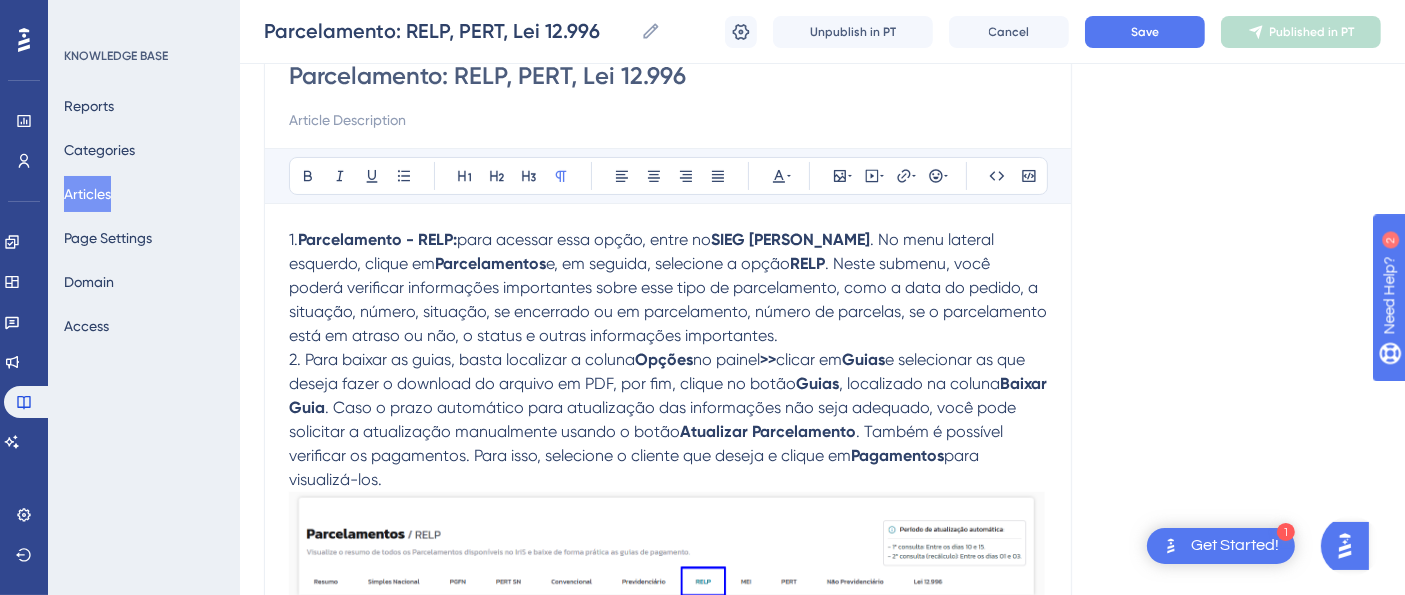 scroll, scrollTop: 163, scrollLeft: 0, axis: vertical 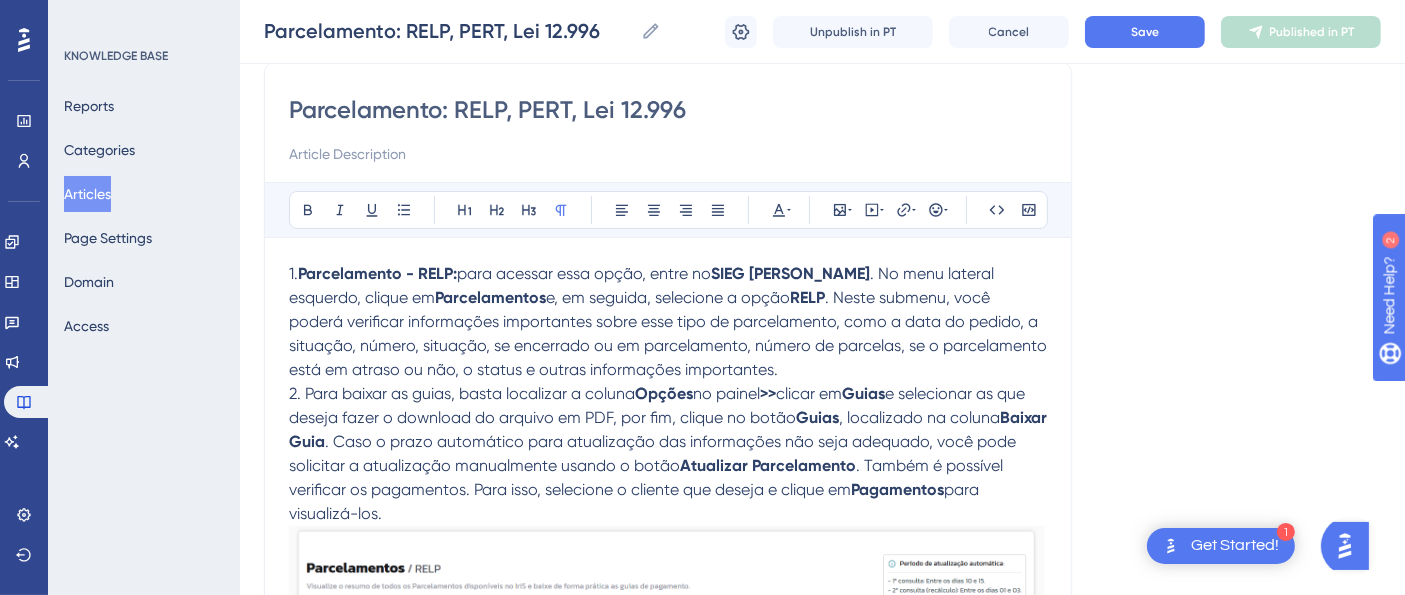 click on "1.  Parcelamento - RELP:  para acessar essa opção, entre no  SIEG Iris . No menu lateral esquerdo, clique em  Parcelamentos  e, em seguida, selecione a opção  RELP . Neste submenu, você poderá verificar informações importantes sobre esse tipo de parcelamento, como a data do pedido, a situação, número, situação, se encerrado ou em parcelamento, número de parcelas, se o parcelamento está em atraso ou não, o status e outras informações importantes." at bounding box center (668, 322) 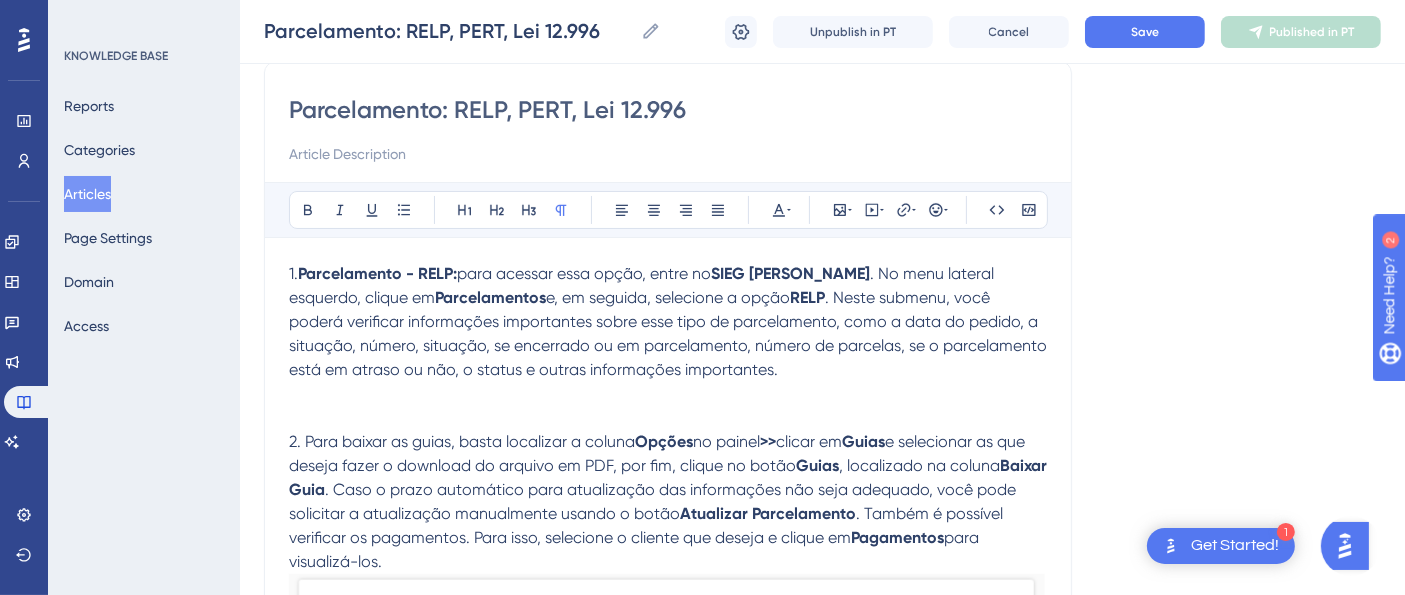 click at bounding box center (668, 394) 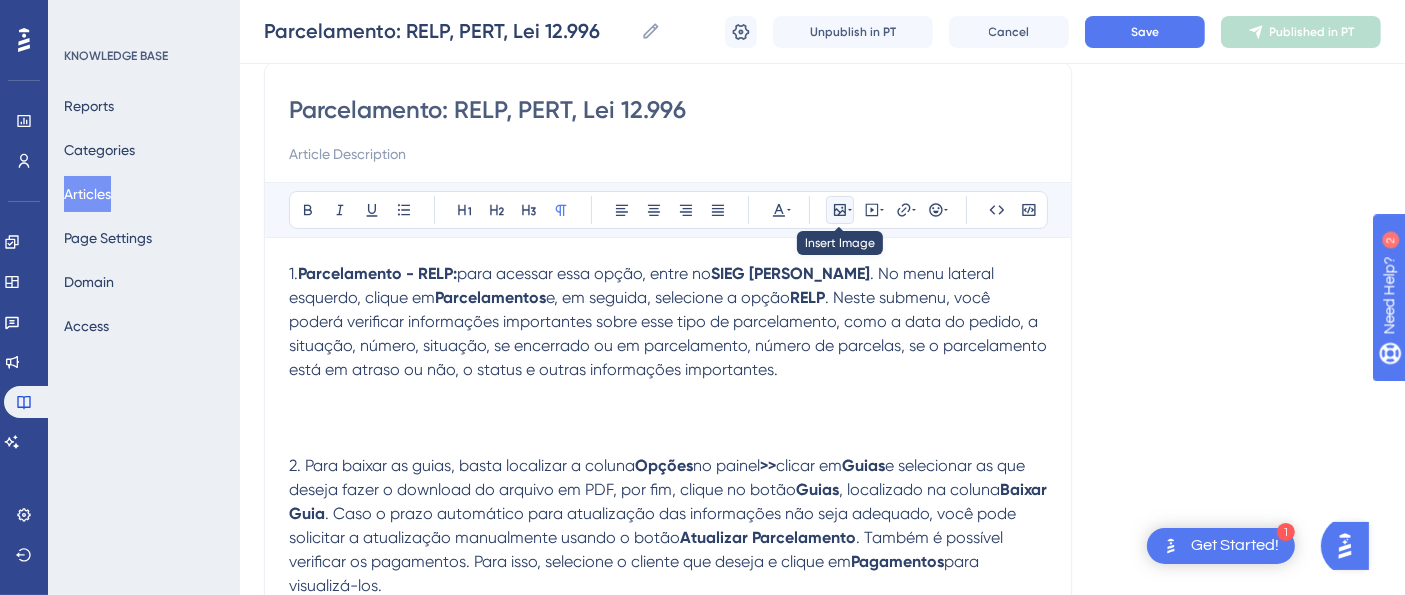 click 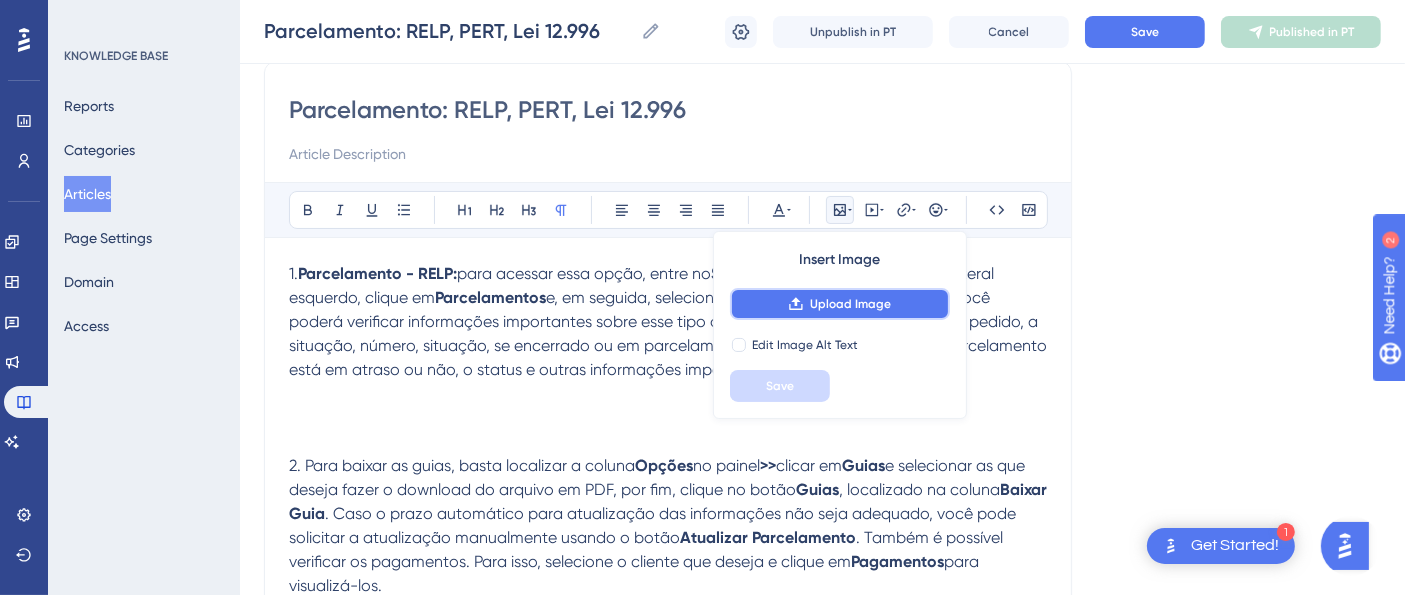 click on "Upload Image" at bounding box center (850, 304) 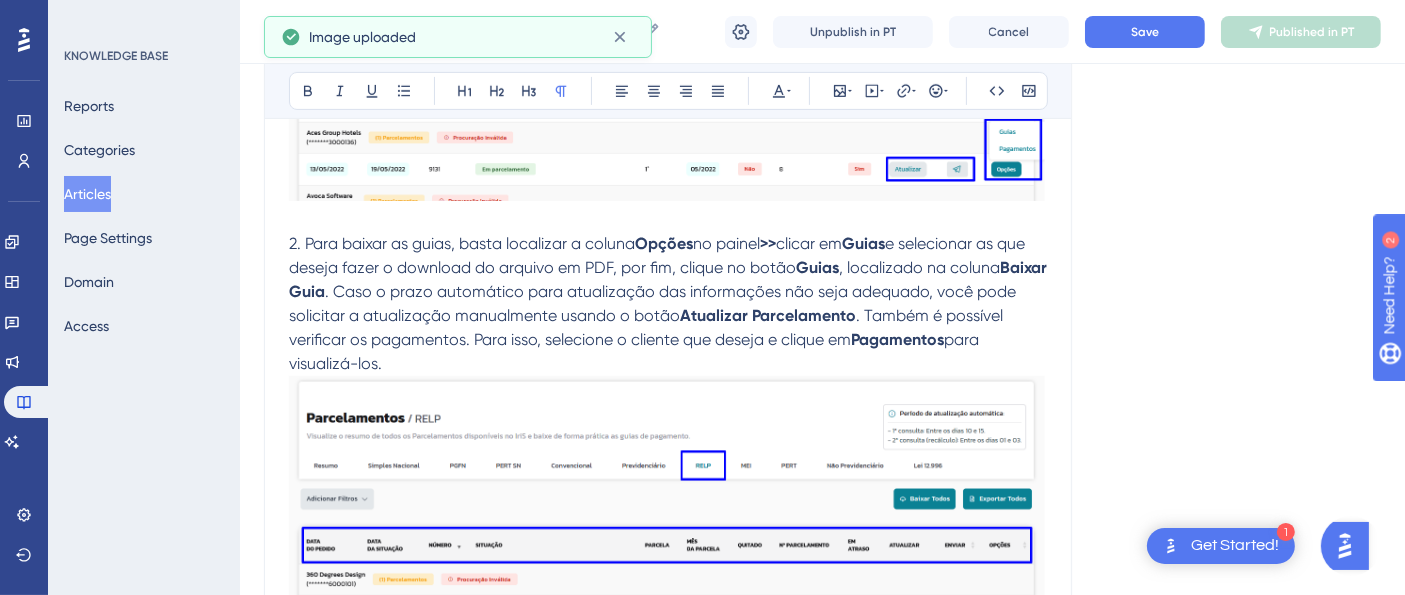 scroll, scrollTop: 719, scrollLeft: 0, axis: vertical 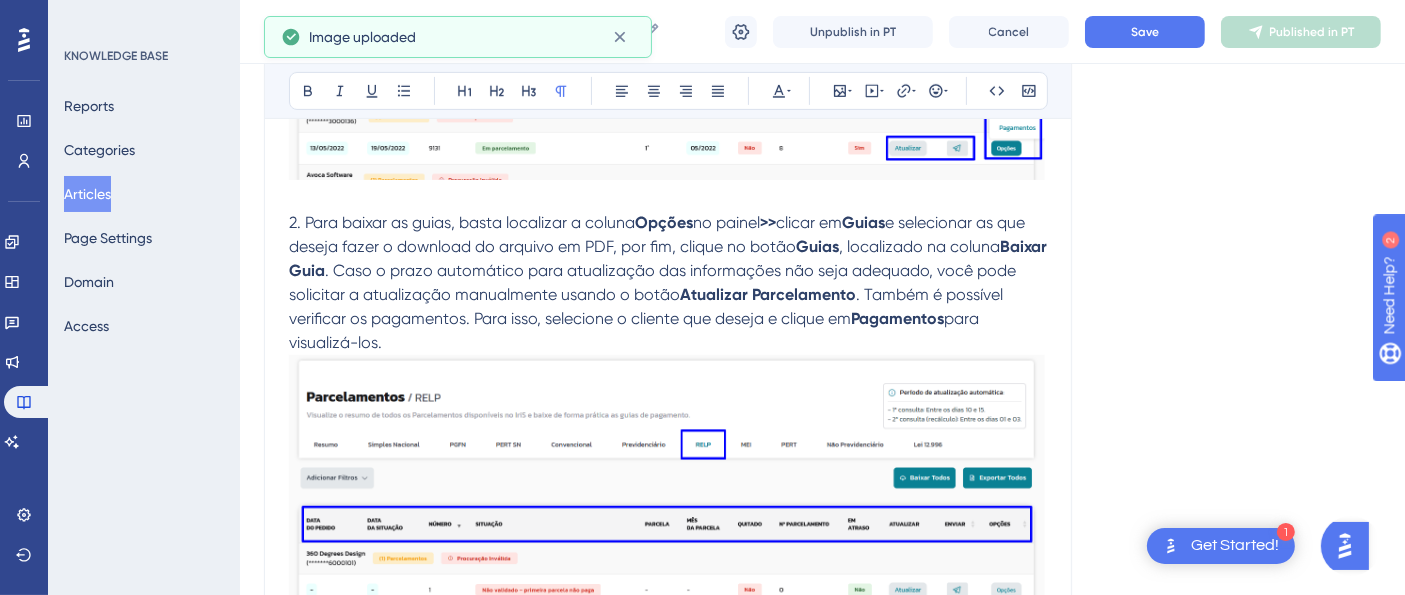 click on "2. Para baixar as guias, basta localizar a coluna  Opções  no painel  >>  clicar em  Guias  e selecionar as que deseja fazer o download do arquivo em PDF, por fim, clique no botão  Guias , localizado na coluna   Baixar Guia . Caso o prazo automático para atualização das informações não seja adequado, você pode solicitar a atualização manualmente usando o botão  Atualizar Parcelamento . Também é possível verificar os pagamentos. Para isso, selecione o cliente que deseja e clique em  Pagamentos  para visualizá-los." at bounding box center (668, 283) 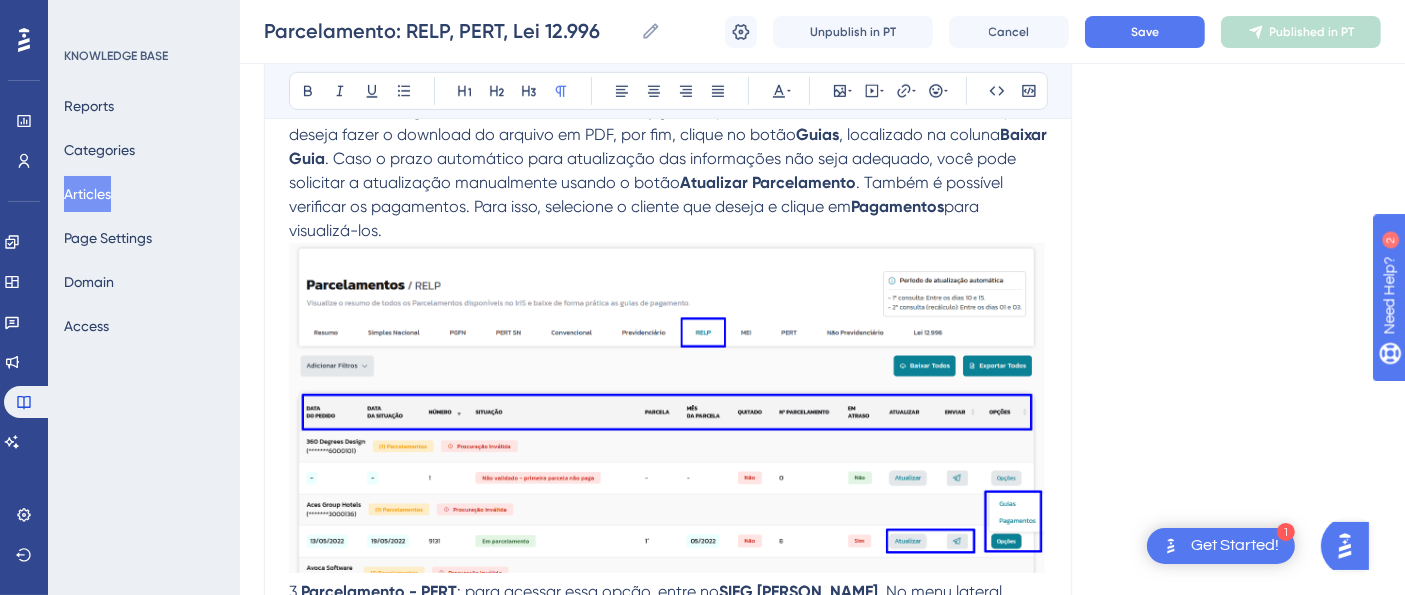 scroll, scrollTop: 941, scrollLeft: 0, axis: vertical 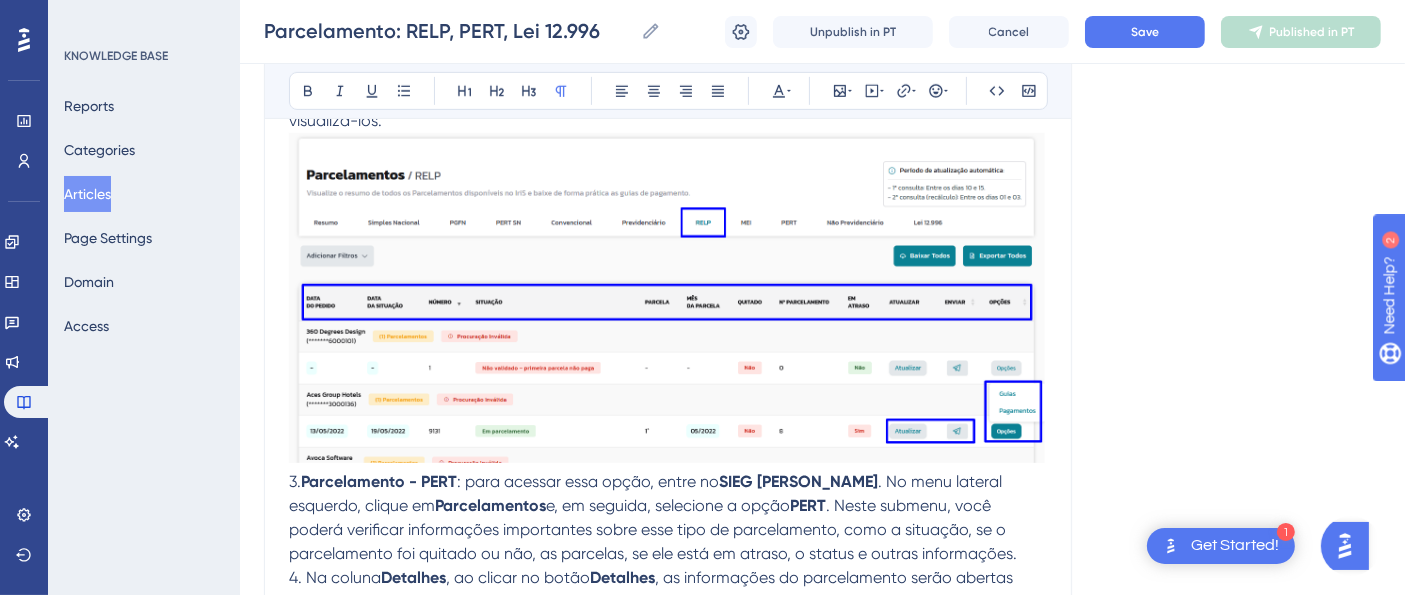 click on "3.  Parcelamento - PERT : para acessar essa opção, entre no  SIEG Iris . No menu lateral esquerdo, clique em  Parcelamentos  e, em seguida, selecione a opção  PERT . Neste submenu, você poderá verificar informações importantes sobre esse tipo de parcelamento, como a situação, se o parcelamento foi quitado ou não, as parcelas, se ele está em atraso, o status e outras informações." at bounding box center [668, 518] 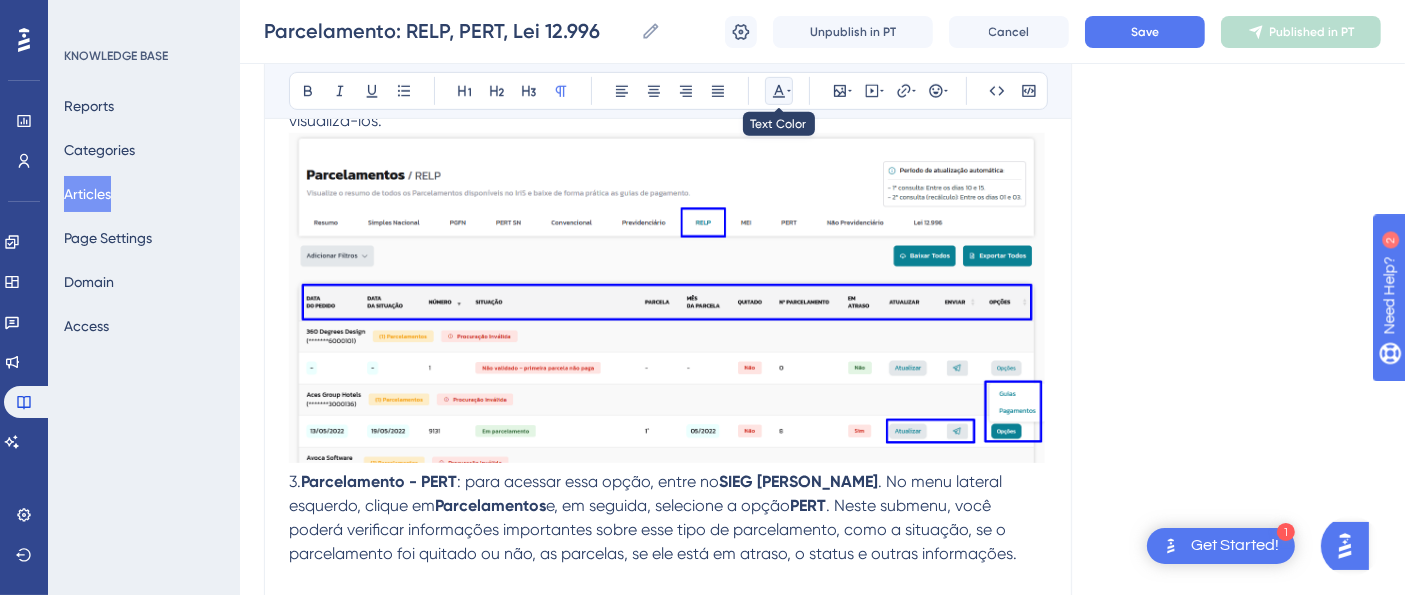 click 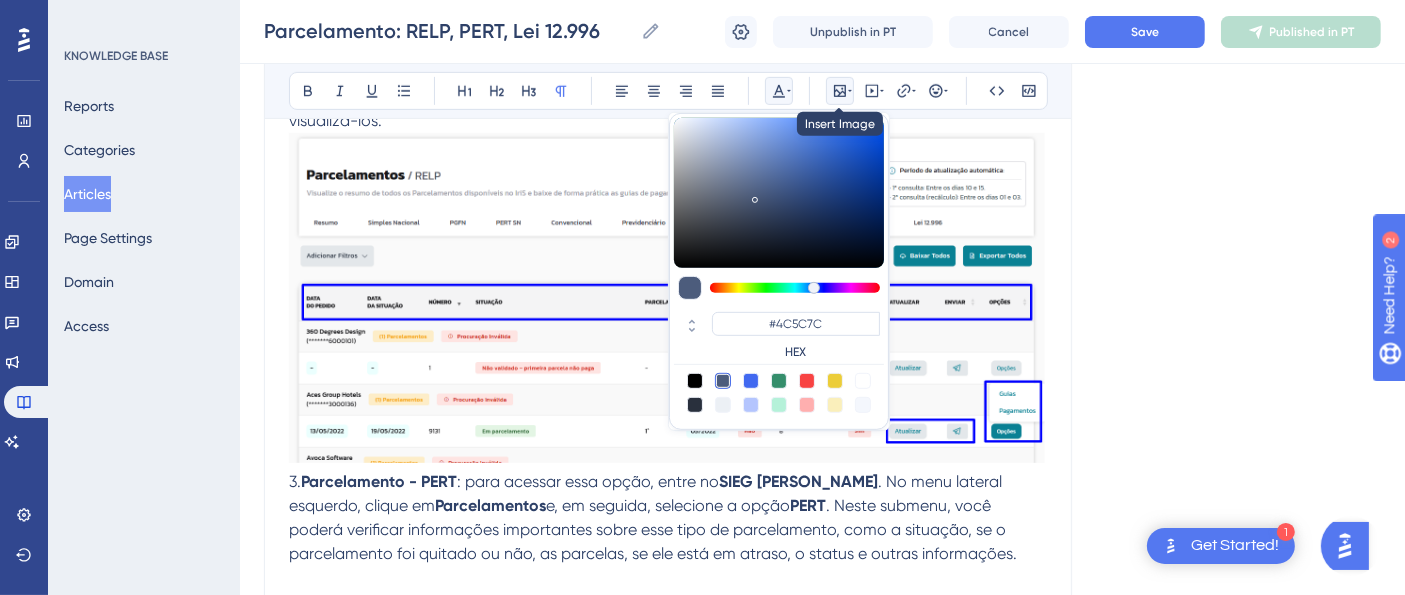 click 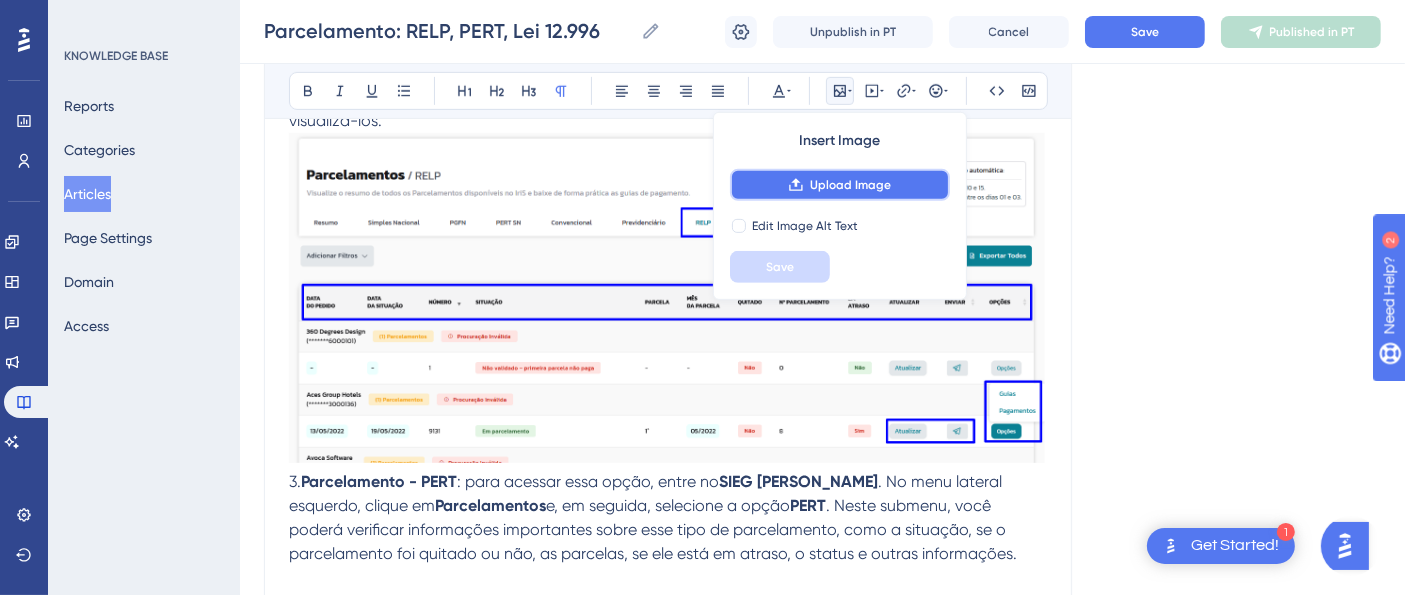 click on "Upload Image" at bounding box center [850, 185] 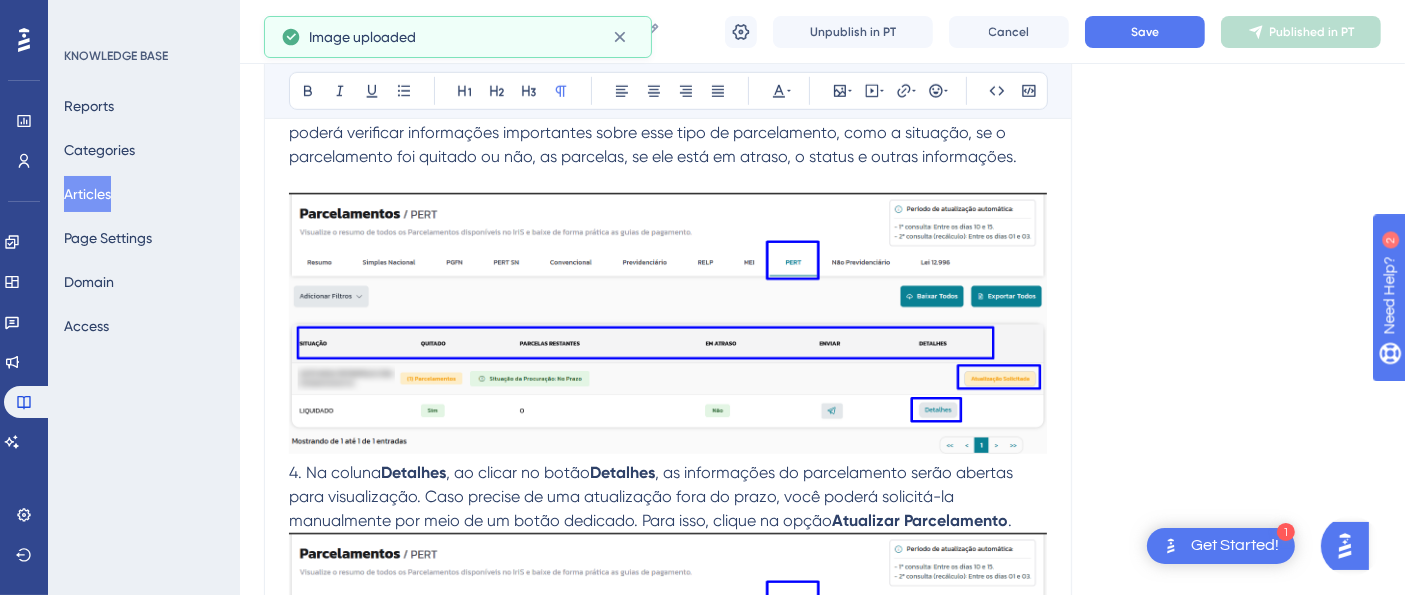 scroll, scrollTop: 1385, scrollLeft: 0, axis: vertical 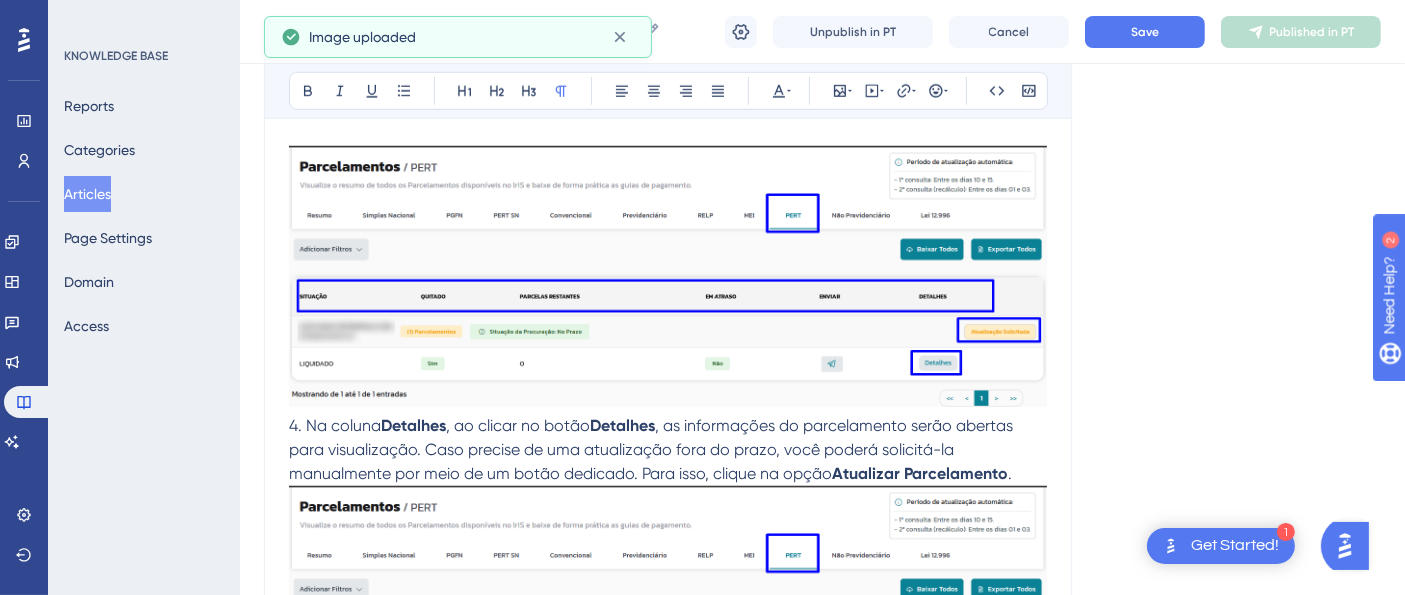 click at bounding box center [668, 1018] 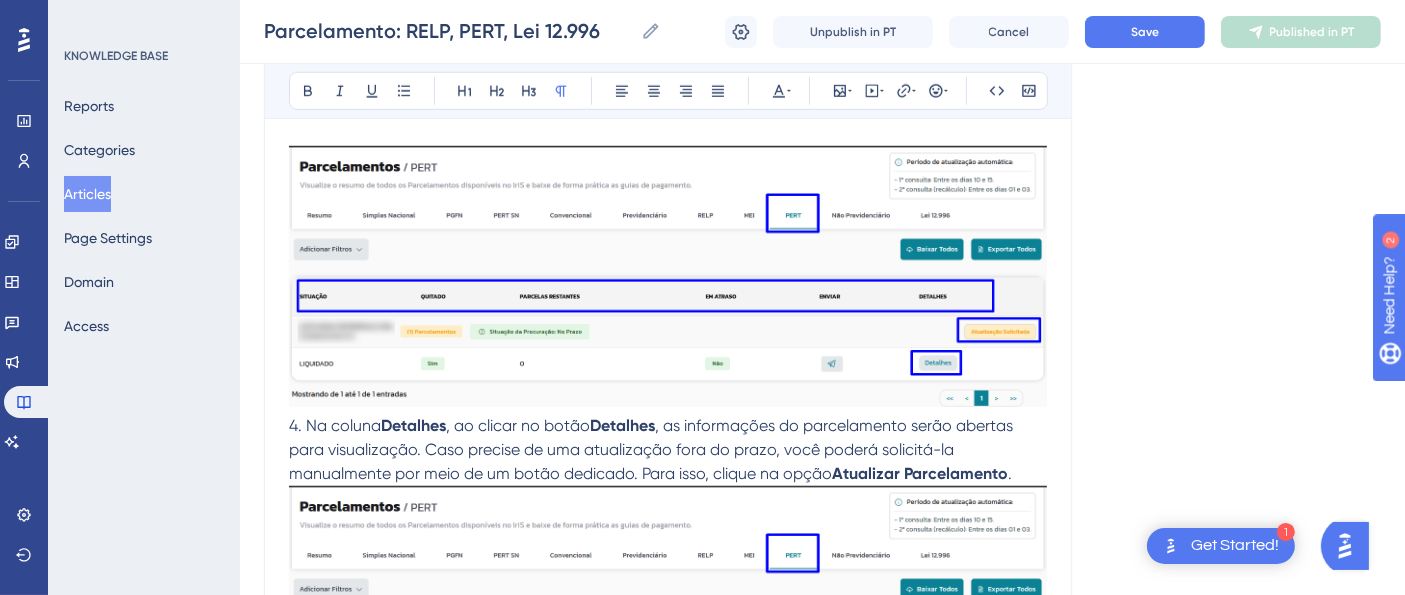 click at bounding box center (668, 1018) 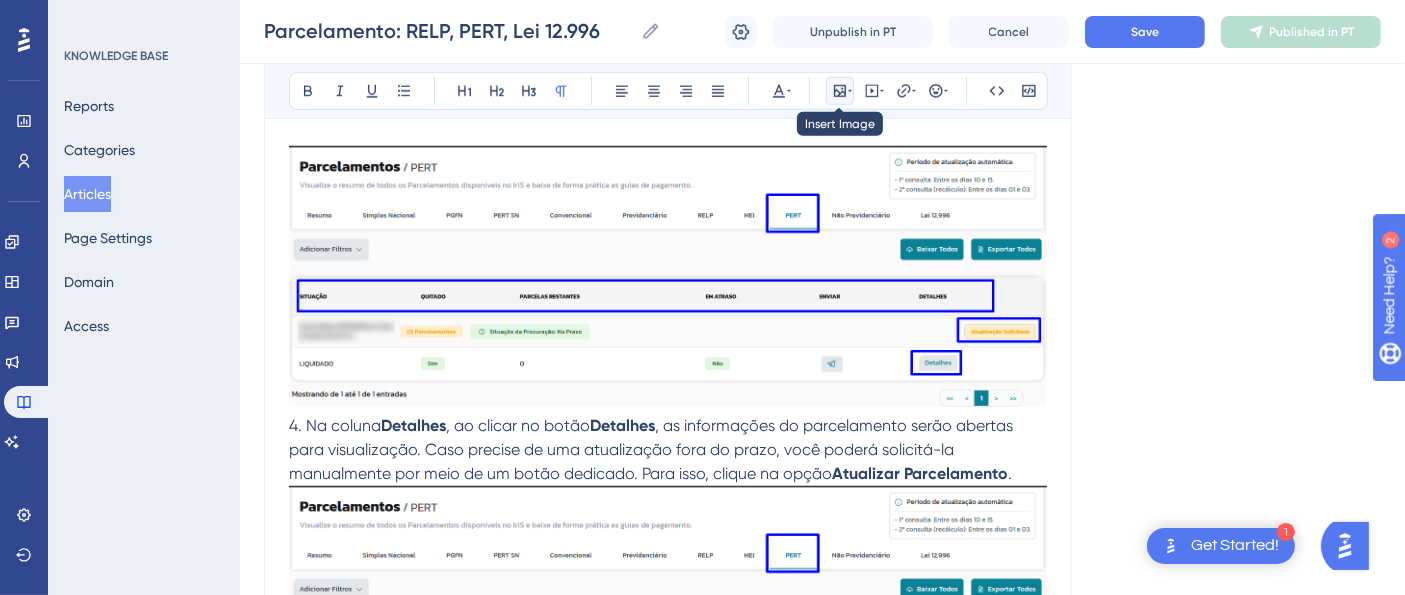 click 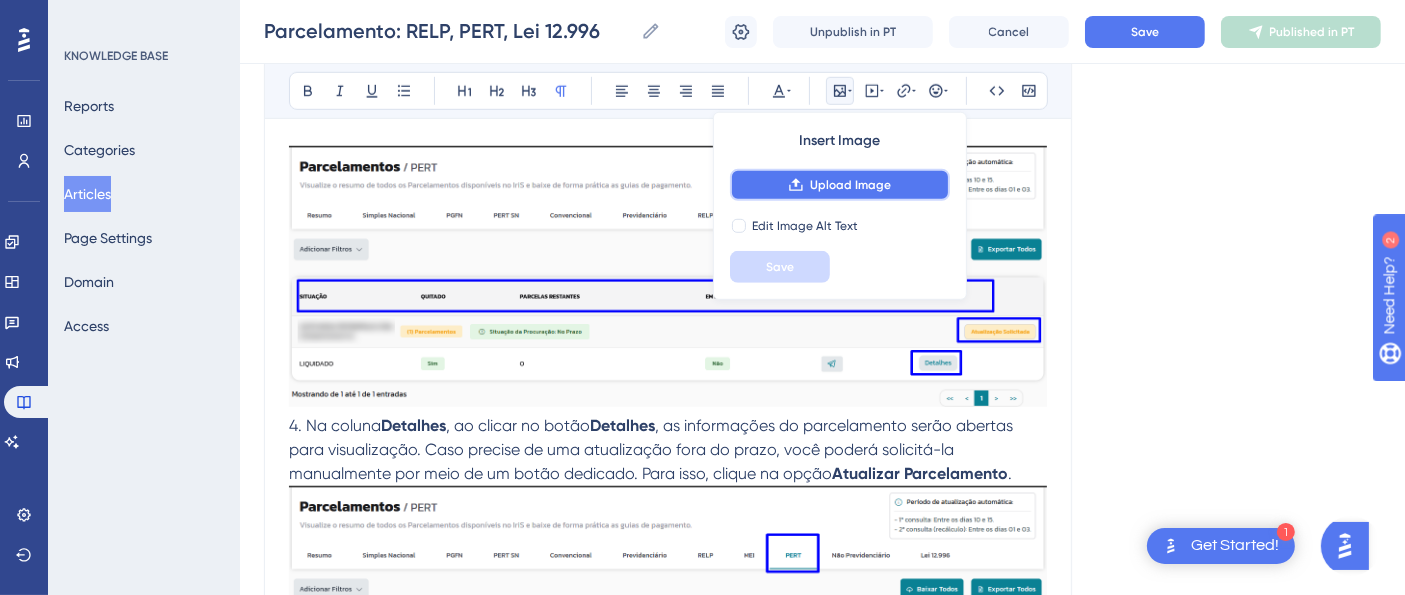 click on "Upload Image" at bounding box center [850, 185] 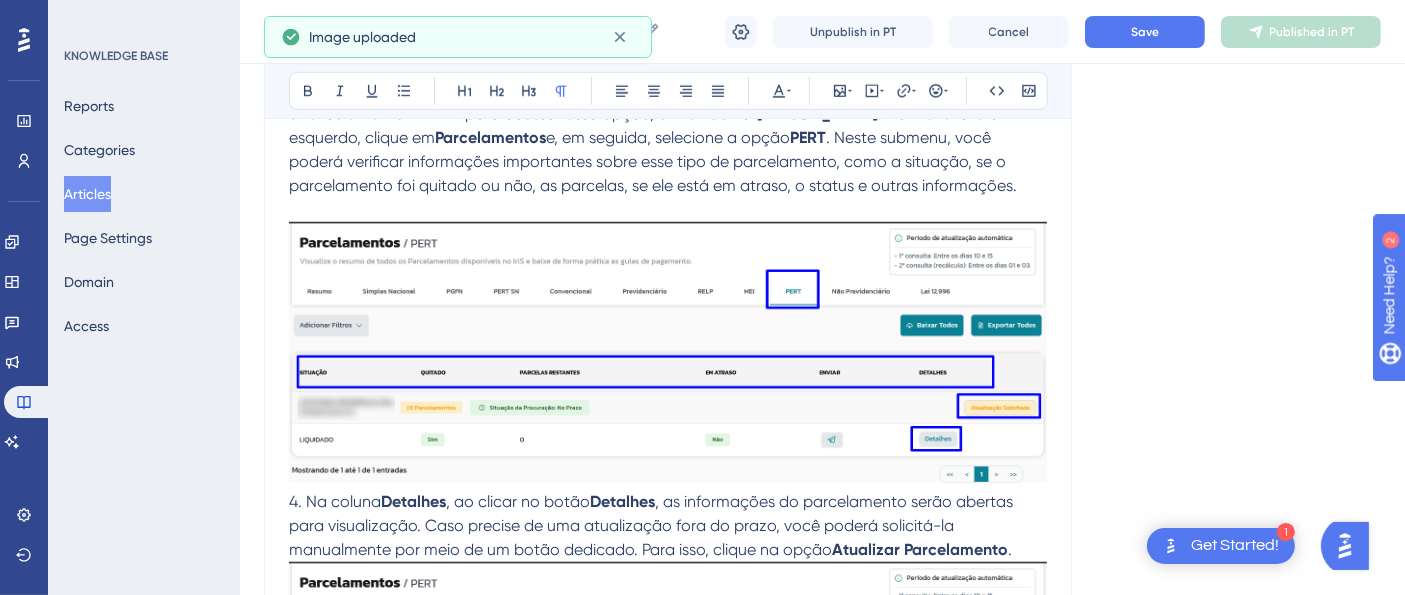 scroll, scrollTop: 1274, scrollLeft: 0, axis: vertical 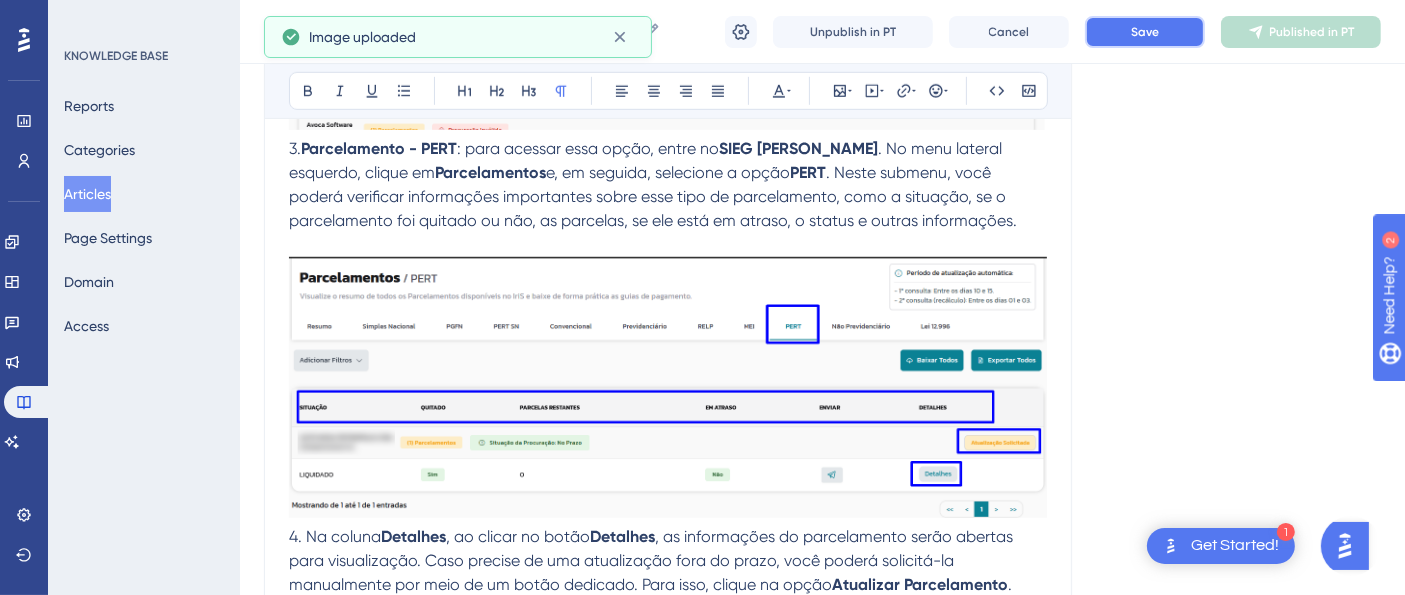 click on "Save" at bounding box center [1145, 32] 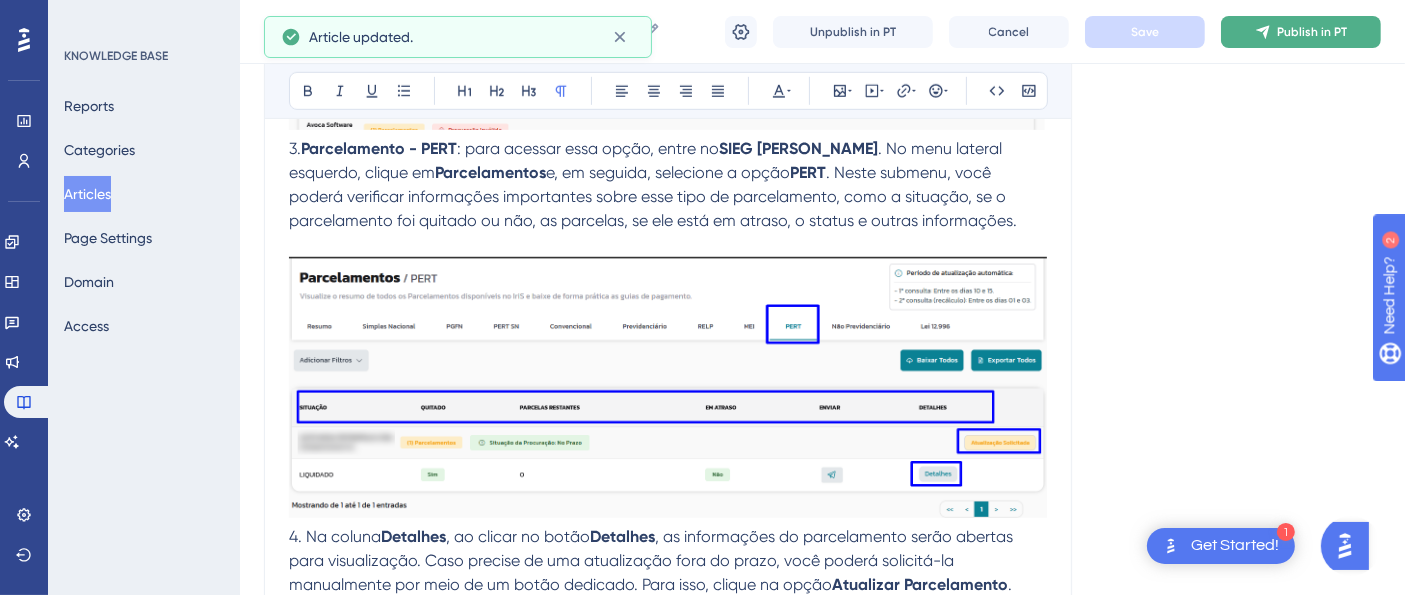 click on "Publish in PT" at bounding box center (1312, 32) 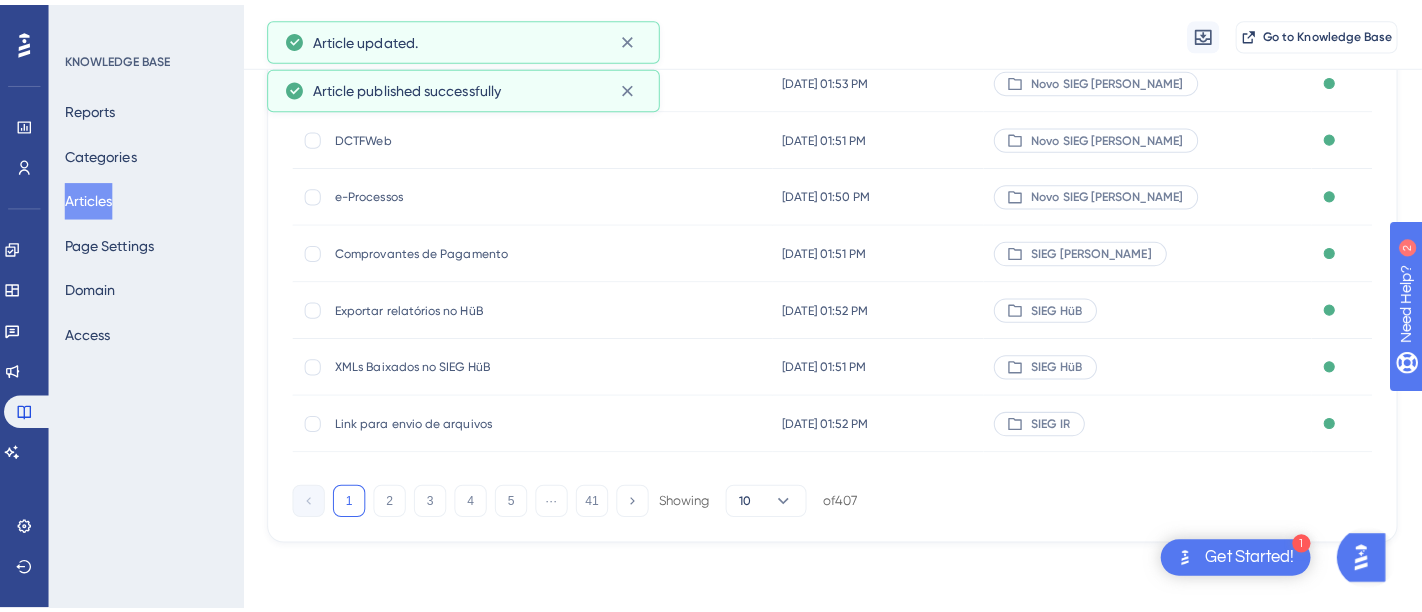 scroll, scrollTop: 0, scrollLeft: 0, axis: both 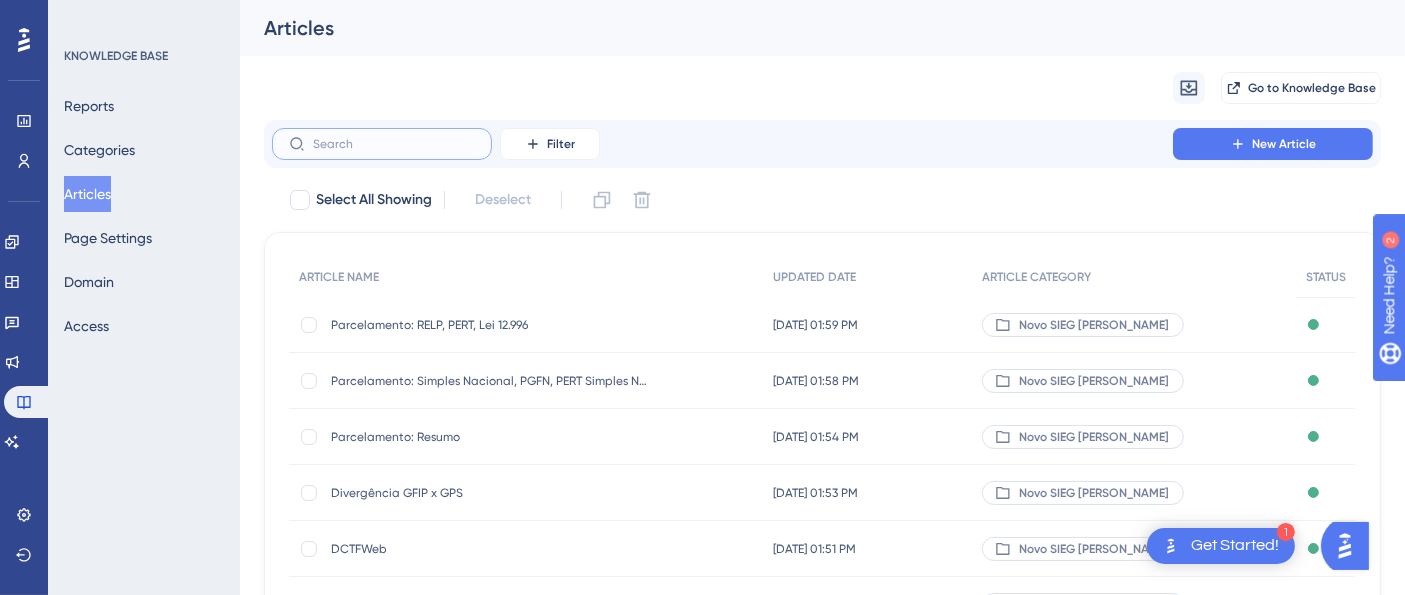 click at bounding box center (394, 144) 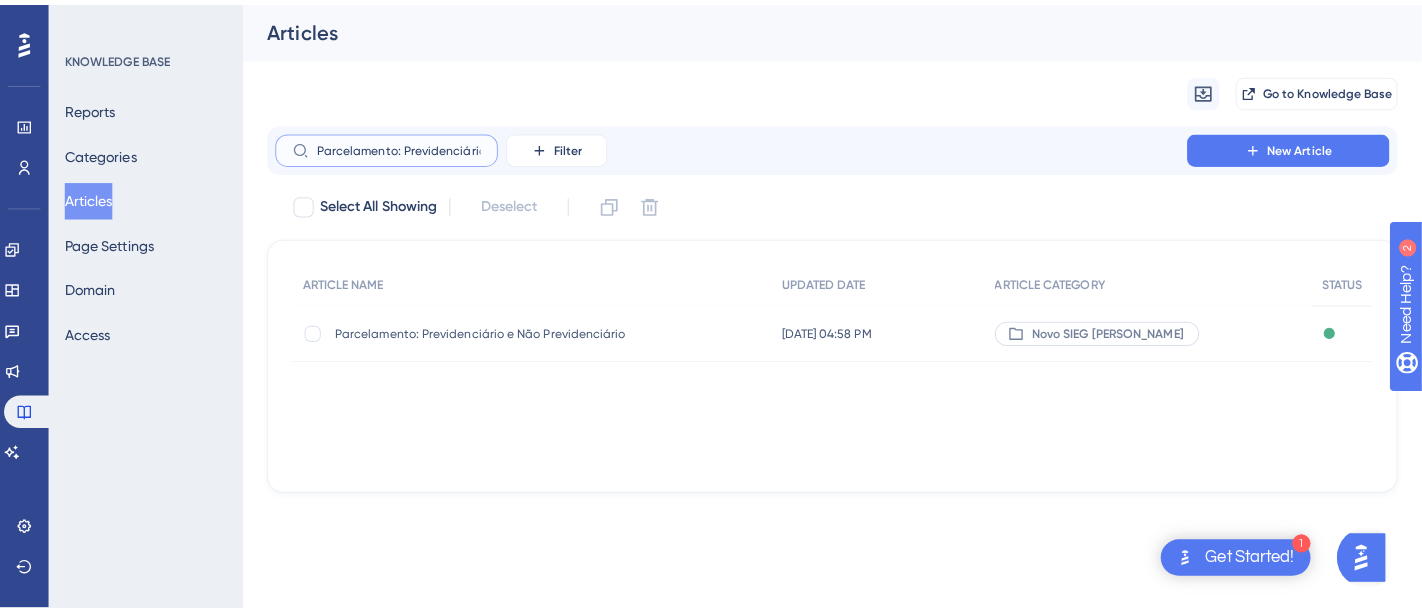 scroll, scrollTop: 0, scrollLeft: 114, axis: horizontal 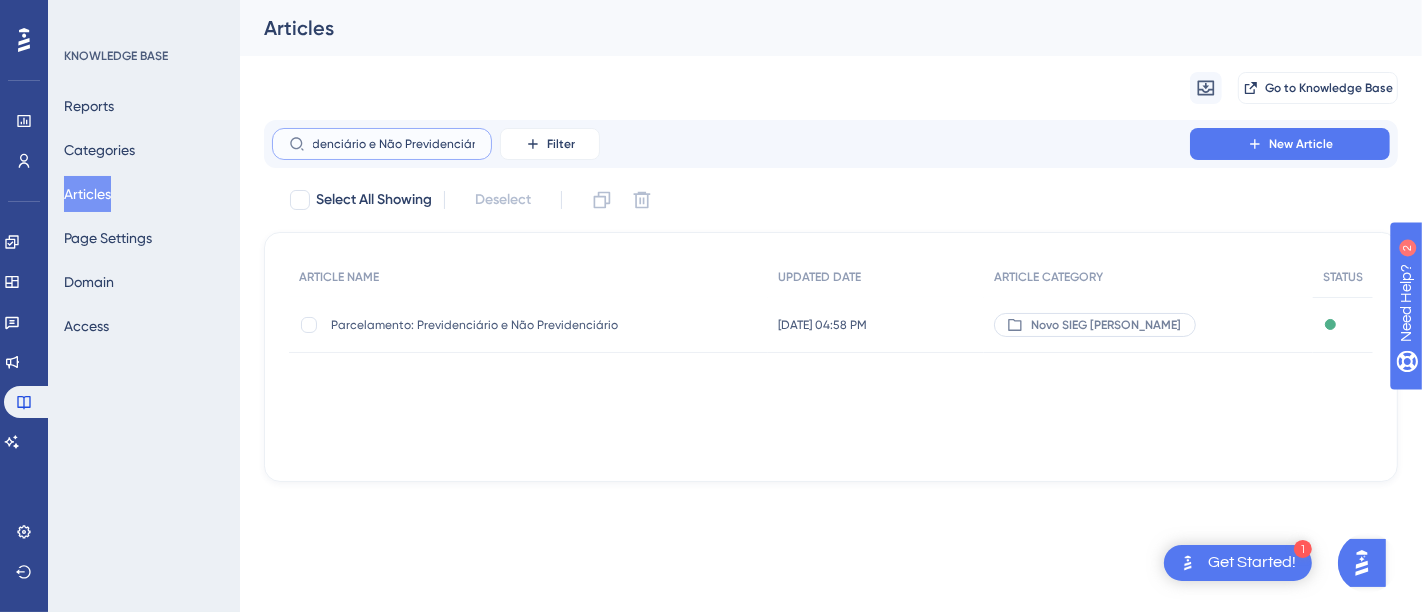type on "Parcelamento: Previdenciário e Não Previdenciário" 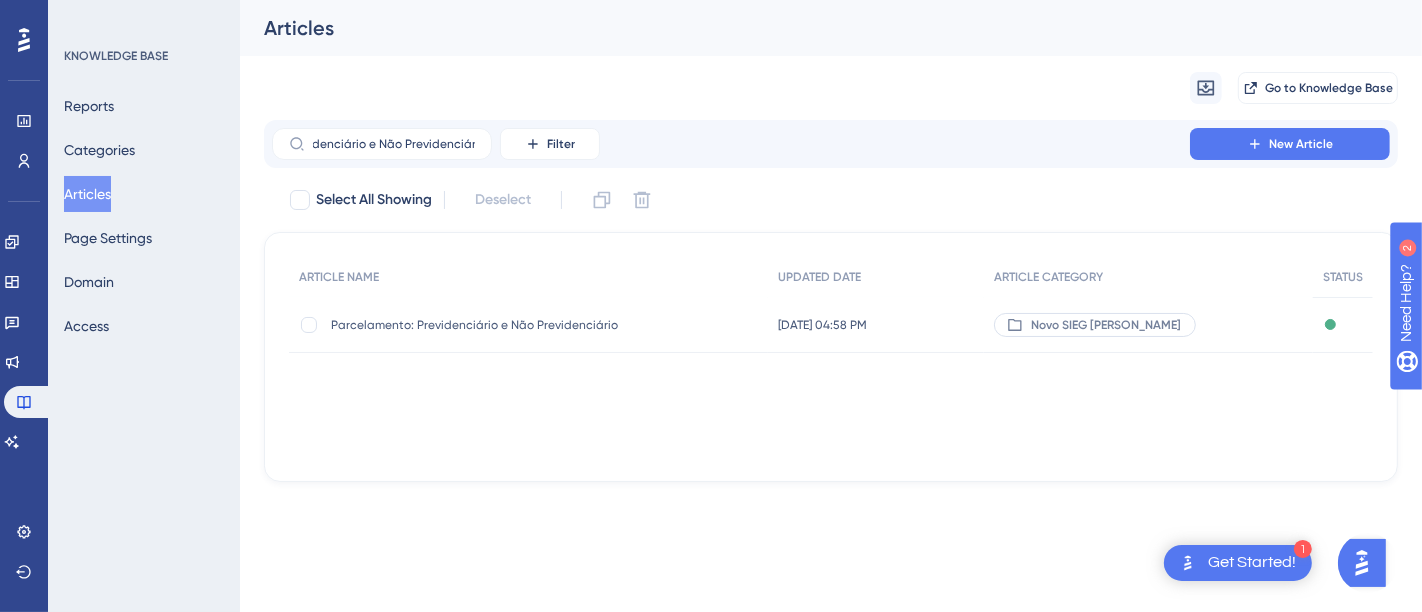 click on "Parcelamento: Previdenciário e Não Previdenciário Parcelamento: Previdenciário e Não Previdenciário" at bounding box center [491, 325] 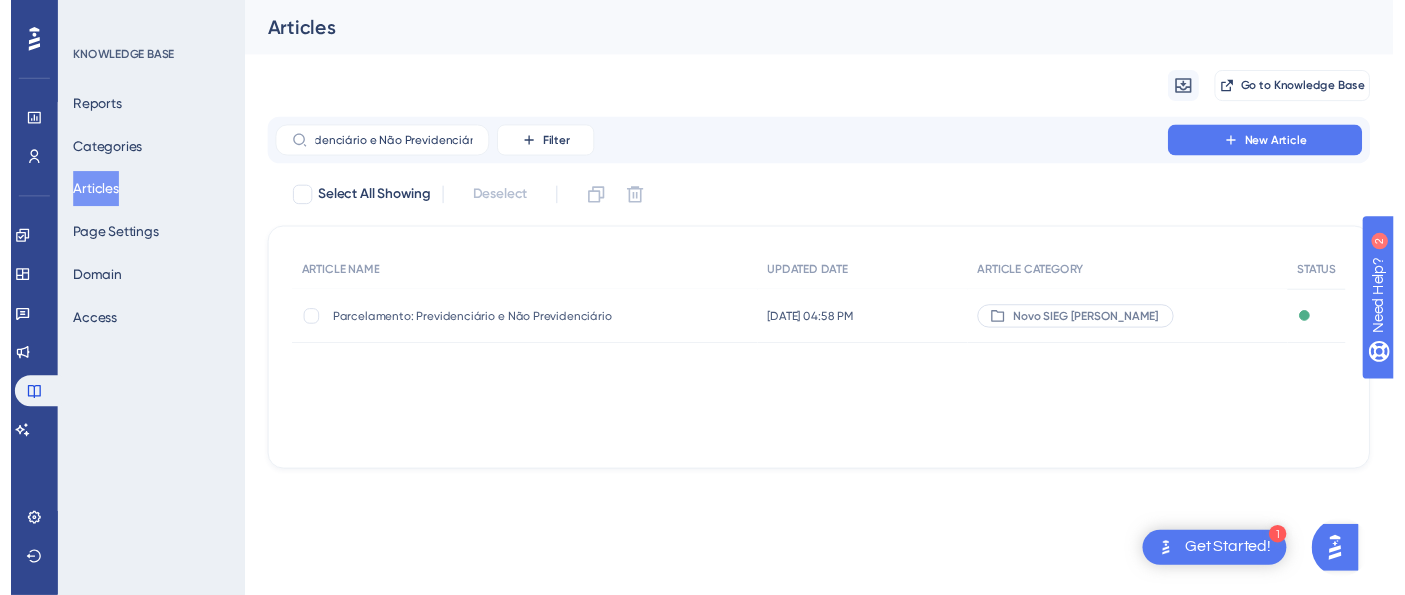 scroll, scrollTop: 0, scrollLeft: 0, axis: both 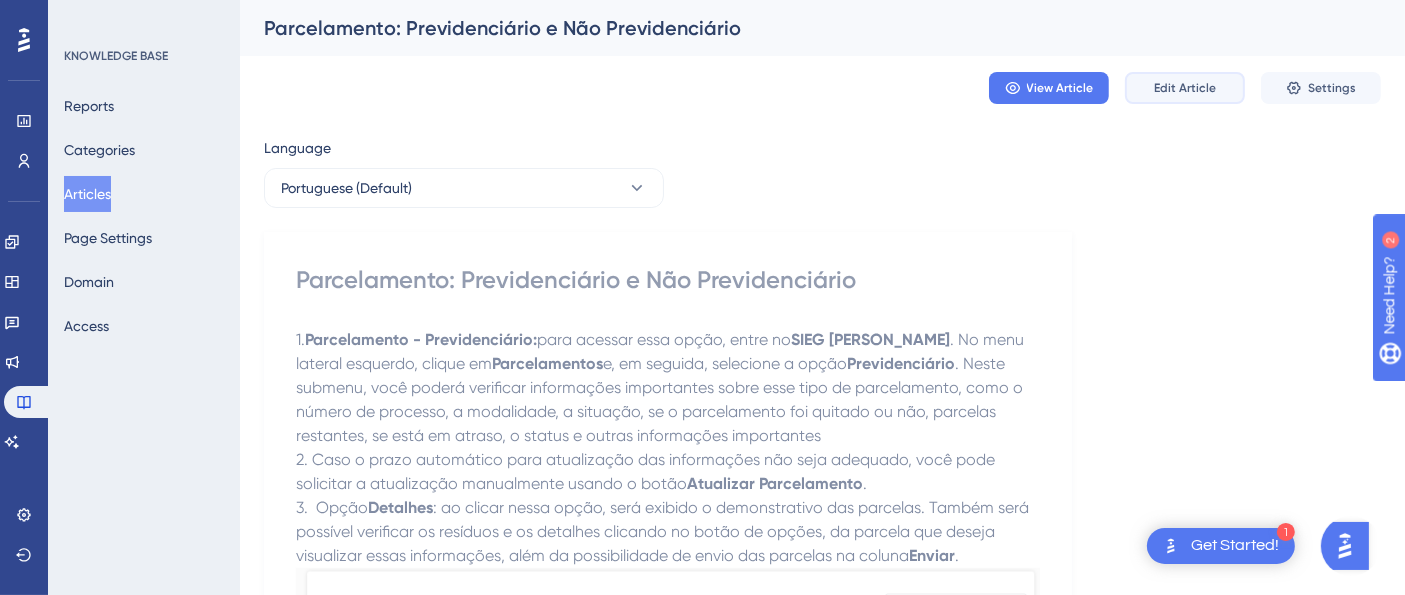 click on "Edit Article" at bounding box center (1185, 88) 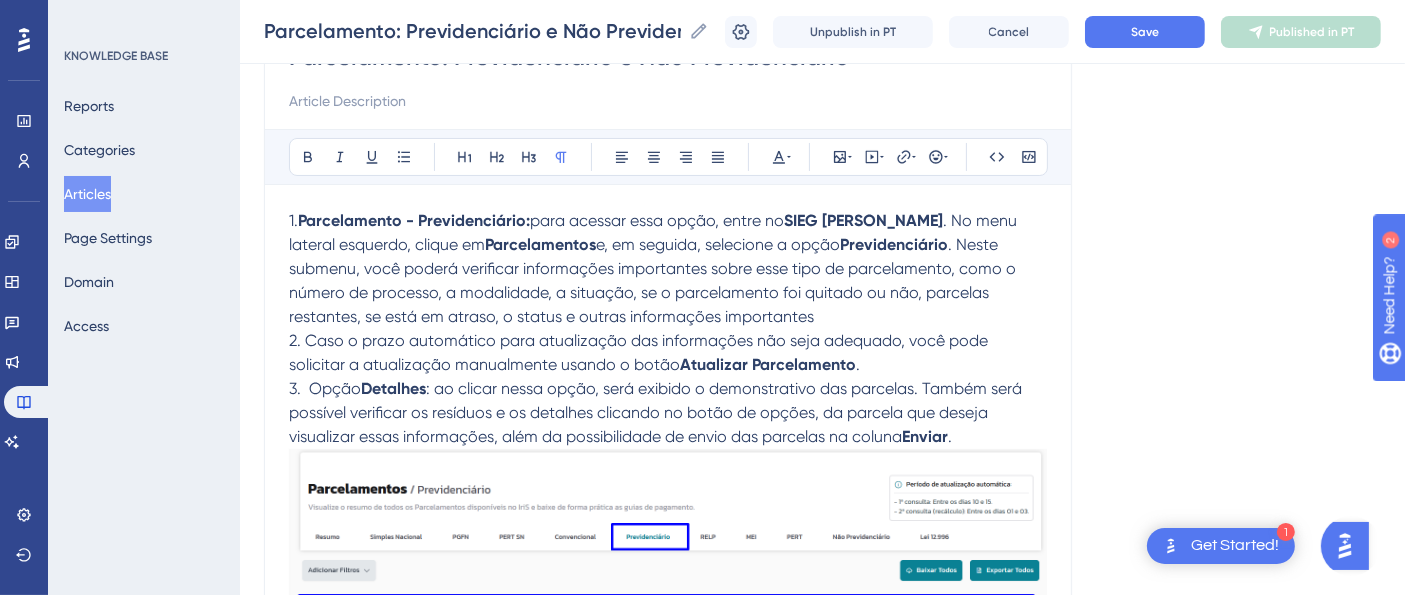 scroll, scrollTop: 222, scrollLeft: 0, axis: vertical 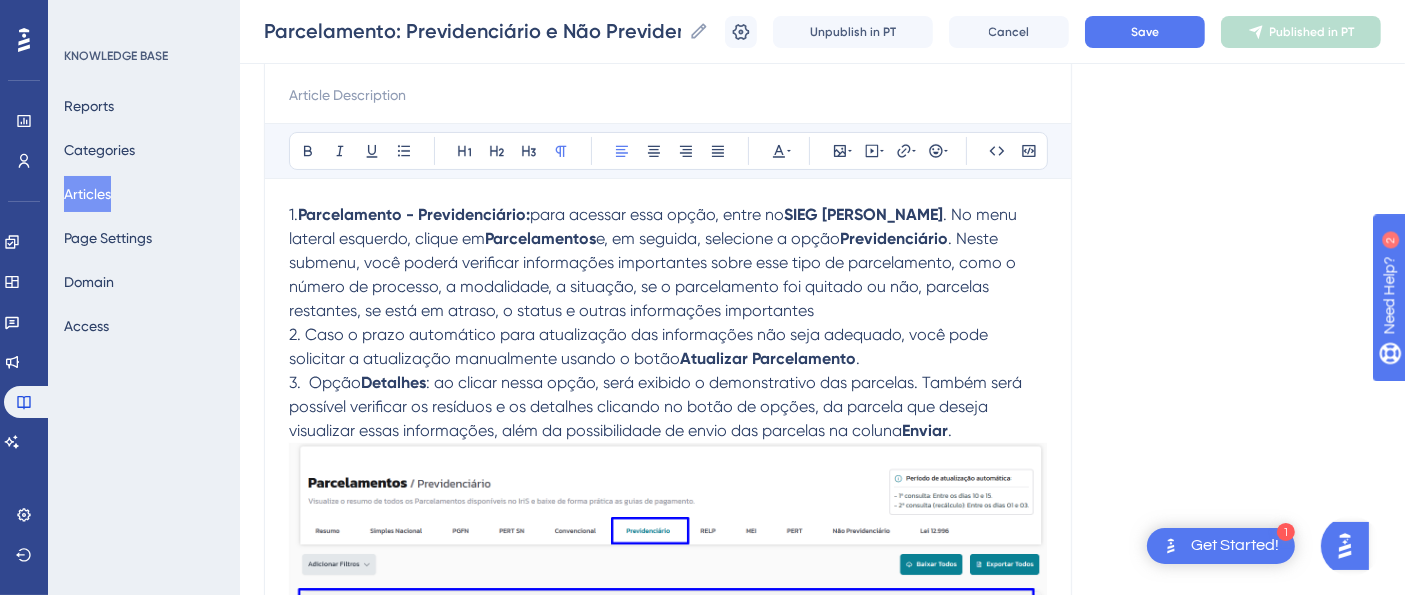 click at bounding box center (668, 604) 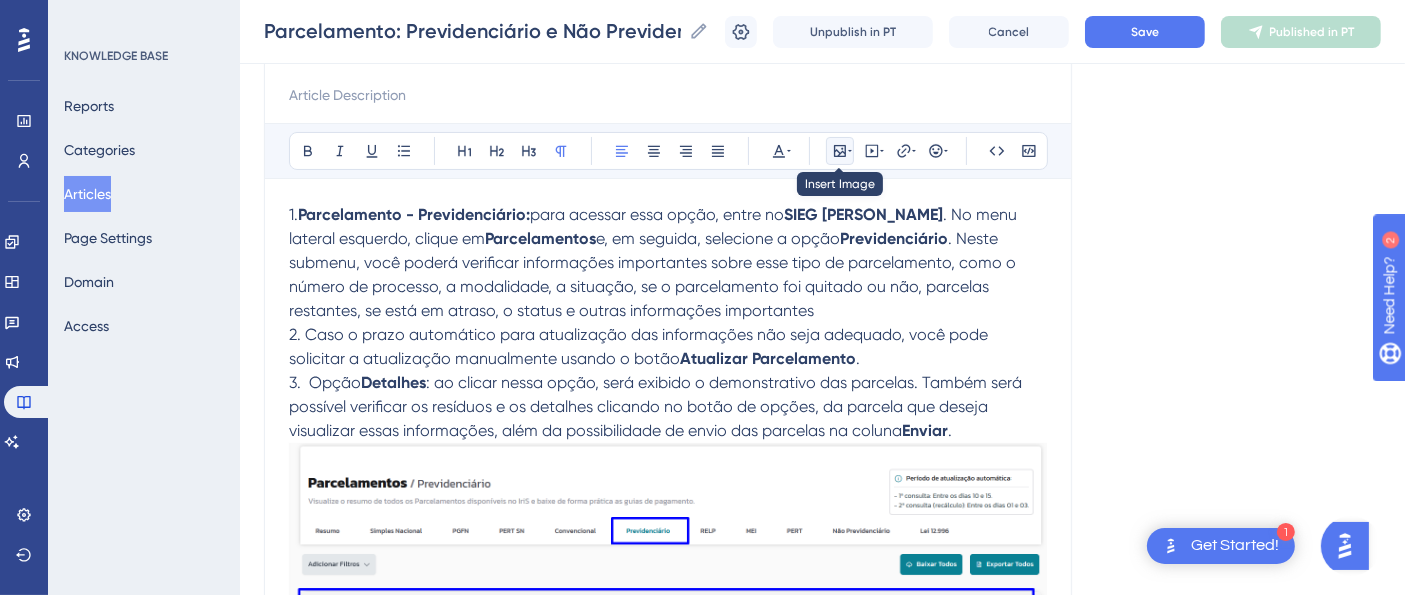 click 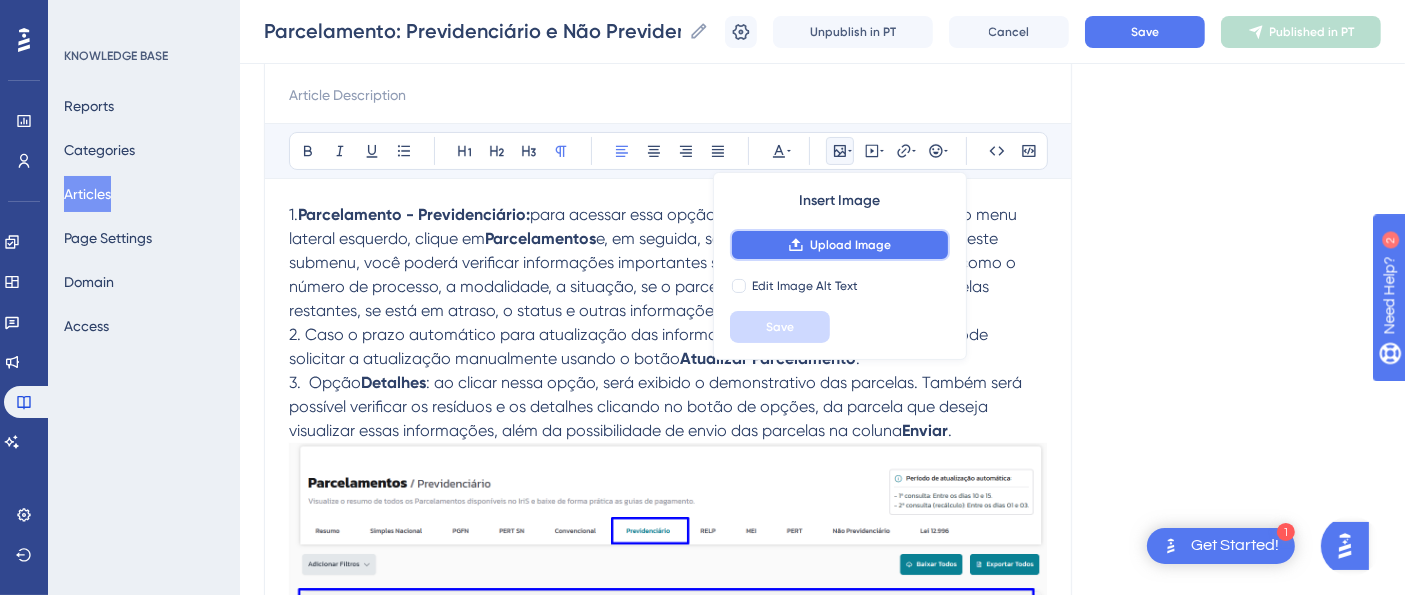 click on "Upload Image" at bounding box center (850, 245) 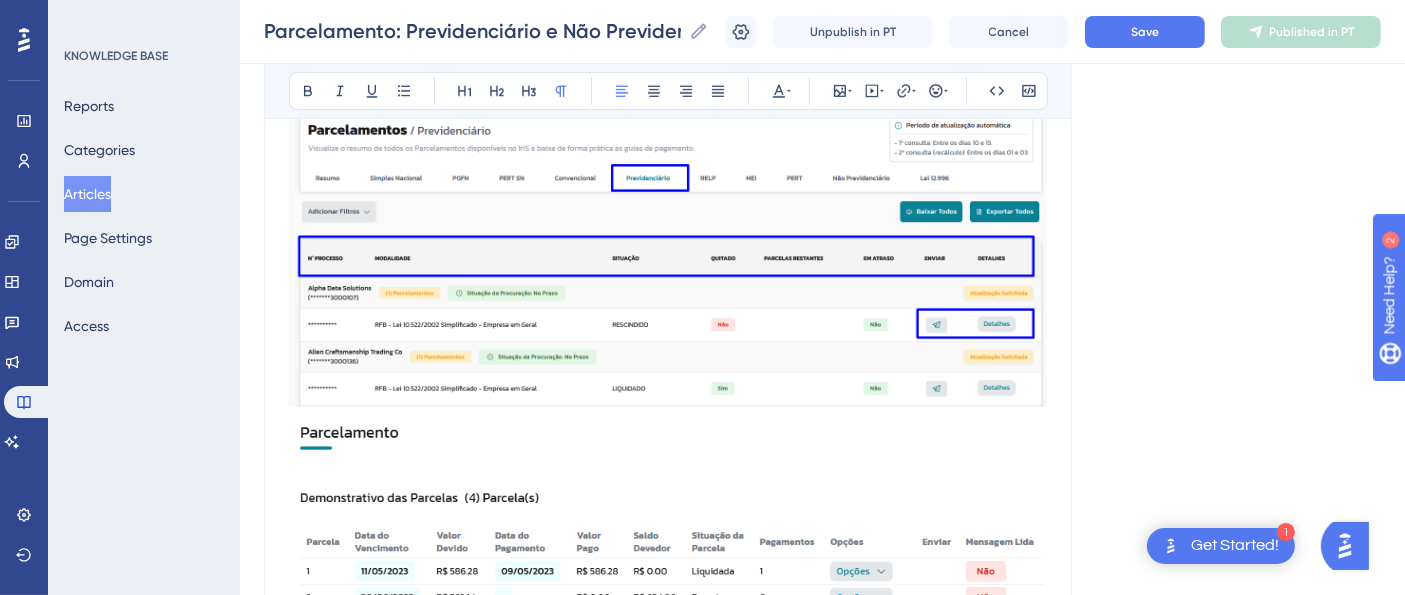scroll, scrollTop: 888, scrollLeft: 0, axis: vertical 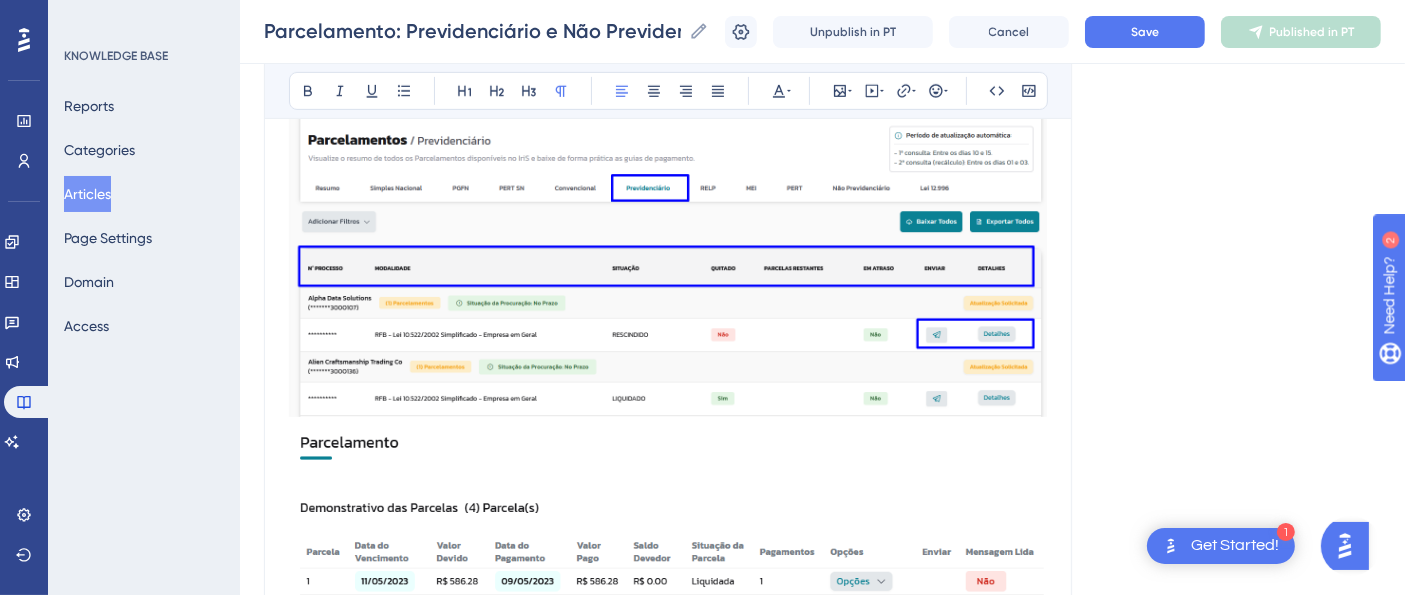 drag, startPoint x: 1421, startPoint y: 389, endPoint x: 1421, endPoint y: 610, distance: 221 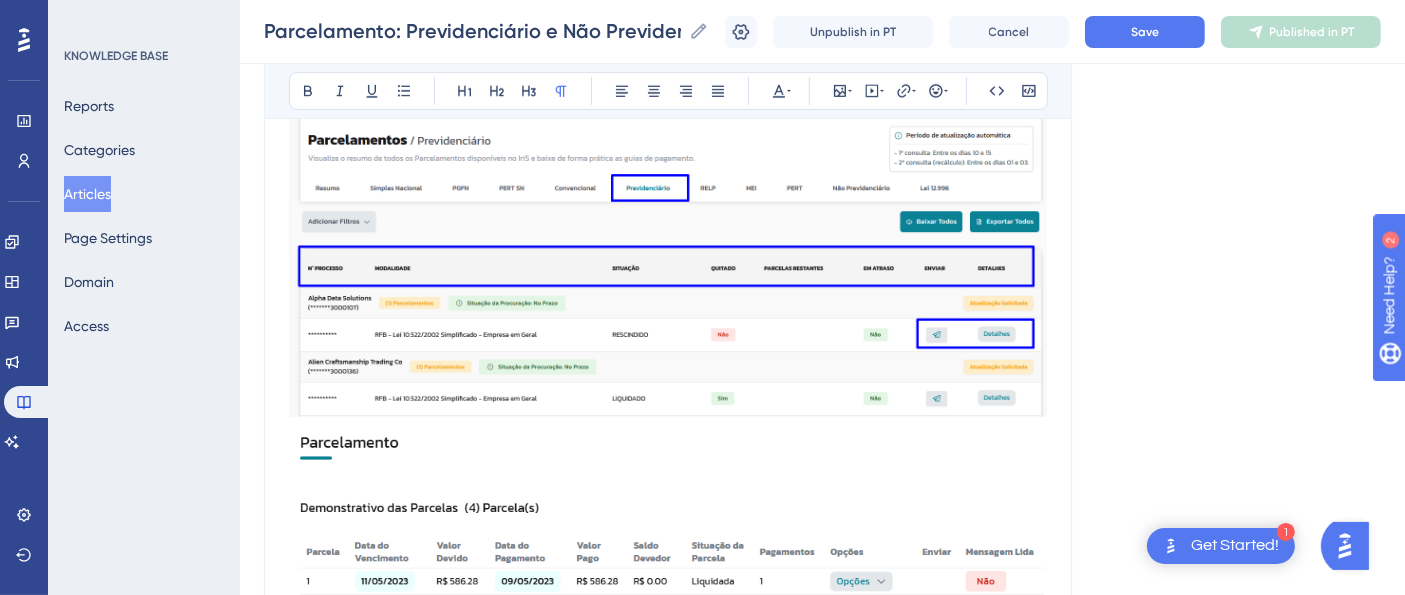 click on "5.  Para acessar essa opção, entre no  SIEG Iris . No menu lateral esquerdo, clique em  Parcelamentos  e, em seguida, selecione a opção  Não Previdenciário . Neste submenu, você poderá verificar informações importantes sobre esse tipo de parcelamento, como o número de processo, a modalidade, a situação, se o parcelamento foi quitado ou não, parcelas restantes, se está em atraso, o status e outras informações importantes" at bounding box center [668, 798] 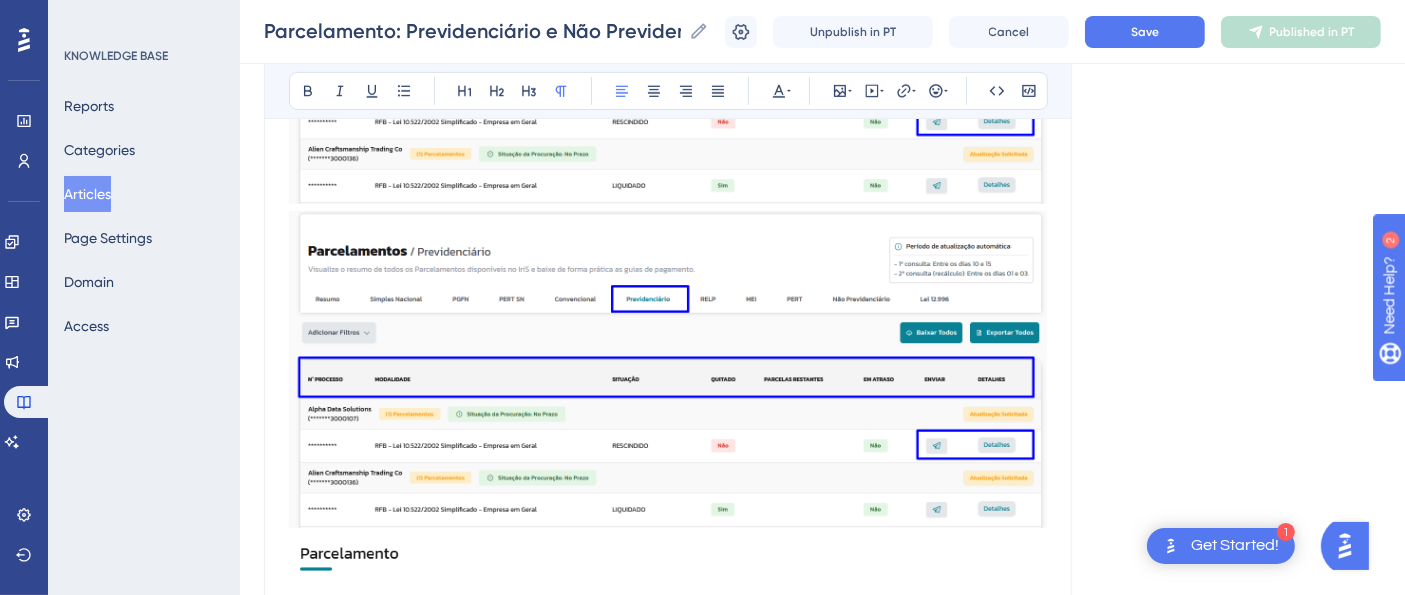 scroll, scrollTop: 888, scrollLeft: 17, axis: both 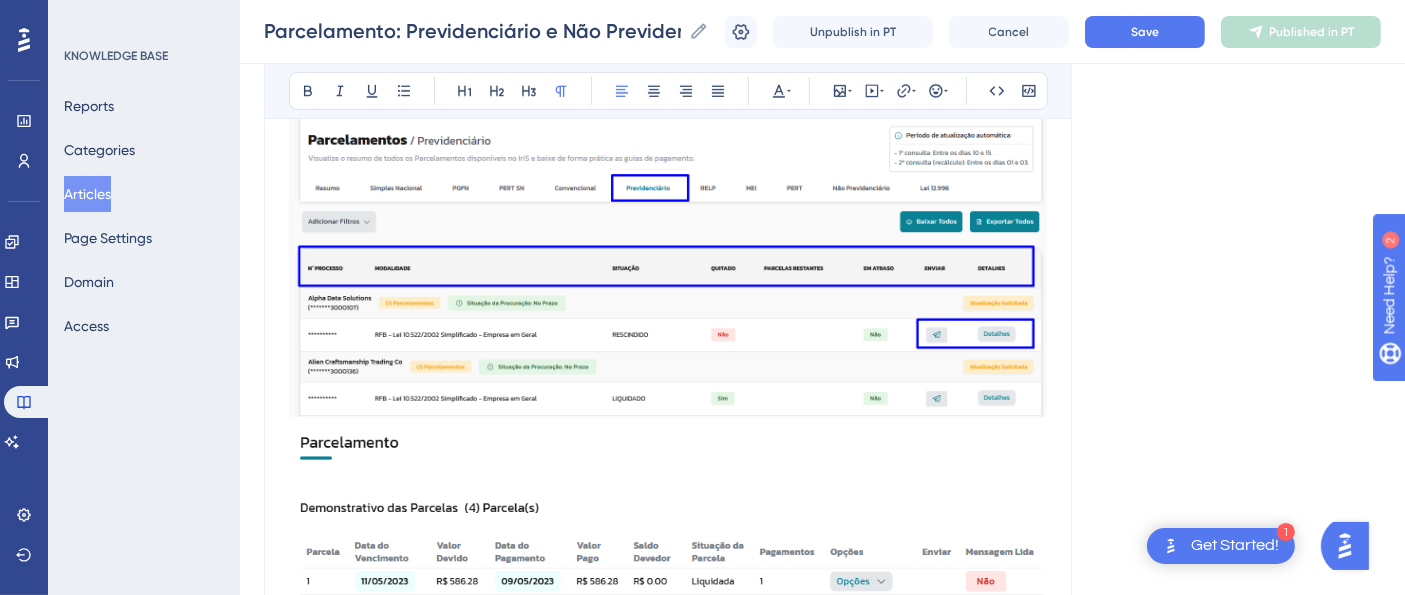 click at bounding box center (668, 1150) 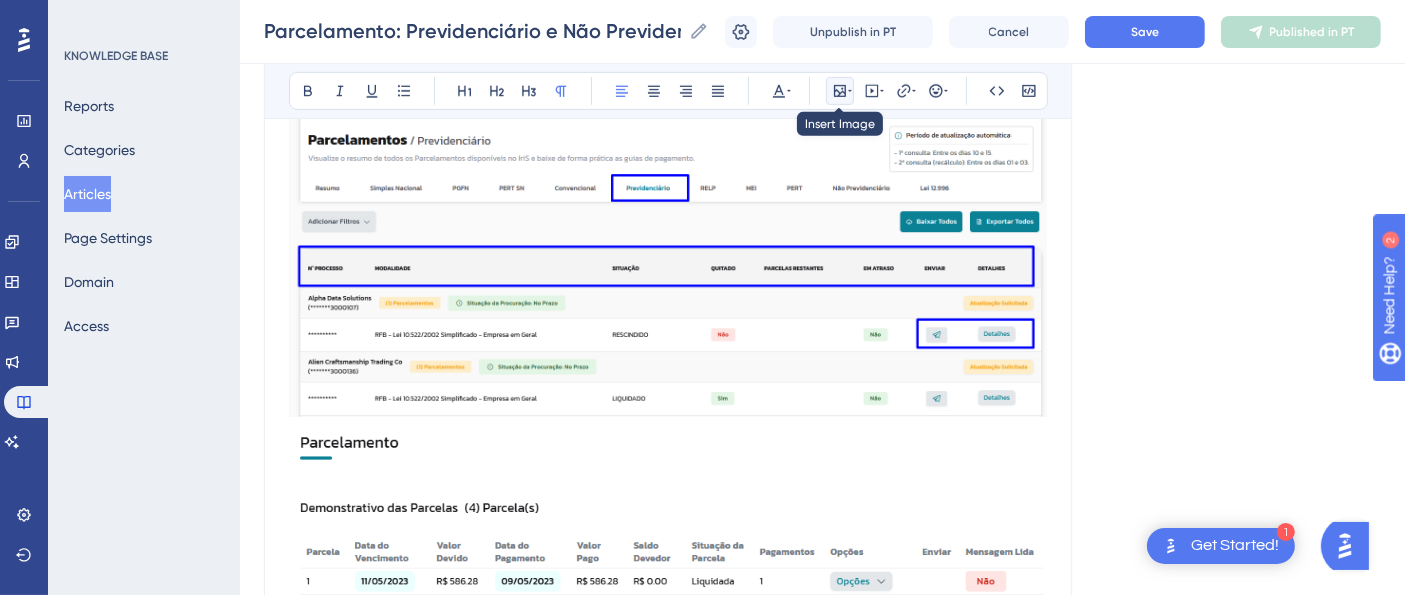 click 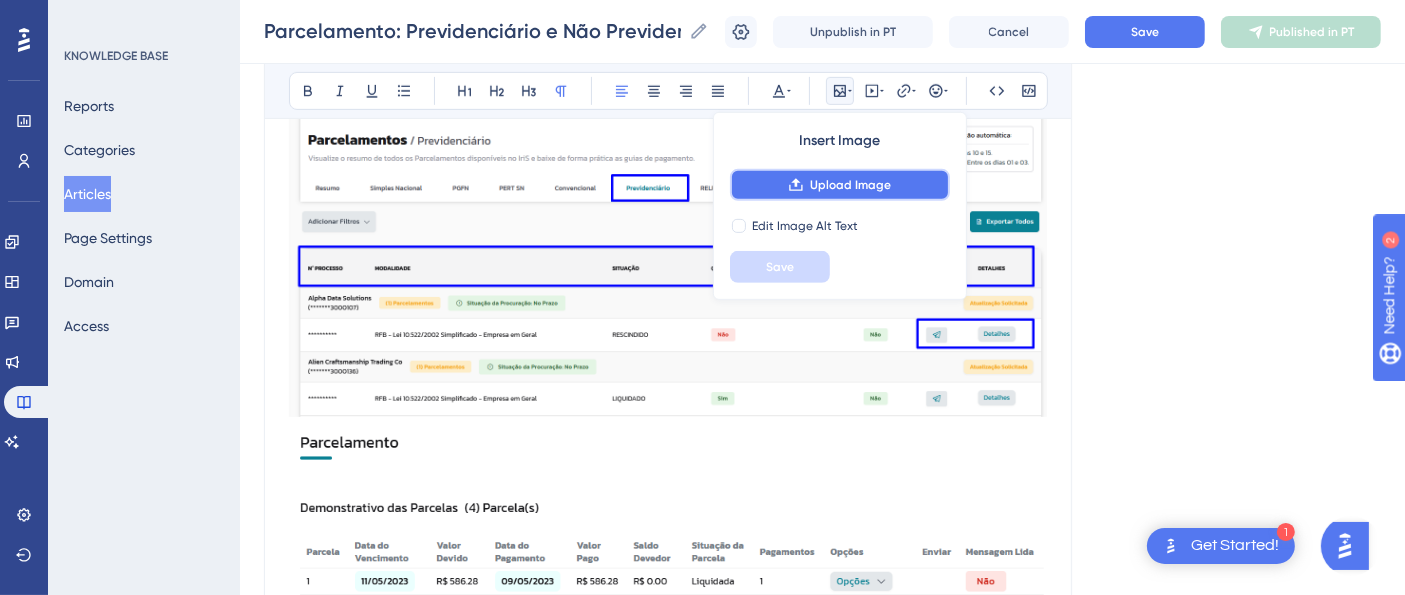 click on "Upload Image" at bounding box center [850, 185] 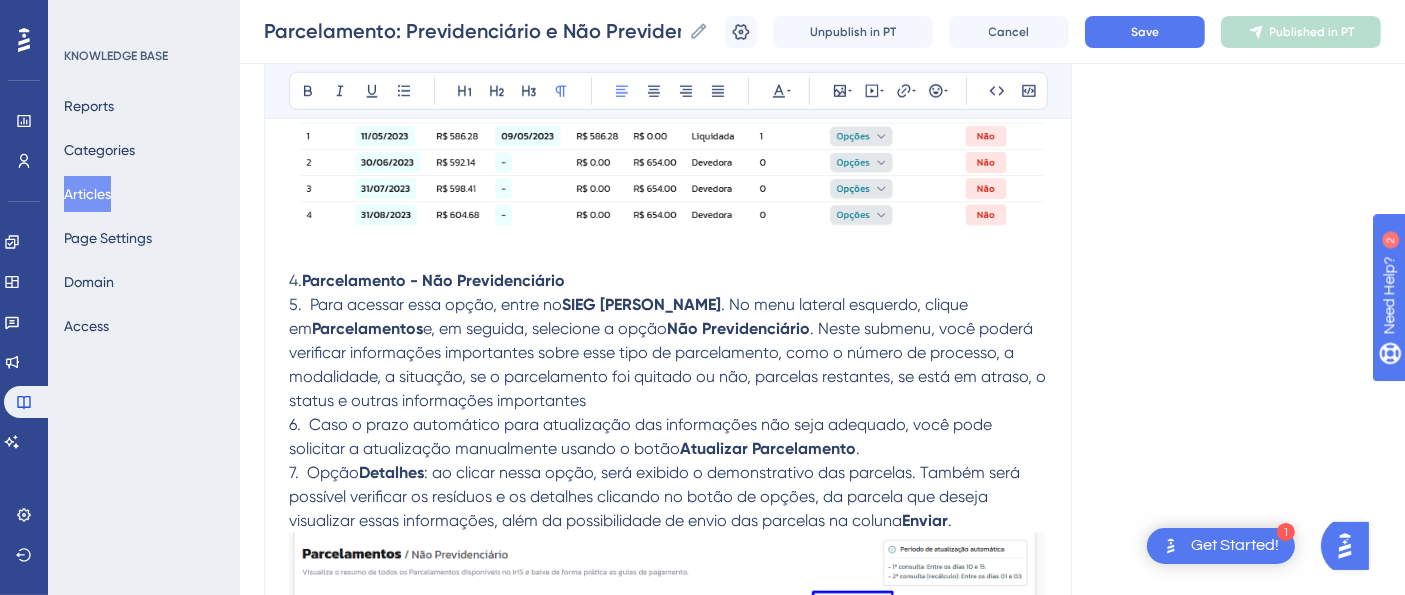 scroll, scrollTop: 1555, scrollLeft: 17, axis: both 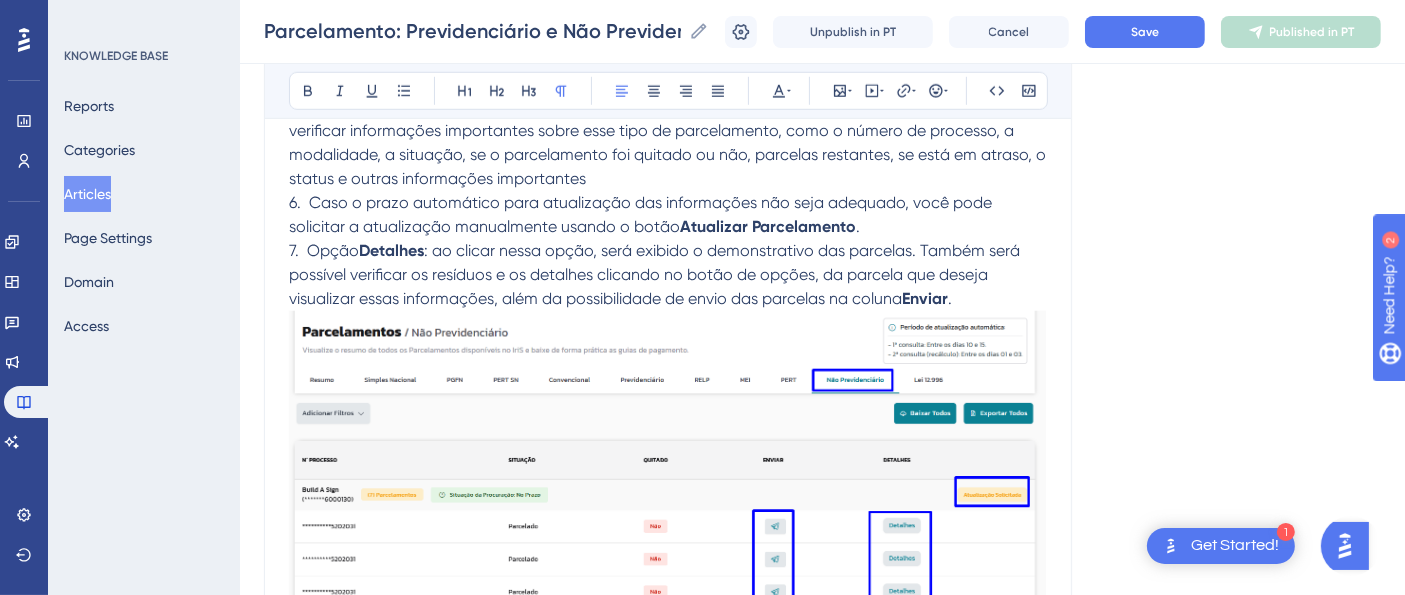 click on "Observação:  Lembrando que, ao selecionar a opção de baixar os arquivos, serão considerados os filtros aplicados anteriormente na sua busca." at bounding box center [668, 1242] 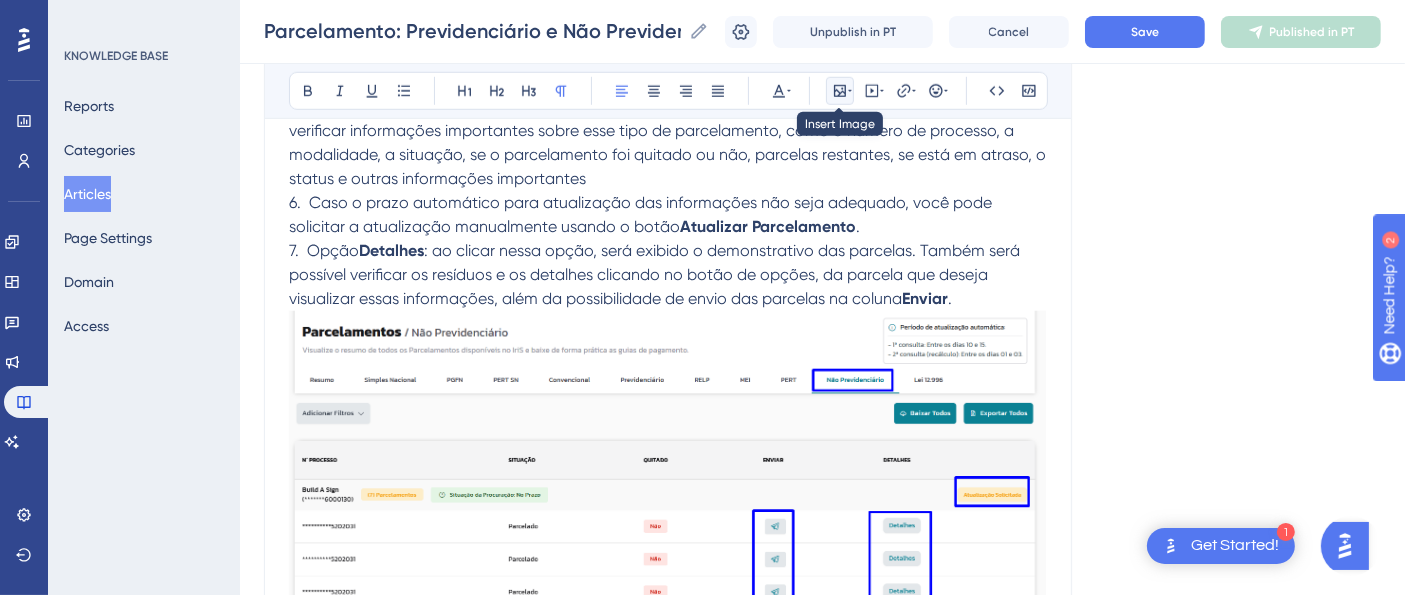 click 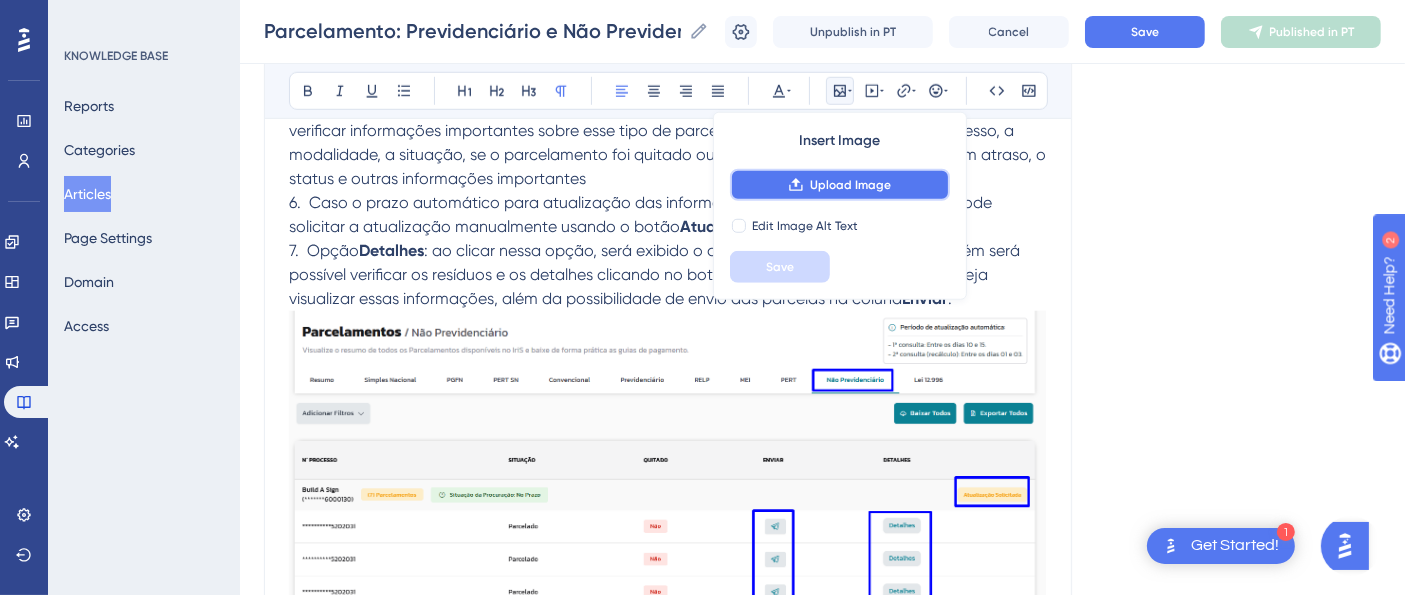 click on "Upload Image" at bounding box center [850, 185] 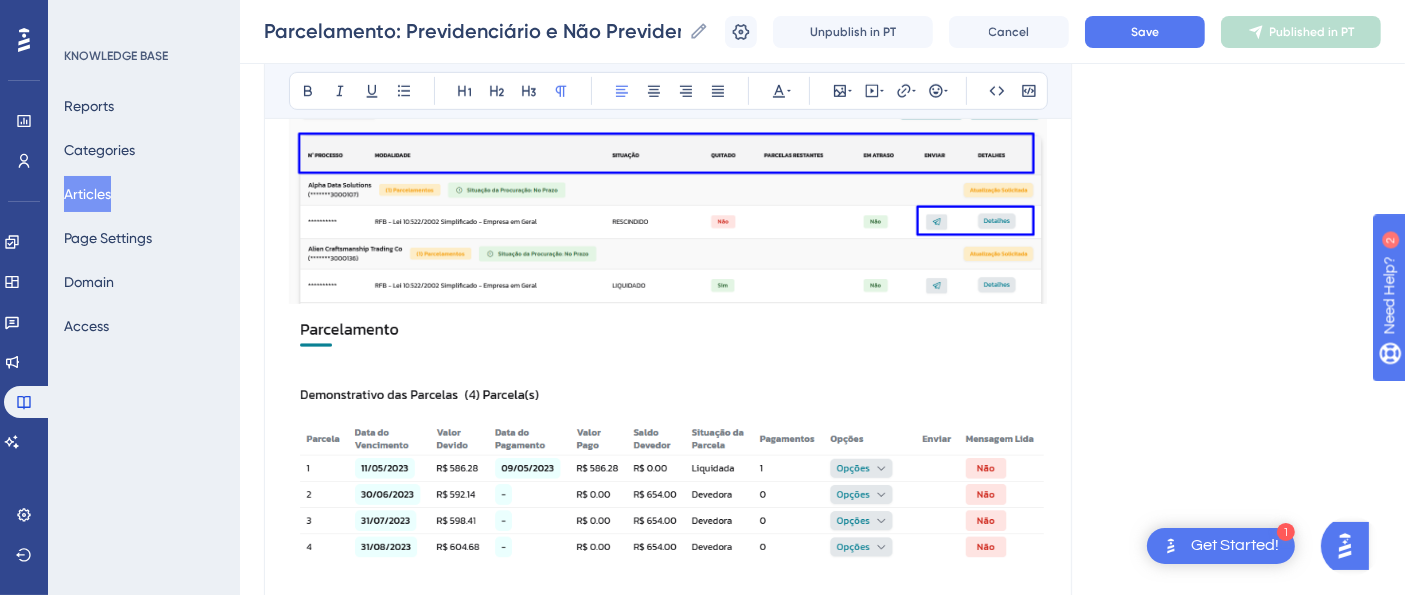 scroll, scrollTop: 1000, scrollLeft: 17, axis: both 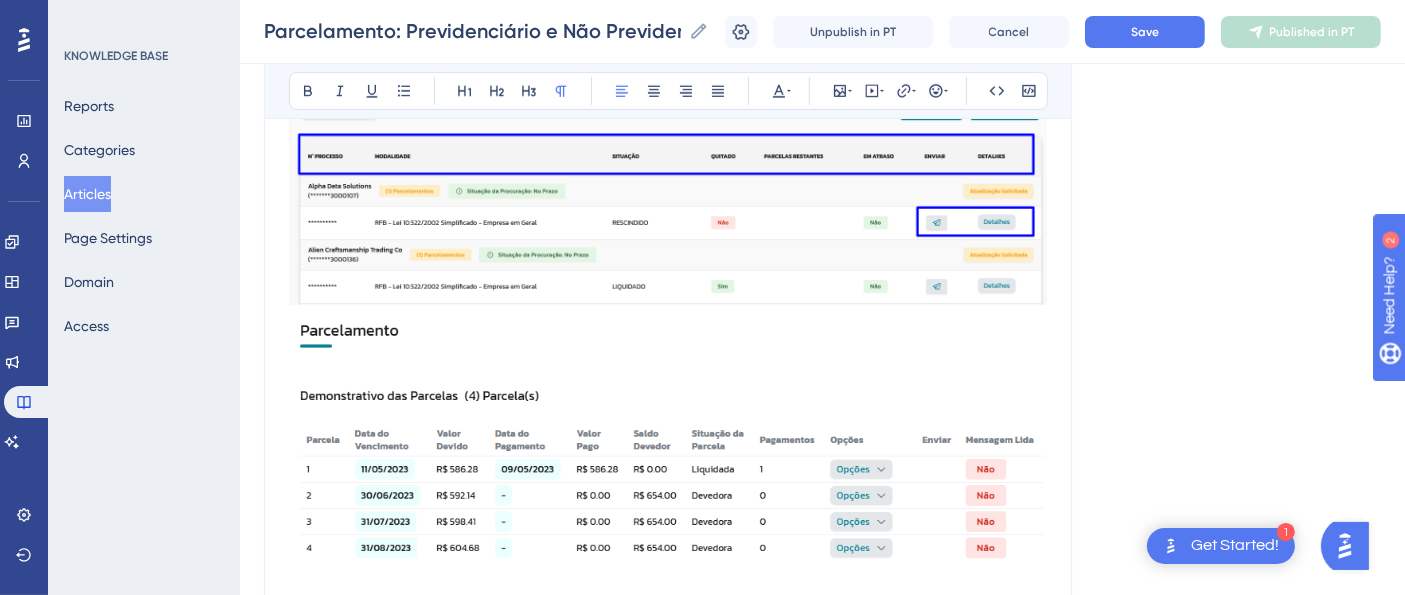 click at bounding box center [668, 1352] 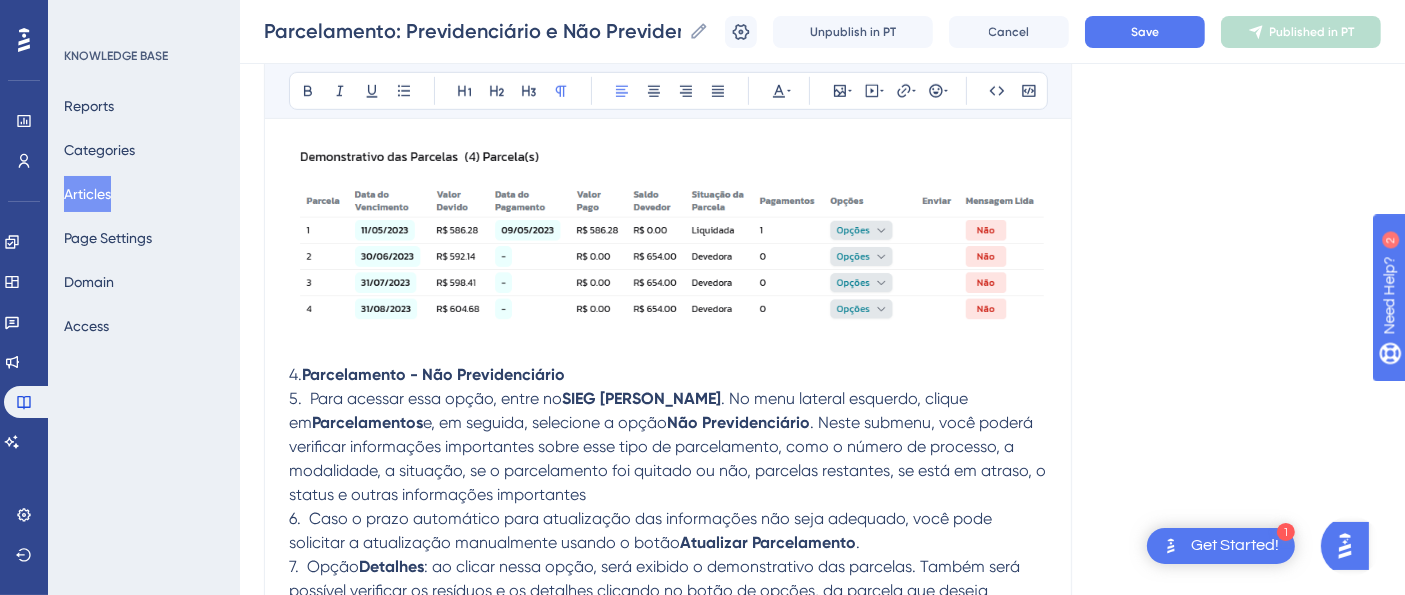 scroll, scrollTop: 1333, scrollLeft: 17, axis: both 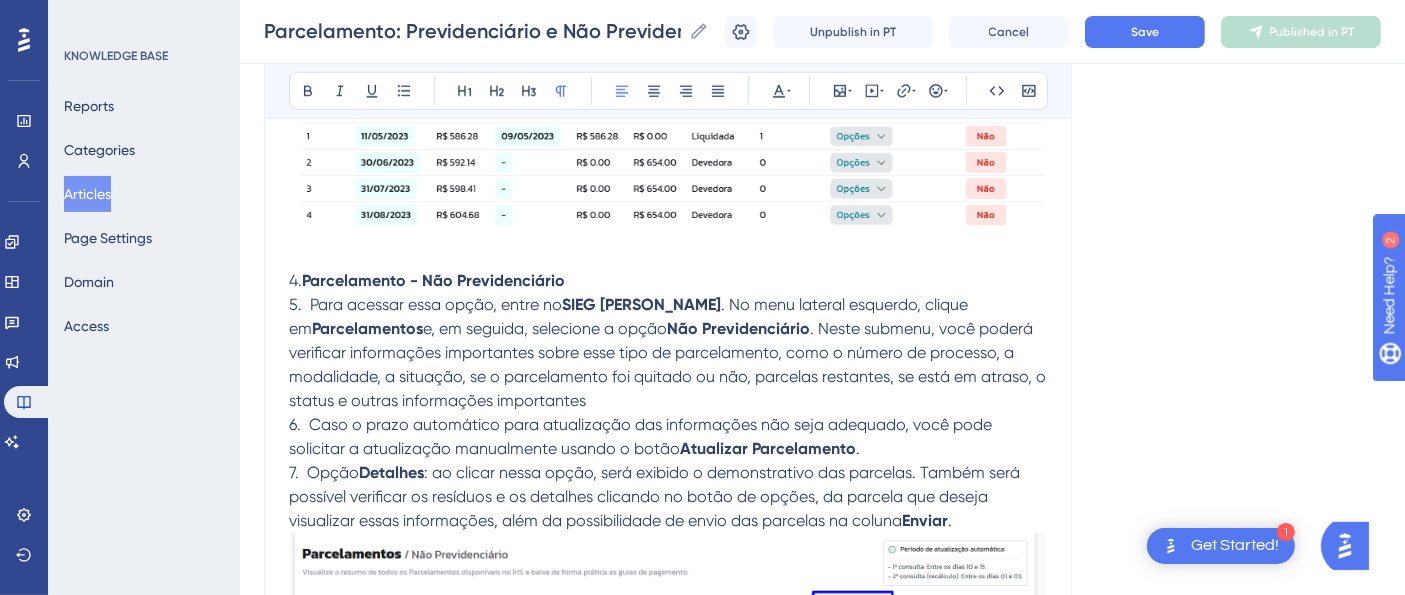 click at bounding box center (668, 1390) 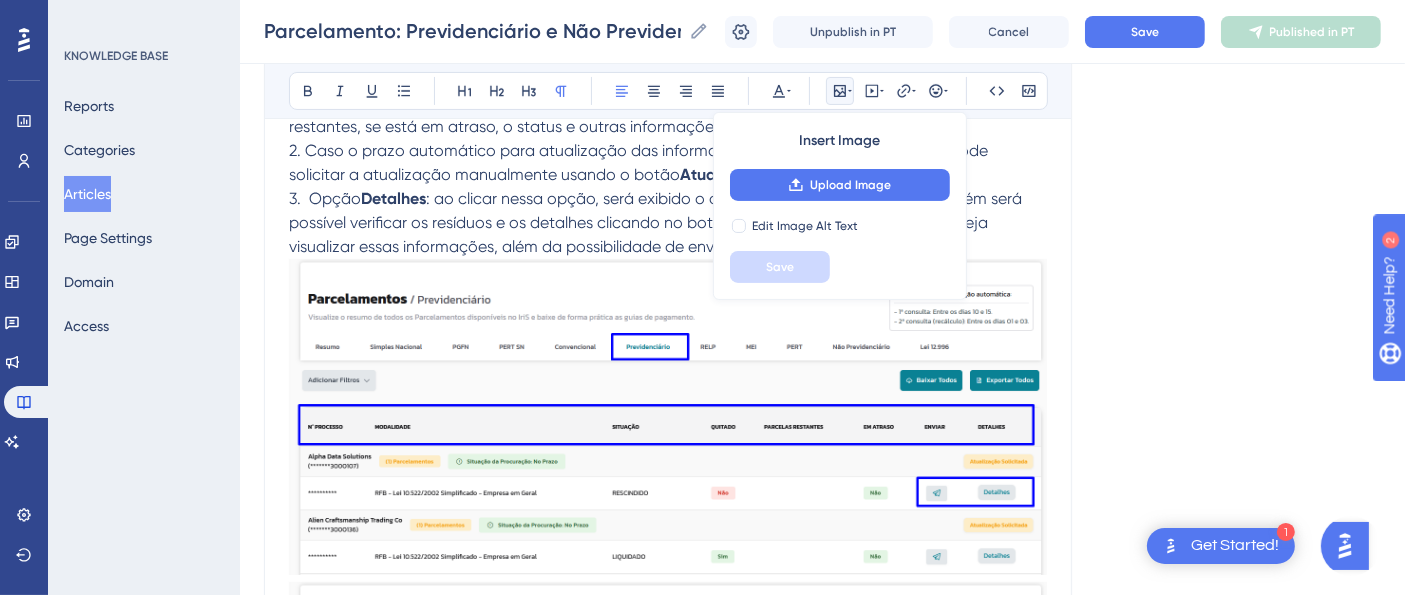 scroll, scrollTop: 555, scrollLeft: 17, axis: both 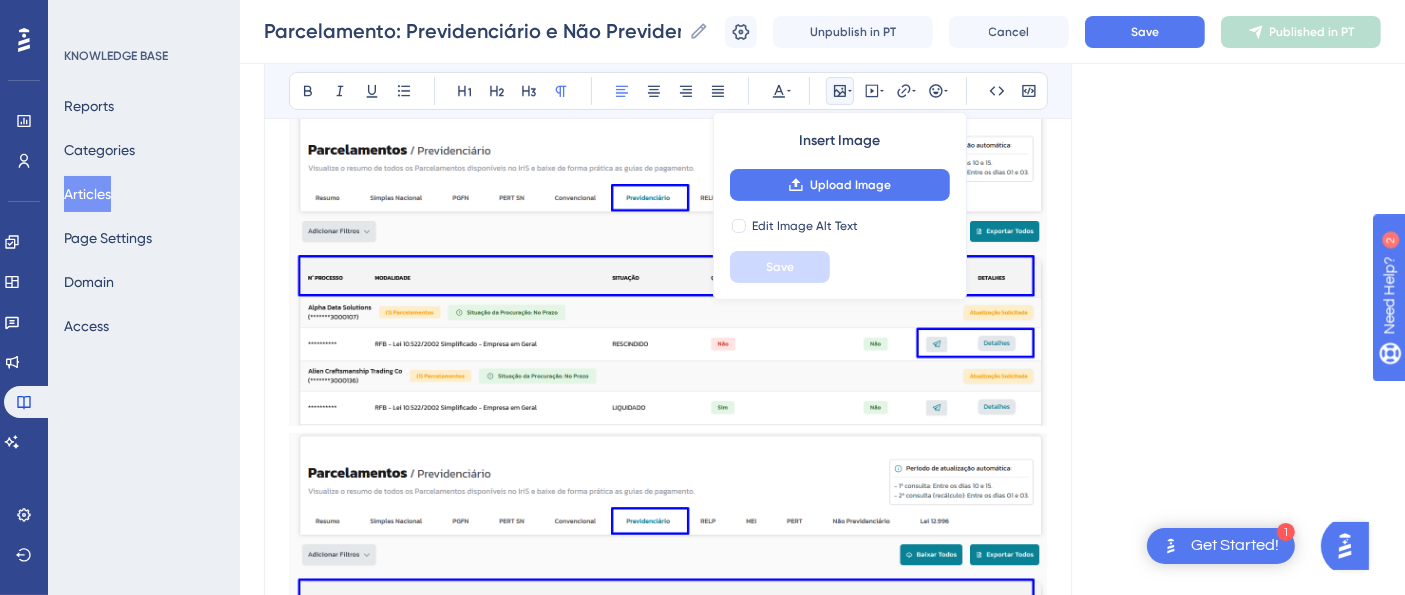click at bounding box center (668, 902) 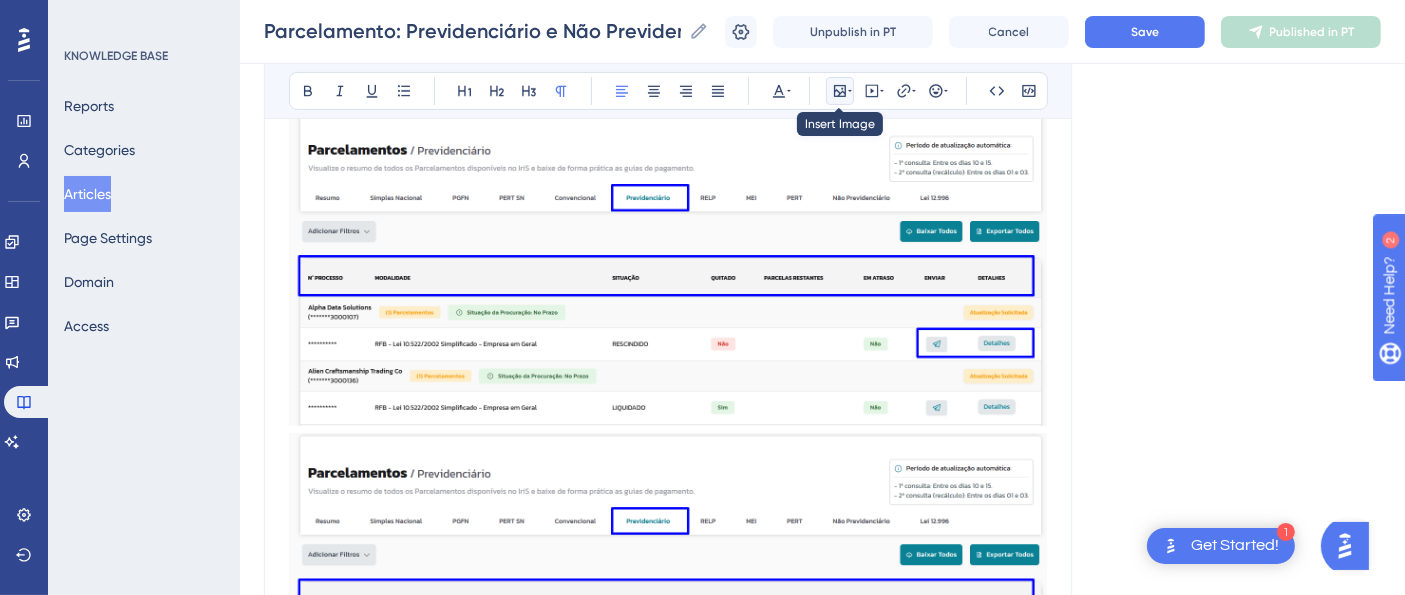 click 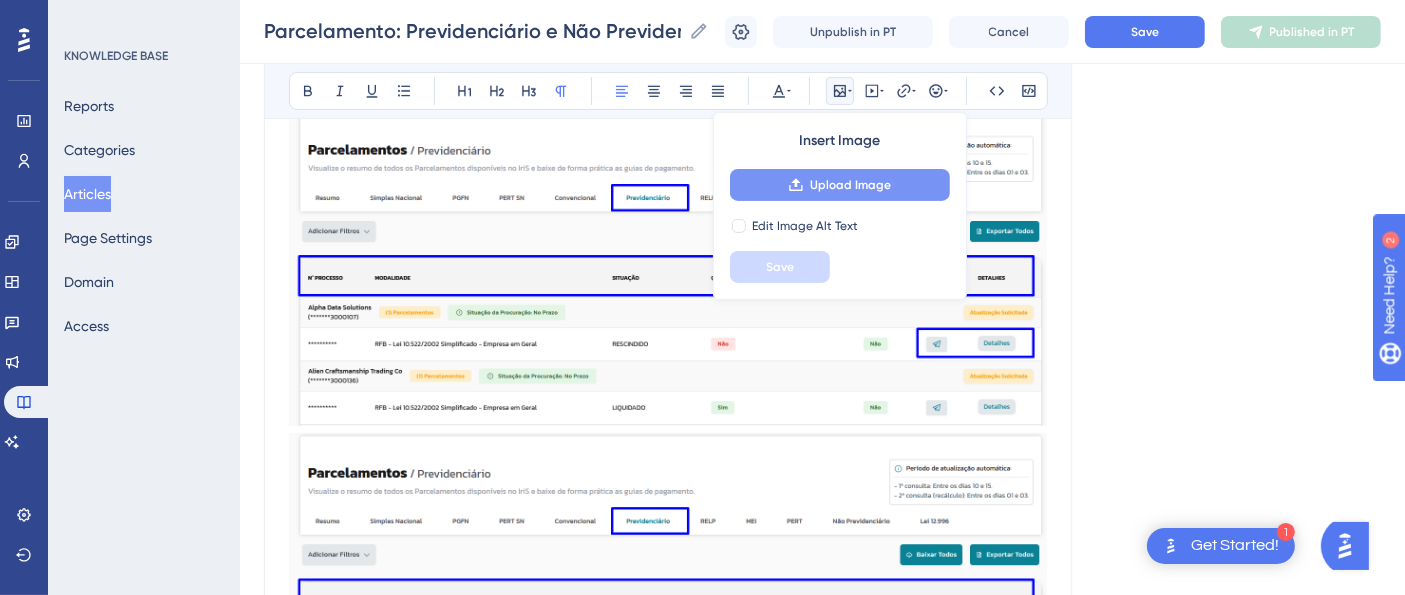 click on "Upload Image" at bounding box center (850, 185) 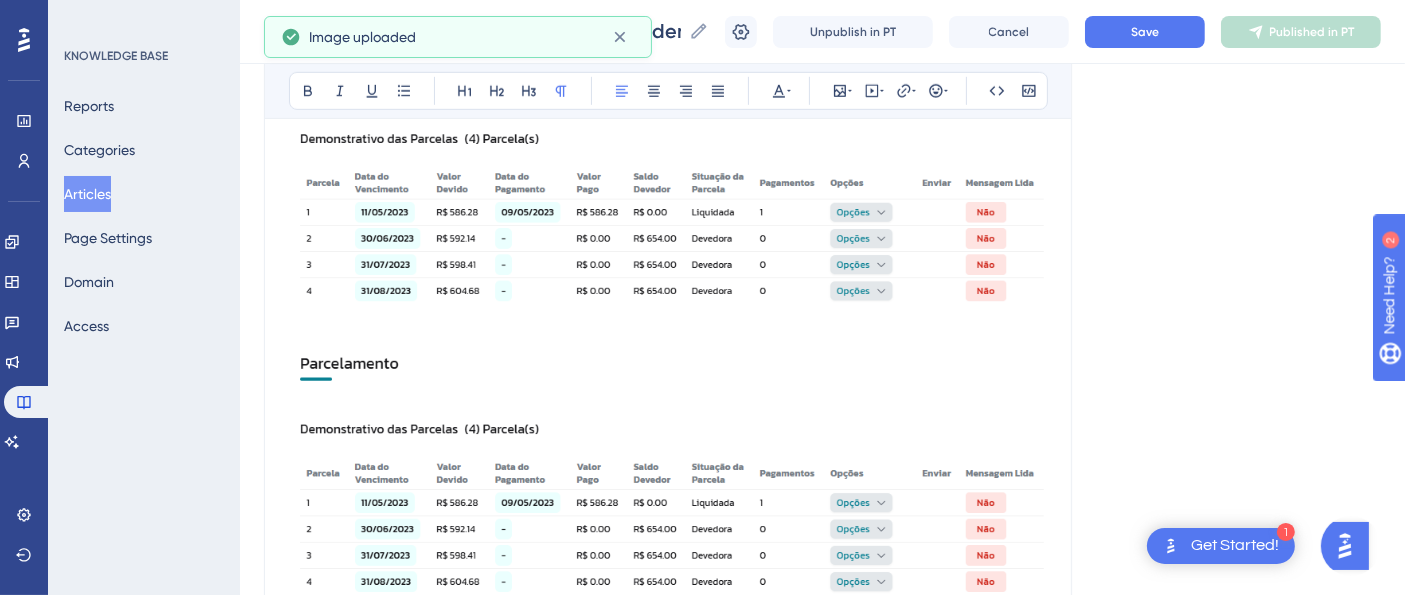 scroll, scrollTop: 1333, scrollLeft: 17, axis: both 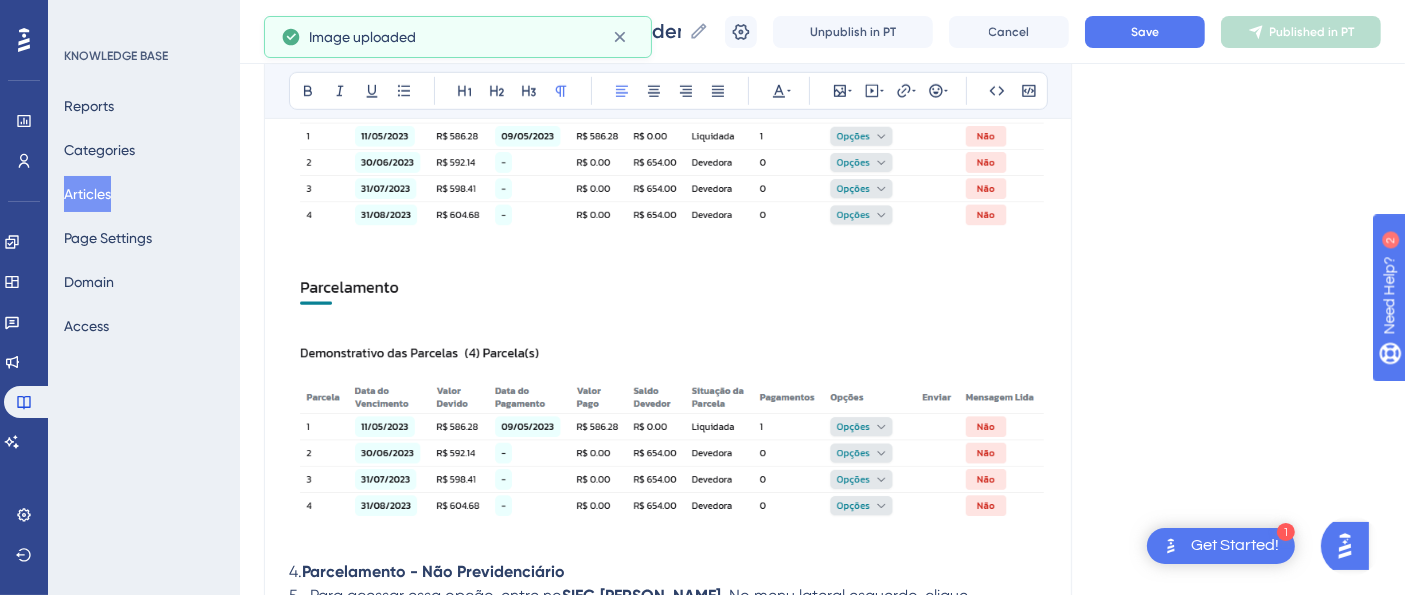 click at bounding box center [668, 1180] 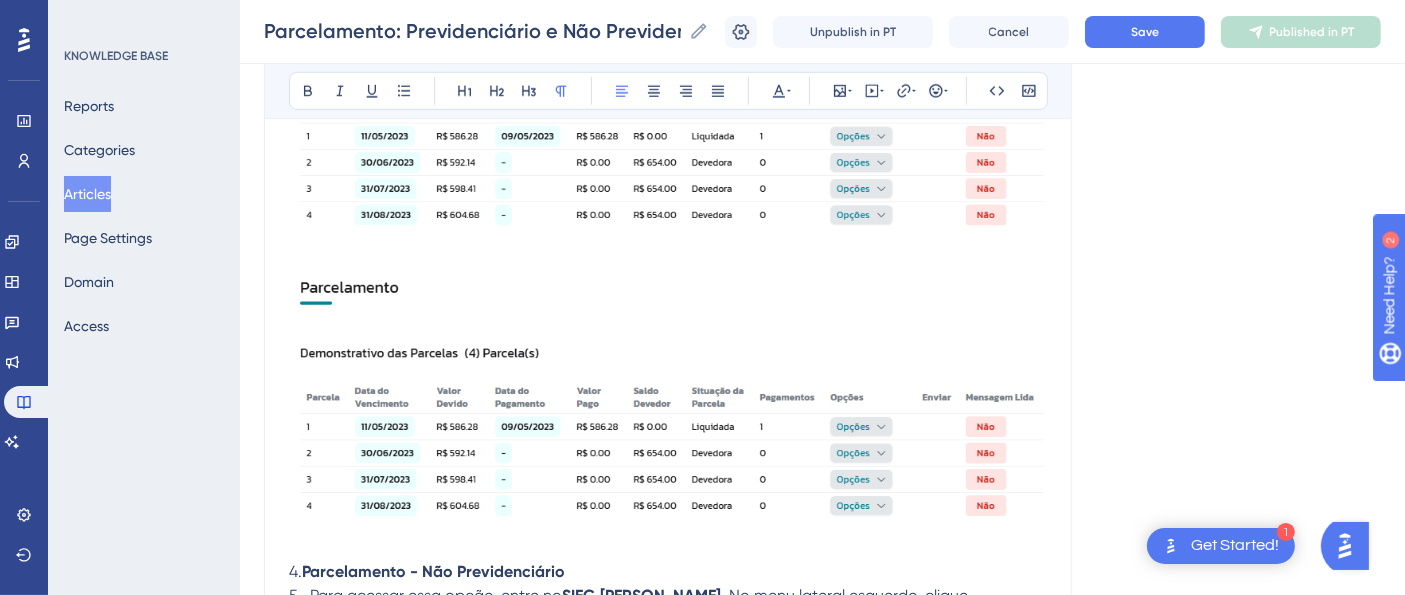 click at bounding box center (668, 1180) 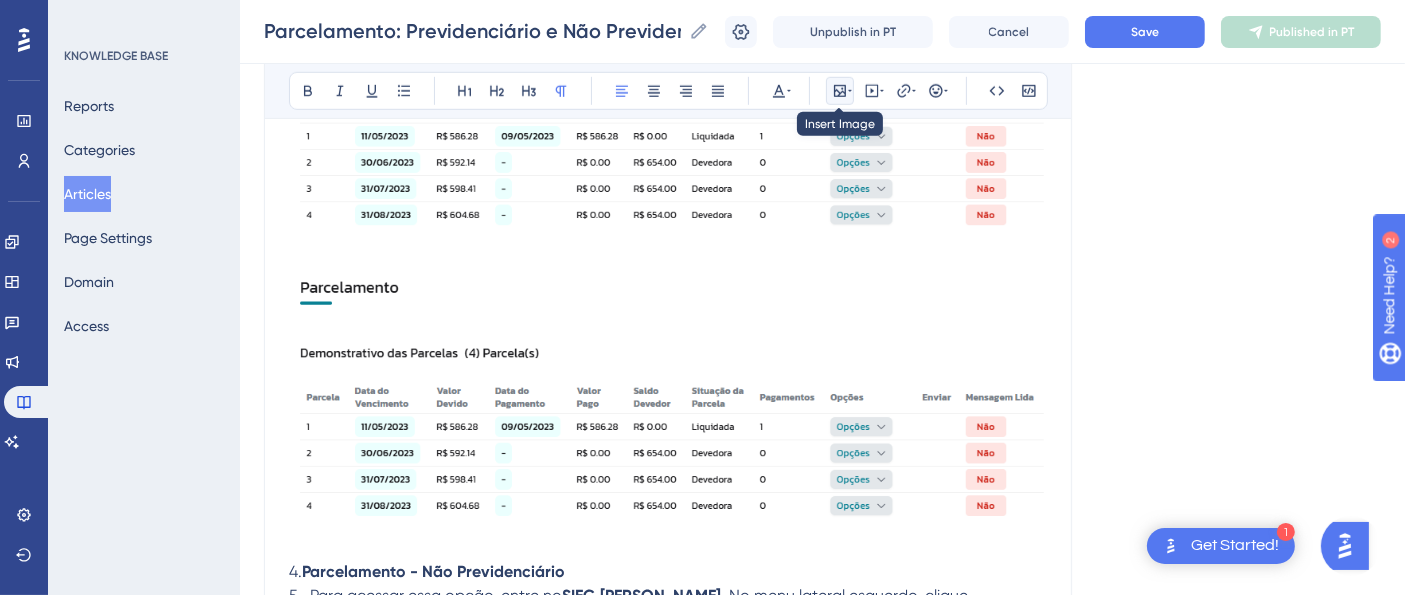 click 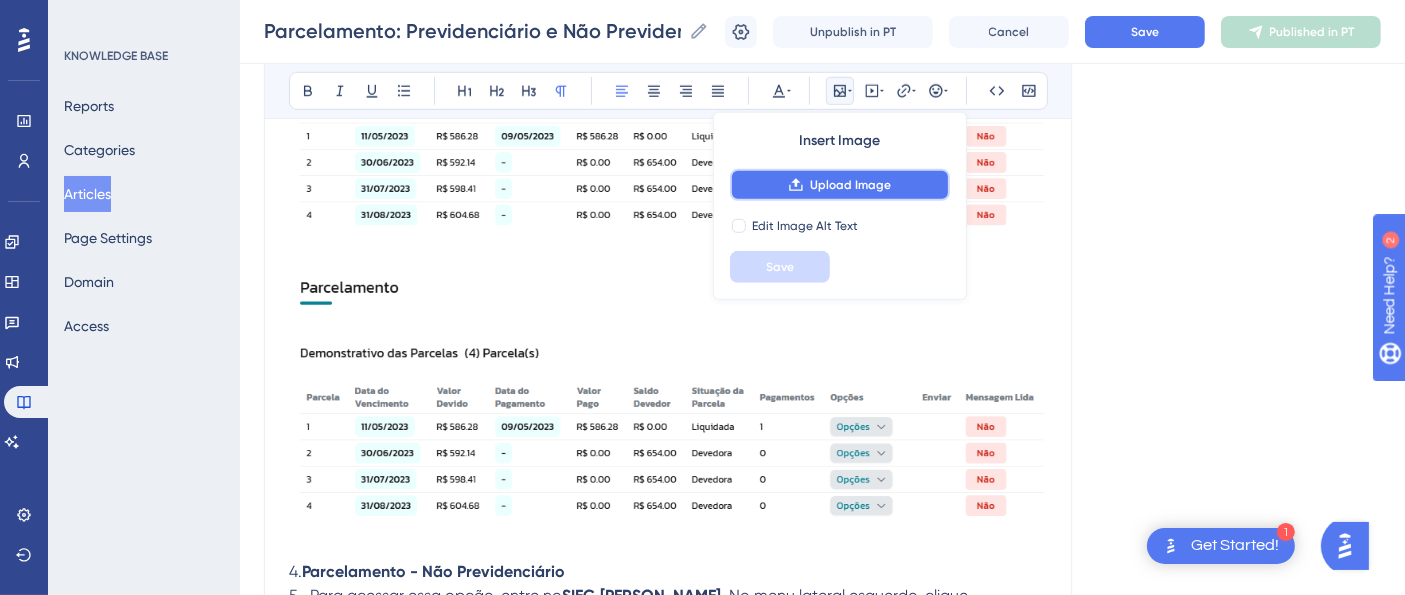 click on "Upload Image" at bounding box center (850, 185) 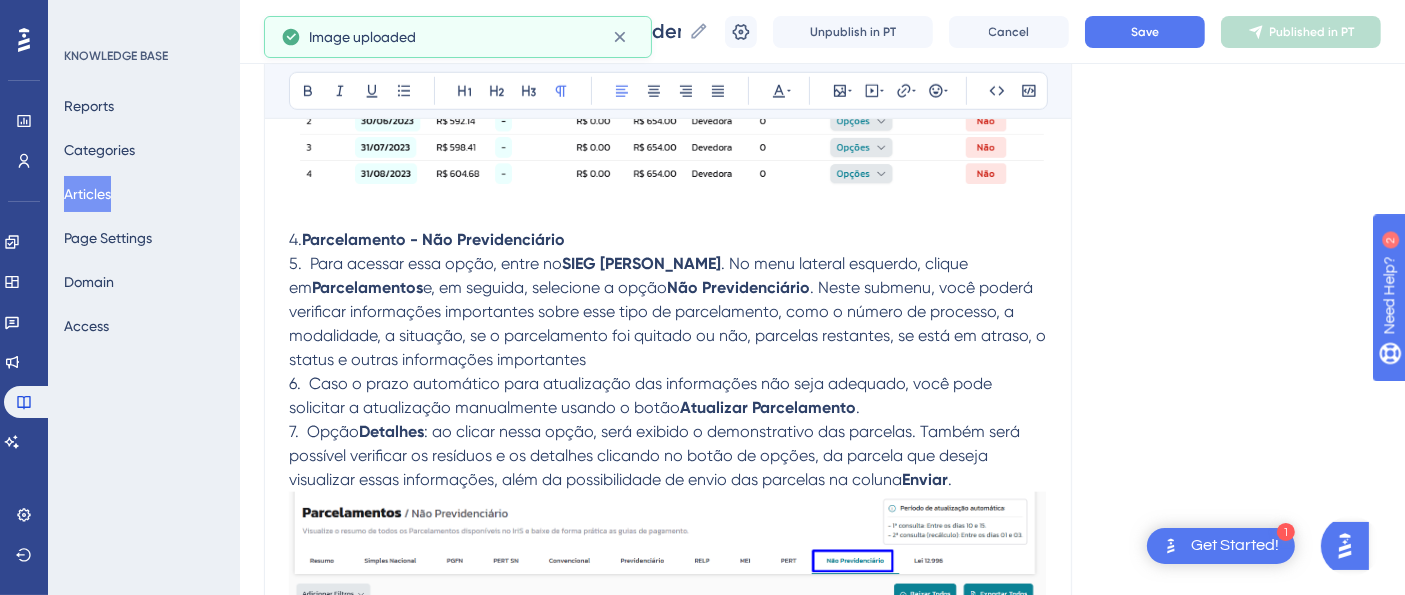 scroll, scrollTop: 1555, scrollLeft: 17, axis: both 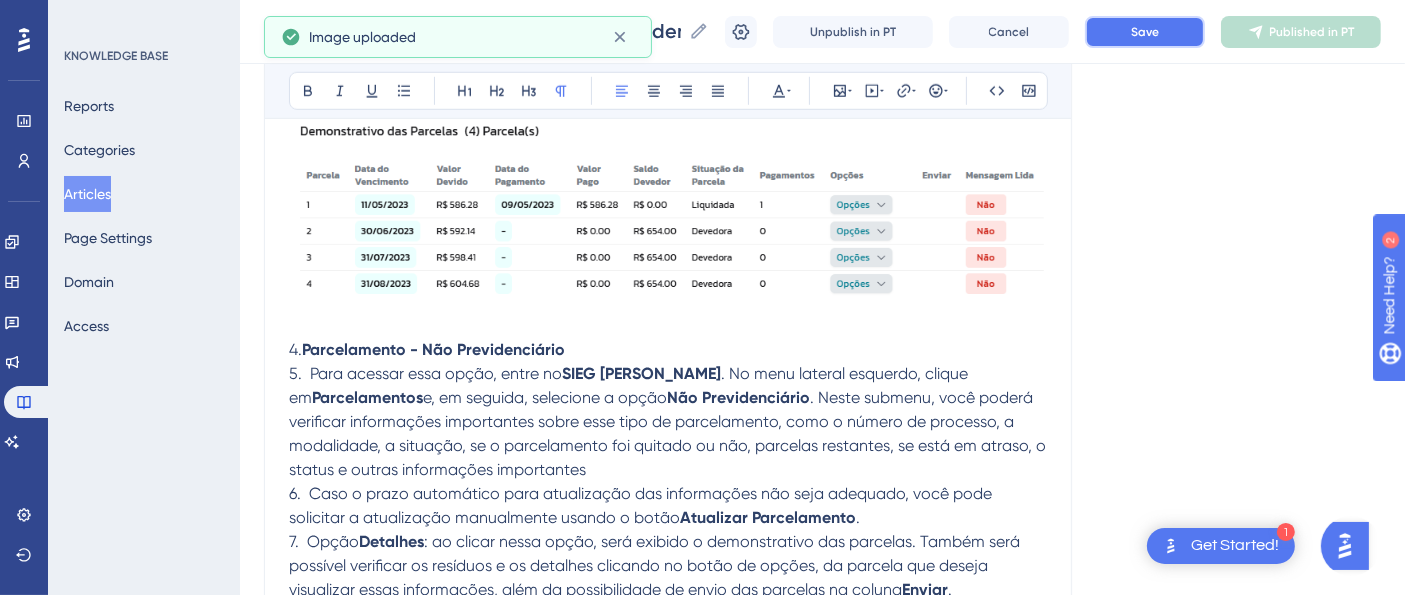 click on "Save" at bounding box center (1145, 32) 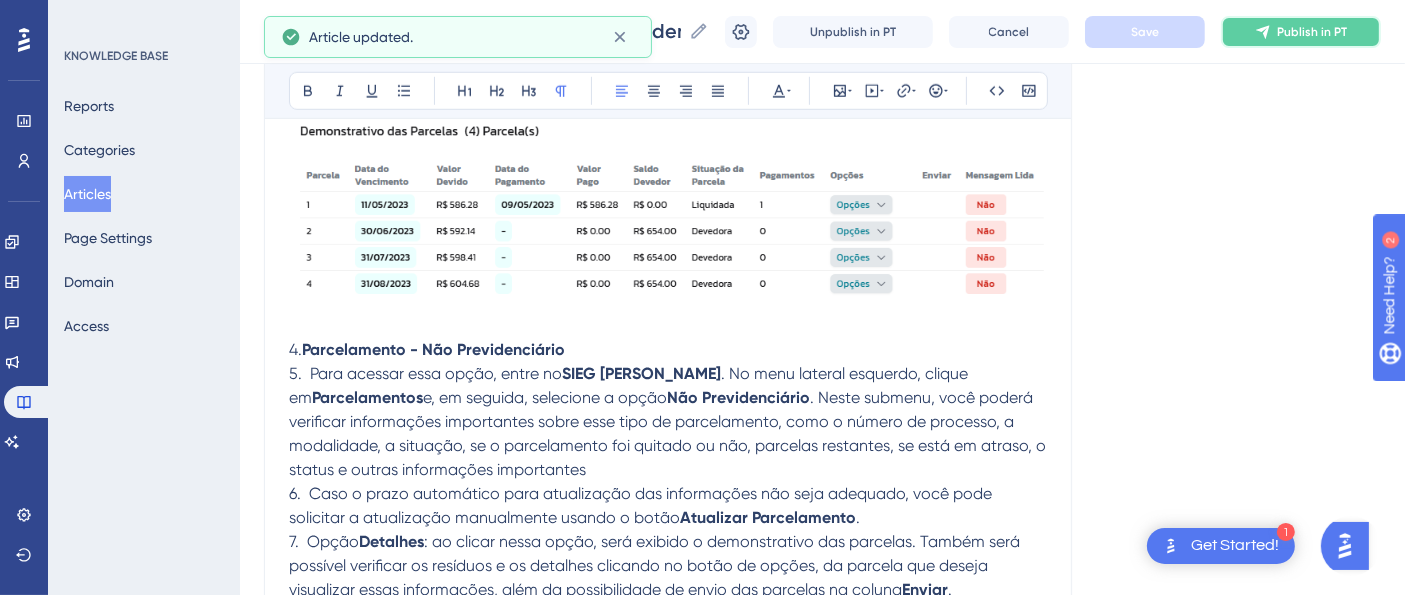 click on "Publish in PT" at bounding box center [1312, 32] 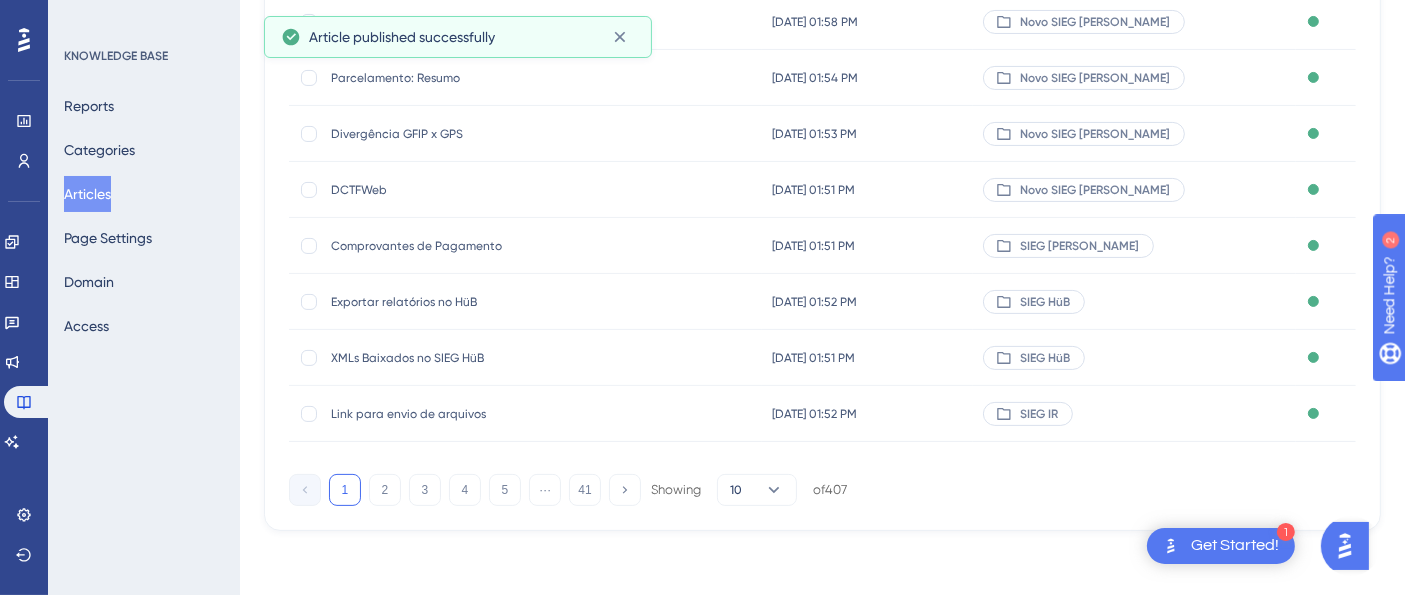 scroll, scrollTop: 0, scrollLeft: 0, axis: both 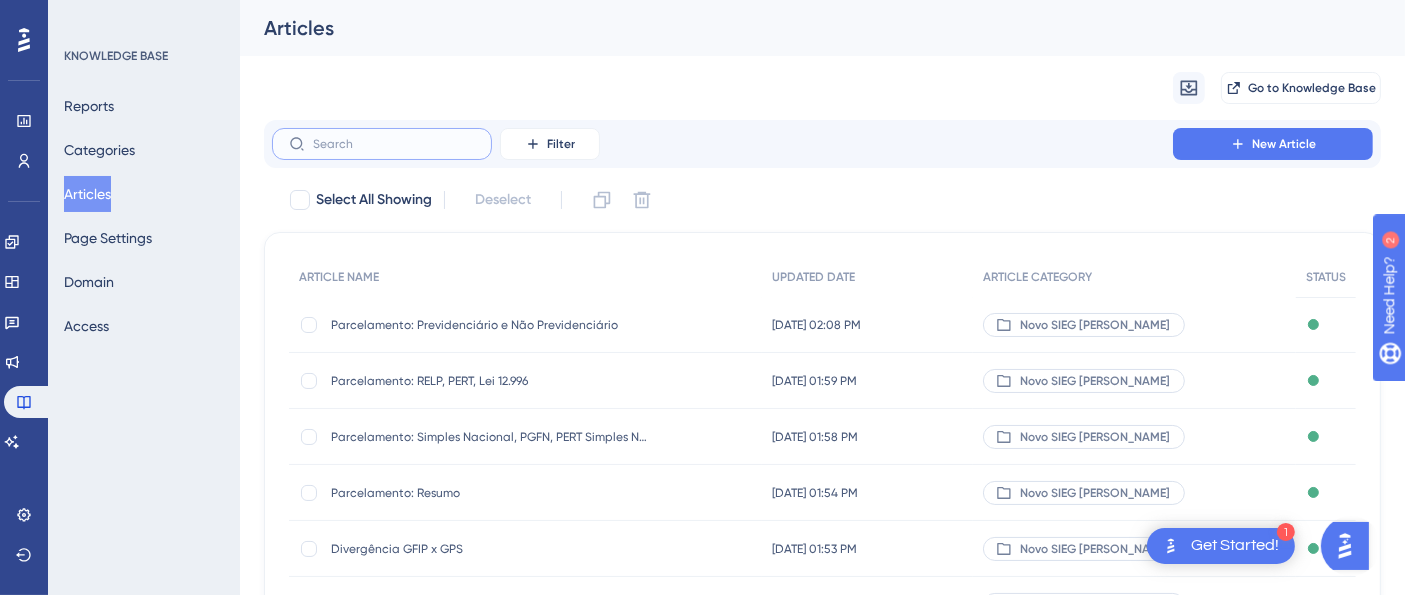 click at bounding box center [394, 144] 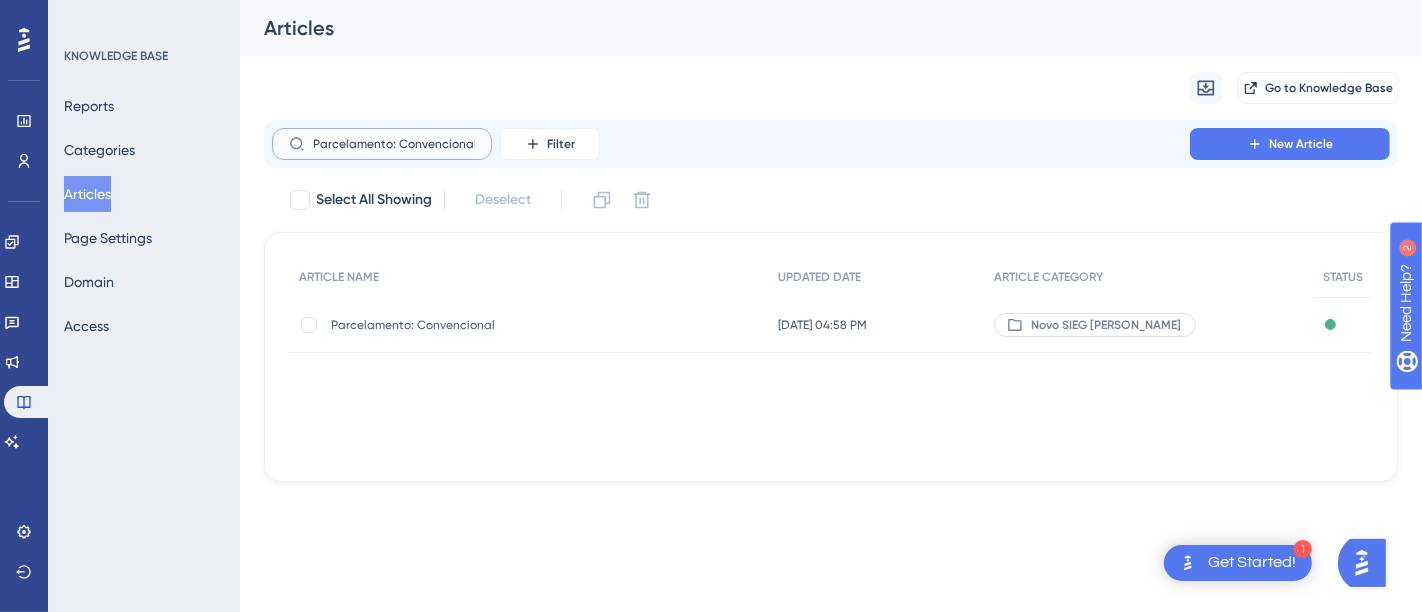 type on "Parcelamento: Convencional" 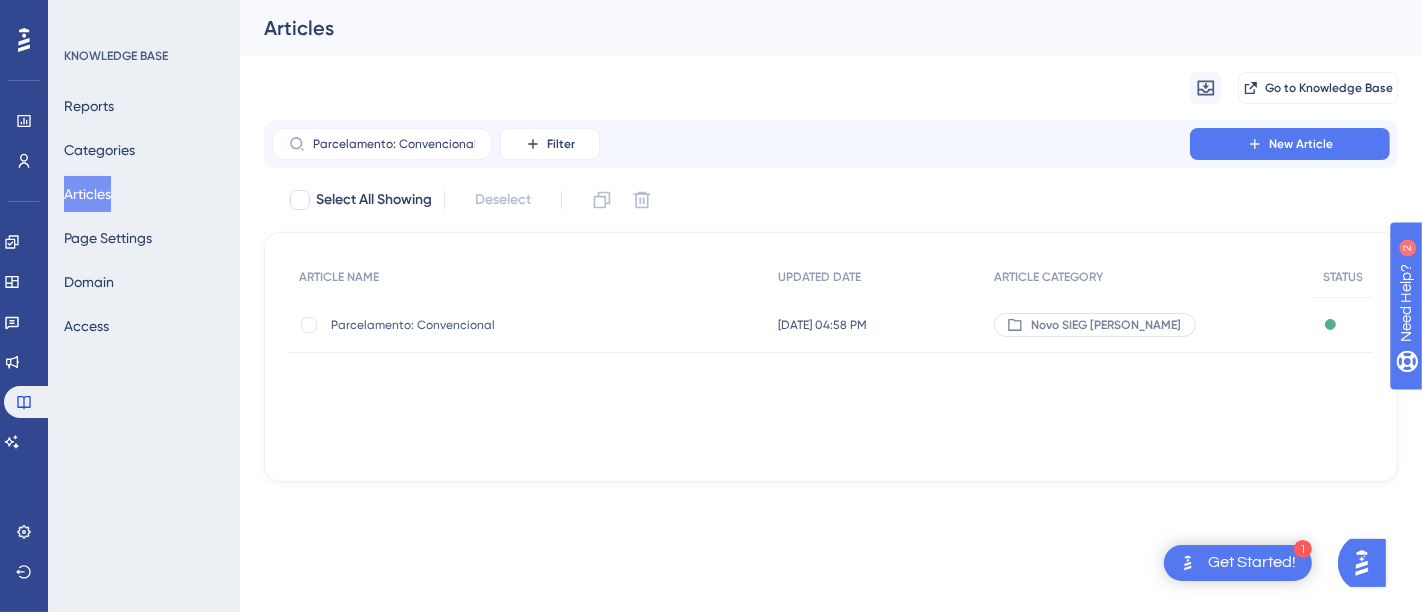 click on "Parcelamento: Convencional" at bounding box center [491, 325] 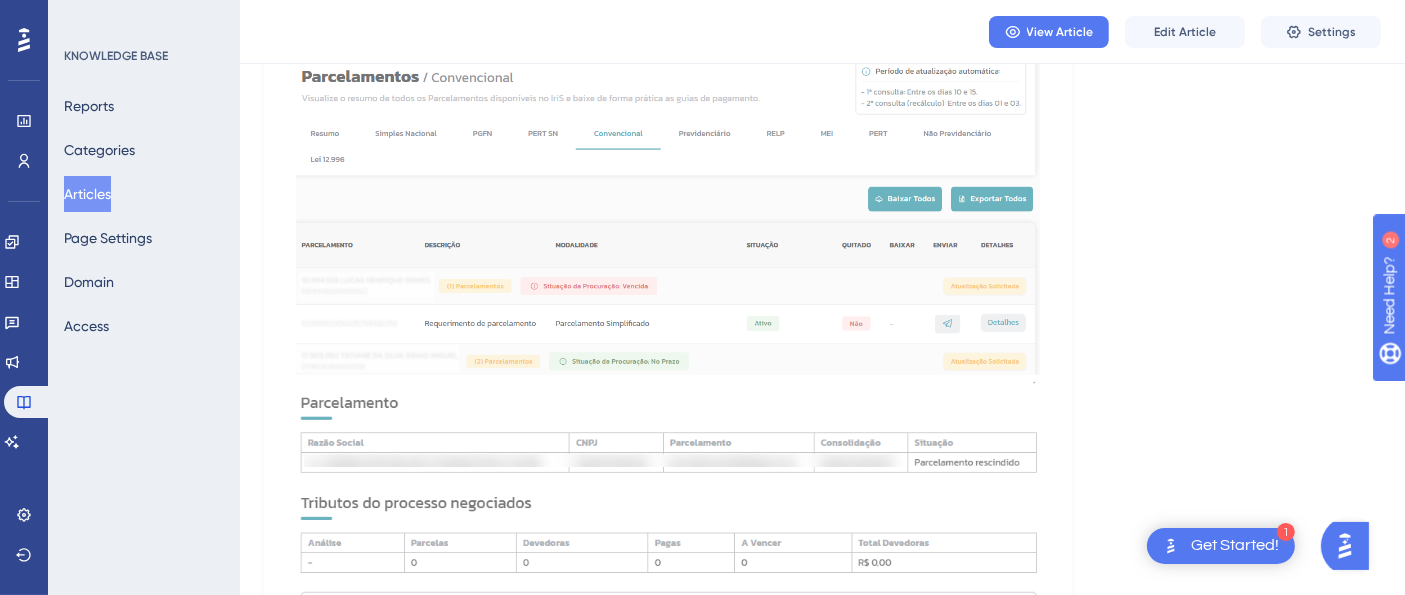 scroll, scrollTop: 111, scrollLeft: 0, axis: vertical 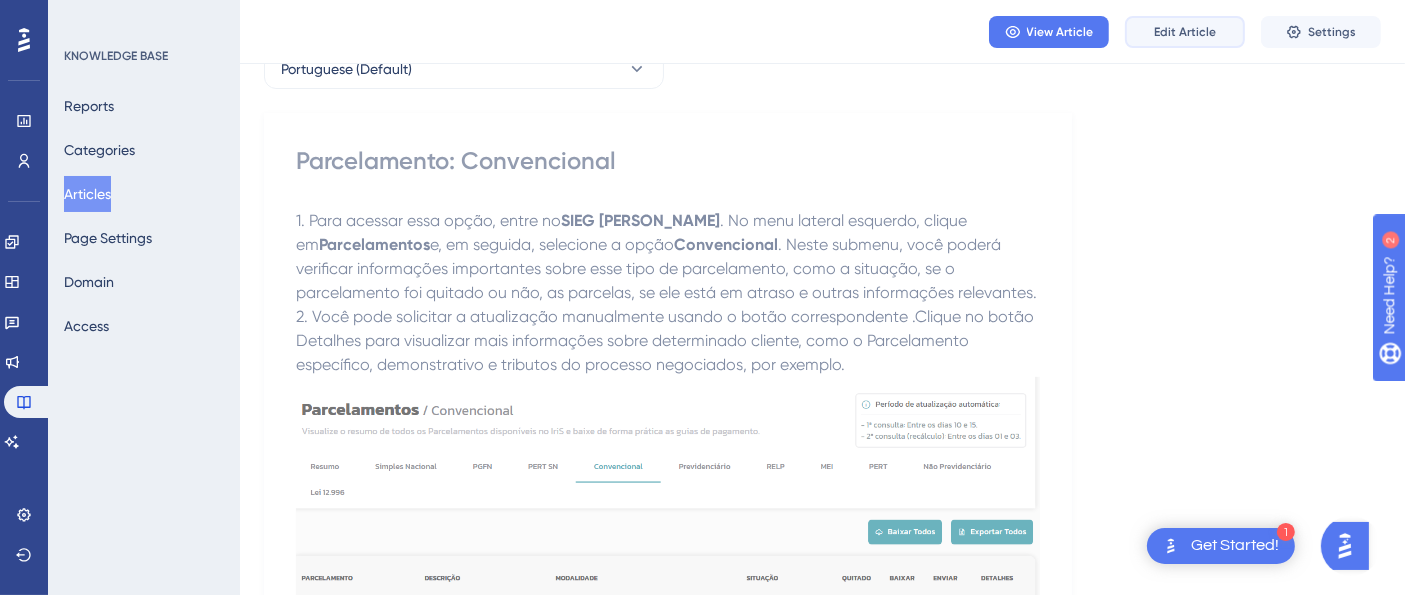 click on "Edit Article" at bounding box center [1185, 32] 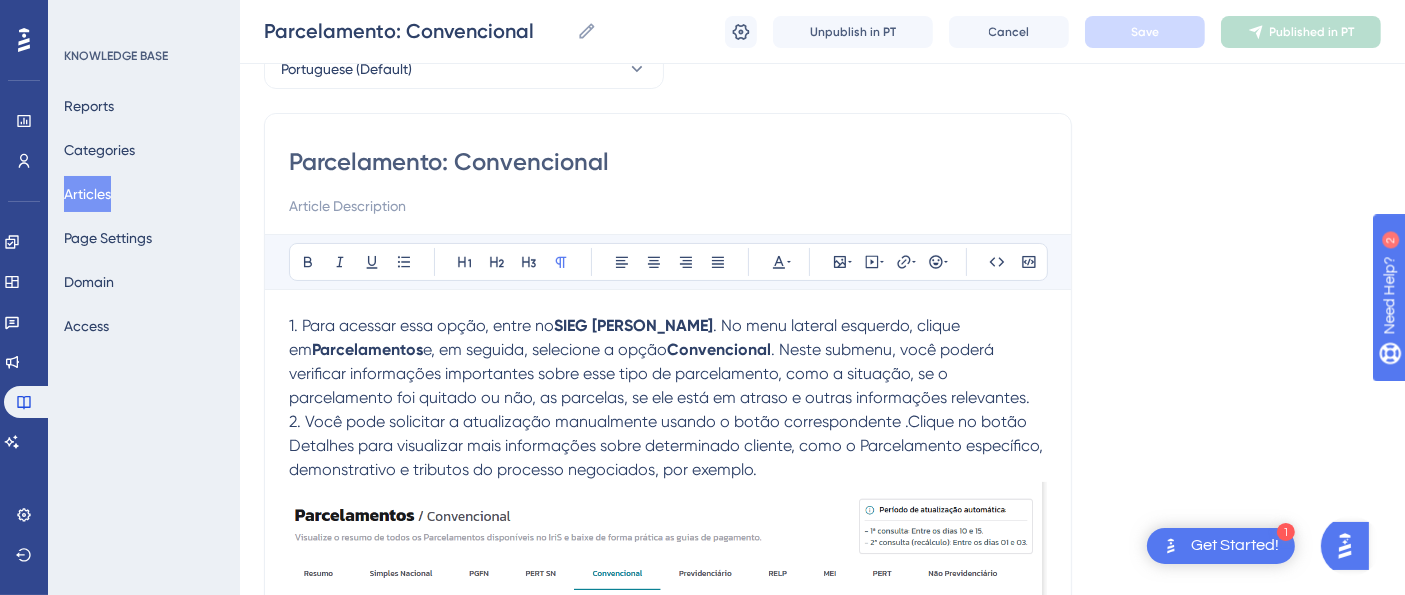 scroll, scrollTop: 416, scrollLeft: 0, axis: vertical 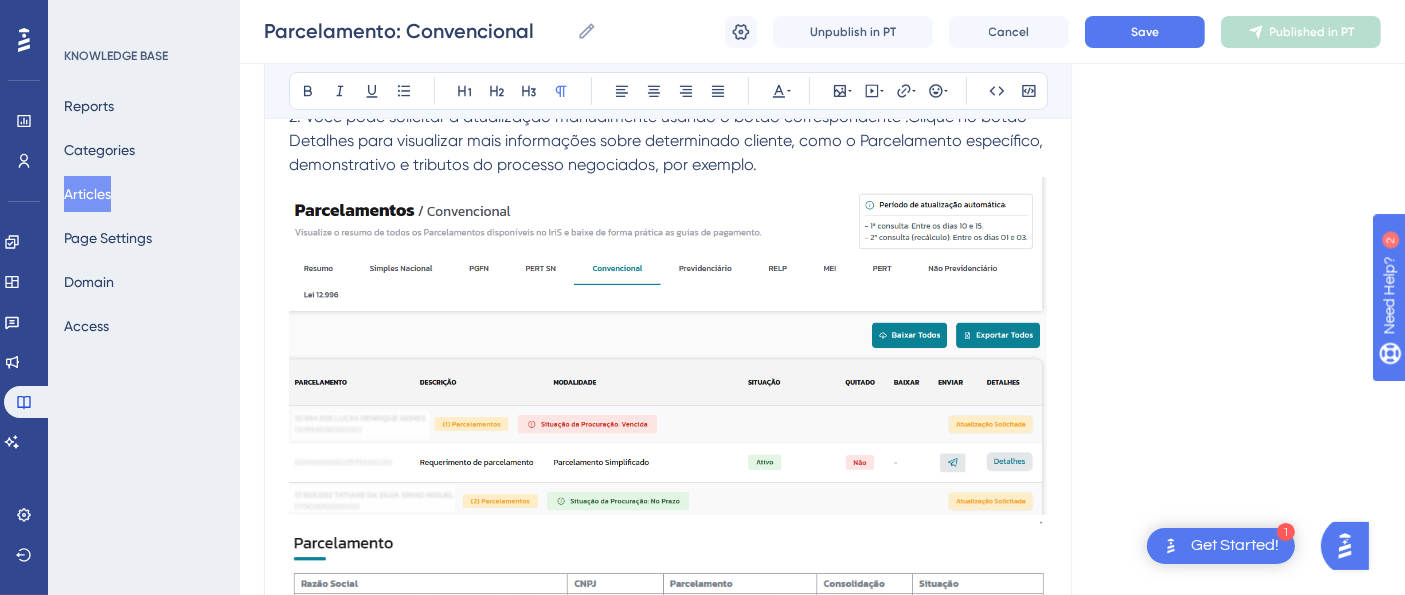 click at bounding box center [668, 756] 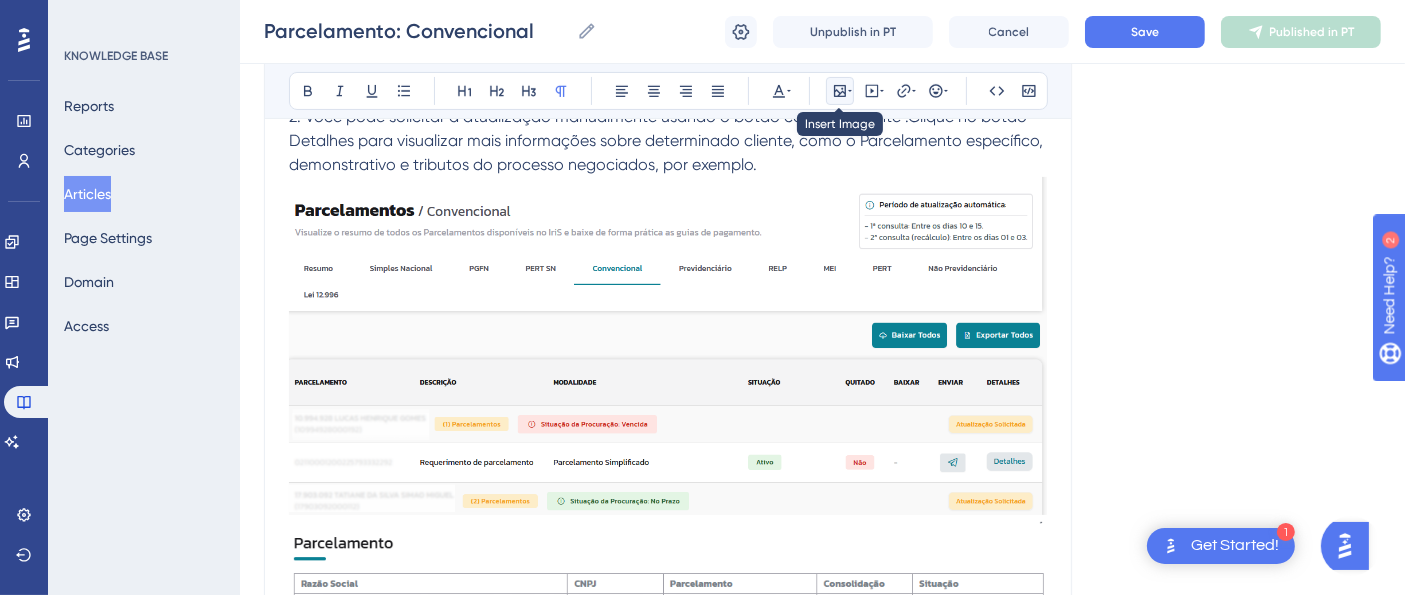 click at bounding box center [840, 91] 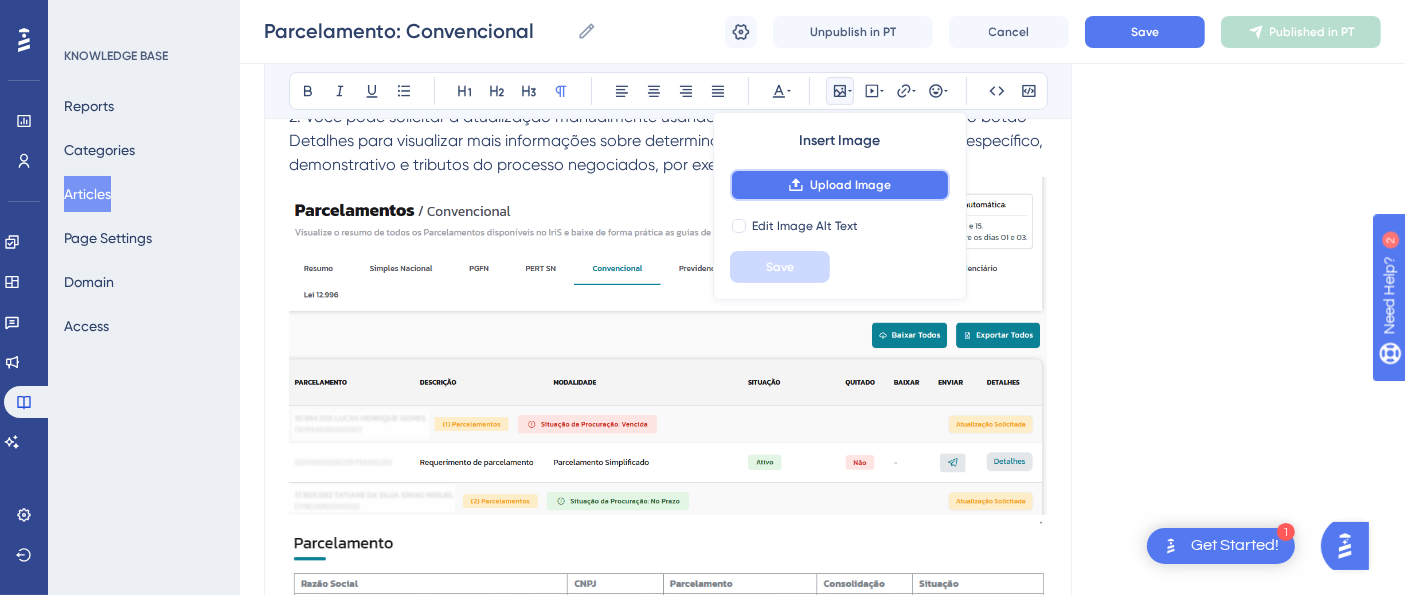 click on "Upload Image" at bounding box center (850, 185) 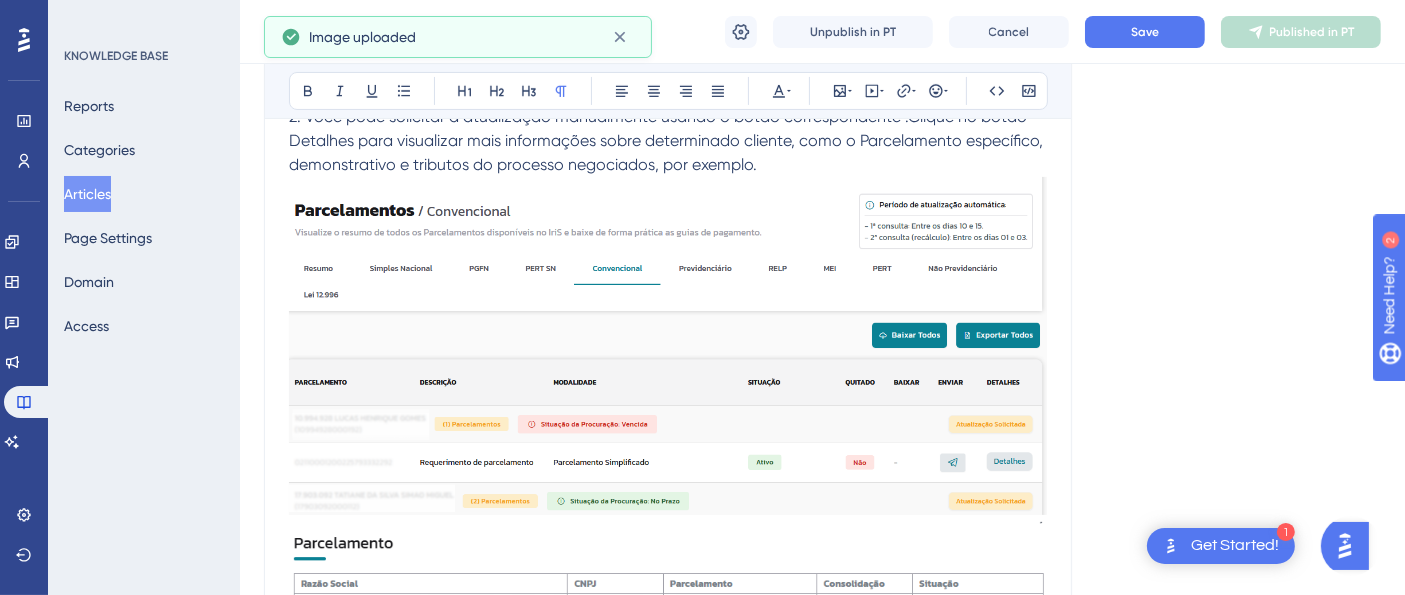 scroll, scrollTop: 638, scrollLeft: 0, axis: vertical 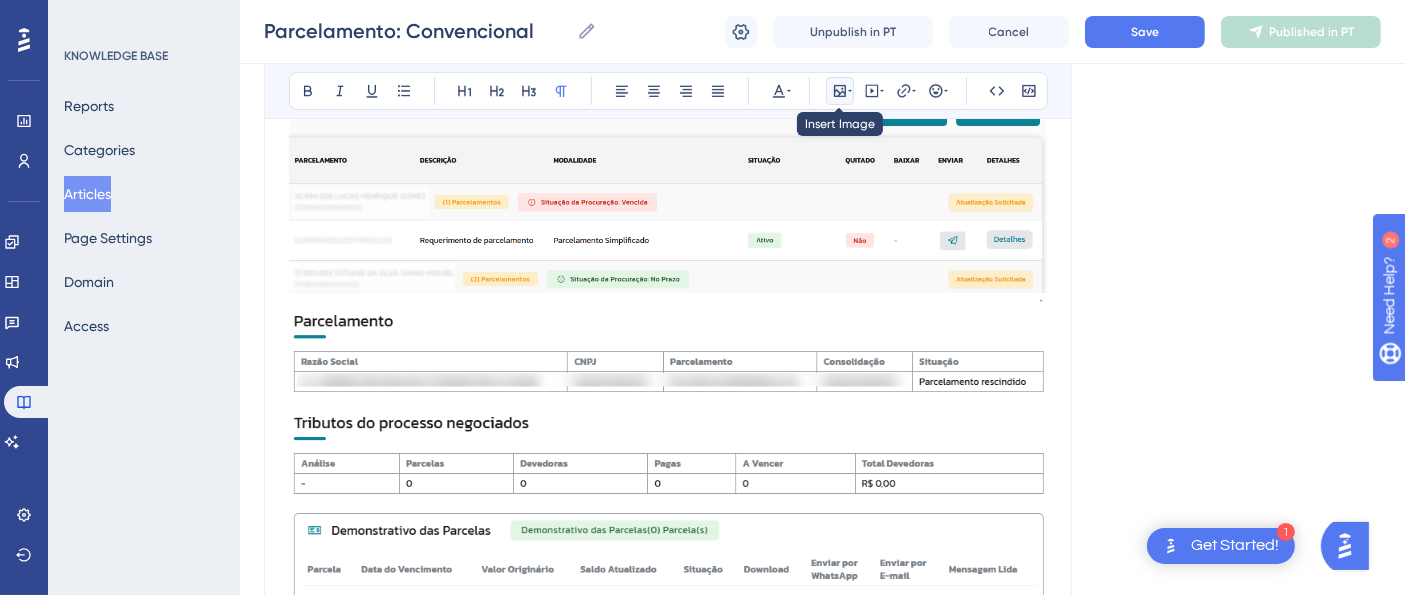 click 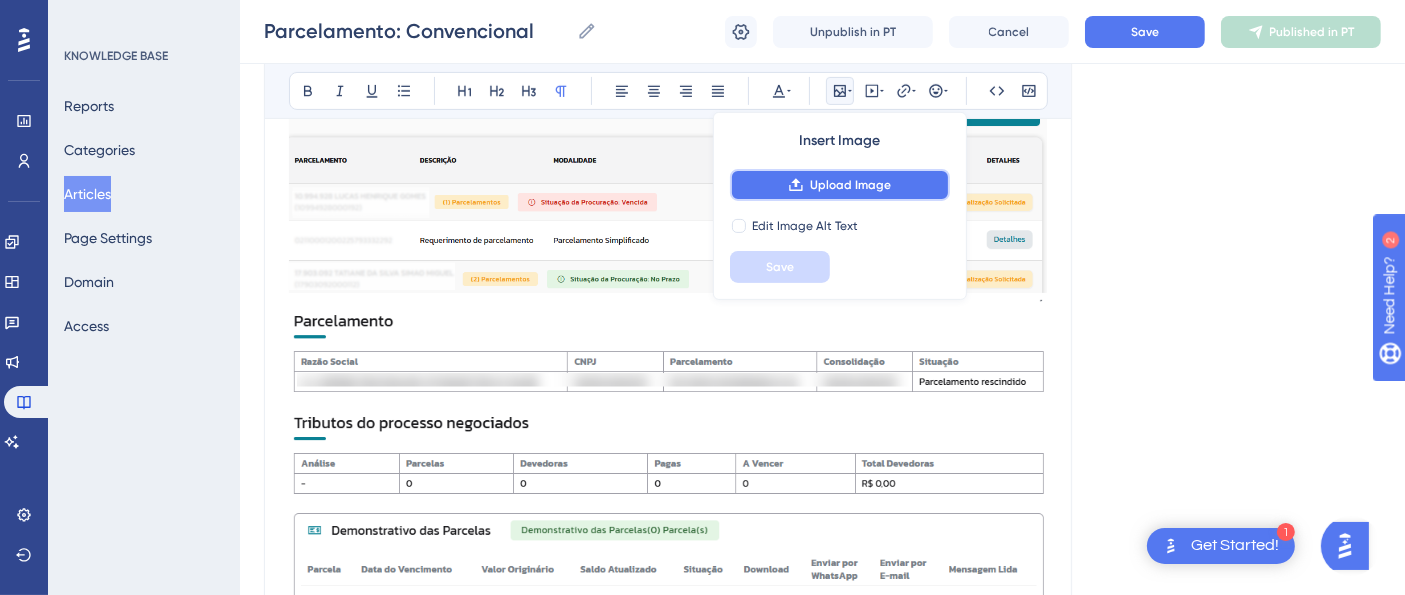 click on "Upload Image" at bounding box center (850, 185) 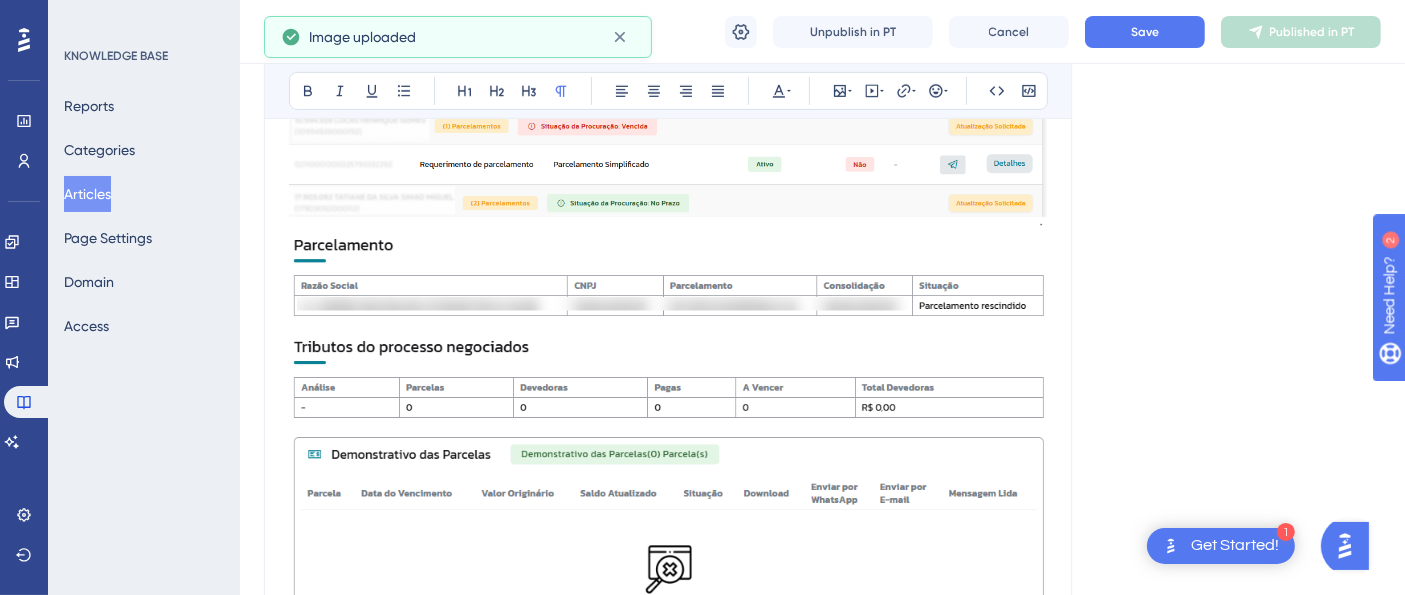 scroll, scrollTop: 638, scrollLeft: 0, axis: vertical 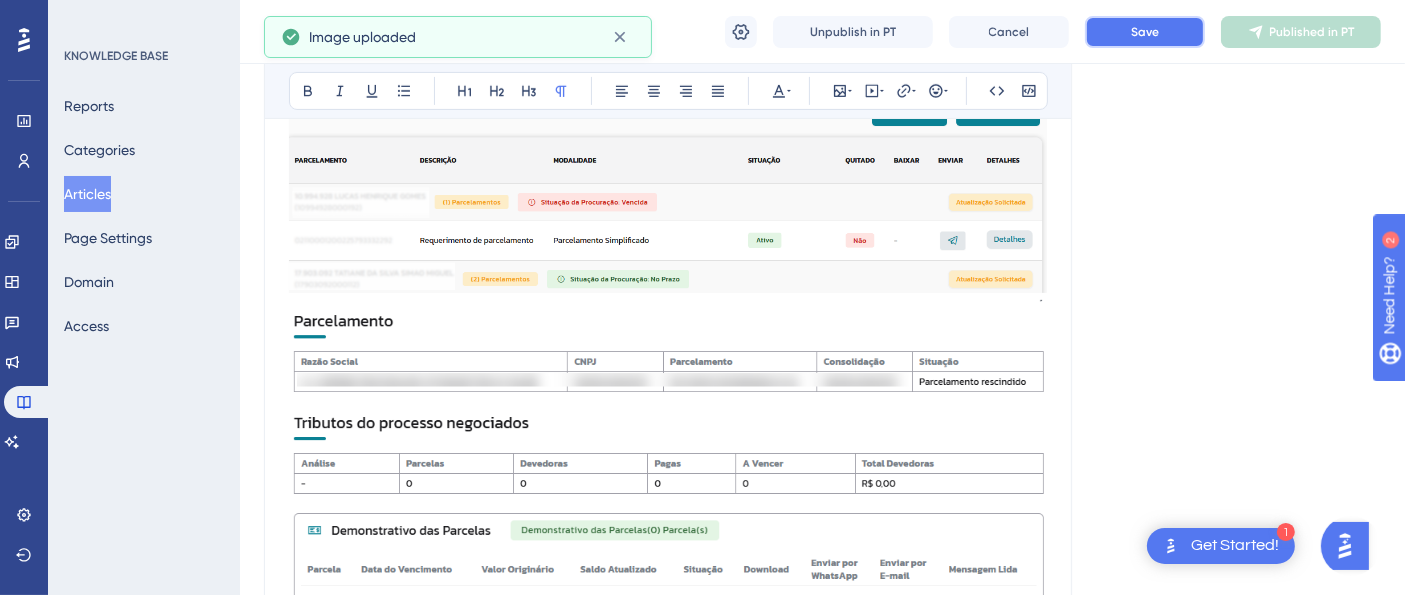 click on "Save" at bounding box center (1145, 32) 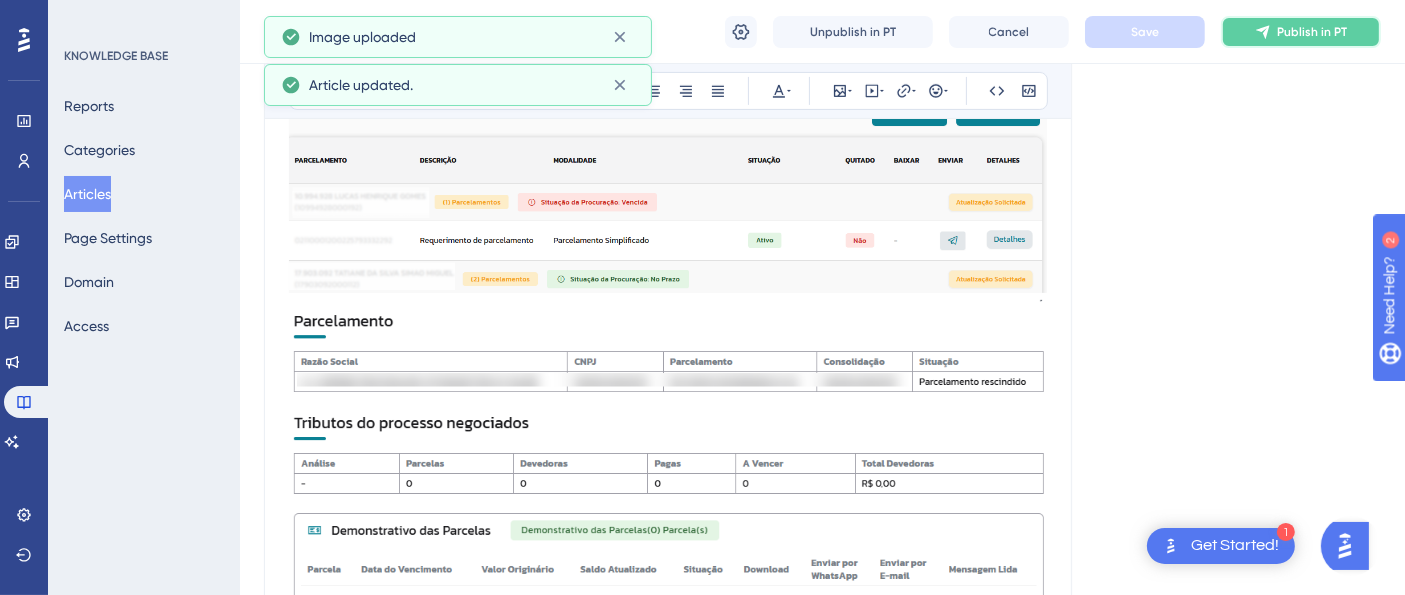 click on "Publish in PT" at bounding box center (1301, 32) 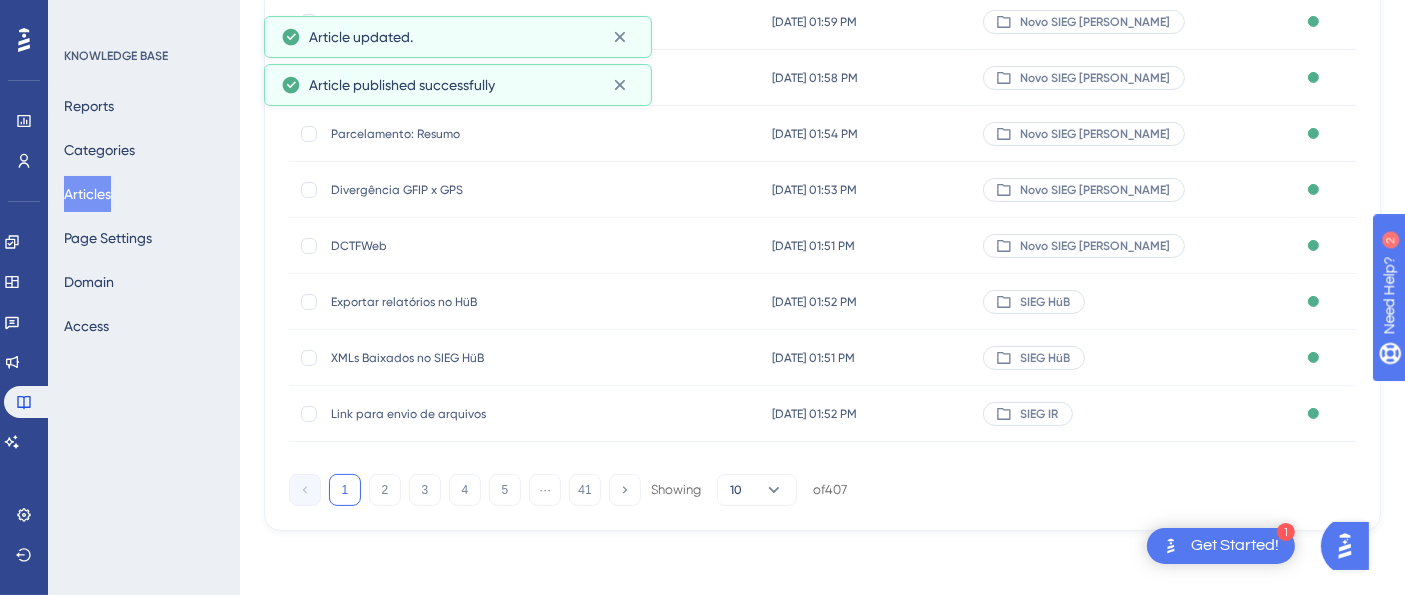 scroll, scrollTop: 0, scrollLeft: 0, axis: both 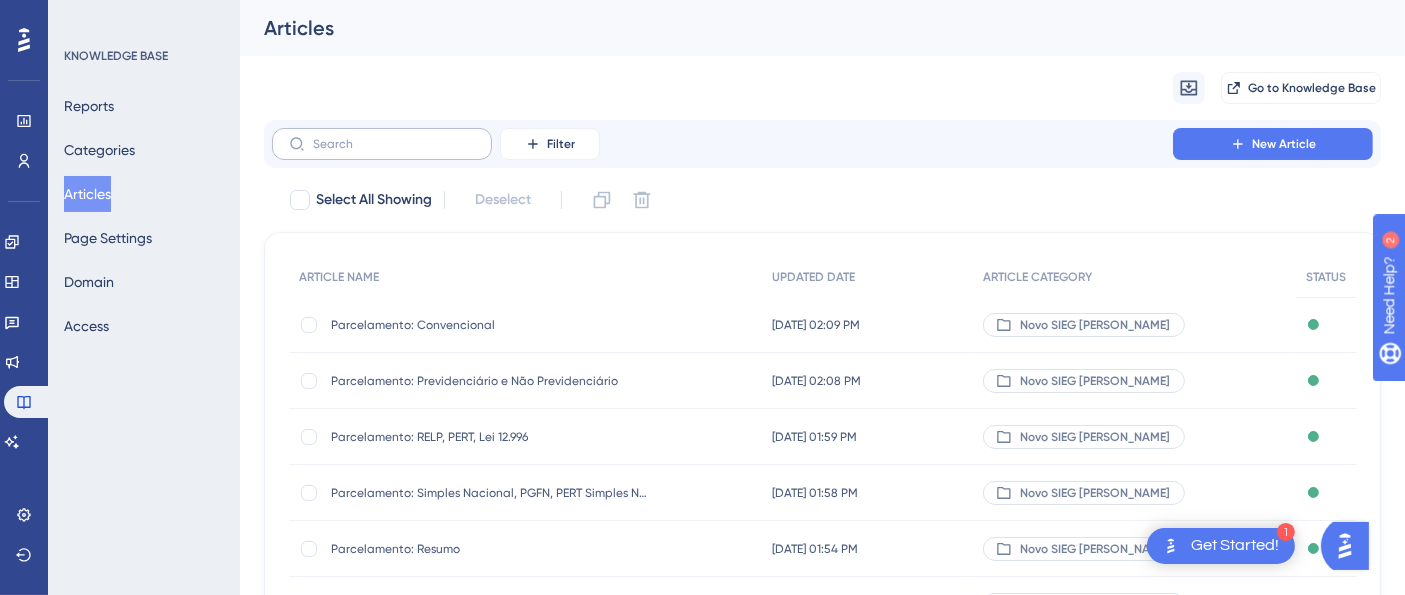 click at bounding box center [382, 144] 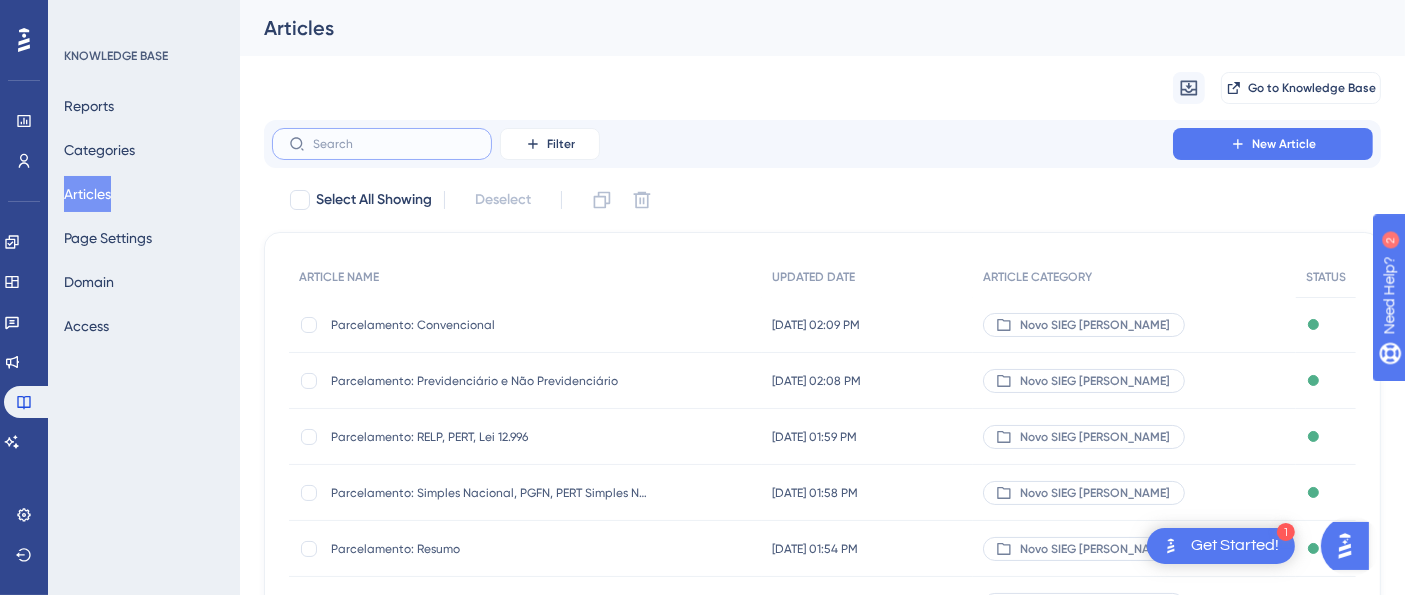 paste on "Simples Nacional/MEI" 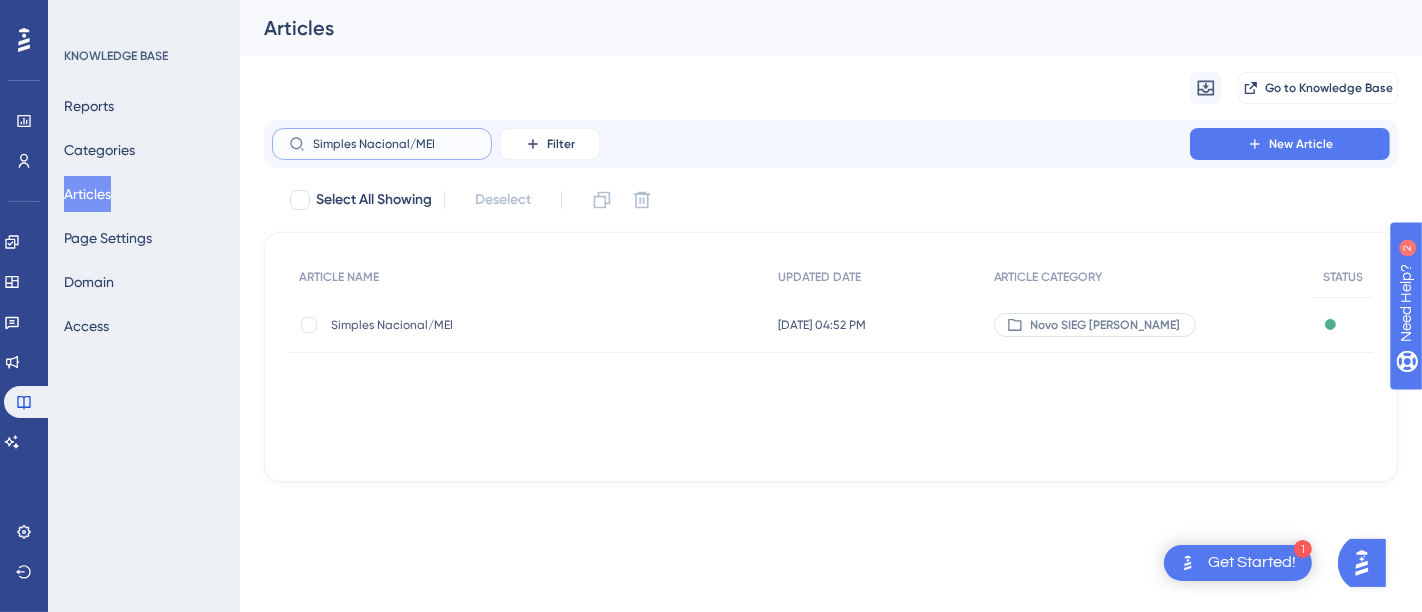 type on "Simples Nacional/MEI" 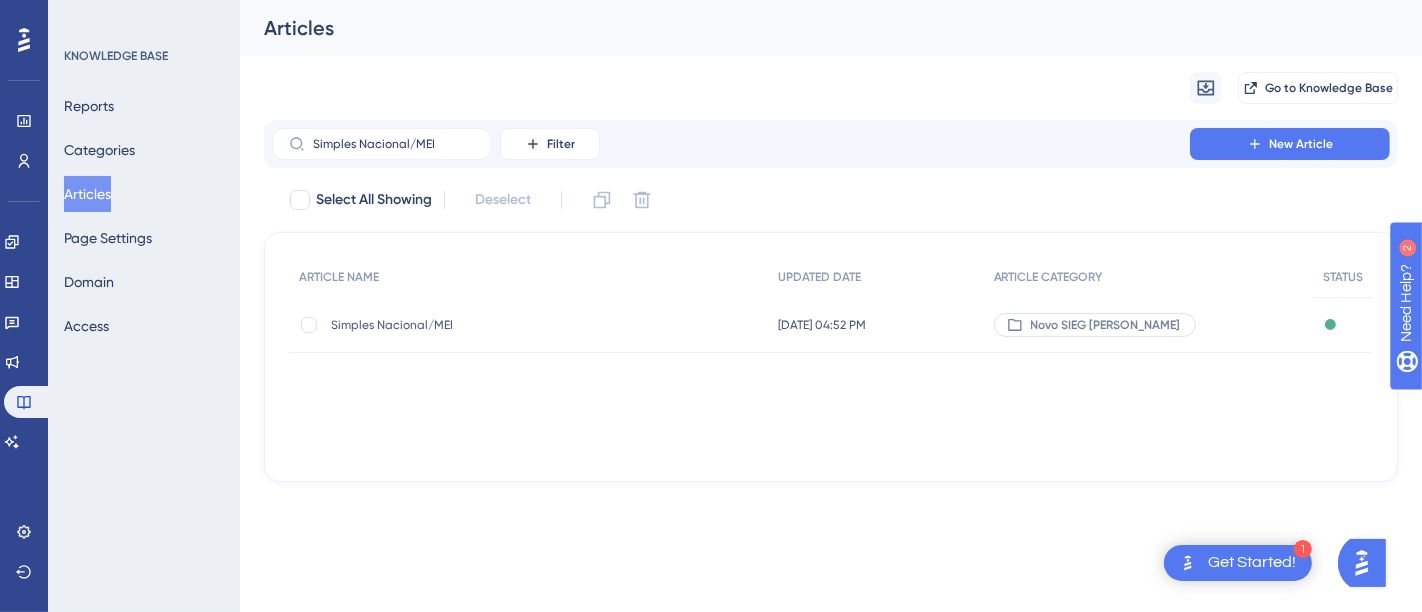 click on "Simples Nacional/MEI Simples Nacional/MEI" at bounding box center (491, 325) 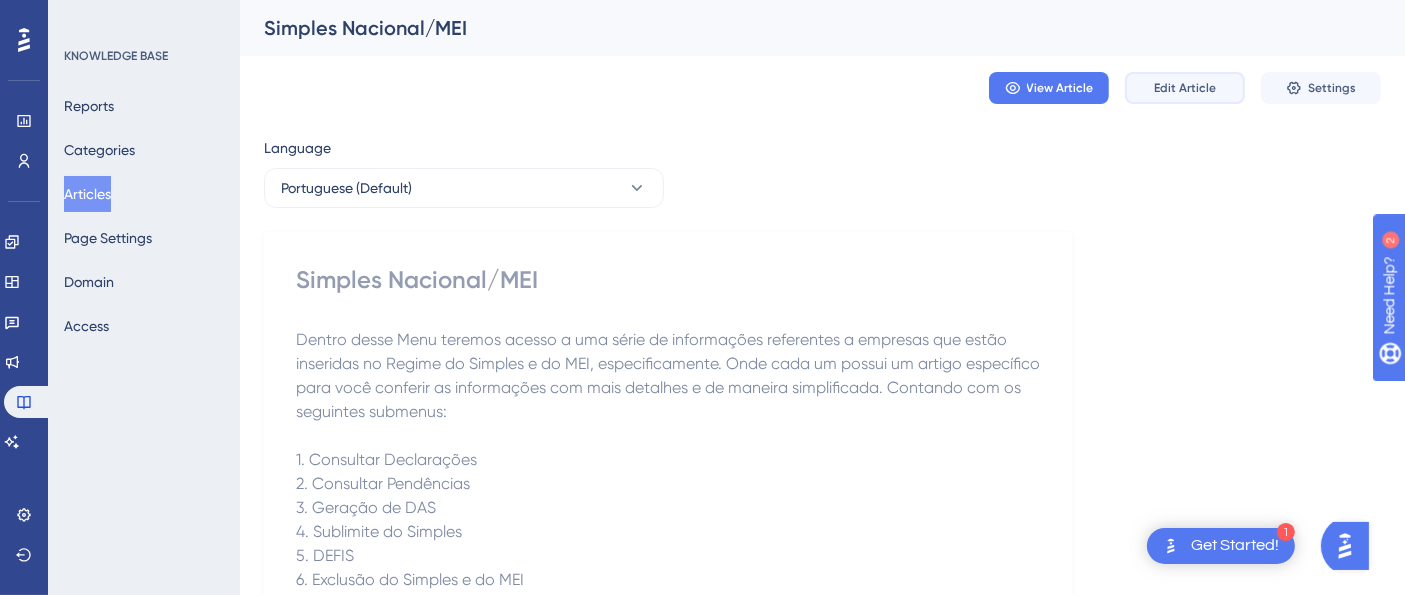 click on "Edit Article" at bounding box center (1185, 88) 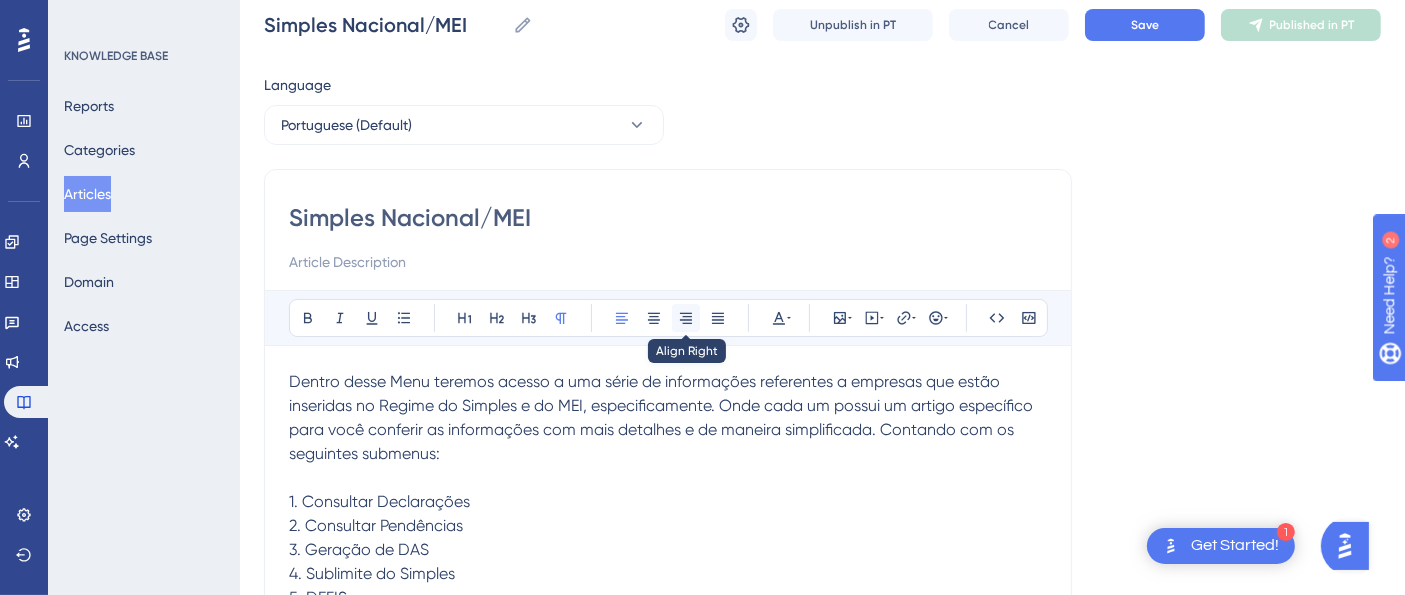 scroll, scrollTop: 254, scrollLeft: 0, axis: vertical 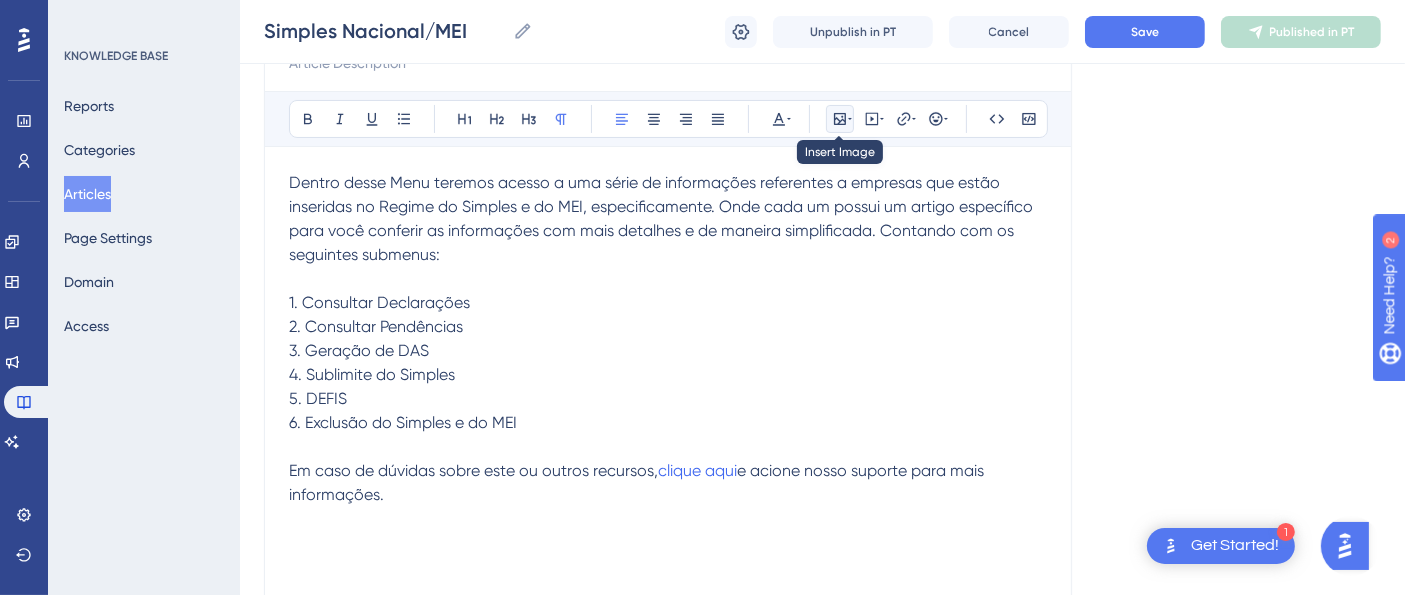 click 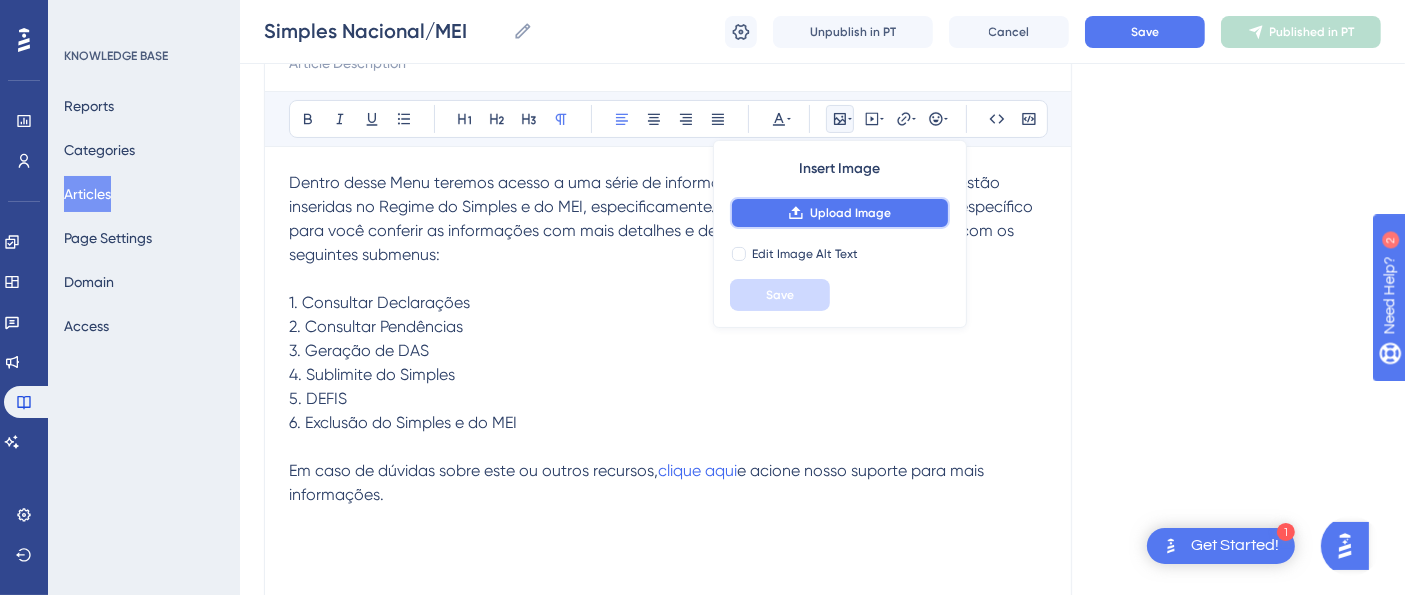 click on "Upload Image" at bounding box center (840, 213) 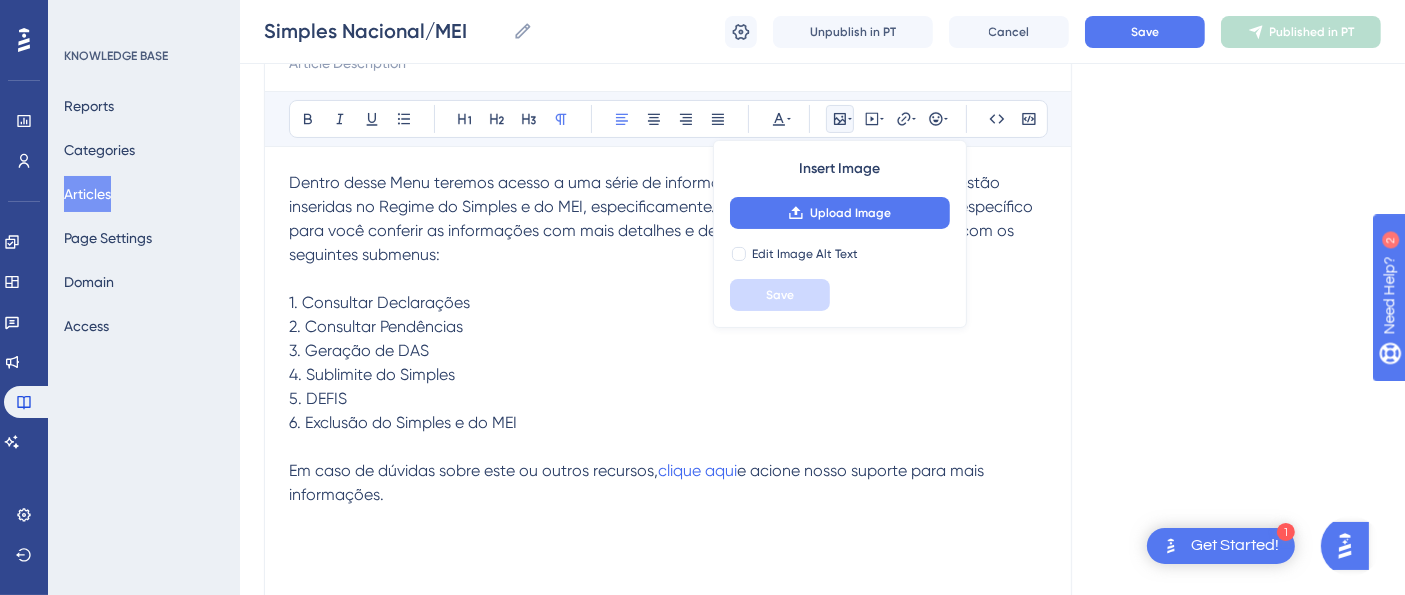 scroll, scrollTop: 0, scrollLeft: 0, axis: both 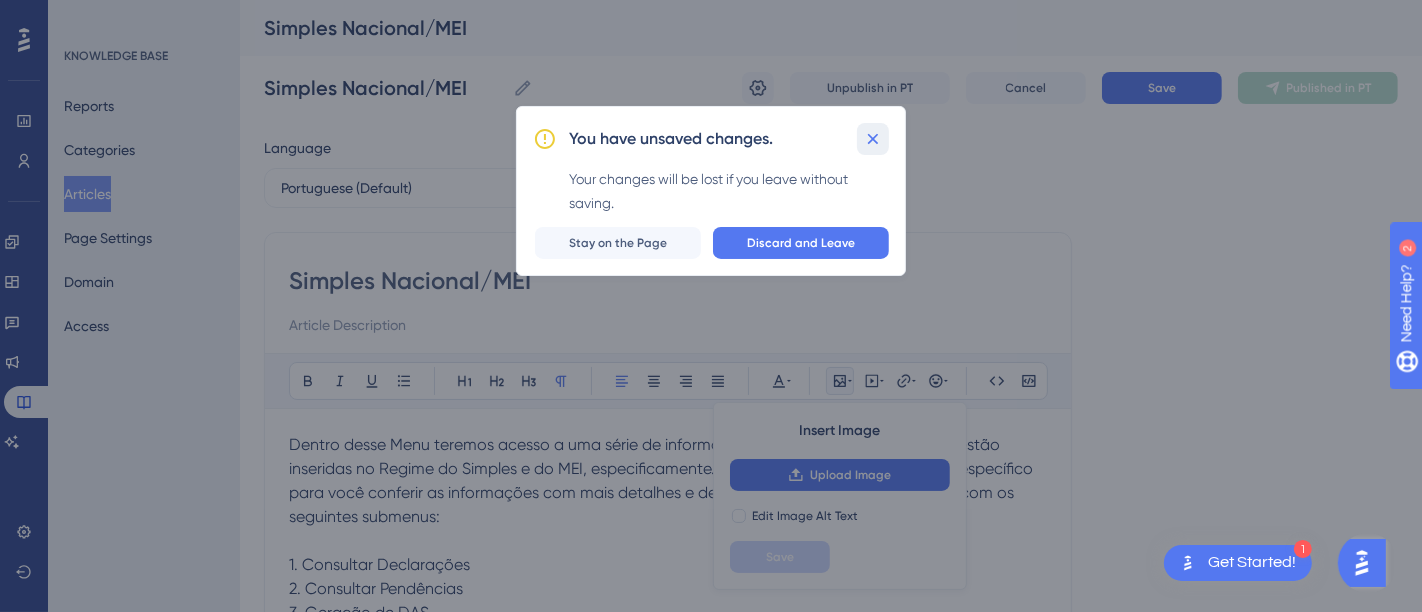 click 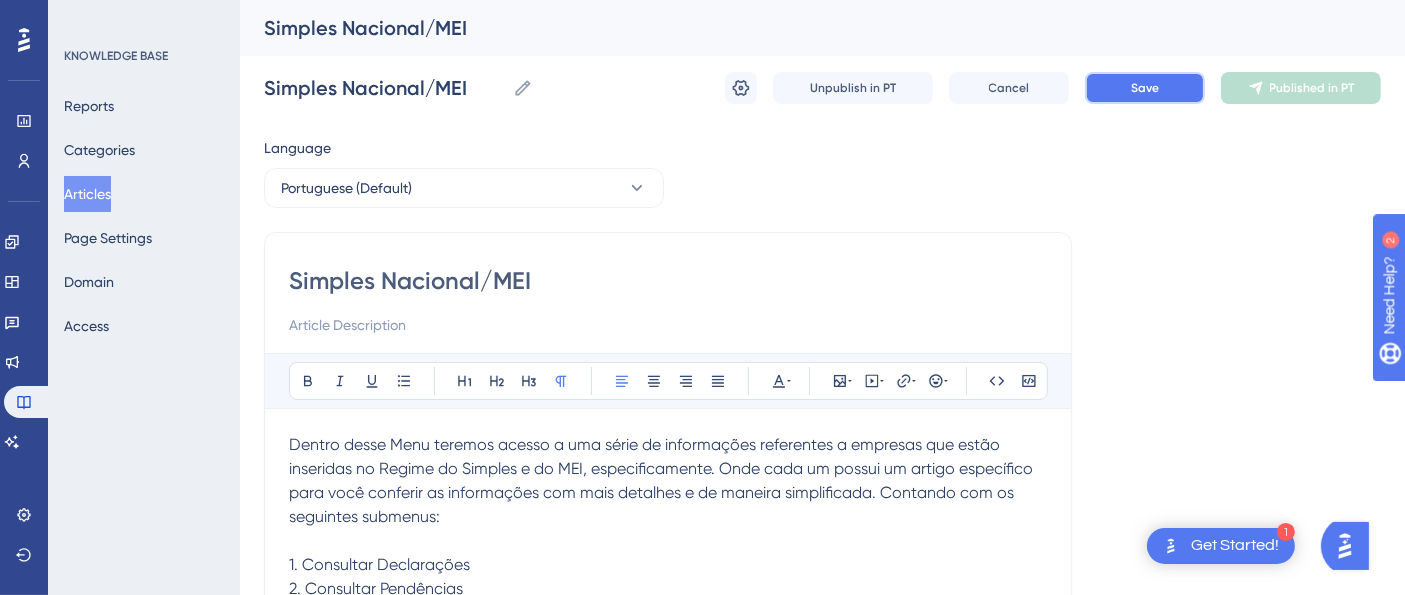 click on "Save" at bounding box center (1145, 88) 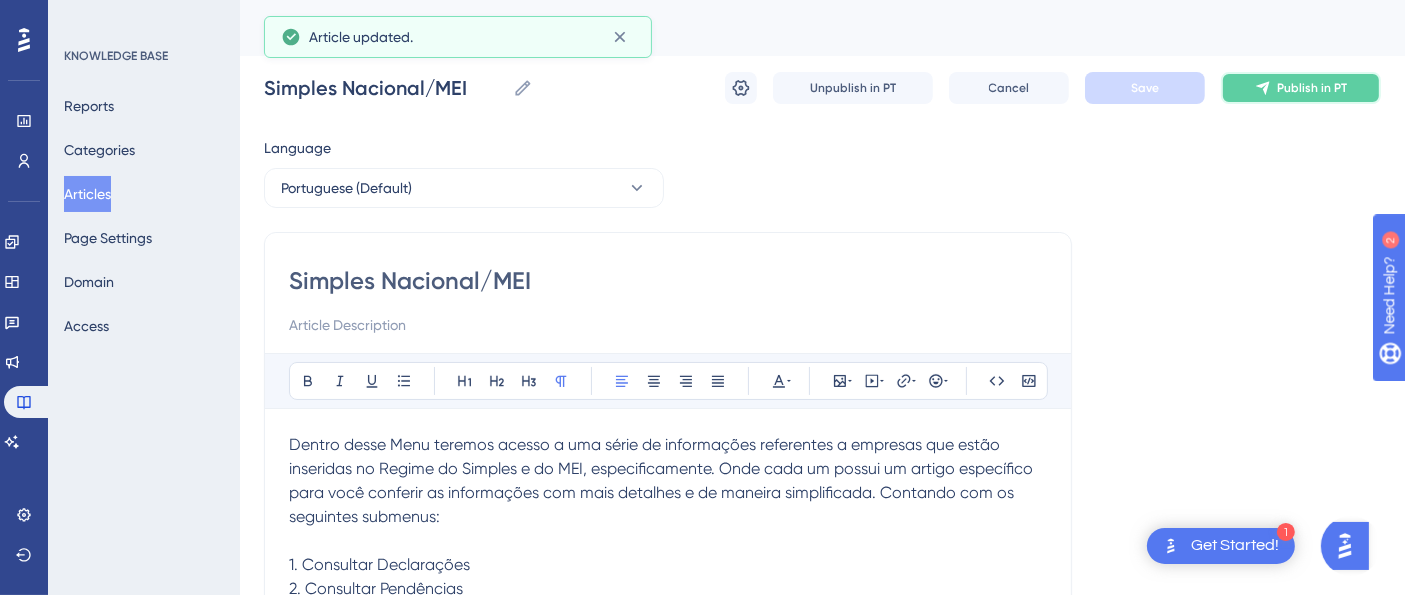 click on "Publish in PT" at bounding box center (1312, 88) 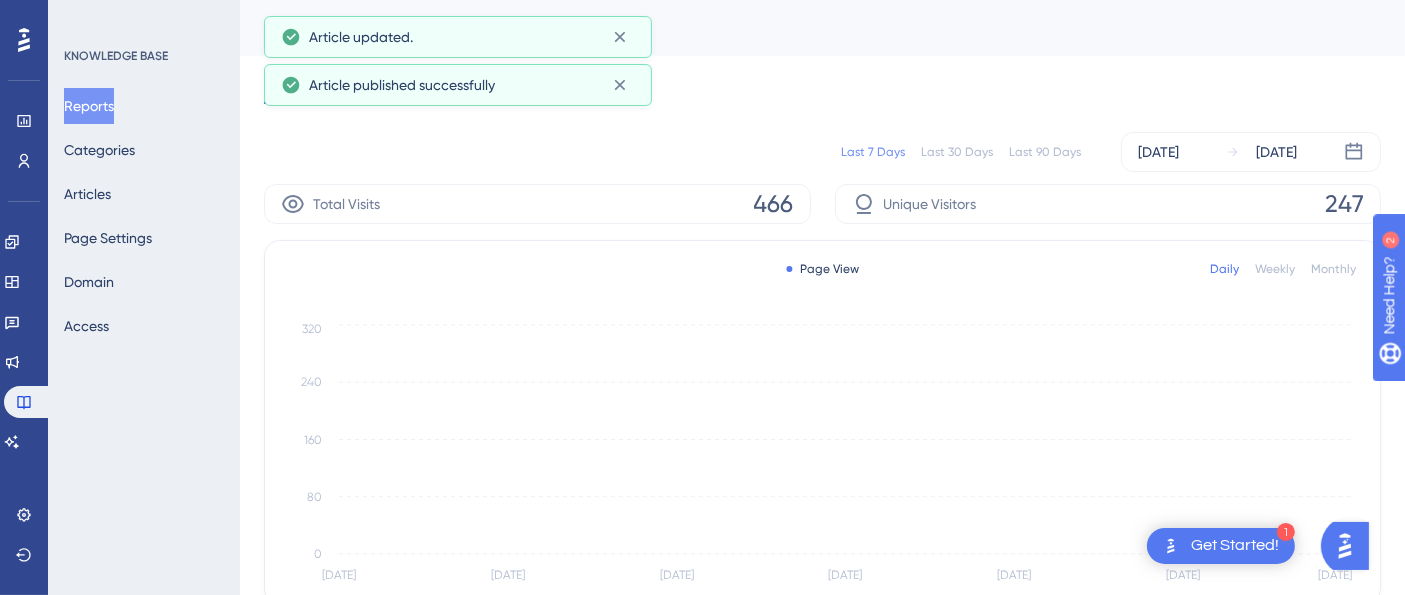 click on "Last 7 Days Last 30 Days Last 90 Days Jul 24 2025 Jul 30 2025" at bounding box center (822, 152) 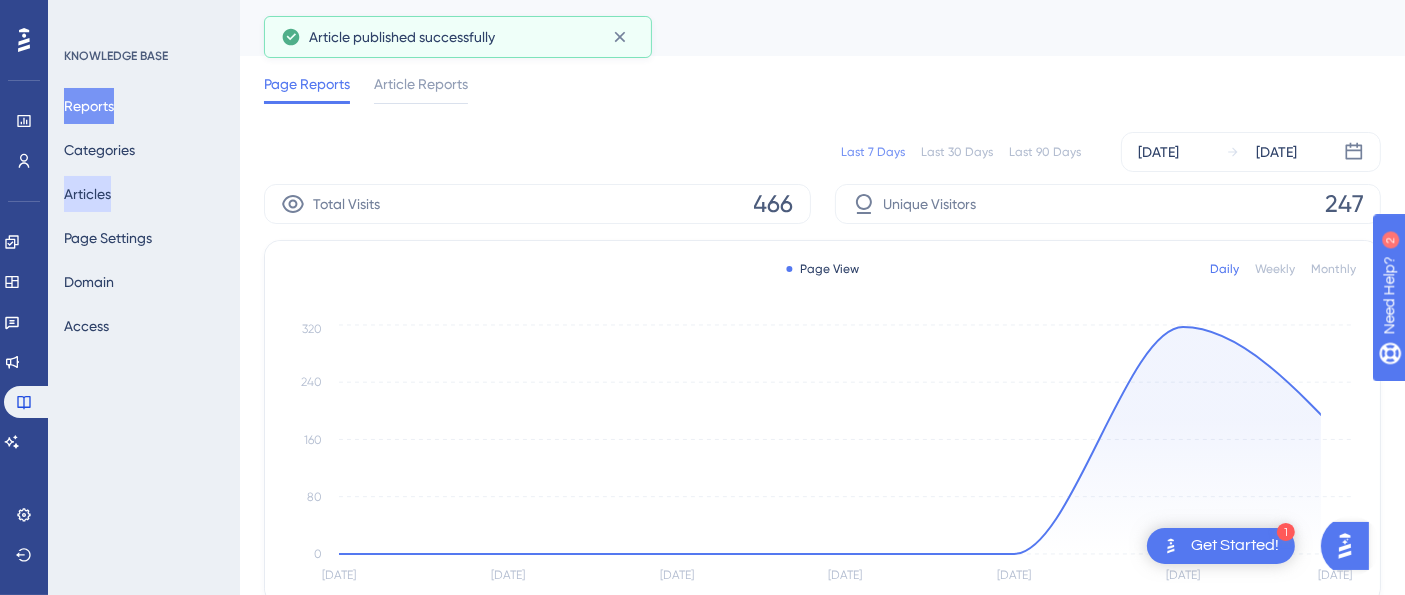 click on "Articles" at bounding box center (87, 194) 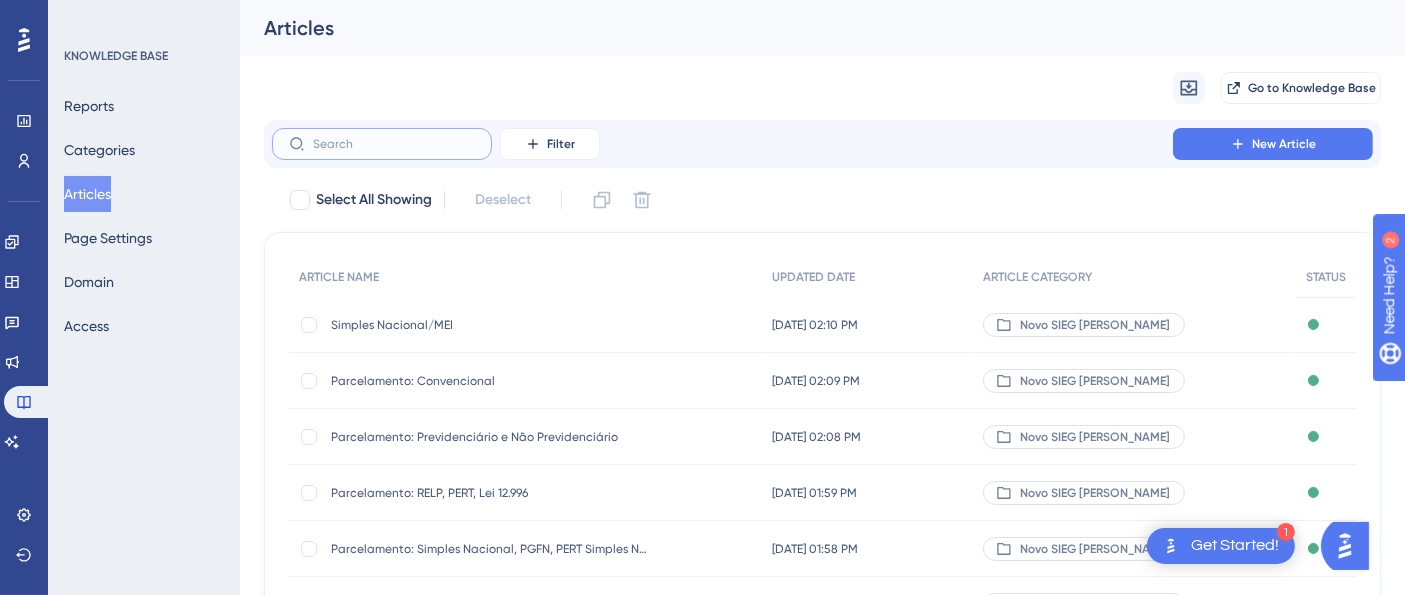 click at bounding box center (394, 144) 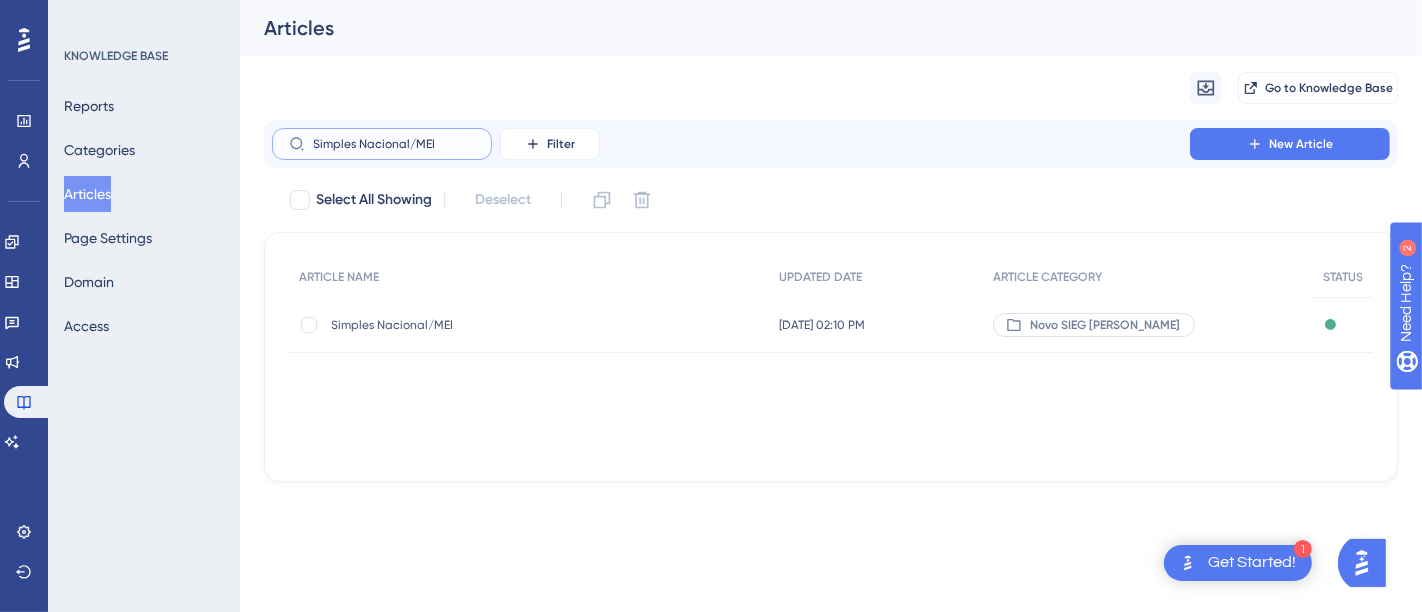 type on "Simples Nacional/MEI" 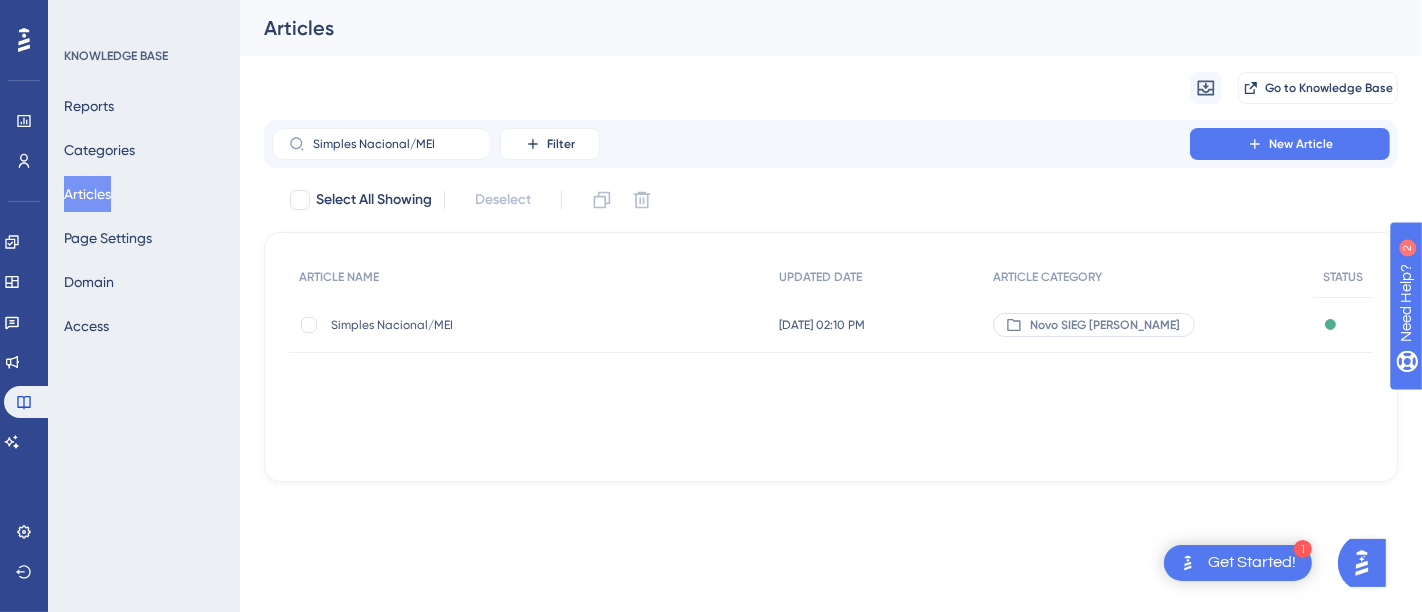 click on "Simples Nacional/MEI" at bounding box center (491, 325) 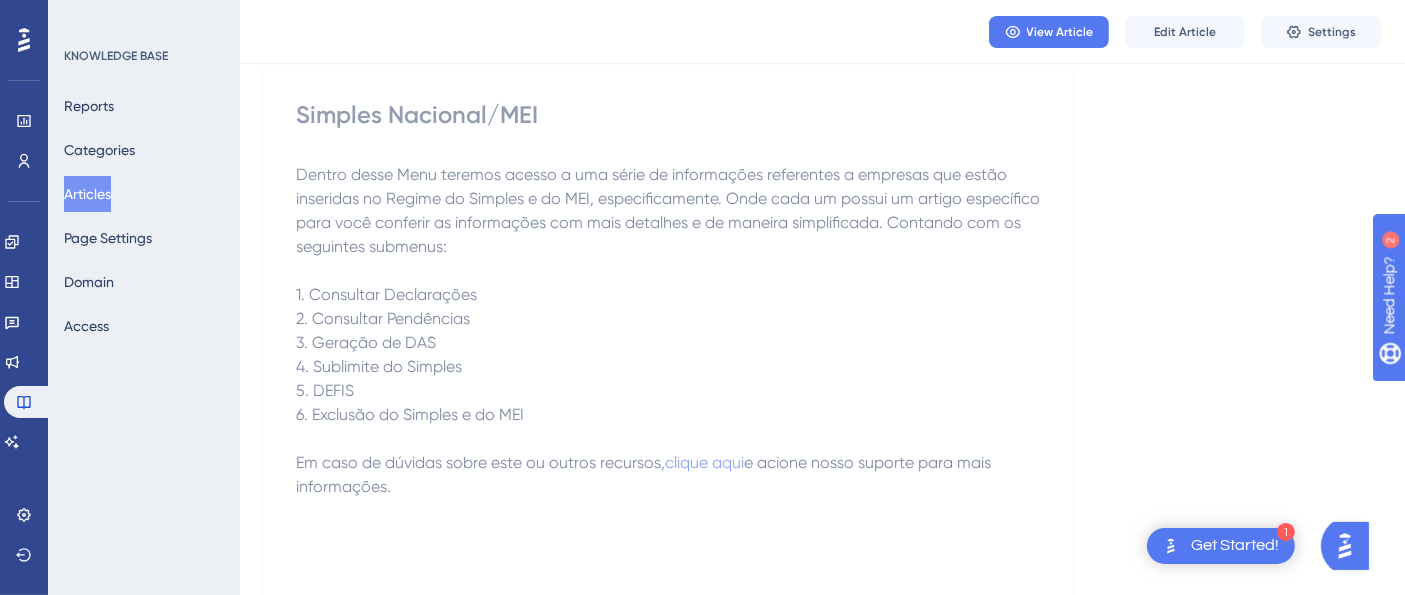scroll, scrollTop: 111, scrollLeft: 0, axis: vertical 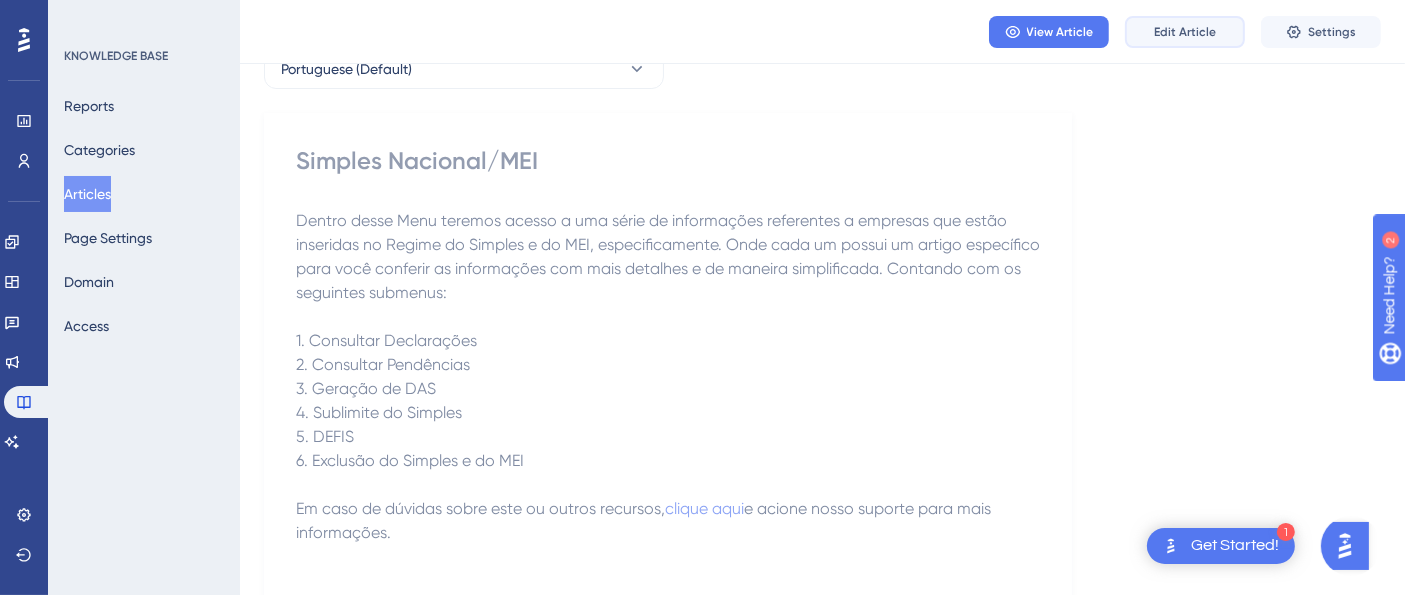 click on "Edit Article" at bounding box center [1185, 32] 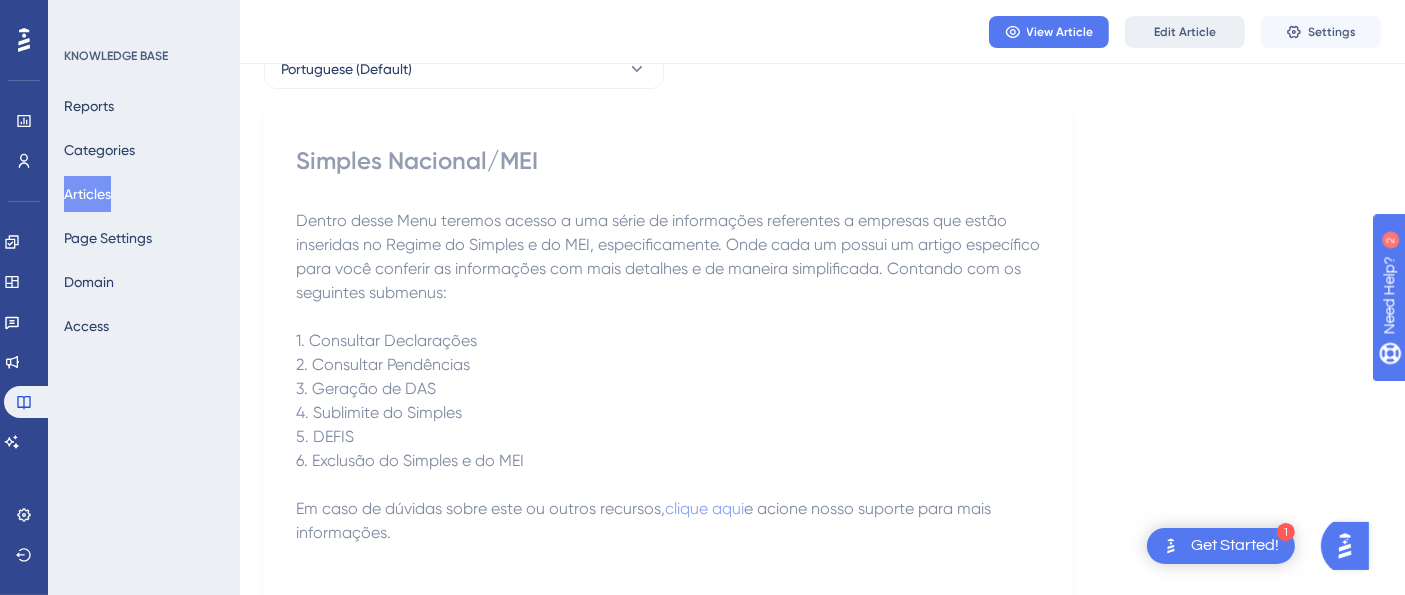 scroll, scrollTop: 144, scrollLeft: 0, axis: vertical 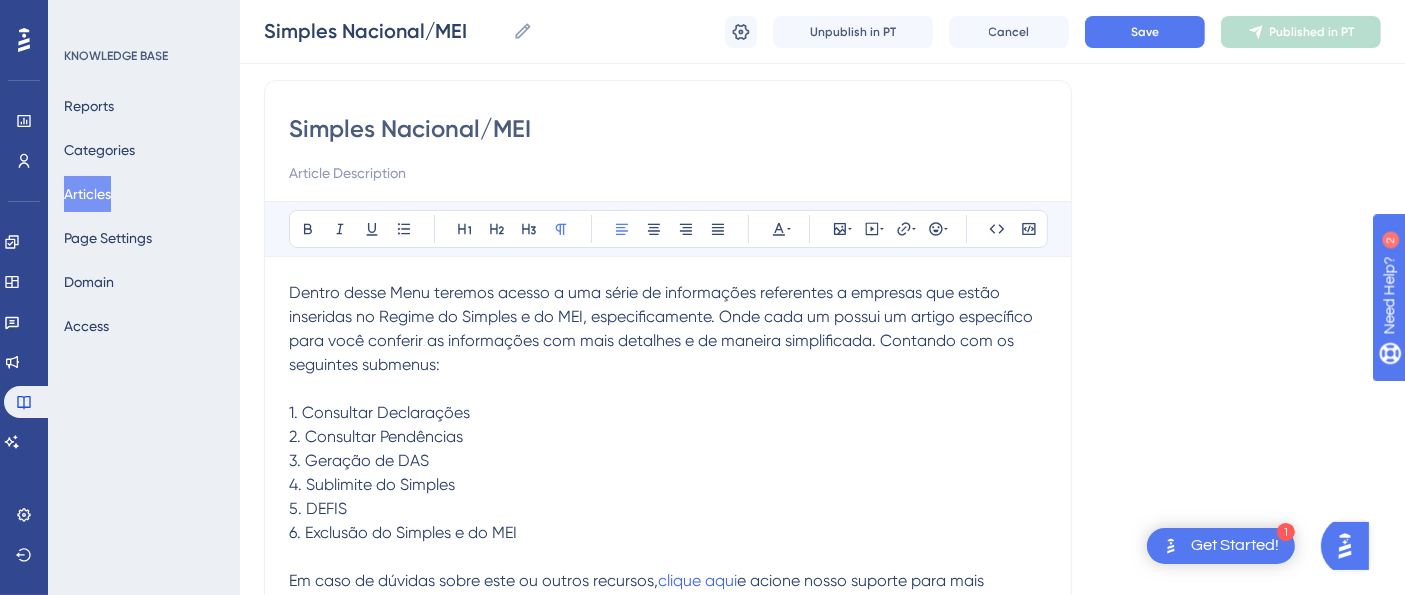 click on "Dentro desse Menu teremos acesso a uma série de informações referentes a empresas que estão inseridas no Regime do Simples e do MEI, especificamente. Onde cada um possui um artigo específico para você conferir as informações com mais detalhes e de maneira simplificada. Contando com os seguintes submenus:  1. Consultar Declarações 2. Consultar Pendências 3. Geração de DAS 4. Sublimite do Simples 5. DEFIS 6. Exclusão do Simples e do MEI  Em caso de dúvidas sobre este ou outros recursos,  clique aqui  e acione nosso suporte para mais informações." at bounding box center [668, 449] 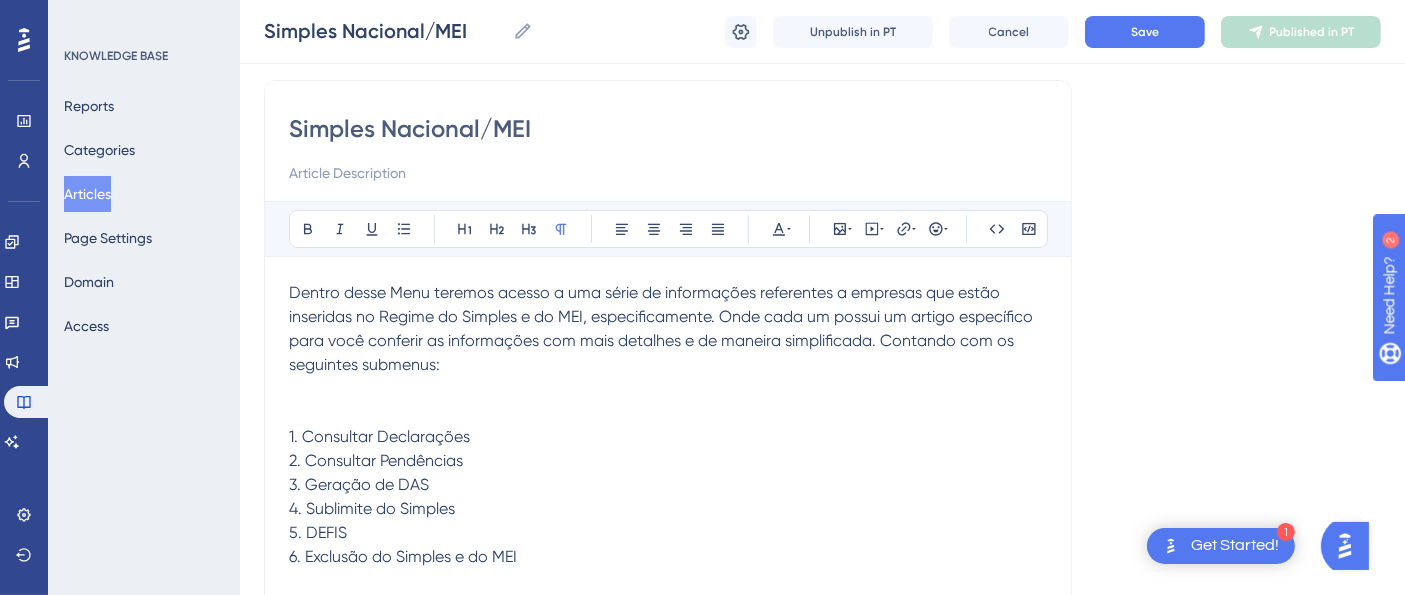 click on "Dentro desse Menu teremos acesso a uma série de informações referentes a empresas que estão inseridas no Regime do Simples e do MEI, especificamente. Onde cada um possui um artigo específico para você conferir as informações com mais detalhes e de maneira simplificada. Contando com os seguintes submenus:" at bounding box center (668, 341) 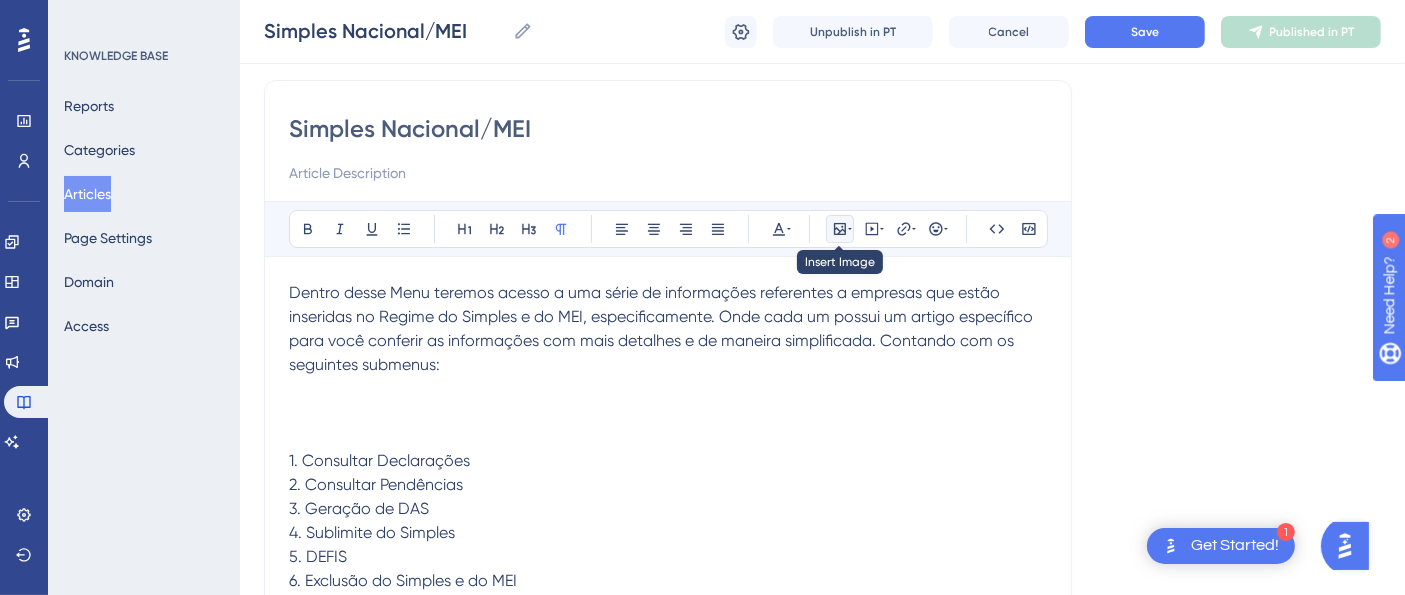 click 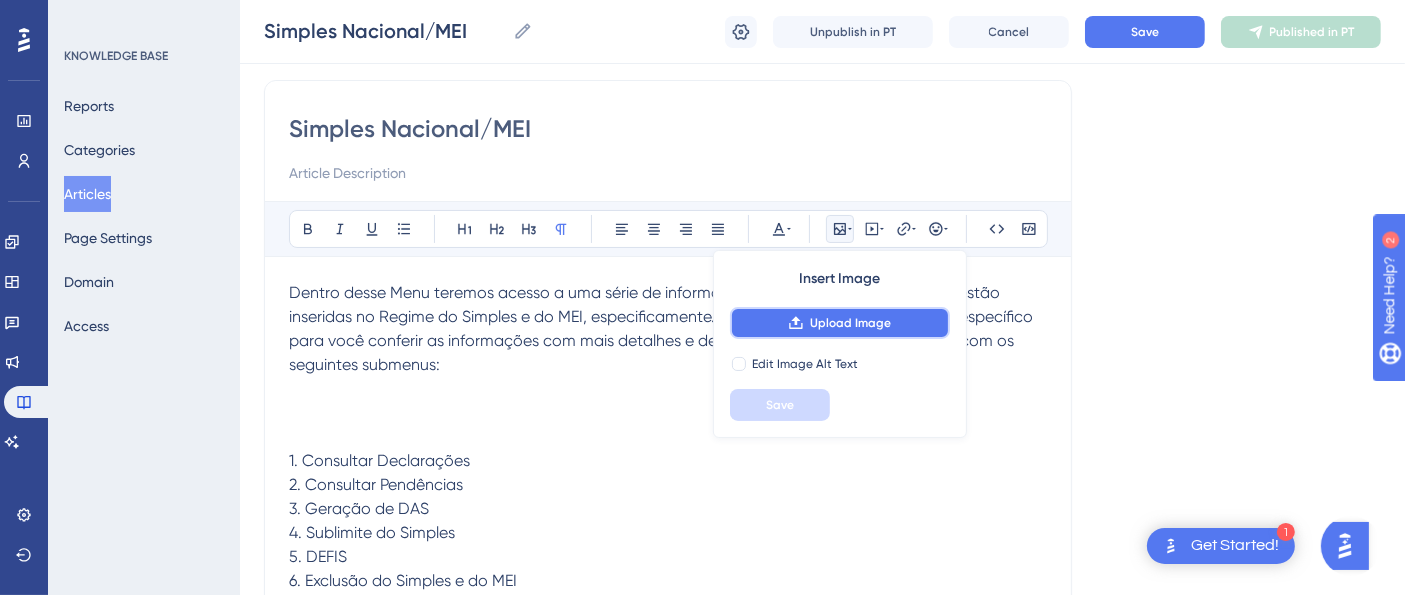 click 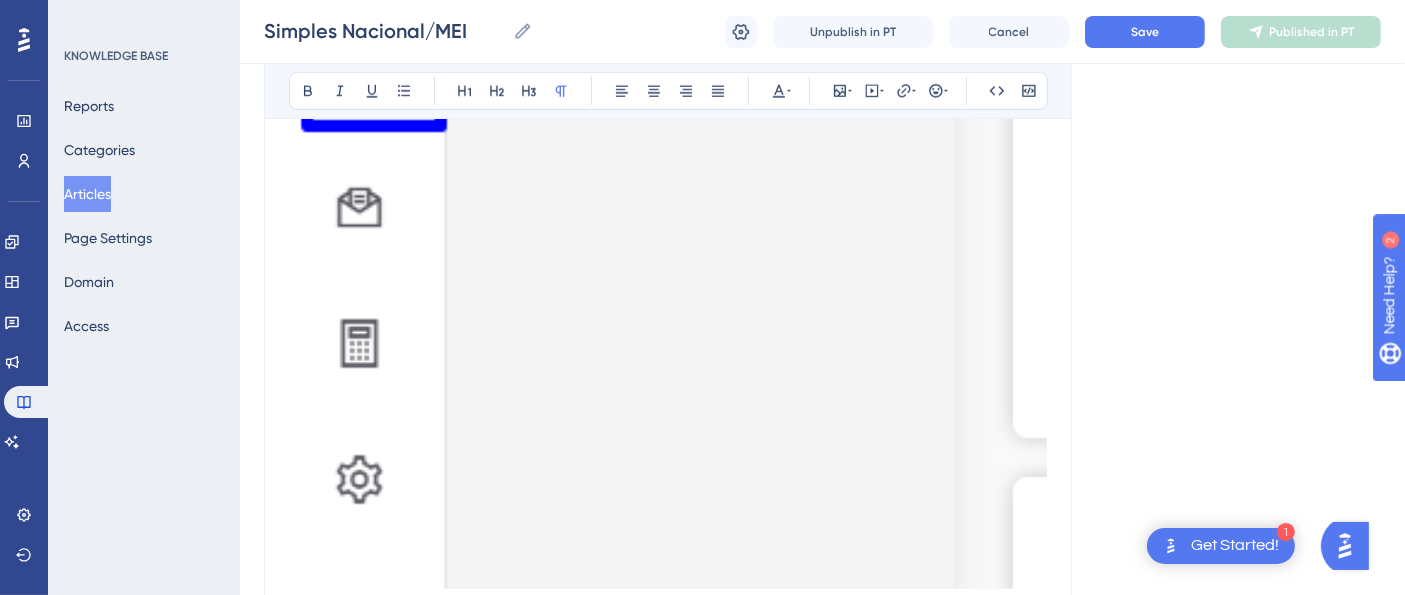 click at bounding box center [668, -172] 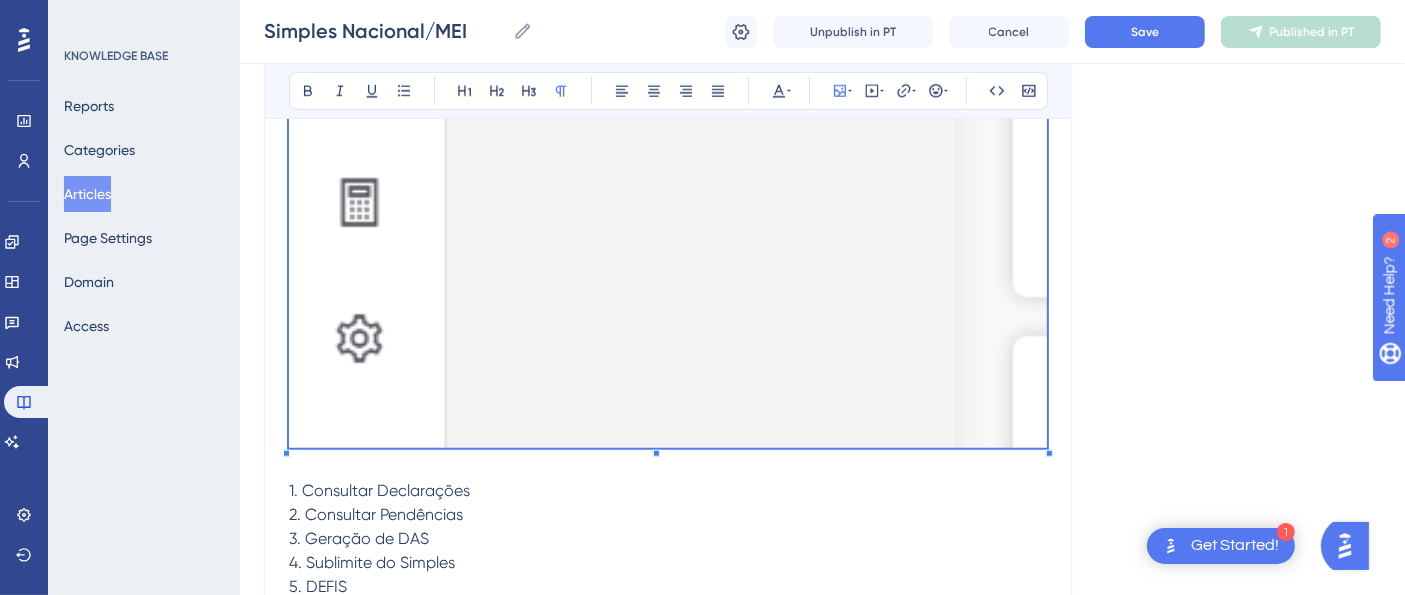 scroll, scrollTop: 1700, scrollLeft: 0, axis: vertical 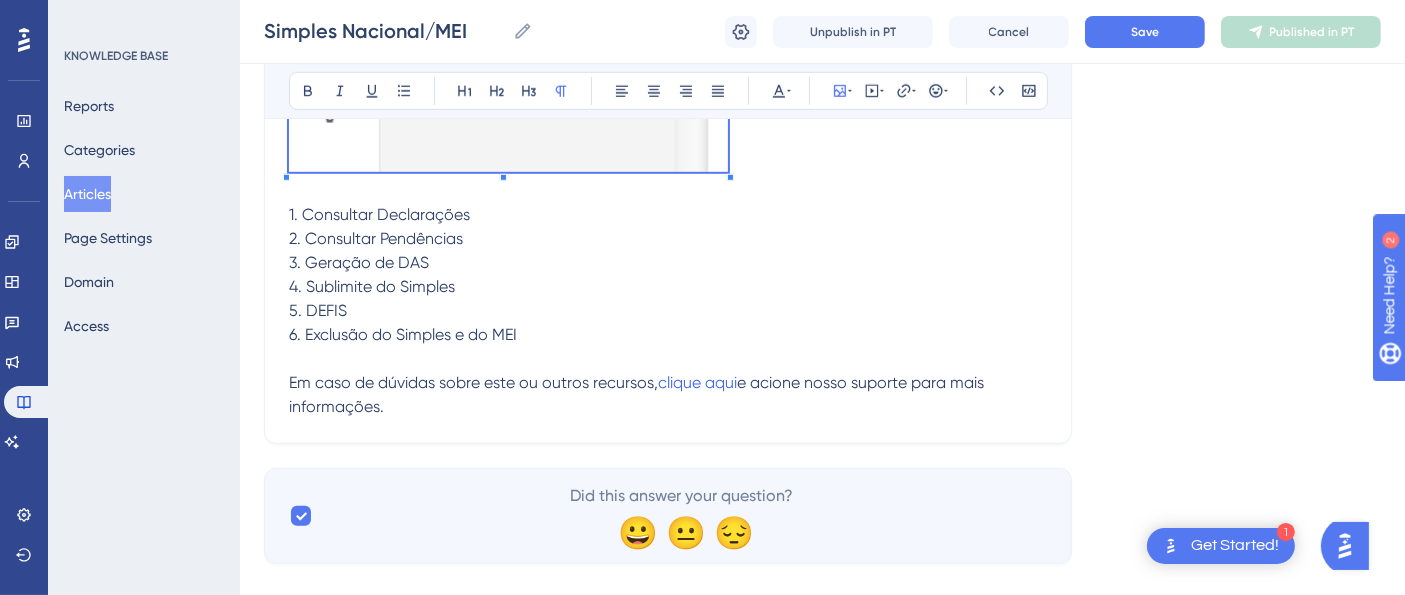 click at bounding box center (668, -265) 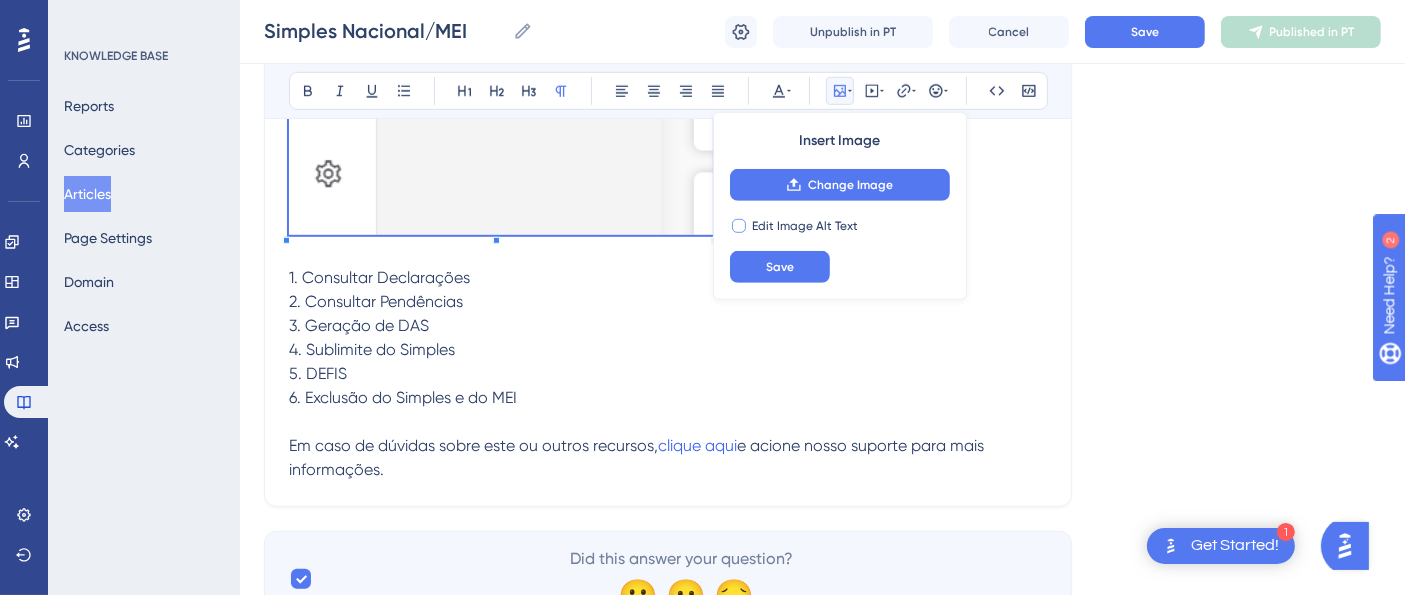 scroll, scrollTop: 921, scrollLeft: 0, axis: vertical 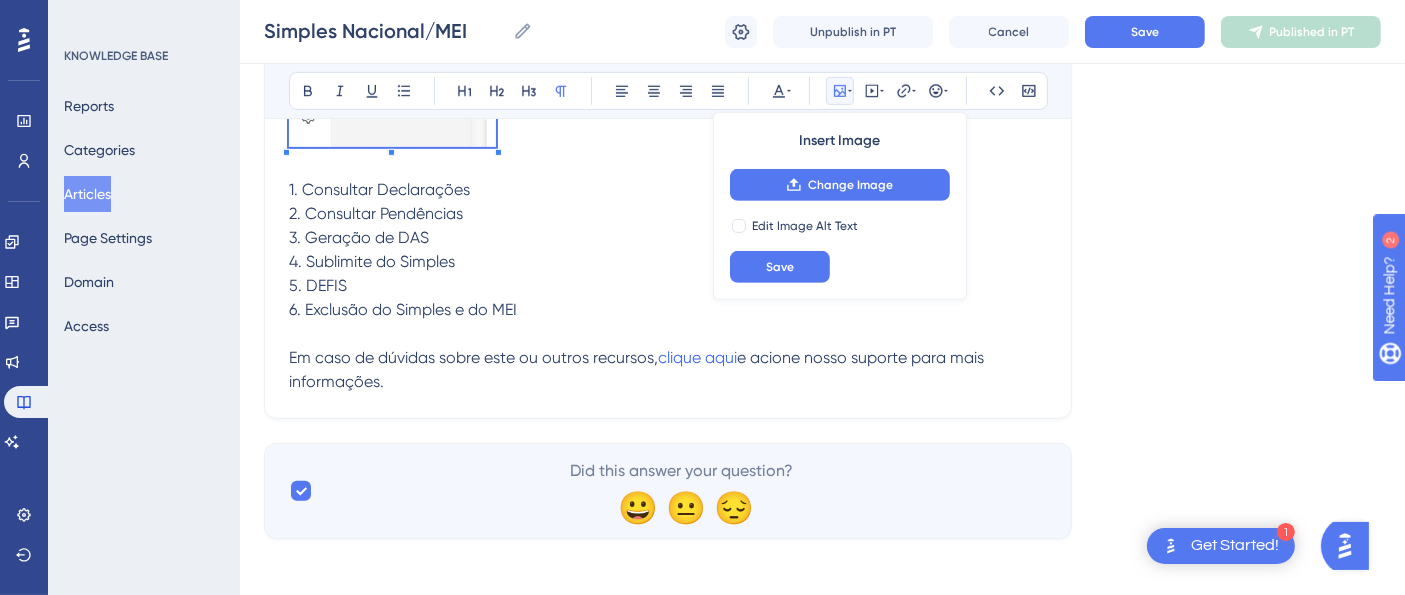 click on "Dentro desse Menu teremos acesso a uma série de informações referentes a empresas que estão inseridas no Regime do Simples e do MEI, especificamente. Onde cada um possui um artigo específico para você conferir as informações com mais detalhes e de maneira simplificada. Contando com os seguintes submenus:  1. Consultar Declarações 2. Consultar Pendências 3. Geração de DAS 4. Sublimite do Simples 5. DEFIS 6. Exclusão do Simples e do MEI  Em caso de dúvidas sobre este ou outros recursos,  clique aqui  e acione nosso suporte para mais informações." at bounding box center [668, 3] 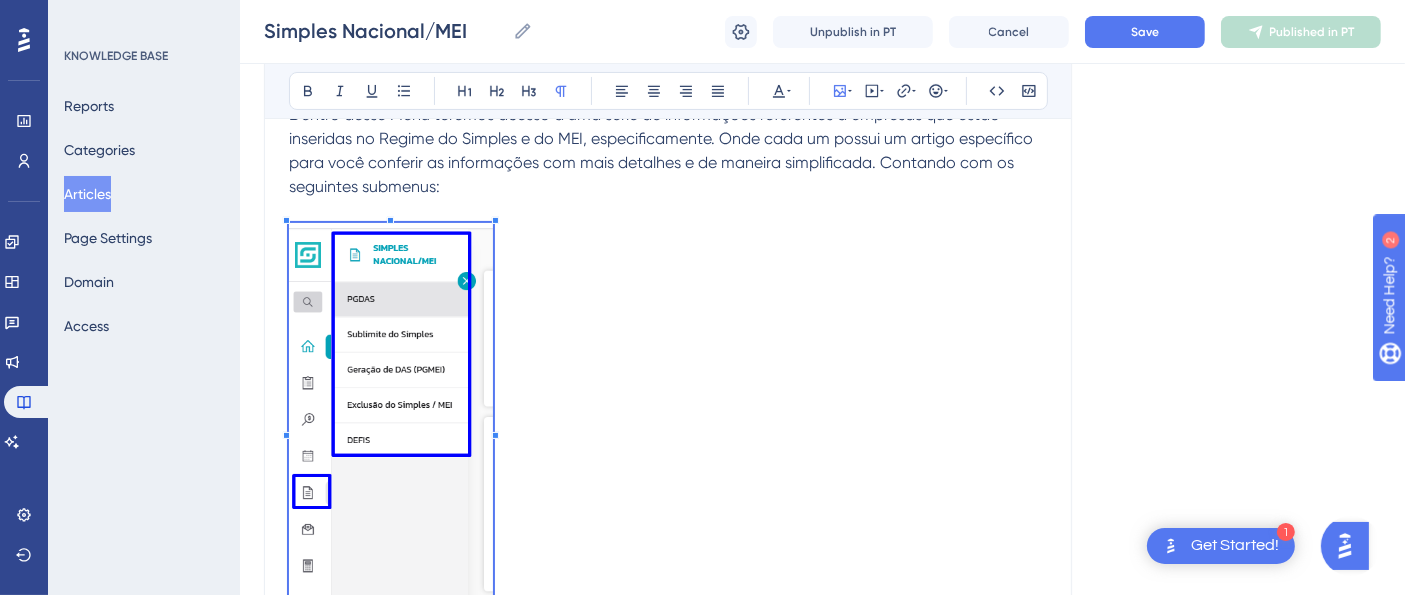 scroll, scrollTop: 591, scrollLeft: 0, axis: vertical 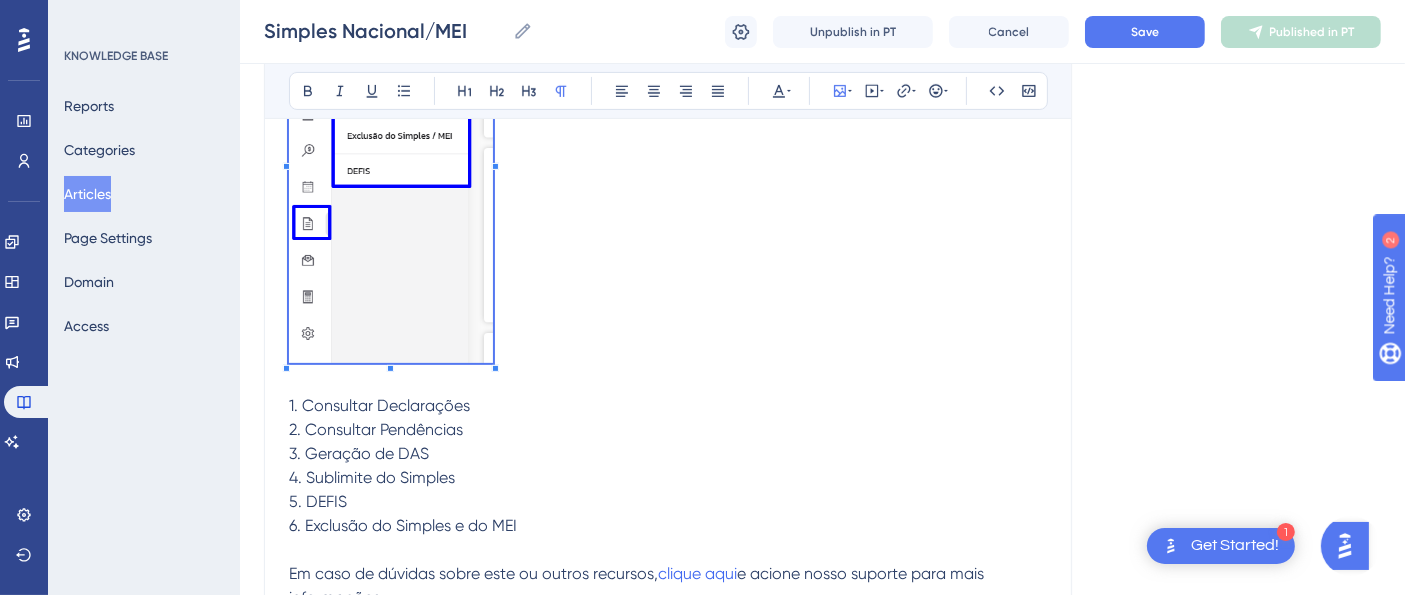 click on "1. Consultar Declarações 2. Consultar Pendências 3. Geração de DAS 4. Sublimite do Simples 5. DEFIS 6. Exclusão do Simples e do MEI  Em caso de dúvidas sobre este ou outros recursos,  clique aqui  e acione nosso suporte para mais informações." at bounding box center (668, 490) 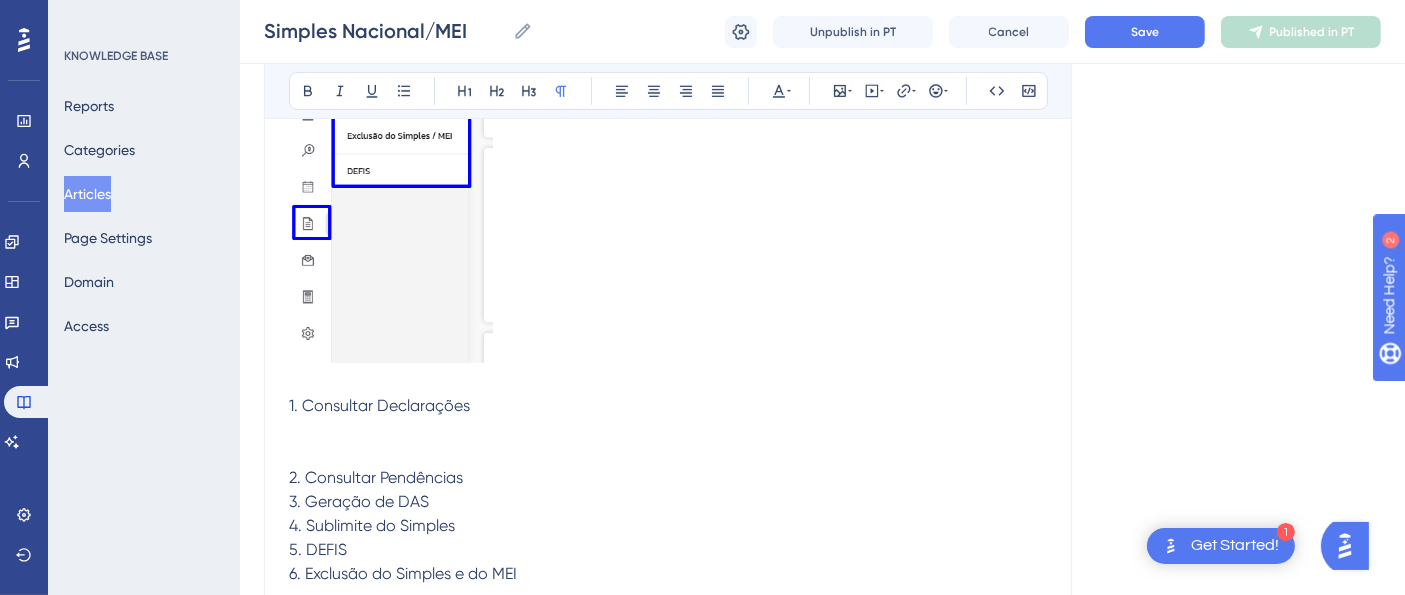click at bounding box center [668, 430] 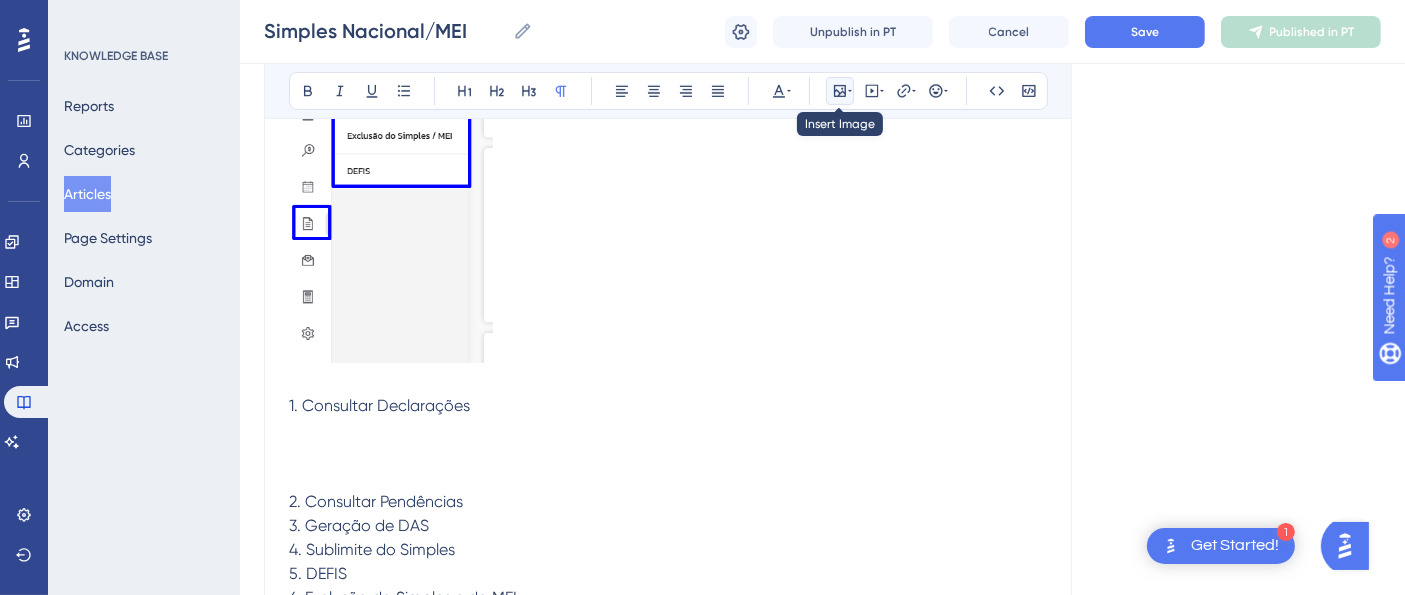 click 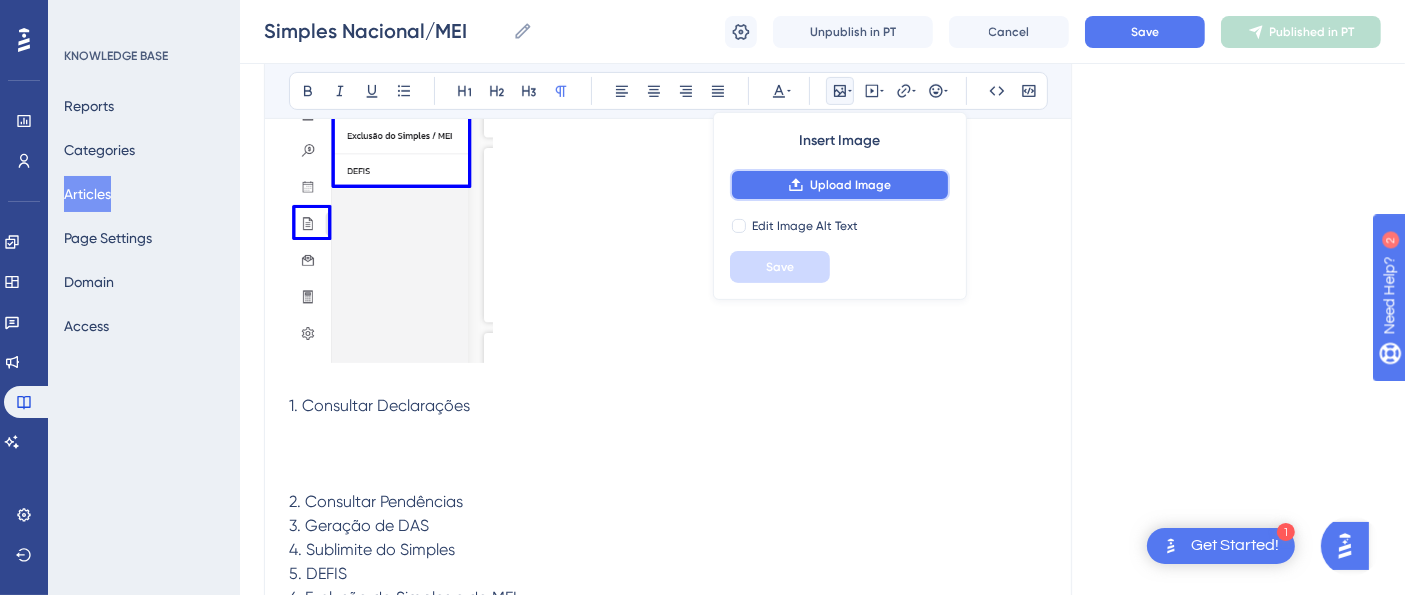 click on "Upload Image" at bounding box center (850, 185) 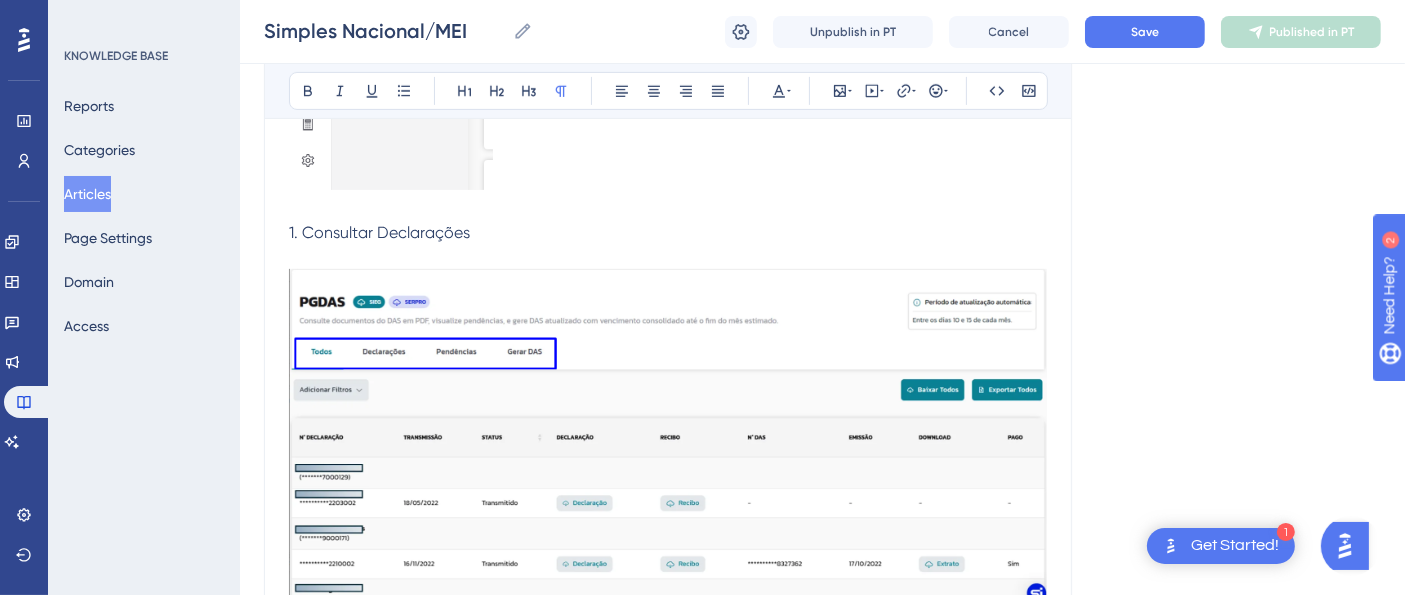 scroll, scrollTop: 813, scrollLeft: 0, axis: vertical 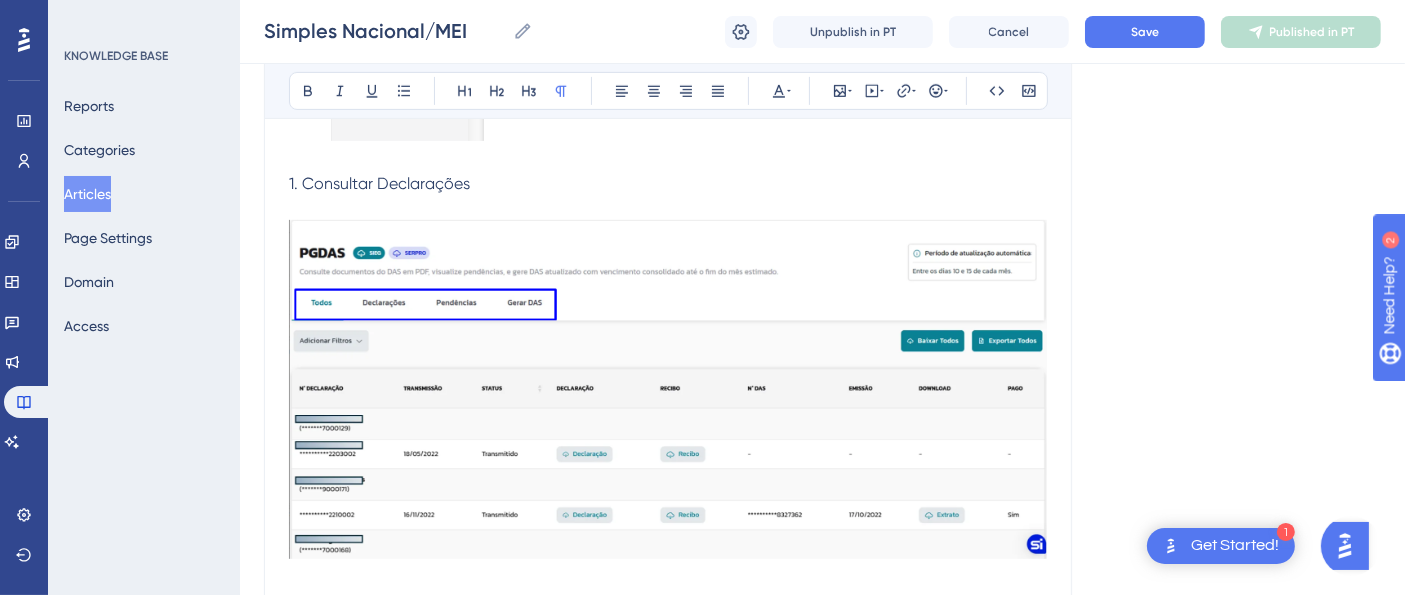 click at bounding box center (668, 389) 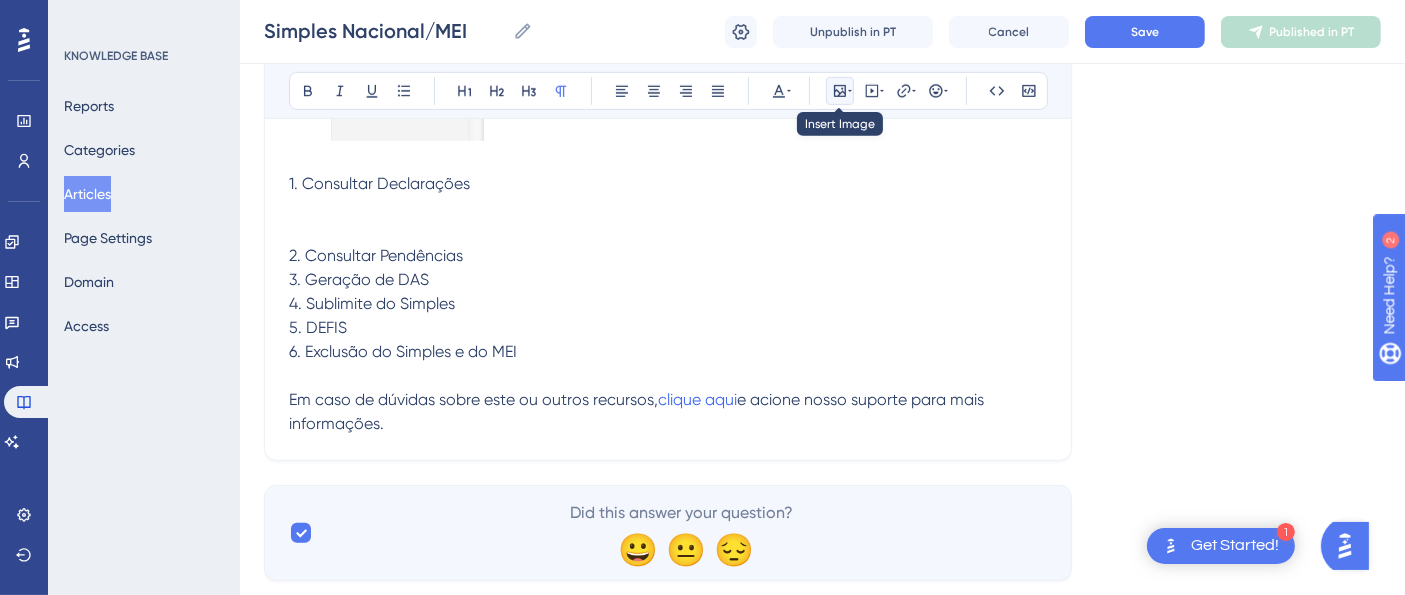 click 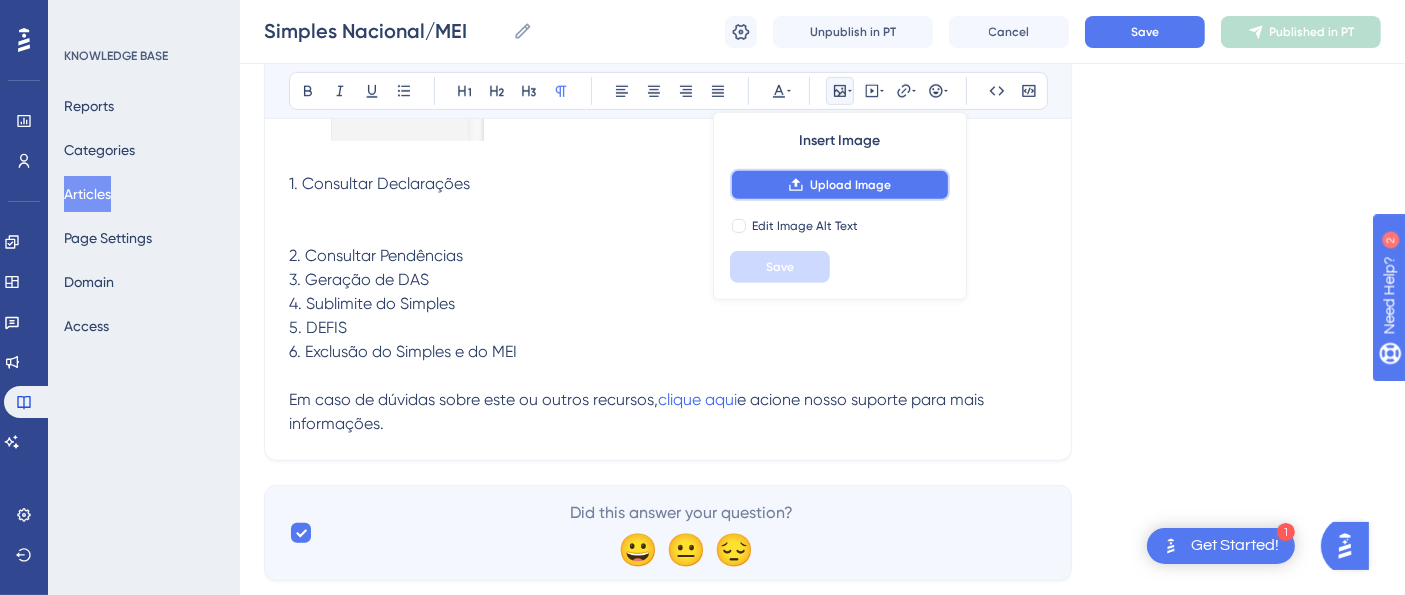 click on "Upload Image" at bounding box center (850, 185) 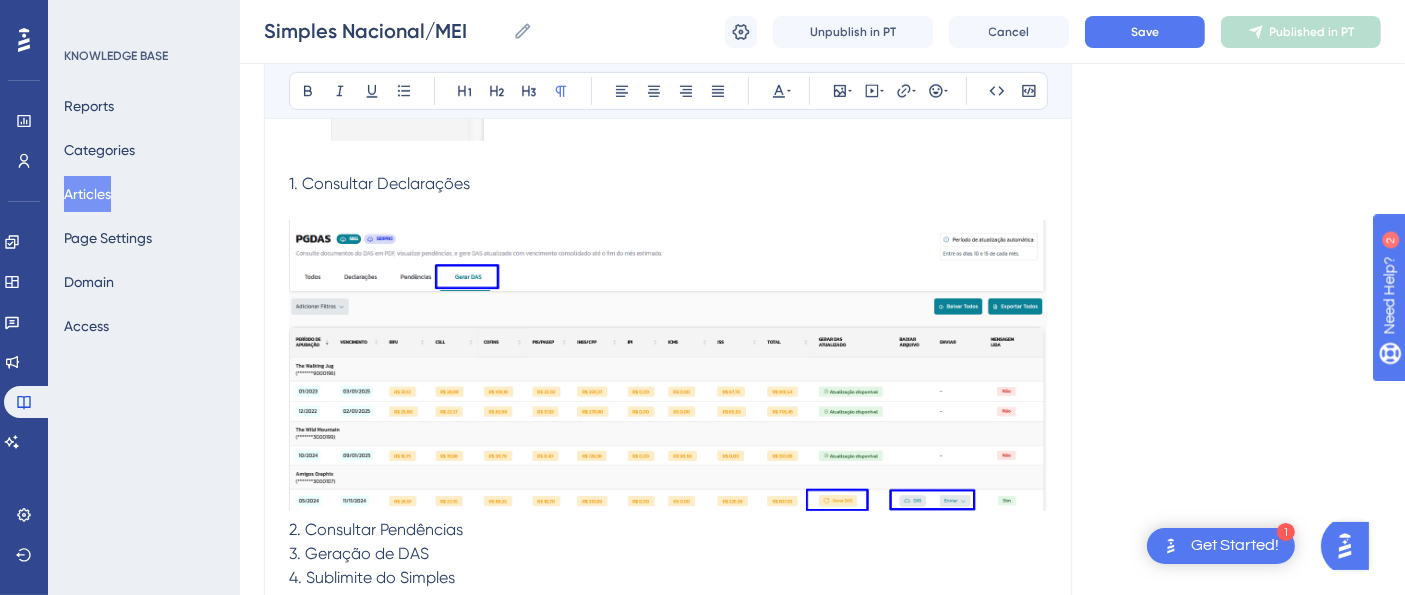 click at bounding box center (668, 365) 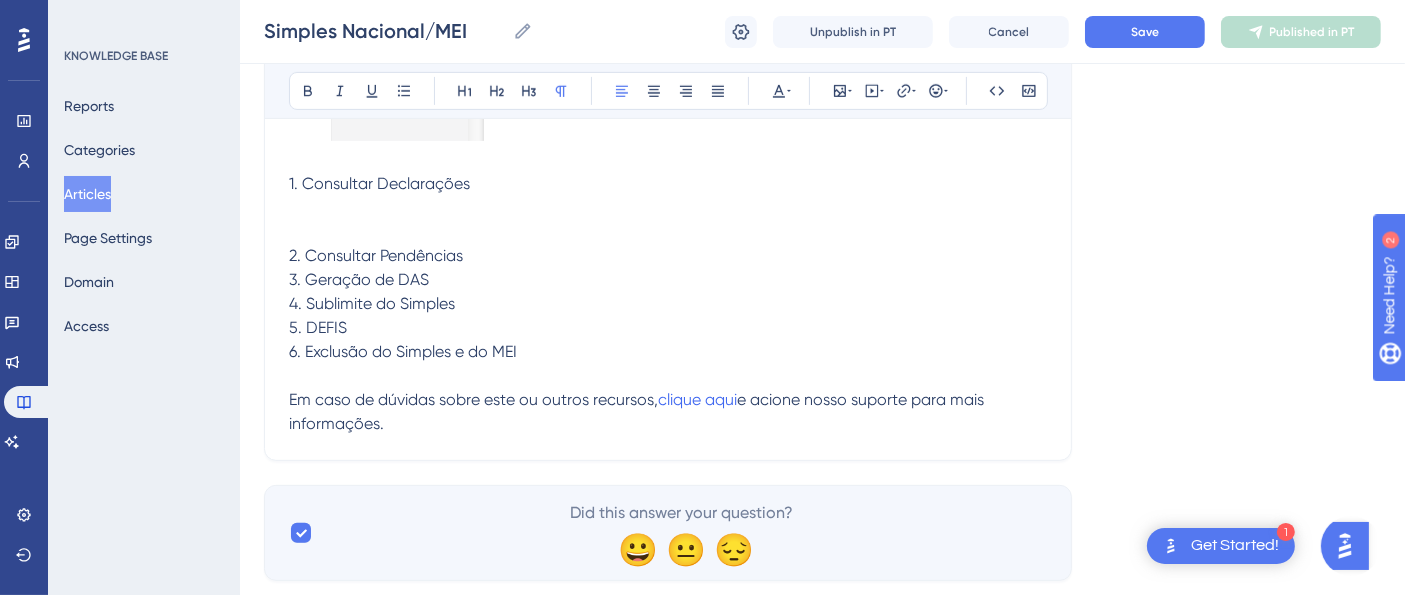 click on "2. Consultar Pendências 3. Geração de DAS 4. Sublimite do Simples 5. DEFIS 6. Exclusão do Simples e do MEI  Em caso de dúvidas sobre este ou outros recursos,  clique aqui  e acione nosso suporte para mais informações." at bounding box center (668, 328) 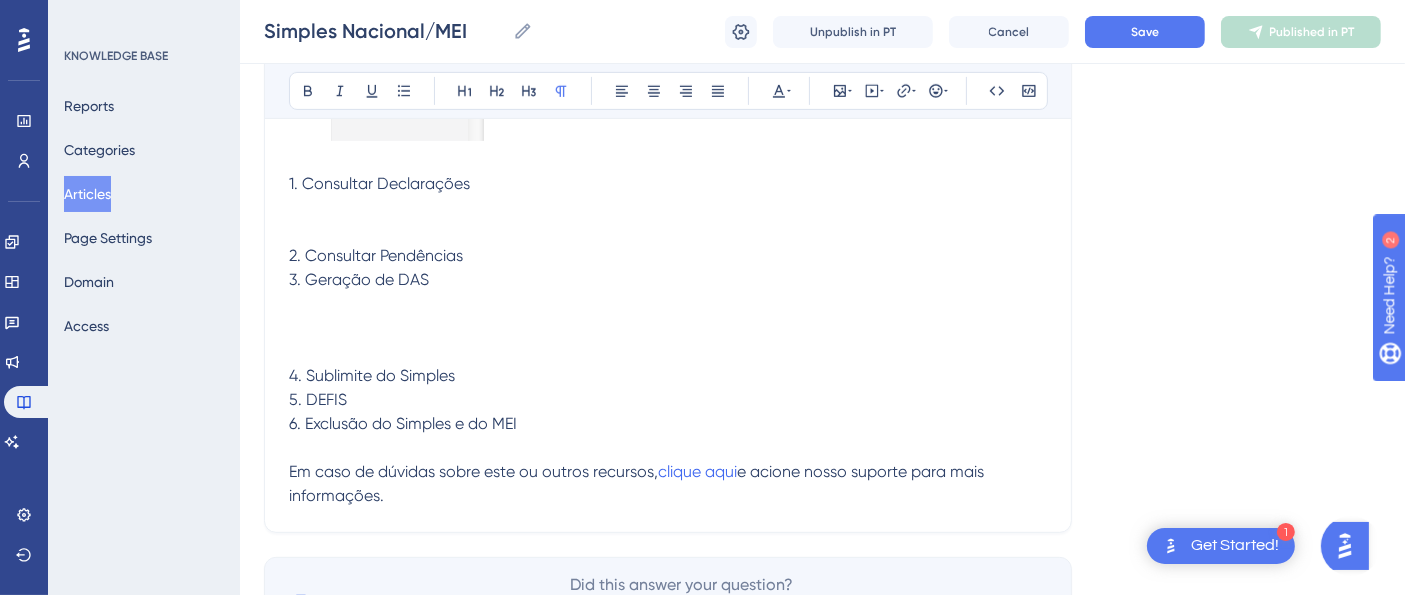 click at bounding box center [668, 328] 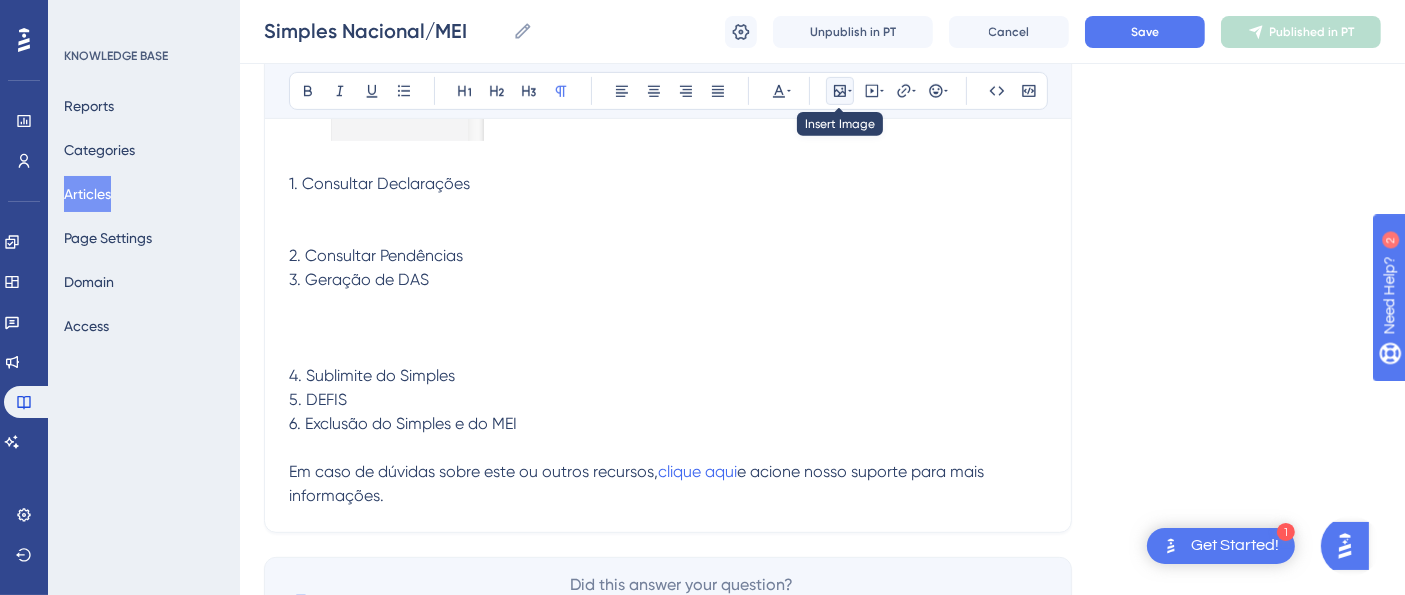click 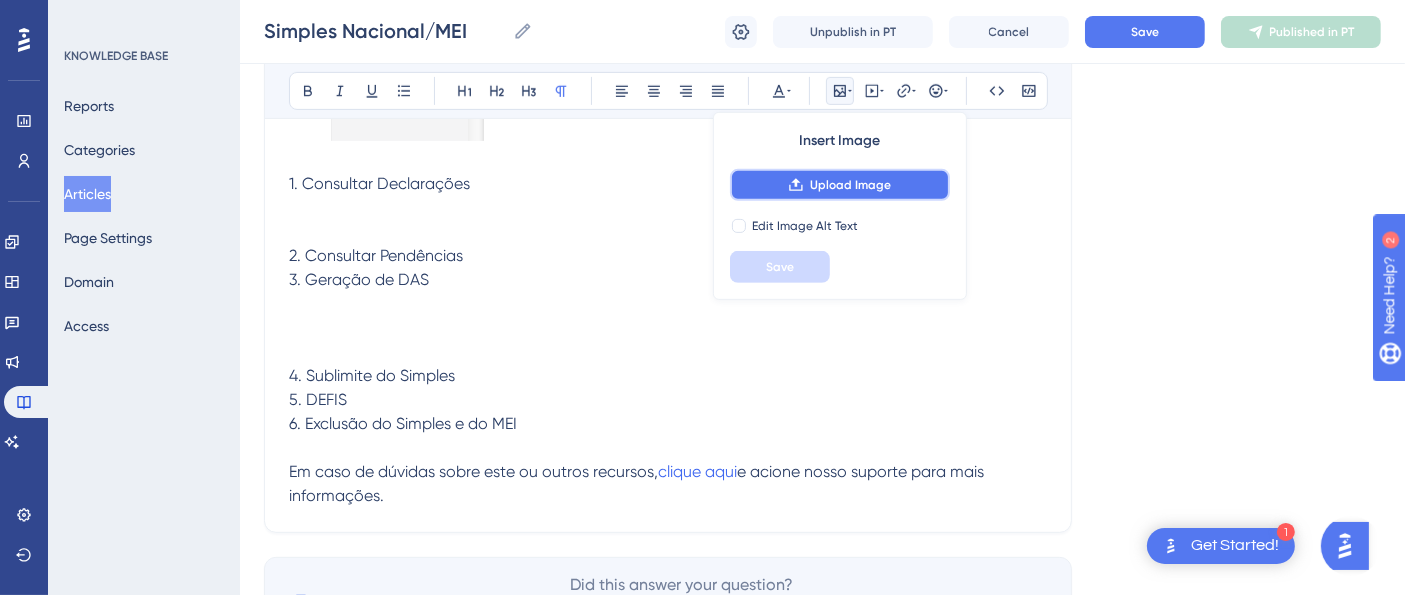 click on "Upload Image" at bounding box center [850, 185] 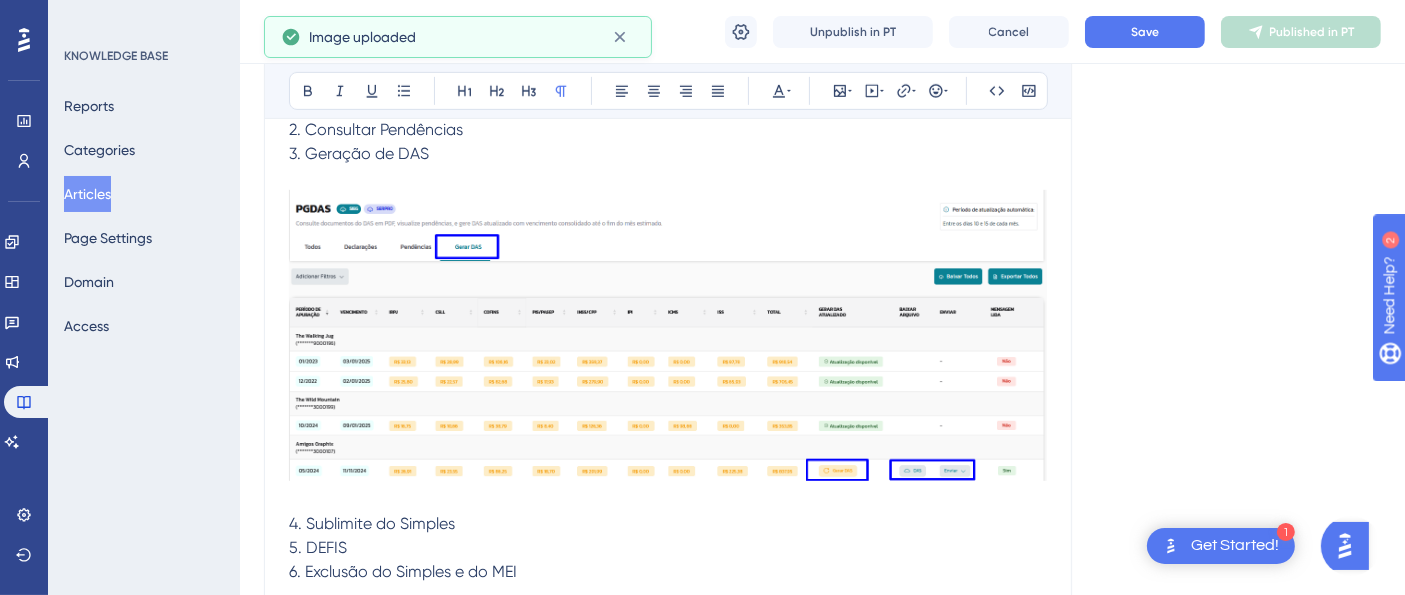 scroll, scrollTop: 1146, scrollLeft: 0, axis: vertical 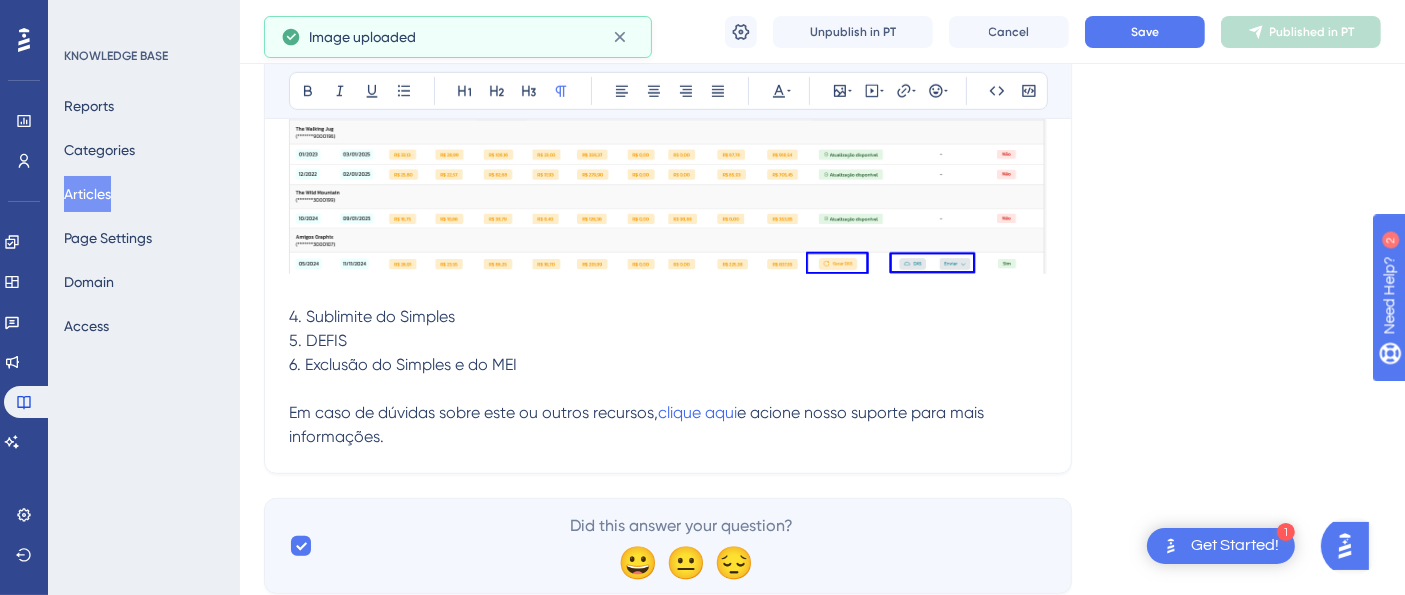 click on "4. Sublimite do Simples 5. DEFIS 6. Exclusão do Simples e do MEI  Em caso de dúvidas sobre este ou outros recursos,  clique aqui  e acione nosso suporte para mais informações." at bounding box center [668, 365] 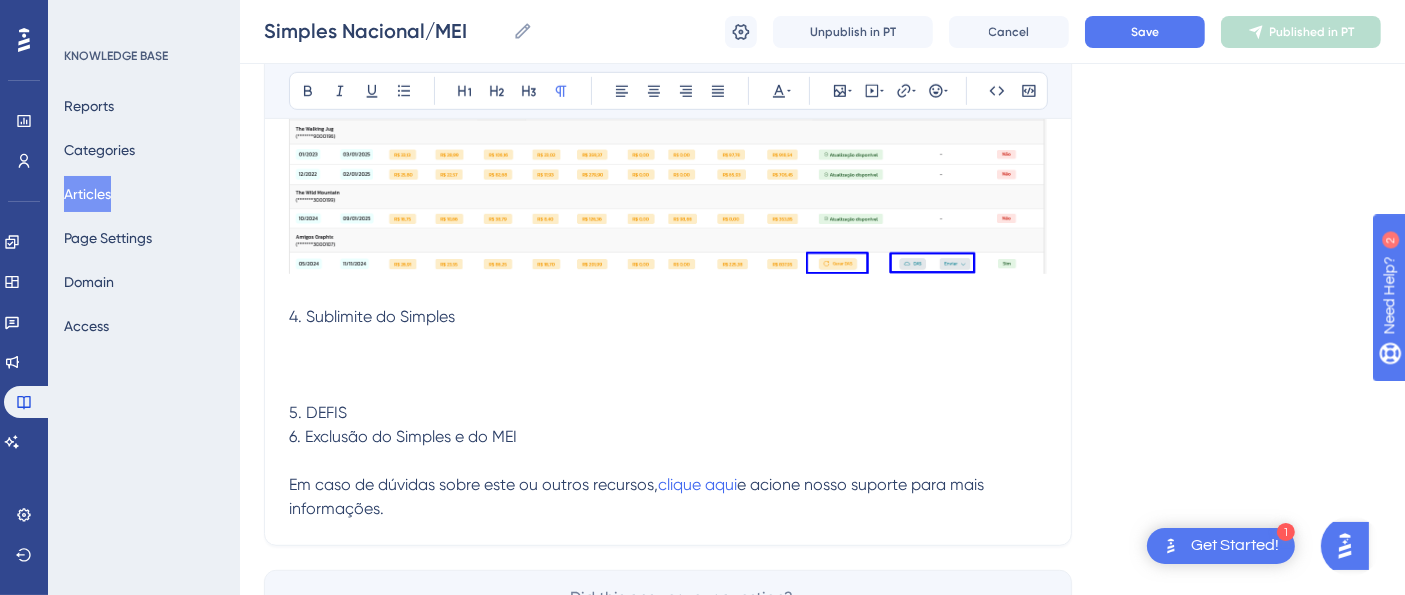 click at bounding box center [668, 365] 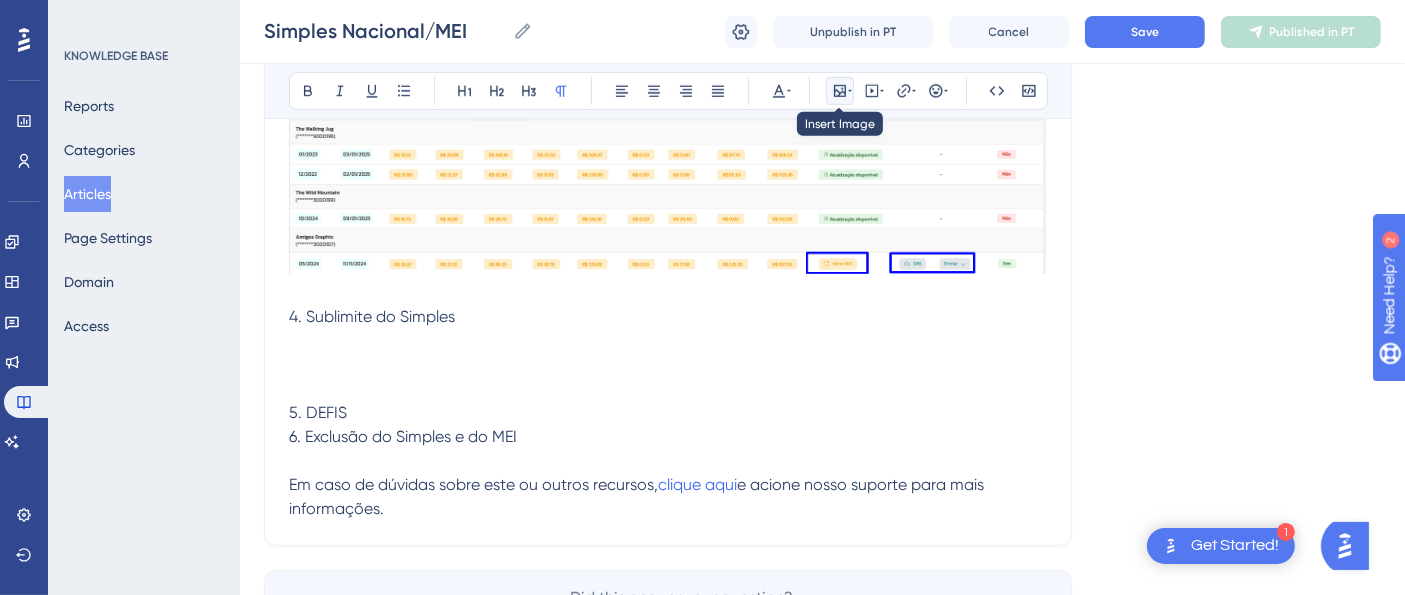 click 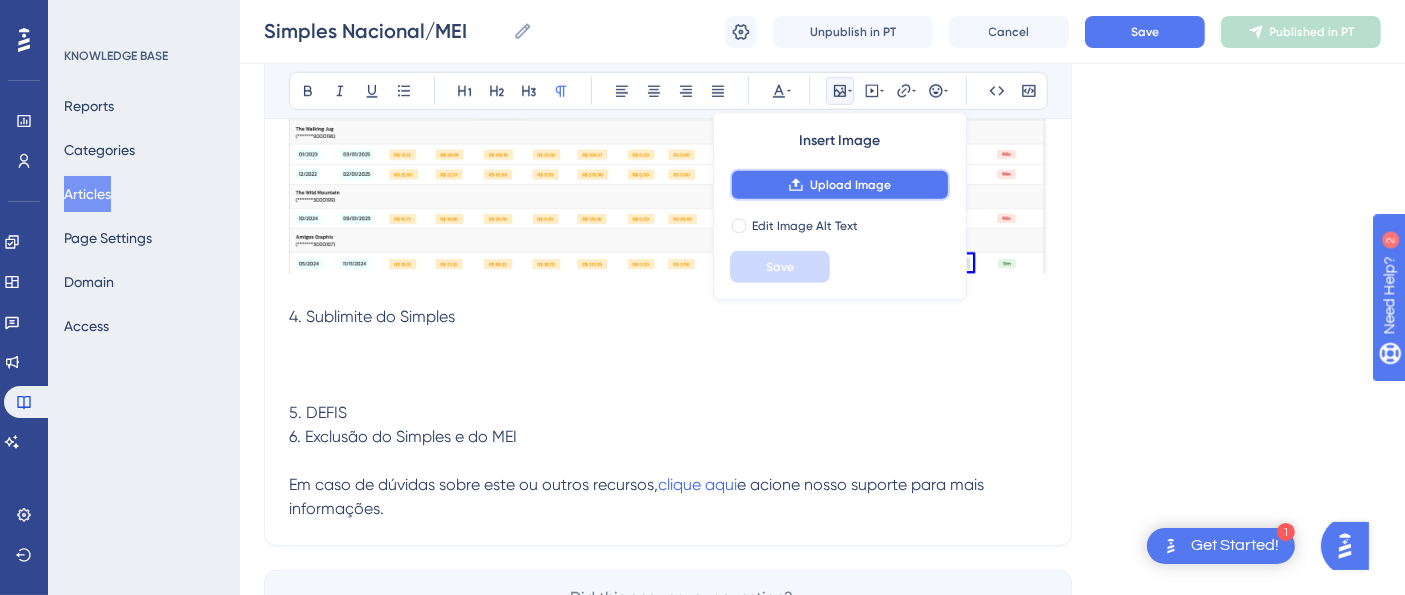 click on "Upload Image" at bounding box center (850, 185) 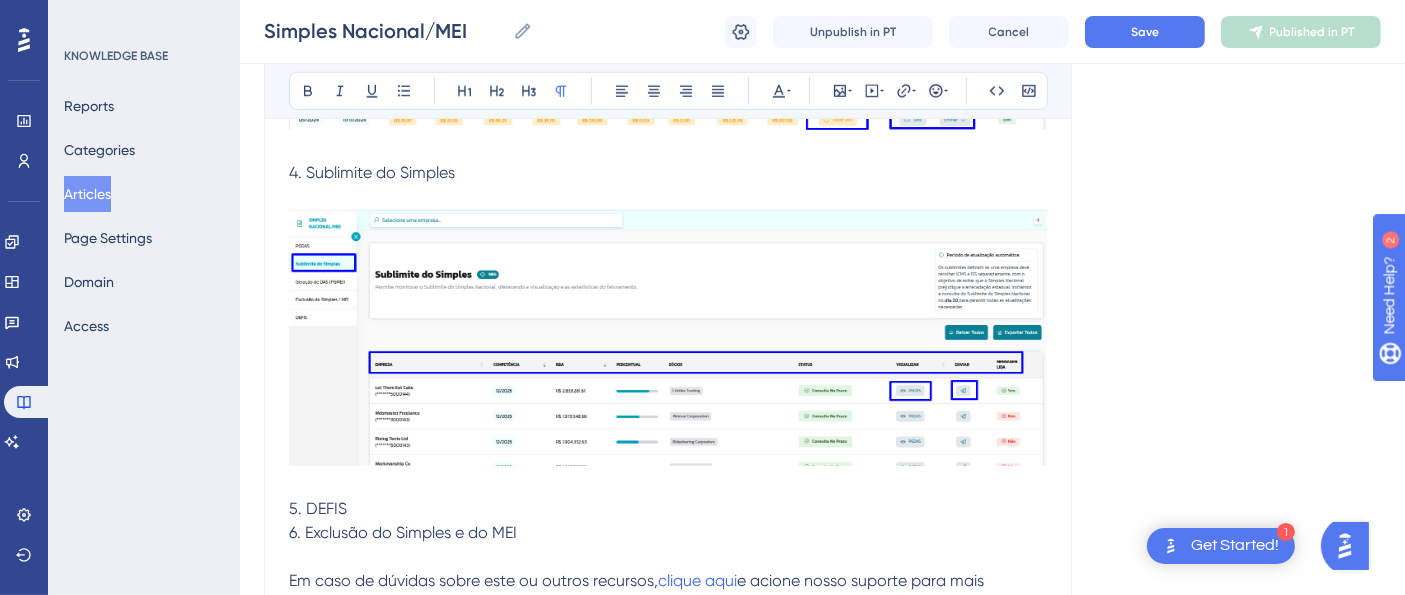 scroll, scrollTop: 1480, scrollLeft: 0, axis: vertical 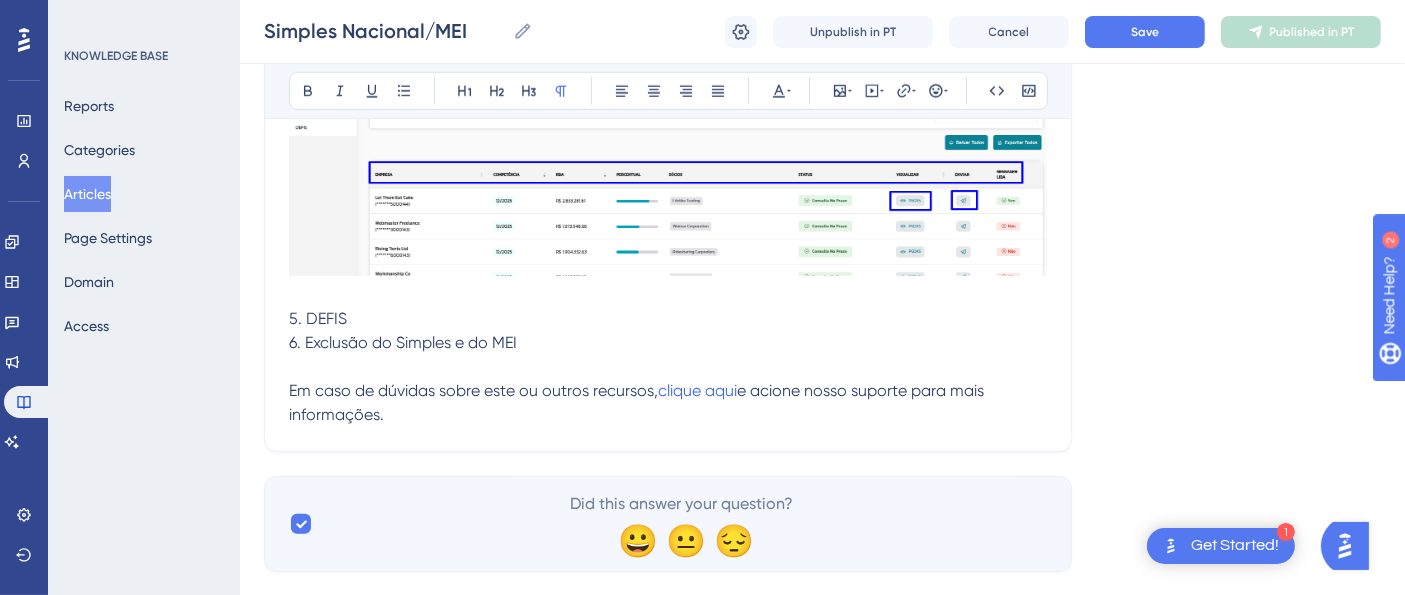 click on "5. DEFIS 6. Exclusão do Simples e do MEI  Em caso de dúvidas sobre este ou outros recursos,  clique aqui  e acione nosso suporte para mais informações." at bounding box center (668, 355) 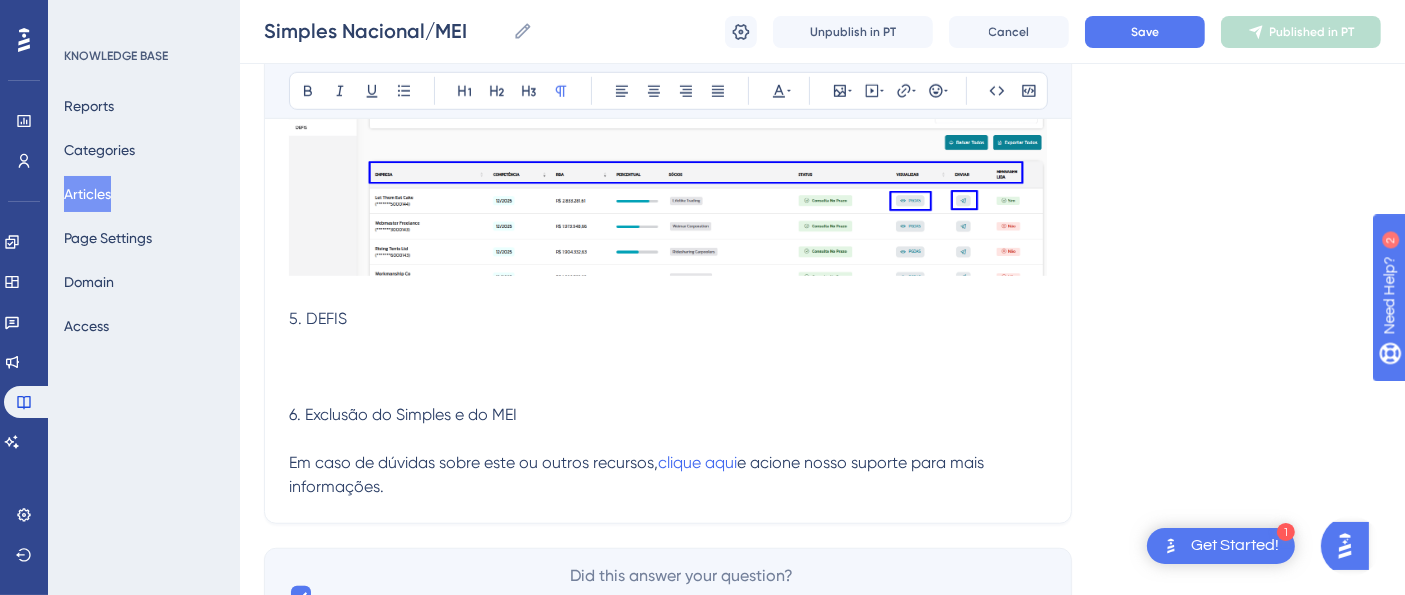 click at bounding box center [668, 367] 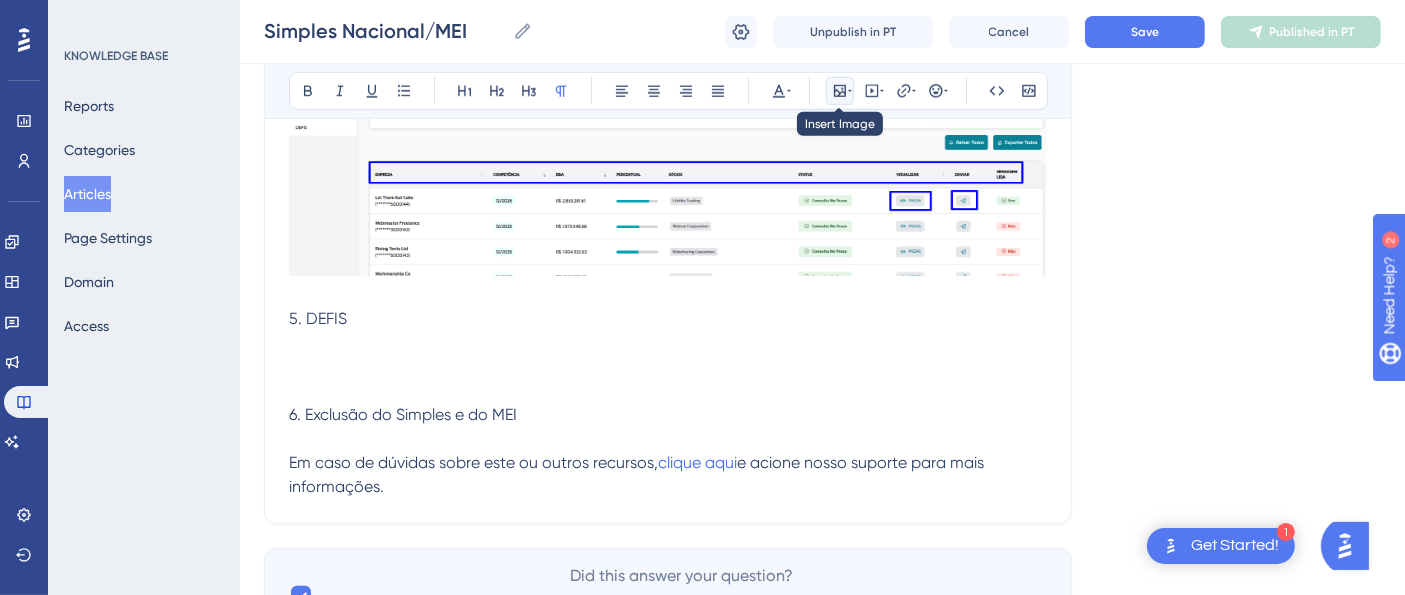 click at bounding box center [840, 91] 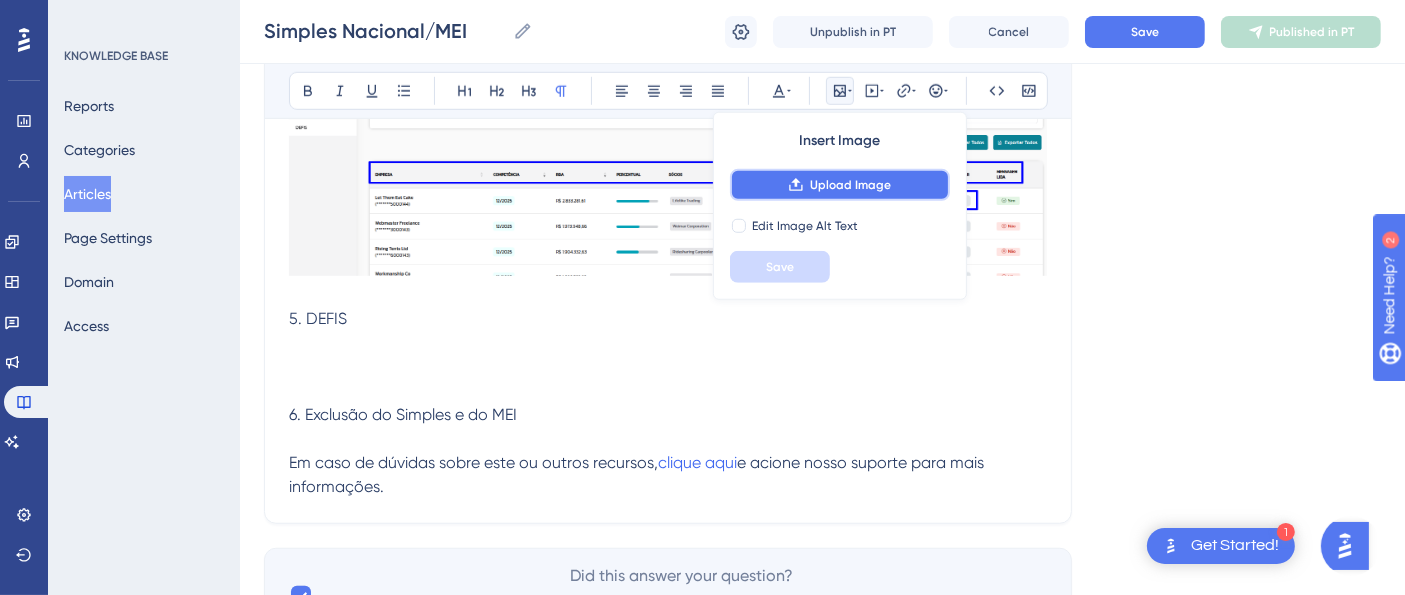 click on "Upload Image" at bounding box center (850, 185) 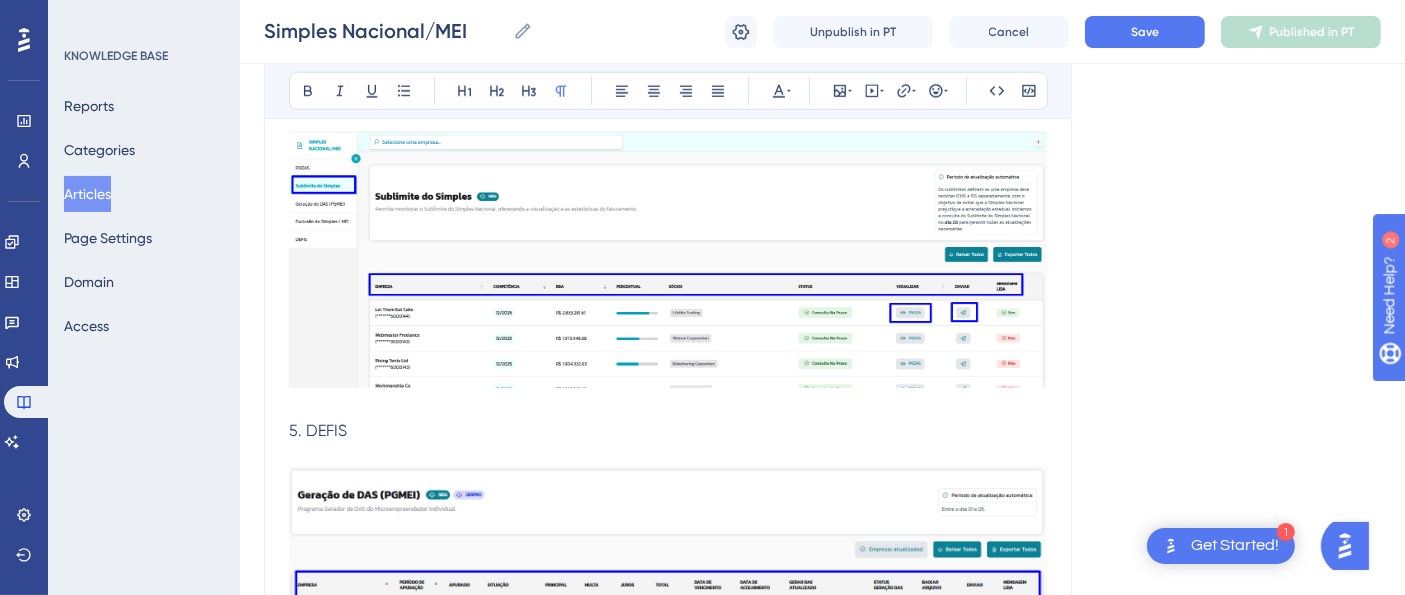 scroll, scrollTop: 1591, scrollLeft: 0, axis: vertical 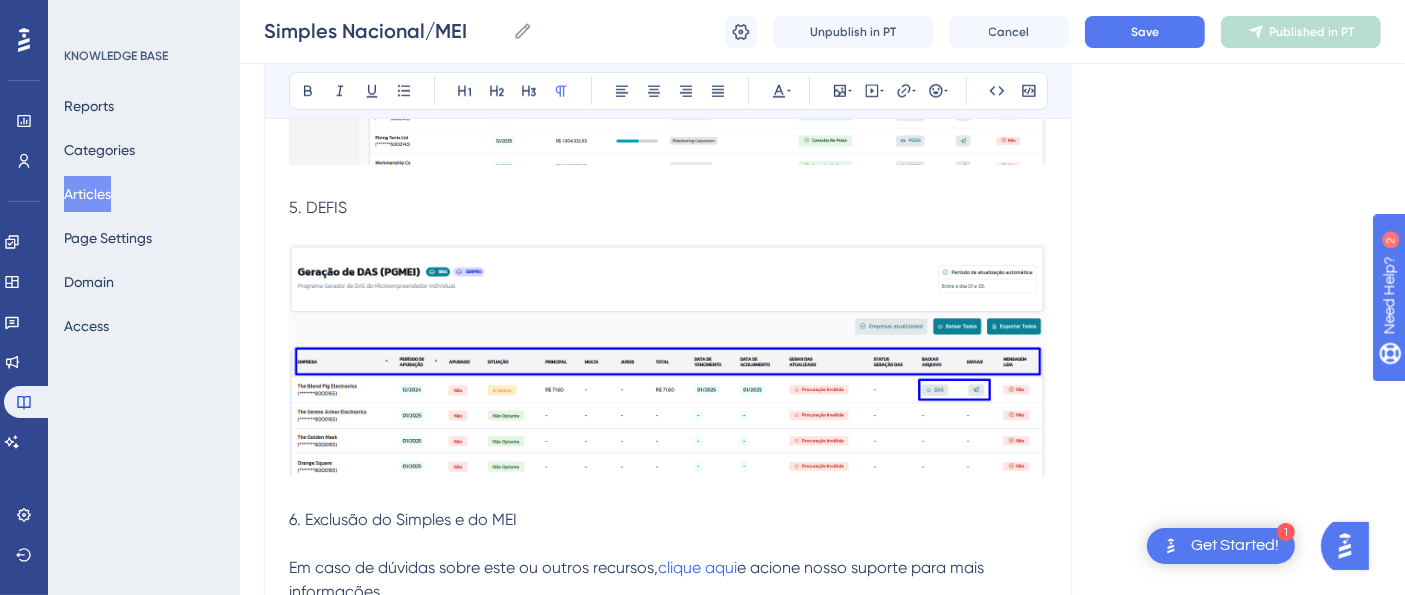 click at bounding box center (668, 360) 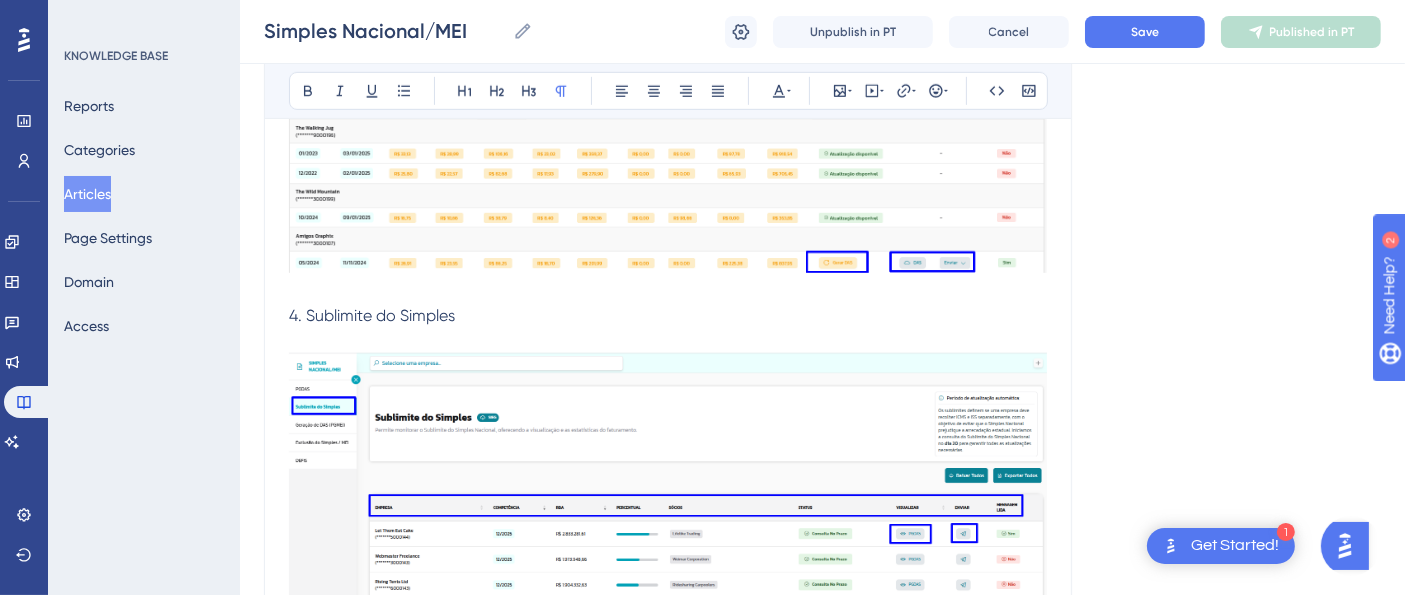 scroll, scrollTop: 1011, scrollLeft: 0, axis: vertical 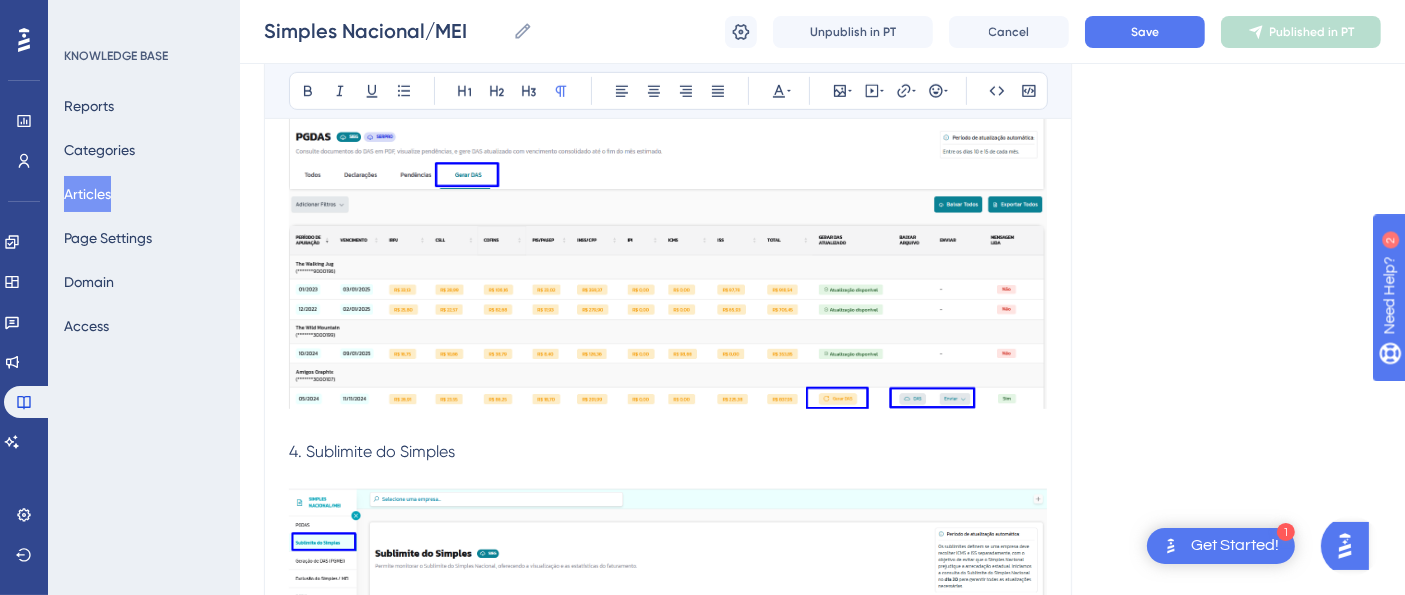 click on "4. Sublimite do Simples" at bounding box center [668, 440] 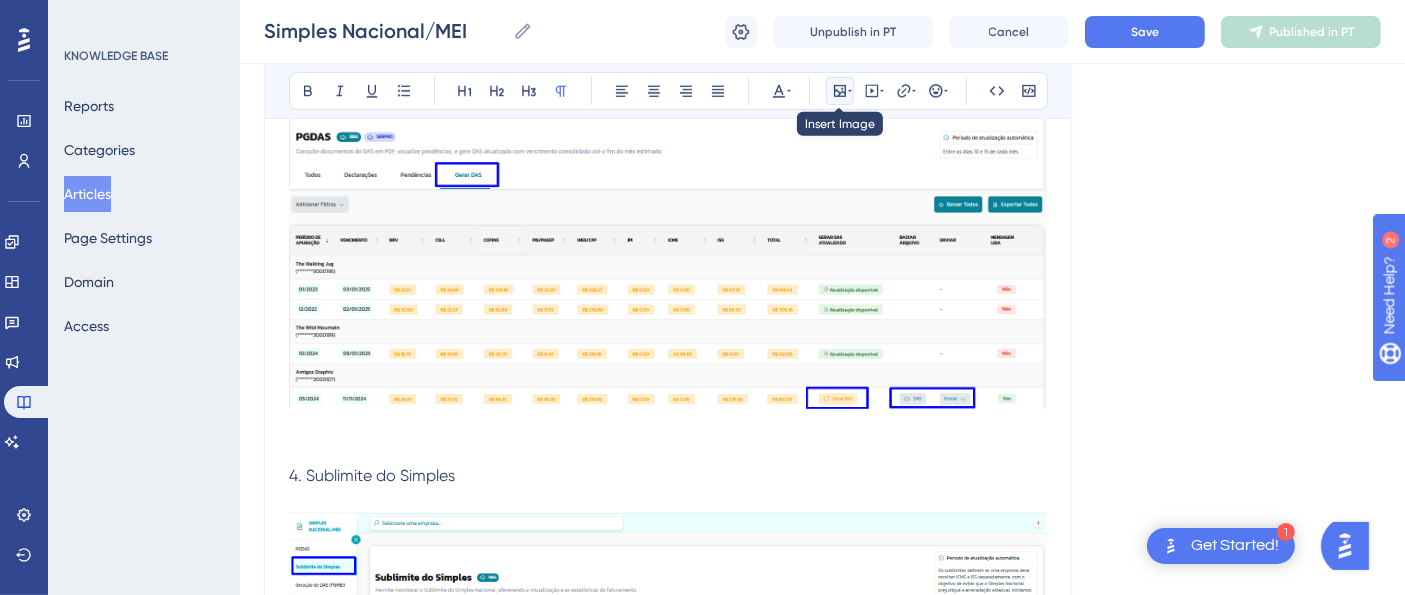 click 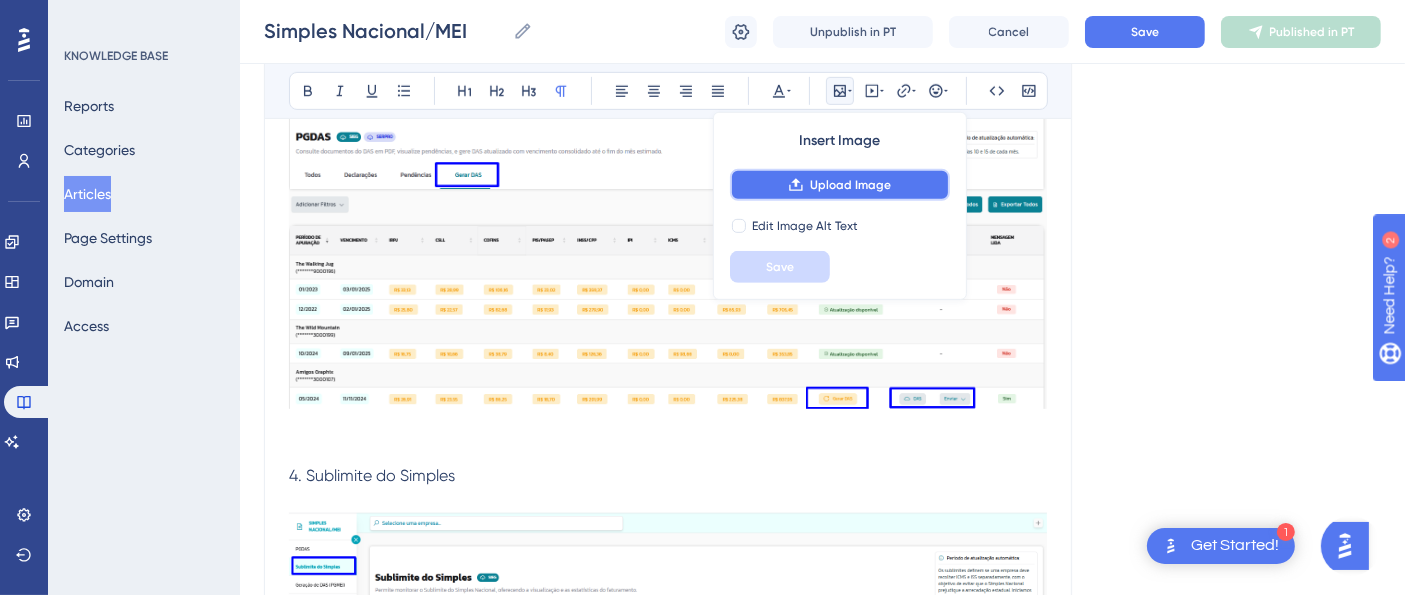 click on "Upload Image" at bounding box center (850, 185) 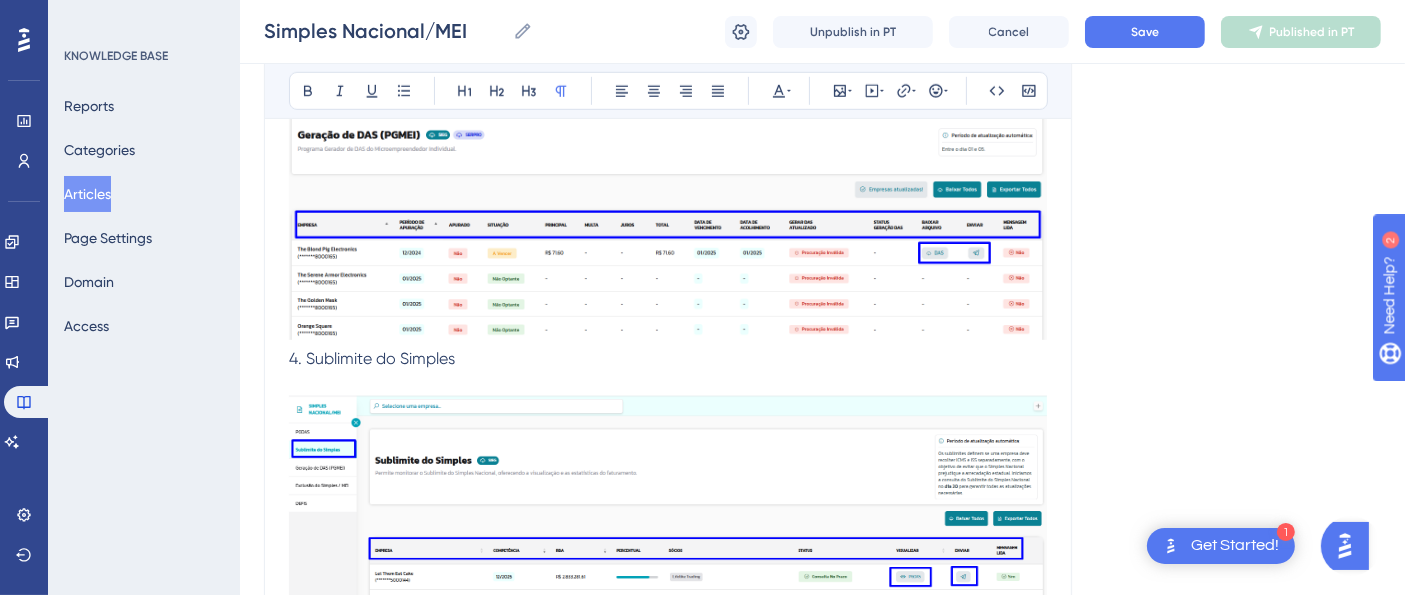 scroll, scrollTop: 1677, scrollLeft: 0, axis: vertical 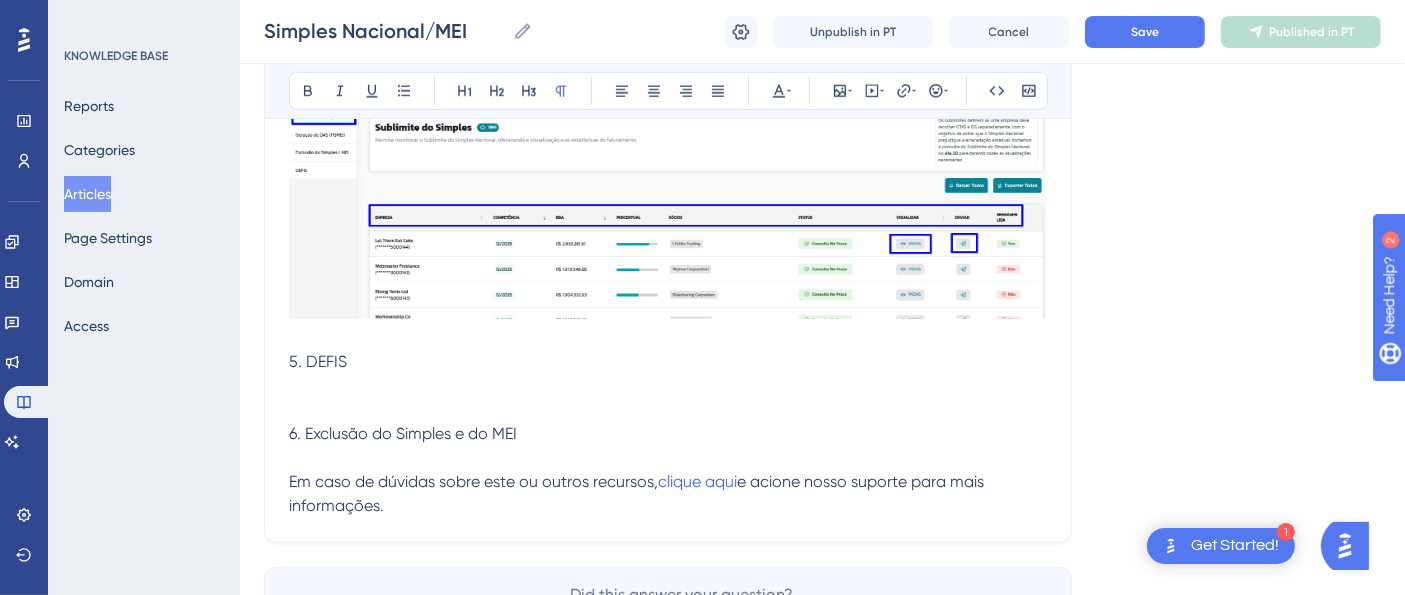 click at bounding box center (668, 386) 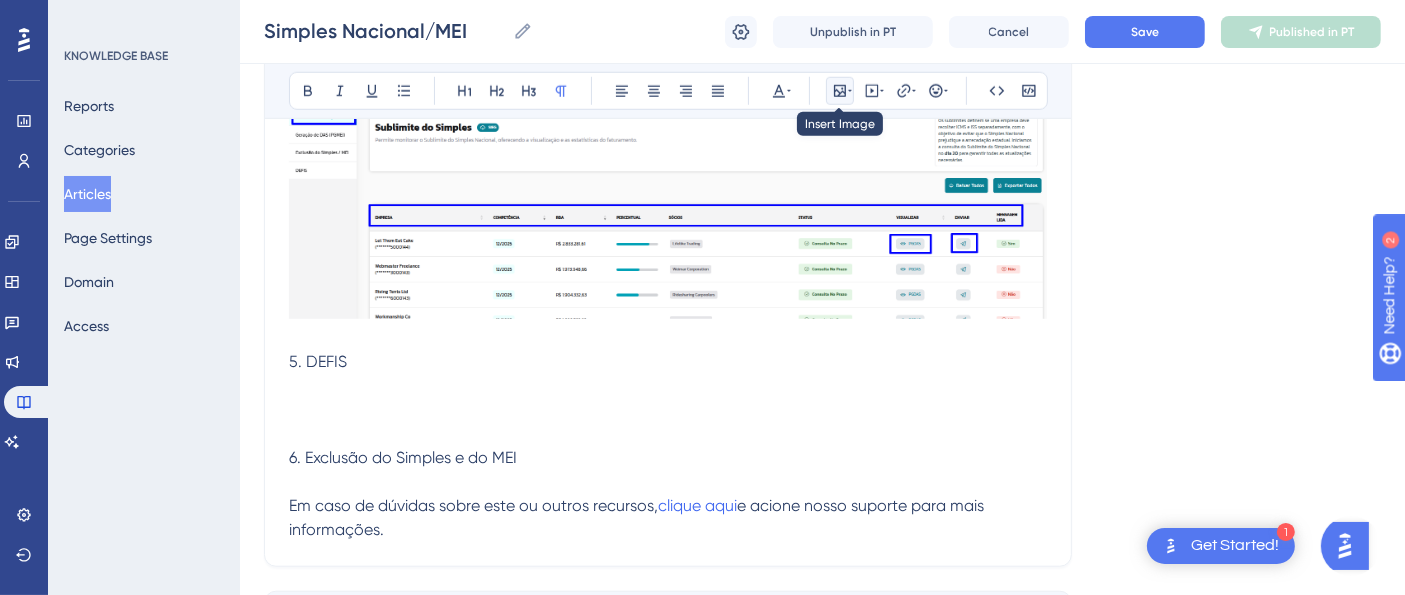 click 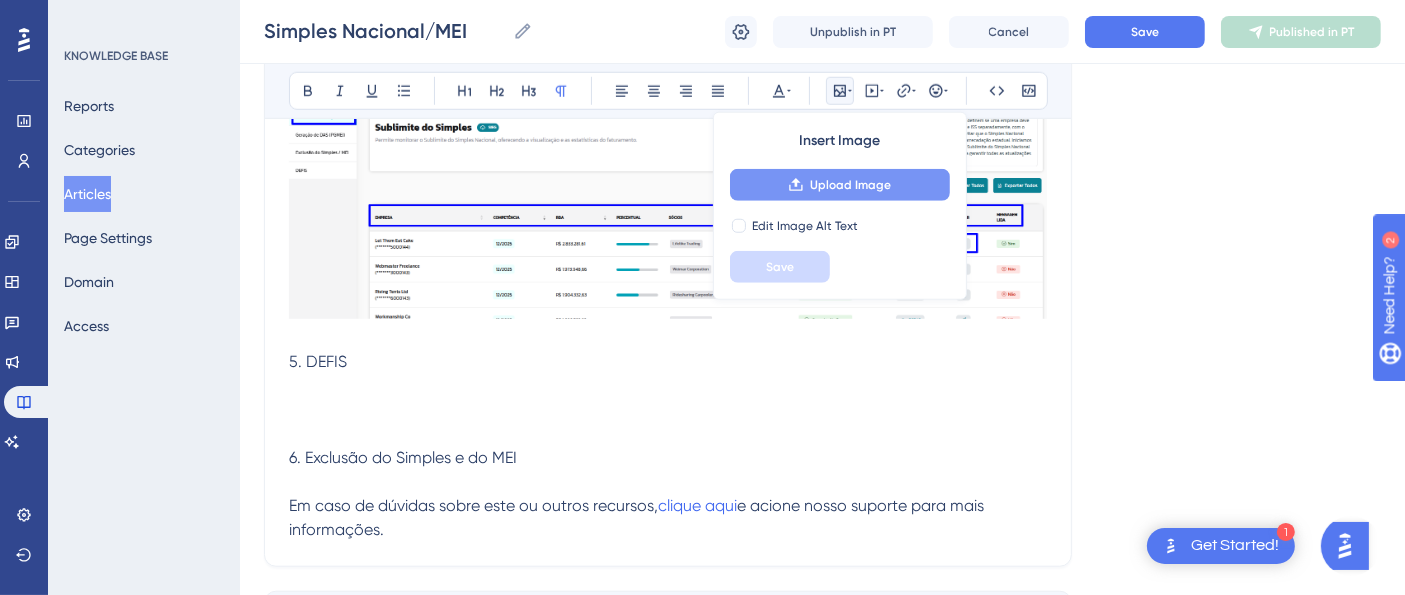 click on "Upload Image" at bounding box center (840, 185) 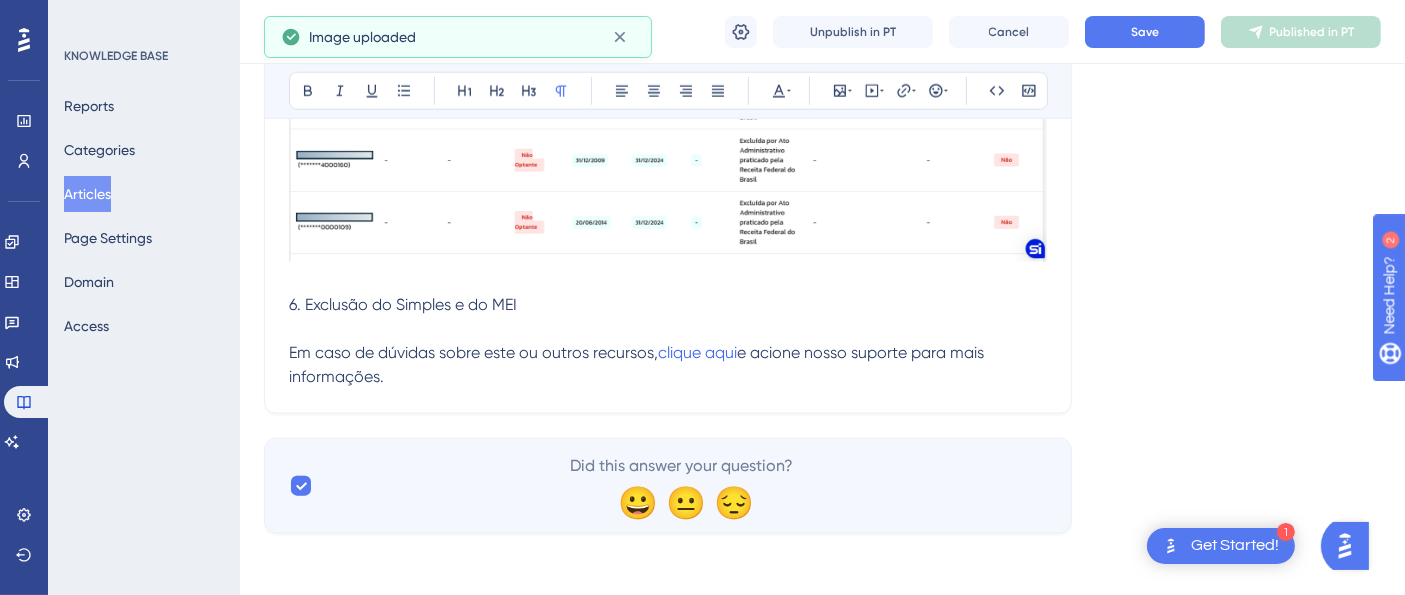 scroll, scrollTop: 1964, scrollLeft: 0, axis: vertical 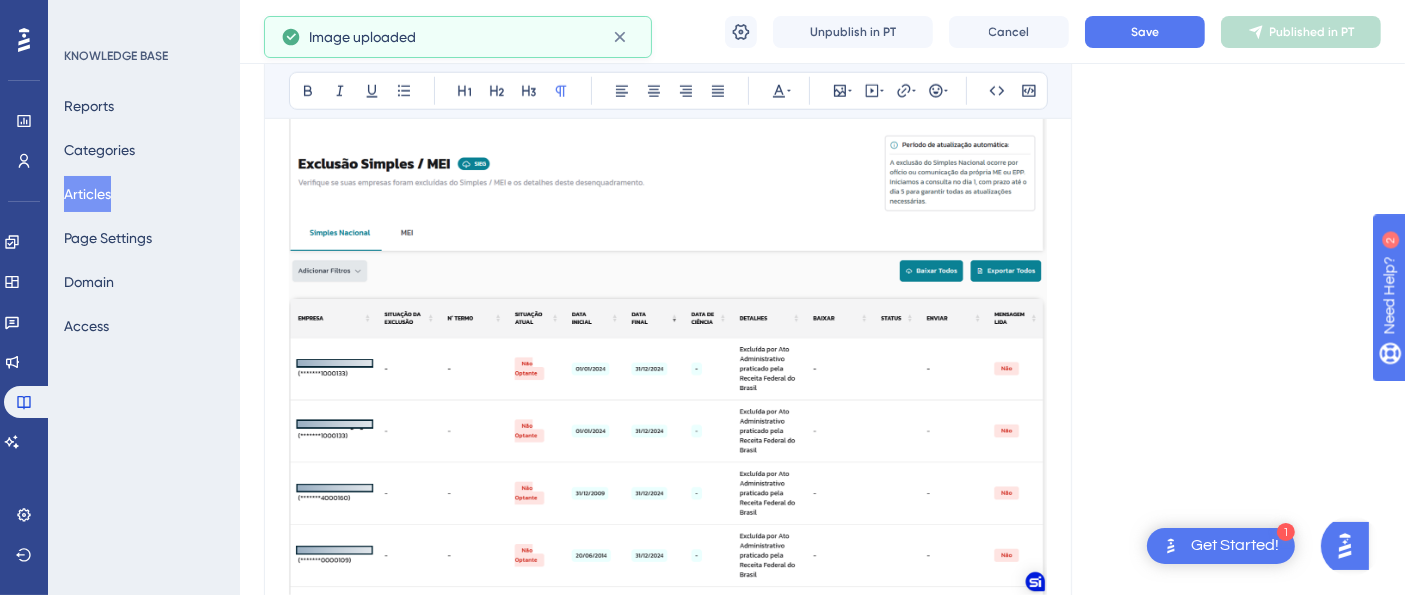 click at bounding box center (668, 353) 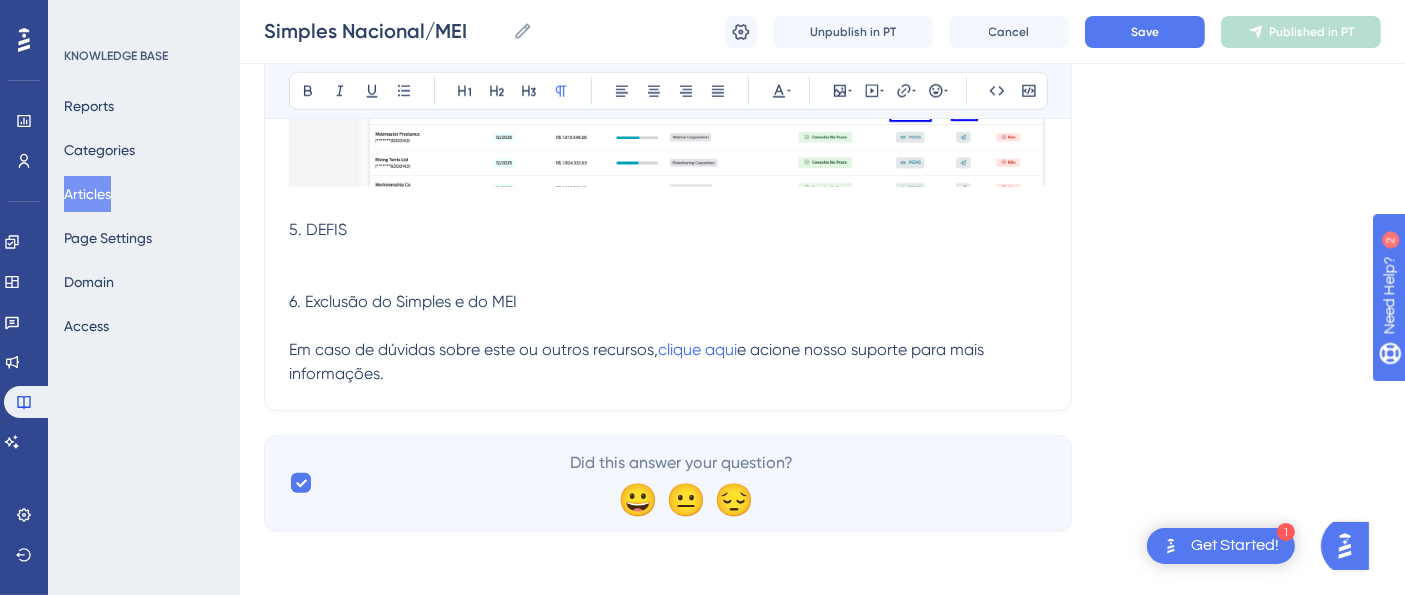 scroll, scrollTop: 1806, scrollLeft: 0, axis: vertical 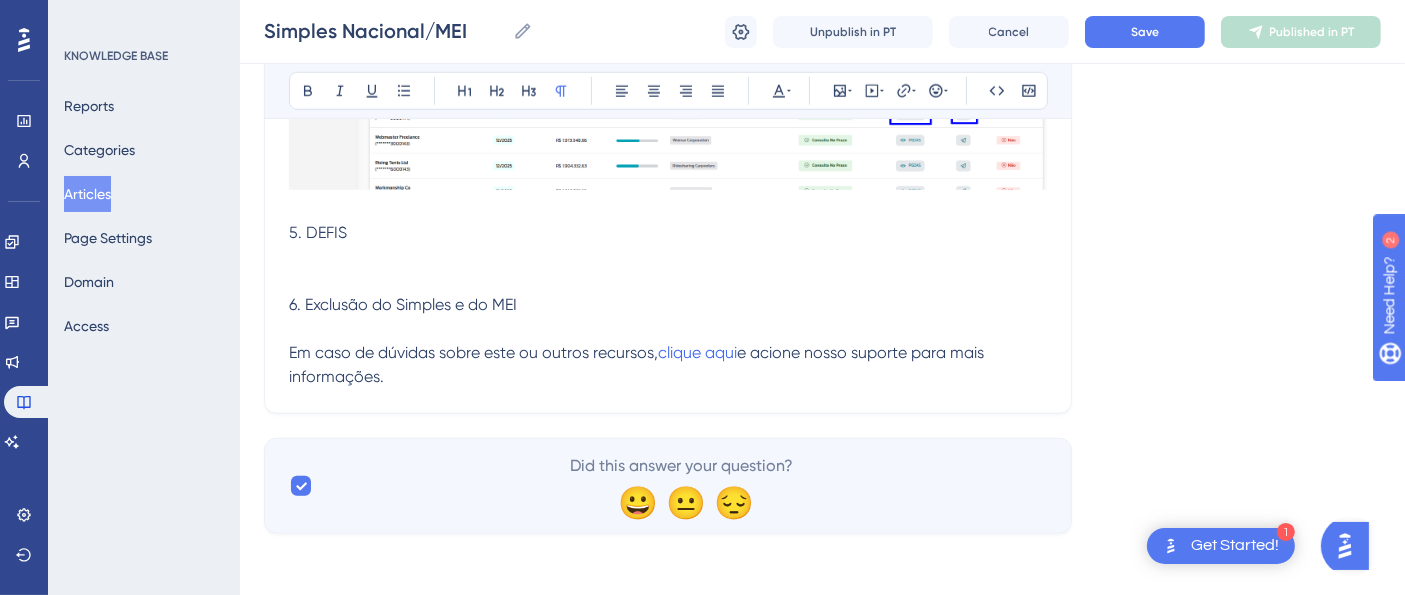 click on "6. Exclusão do Simples e do MEI  Em caso de dúvidas sobre este ou outros recursos,  clique aqui  e acione nosso suporte para mais informações." at bounding box center (668, 329) 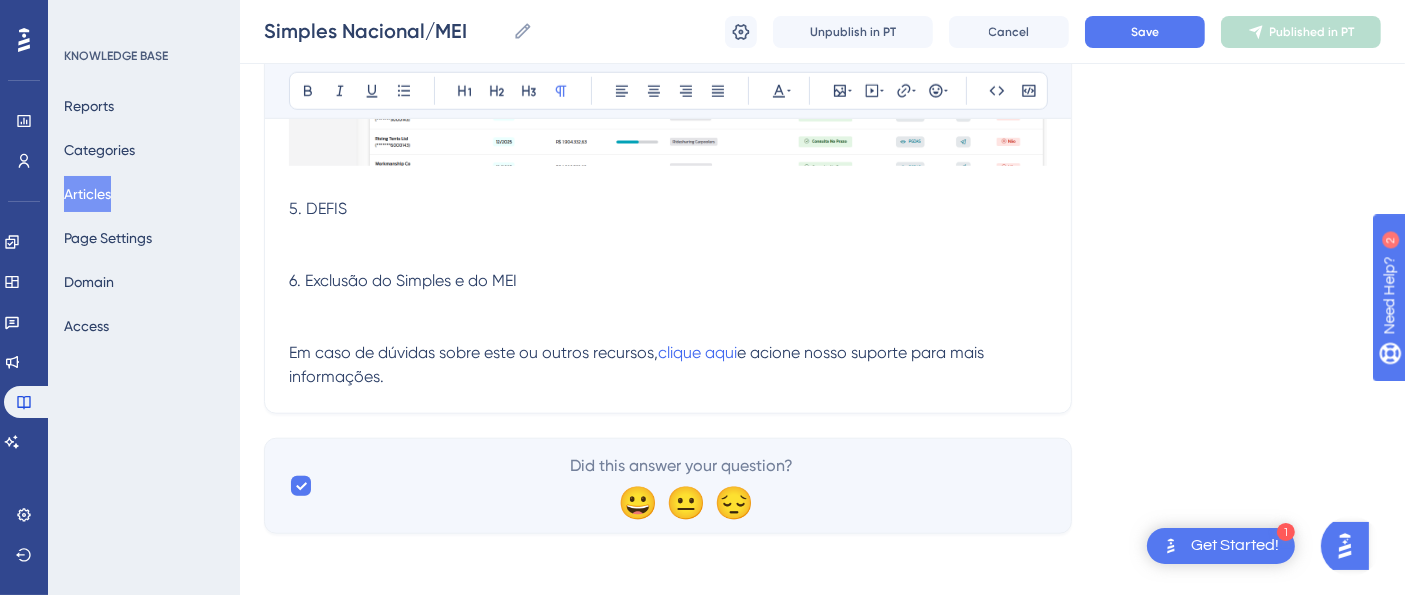 scroll, scrollTop: 1854, scrollLeft: 0, axis: vertical 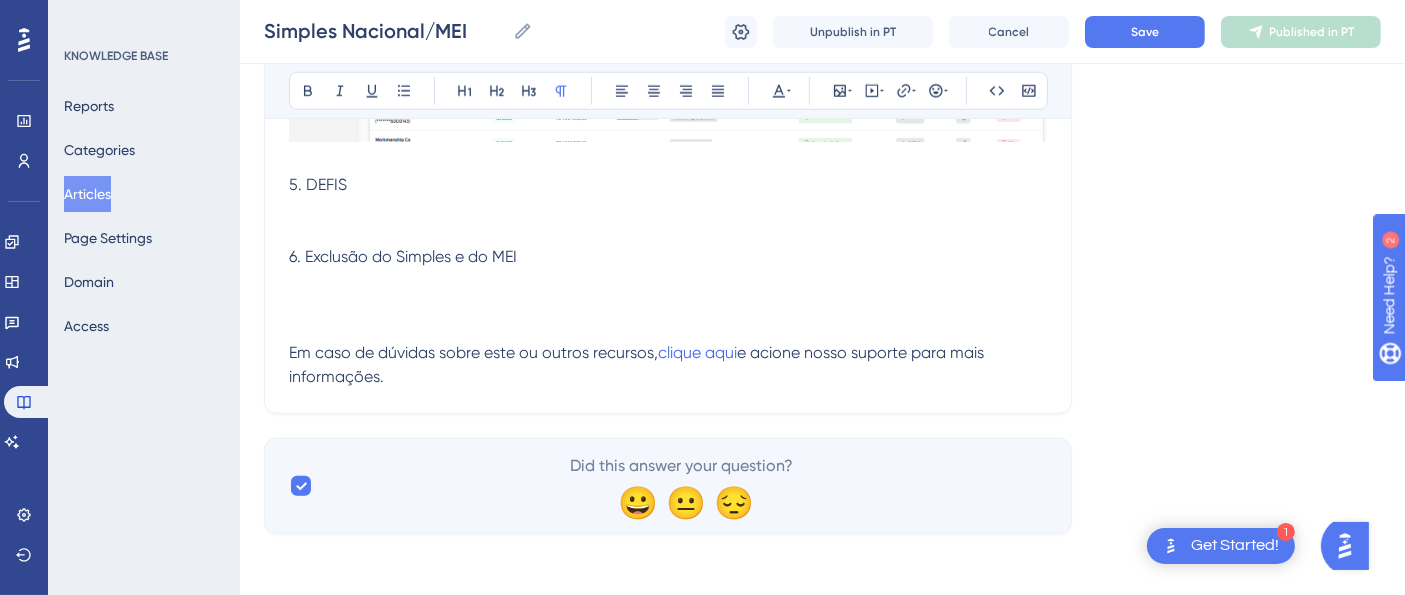 click at bounding box center [668, 305] 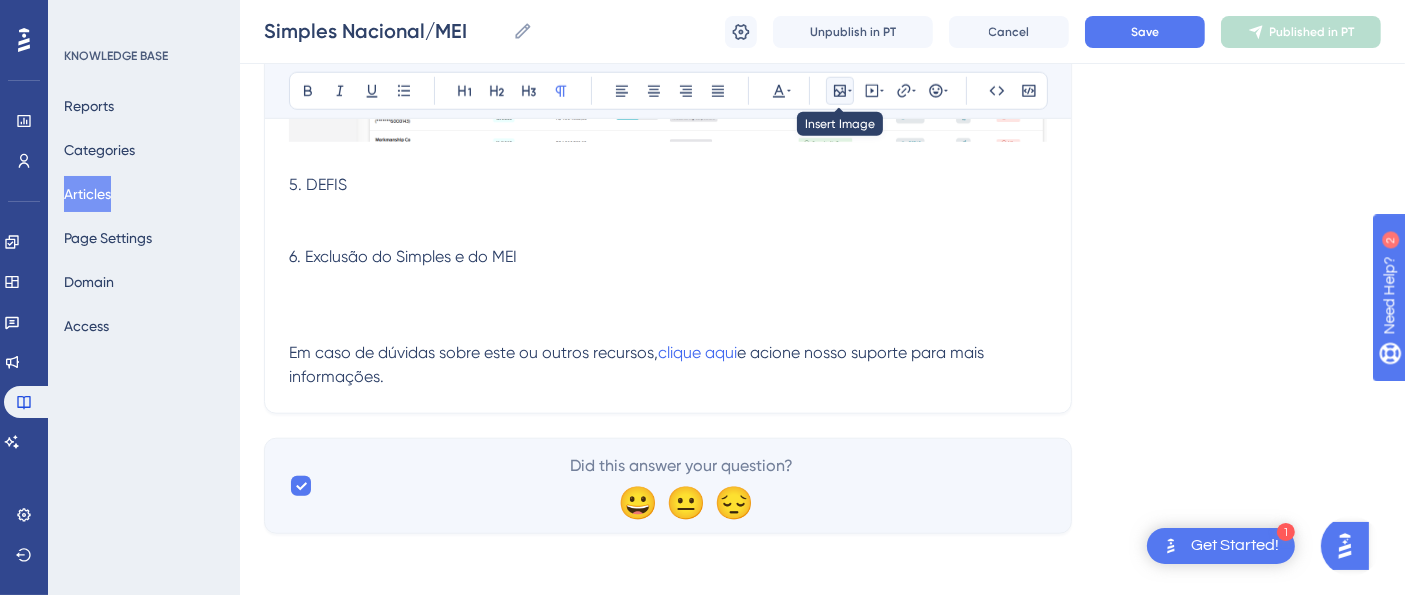 click 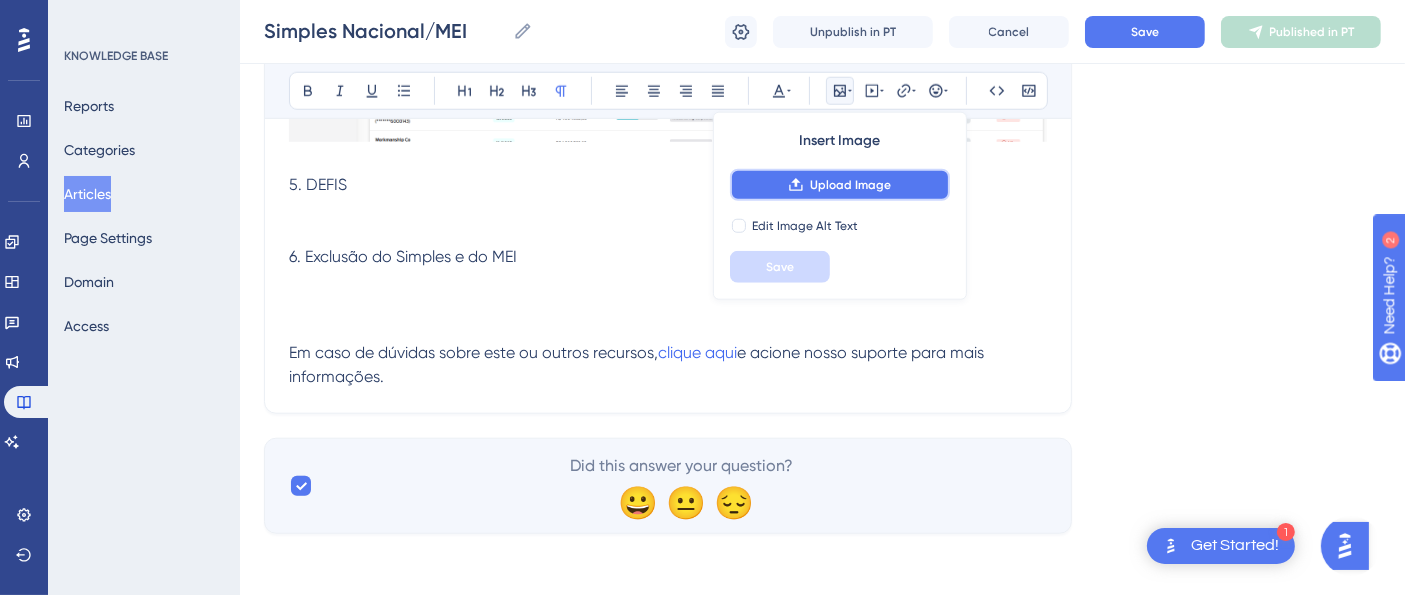 click on "Upload Image" at bounding box center (850, 185) 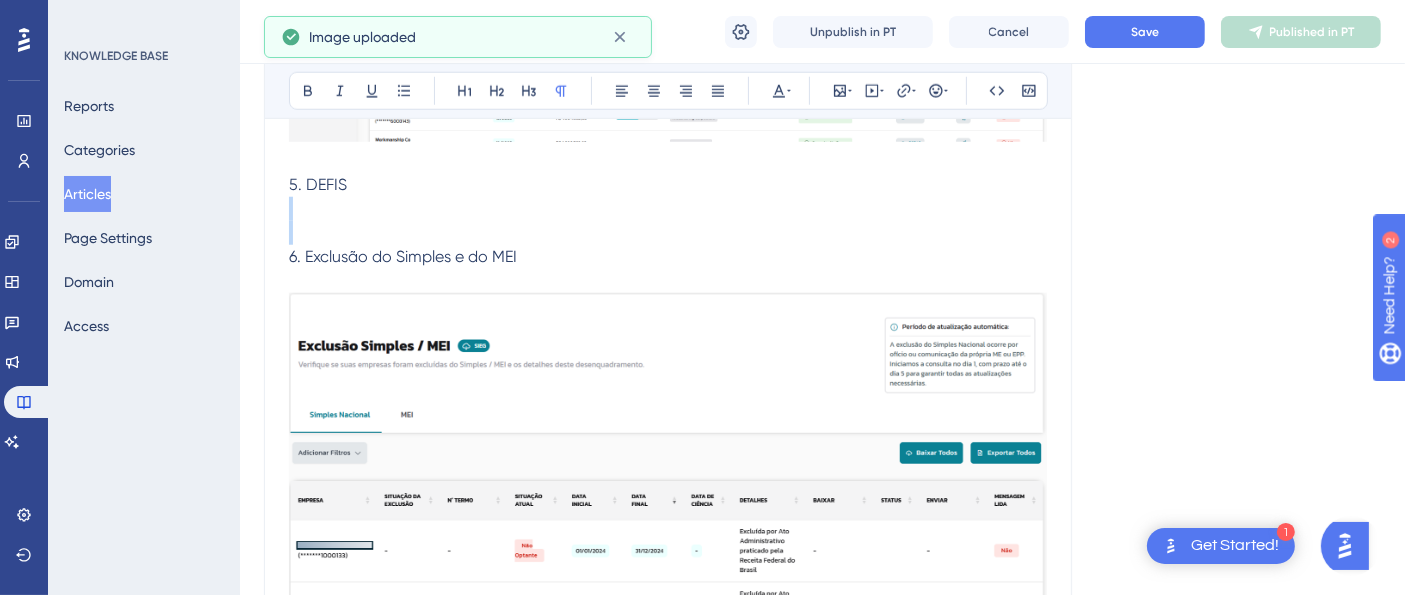 click on "Dentro desse Menu teremos acesso a uma série de informações referentes a empresas que estão inseridas no Regime do Simples e do MEI, especificamente. Onde cada um possui um artigo específico para você conferir as informações com mais detalhes e de maneira simplificada. Contando com os seguintes submenus:  1. Consultar Declarações 2. Consultar Pendências 3. Geração de DAS 4. Sublimite do Simples 5. DEFIS 6. Exclusão do Simples e do MEI  Em caso de dúvidas sobre este ou outros recursos,  clique aqui  e acione nosso suporte para mais informações." at bounding box center [668, -287] 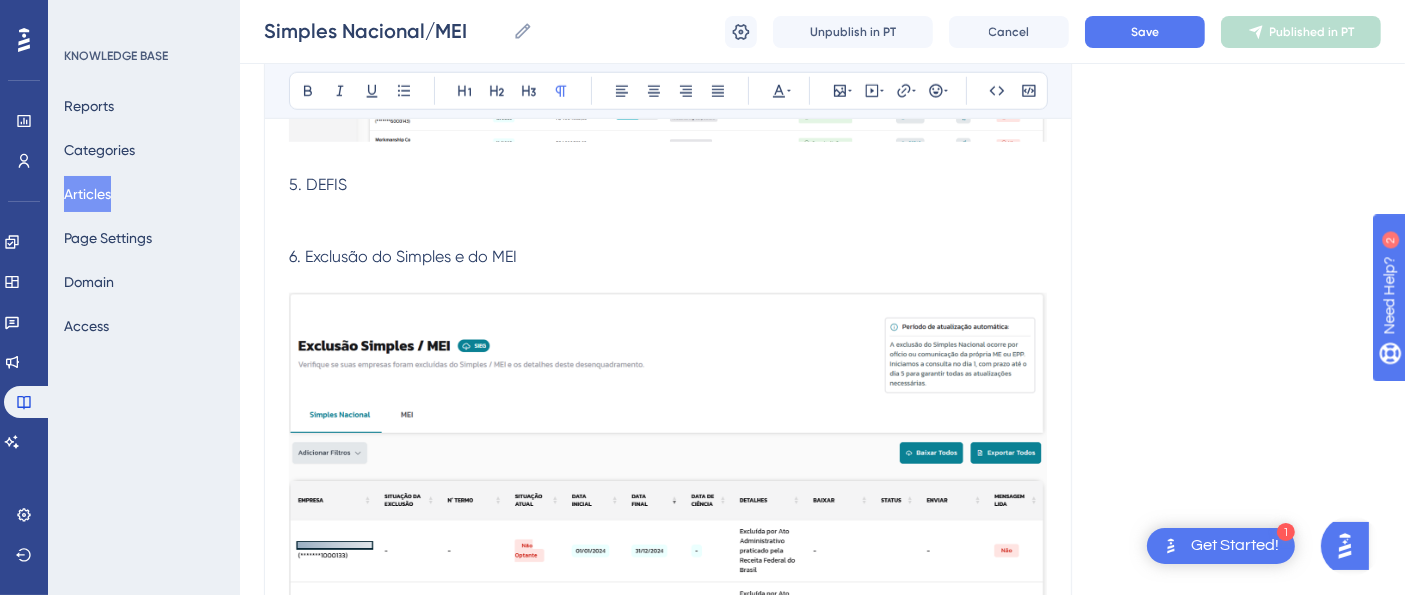 click on "6. Exclusão do Simples e do MEI" at bounding box center (668, 257) 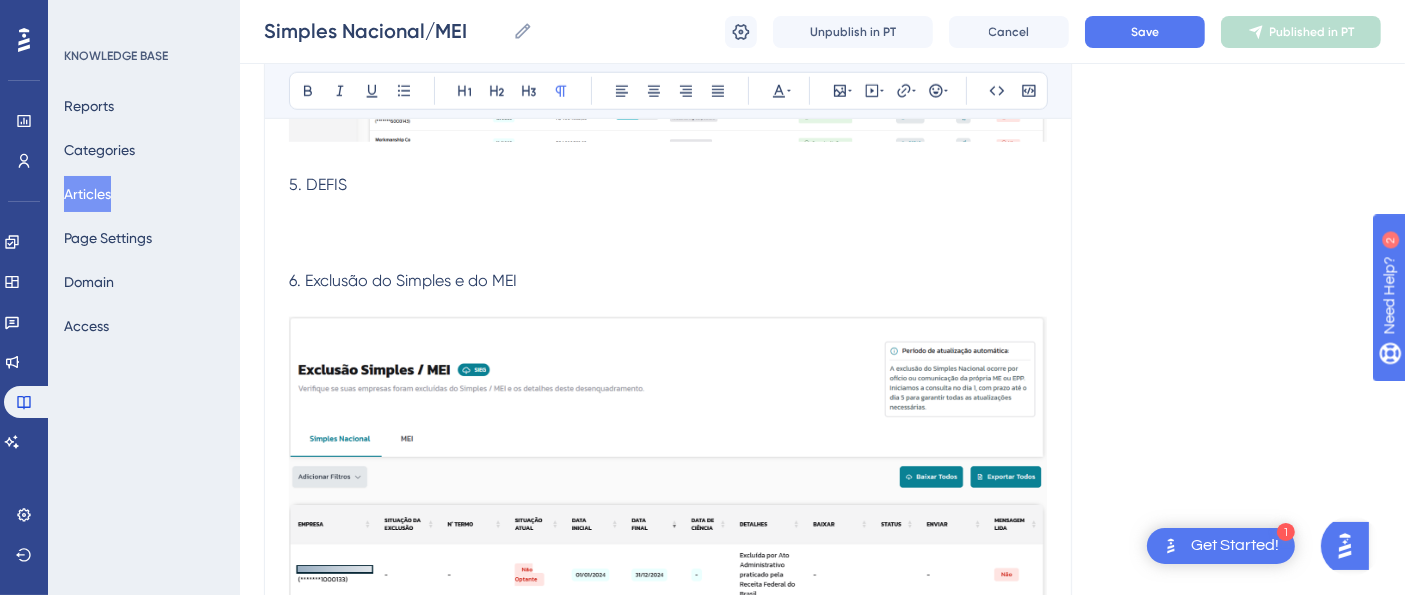 click at bounding box center (668, 233) 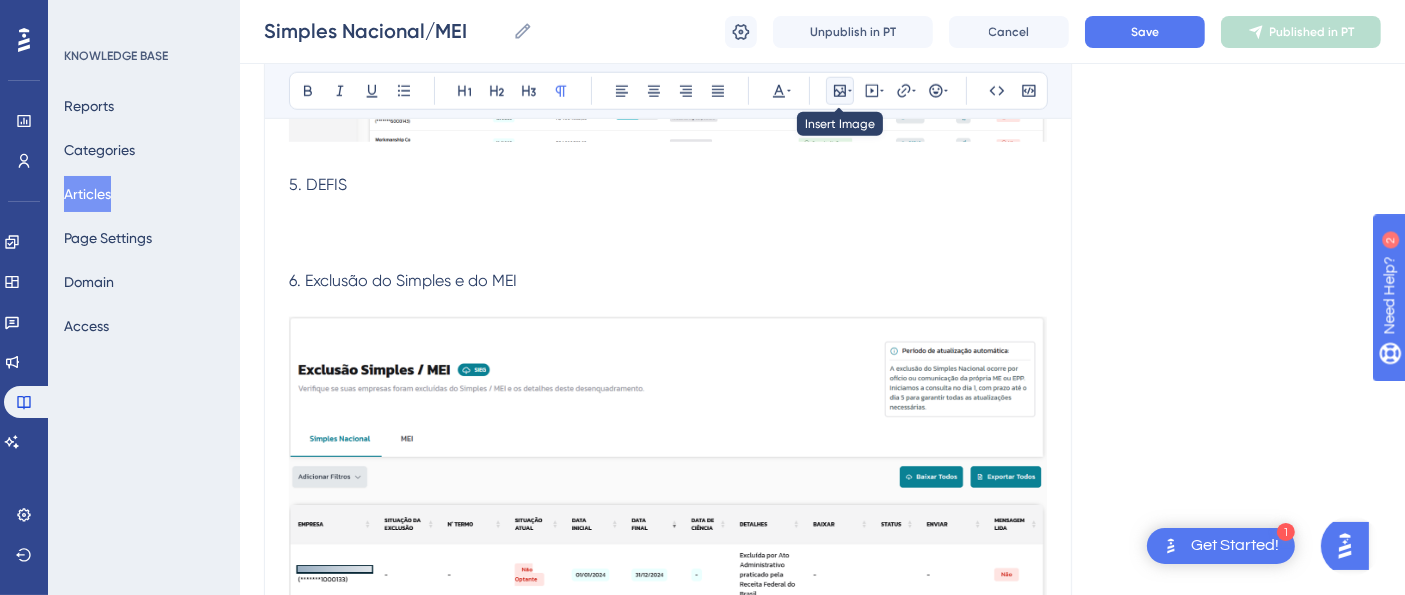 click 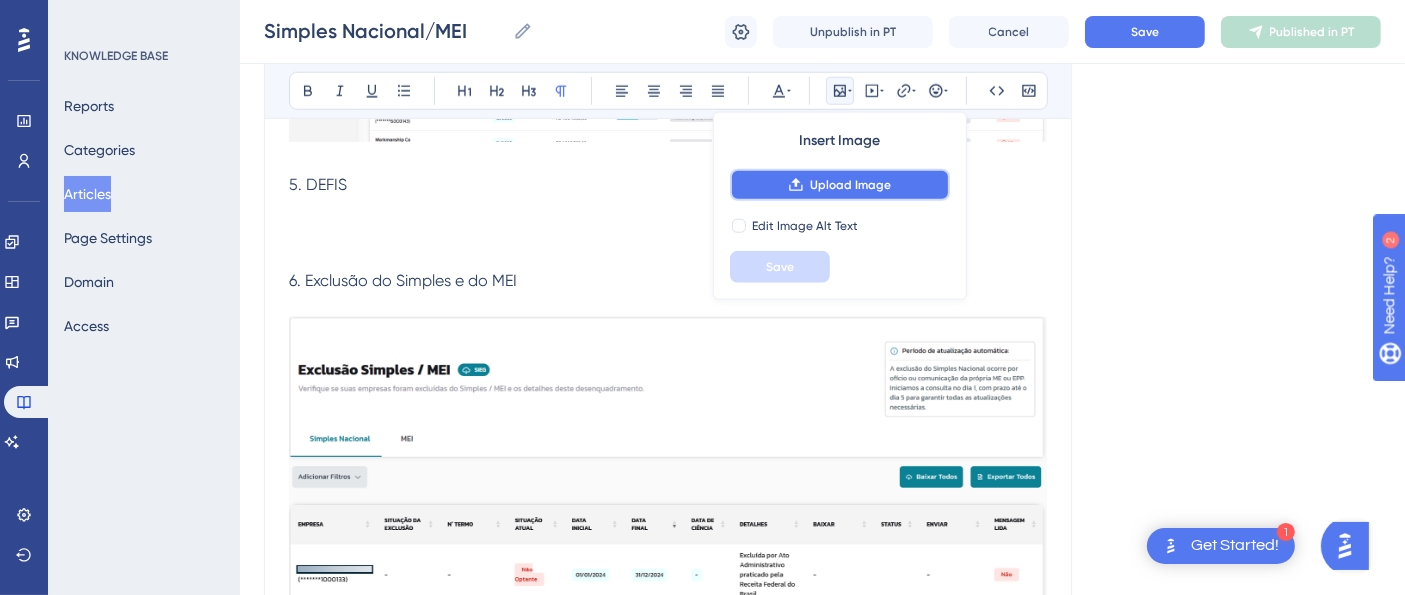 click on "Upload Image" at bounding box center (850, 185) 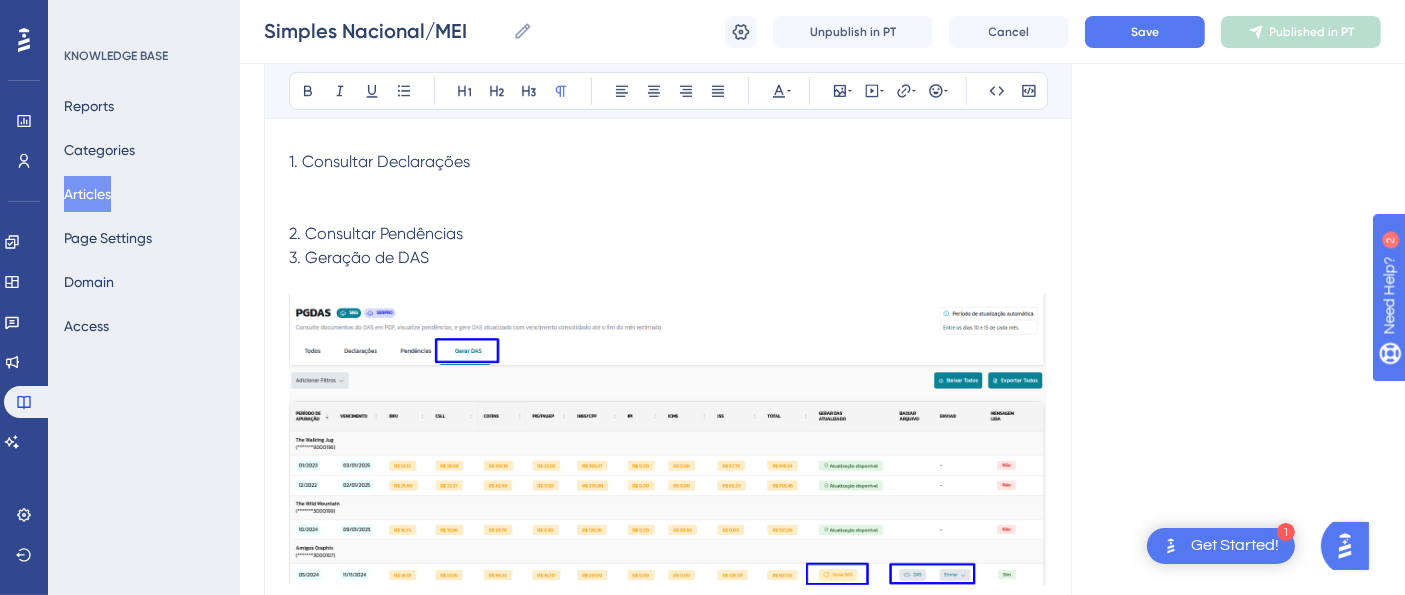 scroll, scrollTop: 743, scrollLeft: 0, axis: vertical 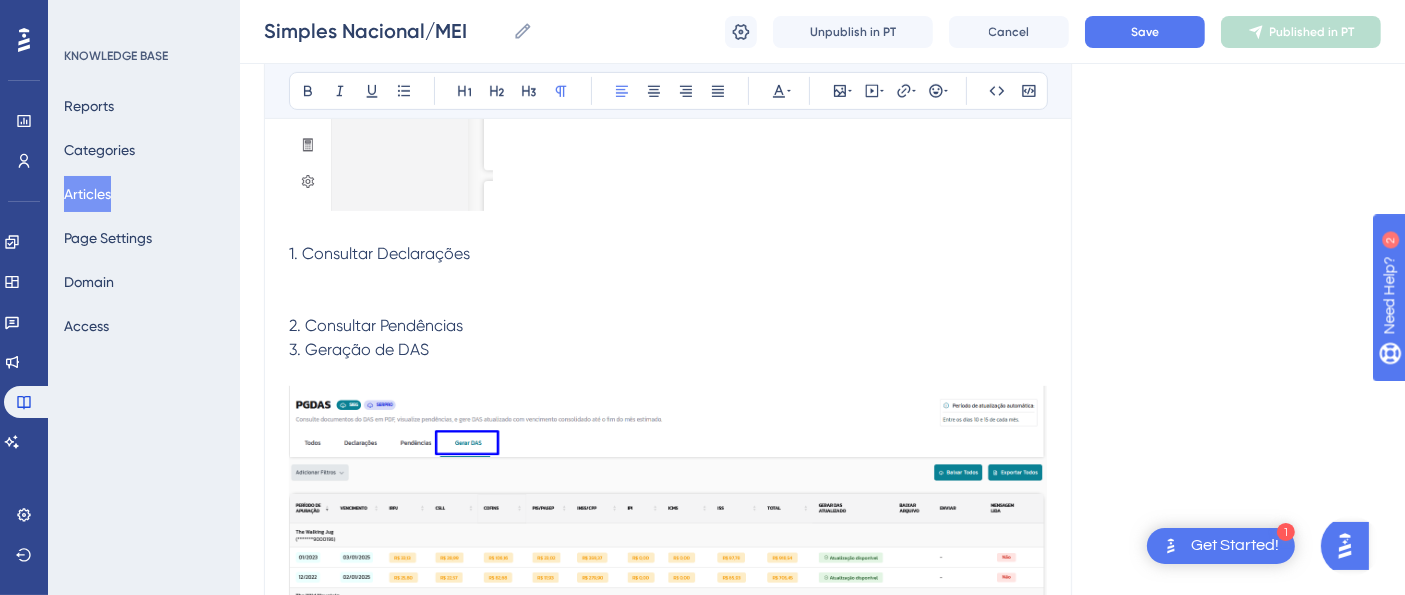 click on "2. Consultar Pendências 3. Geração de DAS" at bounding box center (668, 326) 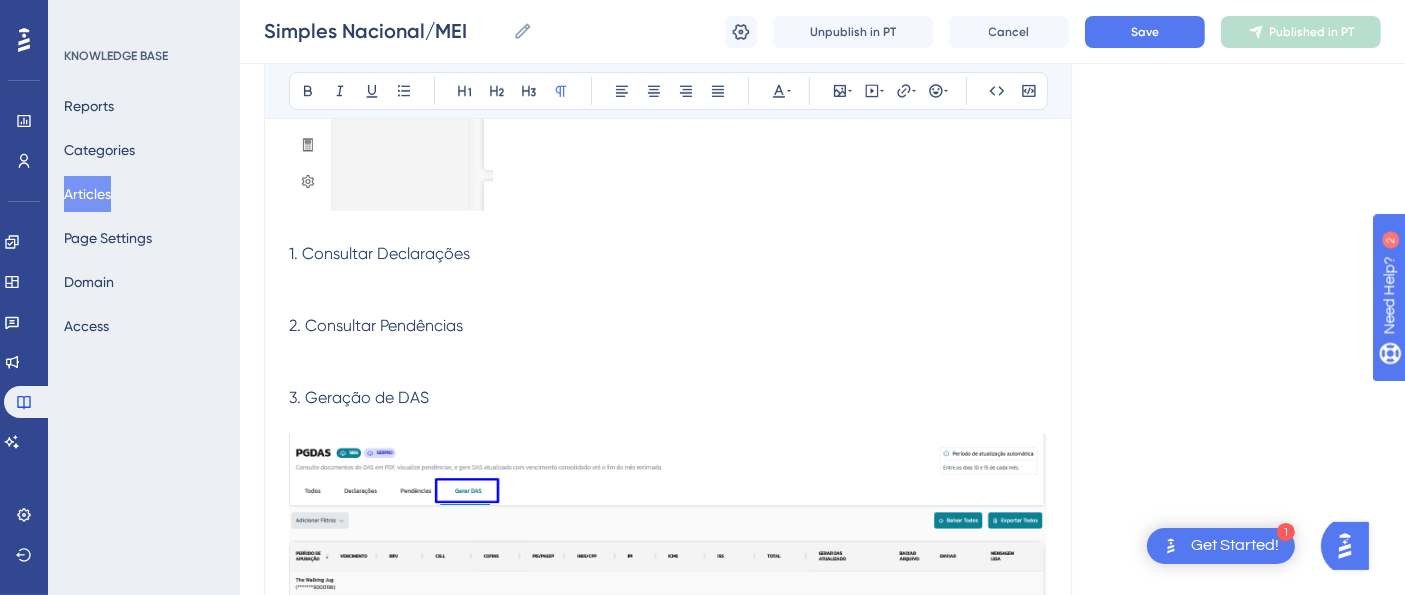 click at bounding box center [668, 350] 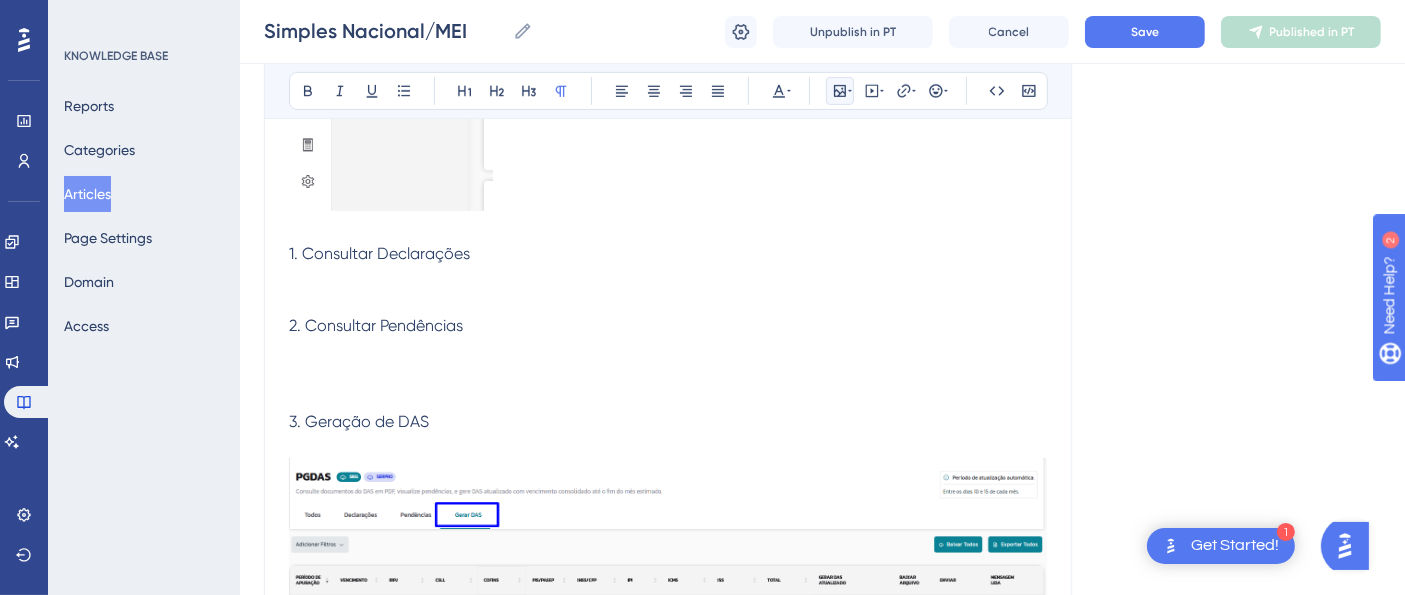 click 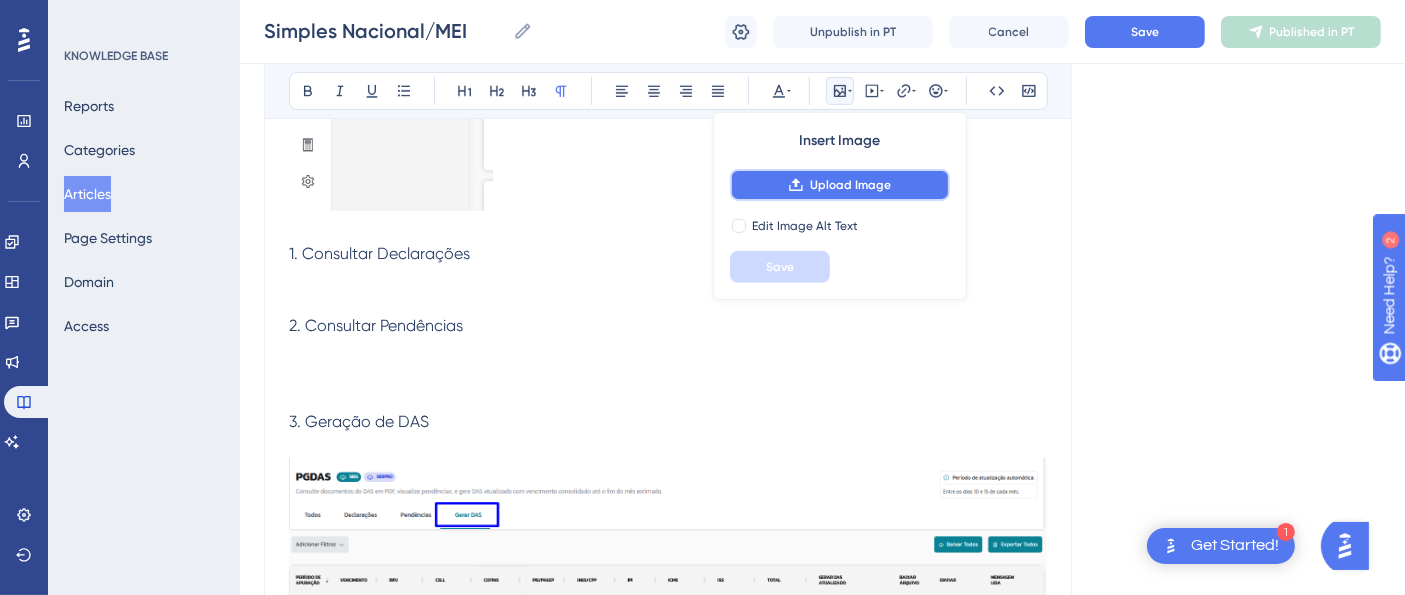 click 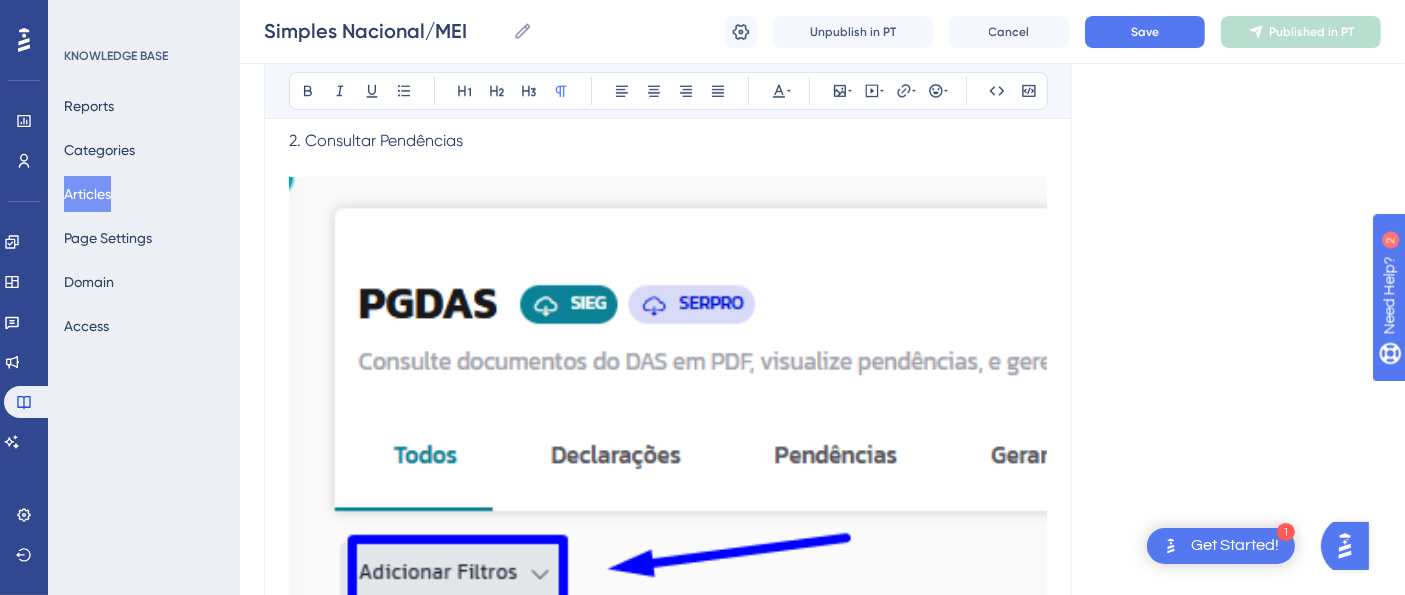 scroll, scrollTop: 854, scrollLeft: 0, axis: vertical 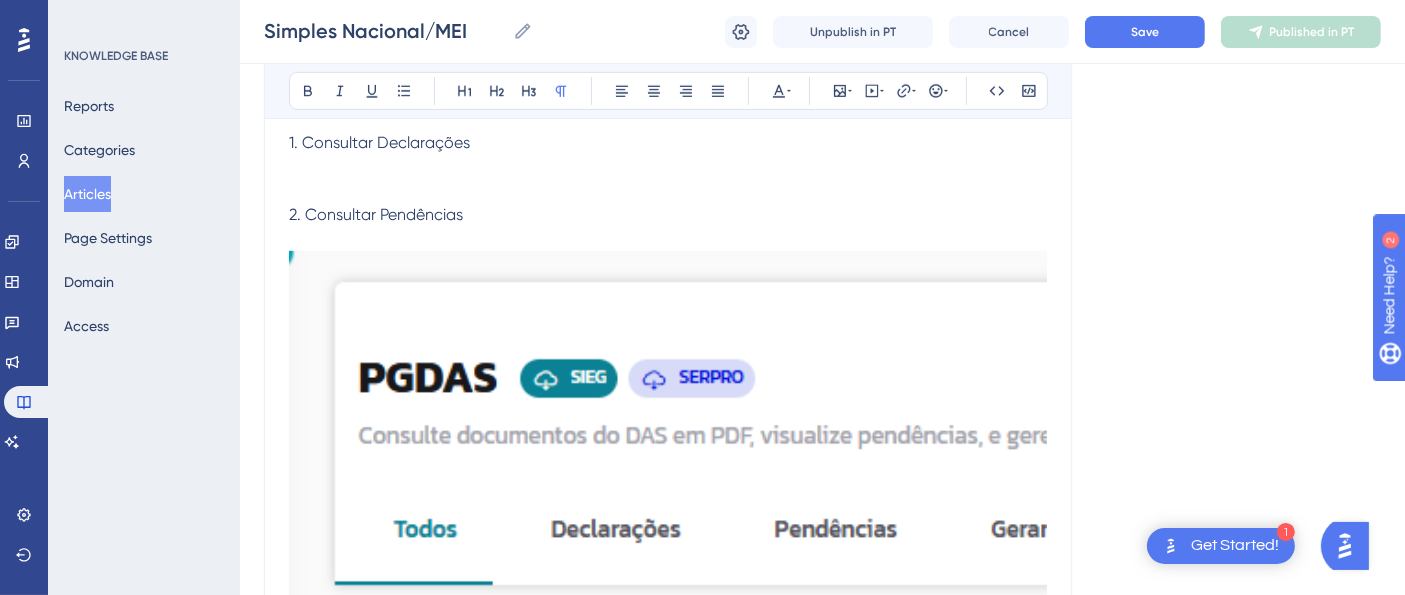 click at bounding box center [668, 542] 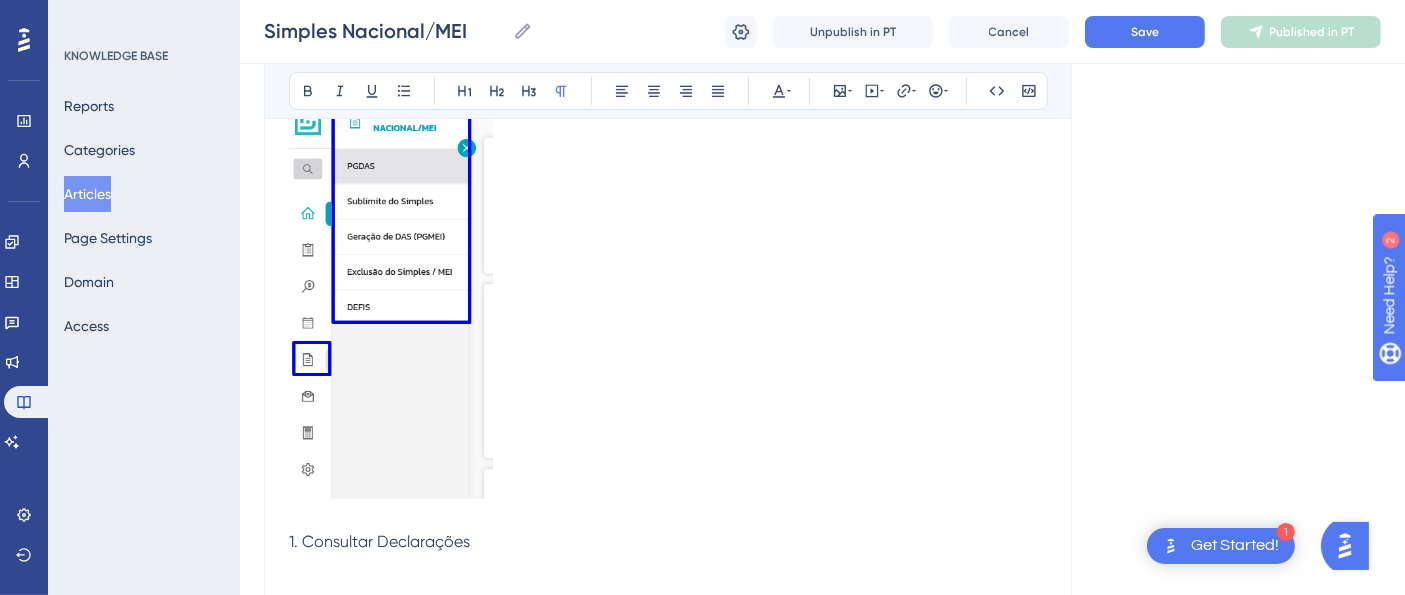 scroll, scrollTop: 521, scrollLeft: 0, axis: vertical 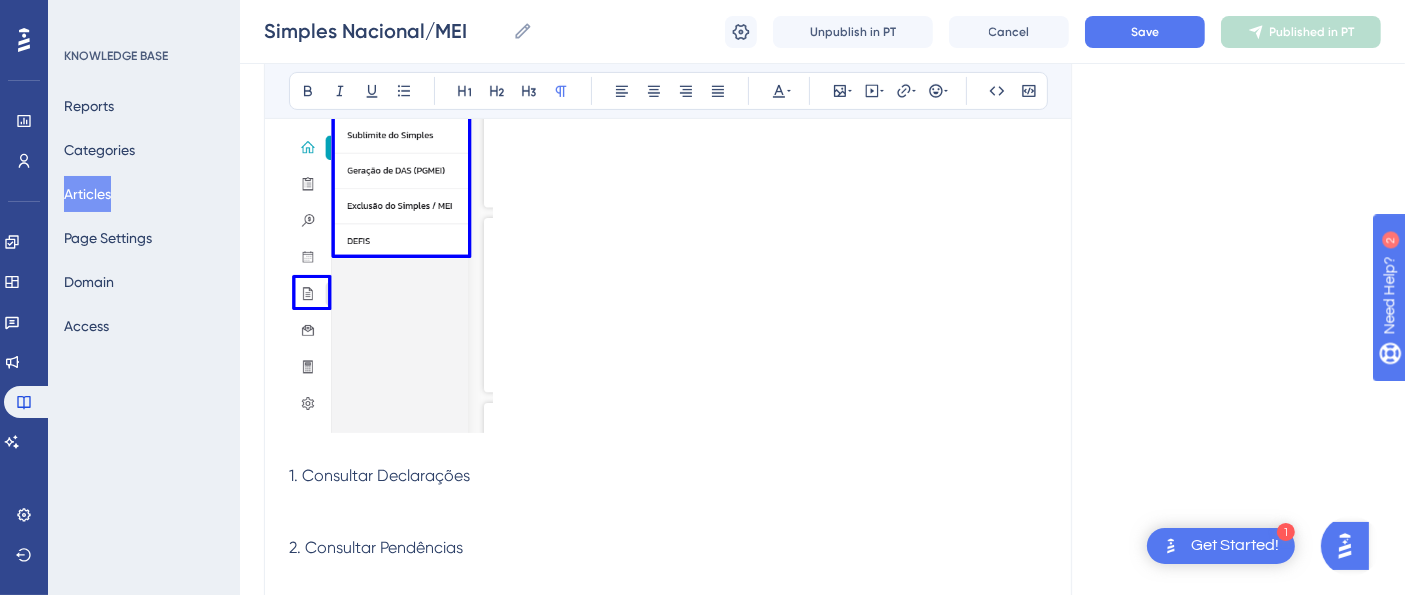 click on "2. Consultar Pendências" at bounding box center (668, 536) 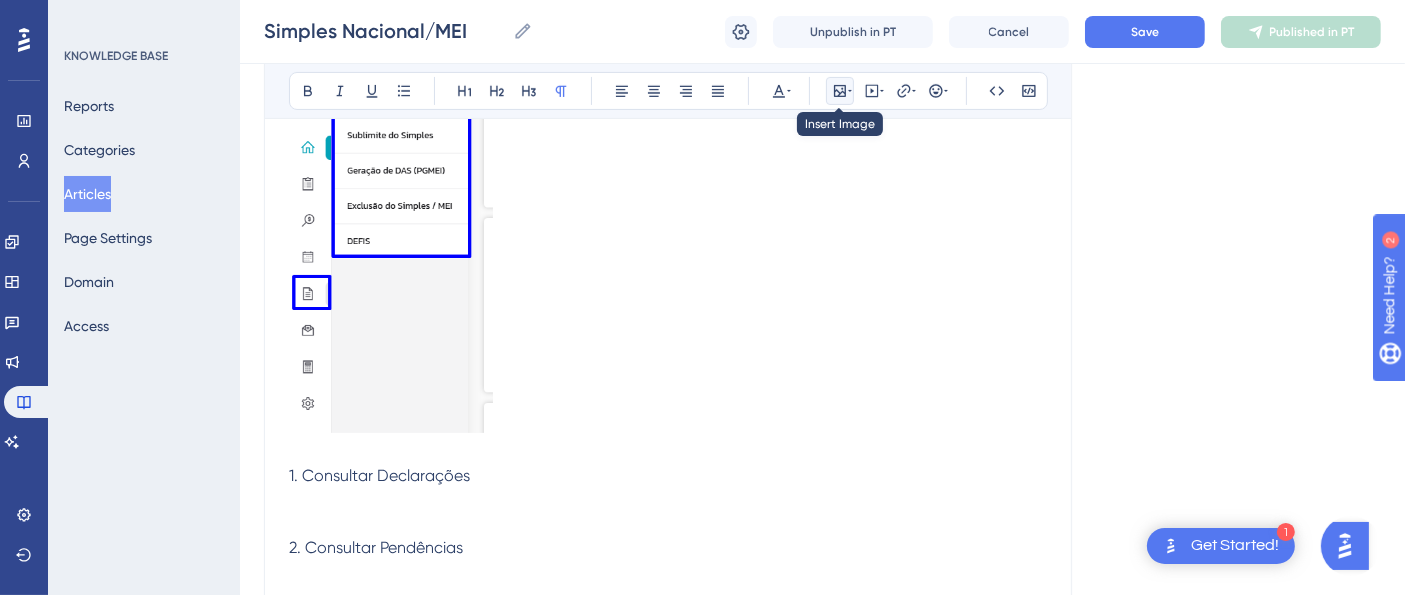 drag, startPoint x: 838, startPoint y: 88, endPoint x: 842, endPoint y: 98, distance: 10.770329 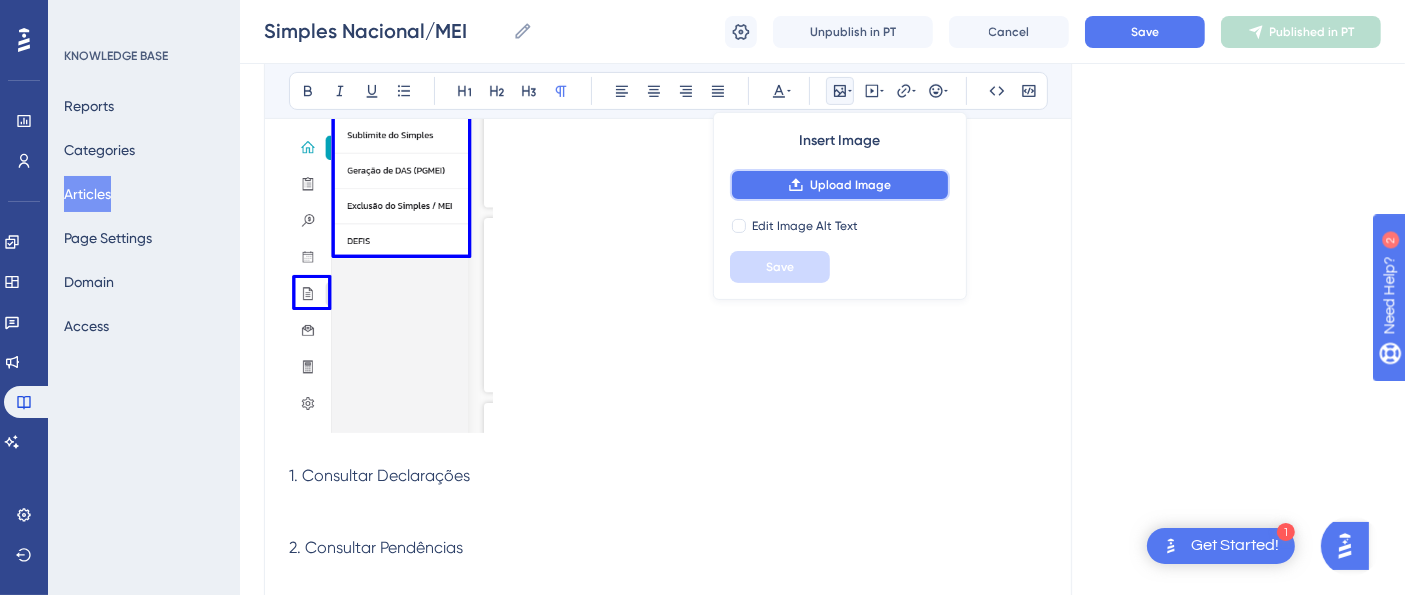 click on "Upload Image" at bounding box center [840, 185] 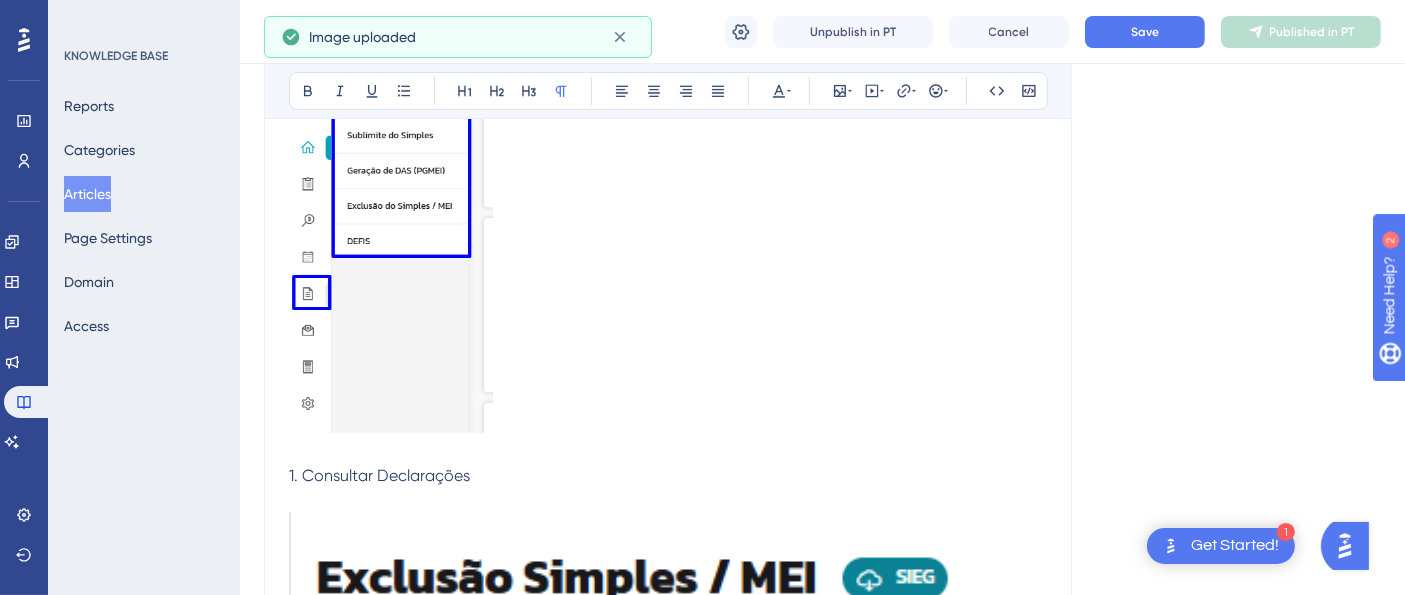 scroll, scrollTop: 854, scrollLeft: 0, axis: vertical 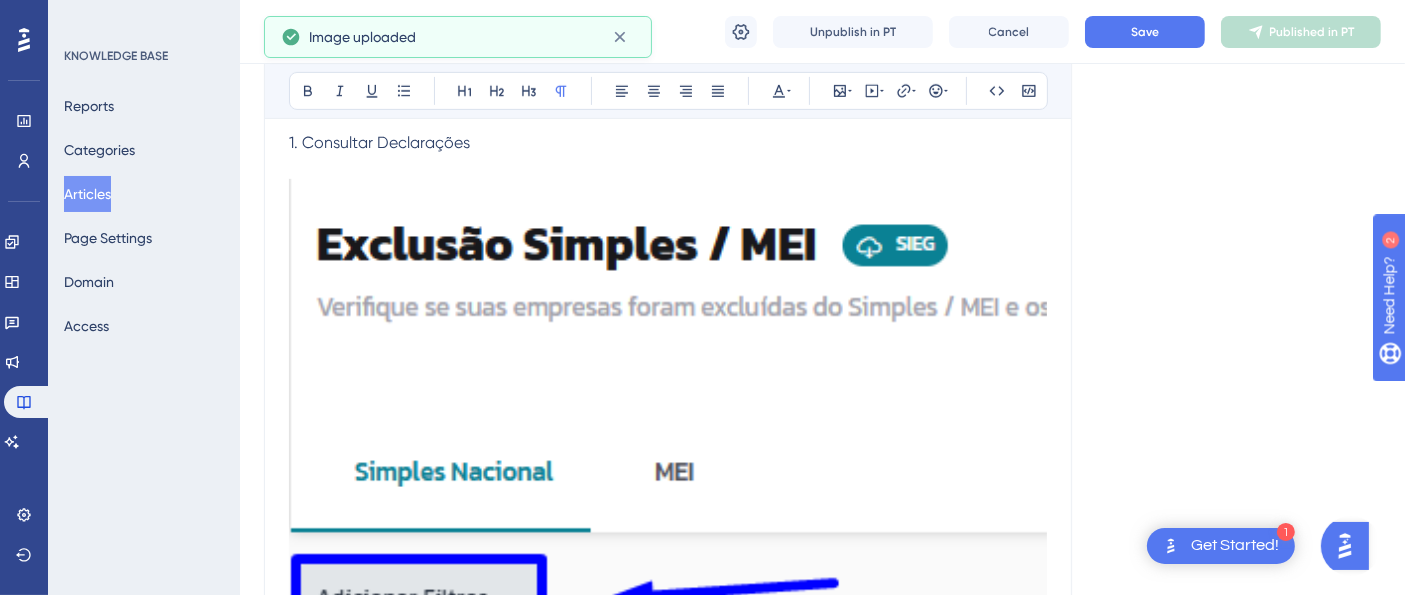 click at bounding box center (668, 510) 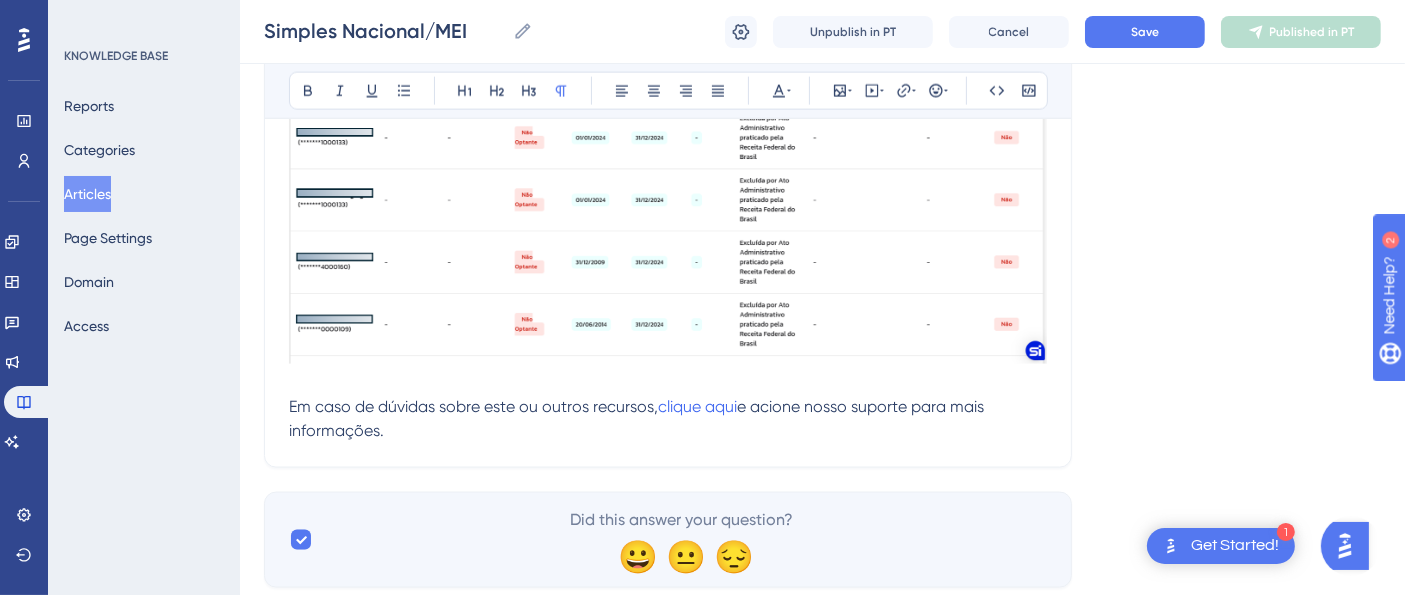 scroll, scrollTop: 2811, scrollLeft: 0, axis: vertical 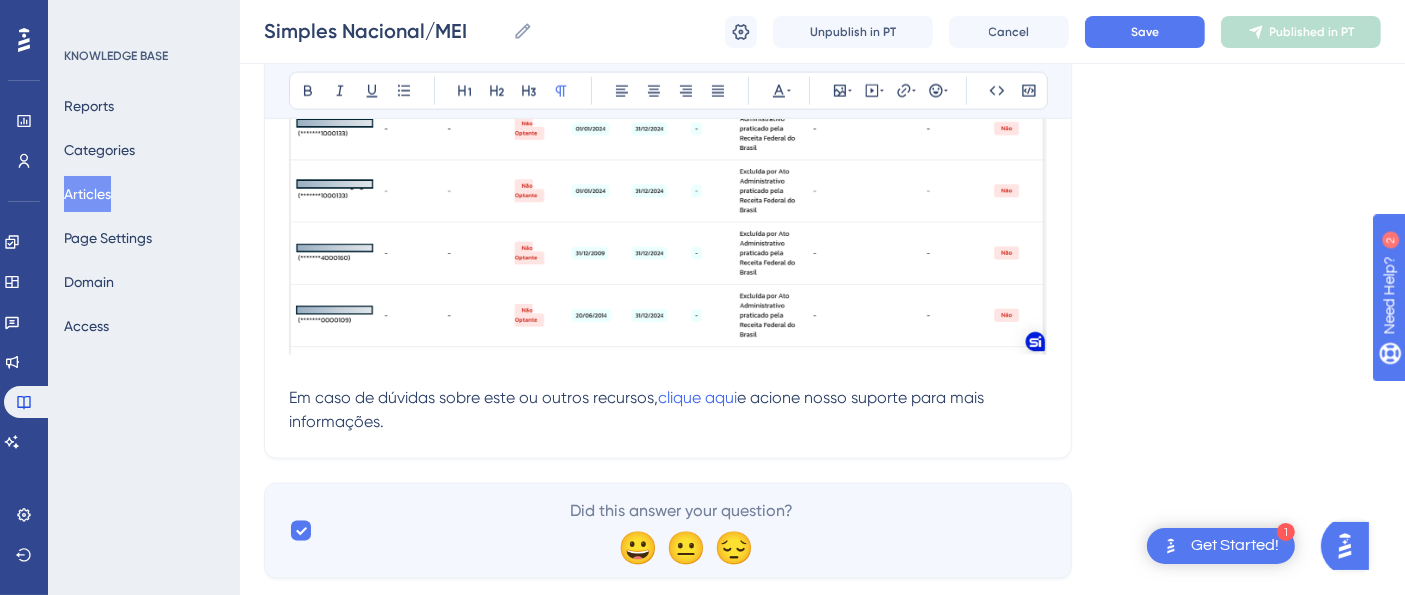 click on "Em caso de dúvidas sobre este ou outros recursos,  clique aqui  e acione nosso suporte para mais informações." at bounding box center (668, 398) 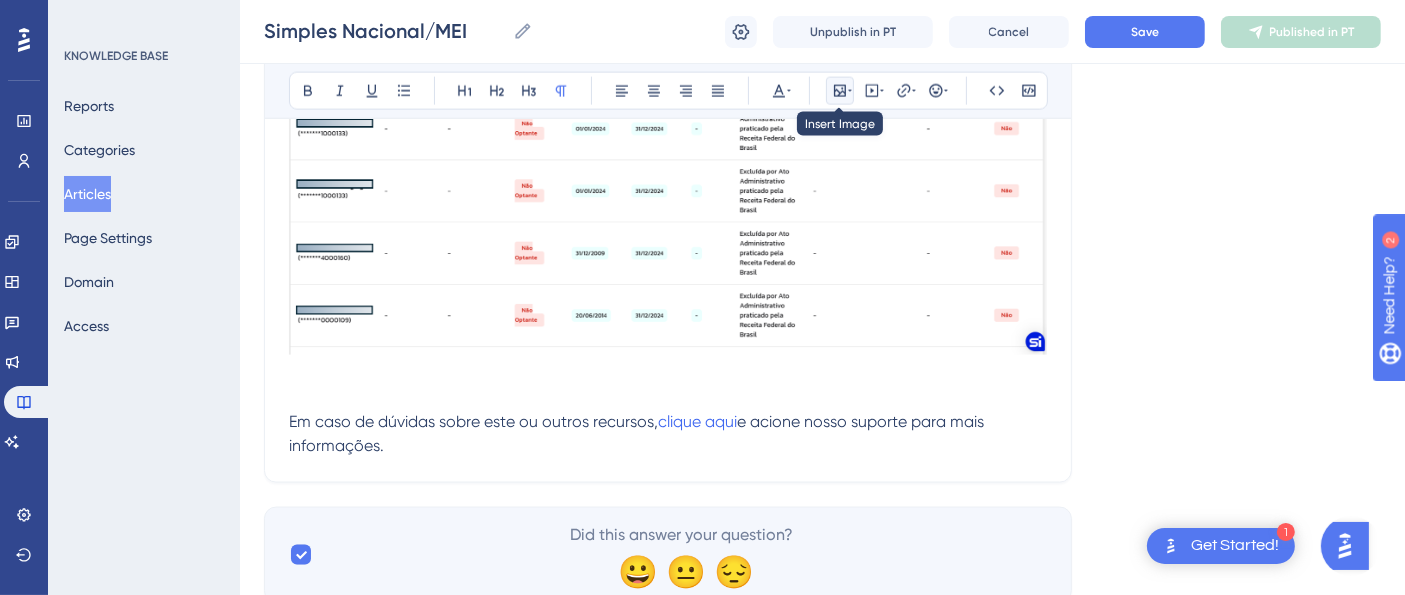 click 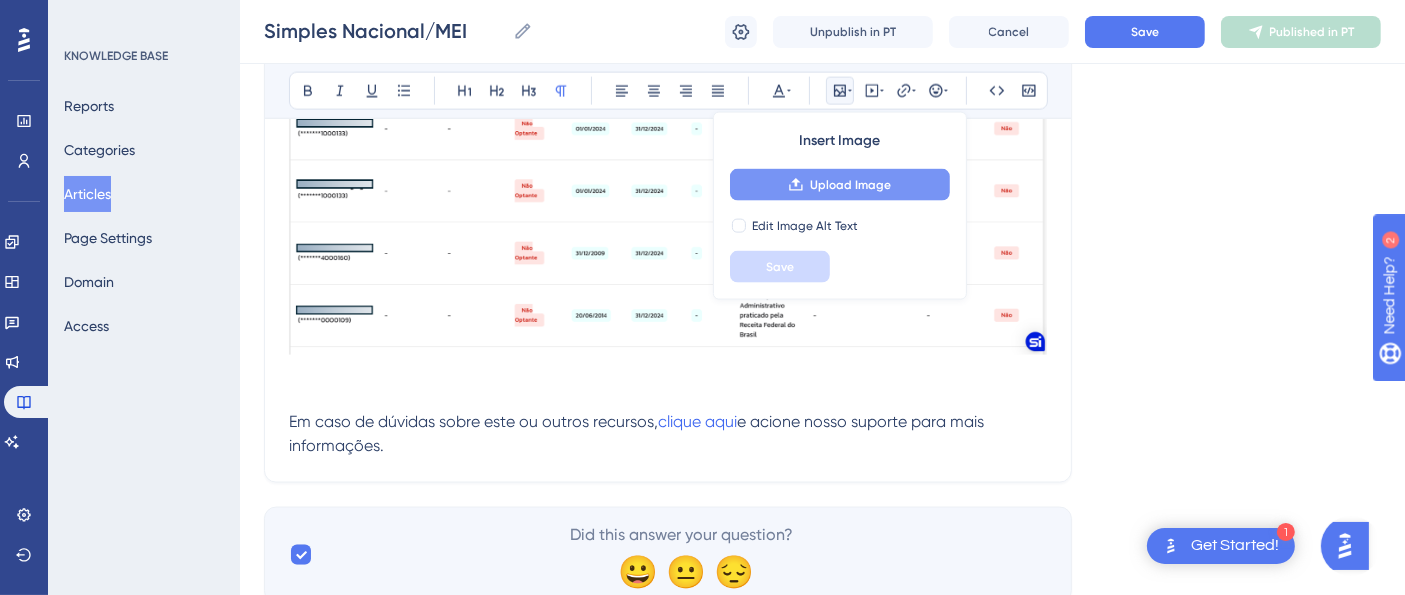 click on "Upload Image" at bounding box center [850, 185] 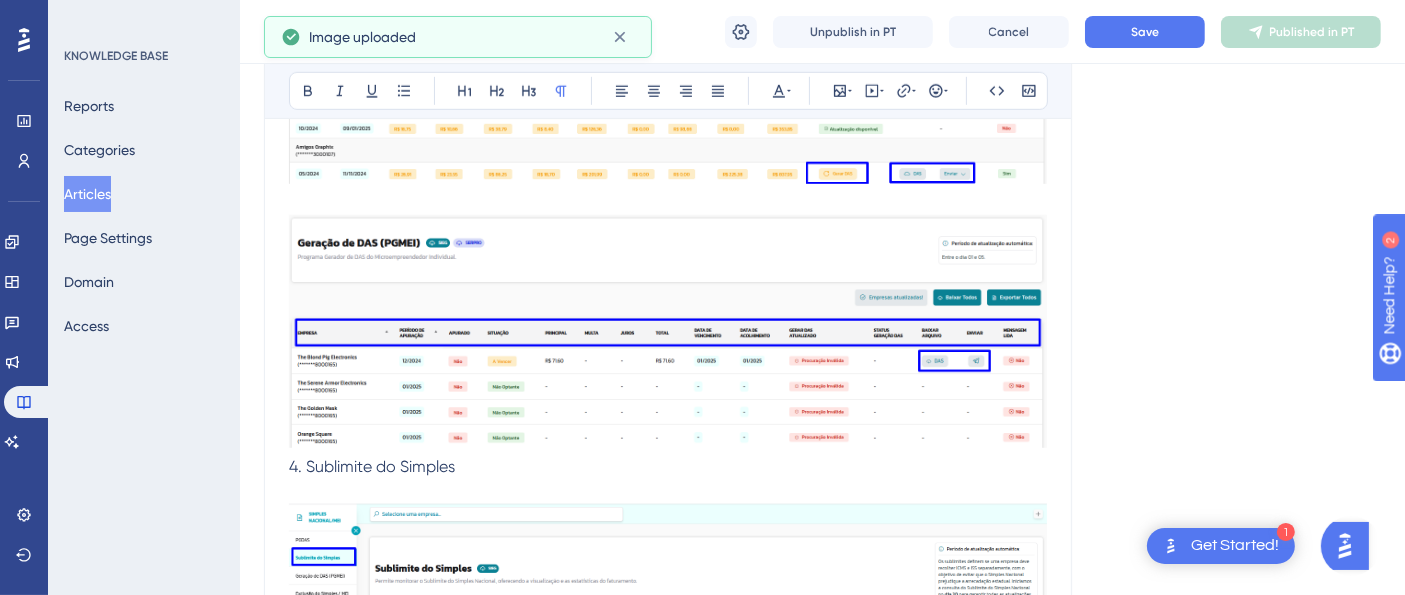 scroll, scrollTop: 811, scrollLeft: 0, axis: vertical 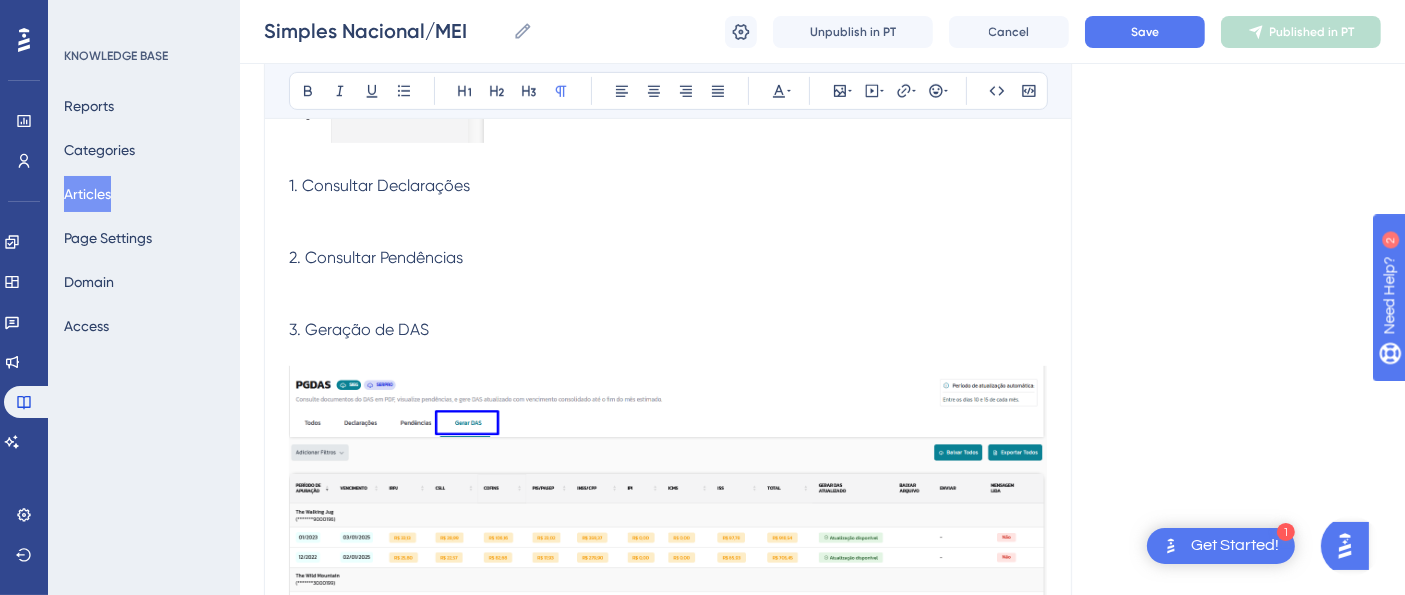 click at bounding box center (668, 210) 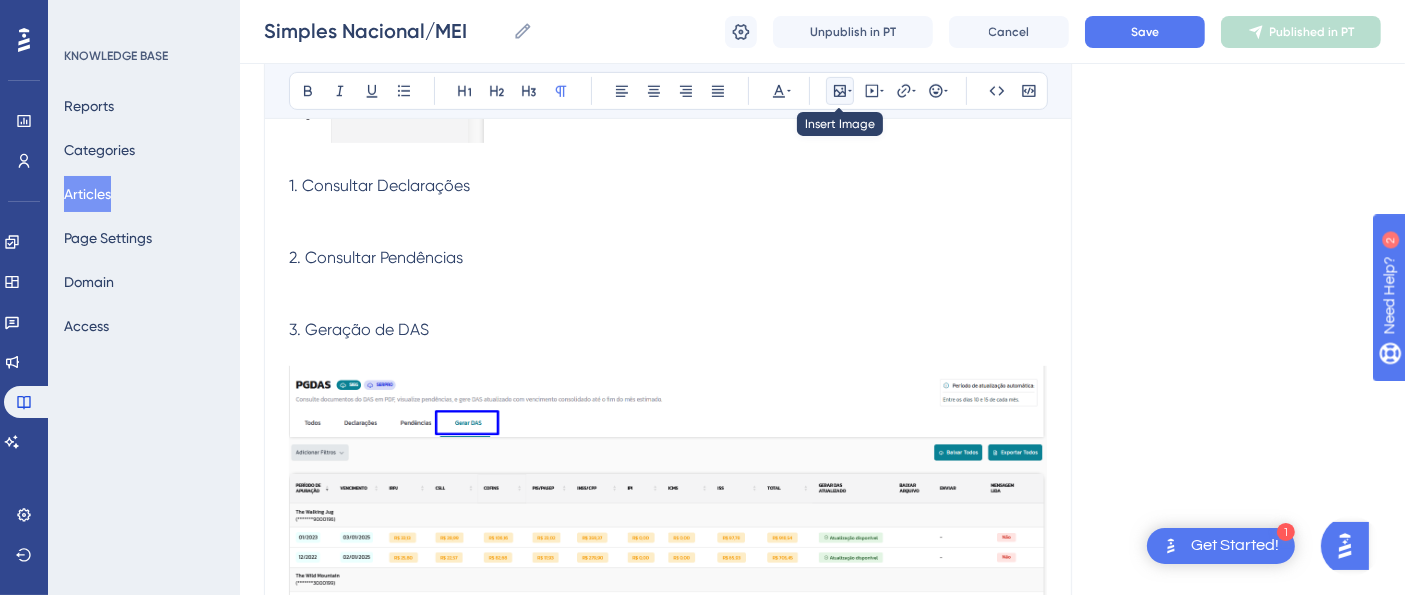 click 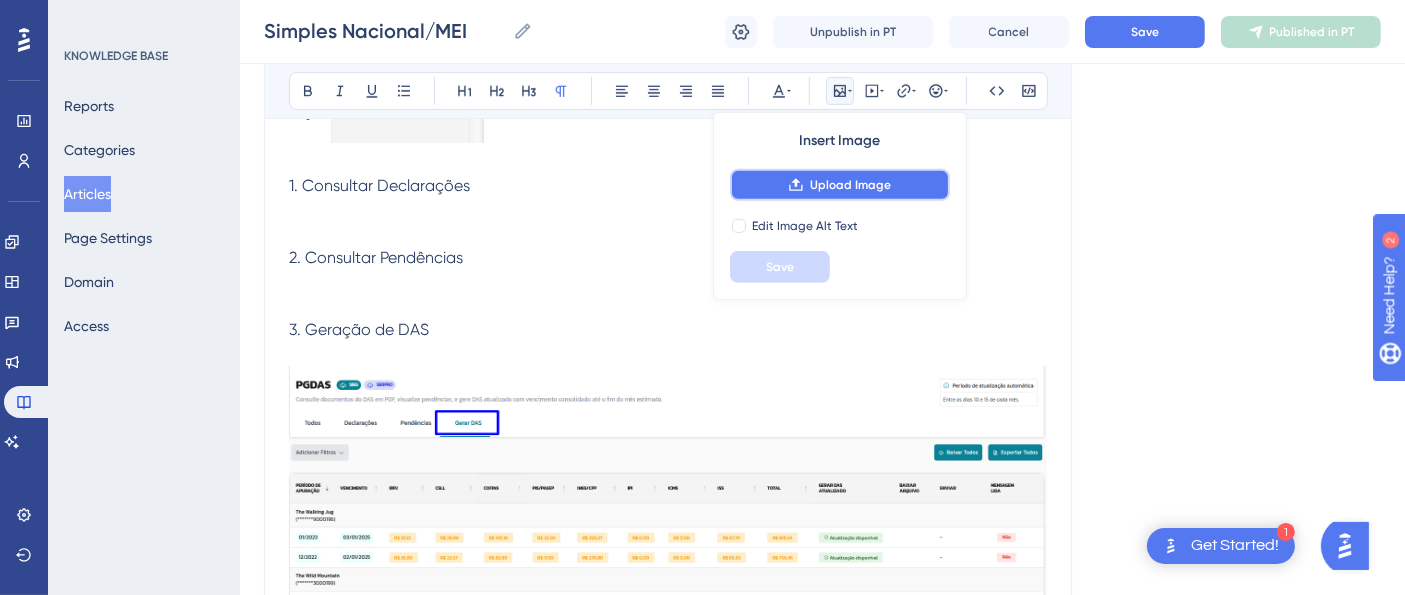 click 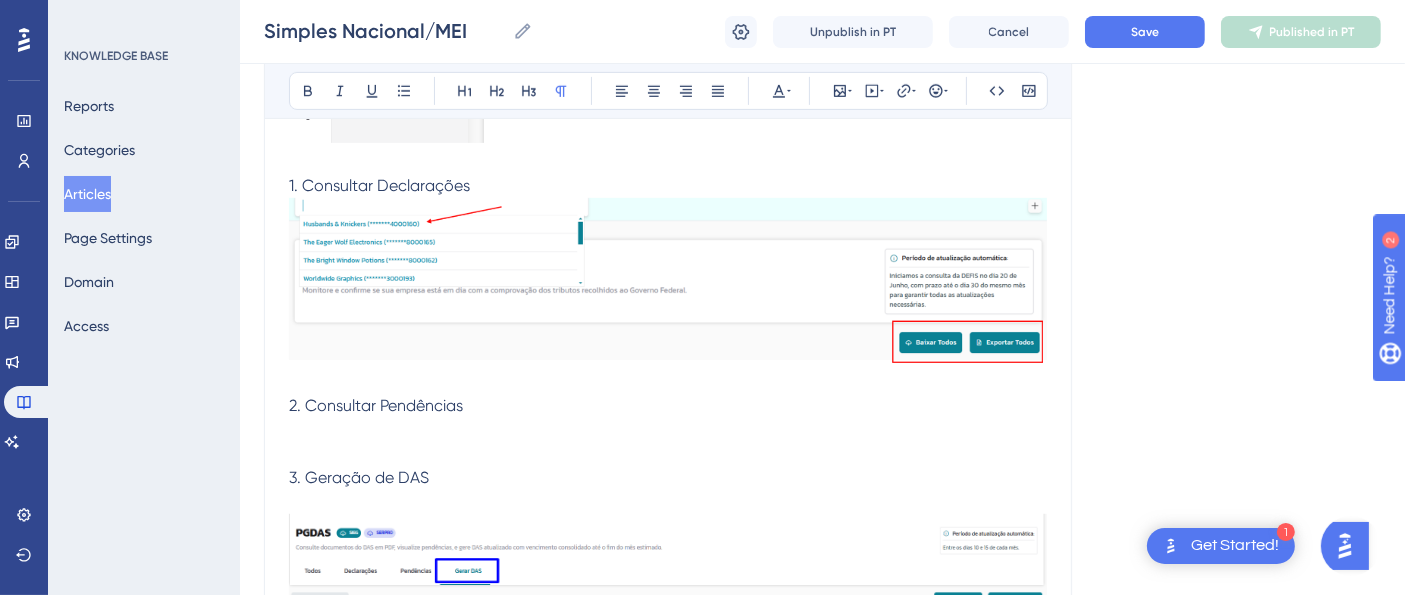 click at bounding box center (668, 280) 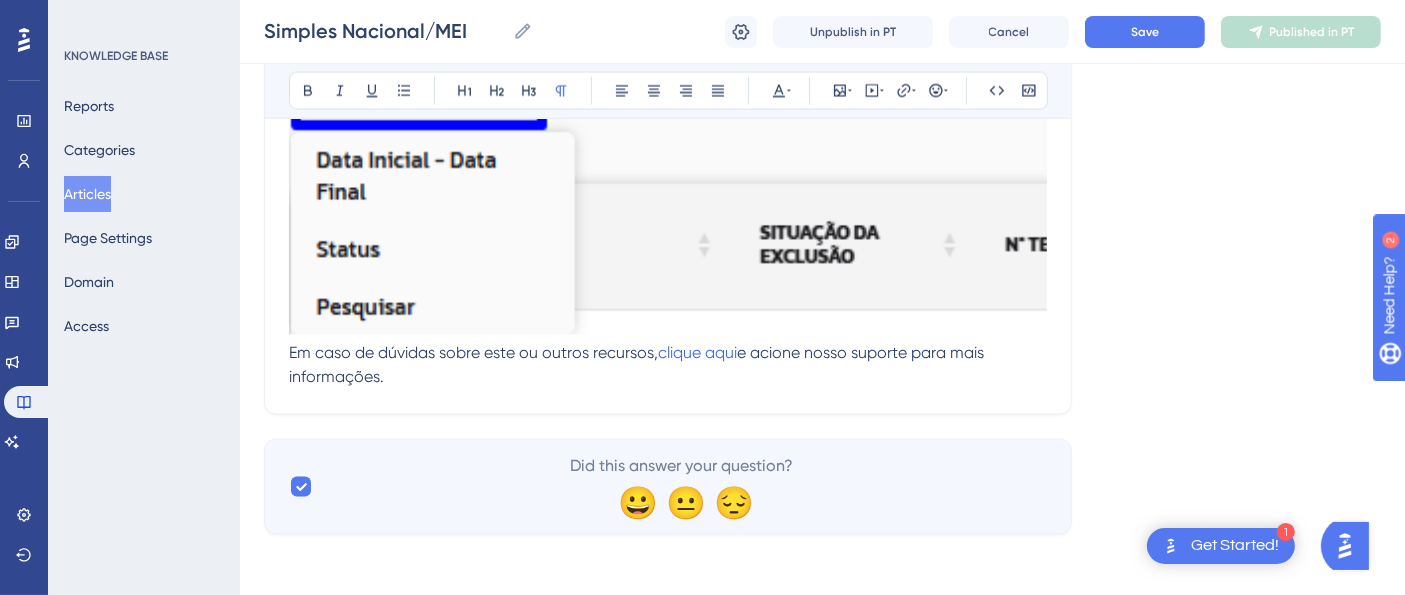 scroll, scrollTop: 3502, scrollLeft: 0, axis: vertical 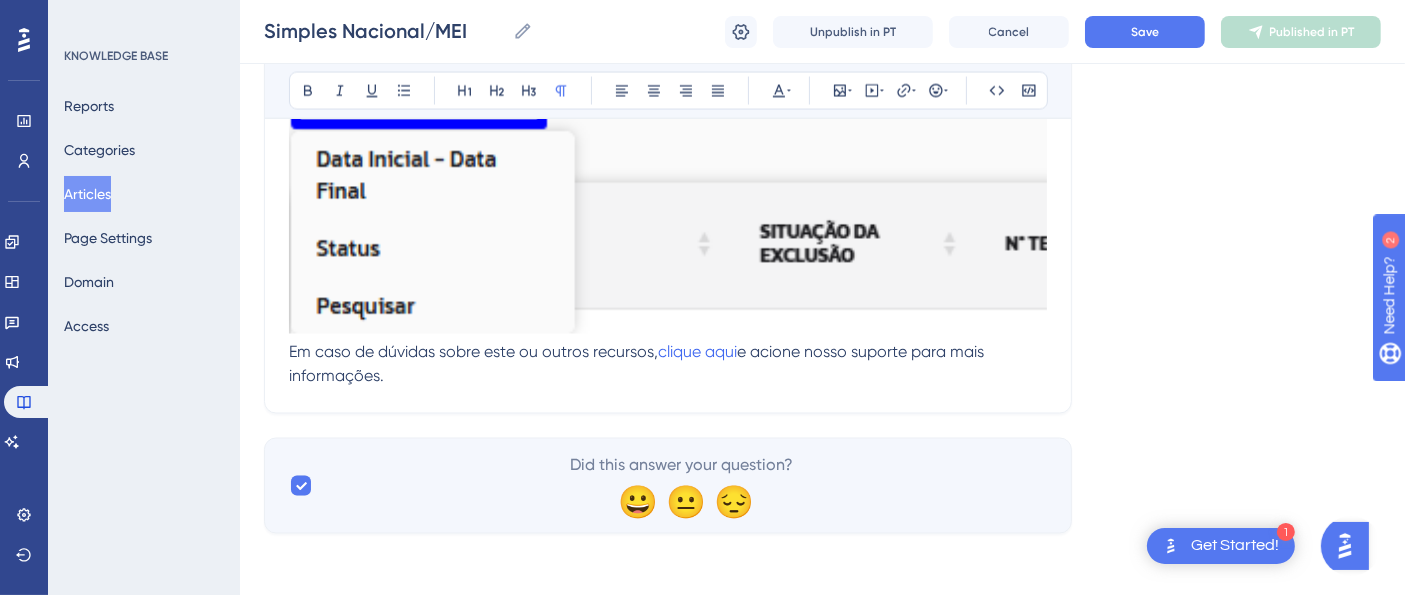 click at bounding box center (668, 2) 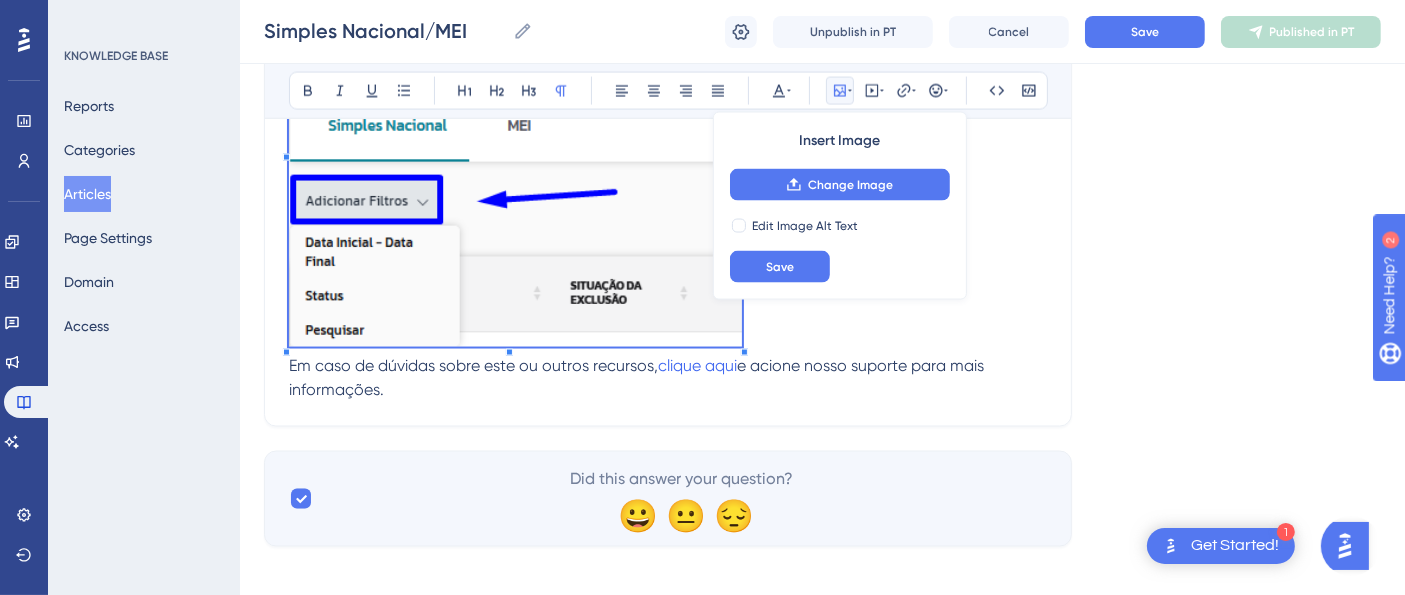 click on "Bold Italic Underline Bullet Point Heading 1 Heading 2 Heading 3 Normal Align Left Align Center Align Right Align Justify Text Color Insert Image Change Image Edit Image Alt Text Save Embed Video Hyperlink Emojis Code Code Block Dentro desse Menu teremos acesso a uma série de informações referentes a empresas que estão inseridas no Regime do Simples e do MEI, especificamente. Onde cada um possui um artigo específico para você conferir as informações com mais detalhes e de maneira simplificada. Contando com os seguintes submenus:  1. Consultar Declarações 2. Consultar Pendências 3. Geração de DAS 4. Sublimite do Simples 5. DEFIS 6. Exclusão do Simples e do MEI  Em caso de dúvidas sobre este ou outros recursos,  clique aqui  e acione nosso suporte para mais informações." at bounding box center [668, -1238] 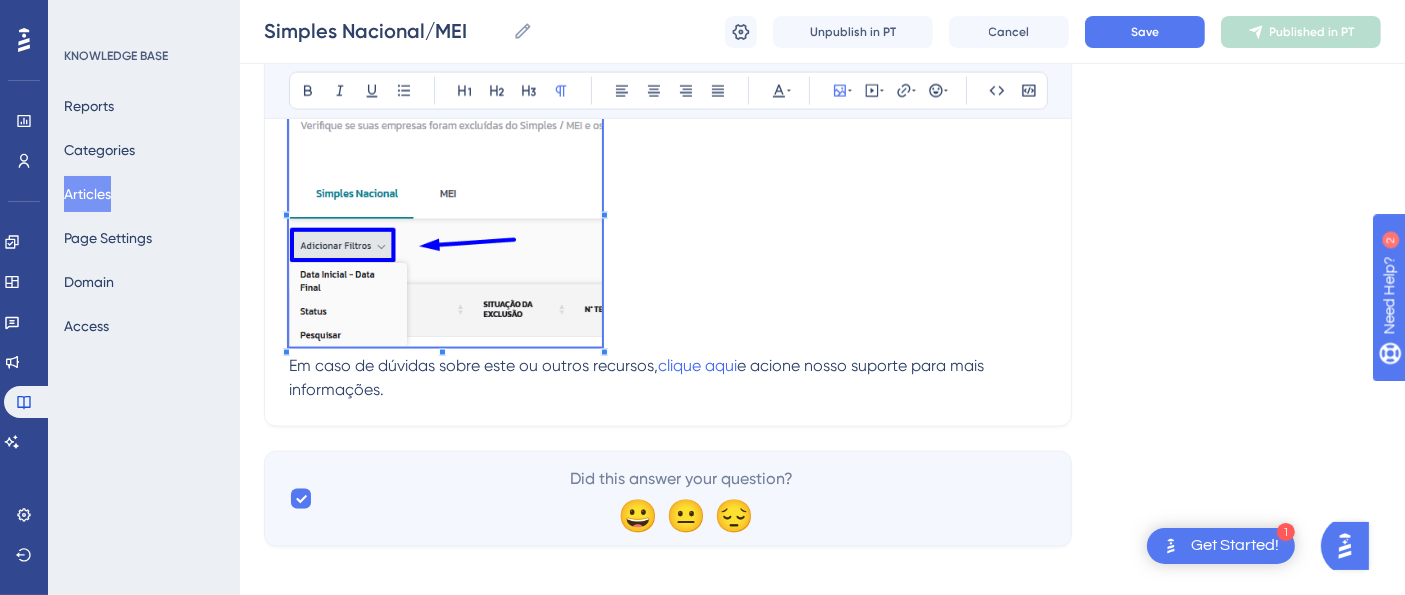 scroll, scrollTop: 3094, scrollLeft: 0, axis: vertical 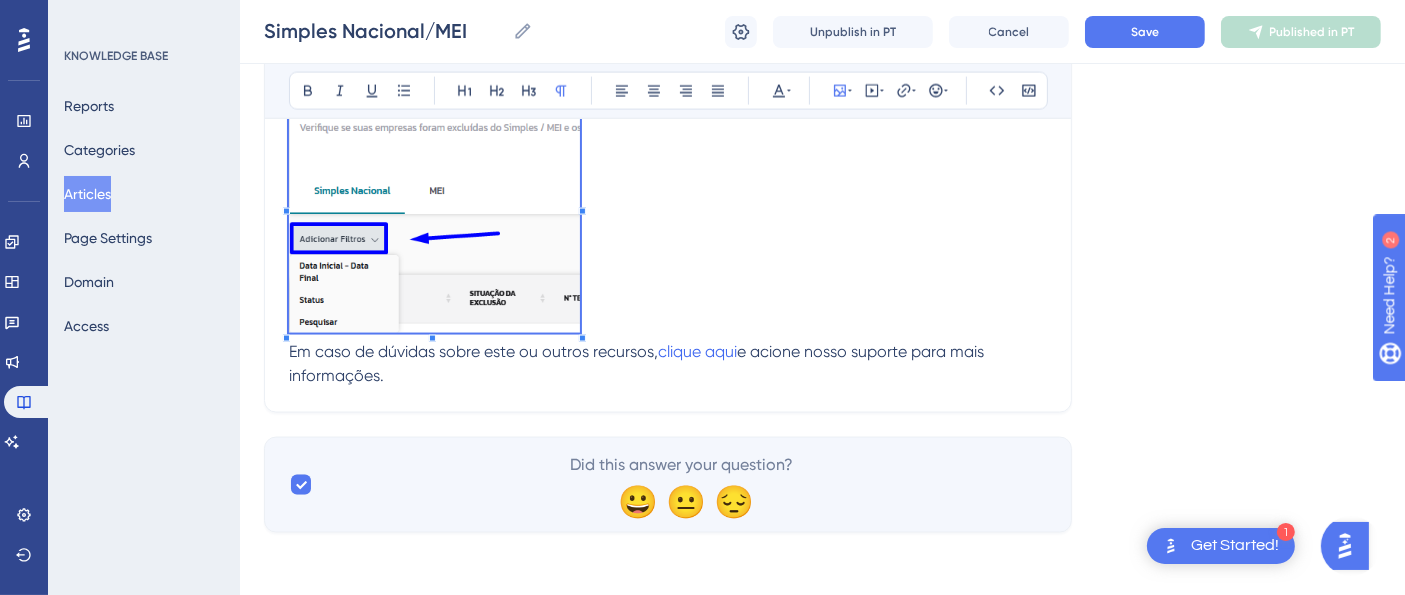 click on "Em caso de dúvidas sobre este ou outros recursos,  clique aqui  e acione nosso suporte para mais informações." at bounding box center (668, 233) 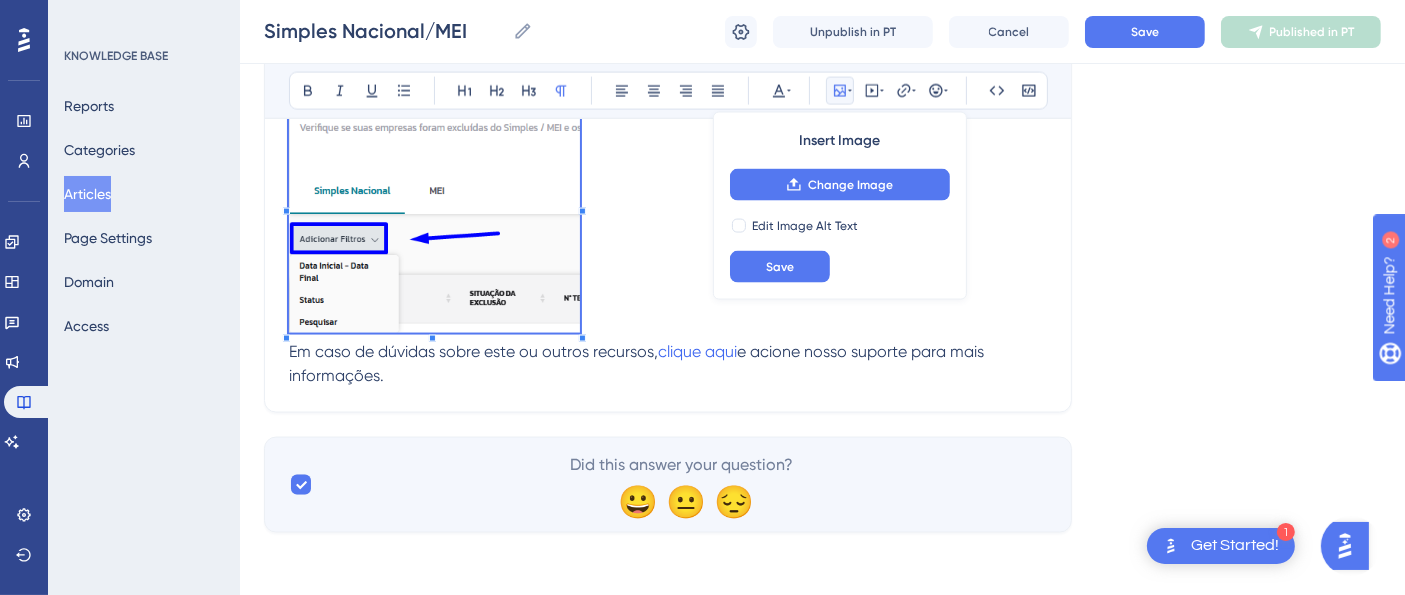 click on "Em caso de dúvidas sobre este ou outros recursos,  clique aqui  e acione nosso suporte para mais informações." at bounding box center (668, 233) 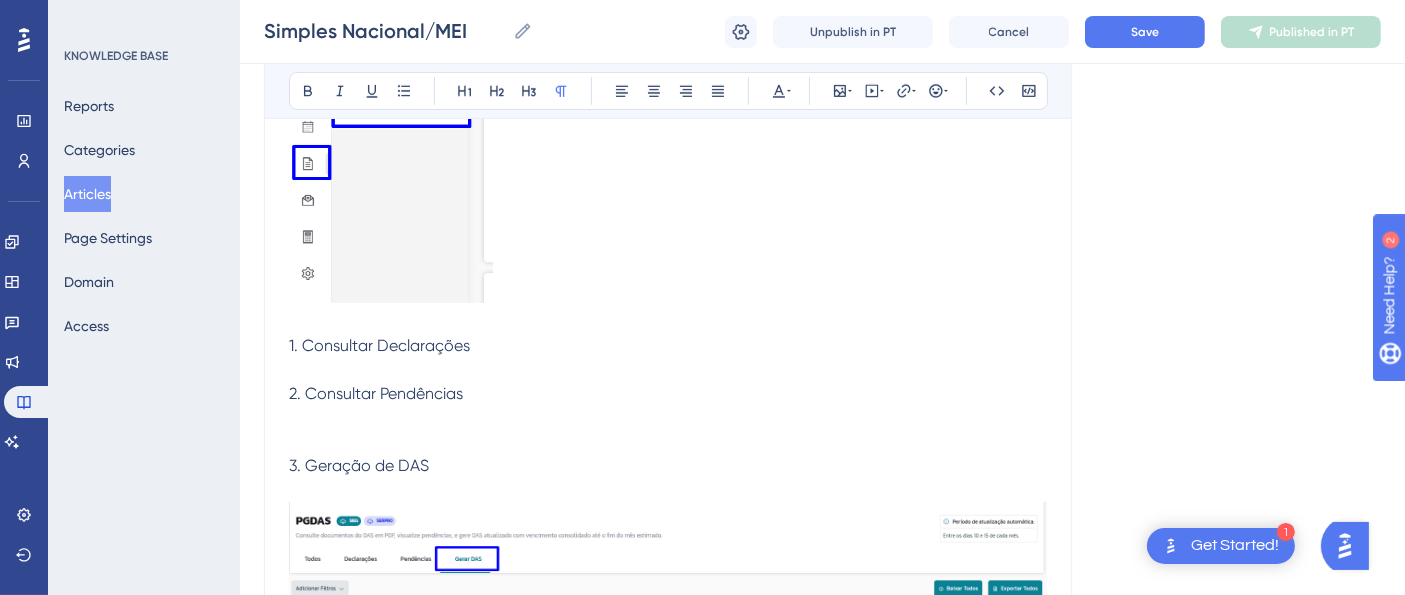 scroll, scrollTop: 649, scrollLeft: 0, axis: vertical 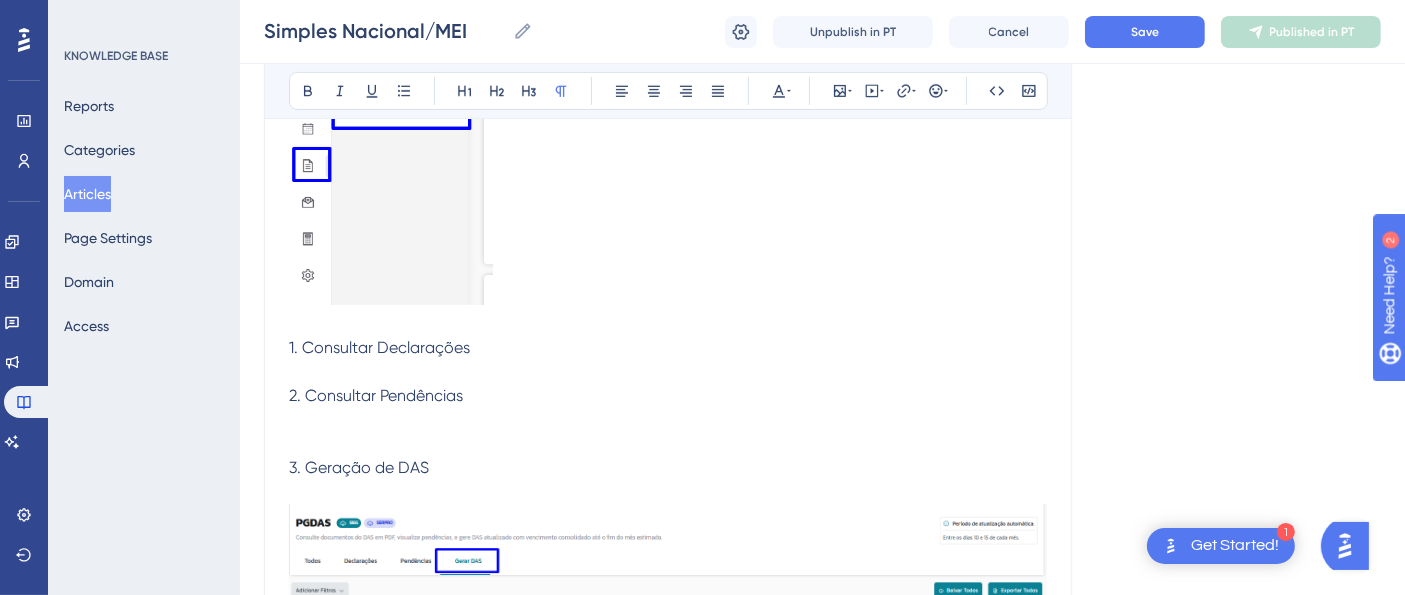 click on "2. Consultar Pendências" at bounding box center (668, 384) 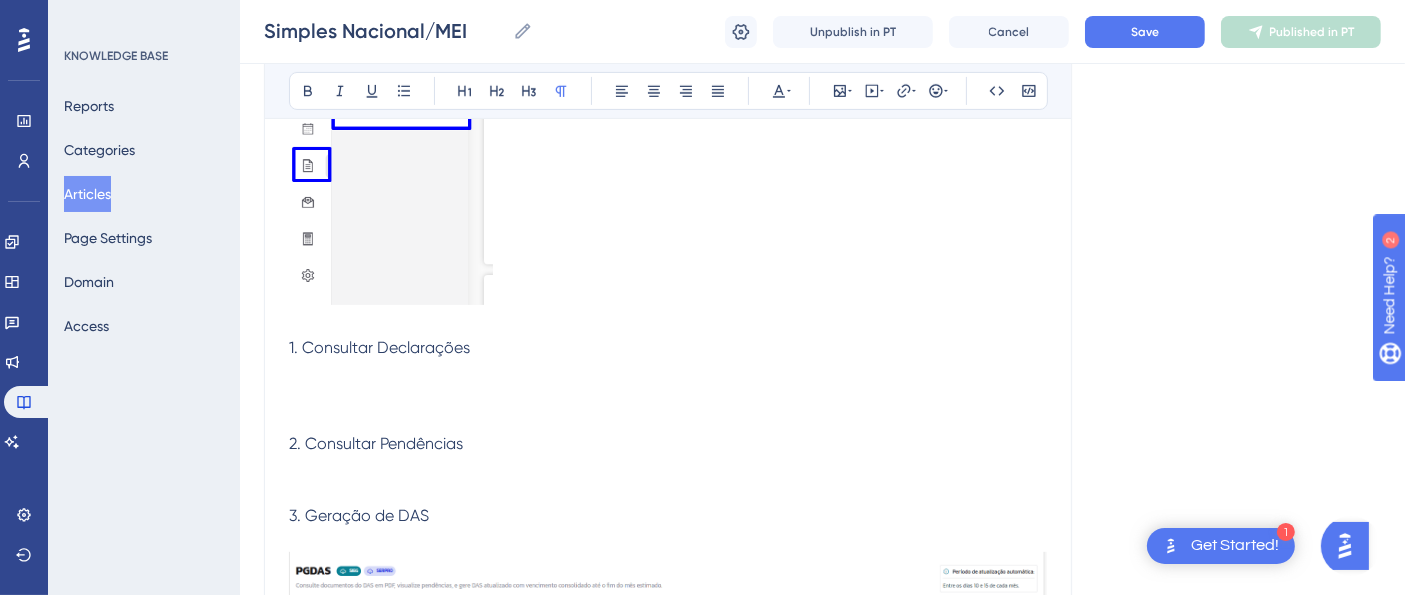 click at bounding box center [668, 396] 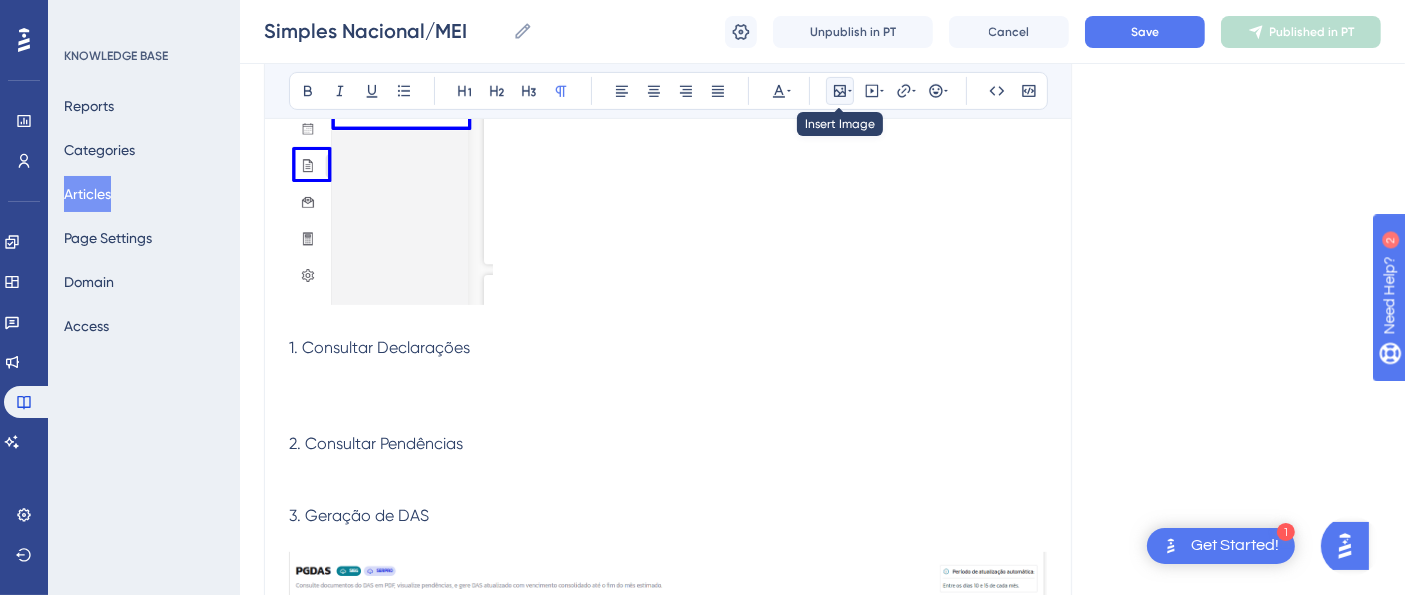 click 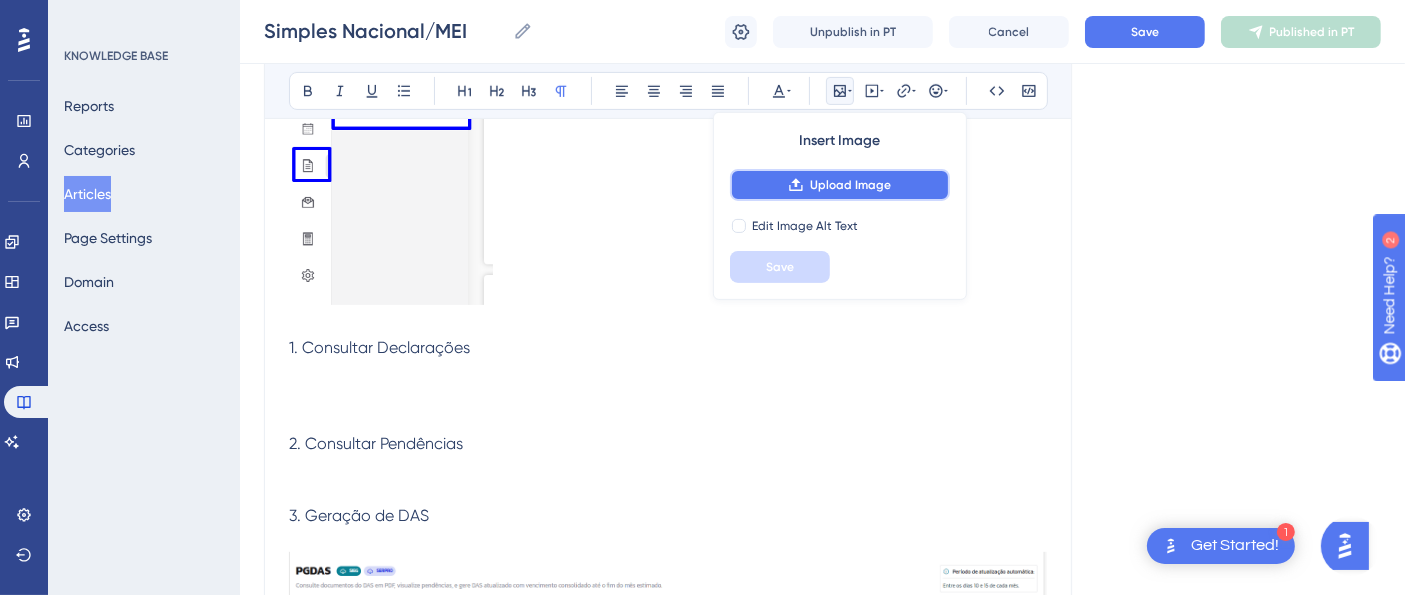 click on "Upload Image" at bounding box center (840, 185) 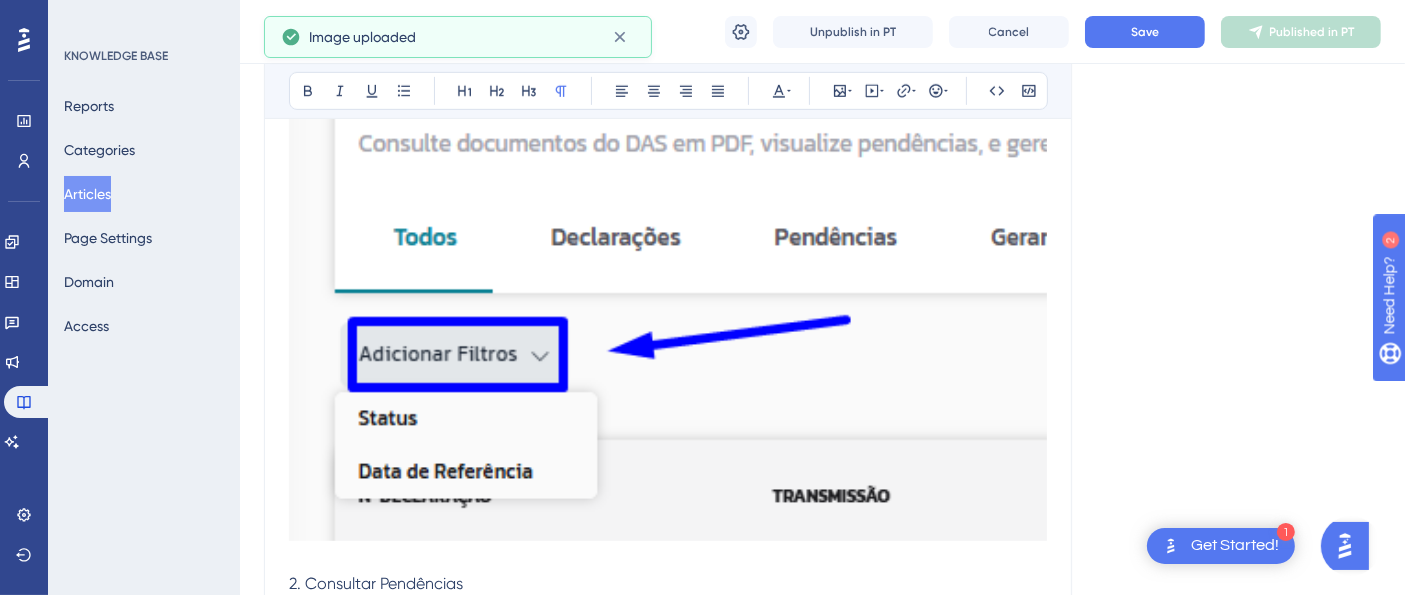 scroll, scrollTop: 1094, scrollLeft: 0, axis: vertical 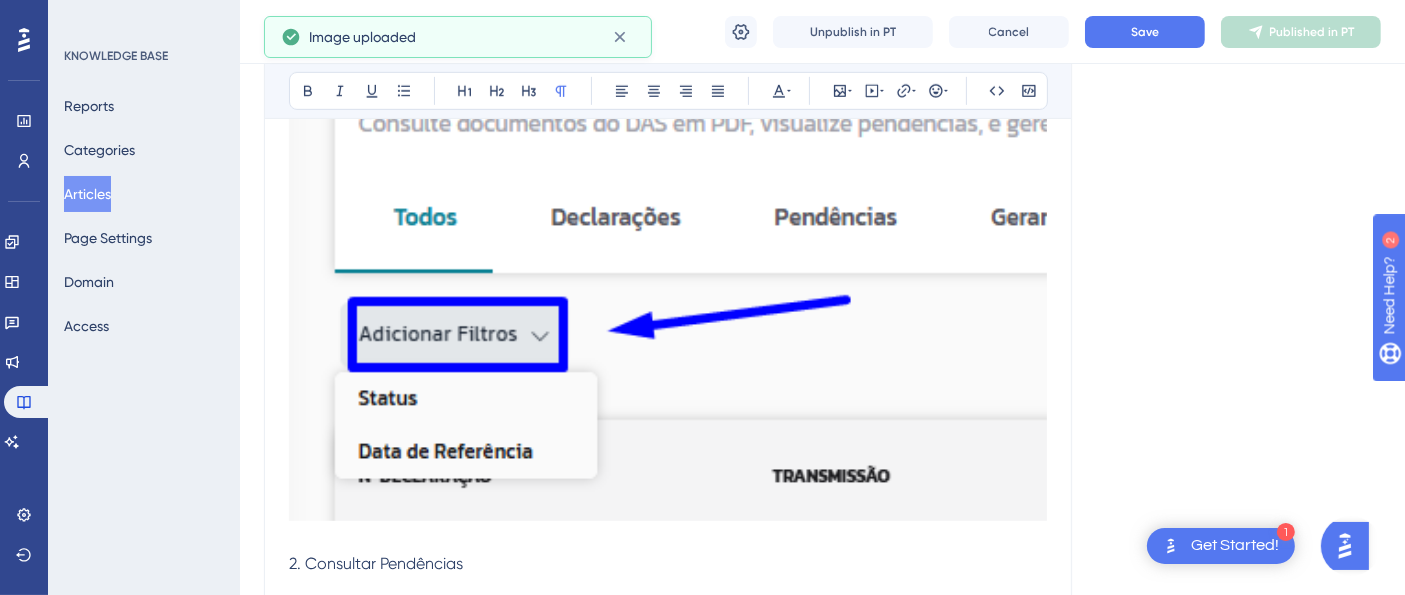 click at bounding box center (668, 230) 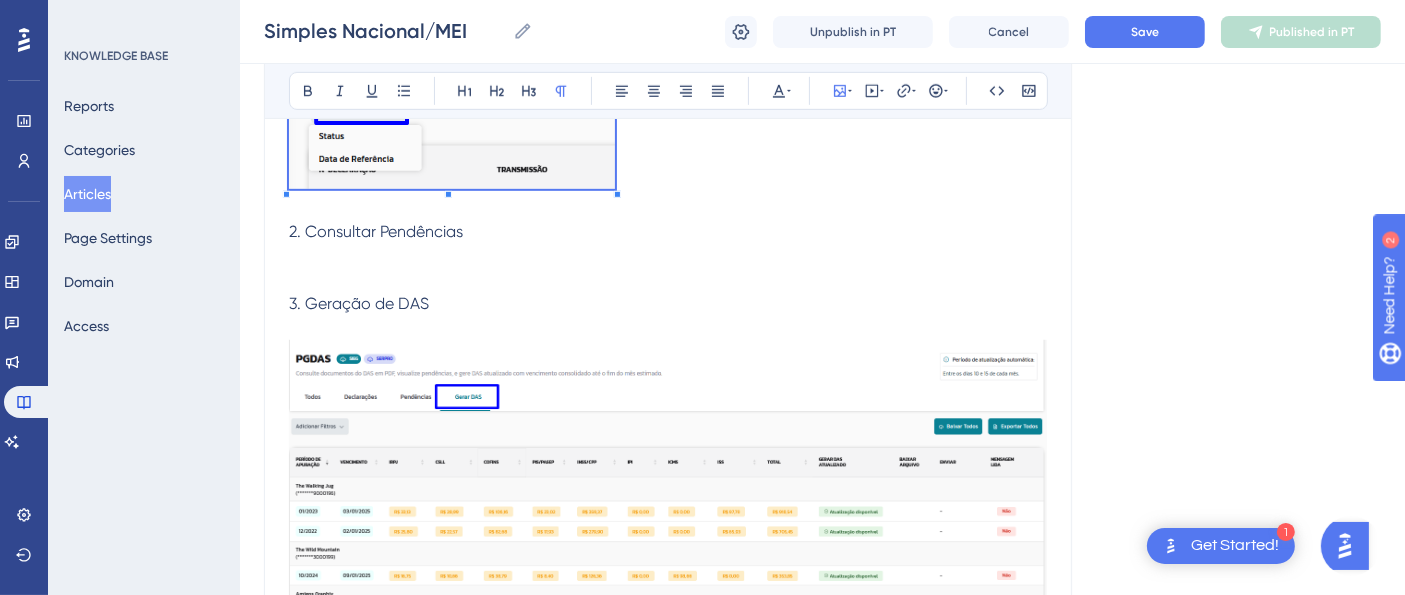 click on "Dentro desse Menu teremos acesso a uma série de informações referentes a empresas que estão inseridas no Regime do Simples e do MEI, especificamente. Onde cada um possui um artigo específico para você conferir as informações com mais detalhes e de maneira simplificada. Contando com os seguintes submenus:  1. Consultar Declarações 2. Consultar Pendências 3. Geração de DAS 4. Sublimite do Simples 5. DEFIS 6. Exclusão do Simples e do MEI  Em caso de dúvidas sobre este ou outros recursos,  clique aqui  e acione nosso suporte para mais informações." at bounding box center [668, 1000] 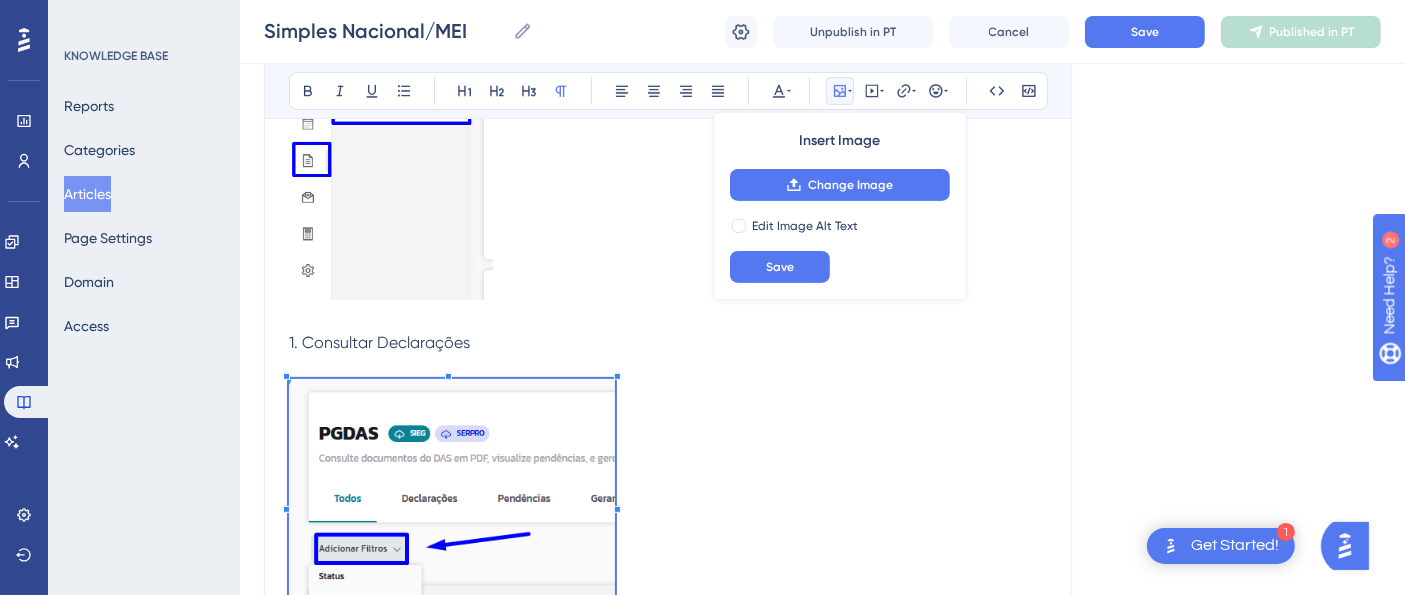 scroll, scrollTop: 649, scrollLeft: 0, axis: vertical 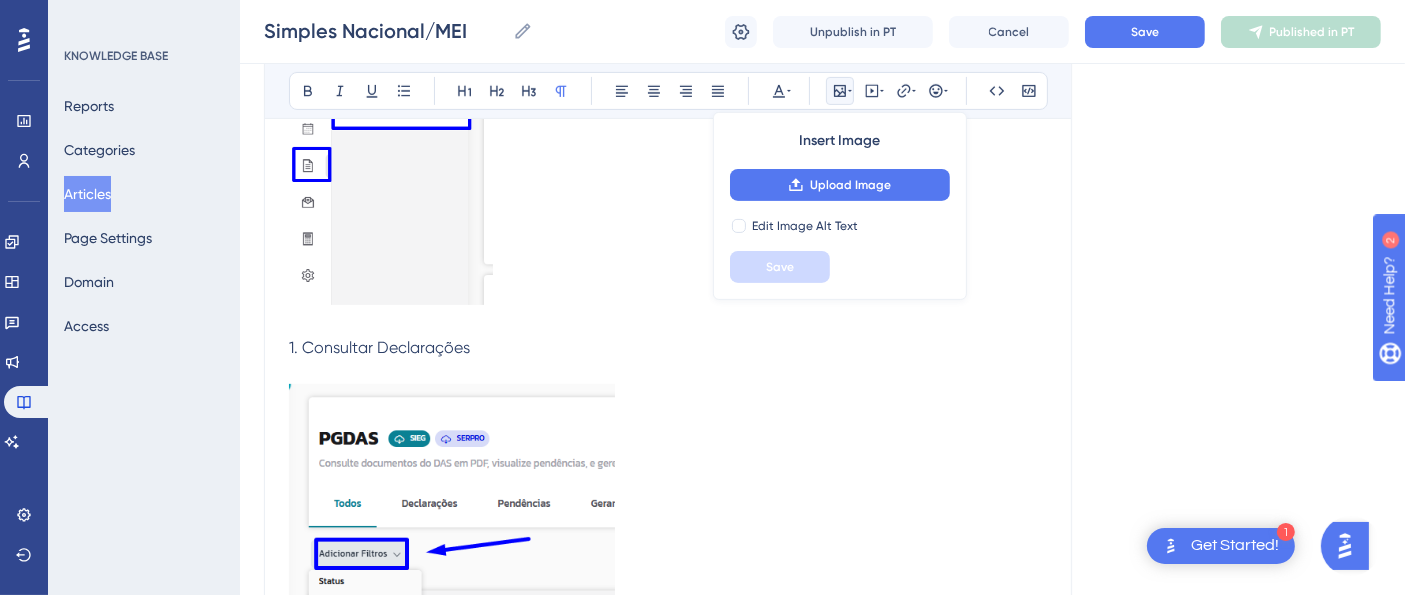 click at bounding box center [668, 372] 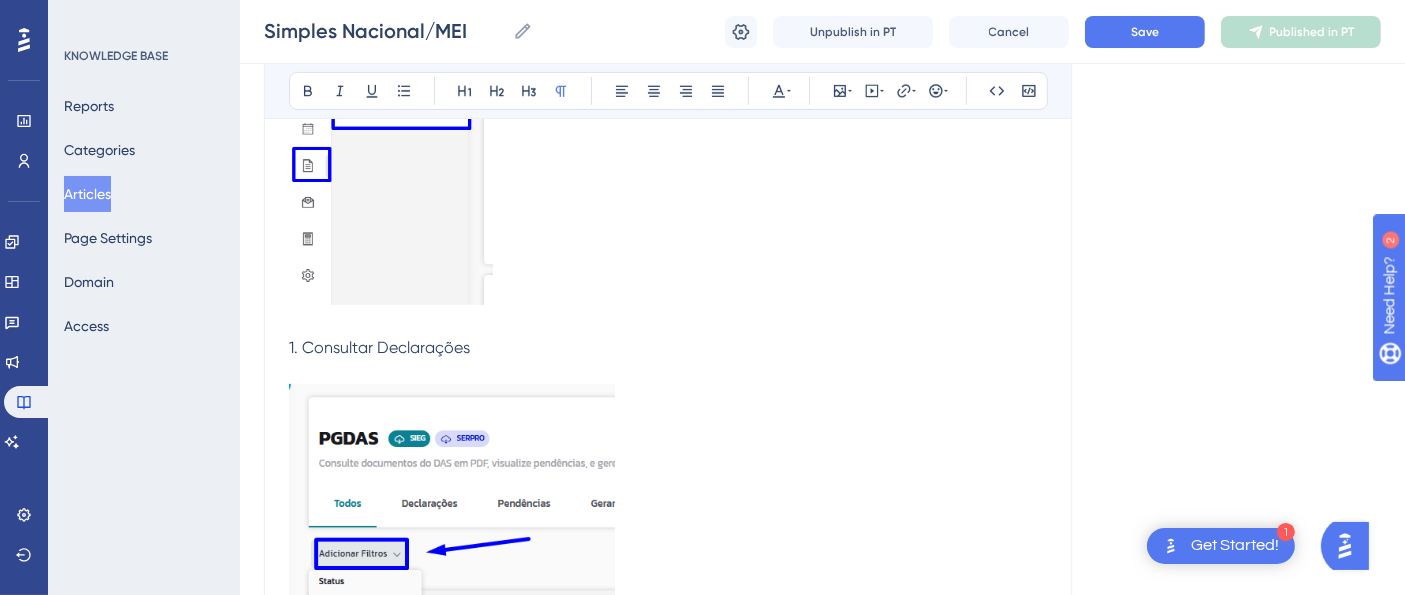 click at bounding box center [452, 509] 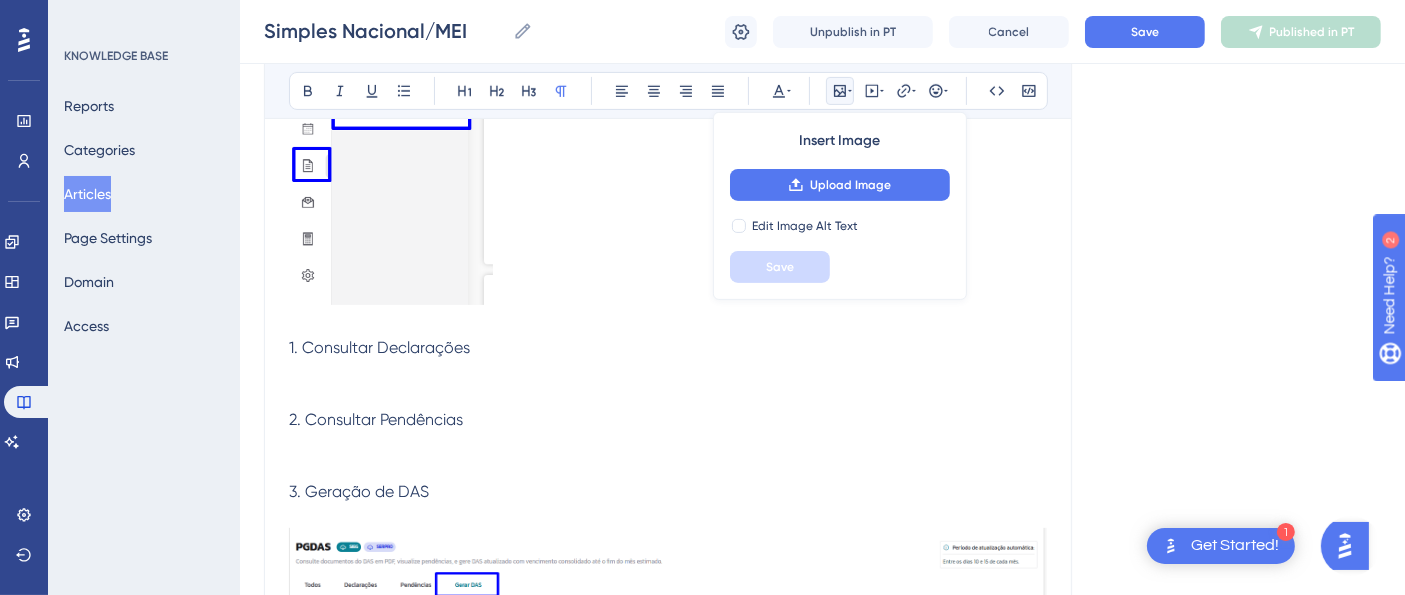click on "2. Consultar Pendências" at bounding box center [668, 408] 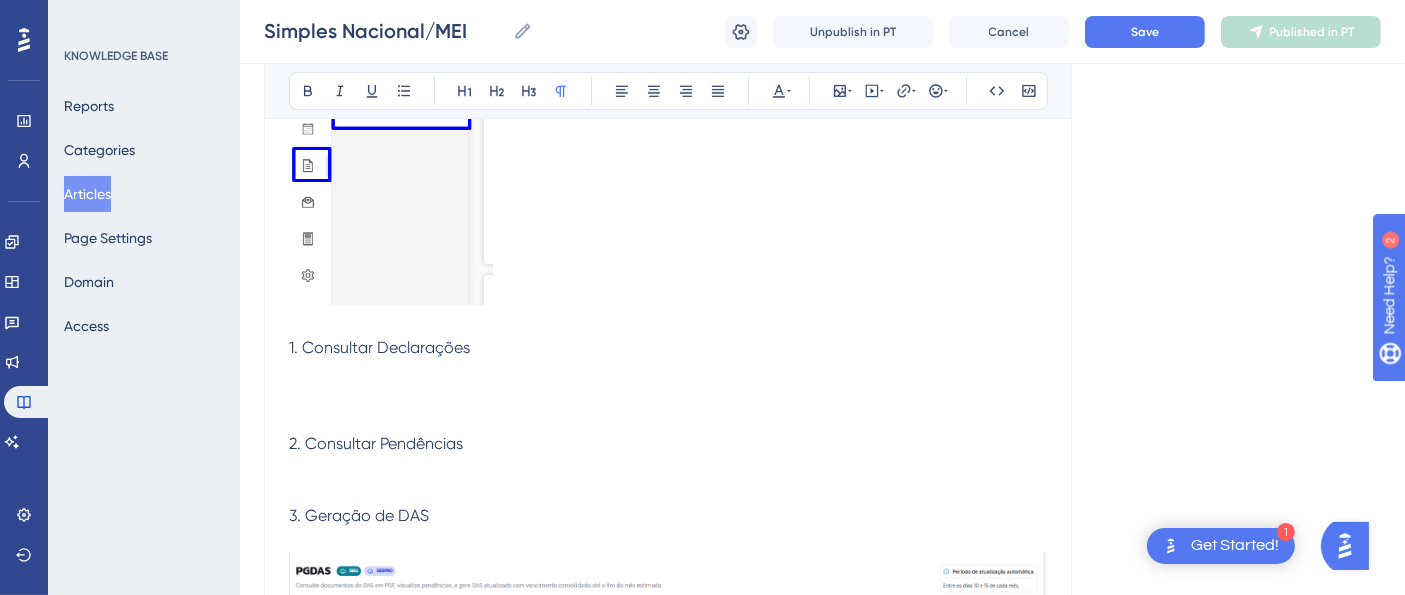 click at bounding box center [668, 396] 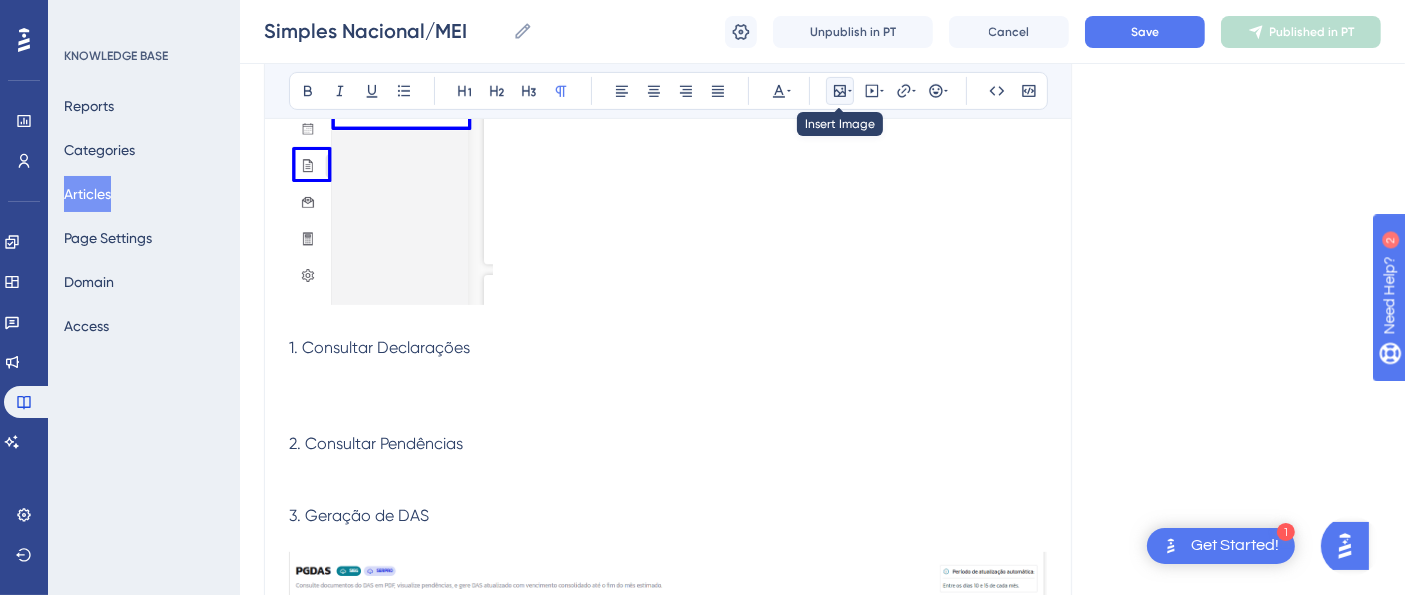click 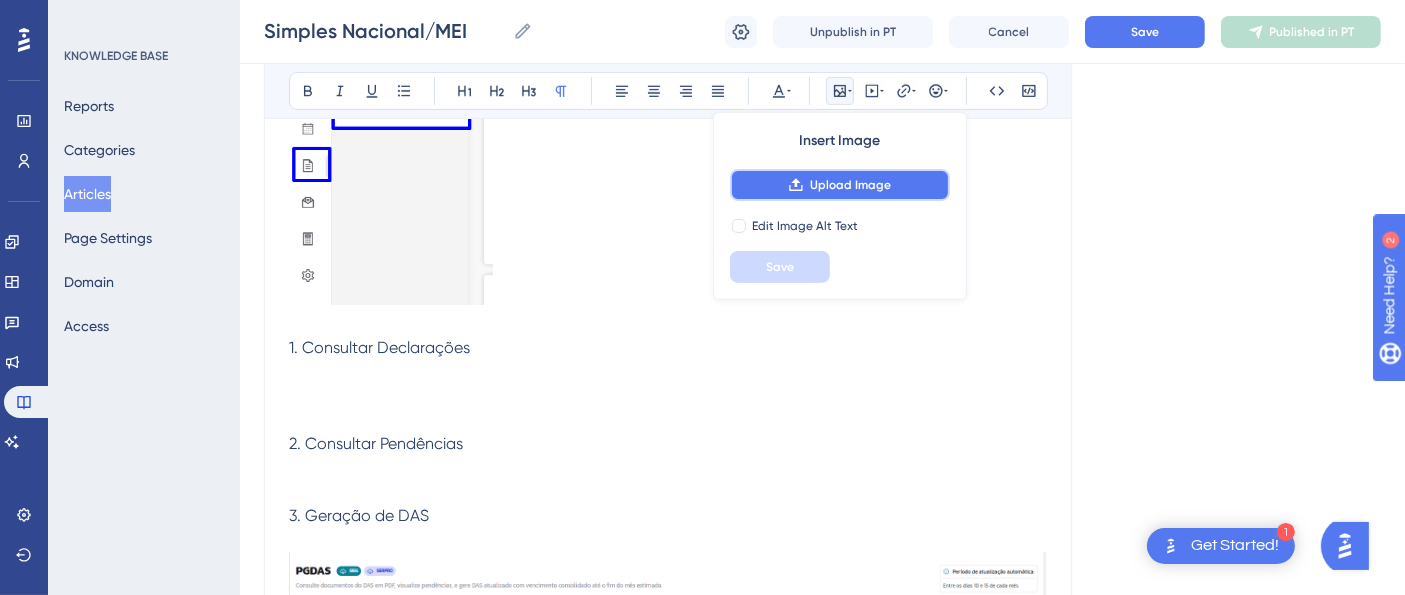 click on "Upload Image" at bounding box center (840, 185) 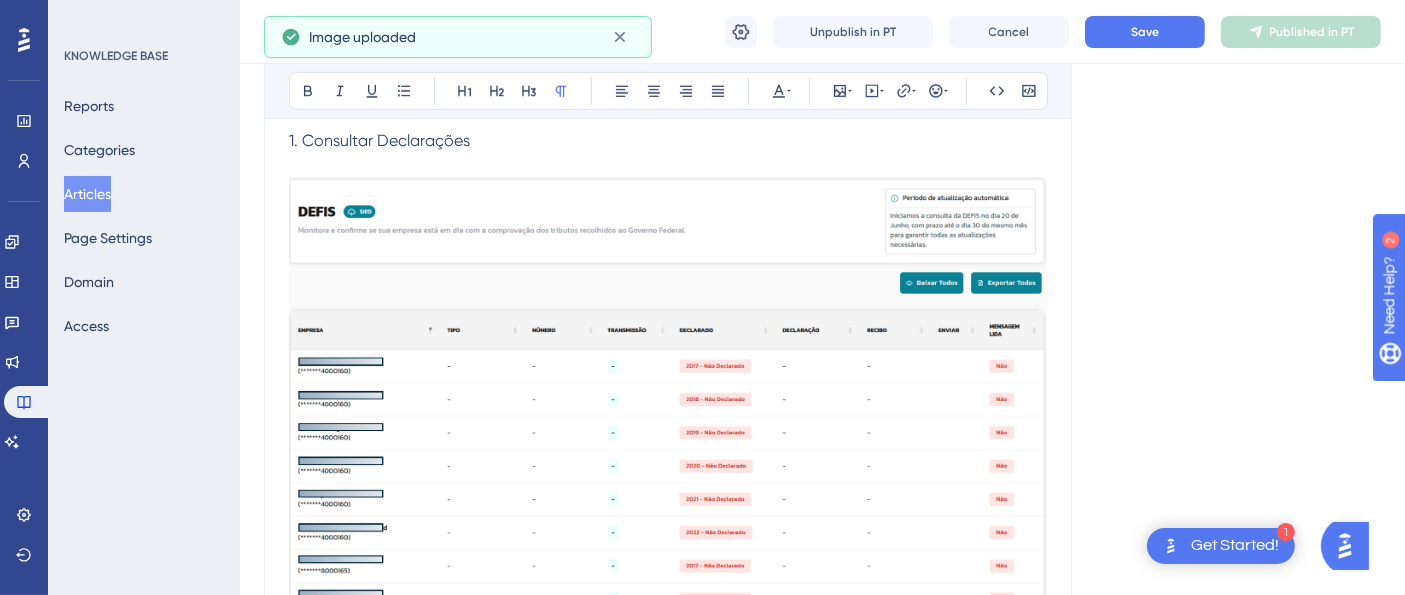 scroll, scrollTop: 760, scrollLeft: 0, axis: vertical 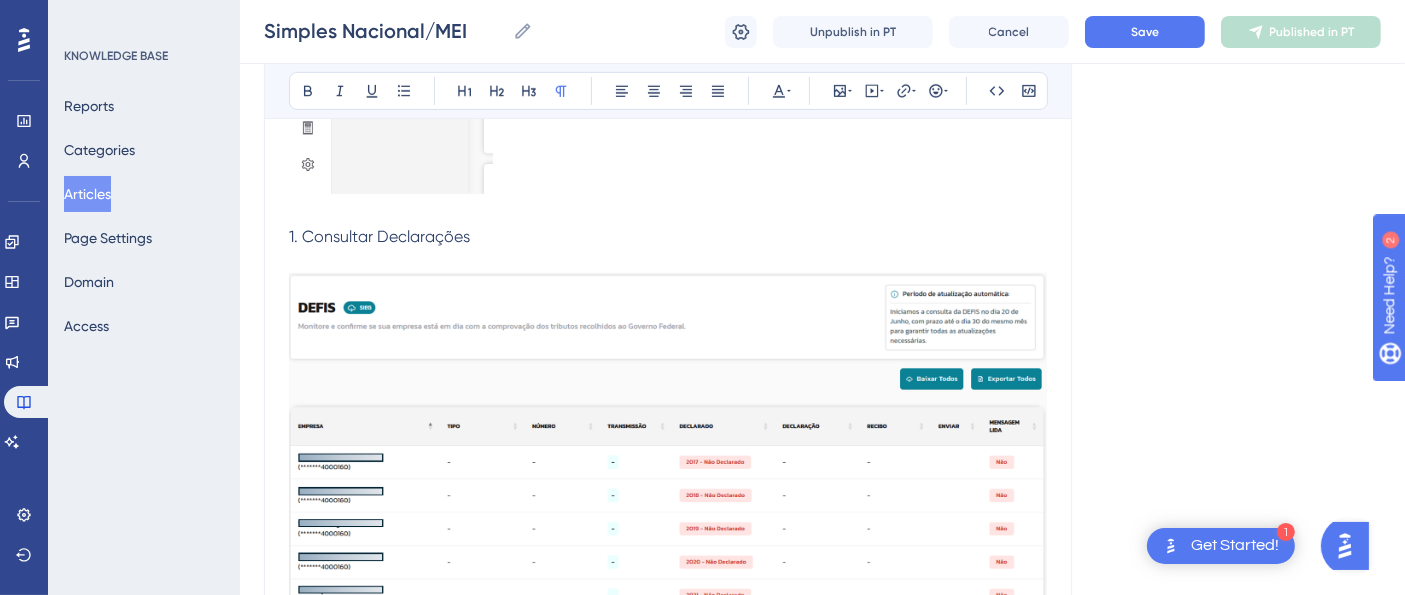 click at bounding box center [668, 513] 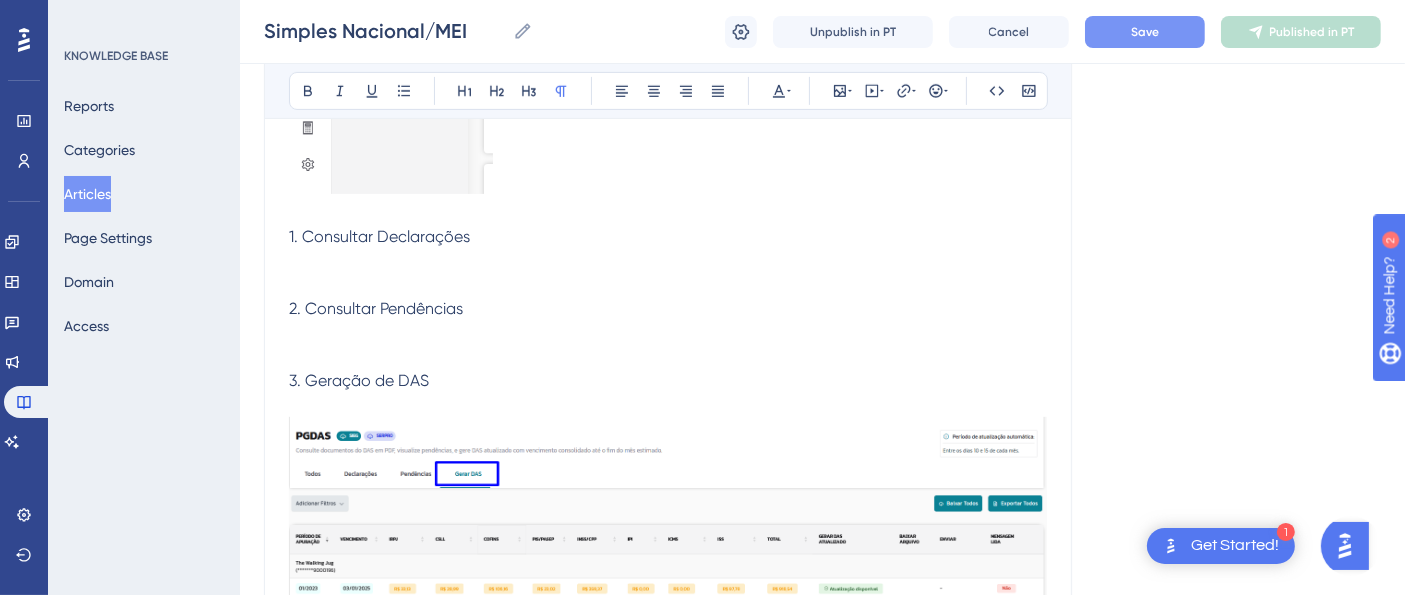 click on "Save" at bounding box center [1145, 32] 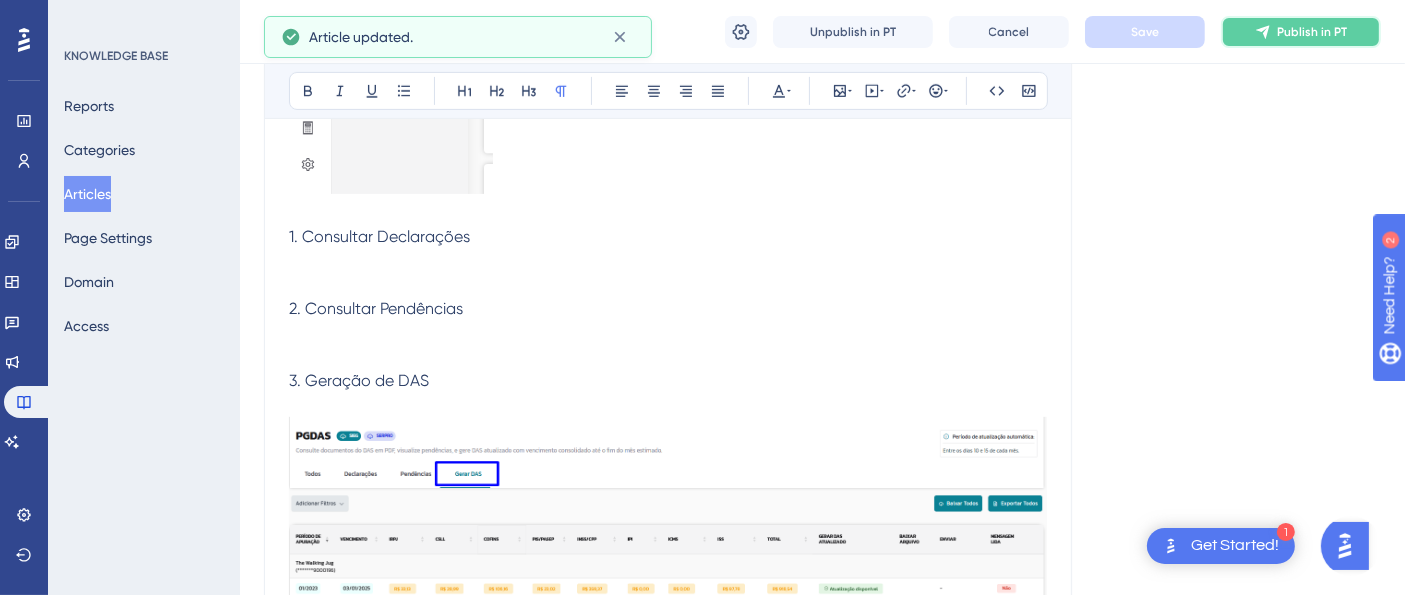 click 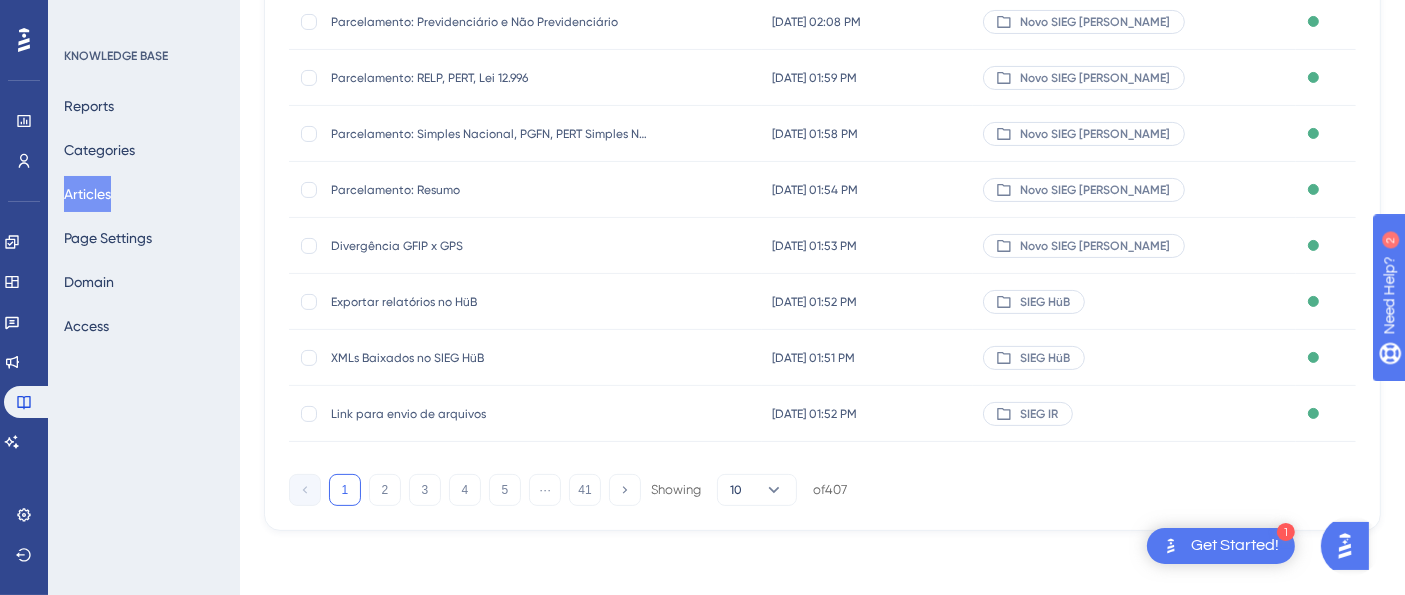scroll, scrollTop: 0, scrollLeft: 0, axis: both 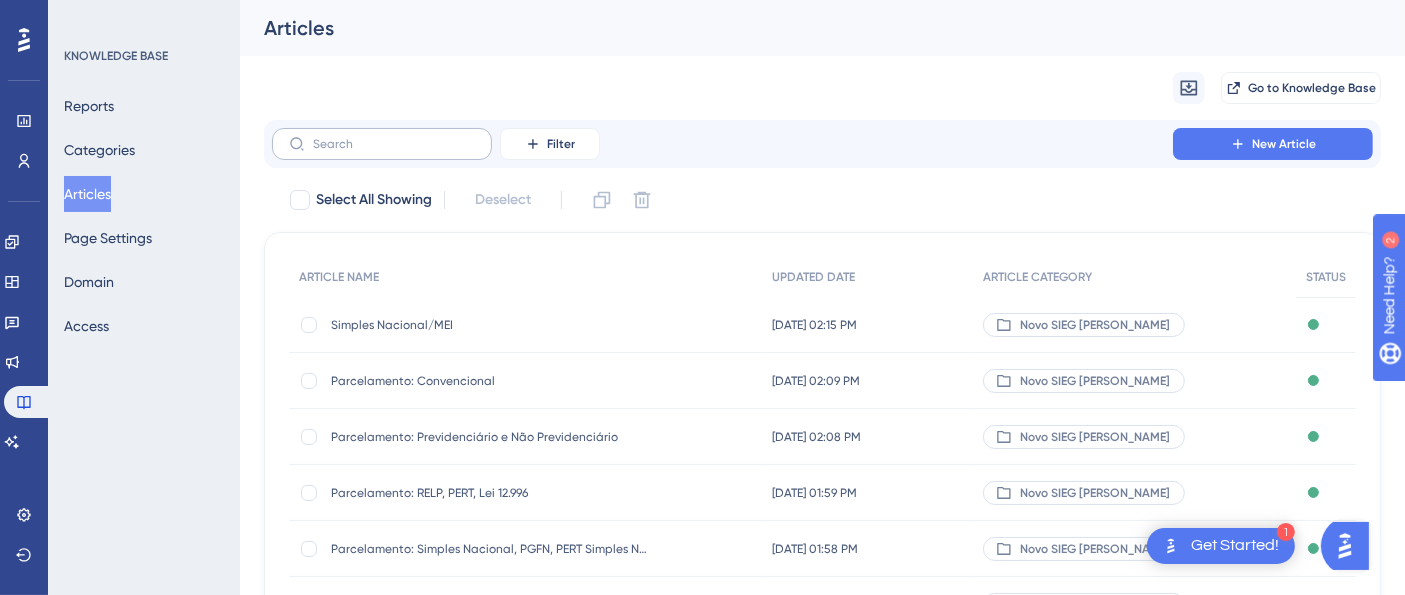 click at bounding box center [382, 144] 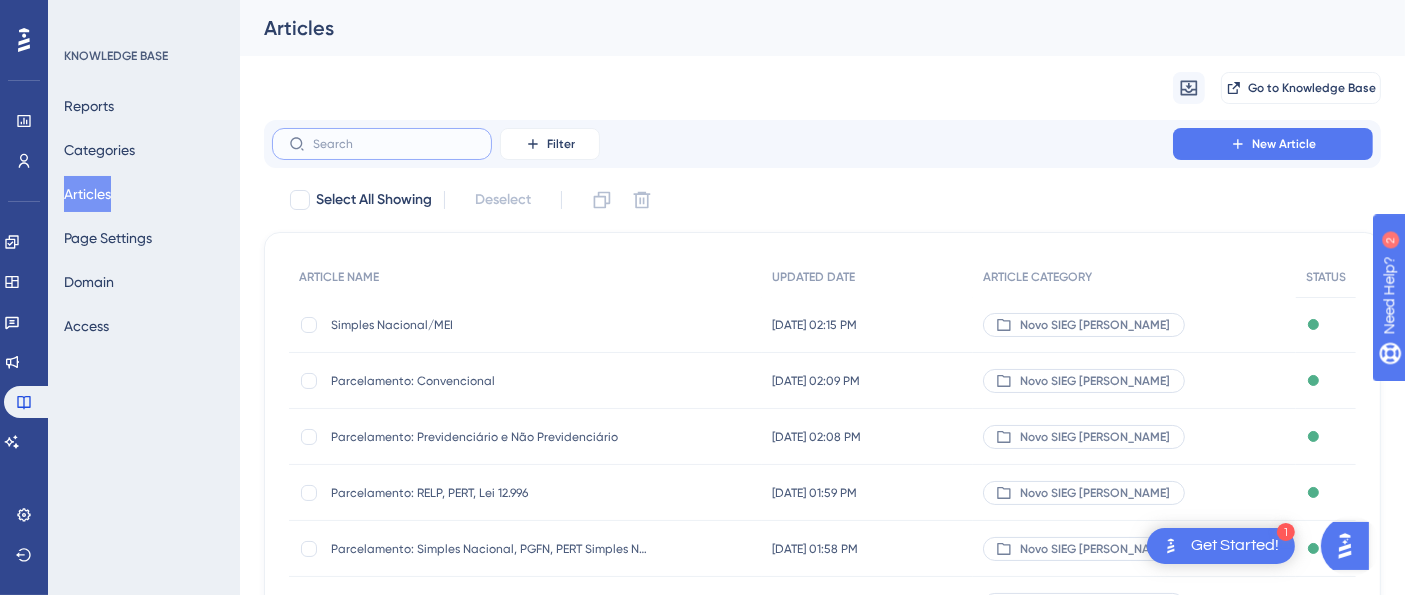 paste on "PGDAS" 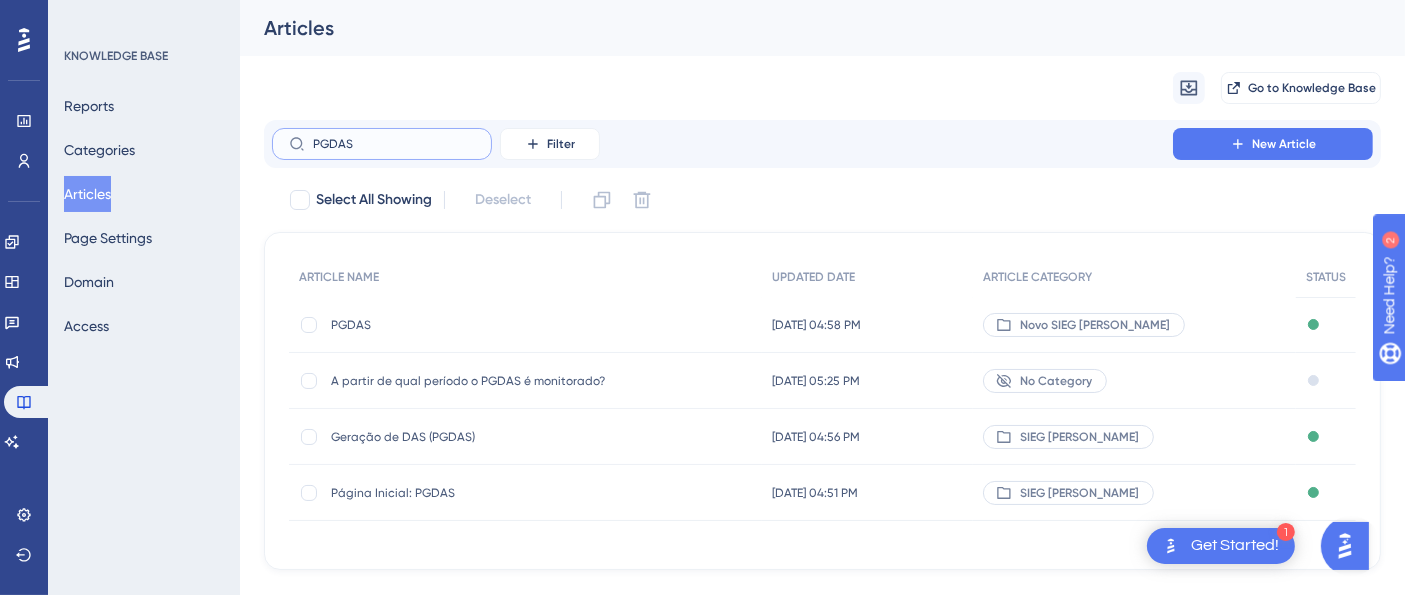 type on "PGDAS" 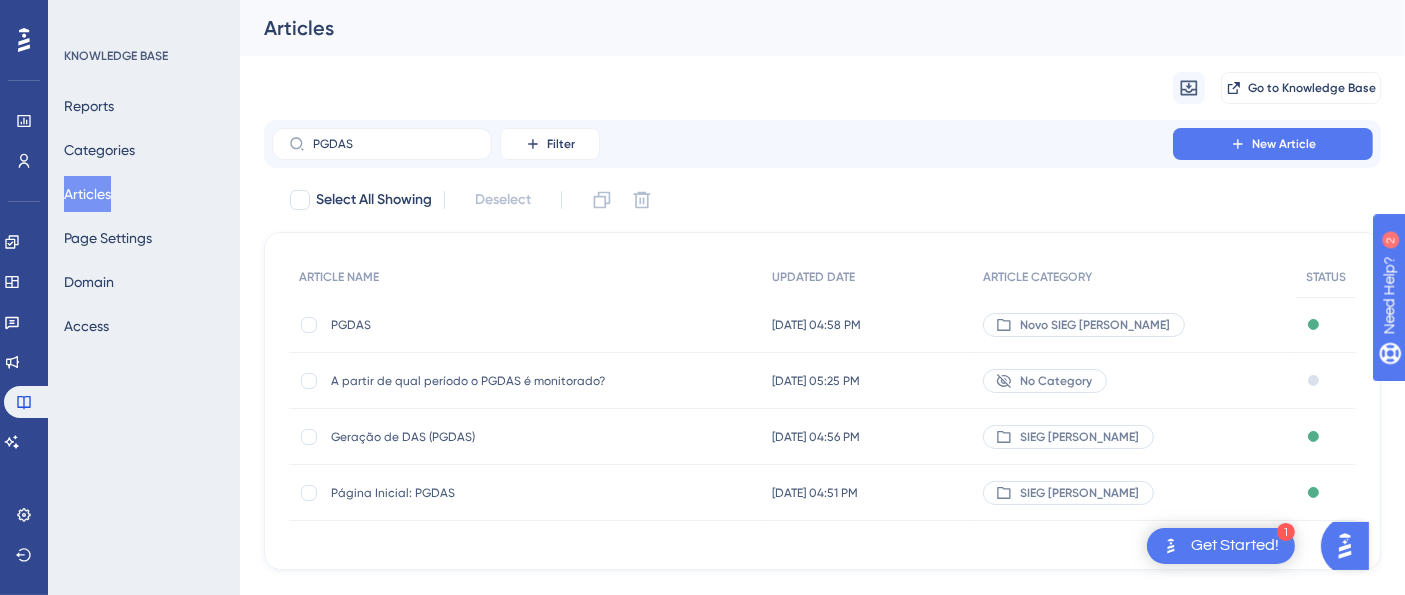 click on "PGDAS" at bounding box center [491, 325] 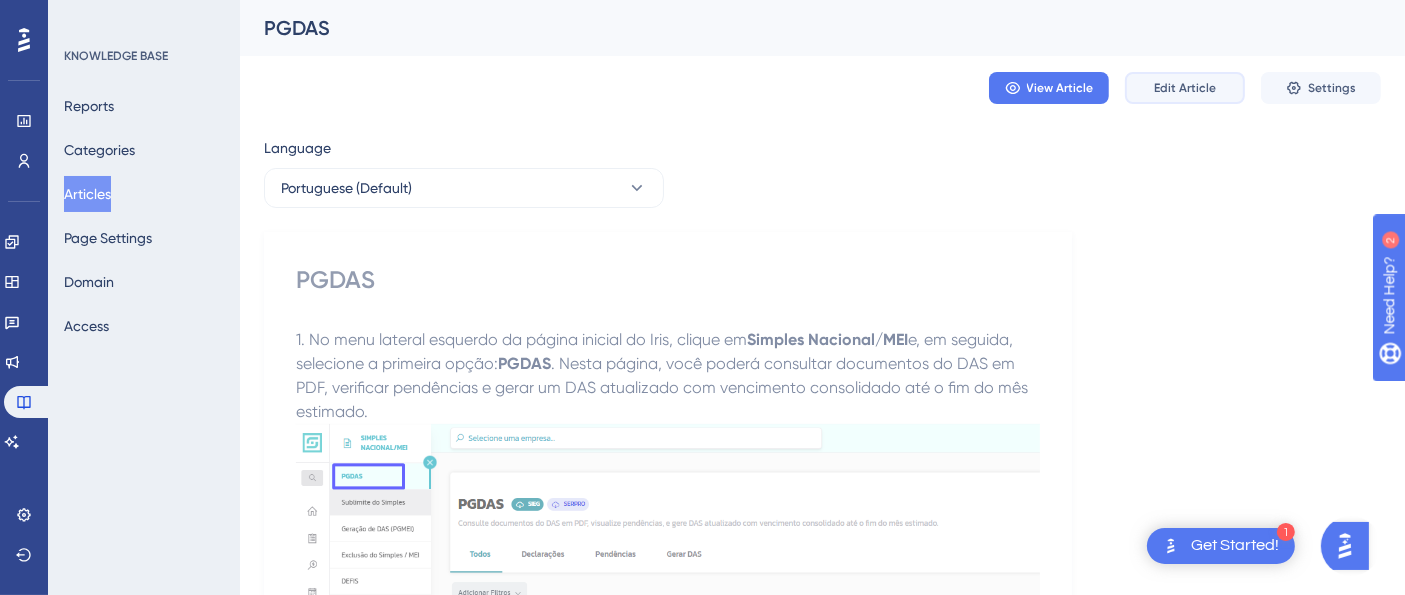 click on "Edit Article" at bounding box center (1185, 88) 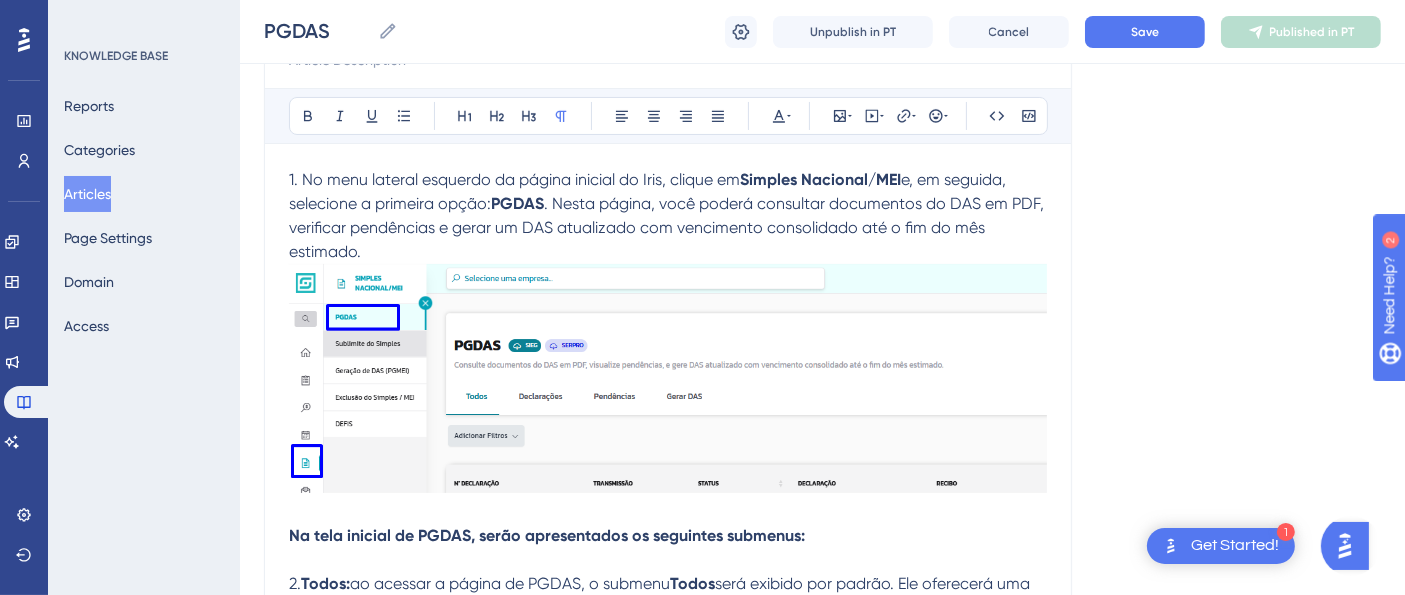 scroll, scrollTop: 292, scrollLeft: 0, axis: vertical 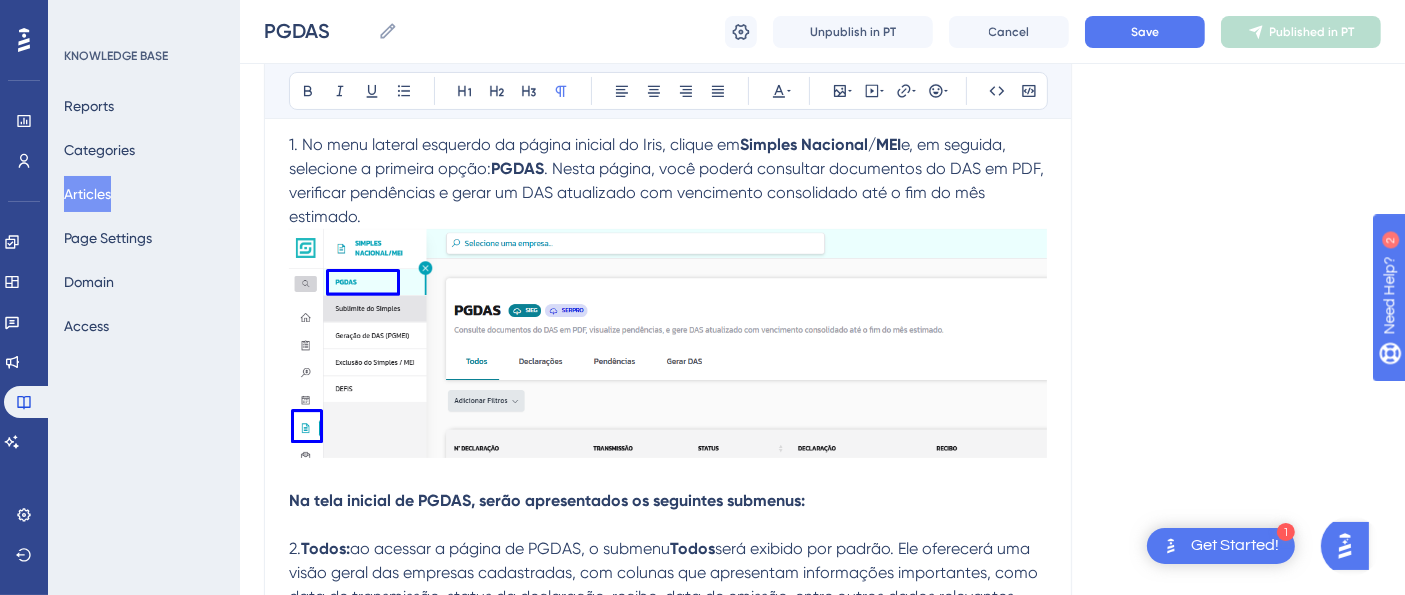click at bounding box center [668, 347] 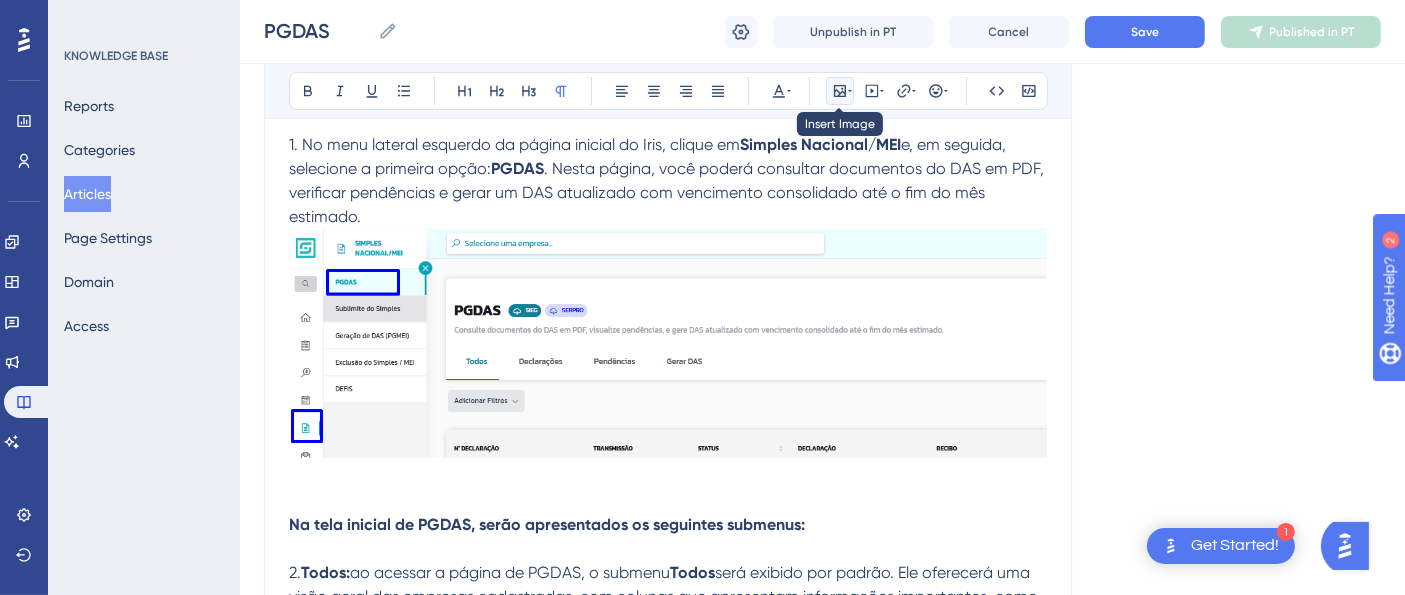 click 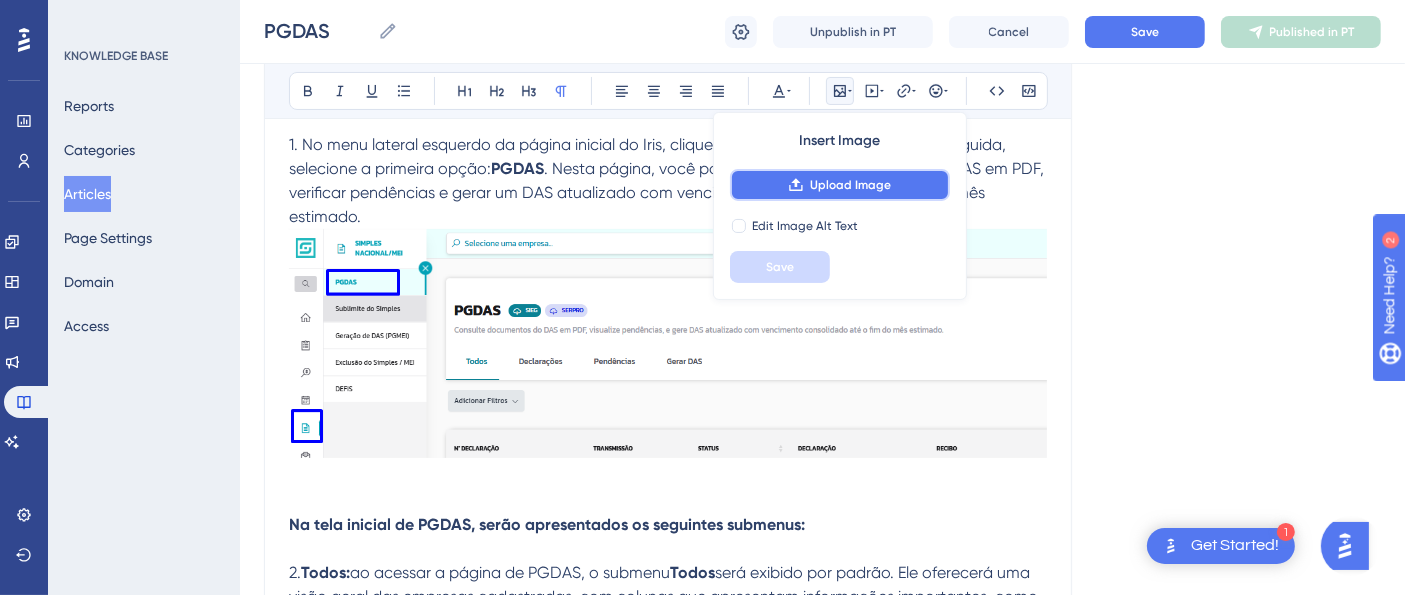 click on "Upload Image" at bounding box center [840, 185] 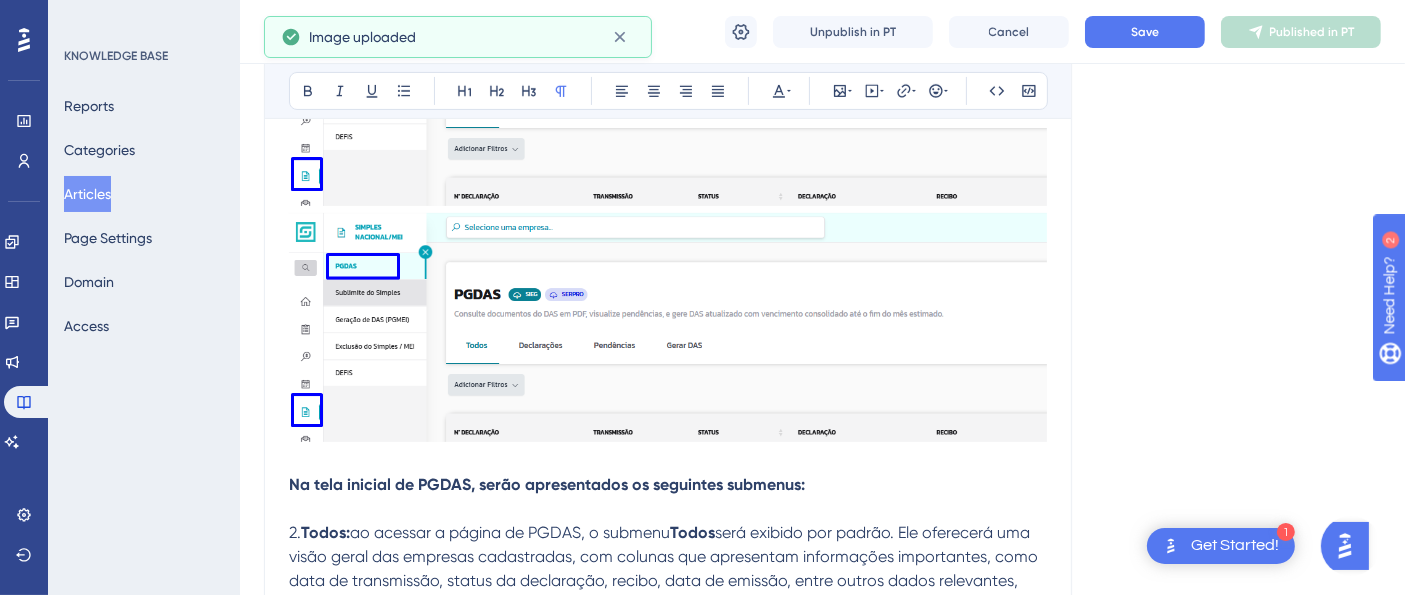 scroll, scrollTop: 625, scrollLeft: 0, axis: vertical 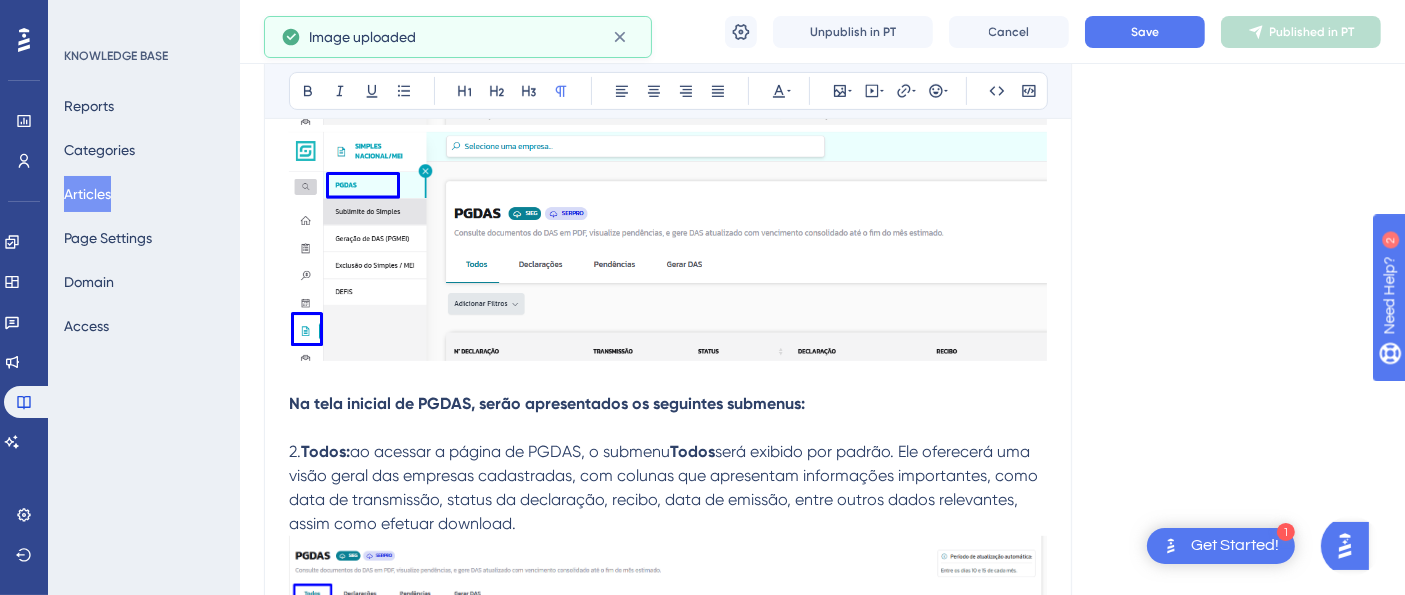 click at bounding box center [668, 661] 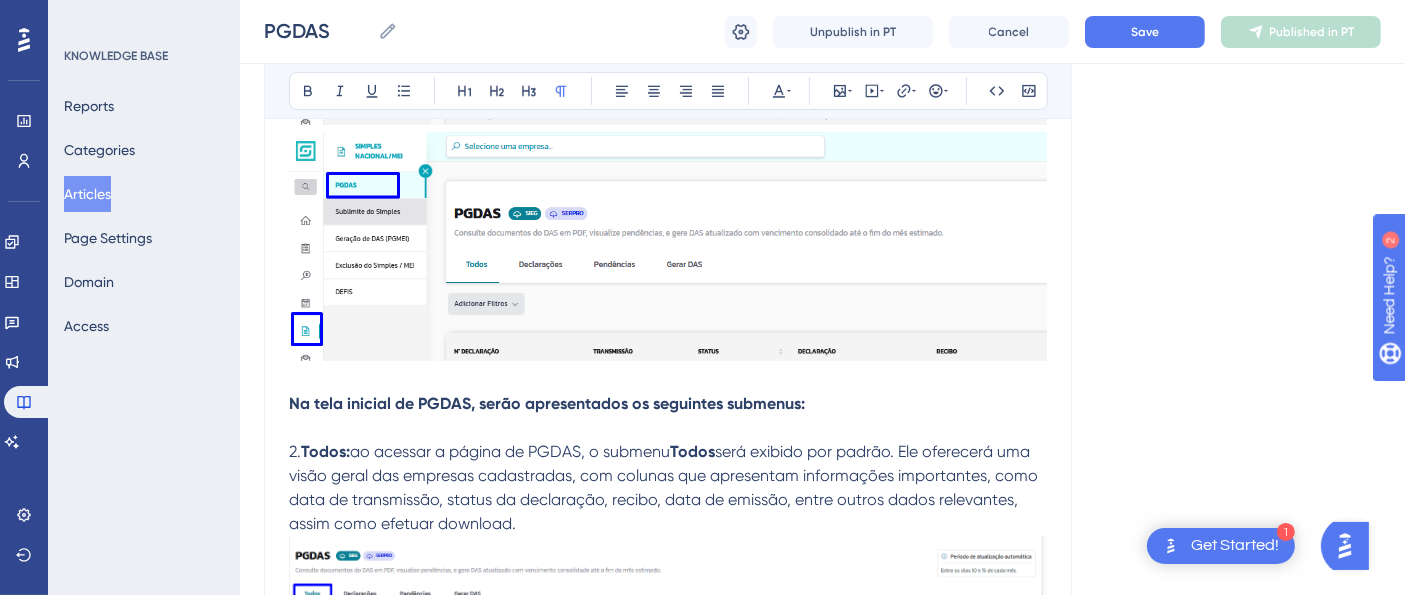click at bounding box center [668, 798] 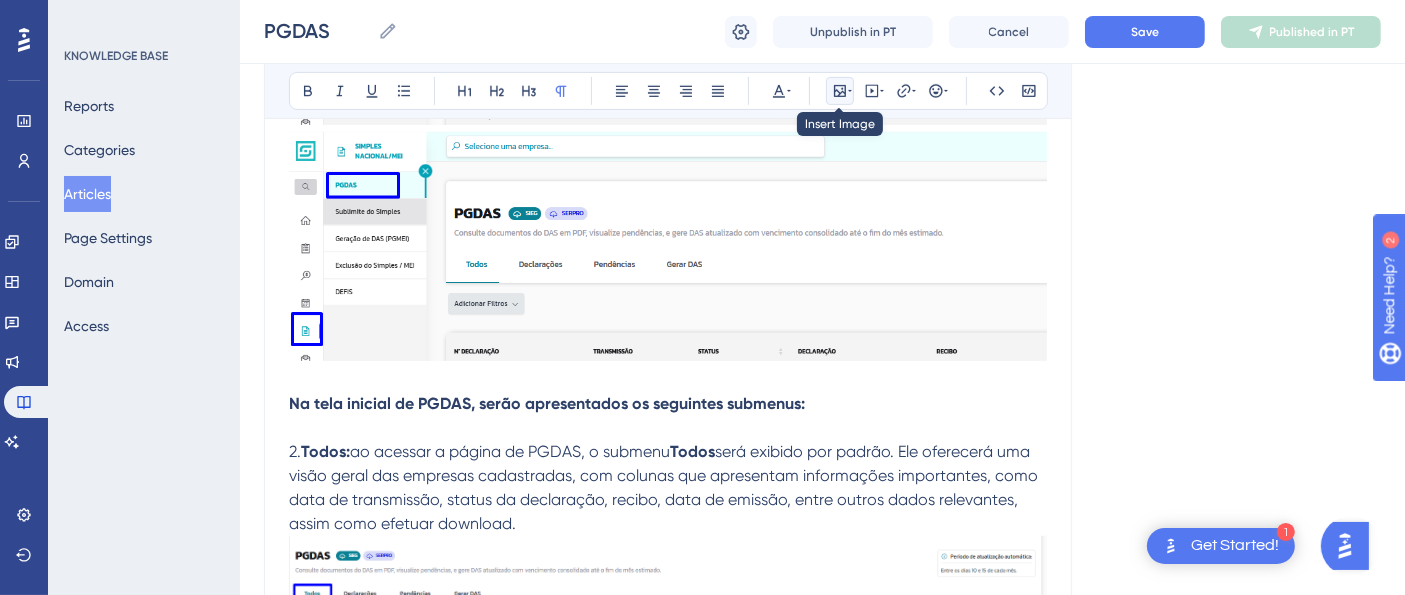 click 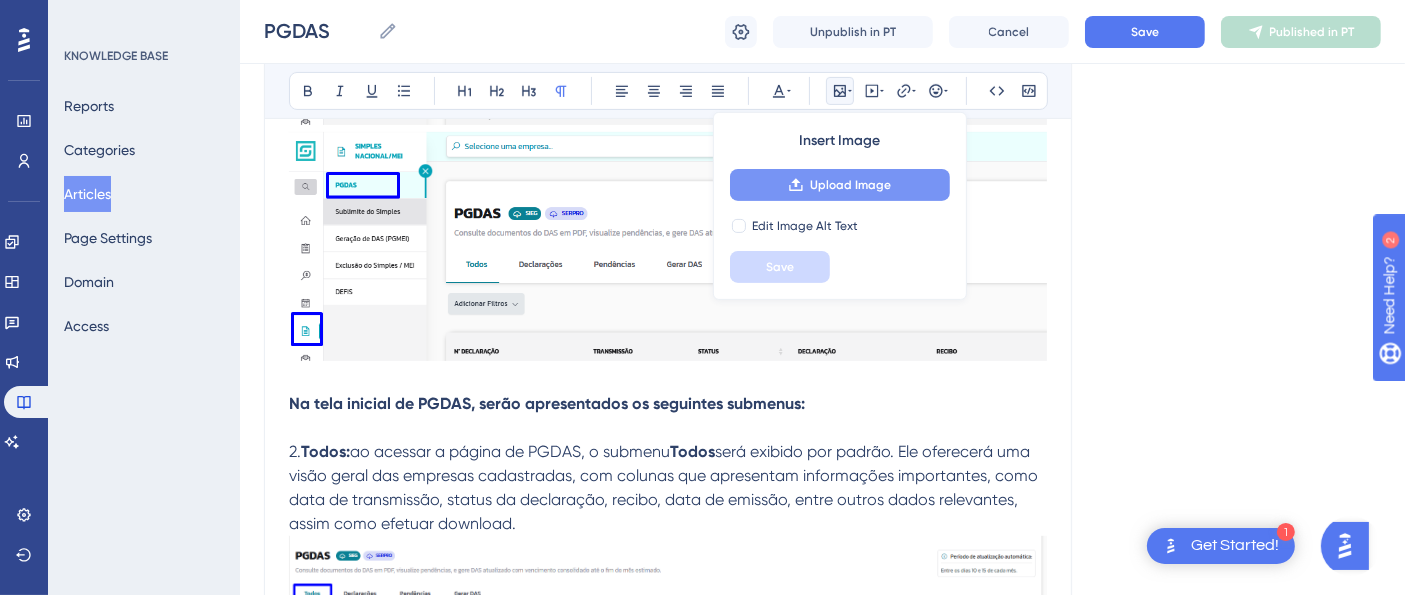 click on "Upload Image" at bounding box center [850, 185] 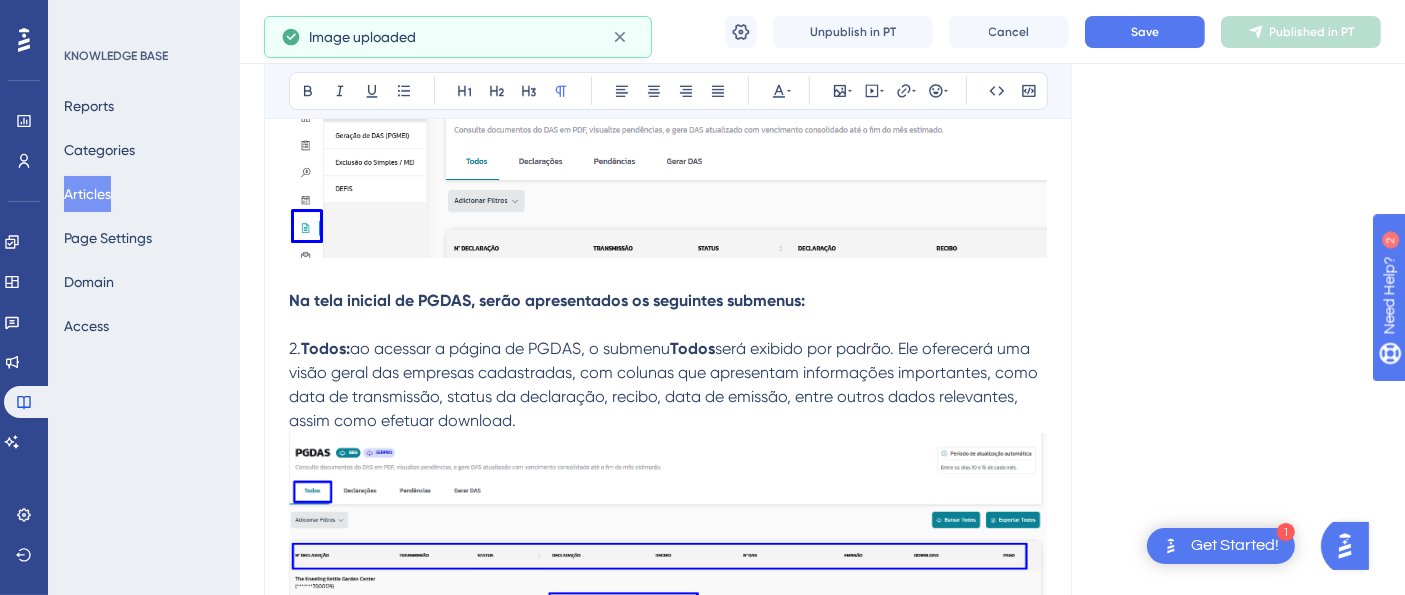 scroll, scrollTop: 848, scrollLeft: 0, axis: vertical 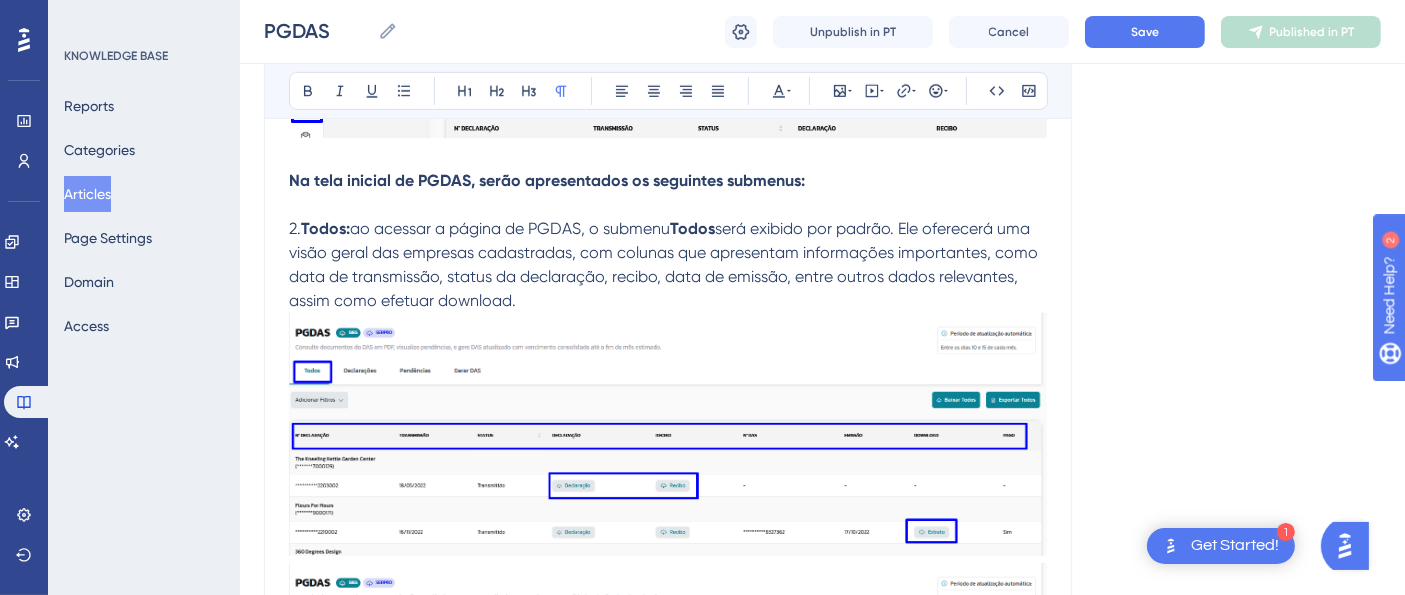 drag, startPoint x: 294, startPoint y: 409, endPoint x: 304, endPoint y: 405, distance: 10.770329 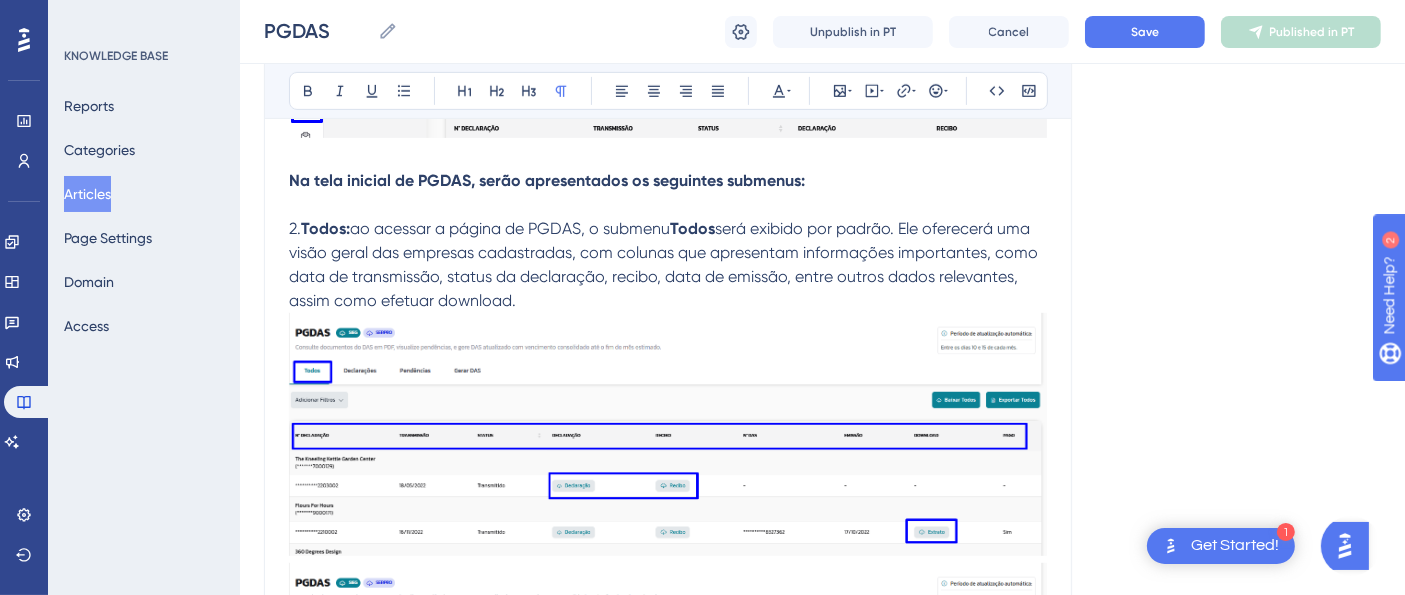 type 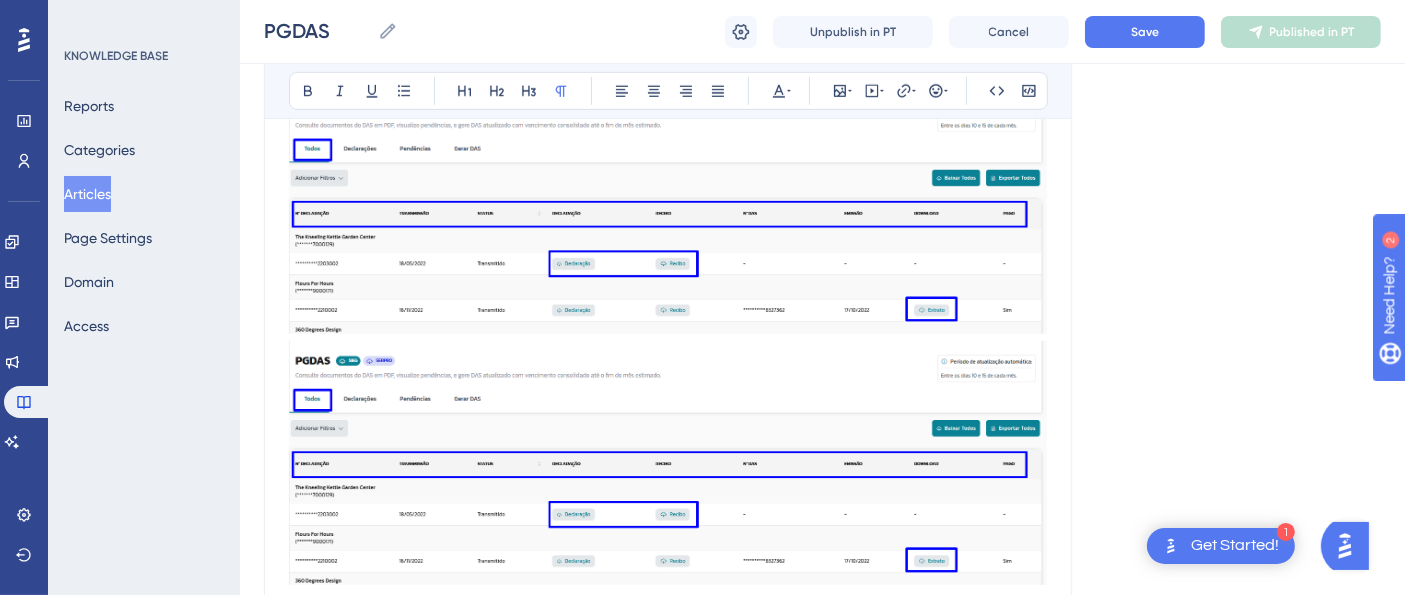 click at bounding box center (668, 870) 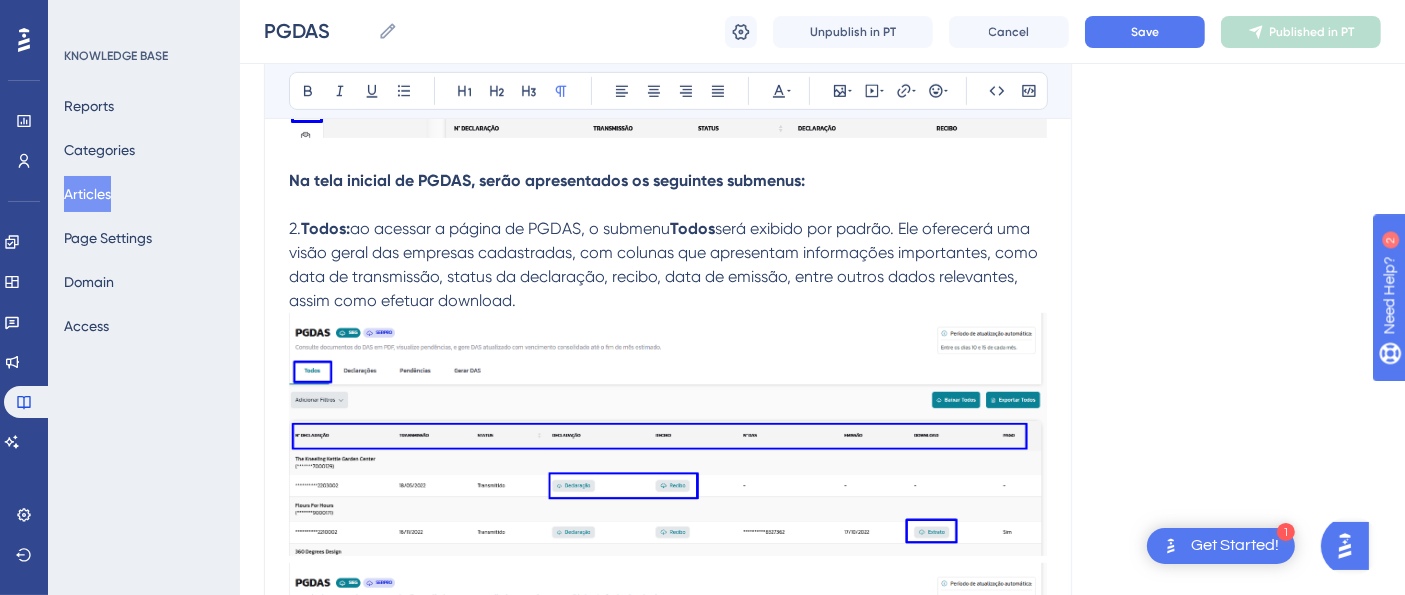 scroll, scrollTop: 1070, scrollLeft: 0, axis: vertical 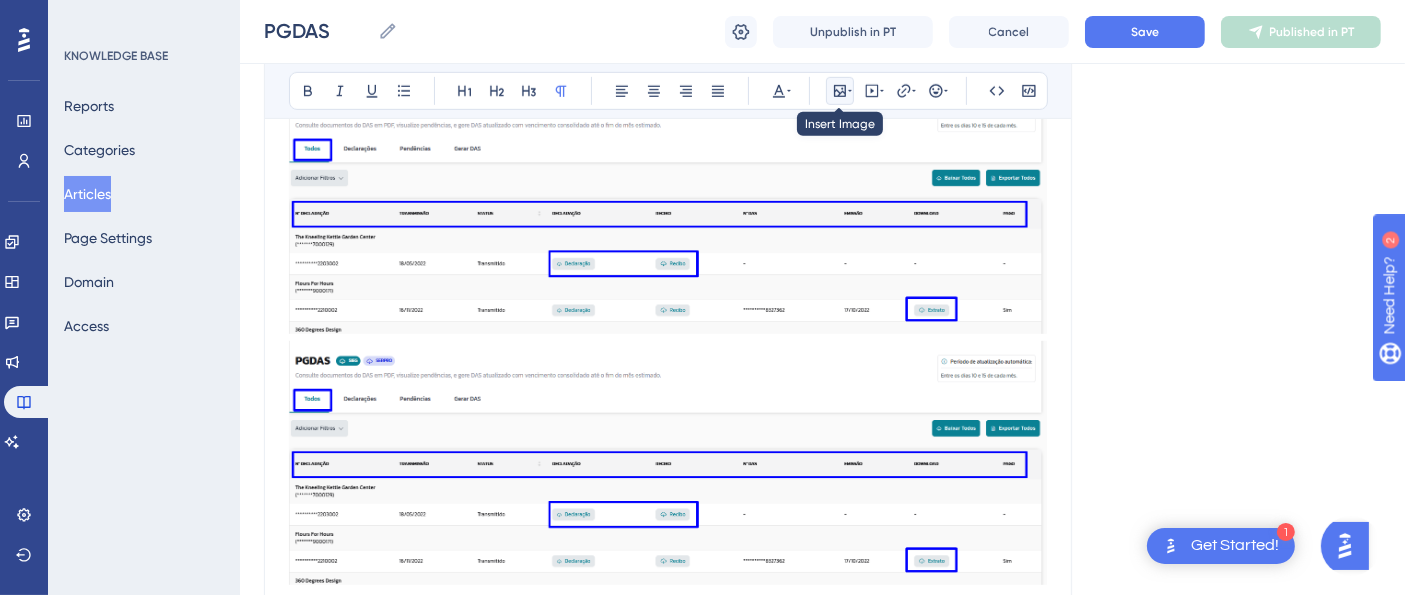 click 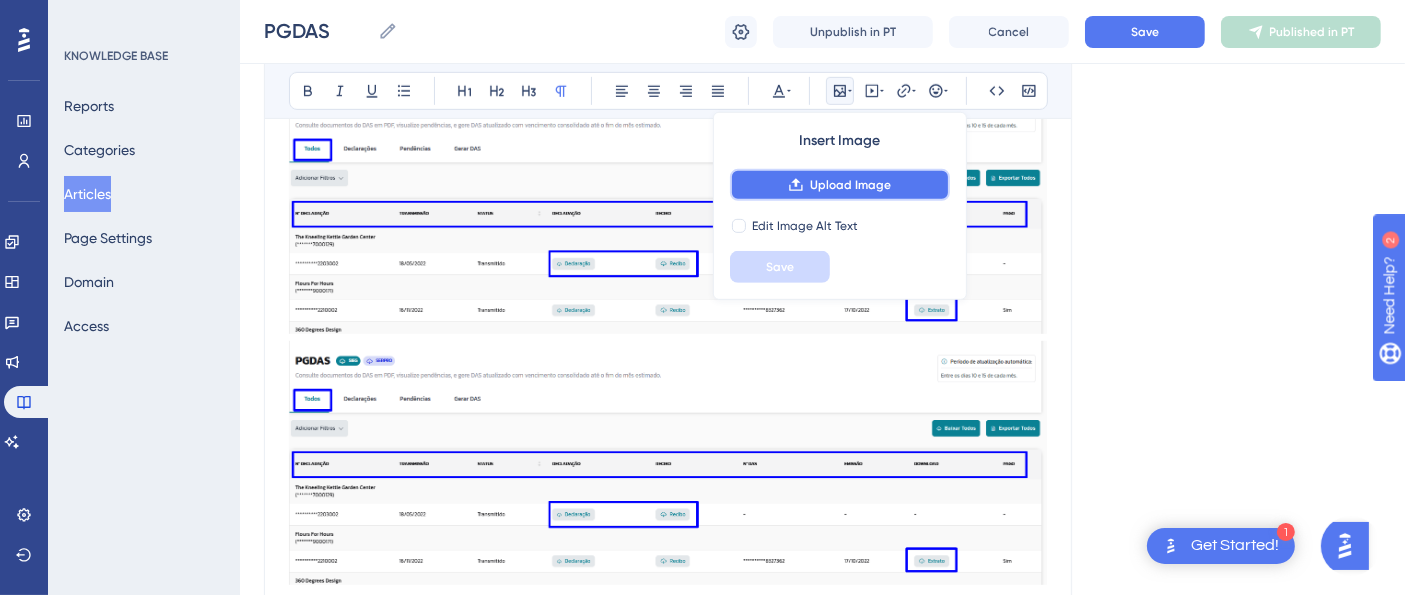 click on "Upload Image" at bounding box center (850, 185) 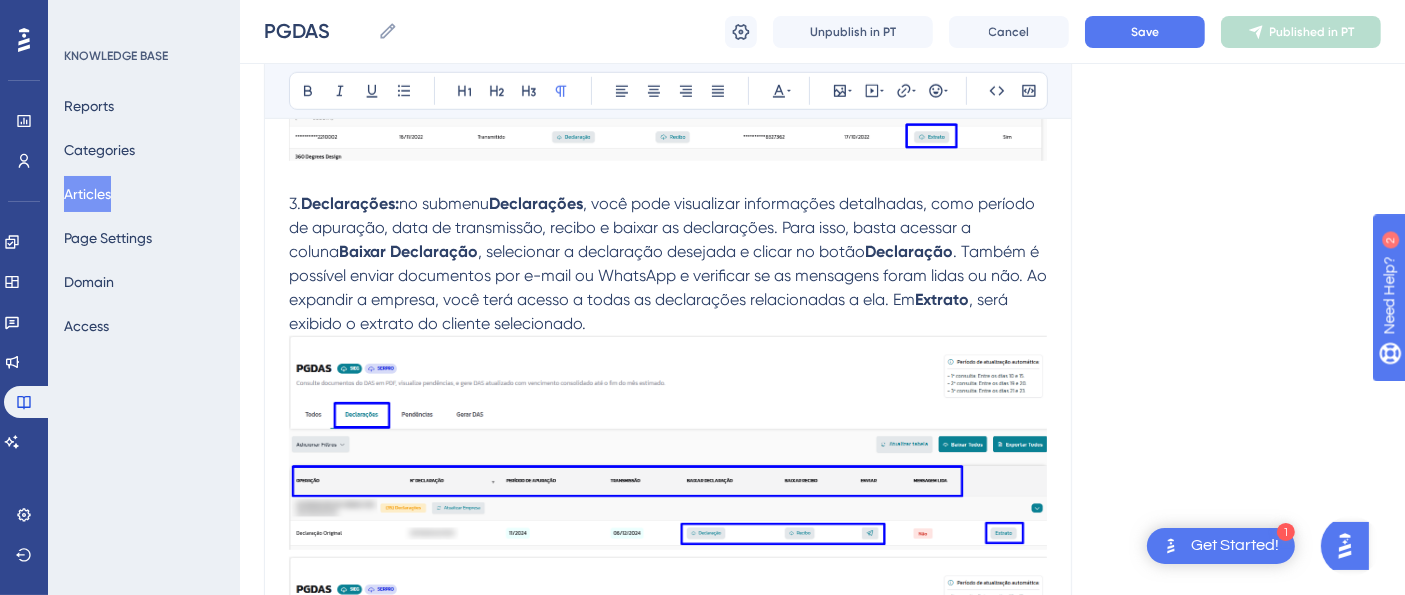 scroll, scrollTop: 1514, scrollLeft: 0, axis: vertical 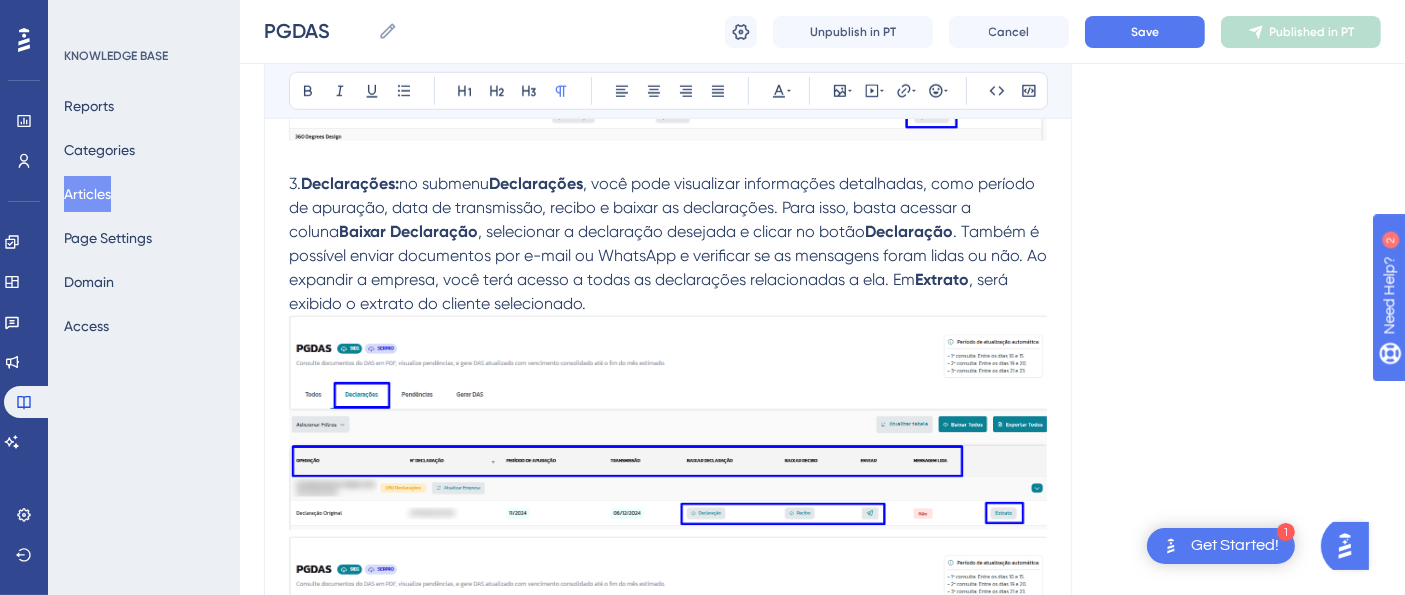 click on "3." at bounding box center [295, 816] 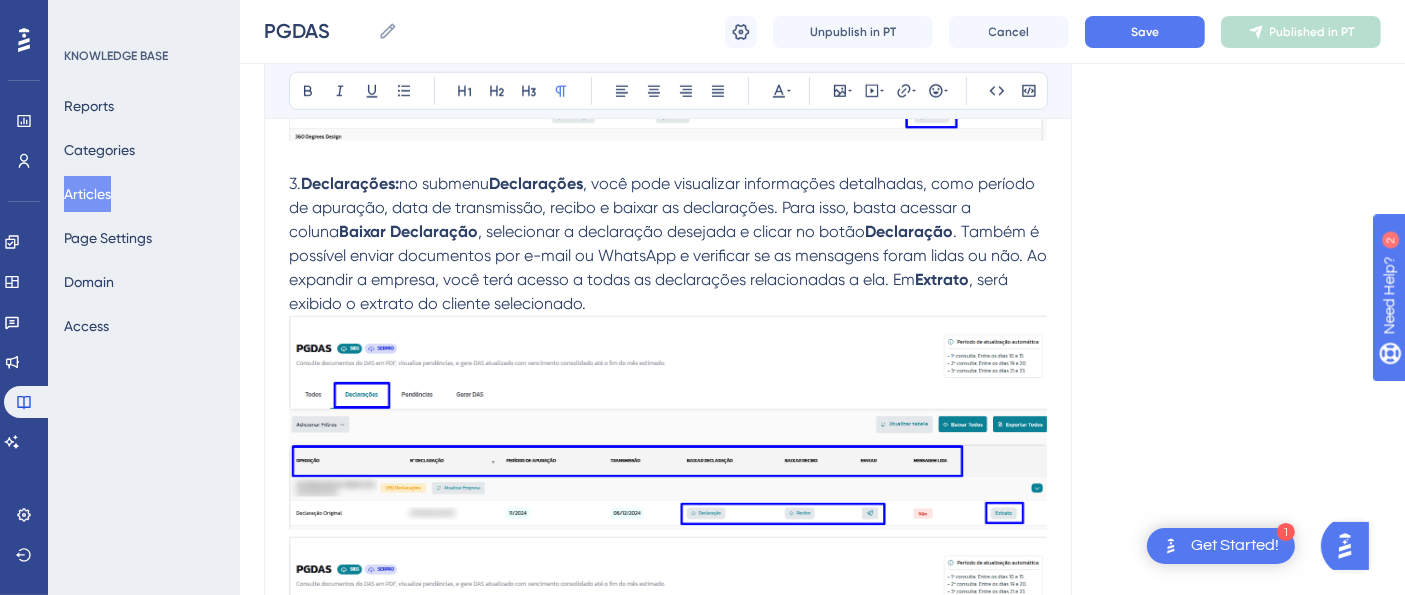 click on "4." at bounding box center (295, 1179) 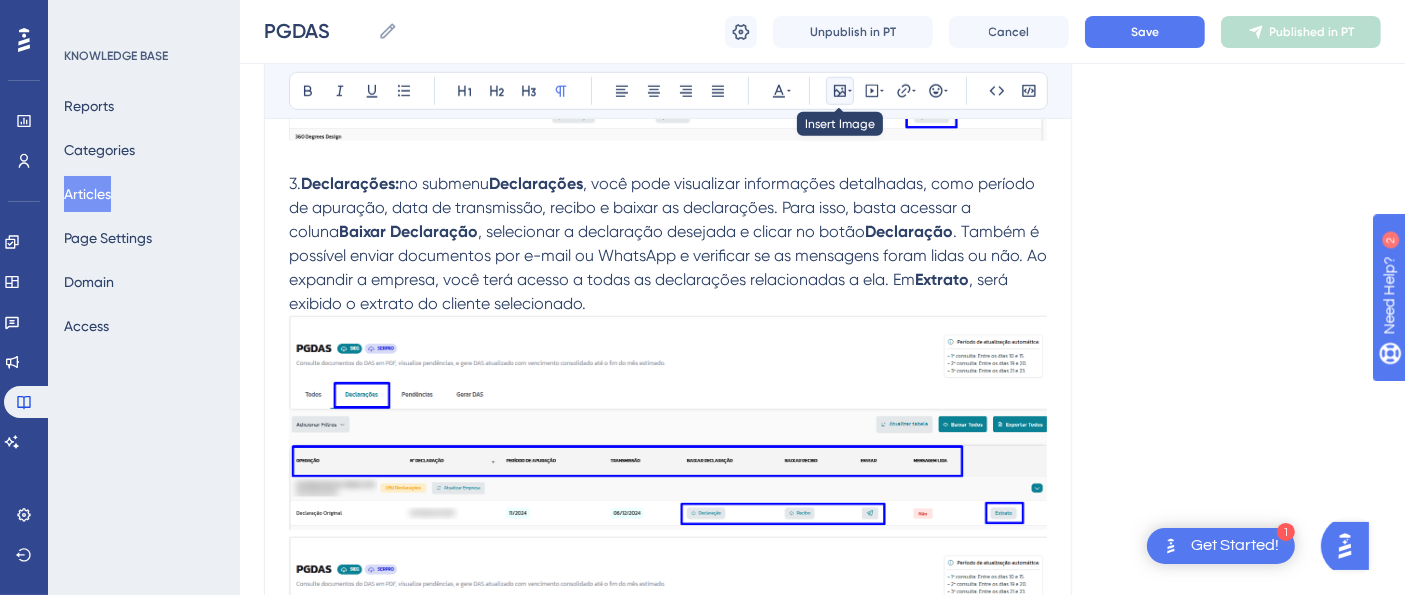 click 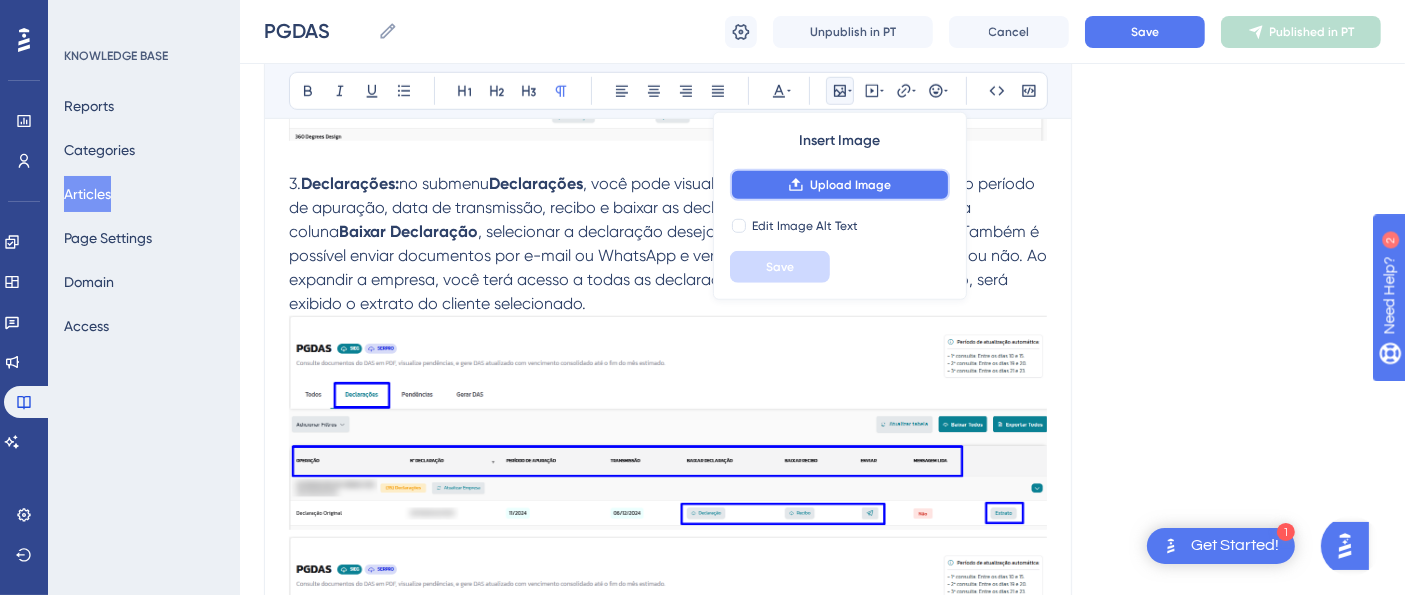 click on "Upload Image" at bounding box center [850, 185] 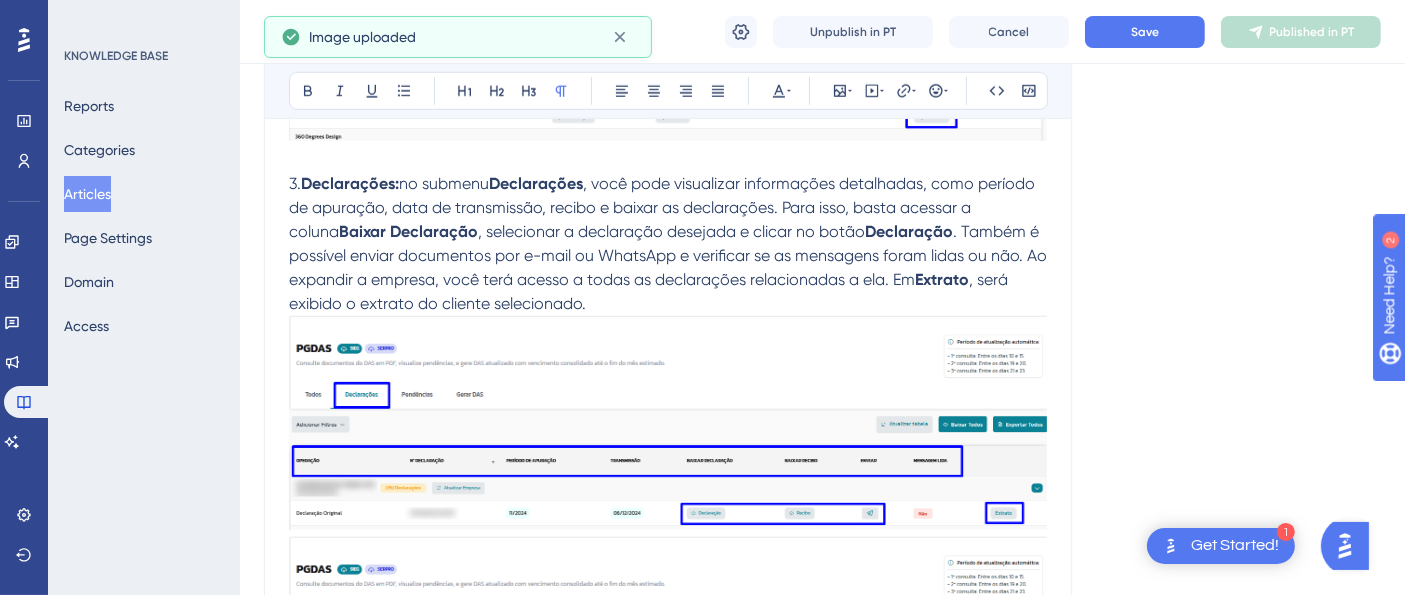 scroll, scrollTop: 1848, scrollLeft: 0, axis: vertical 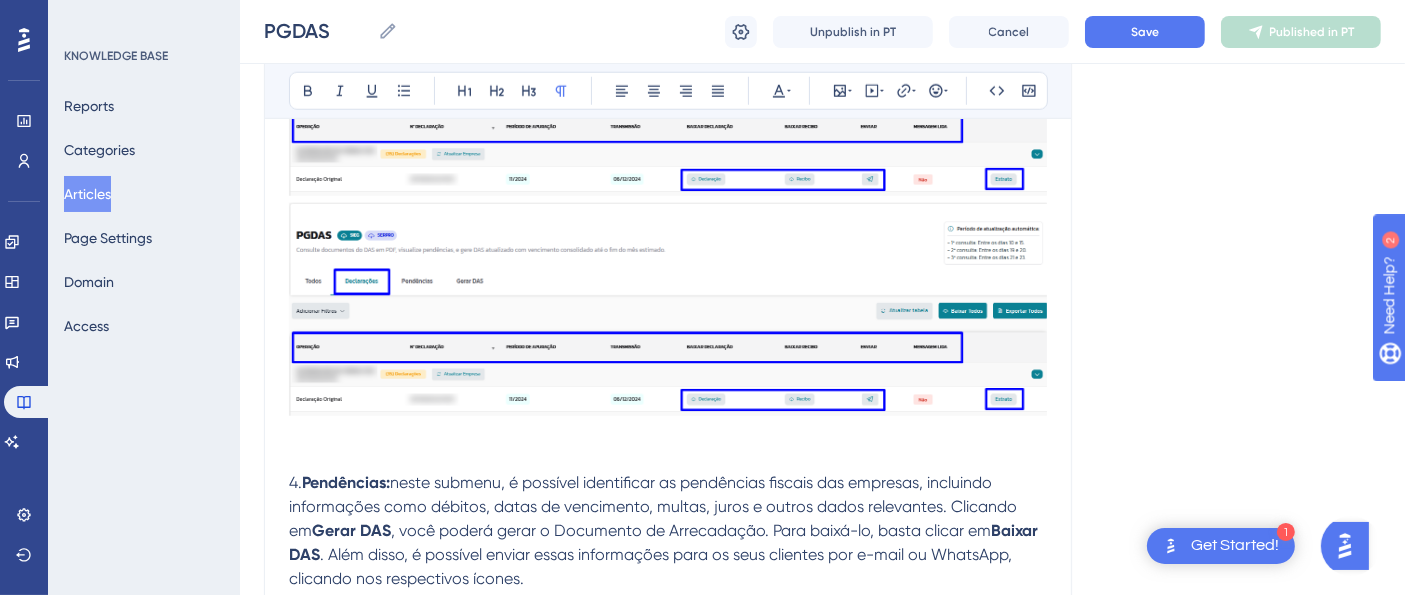 click at bounding box center [668, 1351] 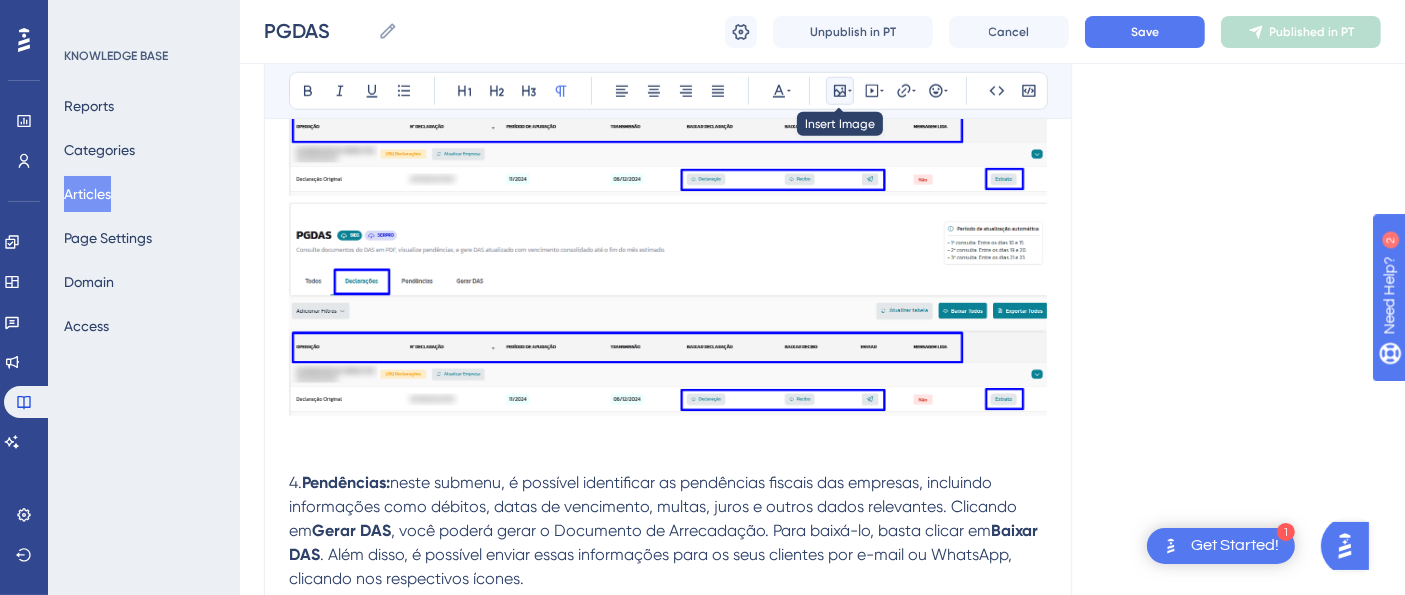 click 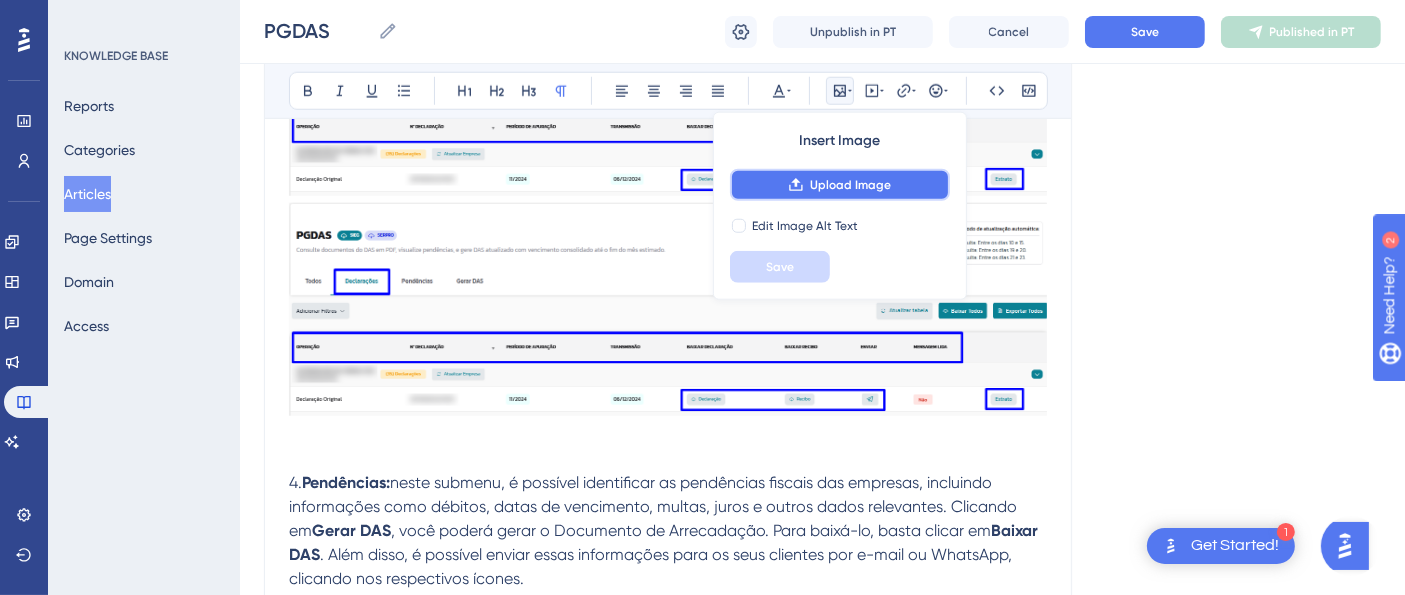 click on "Upload Image" at bounding box center (850, 185) 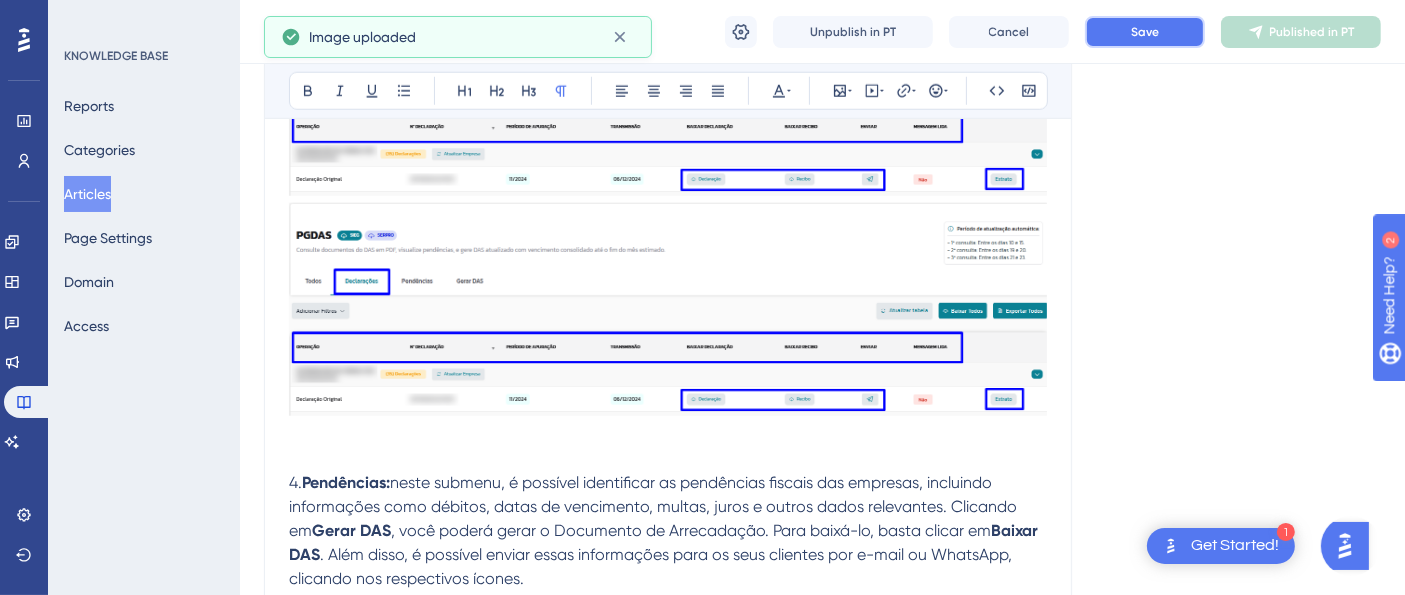 click on "Save" at bounding box center [1145, 32] 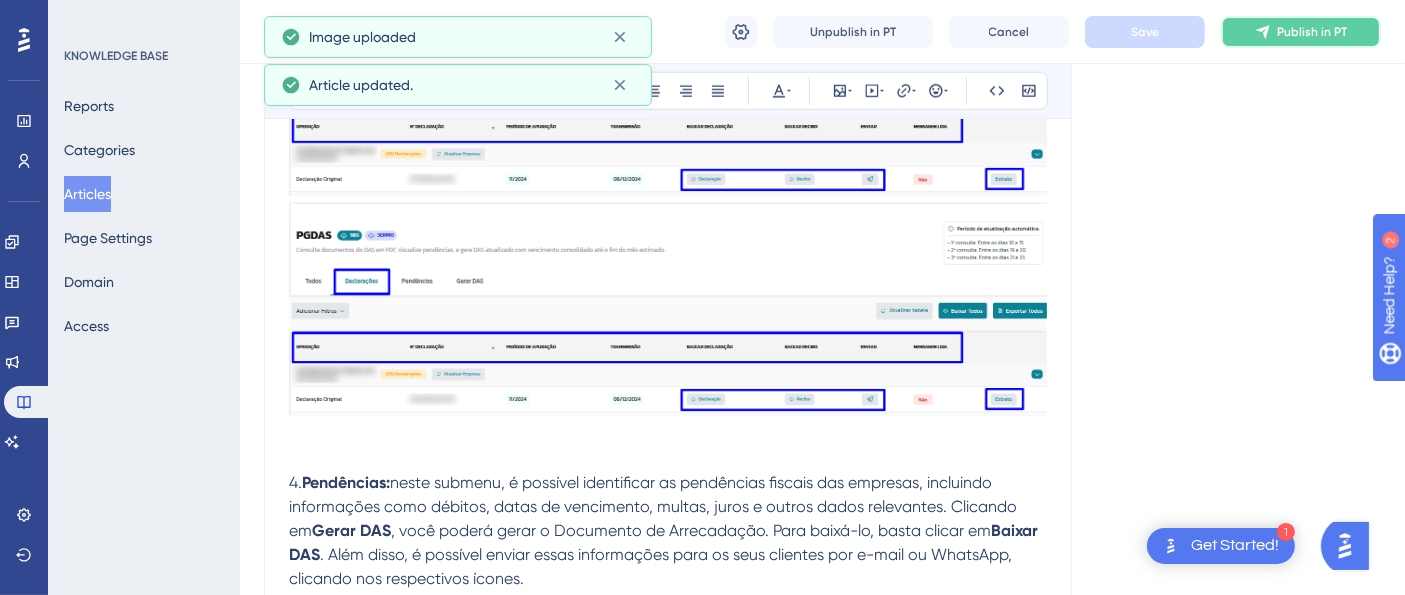 click on "Publish in PT" at bounding box center [1312, 32] 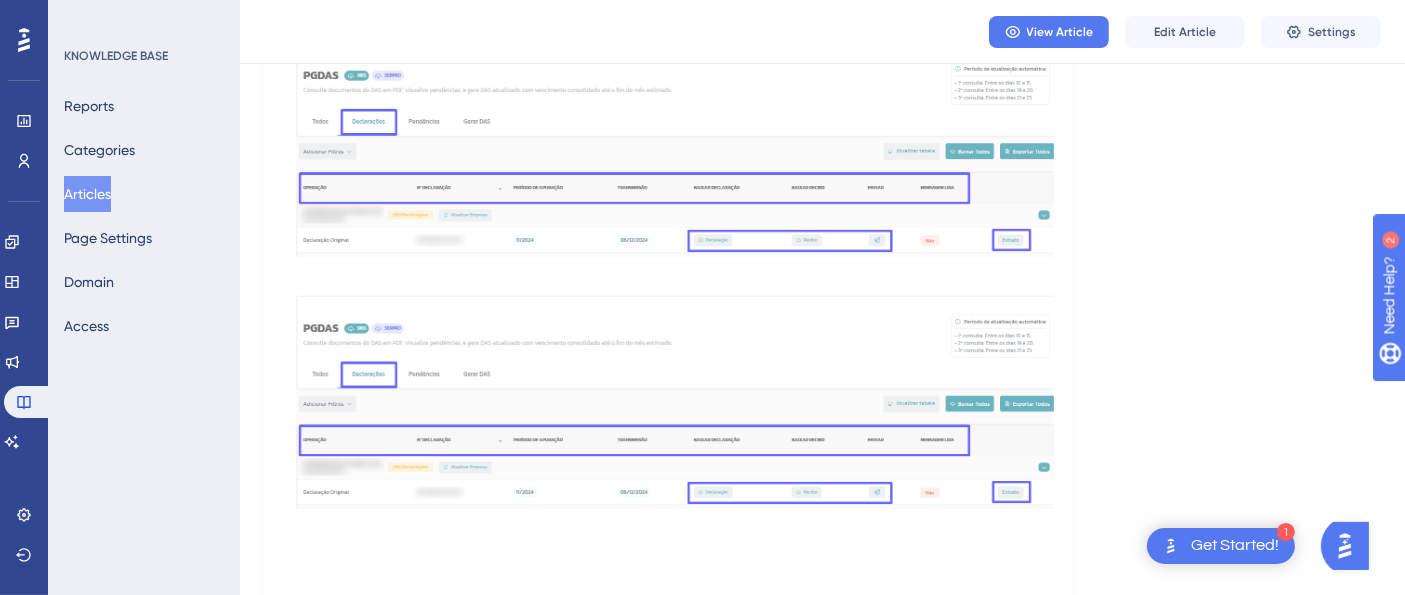 scroll, scrollTop: 0, scrollLeft: 0, axis: both 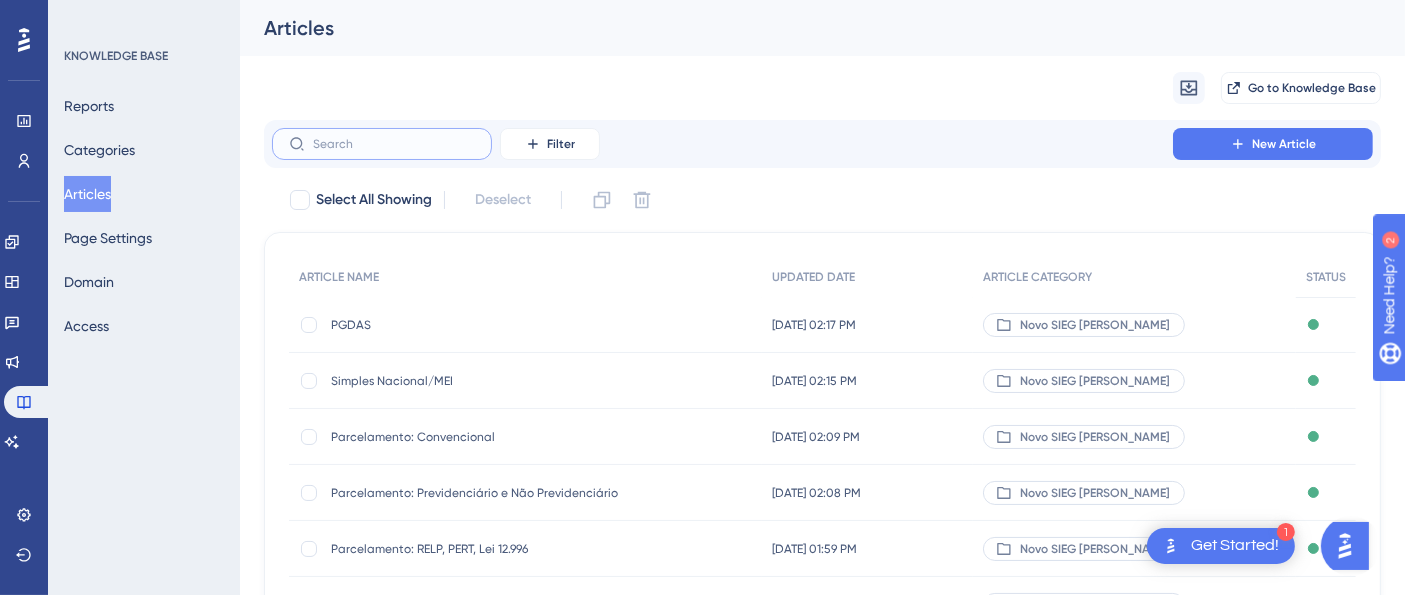 click at bounding box center [394, 144] 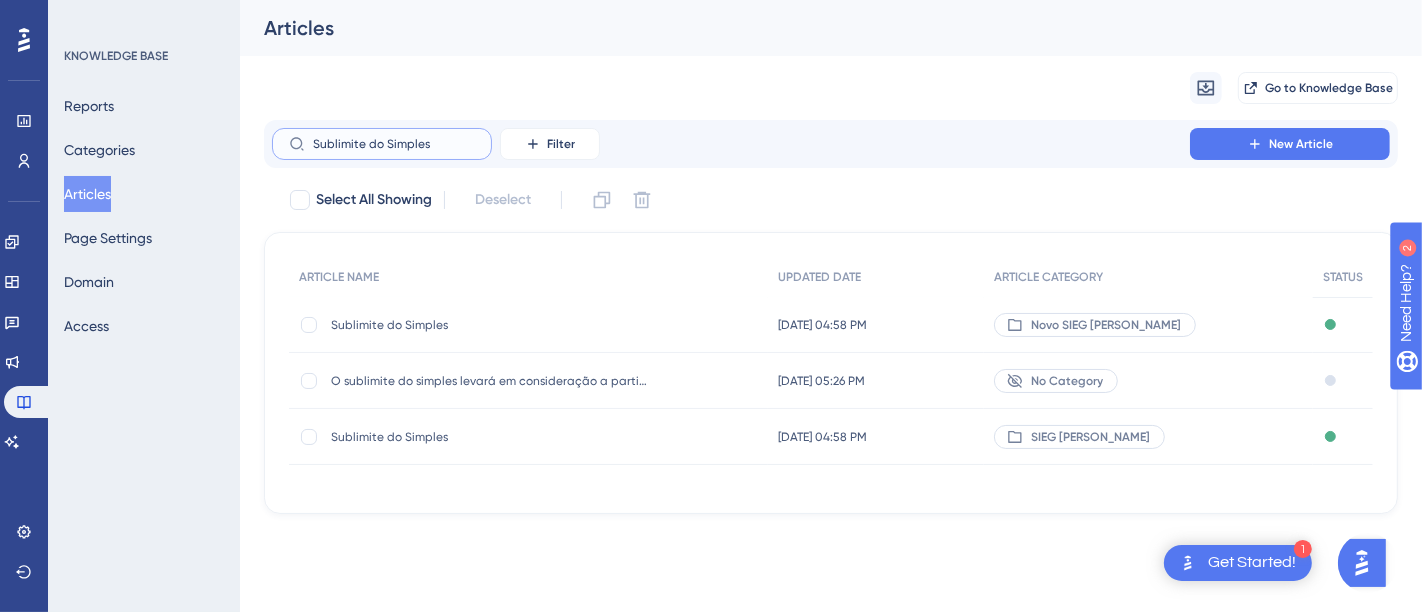 type on "Sublimite do Simples" 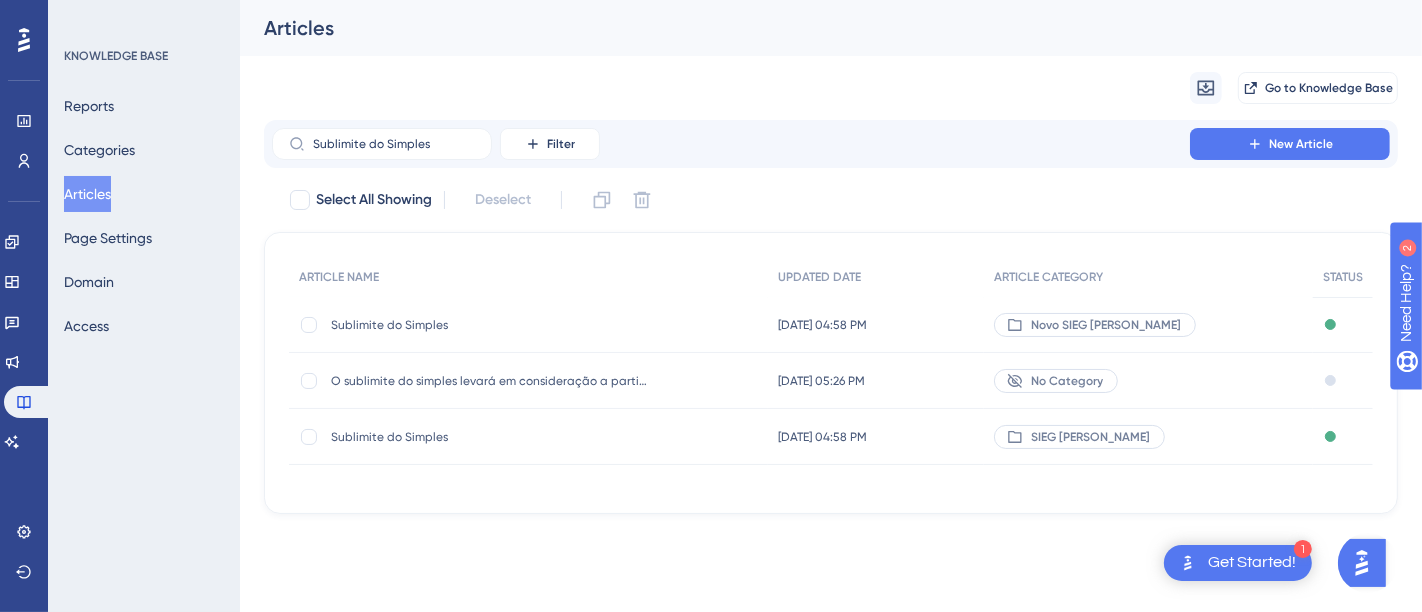 click on "Sublimite do Simples" at bounding box center [491, 325] 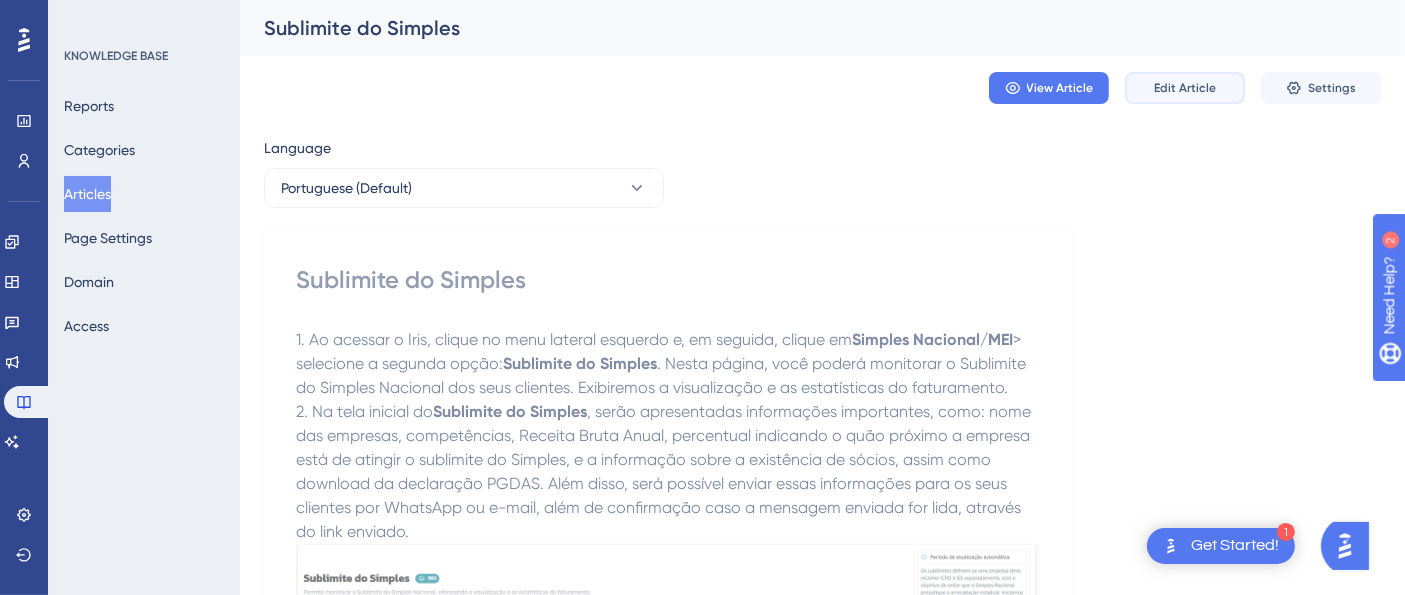 click on "Edit Article" at bounding box center (1185, 88) 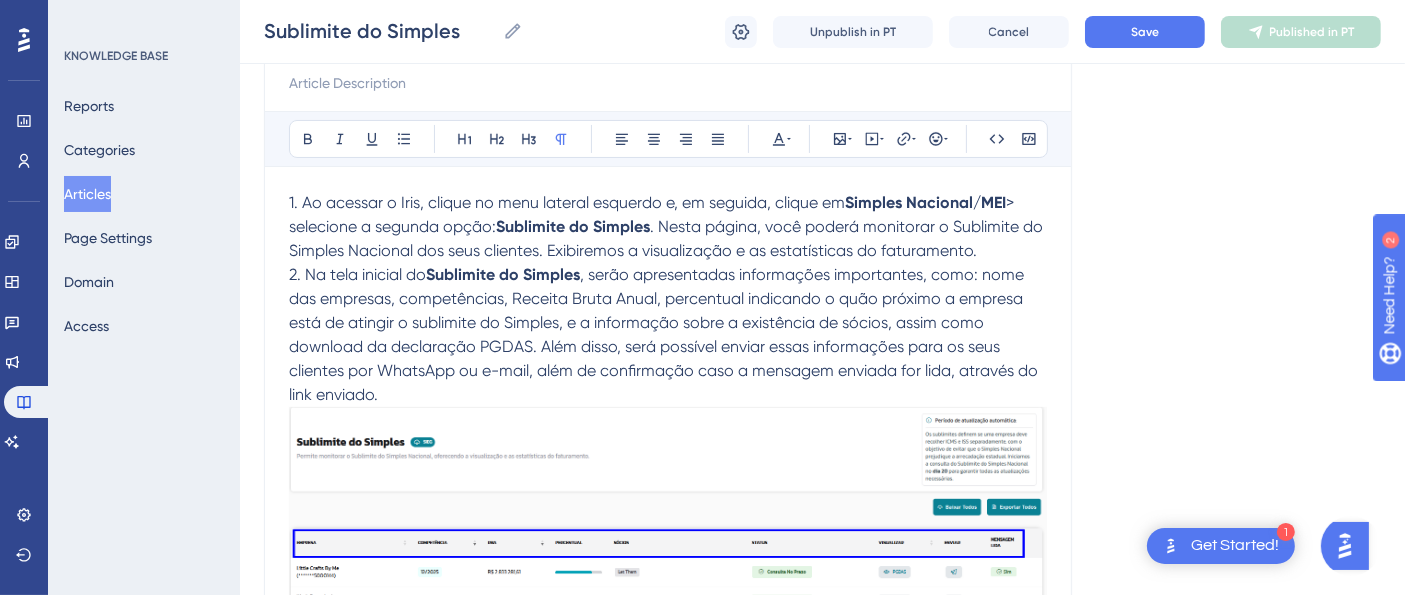scroll, scrollTop: 199, scrollLeft: 0, axis: vertical 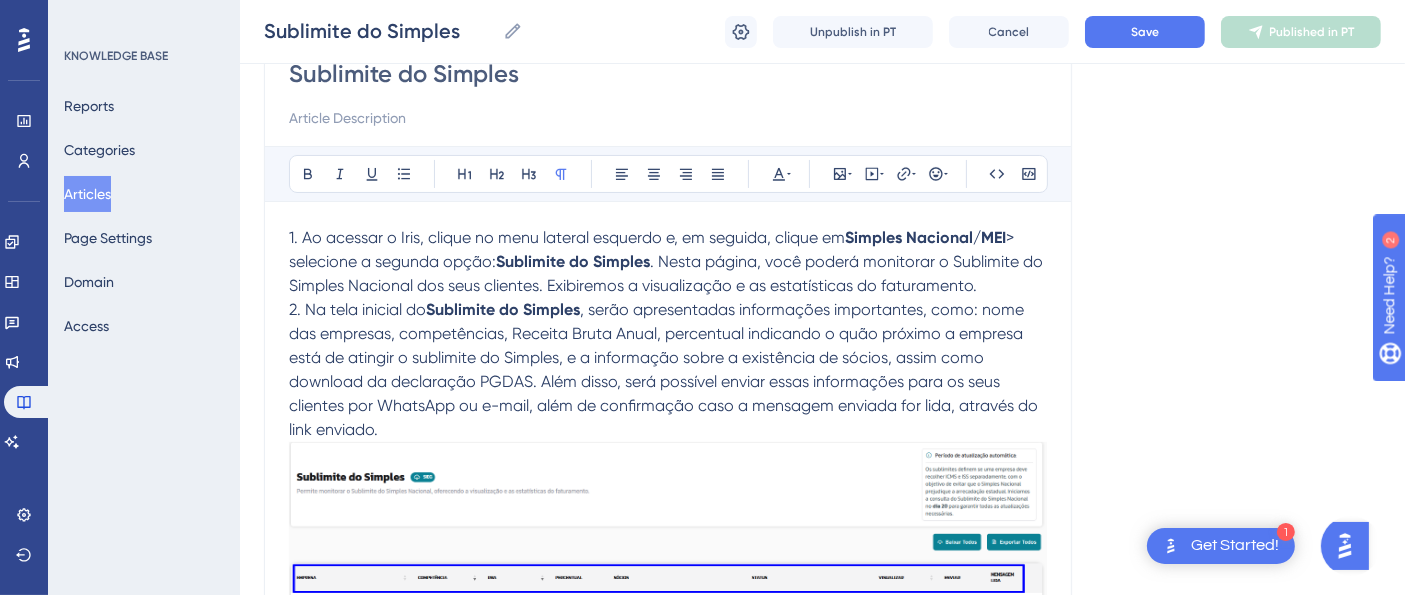 click on "1. Ao acessar o Iris, clique no menu lateral esquerdo e, em seguida, clique em  Simples Nacional/MEI  > selecione a segunda opção:  Sublimite do Simples . Nesta página, você poderá monitorar o Sublimite do Simples Nacional dos seus clientes. Exibiremos a visualização e as estatísticas do faturamento." at bounding box center [668, 262] 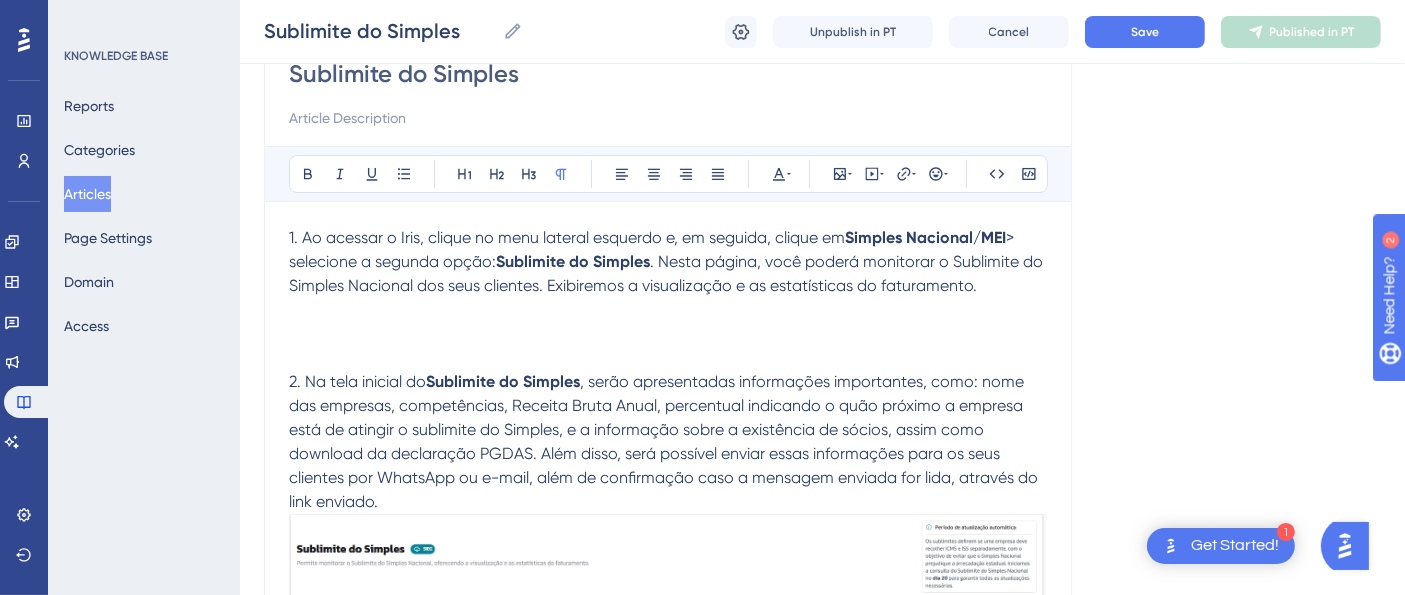 click at bounding box center (668, 334) 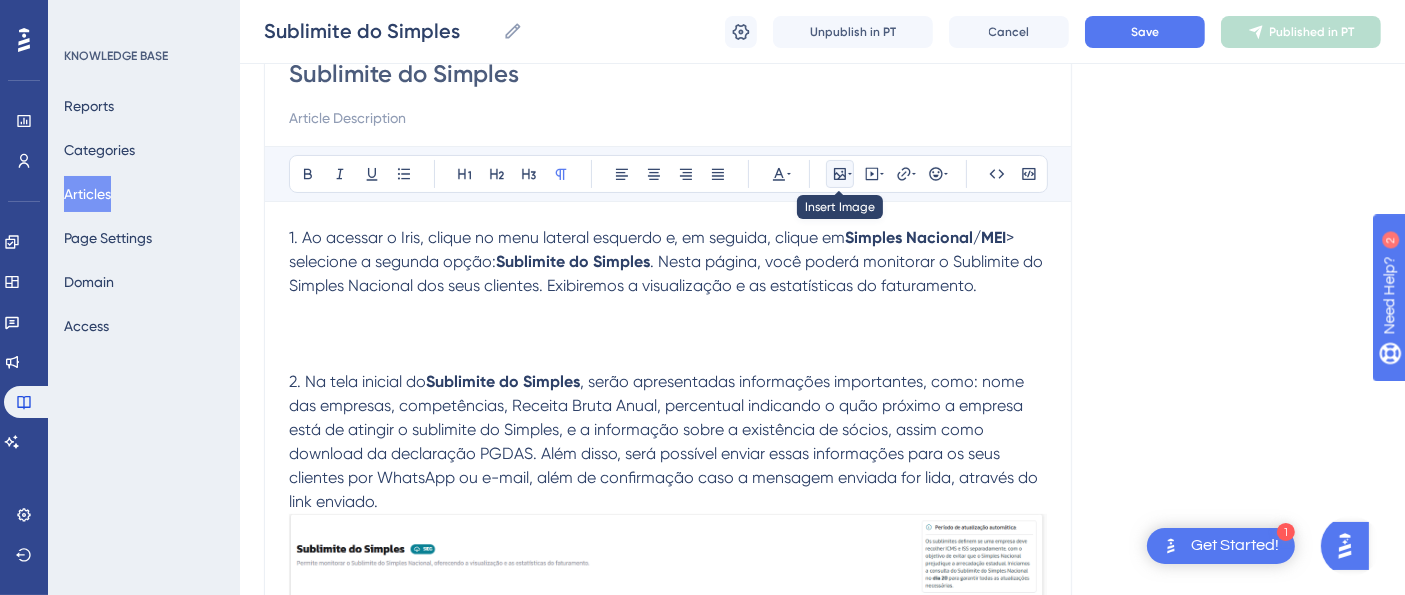 click 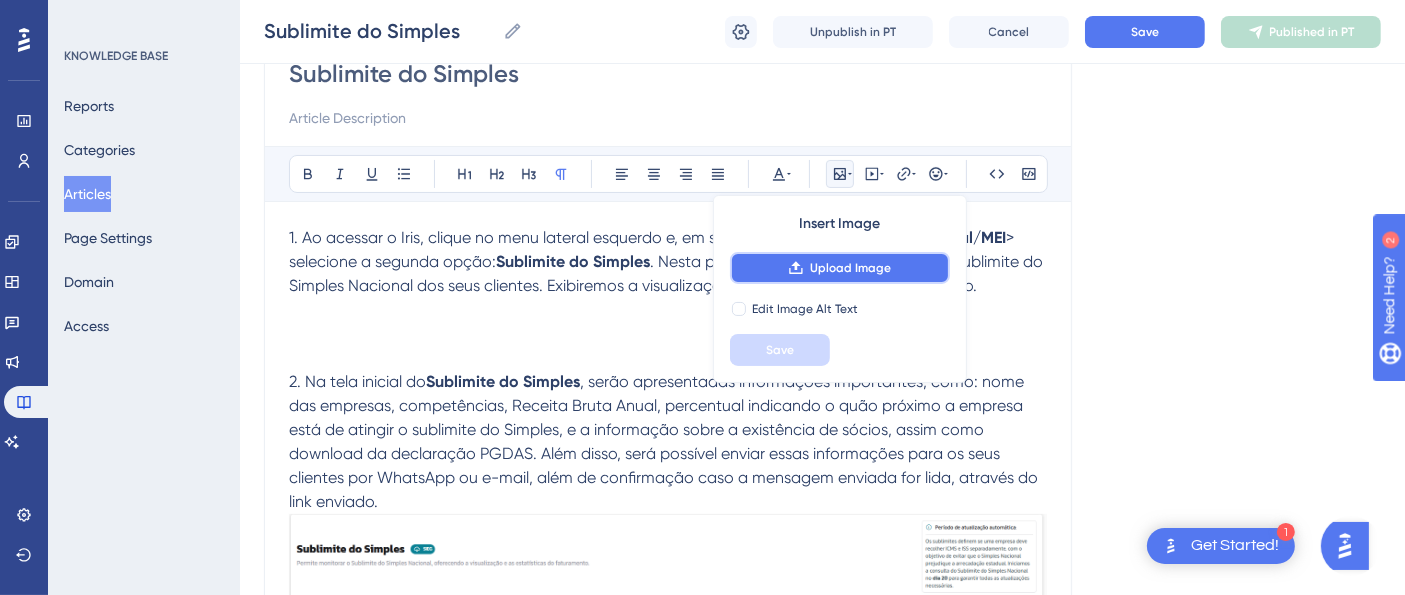 click on "Upload Image" at bounding box center [850, 268] 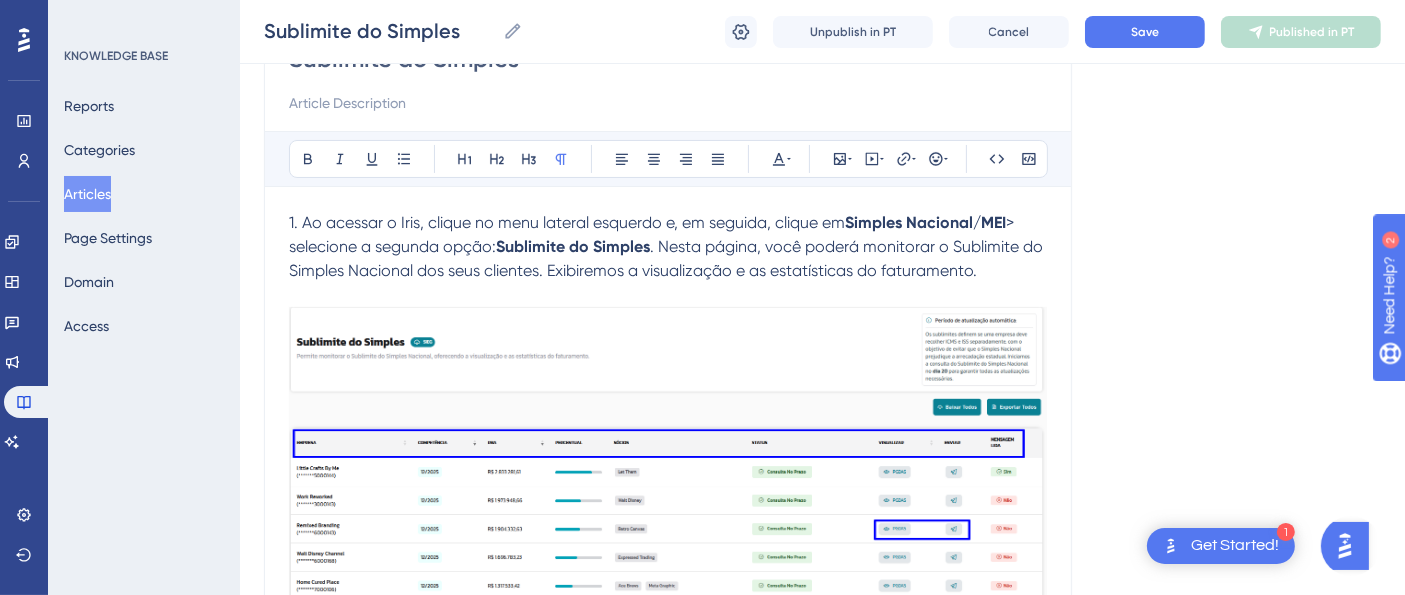 scroll, scrollTop: 421, scrollLeft: 0, axis: vertical 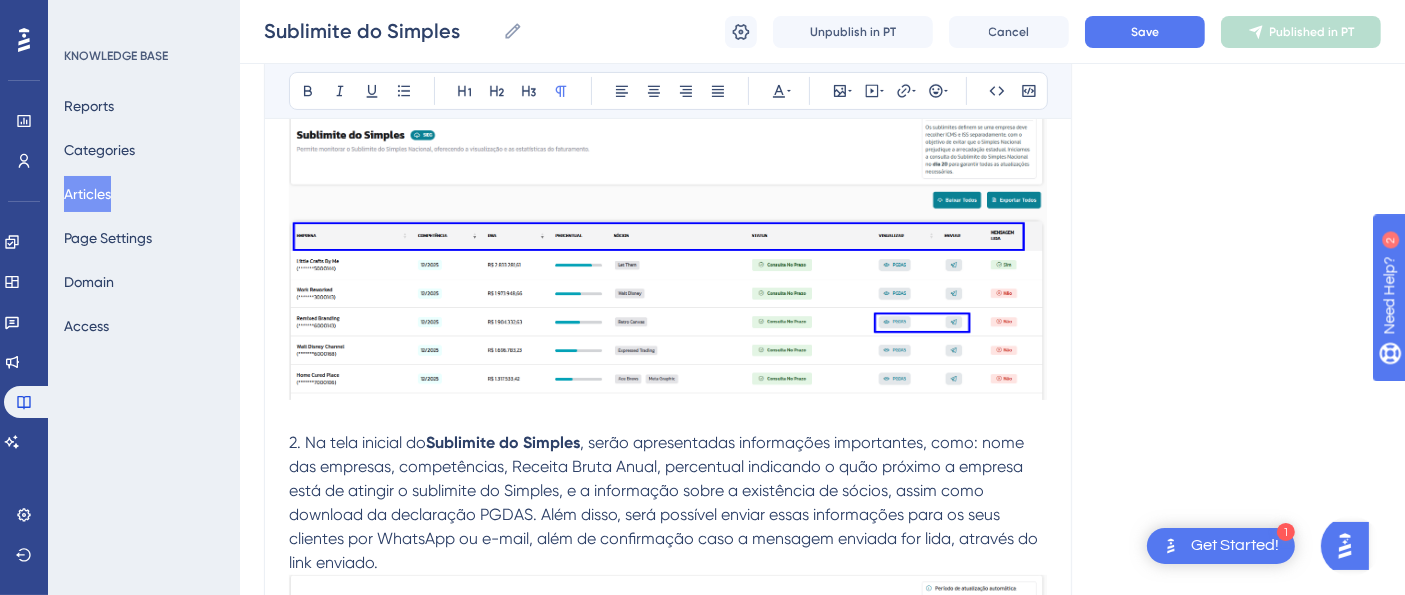 click at bounding box center (668, 250) 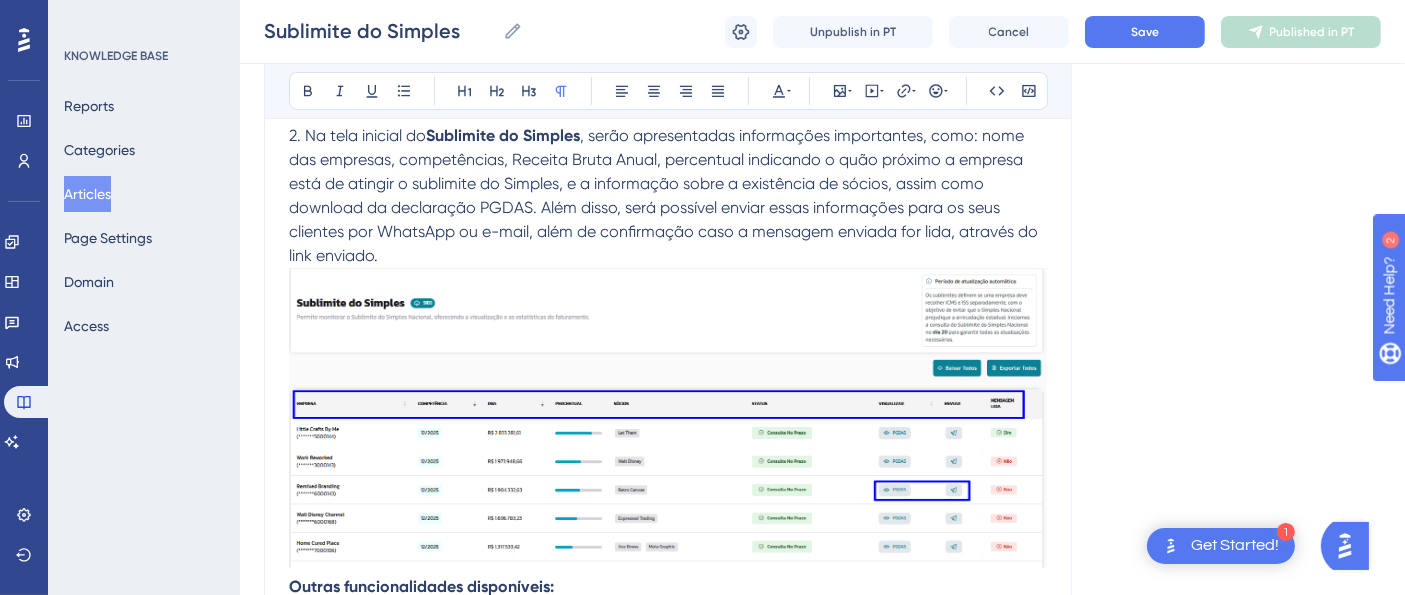 click at bounding box center [668, 421] 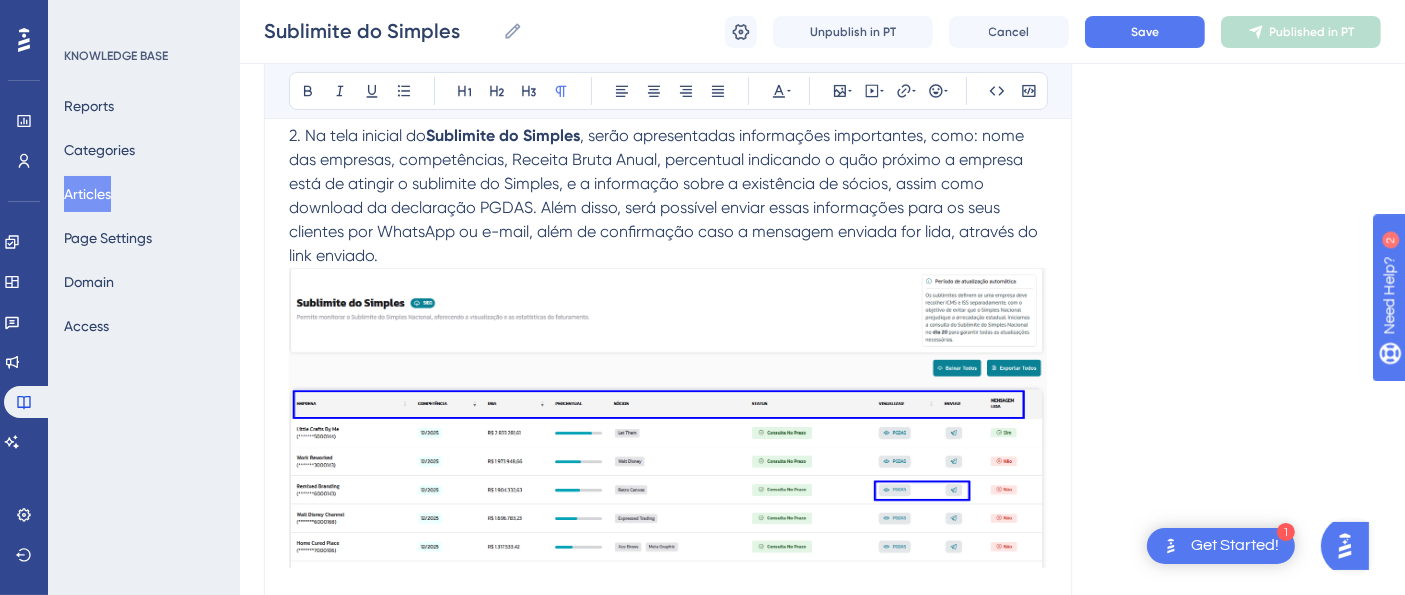click at bounding box center (668, 421) 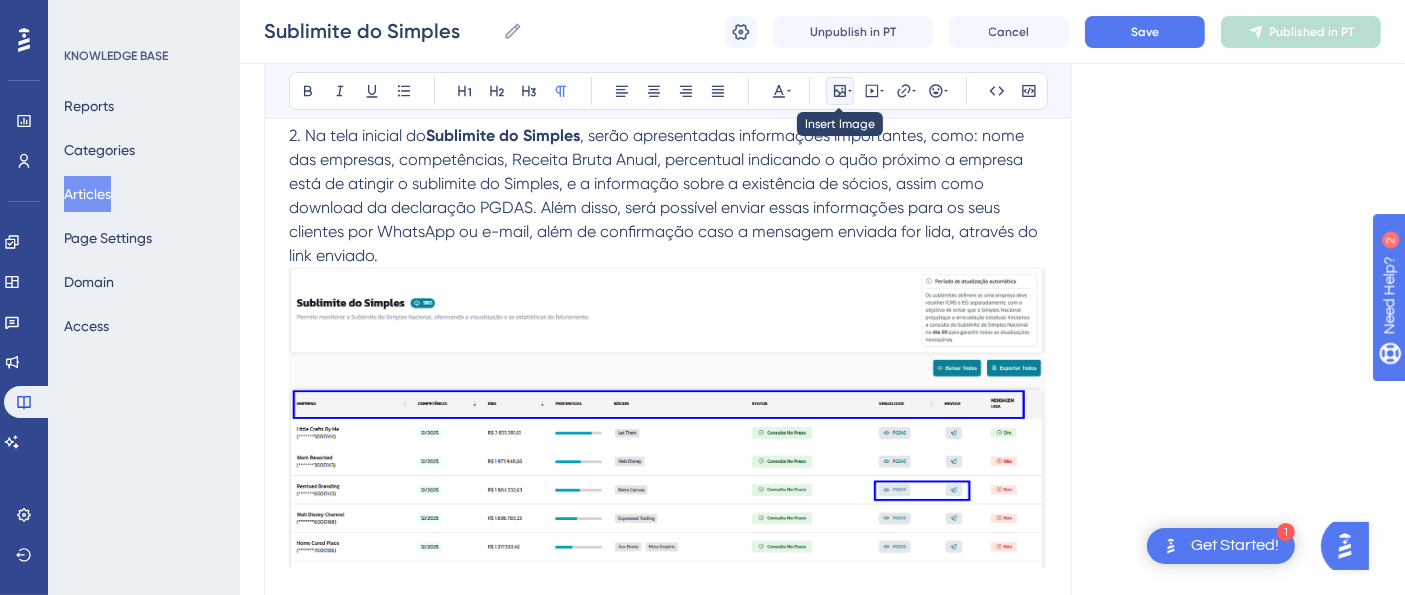 click 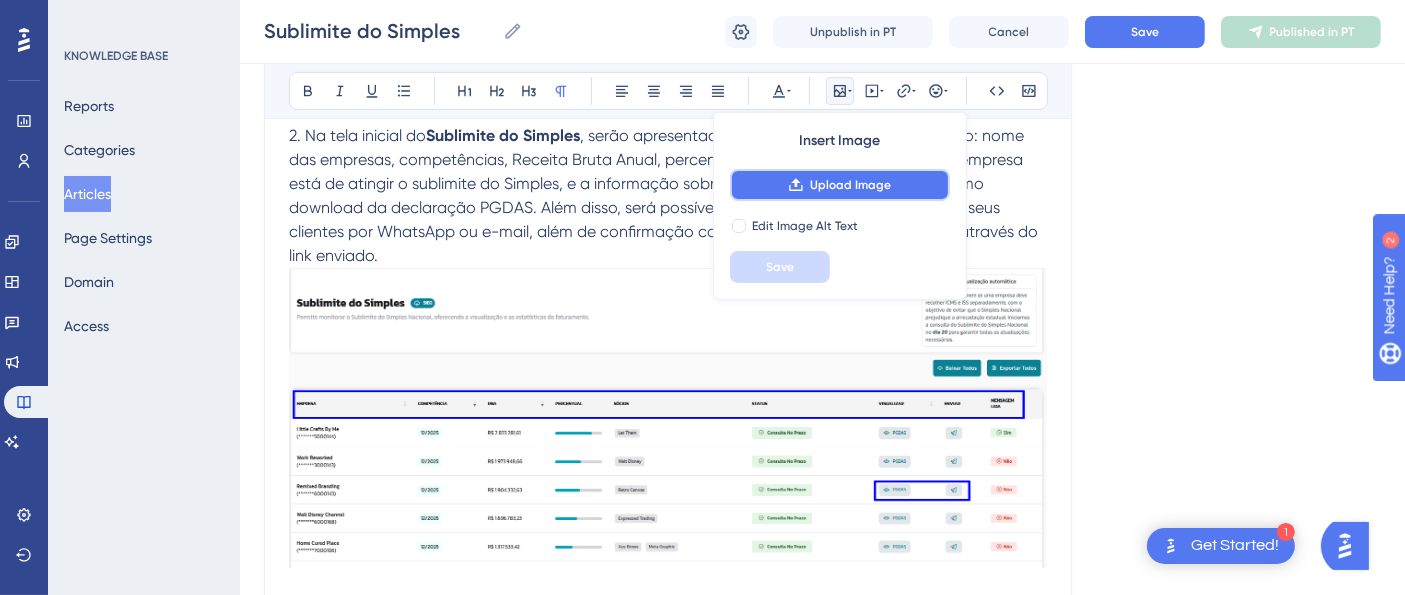 click on "Upload Image" at bounding box center (850, 185) 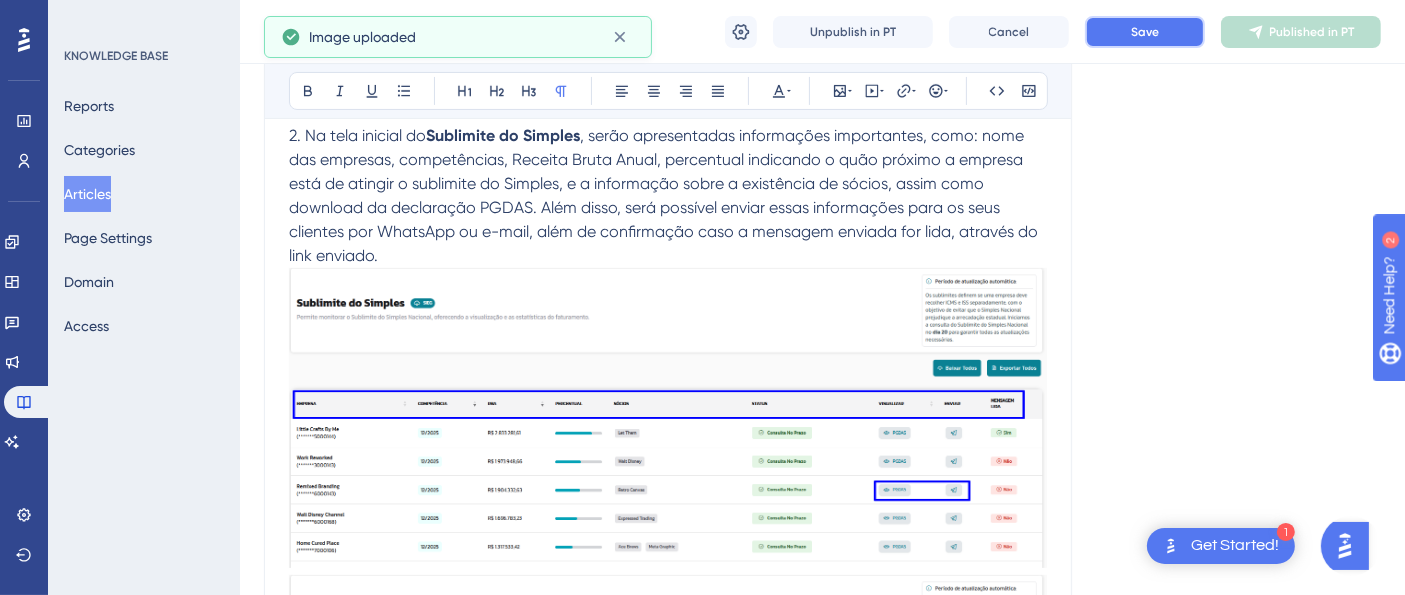 click on "Save" at bounding box center [1145, 32] 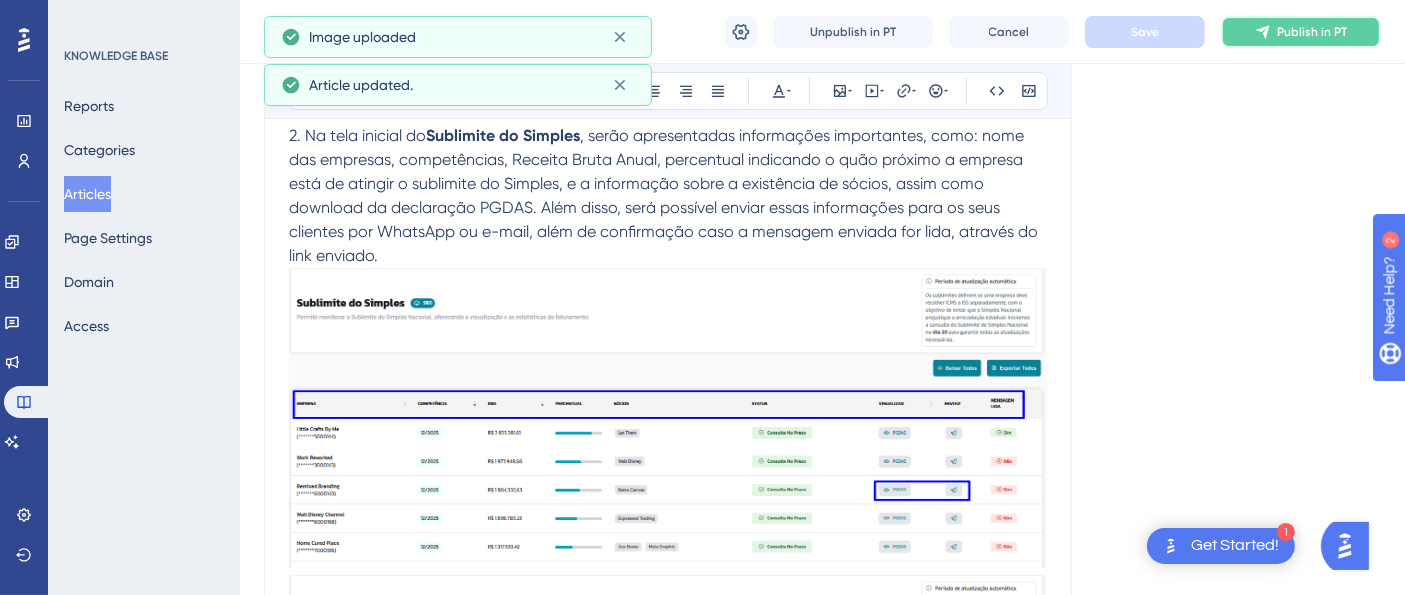 click on "Publish in PT" at bounding box center (1312, 32) 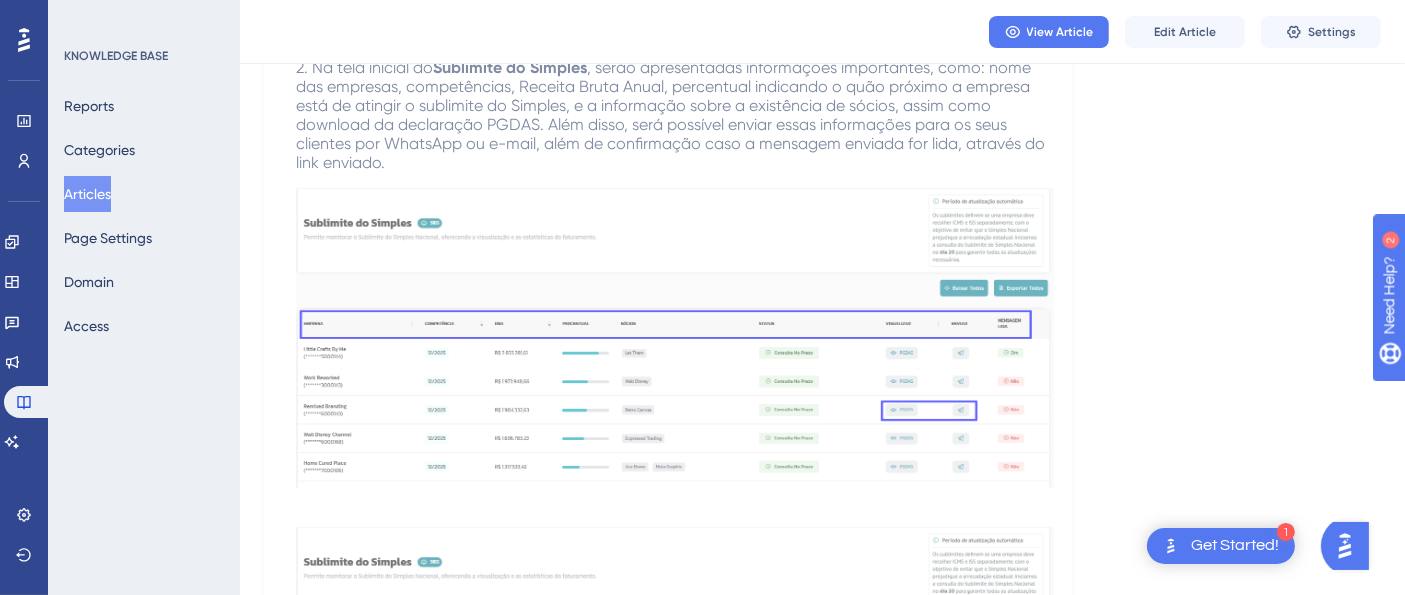 scroll, scrollTop: 0, scrollLeft: 0, axis: both 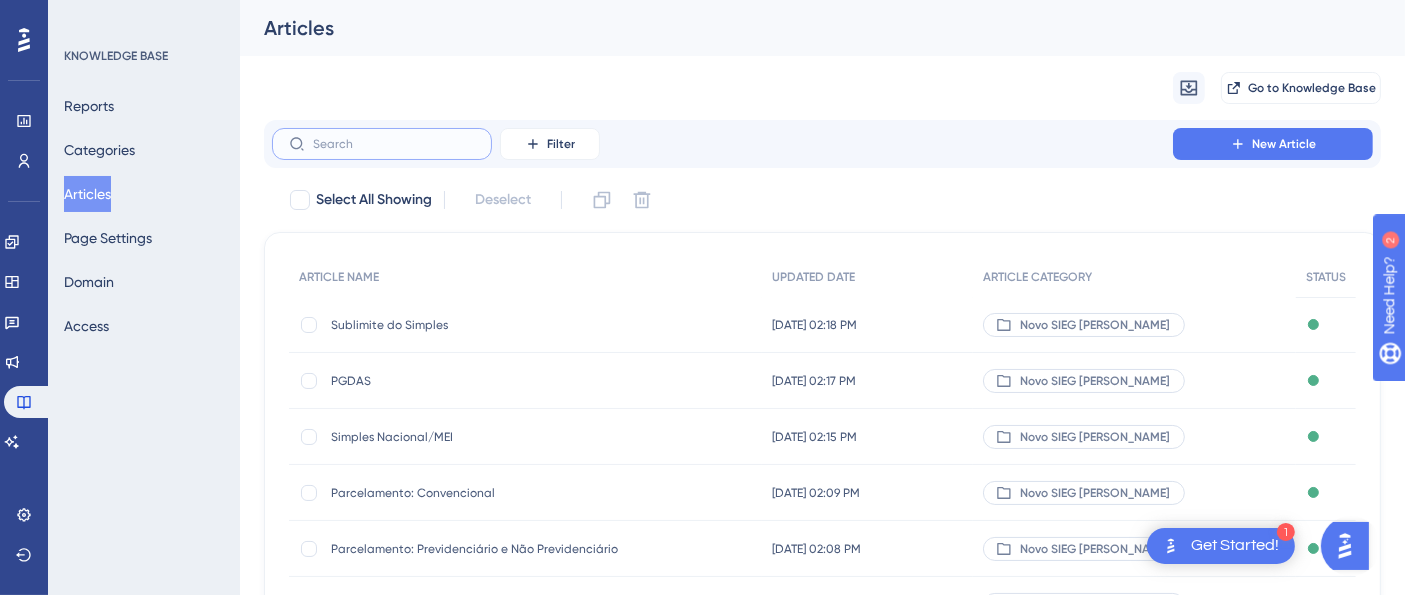 click at bounding box center (394, 144) 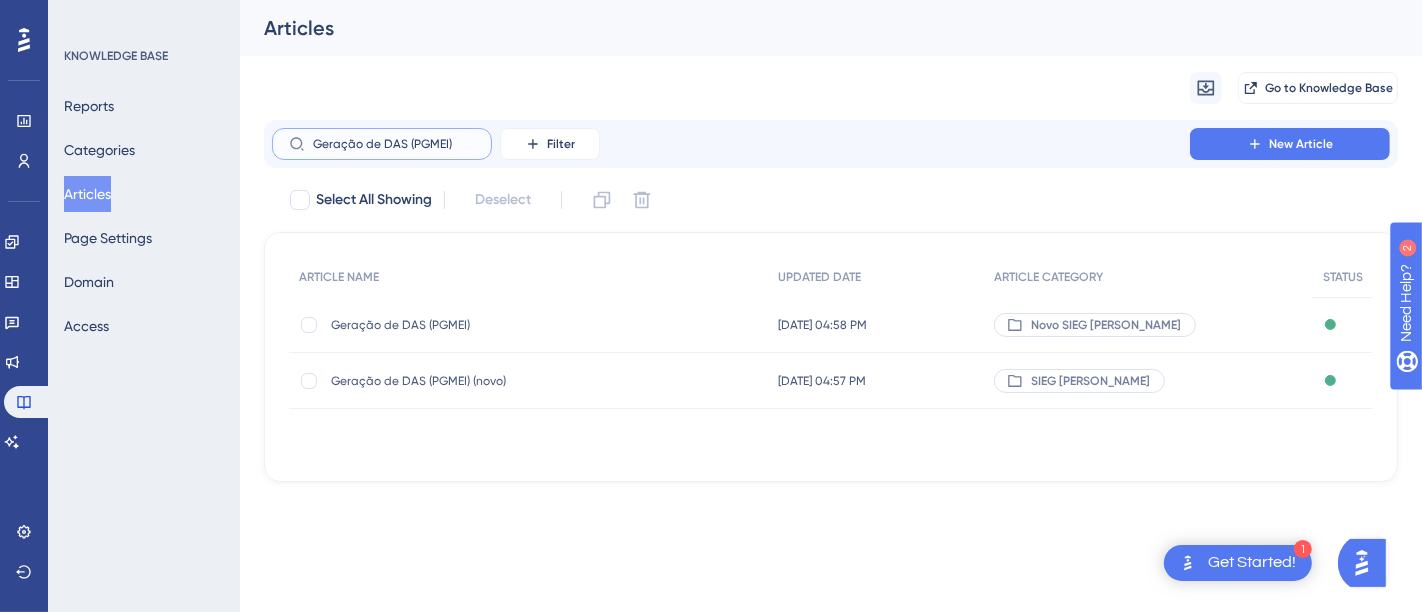 type on "Geração de DAS (PGMEI)" 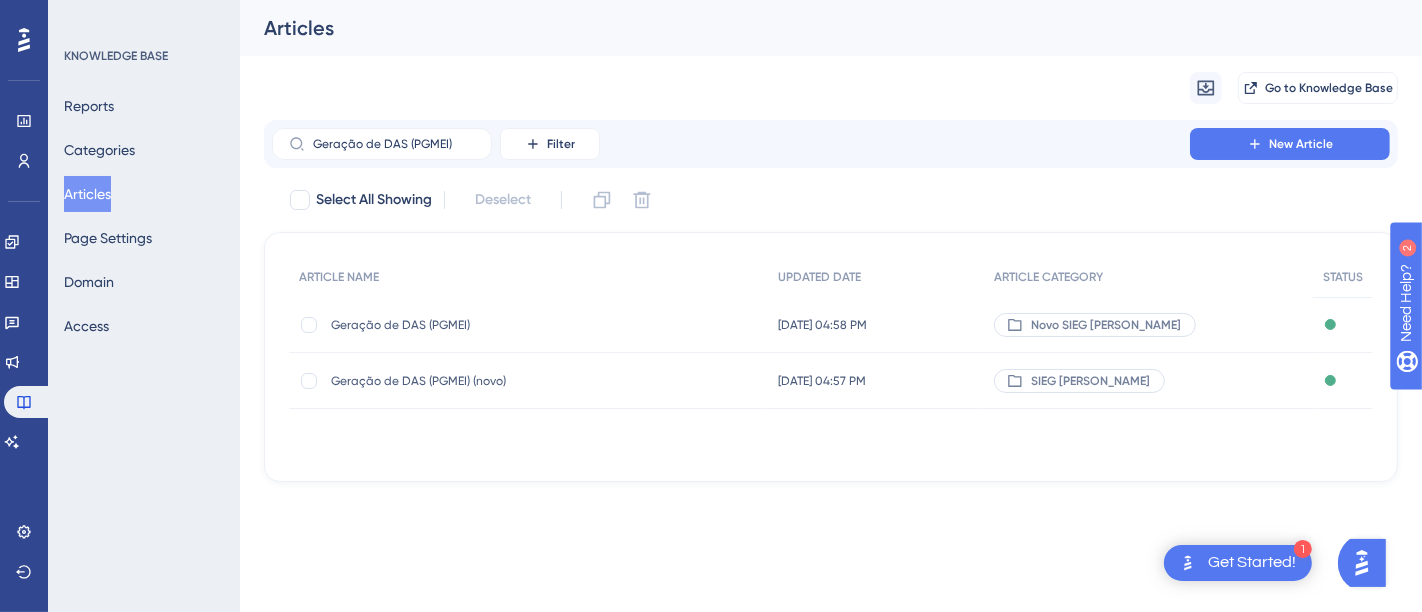 click on "Geração de DAS (PGMEI)" at bounding box center [491, 325] 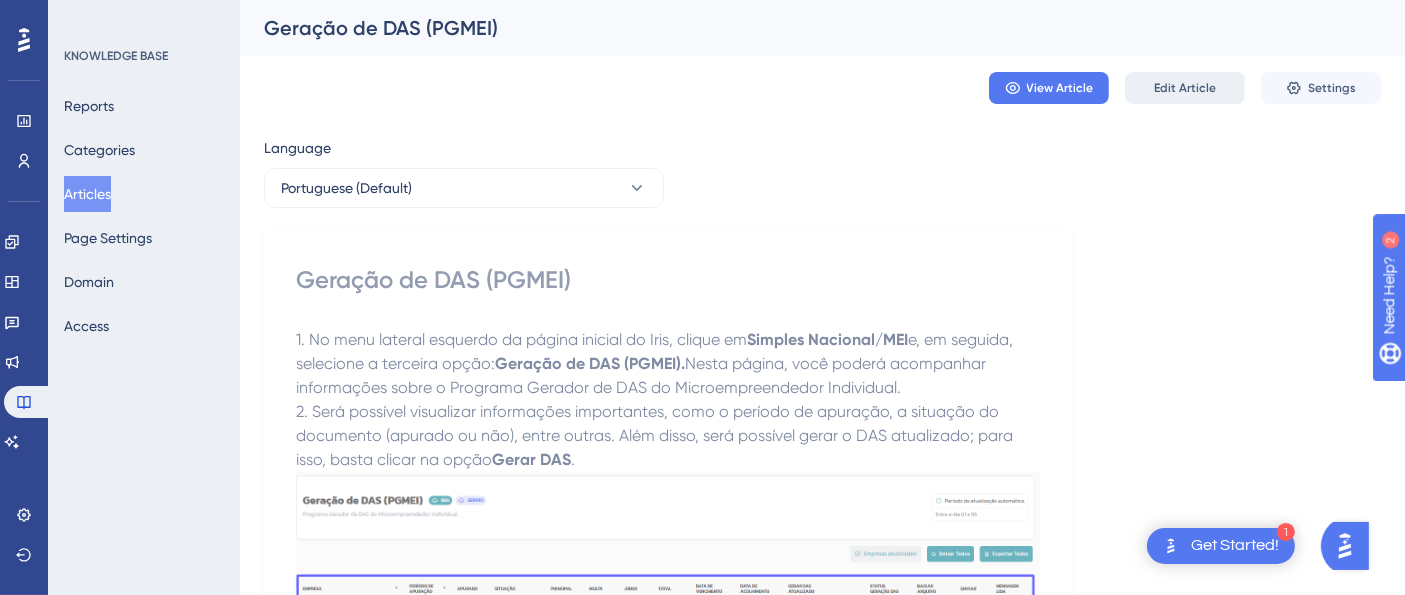 click on "Edit Article" at bounding box center (1185, 88) 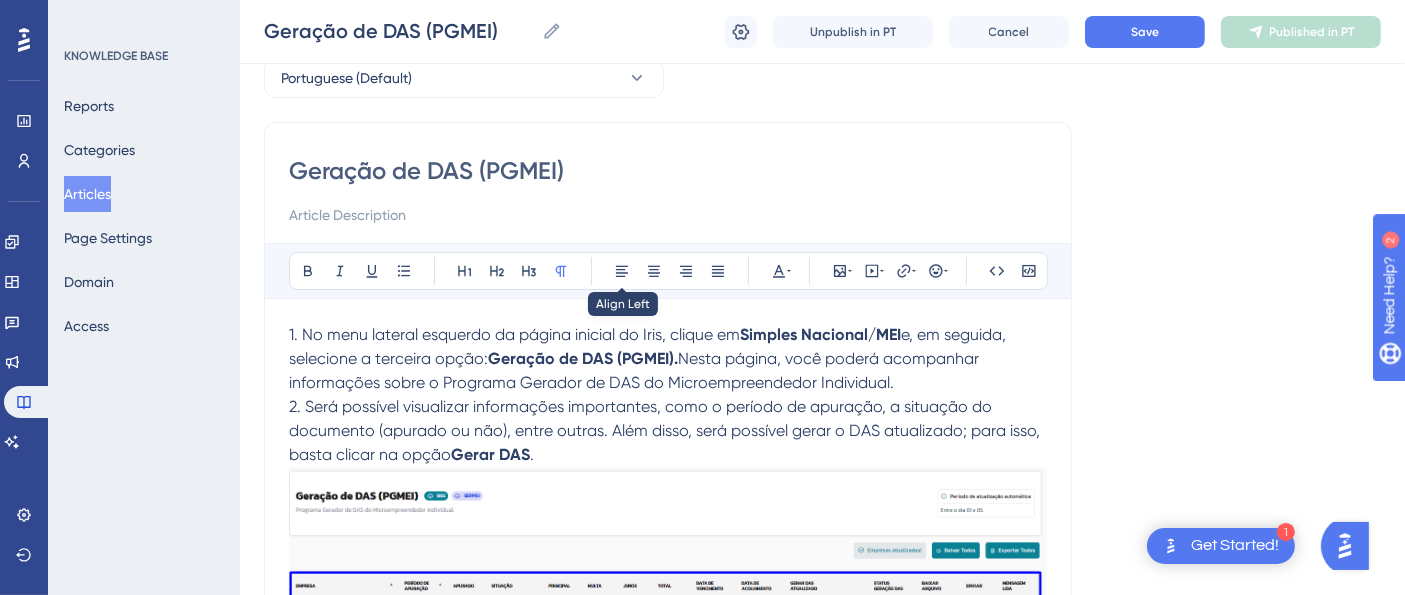scroll, scrollTop: 240, scrollLeft: 0, axis: vertical 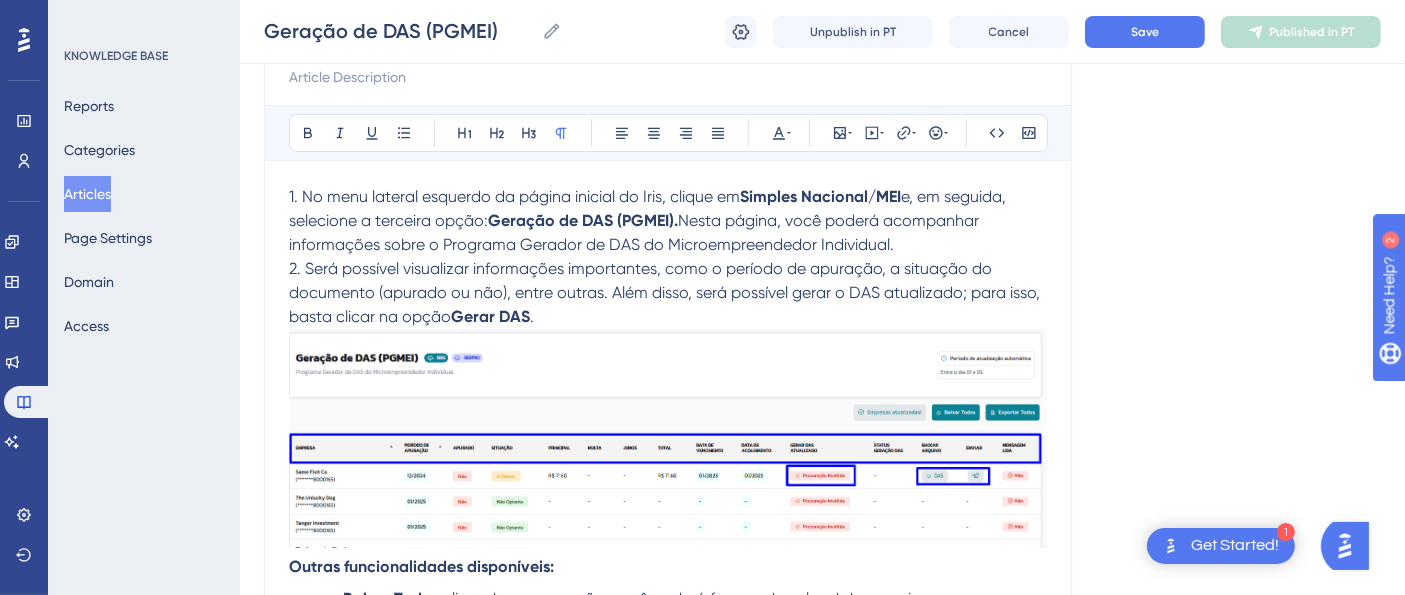 click at bounding box center (668, 442) 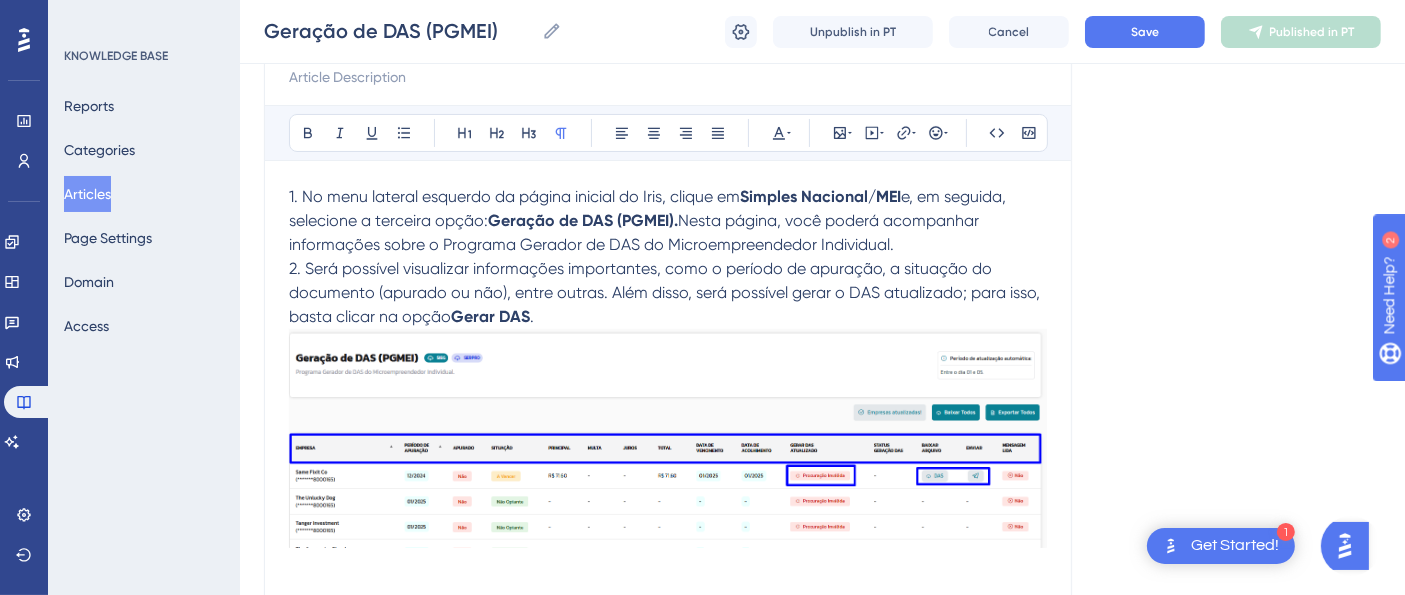 click at bounding box center (668, 567) 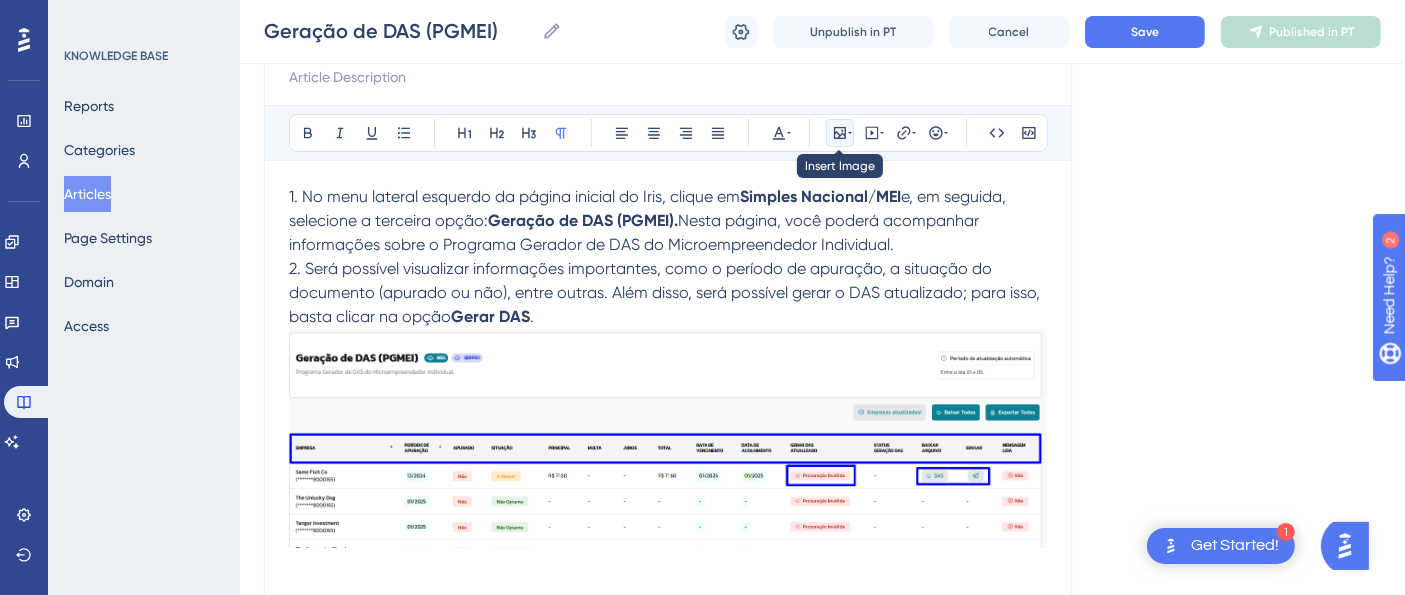 click 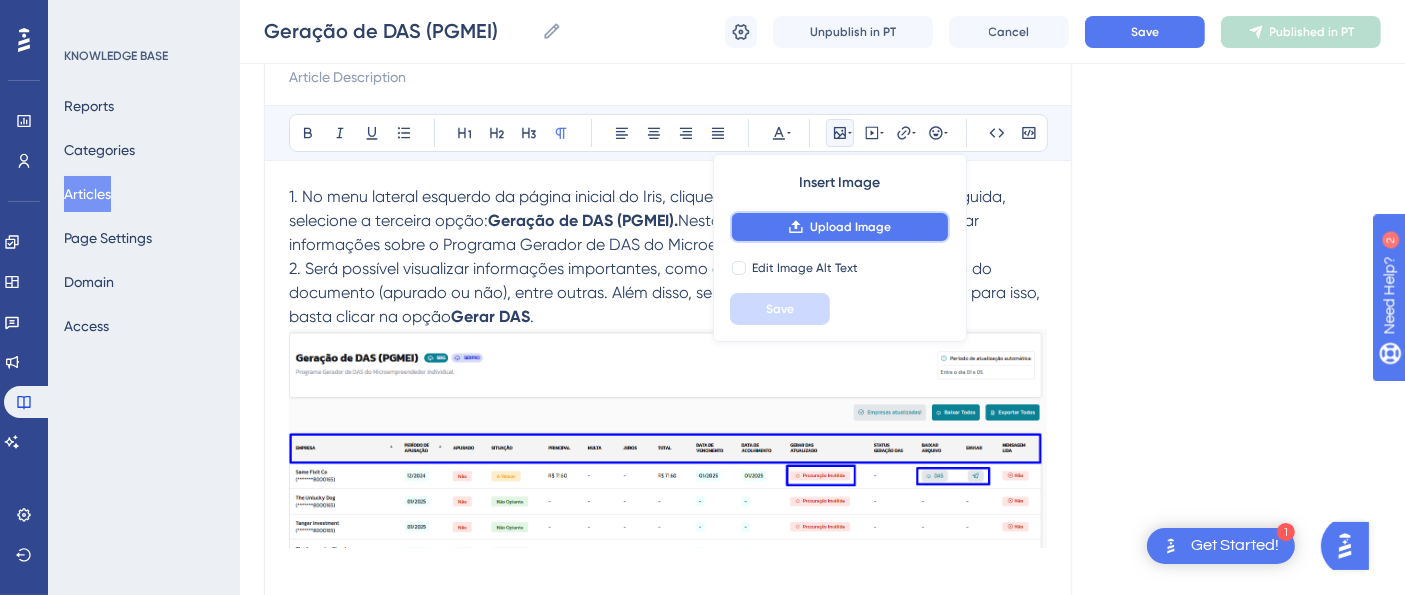 click on "Upload Image" at bounding box center [850, 227] 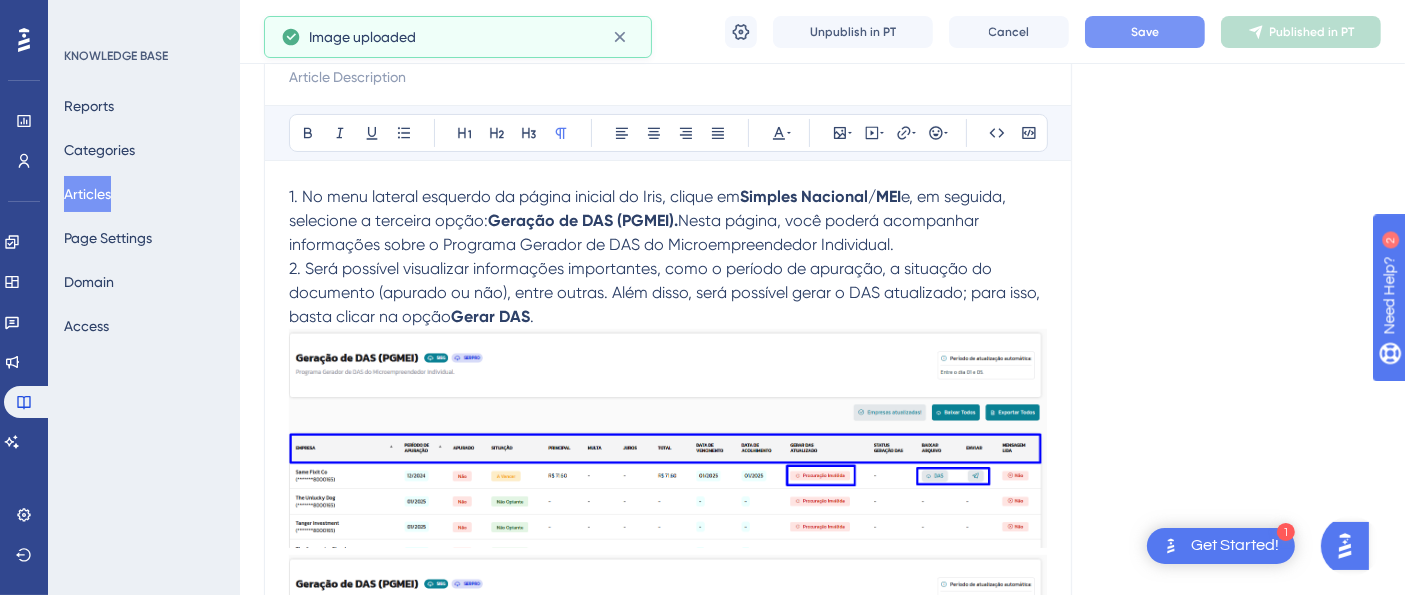 click on "Save" at bounding box center (1145, 32) 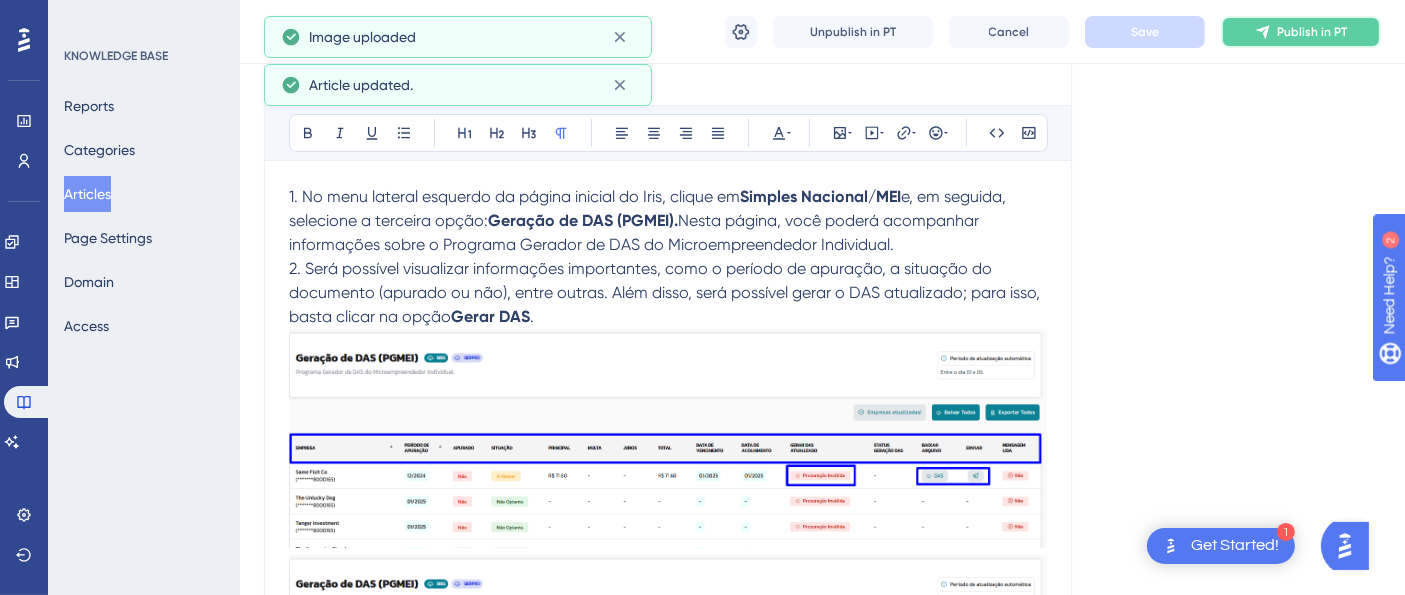 click 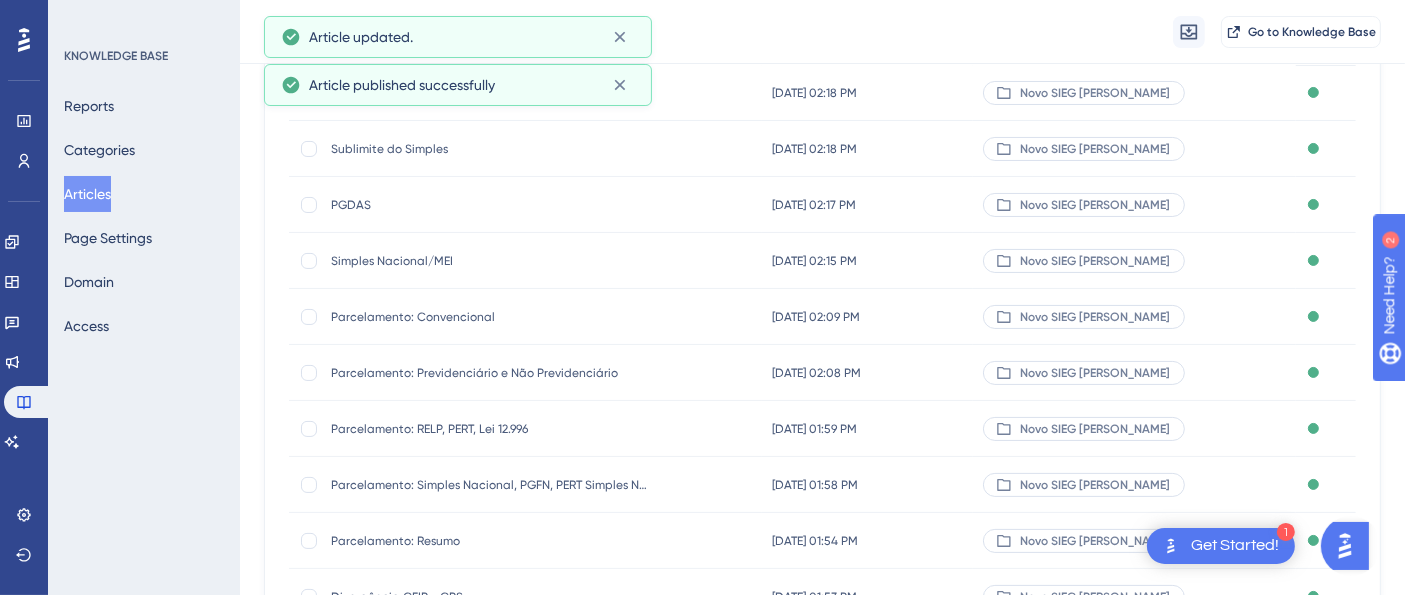 scroll, scrollTop: 0, scrollLeft: 0, axis: both 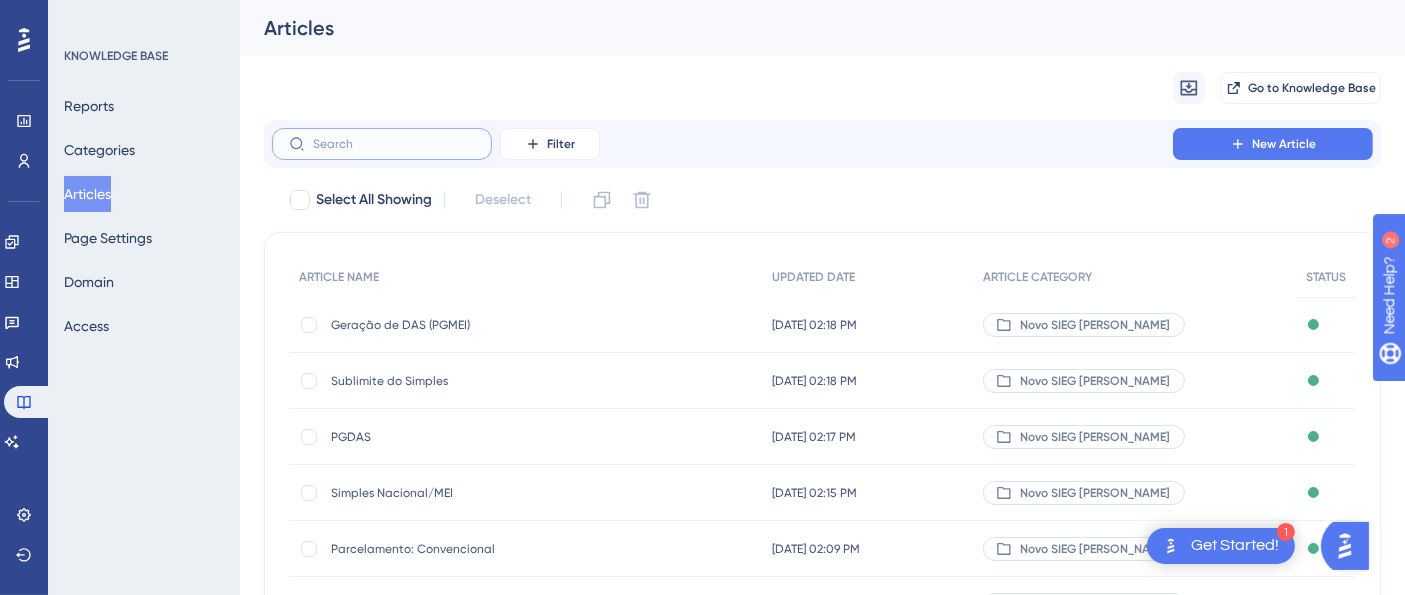 click at bounding box center [394, 144] 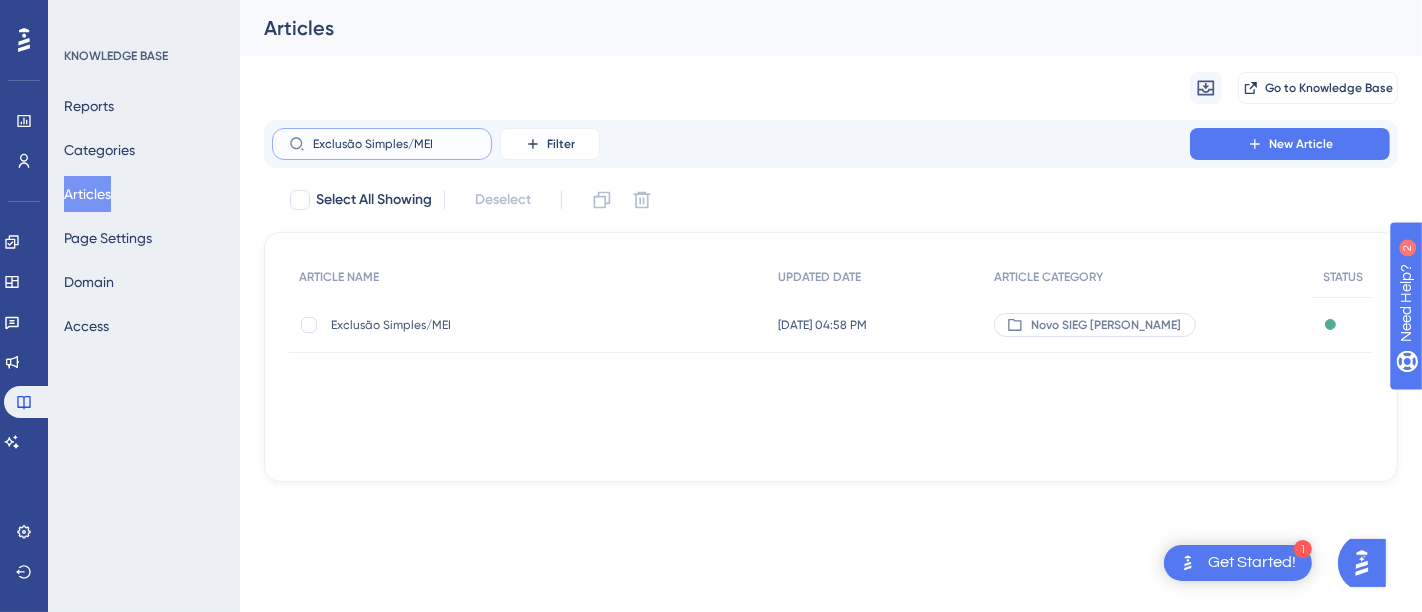 type on "Exclusão Simples/MEI" 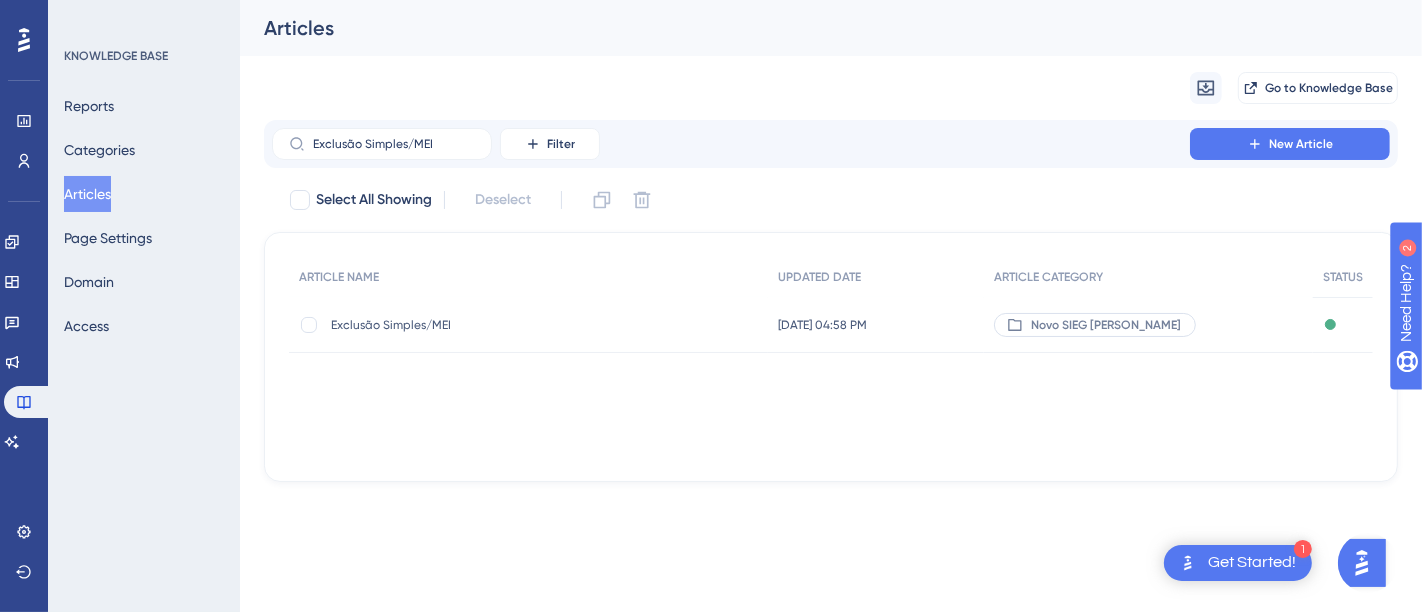 click on "Exclusão Simples/MEI Exclusão Simples/MEI" at bounding box center (491, 325) 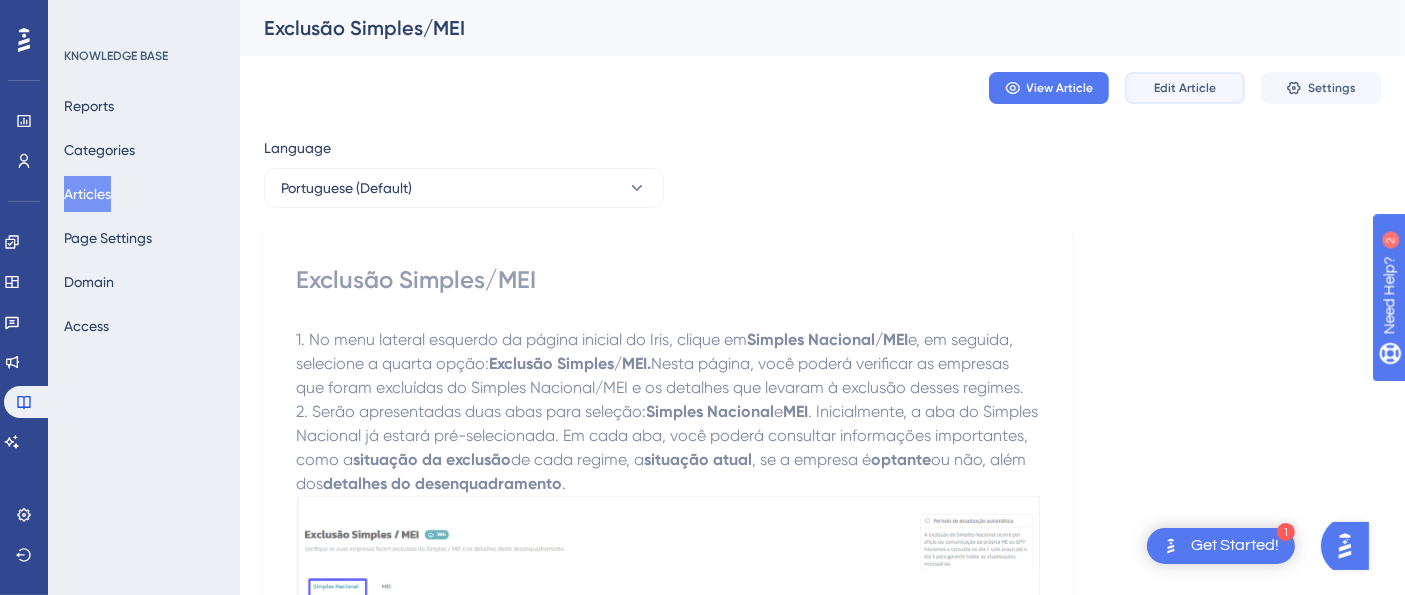 click on "Edit Article" at bounding box center (1185, 88) 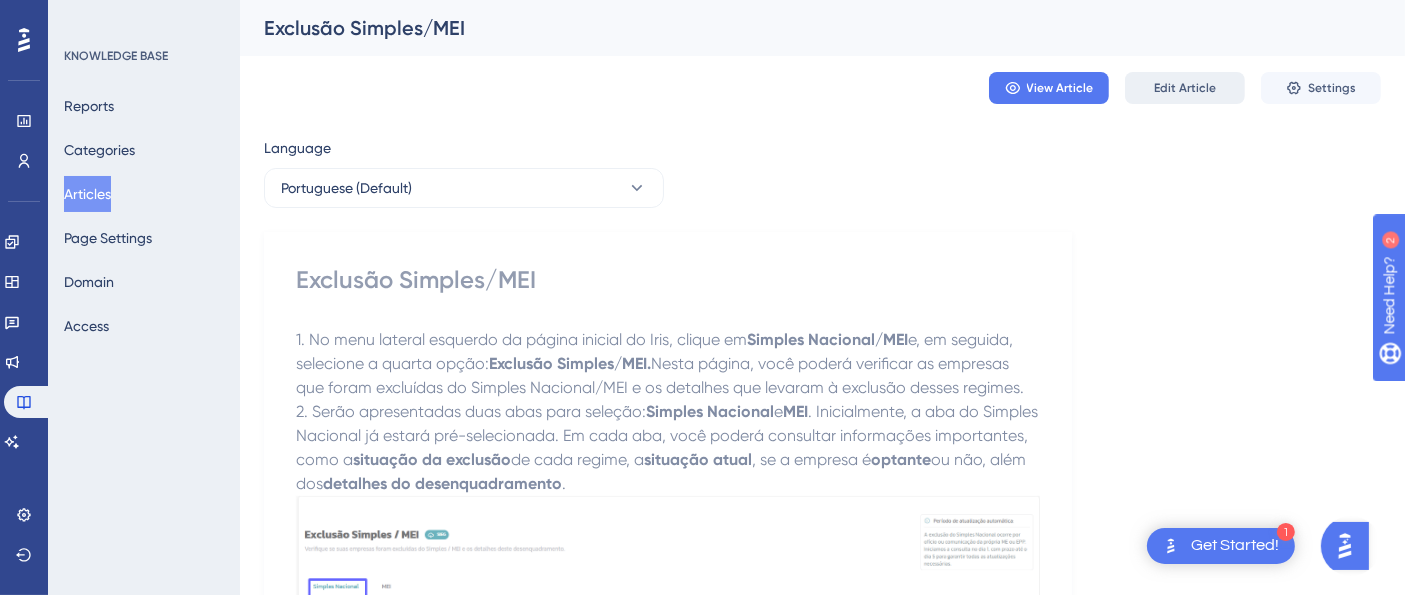 scroll, scrollTop: 240, scrollLeft: 0, axis: vertical 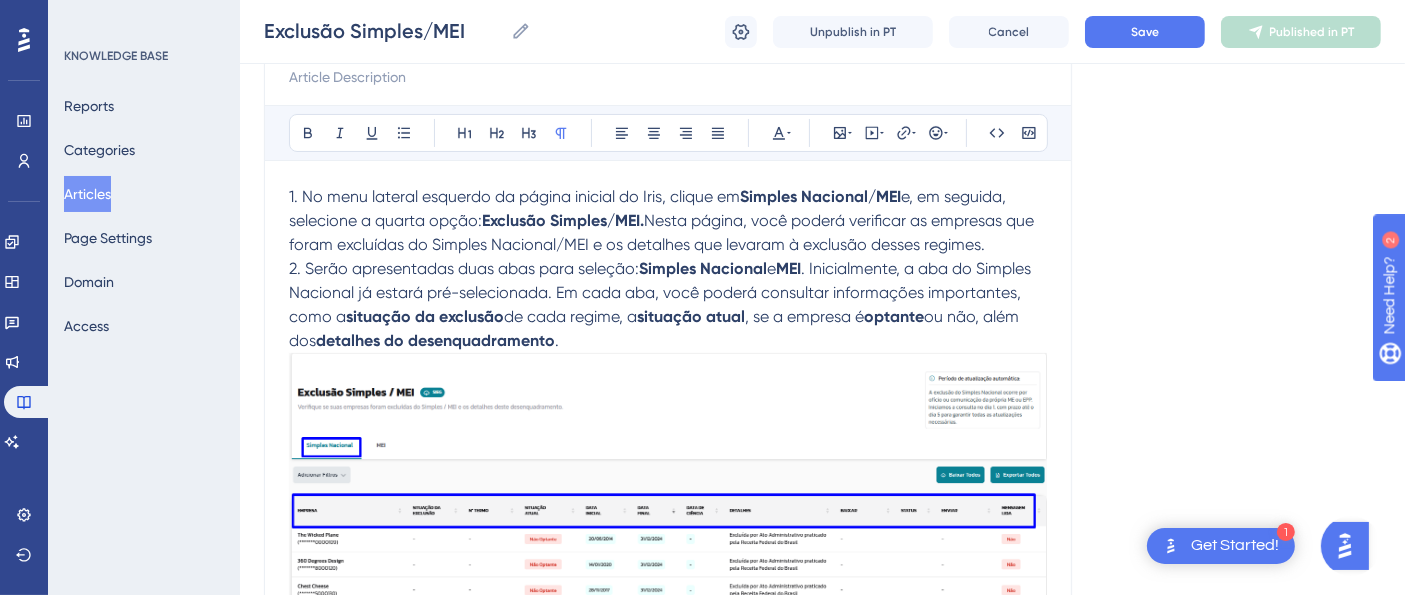 click at bounding box center (668, 764) 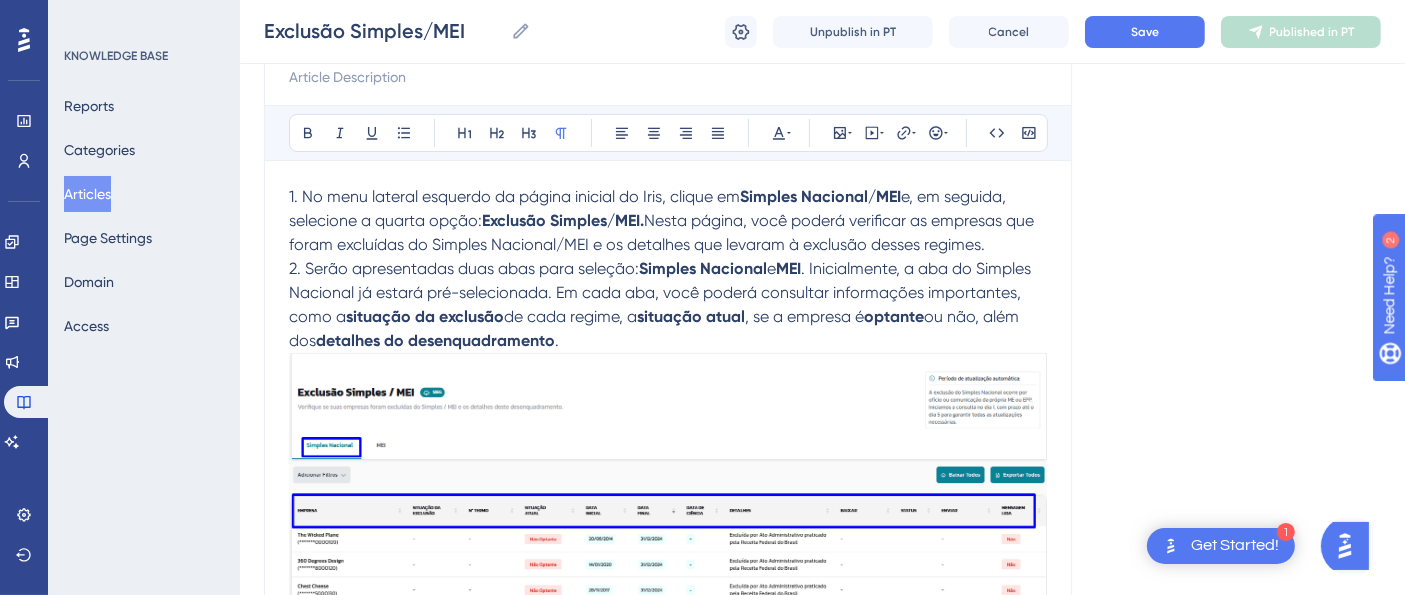 click at bounding box center [668, 788] 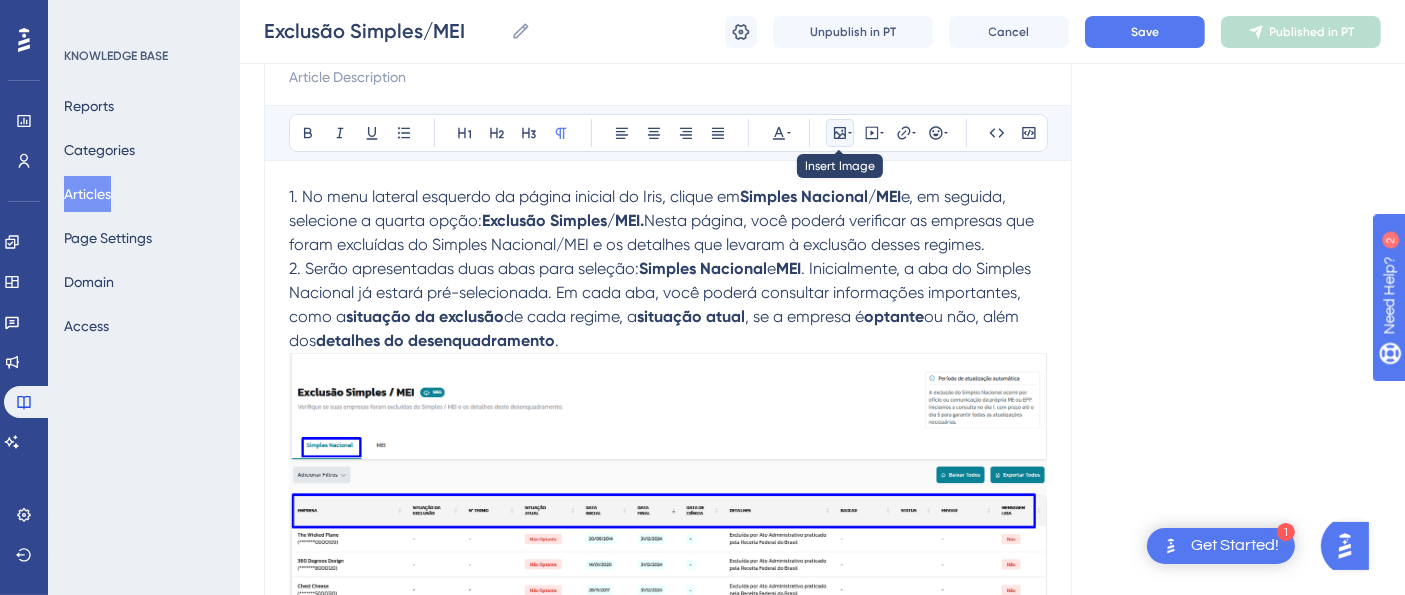 click 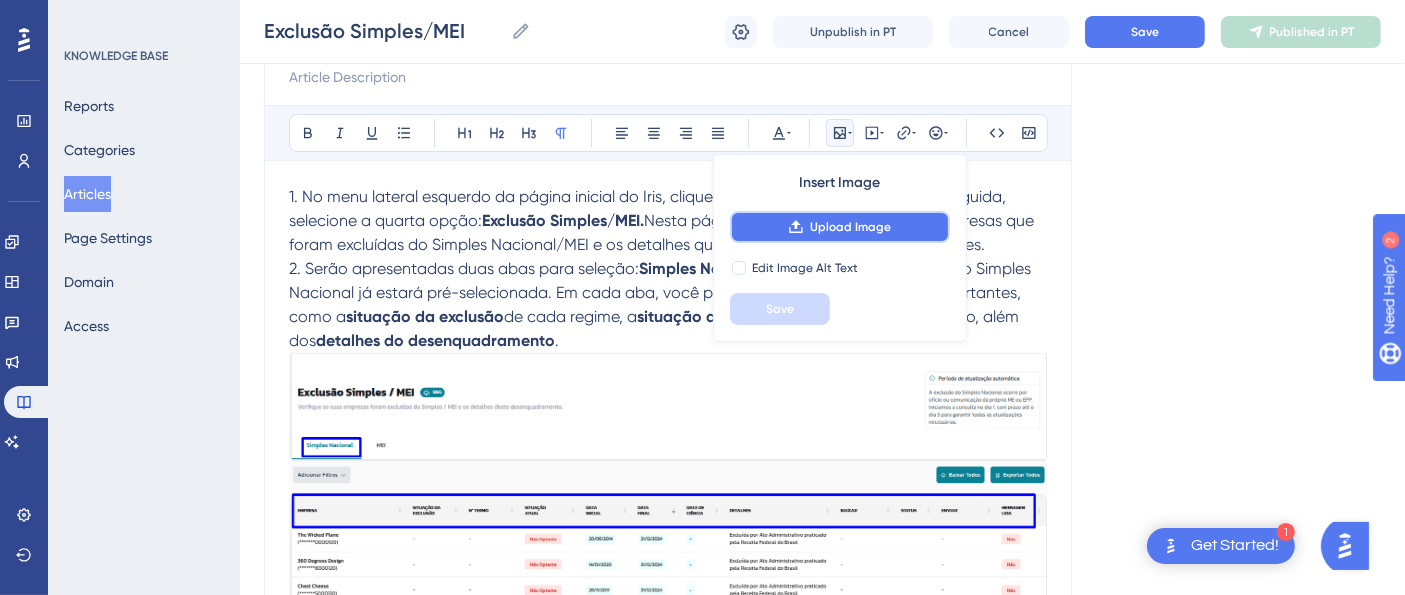 click on "Upload Image" at bounding box center (840, 227) 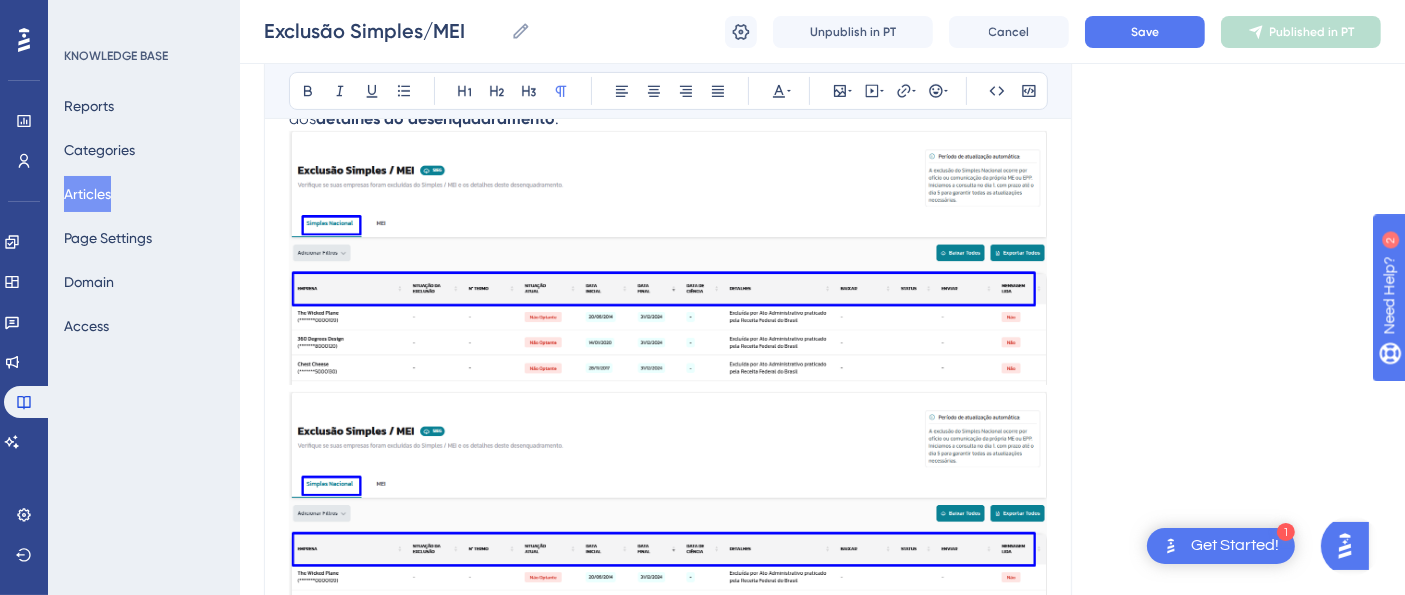 scroll, scrollTop: 685, scrollLeft: 0, axis: vertical 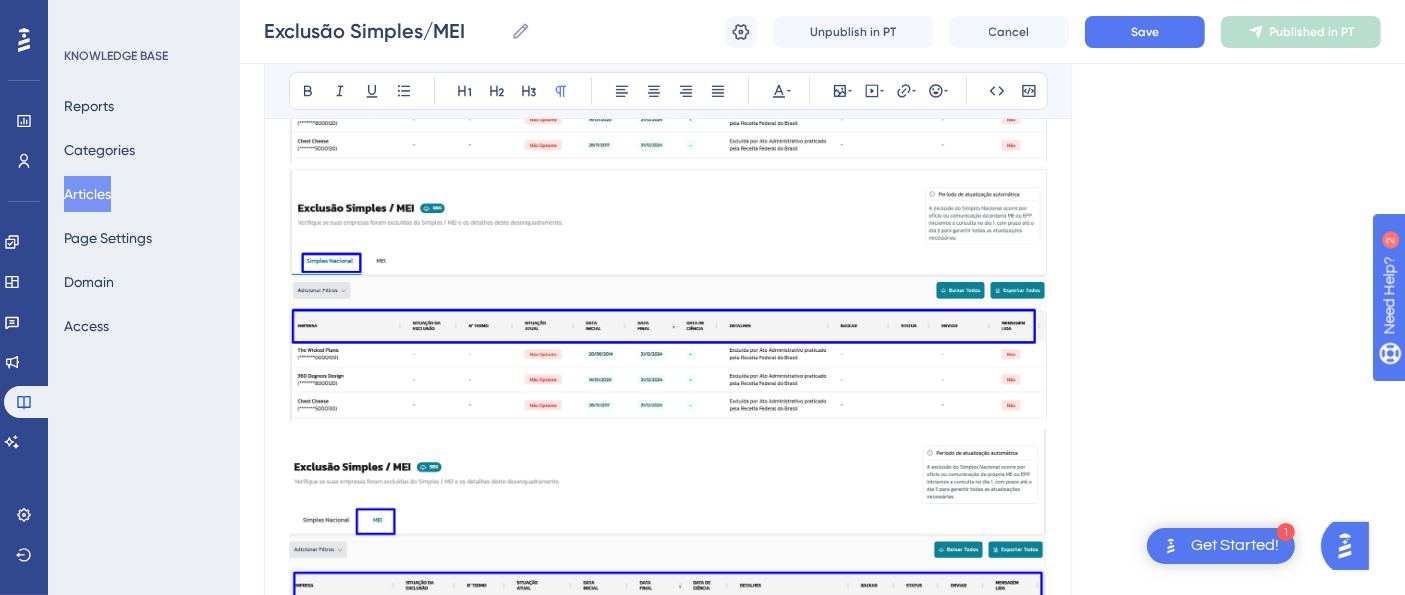 click at bounding box center [668, 741] 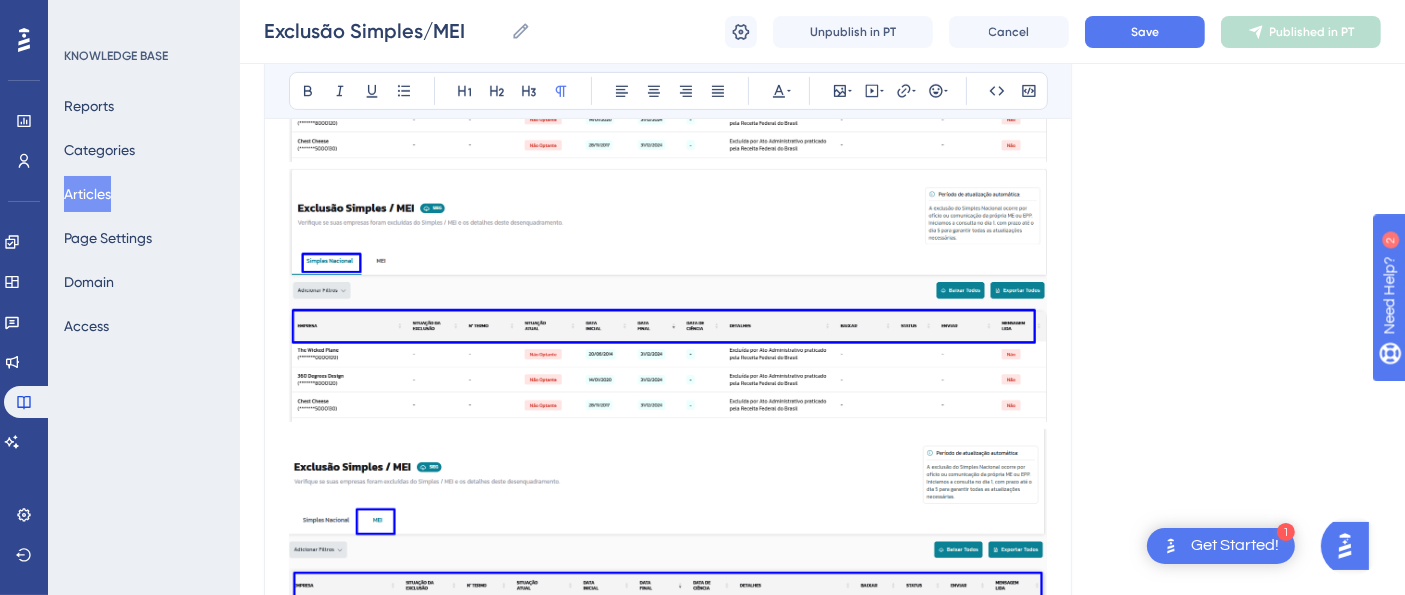 click at bounding box center [668, 765] 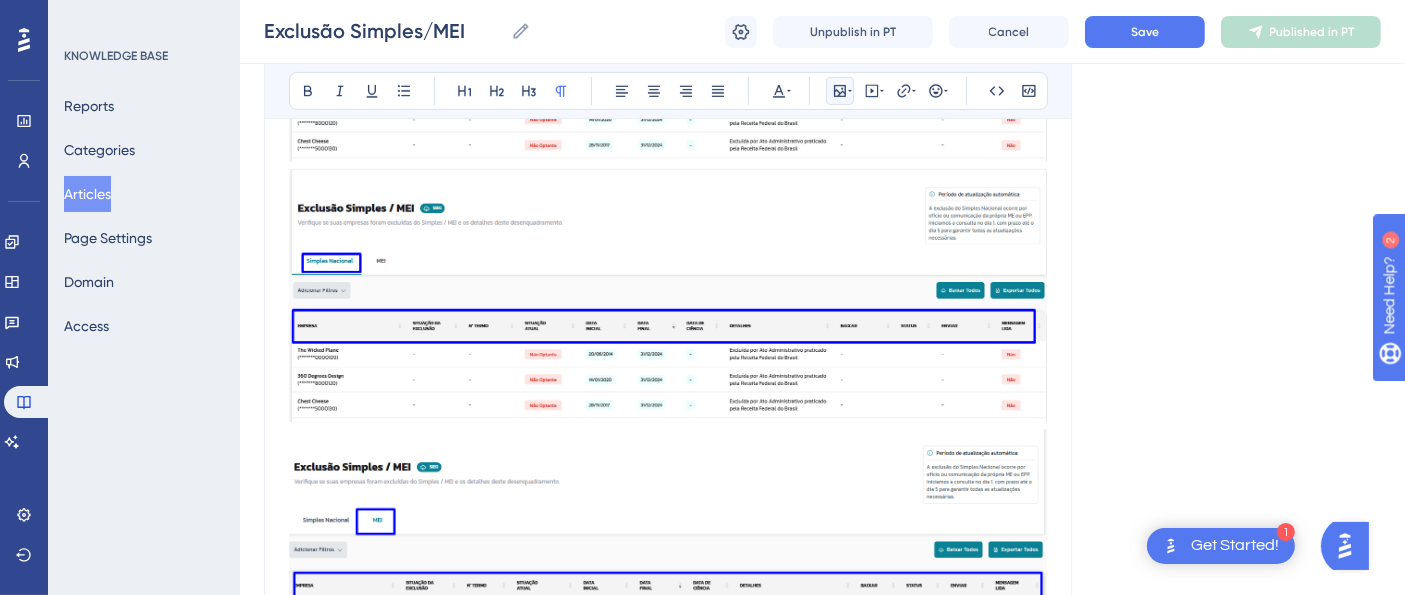 click 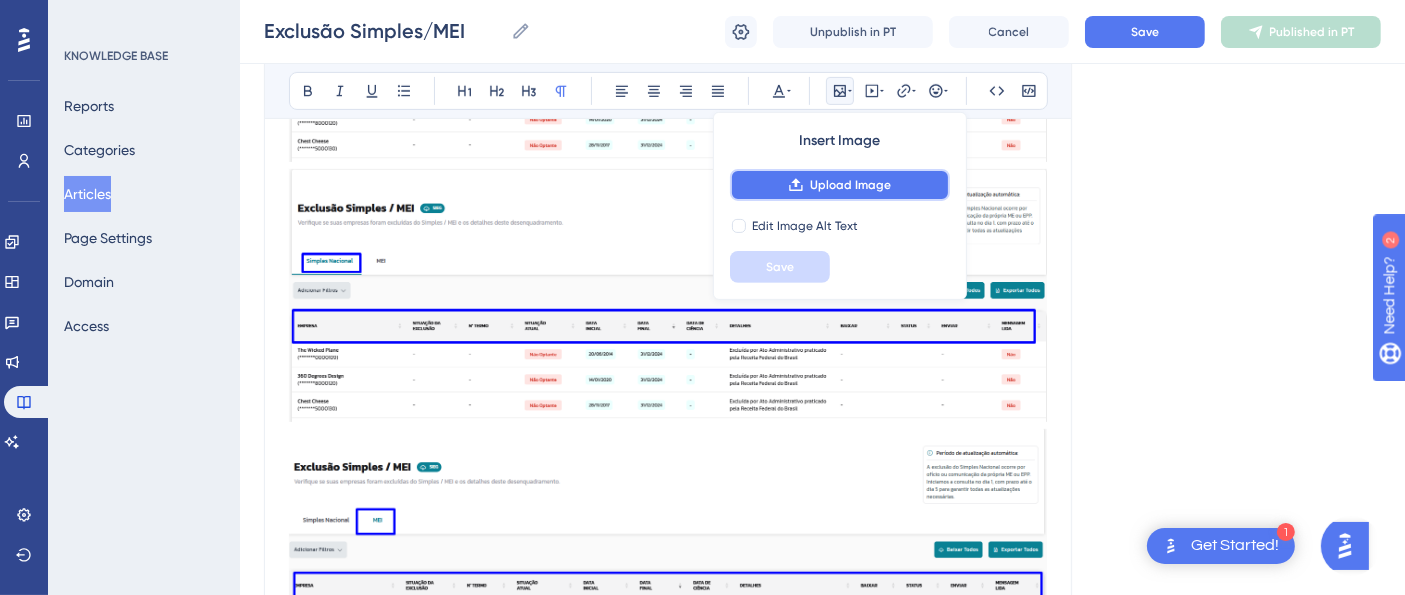 click on "Upload Image" at bounding box center (840, 185) 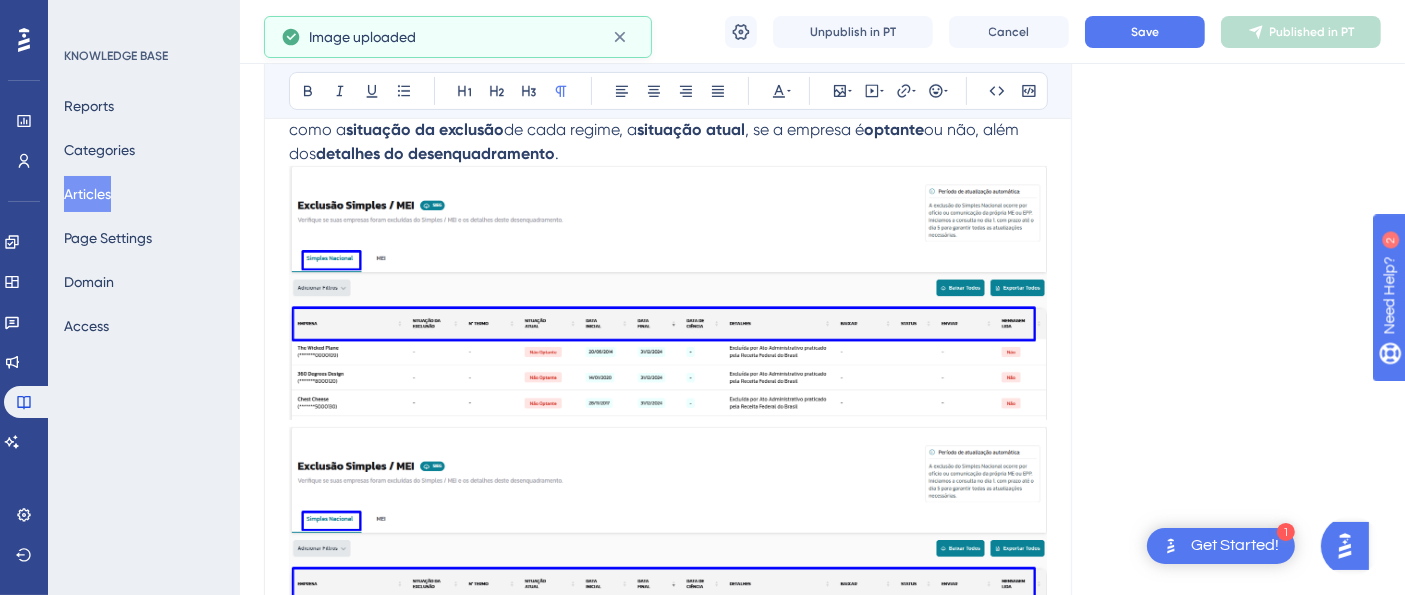 scroll, scrollTop: 351, scrollLeft: 0, axis: vertical 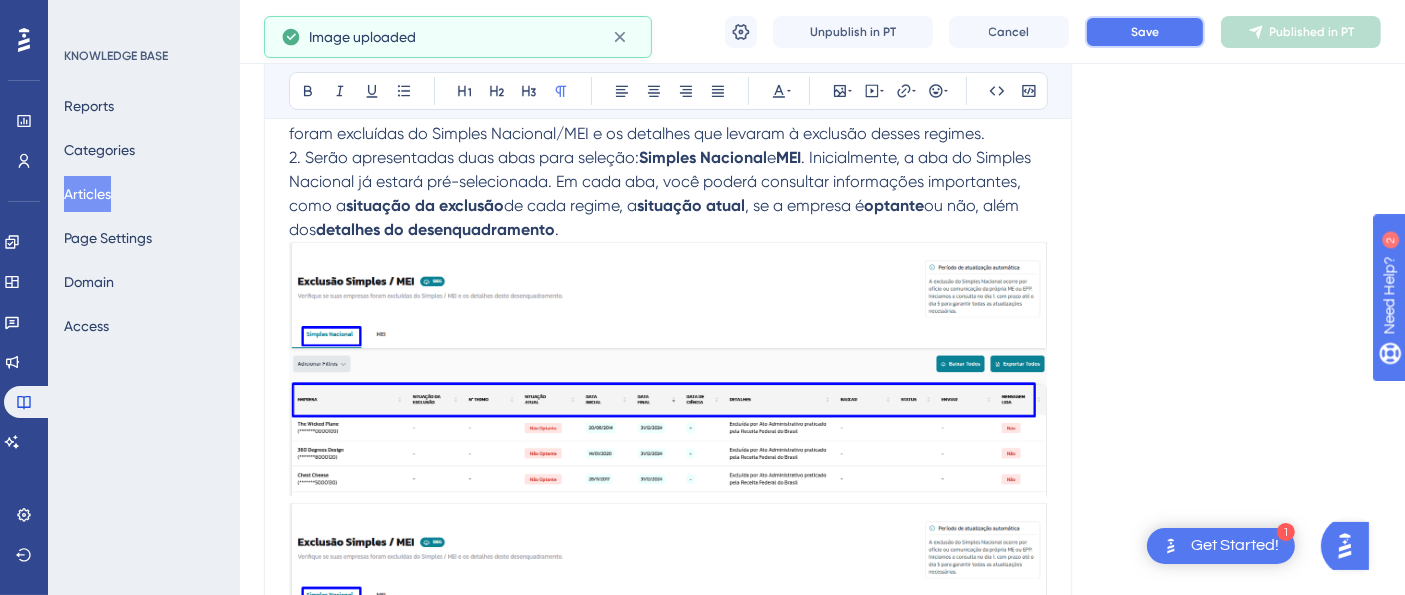 click on "Save" at bounding box center [1145, 32] 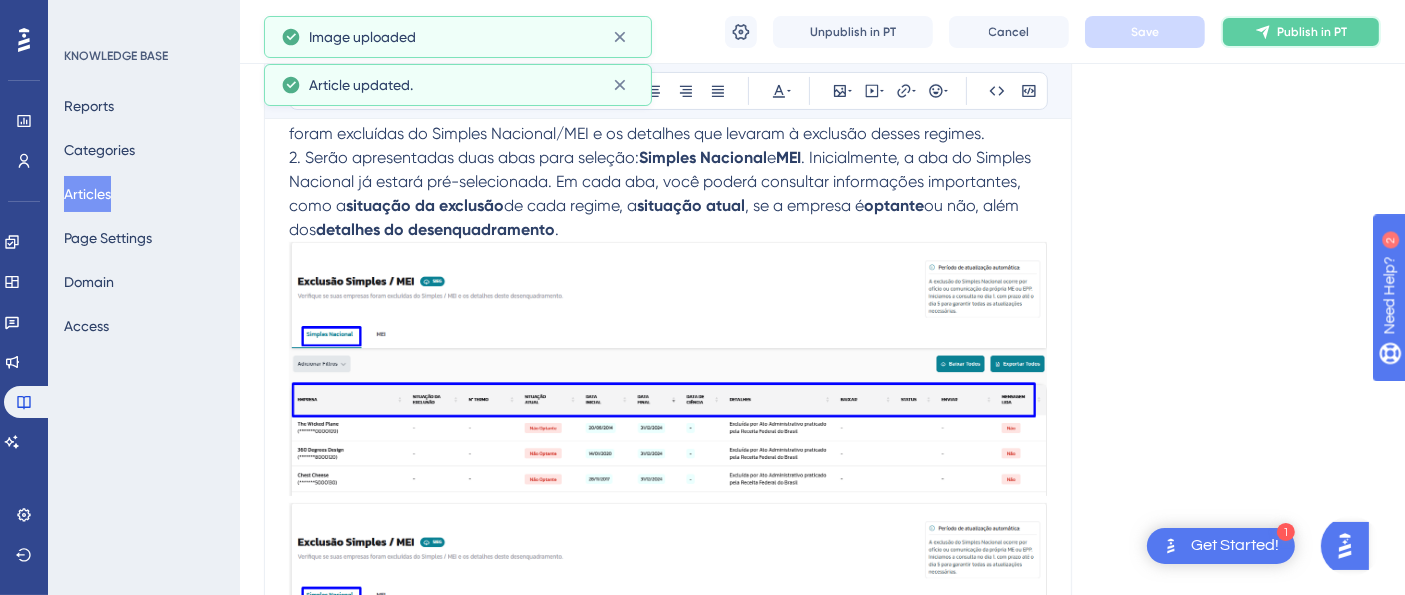 click on "Publish in PT" at bounding box center [1312, 32] 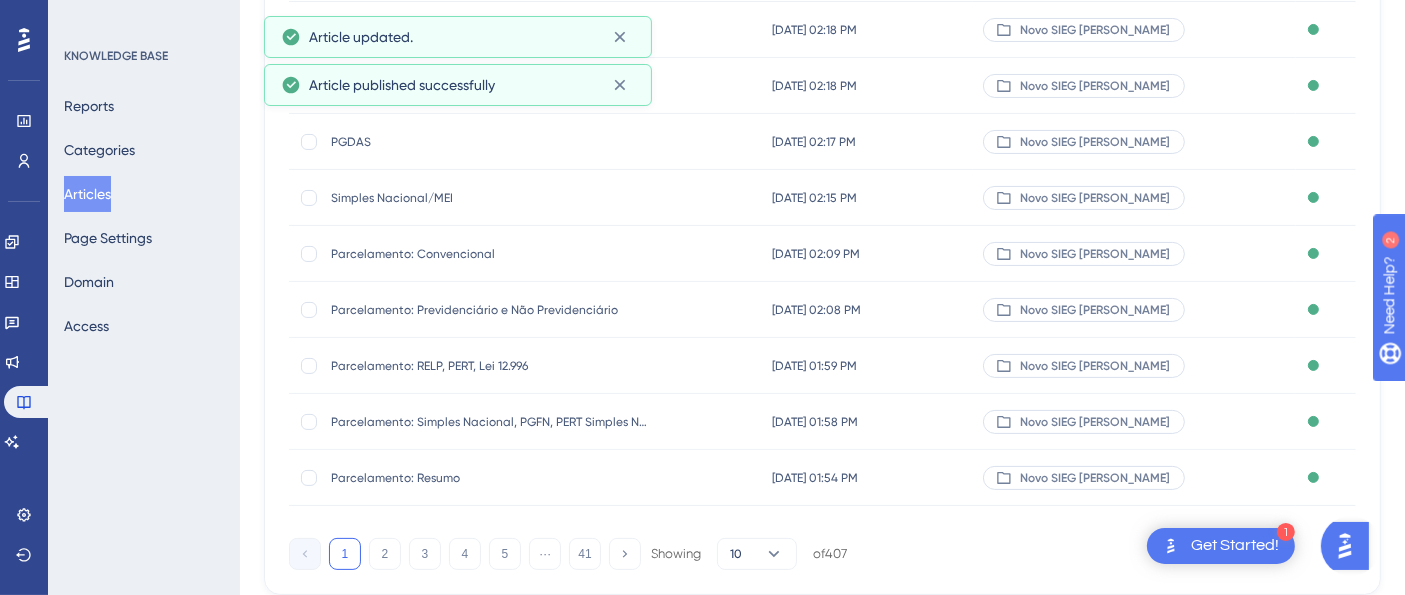 scroll, scrollTop: 0, scrollLeft: 0, axis: both 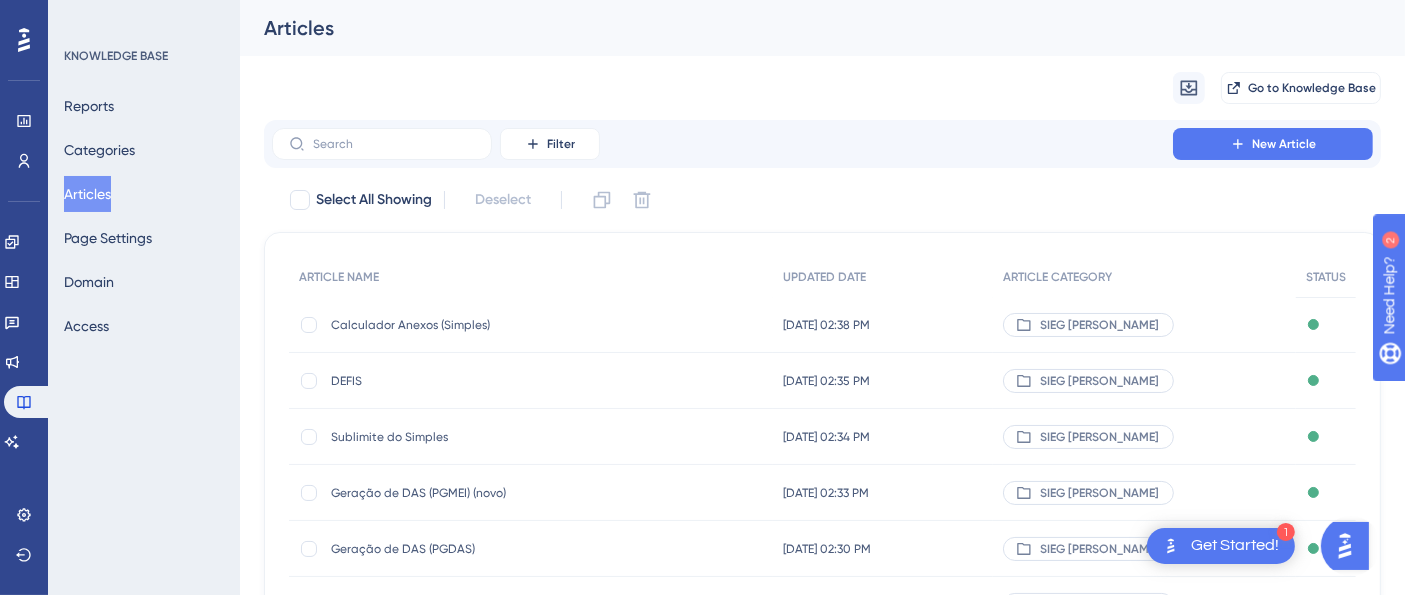 click on "Filter New Article" at bounding box center [822, 144] 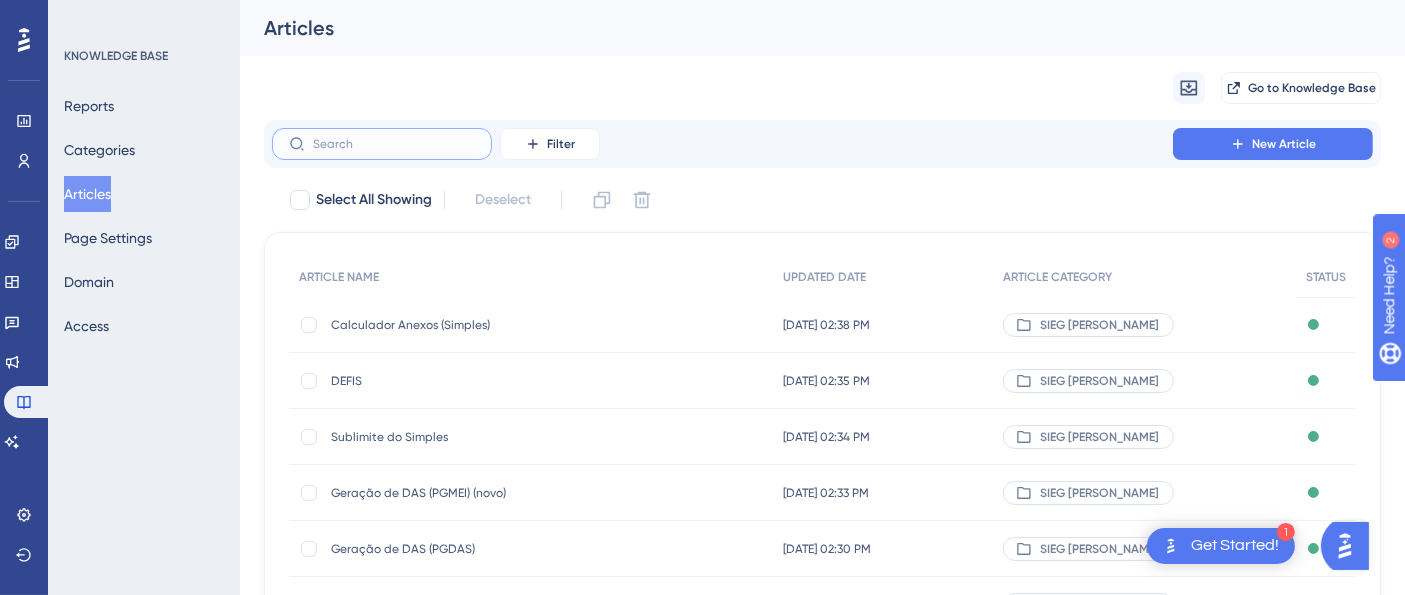 click at bounding box center (394, 144) 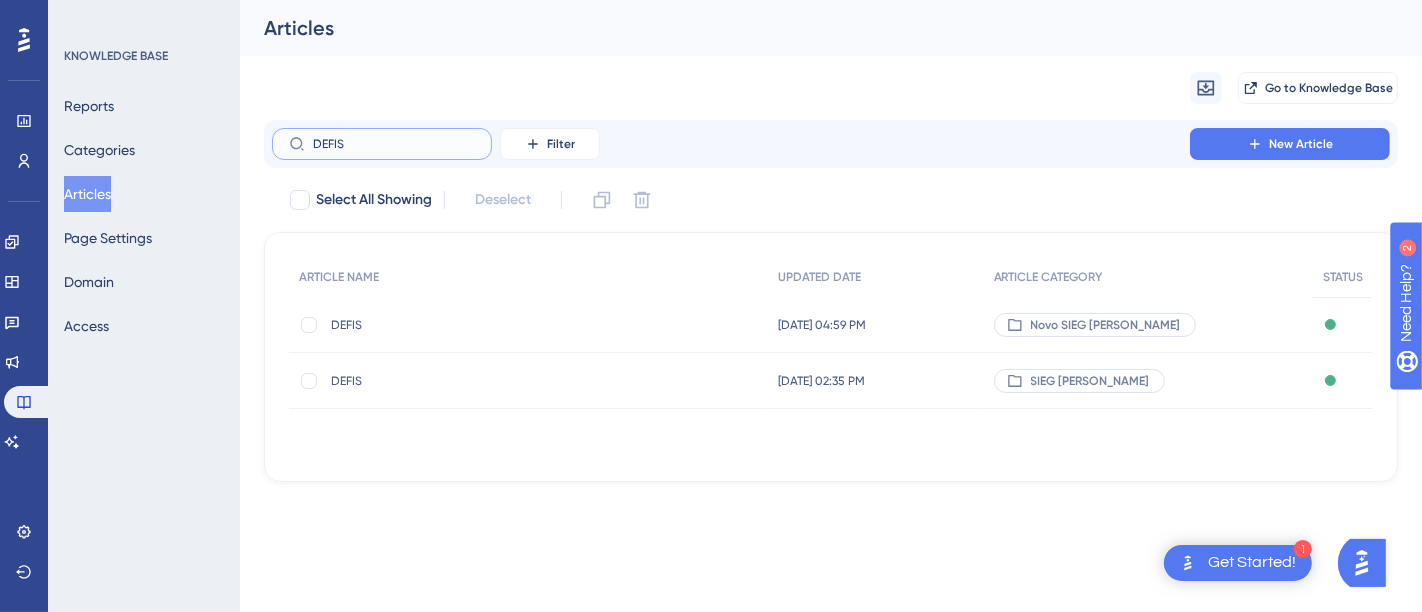 type on "DEFIS" 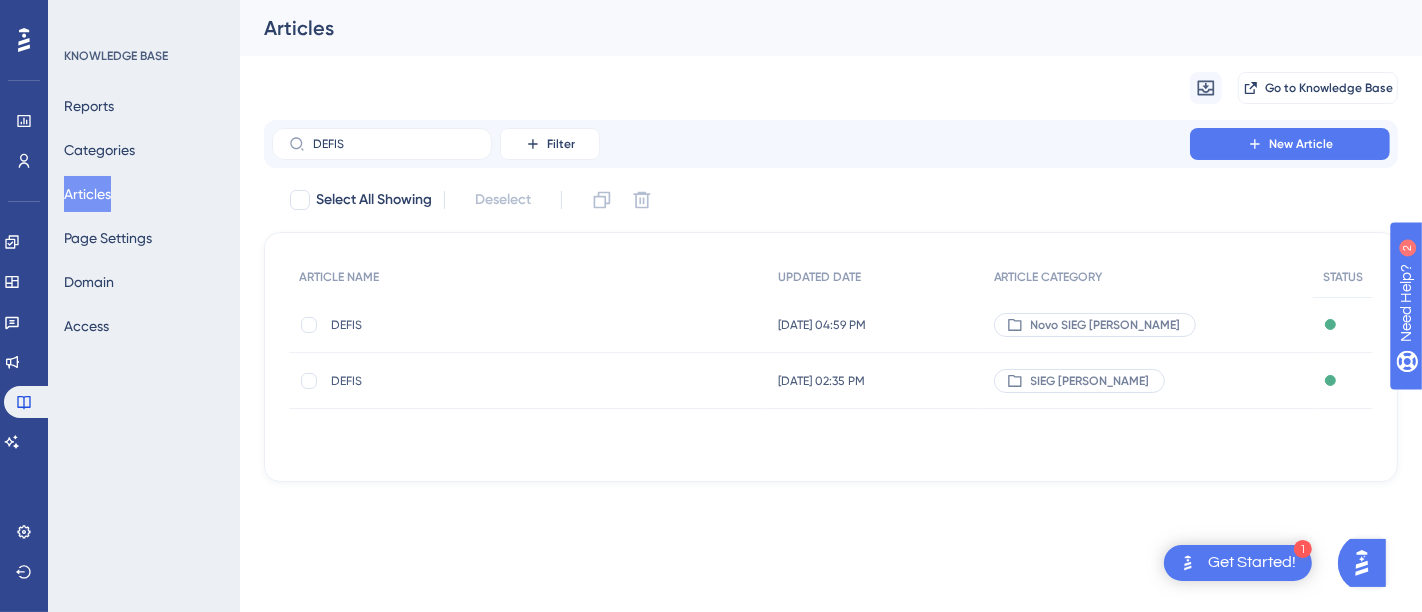 click on "DEFIS" at bounding box center (491, 325) 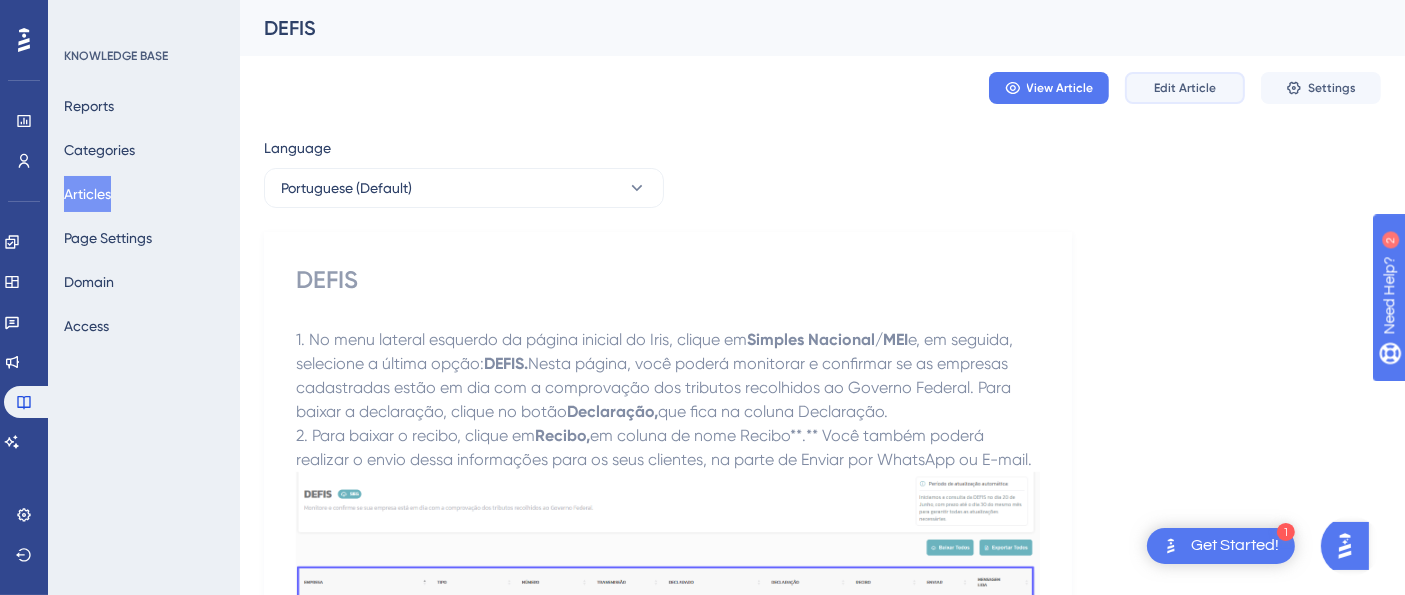 click on "Edit Article" at bounding box center [1185, 88] 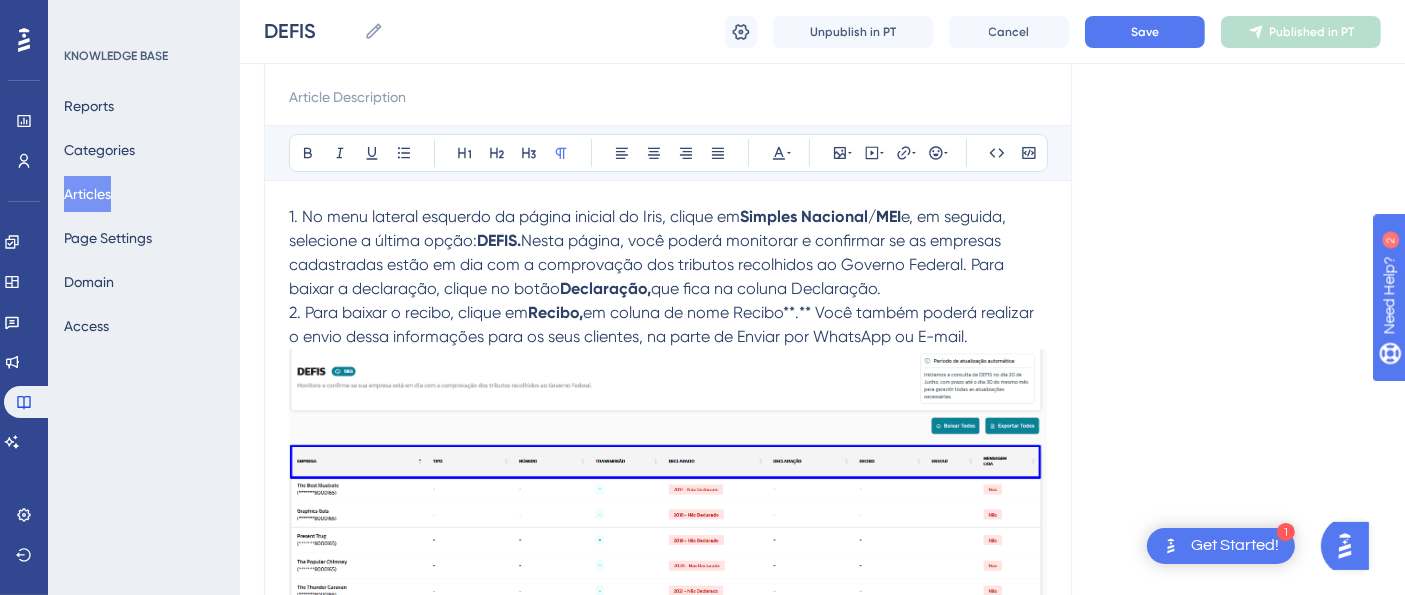 scroll, scrollTop: 143, scrollLeft: 0, axis: vertical 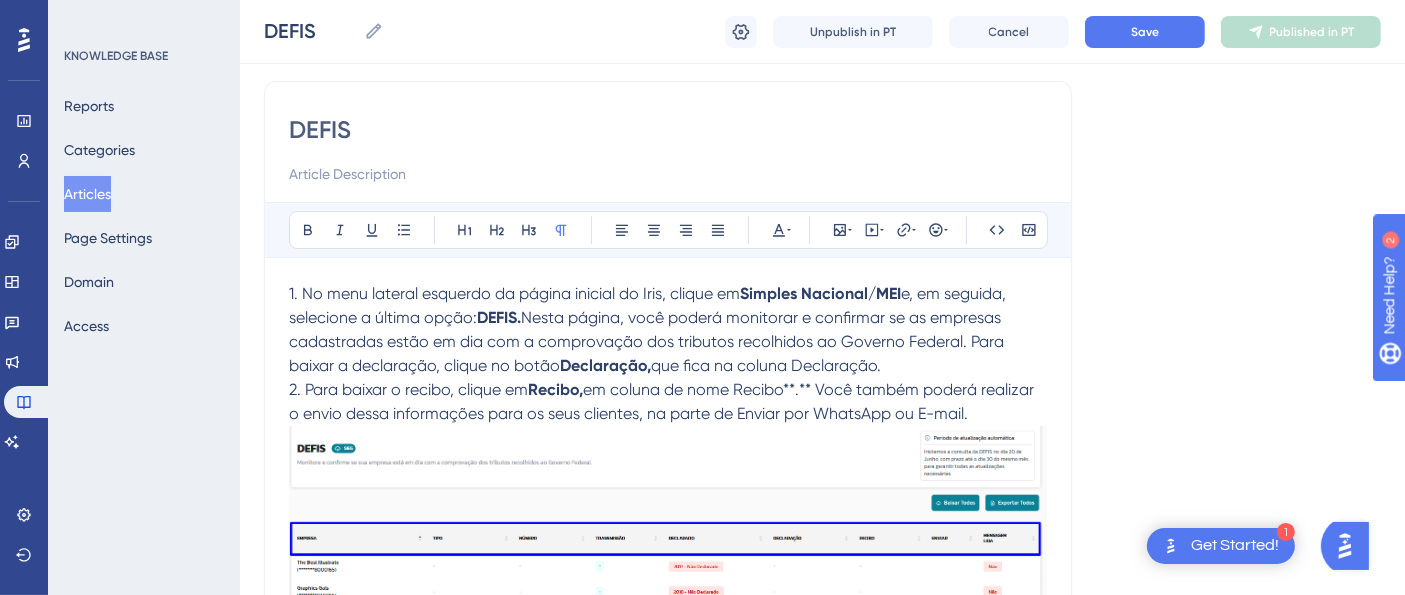 click on "2. Para baixar o recibo, clique em  Recibo,  em coluna de nome Recibo**.** Você também poderá realizar o envio dessa informações para os seus clientes, na parte de Enviar por WhatsApp ou E-mail." at bounding box center [668, 402] 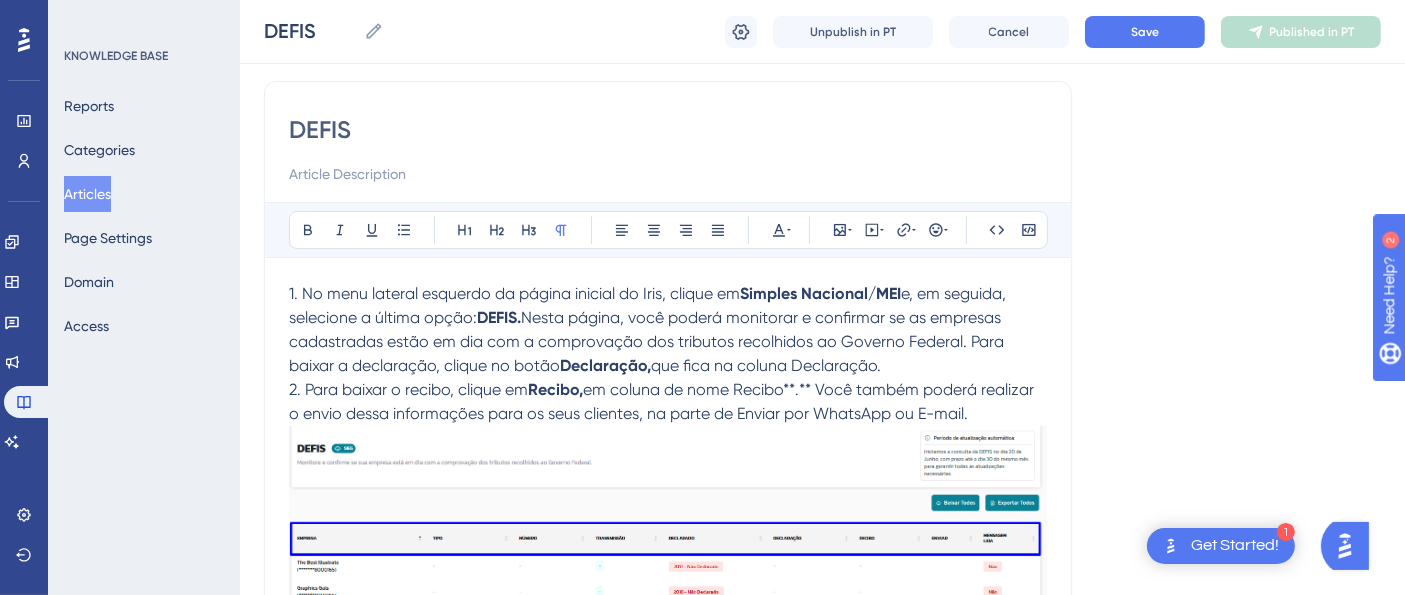 click at bounding box center (668, 605) 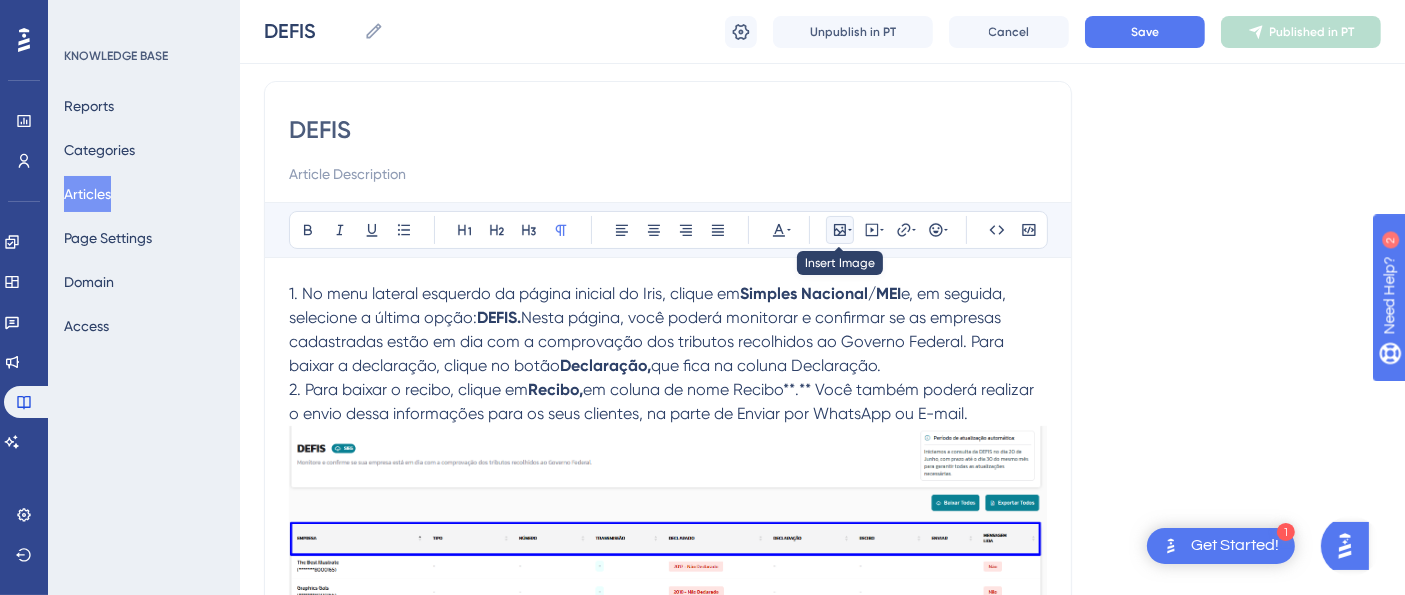 click 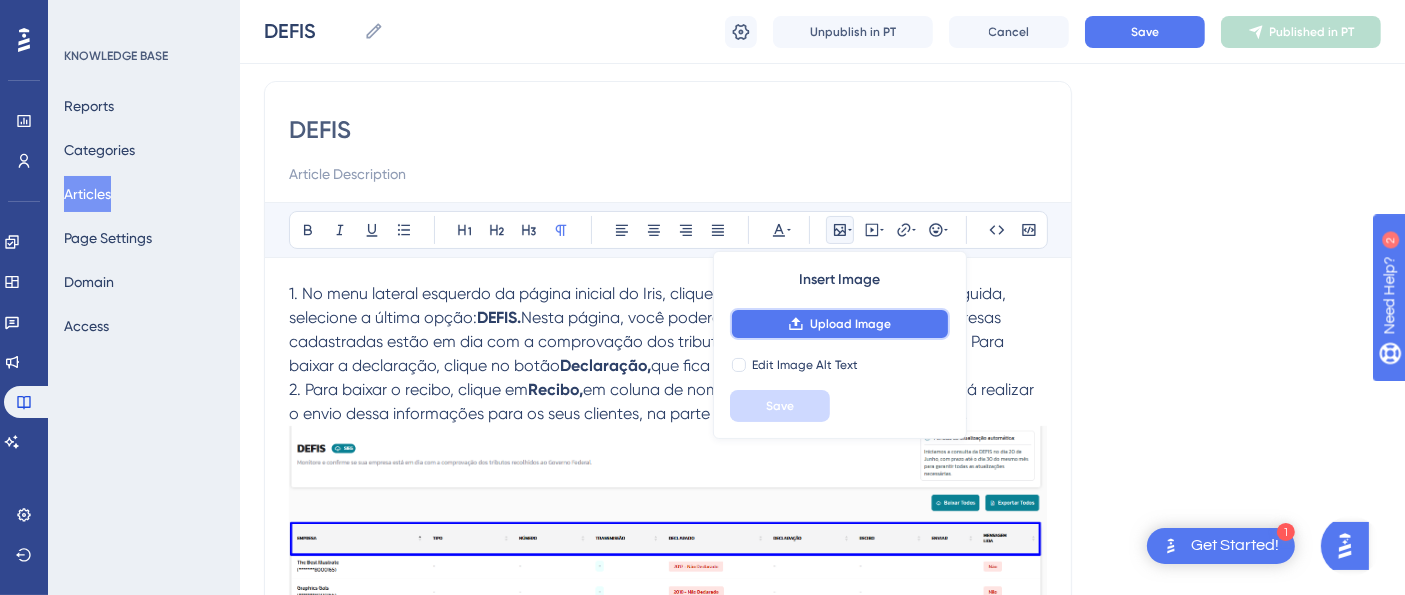 click on "Upload Image" at bounding box center [850, 324] 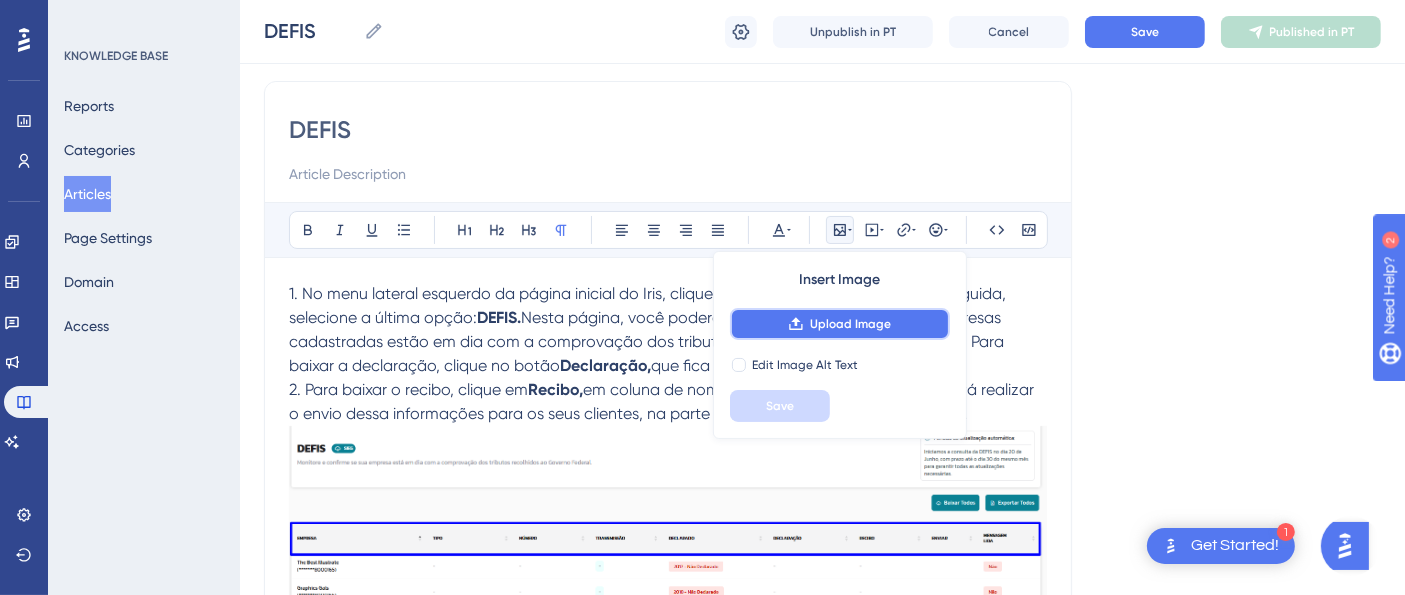click on "Upload Image" at bounding box center [840, 324] 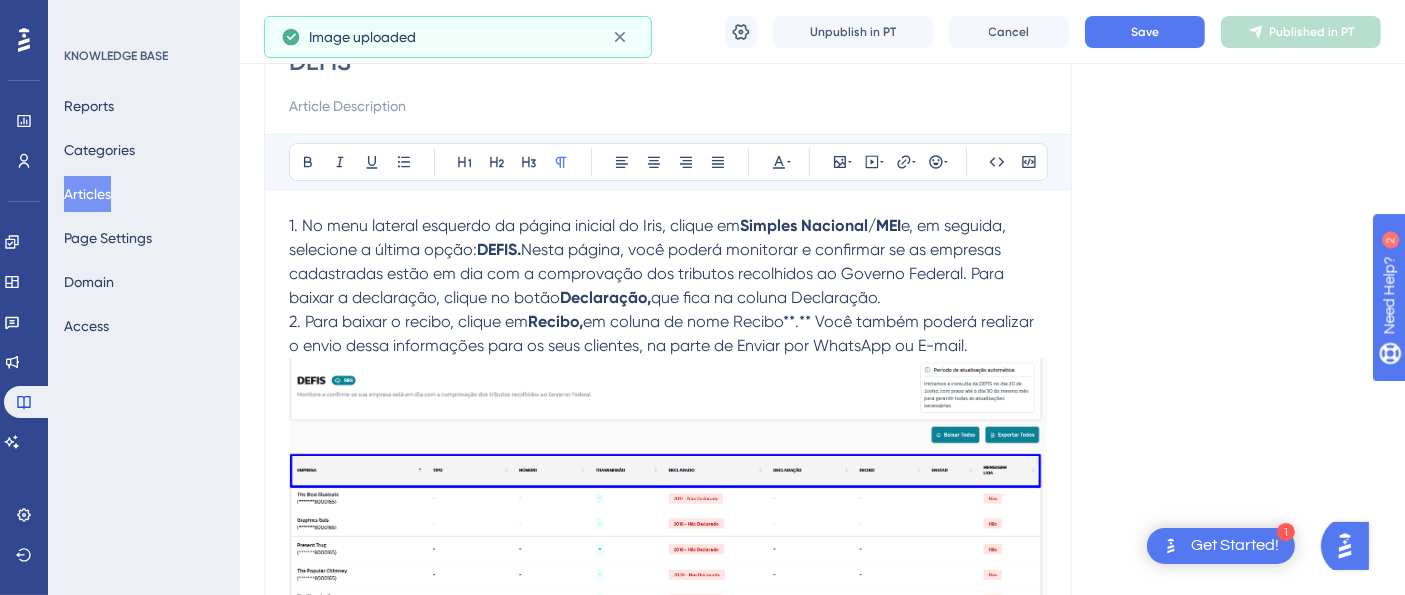 scroll, scrollTop: 365, scrollLeft: 0, axis: vertical 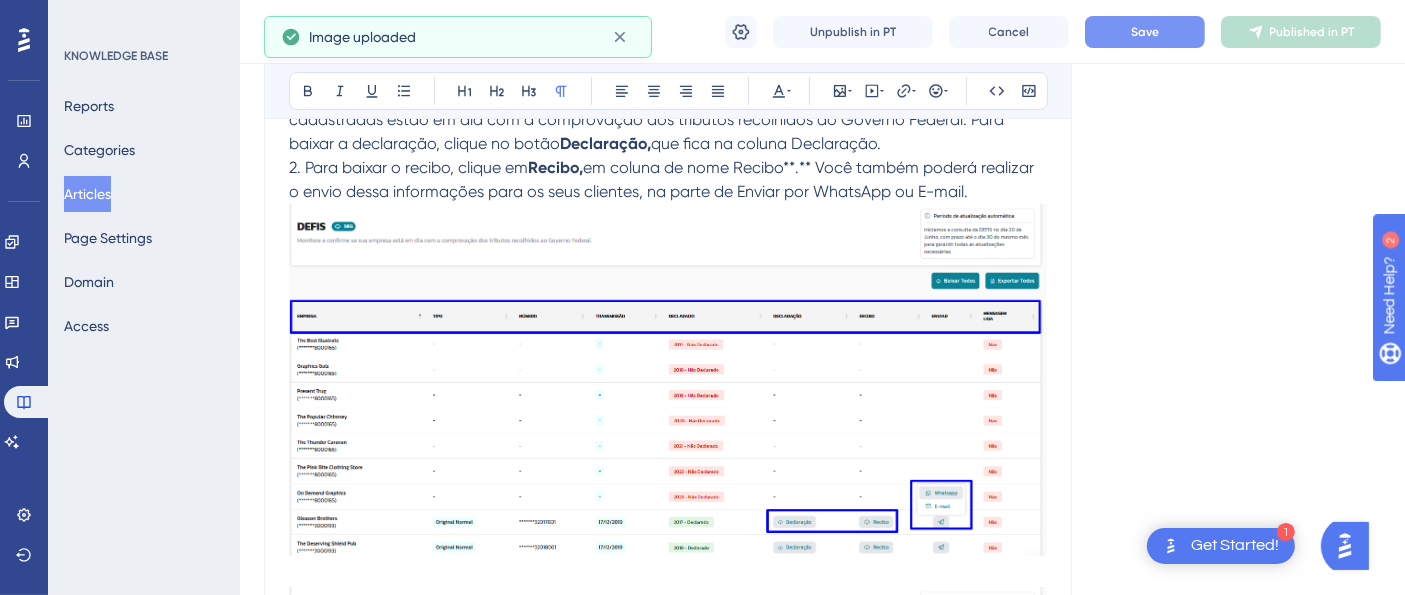 click on "Save" at bounding box center (1145, 32) 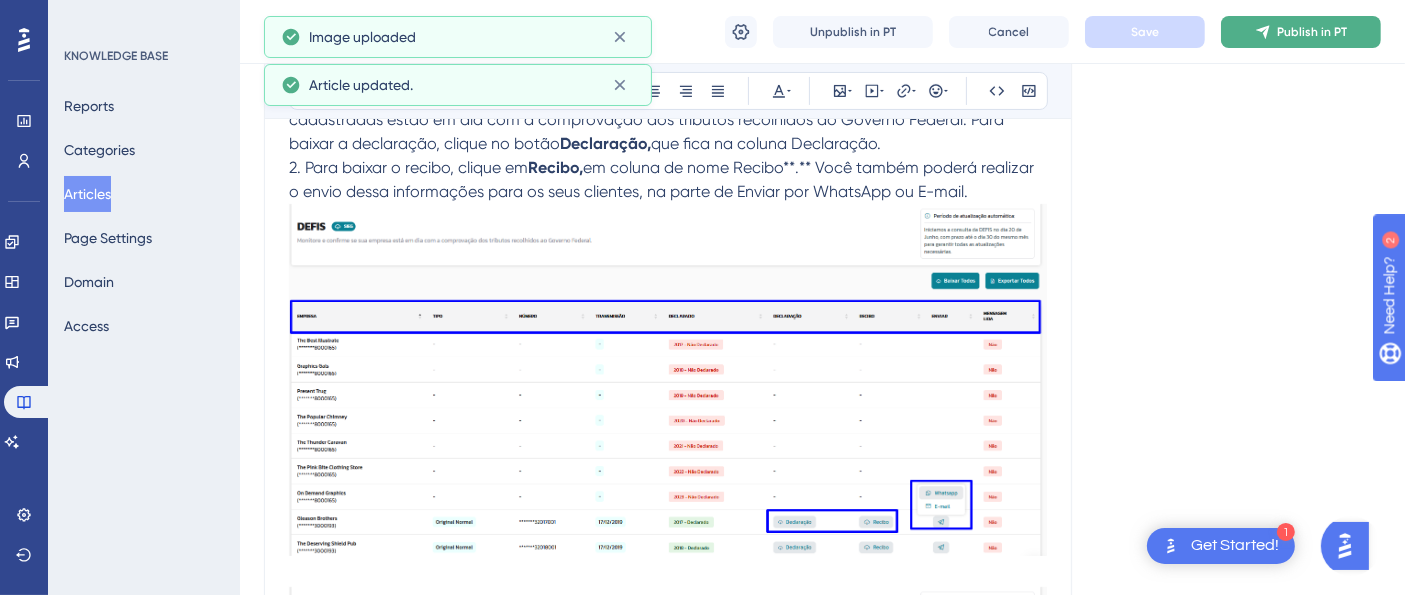 click on "Publish in PT" at bounding box center (1312, 32) 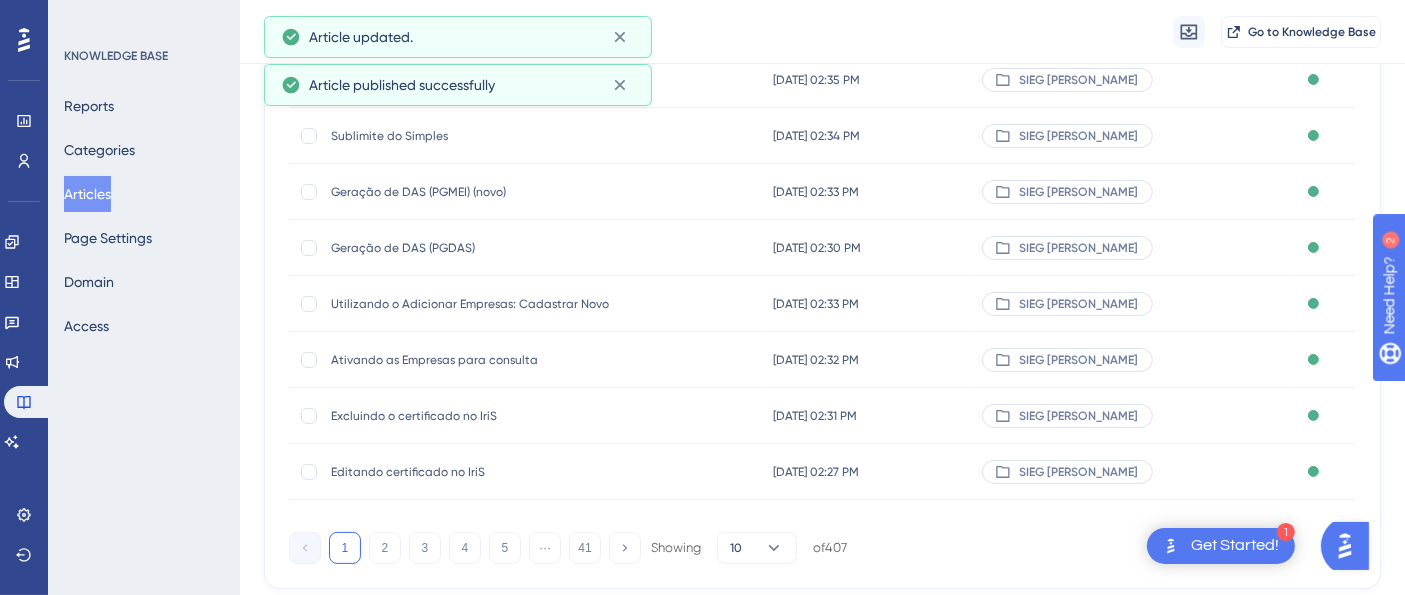 scroll, scrollTop: 0, scrollLeft: 0, axis: both 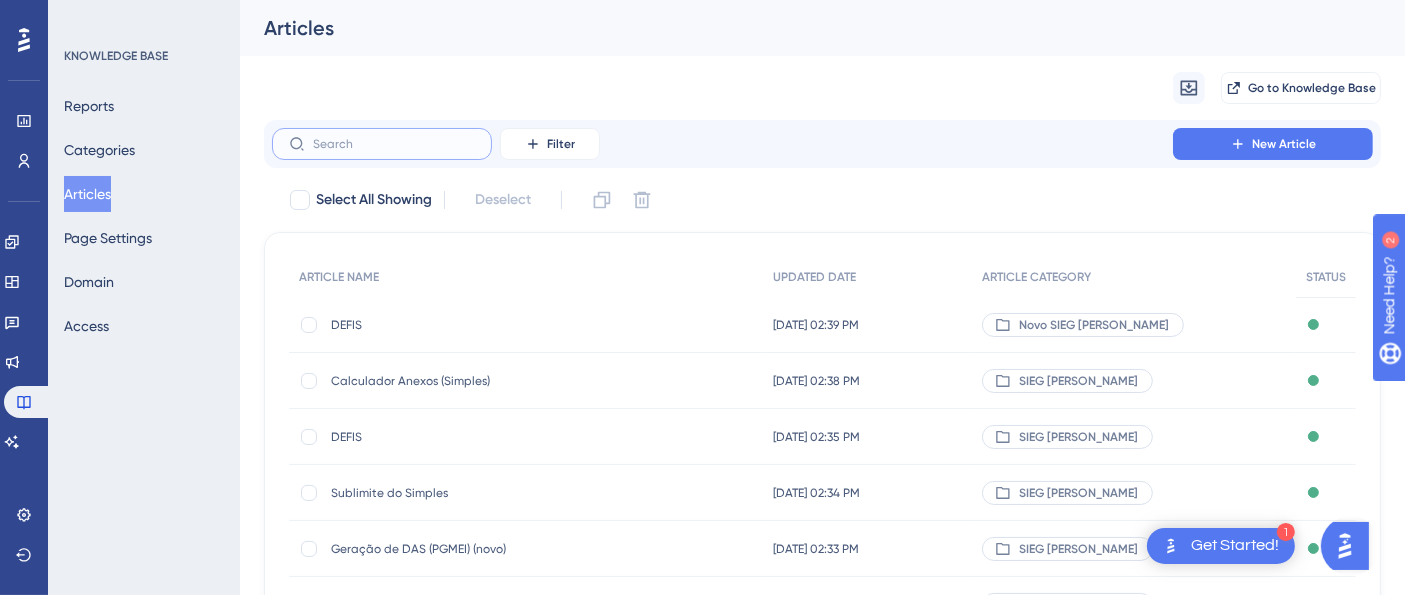 click at bounding box center [394, 144] 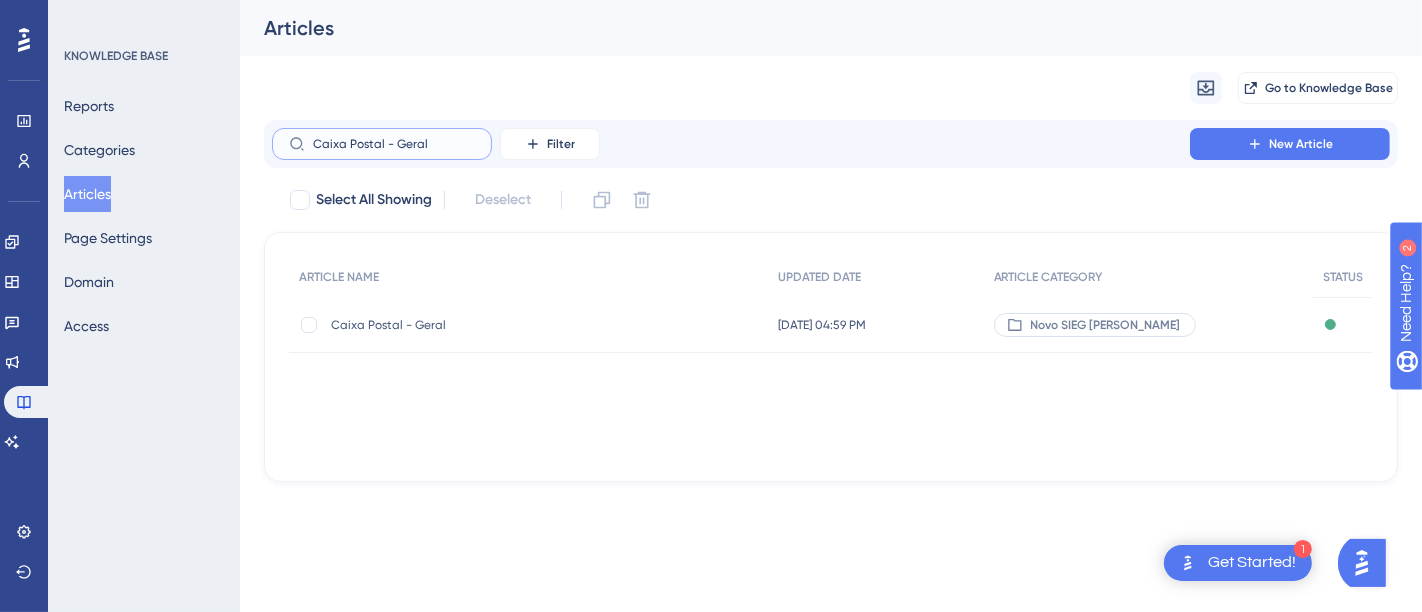 type on "Caixa Postal - Geral" 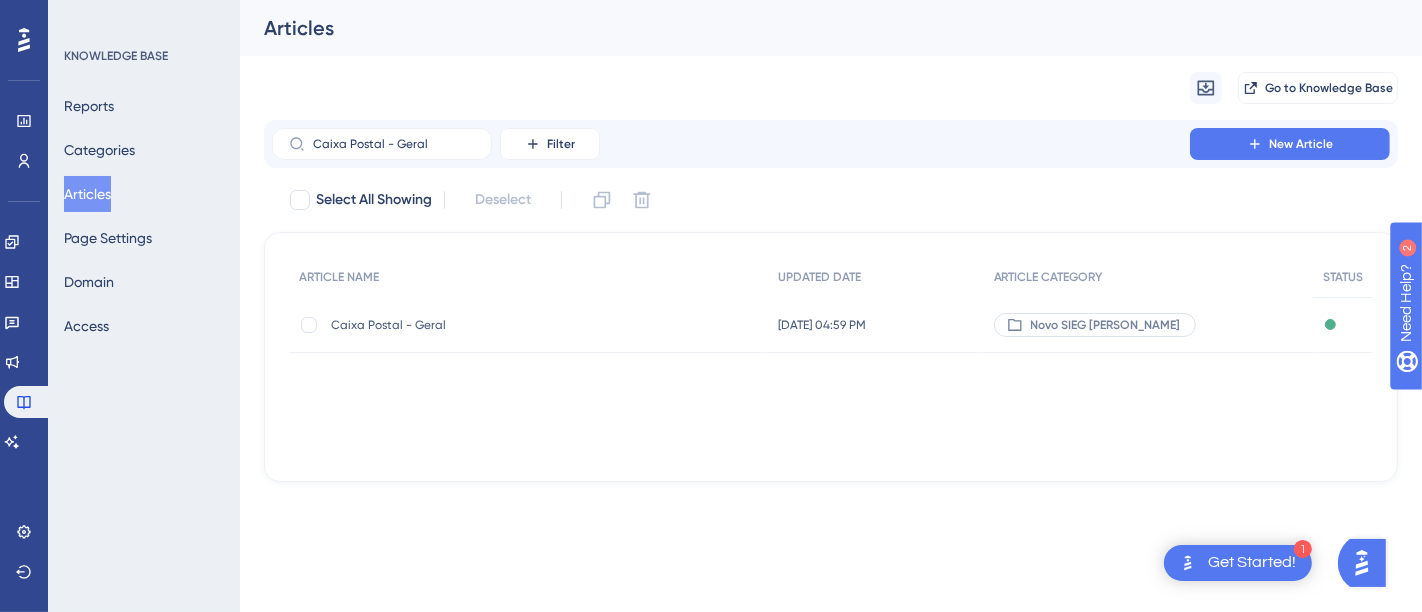 click on "Caixa Postal - Geral Caixa Postal - Geral" at bounding box center [491, 325] 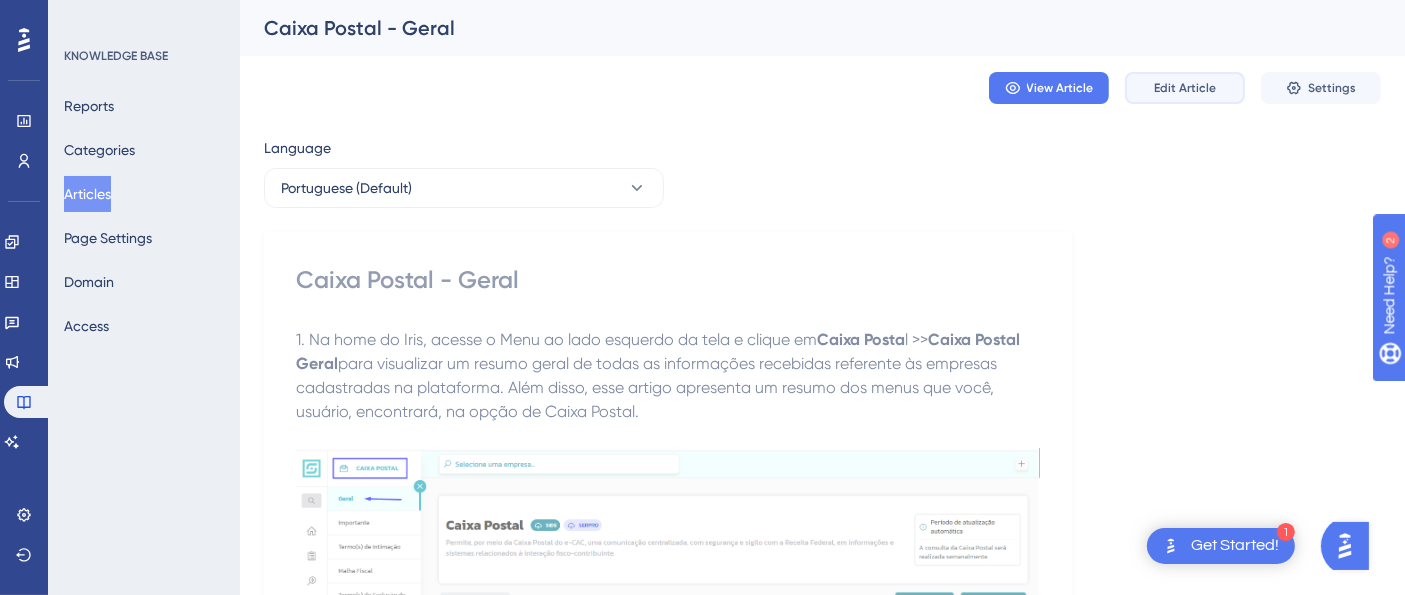 click on "Edit Article" at bounding box center [1185, 88] 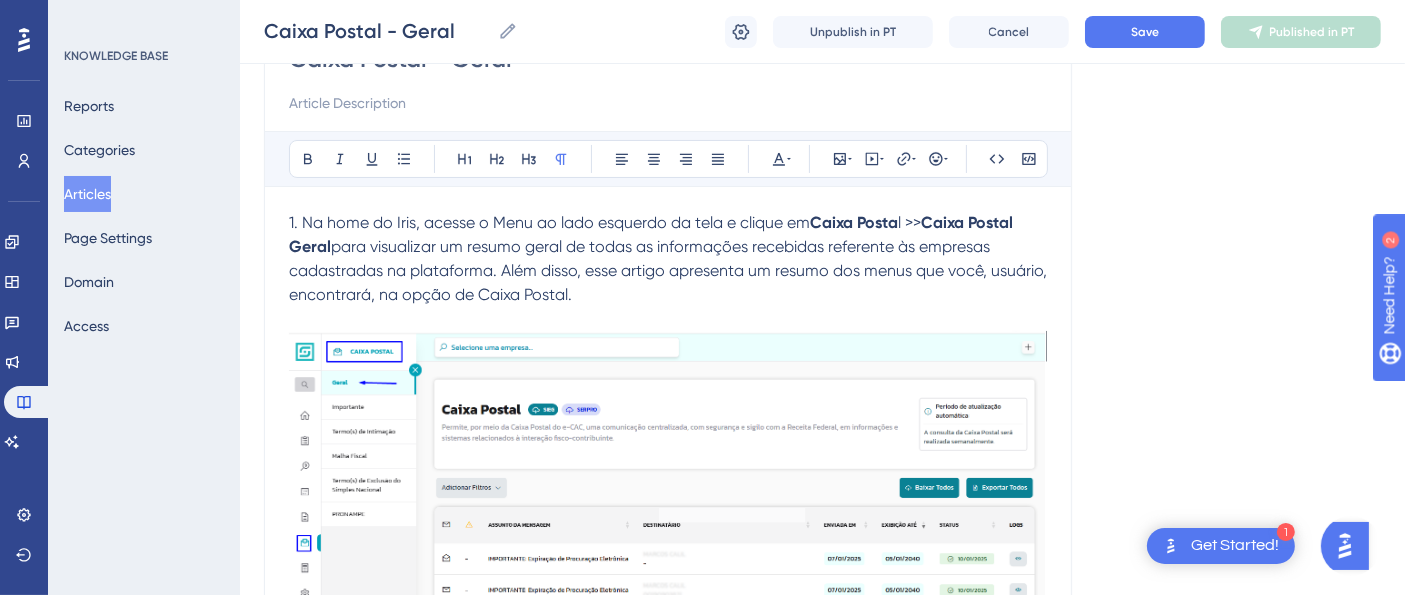 scroll, scrollTop: 236, scrollLeft: 0, axis: vertical 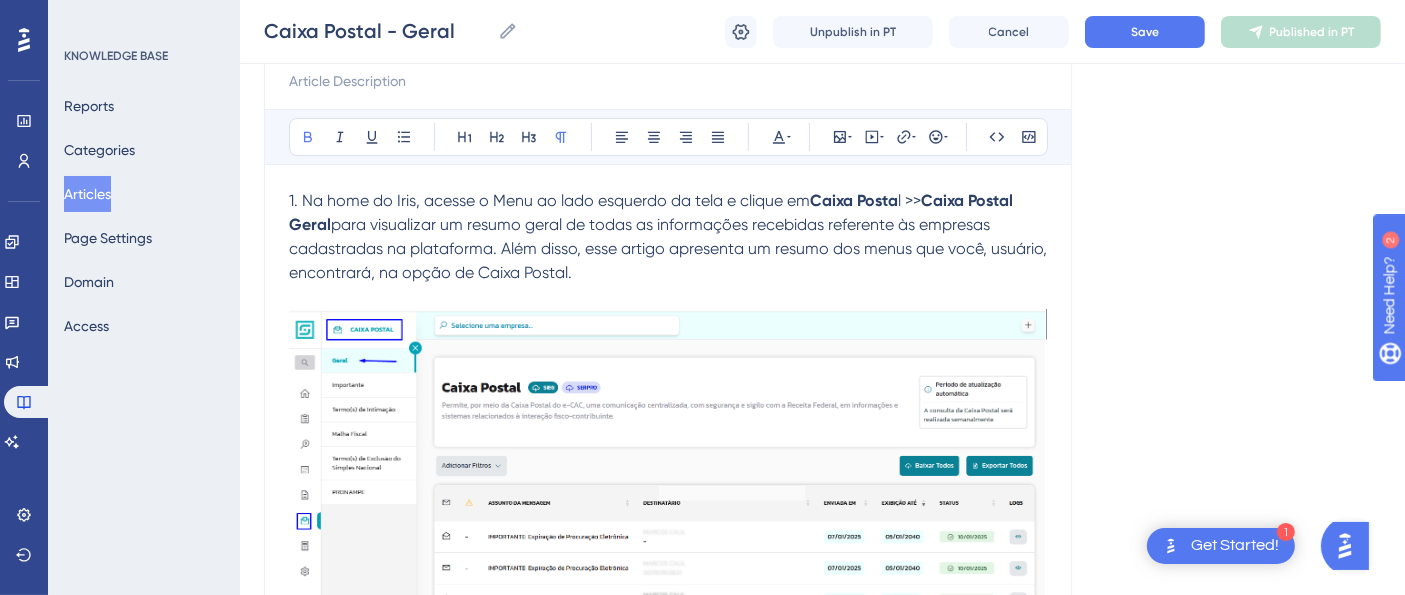 click on "Confira os recursos disponíveis nos submenus:" at bounding box center (668, 501) 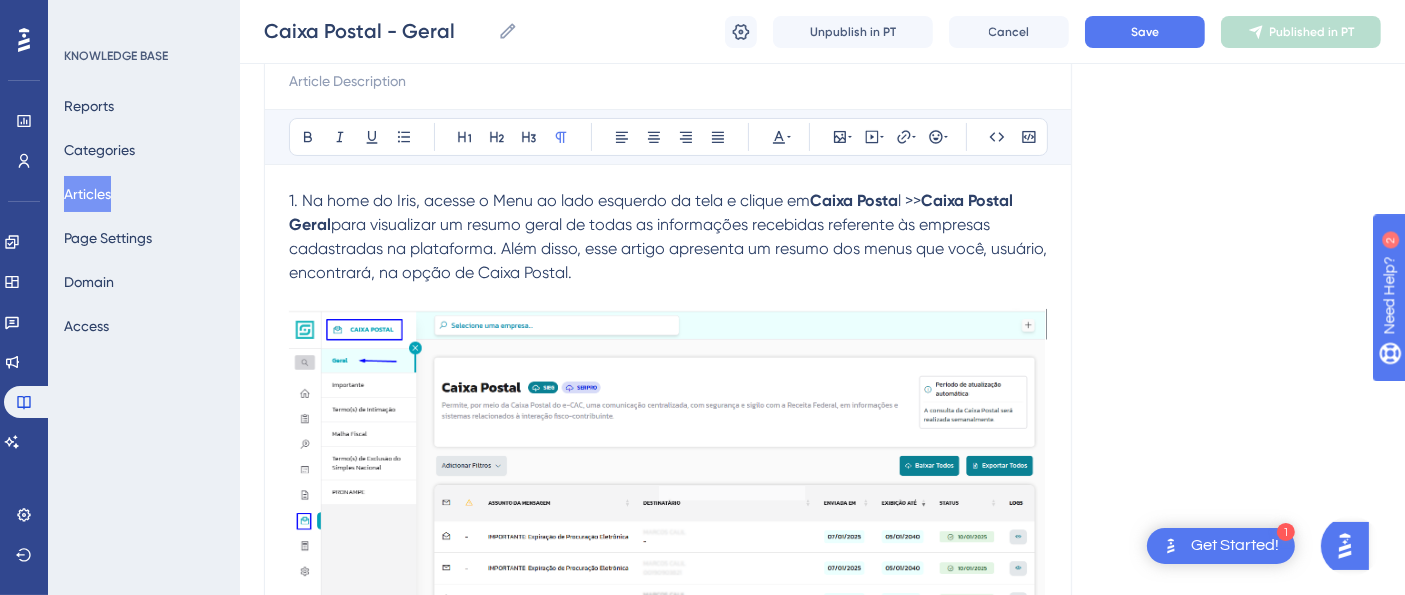 click on "1. Na home do Iris, acesse o Menu ao lado esquerdo da tela e clique em  Caixa Posta l >>  Caixa Postal Geral  para visualizar um resumo geral de todas as informações recebidas referente às empresas cadastradas na plataforma. Além disso, esse artigo apresenta um resumo dos menus que você, usuário, encontrará, na opção de Caixa Postal." at bounding box center (668, 237) 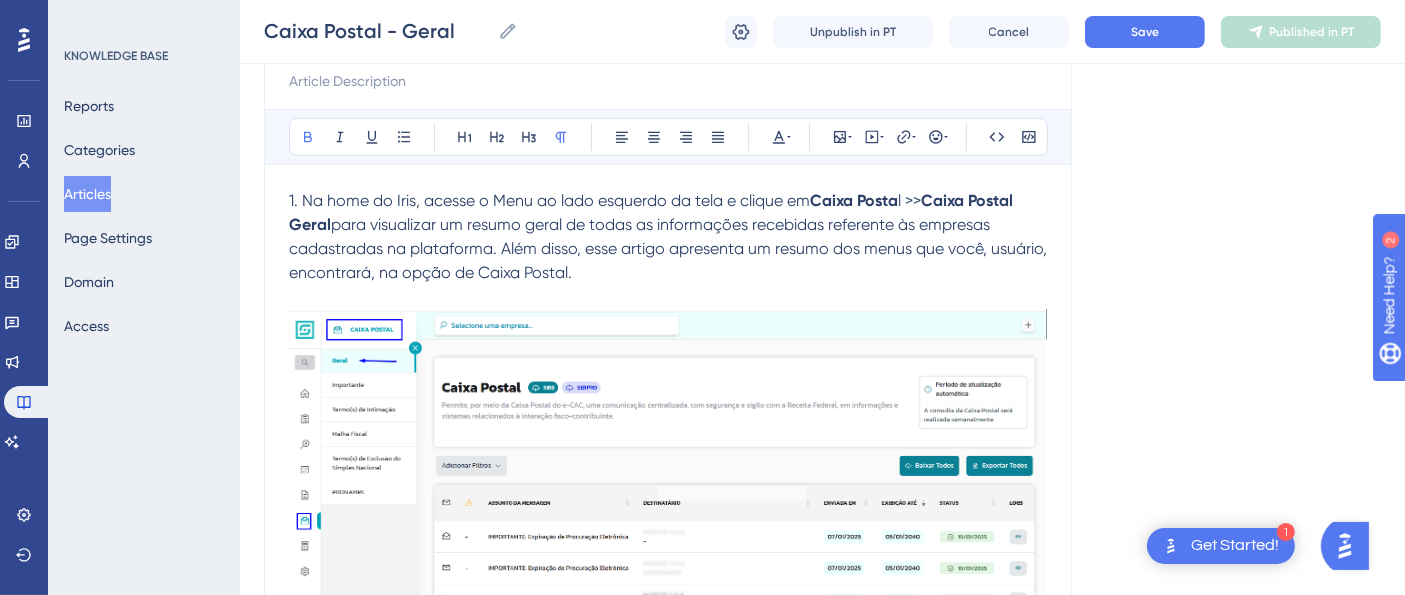click on "Confira os recursos disponíveis nos submenus:" at bounding box center [668, 501] 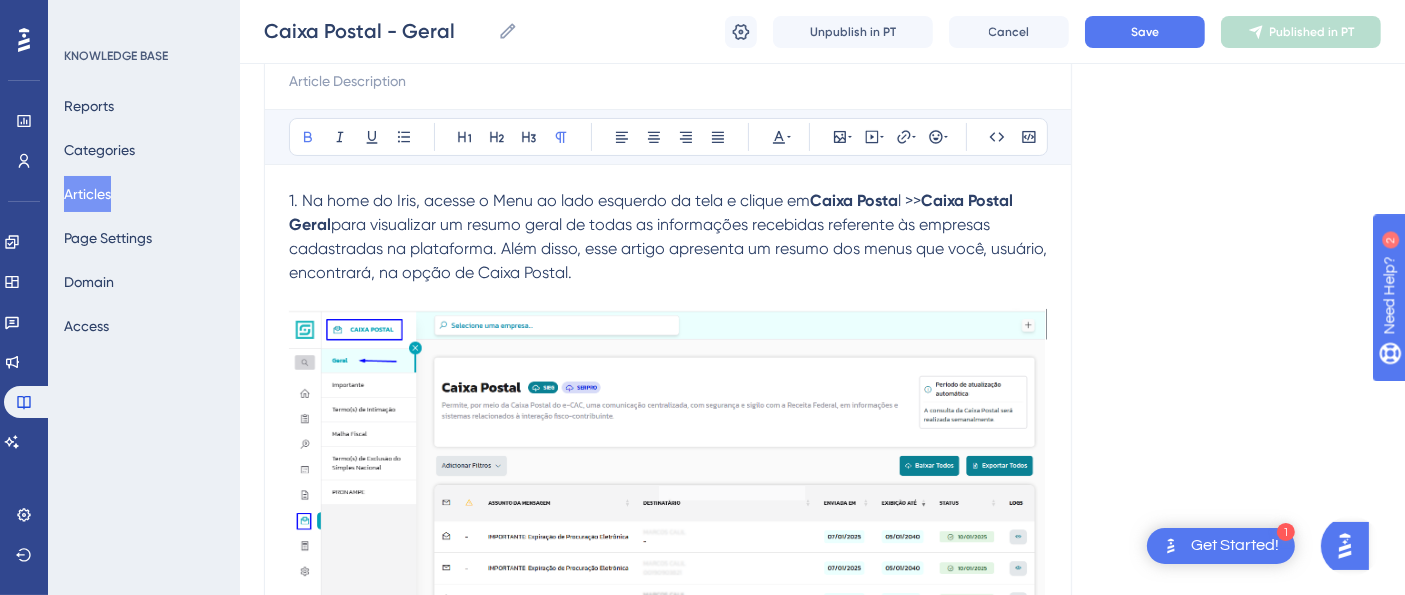 click on "1. Na home do Iris, acesse o Menu ao lado esquerdo da tela e clique em  Caixa Posta l >>  Caixa Postal Geral  para visualizar um resumo geral de todas as informações recebidas referente às empresas cadastradas na plataforma. Além disso, esse artigo apresenta um resumo dos menus que você, usuário, encontrará, na opção de Caixa Postal." at bounding box center (668, 237) 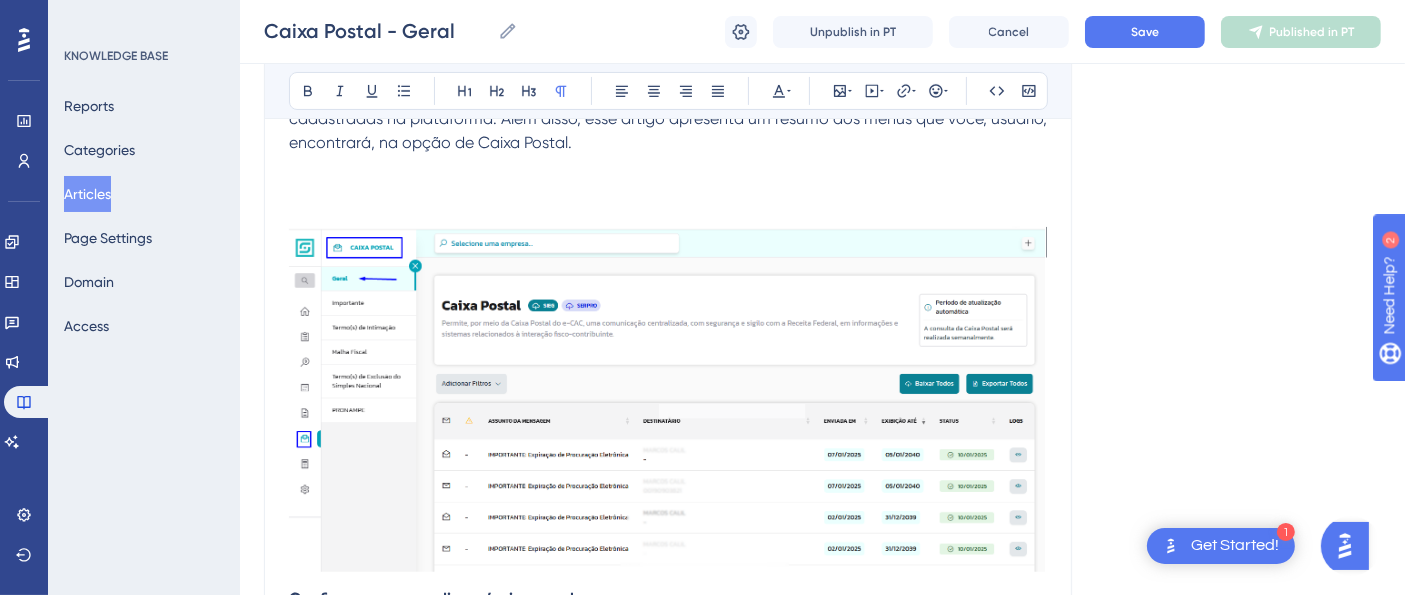 scroll, scrollTop: 347, scrollLeft: 0, axis: vertical 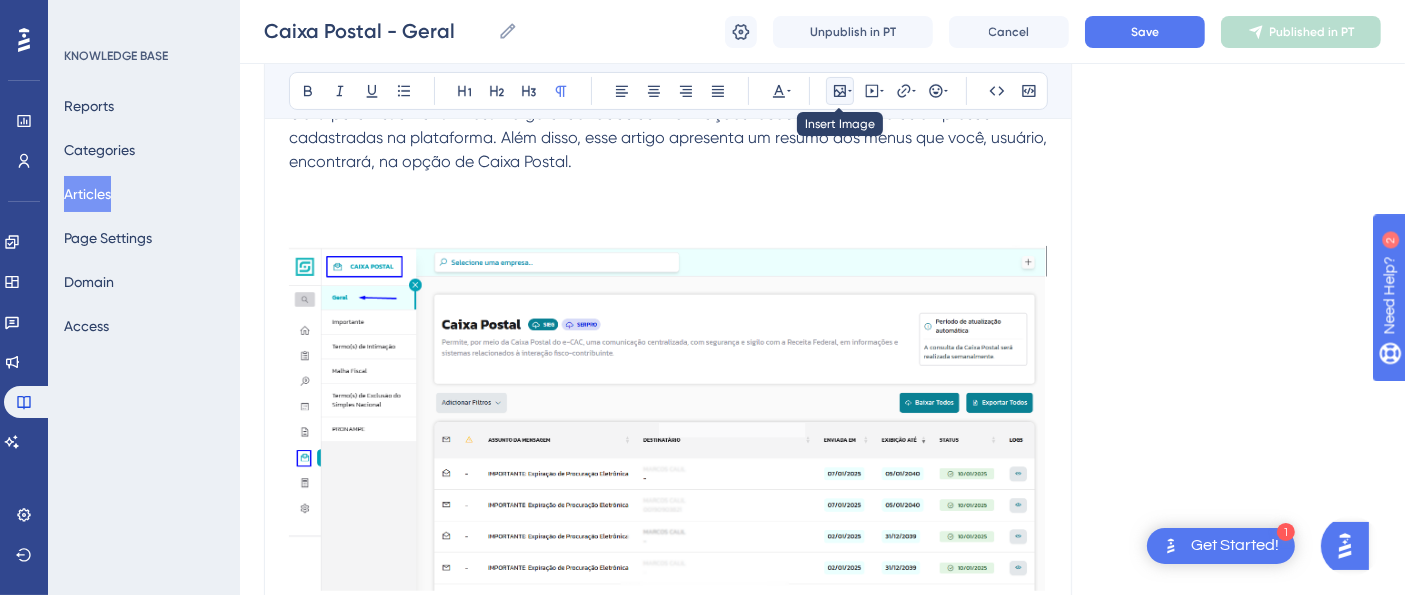 click 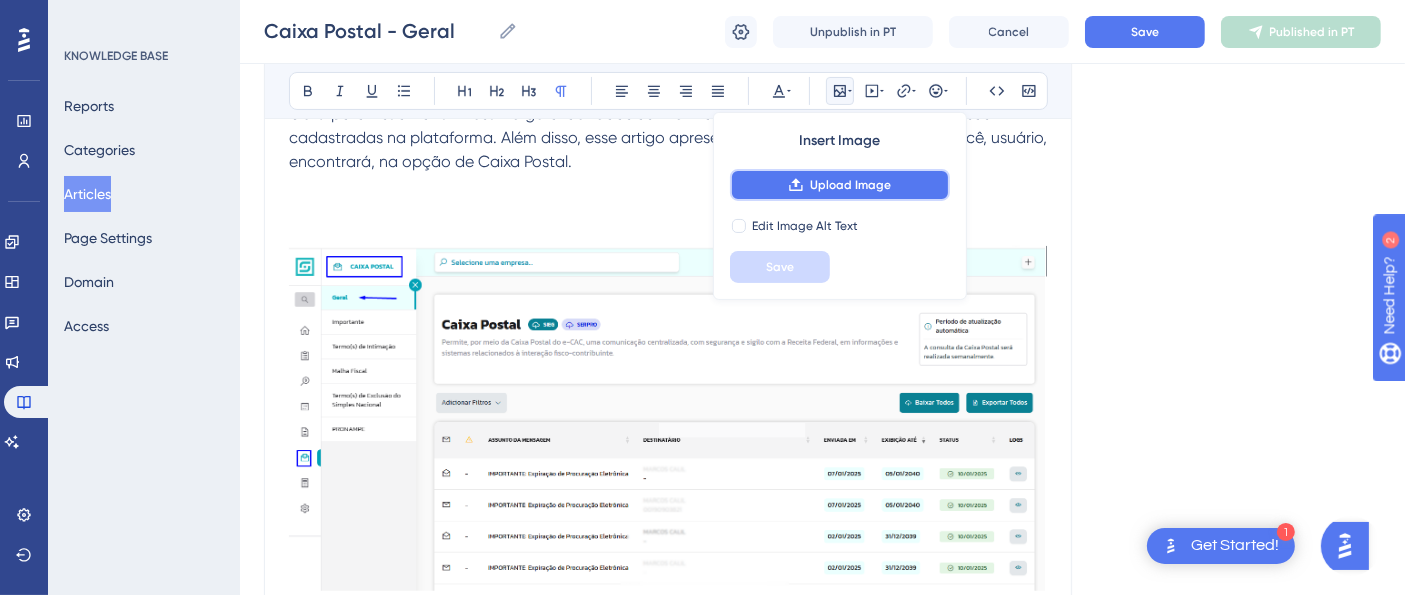 click on "Upload Image" at bounding box center [840, 185] 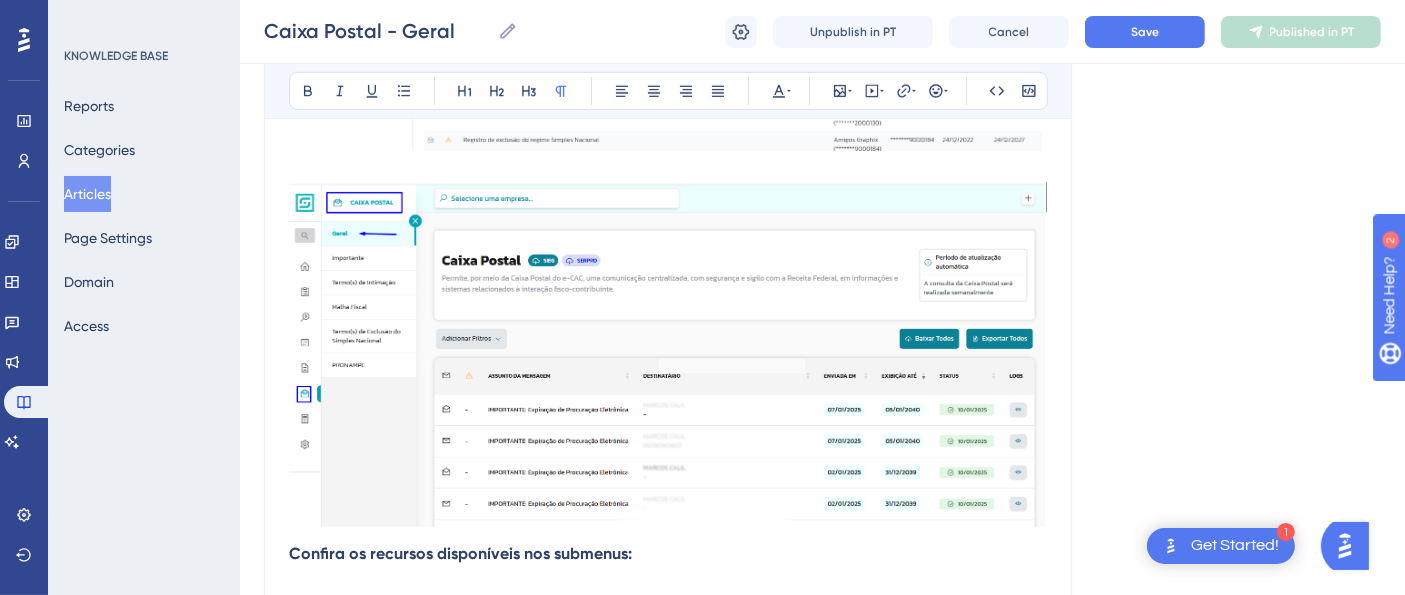 scroll, scrollTop: 680, scrollLeft: 0, axis: vertical 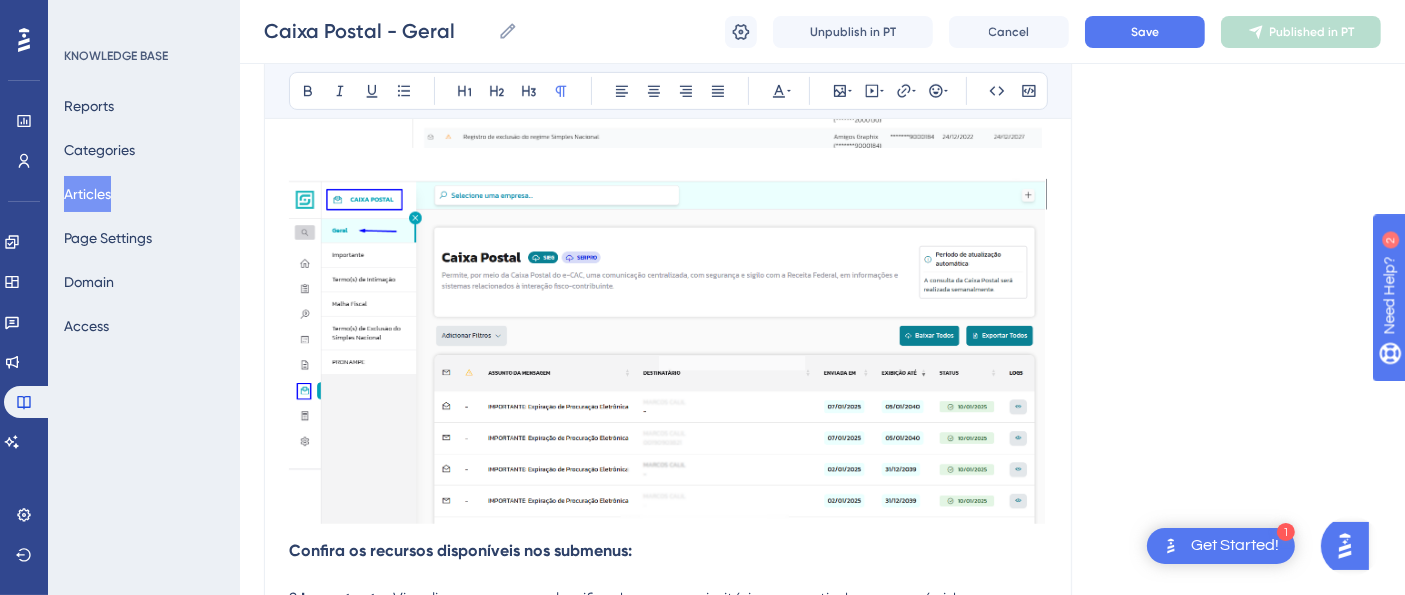click on "2.  Importante : Visualize mensagens classificadas como prioritárias, garantindo acesso rápido a comunicações sigilosas e de alta relevância. Utilize filtros e históricos para gerenciar suas mensagens com facilidade." at bounding box center [668, 623] 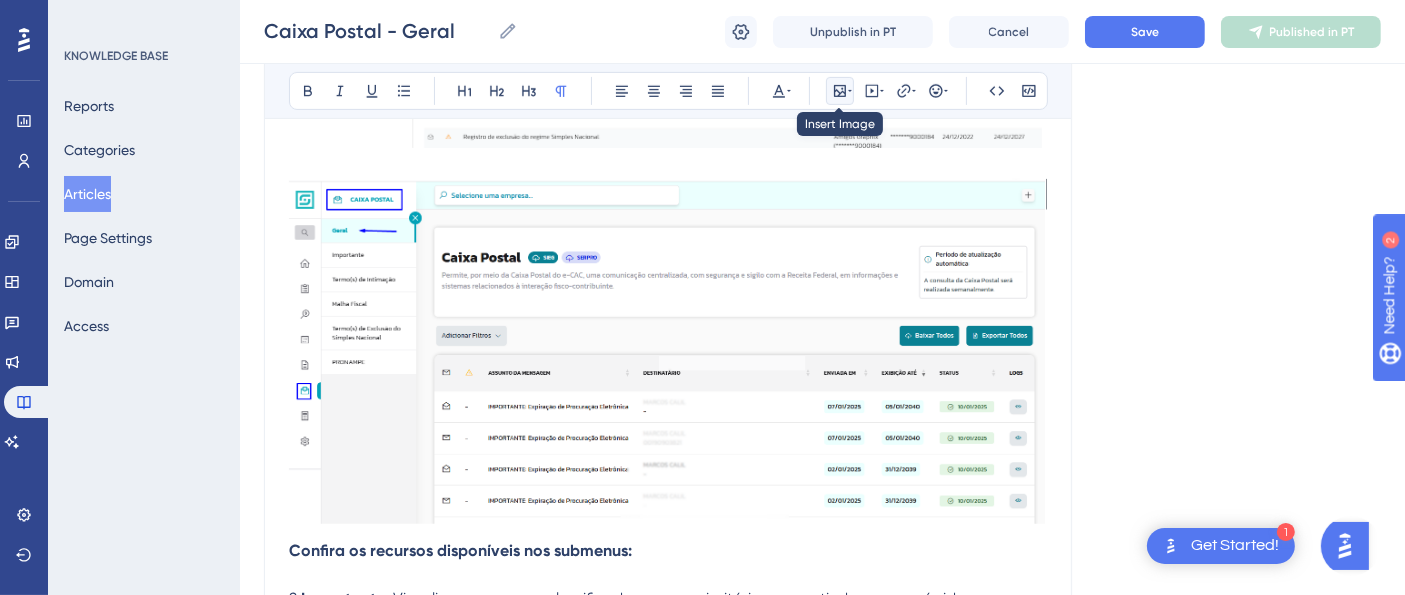 click 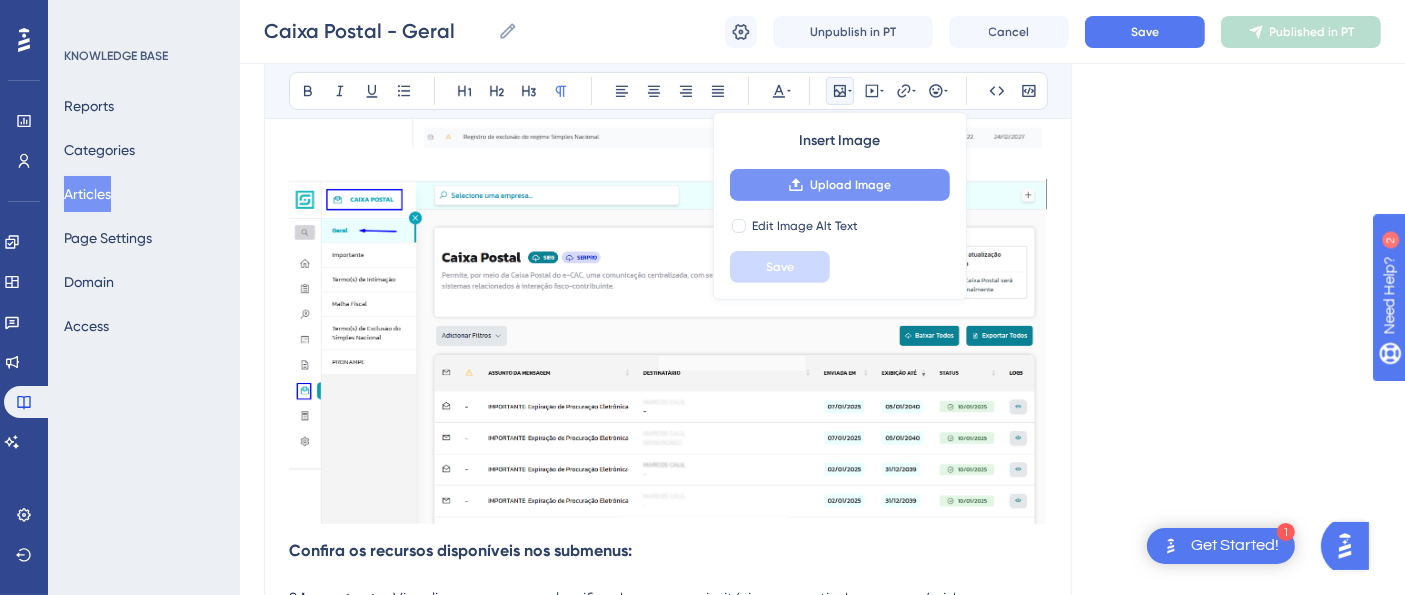 click on "Upload Image" at bounding box center (840, 185) 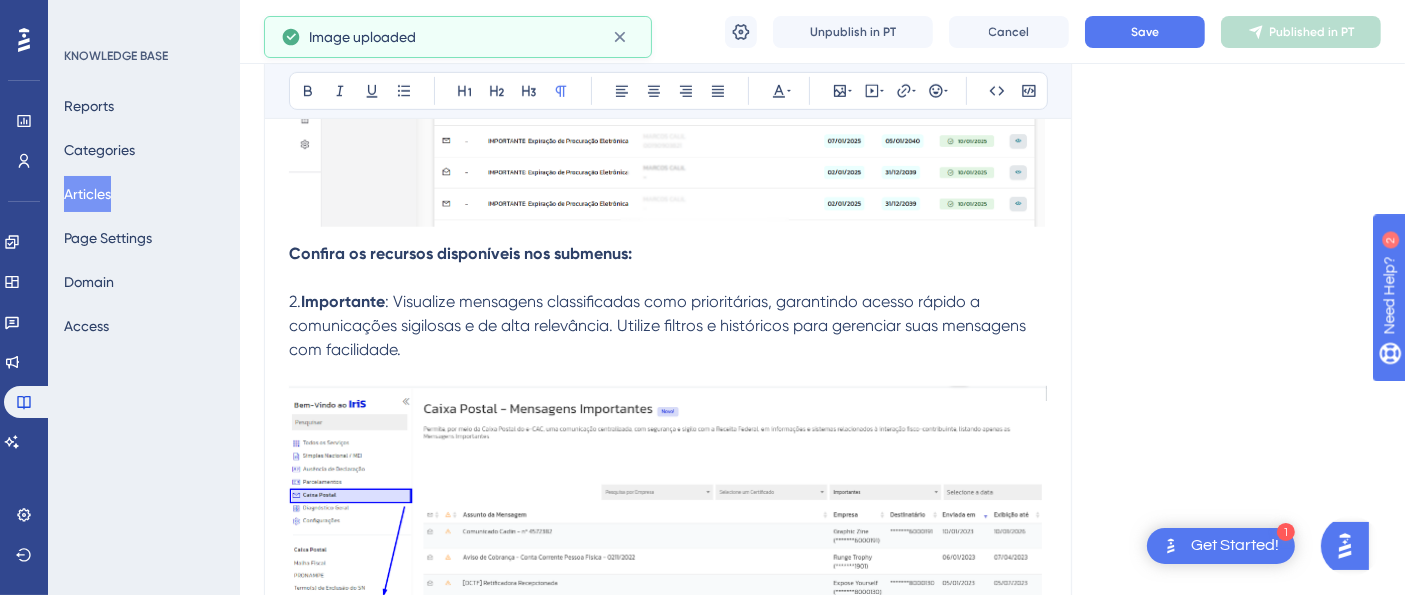 scroll, scrollTop: 1014, scrollLeft: 0, axis: vertical 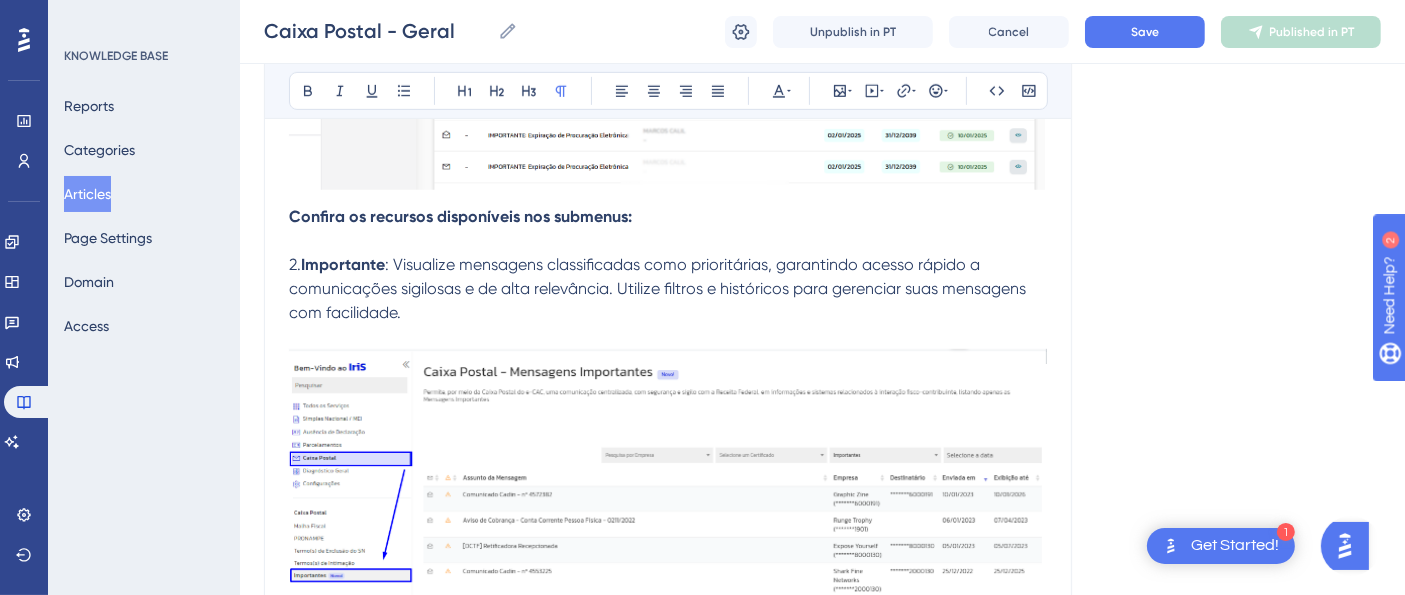 click on "3.  Termo(s) de Intimação : Consulte intimações relacionadas a pendências ou ações que demandam regularização, assegurando a conformidade dentro dos prazos estipulados." at bounding box center [668, 902] 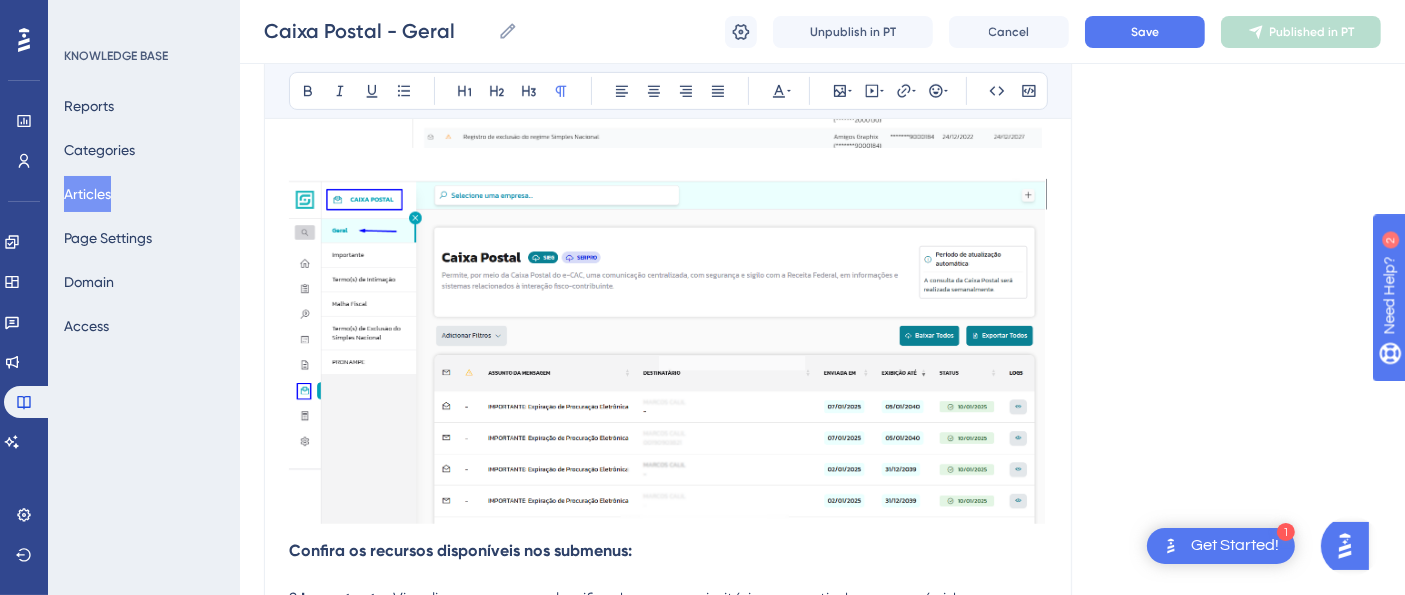 scroll, scrollTop: 1014, scrollLeft: 0, axis: vertical 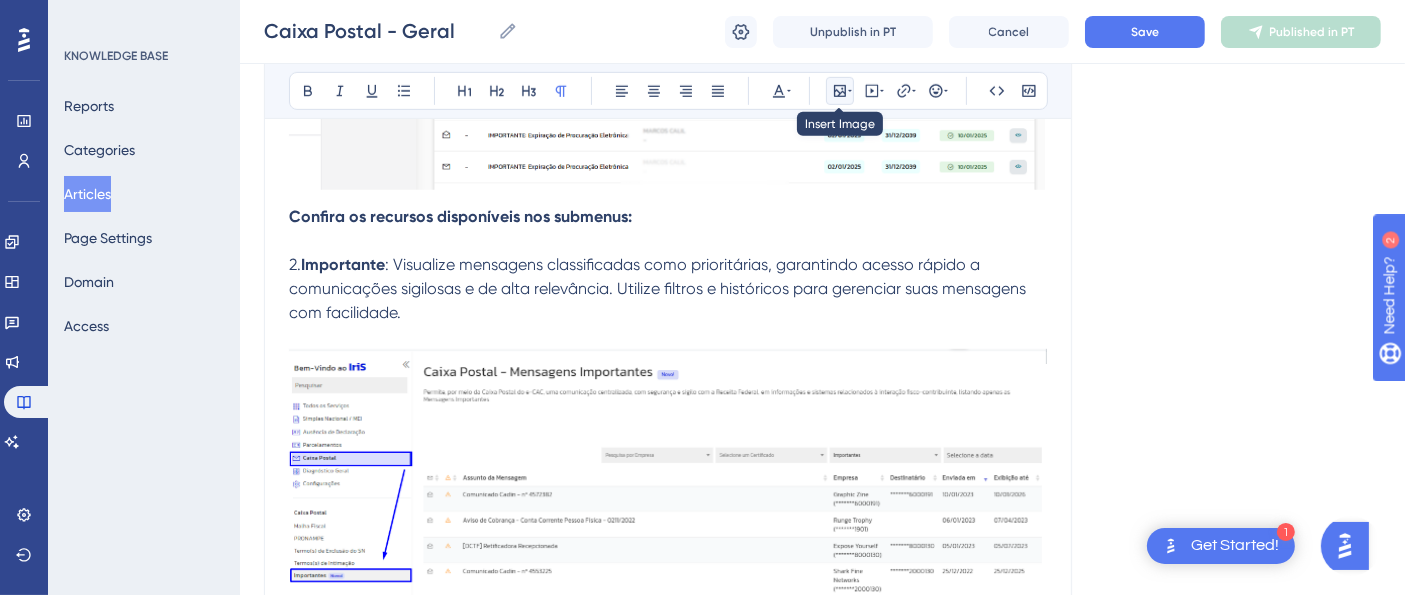 click 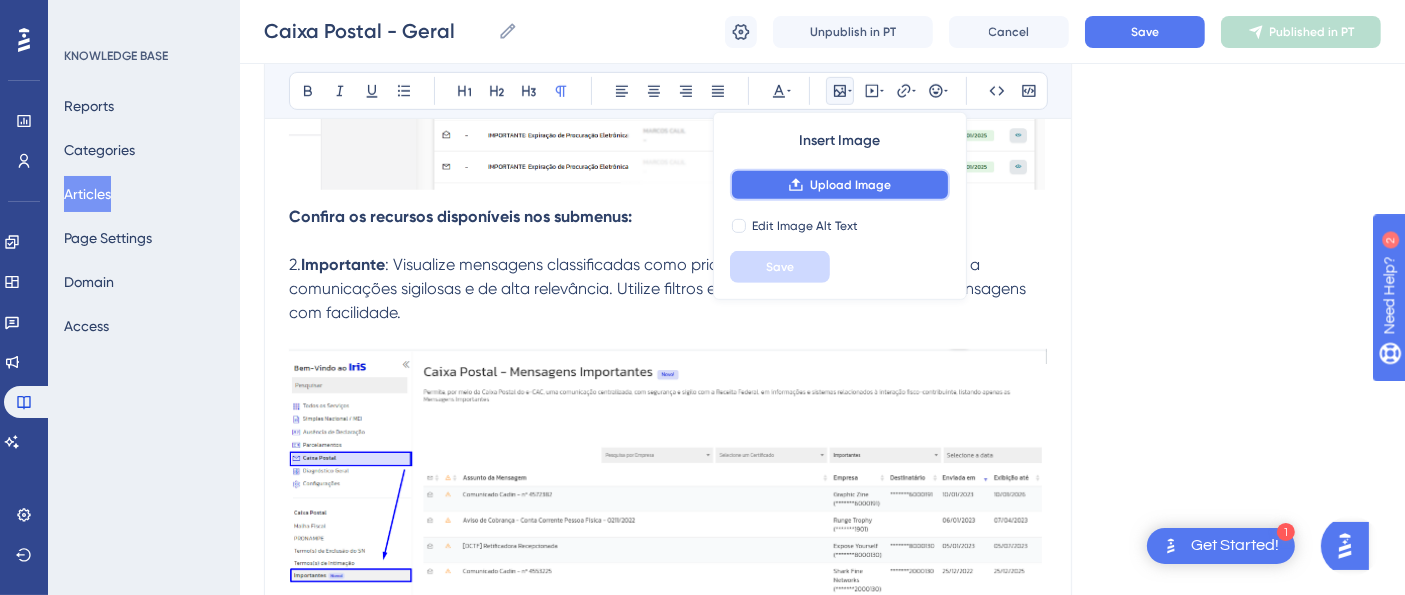 click on "Upload Image" at bounding box center (840, 185) 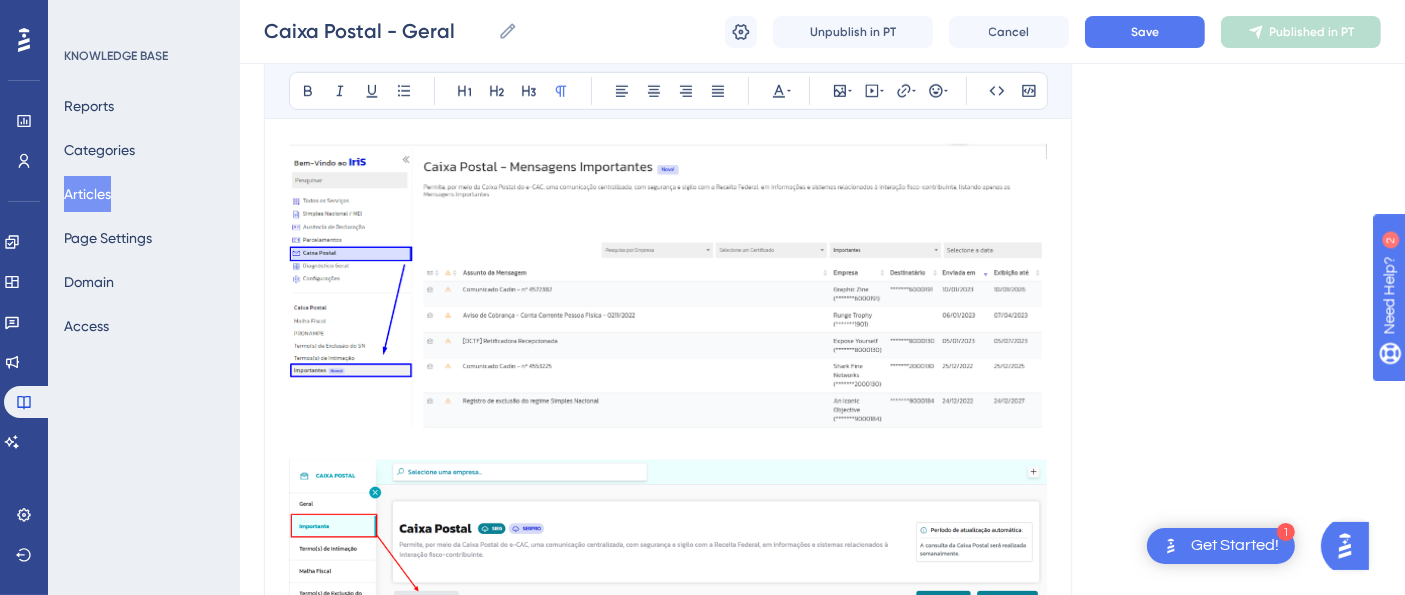scroll, scrollTop: 1125, scrollLeft: 0, axis: vertical 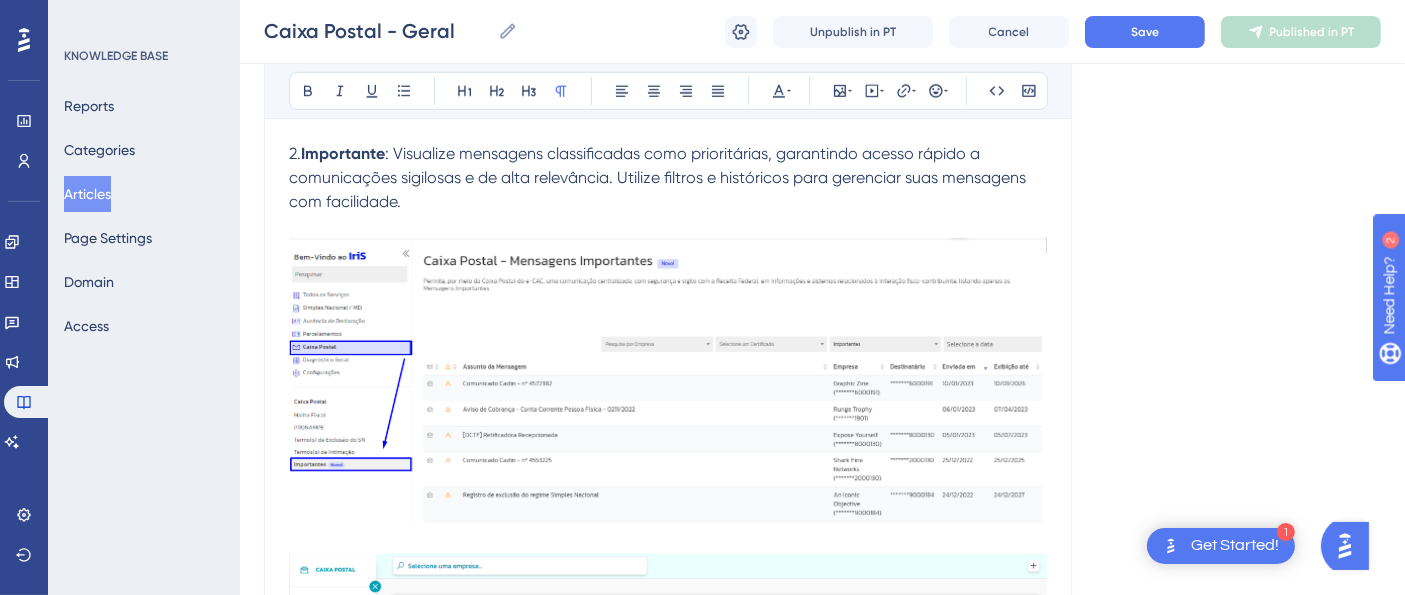 click at bounding box center (668, 1246) 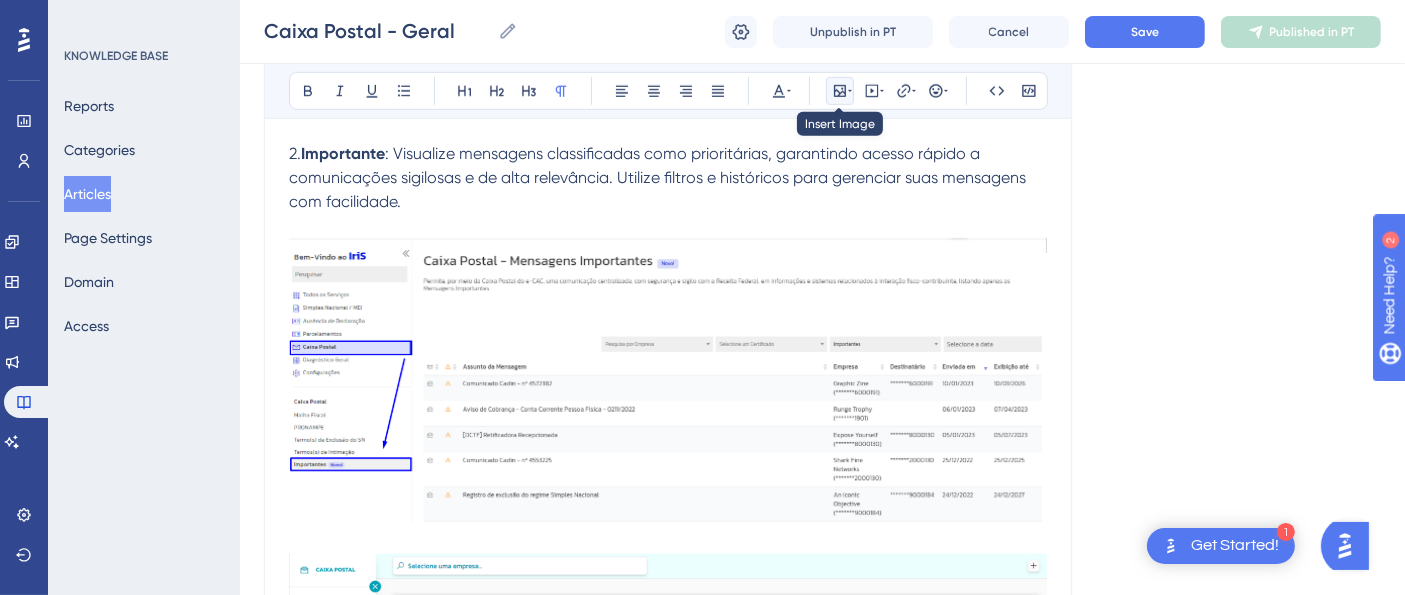click 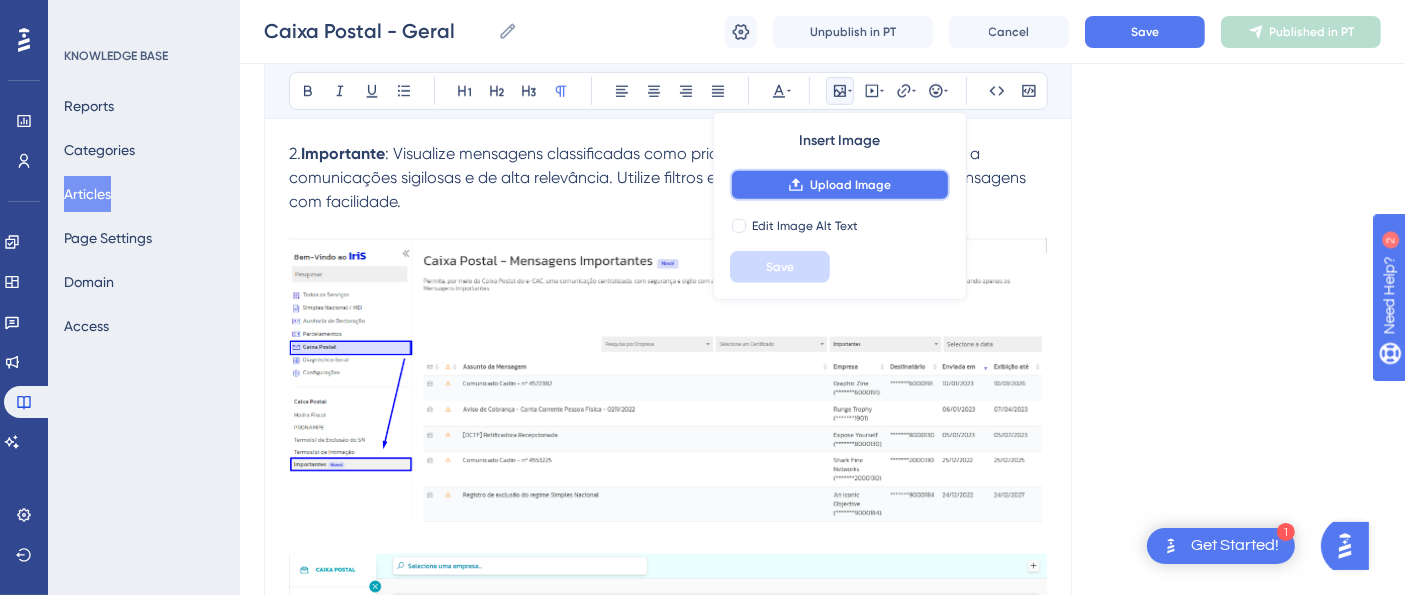 click on "Upload Image" at bounding box center (840, 185) 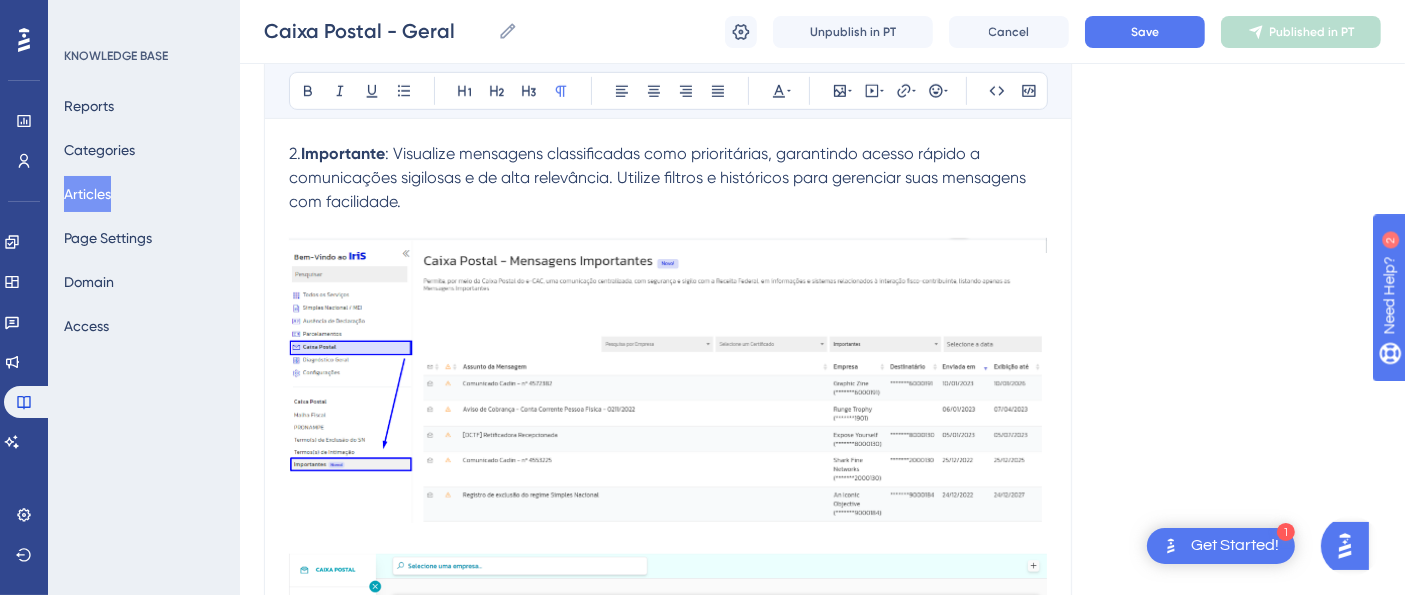 click at bounding box center [668, 1215] 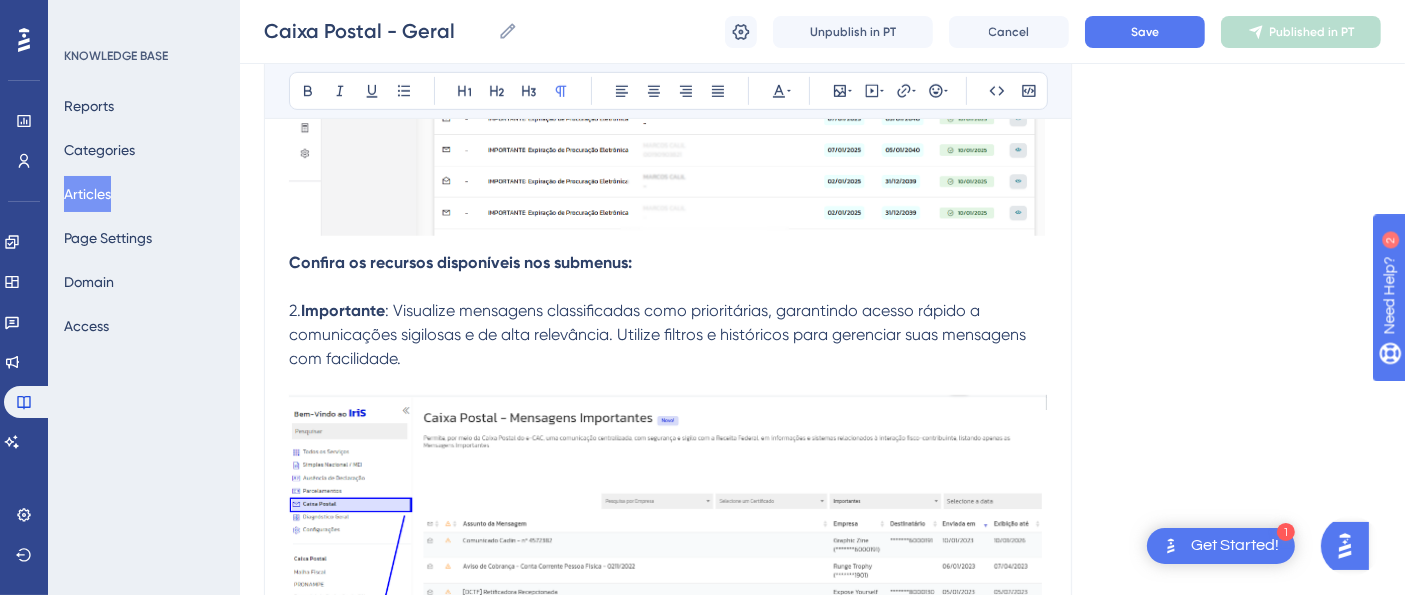 scroll, scrollTop: 1014, scrollLeft: 0, axis: vertical 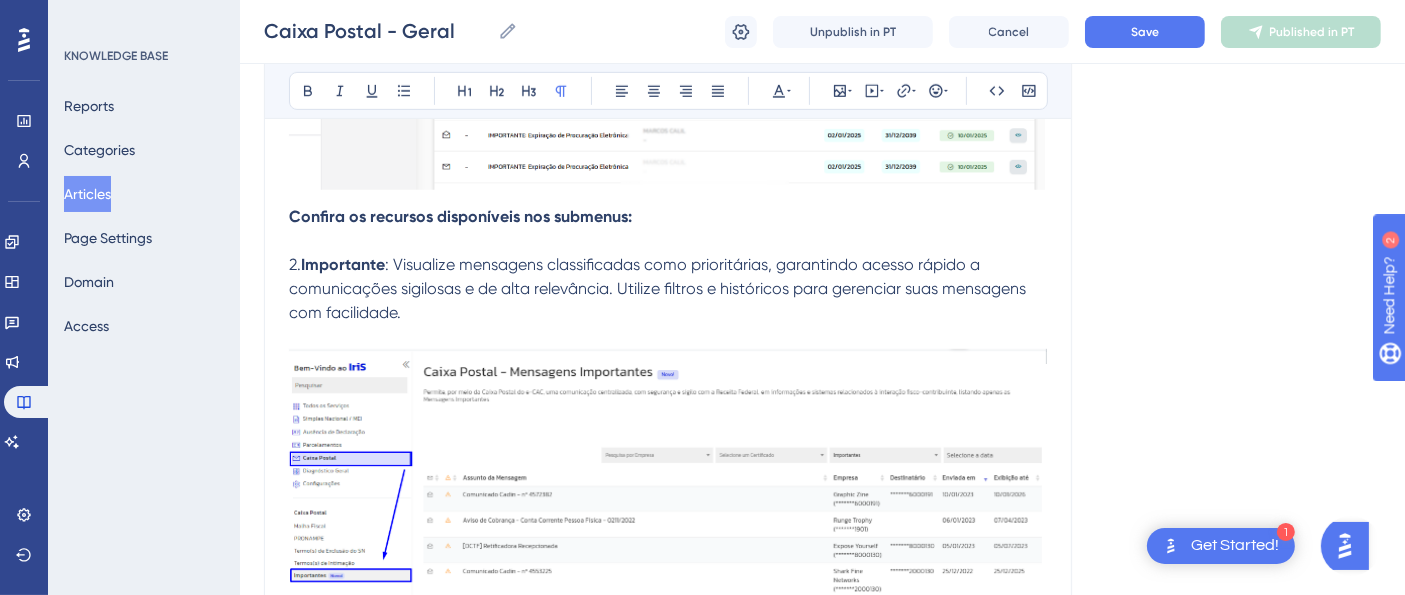 click at bounding box center [668, 2044] 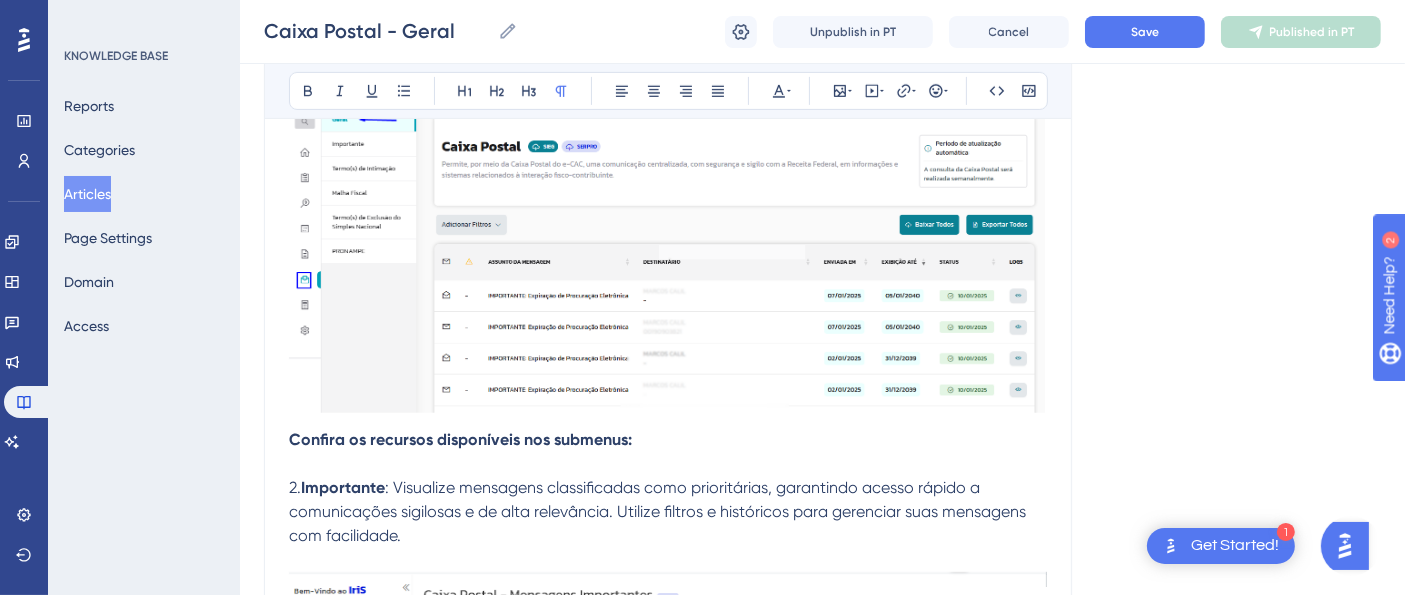 scroll, scrollTop: 902, scrollLeft: 0, axis: vertical 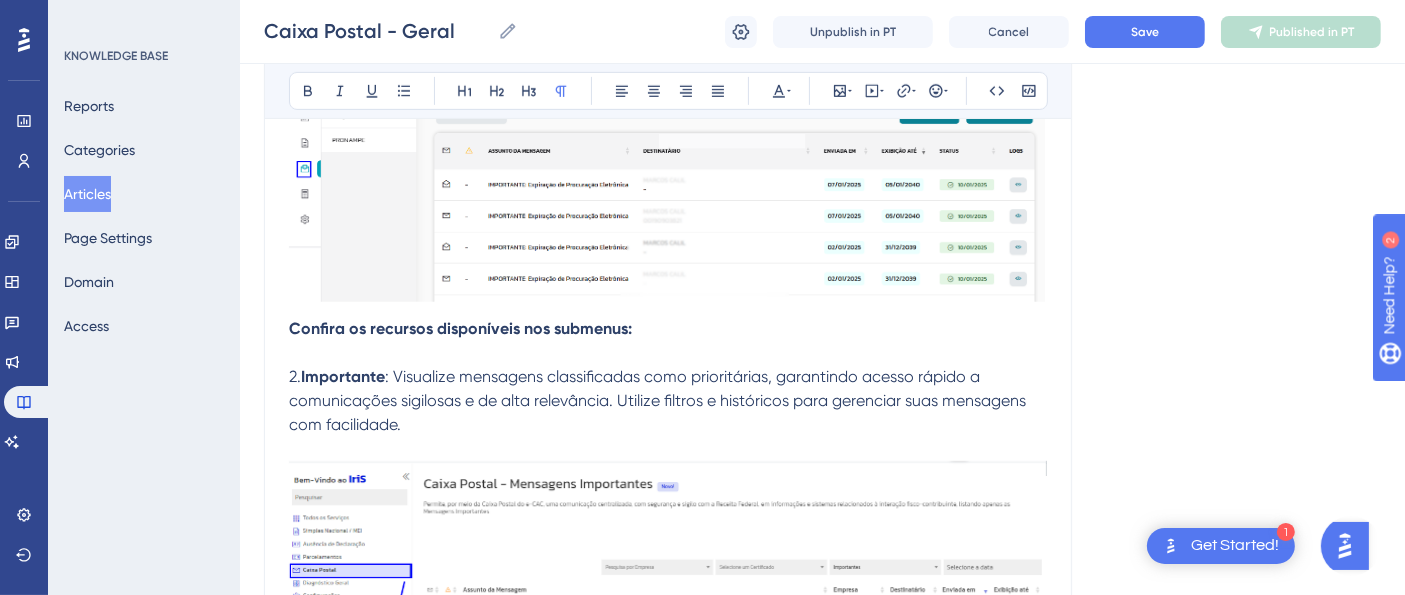 click on "Caixa Postal - Geral Bold Italic Underline Bullet Point Heading 1 Heading 2 Heading 3 Normal Align Left Align Center Align Right Align Justify Text Color Insert Image Embed Video Hyperlink Emojis Code Code Block 1. Na home do Iris, acesse o Menu ao lado esquerdo da tela e clique em  Caixa Posta l >>  Caixa Postal Geral  para visualizar um resumo geral de todas as informações recebidas referente às empresas cadastradas na plataforma. Além disso, esse artigo apresenta um resumo dos menus que você, usuário, encontrará, na opção de Caixa Postal. Confira os recursos disponíveis nos submenus: 2.  Importante : Visualize mensagens classificadas como prioritárias, garantindo acesso rápido a comunicações sigilosas e de alta relevância. Utilize filtros e históricos para gerenciar suas mensagens com facilidade. 3.  Termo(s) de Intimação : Consulte intimações relacionadas a pendências ou ações que demandam regularização, assegurando a conformidade dentro dos prazos estipulados. 4.  5.  6." at bounding box center (668, 1373) 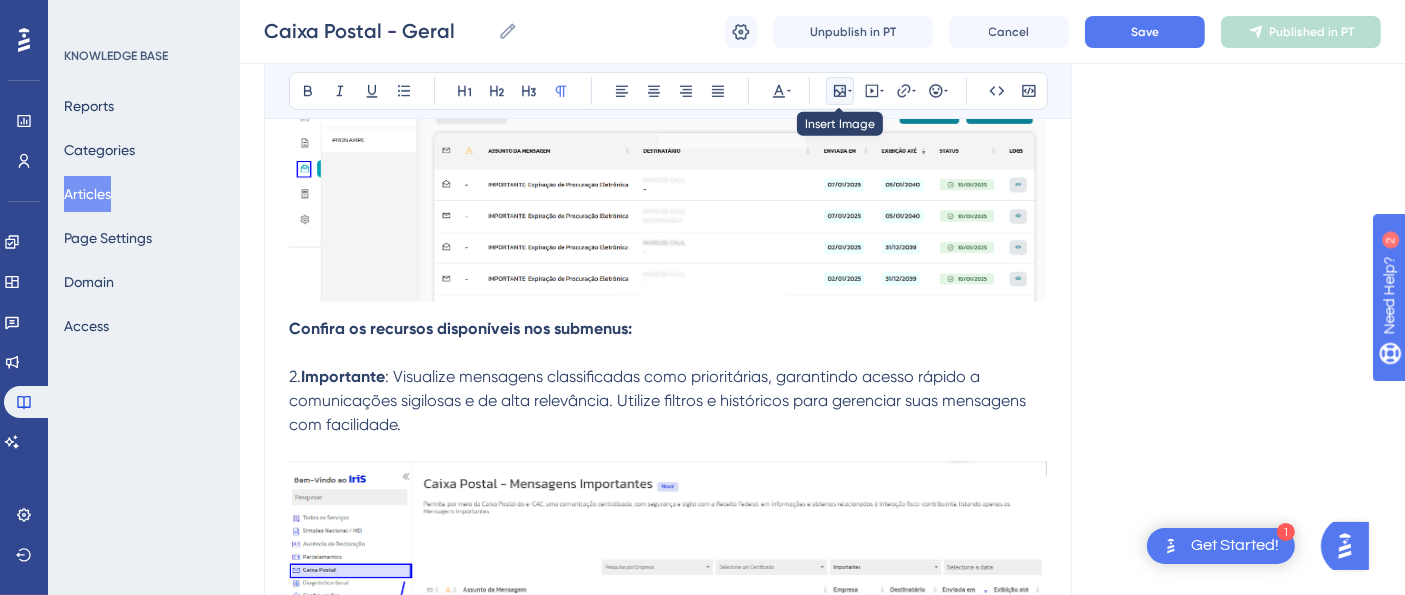 click 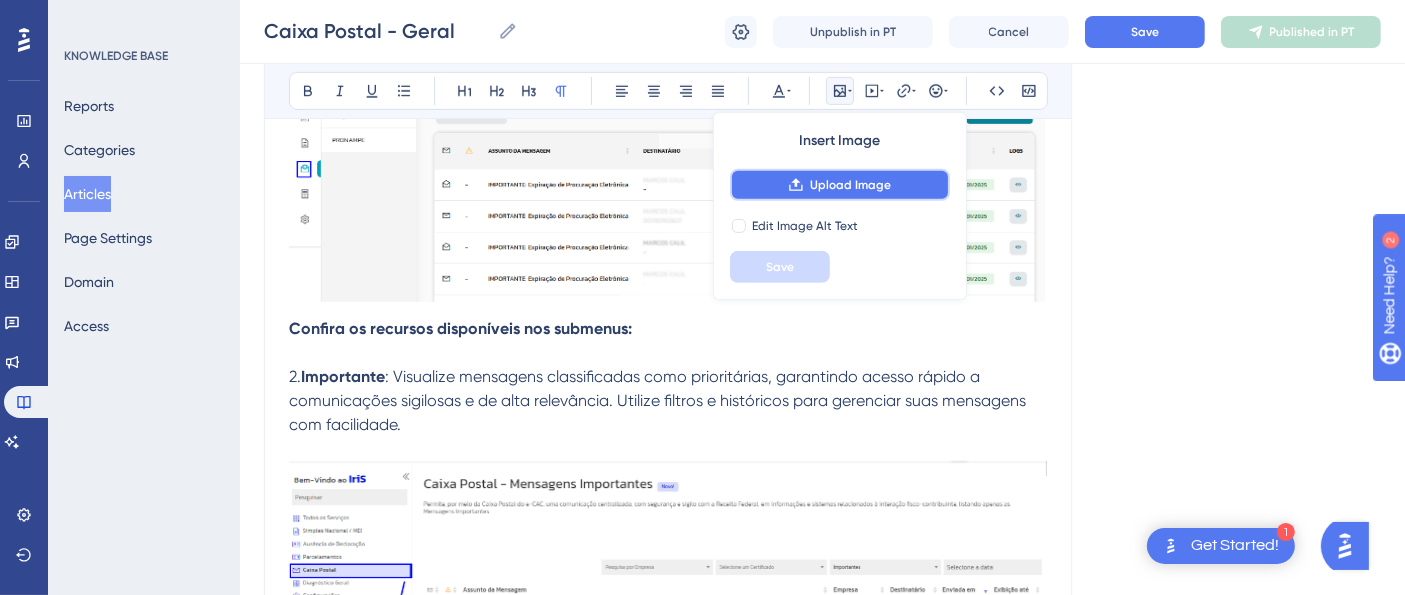 click on "Upload Image" at bounding box center (850, 185) 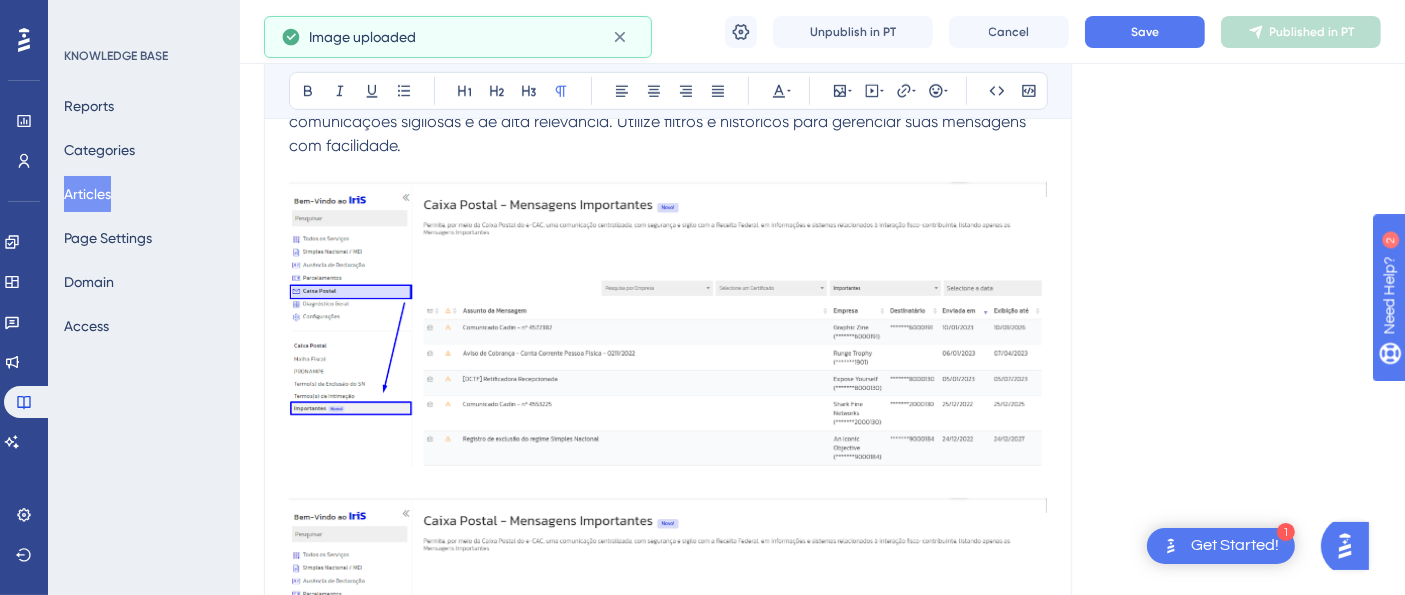 scroll, scrollTop: 1236, scrollLeft: 0, axis: vertical 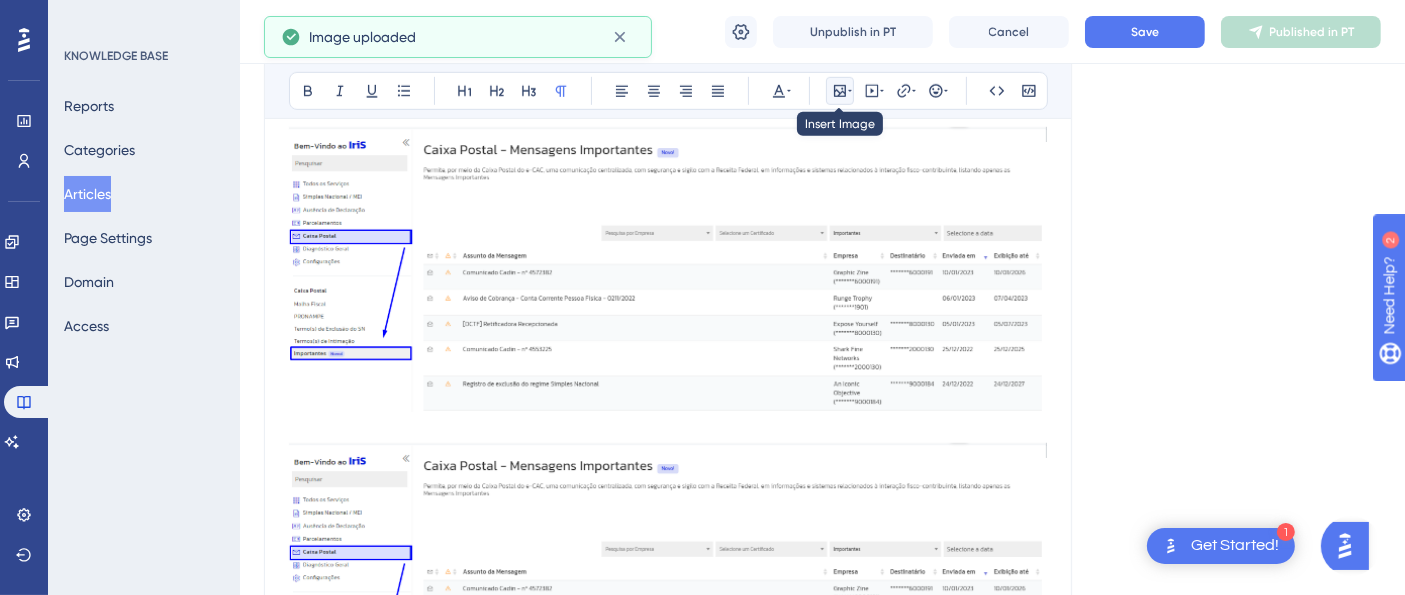click 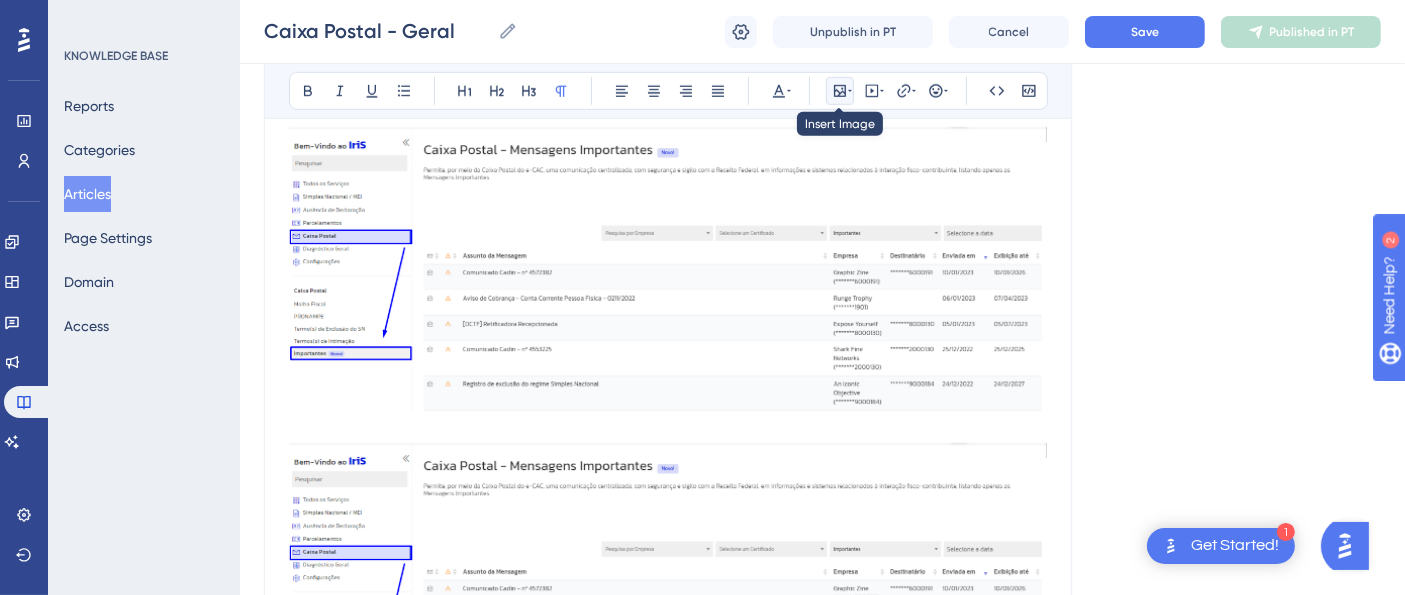 click 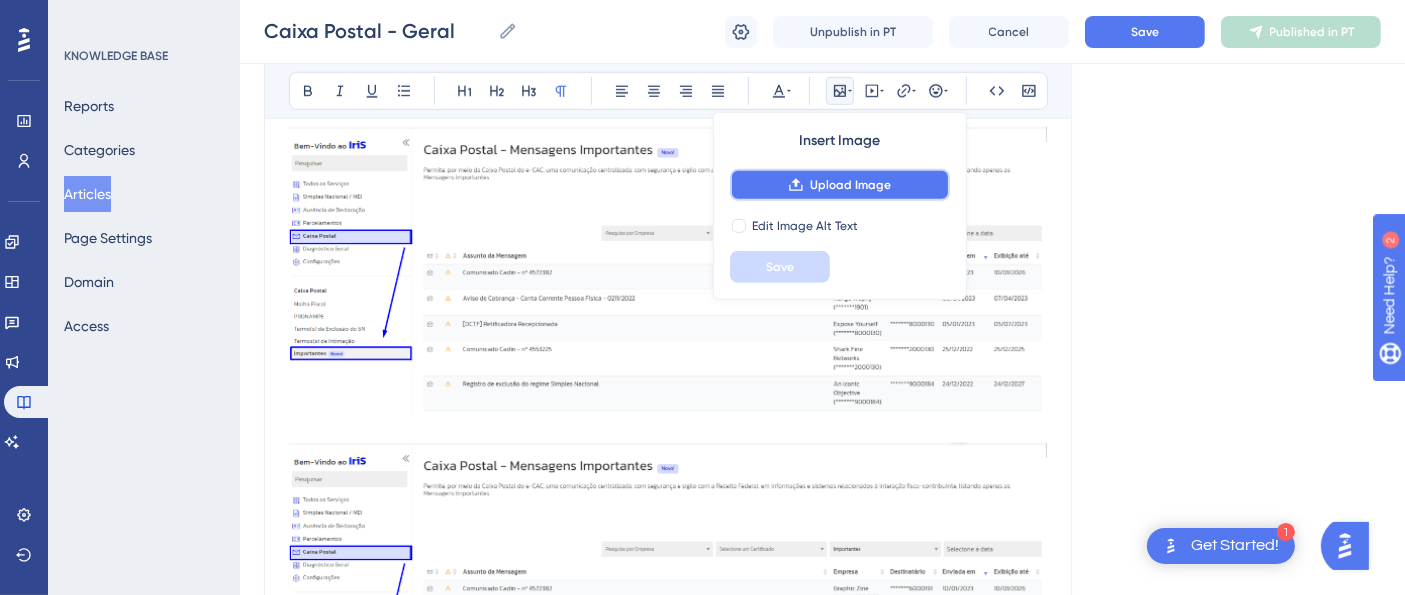 click on "Upload Image" at bounding box center [850, 185] 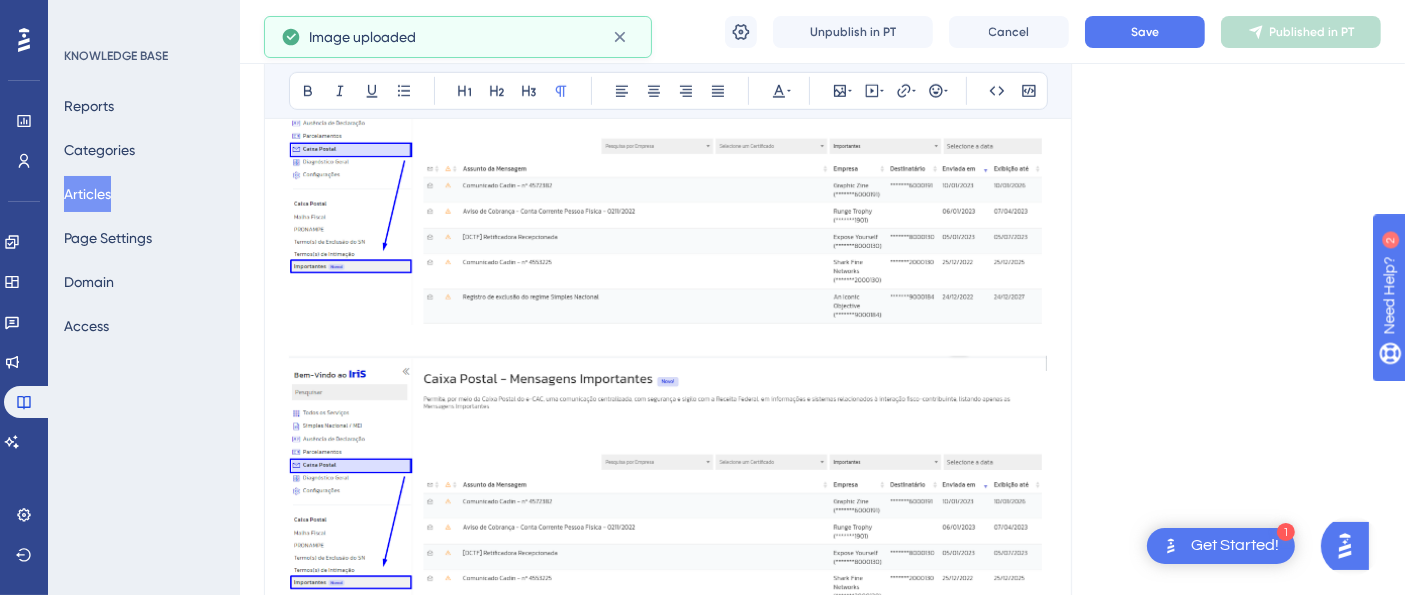 scroll, scrollTop: 1458, scrollLeft: 0, axis: vertical 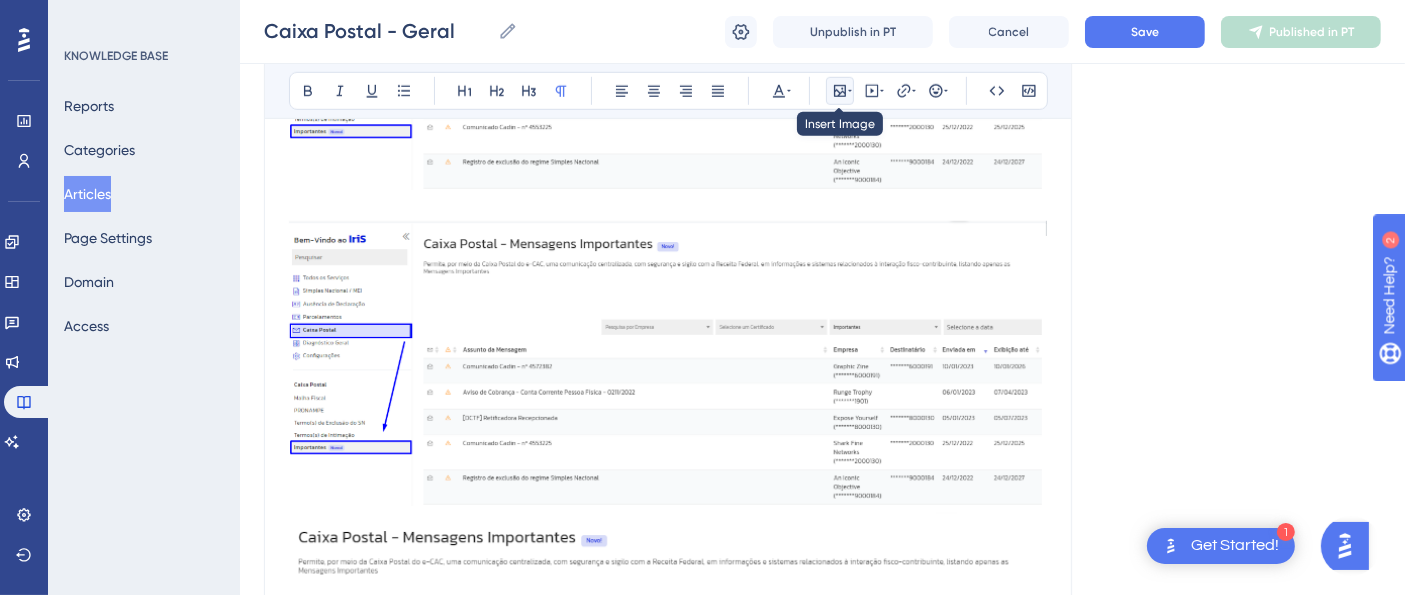 click at bounding box center [840, 91] 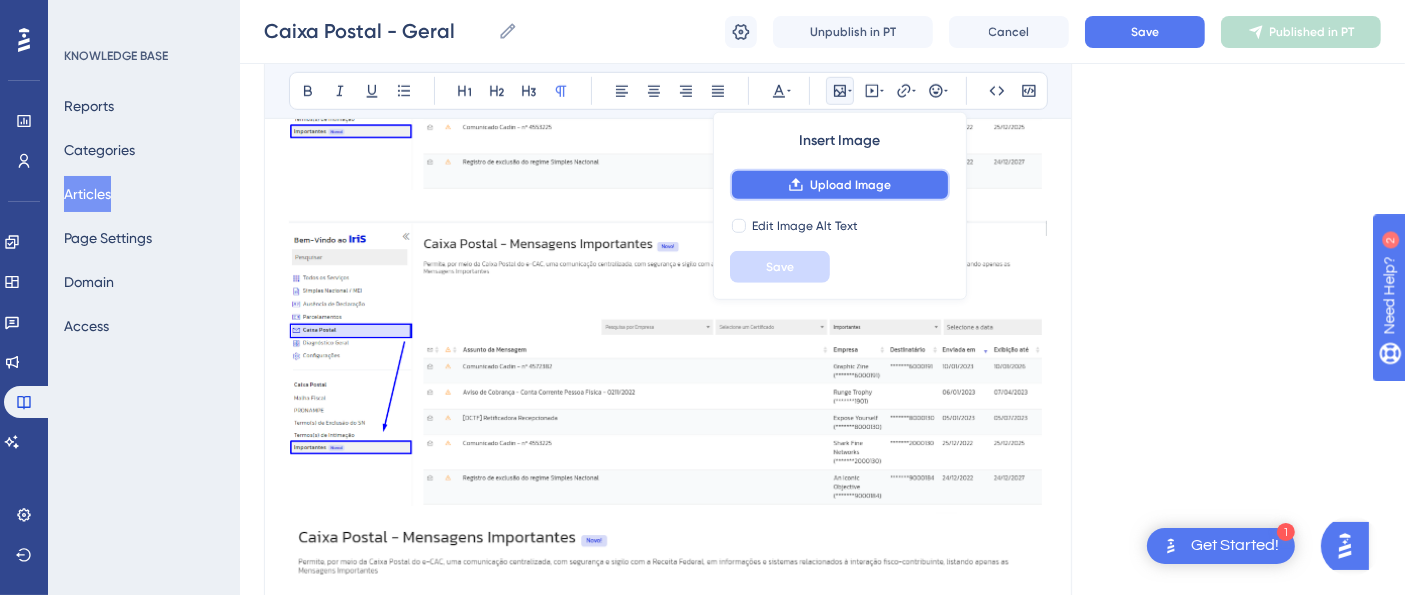 click on "Upload Image" at bounding box center [850, 185] 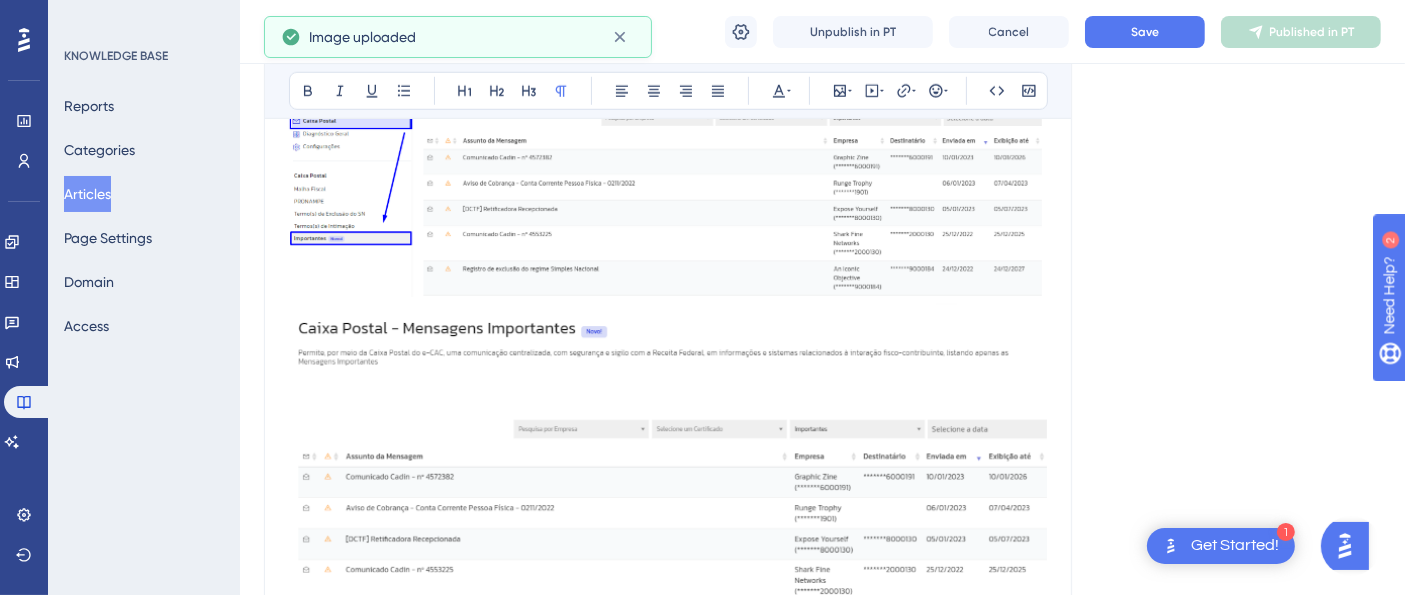 scroll, scrollTop: 1458, scrollLeft: 0, axis: vertical 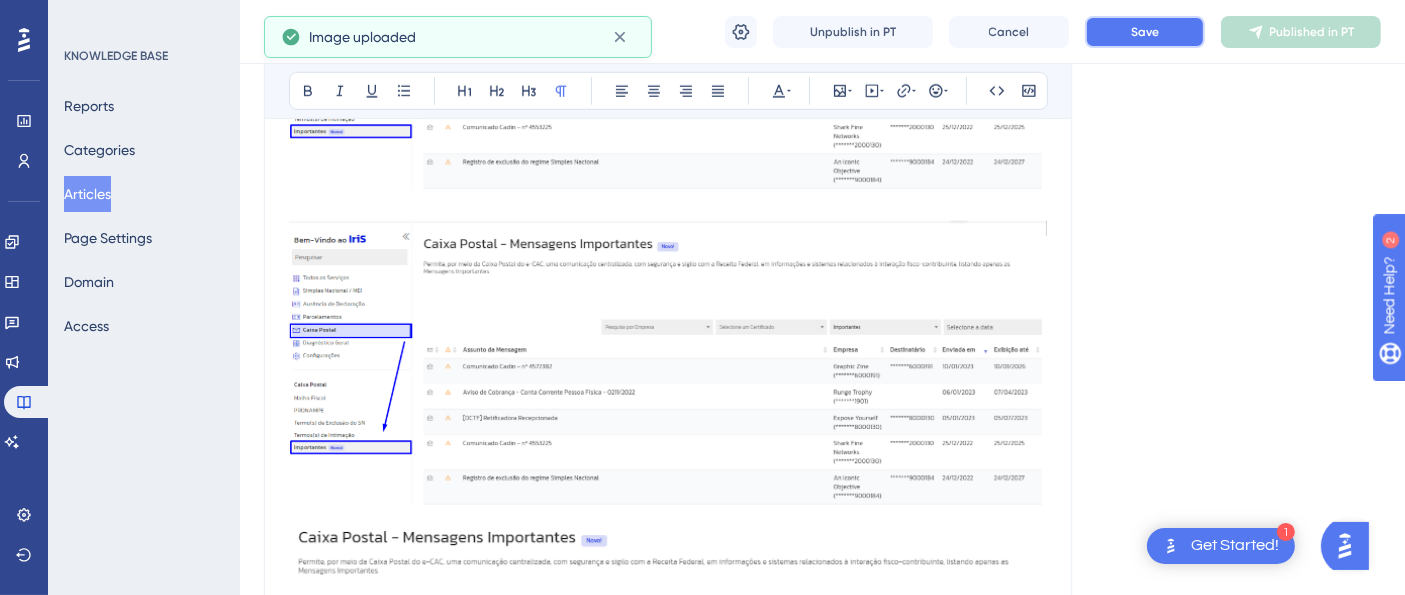 click on "Save" at bounding box center (1145, 32) 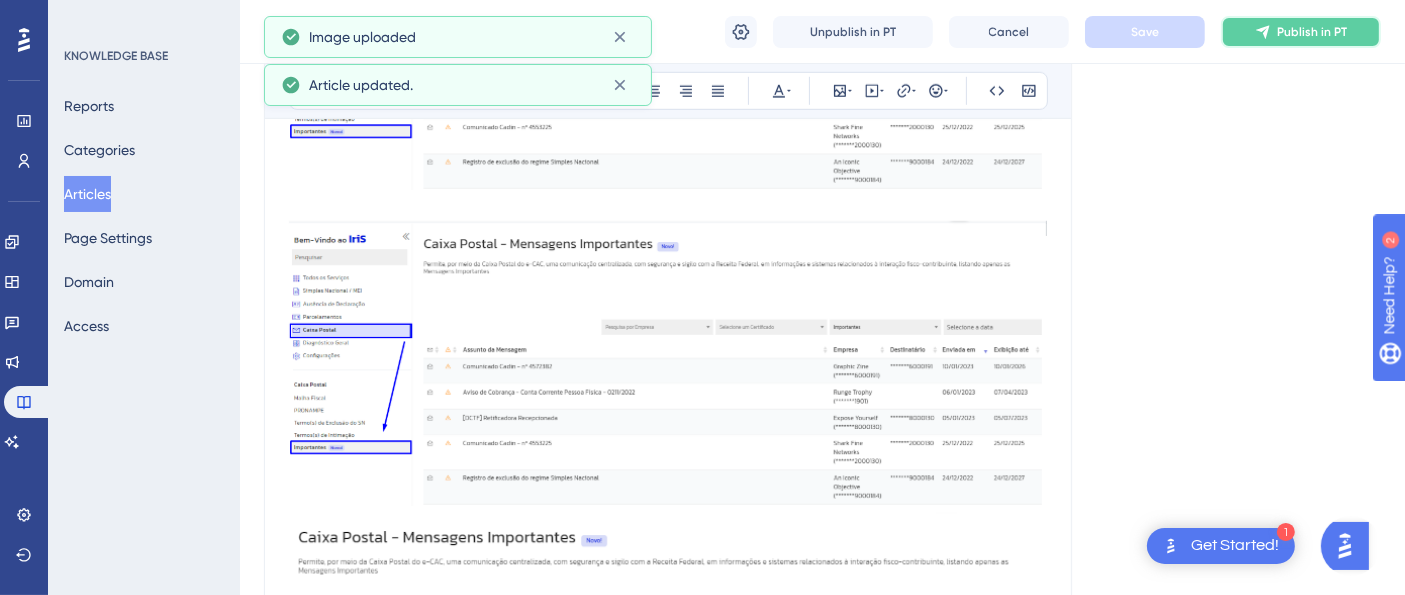 click 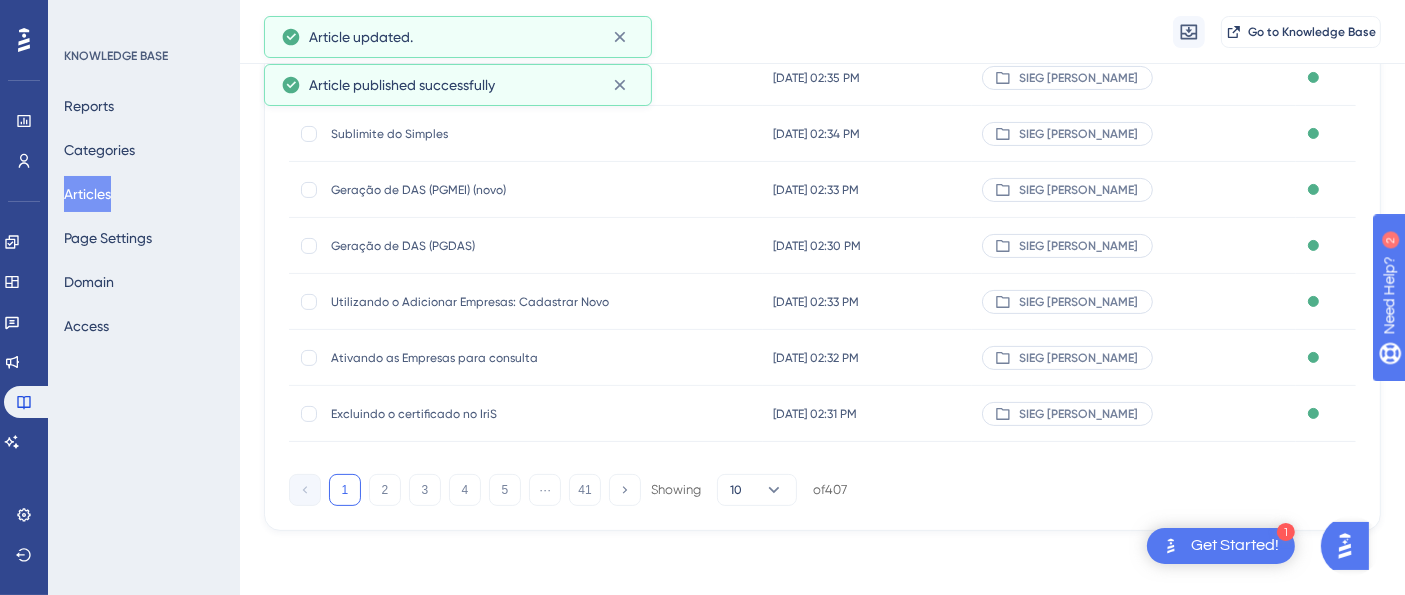 scroll, scrollTop: 0, scrollLeft: 0, axis: both 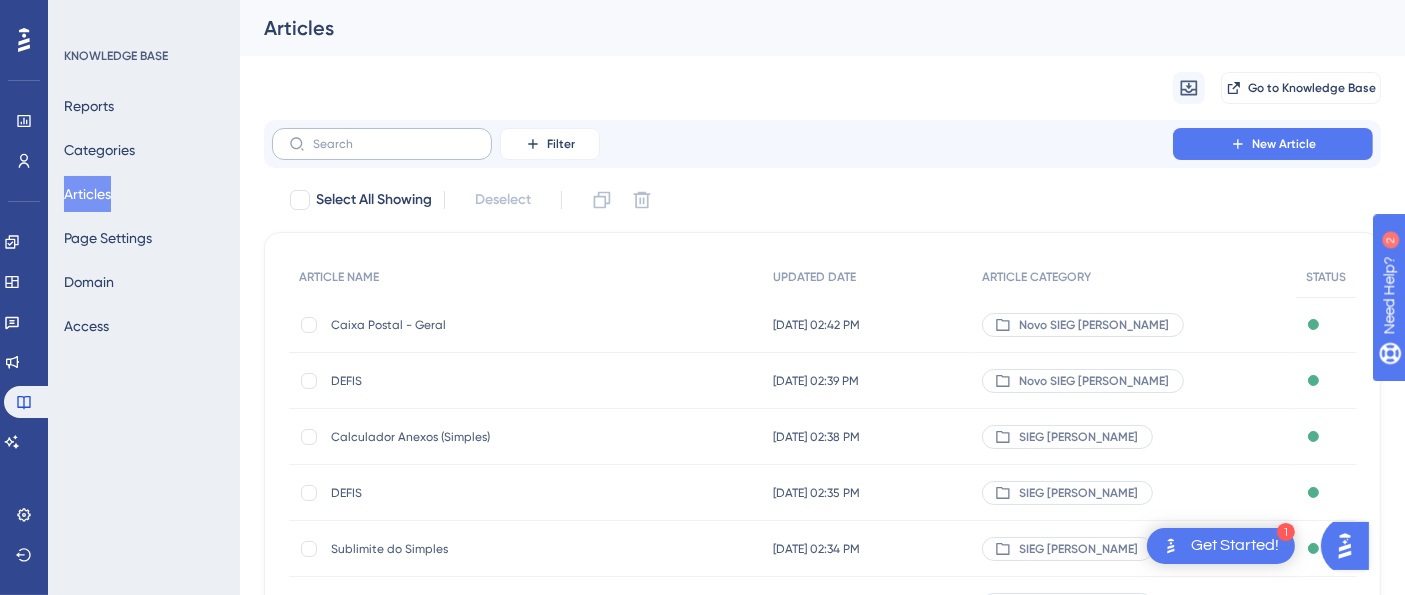 click at bounding box center (382, 144) 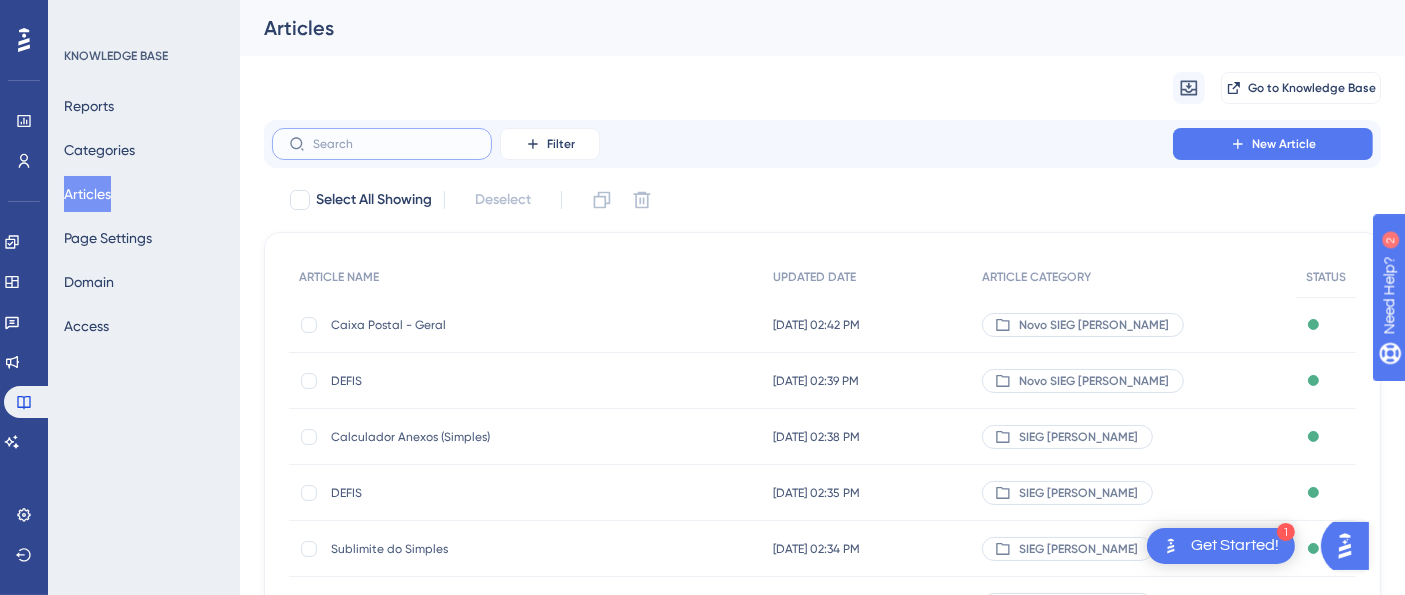 paste on "Importante" 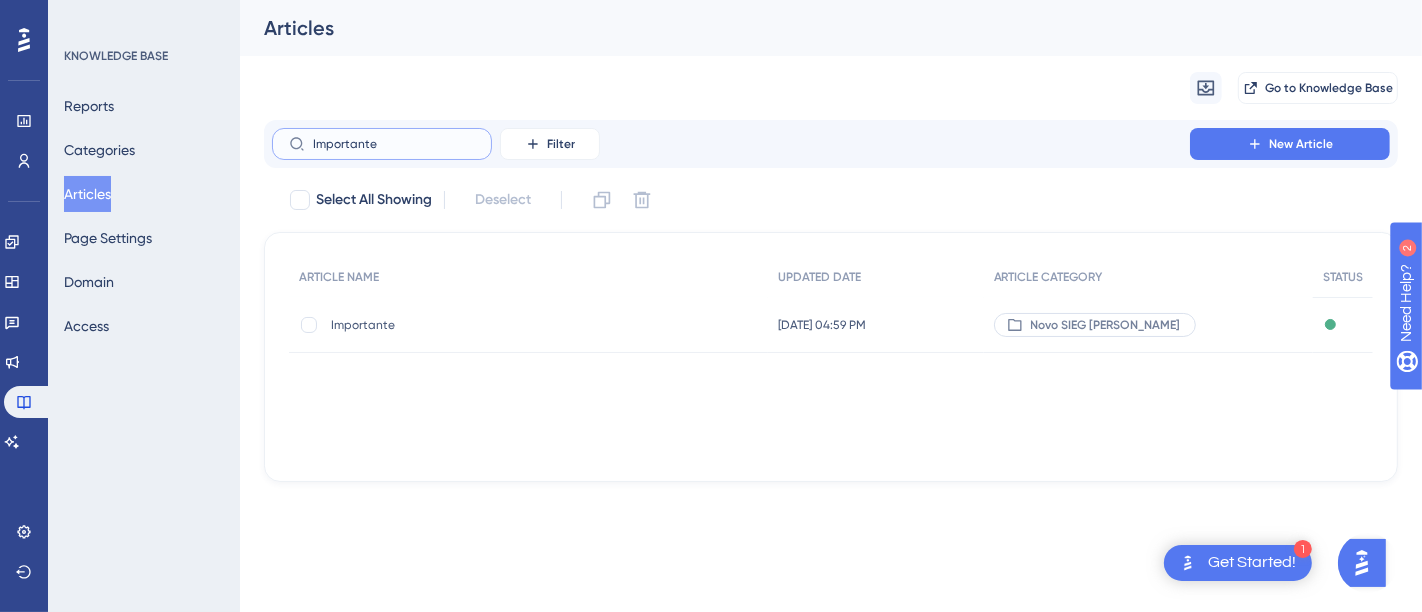 type on "Importante" 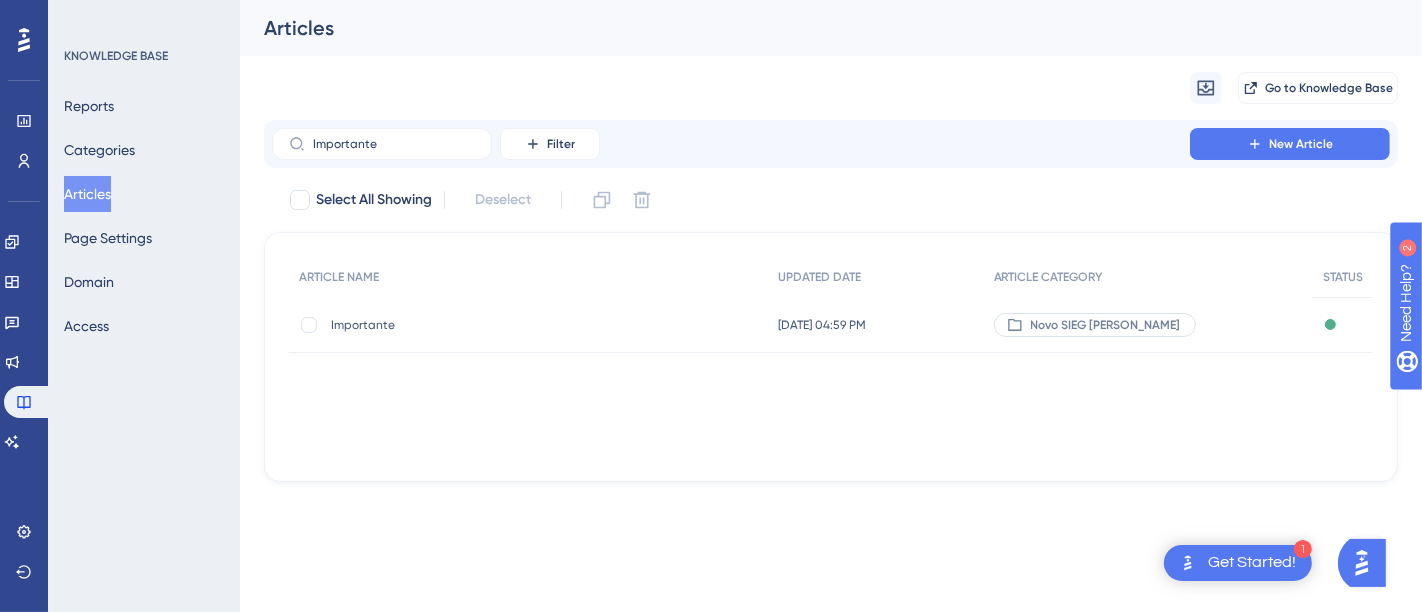 click on "Importante Importante" at bounding box center (491, 325) 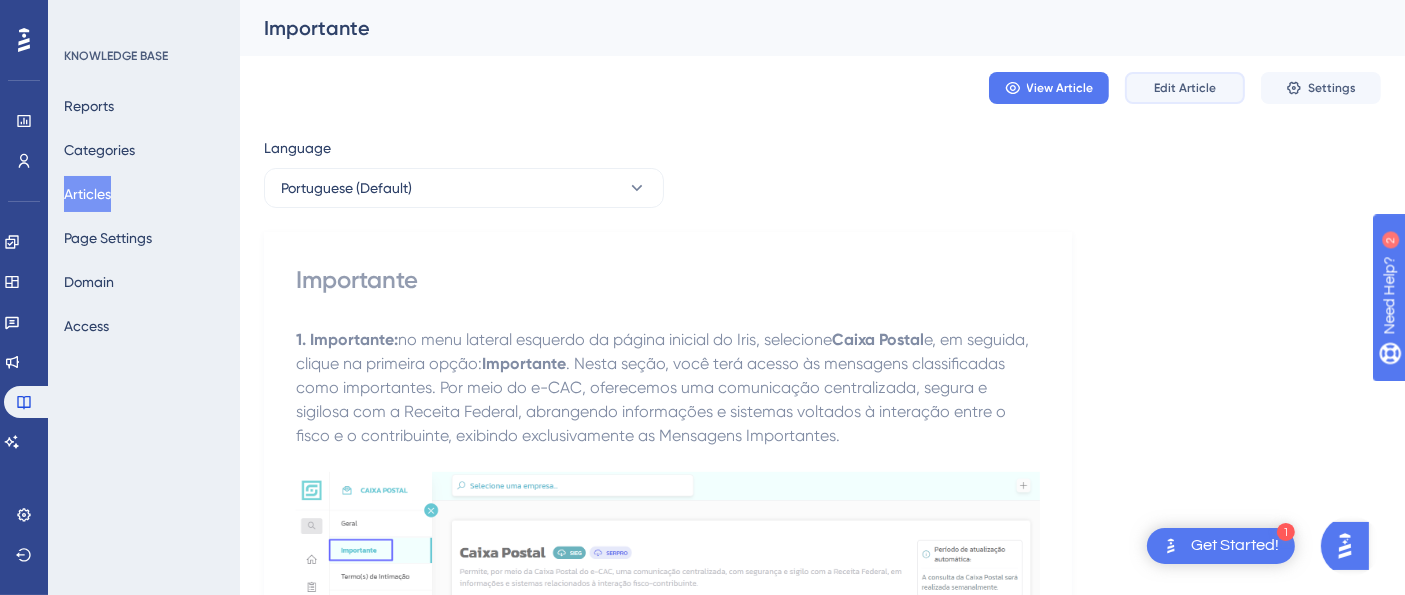click on "Edit Article" at bounding box center [1185, 88] 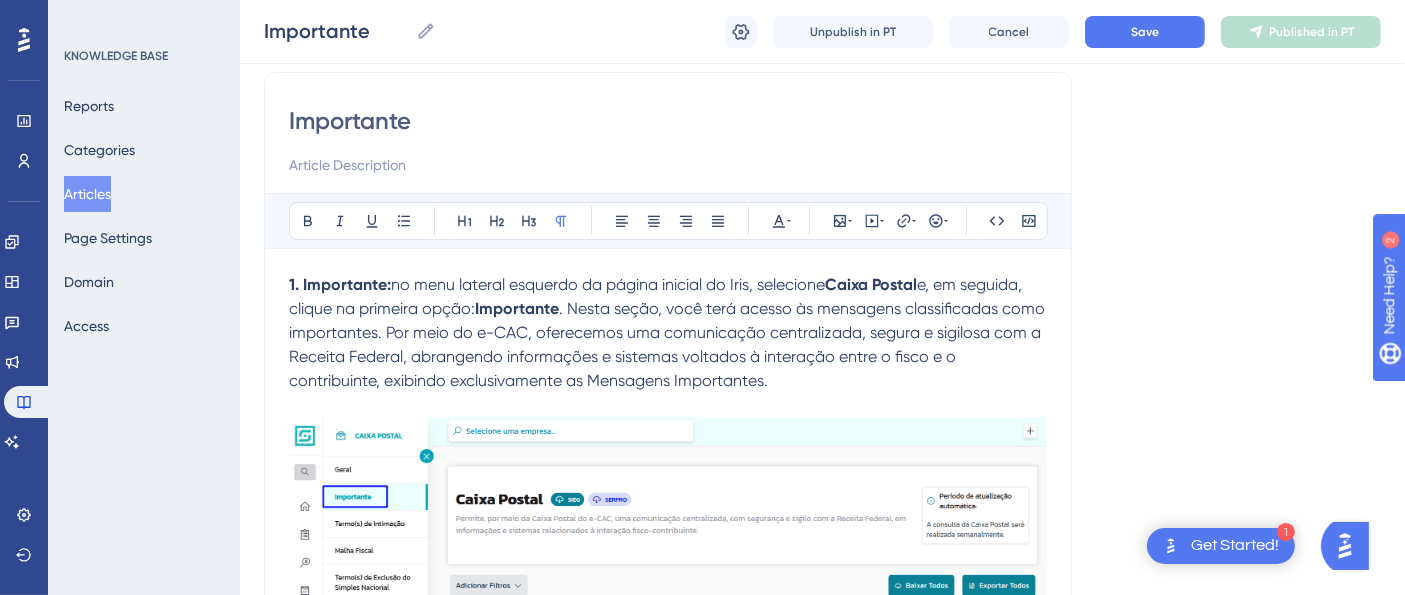 scroll, scrollTop: 187, scrollLeft: 0, axis: vertical 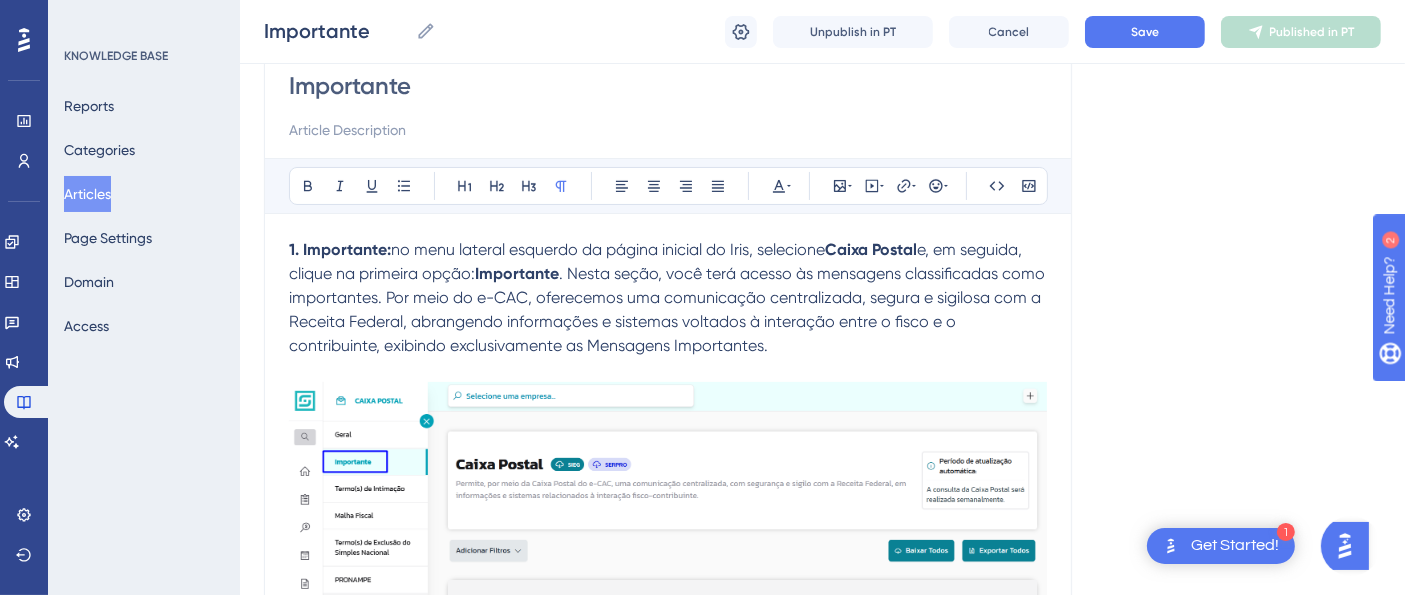 click at bounding box center (668, 508) 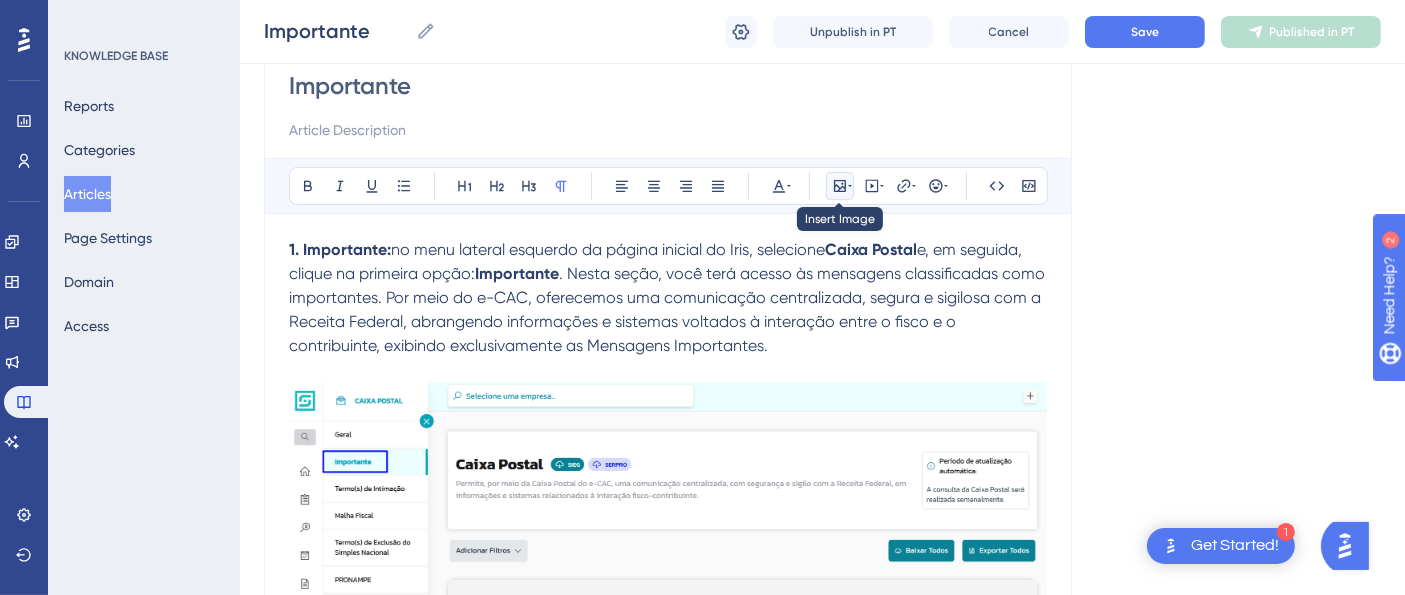 click 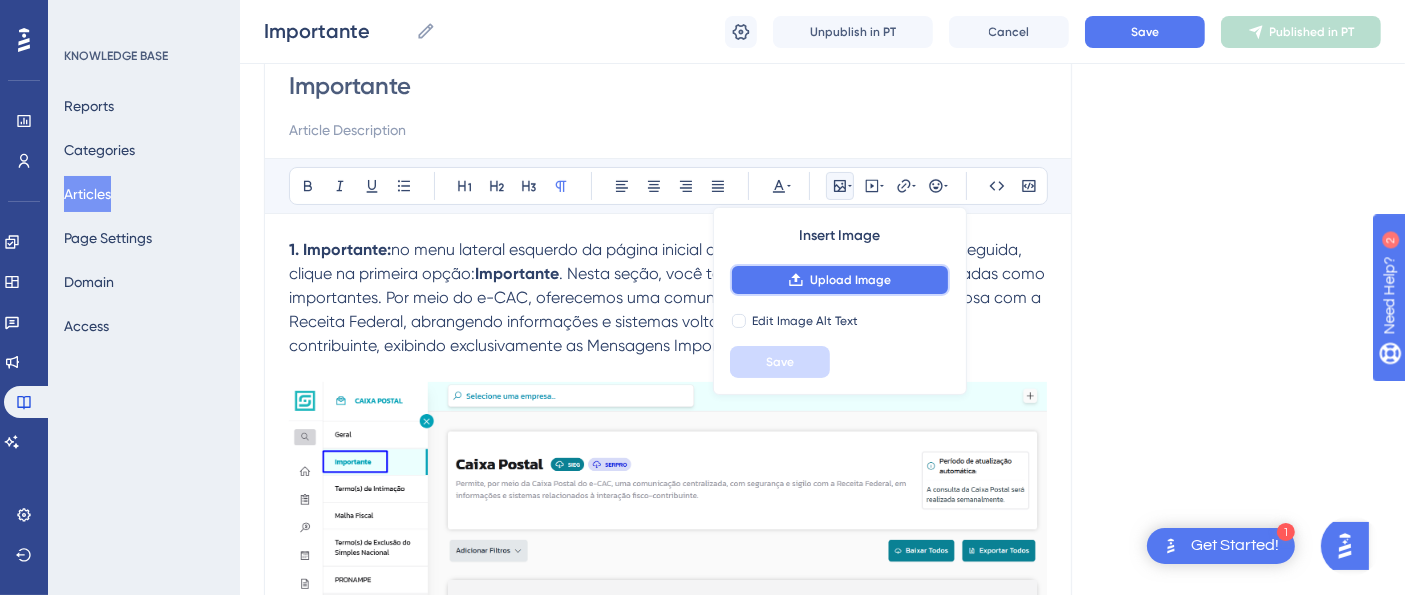 click 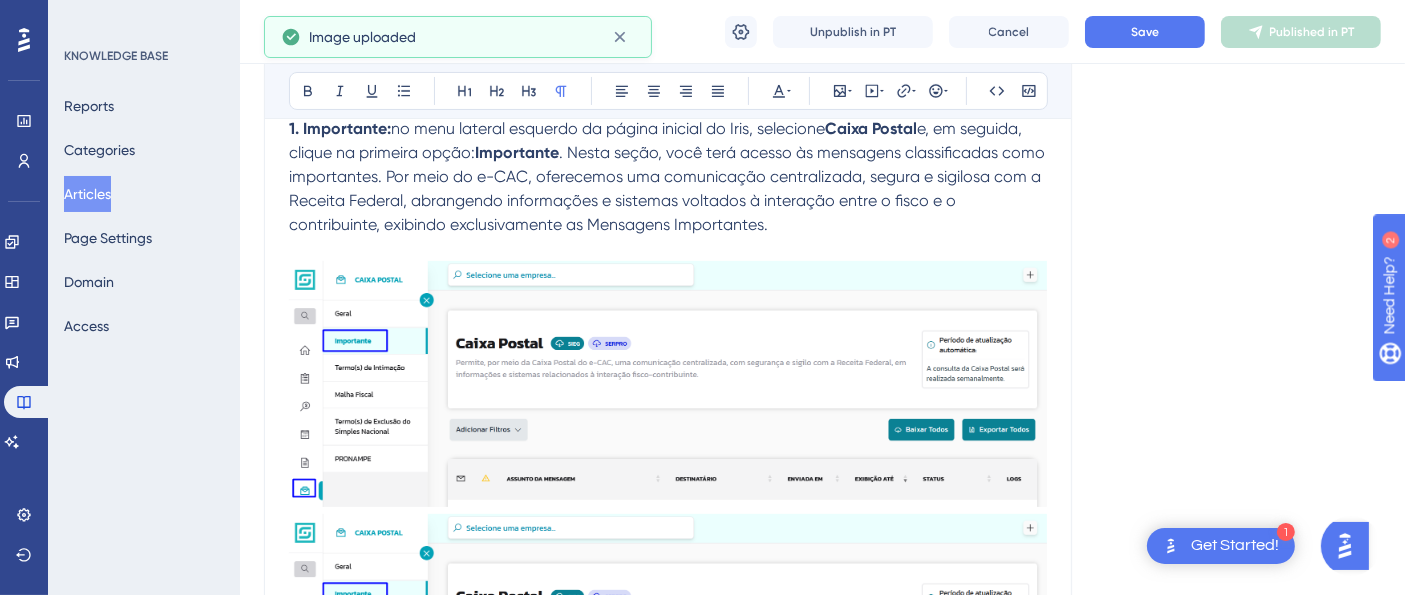 scroll, scrollTop: 520, scrollLeft: 0, axis: vertical 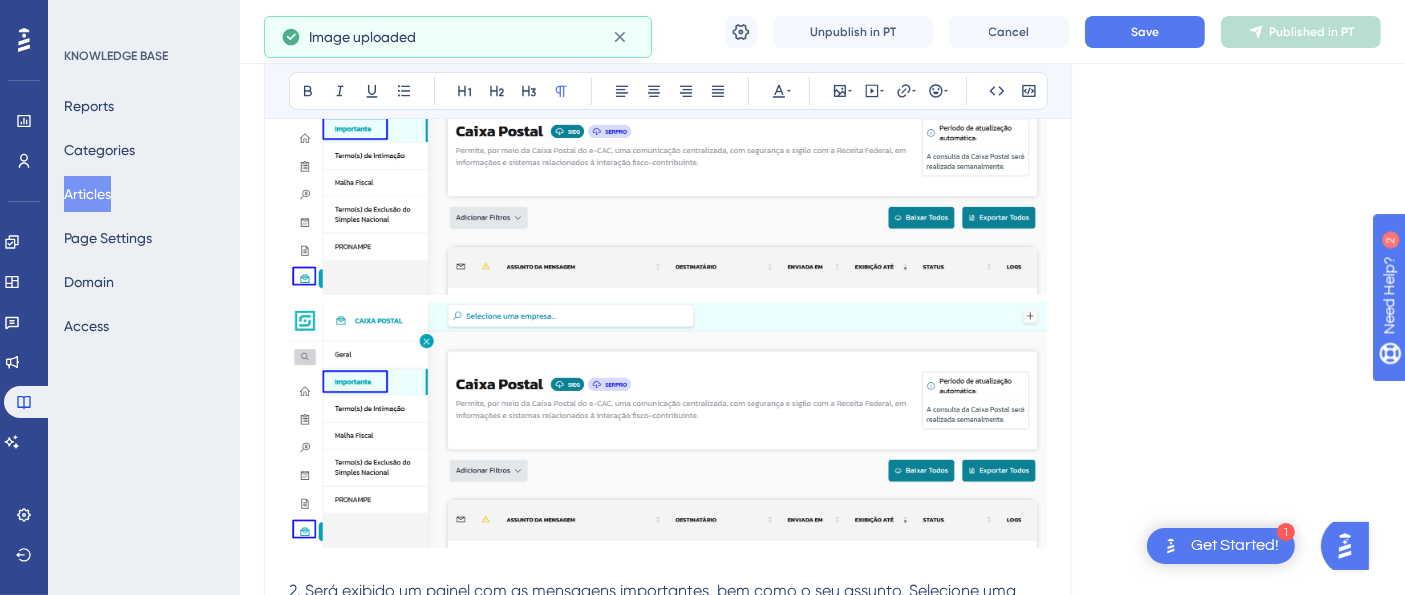 click at bounding box center (668, 663) 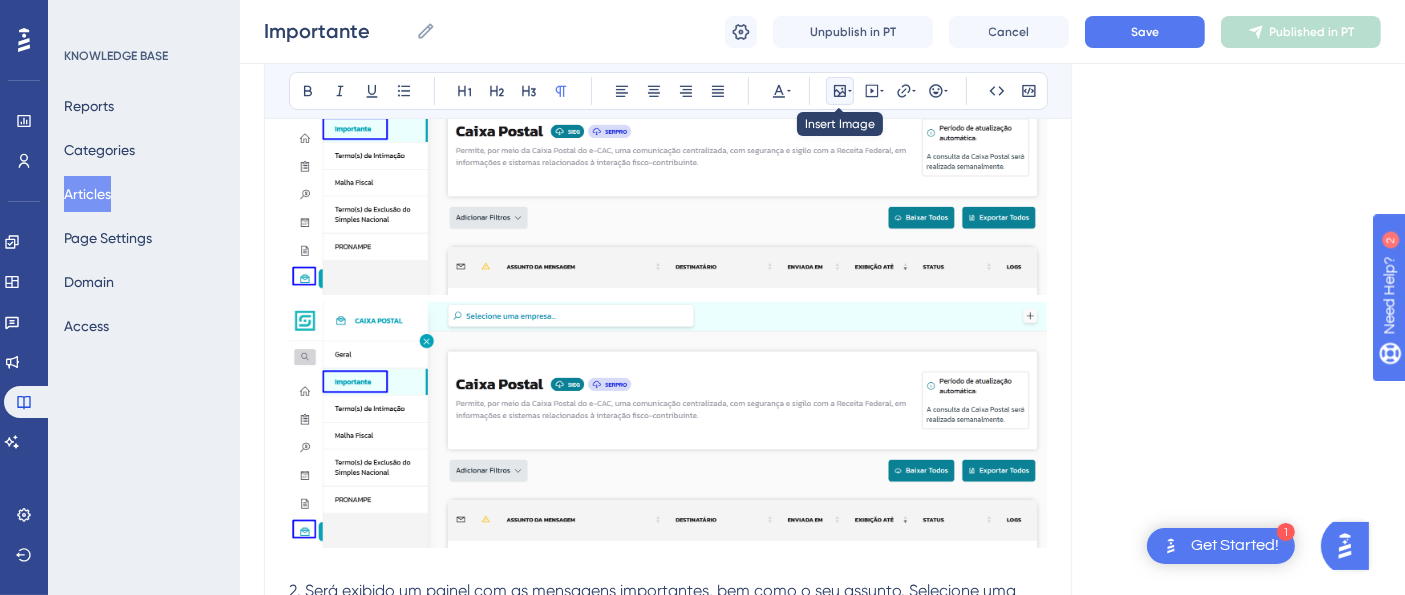 click 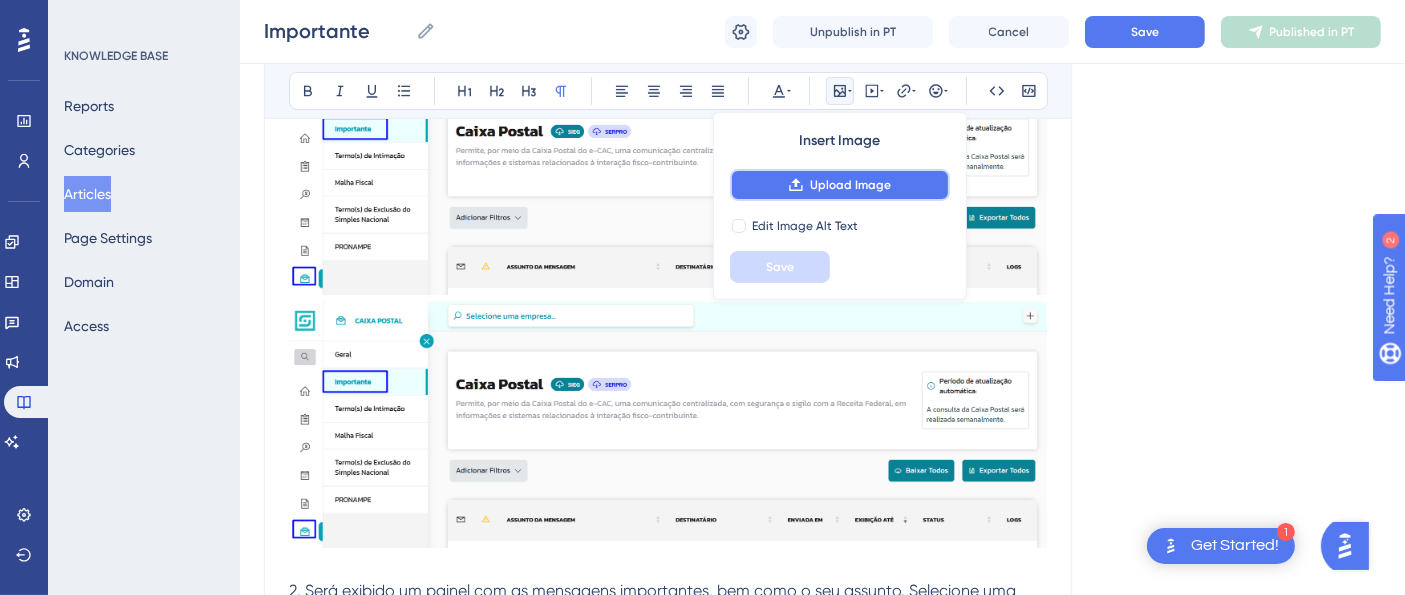 click on "Upload Image" at bounding box center [850, 185] 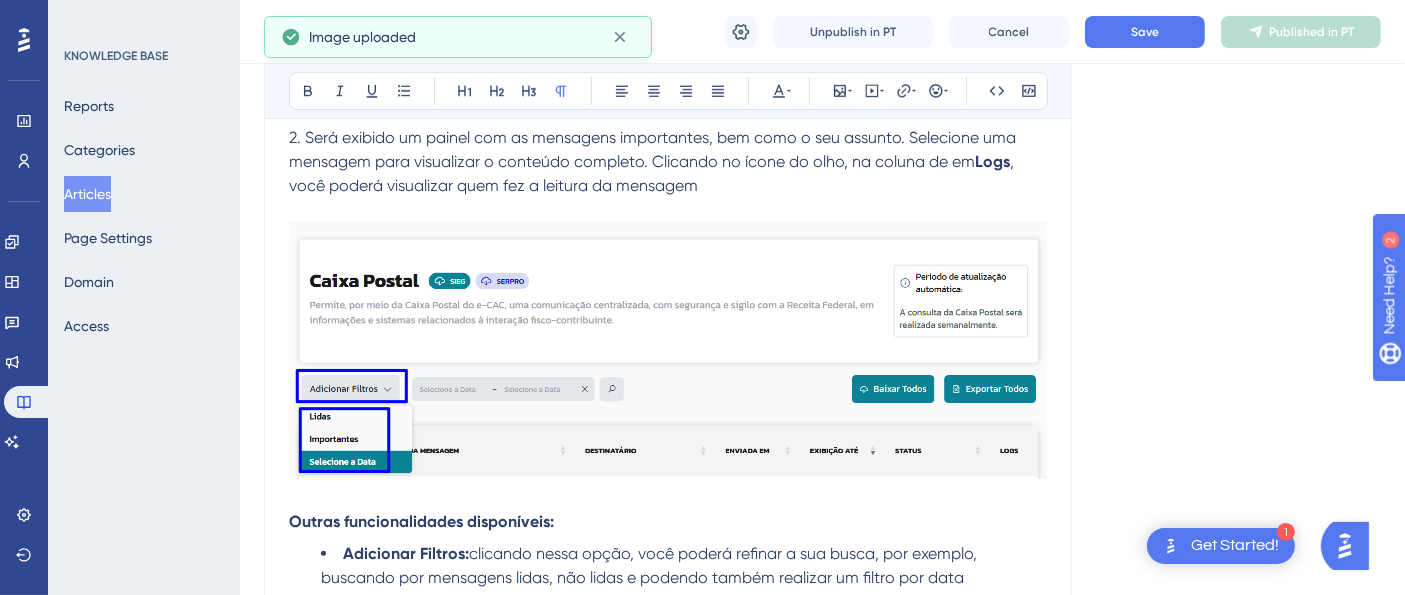 scroll, scrollTop: 1035, scrollLeft: 0, axis: vertical 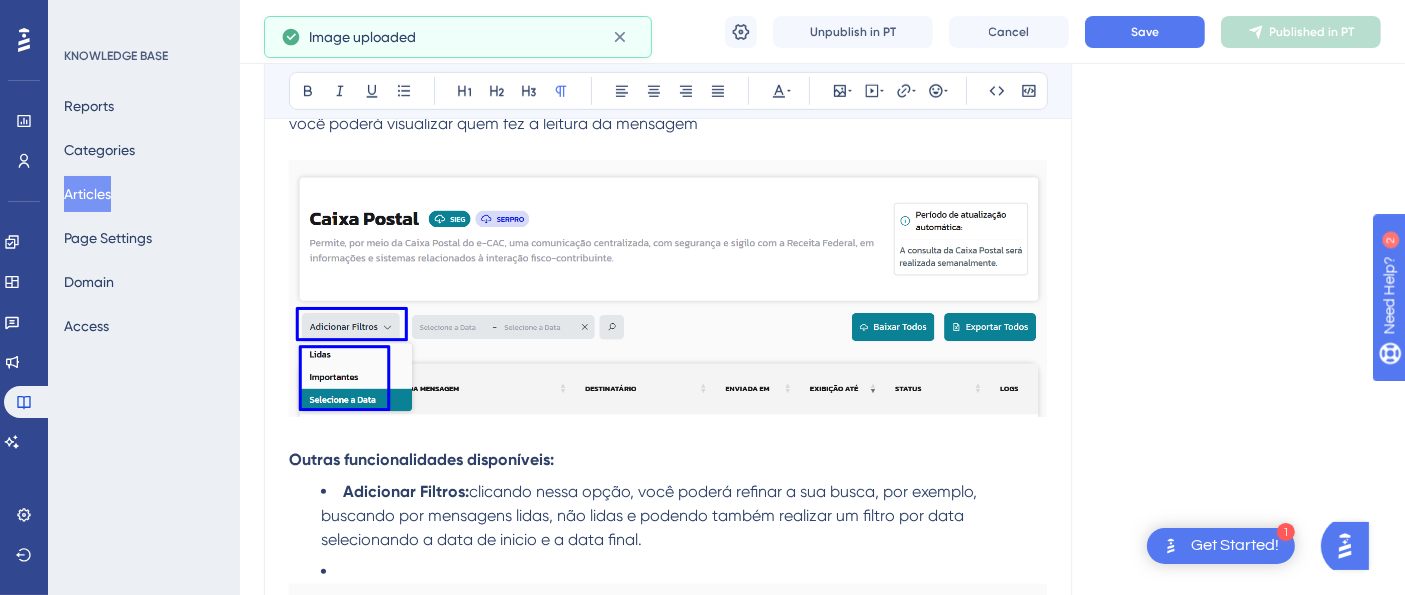 click at bounding box center (668, 859) 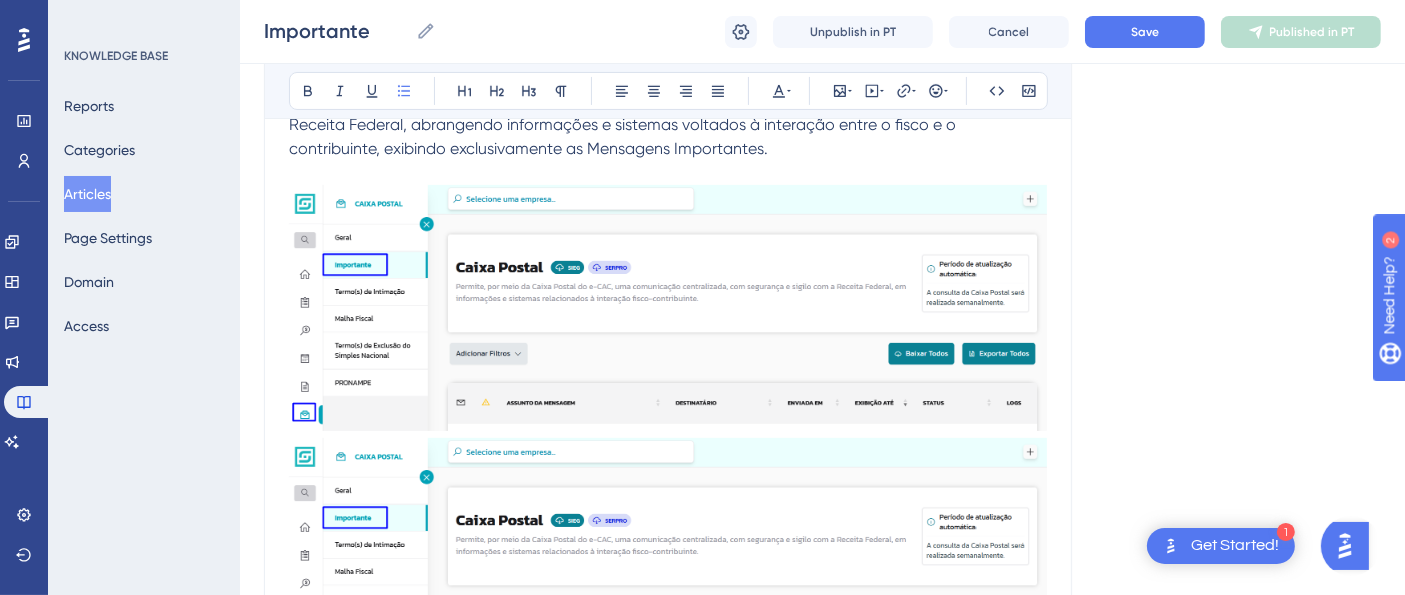 scroll, scrollTop: 368, scrollLeft: 0, axis: vertical 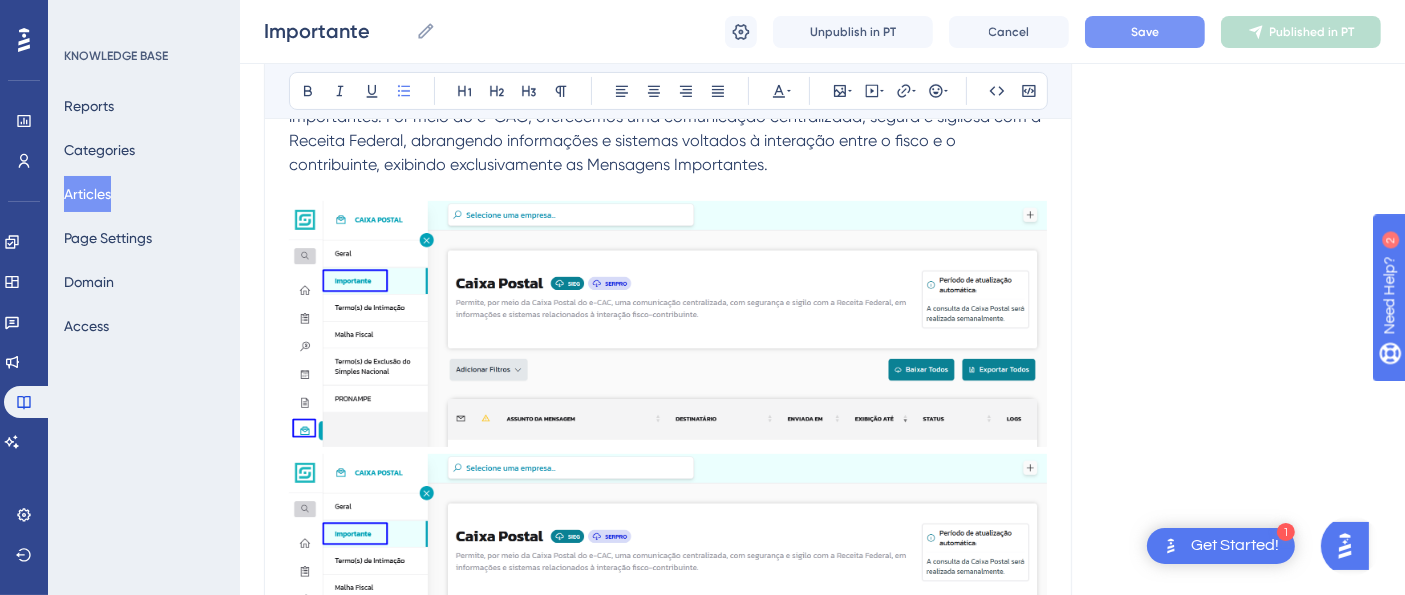 click on "Save" at bounding box center (1145, 32) 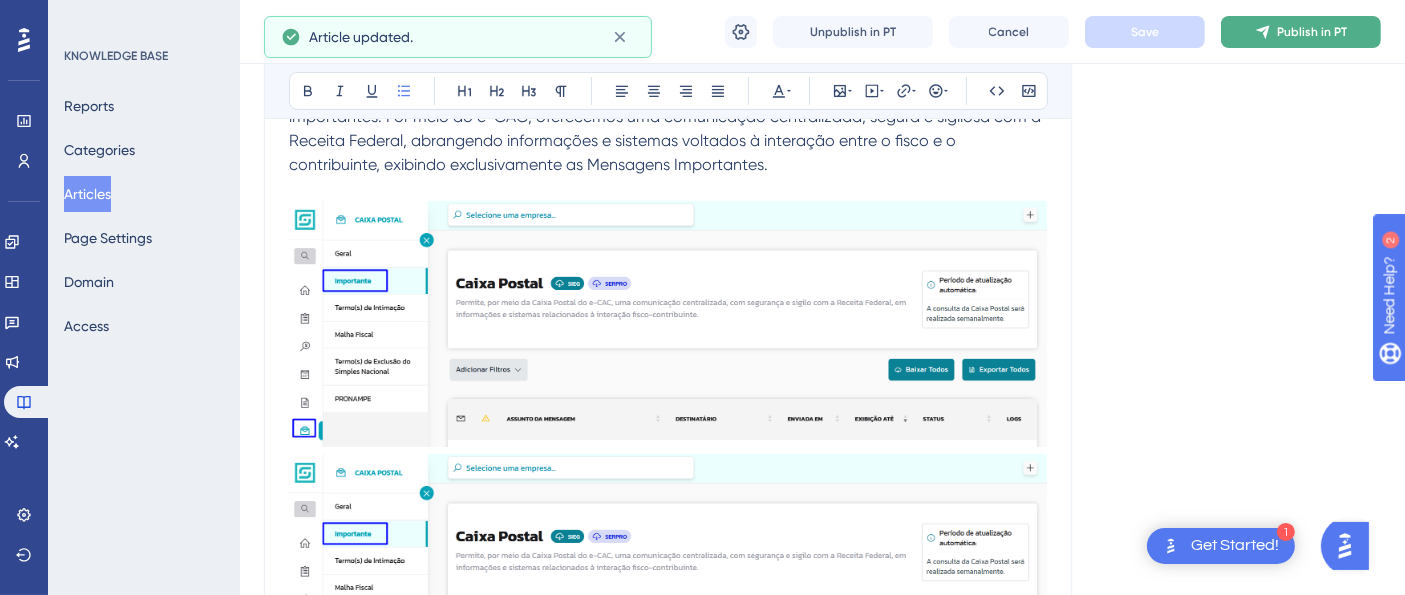 click on "Publish in PT" at bounding box center (1312, 32) 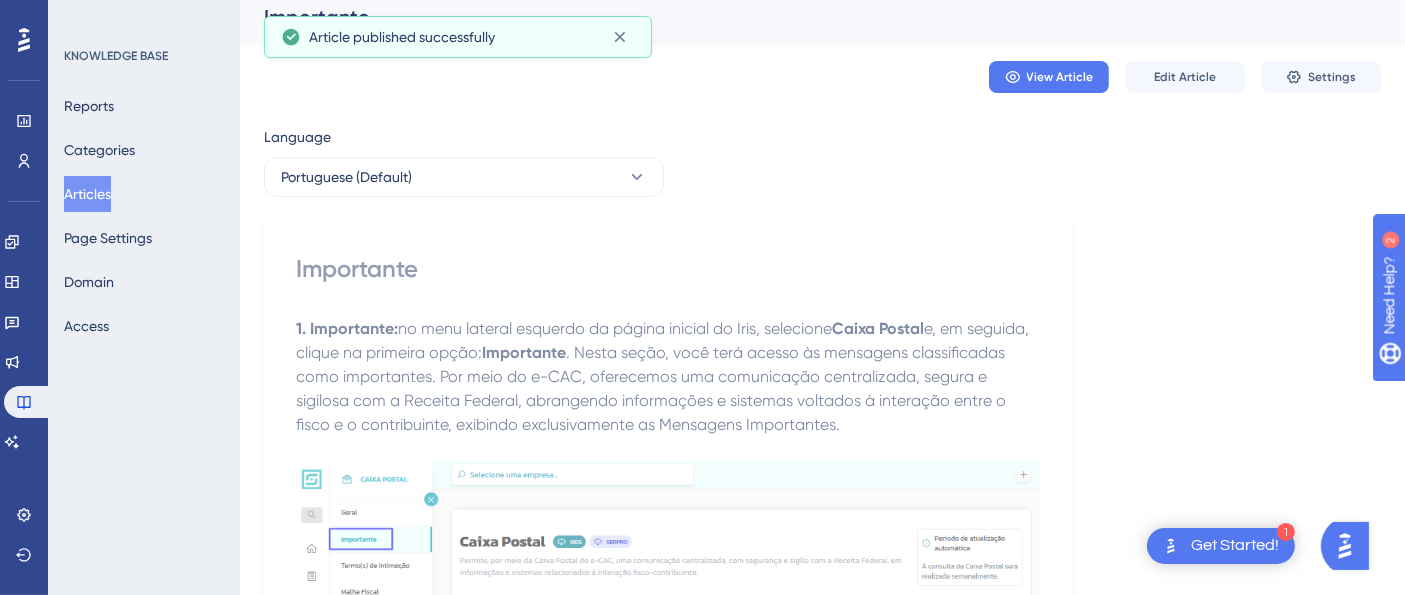 scroll, scrollTop: 0, scrollLeft: 0, axis: both 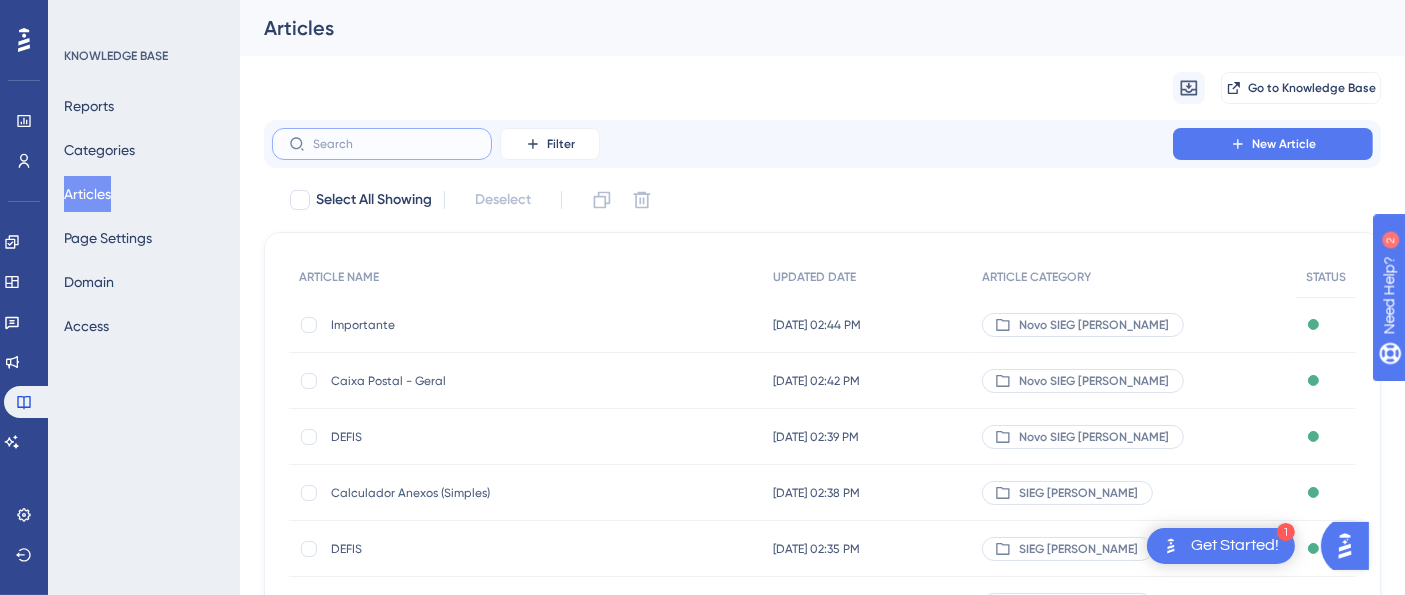 click at bounding box center (394, 144) 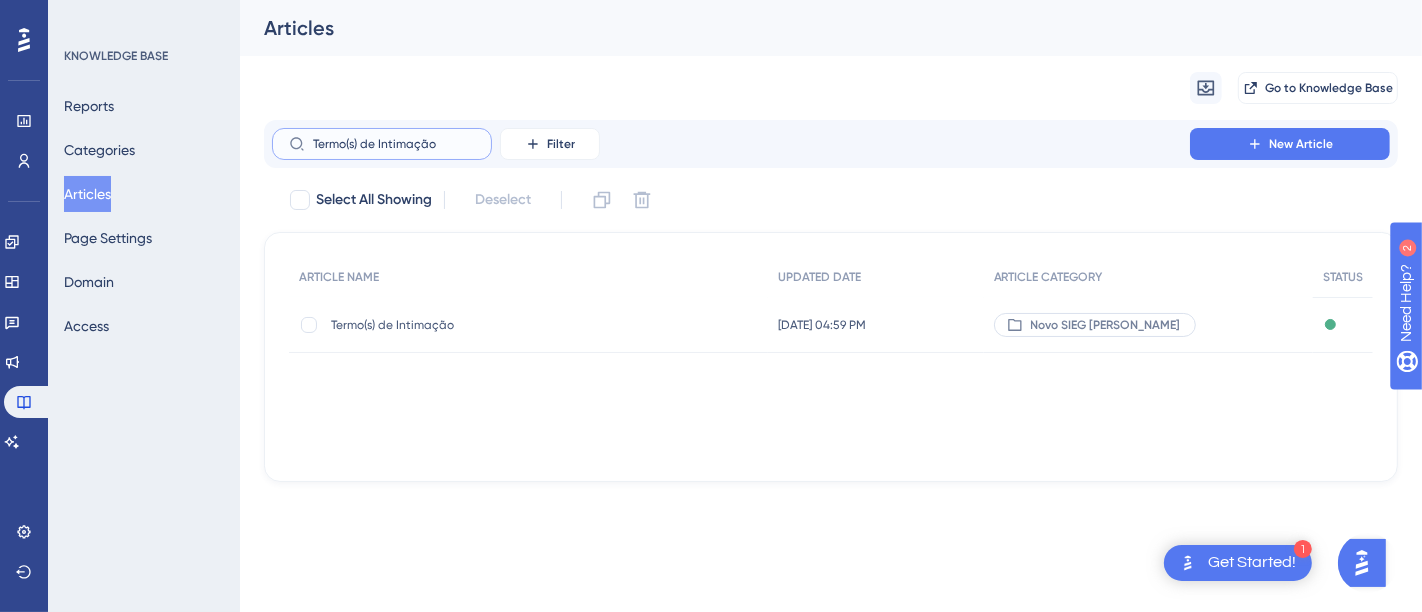 type on "Termo(s) de Intimação" 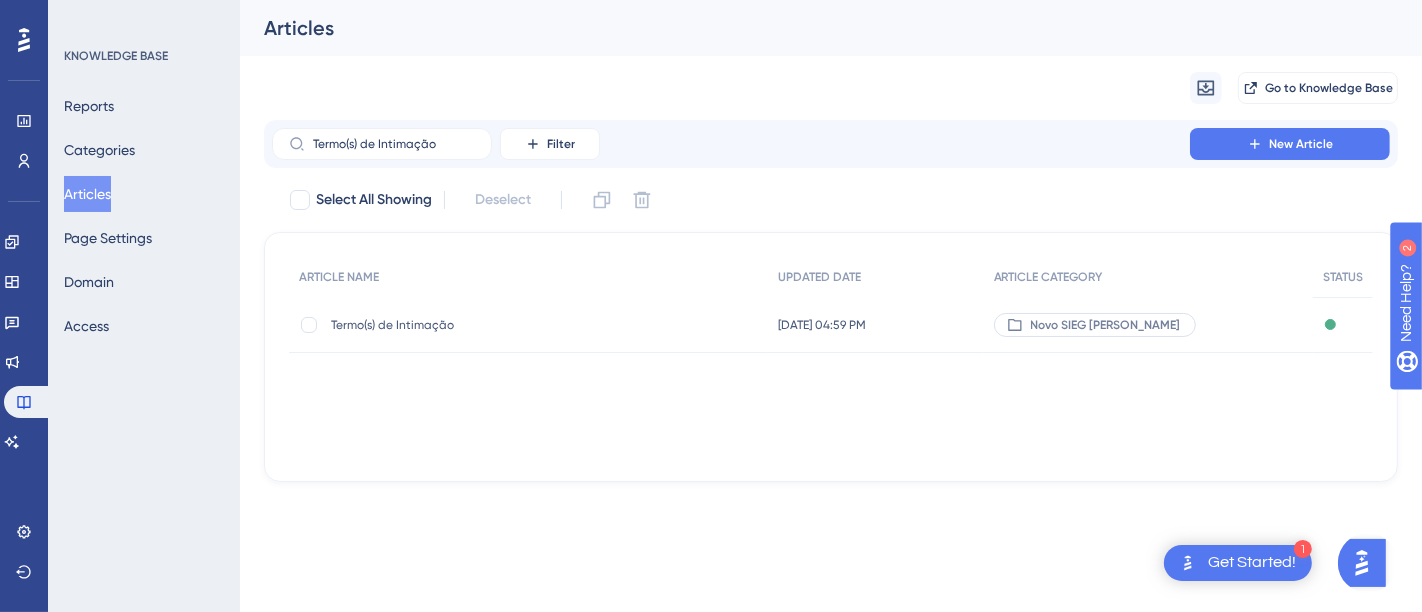 click on "Termo(s) de Intimação" at bounding box center (491, 325) 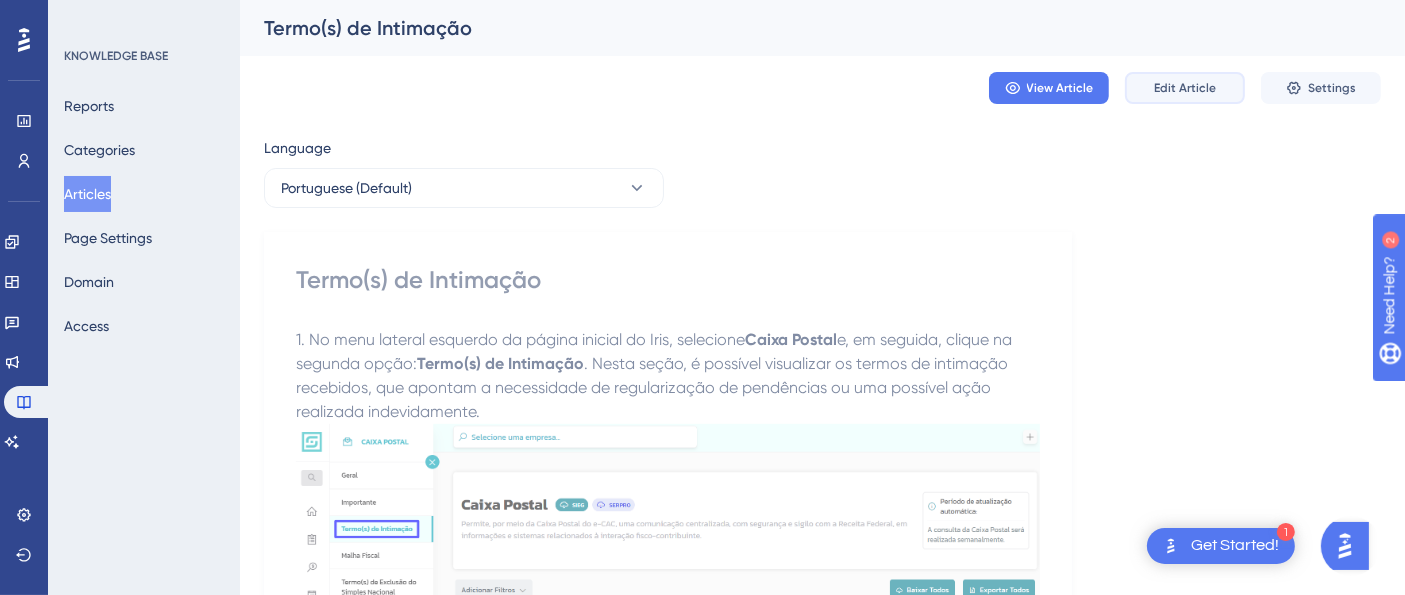 click on "Edit Article" at bounding box center [1185, 88] 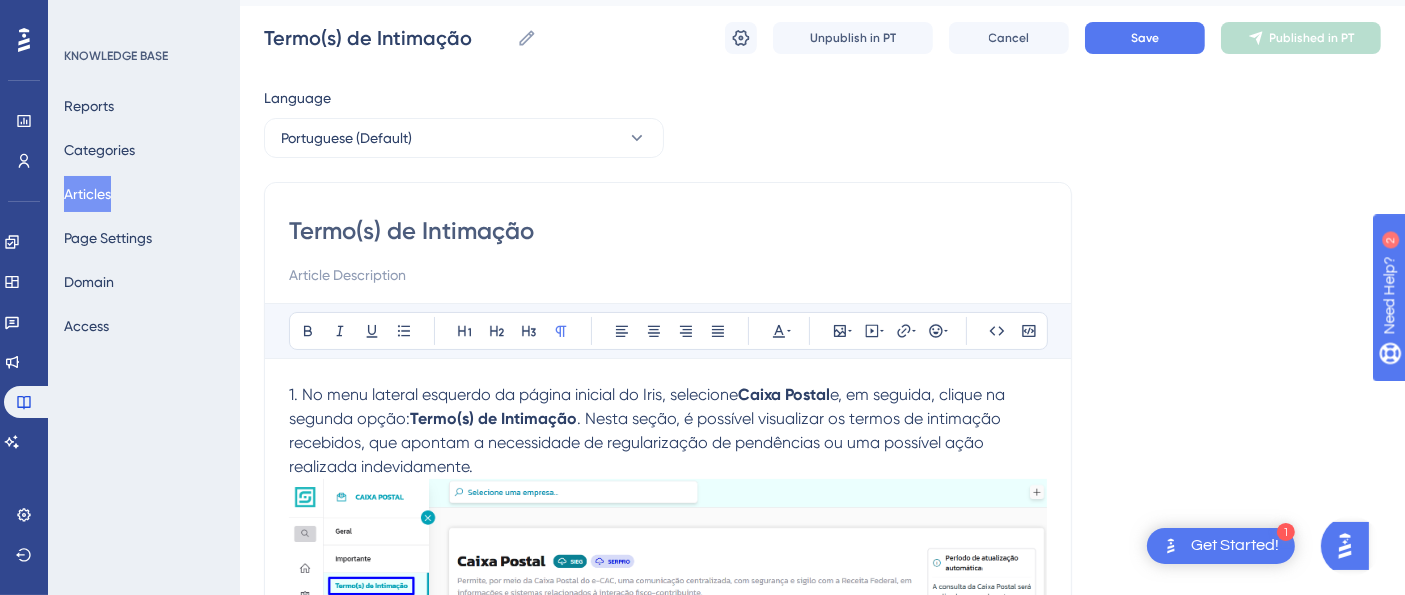 scroll, scrollTop: 257, scrollLeft: 0, axis: vertical 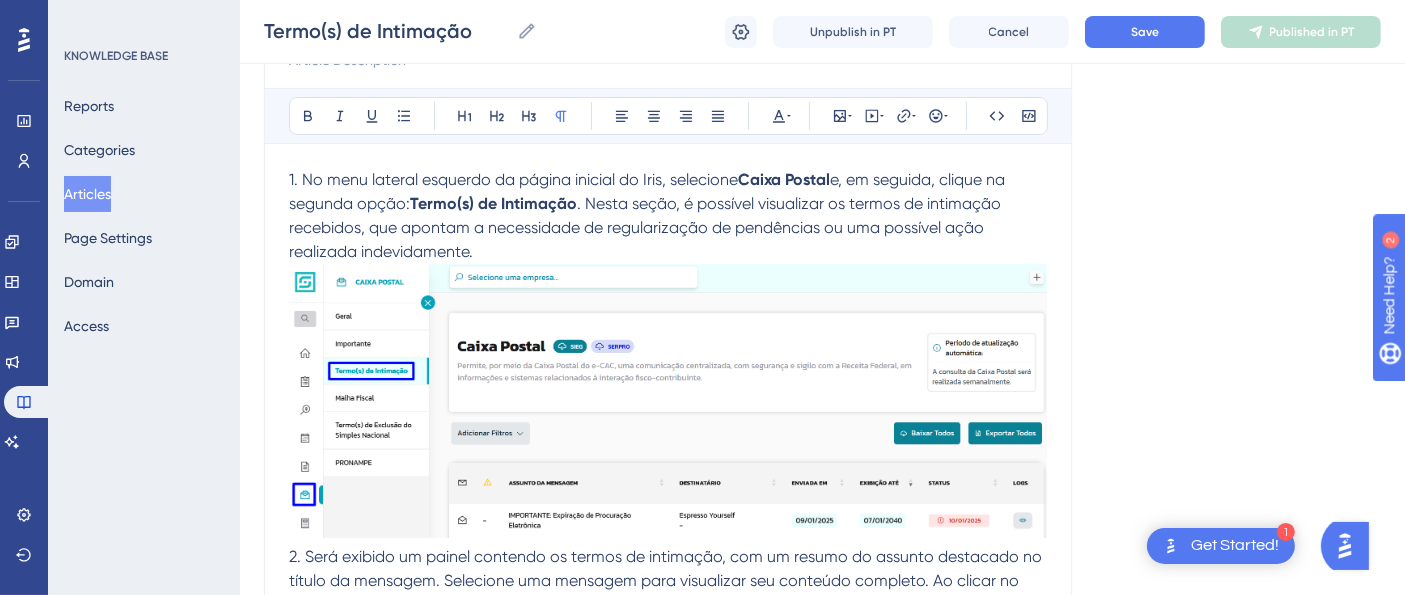 click at bounding box center [668, 404] 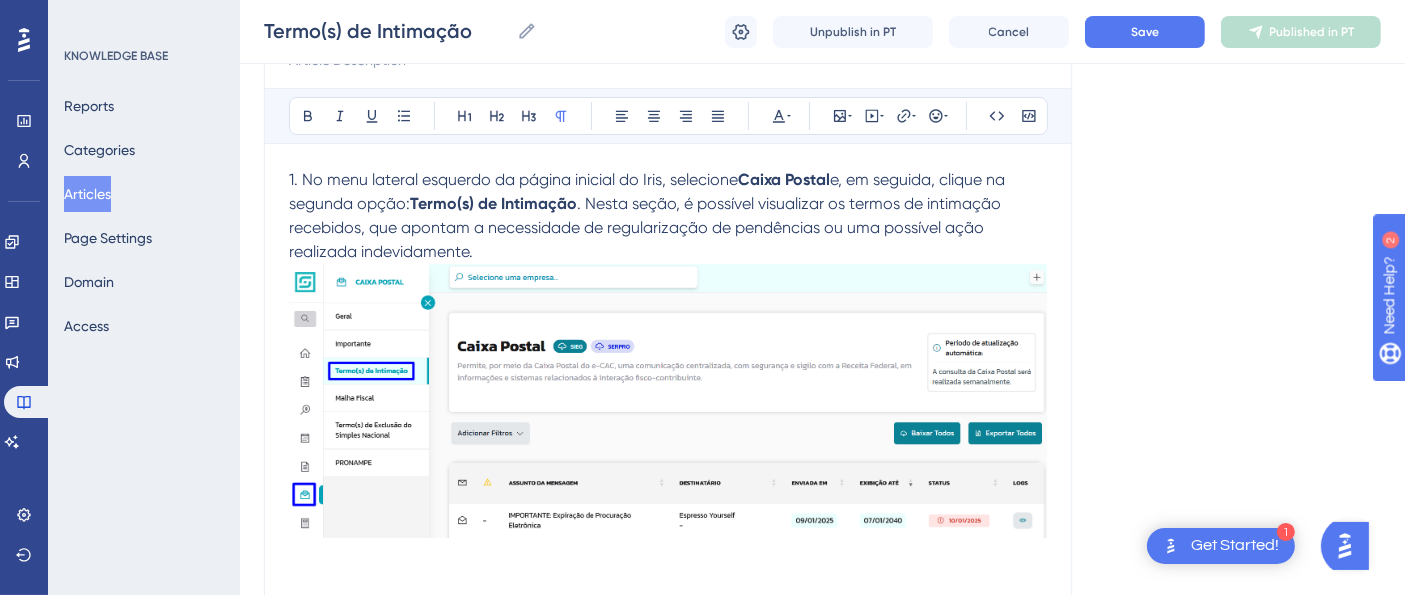 click at bounding box center [668, 404] 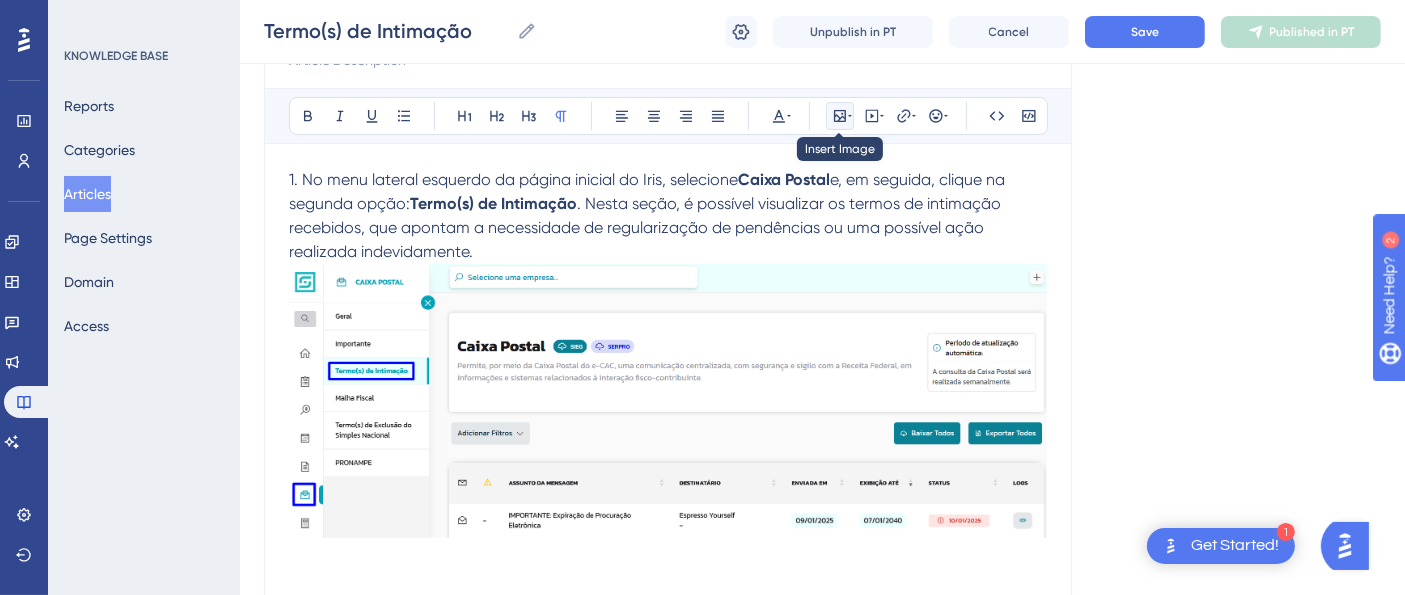 click 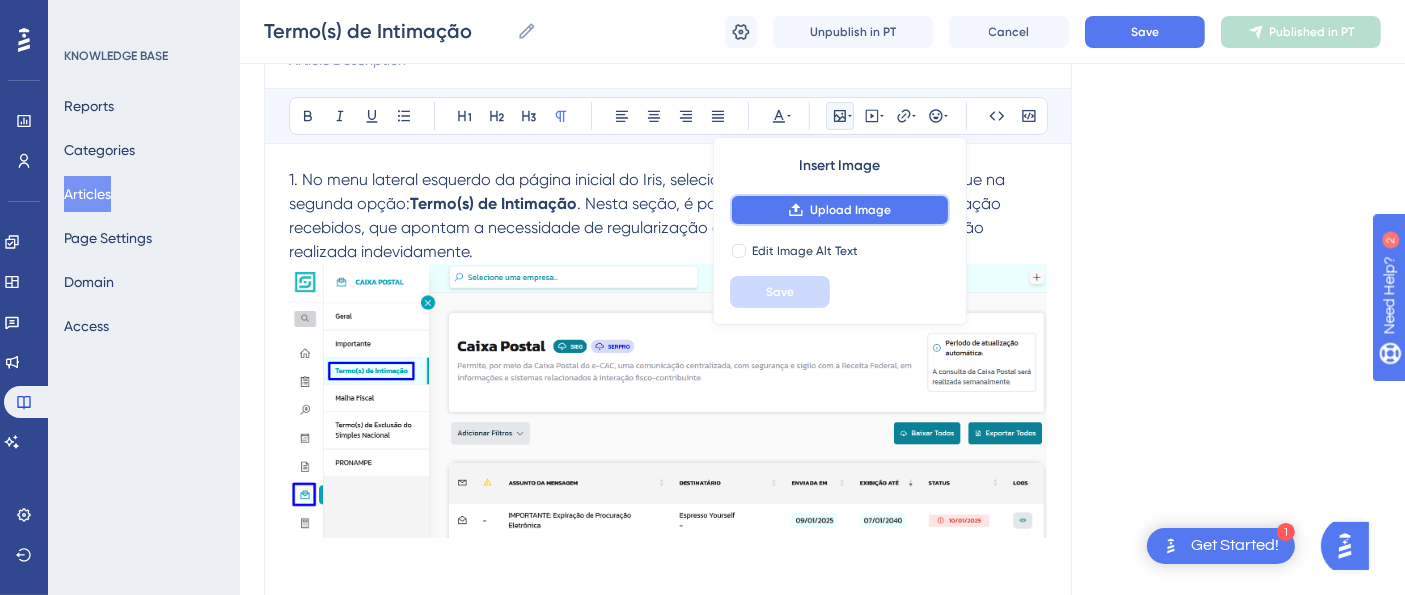 click on "Upload Image" at bounding box center [840, 210] 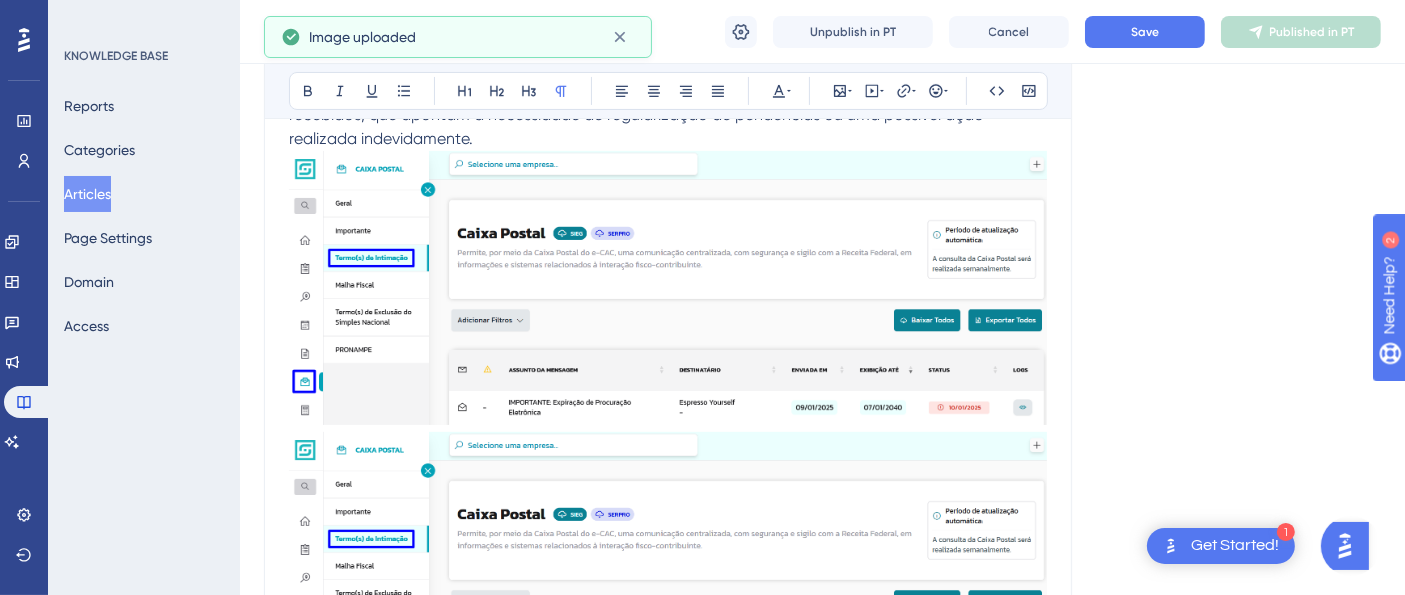 scroll, scrollTop: 590, scrollLeft: 0, axis: vertical 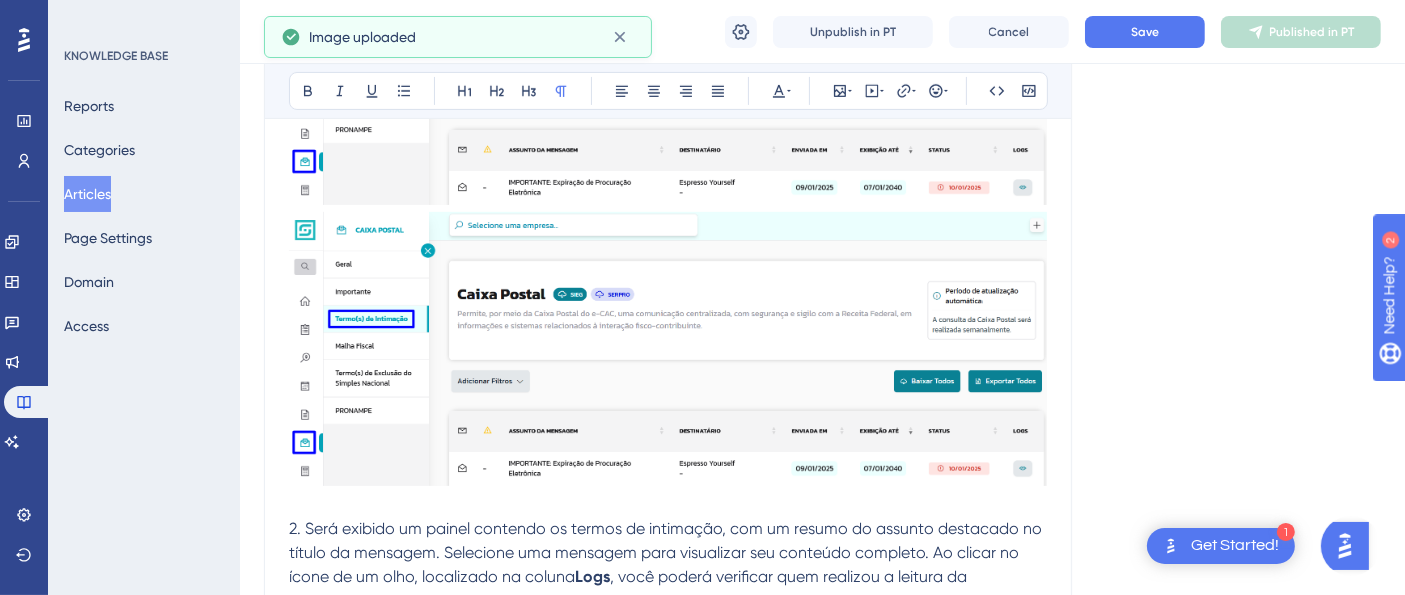 click at bounding box center [668, 769] 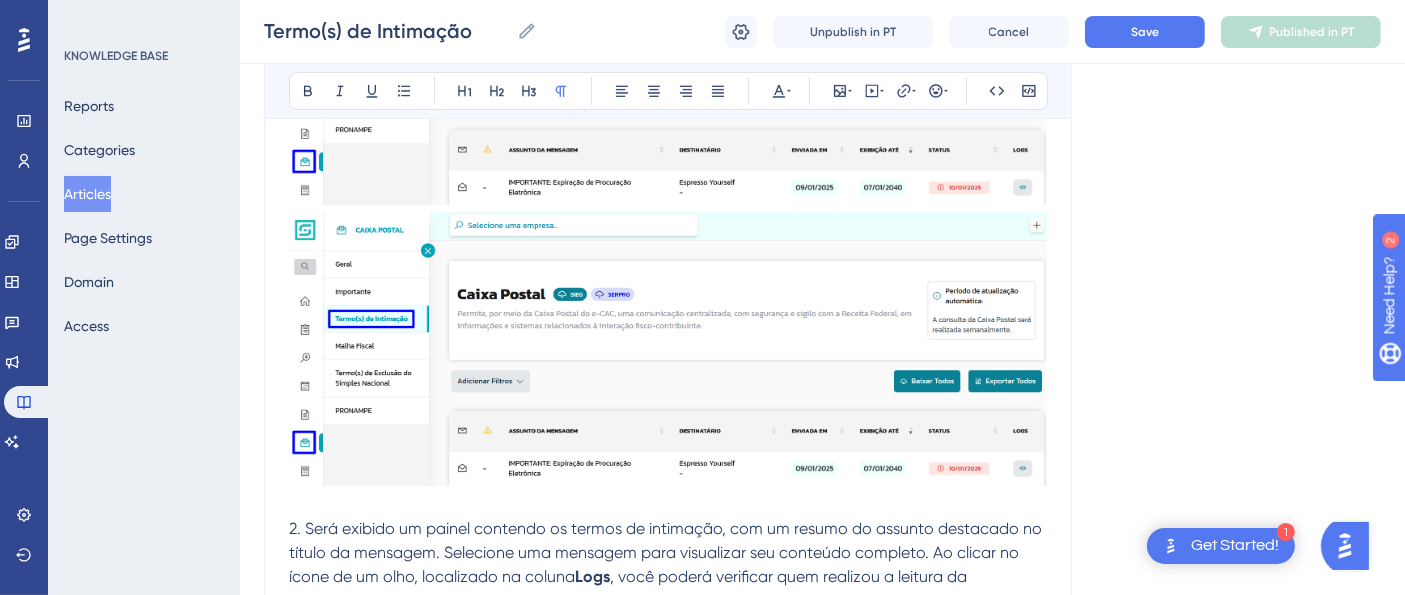 click at bounding box center (668, 937) 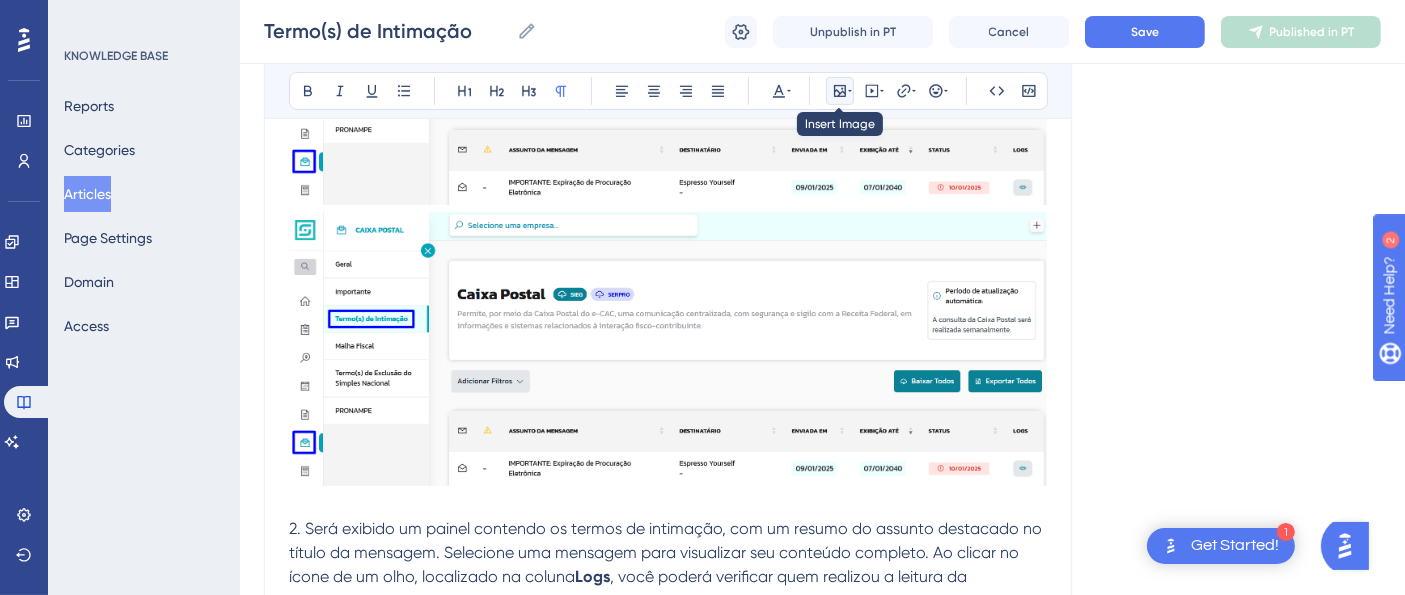 click 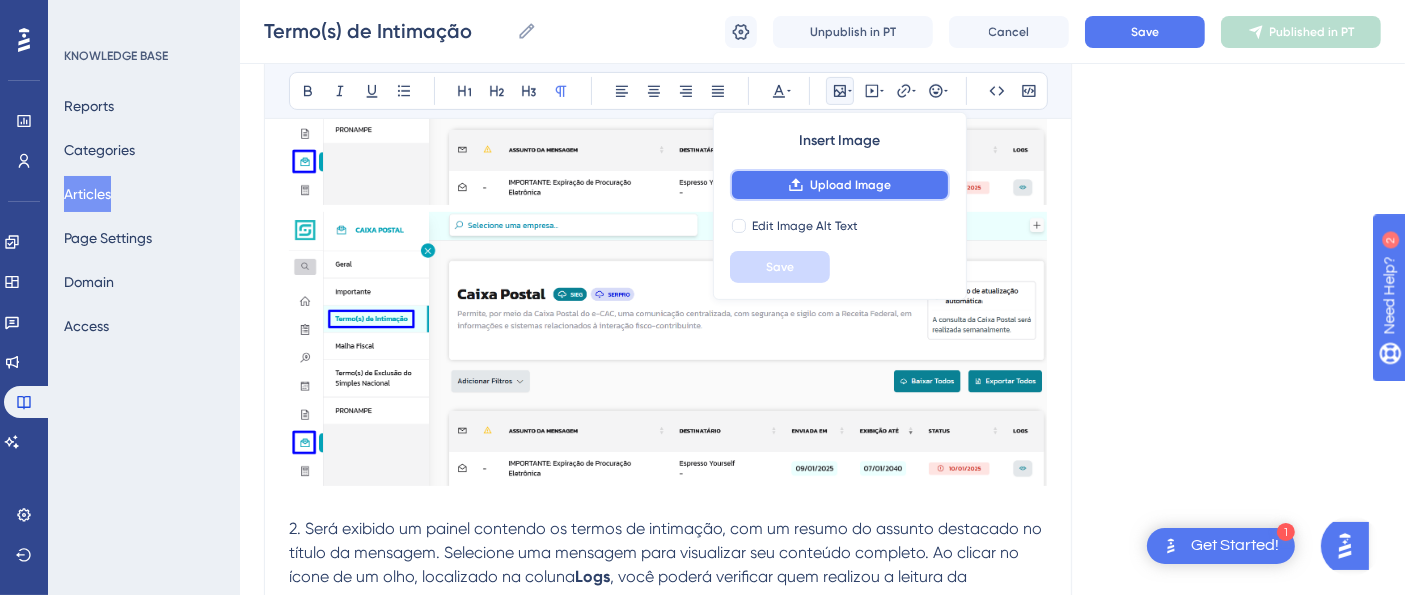 click on "Upload Image" at bounding box center [840, 185] 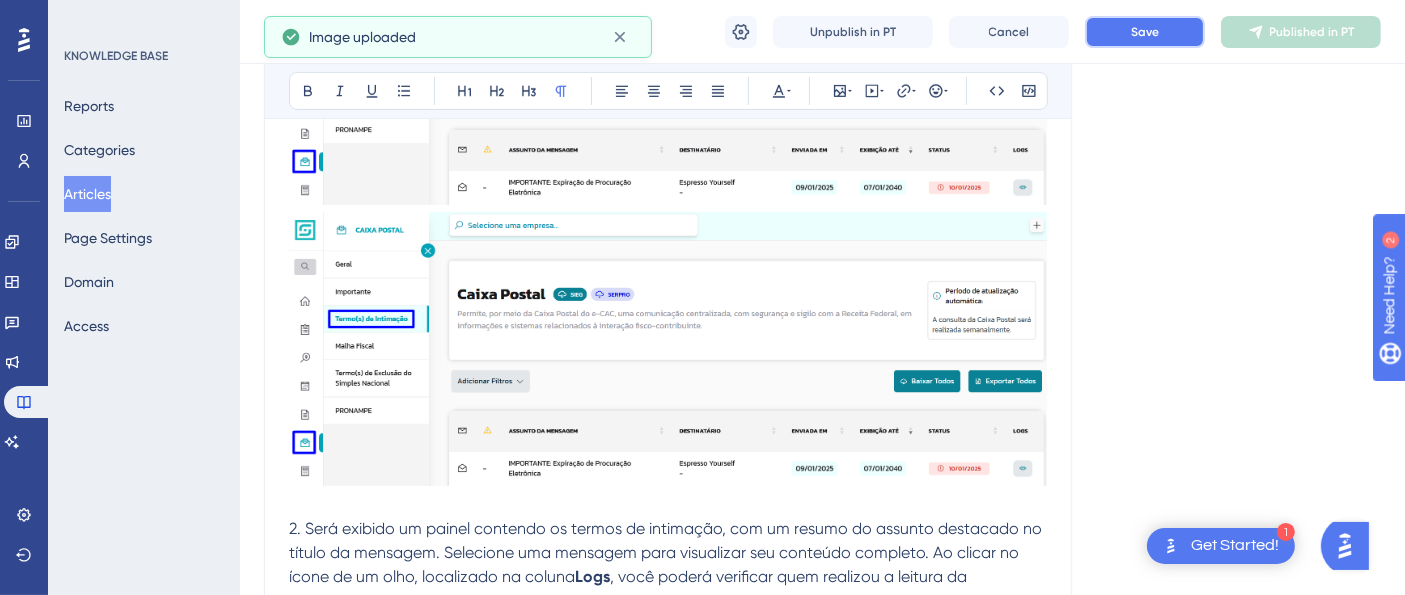 click on "Save" at bounding box center (1145, 32) 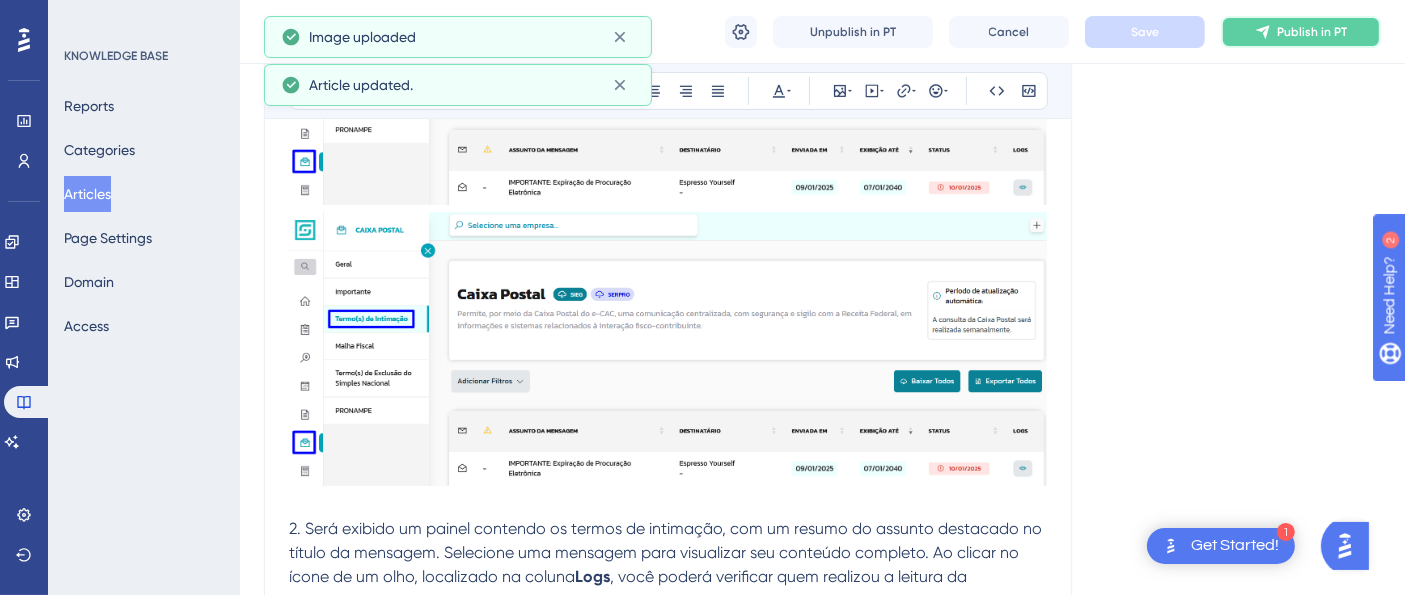 click 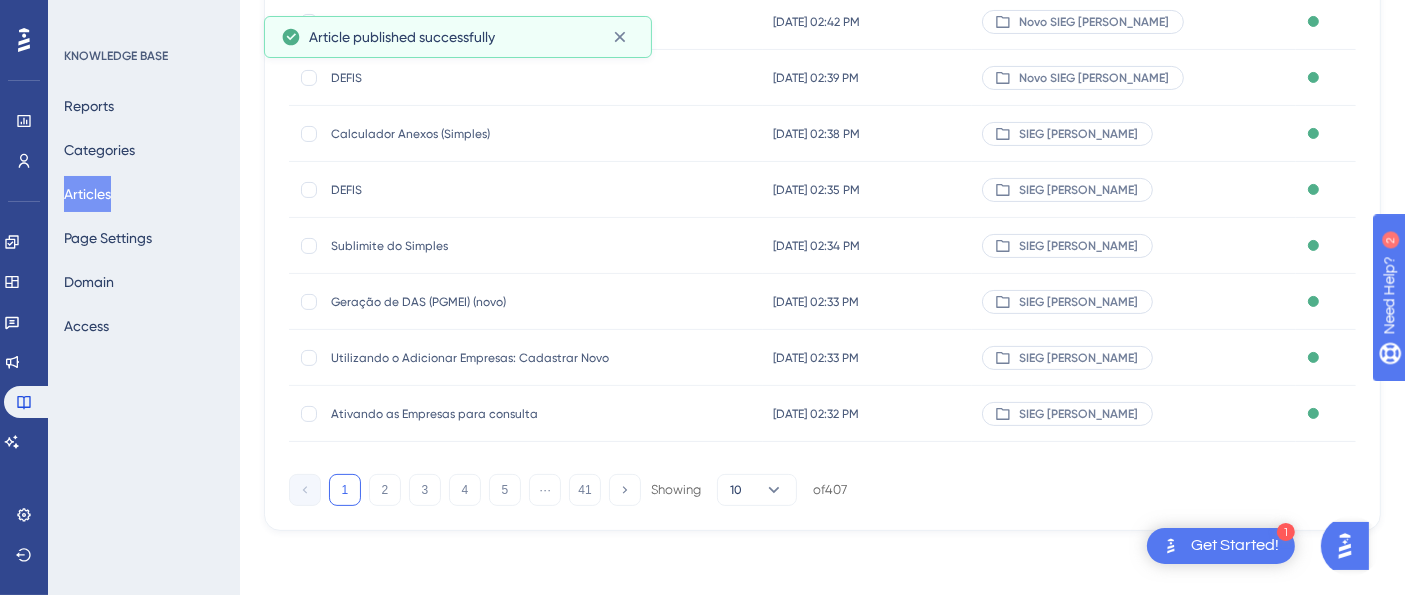 scroll, scrollTop: 0, scrollLeft: 0, axis: both 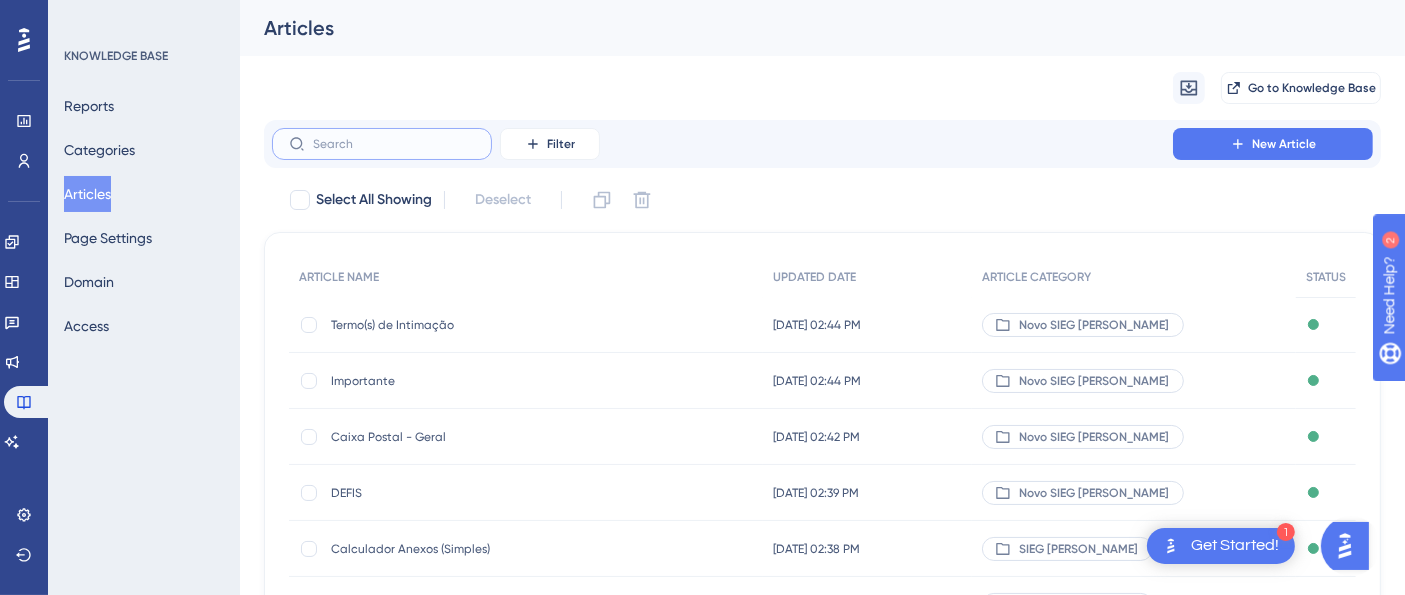 click at bounding box center [394, 144] 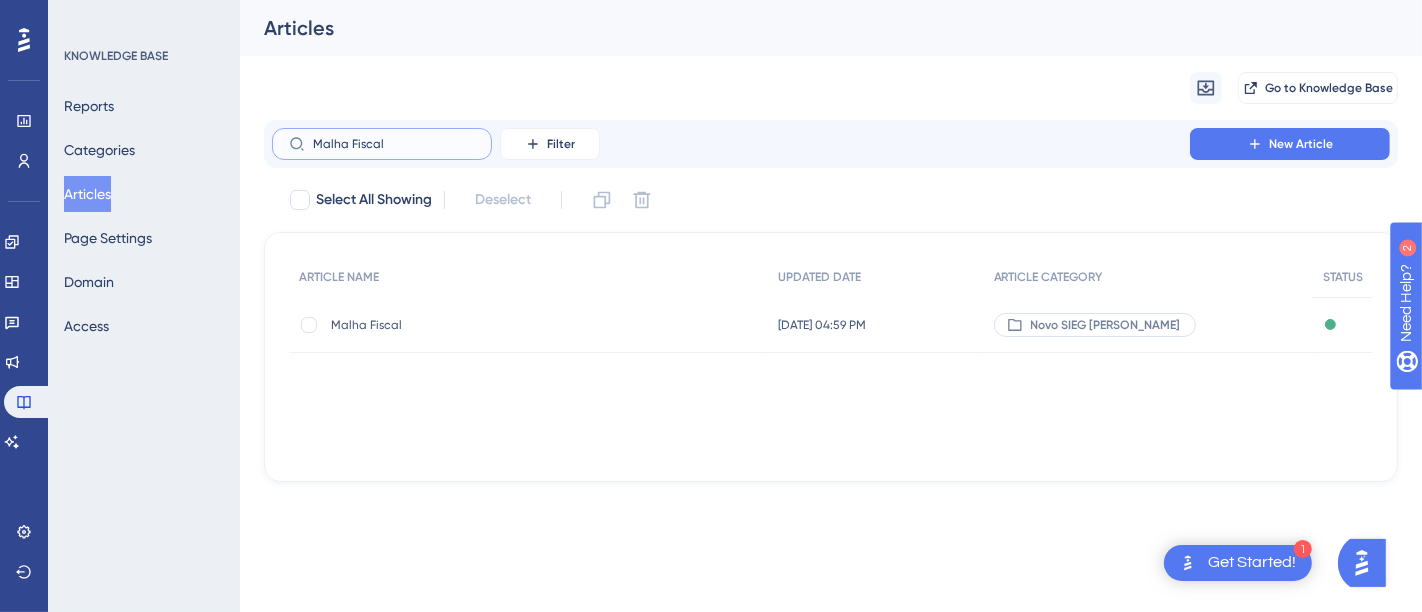 type on "Malha Fiscal" 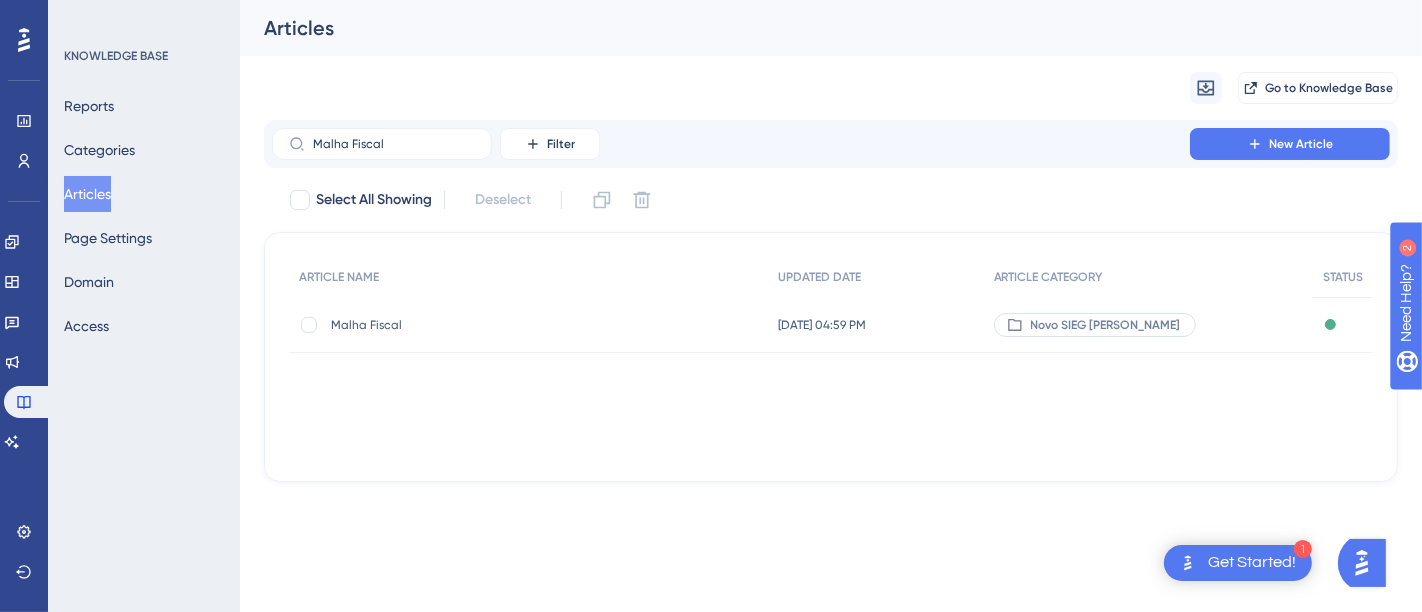 click on "Malha Fiscal" at bounding box center (491, 325) 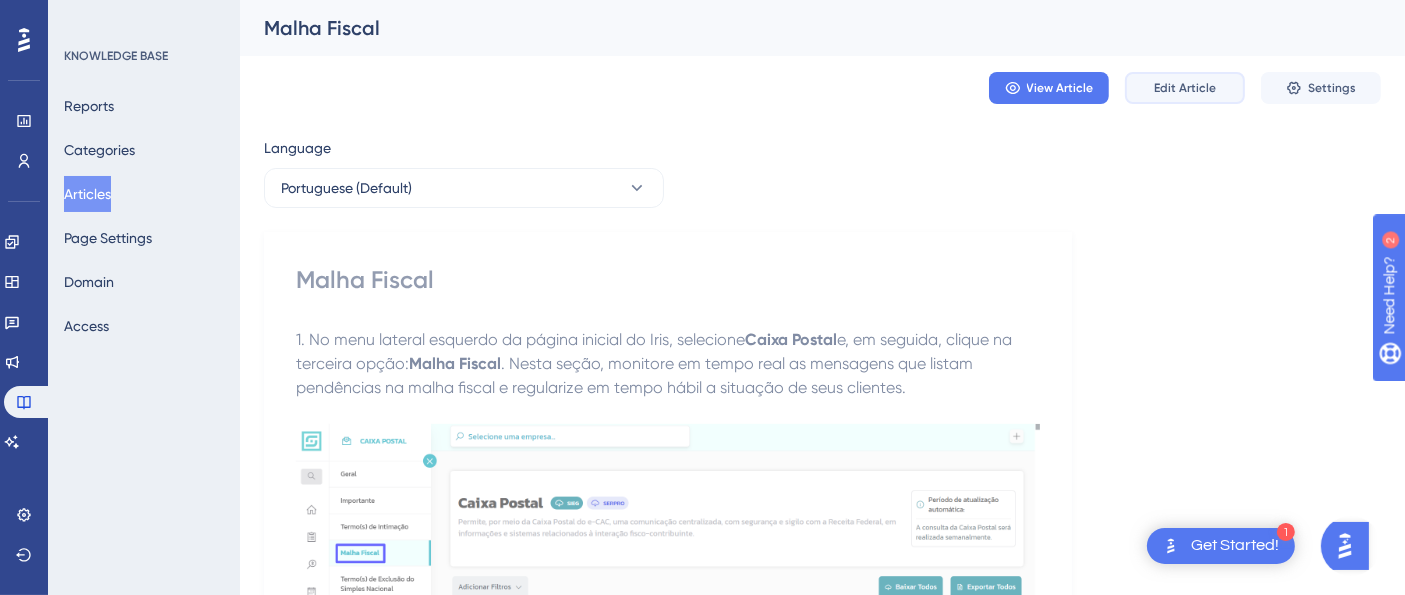 click on "Edit Article" at bounding box center (1185, 88) 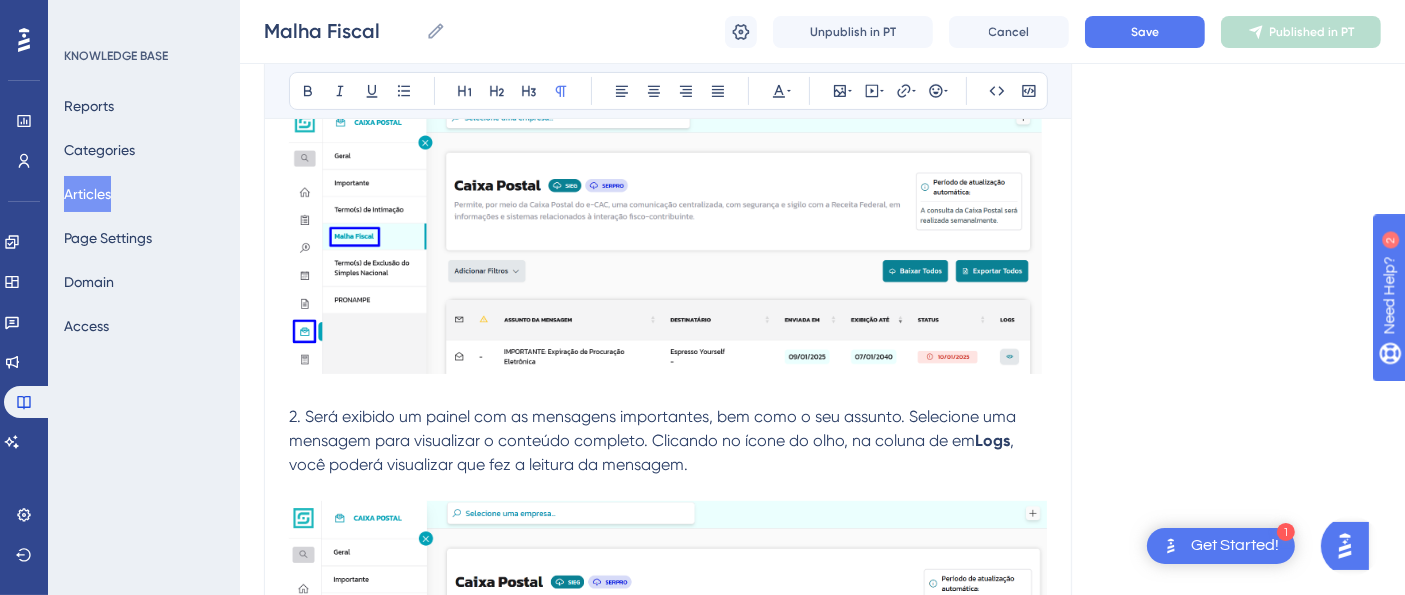 scroll, scrollTop: 194, scrollLeft: 0, axis: vertical 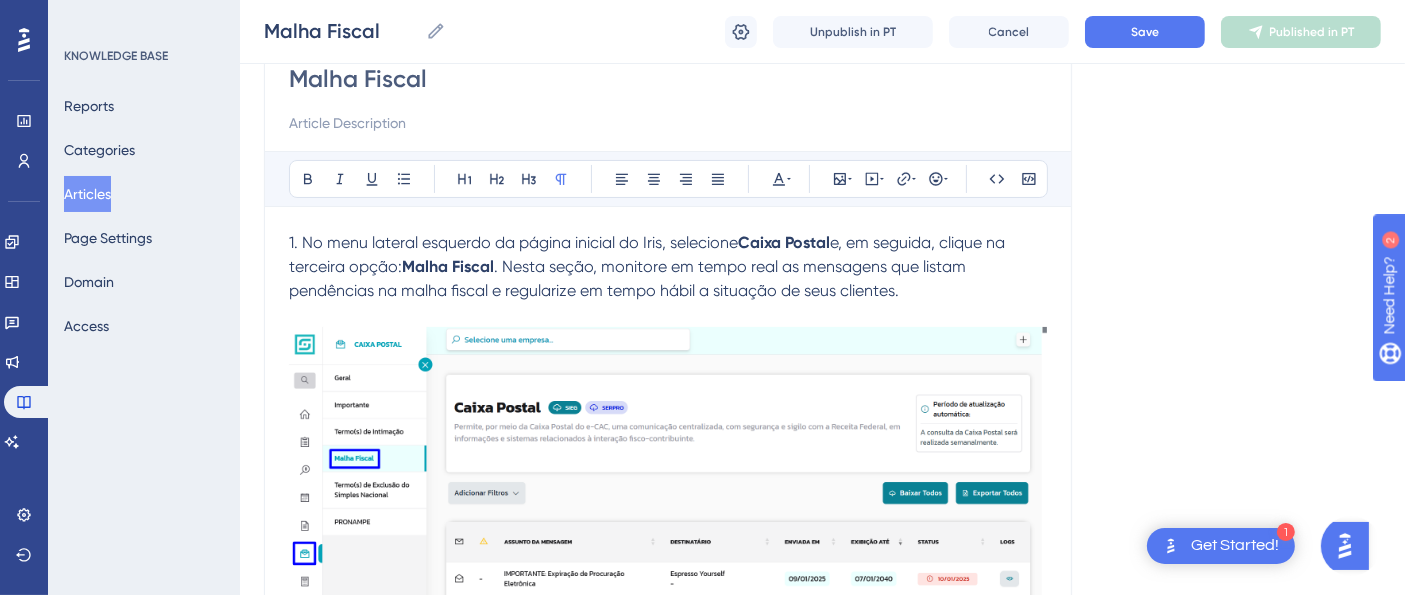 click at bounding box center (668, 465) 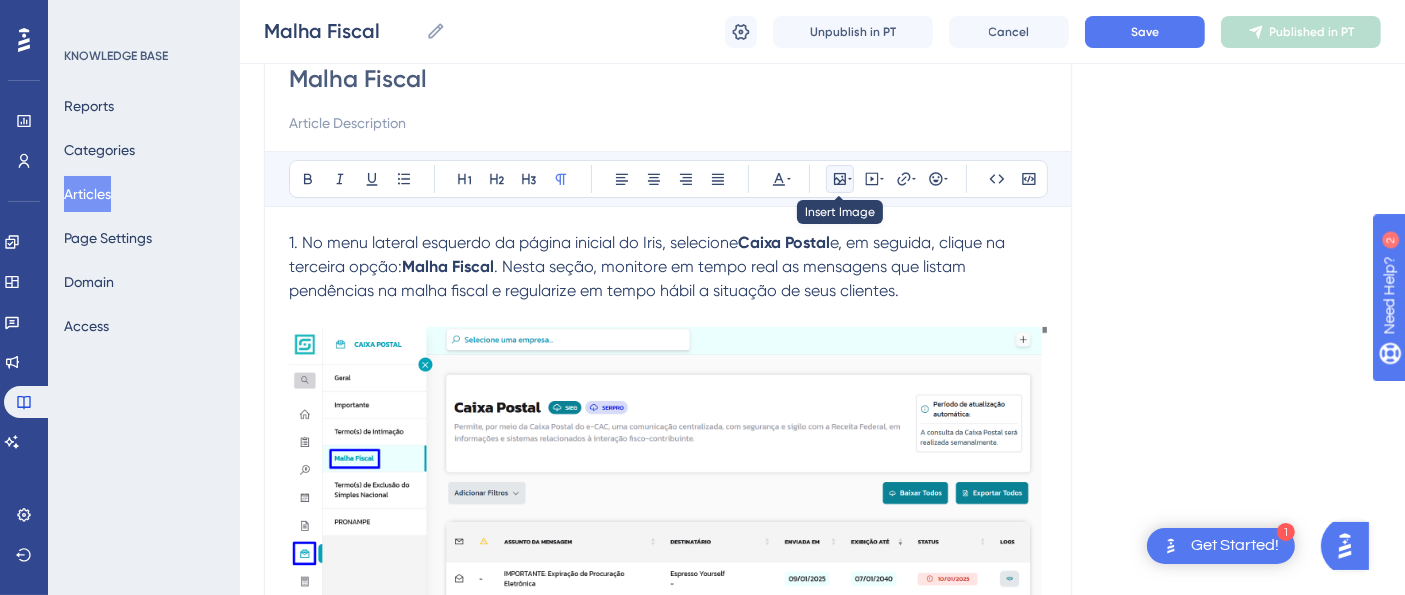 click 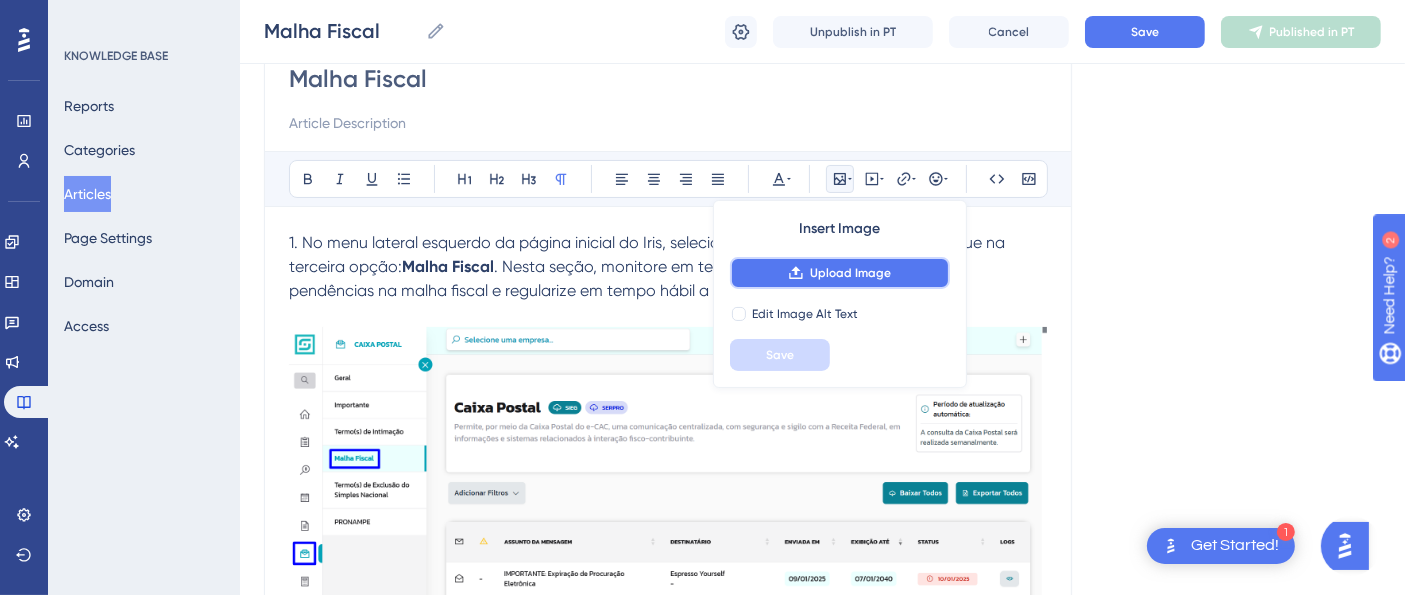 click on "Upload Image" at bounding box center (840, 273) 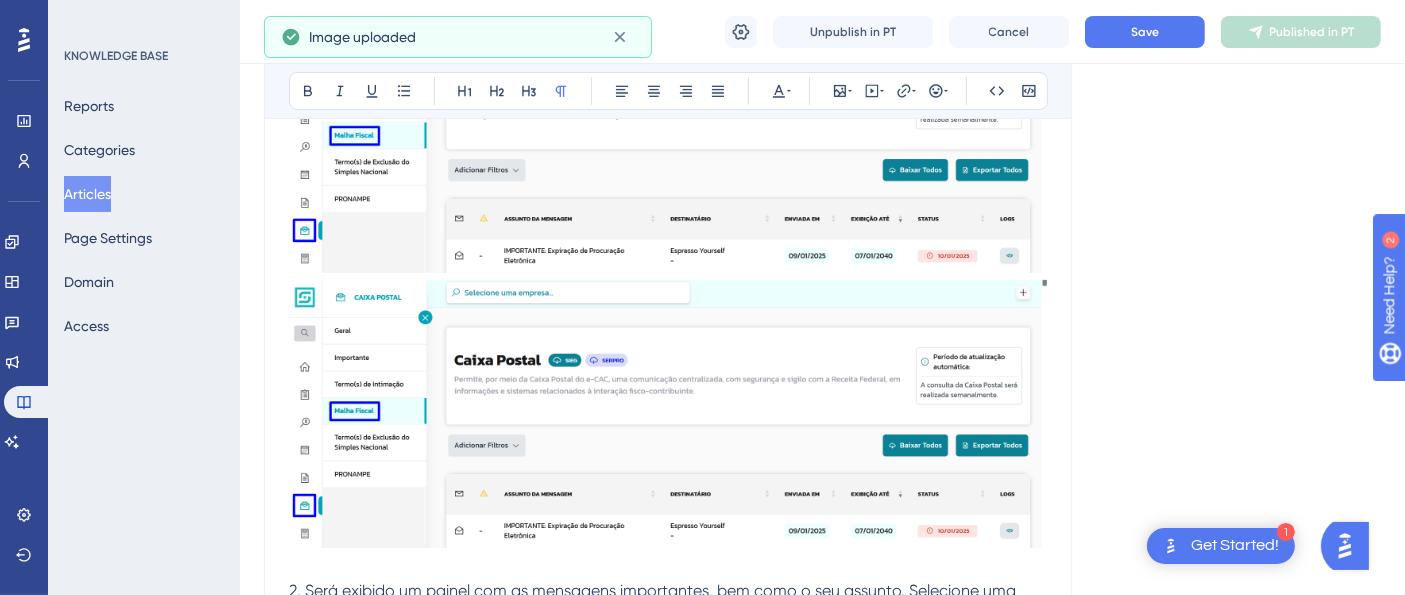 scroll, scrollTop: 527, scrollLeft: 0, axis: vertical 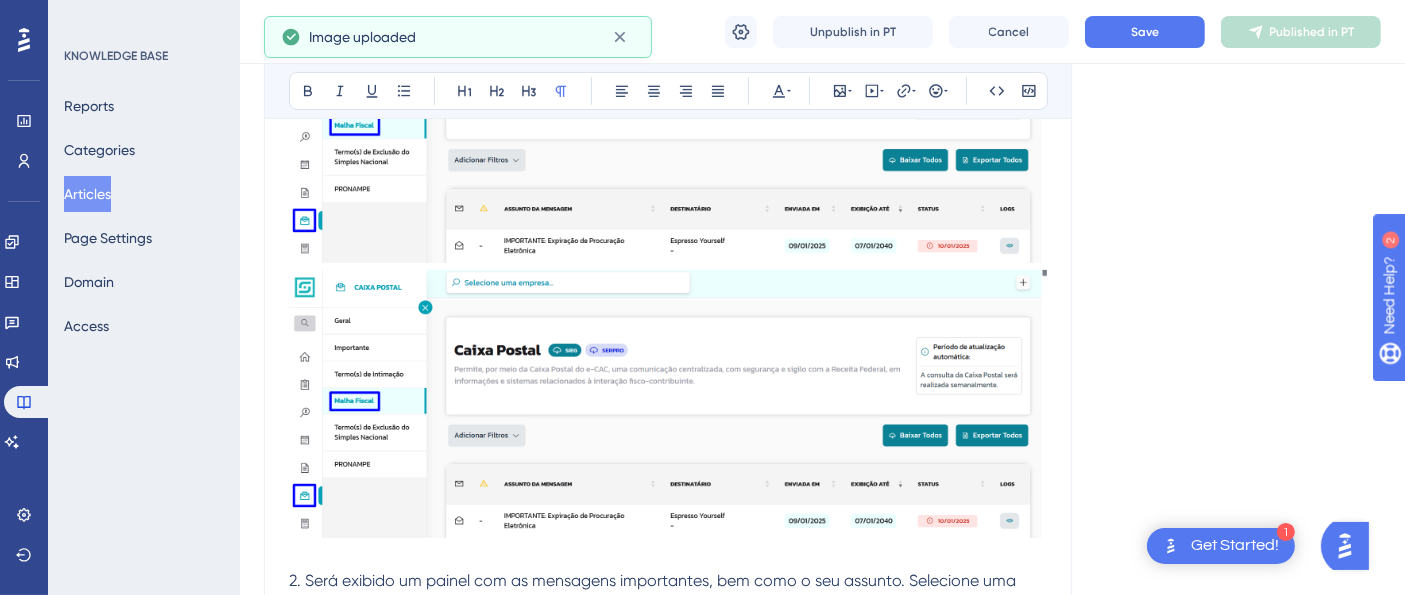 click at bounding box center (668, 820) 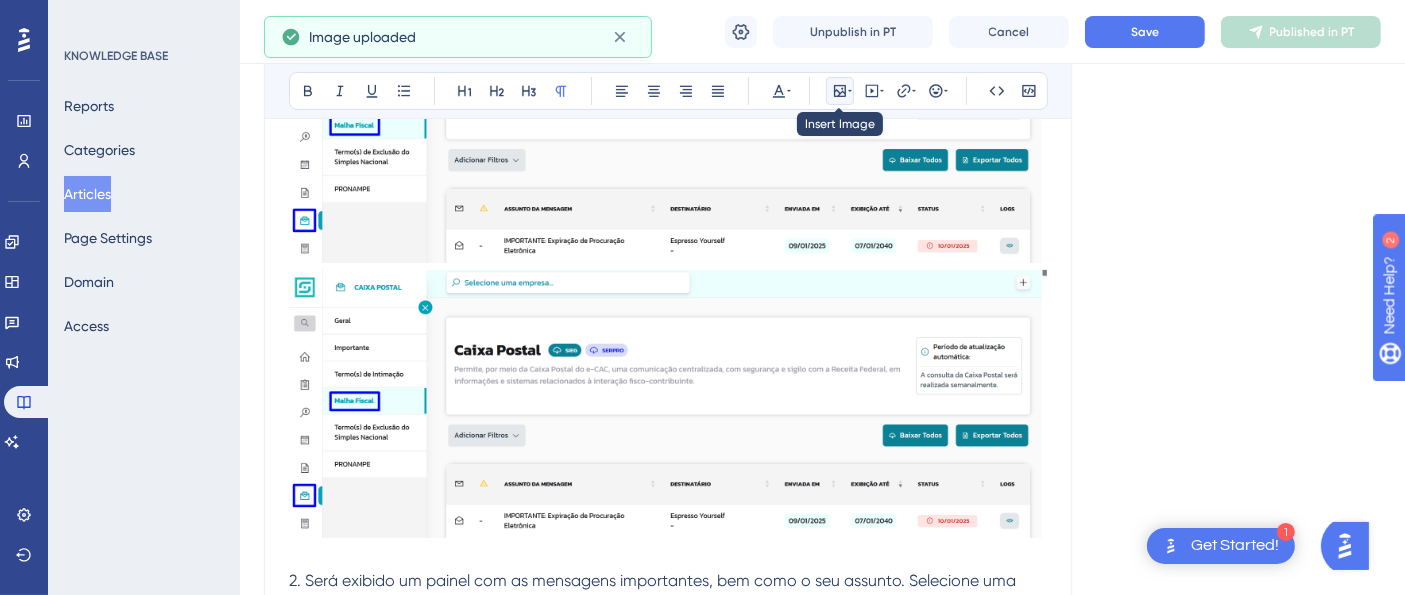 click 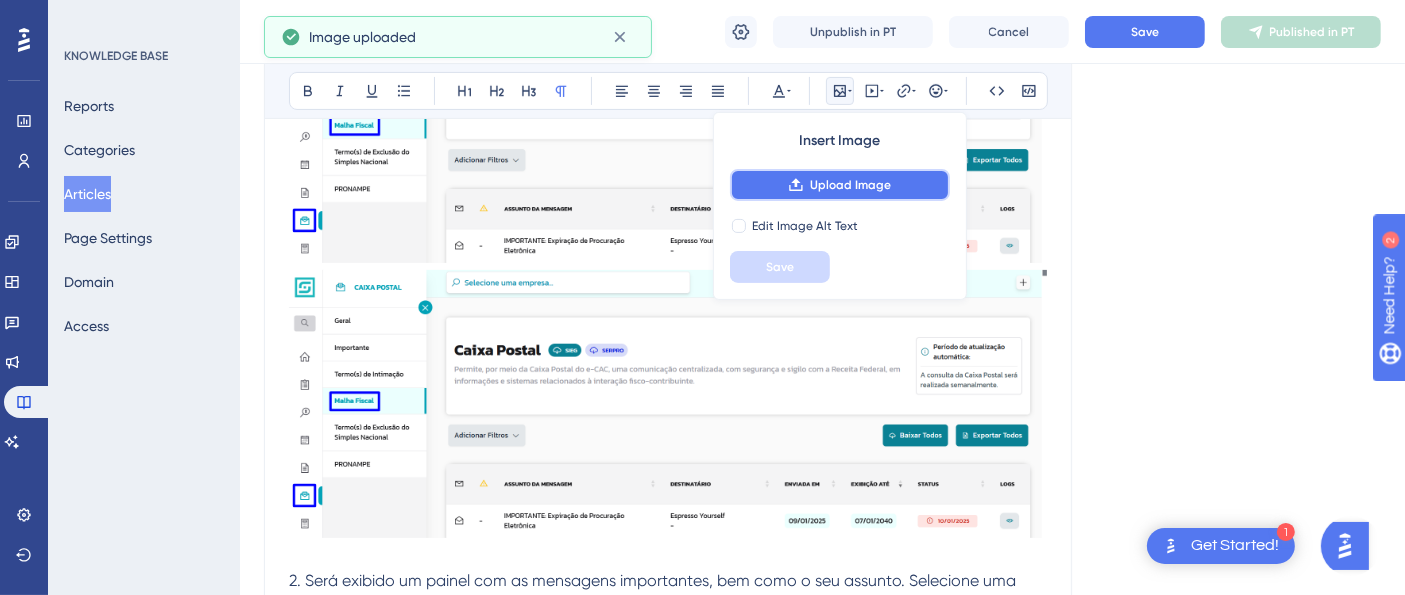 click on "Upload Image" at bounding box center (840, 185) 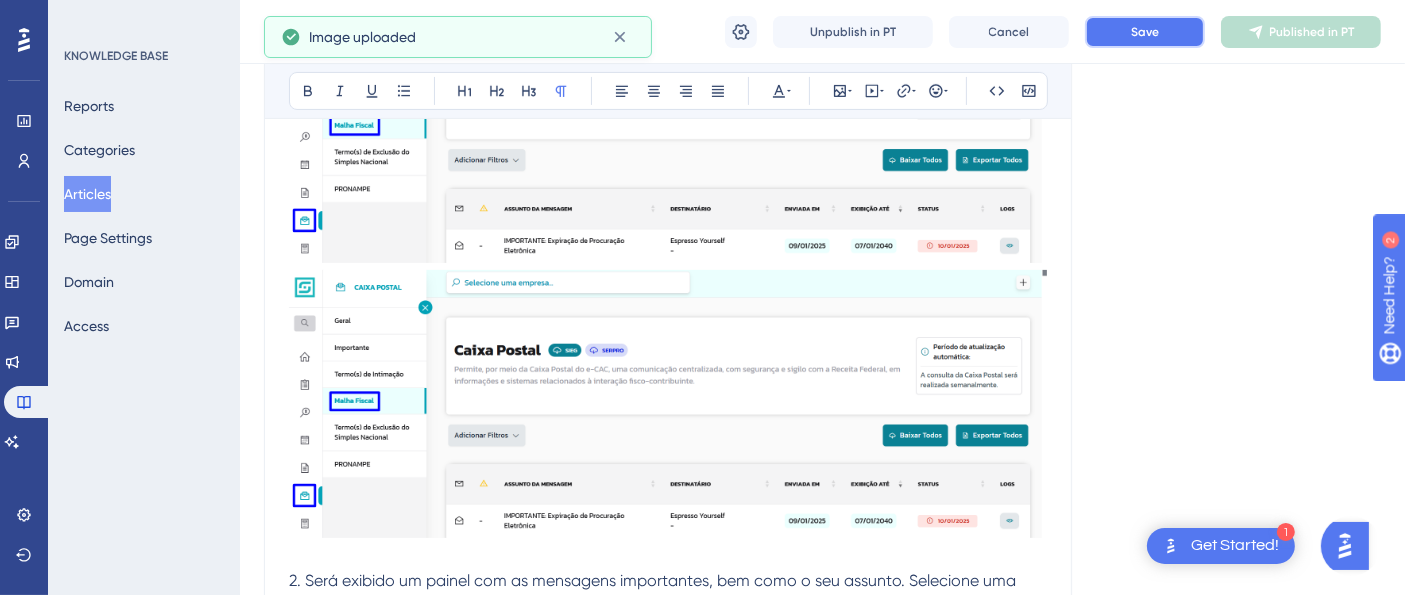click on "Save" at bounding box center [1145, 32] 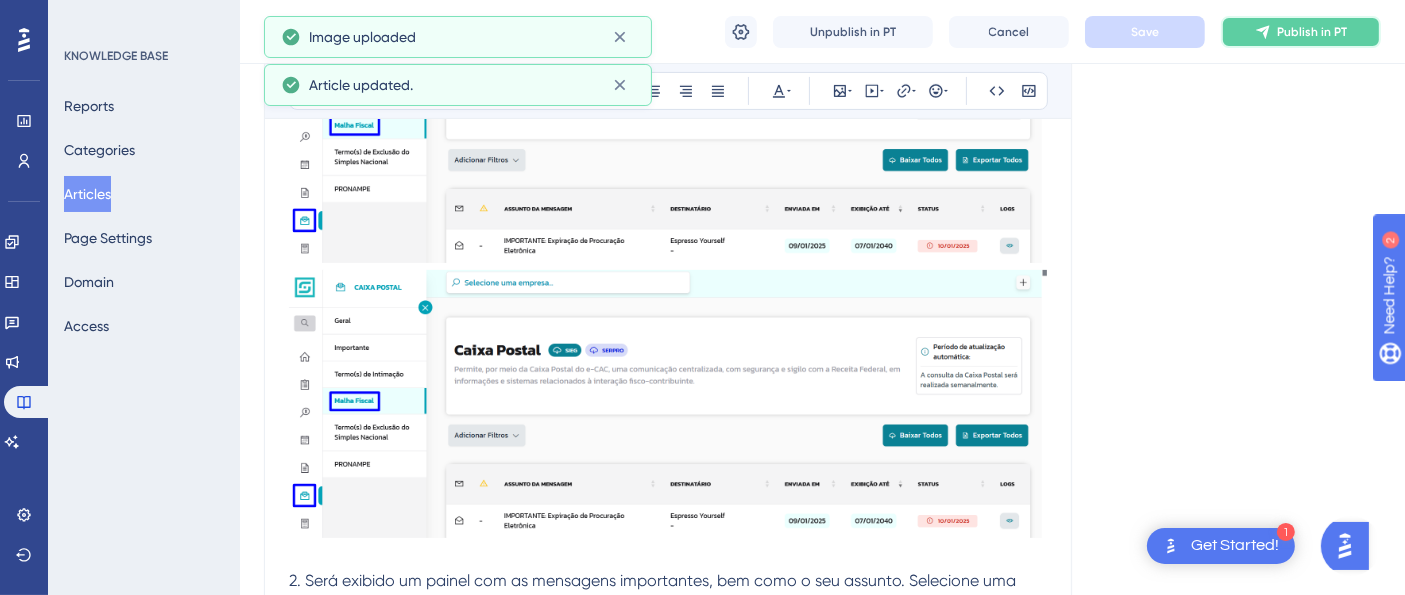 click on "Publish in PT" at bounding box center [1301, 32] 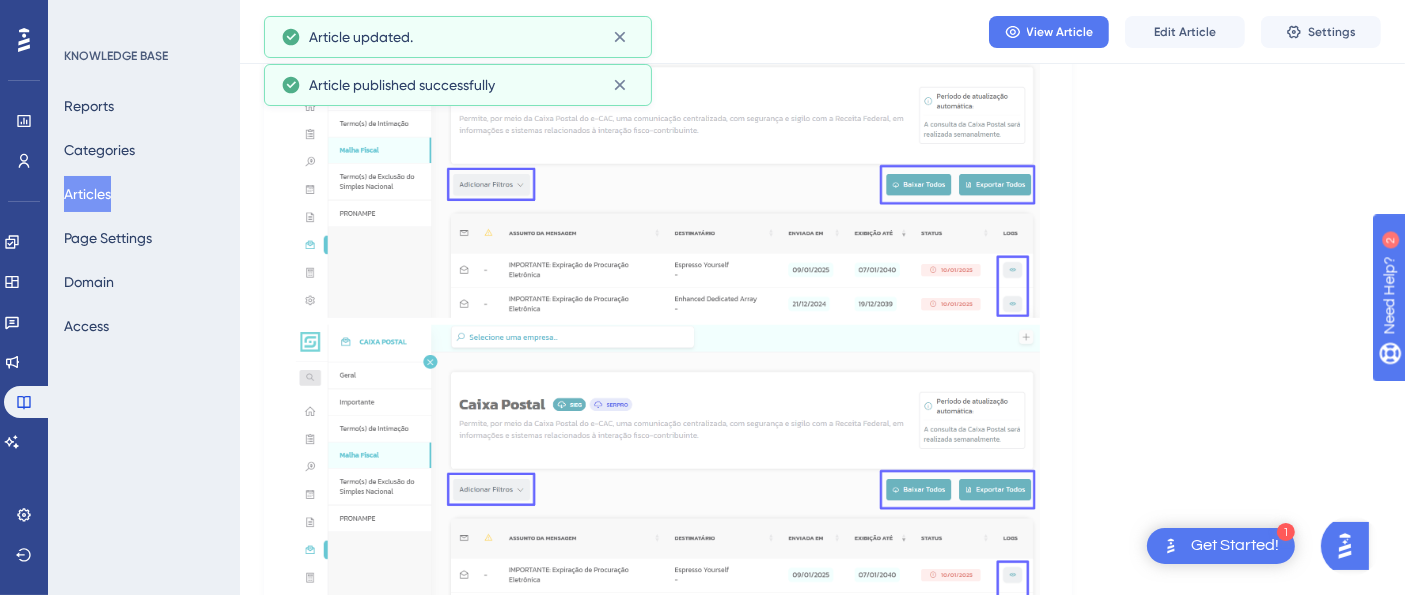 scroll, scrollTop: 620, scrollLeft: 0, axis: vertical 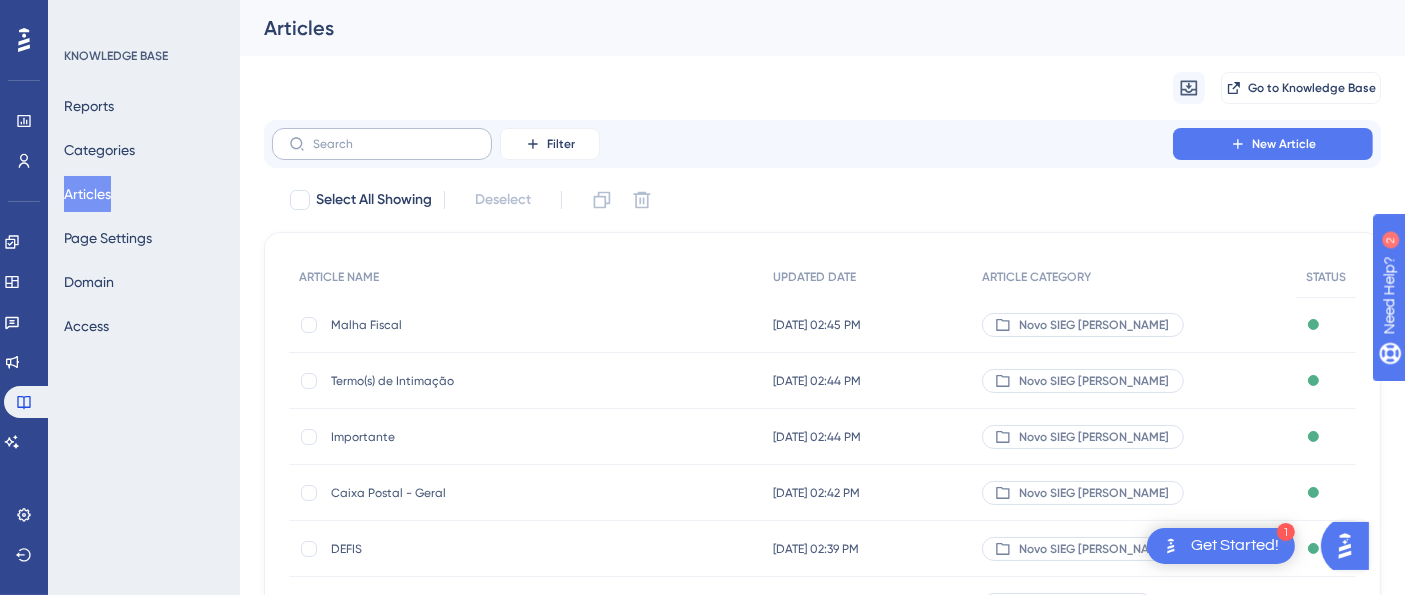 click at bounding box center [382, 144] 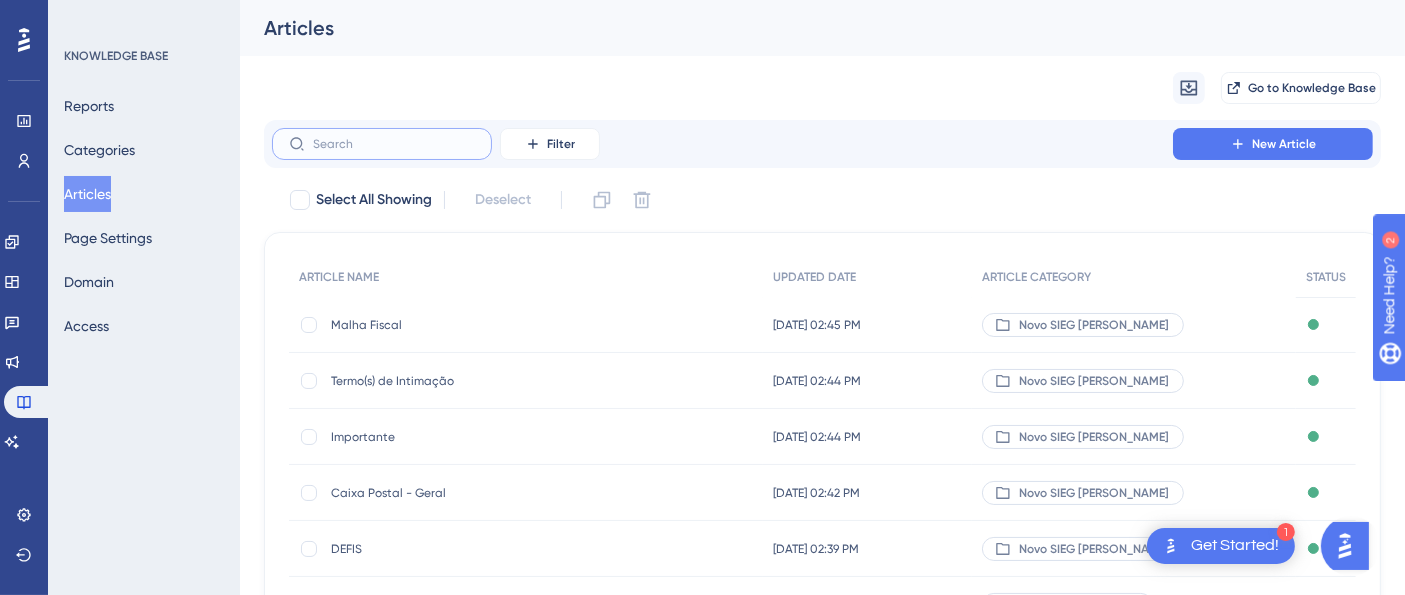 click at bounding box center (394, 144) 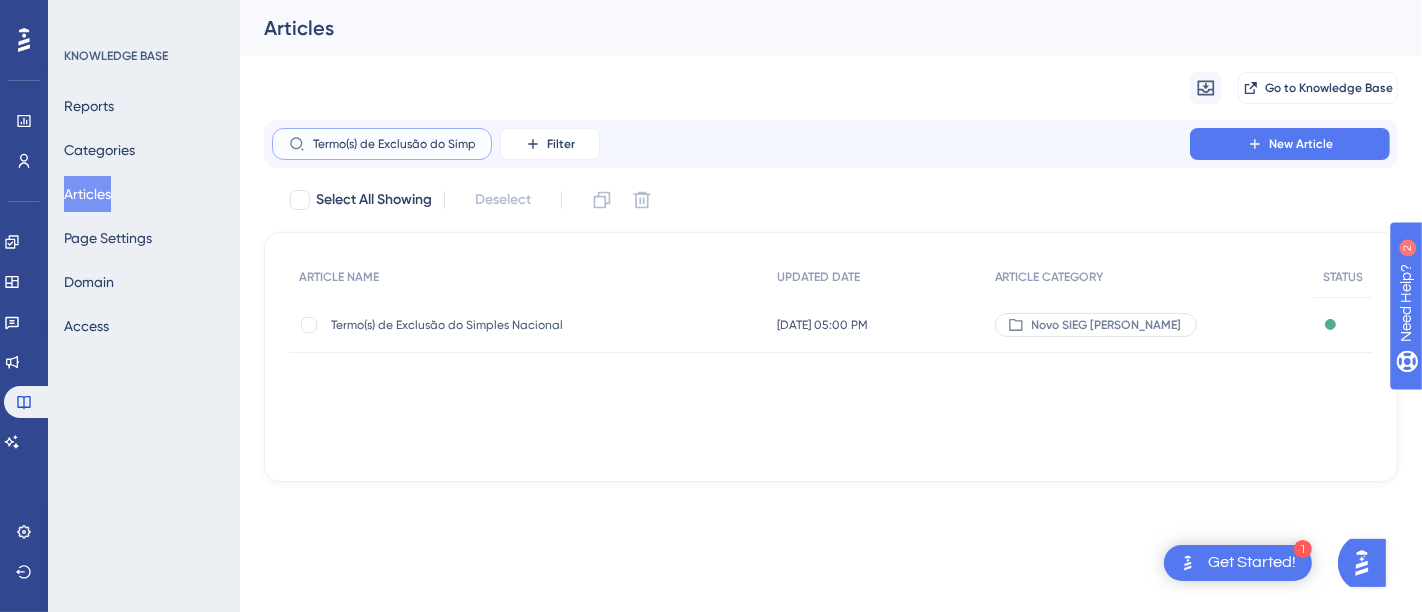 scroll, scrollTop: 0, scrollLeft: 66, axis: horizontal 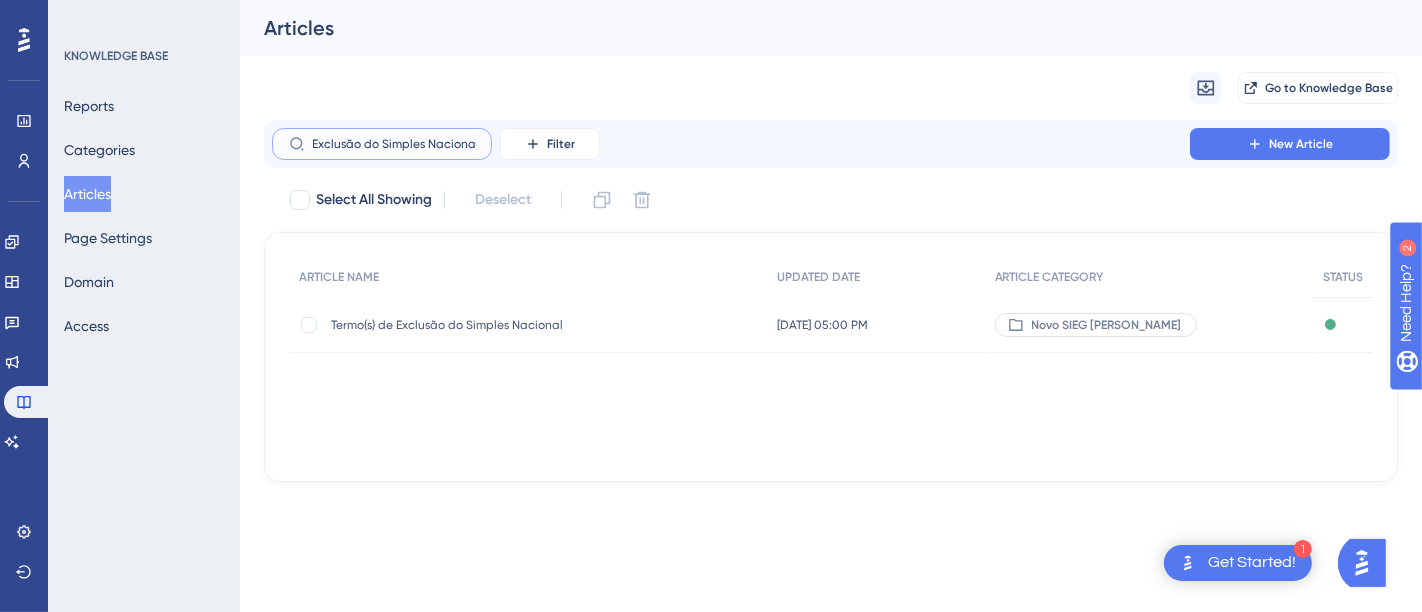 type on "Termo(s) de Exclusão do Simples Nacional" 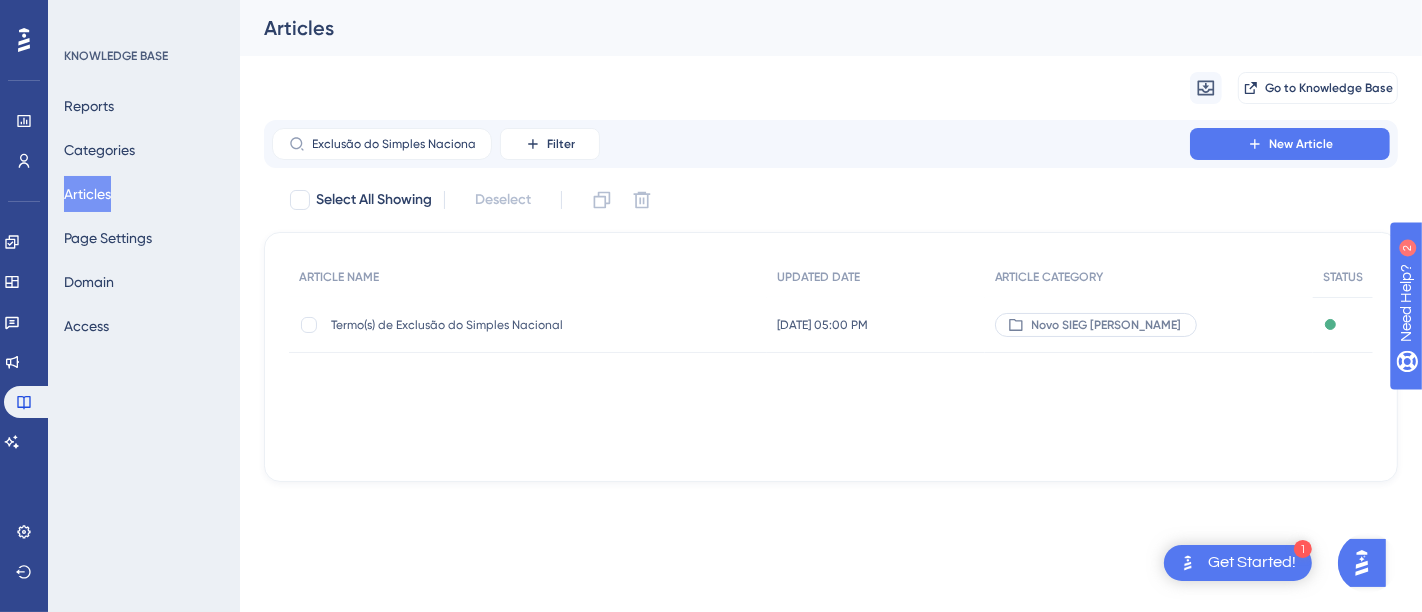 click on "Termo(s) de Exclusão do Simples Nacional" at bounding box center [491, 325] 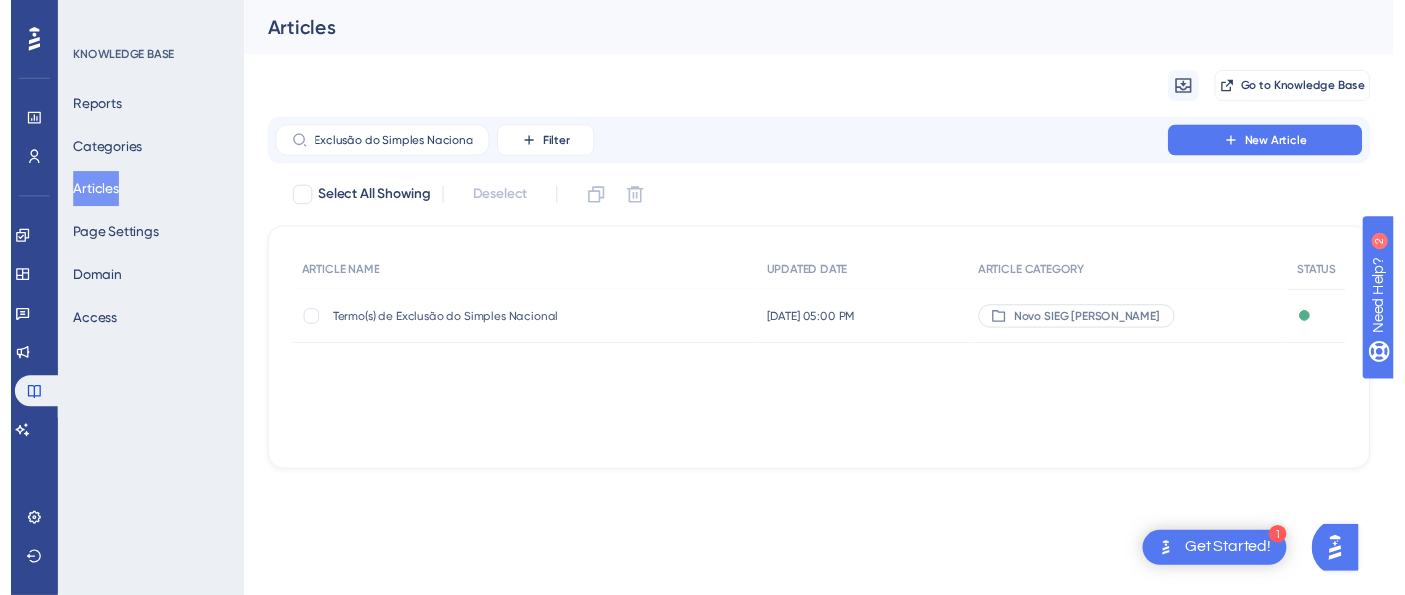 scroll, scrollTop: 0, scrollLeft: 0, axis: both 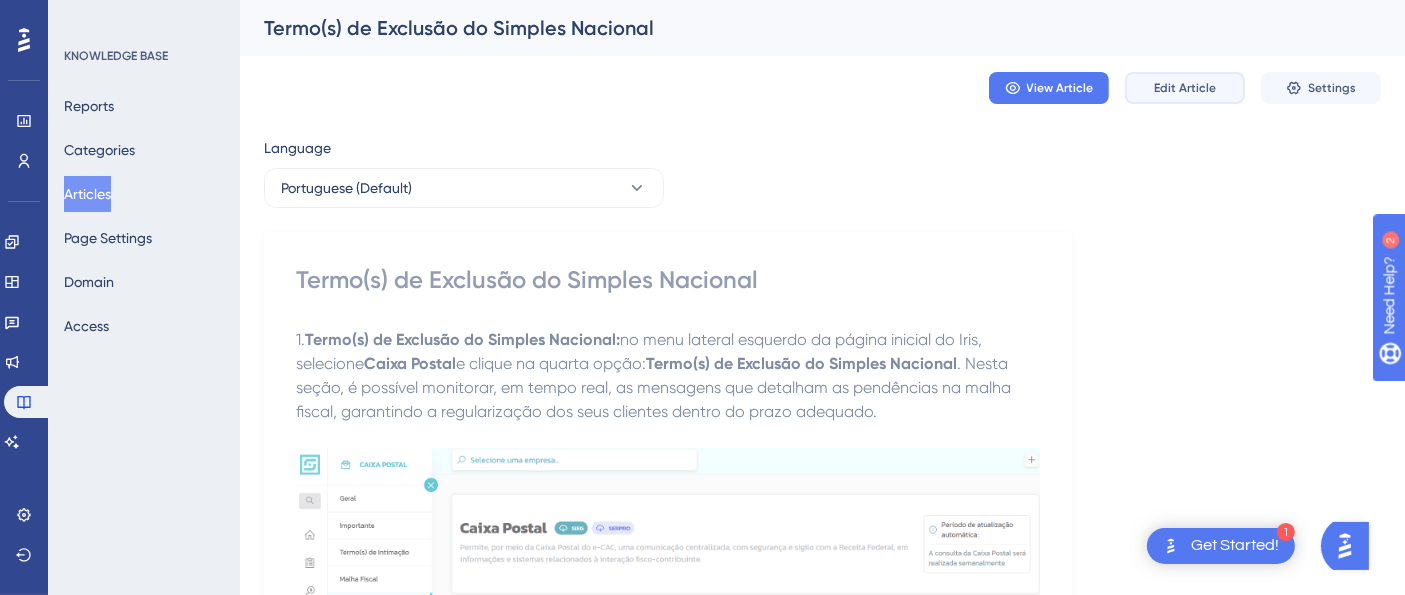 click on "Edit Article" at bounding box center (1185, 88) 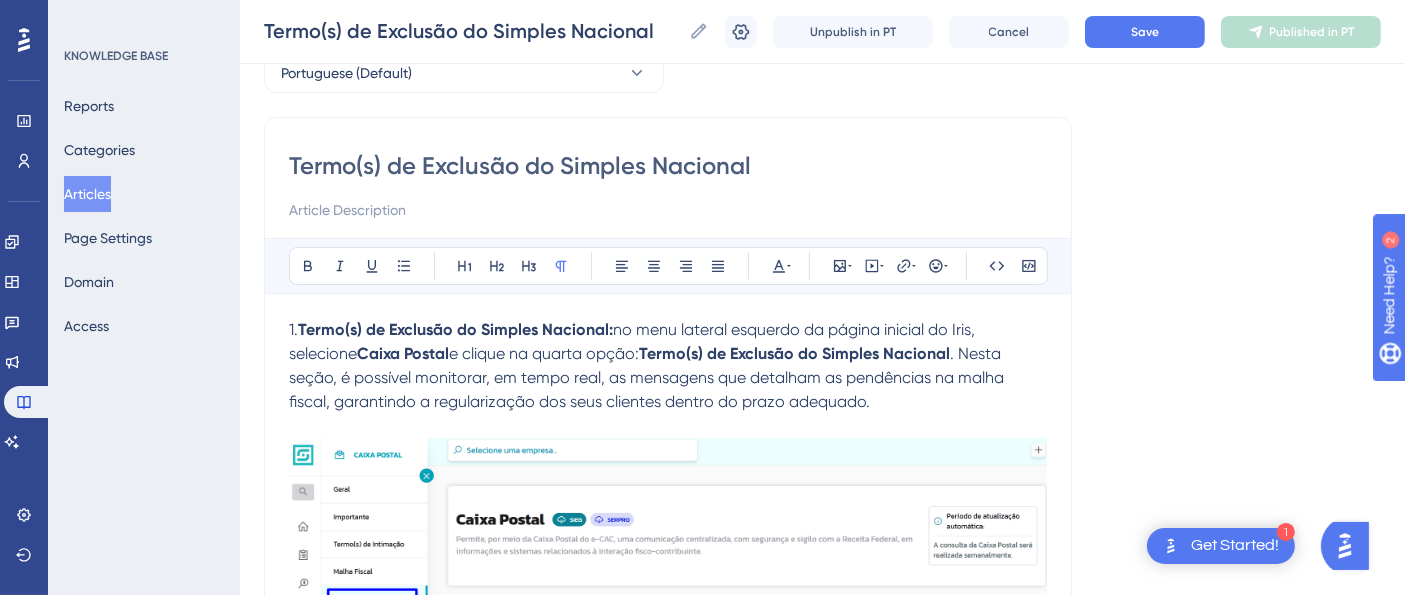 scroll, scrollTop: 218, scrollLeft: 0, axis: vertical 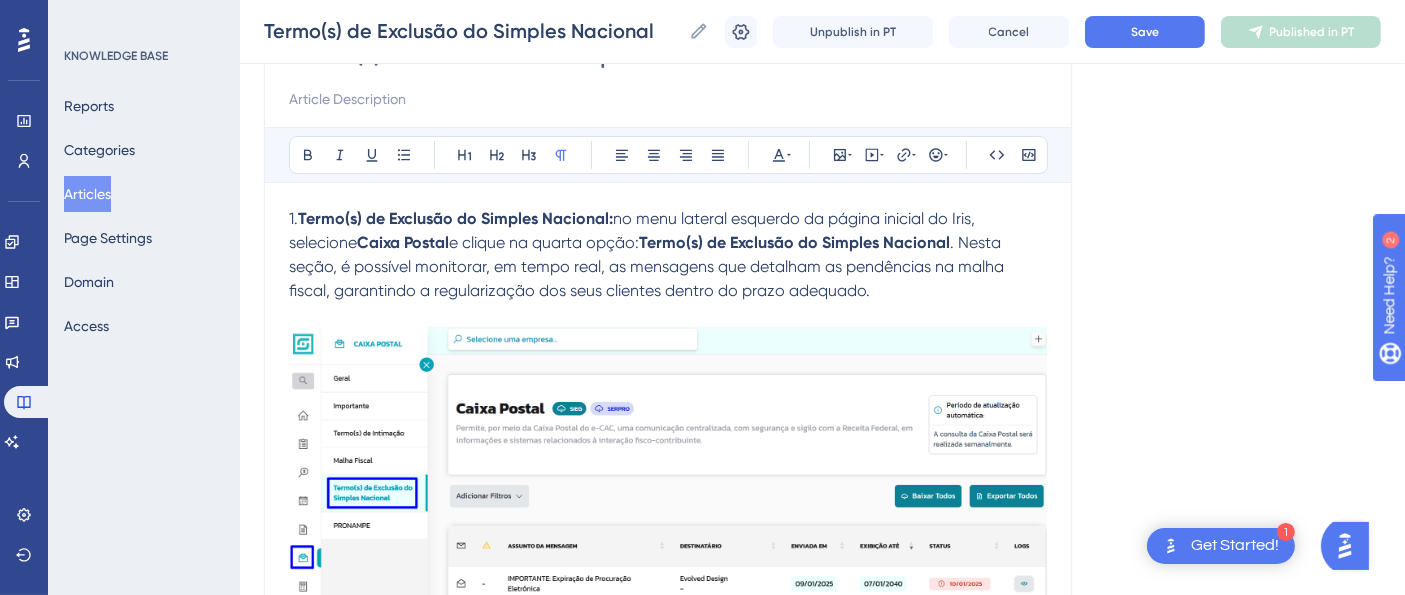 click at bounding box center [668, 468] 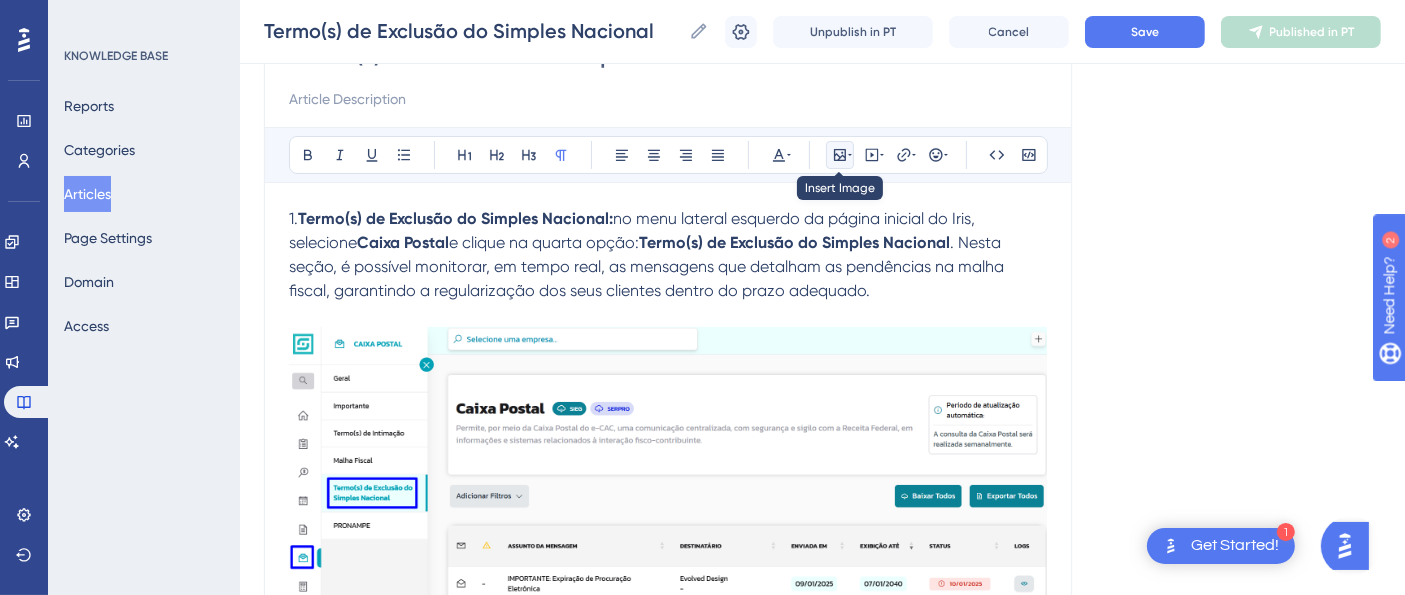 click 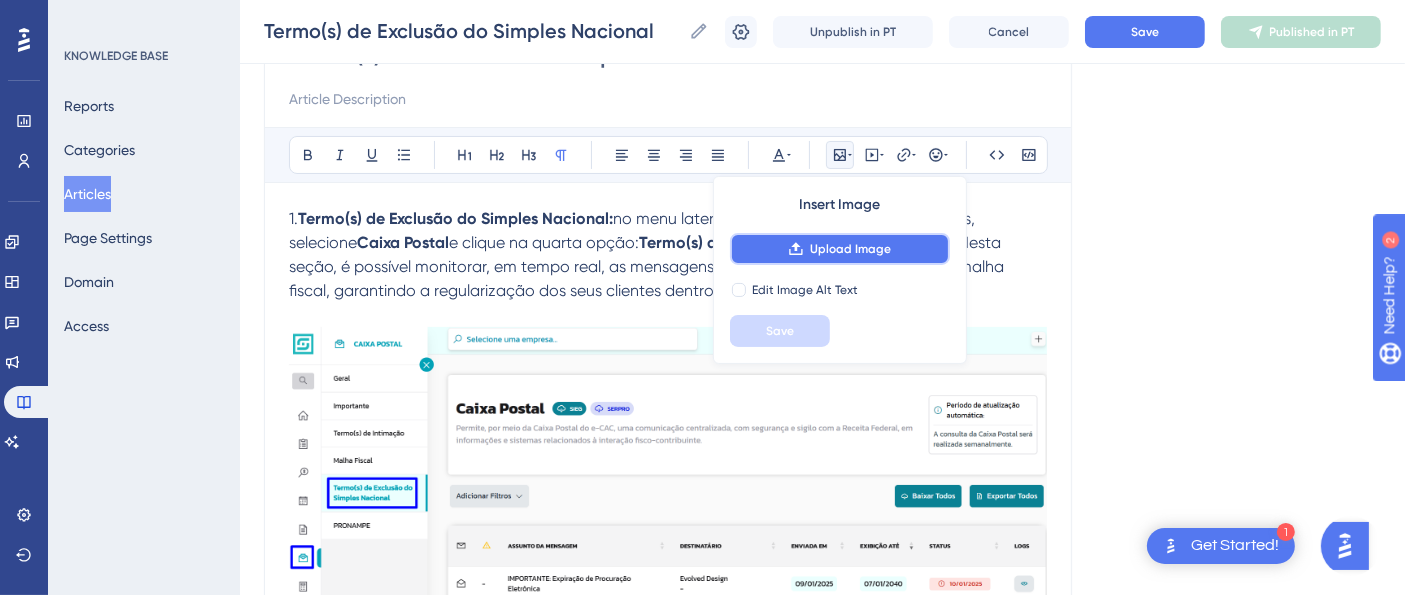 click on "Upload Image" at bounding box center [850, 249] 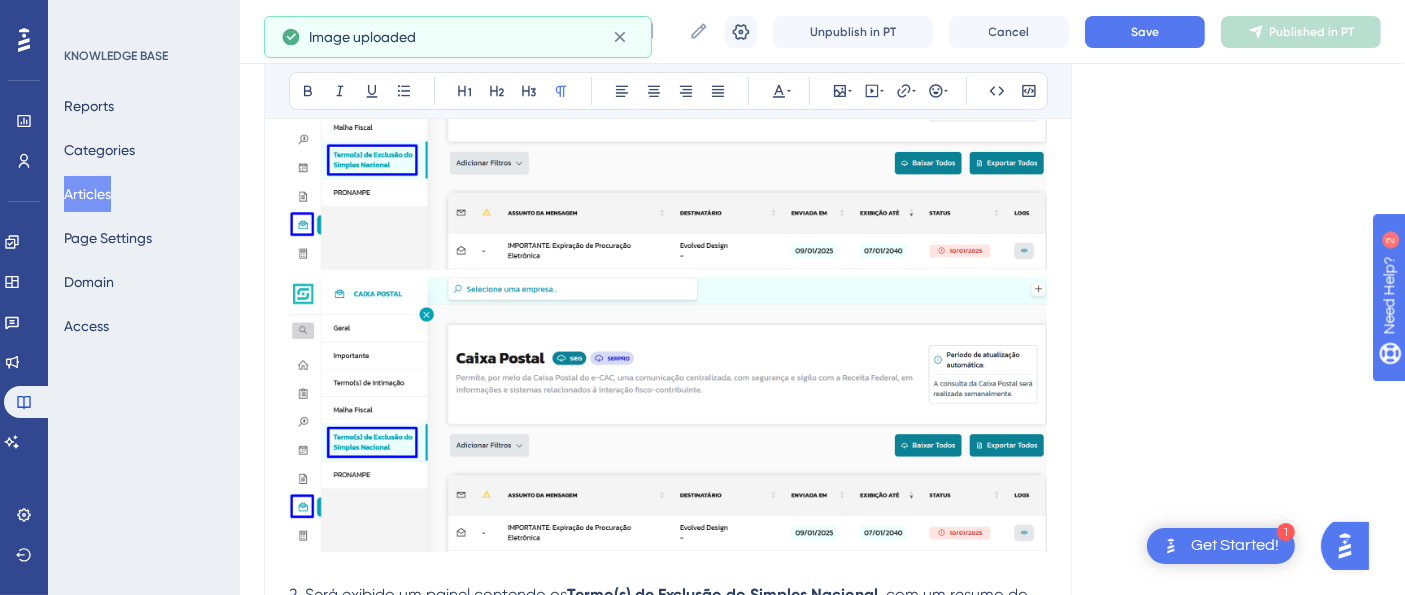 scroll, scrollTop: 551, scrollLeft: 0, axis: vertical 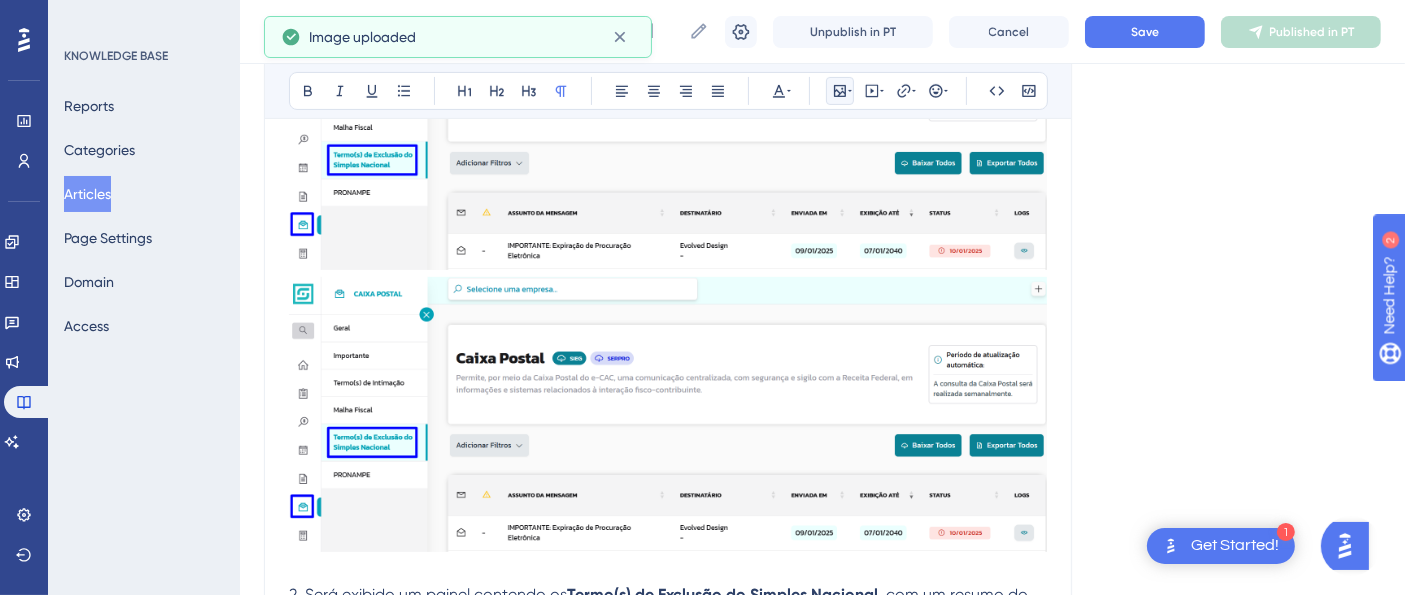 click 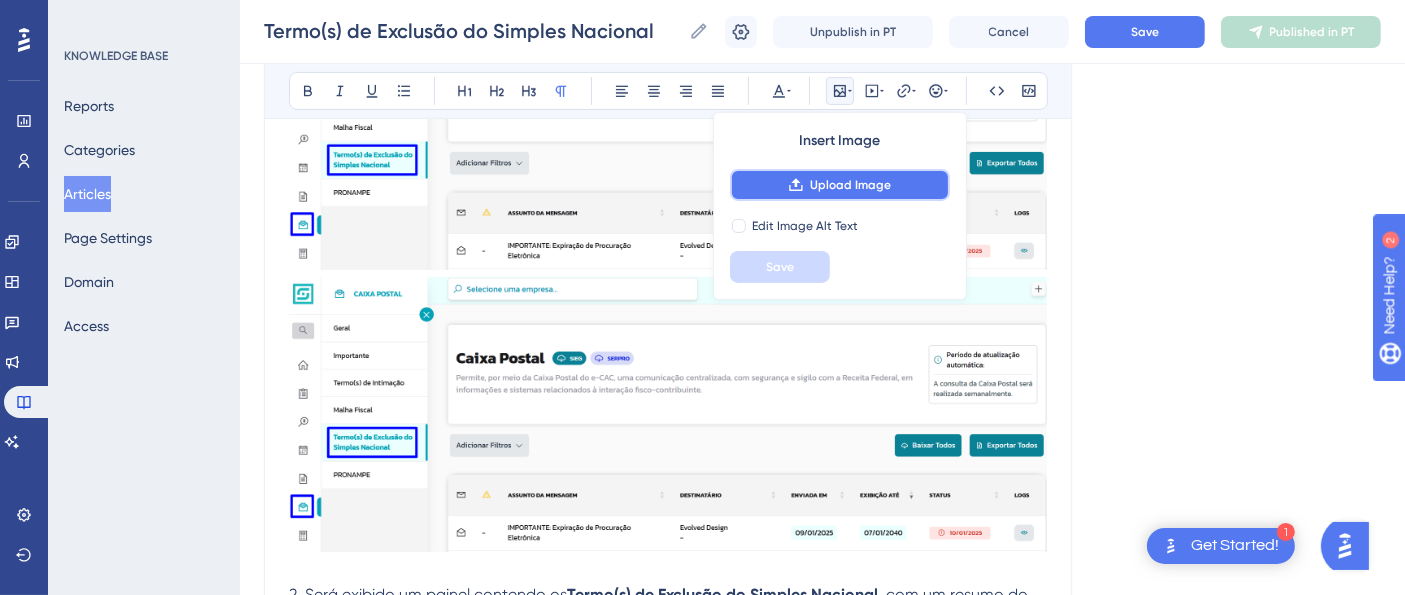 click on "Upload Image" at bounding box center (840, 185) 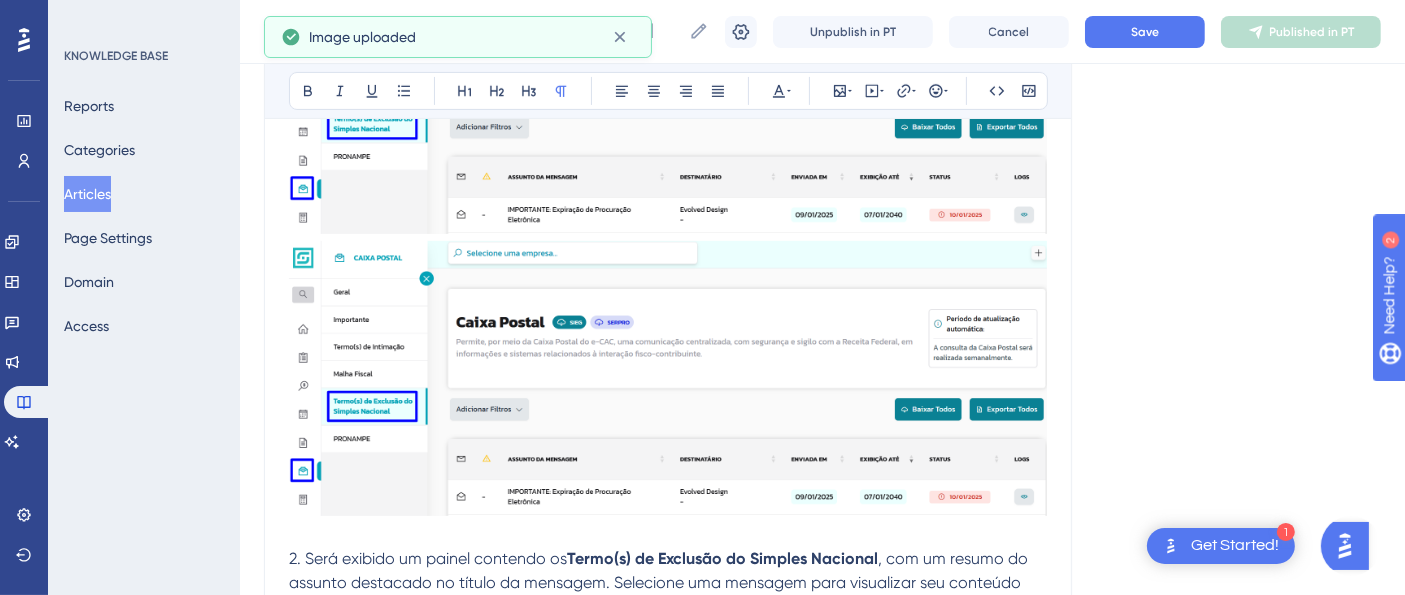 scroll, scrollTop: 551, scrollLeft: 0, axis: vertical 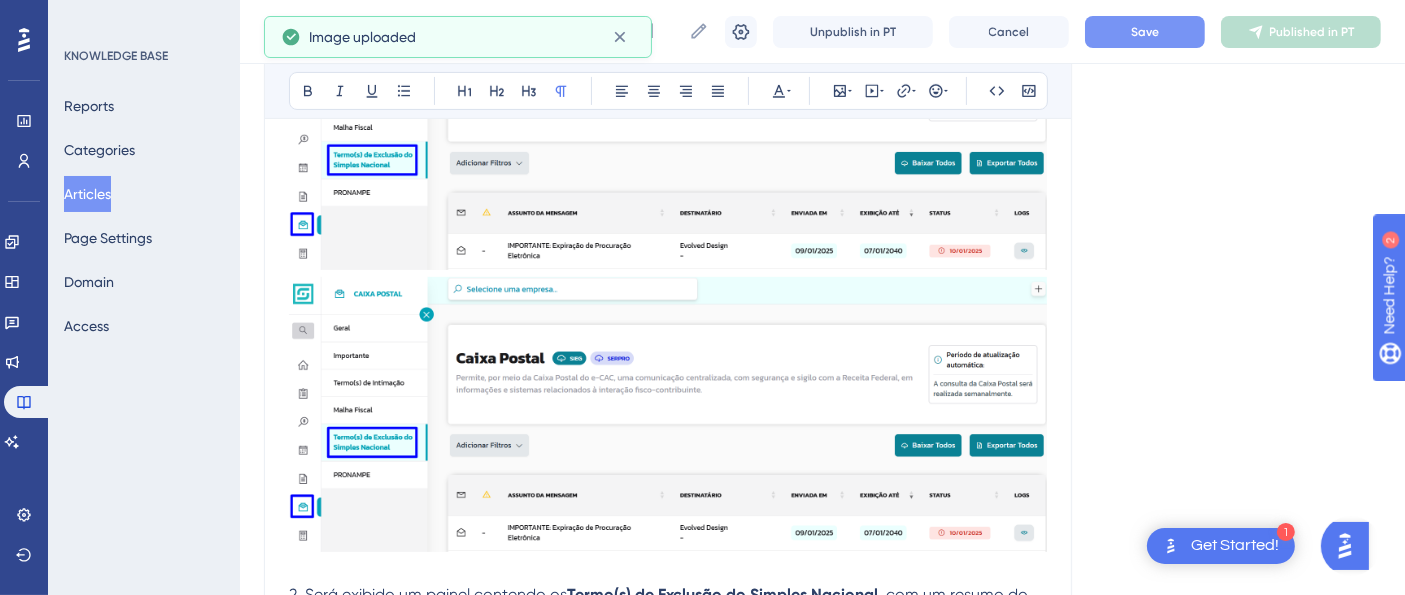 click on "Save" at bounding box center (1145, 32) 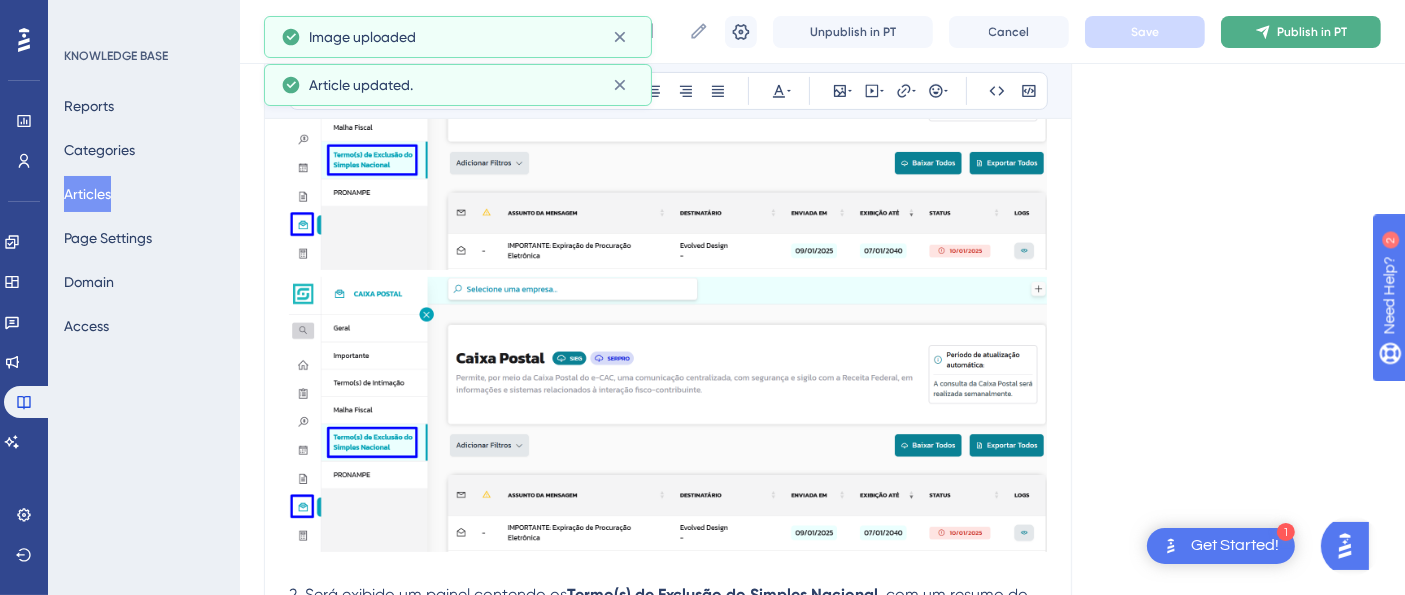 click on "Publish in PT" at bounding box center [1312, 32] 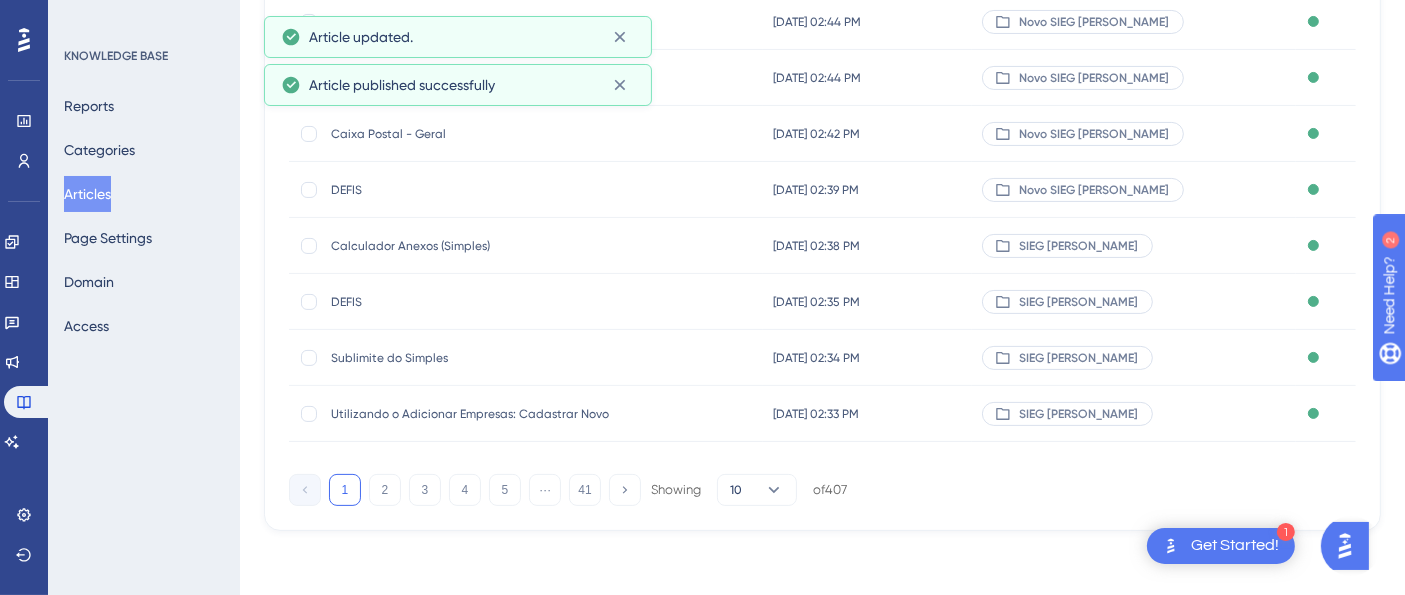 scroll, scrollTop: 0, scrollLeft: 0, axis: both 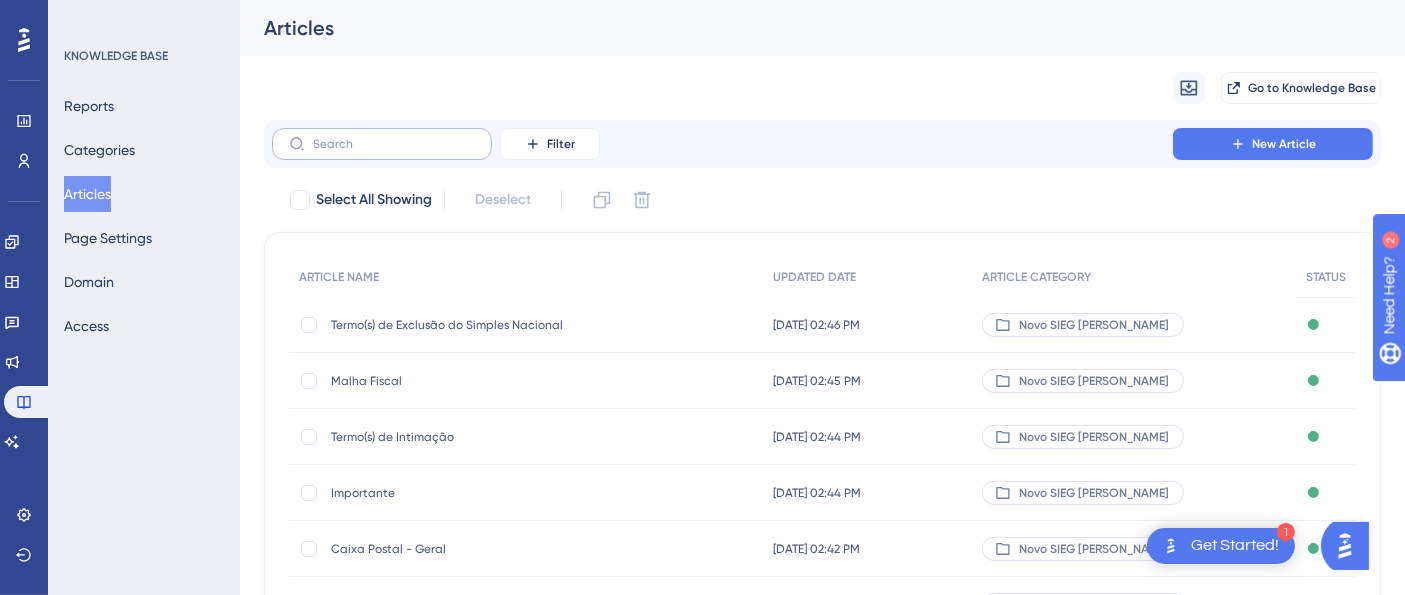 click at bounding box center [382, 144] 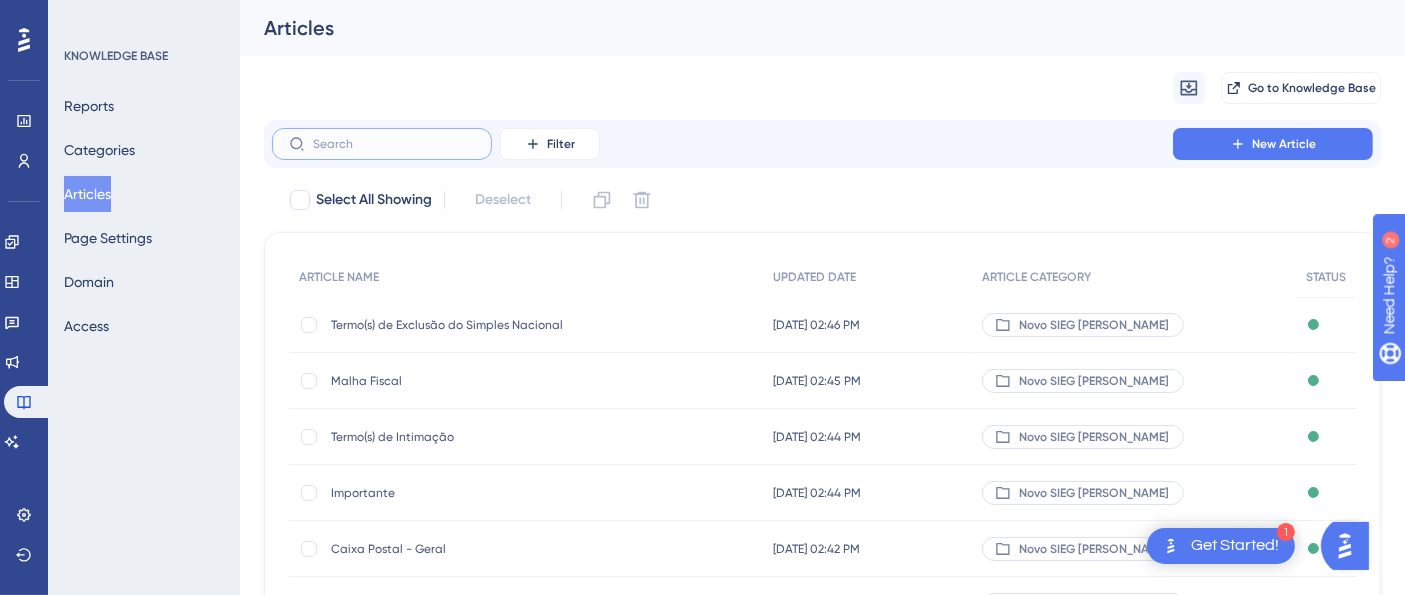 paste on "PRONAMPE" 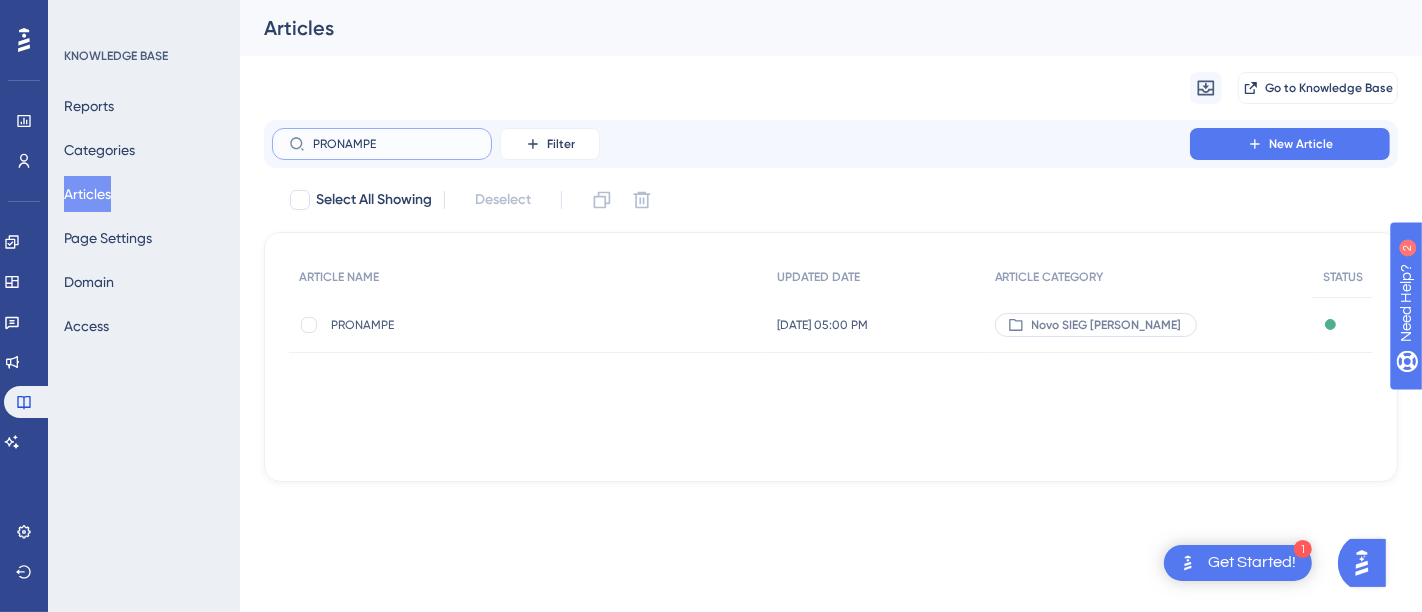 type on "PRONAMPE" 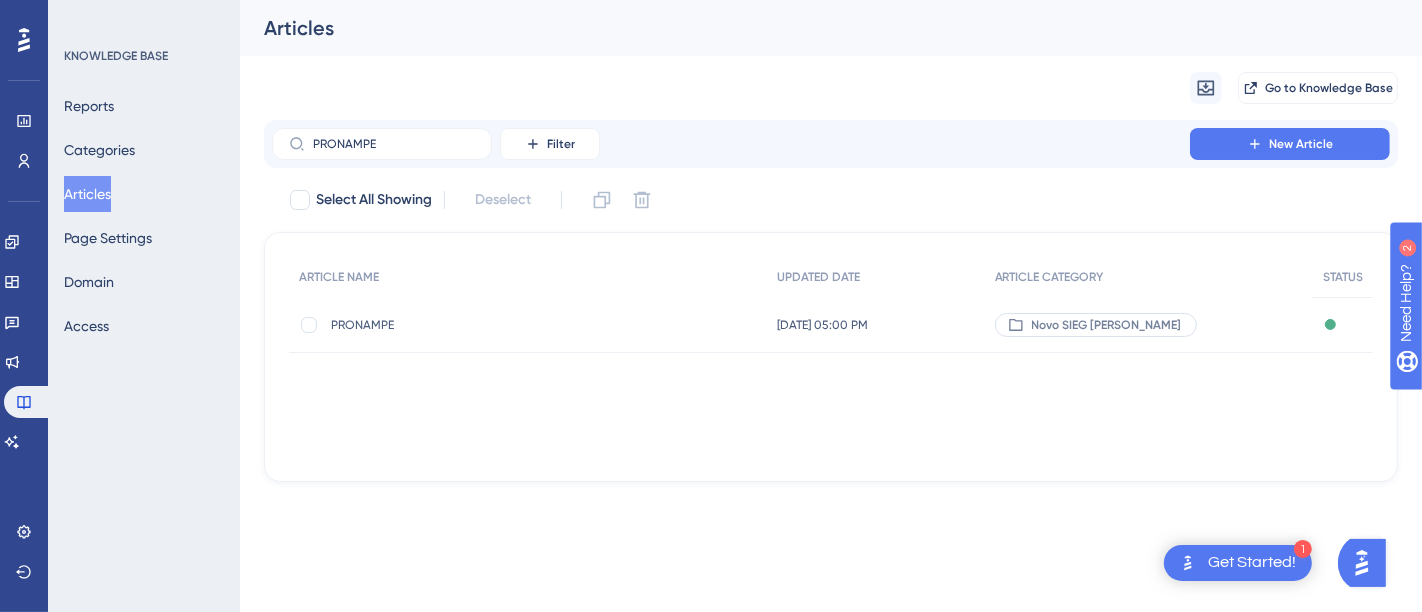 click on "PRONAMPE" at bounding box center [491, 325] 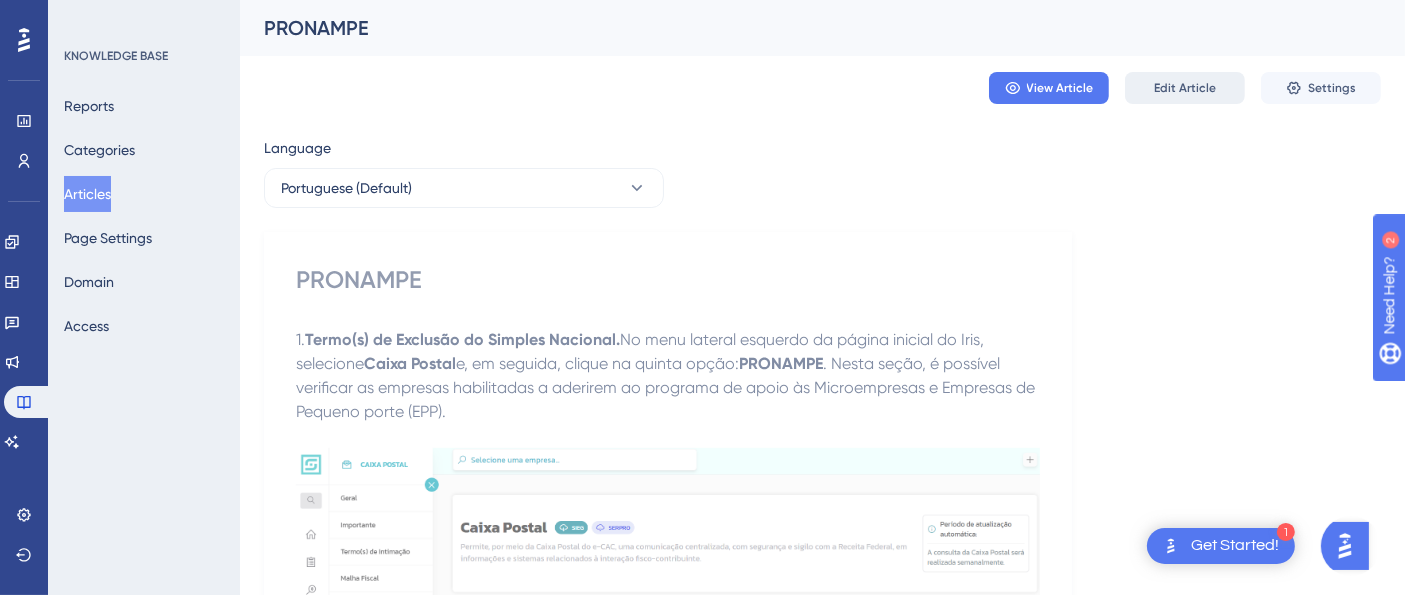 click on "Edit Article" at bounding box center (1185, 88) 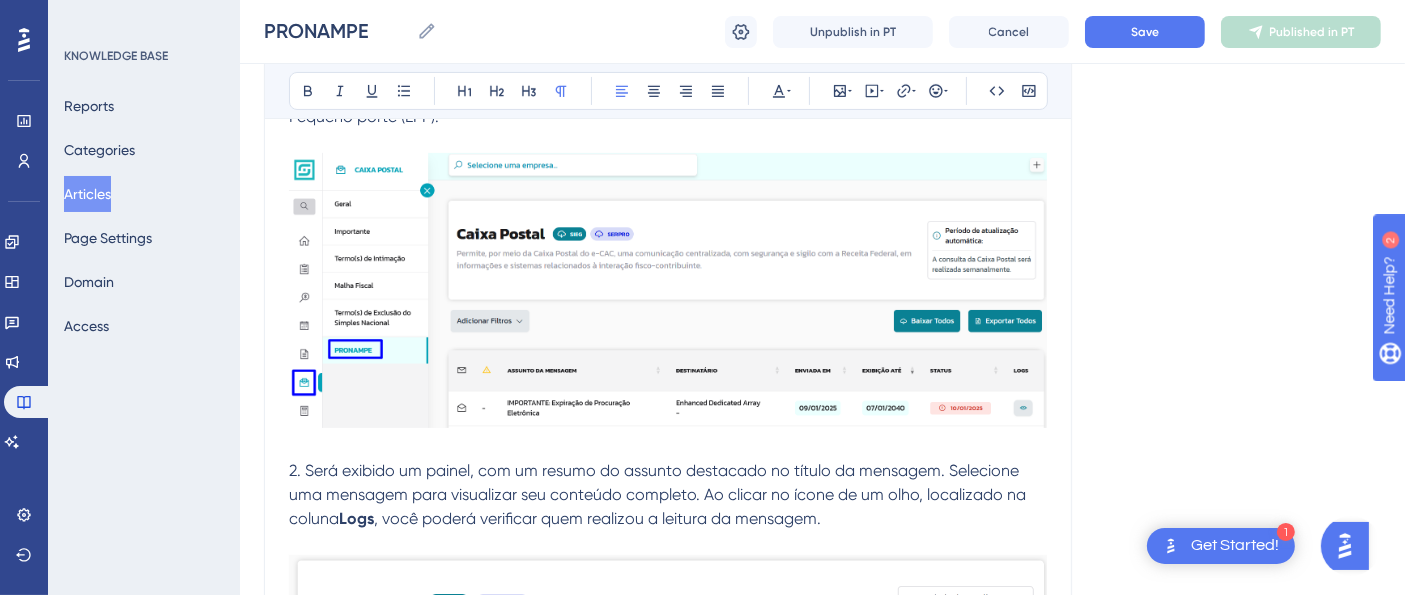 scroll, scrollTop: 170, scrollLeft: 0, axis: vertical 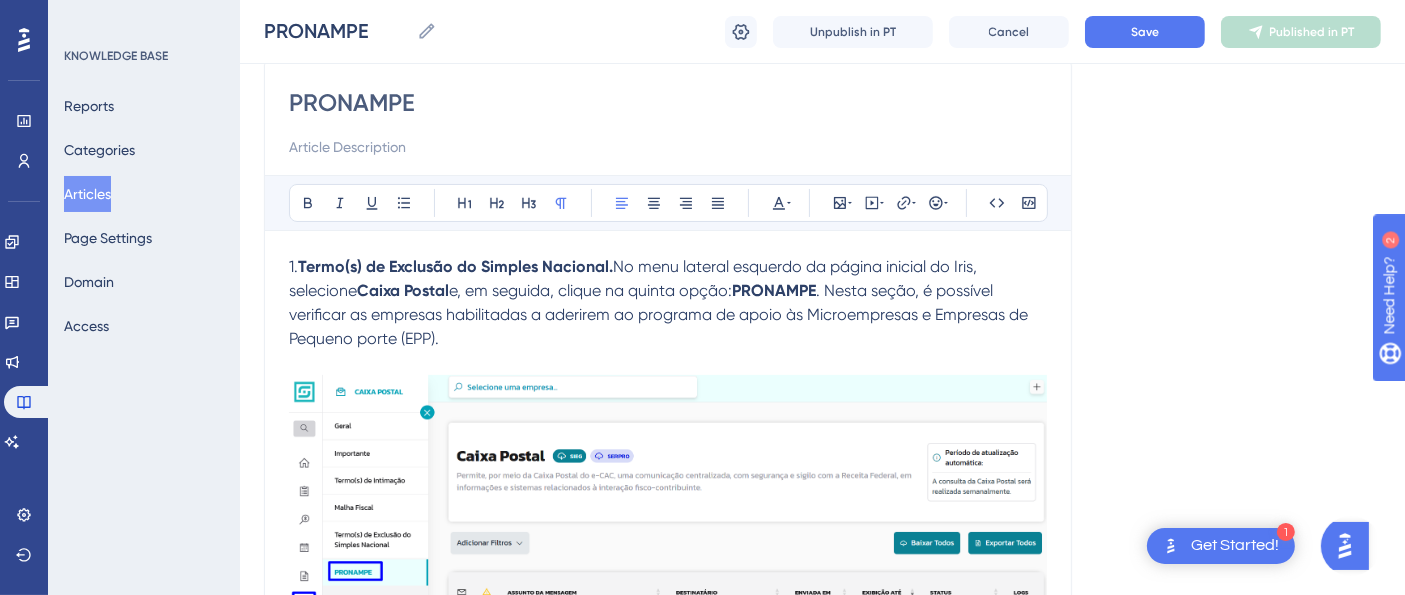 click at bounding box center (668, 516) 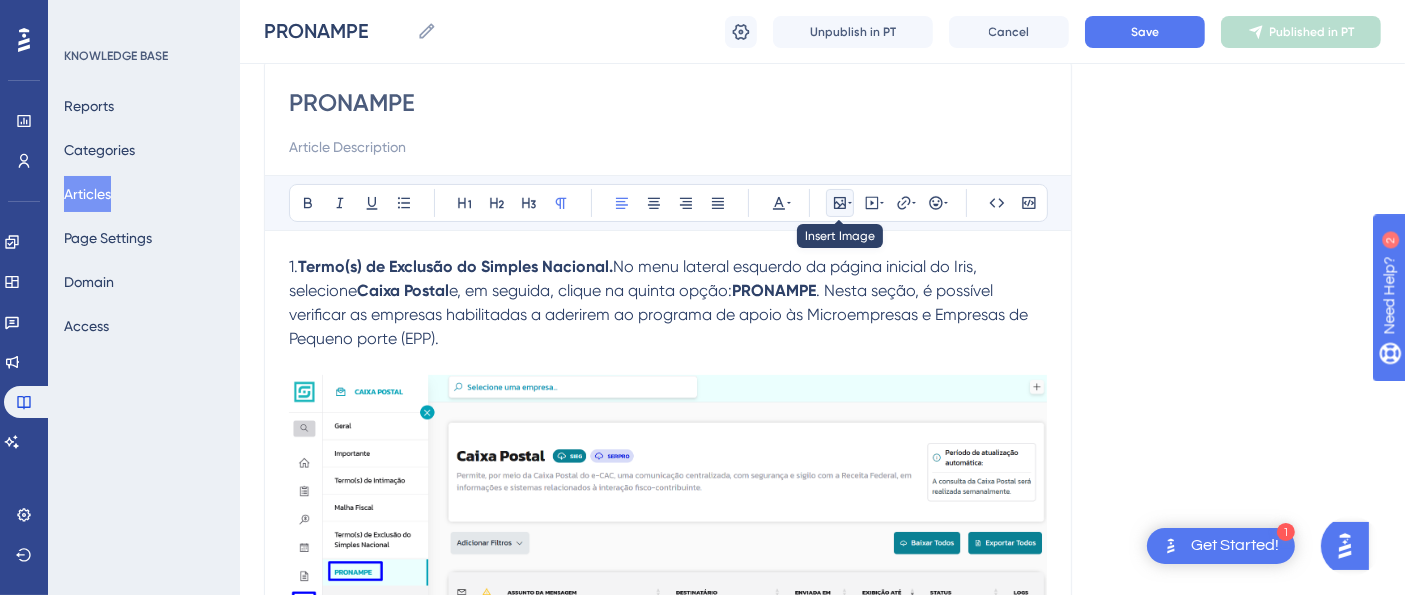 click 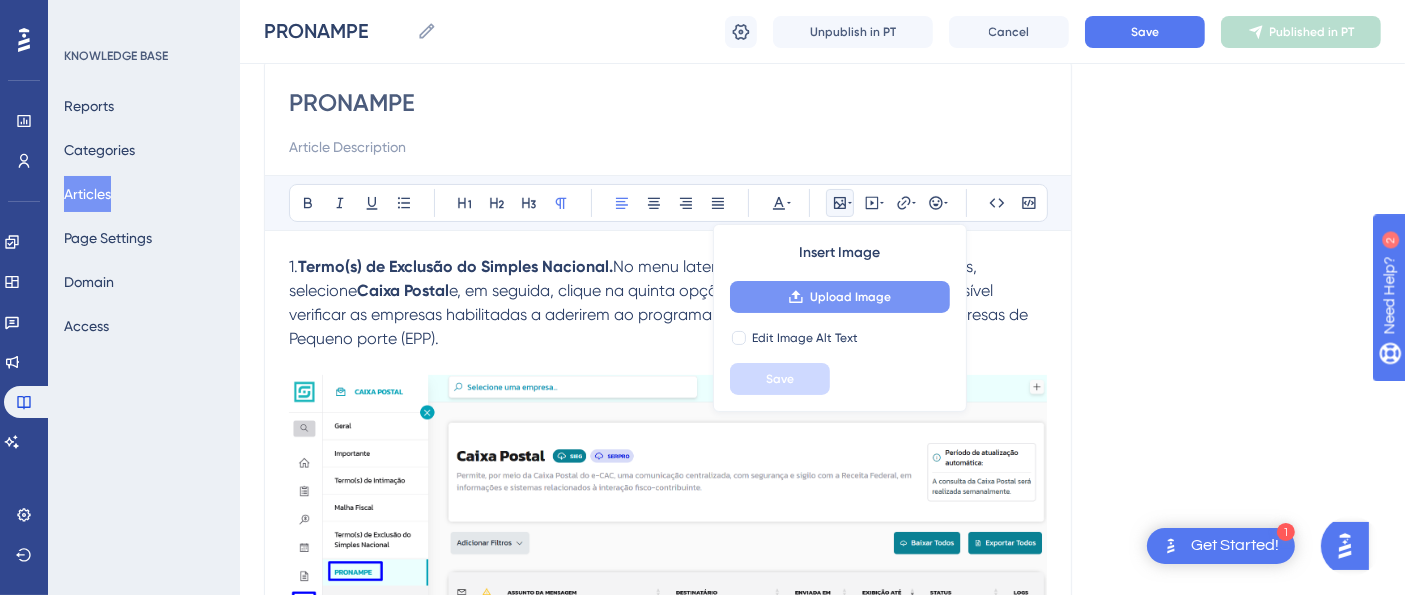 click on "Upload Image" at bounding box center (850, 297) 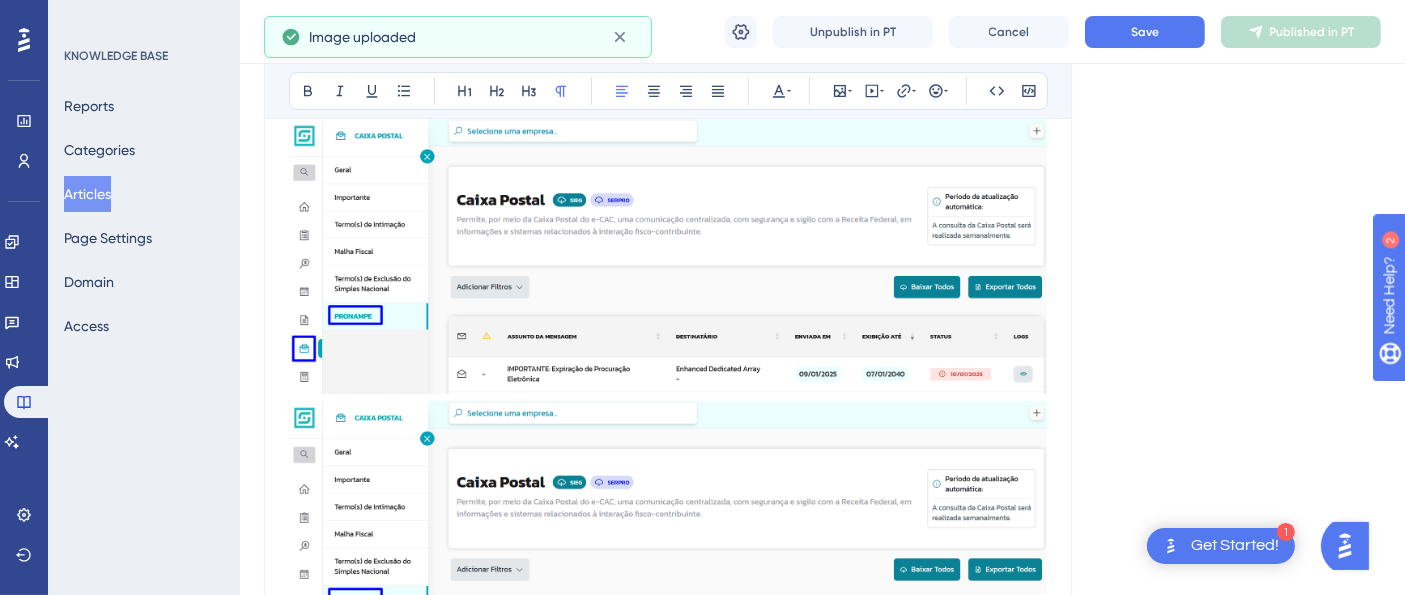 scroll, scrollTop: 503, scrollLeft: 0, axis: vertical 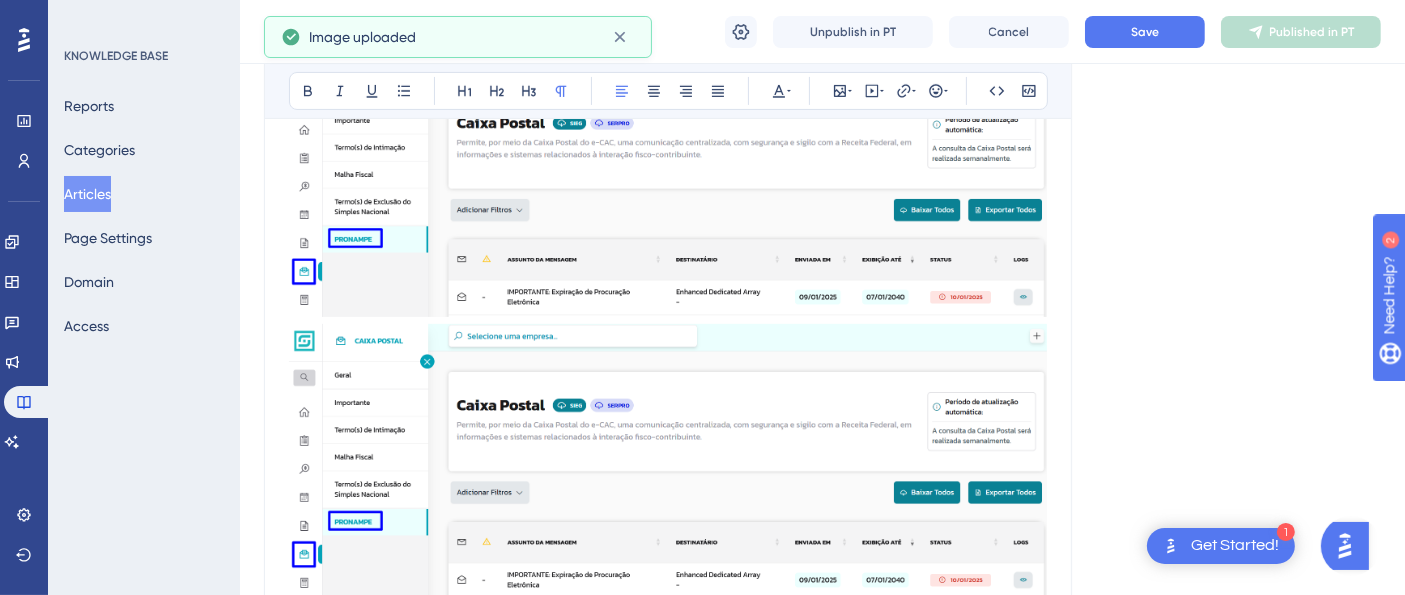 click at bounding box center [668, 919] 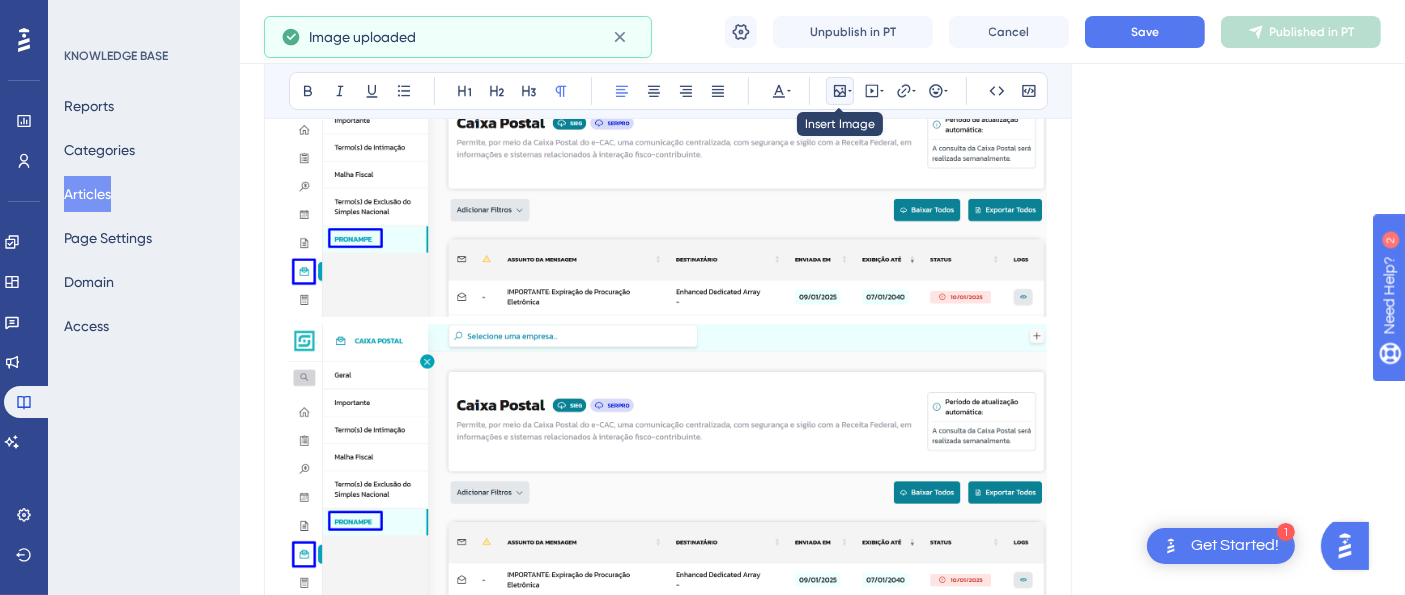 click 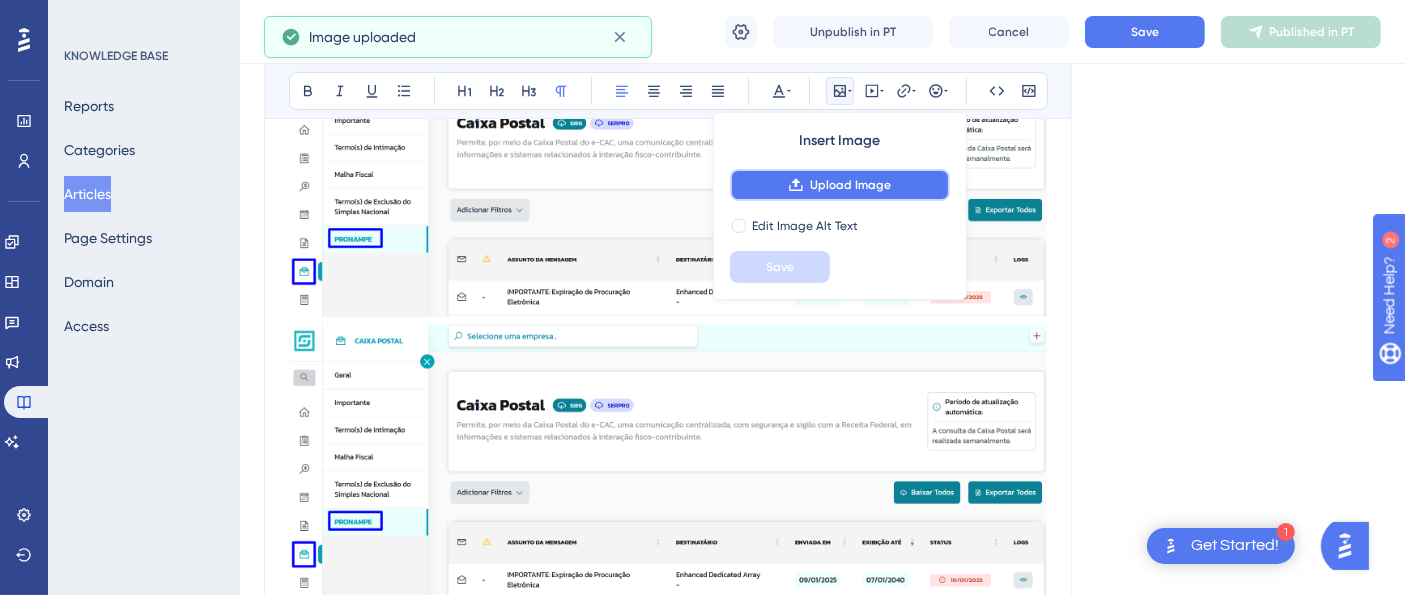 click on "Upload Image" at bounding box center (840, 185) 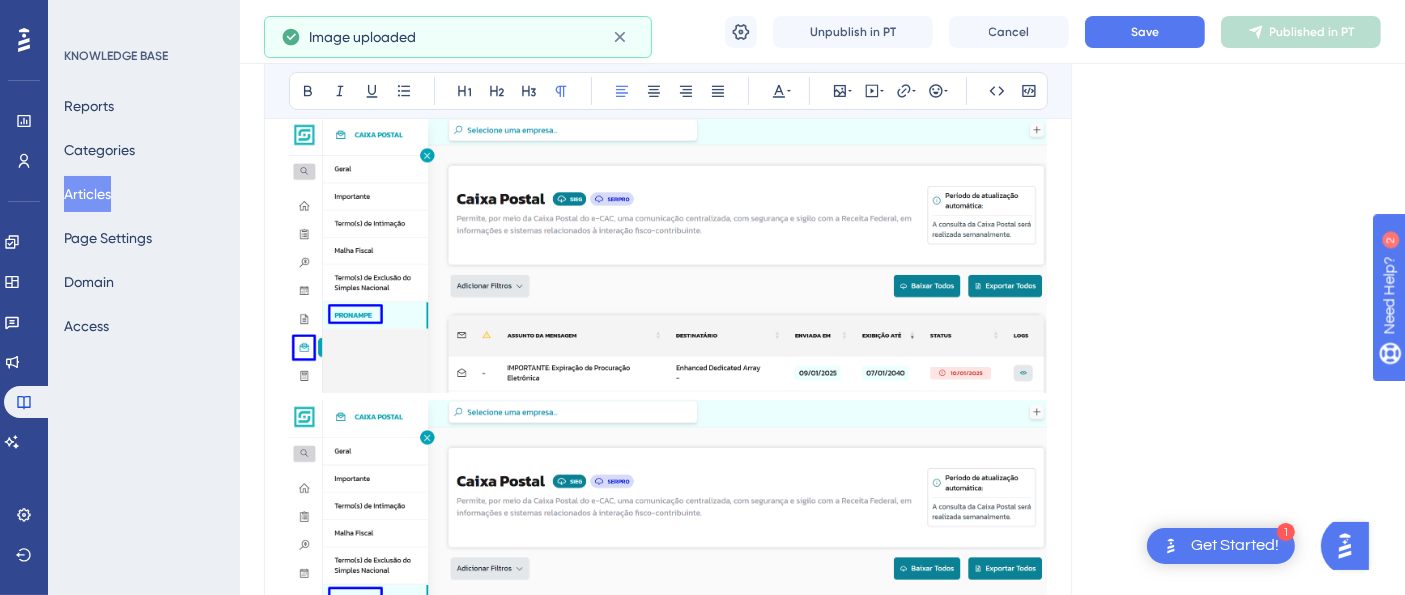 scroll, scrollTop: 392, scrollLeft: 0, axis: vertical 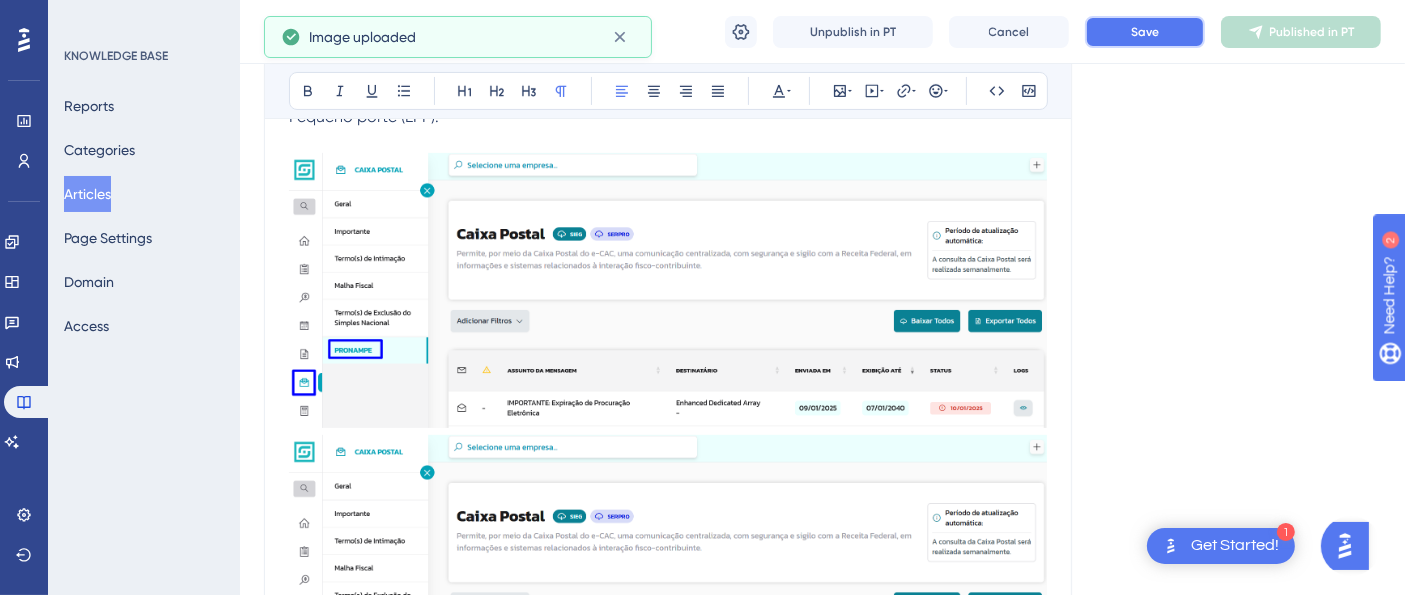 click on "Save" at bounding box center (1145, 32) 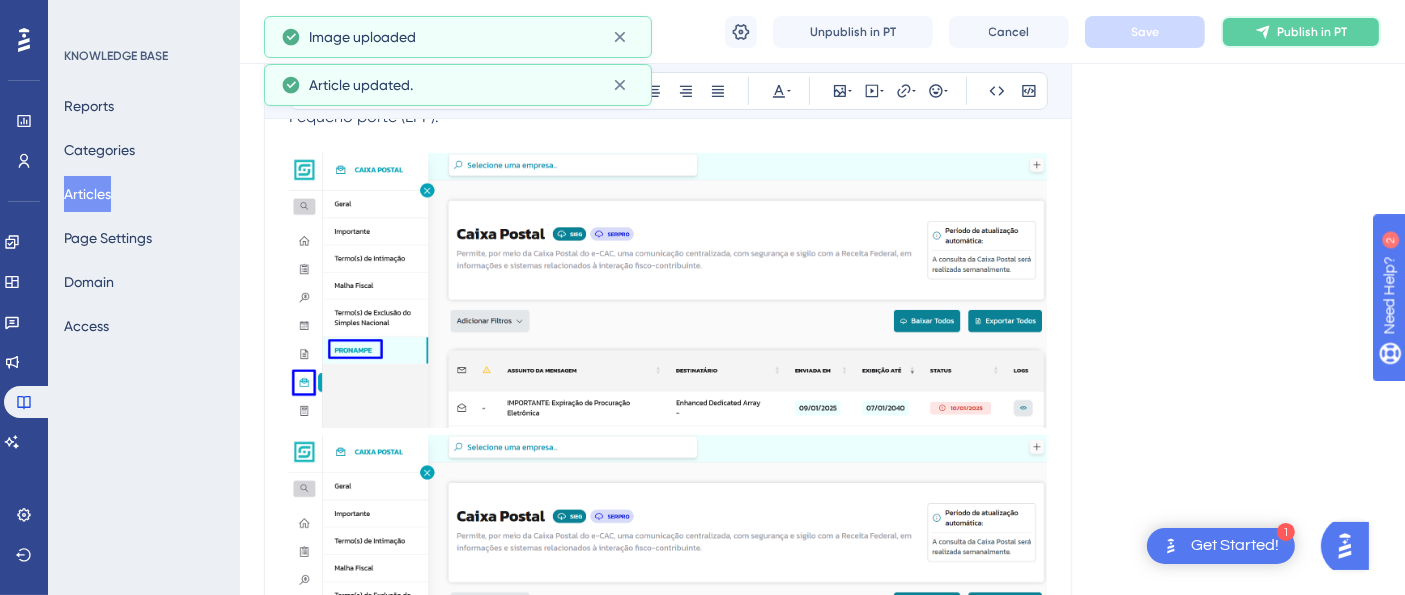 click on "Publish in PT" at bounding box center [1312, 32] 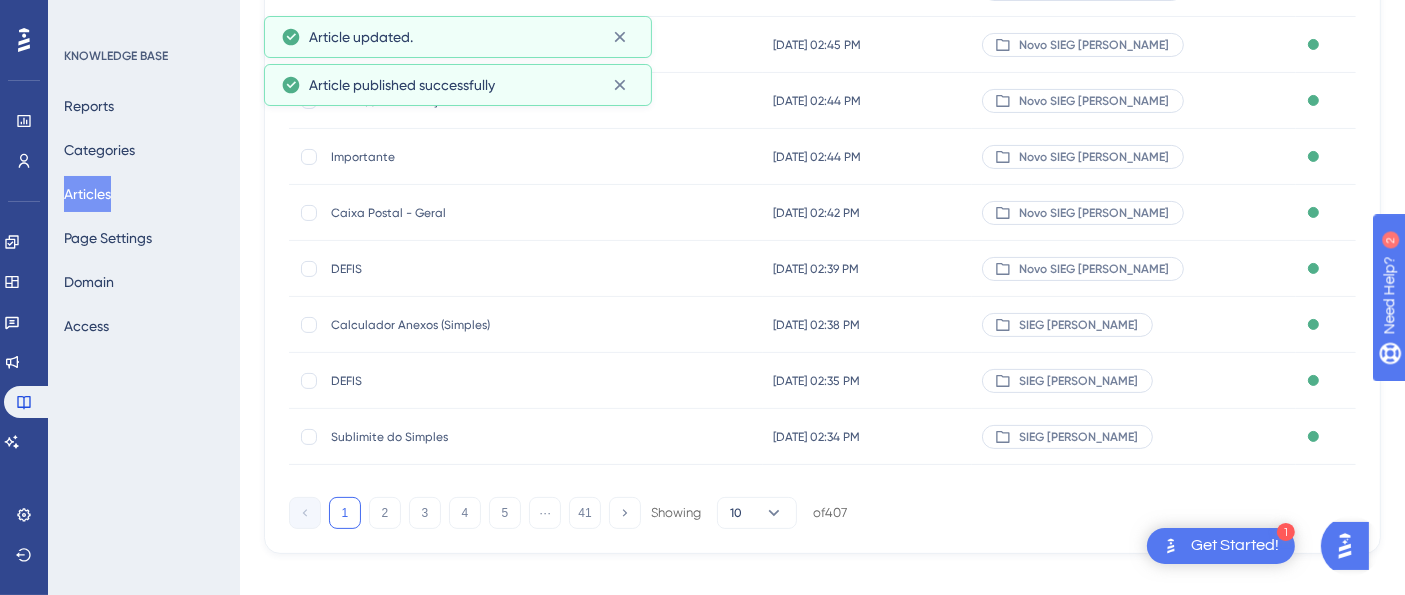 scroll, scrollTop: 0, scrollLeft: 0, axis: both 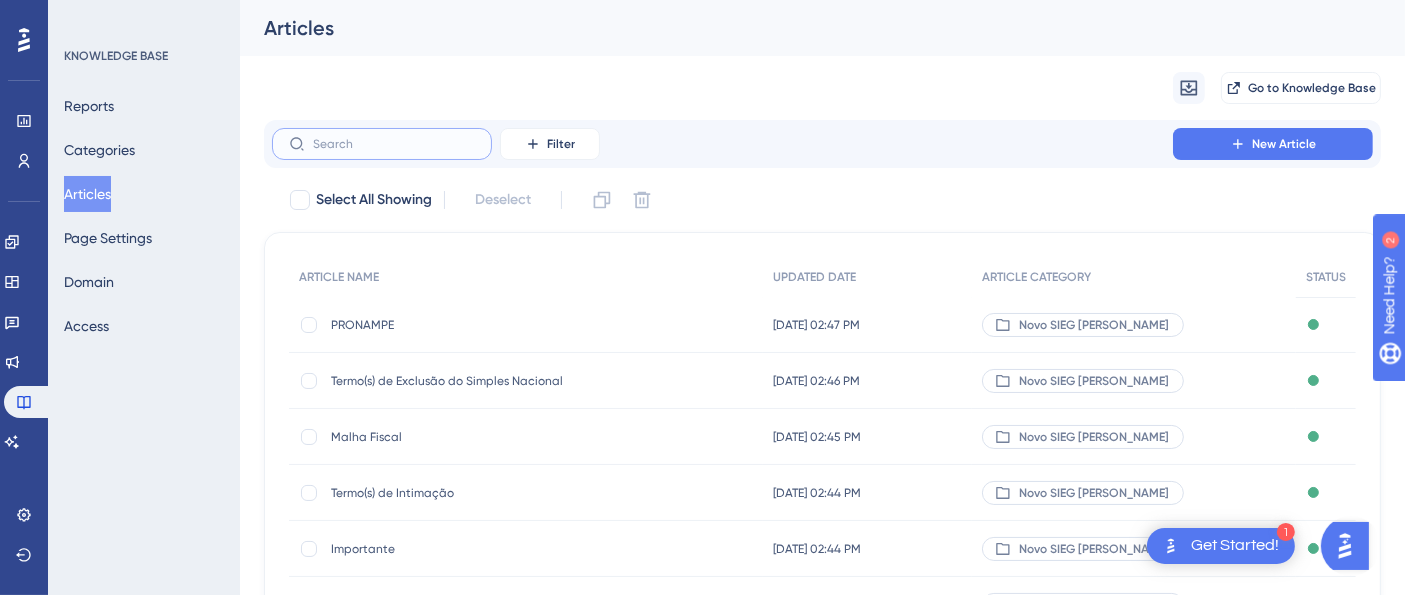 click at bounding box center [394, 144] 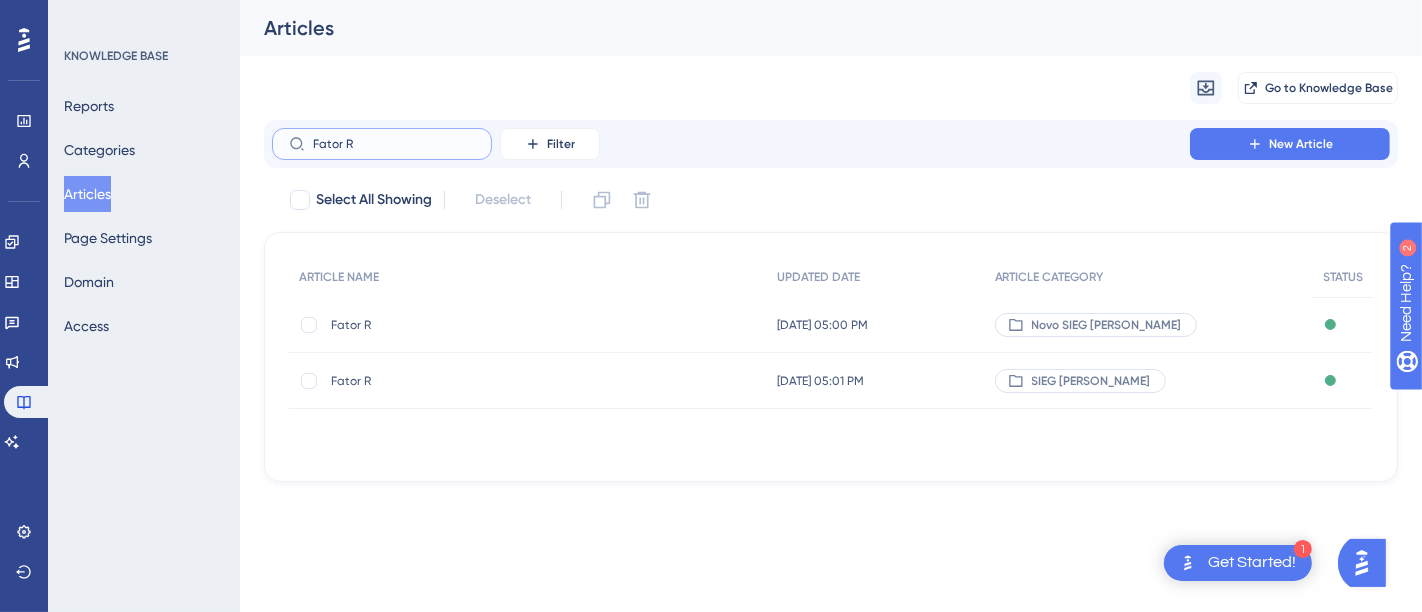 type on "Fator R" 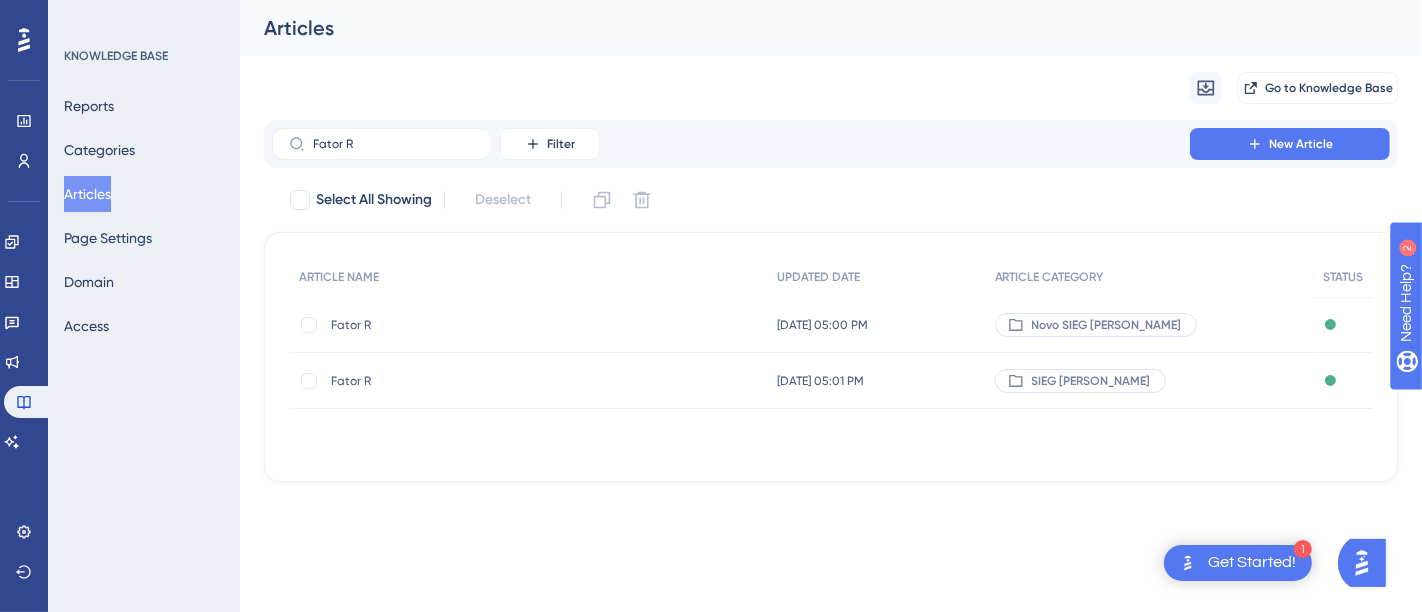 click on "Fator R" at bounding box center [491, 325] 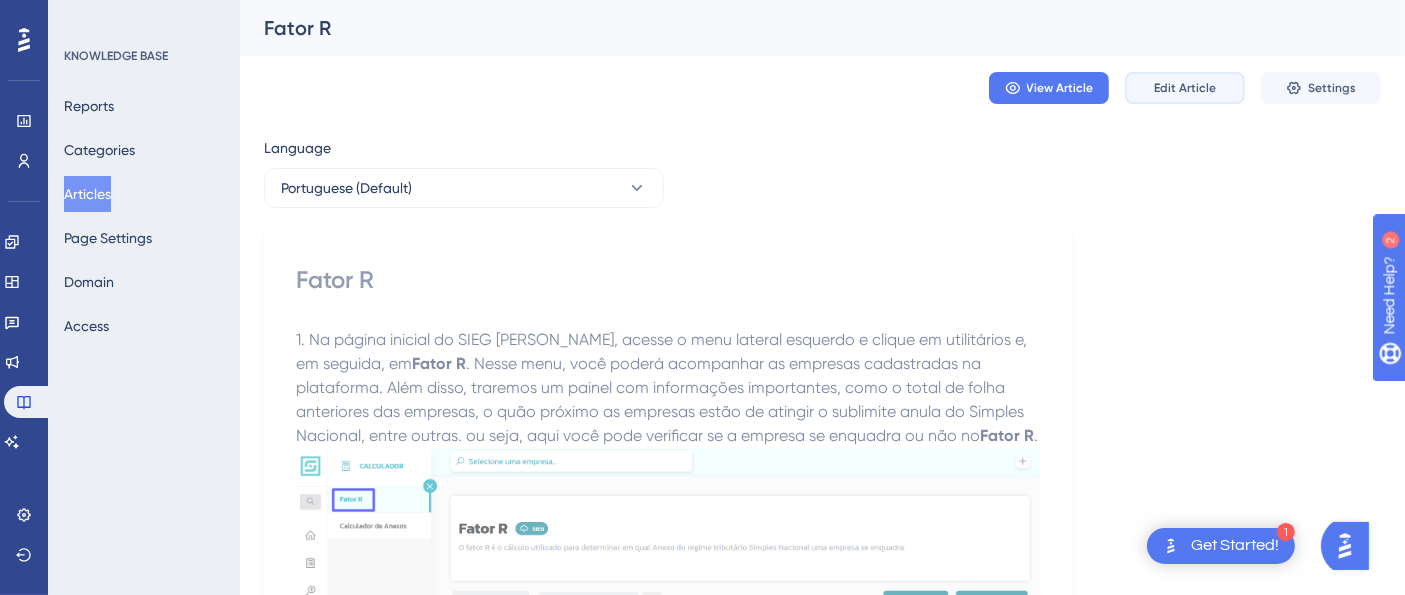 click on "Edit Article" at bounding box center [1185, 88] 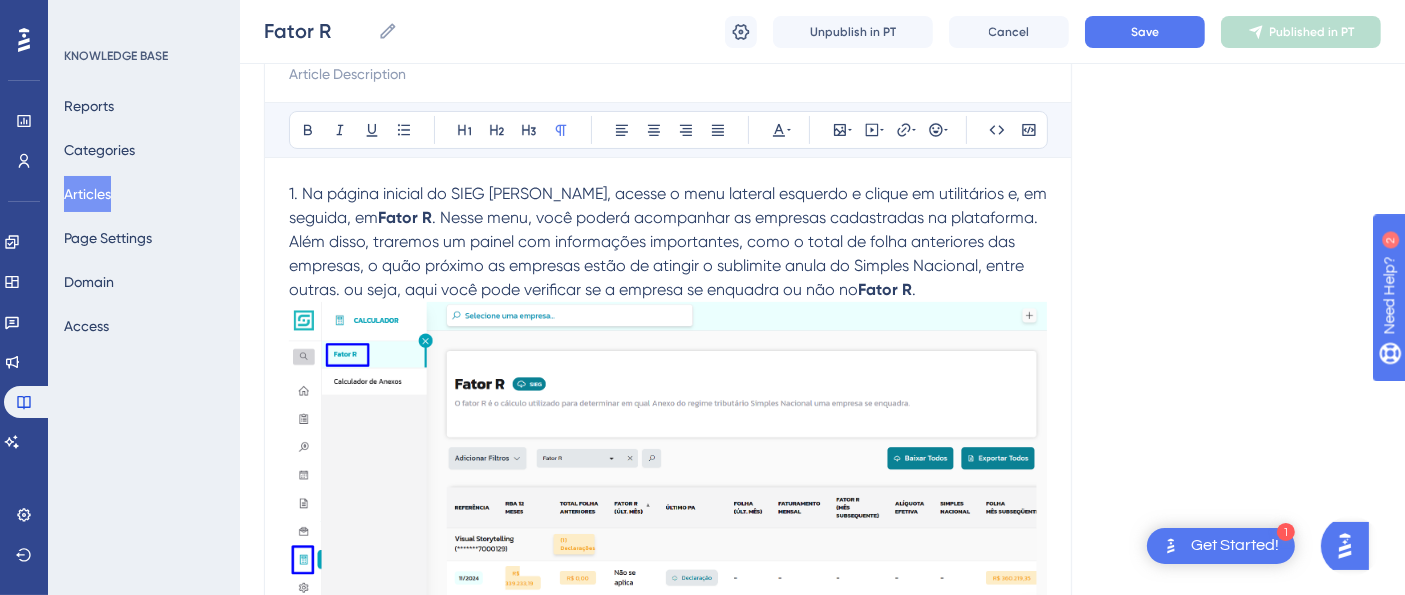 scroll, scrollTop: 194, scrollLeft: 0, axis: vertical 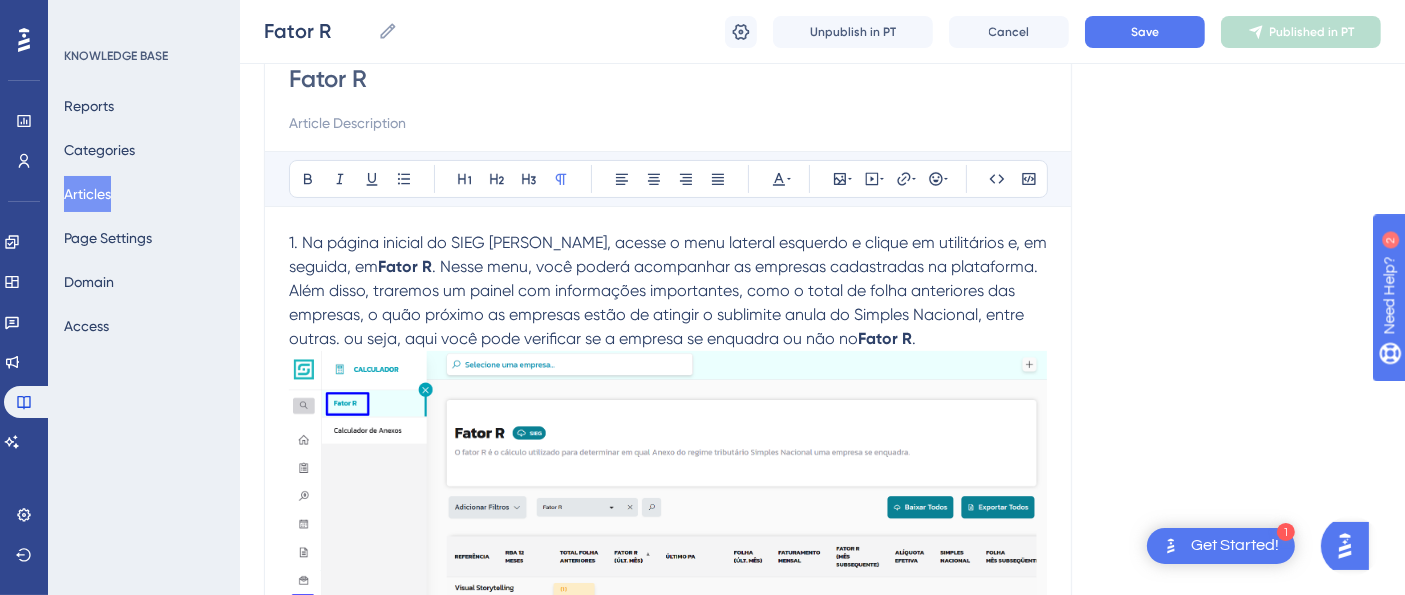 click at bounding box center [668, 519] 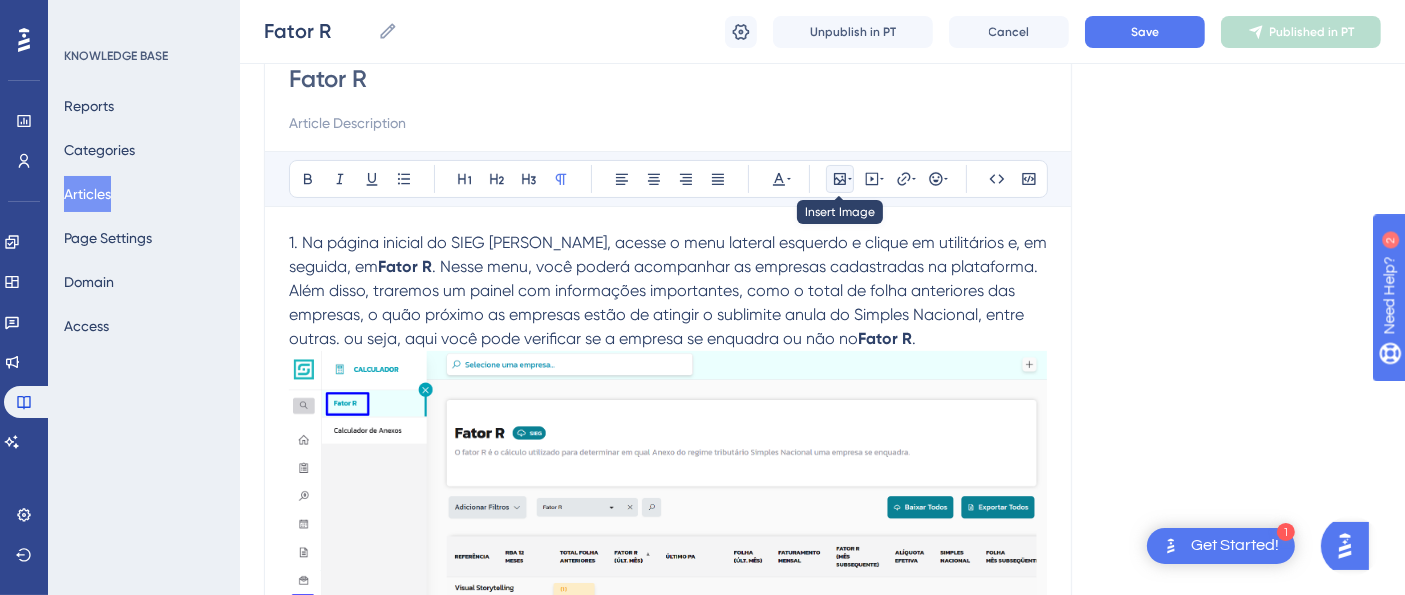 click 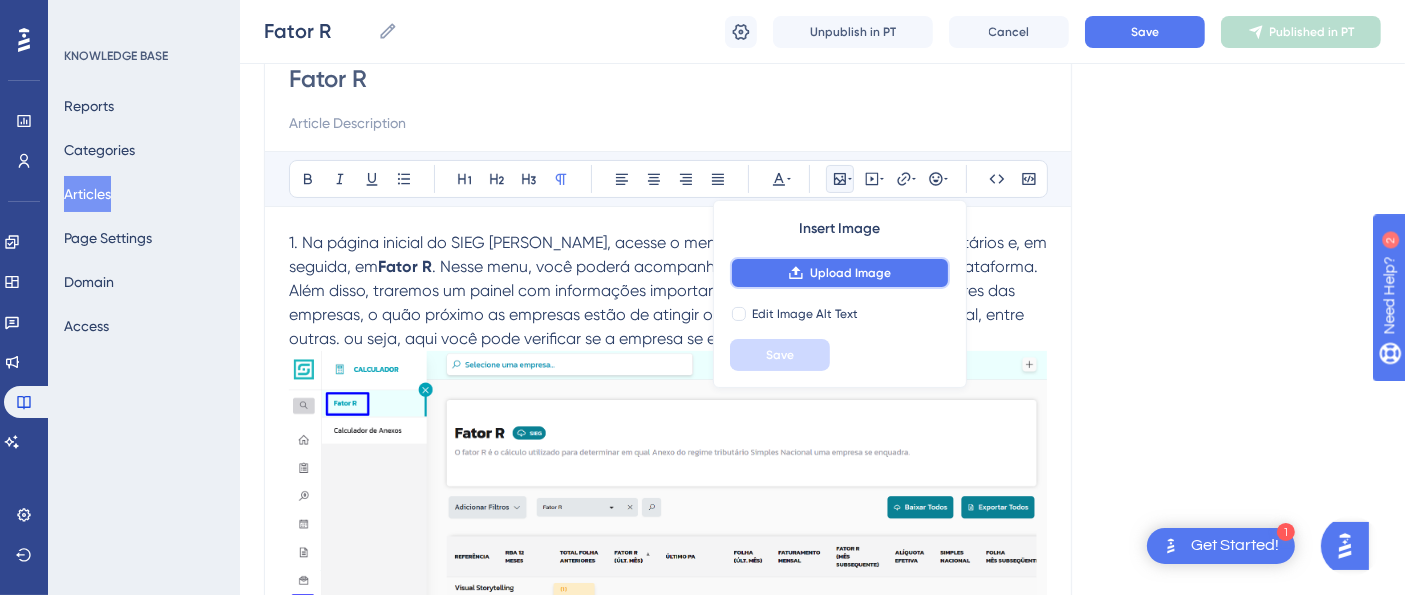 click on "Upload Image" at bounding box center [850, 273] 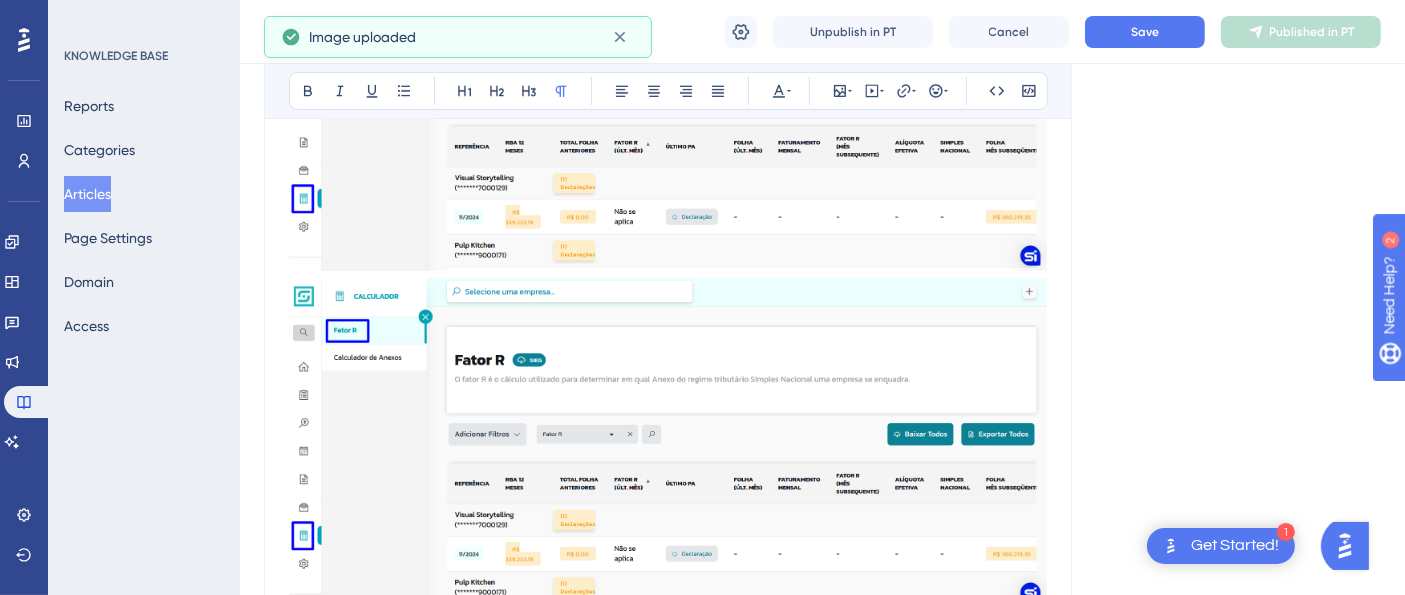 scroll, scrollTop: 639, scrollLeft: 0, axis: vertical 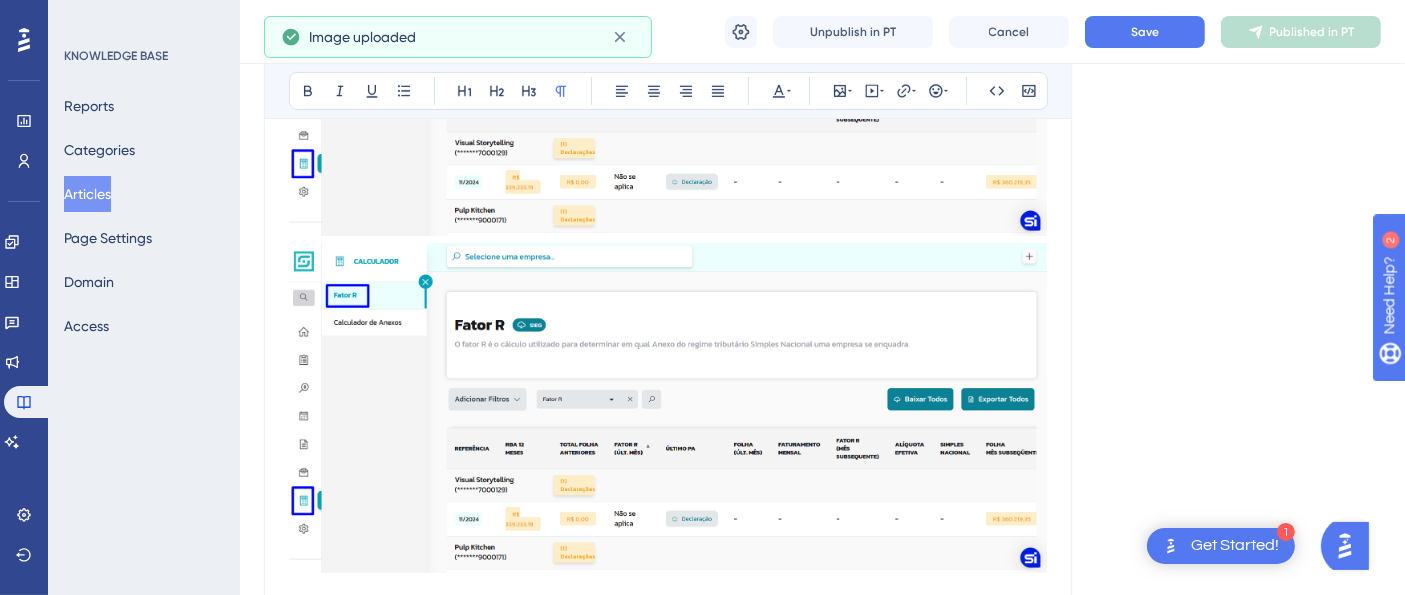 click at bounding box center [668, 885] 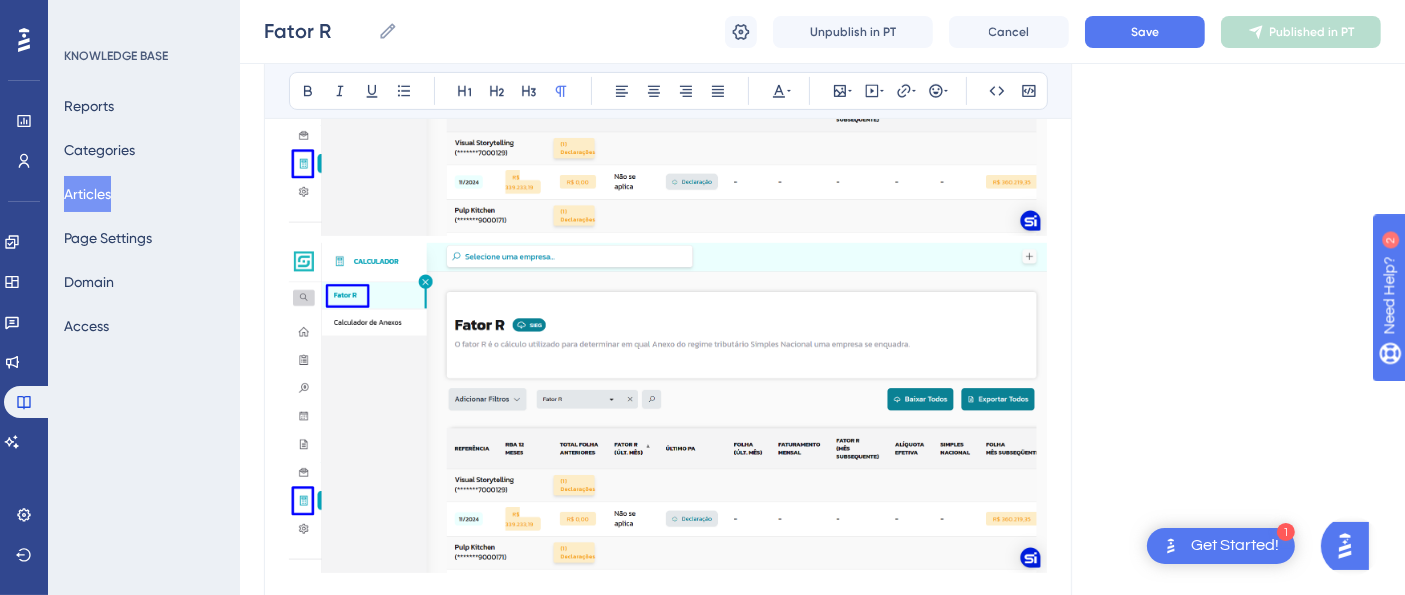click at bounding box center [668, 1083] 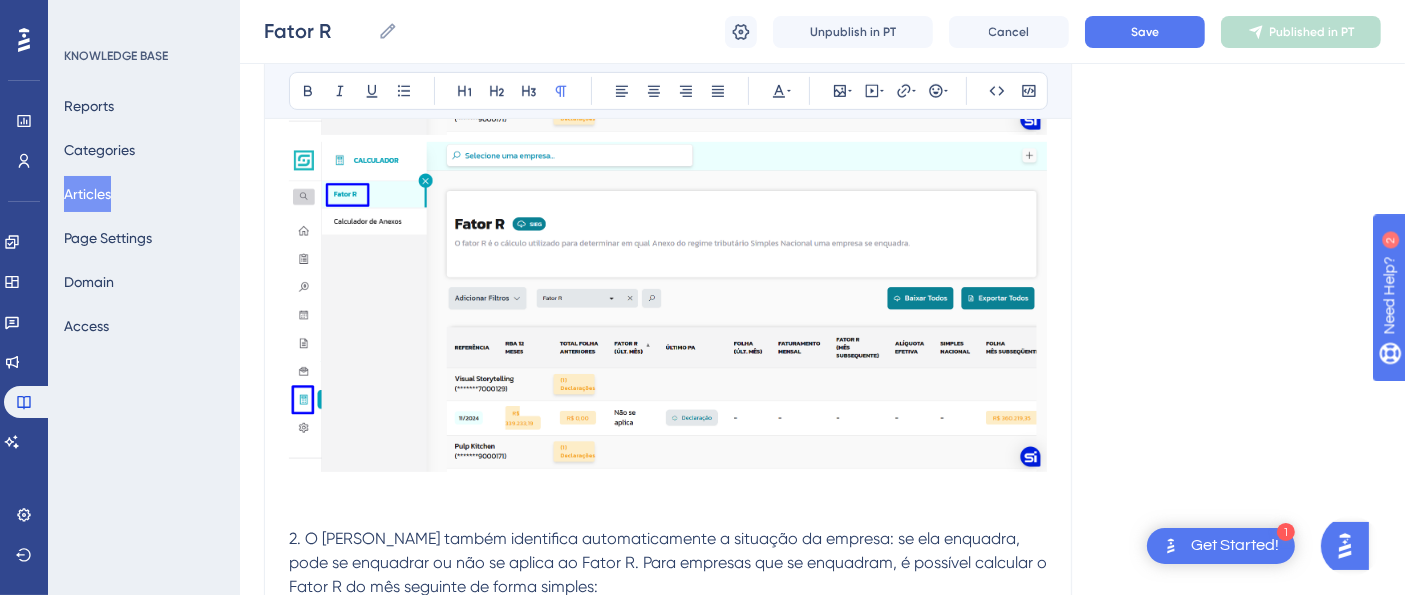 scroll, scrollTop: 625, scrollLeft: 0, axis: vertical 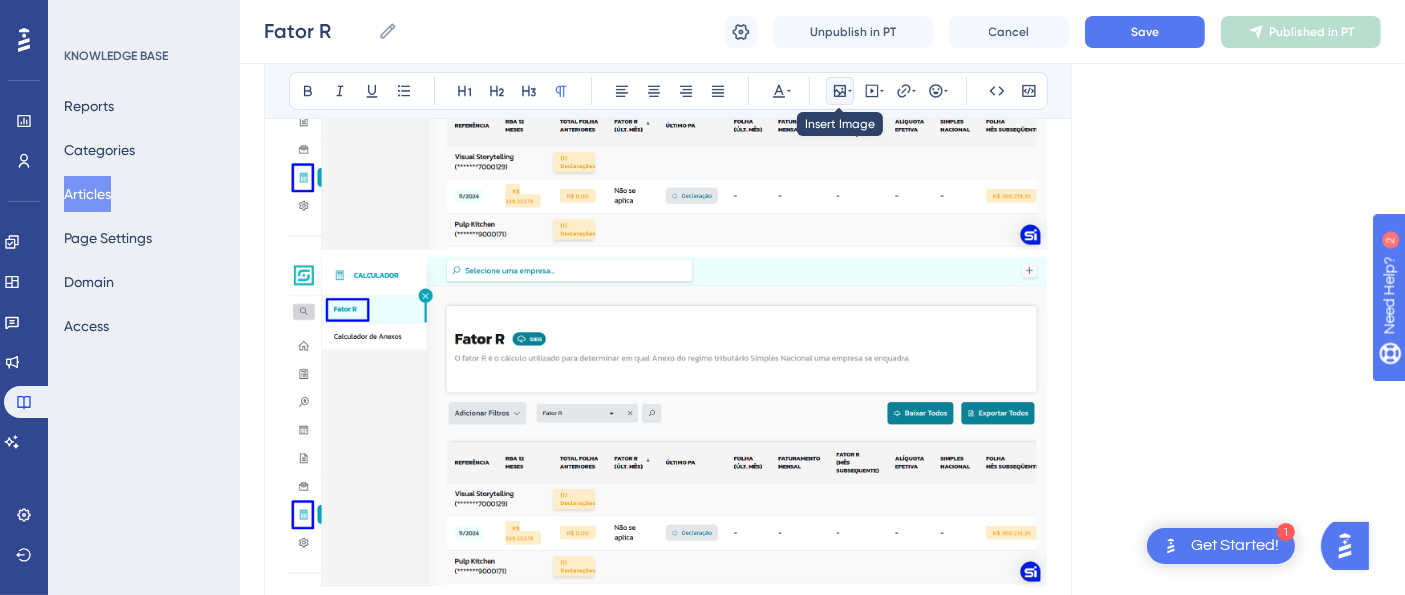 click 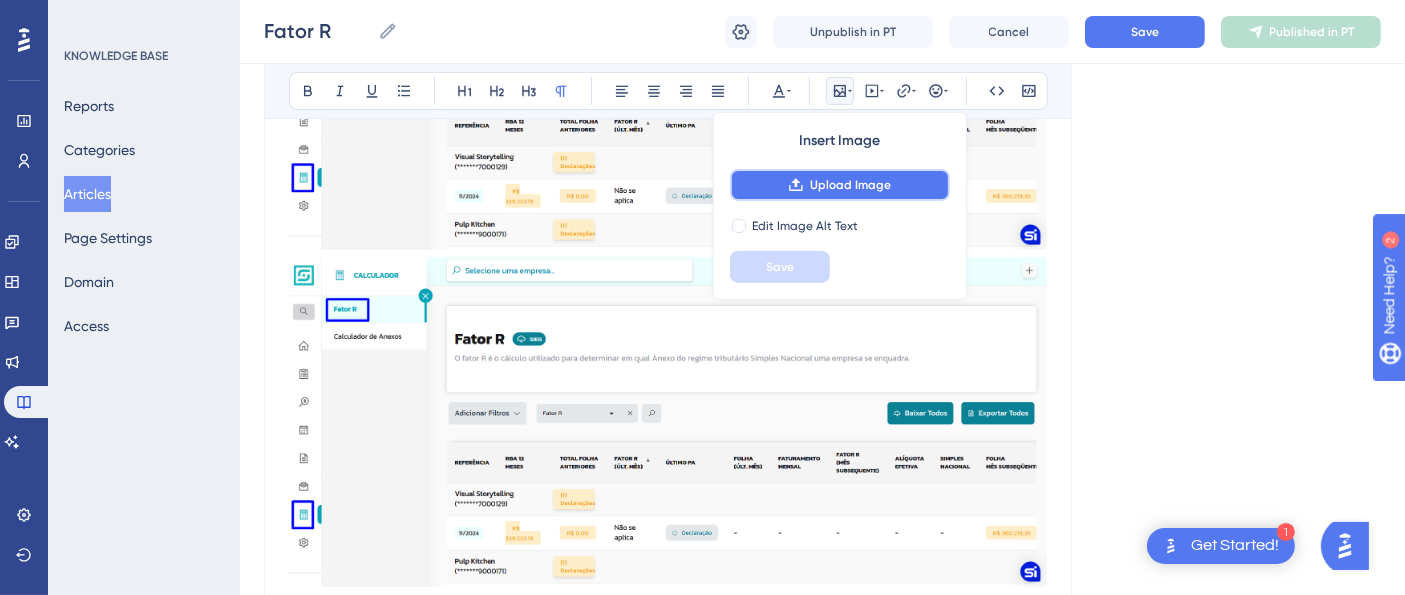 click on "Upload Image" at bounding box center (850, 185) 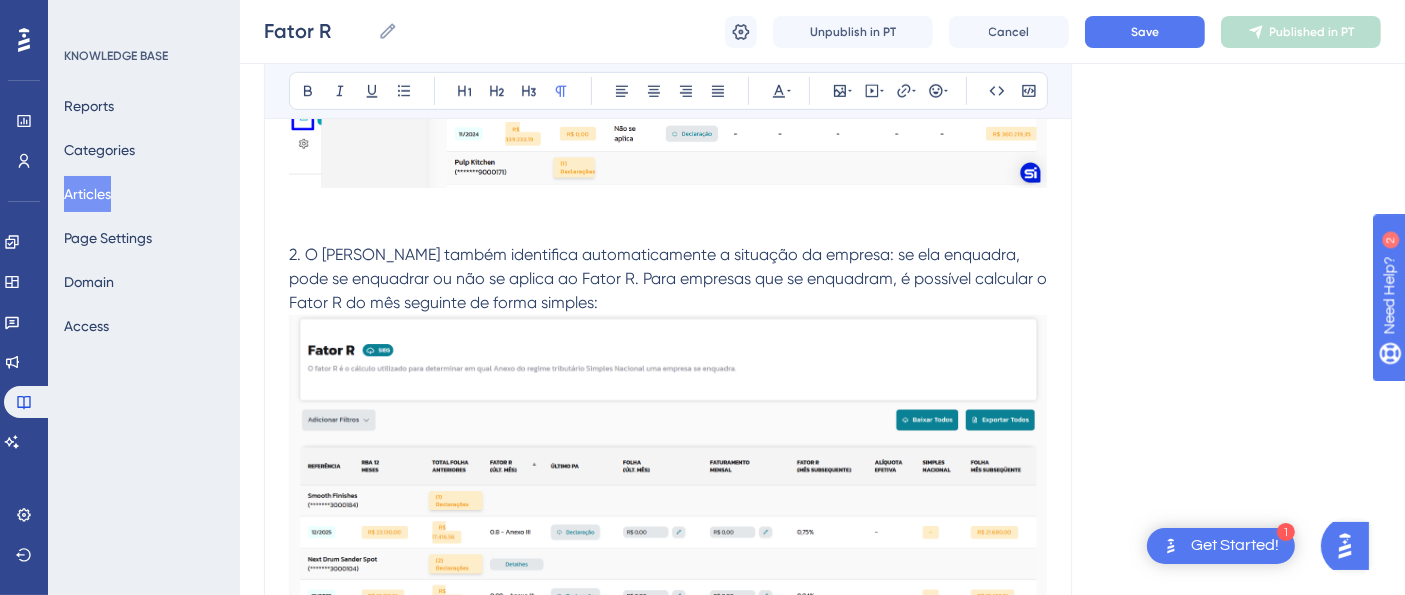 scroll, scrollTop: 1070, scrollLeft: 0, axis: vertical 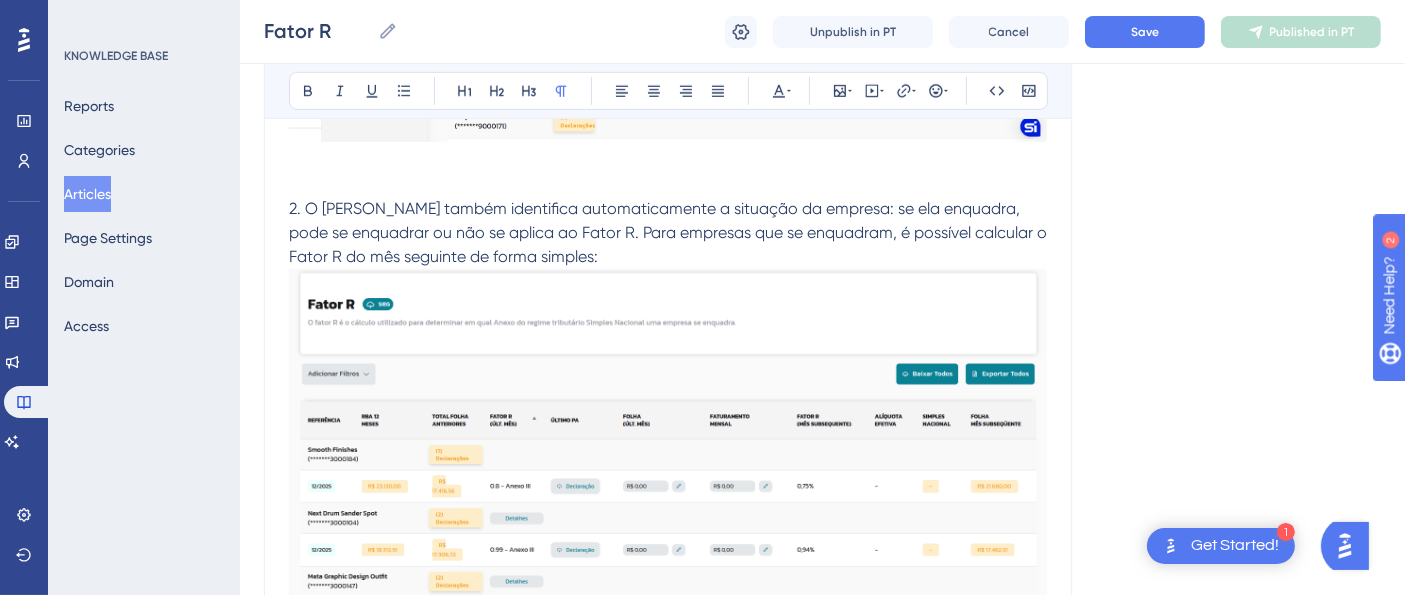 click at bounding box center (668, 1264) 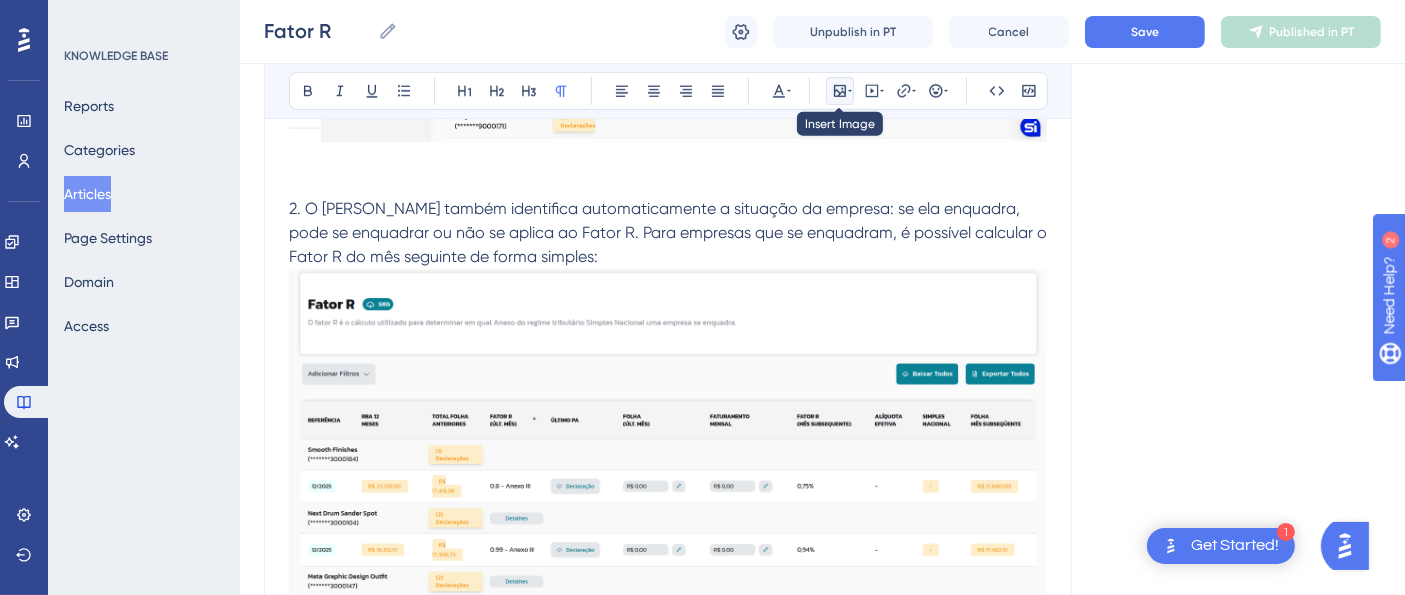 click at bounding box center (840, 91) 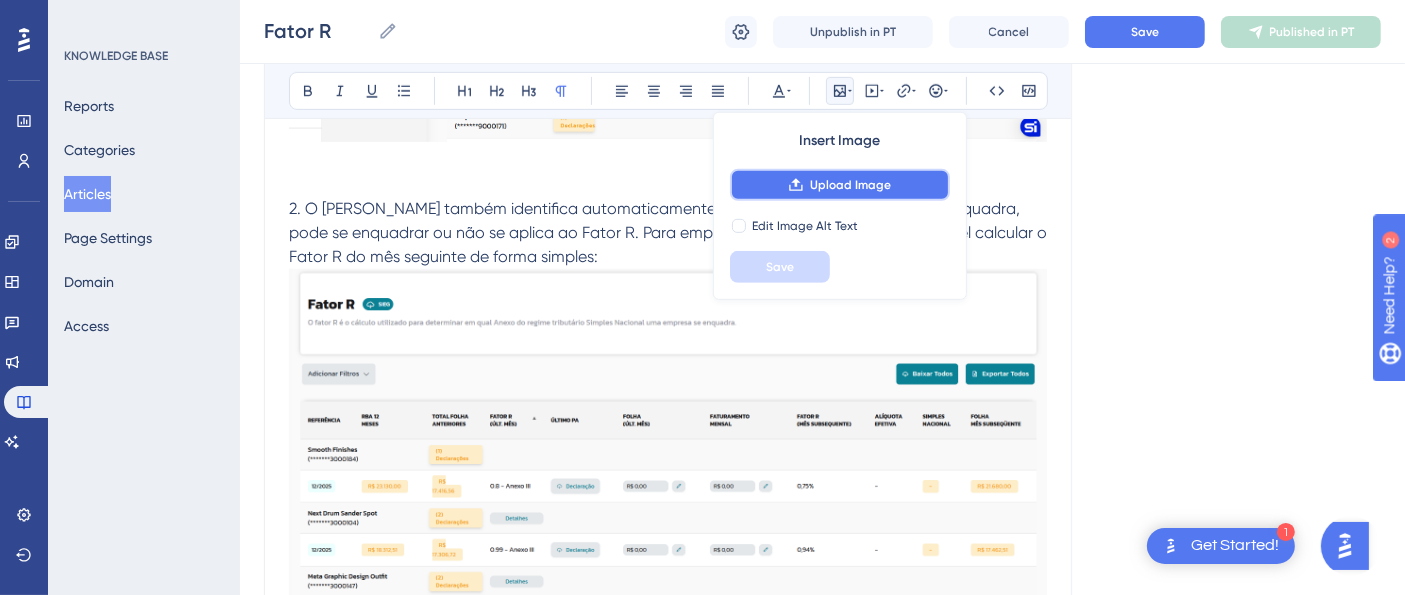 click on "Upload Image" at bounding box center [850, 185] 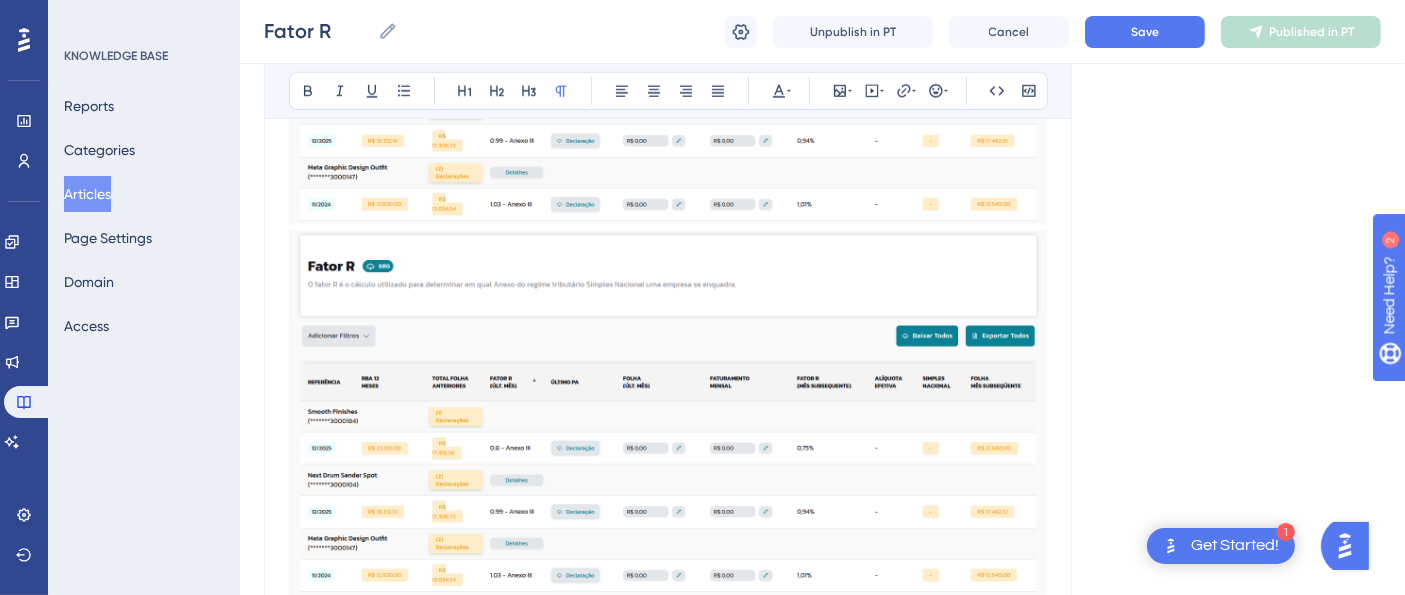 scroll, scrollTop: 1514, scrollLeft: 0, axis: vertical 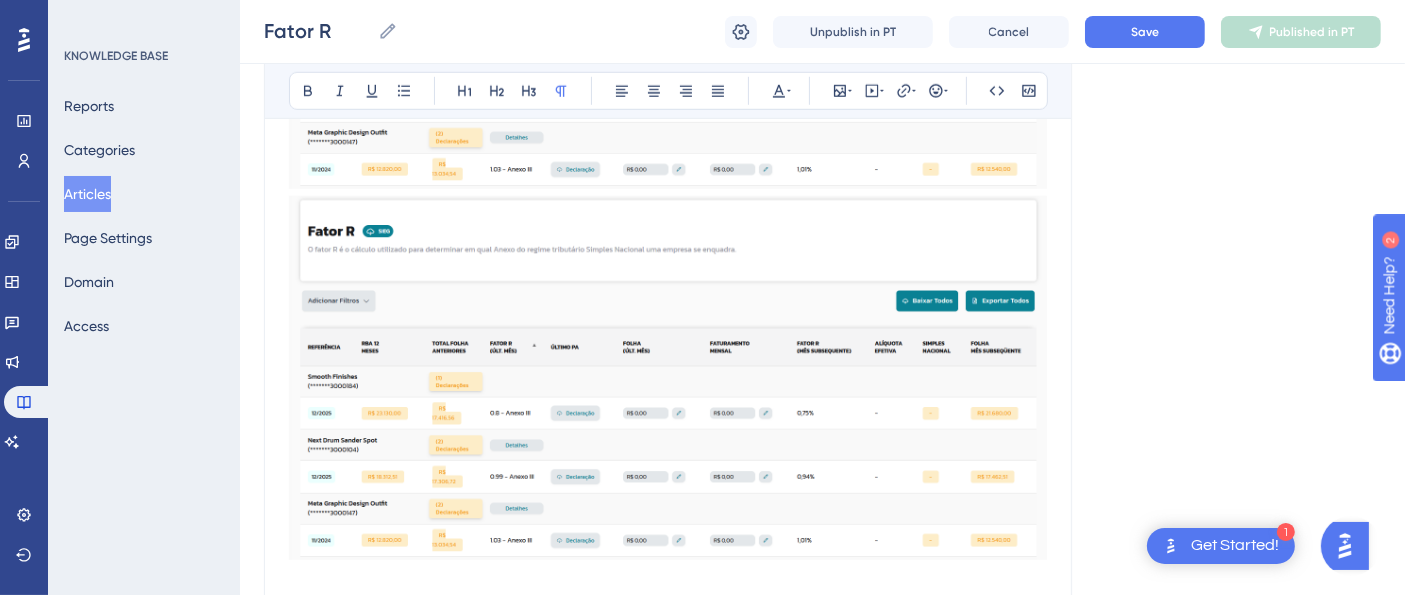 click on "Uma orientação sobre a folha de pagamento necessária para manter o enquadramento." at bounding box center (684, 1157) 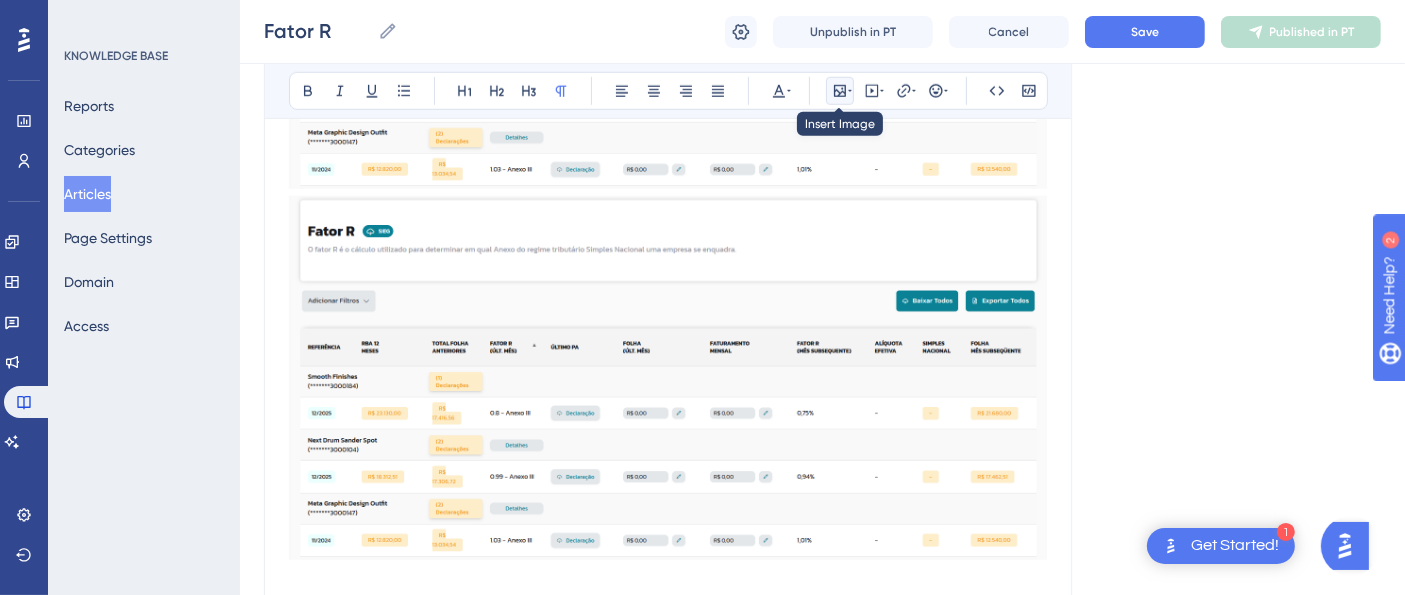 click 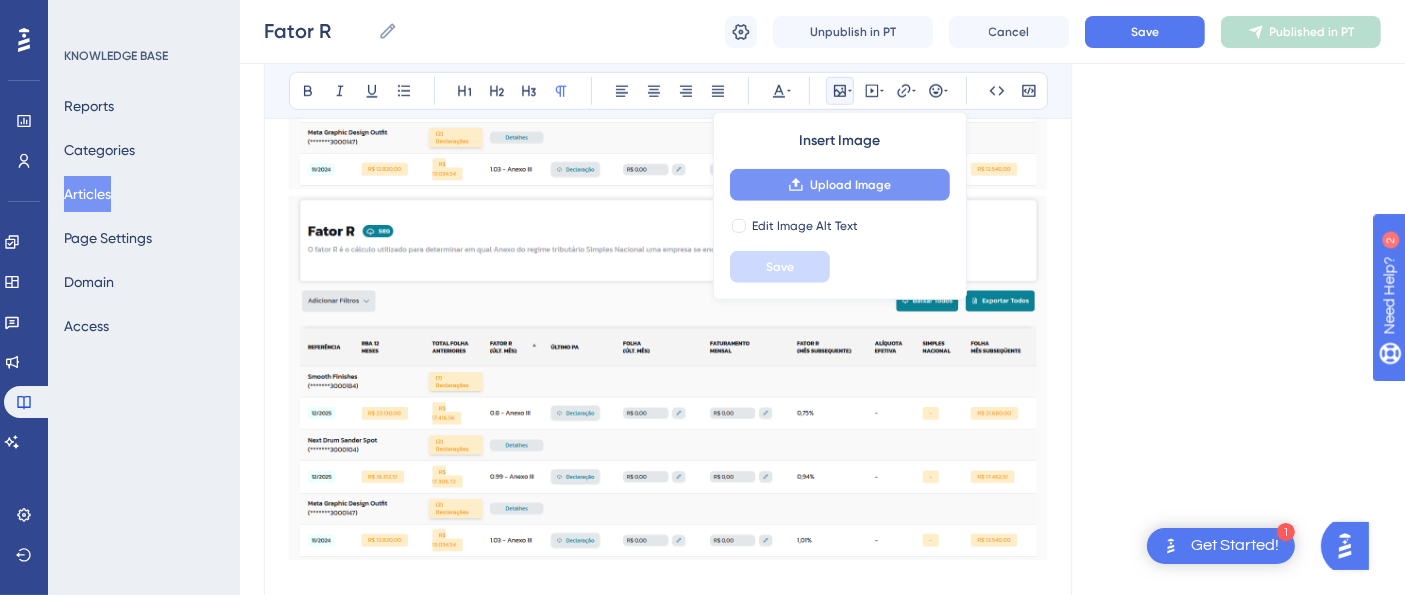 click 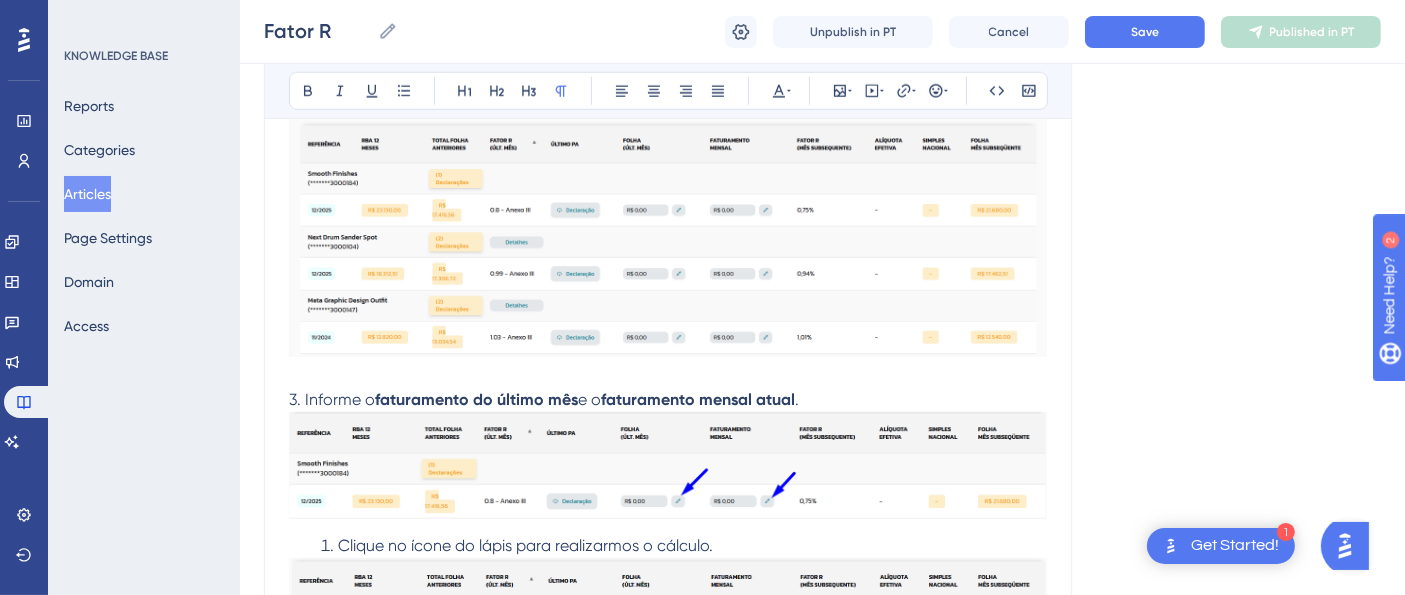 scroll, scrollTop: 1737, scrollLeft: 0, axis: vertical 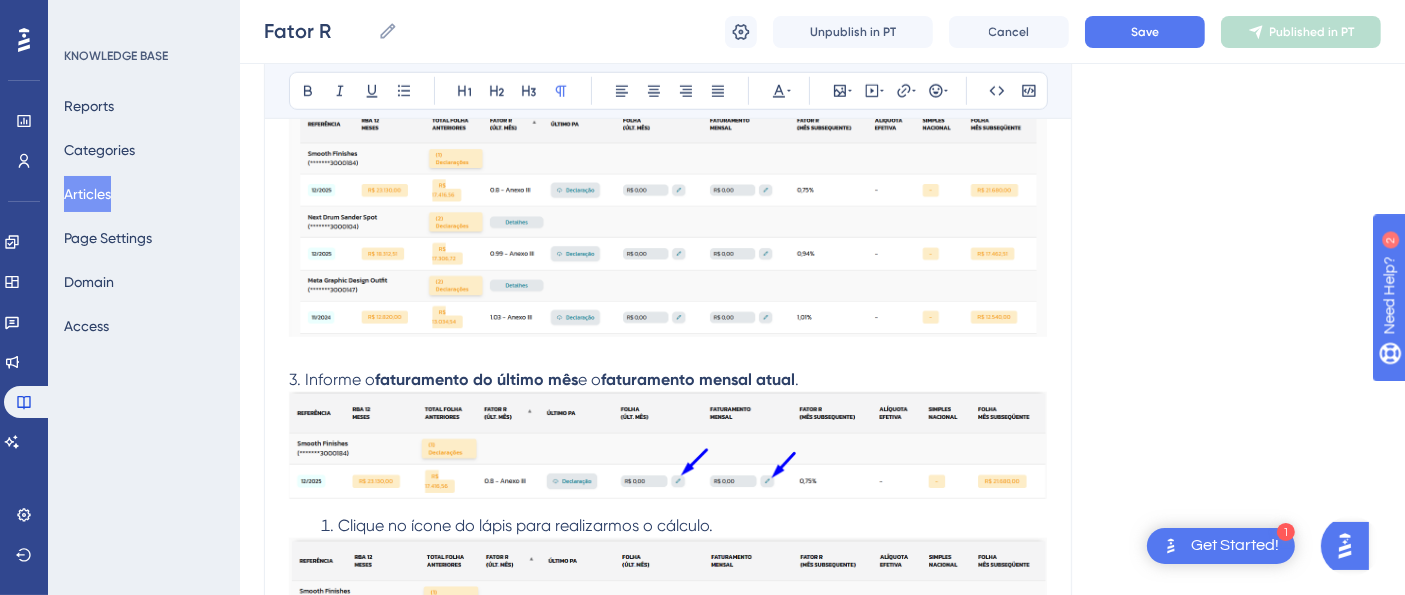 click at bounding box center [668, 1269] 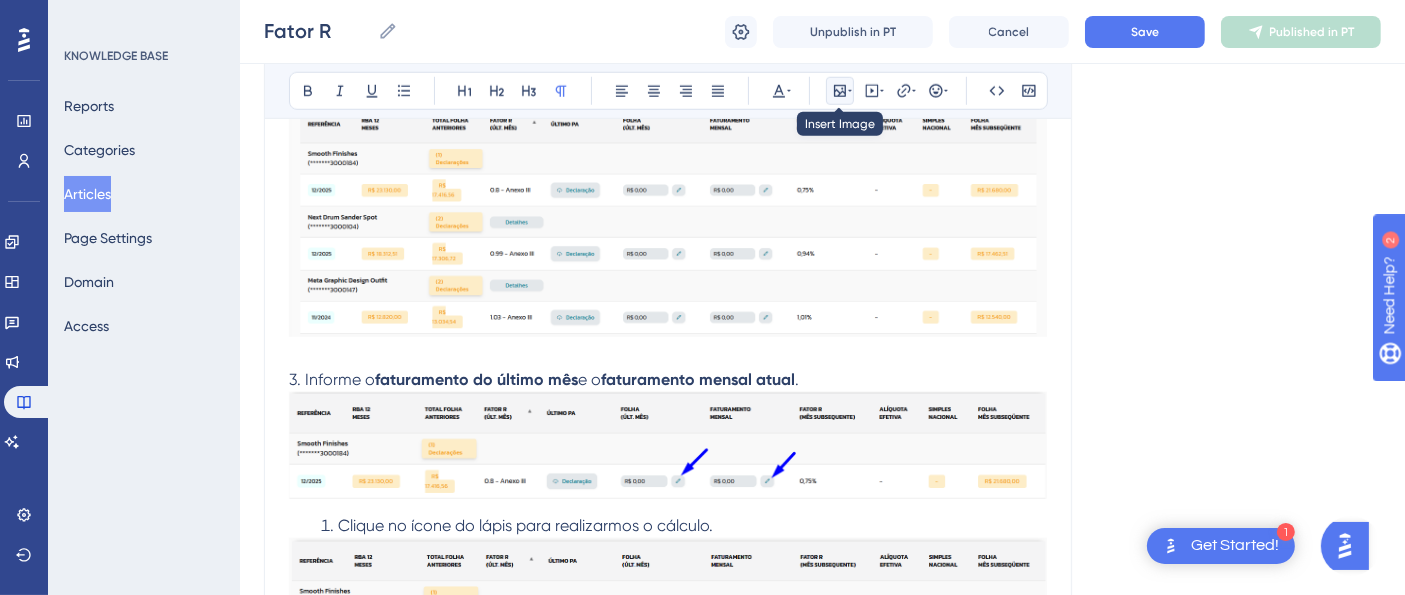 click 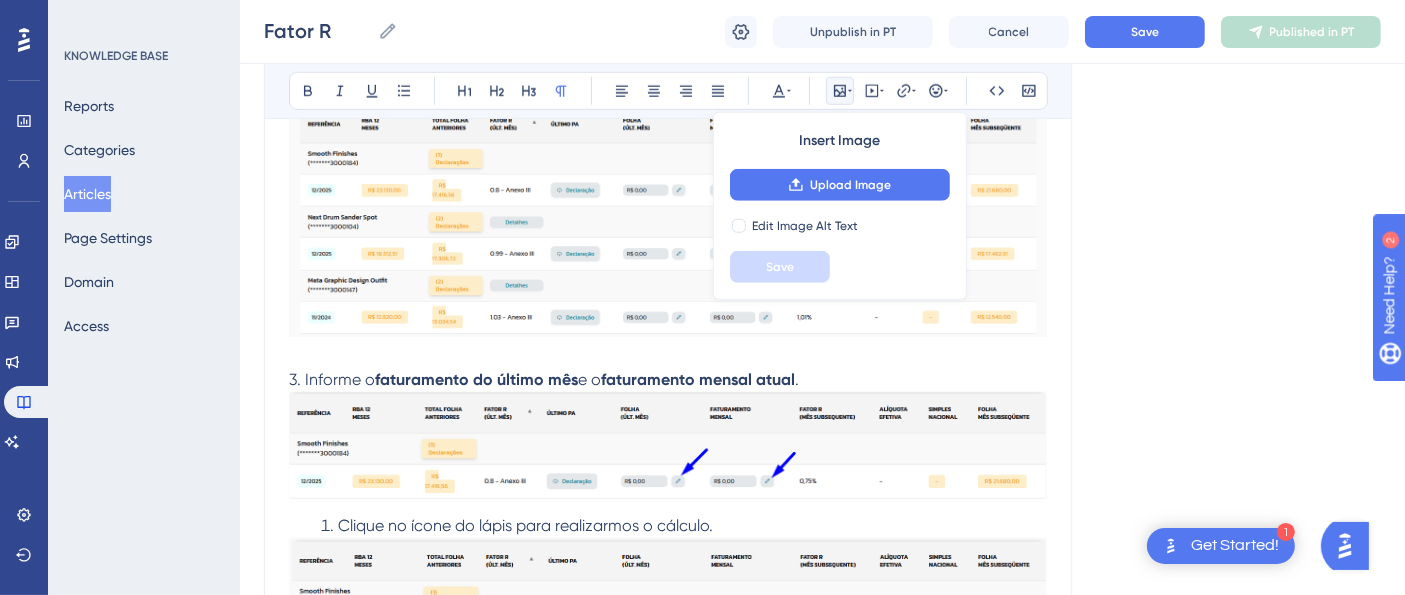 click on "Insert Image Upload Image Edit Image Alt Text Save" at bounding box center [840, 206] 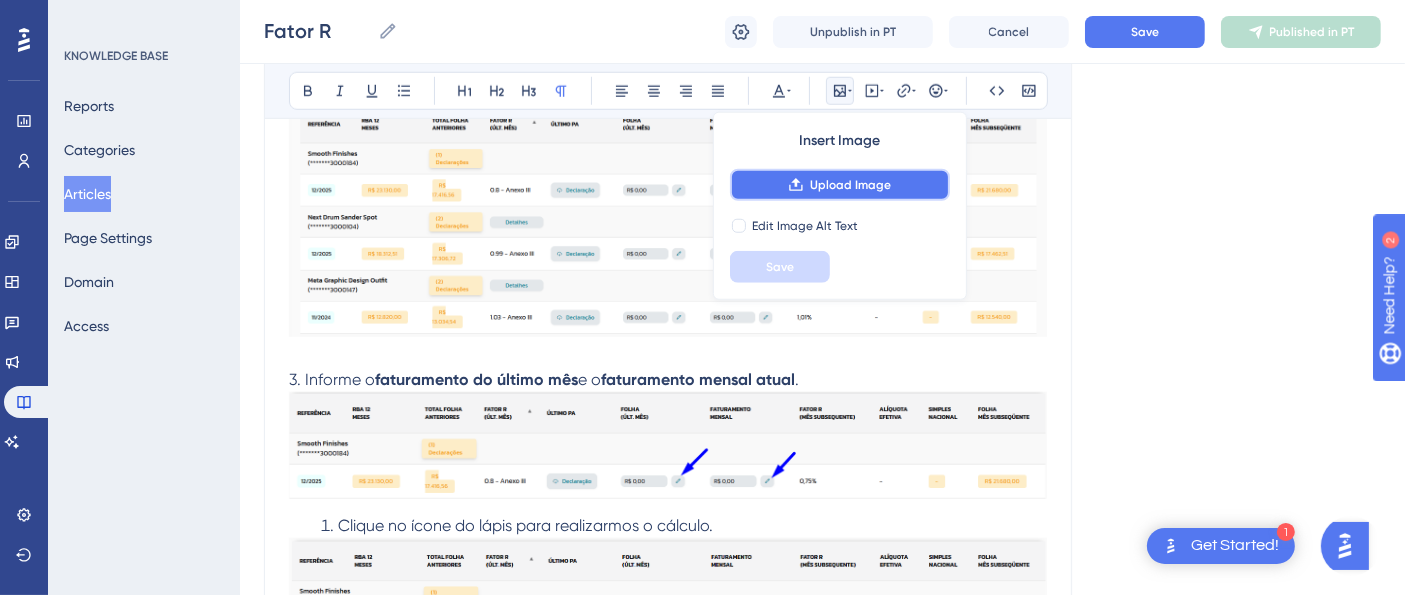 click on "Upload Image" at bounding box center [840, 185] 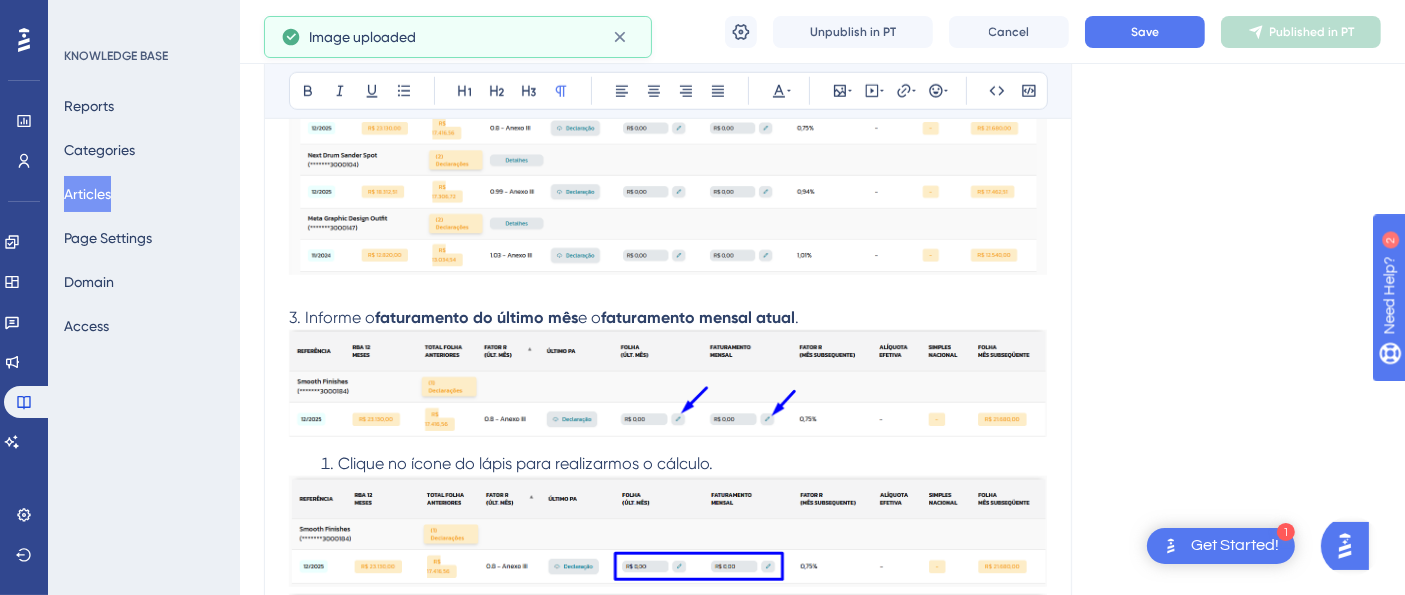 scroll, scrollTop: 1848, scrollLeft: 0, axis: vertical 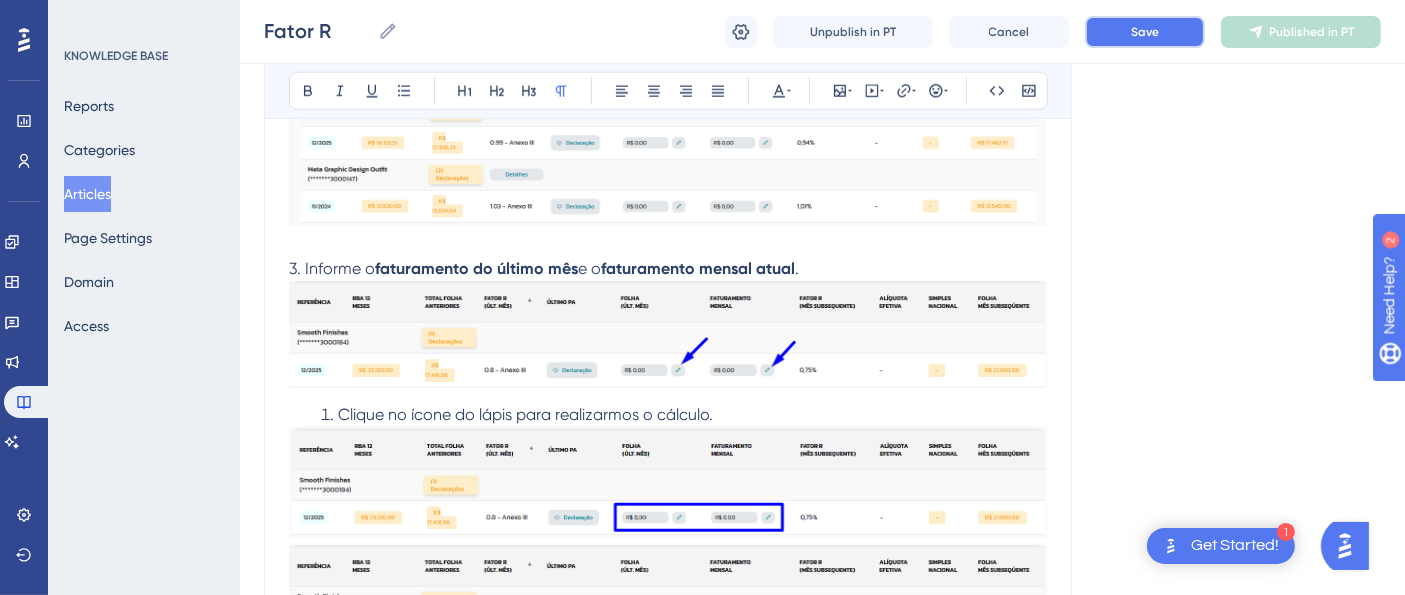 click on "Save" at bounding box center (1145, 32) 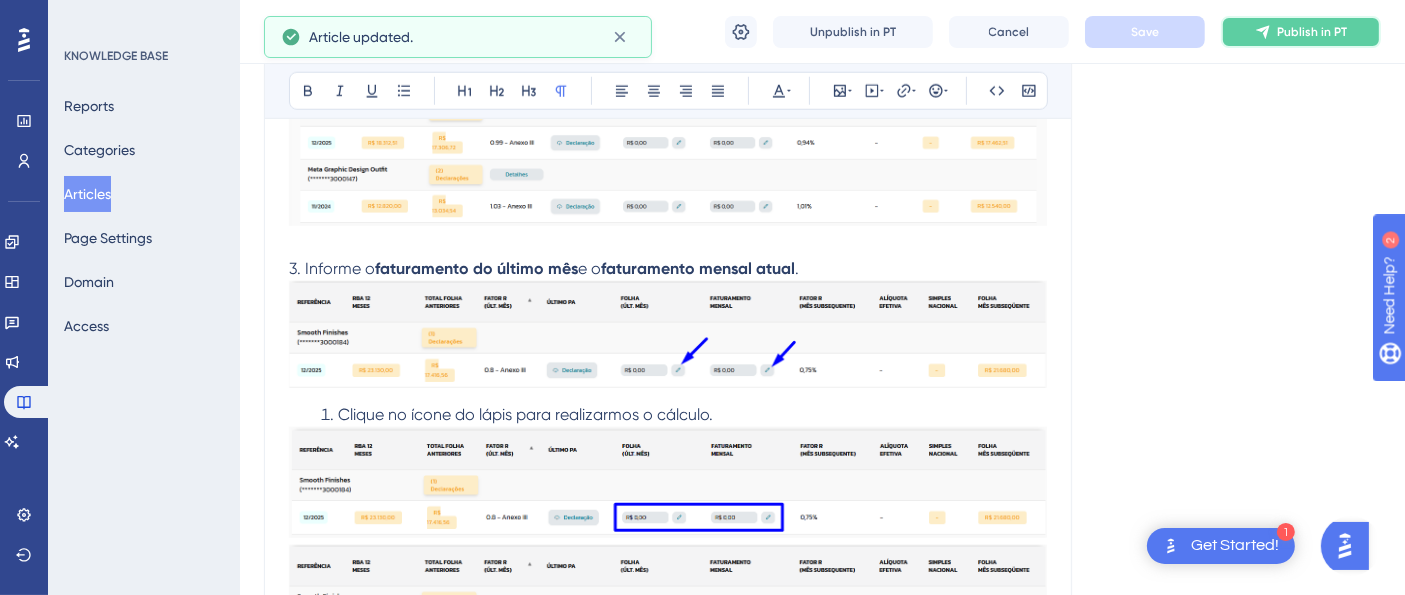 click on "Publish in PT" at bounding box center [1301, 32] 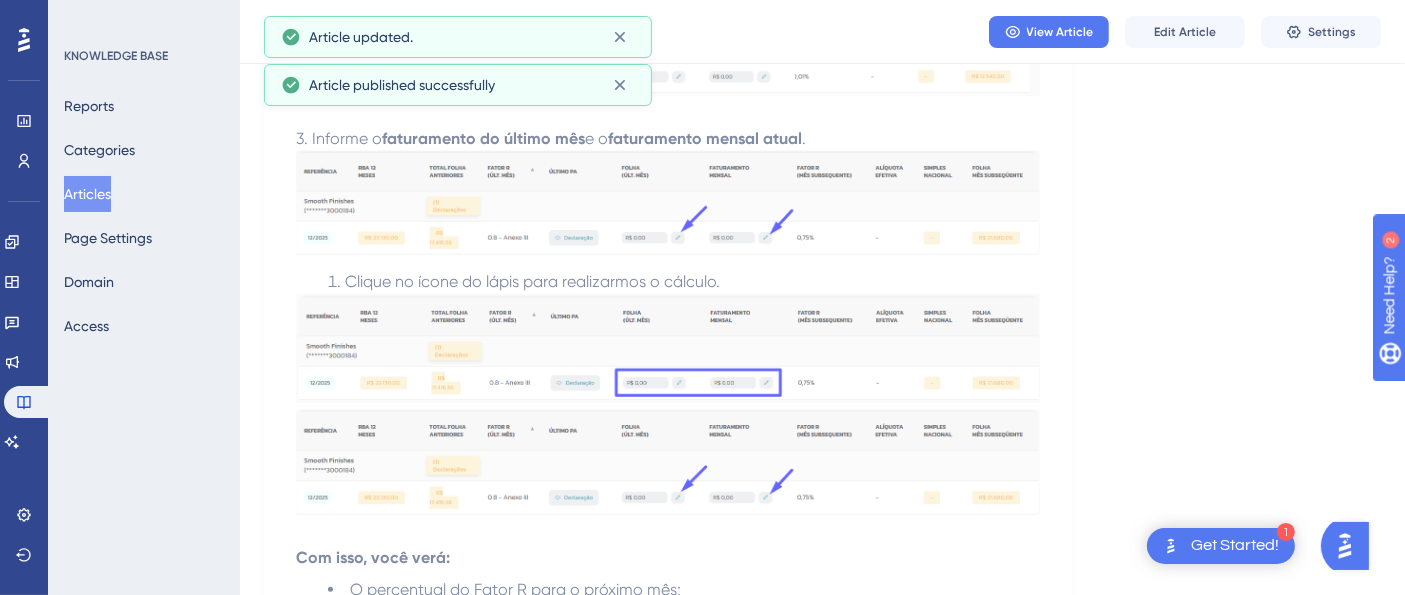 scroll, scrollTop: 1834, scrollLeft: 0, axis: vertical 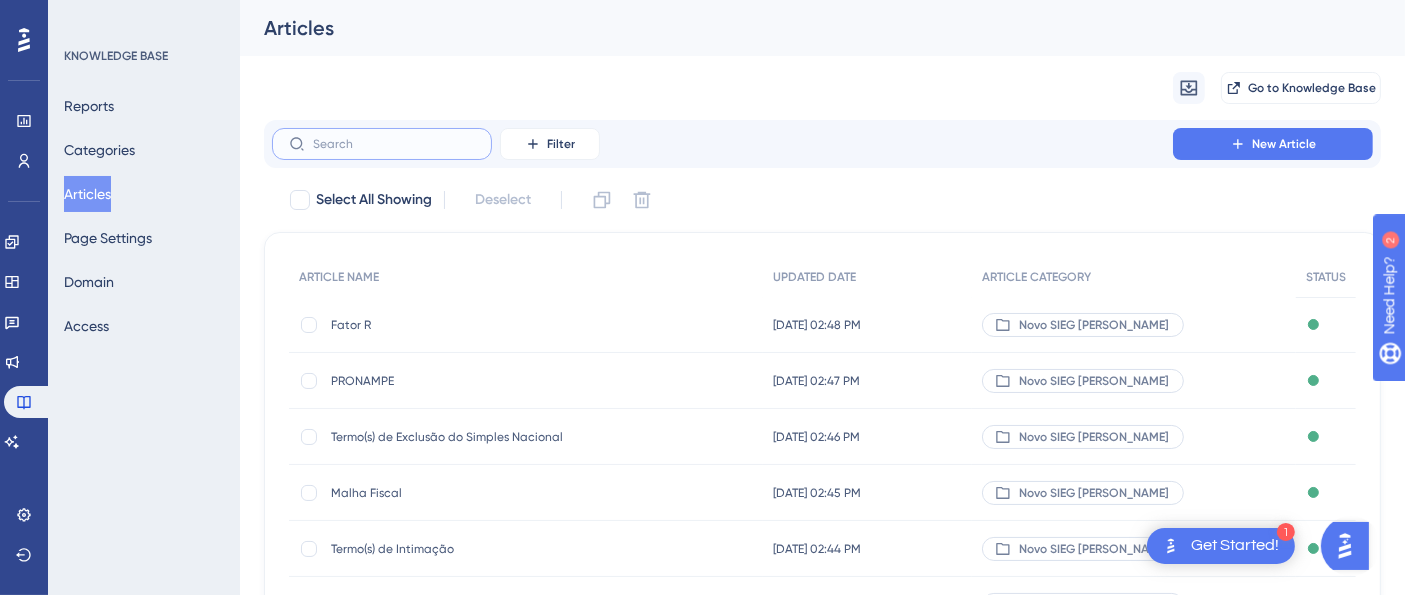 click at bounding box center [394, 144] 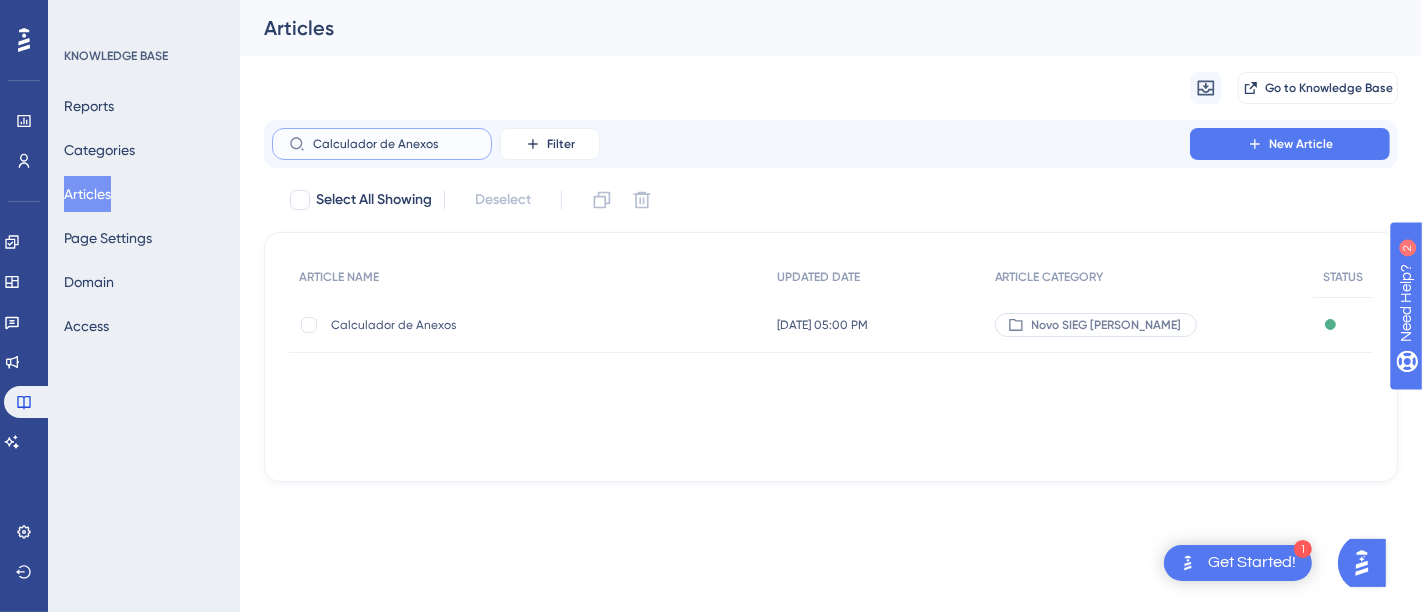 type on "Calculador de Anexos" 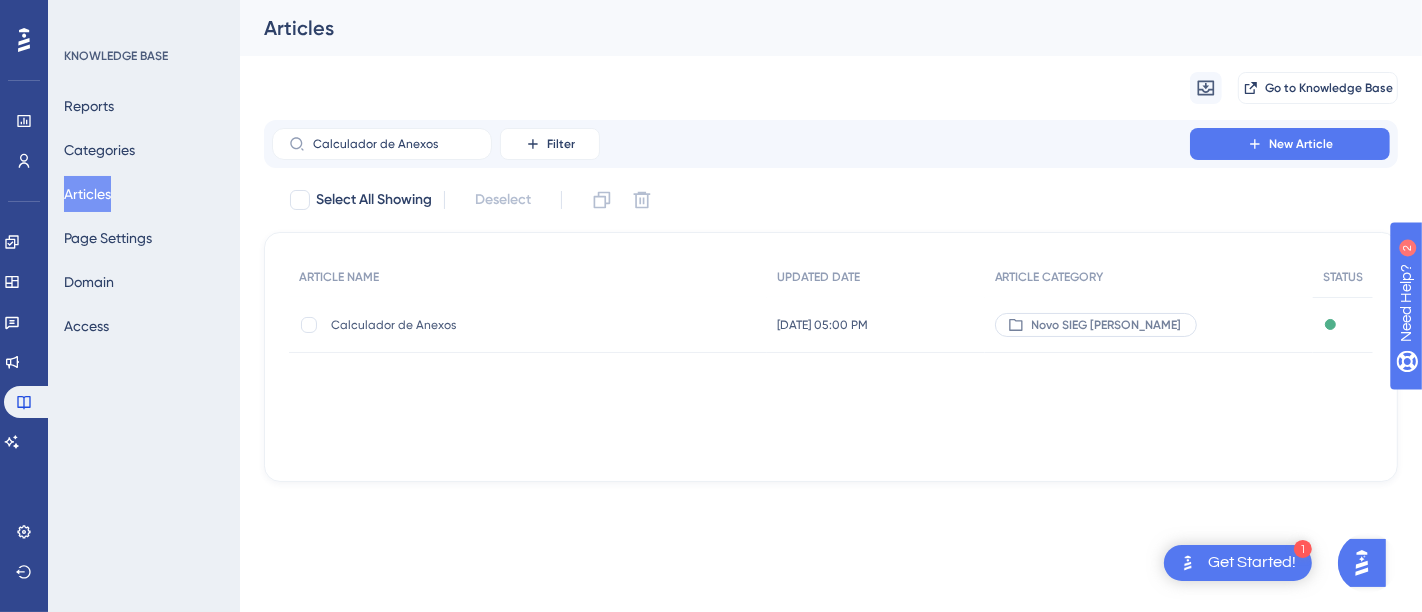 click on "Calculador de Anexos" at bounding box center [491, 325] 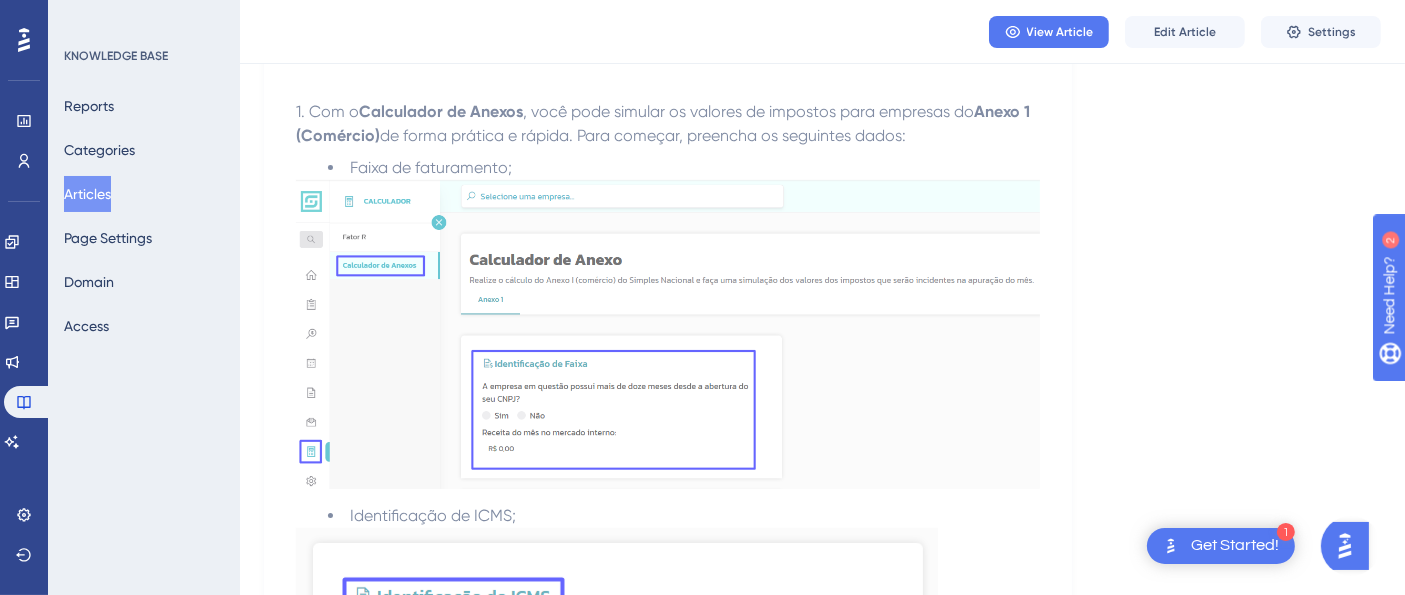 scroll, scrollTop: 222, scrollLeft: 0, axis: vertical 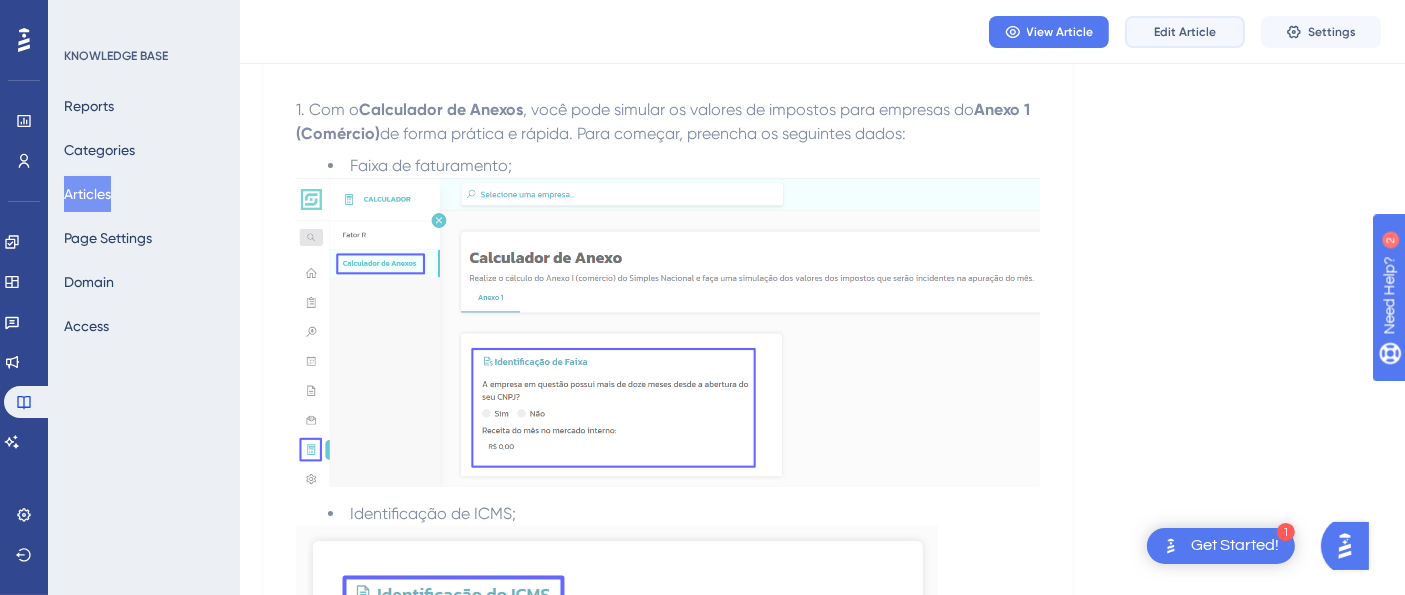 click on "Edit Article" at bounding box center [1185, 32] 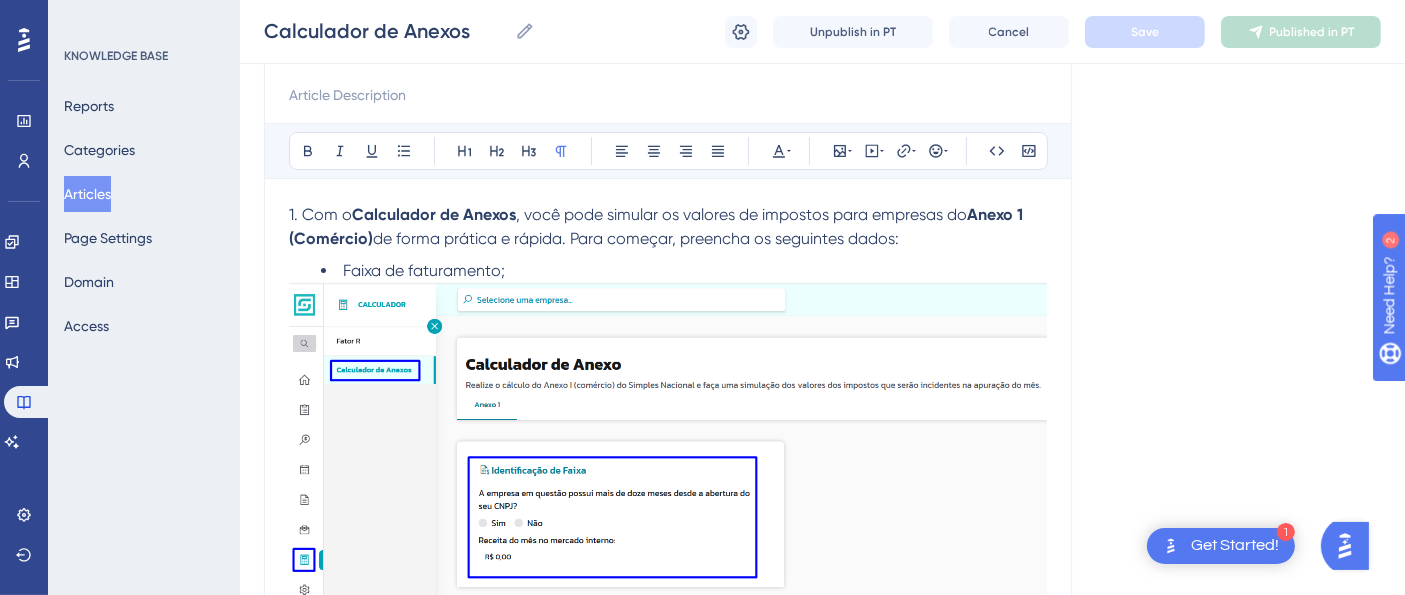 scroll, scrollTop: 240, scrollLeft: 0, axis: vertical 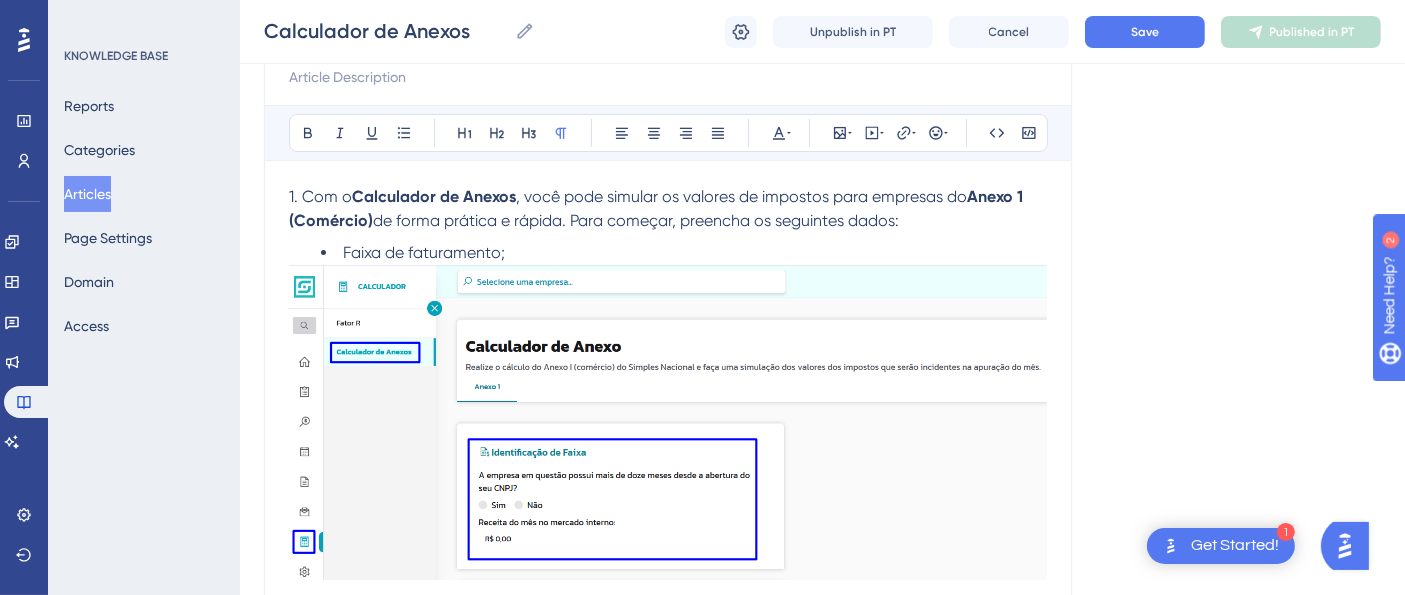 click at bounding box center [668, 426] 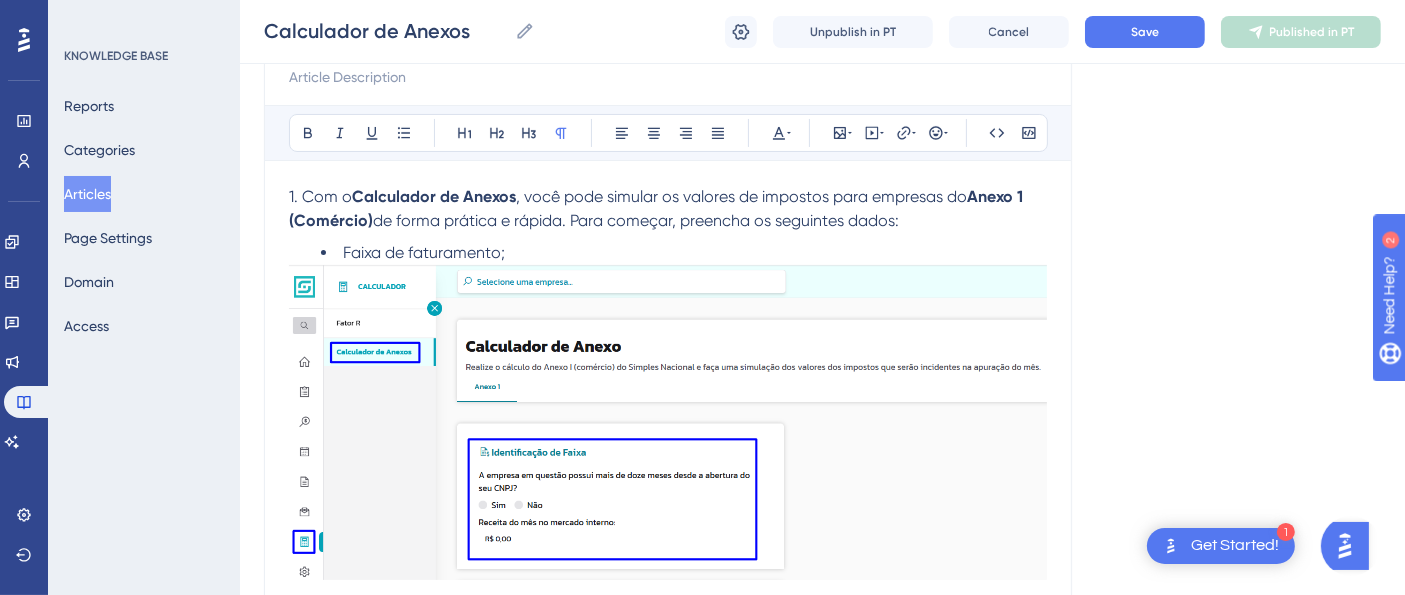 click on "Bold Italic Underline Bullet Point Heading 1 Heading 2 Heading 3 Normal Align Left Align Center Align Right Align Justify Text Color Insert Image Embed Video Hyperlink Emojis Code Code Block" at bounding box center (668, 133) 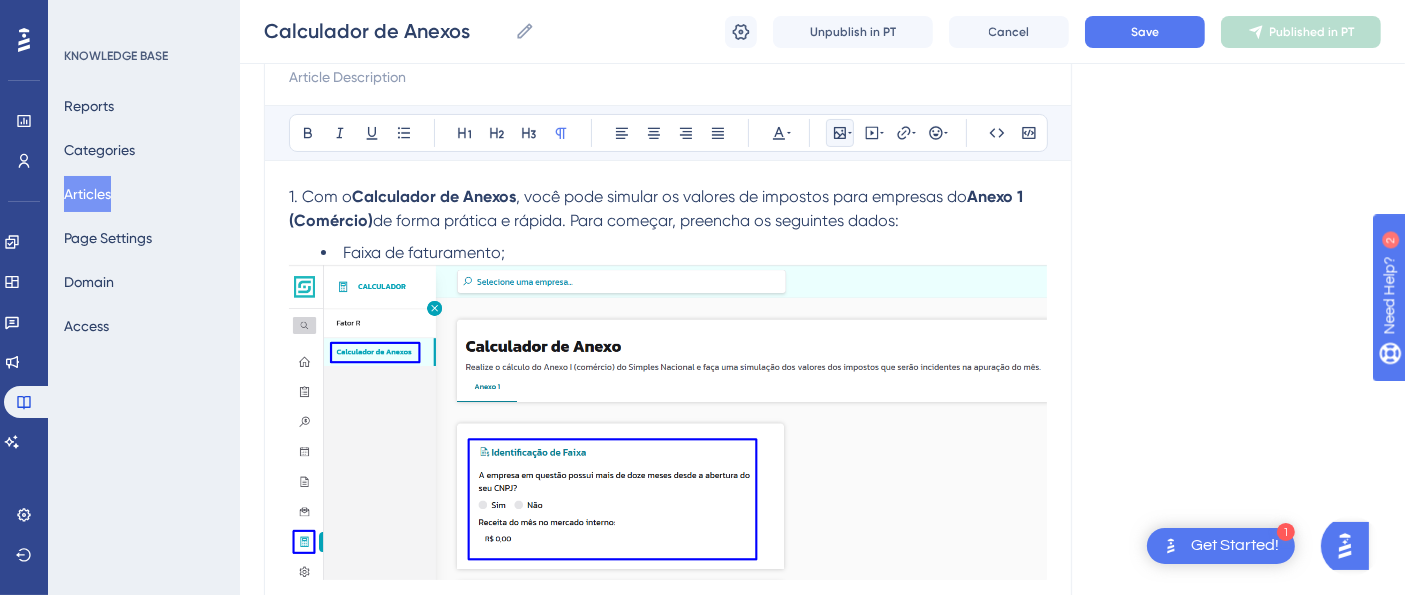 click 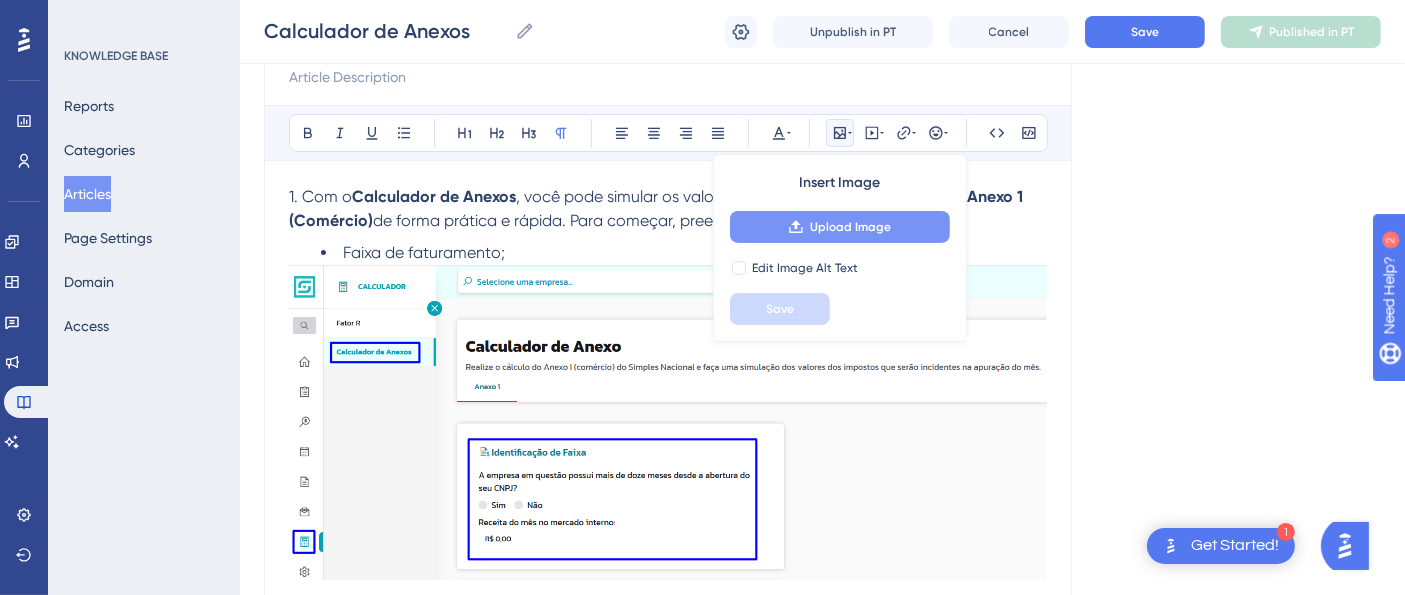 click on "Upload Image" at bounding box center (840, 227) 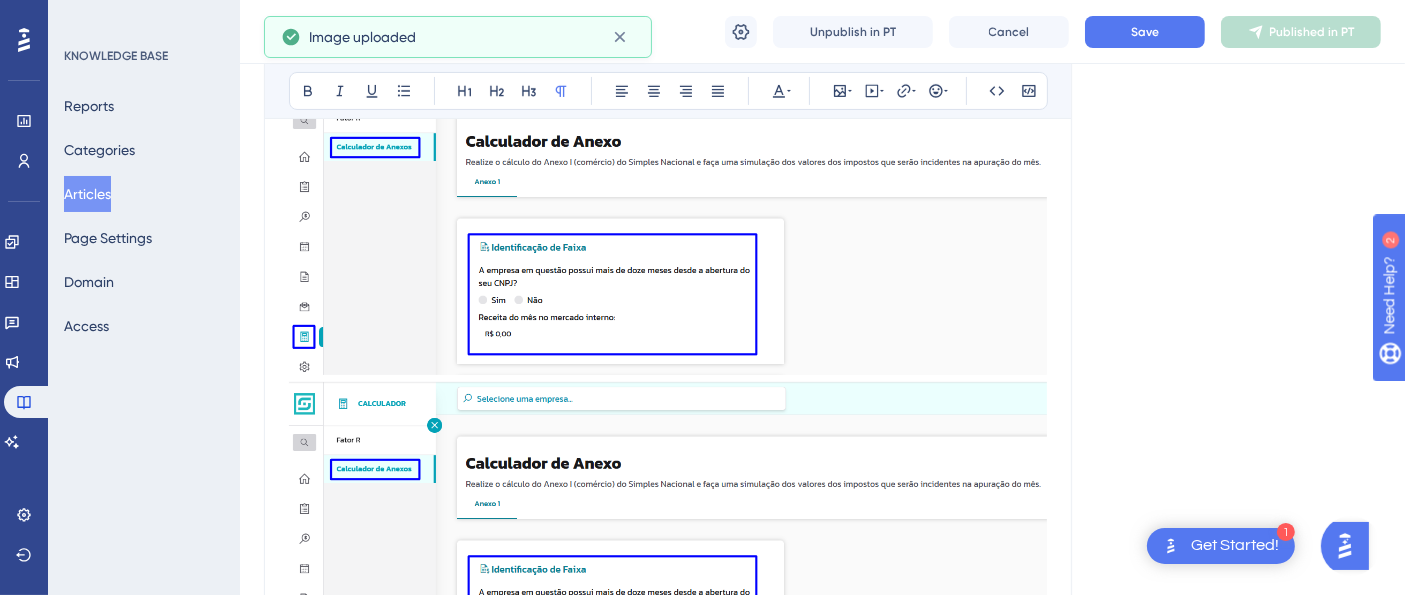 scroll, scrollTop: 574, scrollLeft: 0, axis: vertical 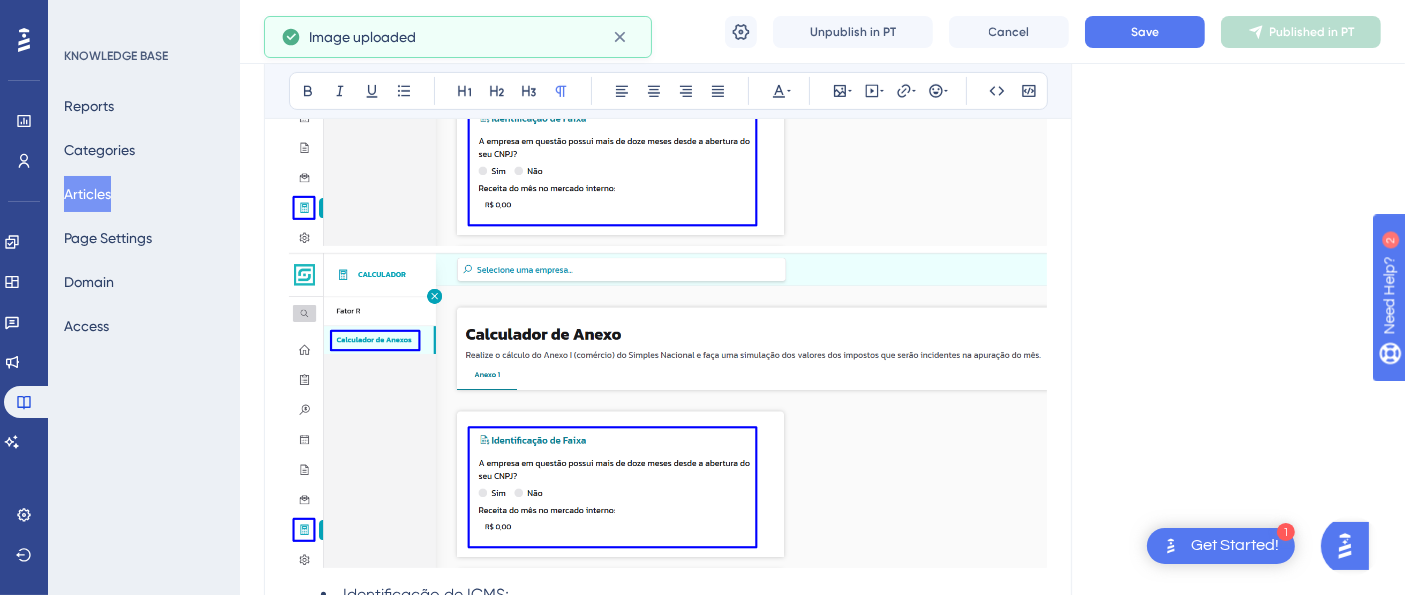 click at bounding box center (668, 841) 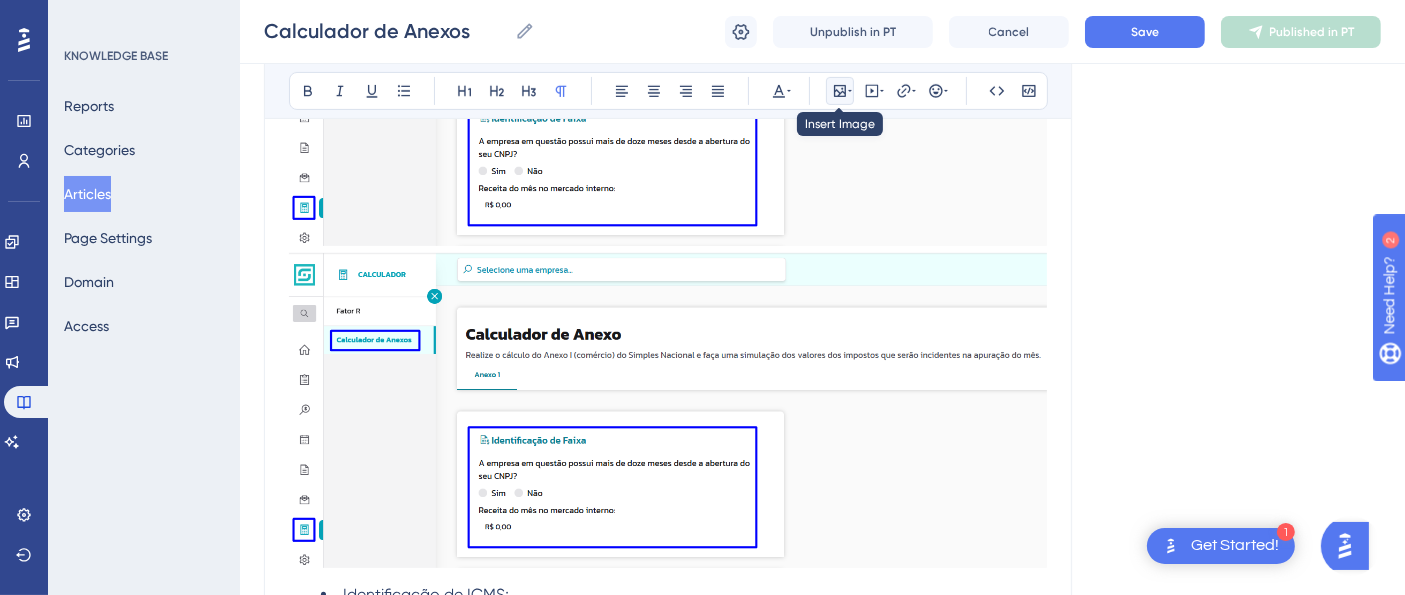 click 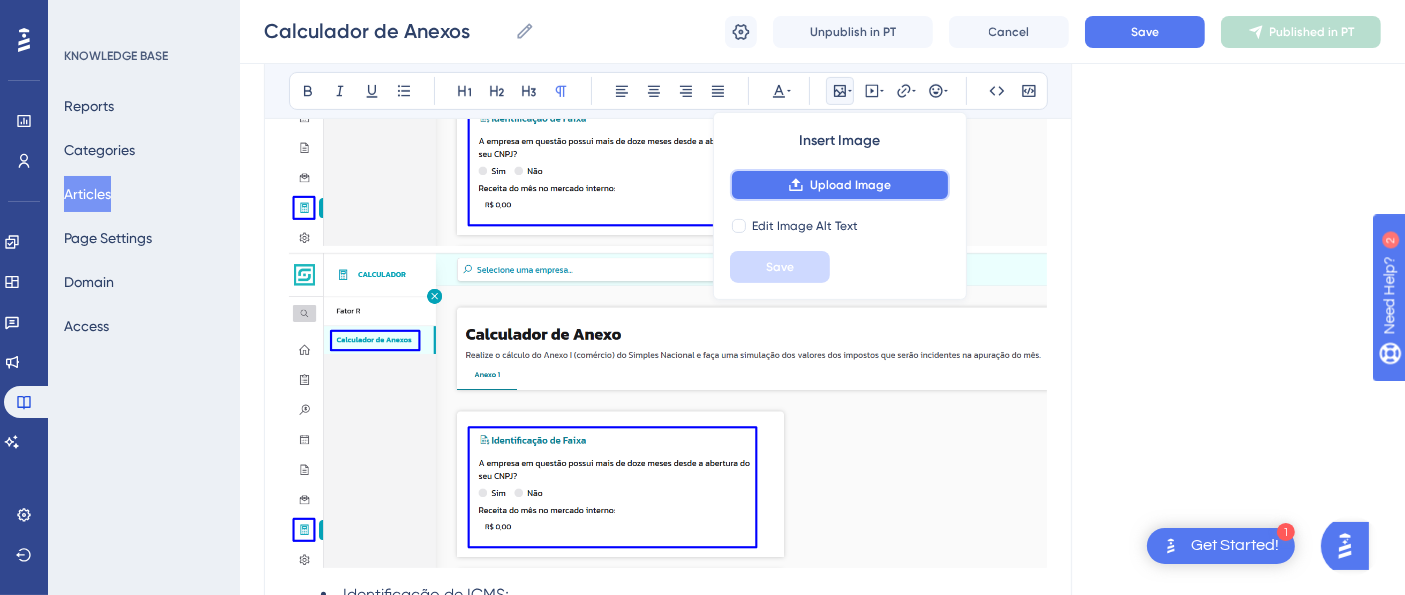 click on "Upload Image" at bounding box center [840, 185] 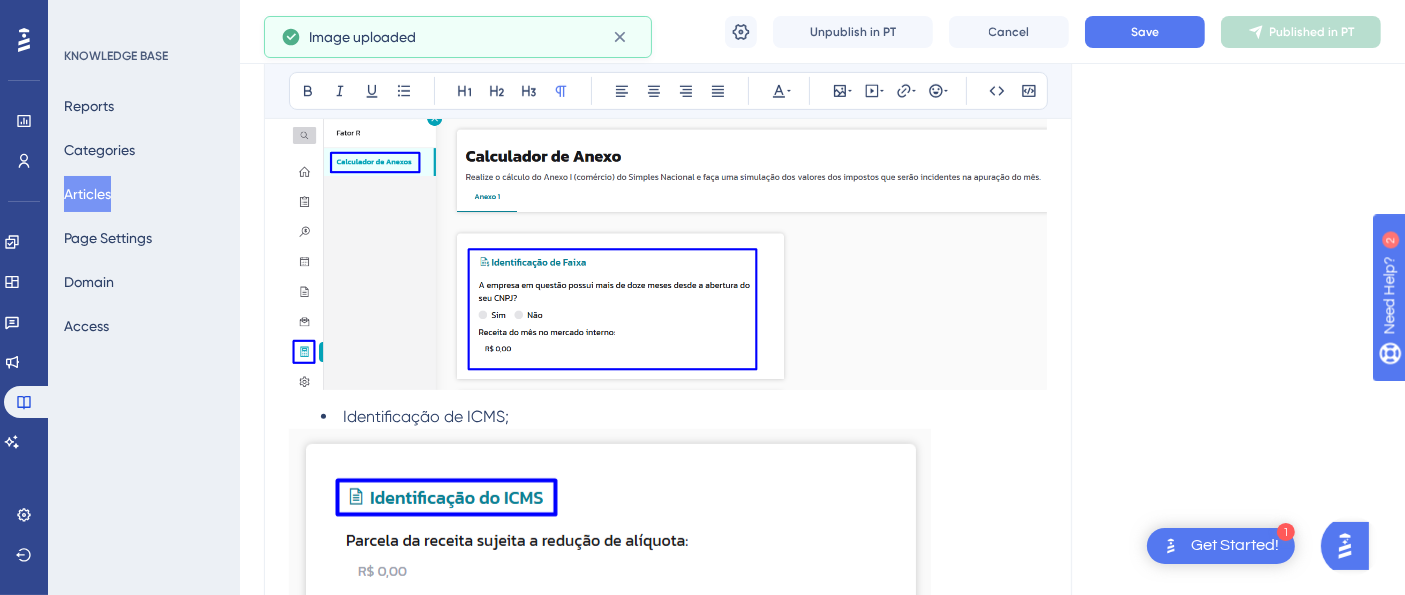 scroll, scrollTop: 907, scrollLeft: 0, axis: vertical 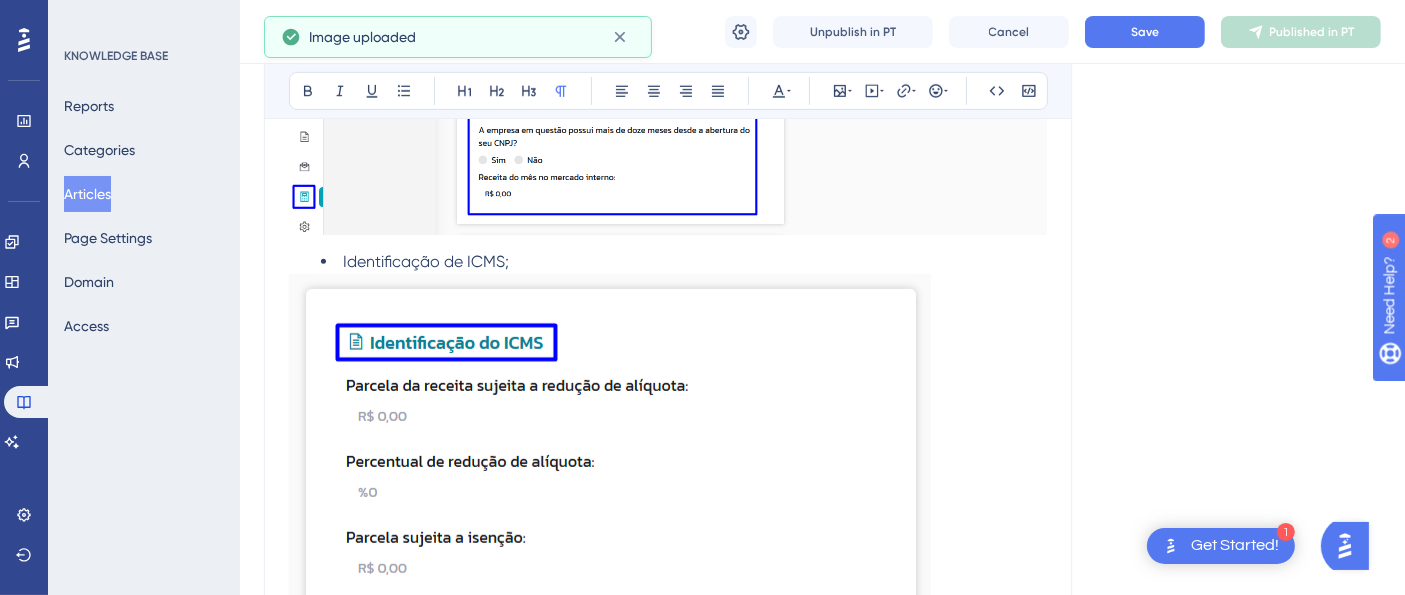 click at bounding box center [668, 1039] 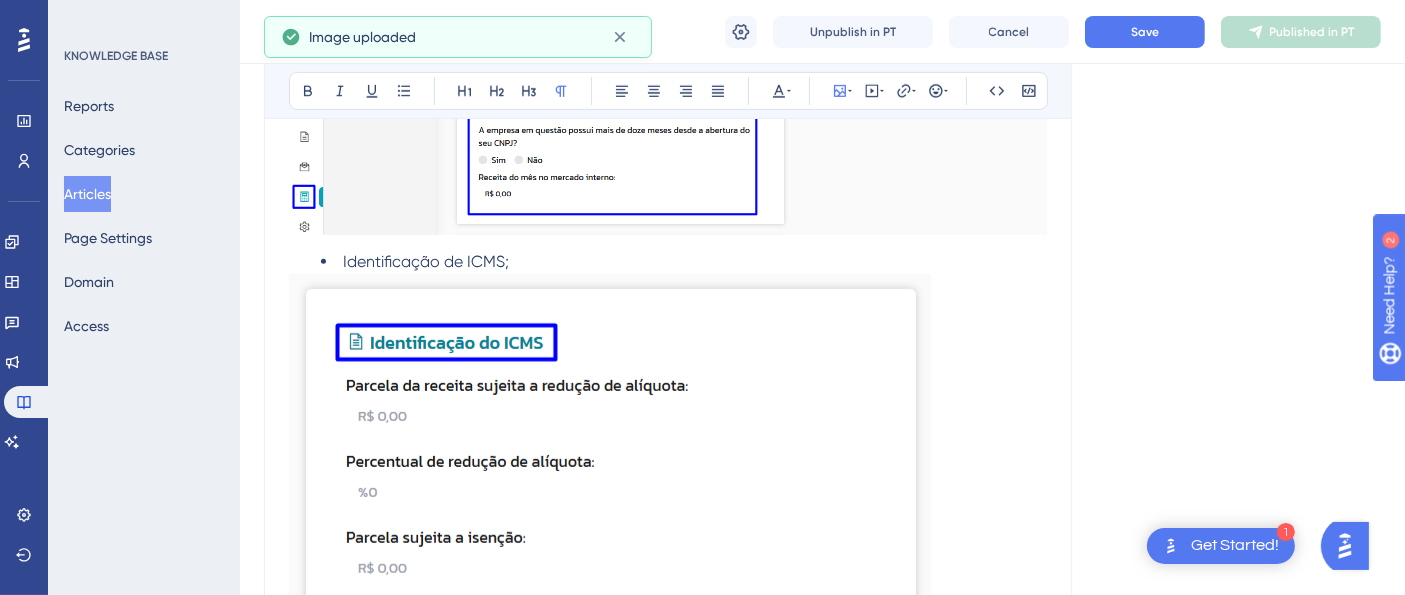 click at bounding box center [668, 888] 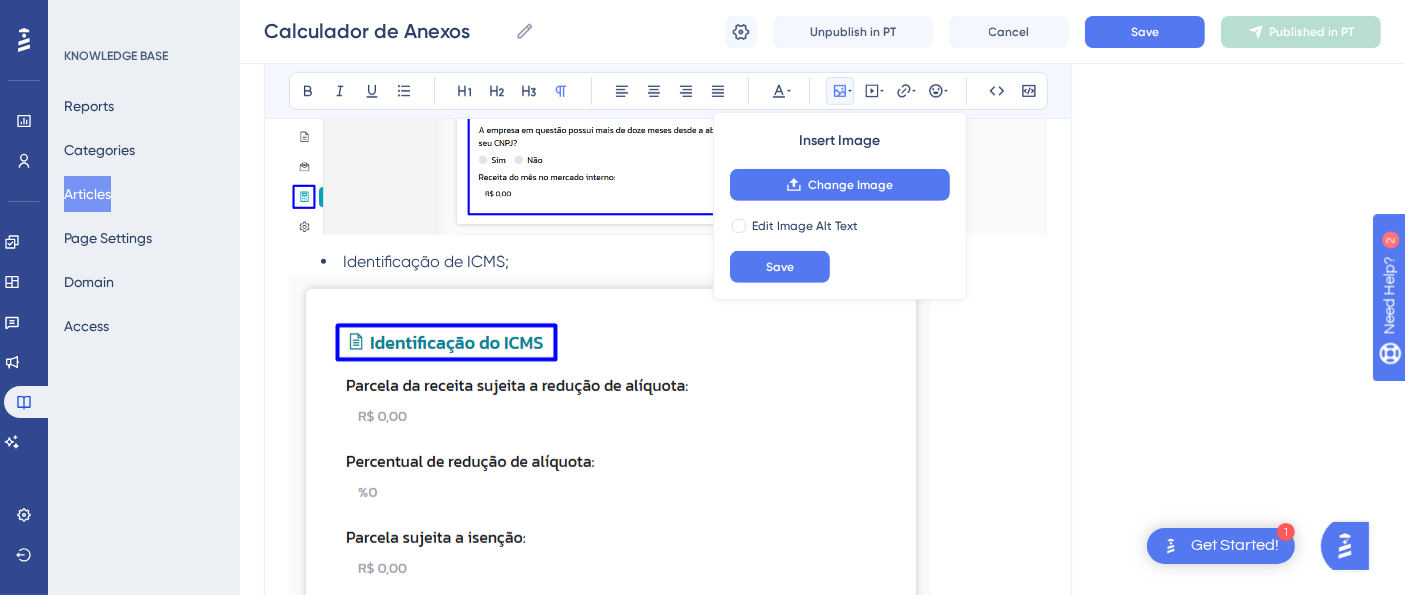 click on "PIS e COFINS monofásico." at bounding box center [684, 1029] 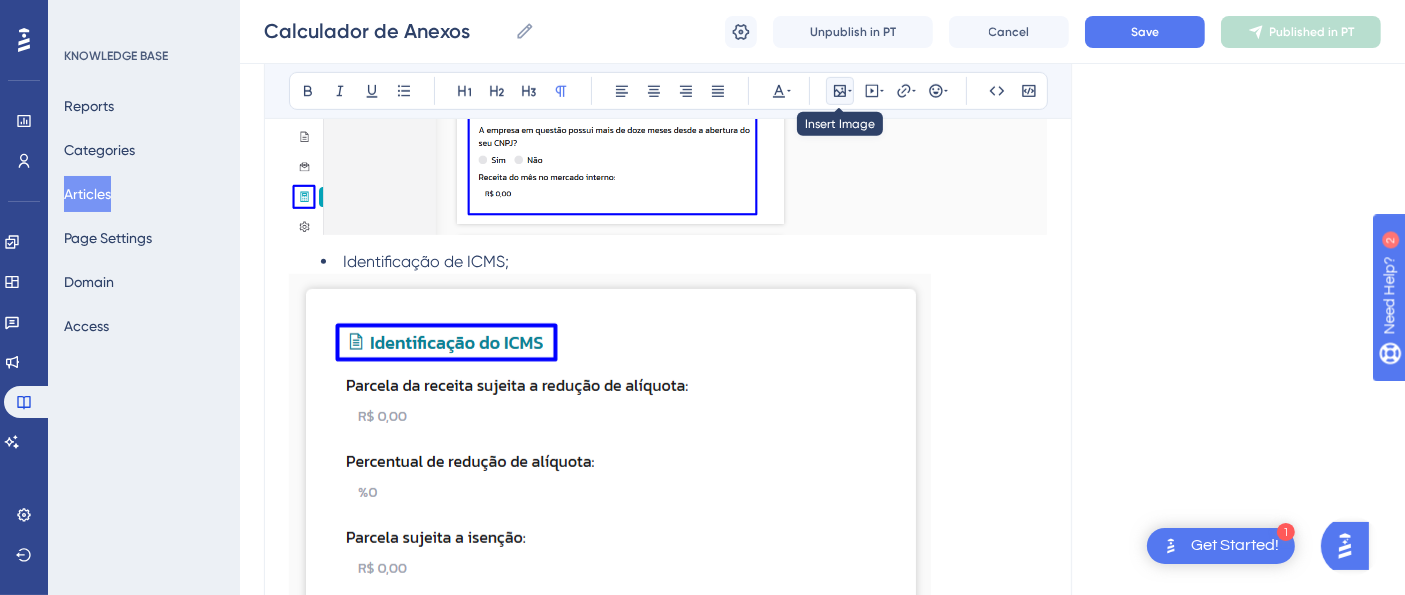 click 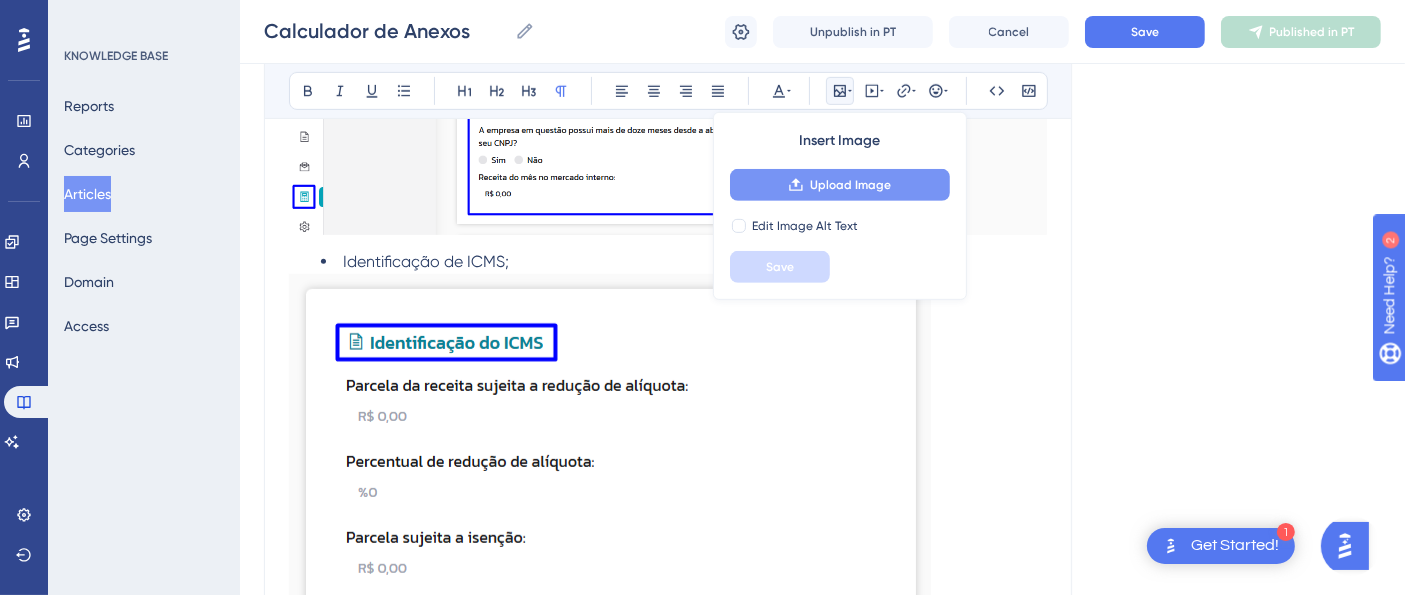click on "Upload Image" at bounding box center [850, 185] 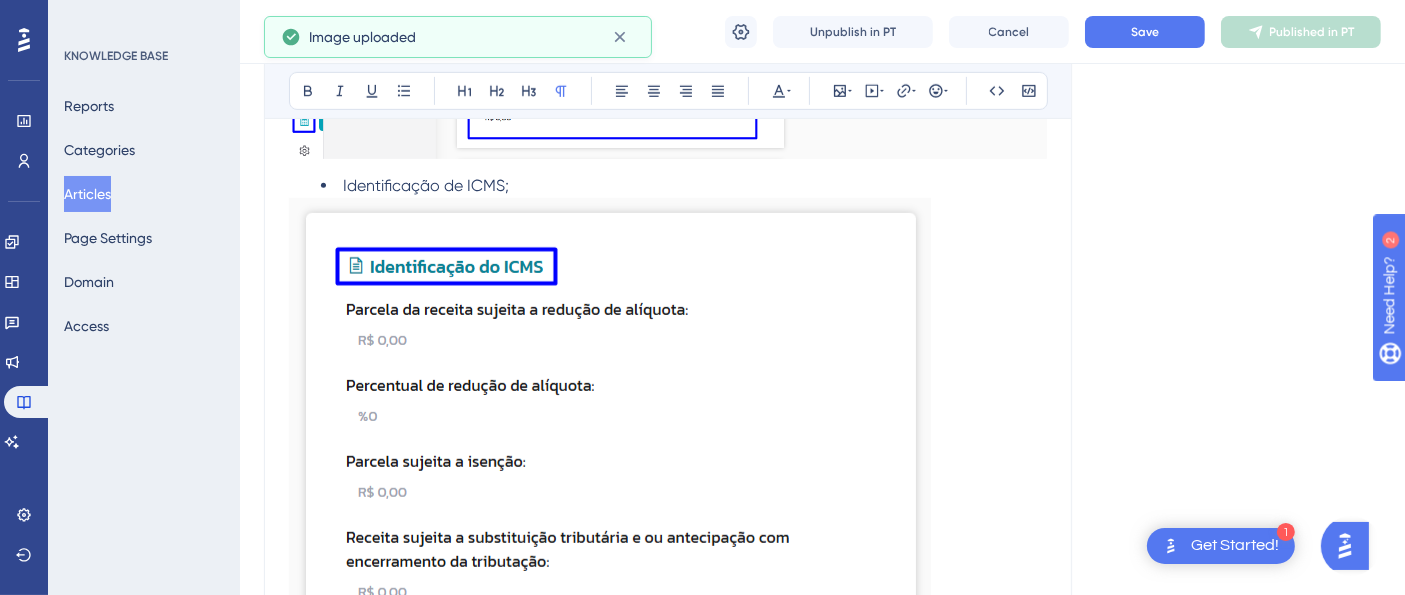scroll, scrollTop: 1018, scrollLeft: 0, axis: vertical 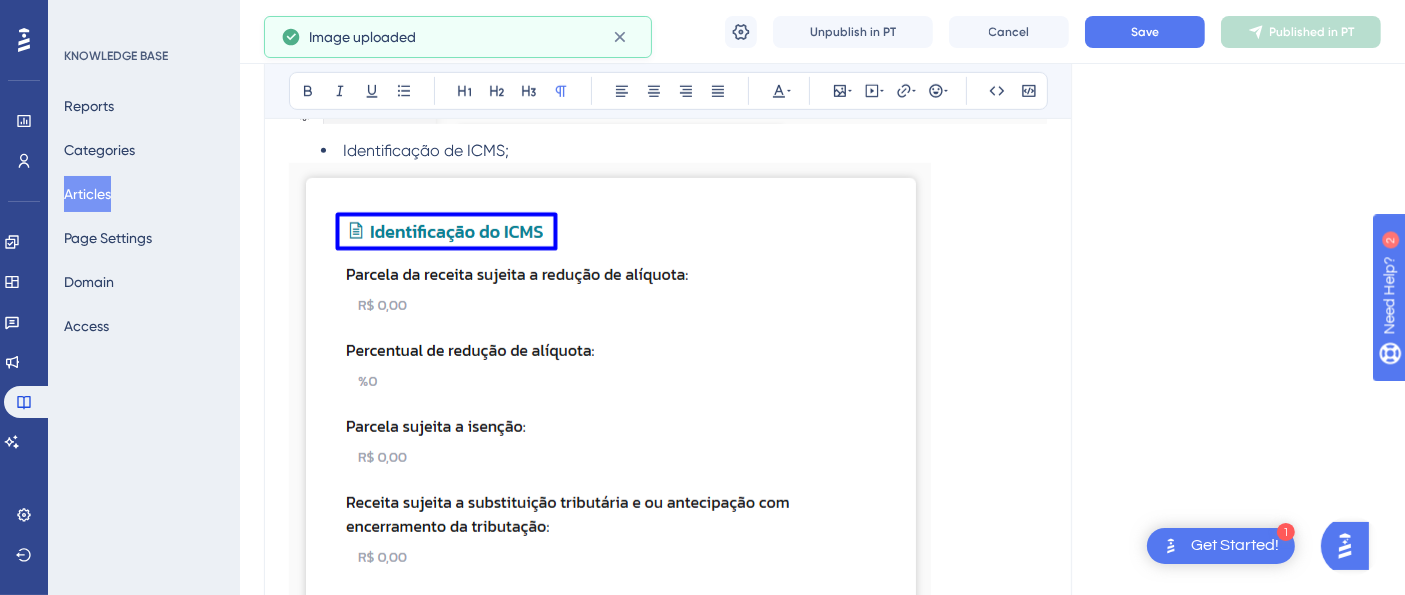 click at bounding box center (668, 1119) 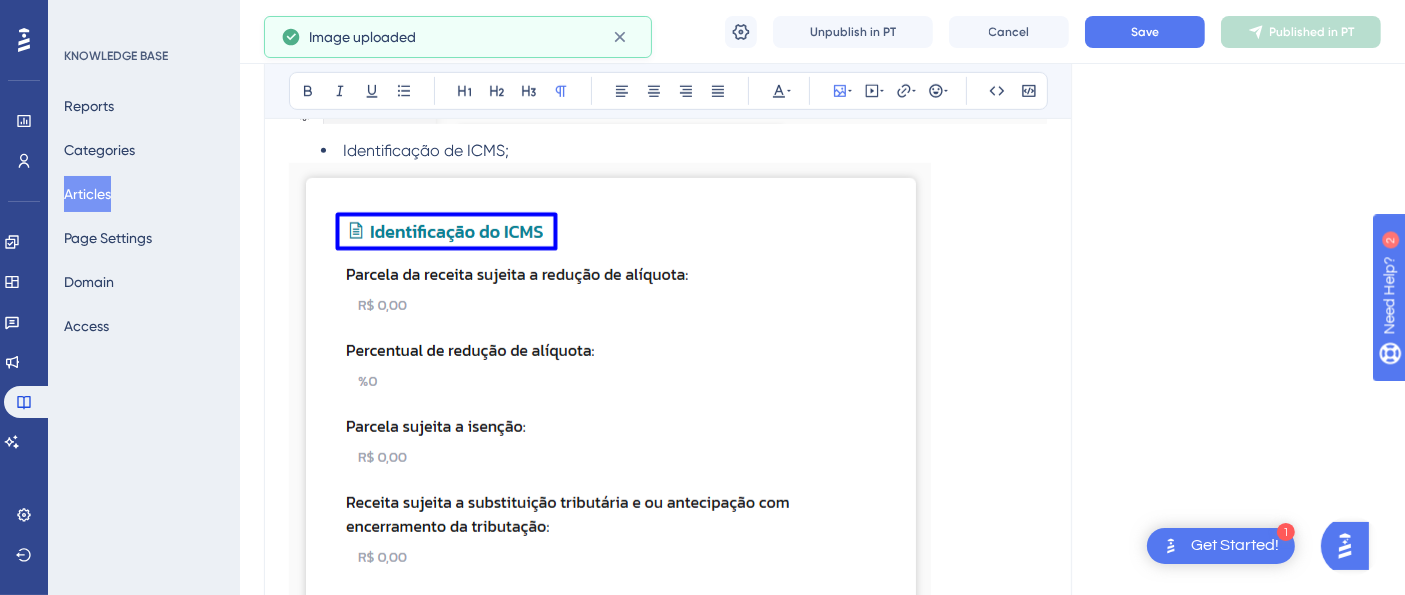 click at bounding box center [668, 1086] 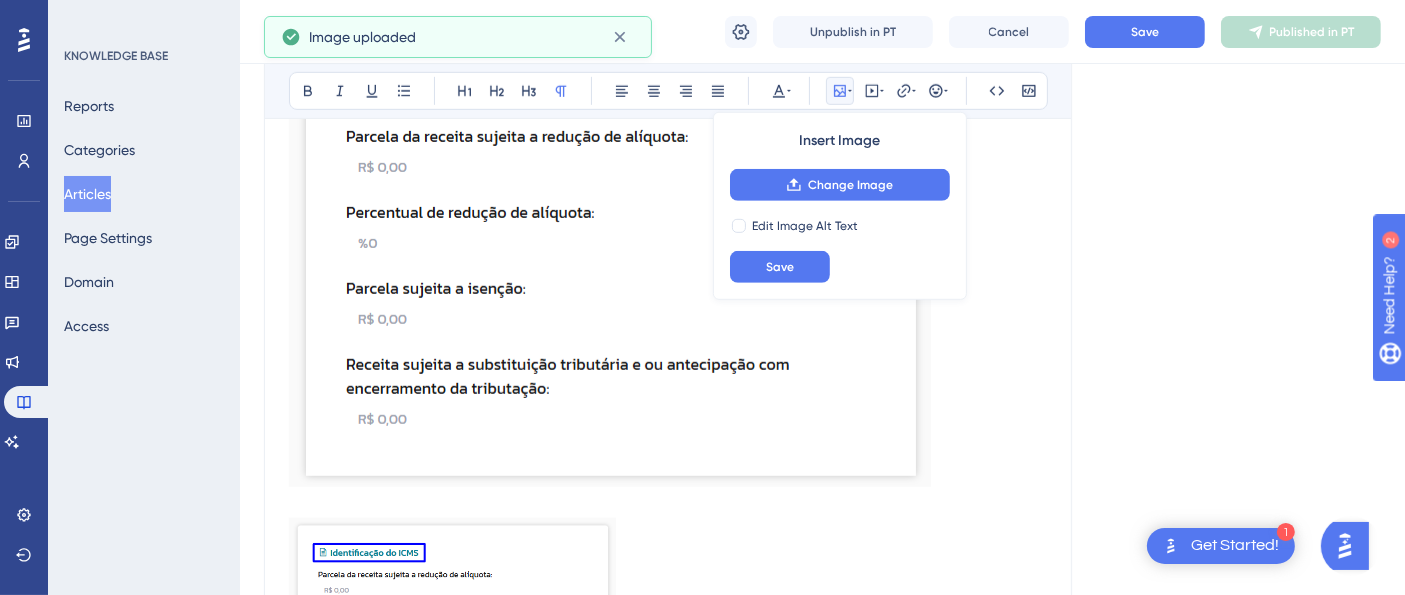 scroll, scrollTop: 1240, scrollLeft: 0, axis: vertical 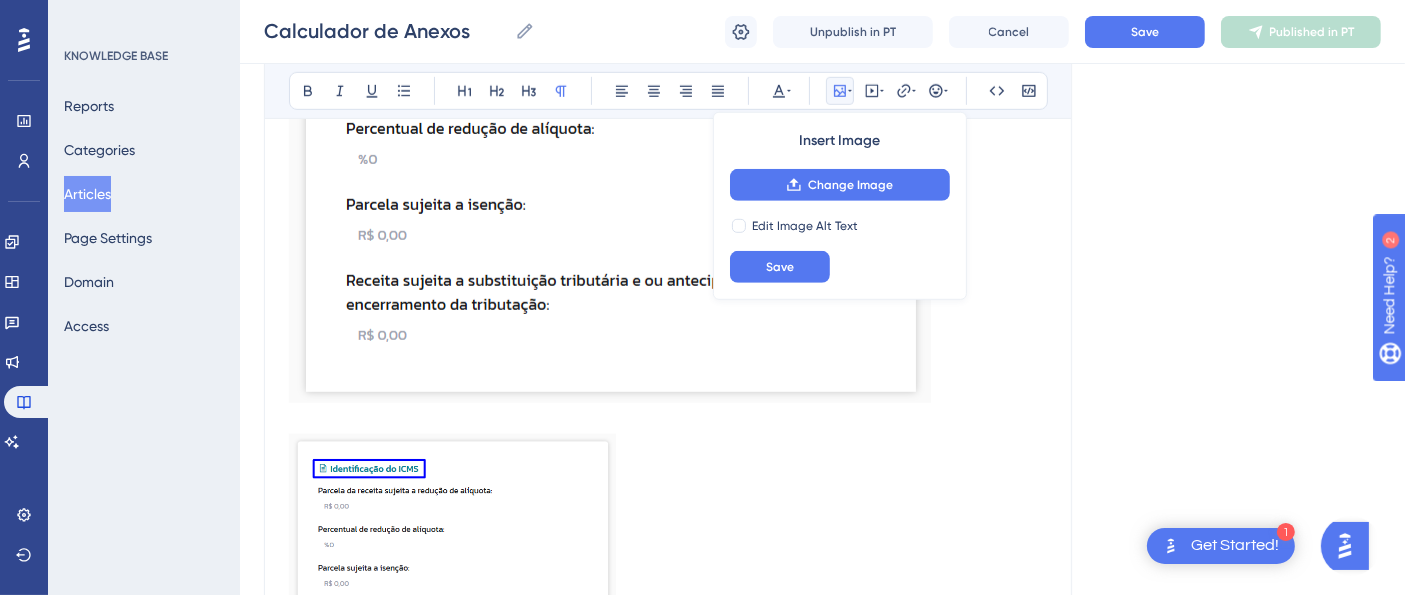 click at bounding box center [668, 1383] 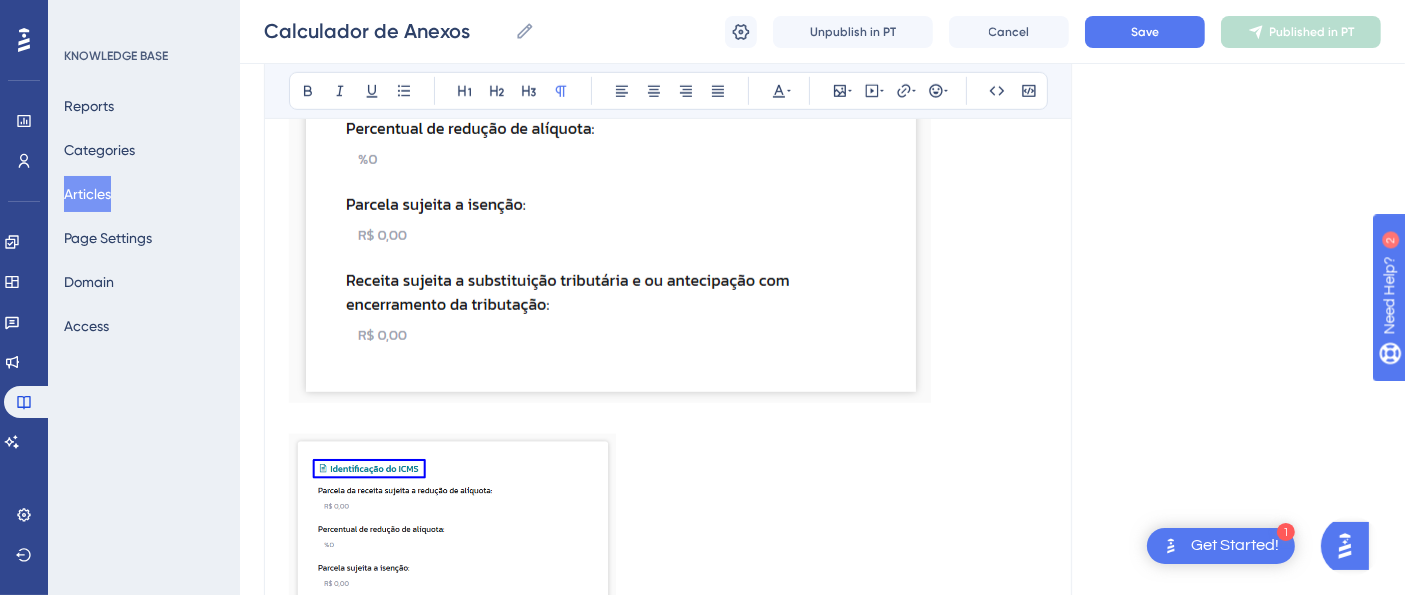 click at bounding box center [668, 1431] 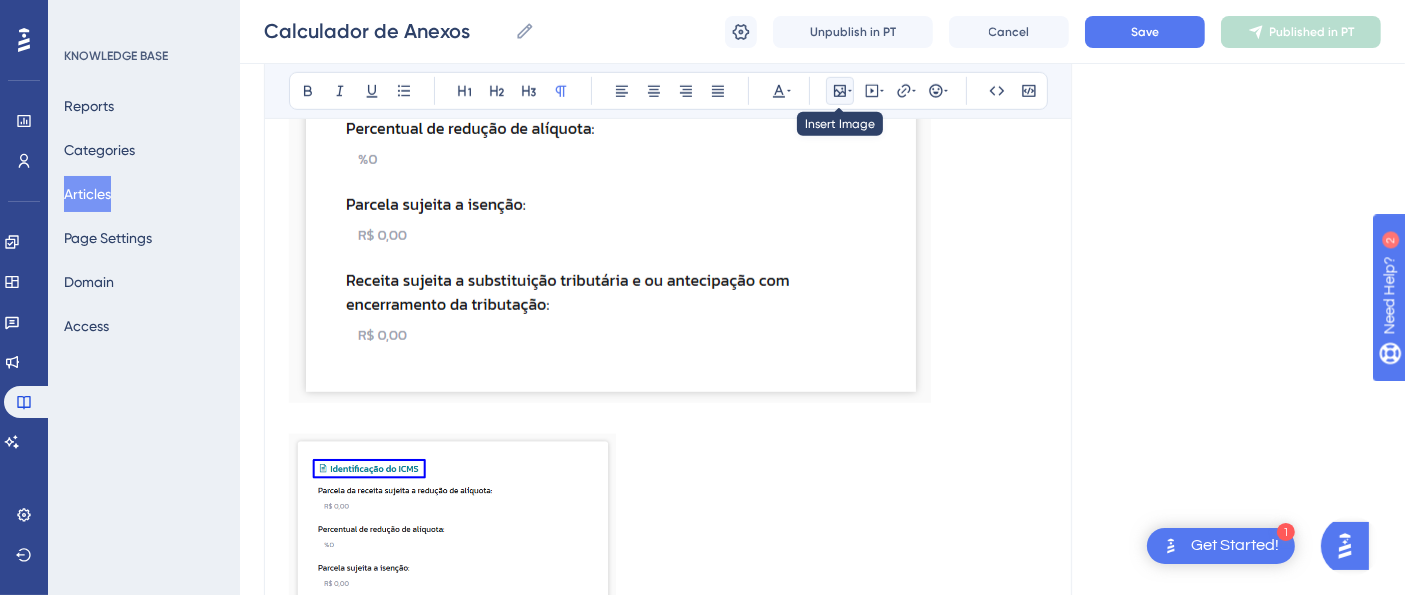 drag, startPoint x: 842, startPoint y: 84, endPoint x: 843, endPoint y: 98, distance: 14.035668 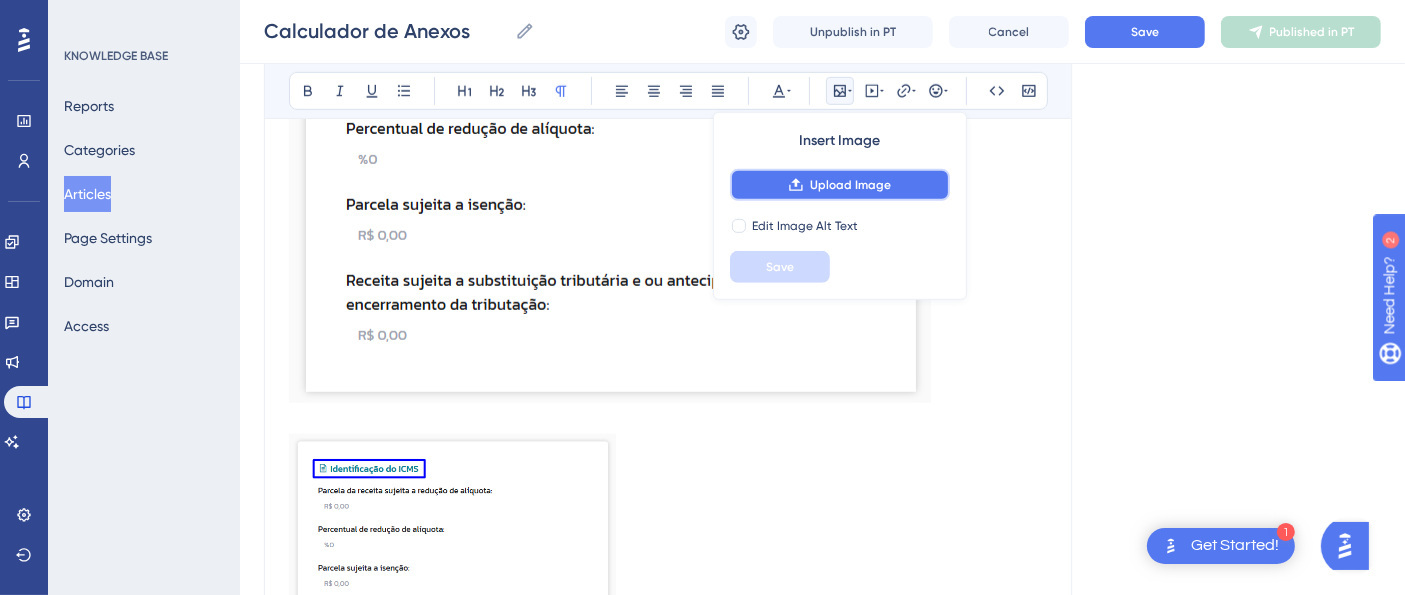 click on "Upload Image" at bounding box center [850, 185] 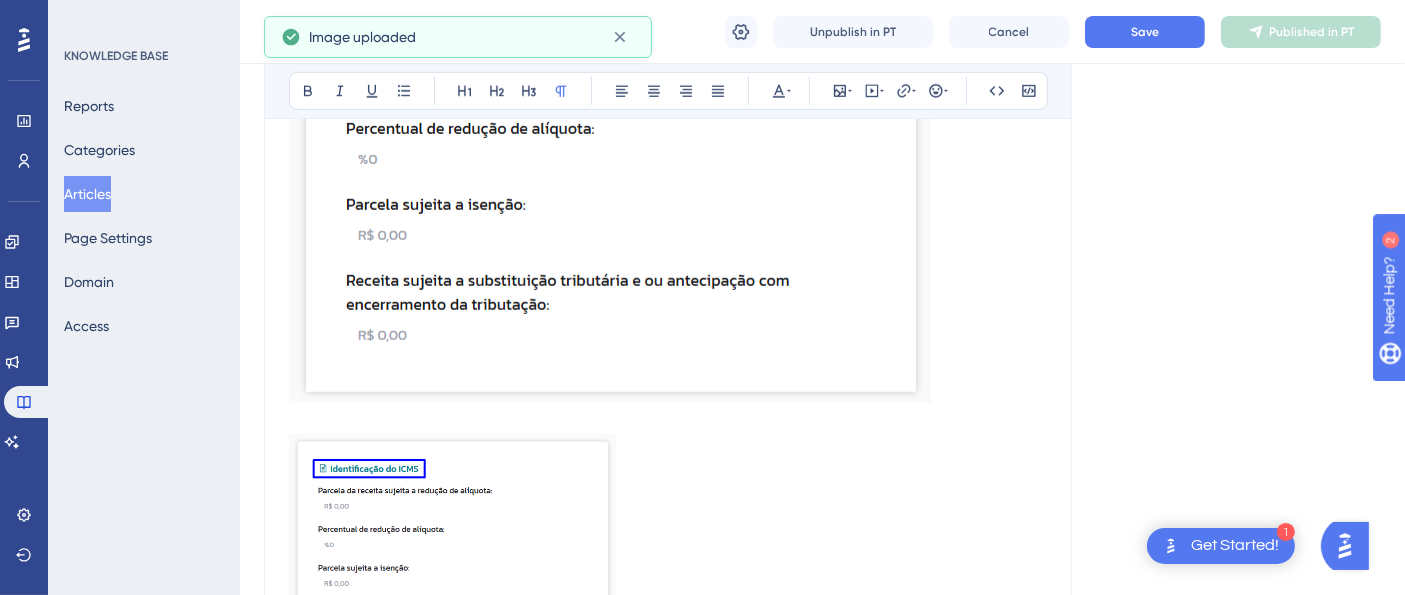 click at bounding box center [668, 1514] 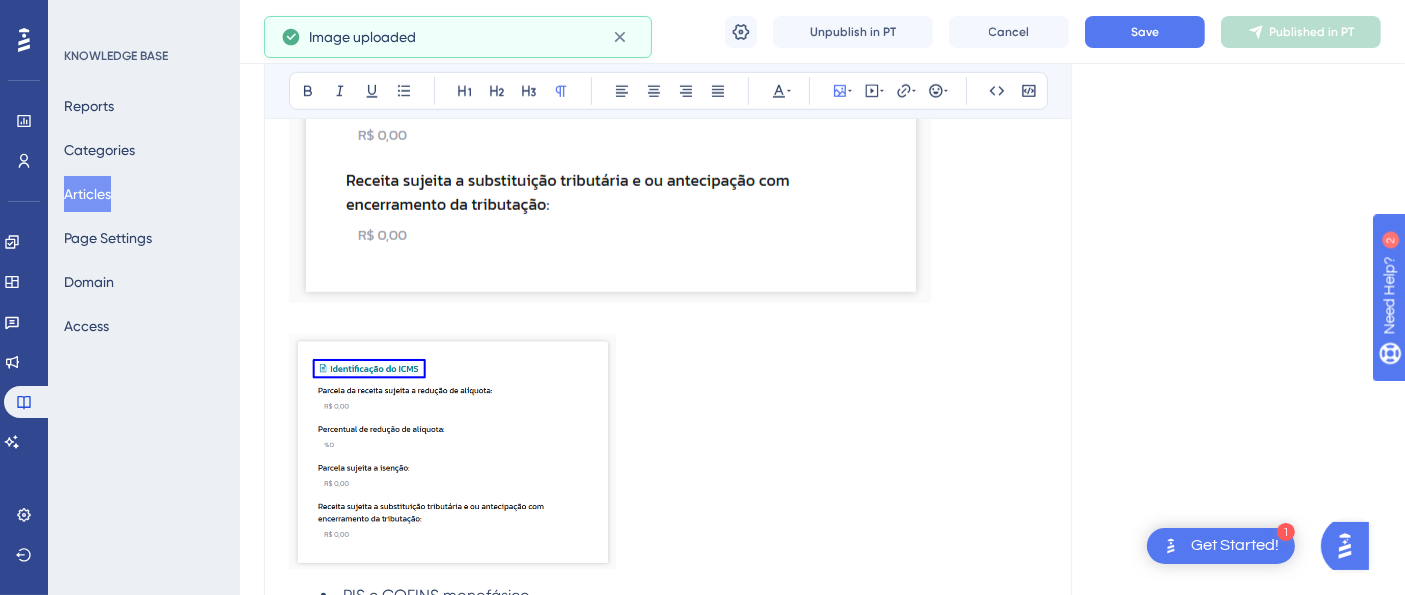 scroll, scrollTop: 1462, scrollLeft: 0, axis: vertical 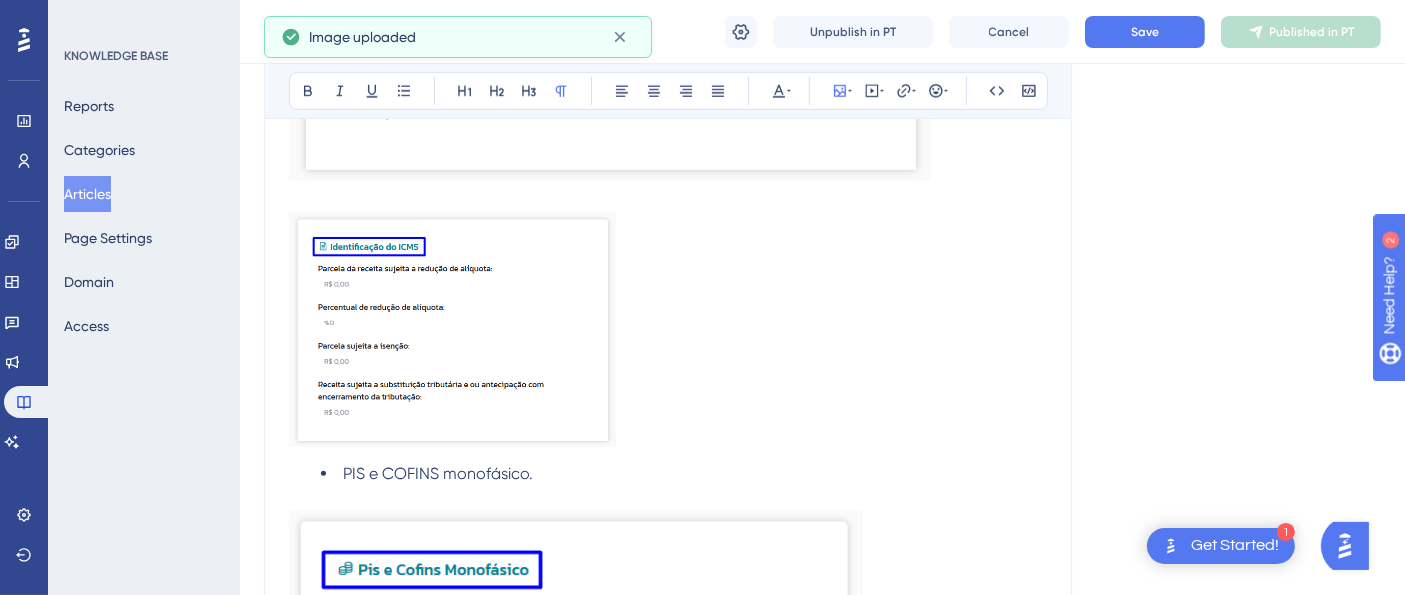 click at bounding box center [519, 1258] 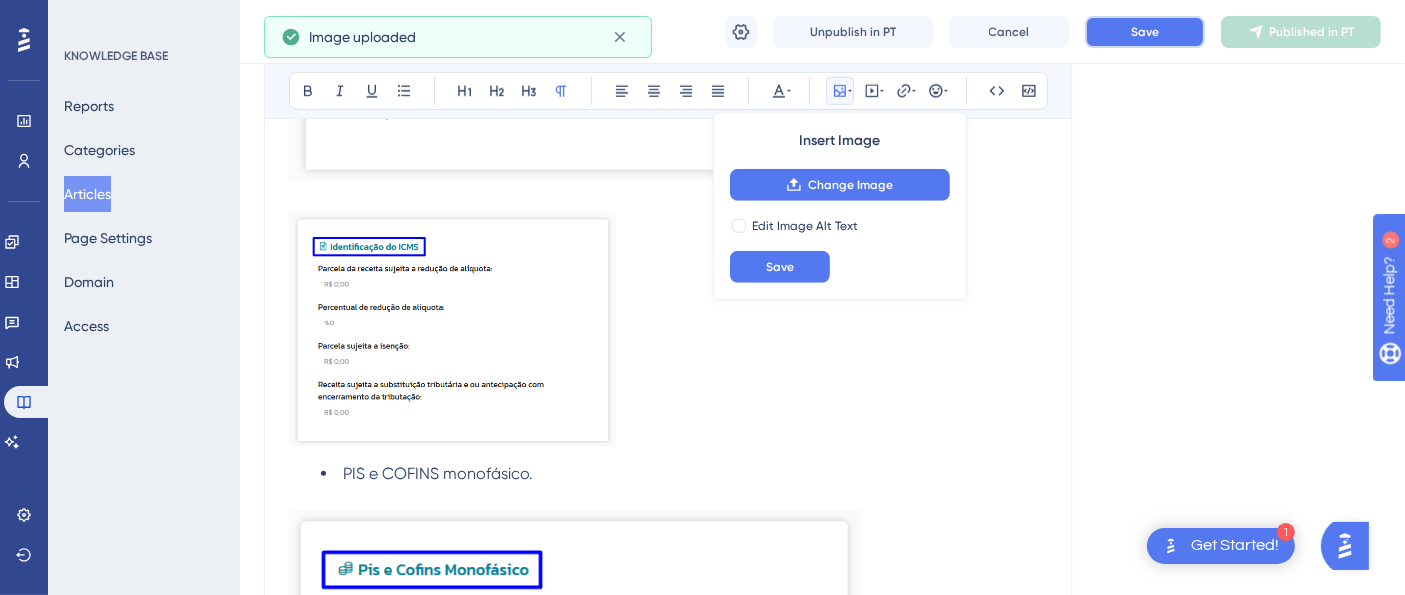 click on "Save" at bounding box center (1145, 32) 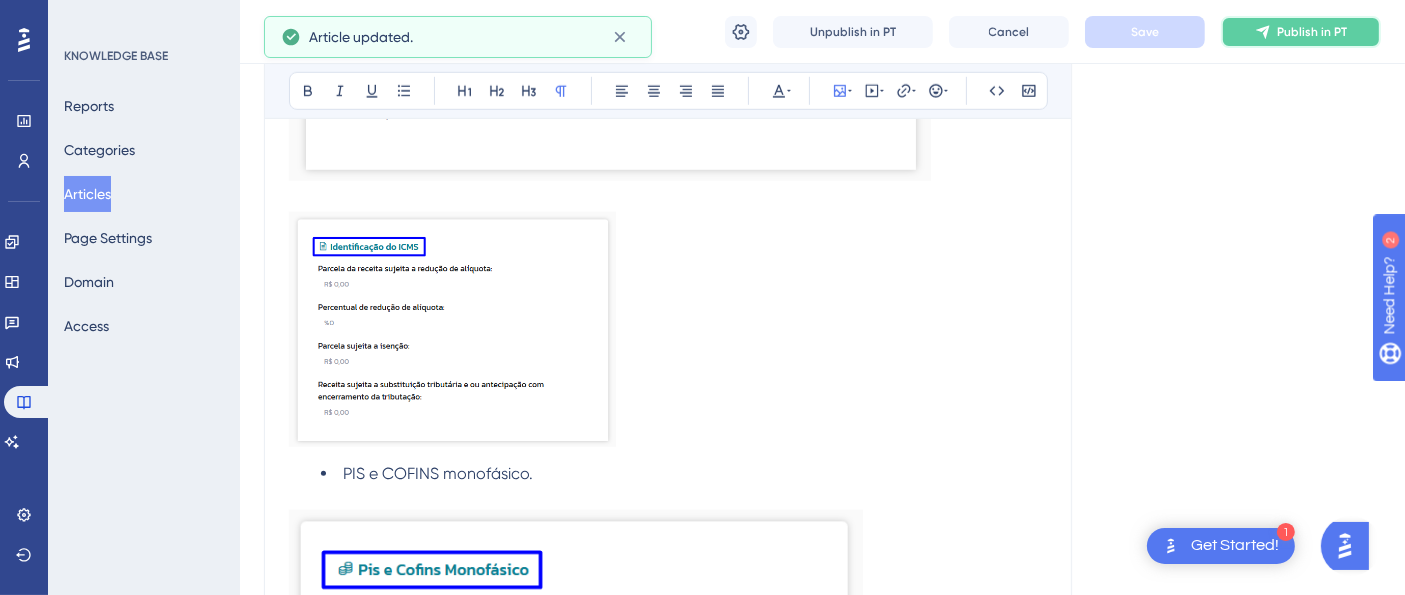 click on "Publish in PT" at bounding box center (1312, 32) 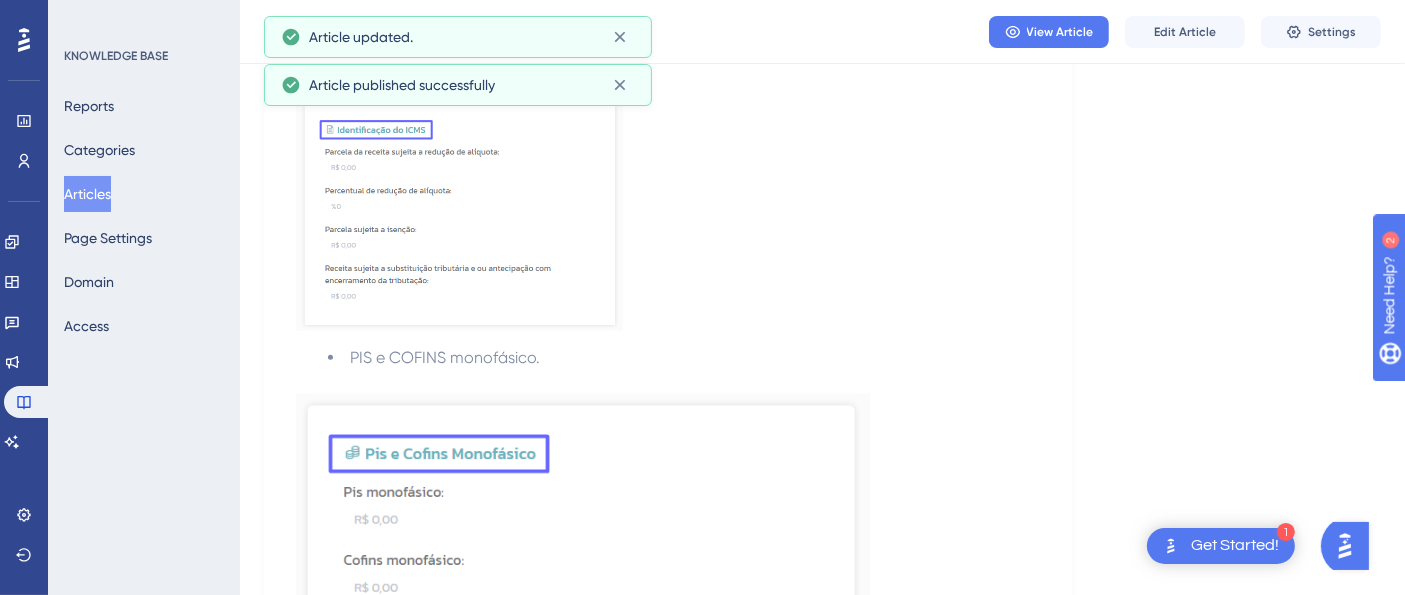 scroll, scrollTop: 1377, scrollLeft: 0, axis: vertical 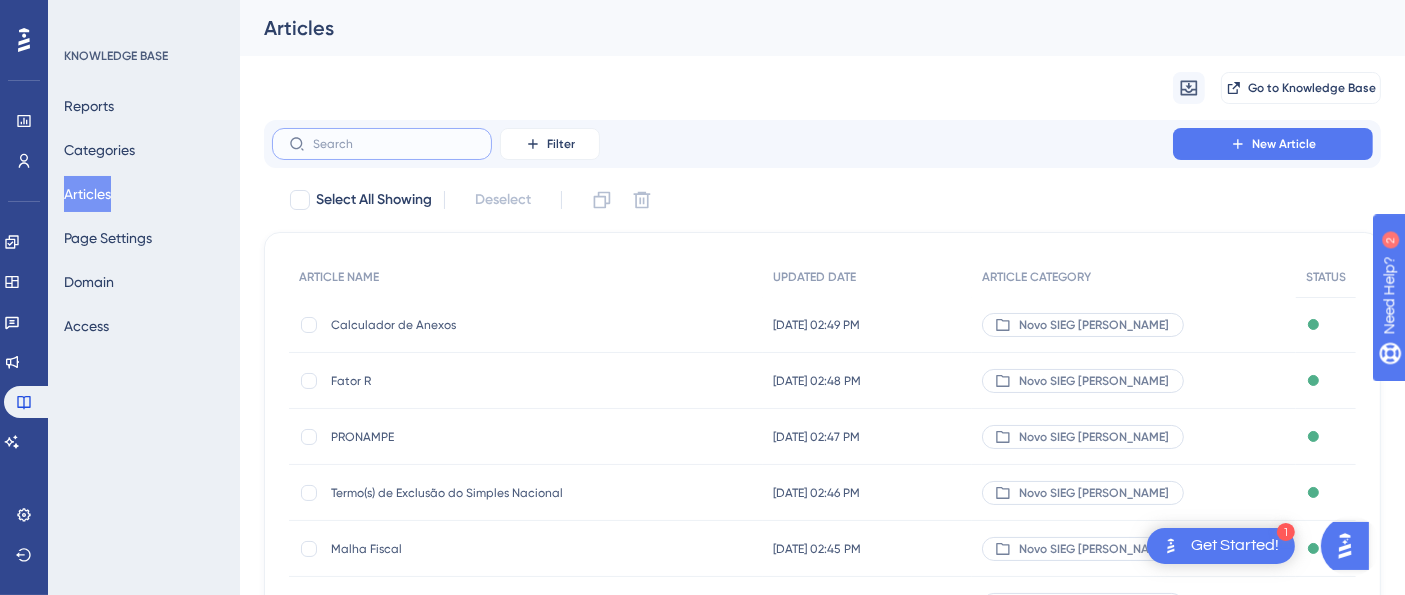 click at bounding box center [394, 144] 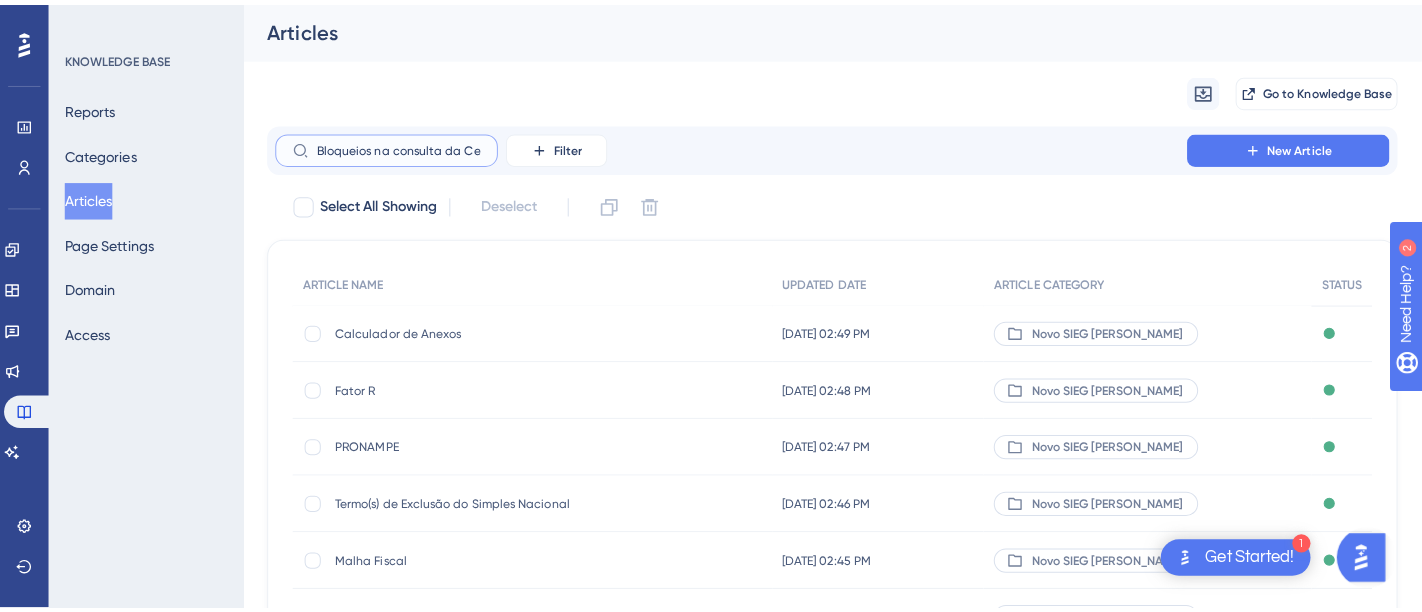 scroll, scrollTop: 0, scrollLeft: 142, axis: horizontal 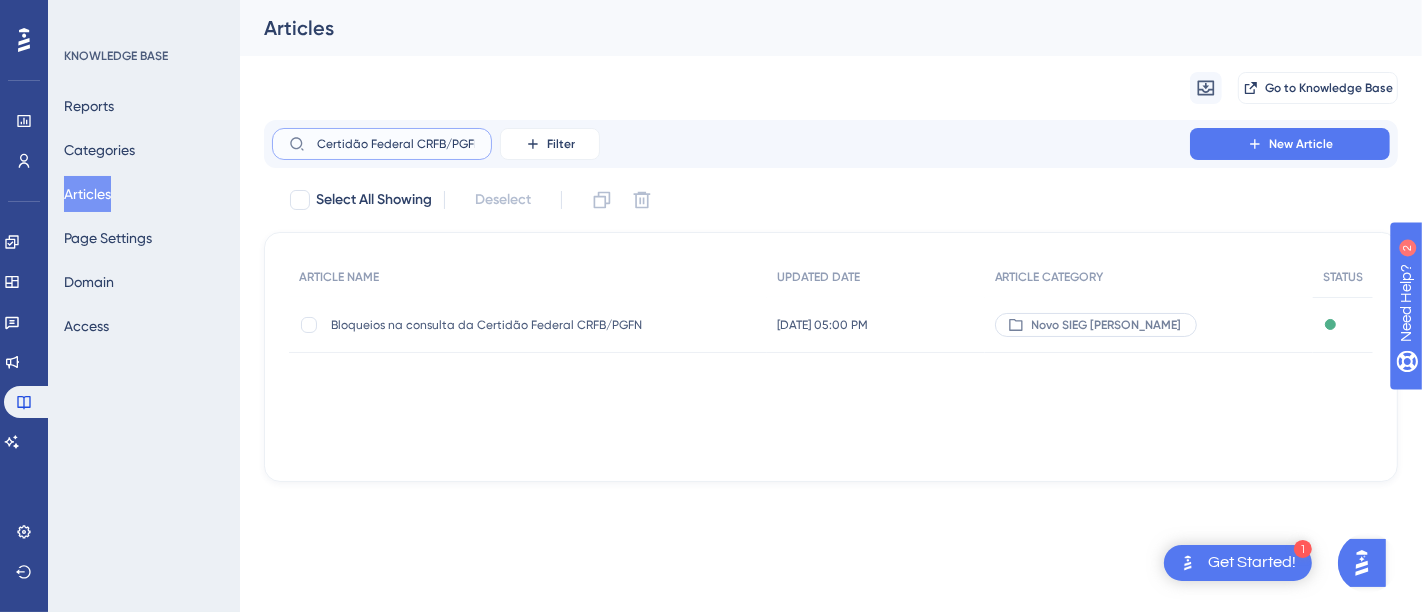 type on "Bloqueios na consulta da Certidão Federal CRFB/PGFN" 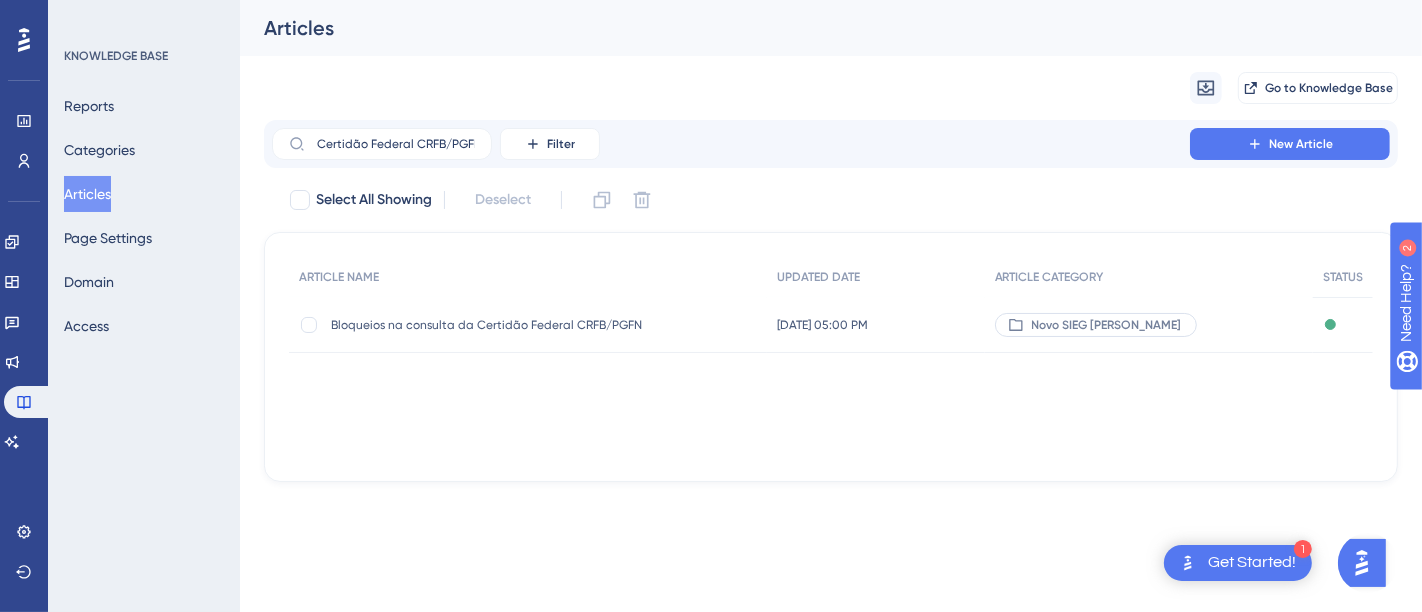 click on "Bloqueios na consulta da Certidão Federal CRFB/PGFN" at bounding box center (491, 325) 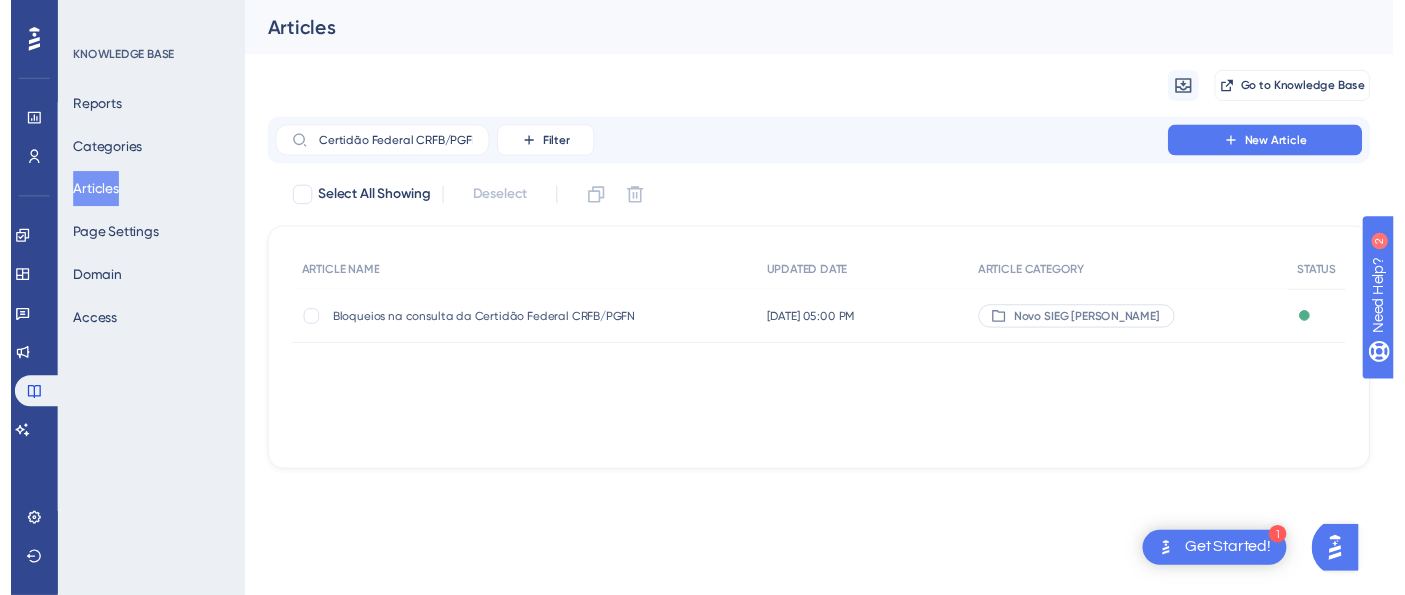 scroll, scrollTop: 0, scrollLeft: 0, axis: both 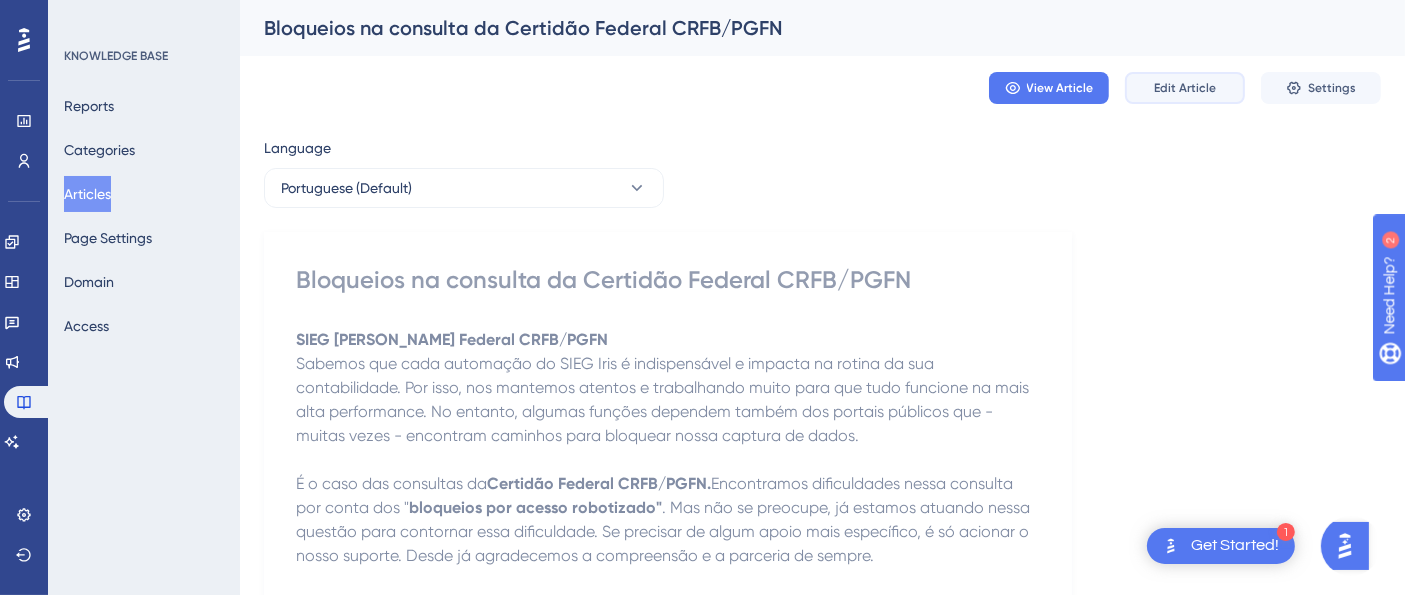 click on "Edit Article" at bounding box center (1185, 88) 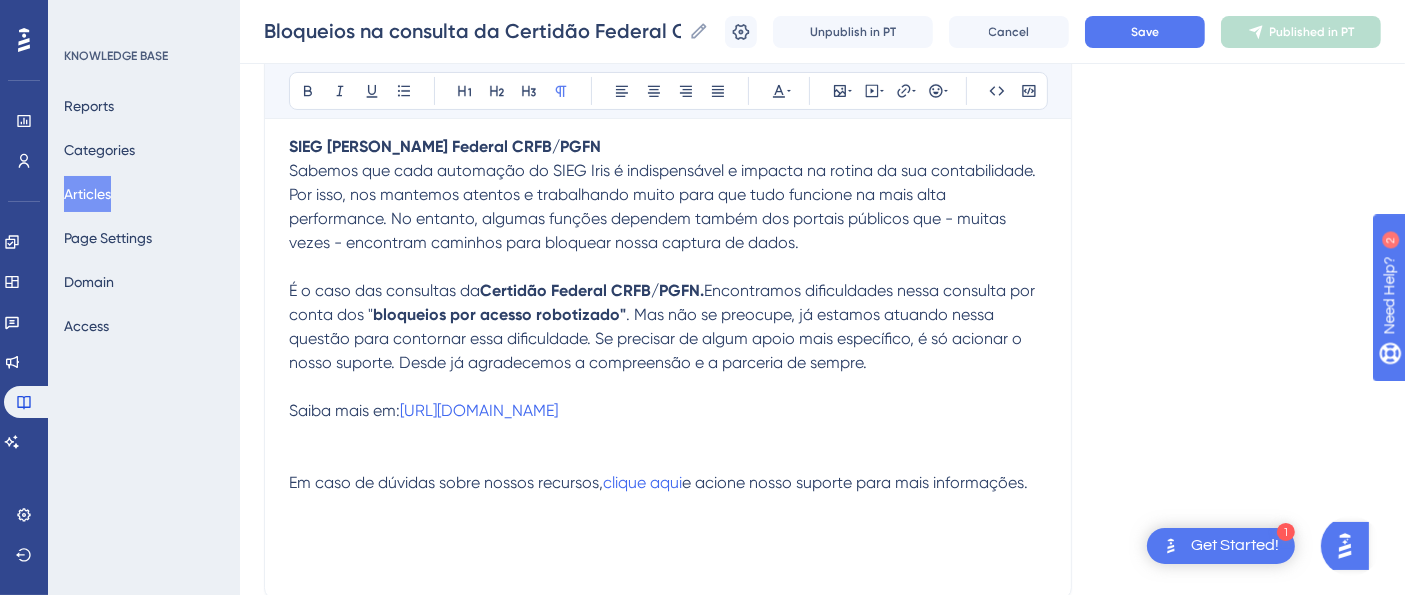 scroll, scrollTop: 143, scrollLeft: 0, axis: vertical 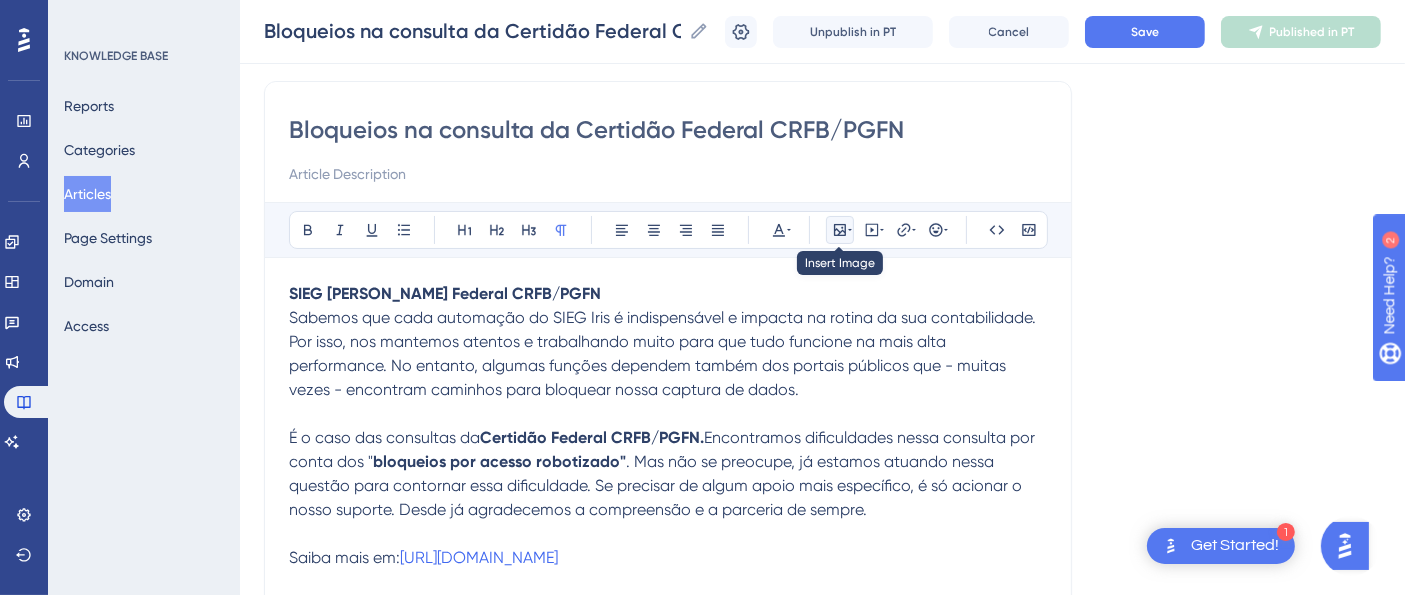click 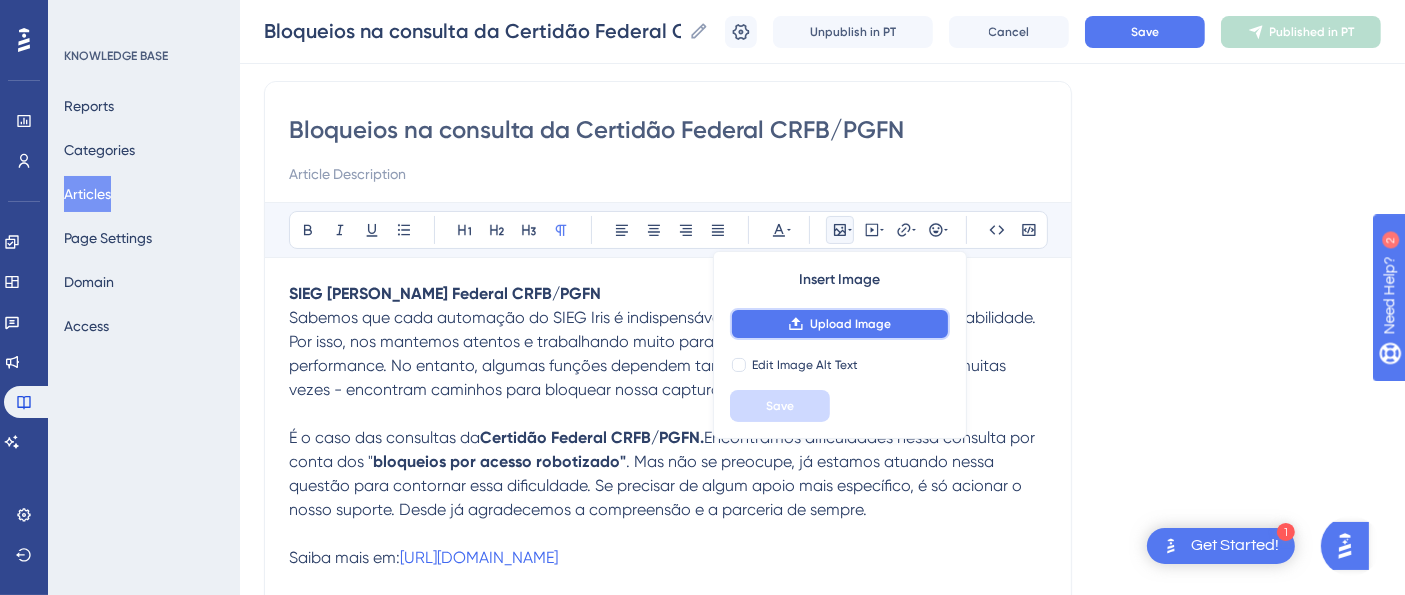click on "Upload Image" at bounding box center (840, 324) 